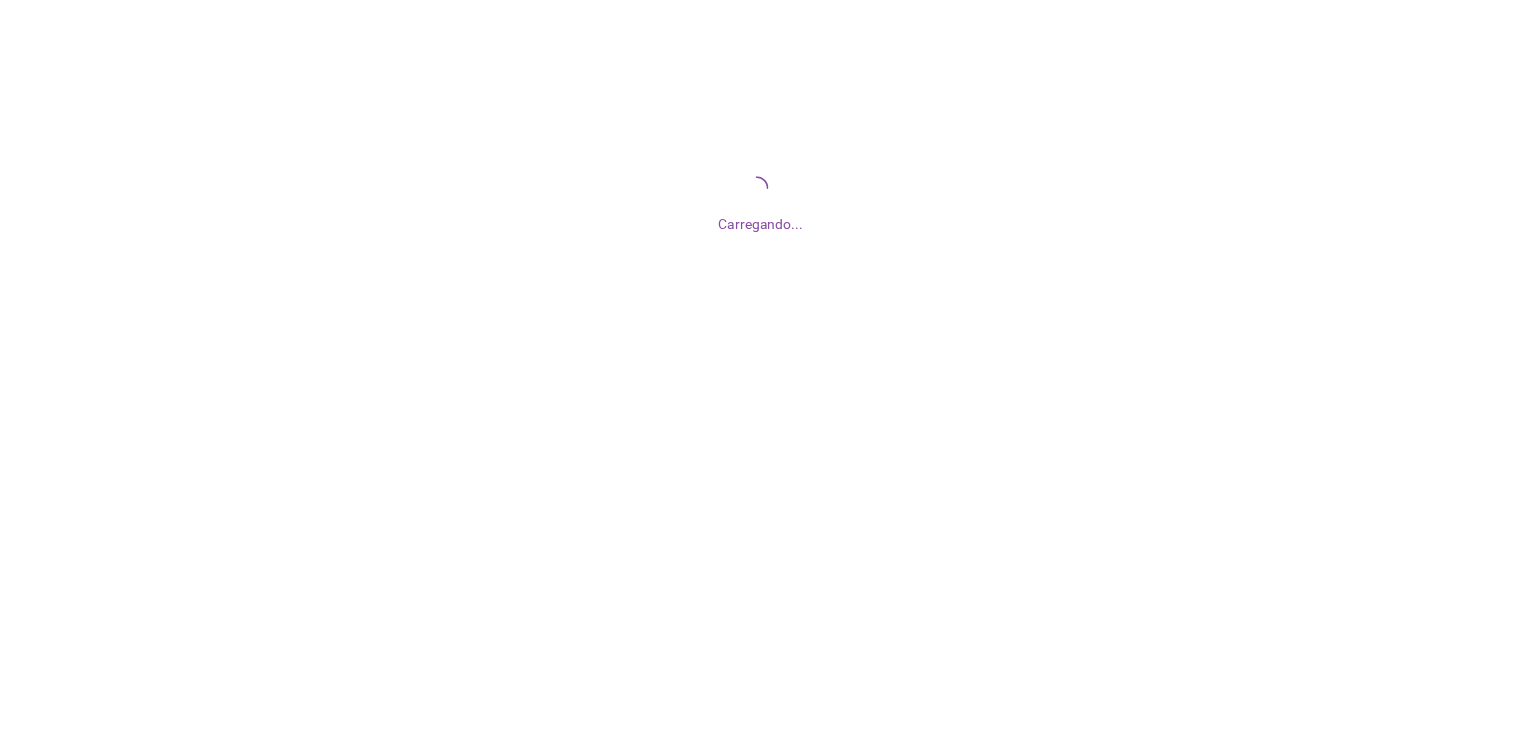 scroll, scrollTop: 0, scrollLeft: 0, axis: both 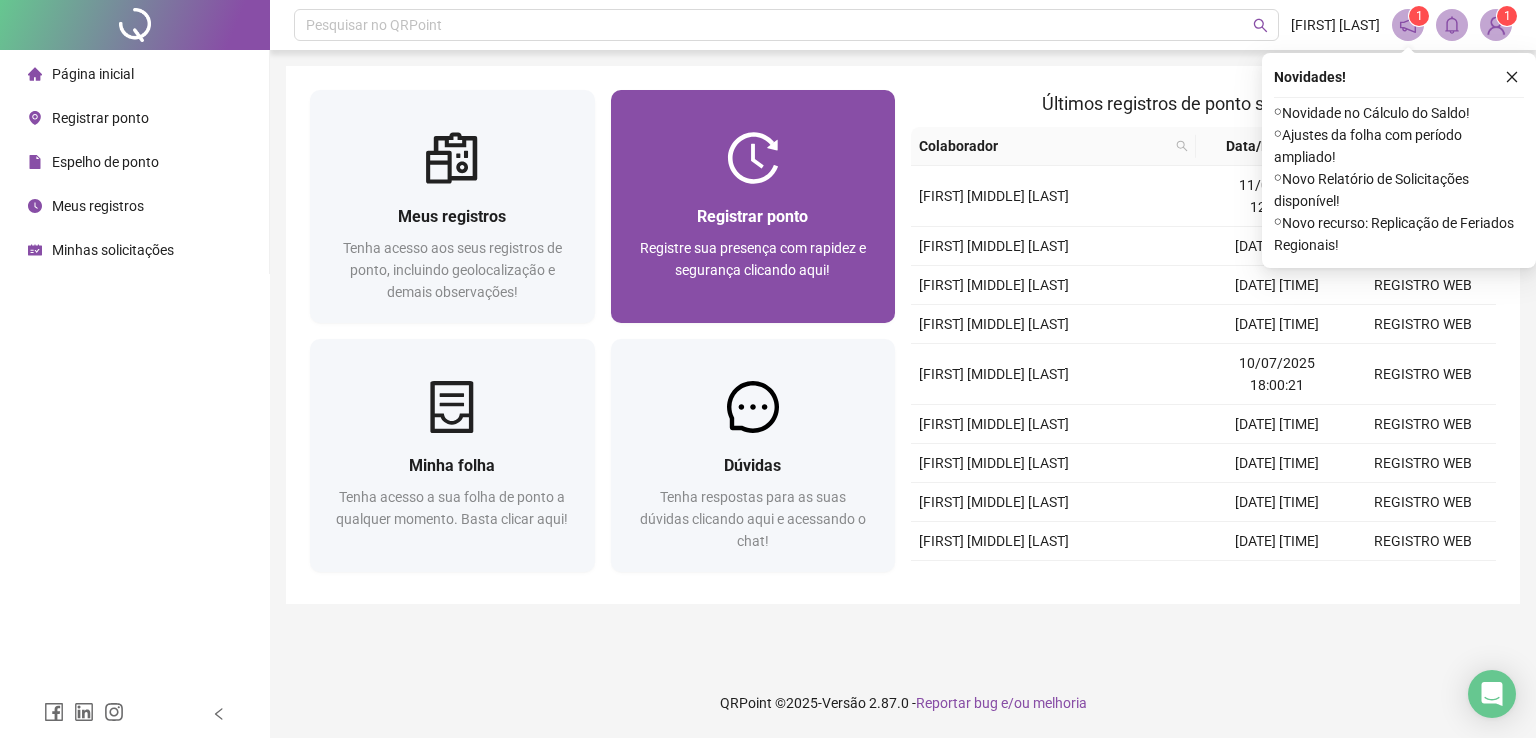 click on "Registre sua presença com rapidez e segurança clicando aqui!" at bounding box center (753, 259) 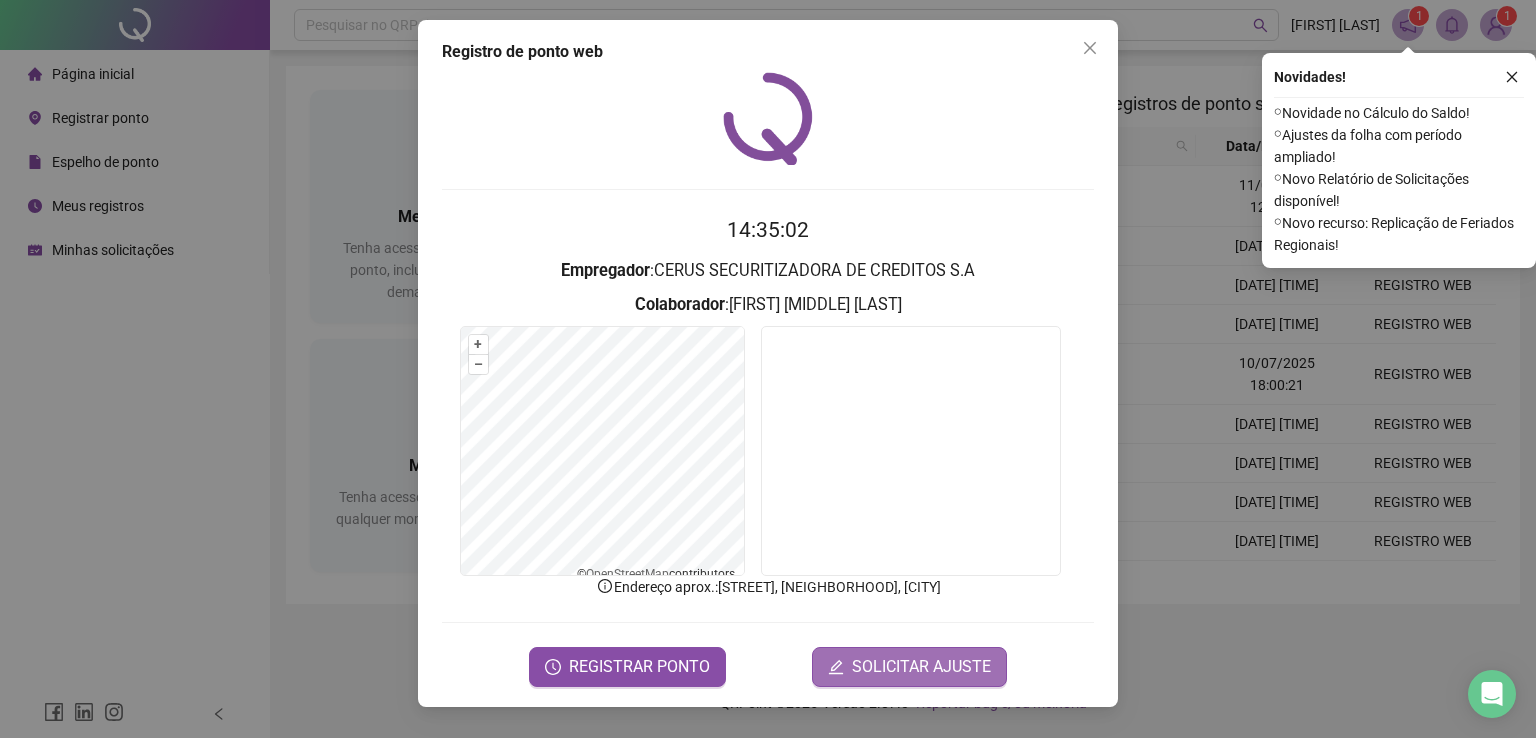 click on "SOLICITAR AJUSTE" at bounding box center (921, 667) 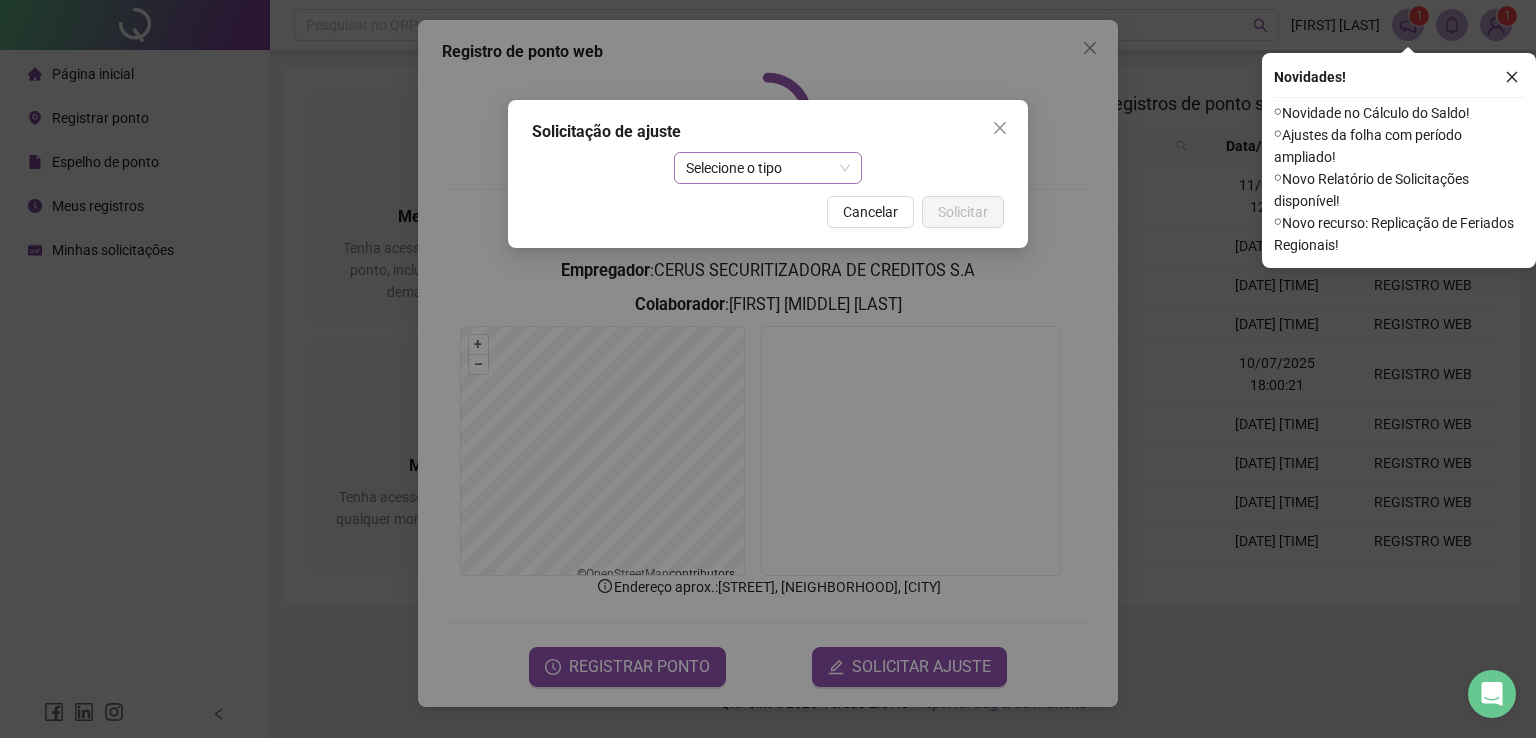 click on "Selecione o tipo" at bounding box center (768, 168) 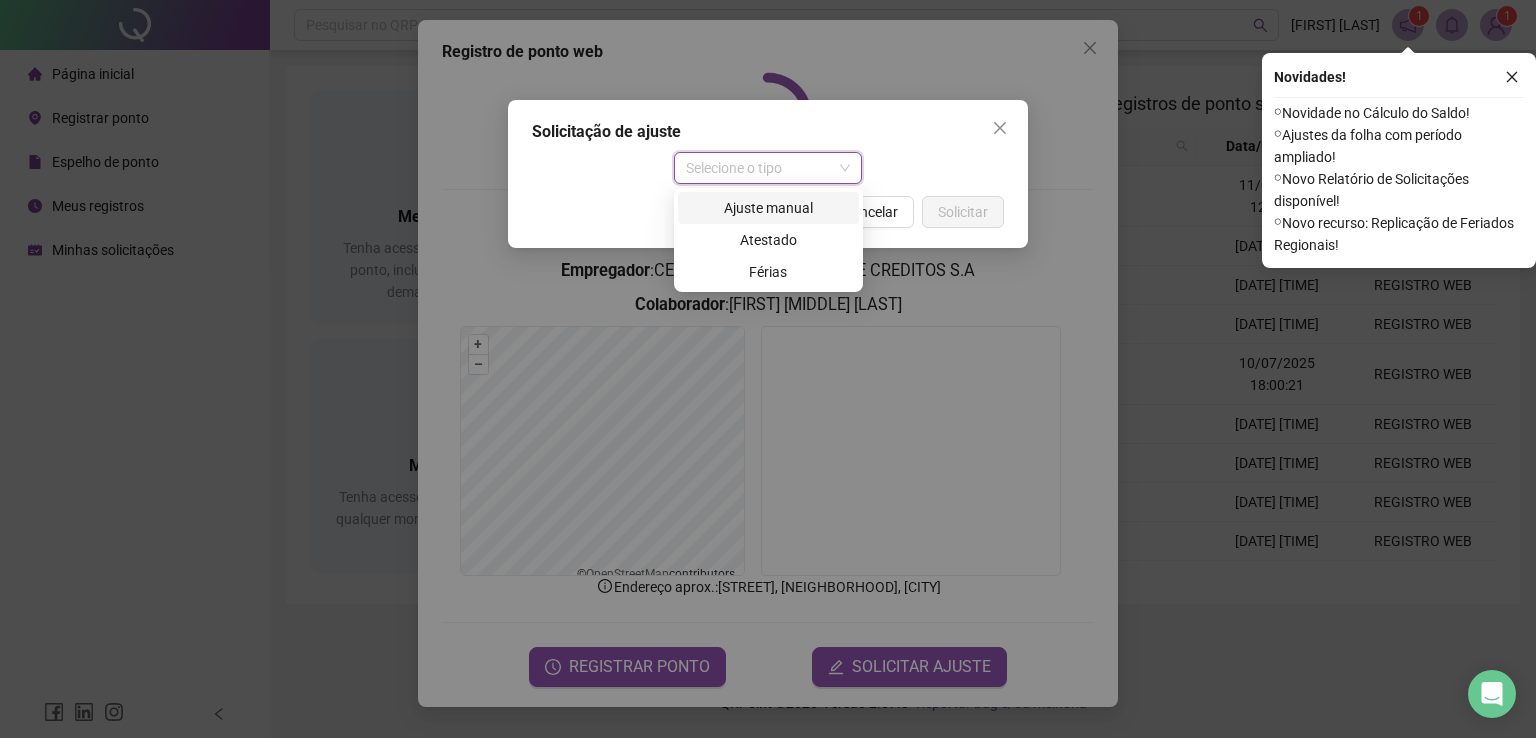 click on "Ajuste manual" at bounding box center (768, 208) 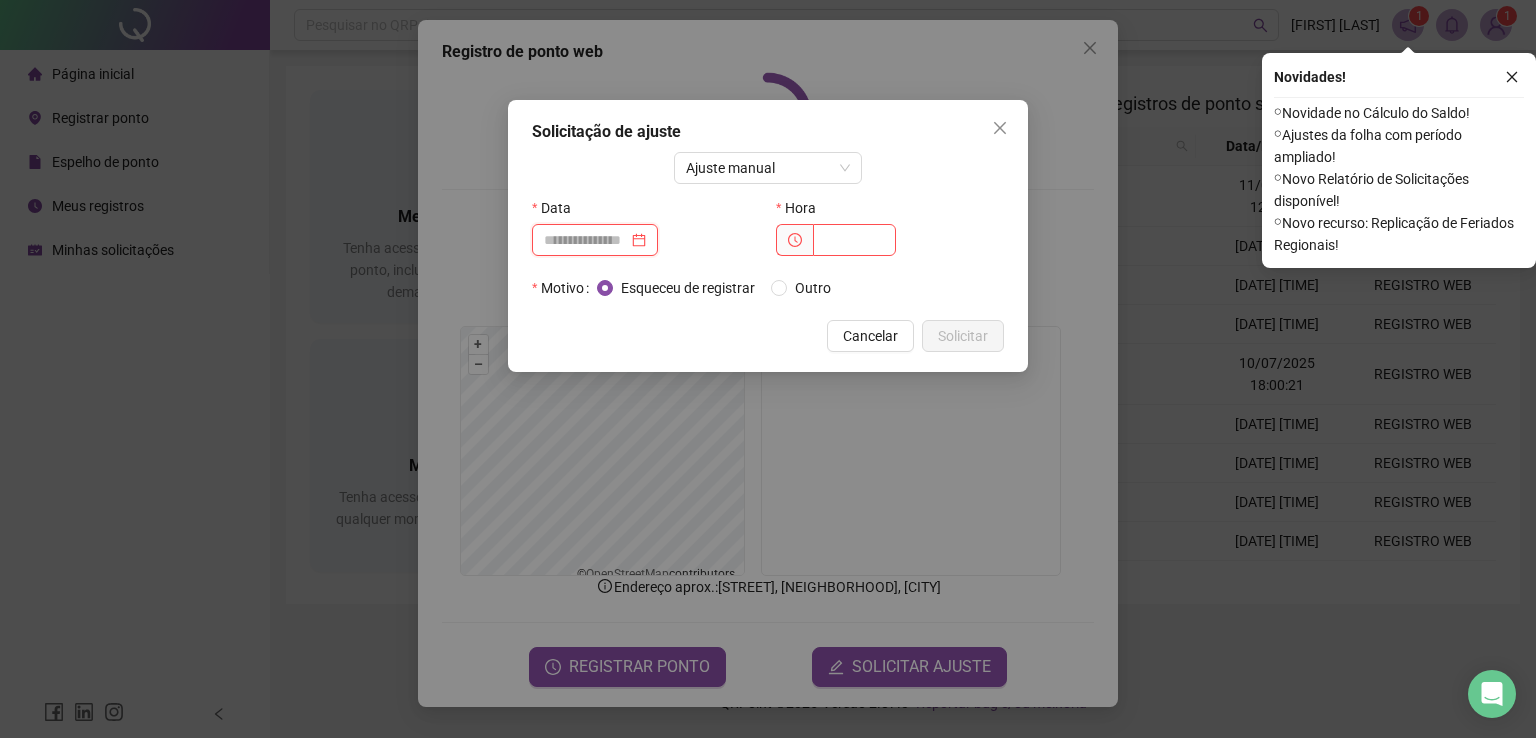 click at bounding box center (586, 240) 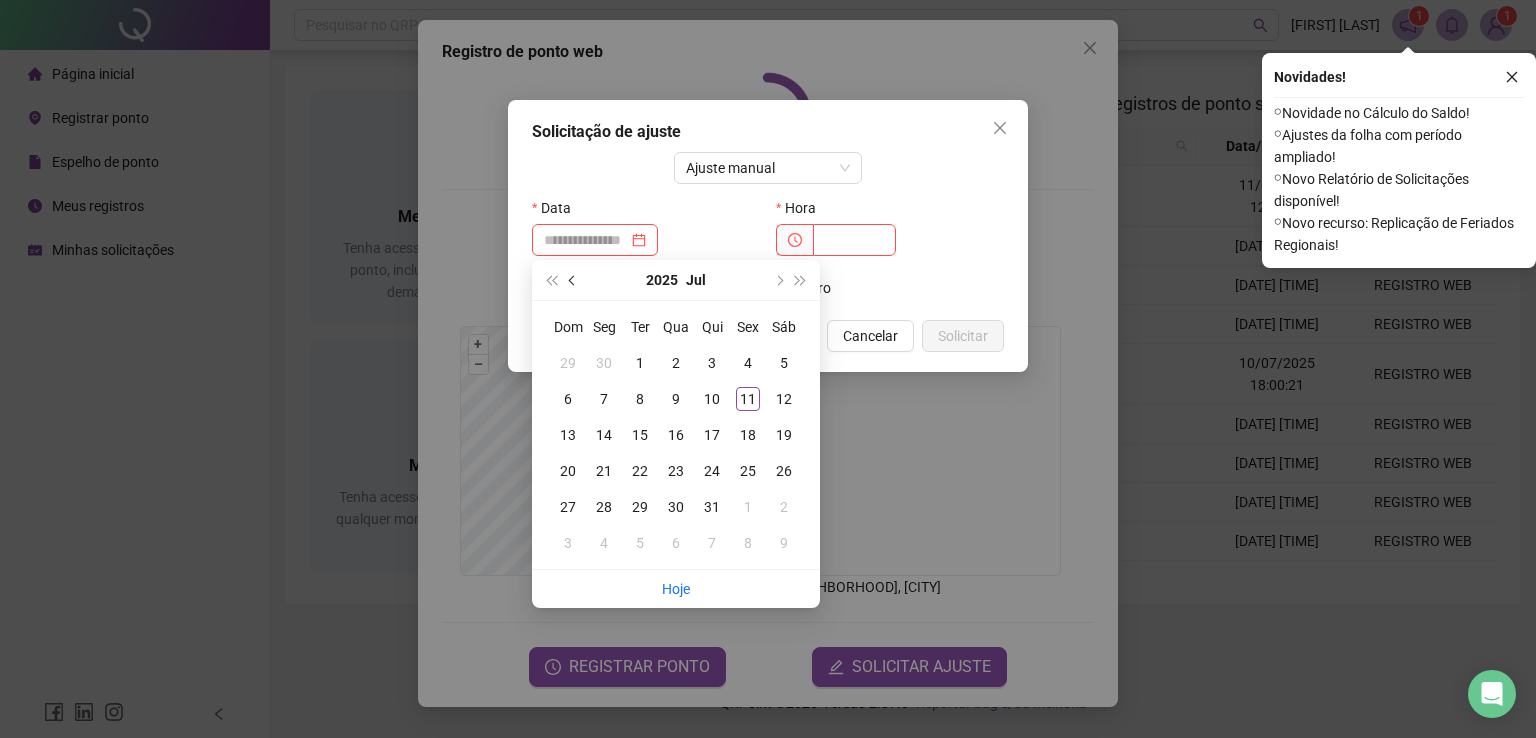 click at bounding box center (574, 280) 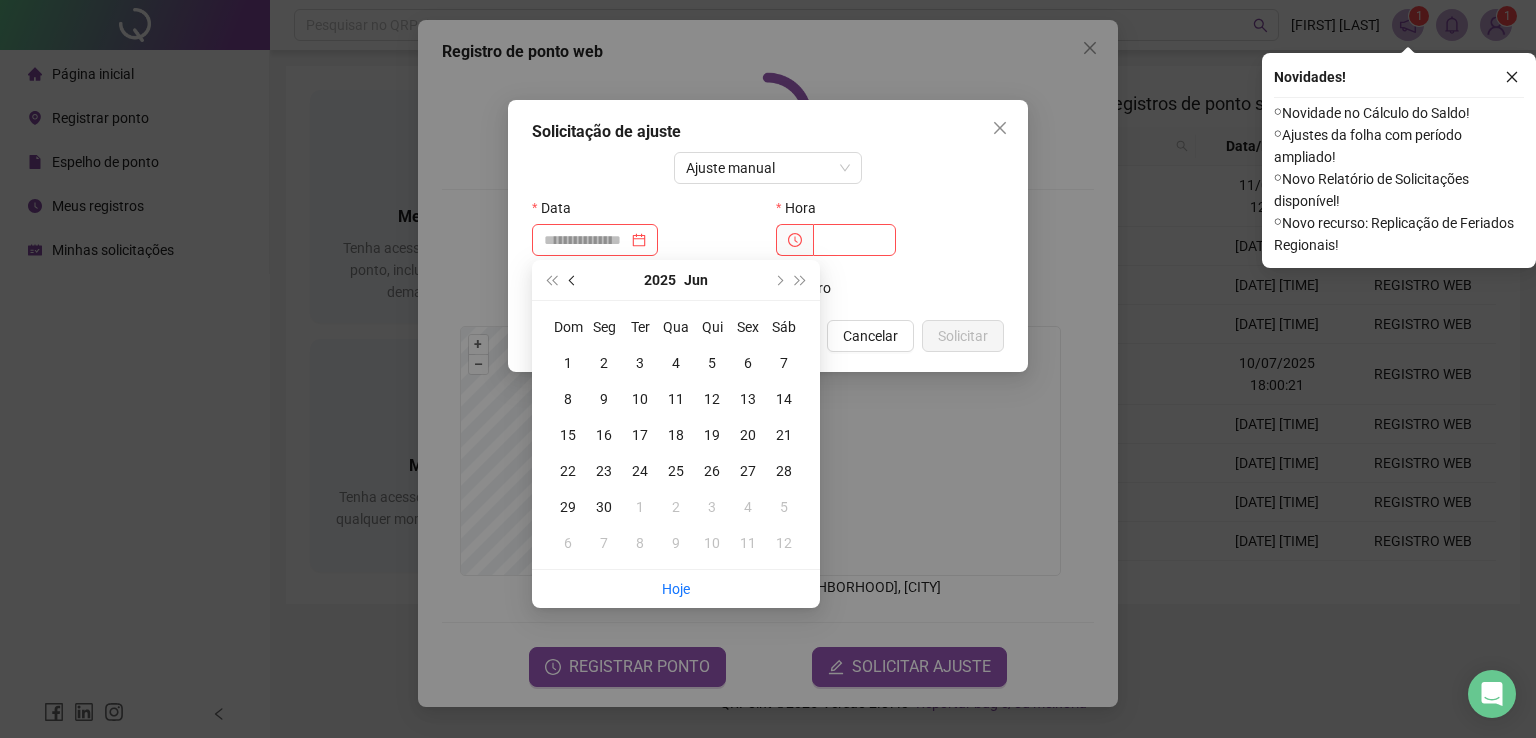 click at bounding box center (574, 280) 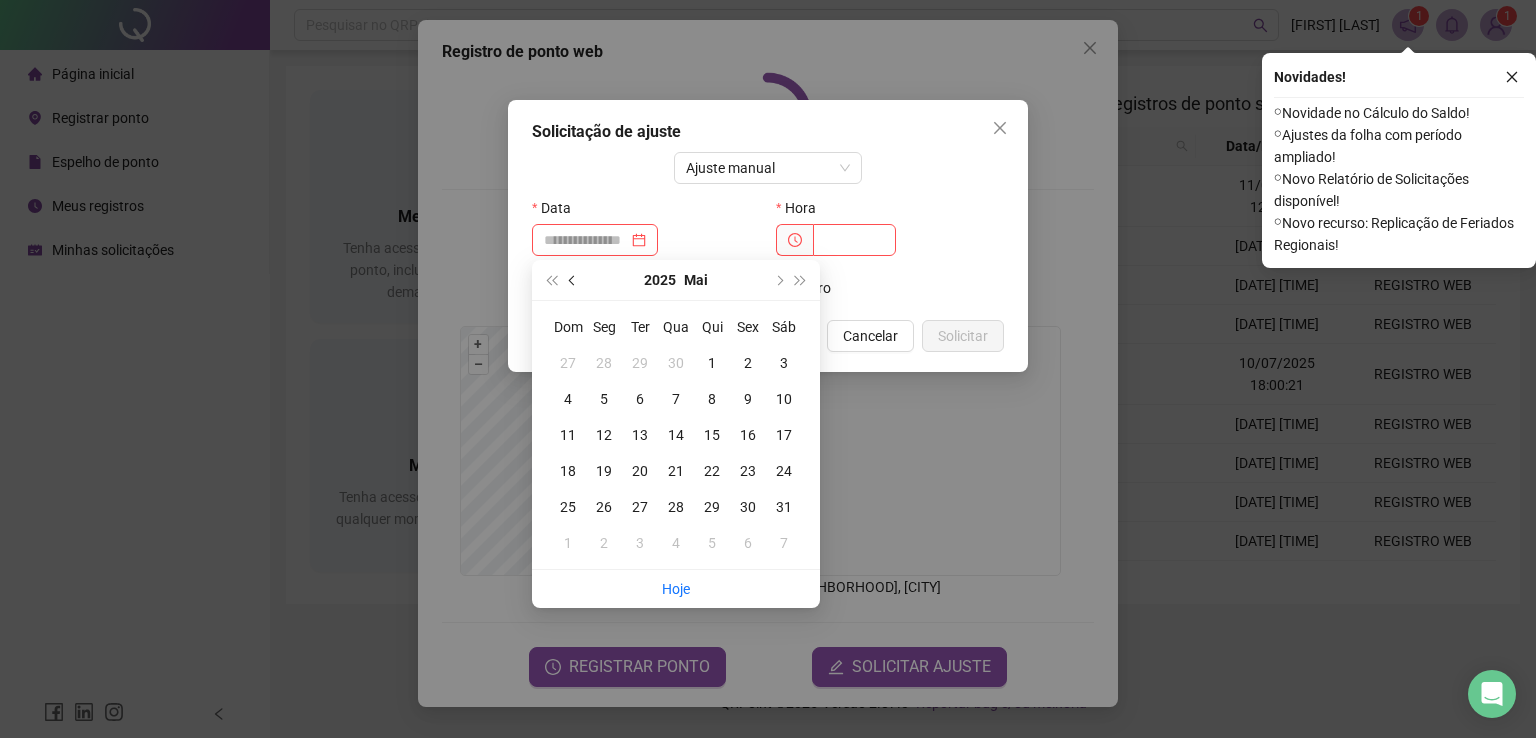 click at bounding box center (574, 280) 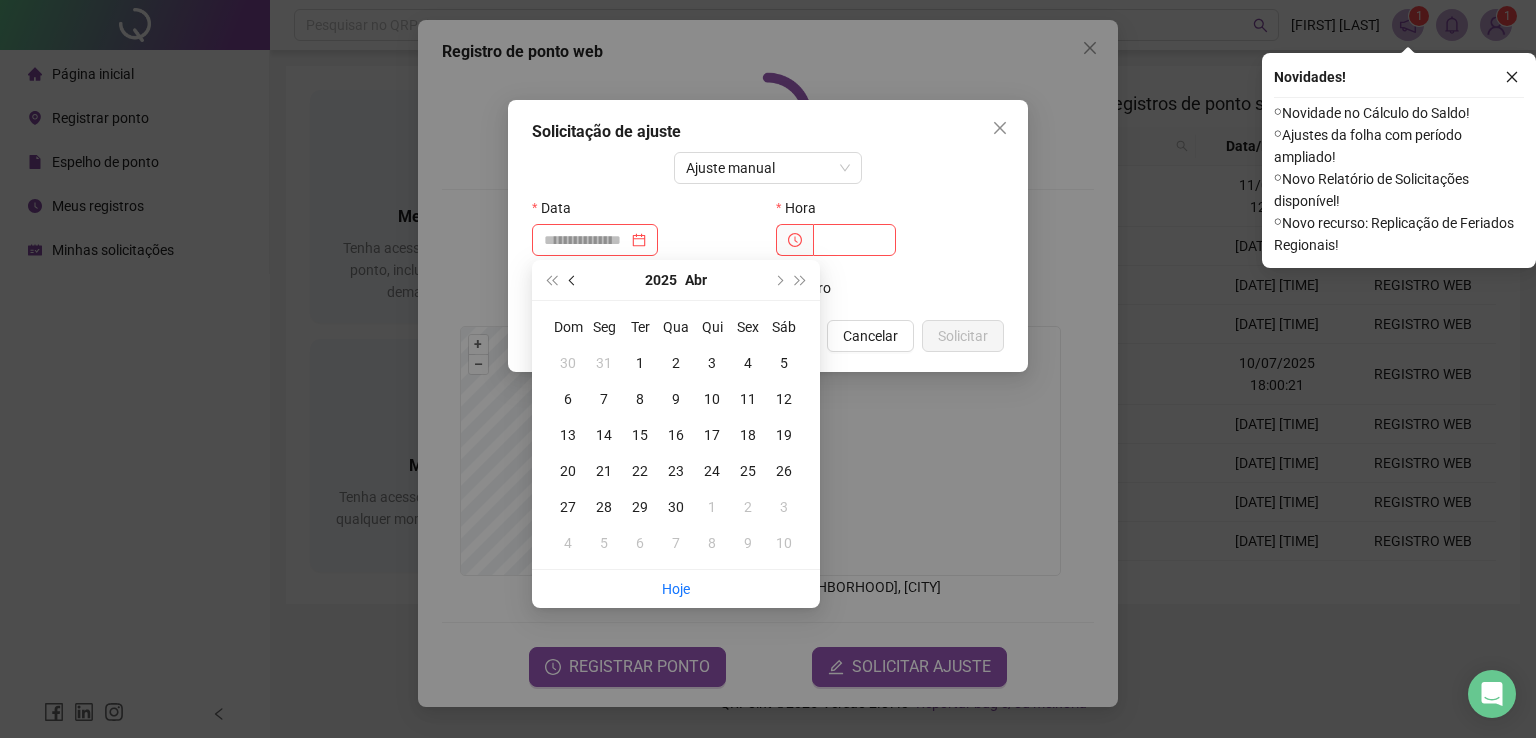 click at bounding box center (574, 280) 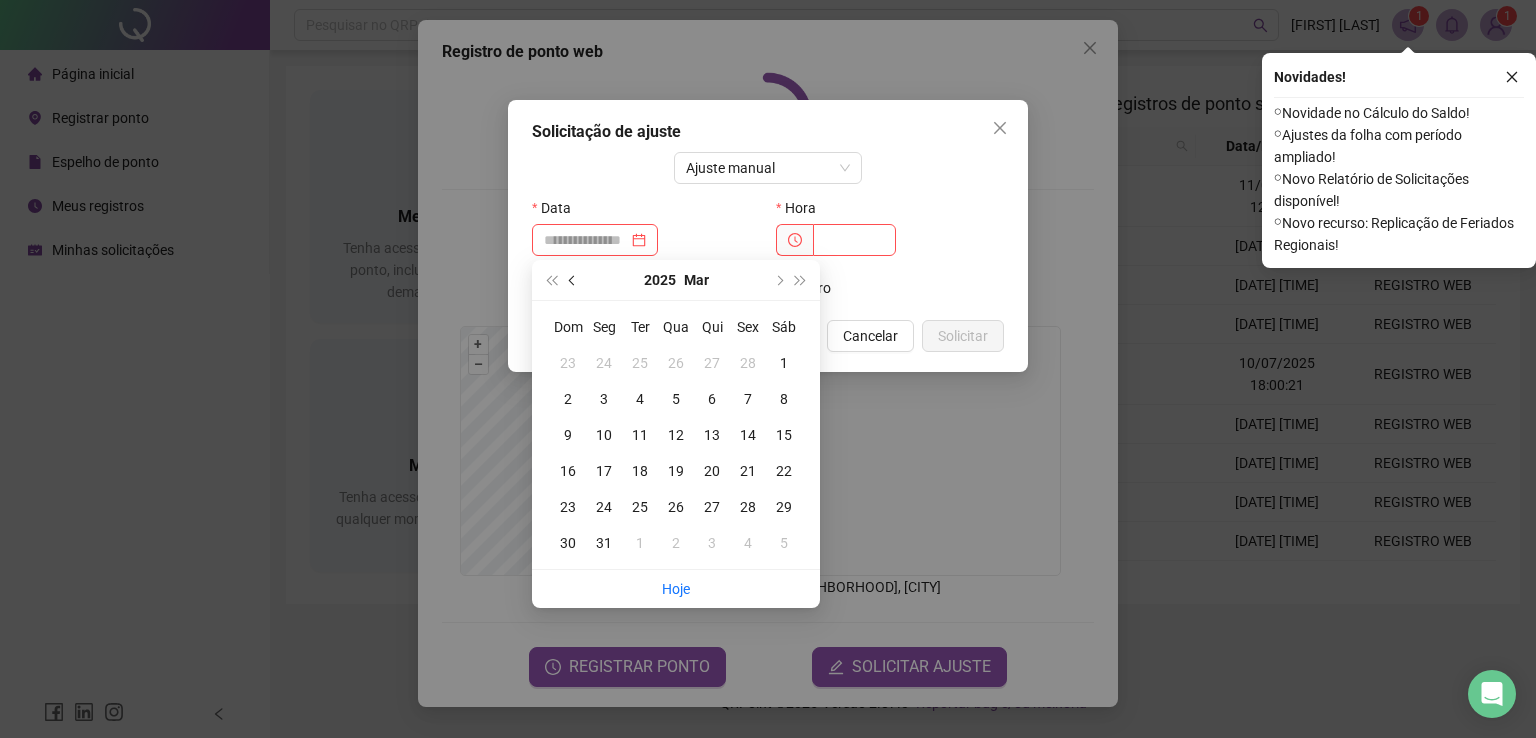 click at bounding box center [574, 280] 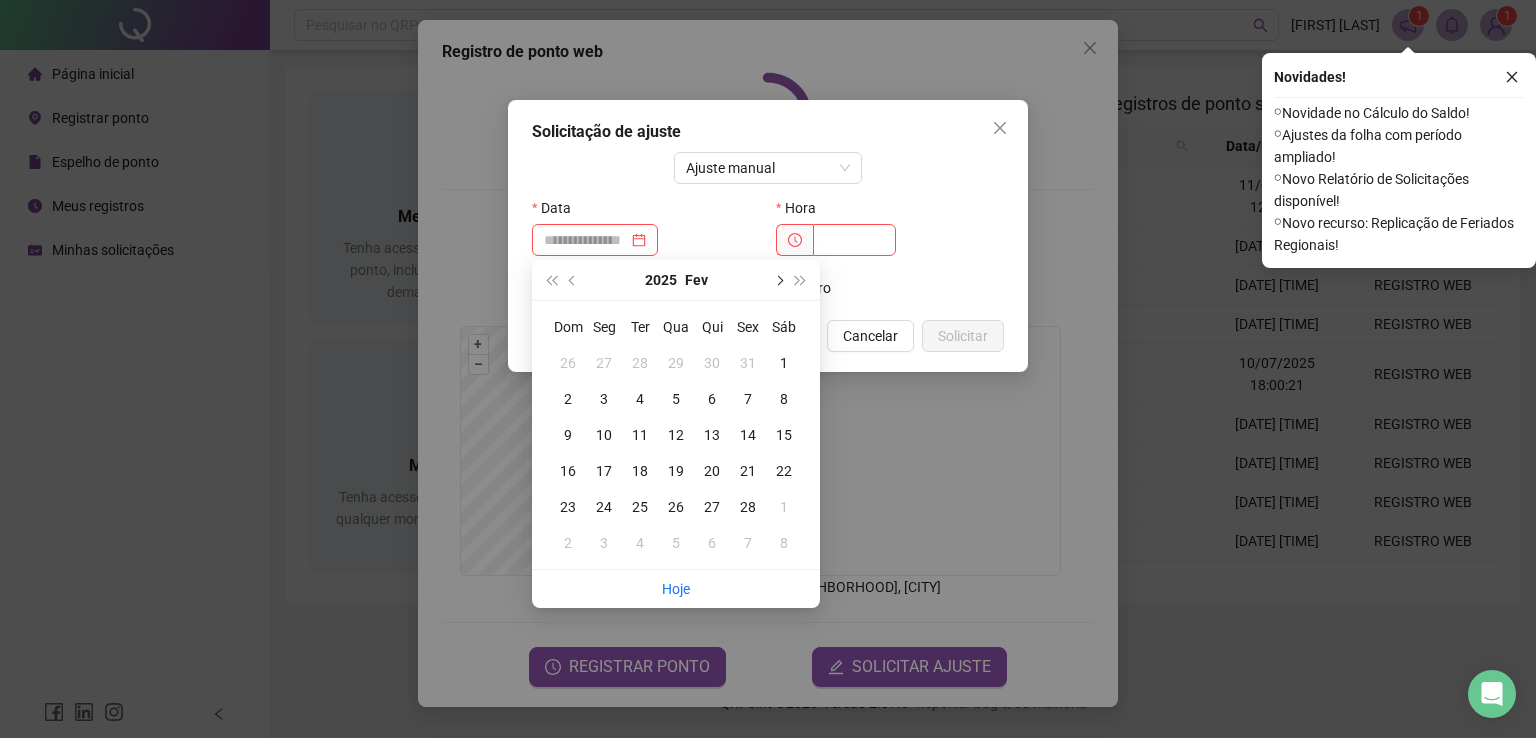 click at bounding box center (778, 280) 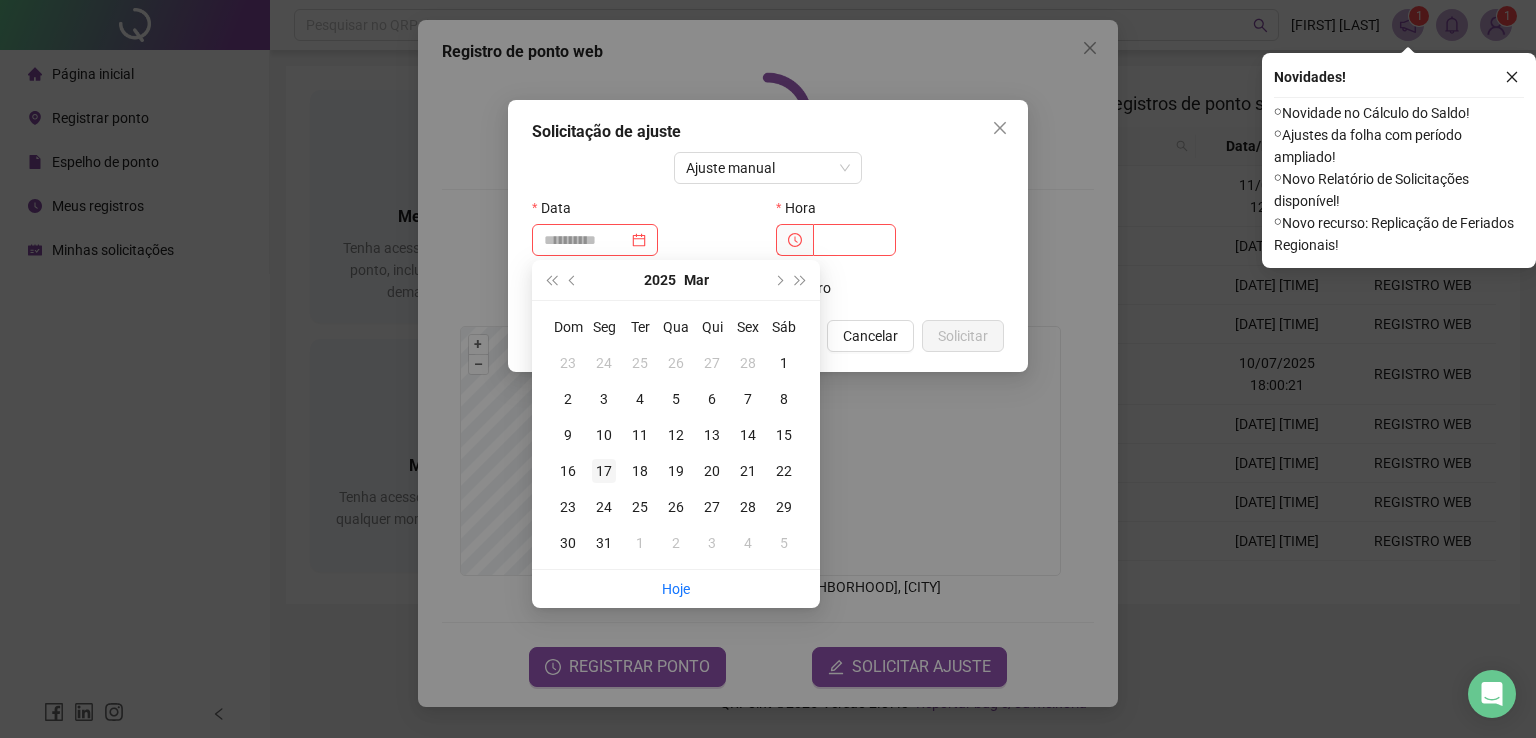 type on "**********" 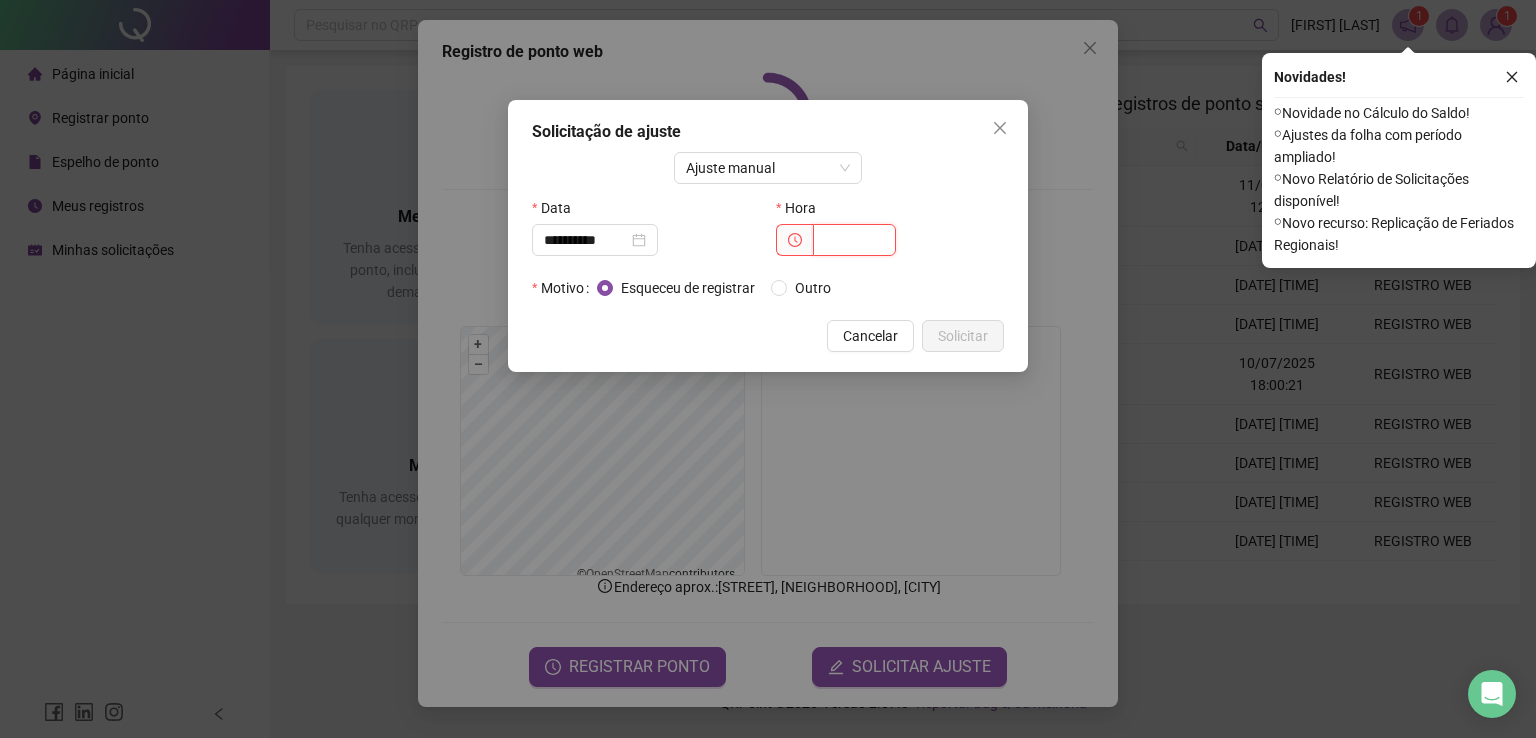 click at bounding box center [854, 240] 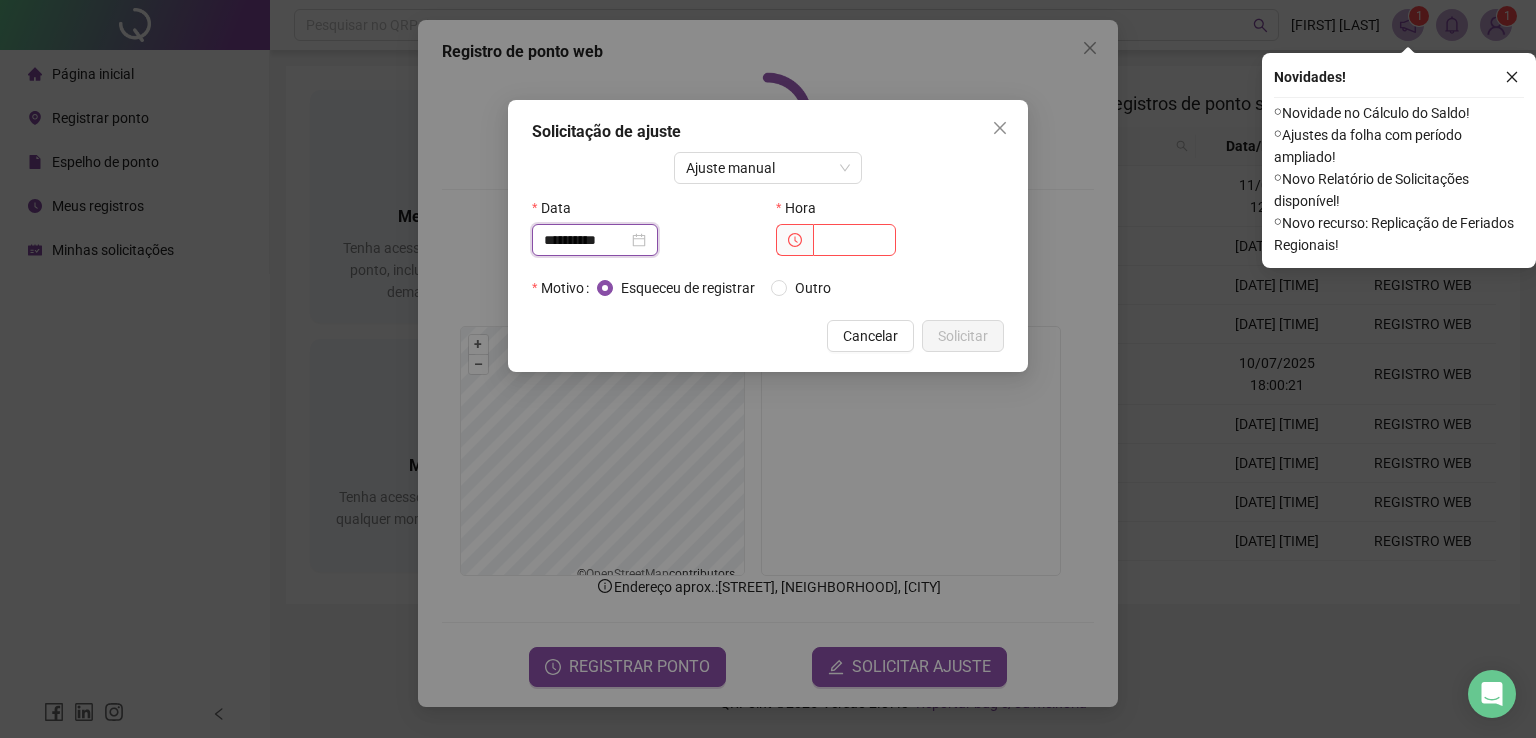 click on "**********" at bounding box center [586, 240] 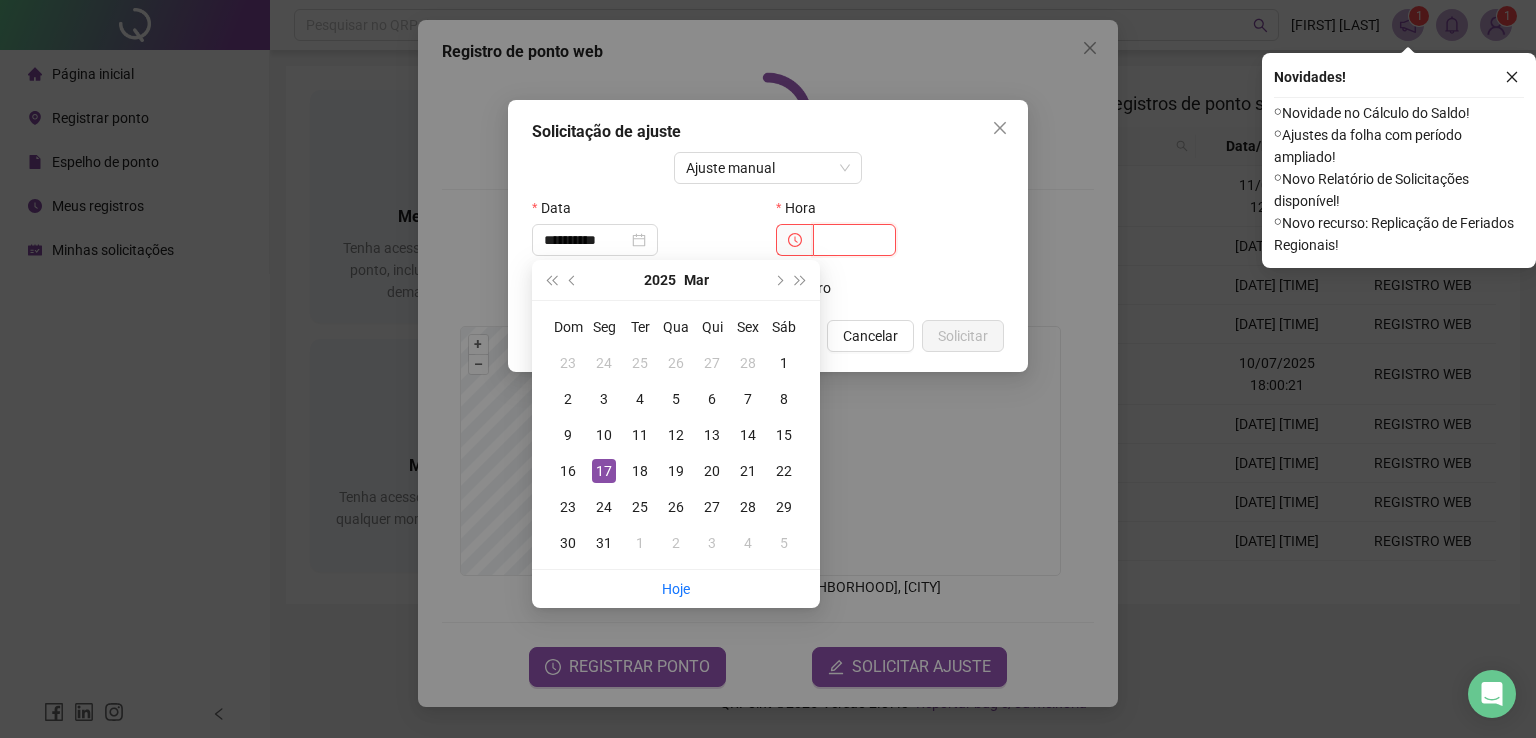 click at bounding box center (854, 240) 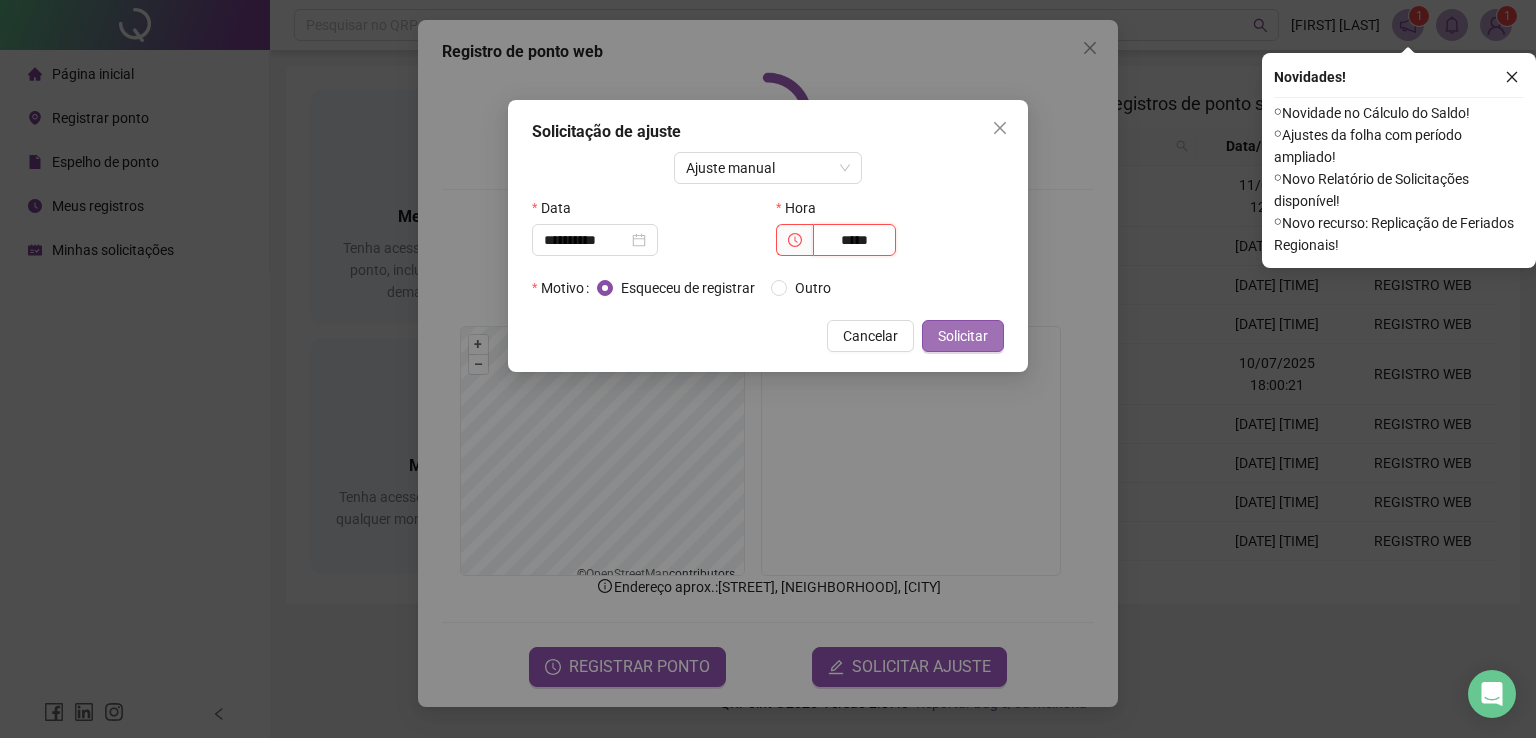 type on "*****" 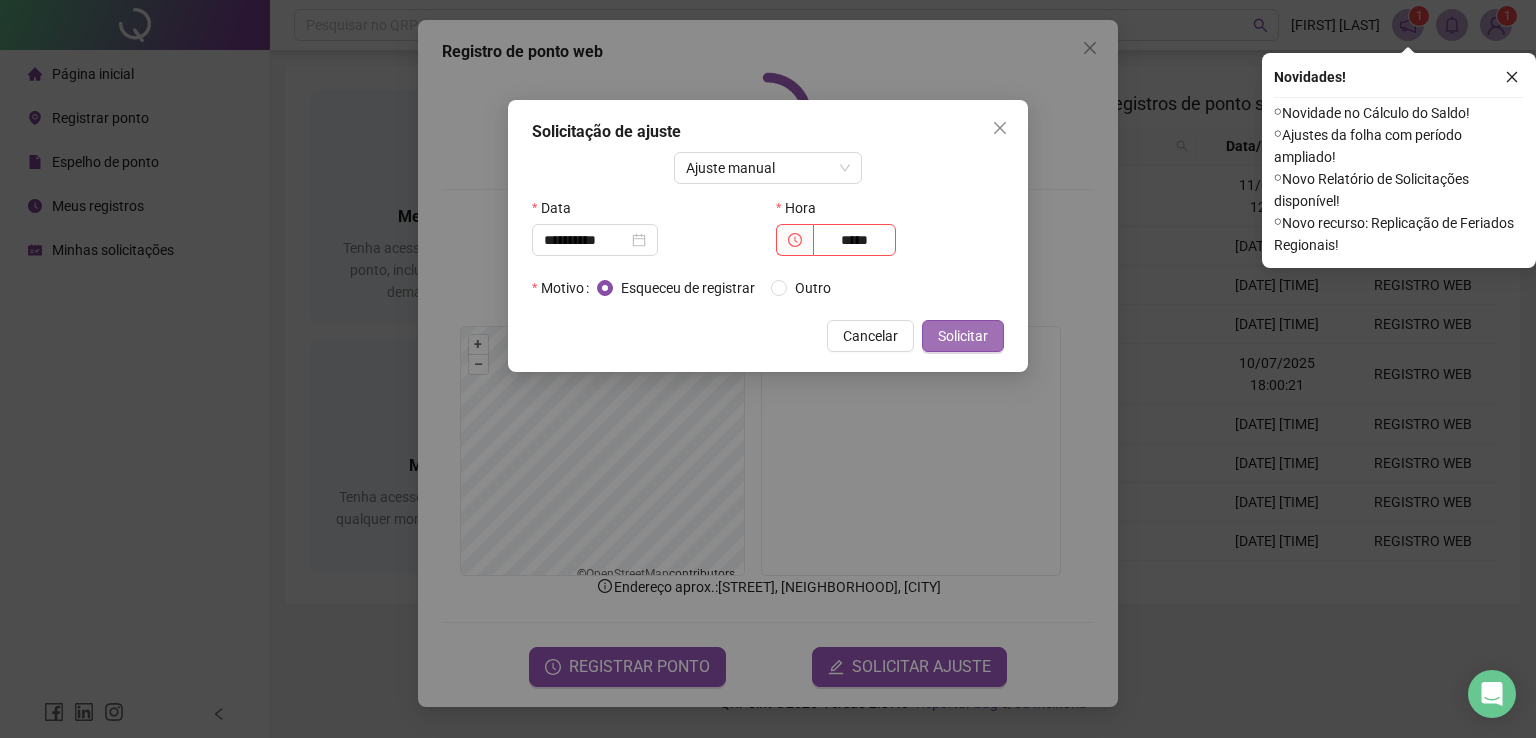 click on "Solicitar" at bounding box center [963, 336] 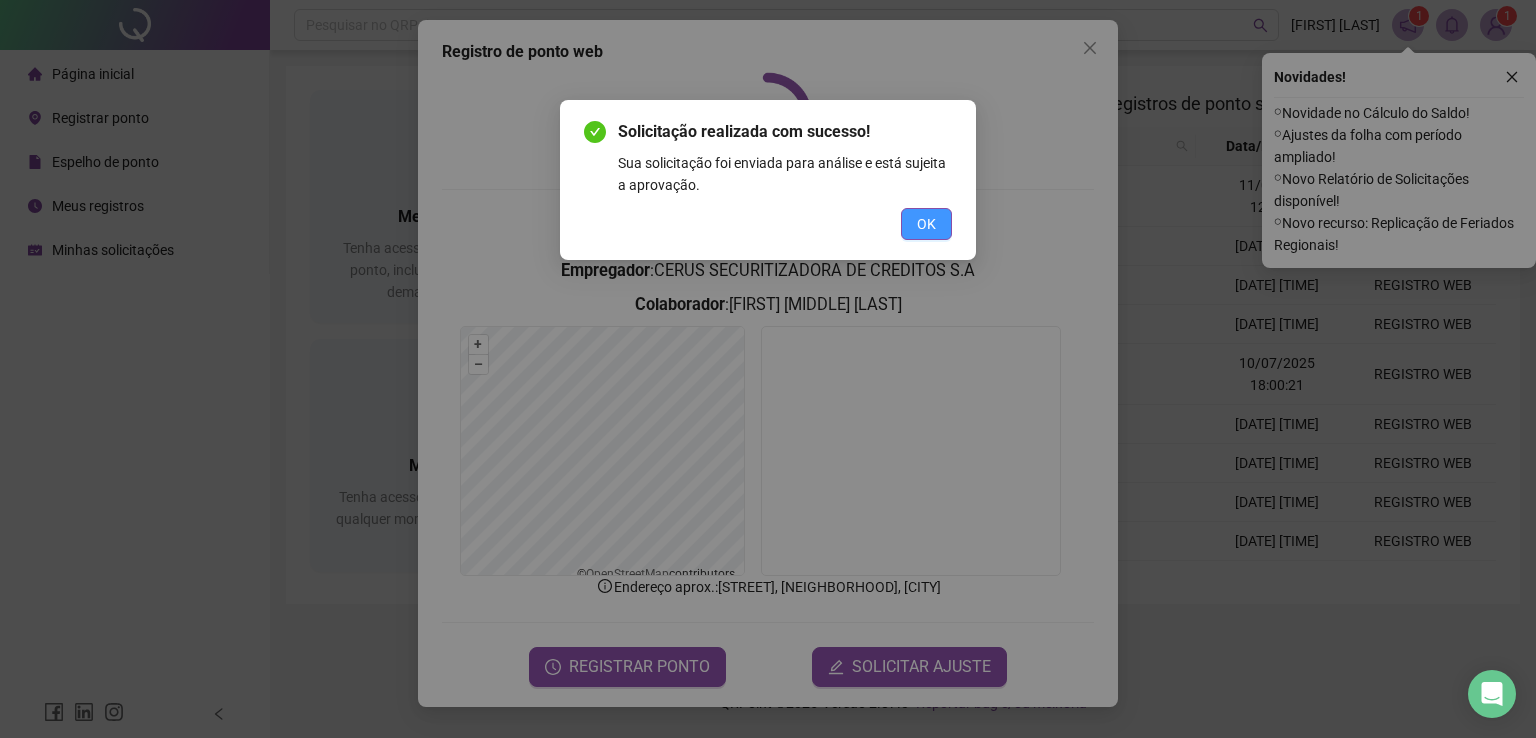 click on "OK" at bounding box center [926, 224] 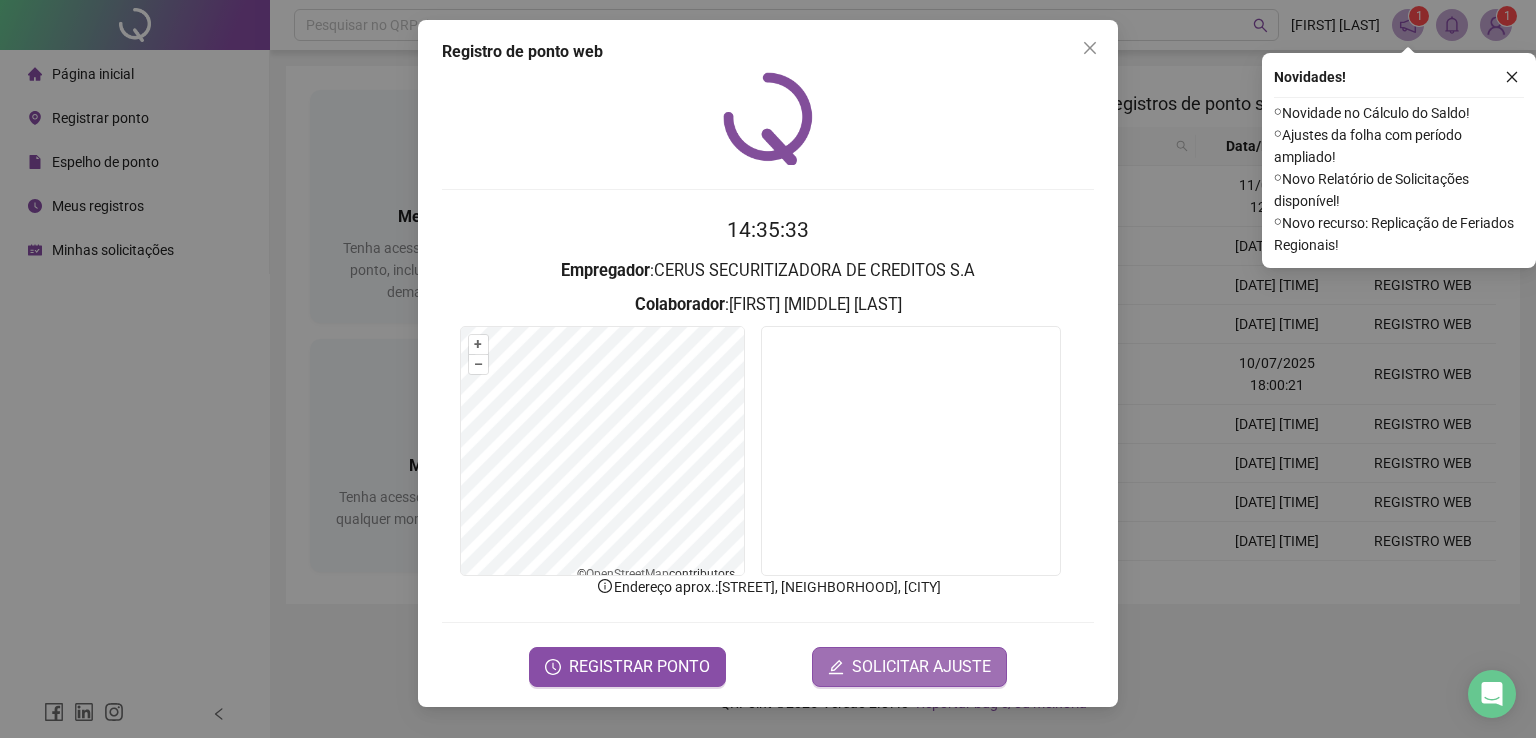 click on "SOLICITAR AJUSTE" at bounding box center [921, 667] 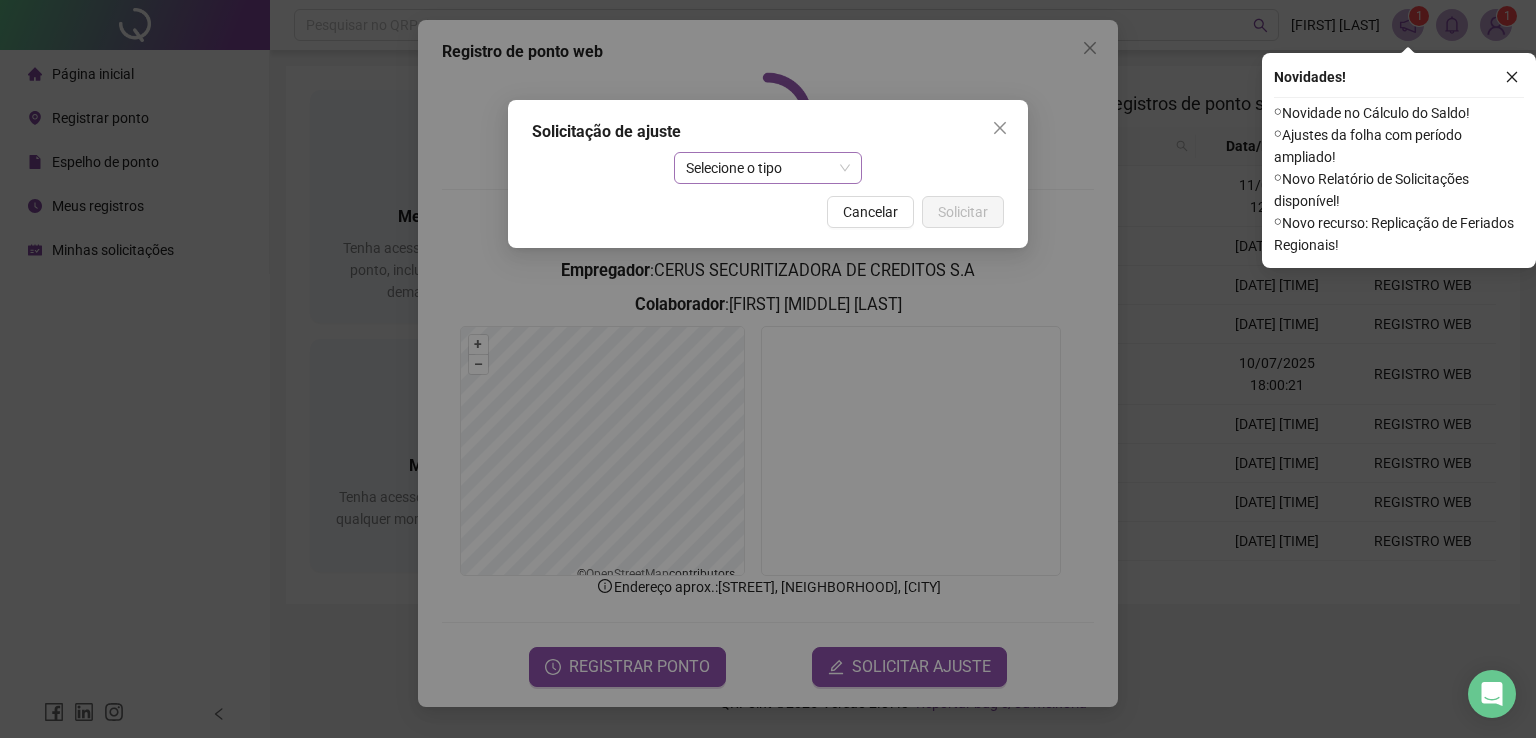 click on "Selecione o tipo" at bounding box center (768, 168) 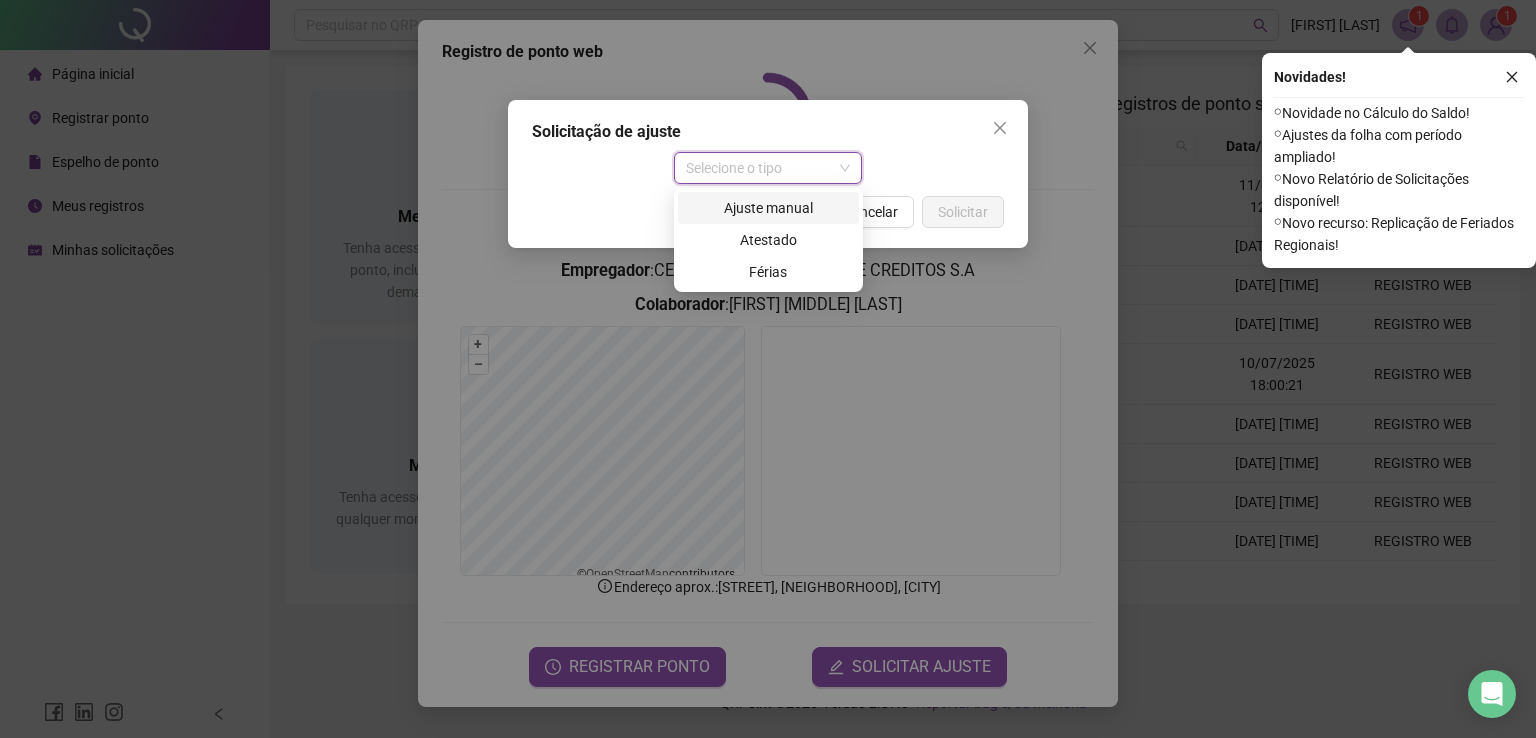 click on "Ajuste manual" at bounding box center [768, 208] 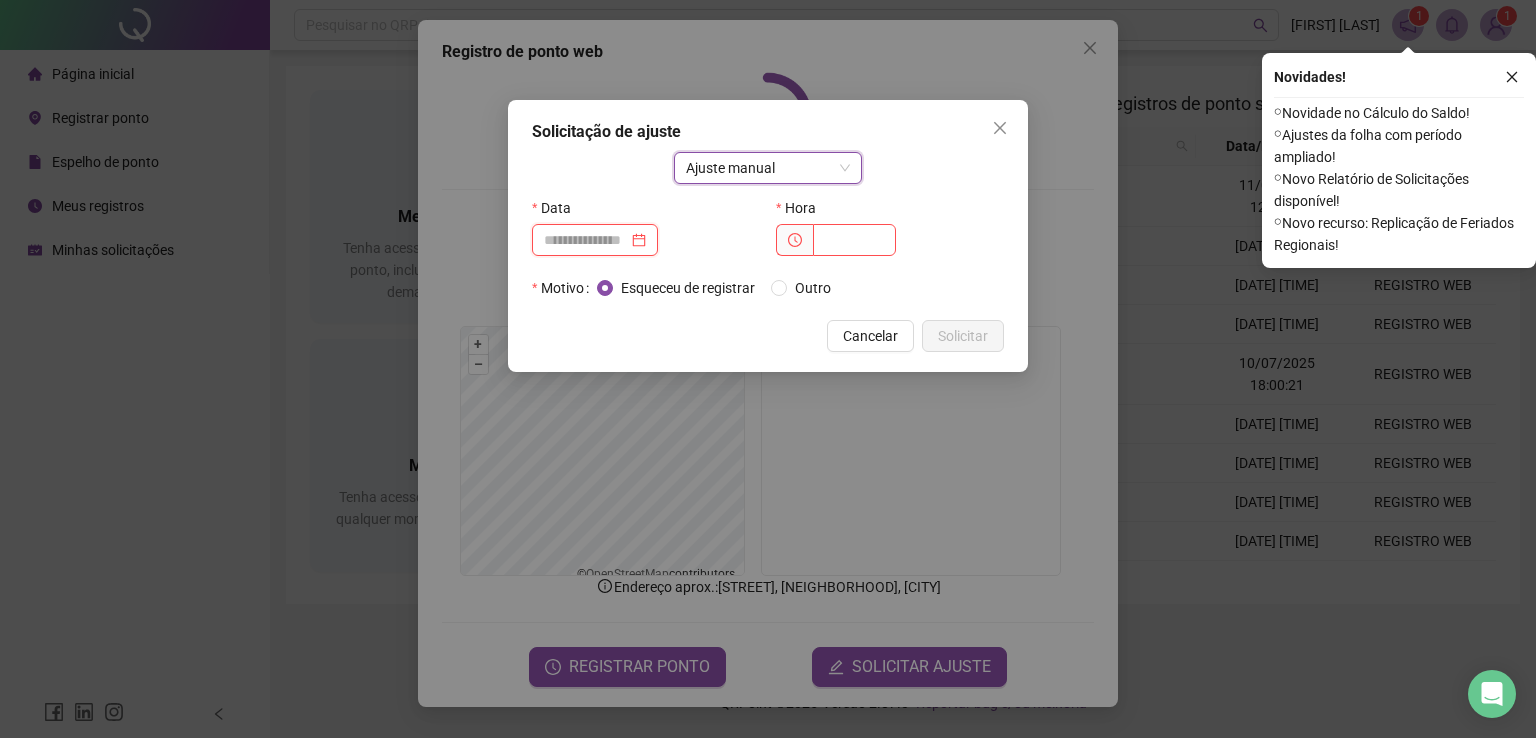 click at bounding box center [586, 240] 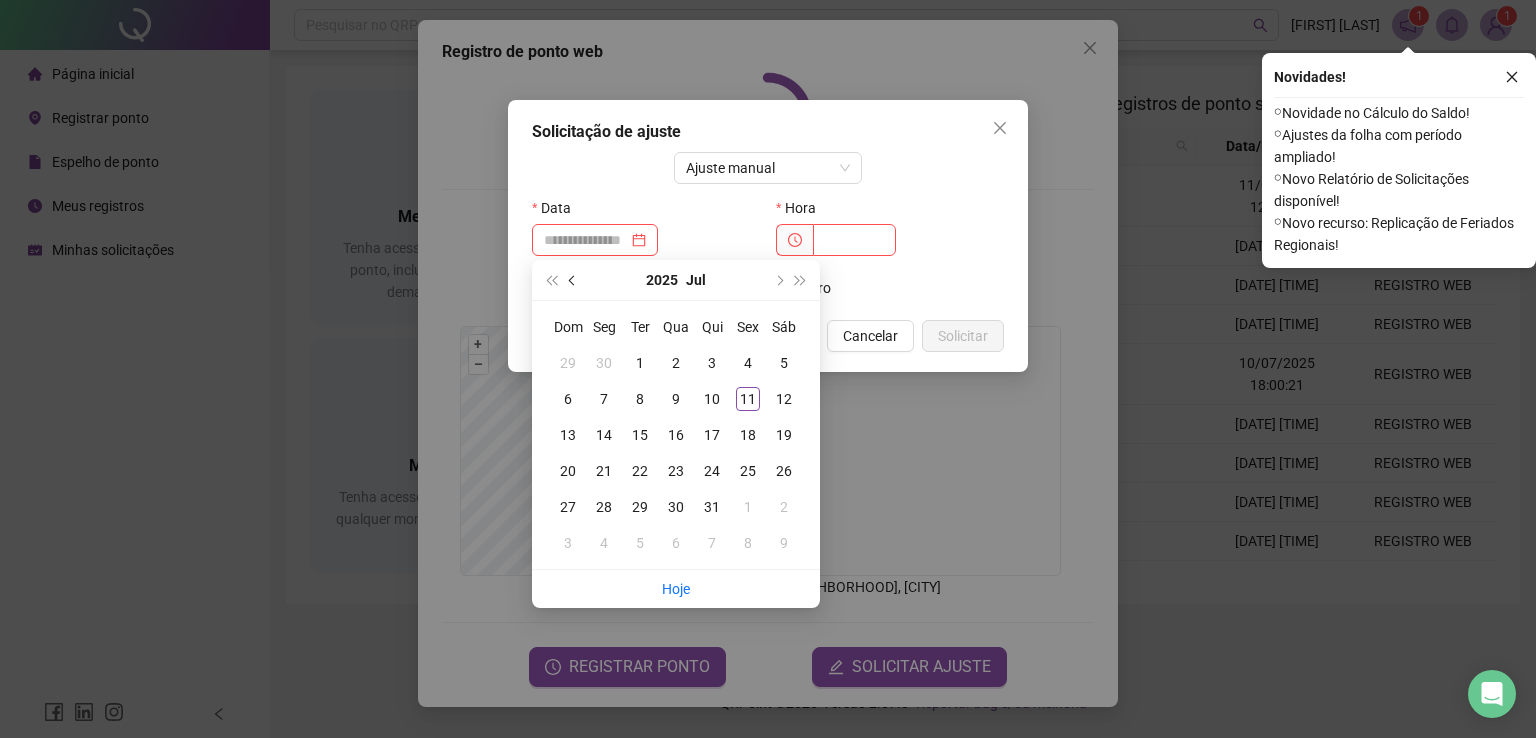 click at bounding box center [574, 280] 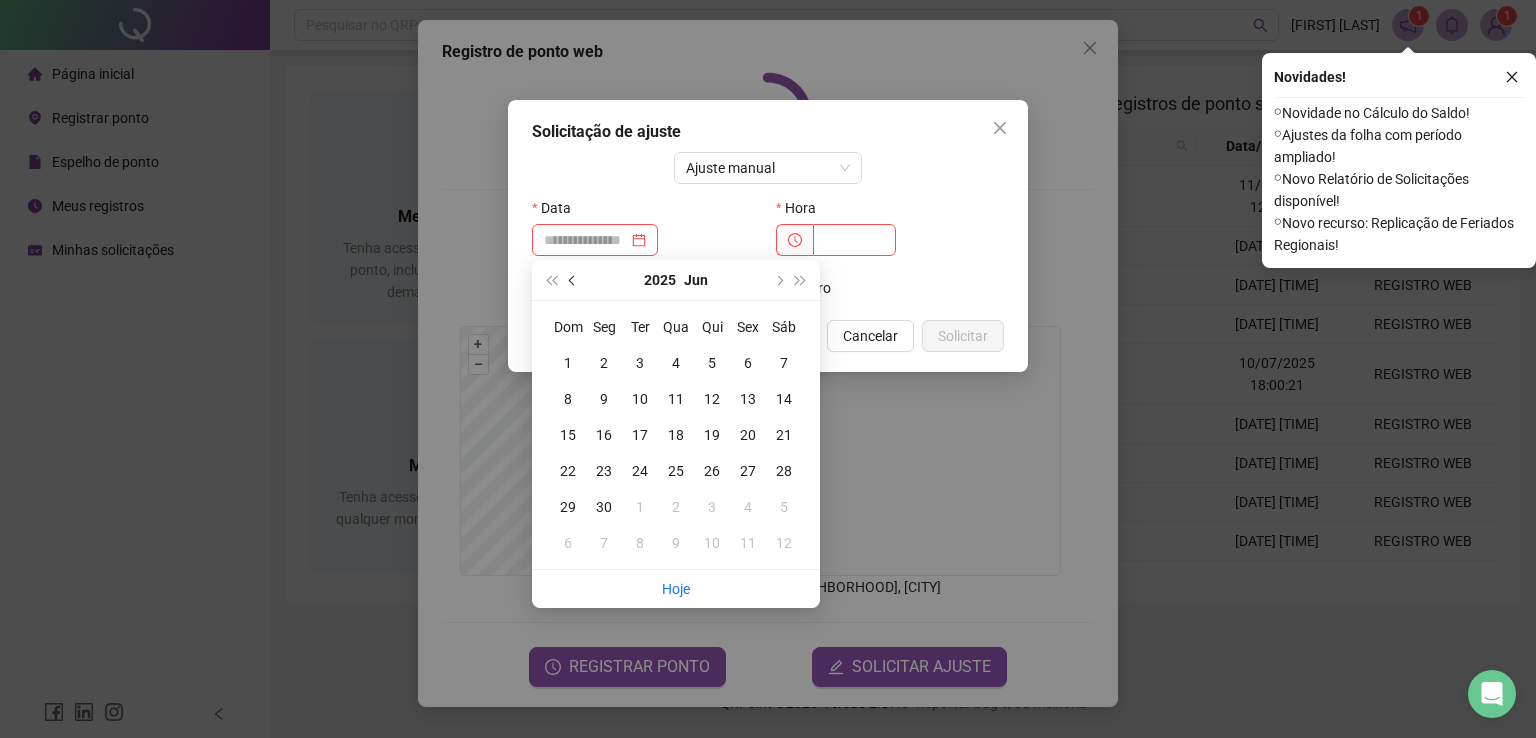 click at bounding box center (574, 280) 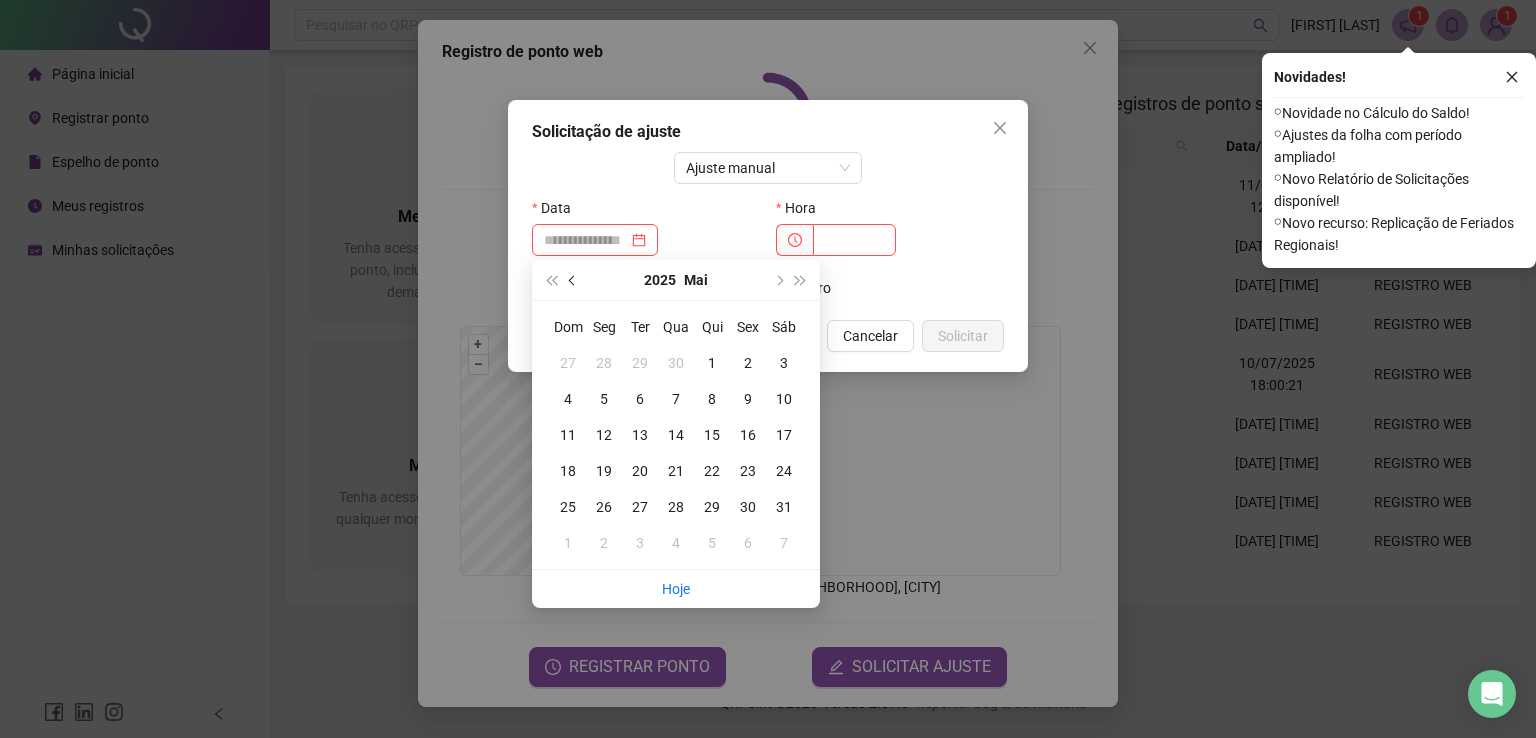click at bounding box center (574, 280) 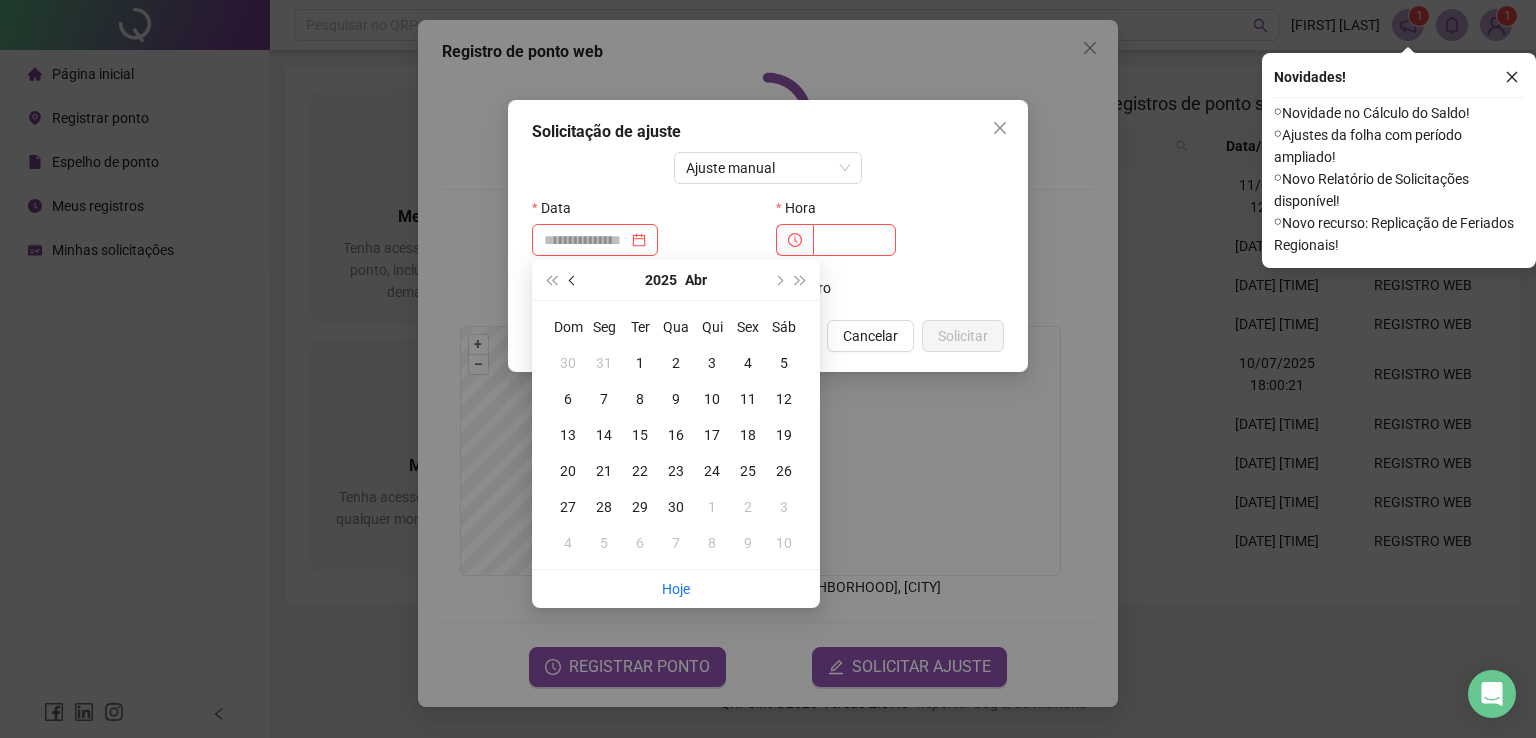 click at bounding box center [574, 280] 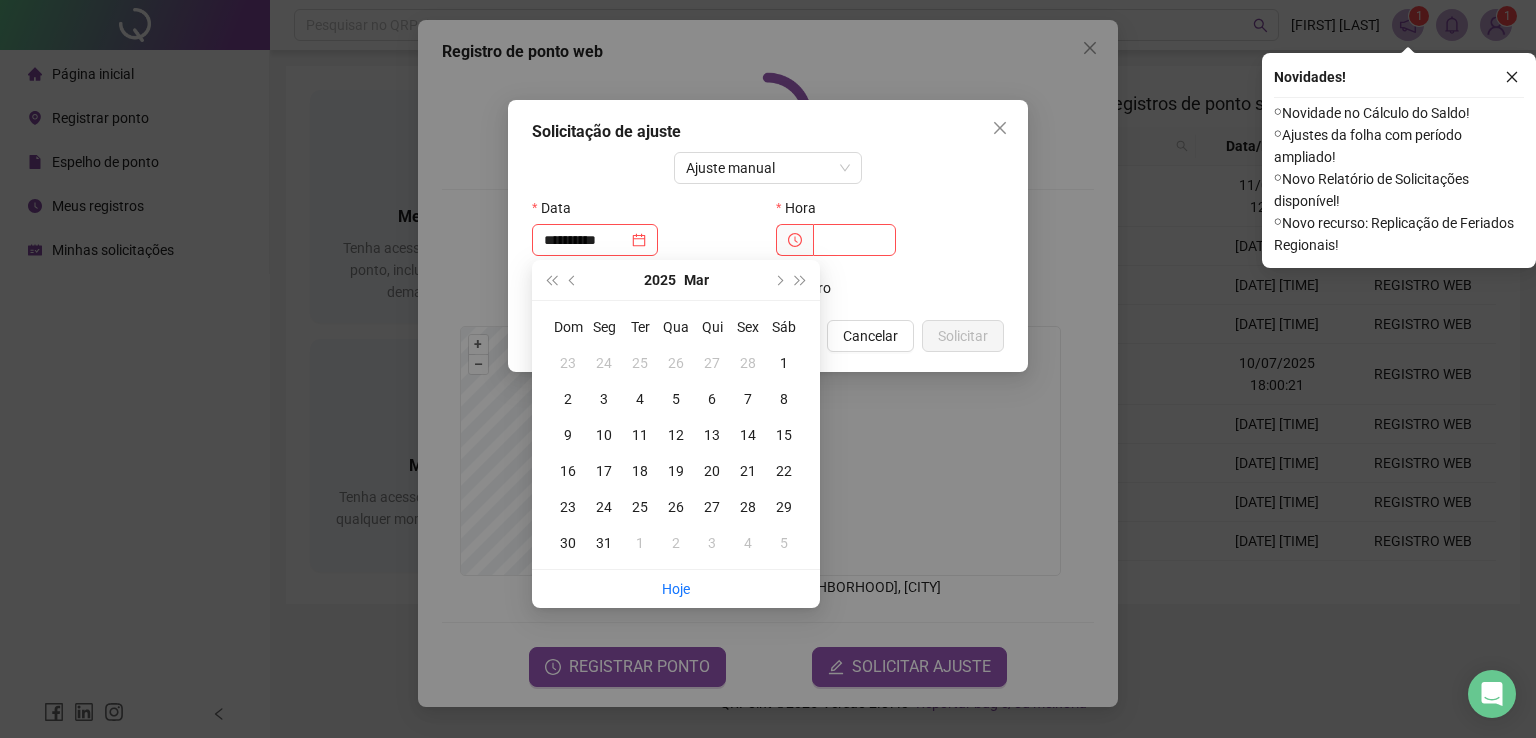type on "**********" 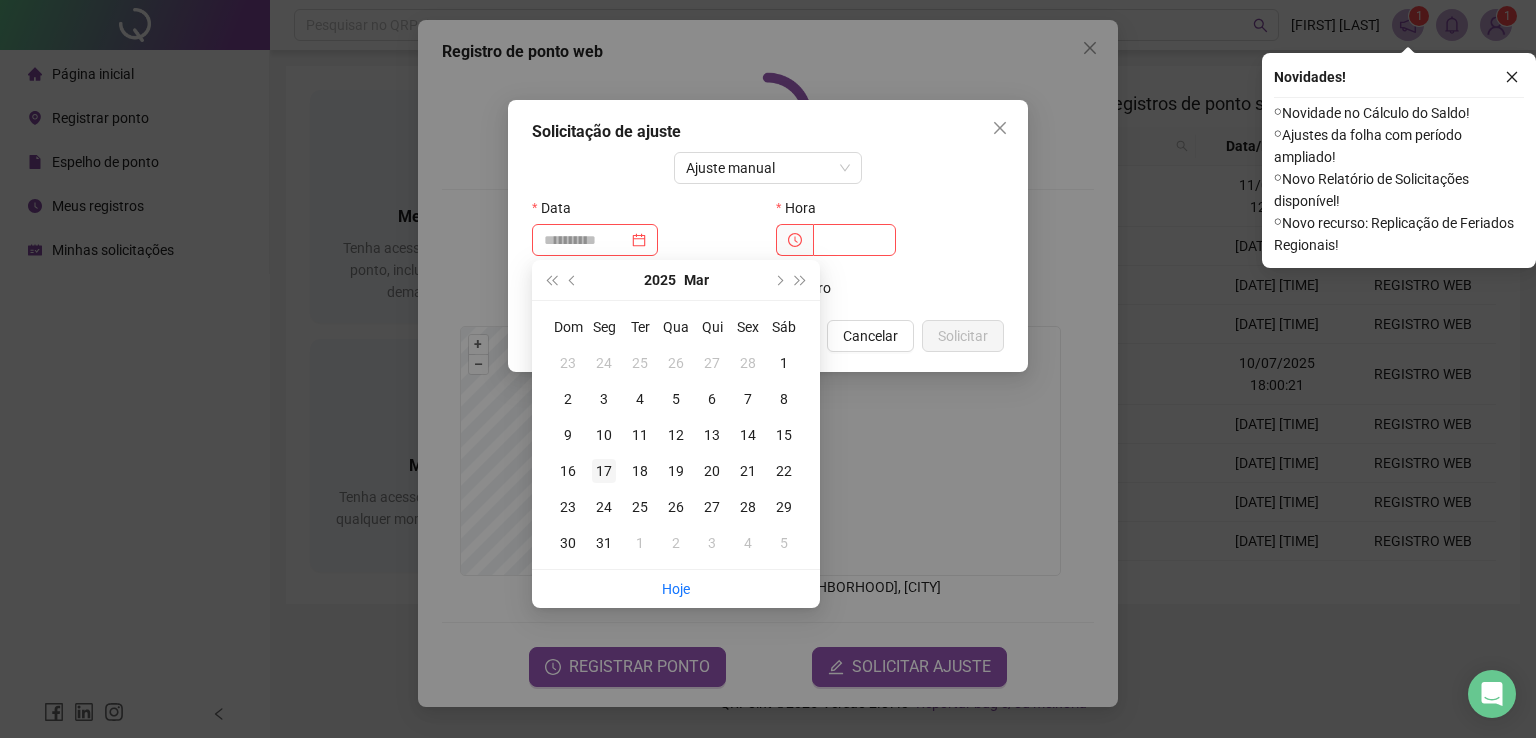 type on "**********" 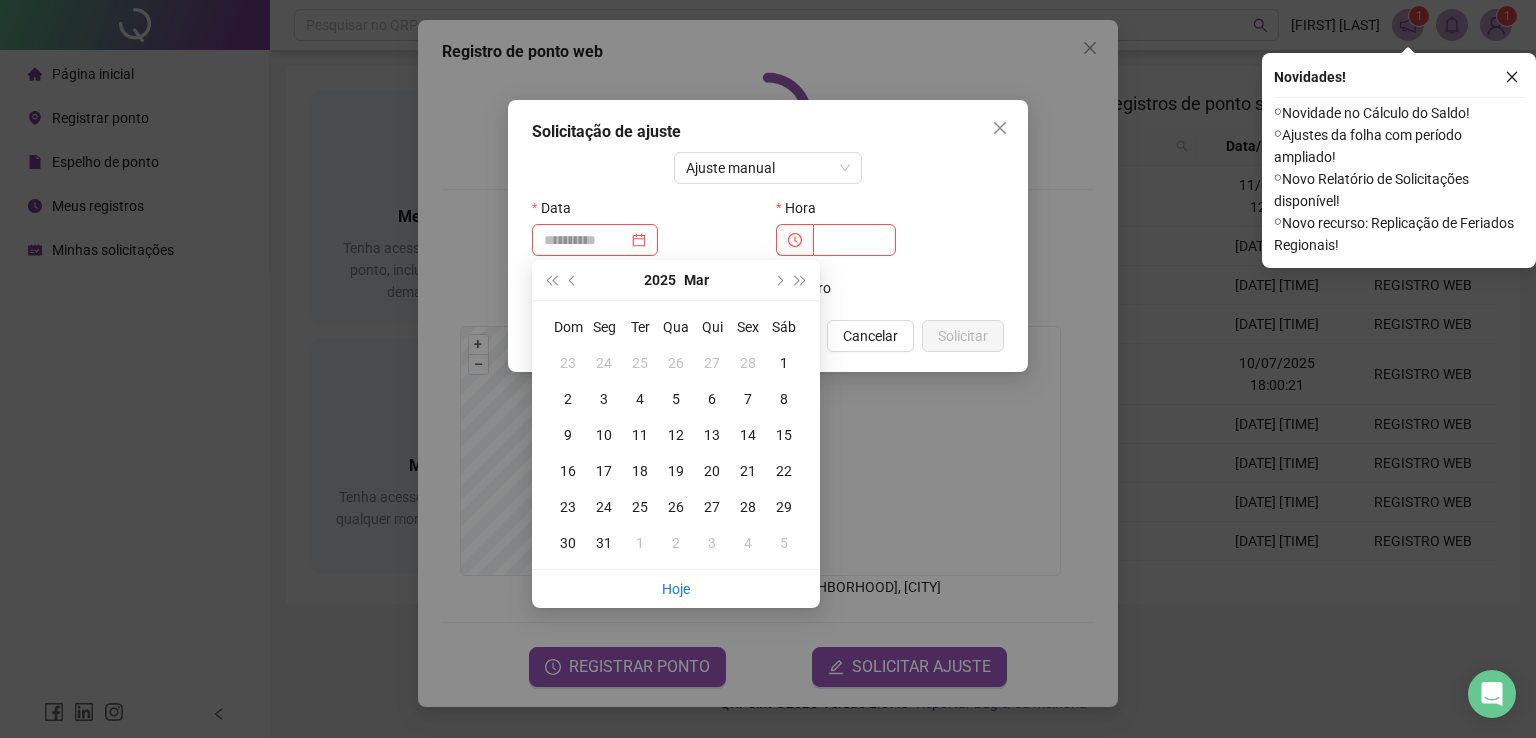 click on "17" at bounding box center [604, 471] 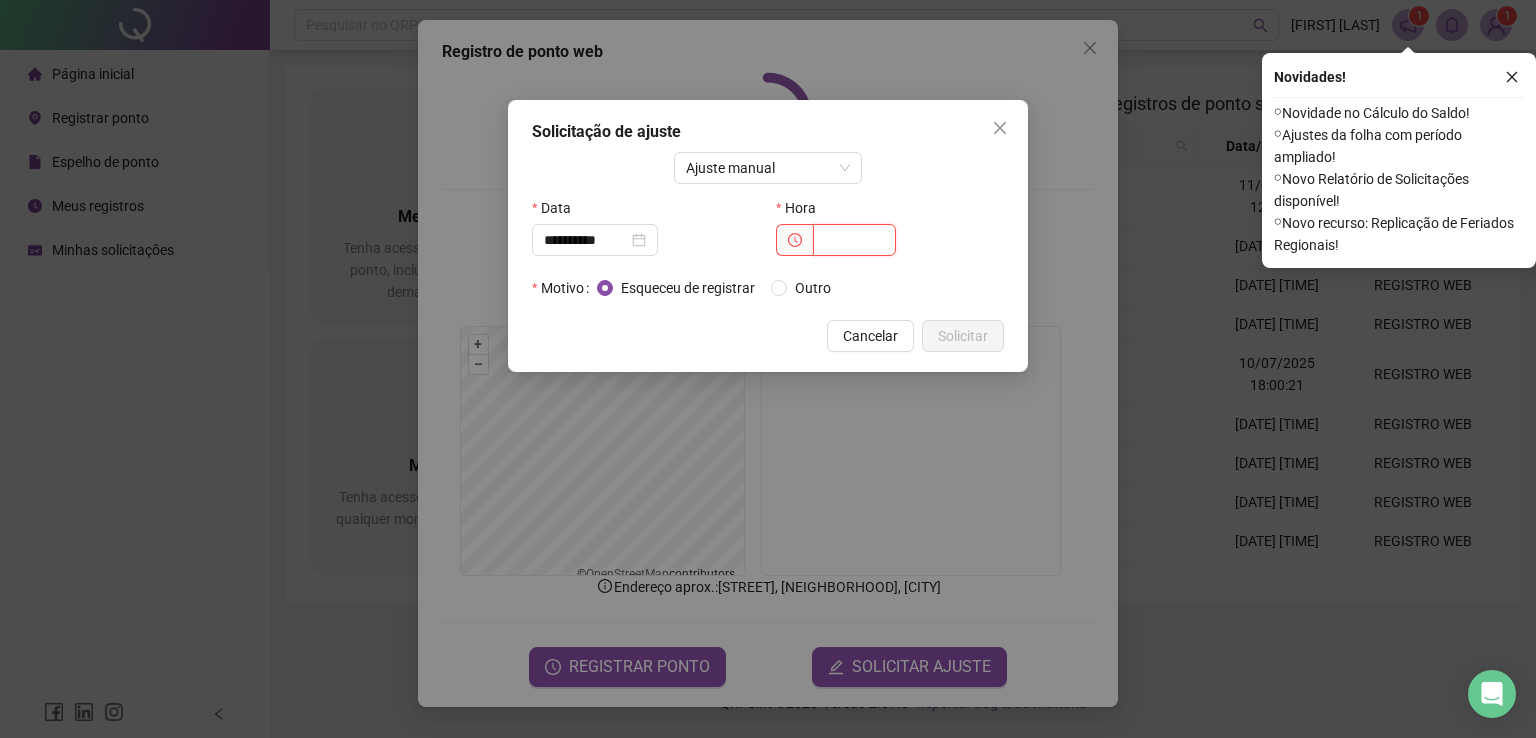 click at bounding box center (854, 240) 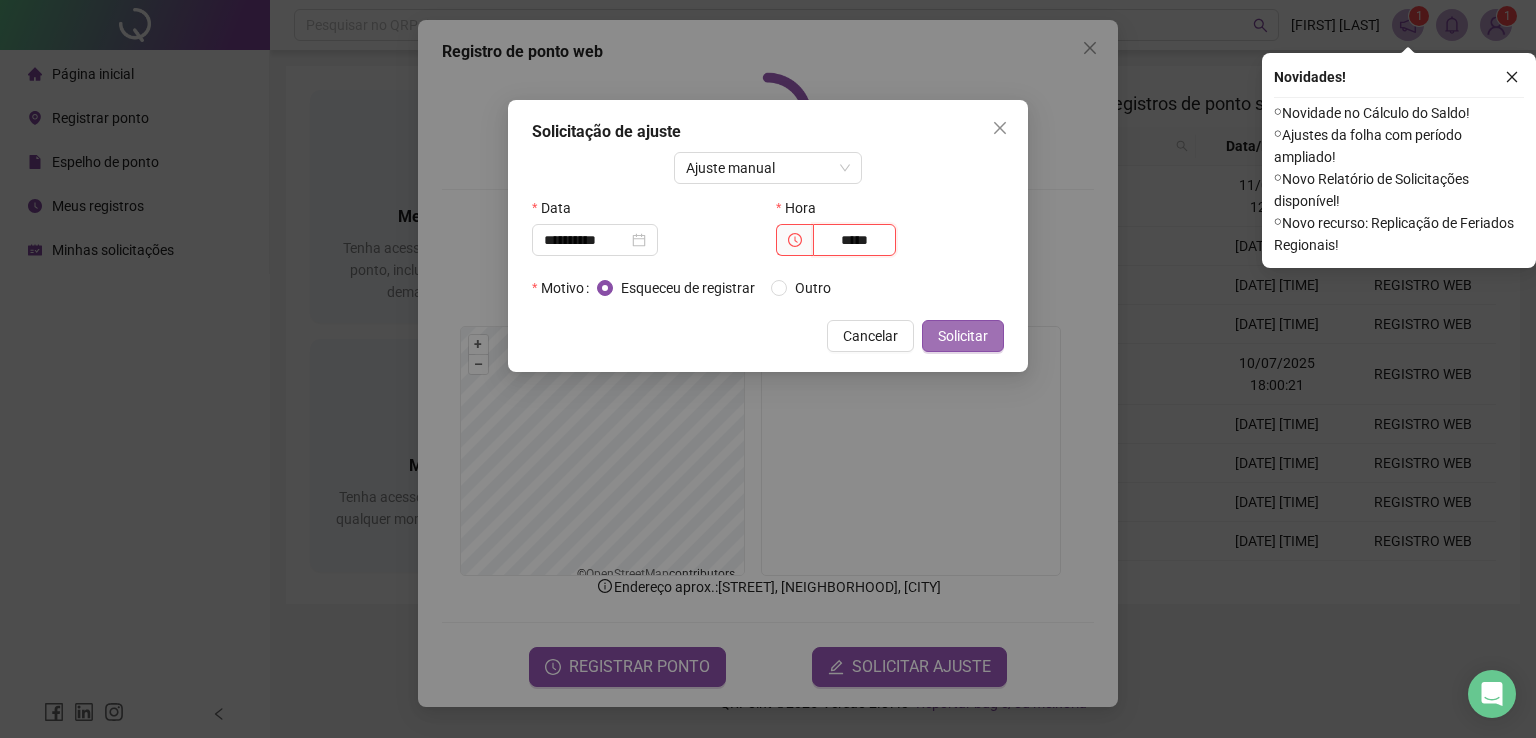 type on "*****" 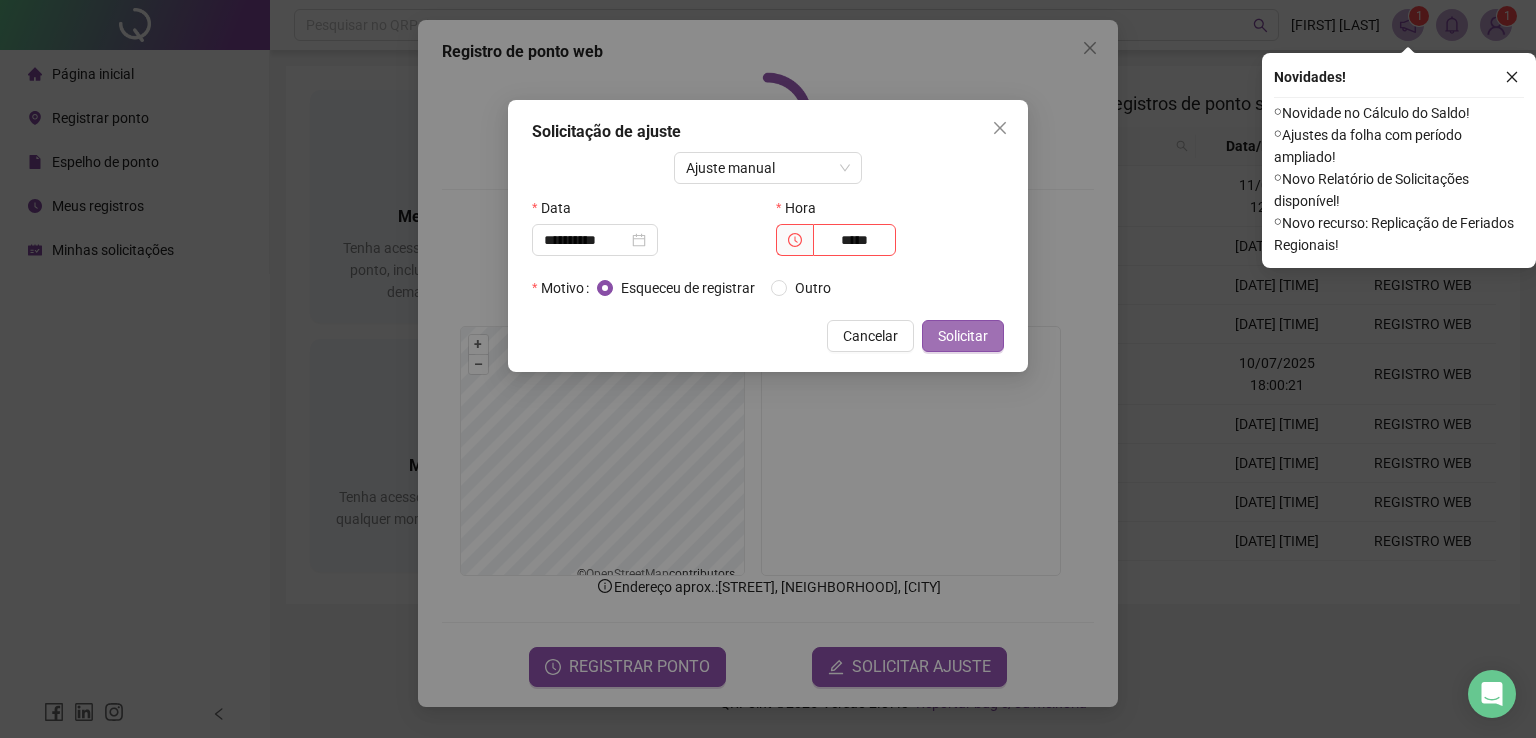 click on "Solicitar" at bounding box center [963, 336] 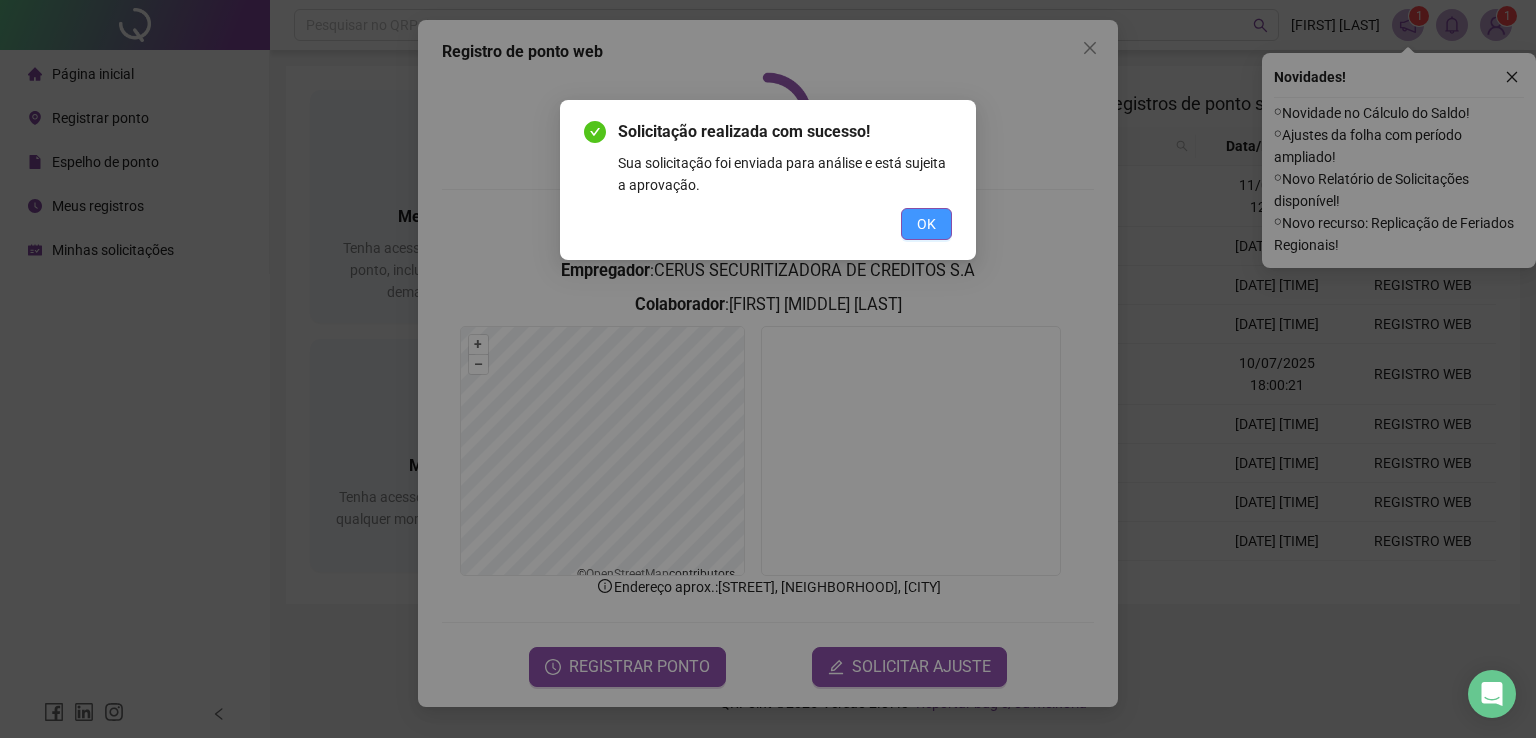 click on "OK" at bounding box center [926, 224] 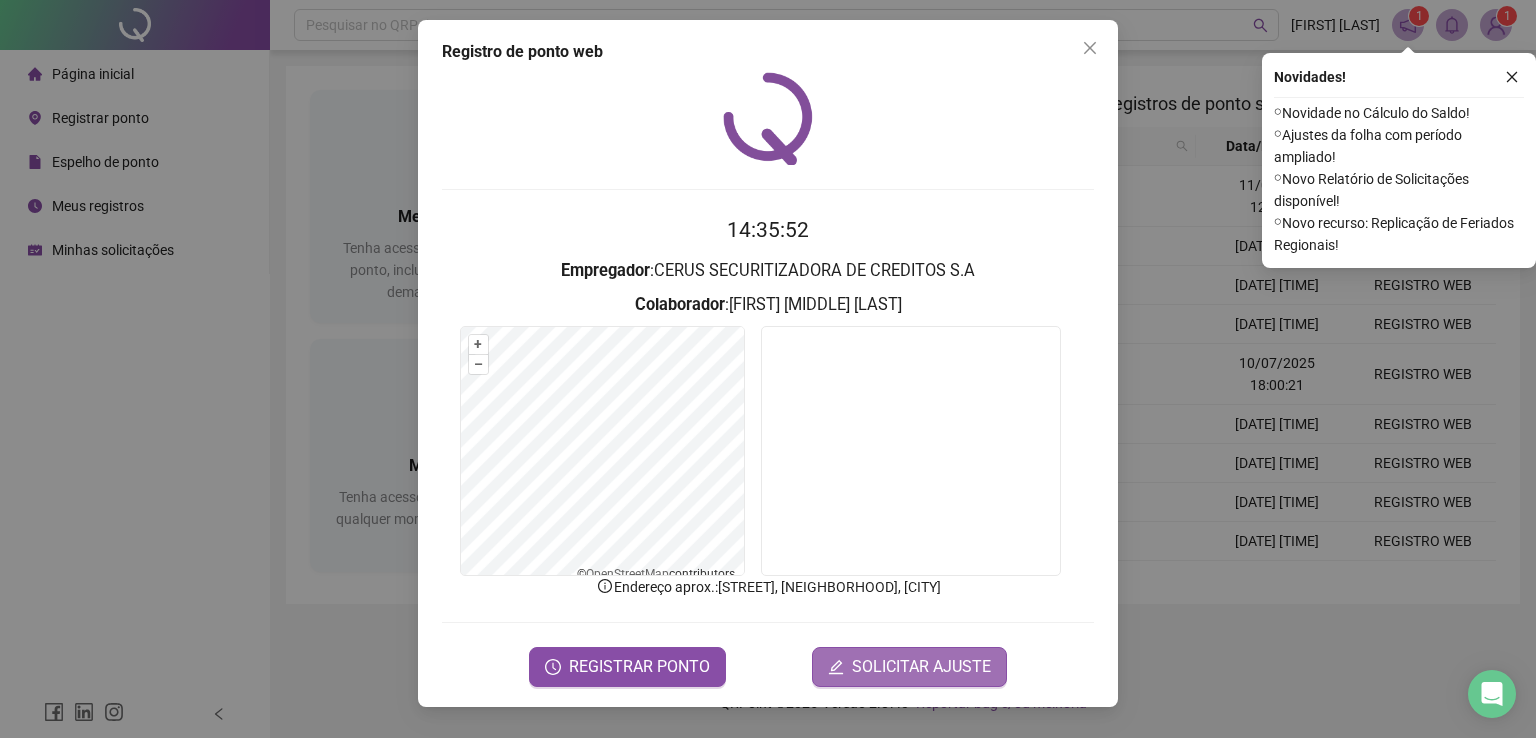 click on "SOLICITAR AJUSTE" at bounding box center (921, 667) 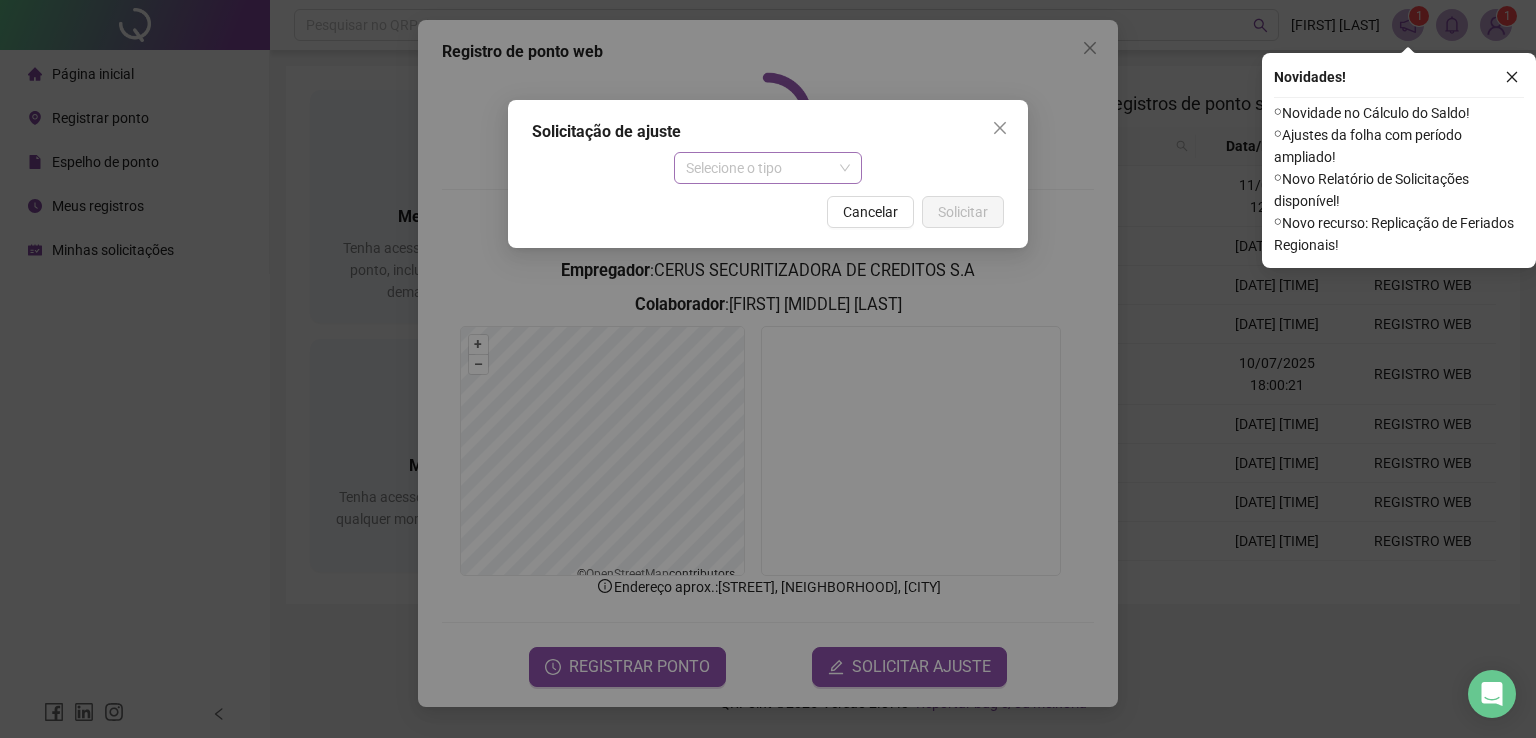 click on "Selecione o tipo" at bounding box center (768, 168) 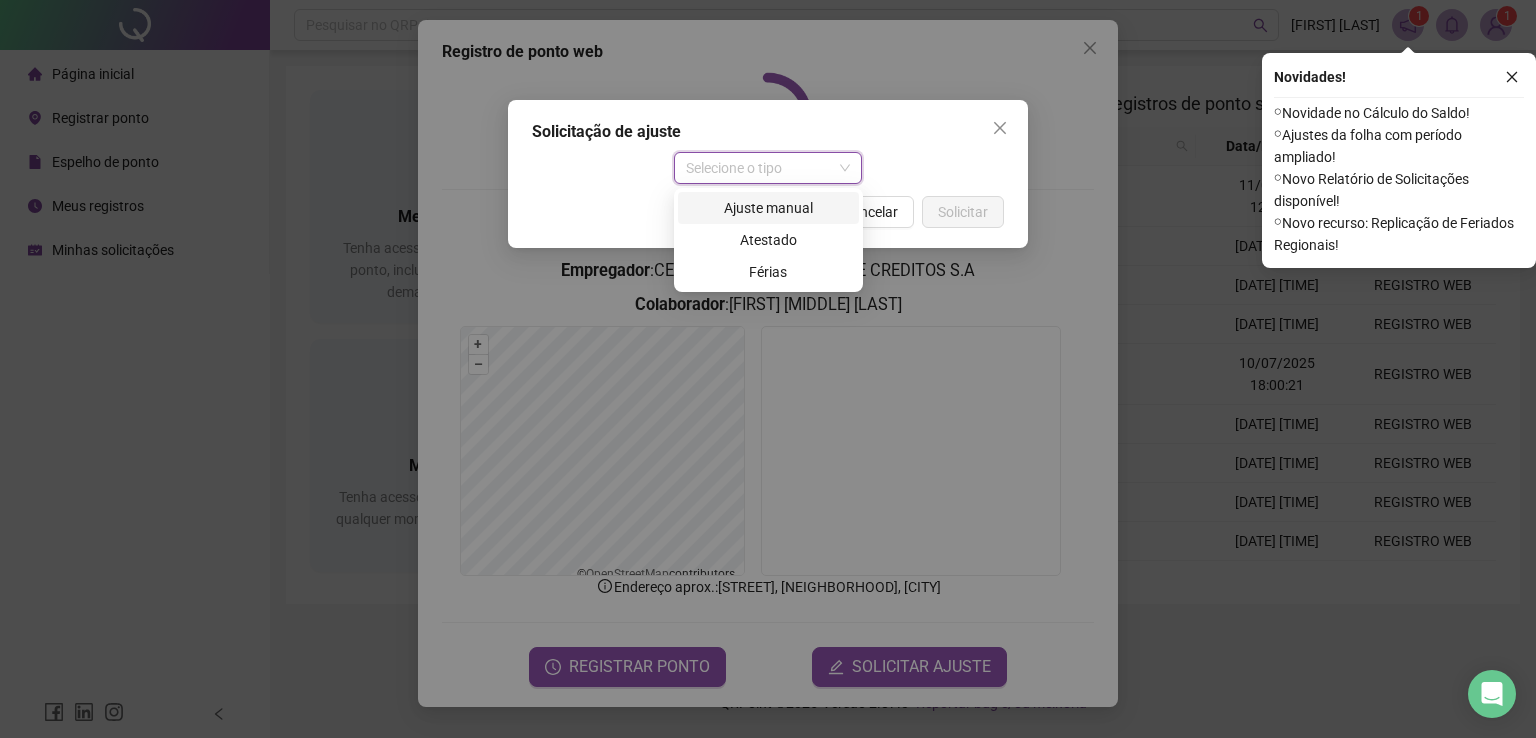 click on "Ajuste manual" at bounding box center (768, 208) 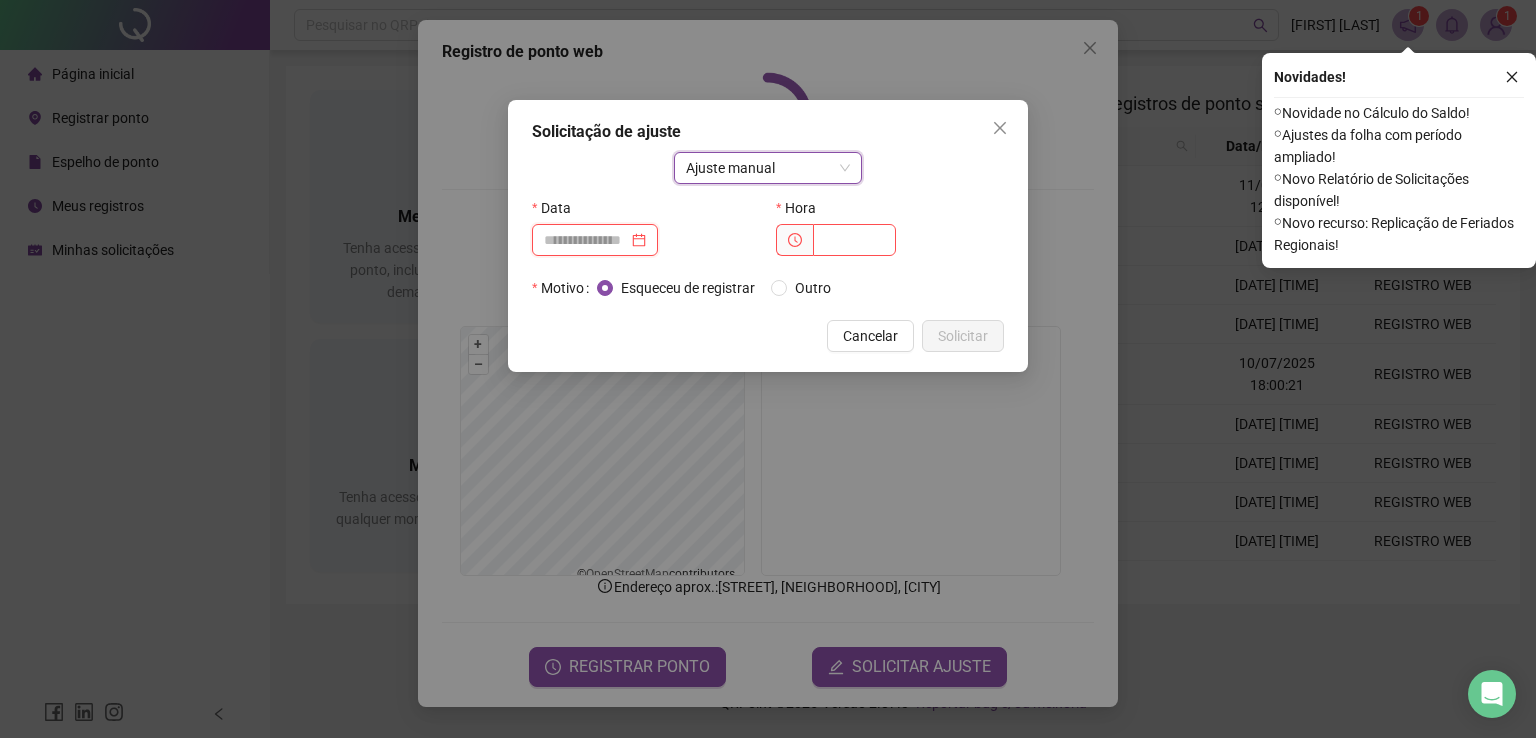 click at bounding box center (586, 240) 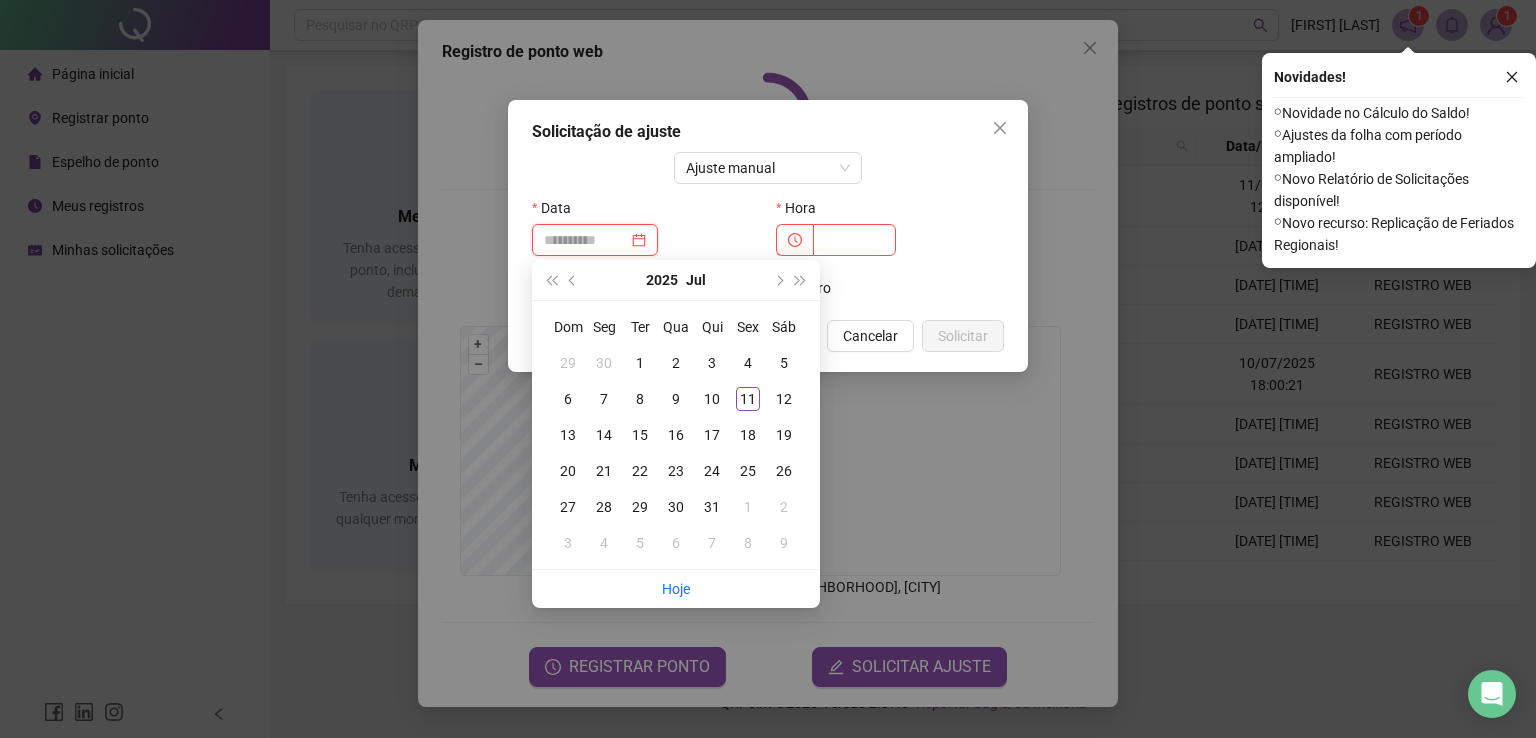 type on "**********" 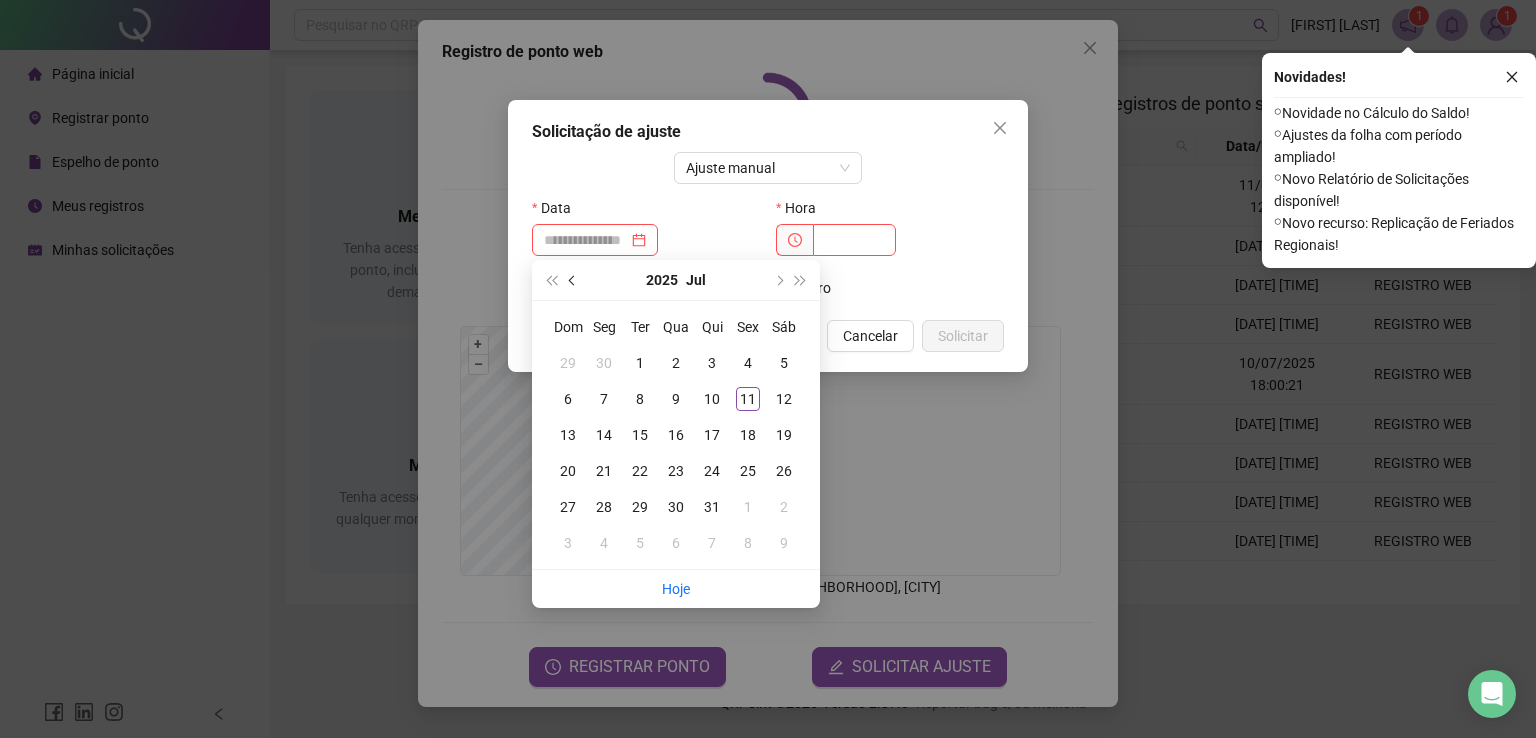 click at bounding box center [573, 280] 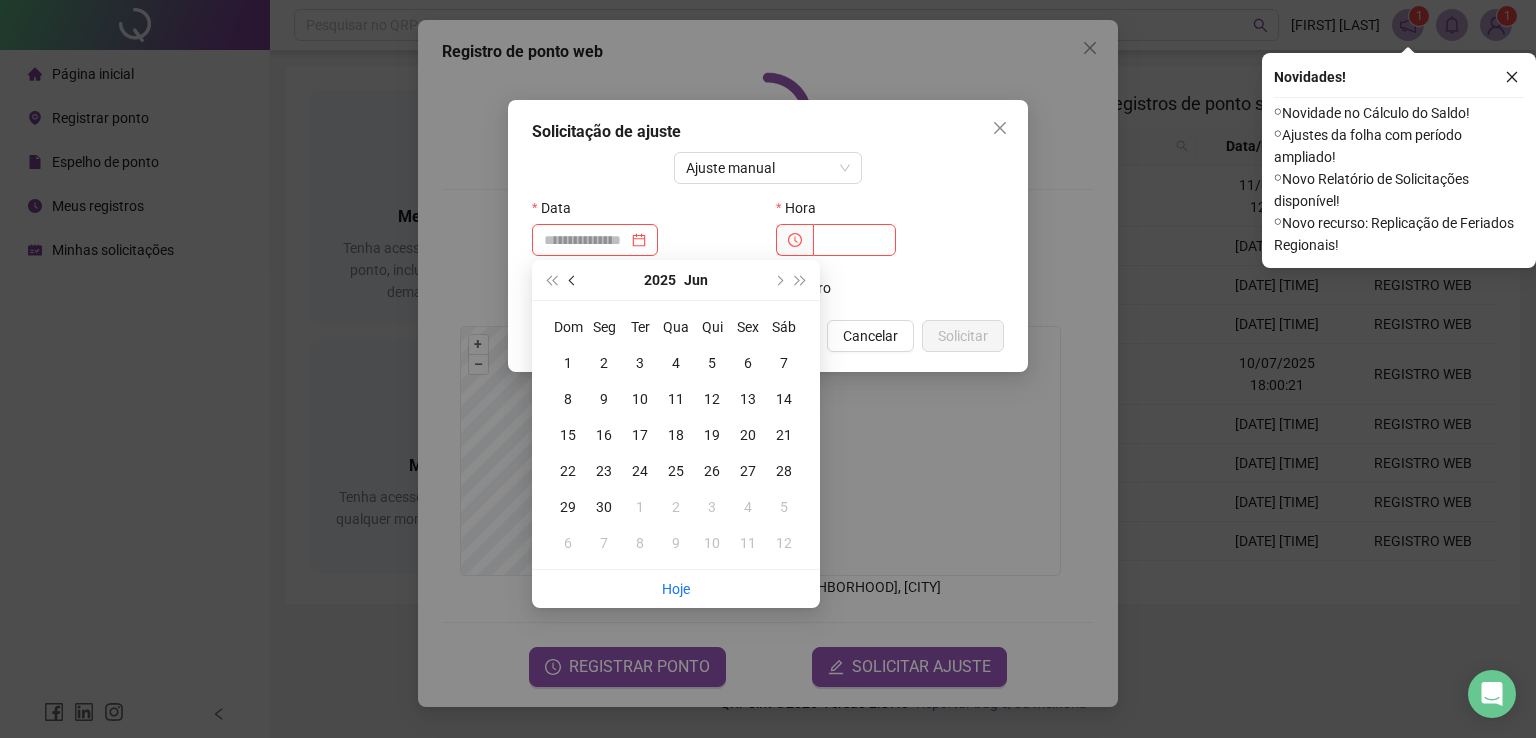 click at bounding box center [573, 280] 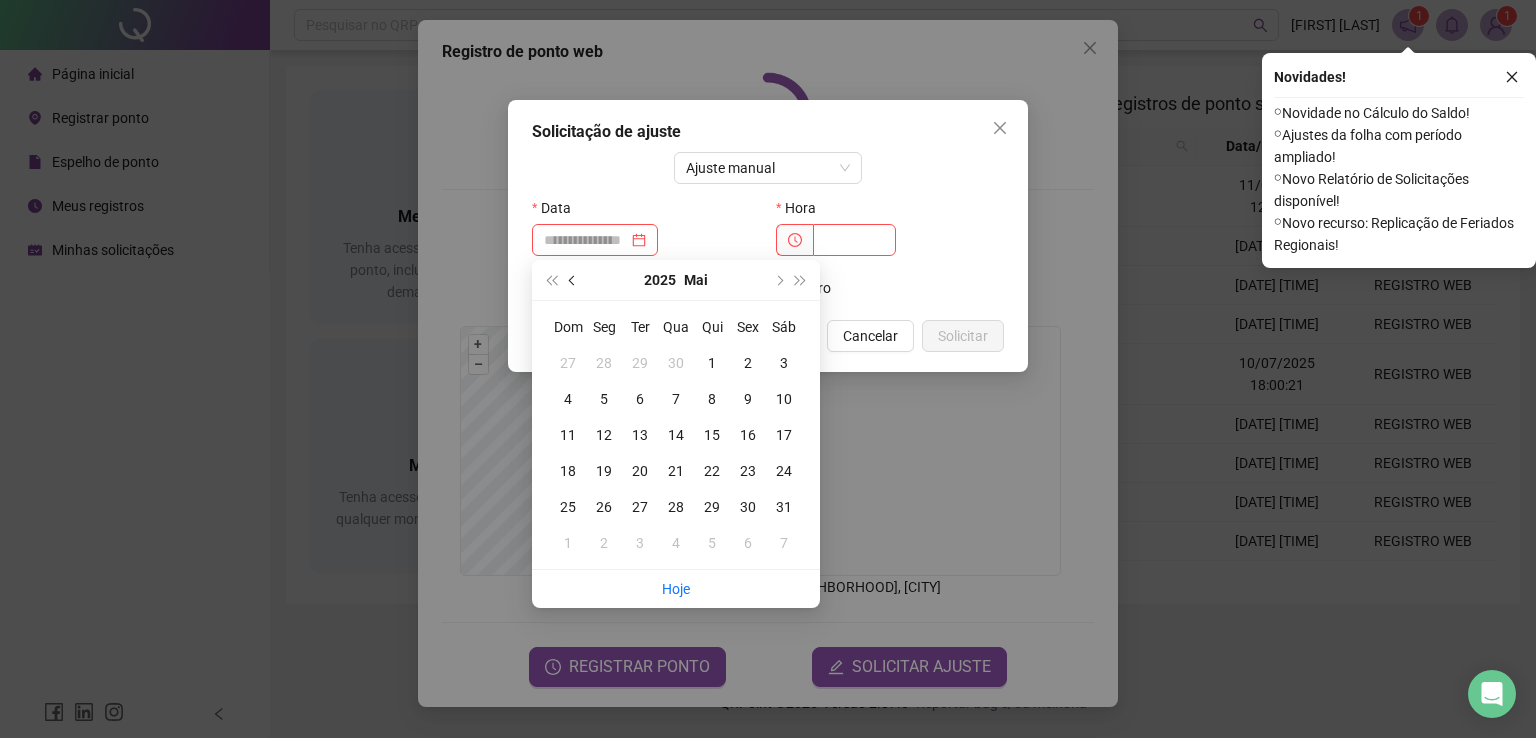 click at bounding box center (573, 280) 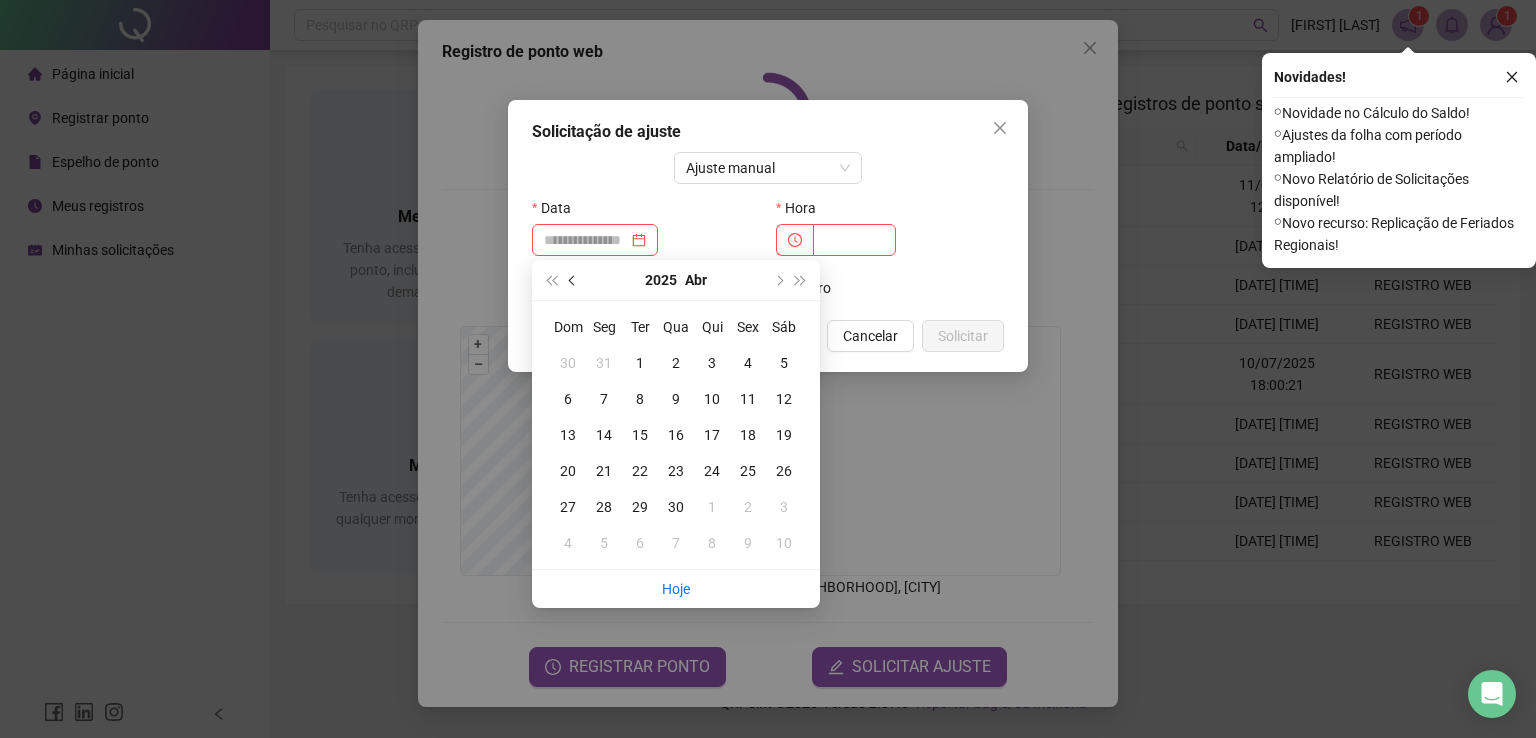 click at bounding box center (573, 280) 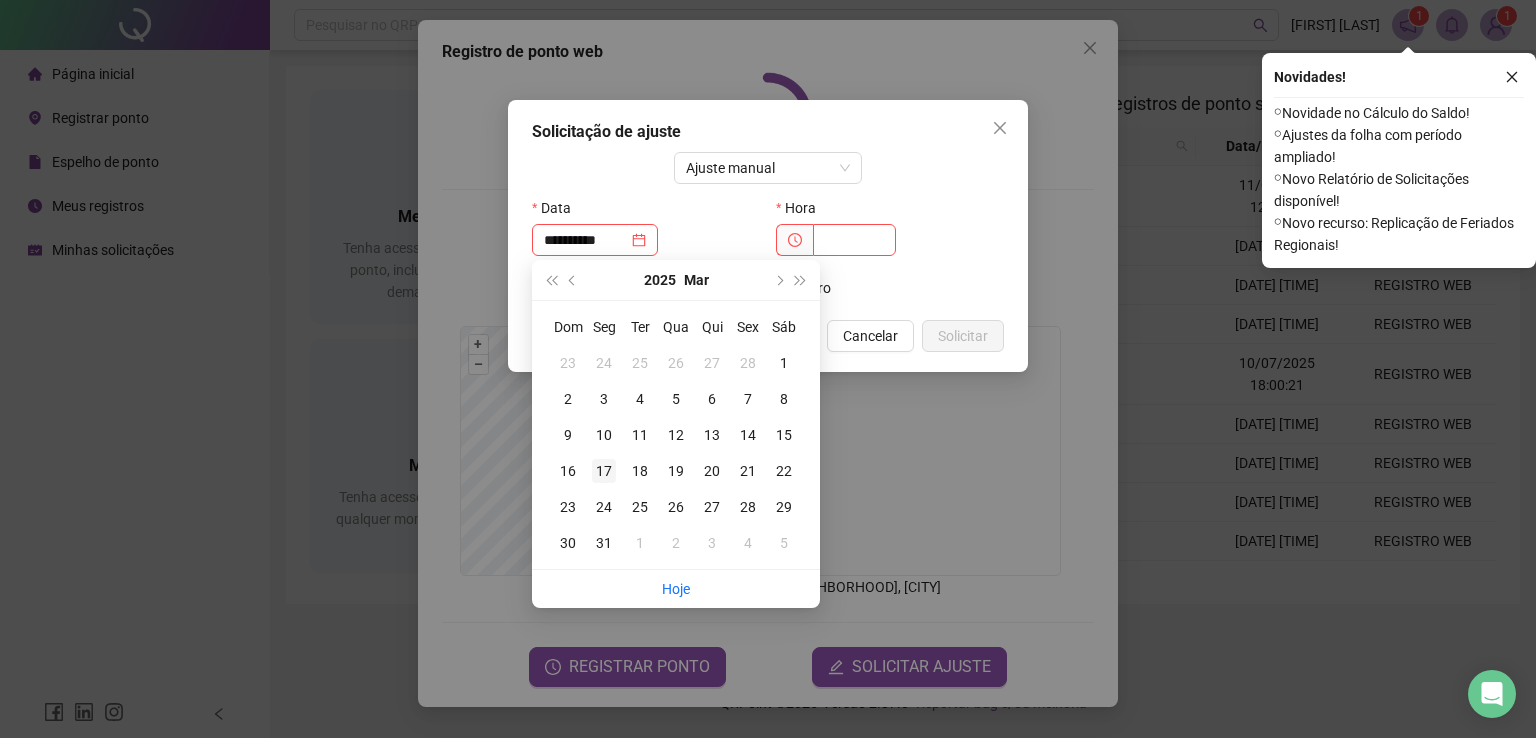 type on "**********" 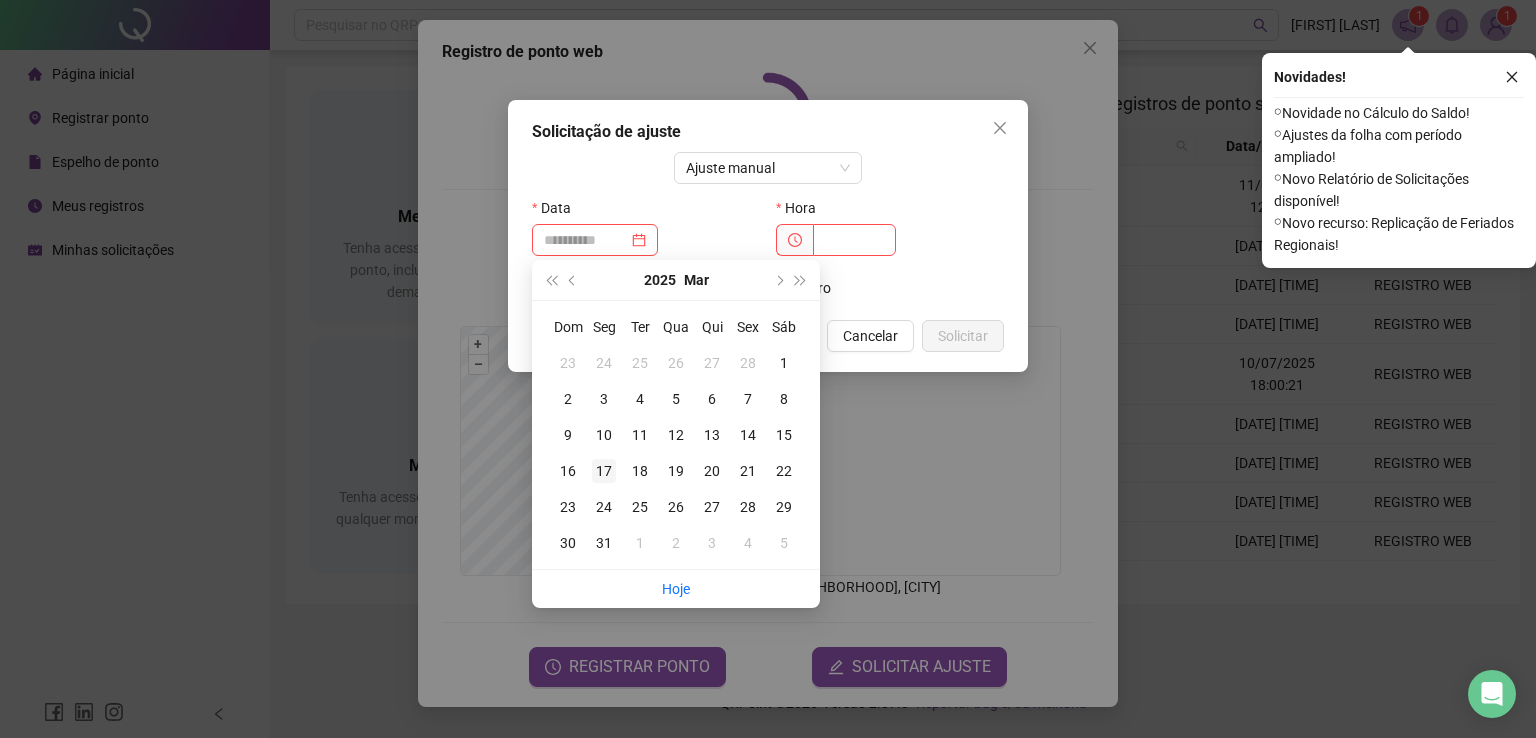 click on "17" at bounding box center [604, 471] 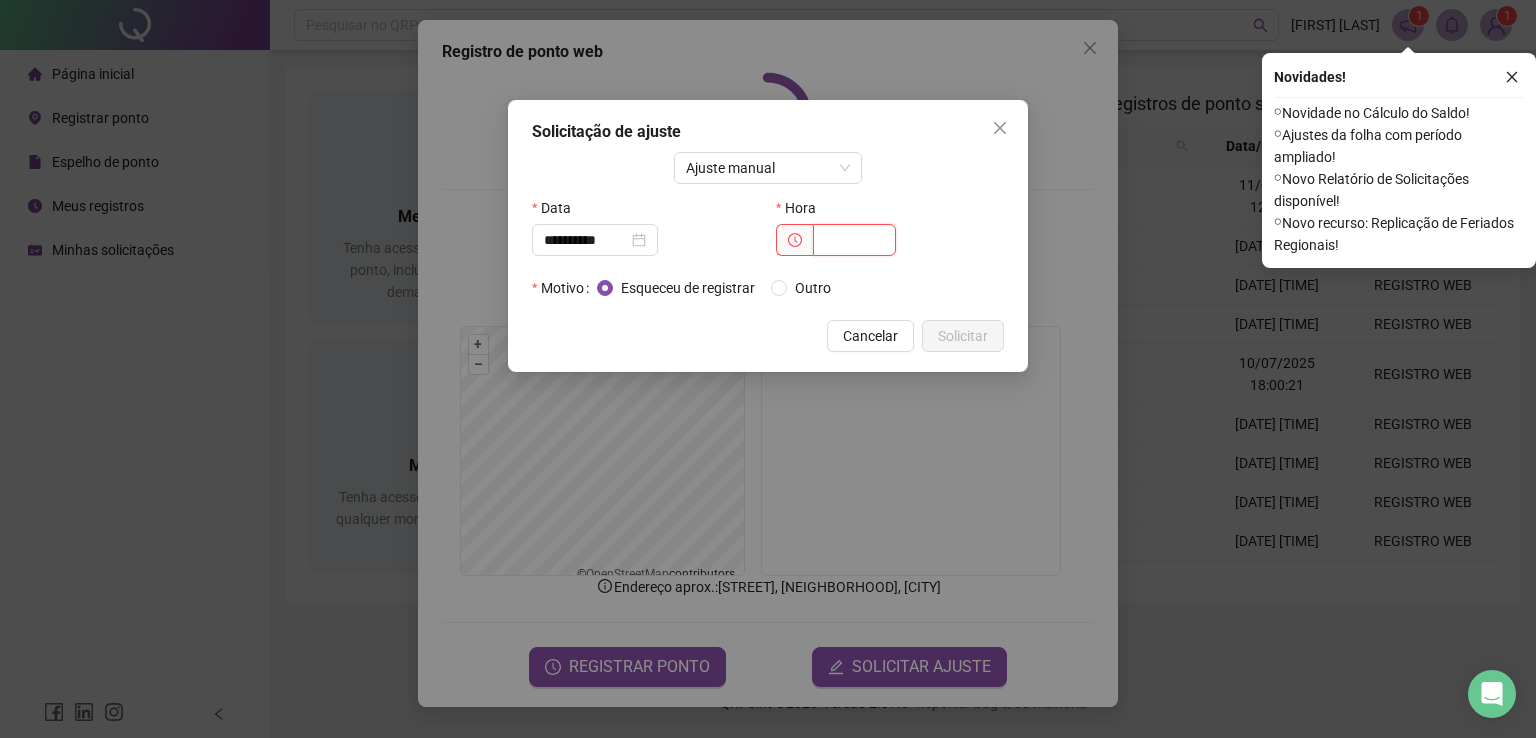 click at bounding box center [854, 240] 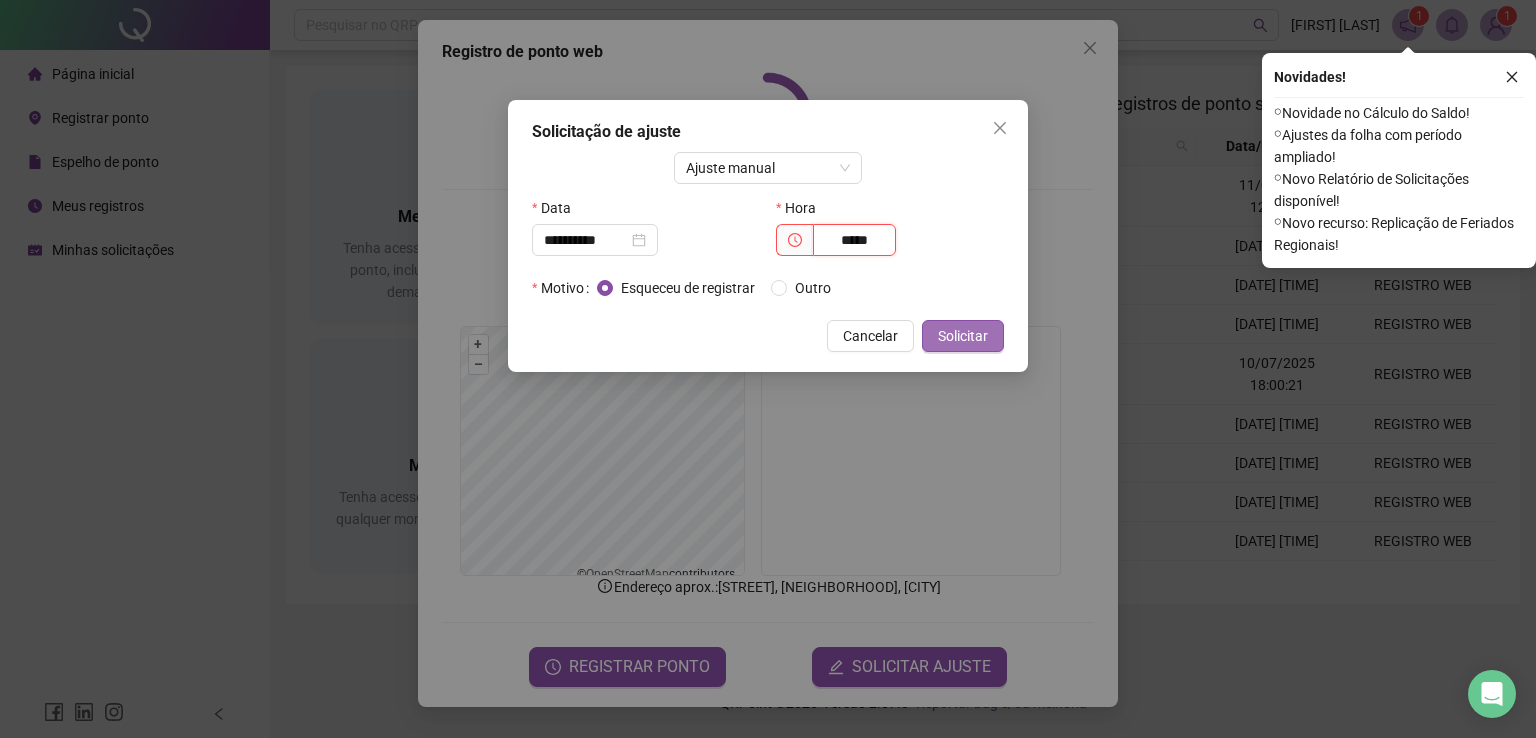 type on "*****" 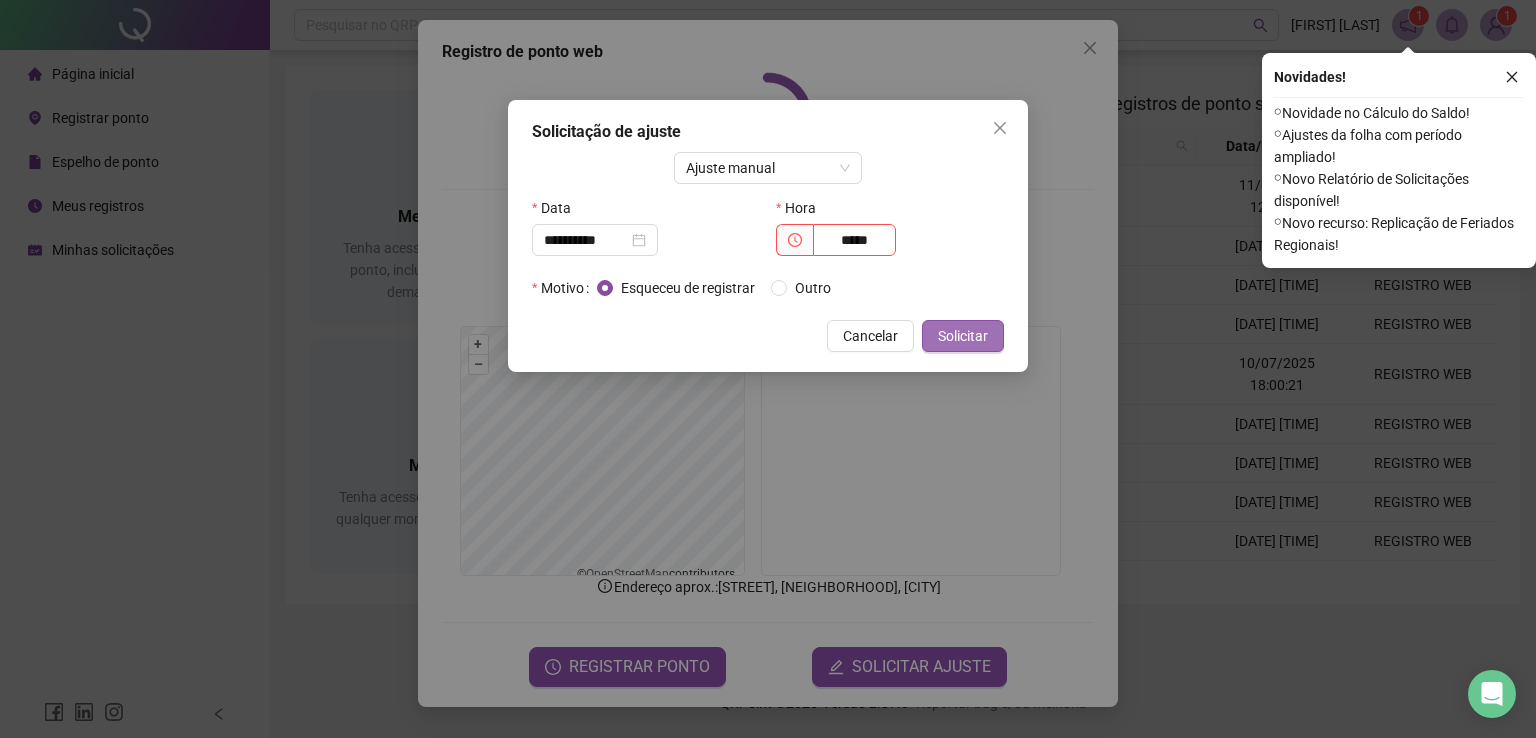 click on "Solicitar" at bounding box center [963, 336] 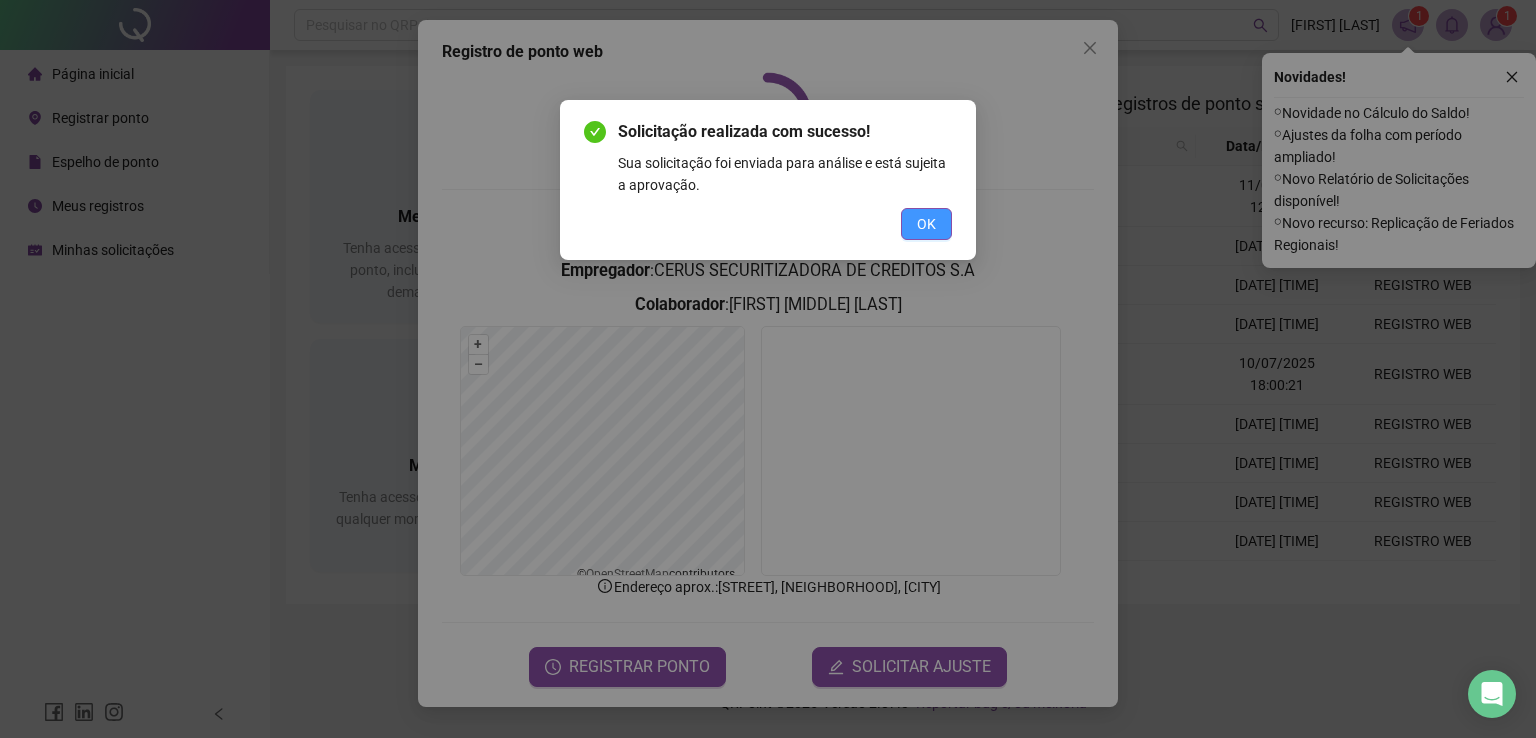 click on "OK" at bounding box center (926, 224) 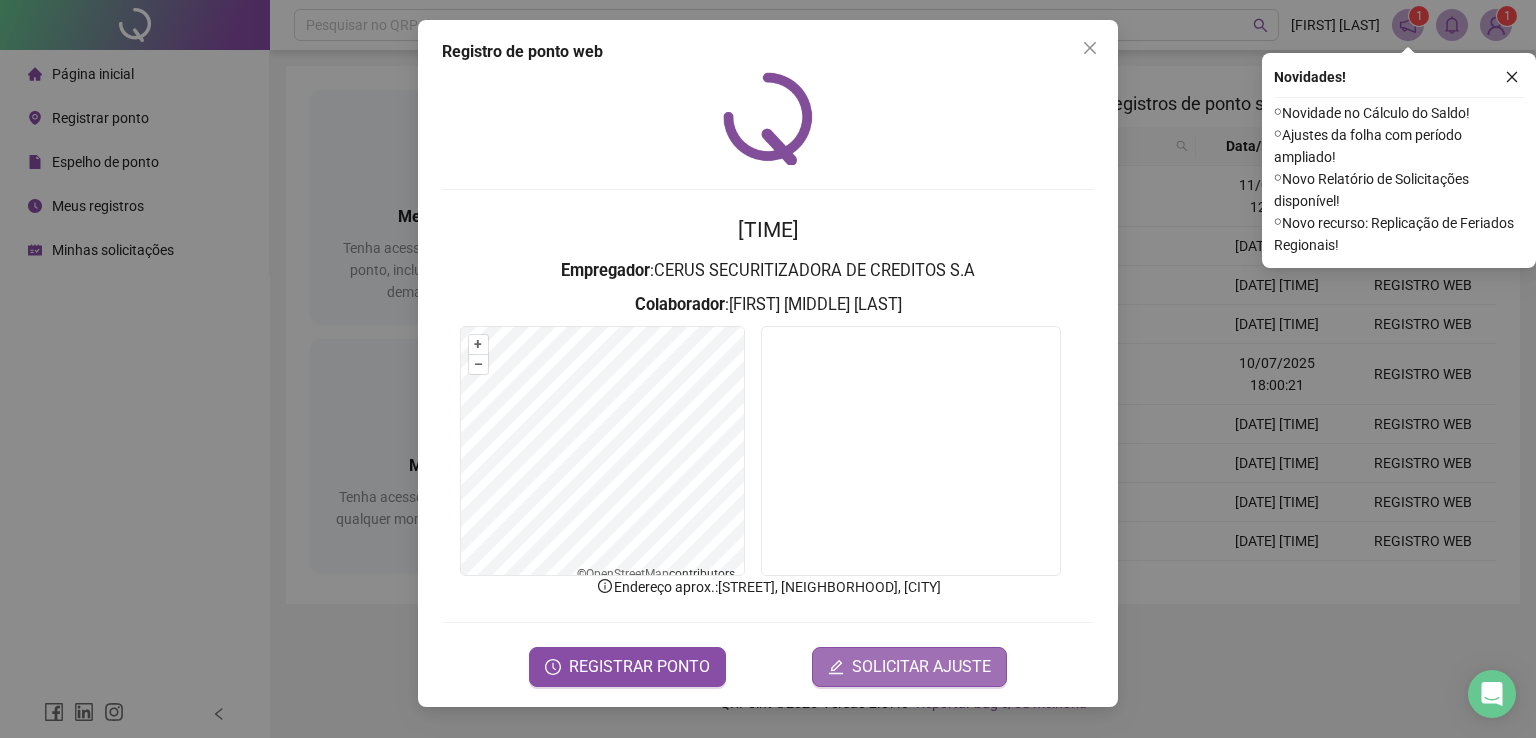 click on "SOLICITAR AJUSTE" at bounding box center (921, 667) 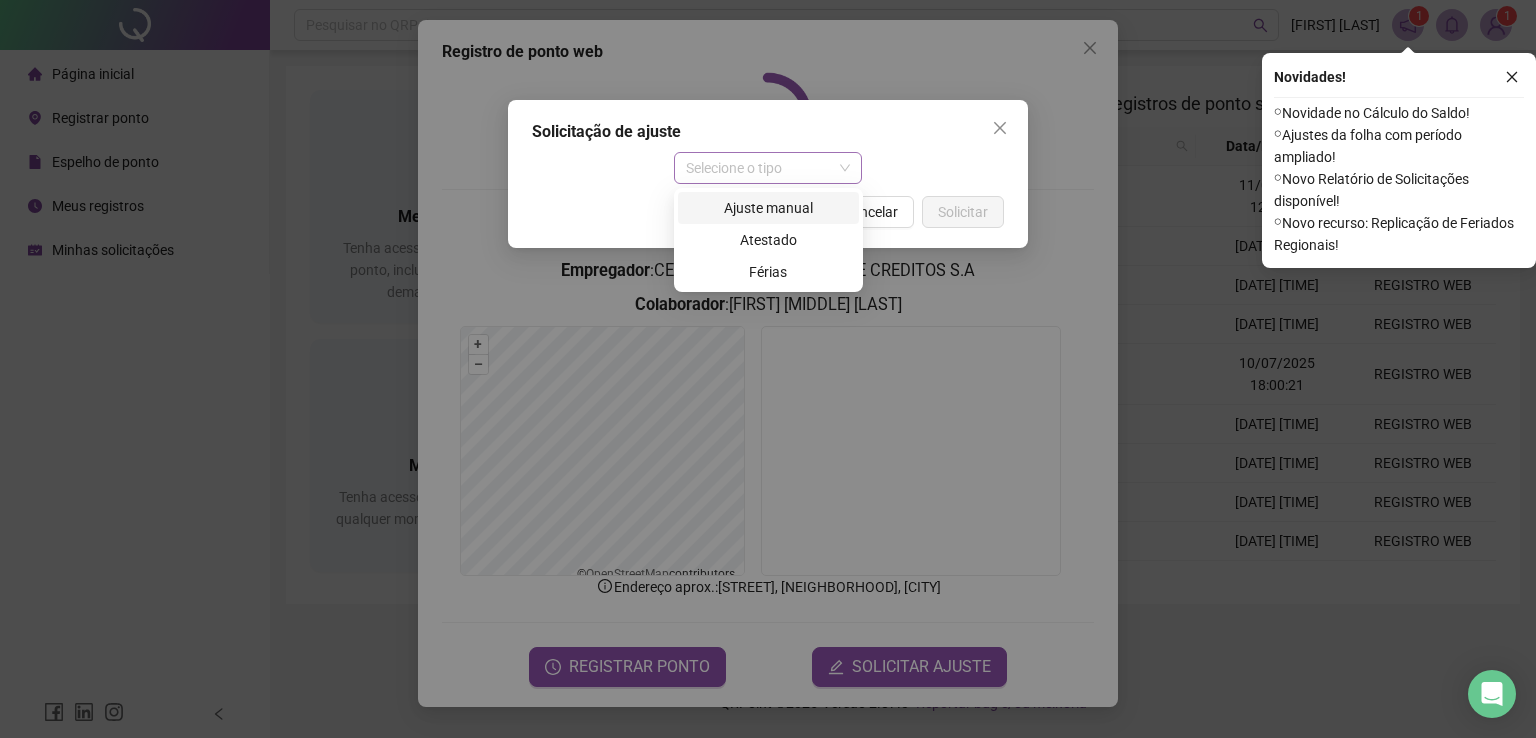 click on "Selecione o tipo" at bounding box center (768, 168) 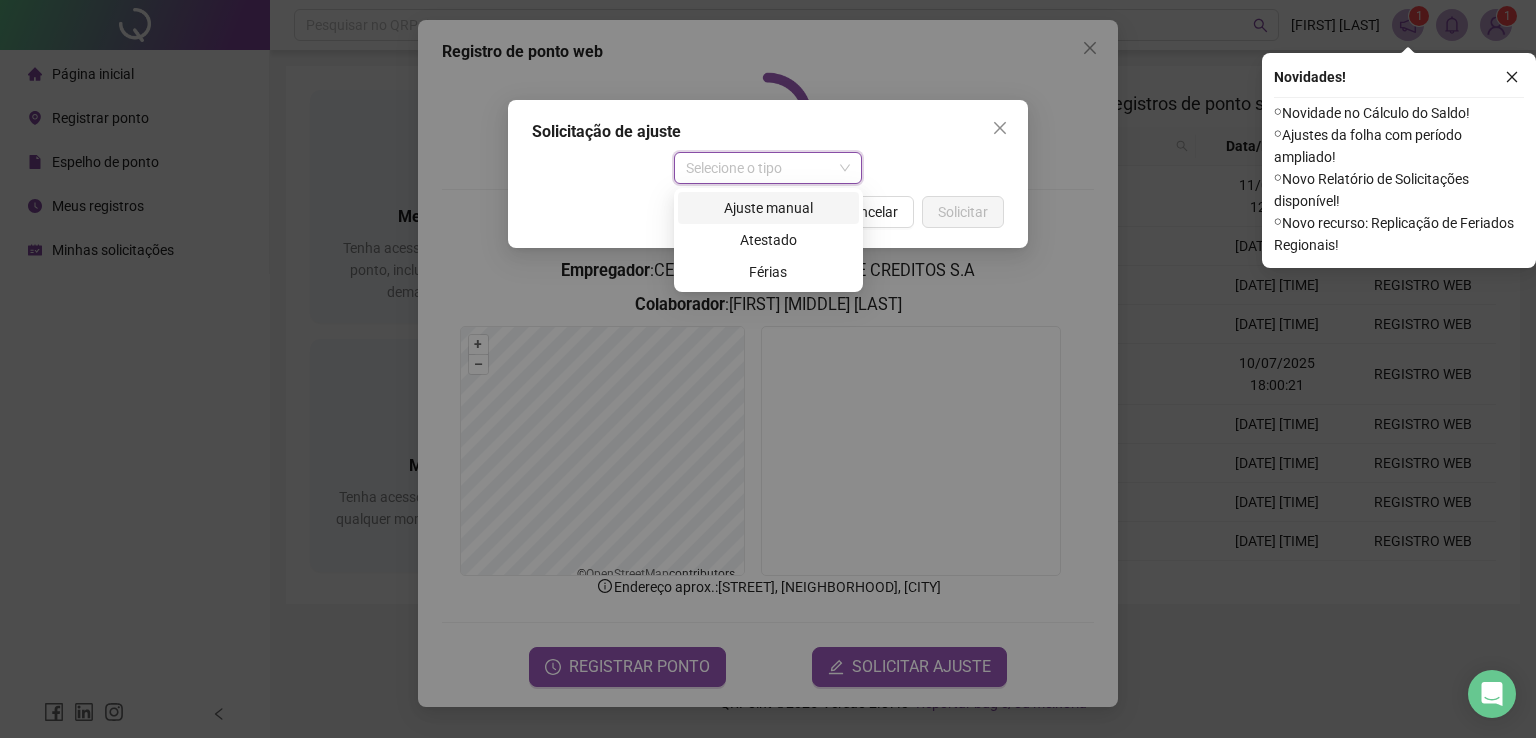 click on "Ajuste manual" at bounding box center [768, 208] 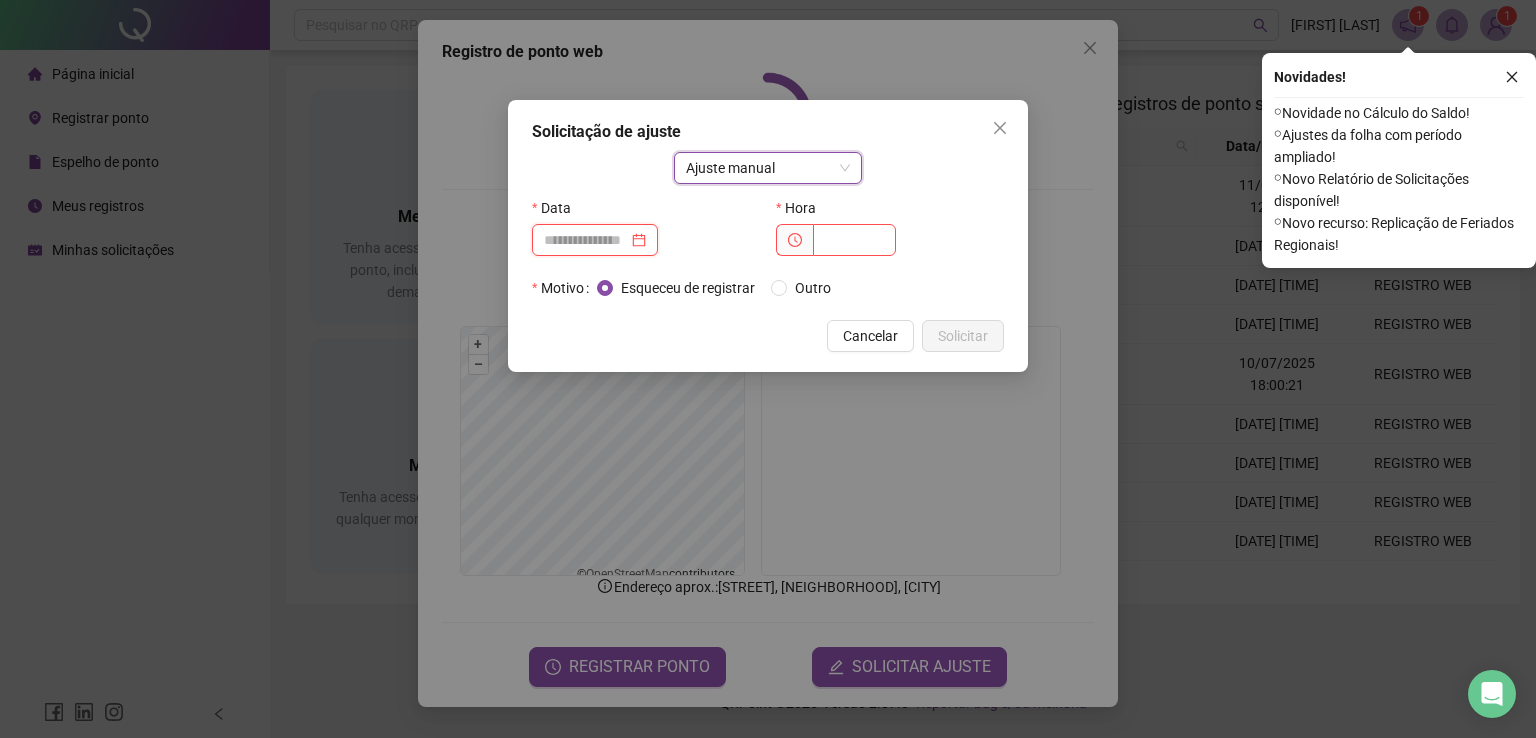 click at bounding box center [586, 240] 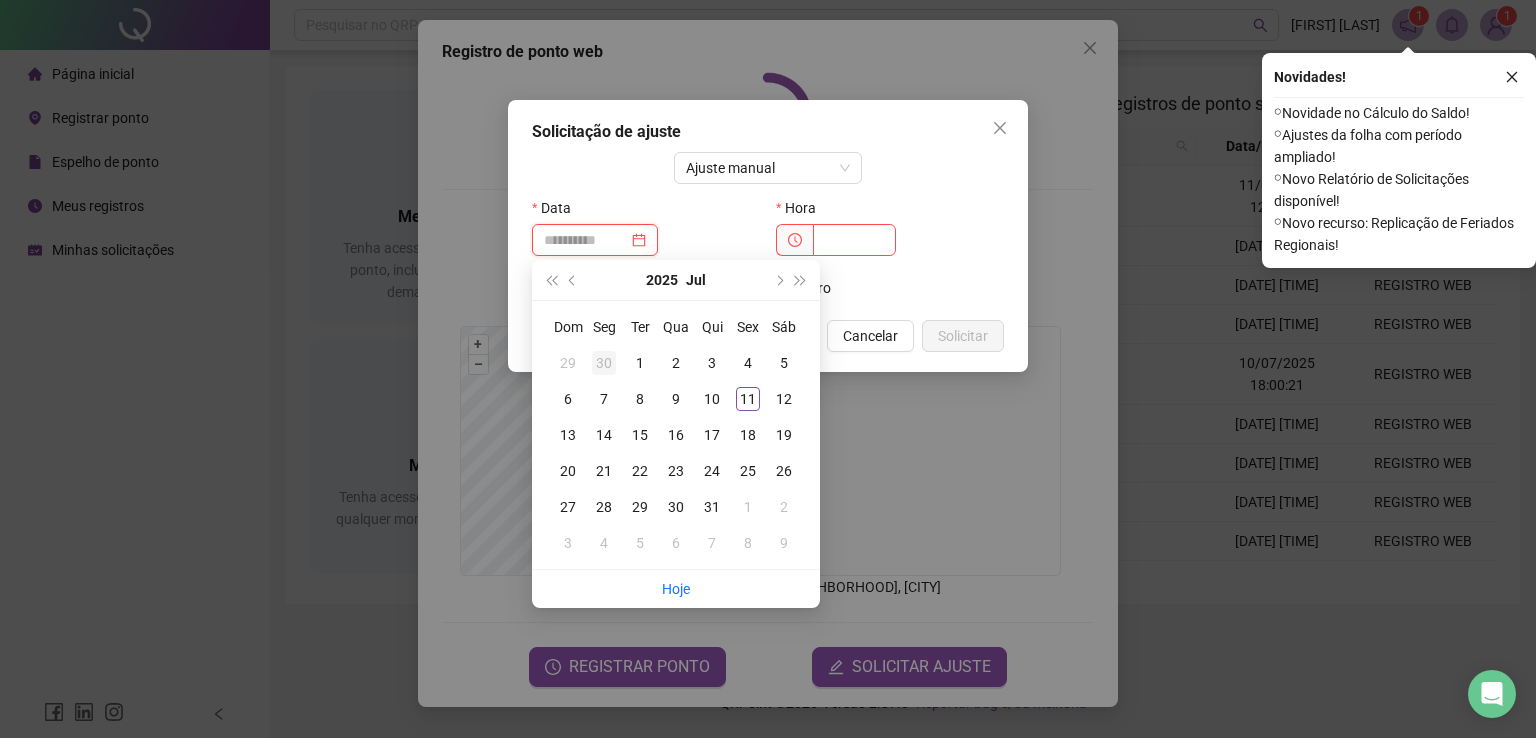 type on "**********" 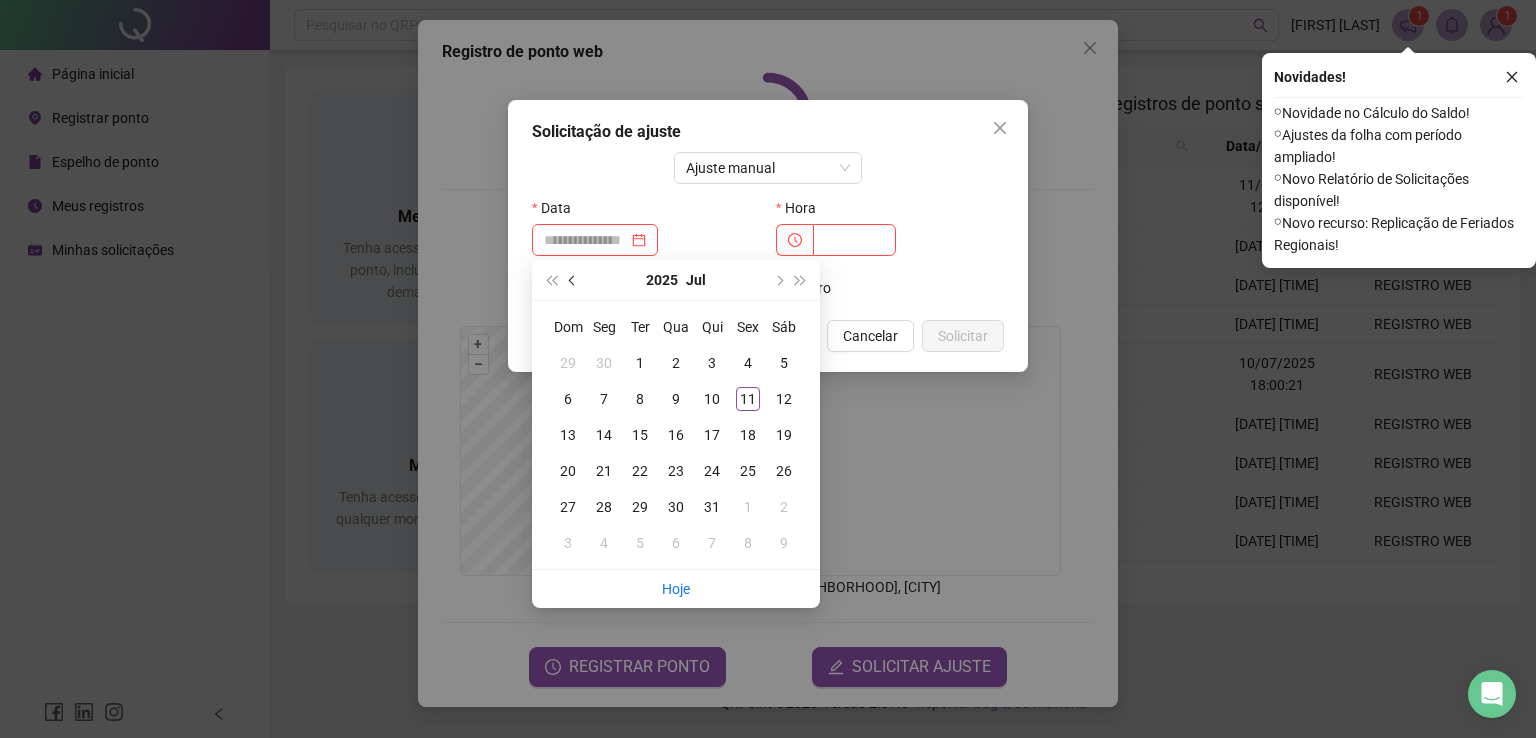 click at bounding box center [573, 280] 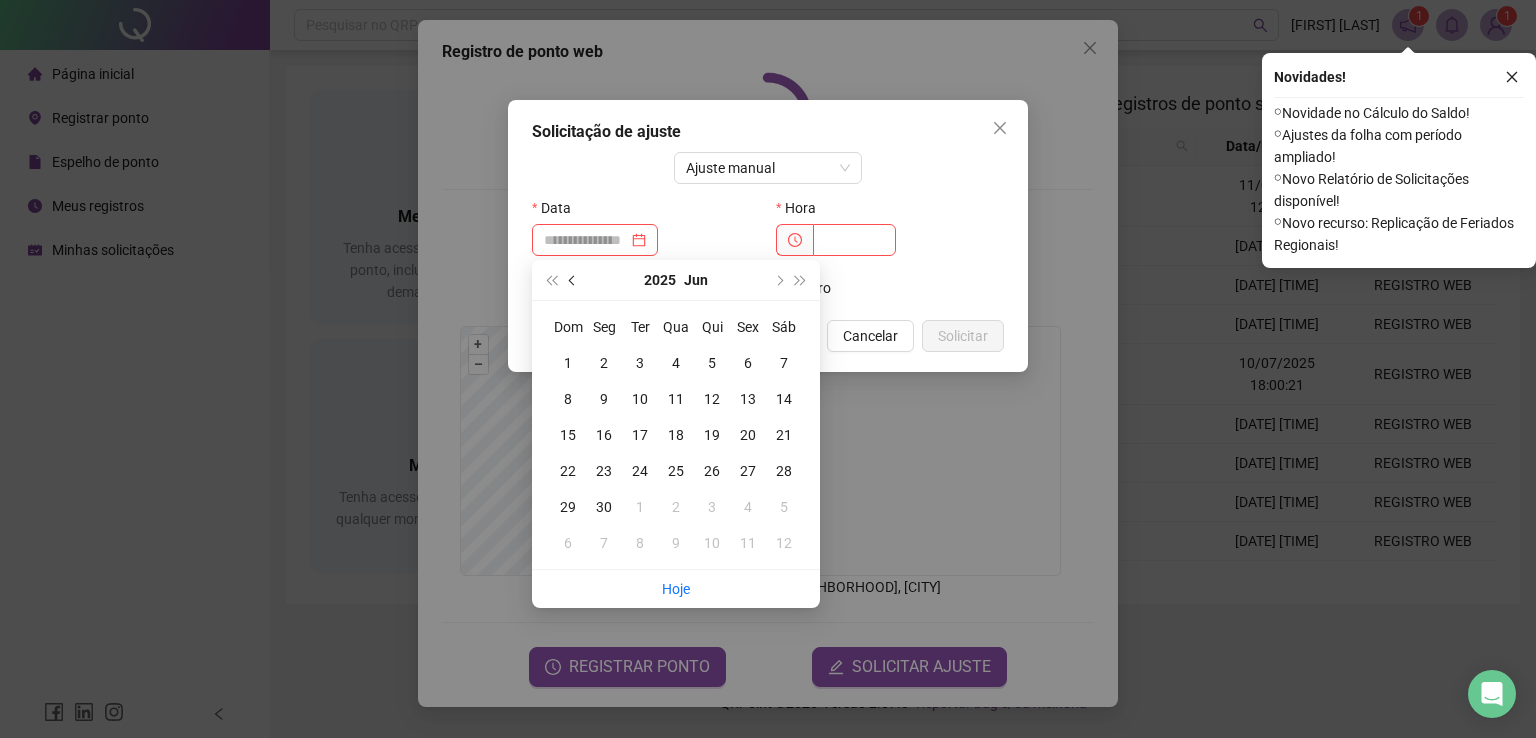 click at bounding box center (573, 280) 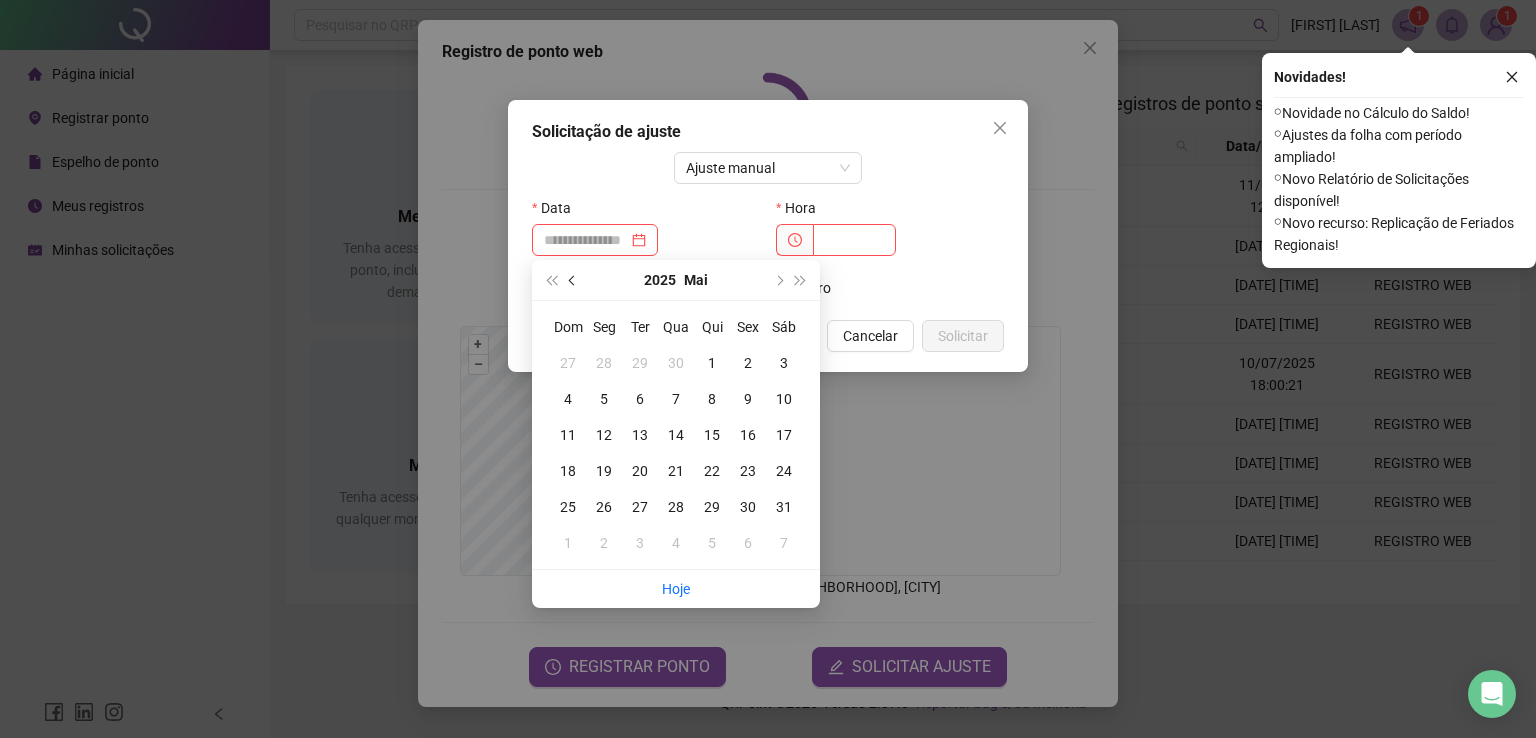 click at bounding box center [573, 280] 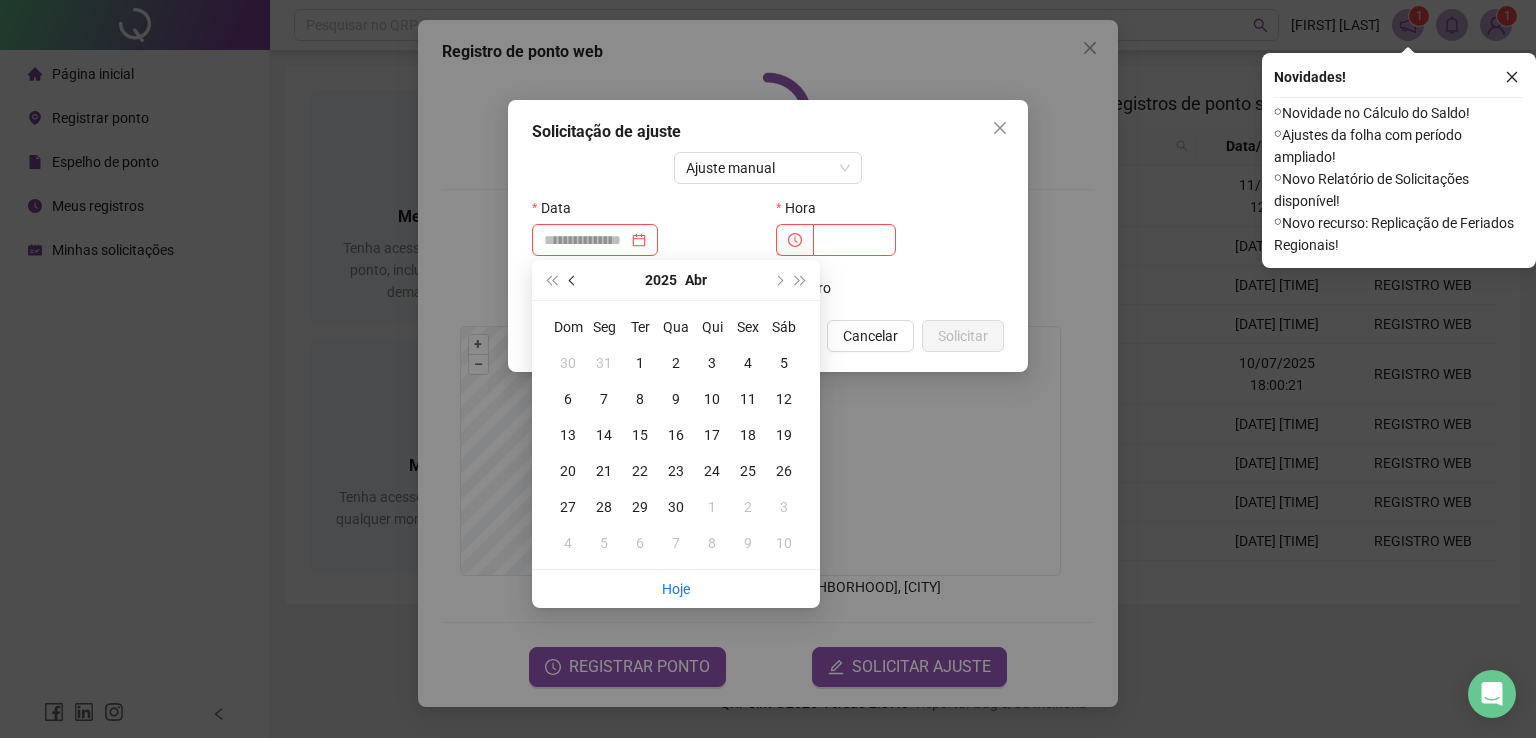 click at bounding box center (573, 280) 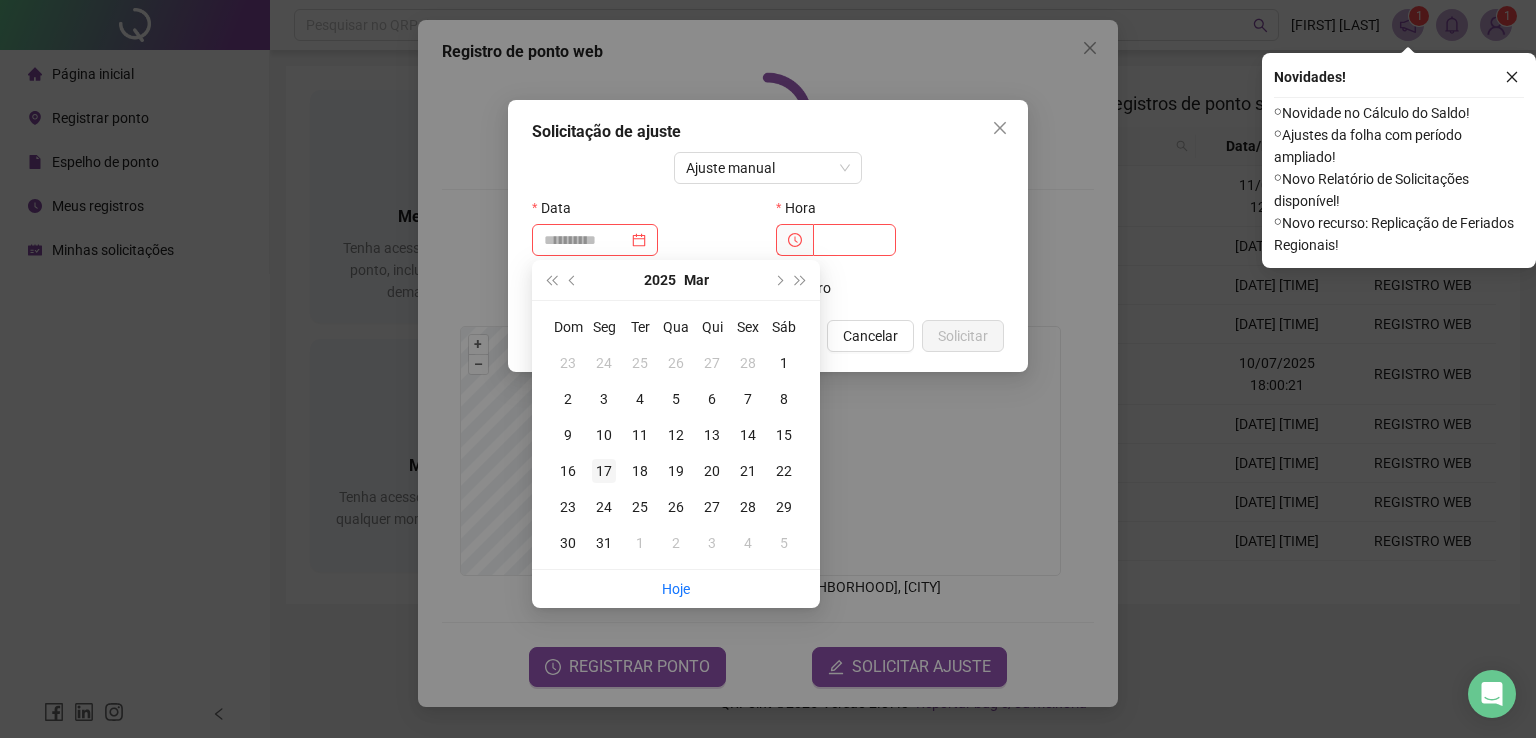 type on "**********" 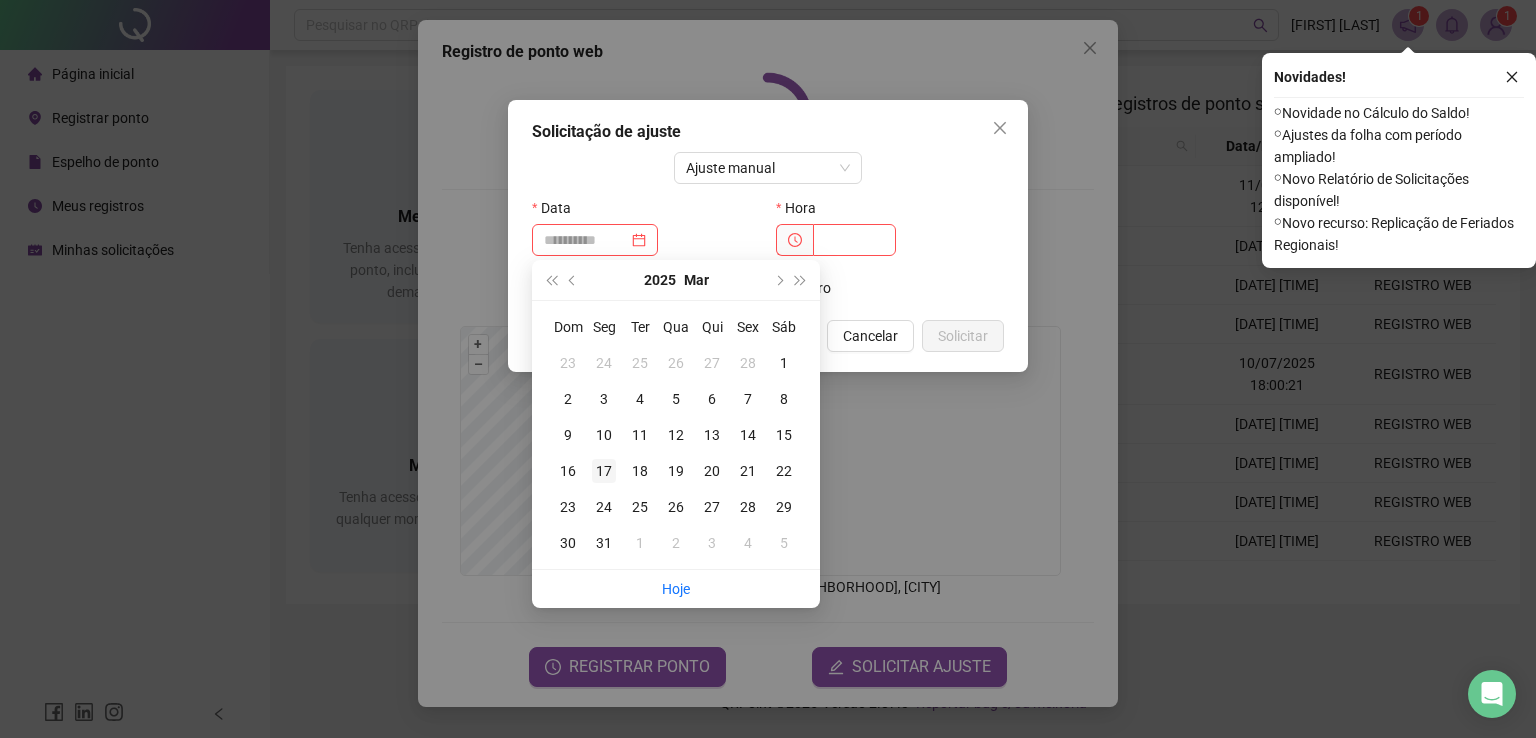 click on "17" at bounding box center (604, 471) 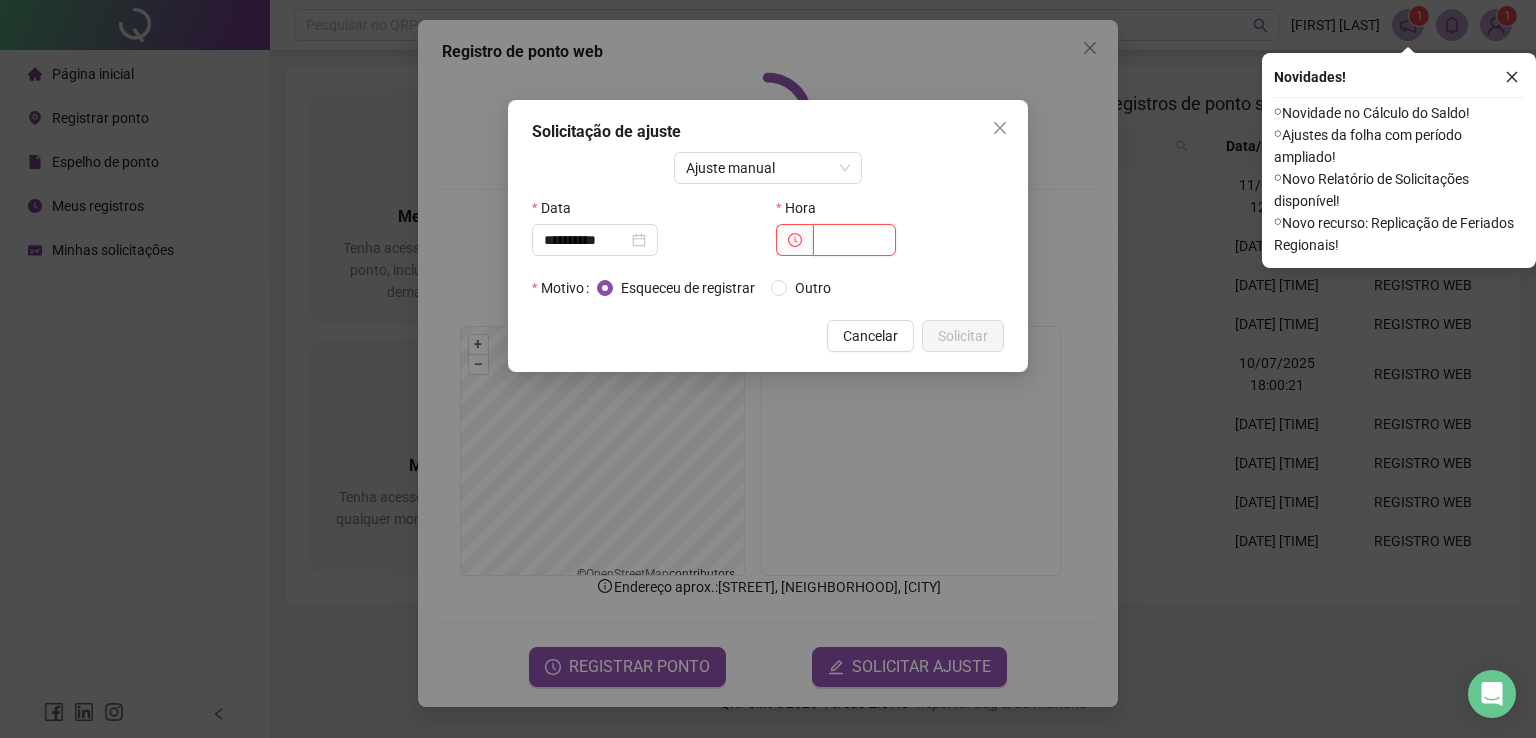 click at bounding box center (854, 240) 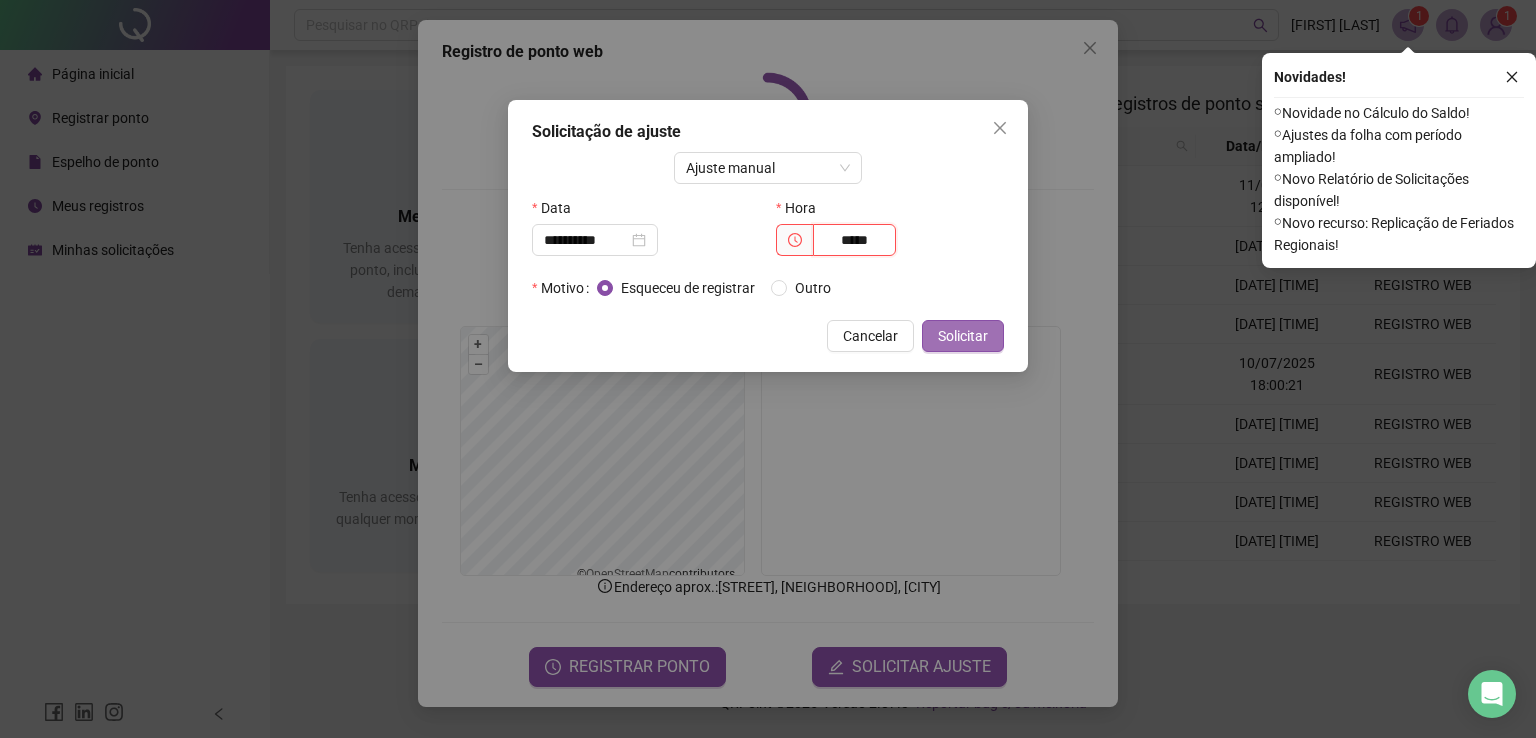 type on "*****" 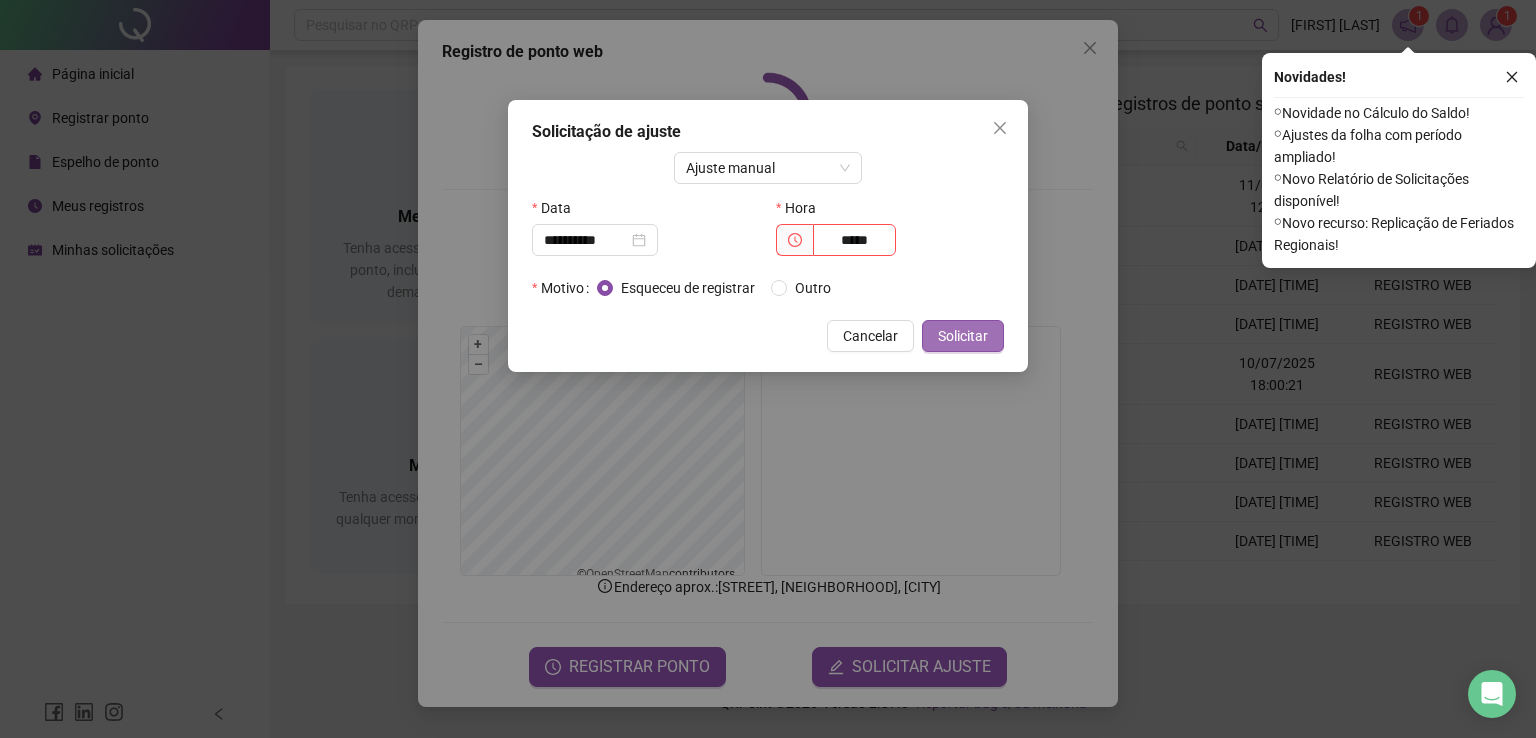 click on "Solicitar" at bounding box center (963, 336) 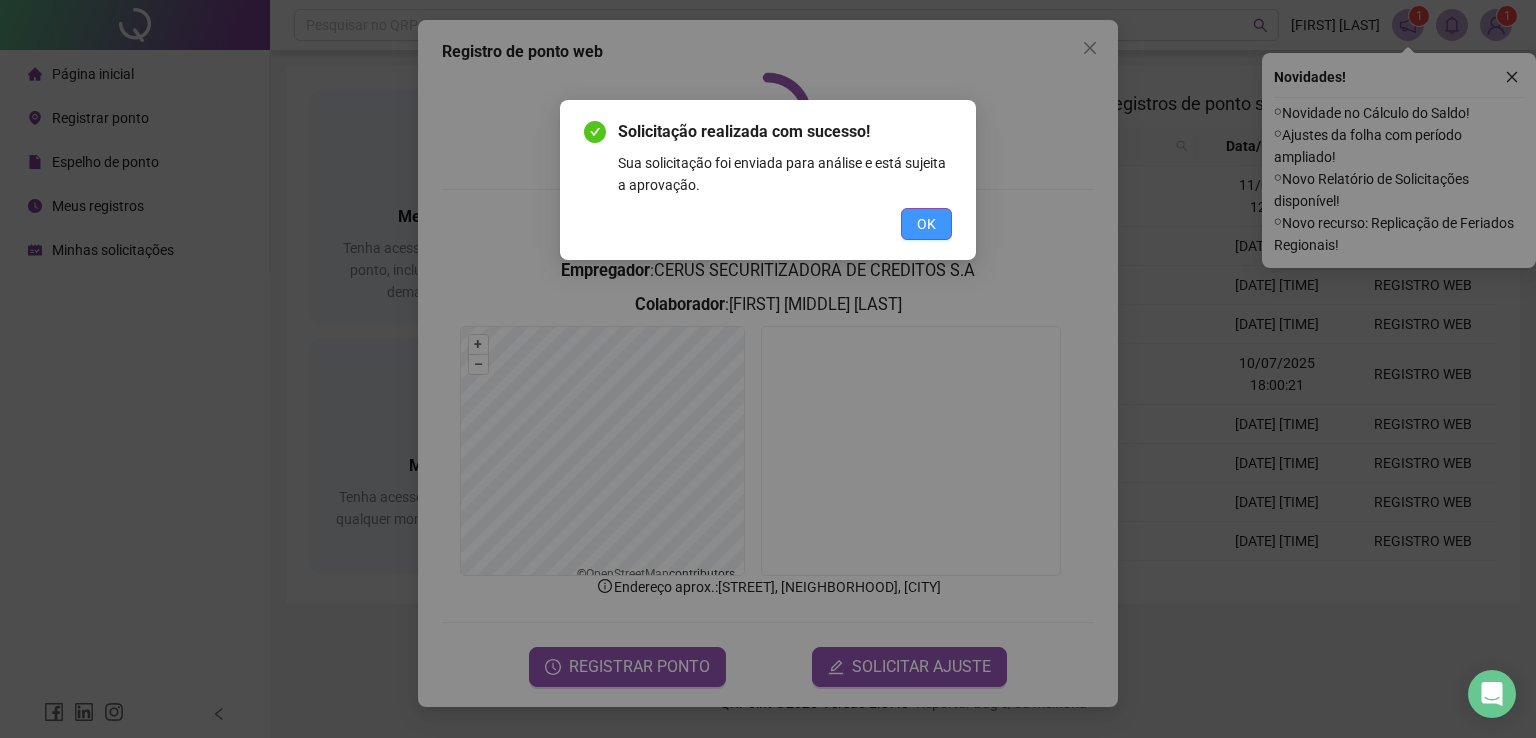click on "OK" at bounding box center (926, 224) 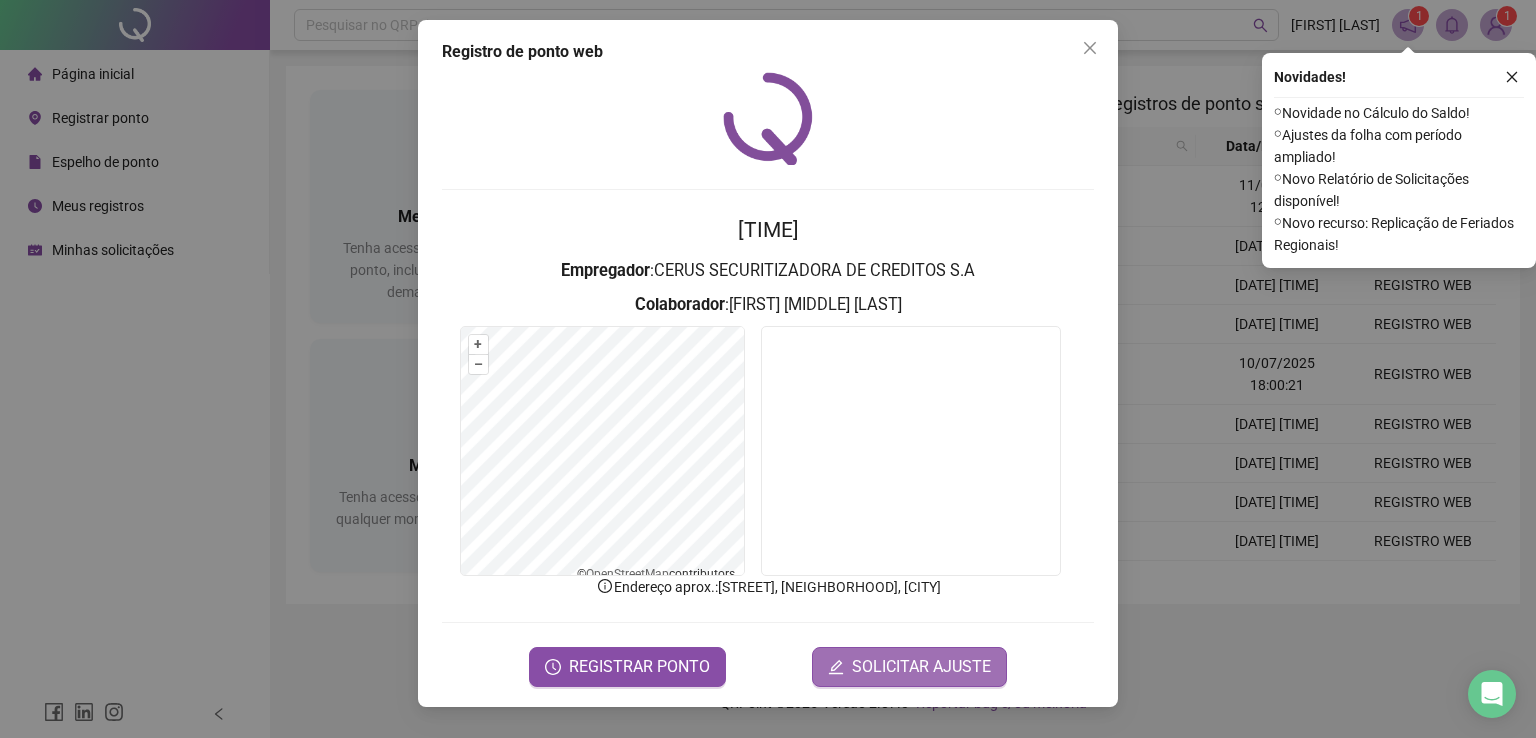 click on "SOLICITAR AJUSTE" at bounding box center [921, 667] 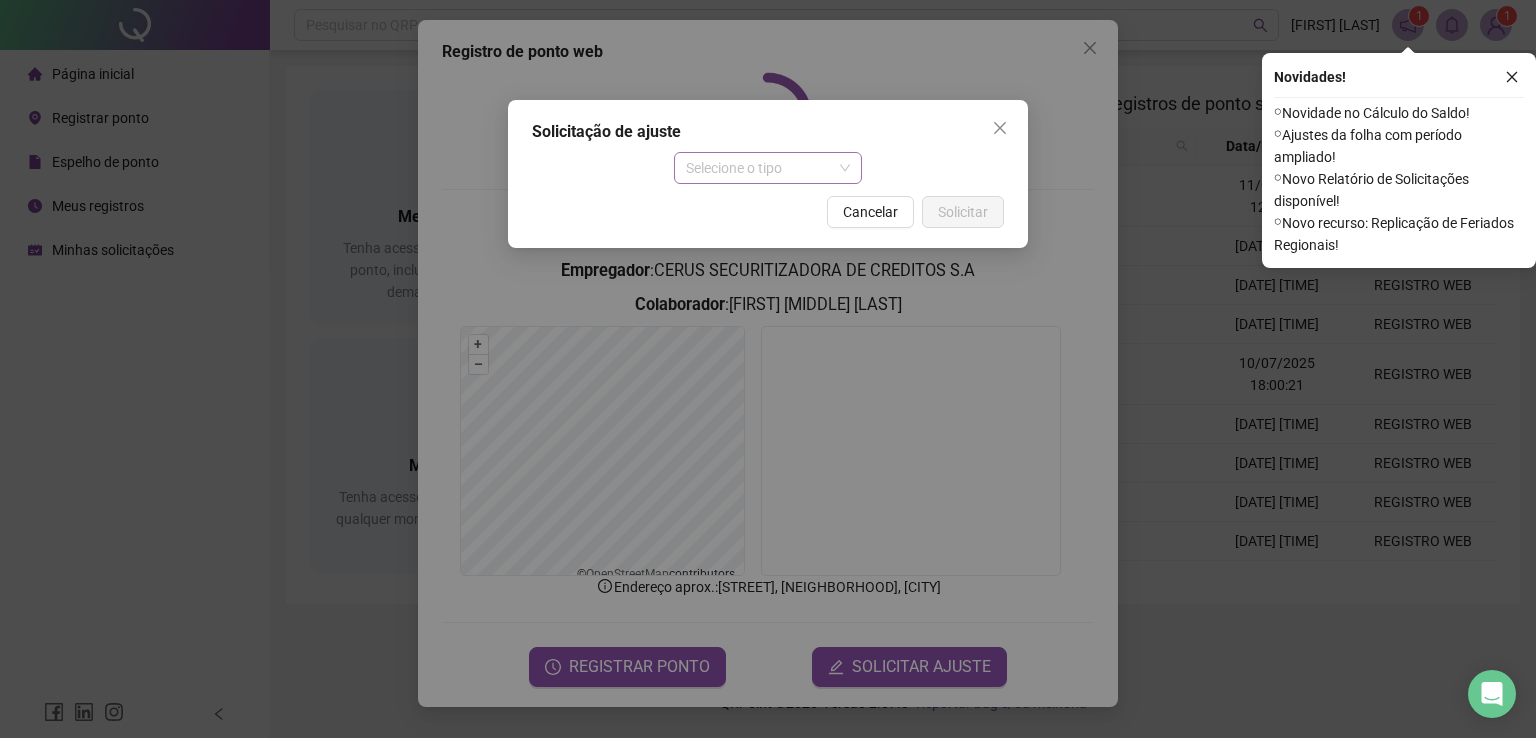 click on "Selecione o tipo" at bounding box center [768, 168] 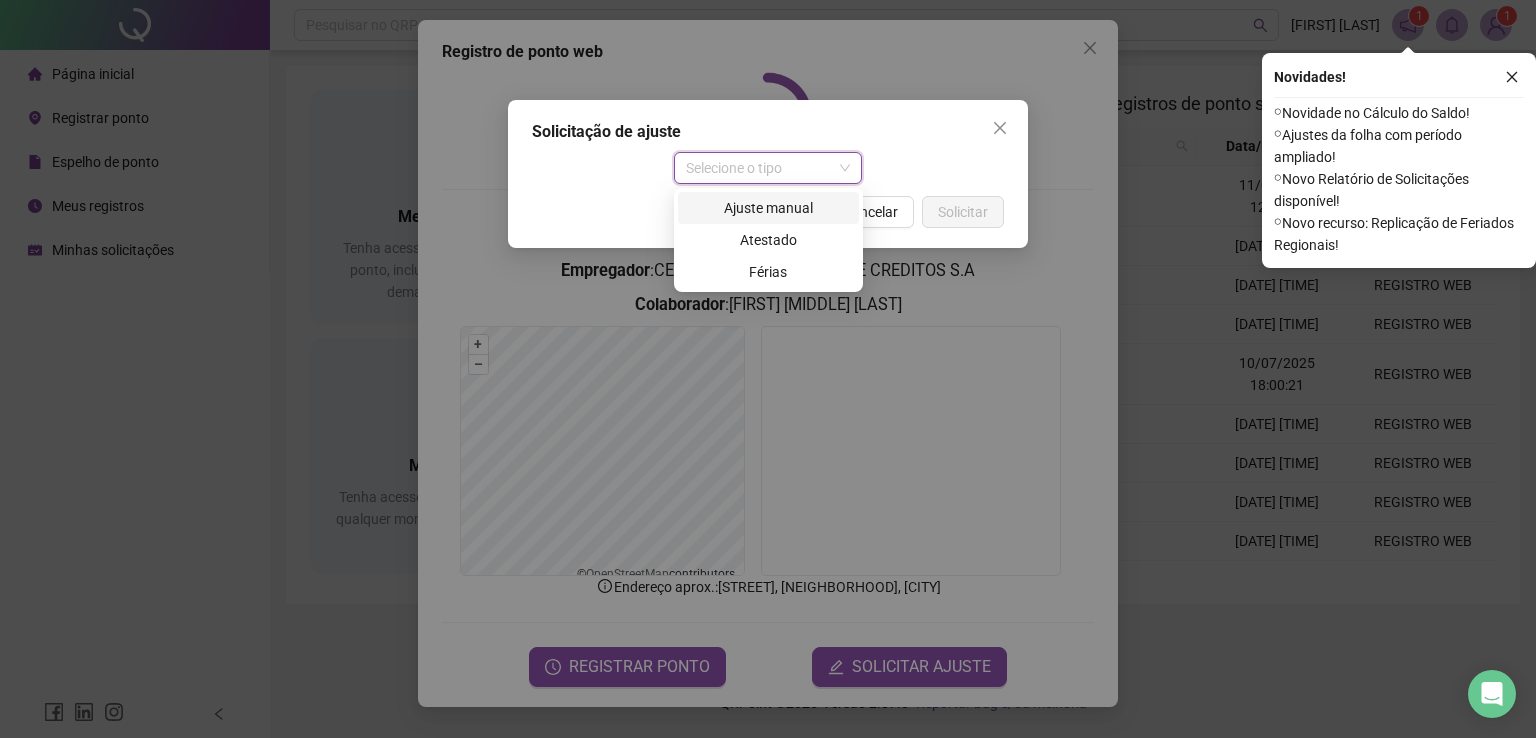 click on "Ajuste manual" at bounding box center (768, 208) 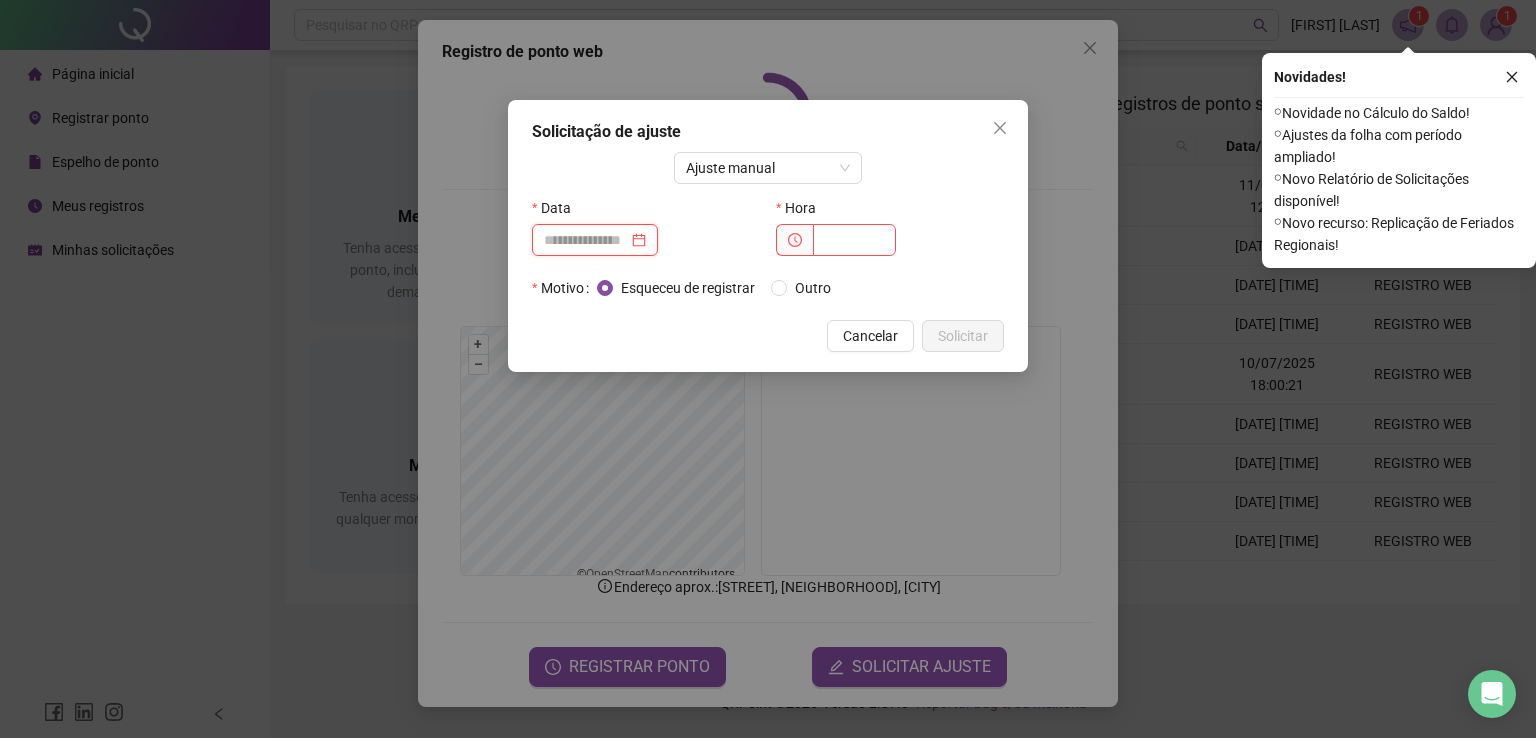 click at bounding box center (586, 240) 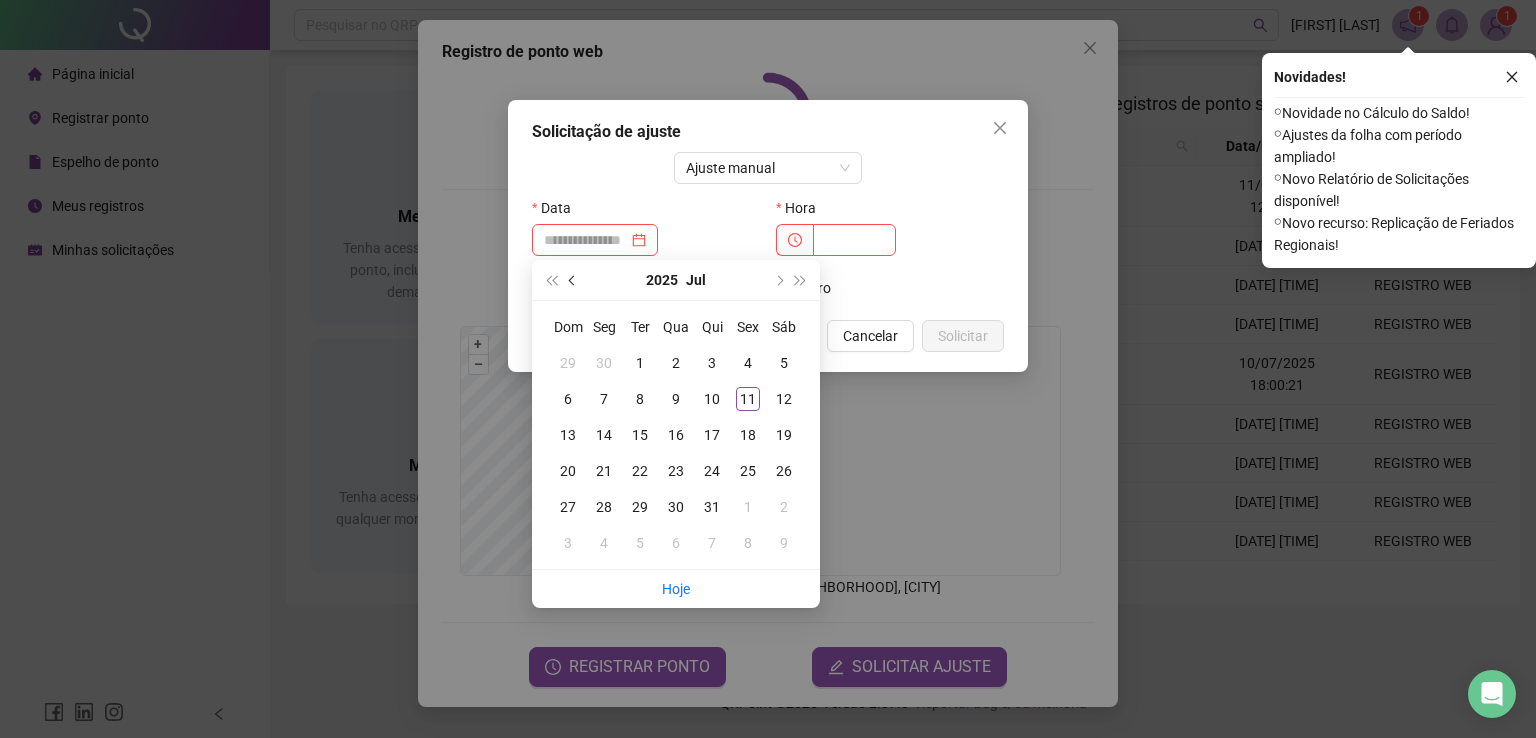 click at bounding box center [573, 280] 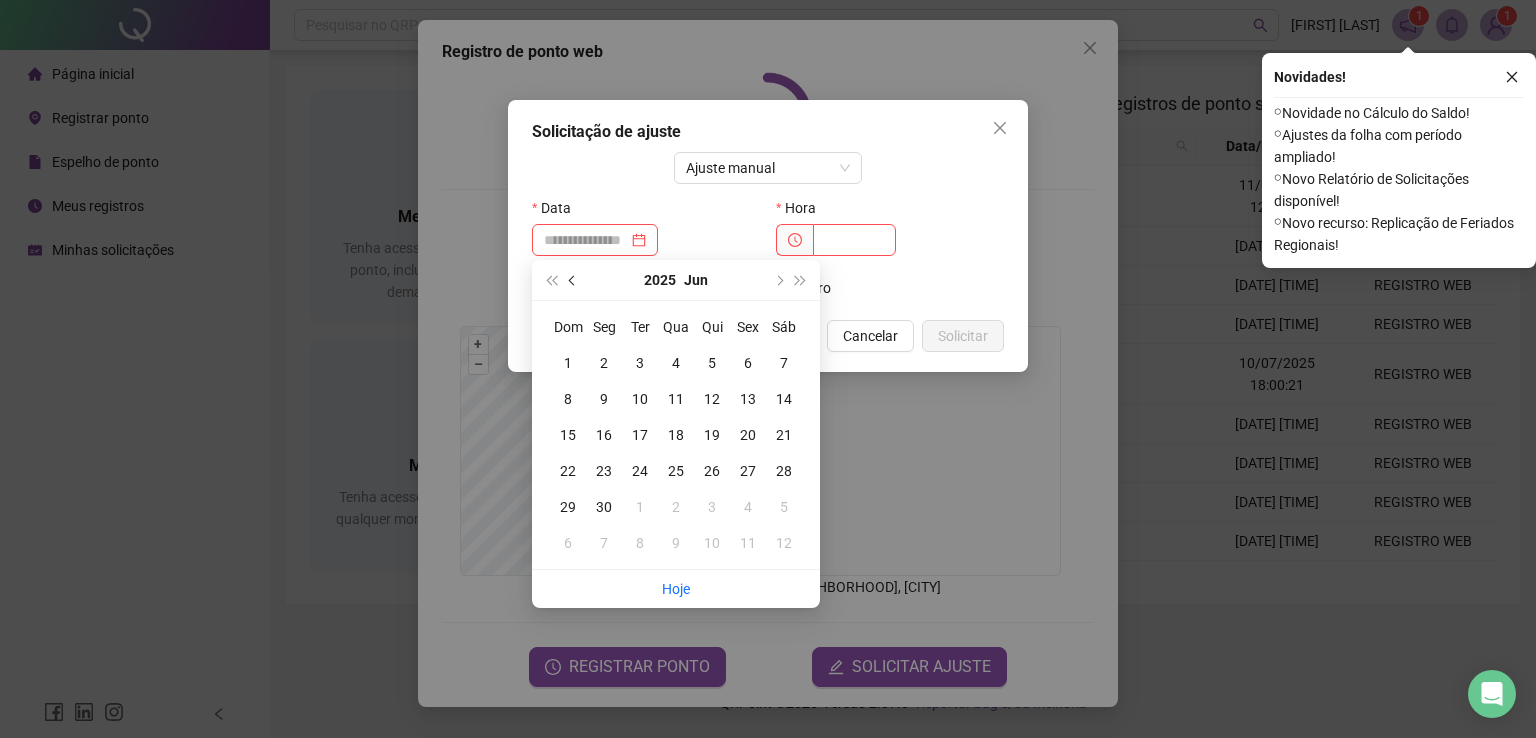 click at bounding box center (573, 280) 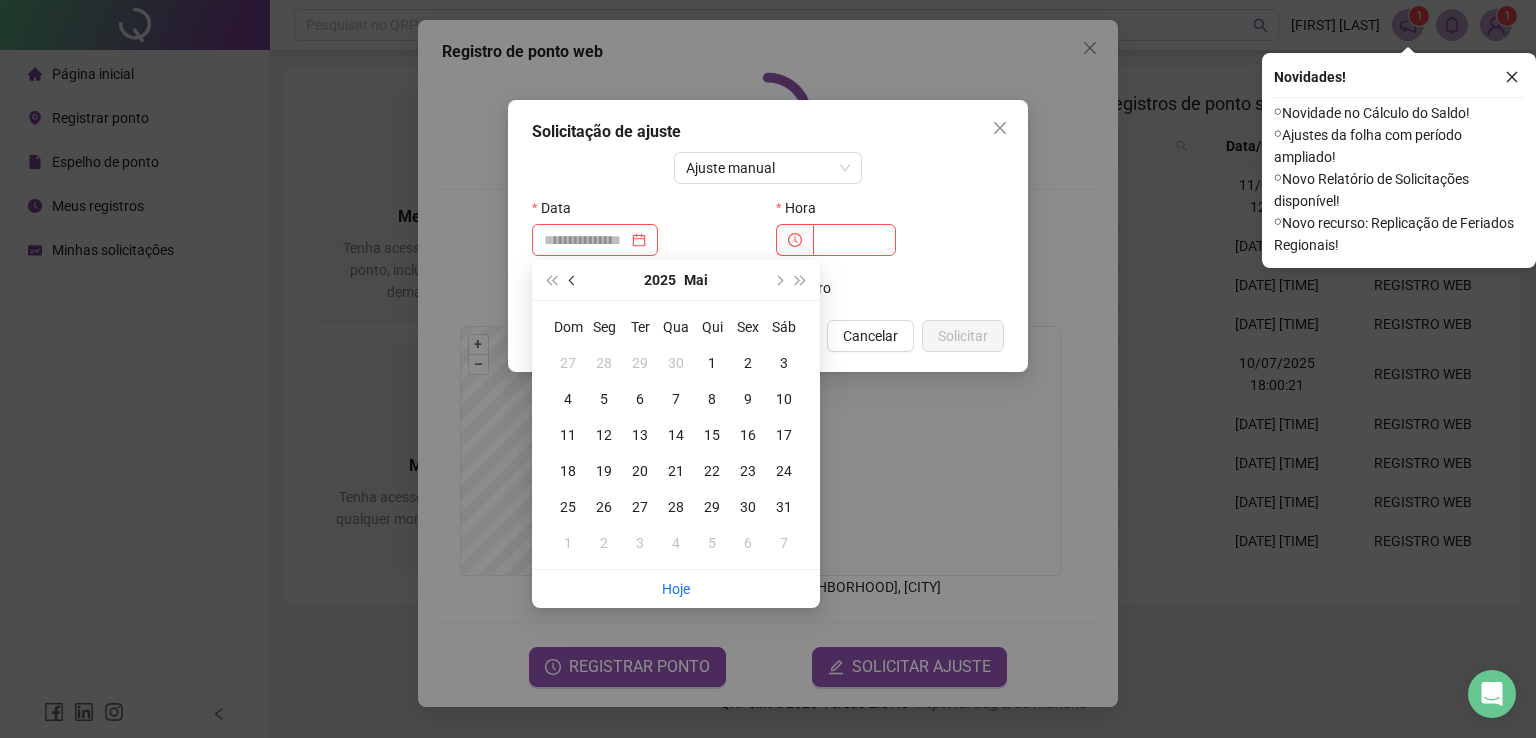 click at bounding box center [573, 280] 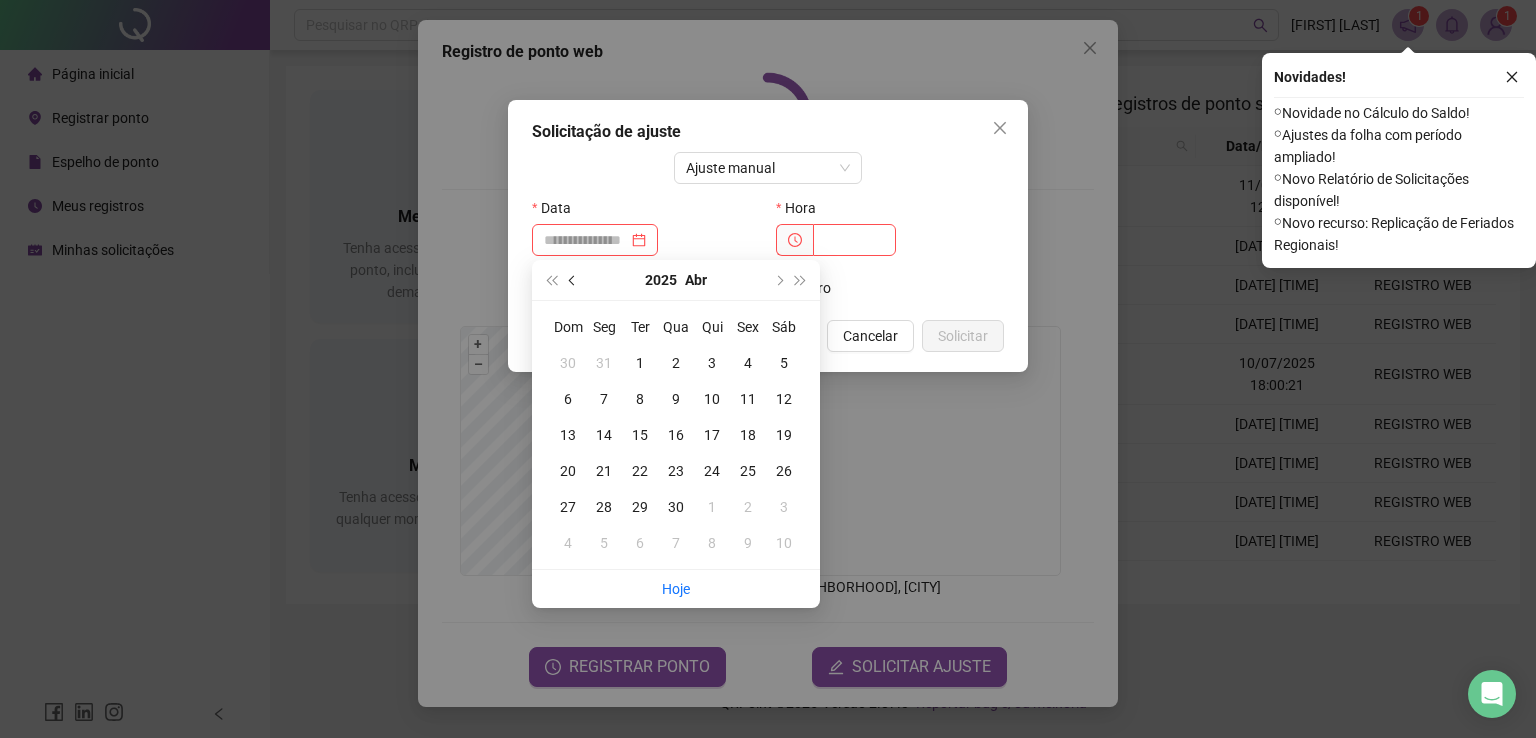 click at bounding box center [573, 280] 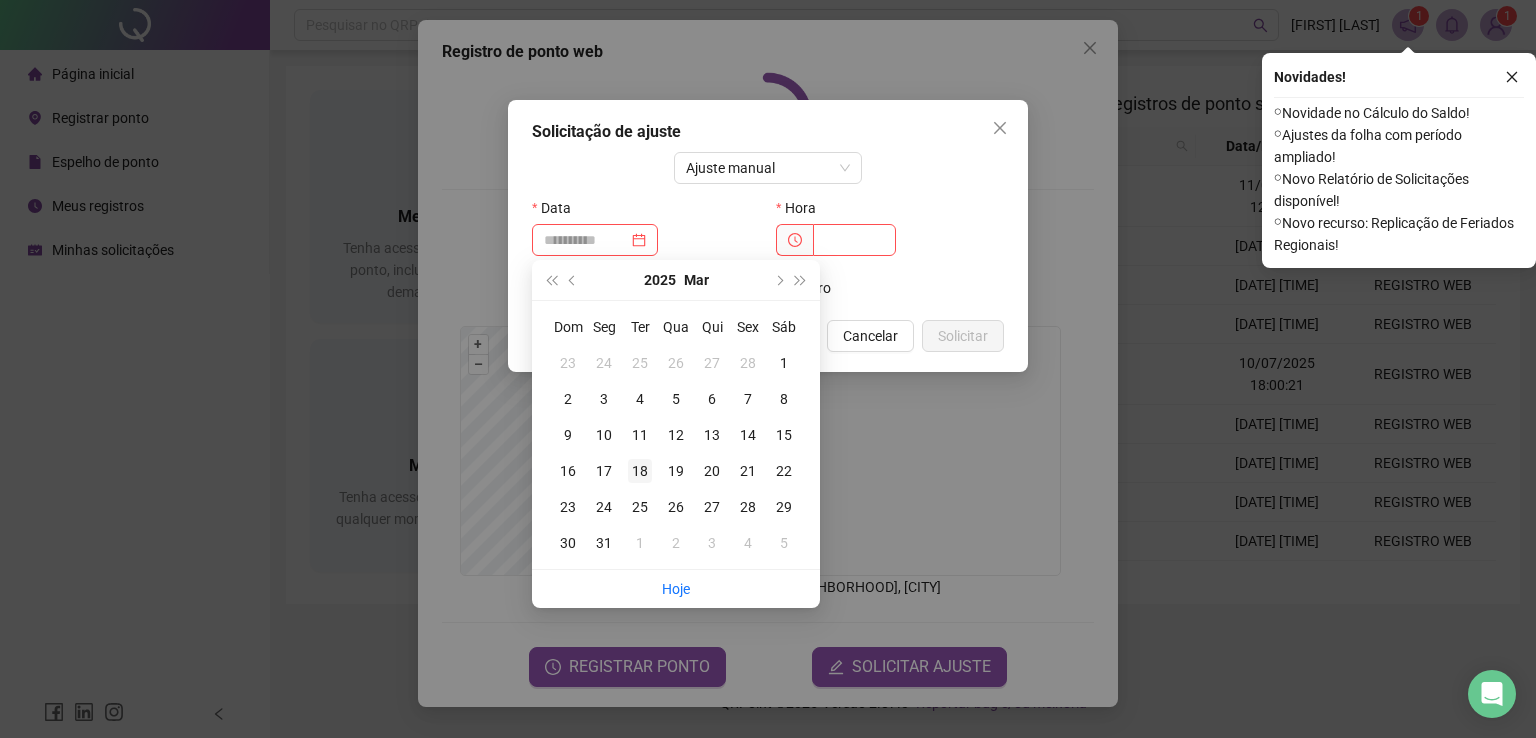 type on "**********" 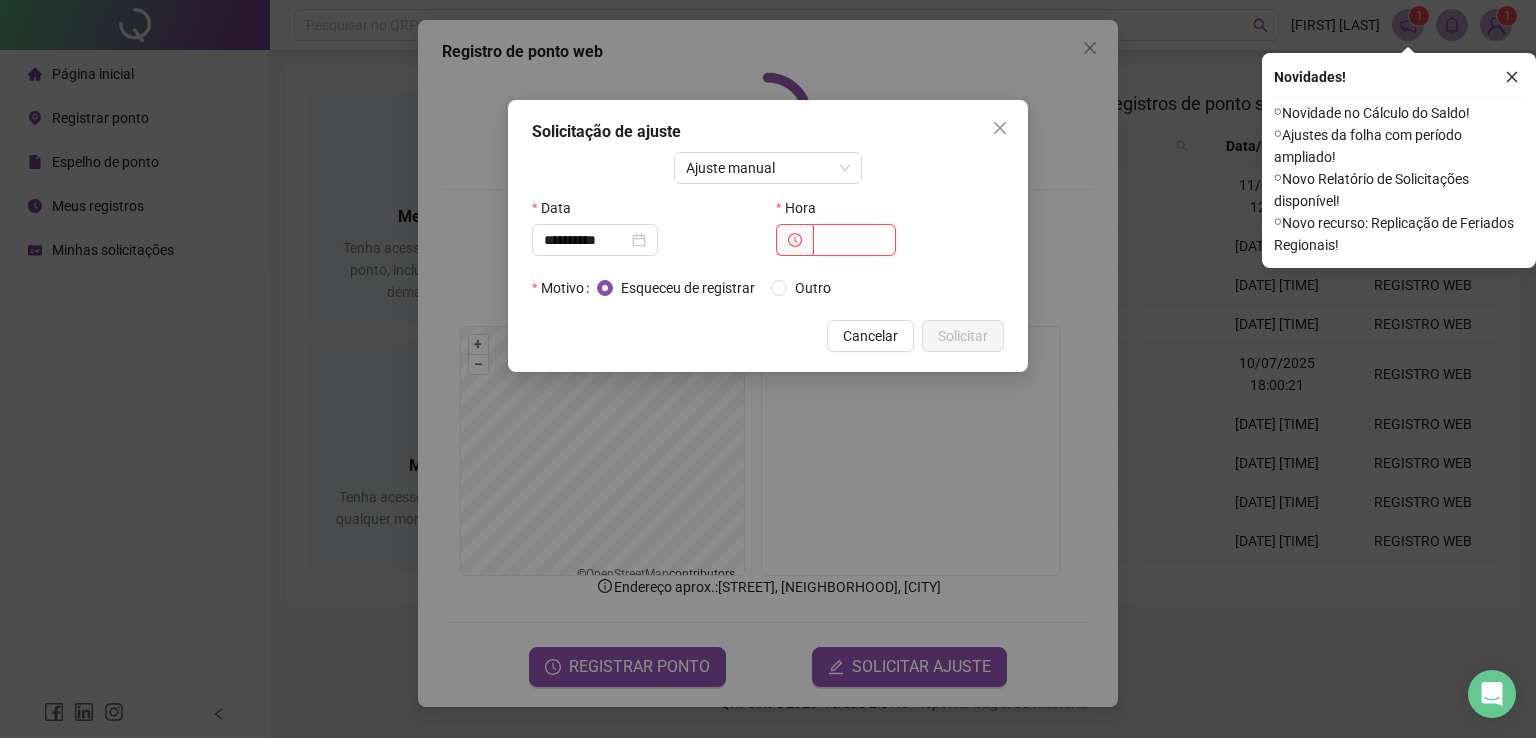 click at bounding box center [854, 240] 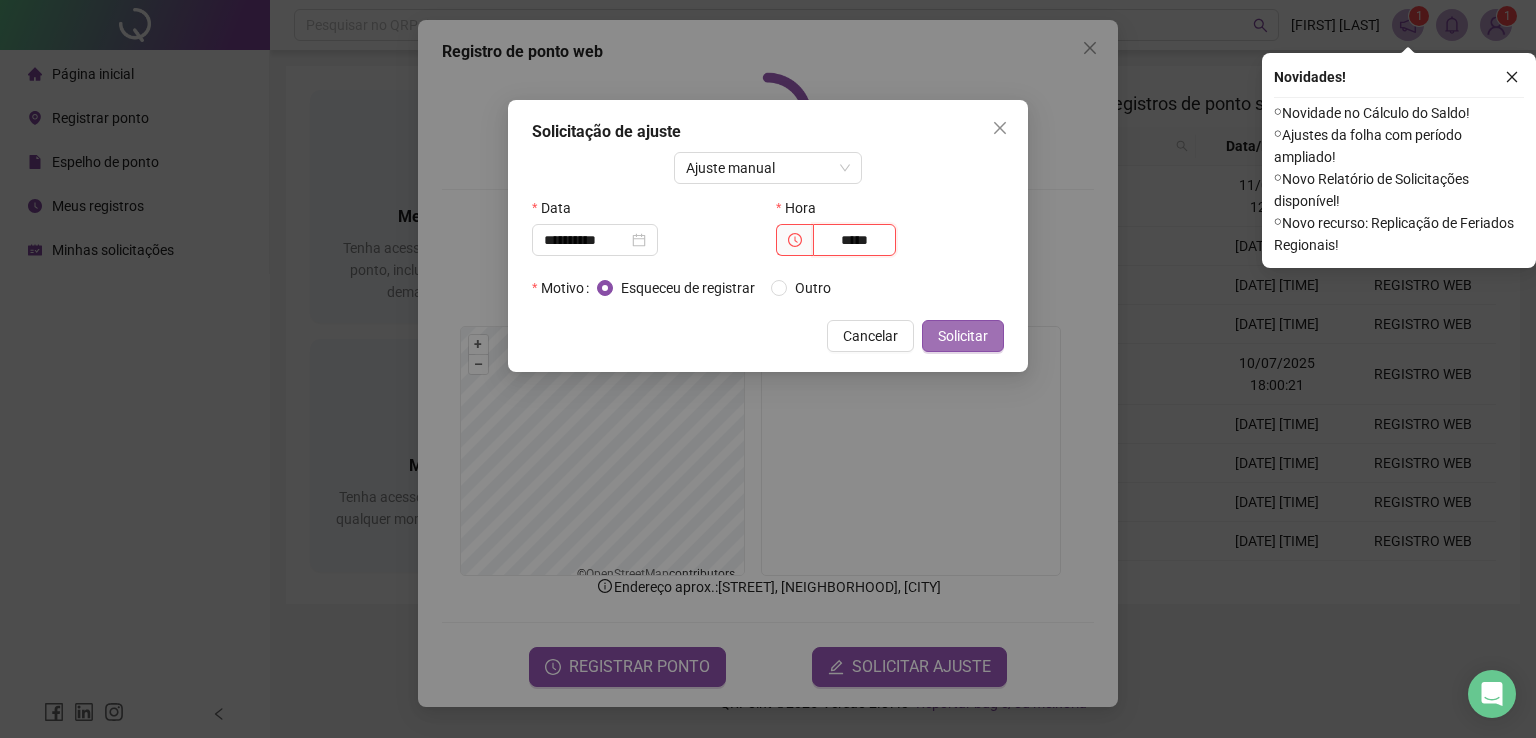 type on "*****" 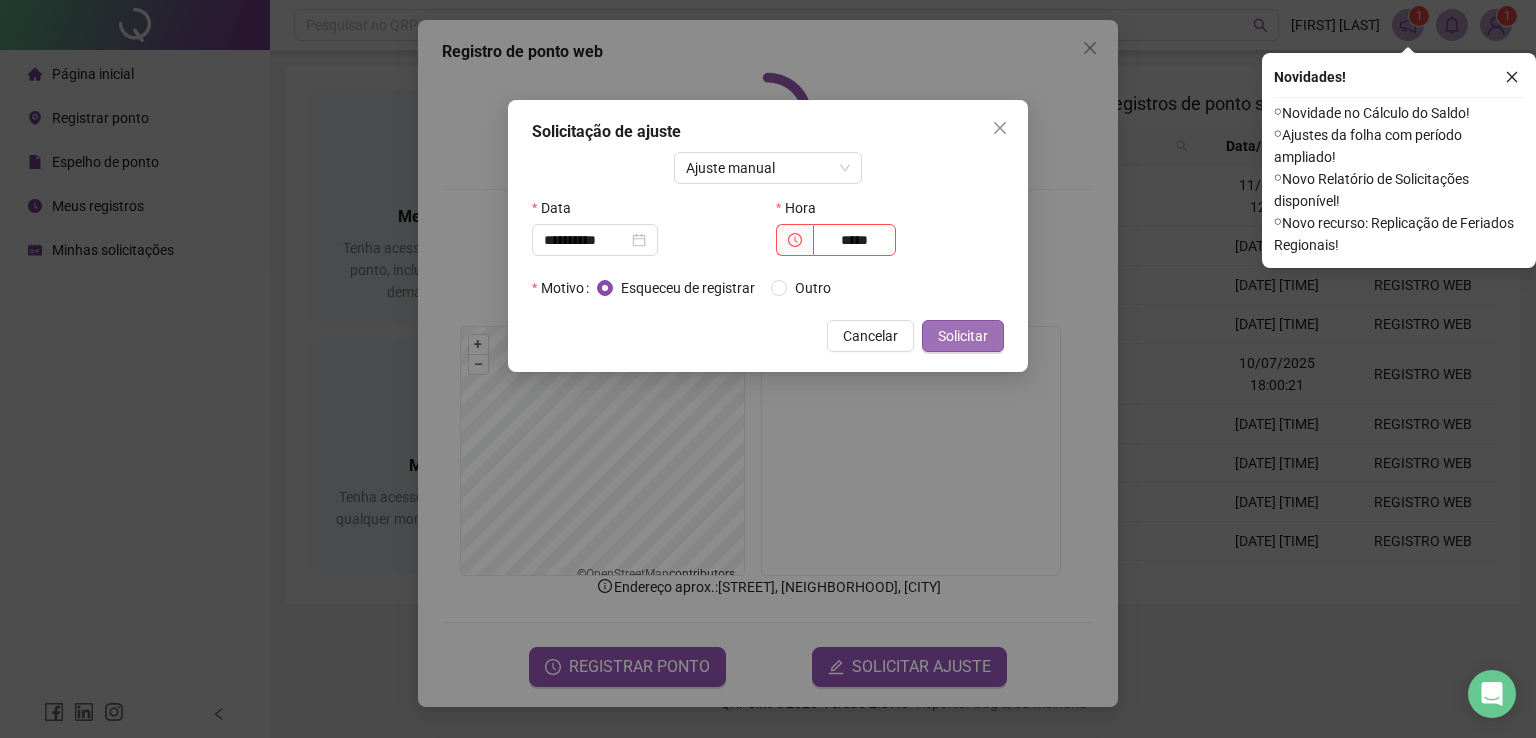 click on "Solicitar" at bounding box center (963, 336) 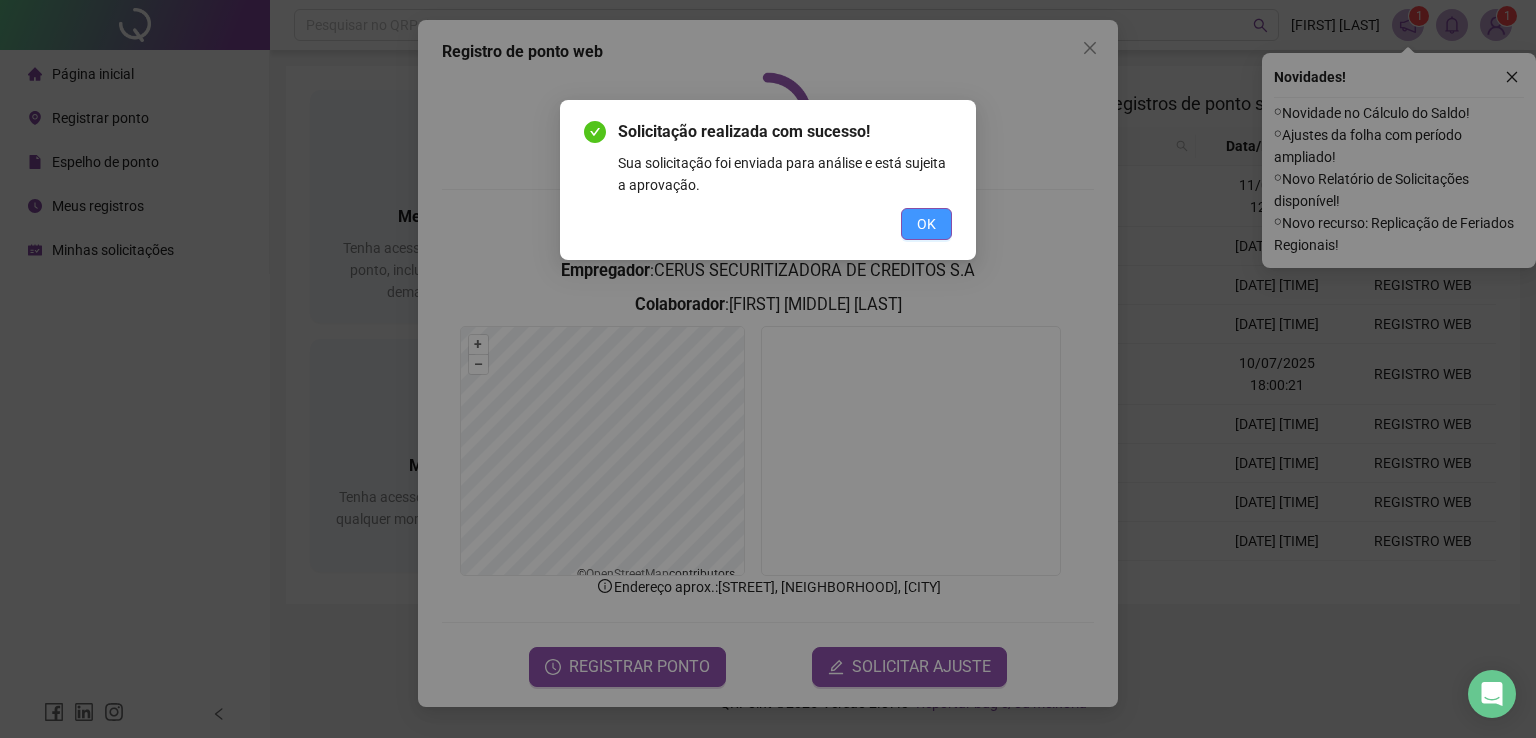 click on "OK" at bounding box center [926, 224] 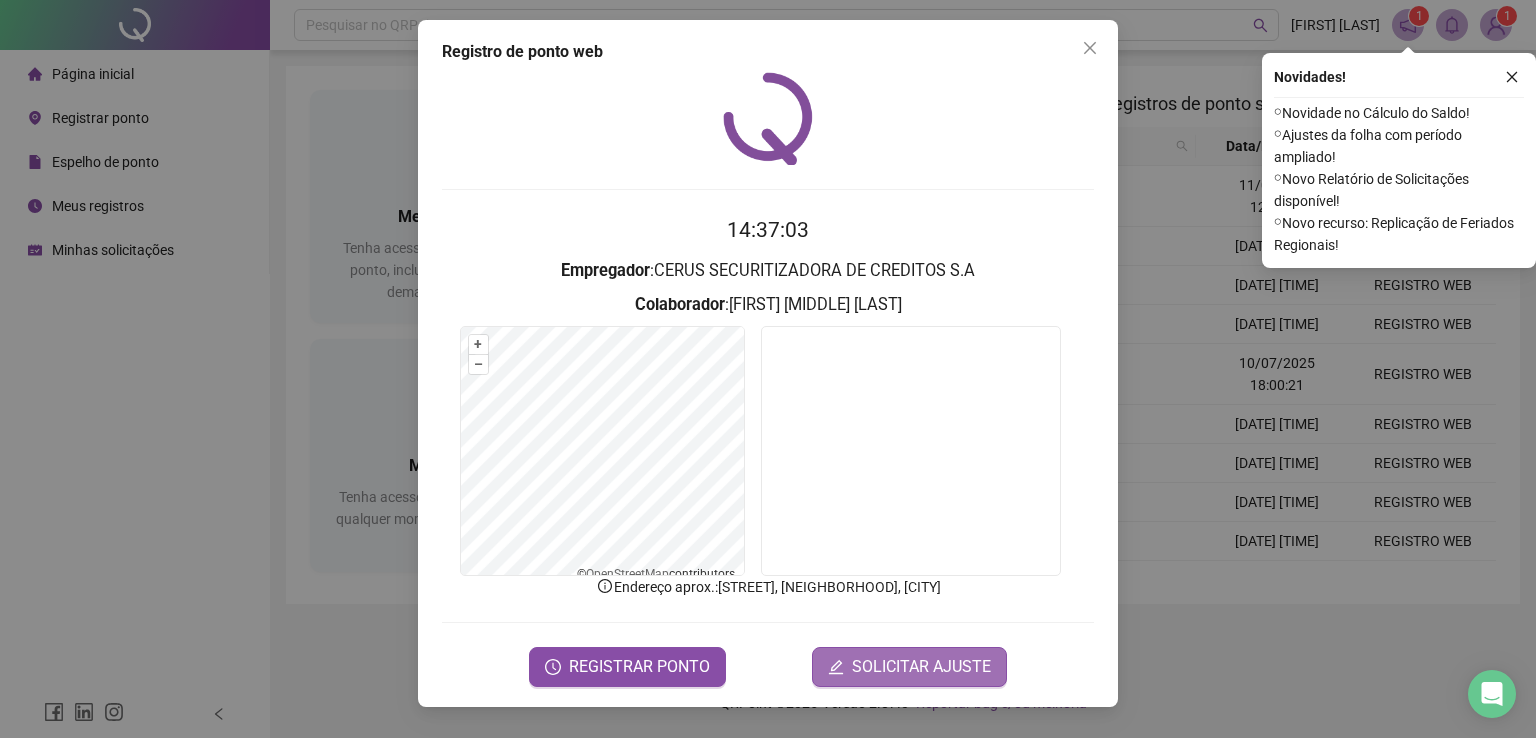 click on "SOLICITAR AJUSTE" at bounding box center [921, 667] 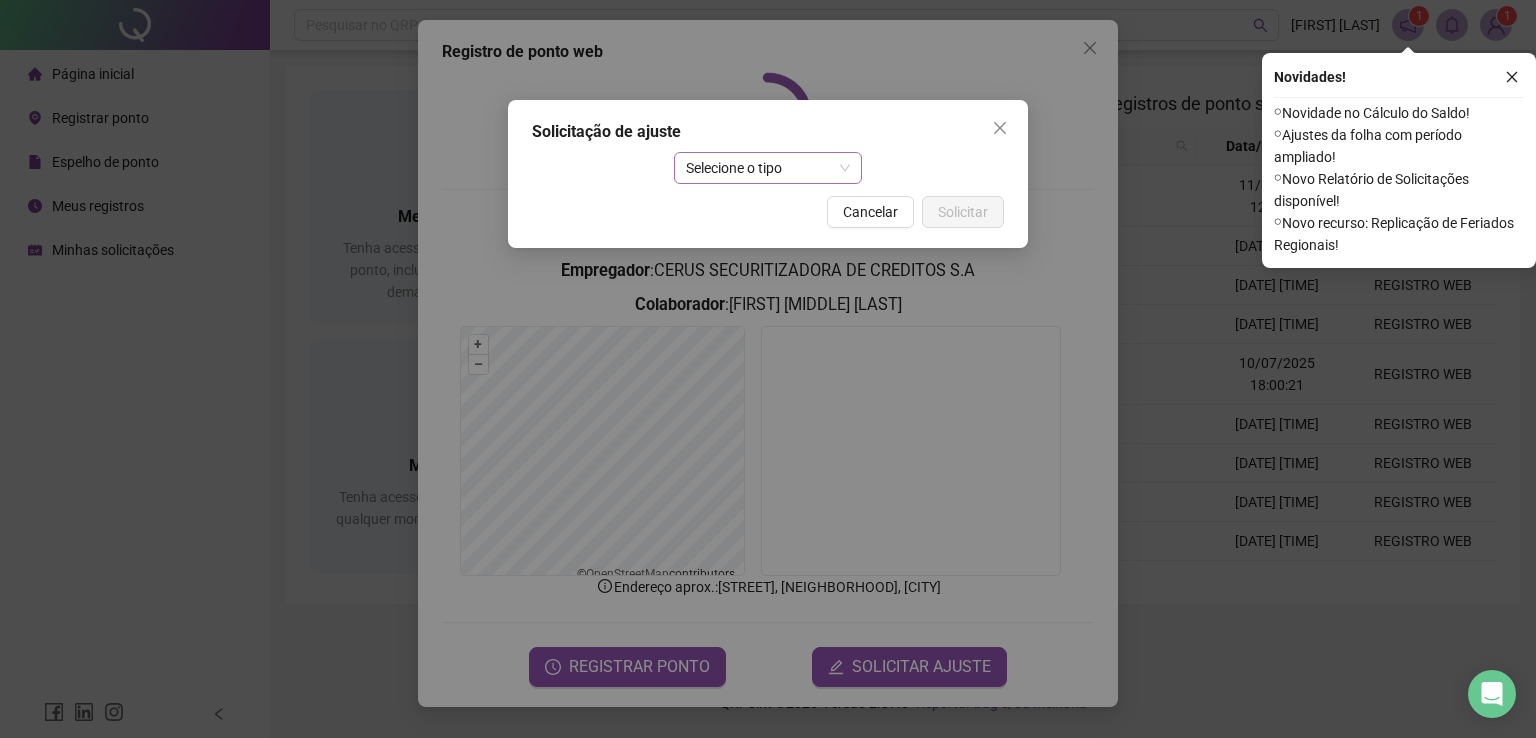click on "Selecione o tipo" at bounding box center [768, 168] 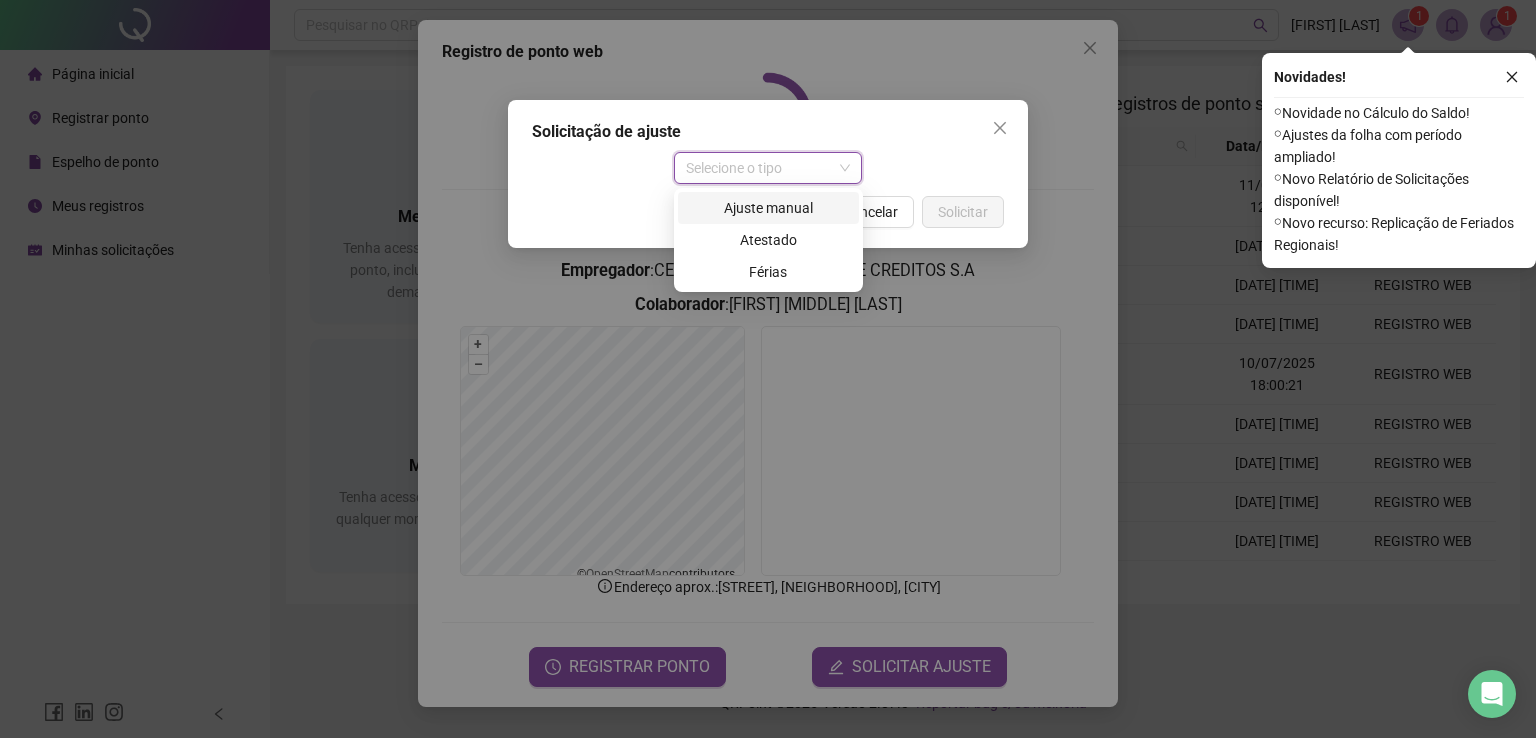 click on "Ajuste manual" at bounding box center (768, 208) 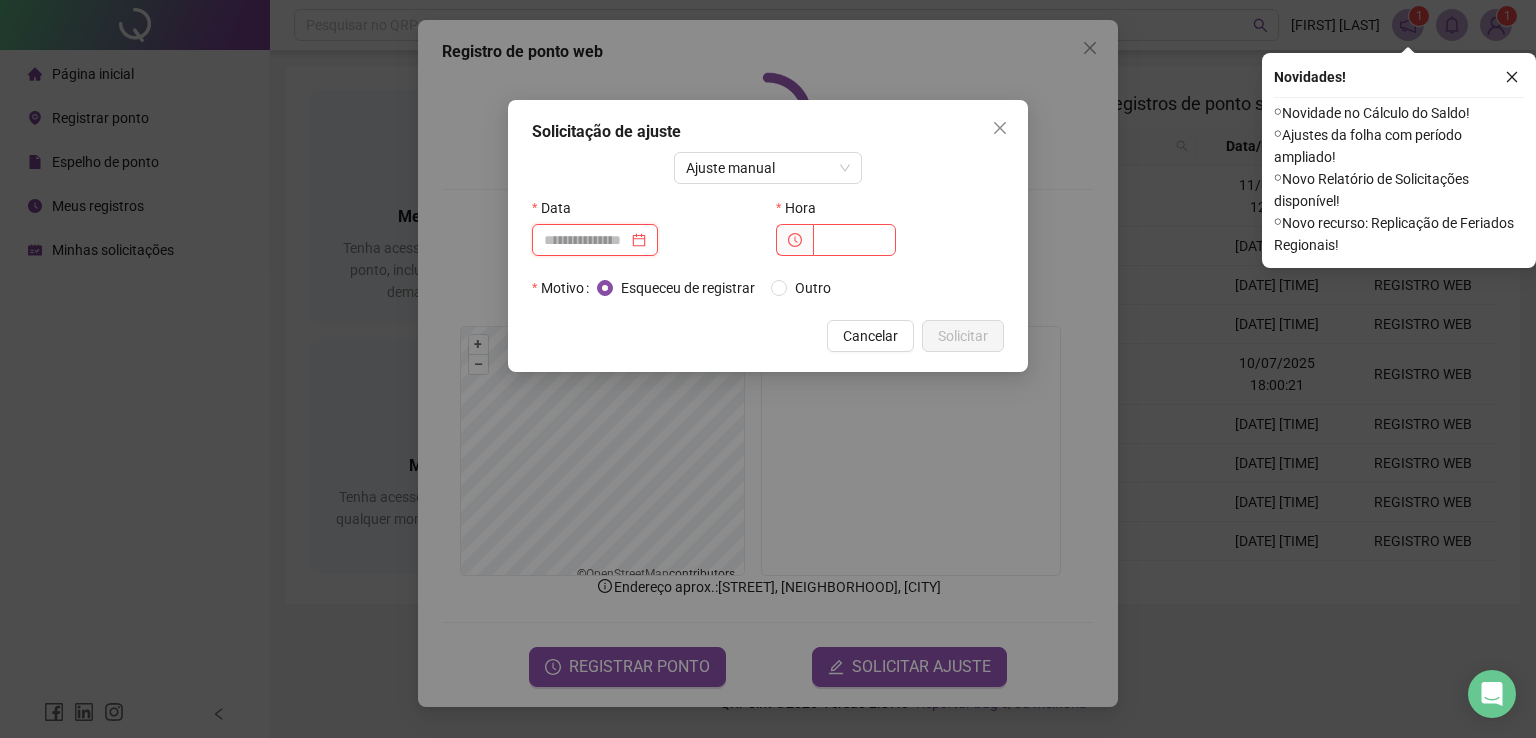 click at bounding box center (586, 240) 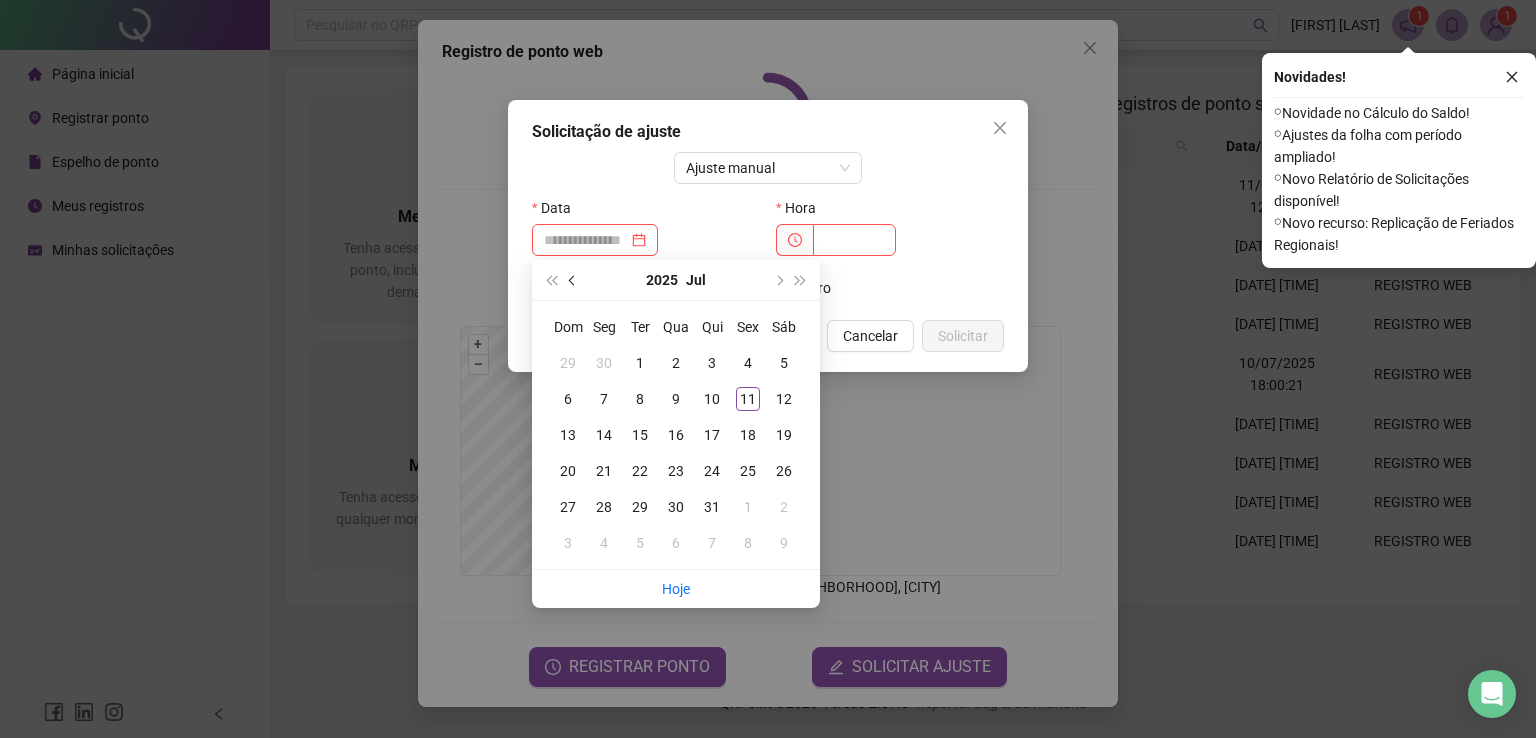 click at bounding box center (573, 280) 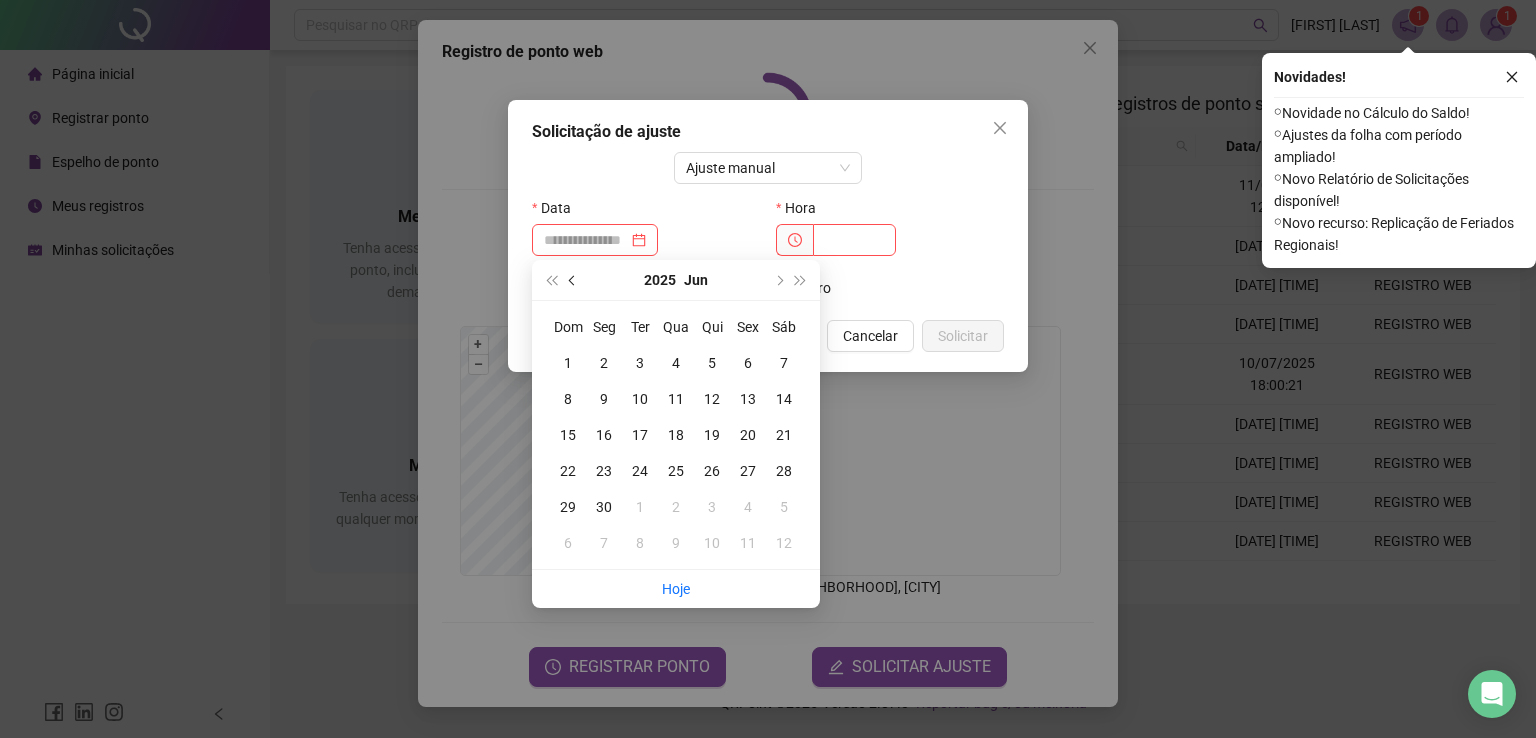 click at bounding box center [573, 280] 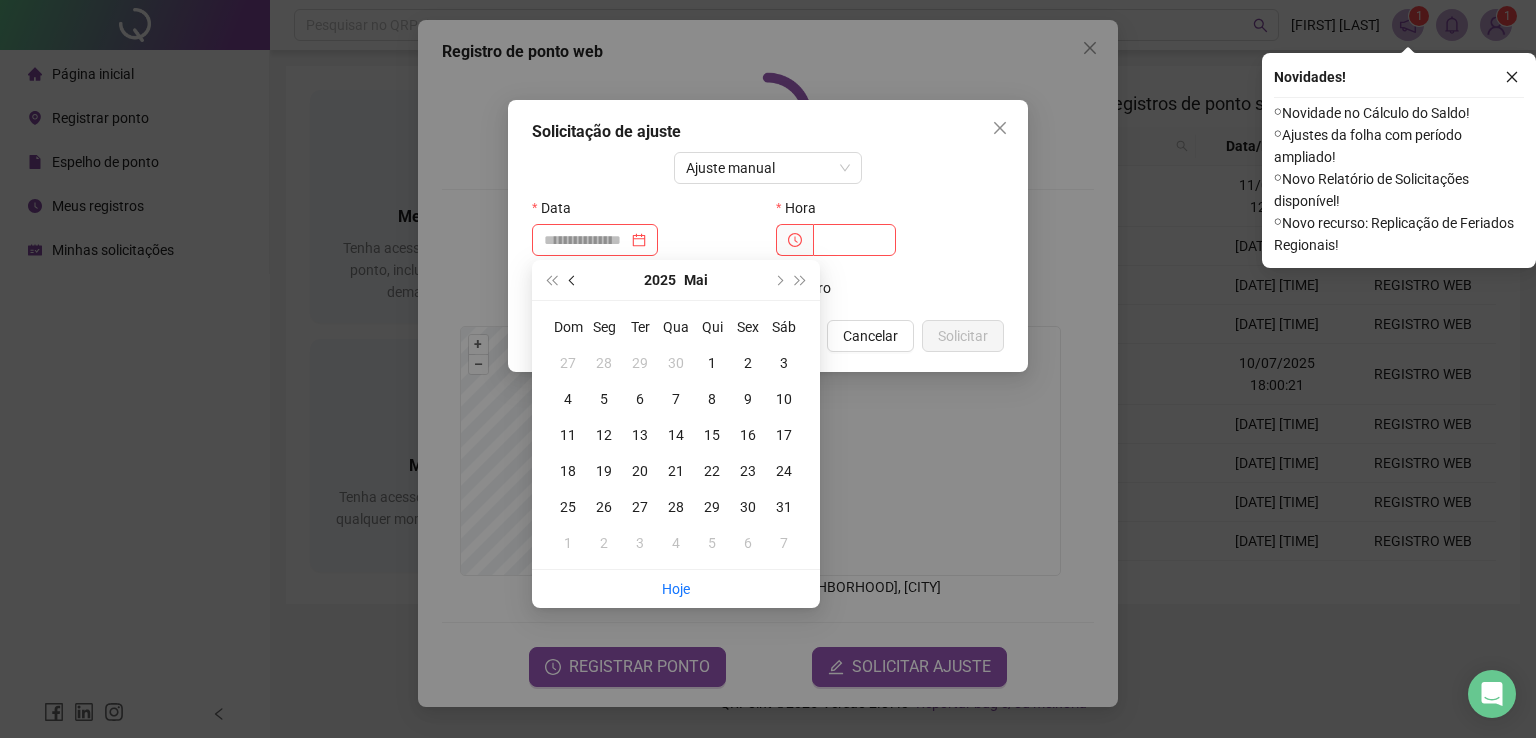 click at bounding box center (573, 280) 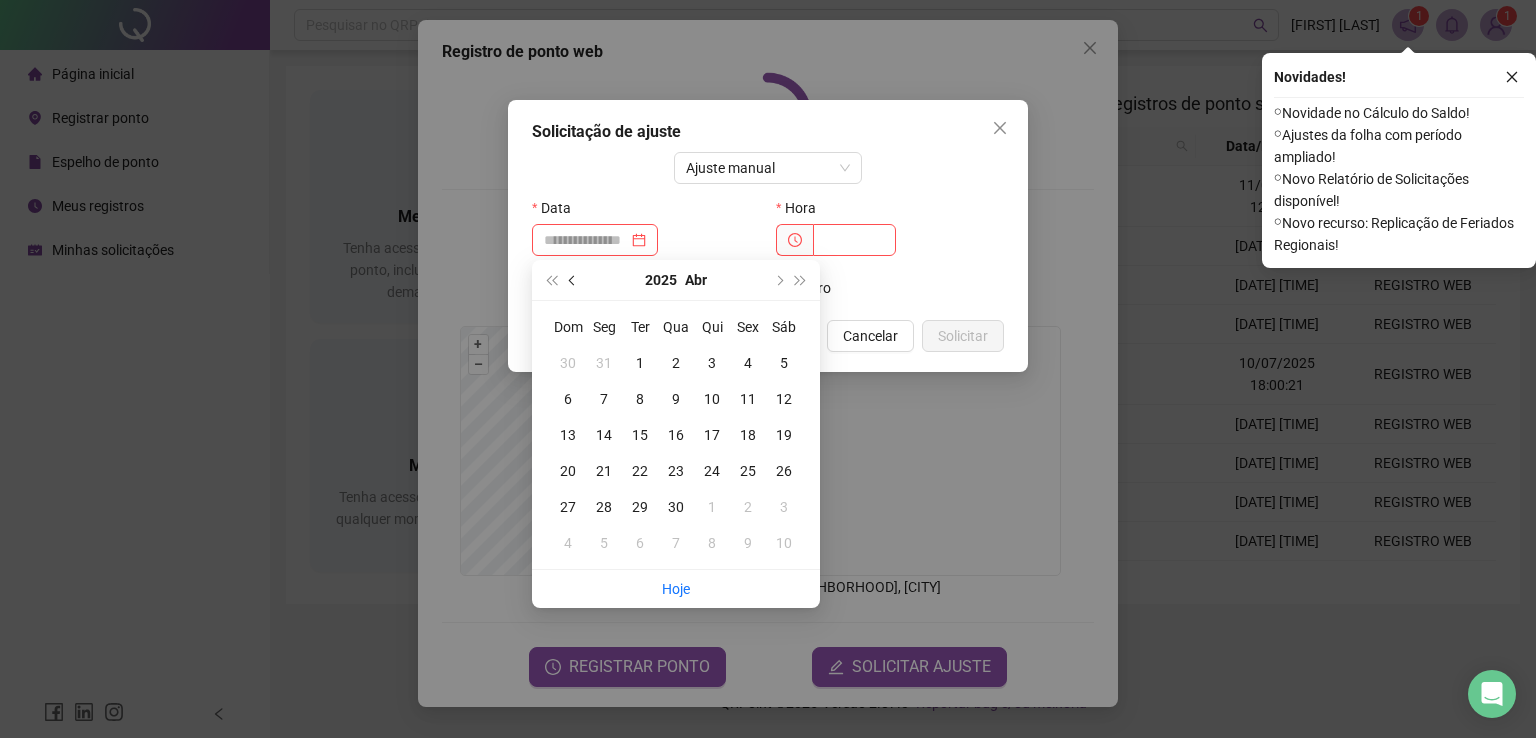 click at bounding box center (573, 280) 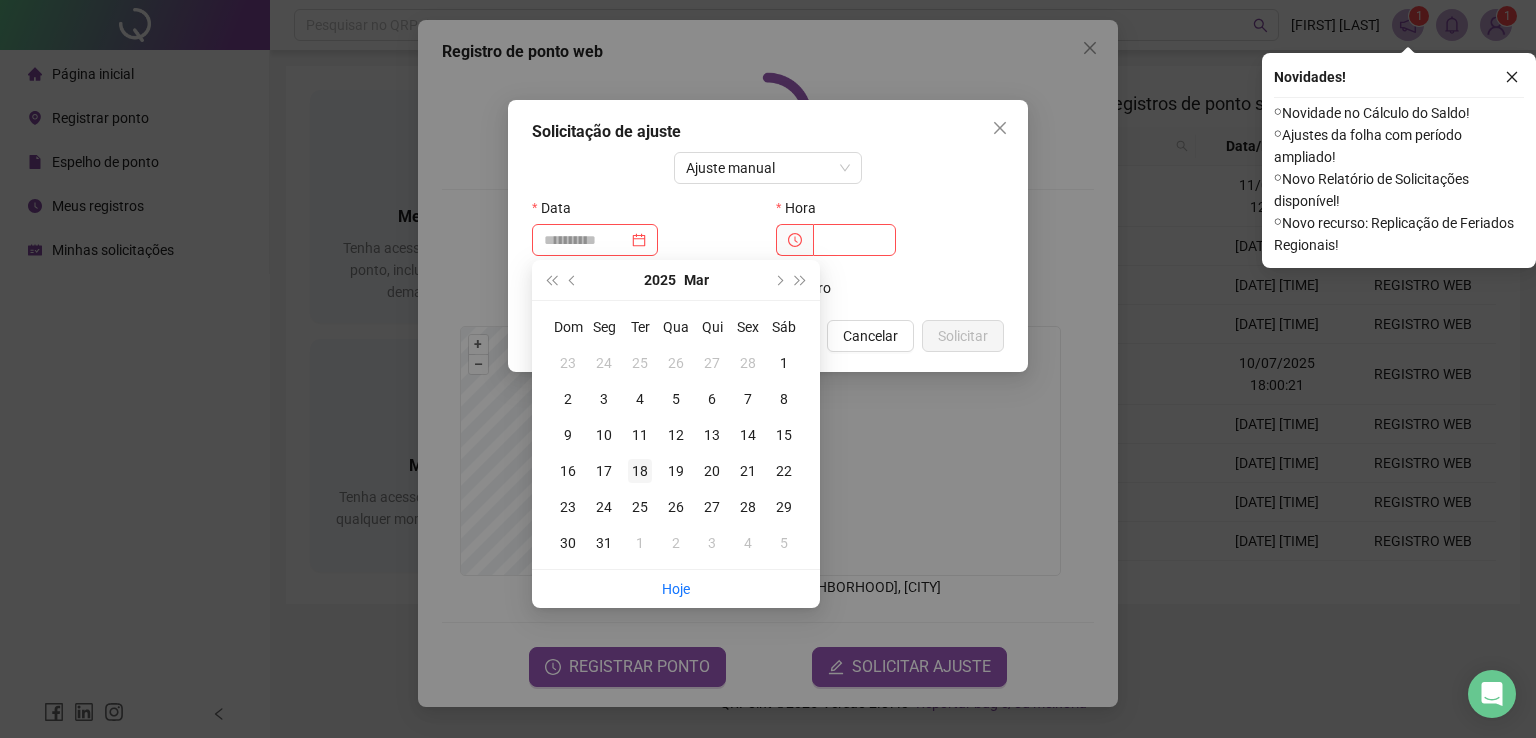 type on "**********" 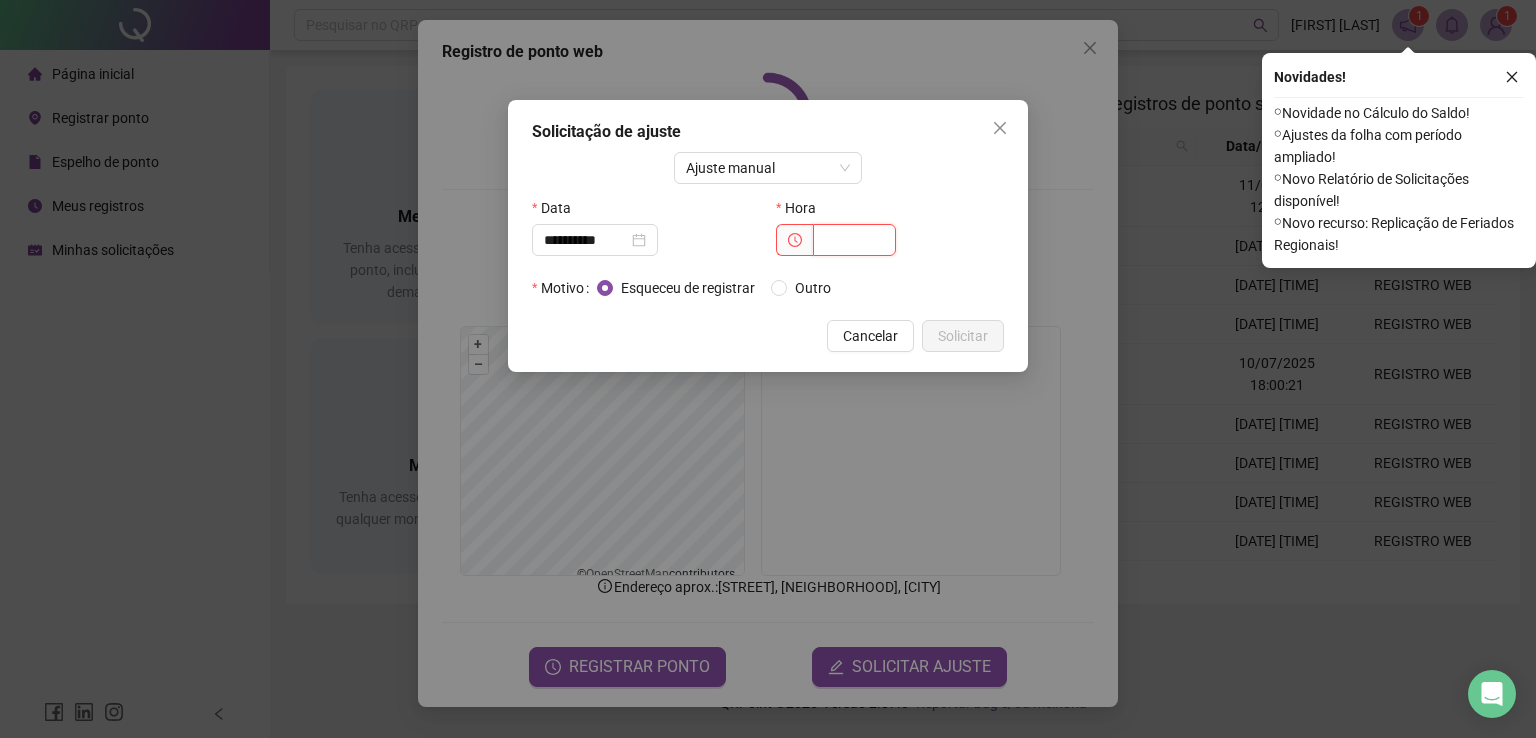 click at bounding box center (854, 240) 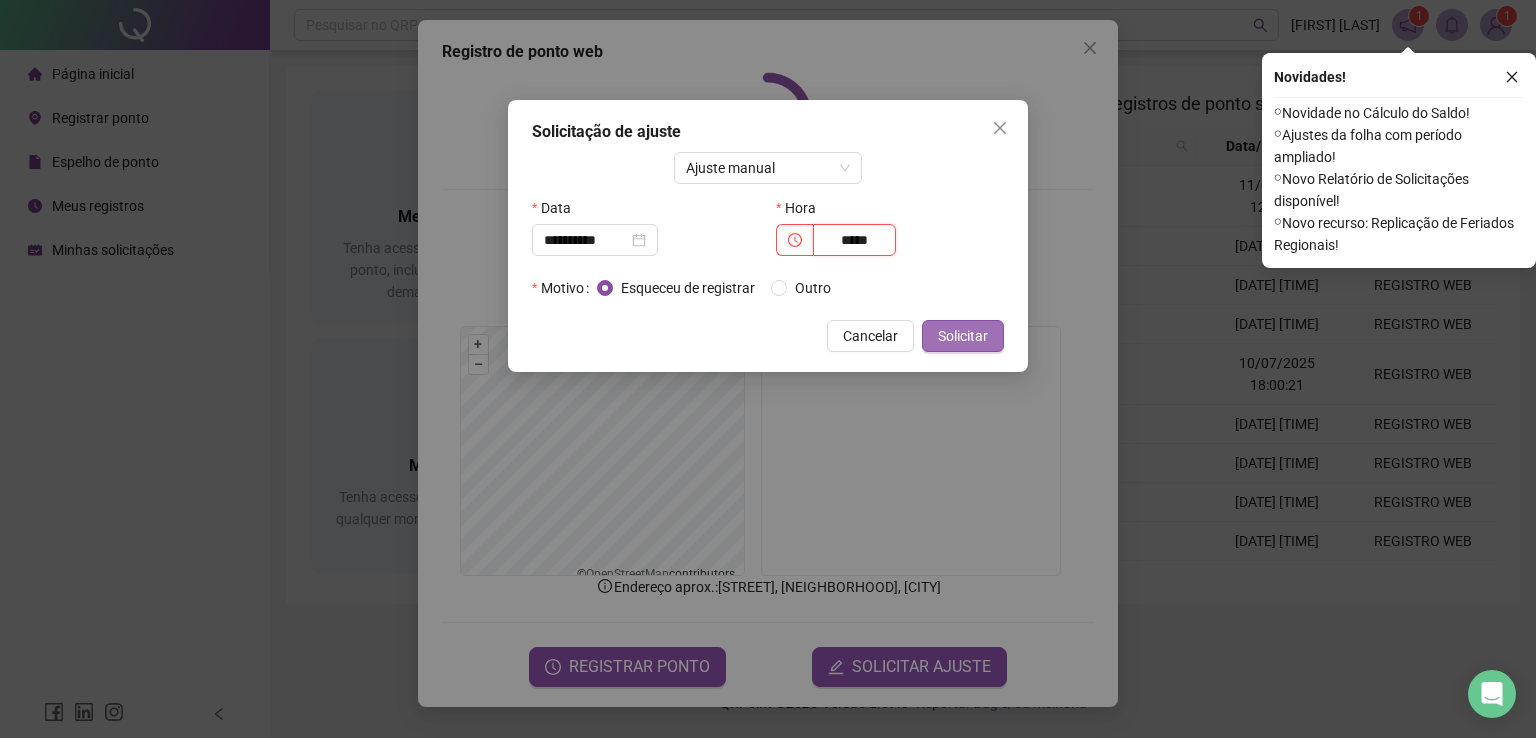 type on "*****" 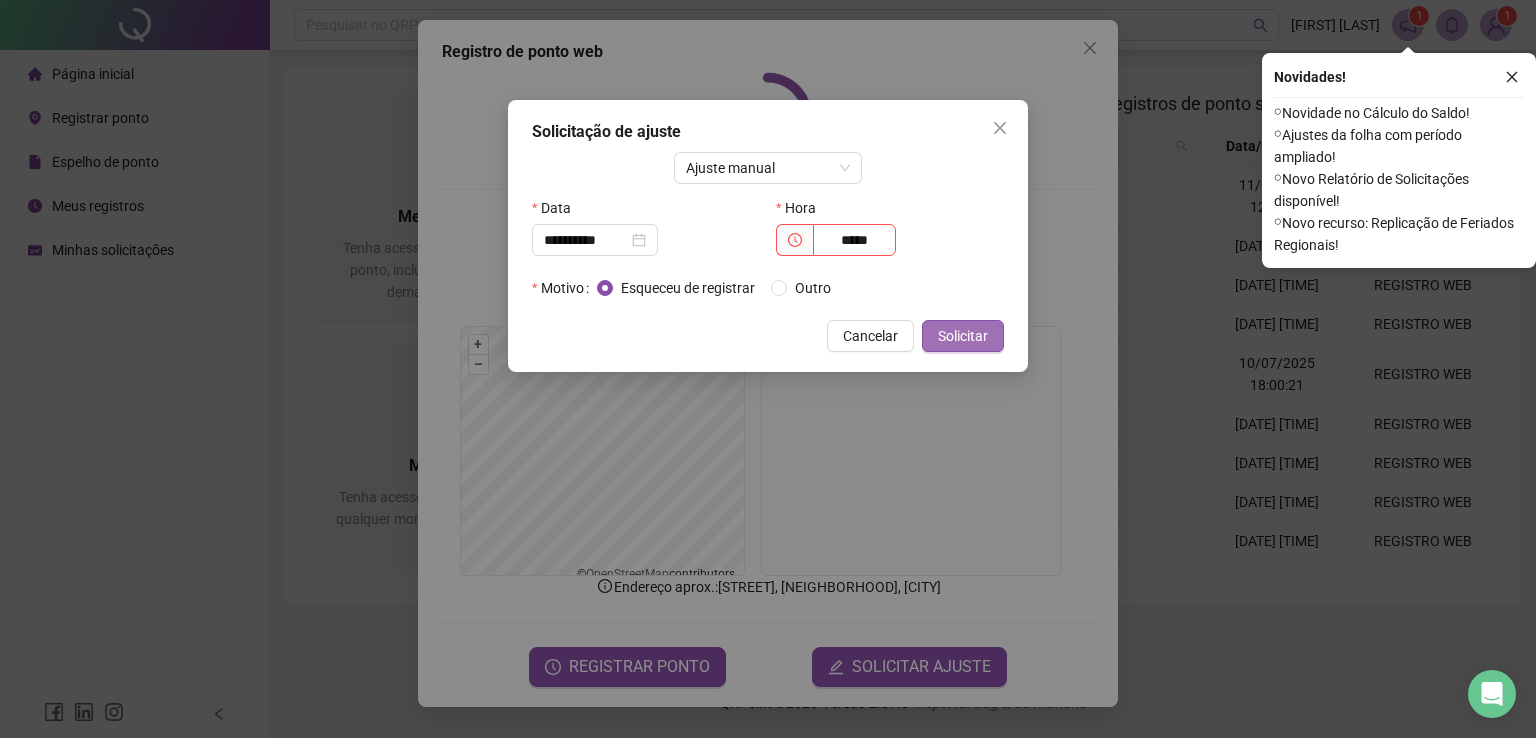 click on "Solicitar" at bounding box center (963, 336) 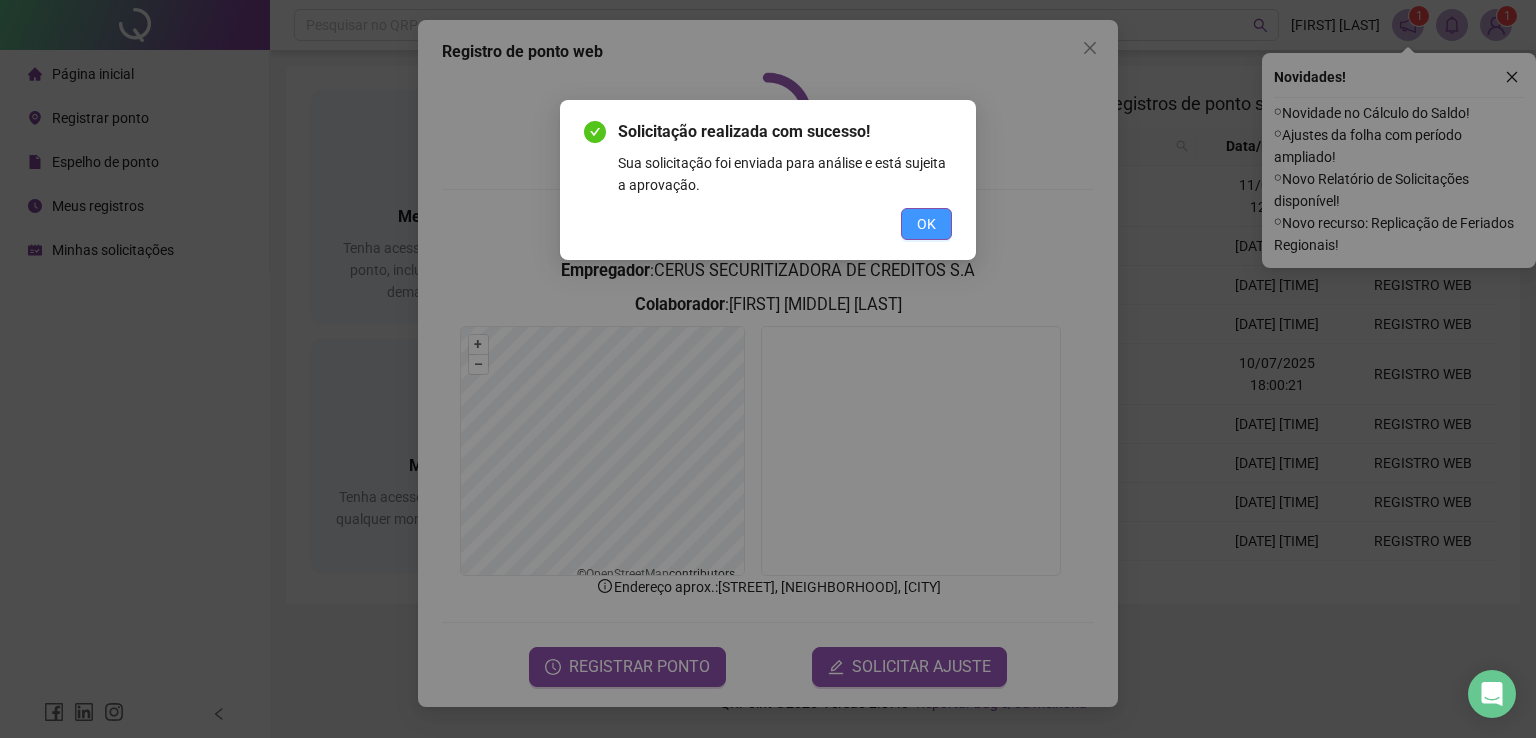click on "OK" at bounding box center [926, 224] 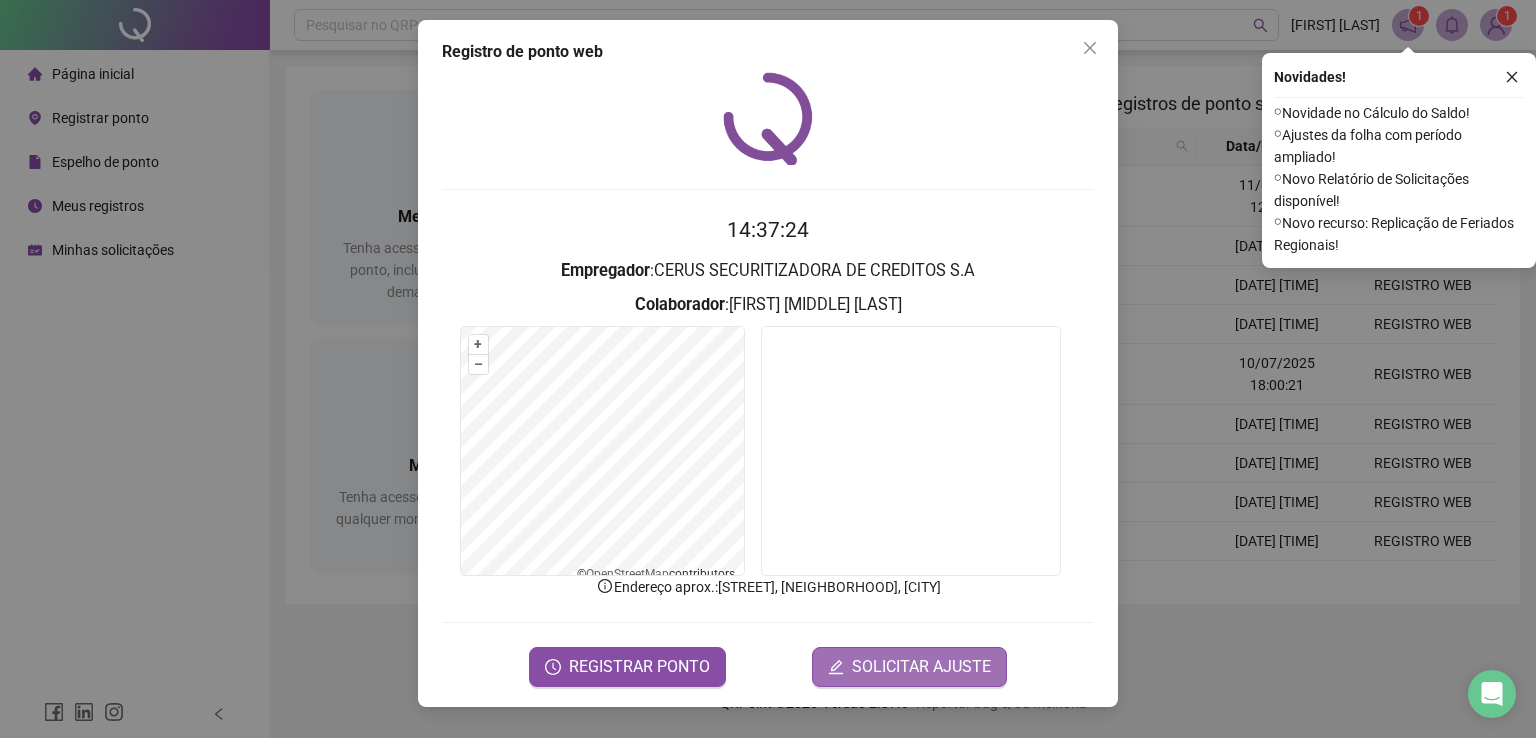 click on "SOLICITAR AJUSTE" at bounding box center [921, 667] 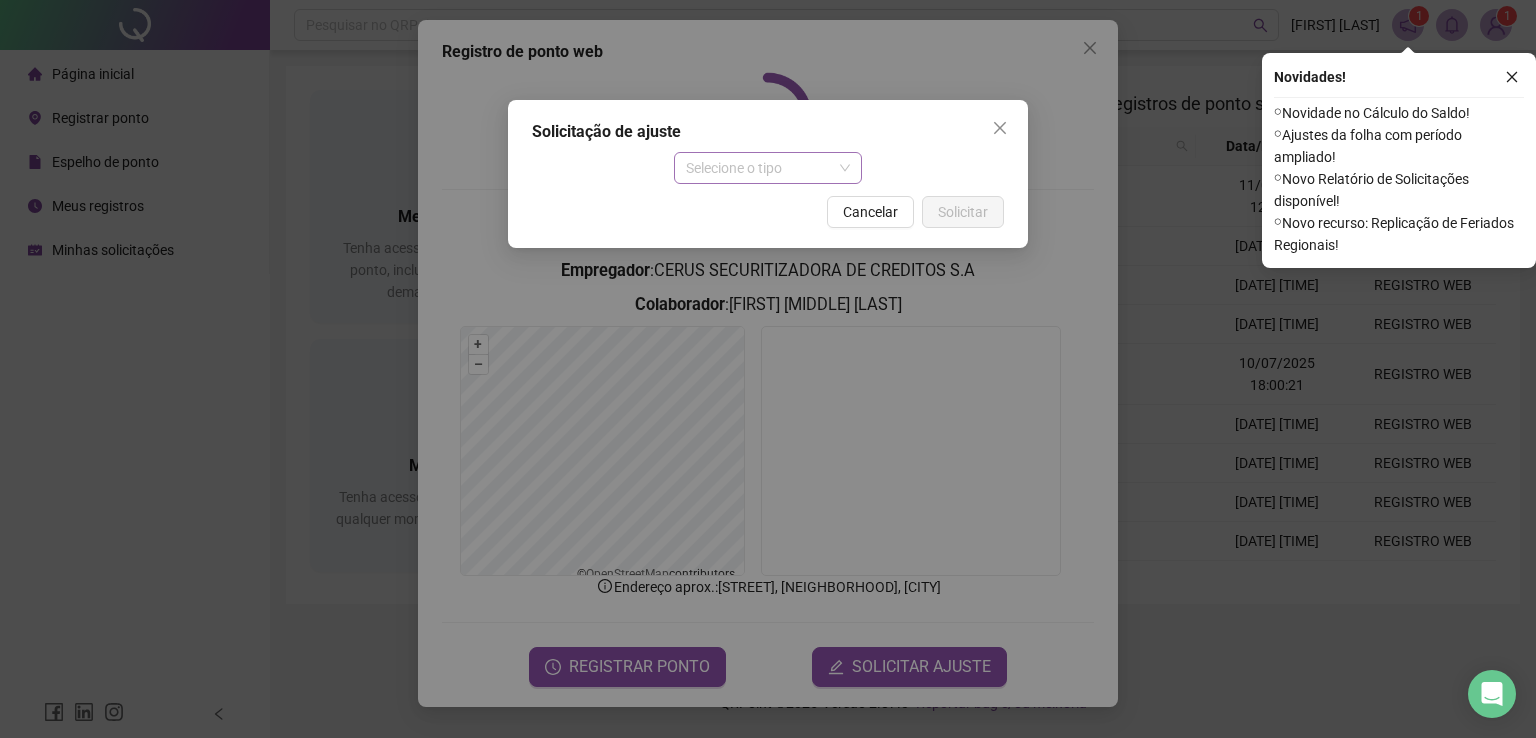 click on "Selecione o tipo" at bounding box center [768, 168] 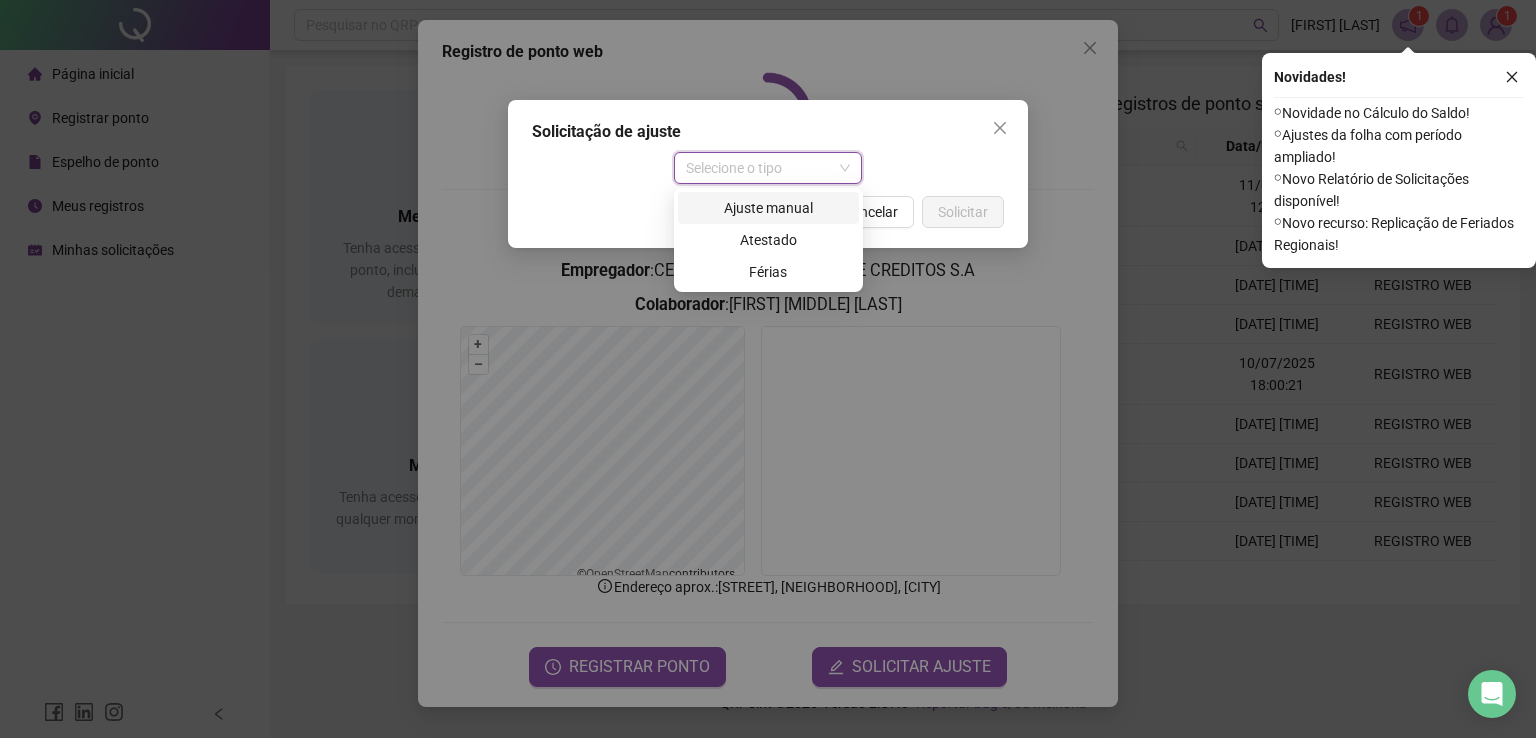 click on "Ajuste manual" at bounding box center (768, 208) 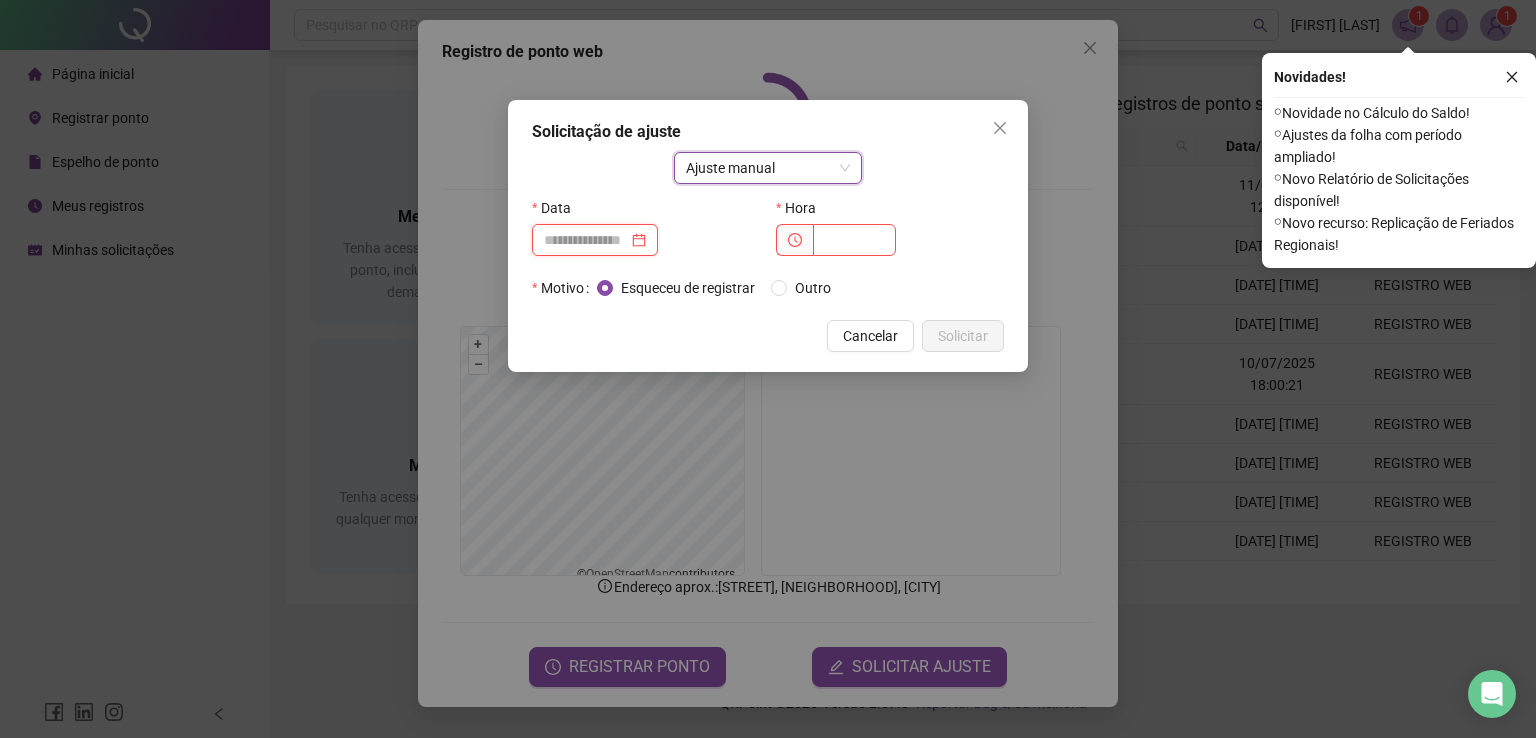 click at bounding box center (586, 240) 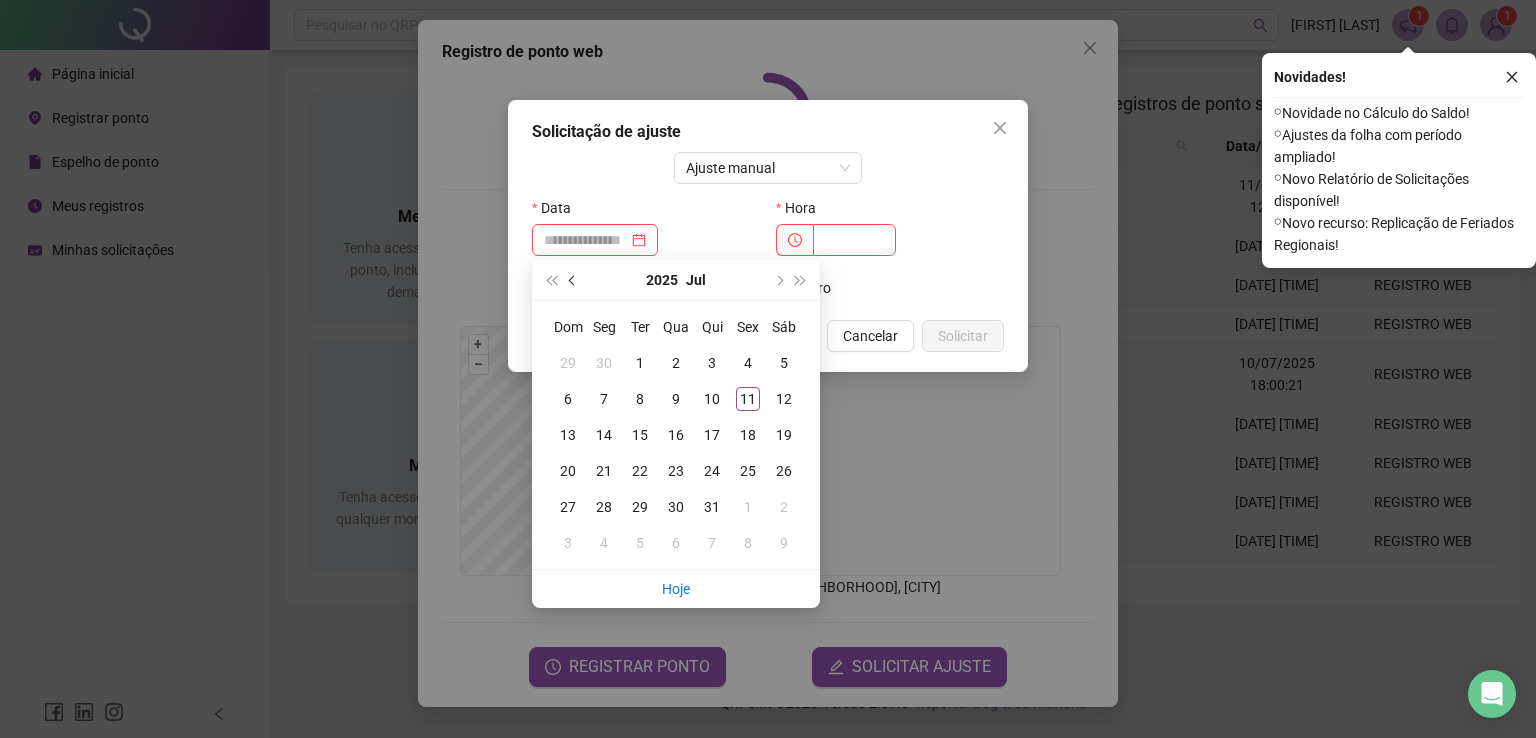 click at bounding box center [573, 280] 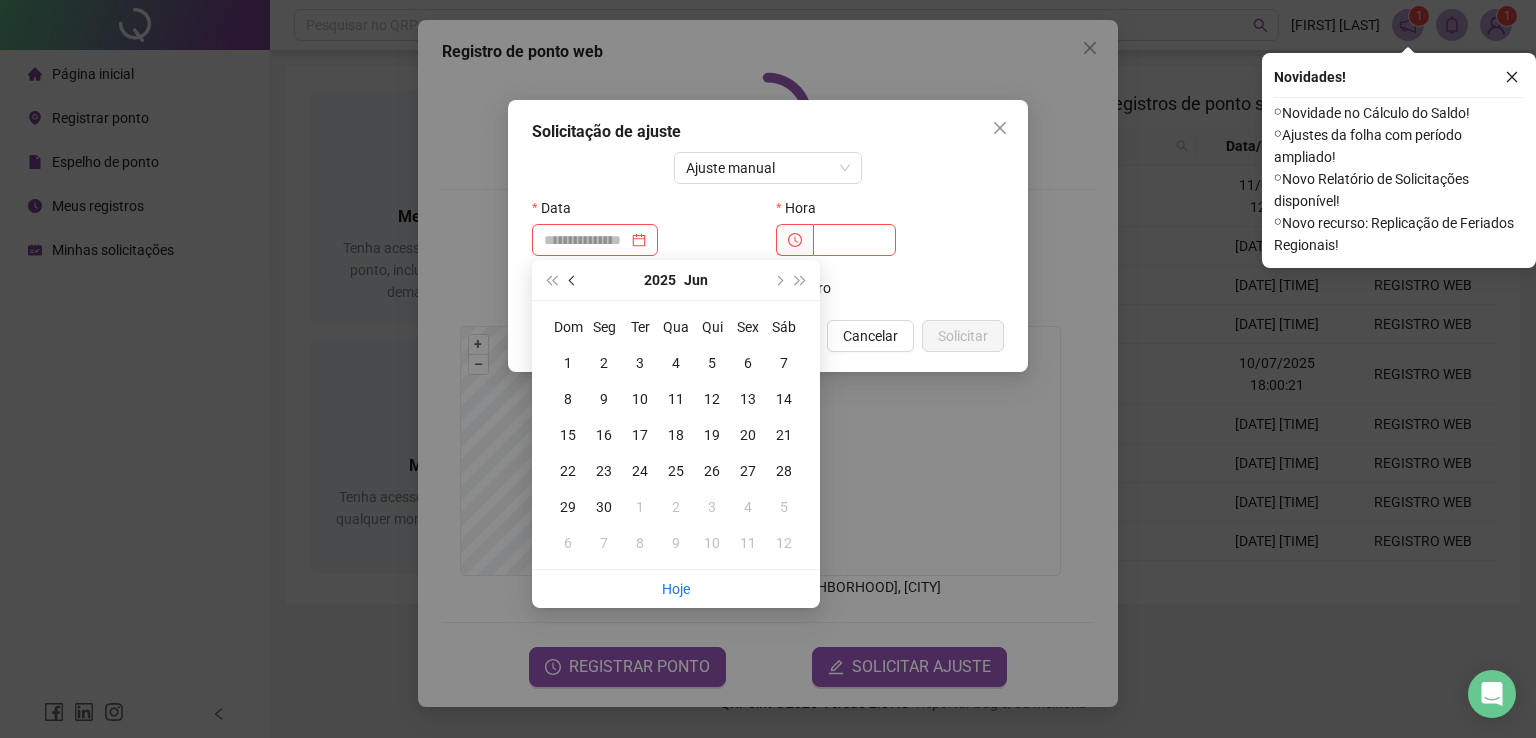 click at bounding box center [573, 280] 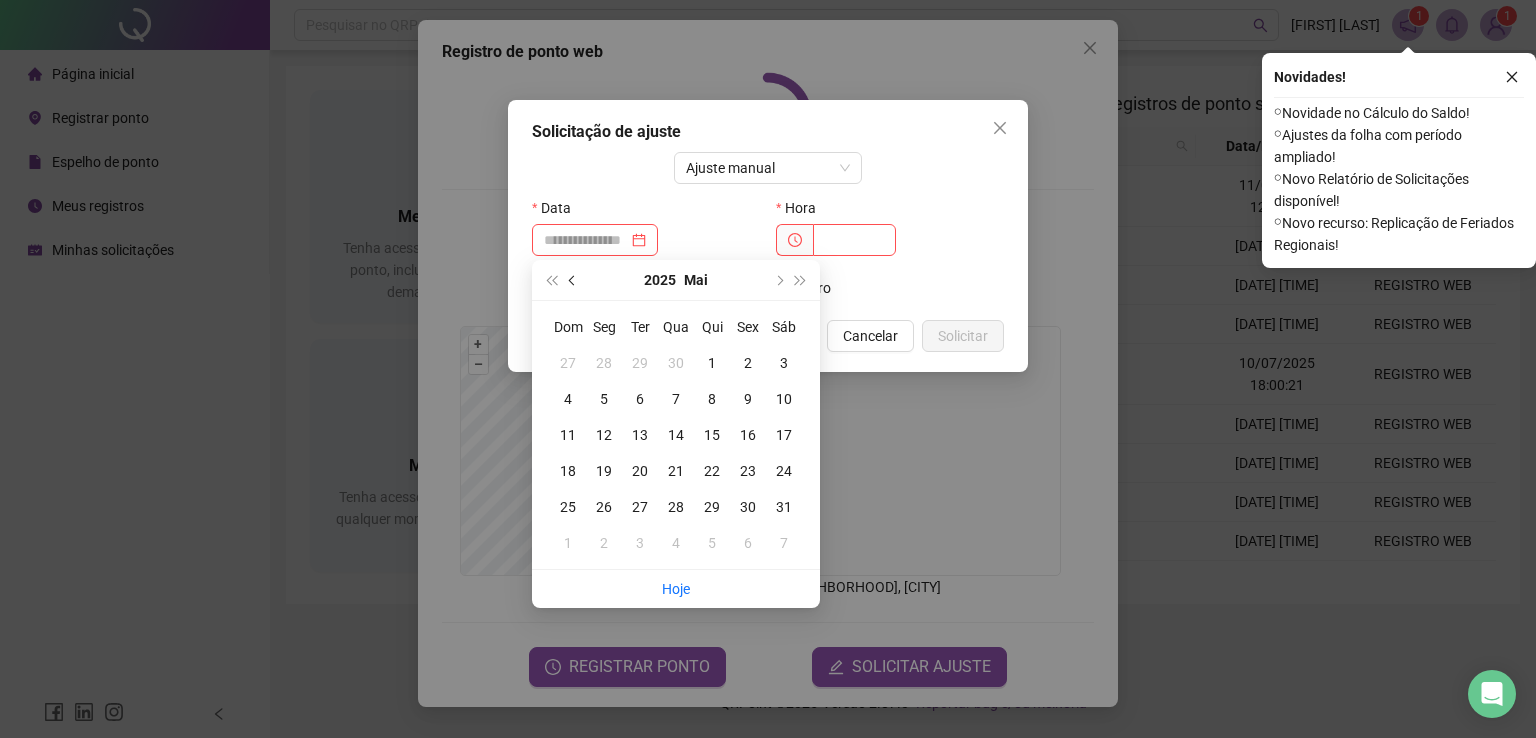 click at bounding box center [573, 280] 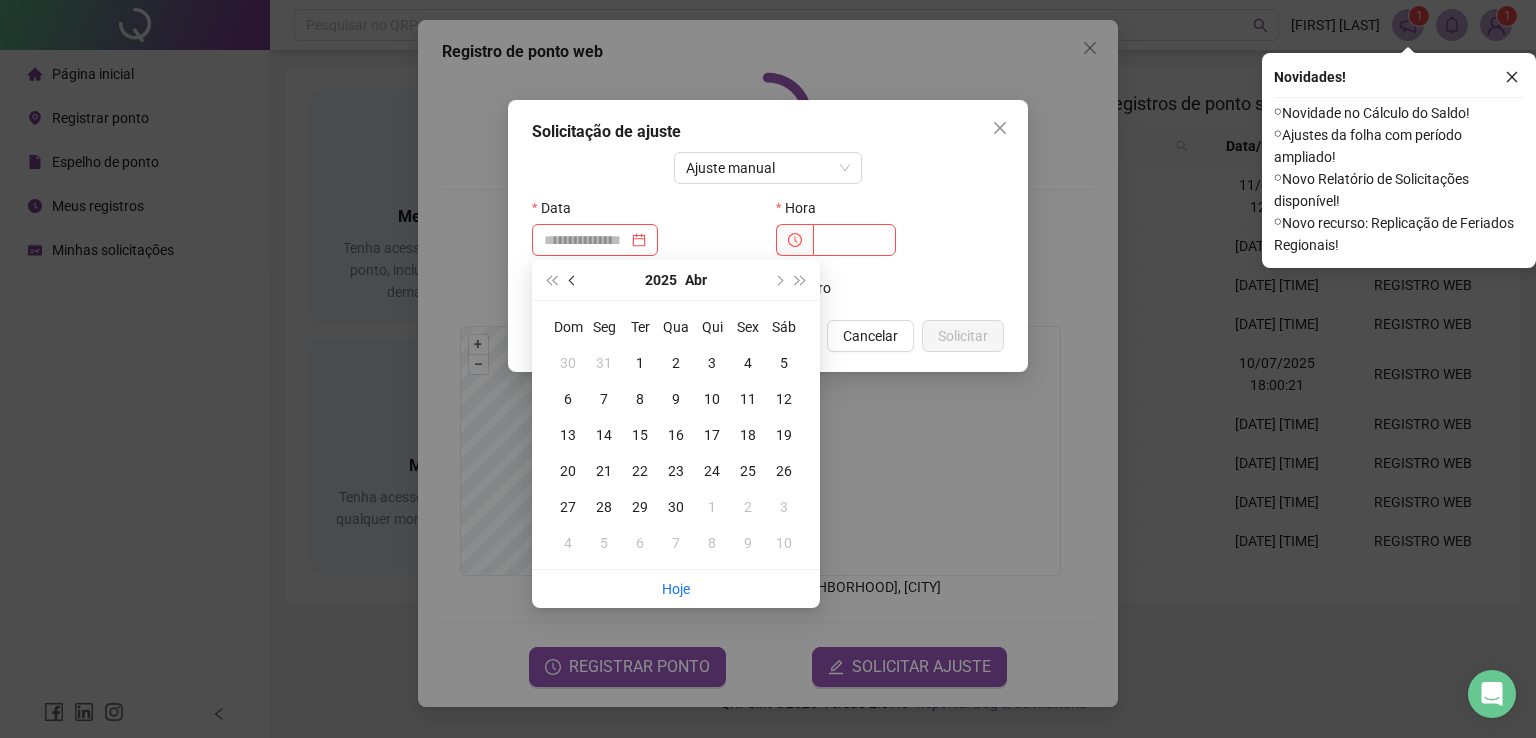 click at bounding box center (573, 280) 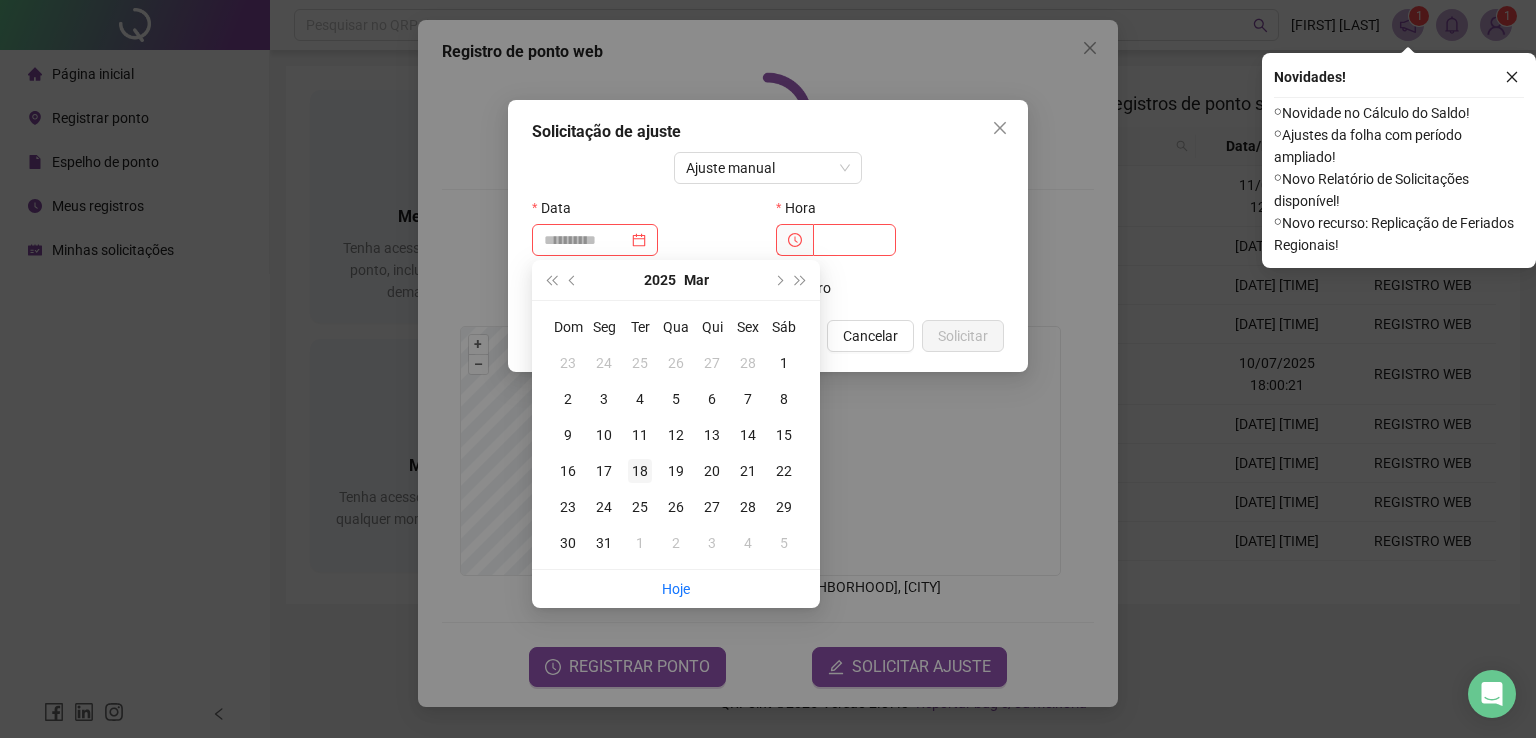 type on "**********" 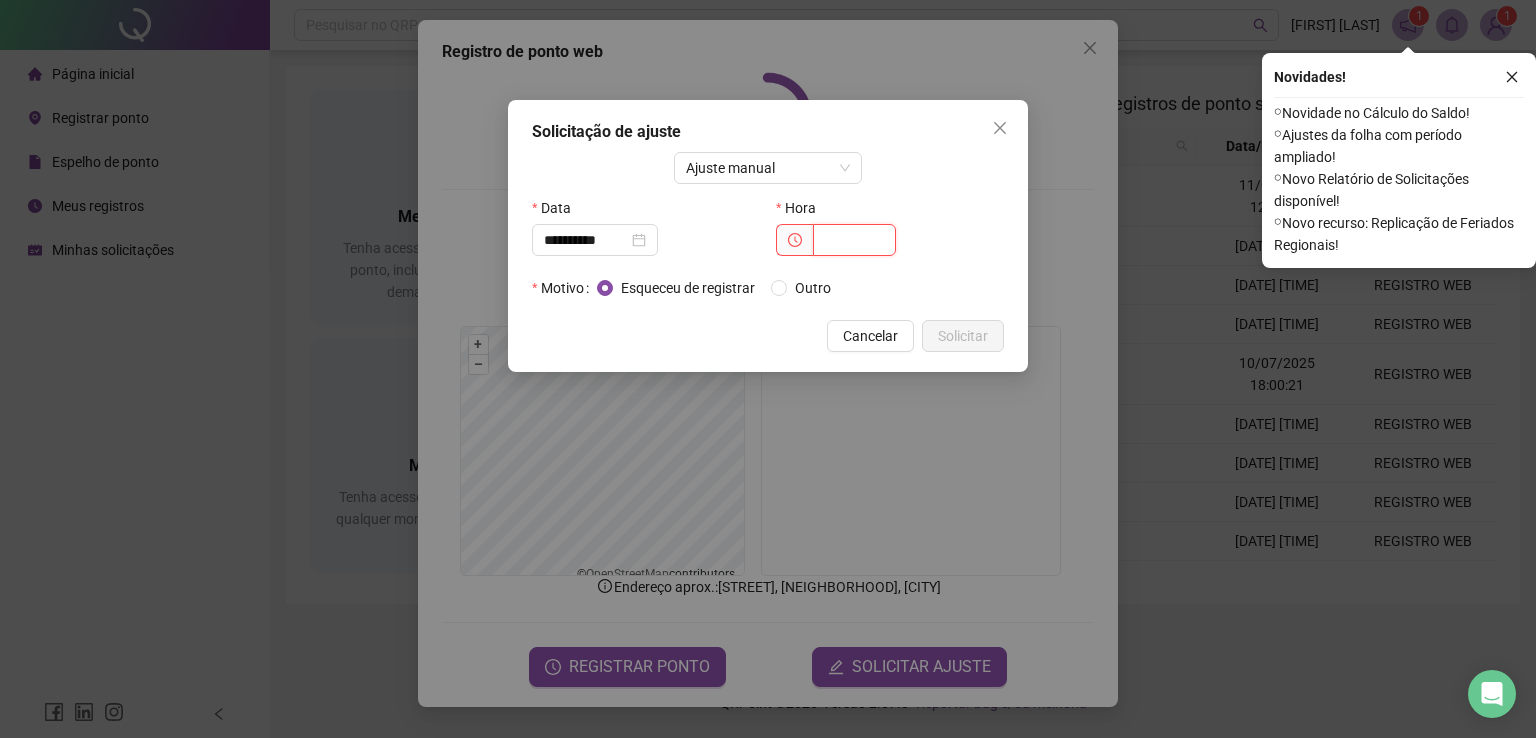 click at bounding box center [854, 240] 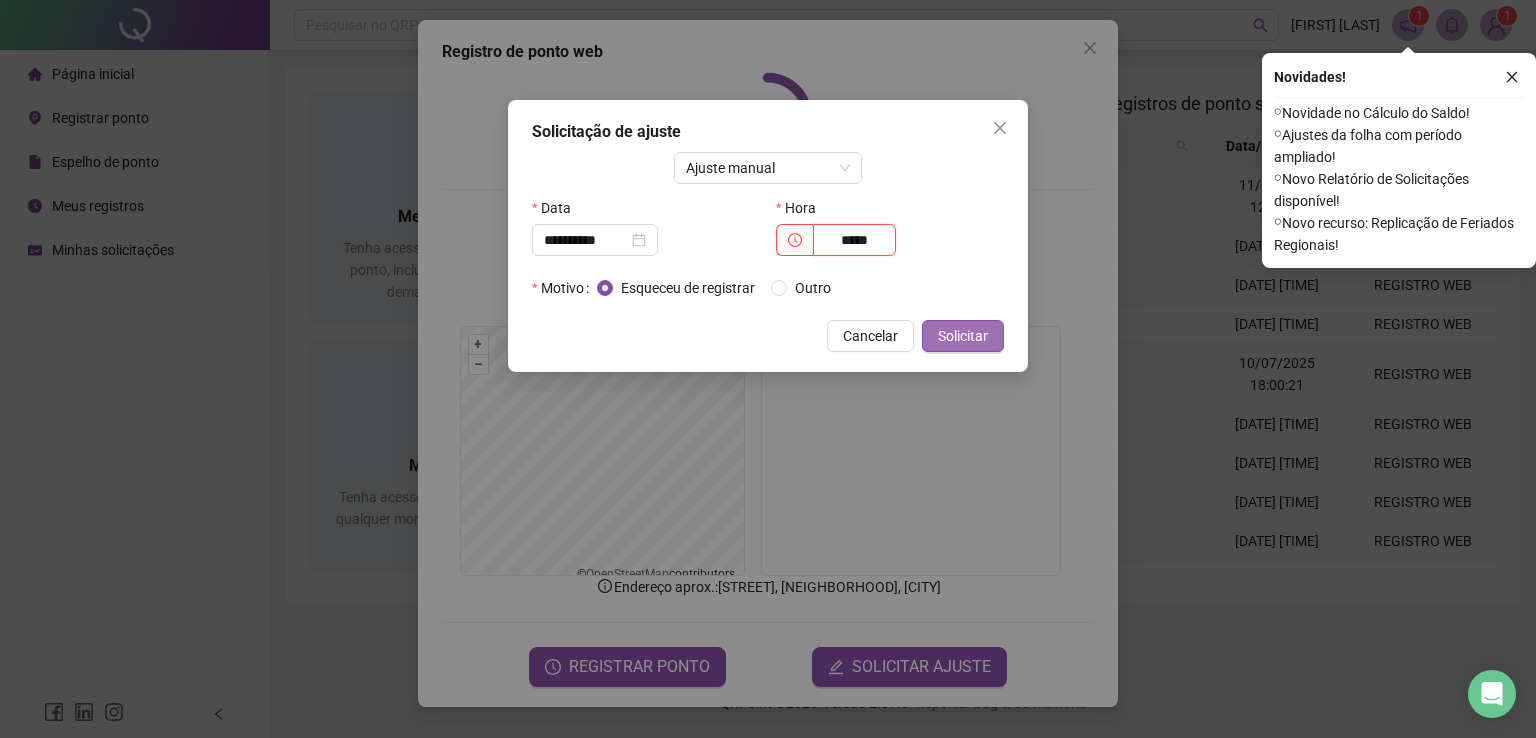 type on "*****" 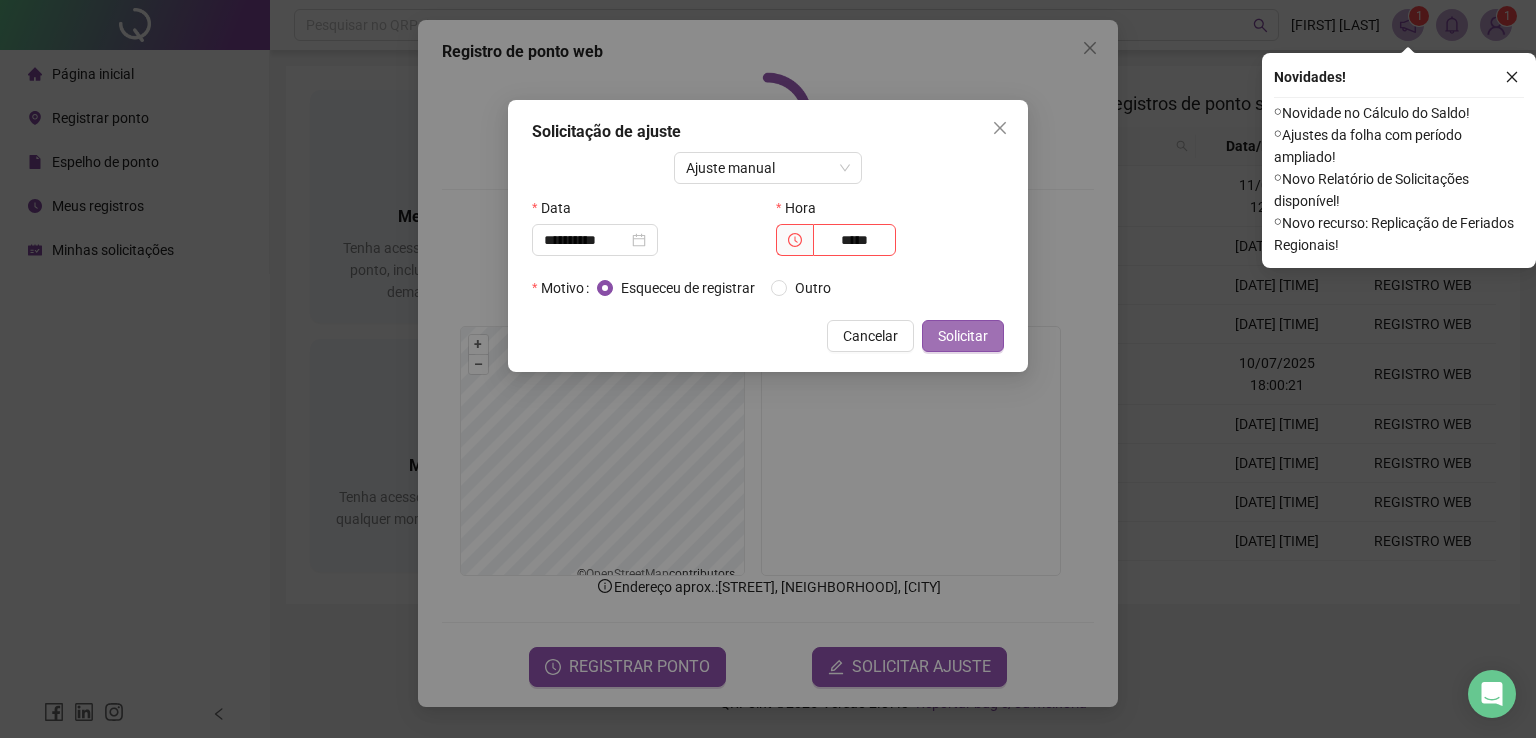 click on "Solicitar" at bounding box center [963, 336] 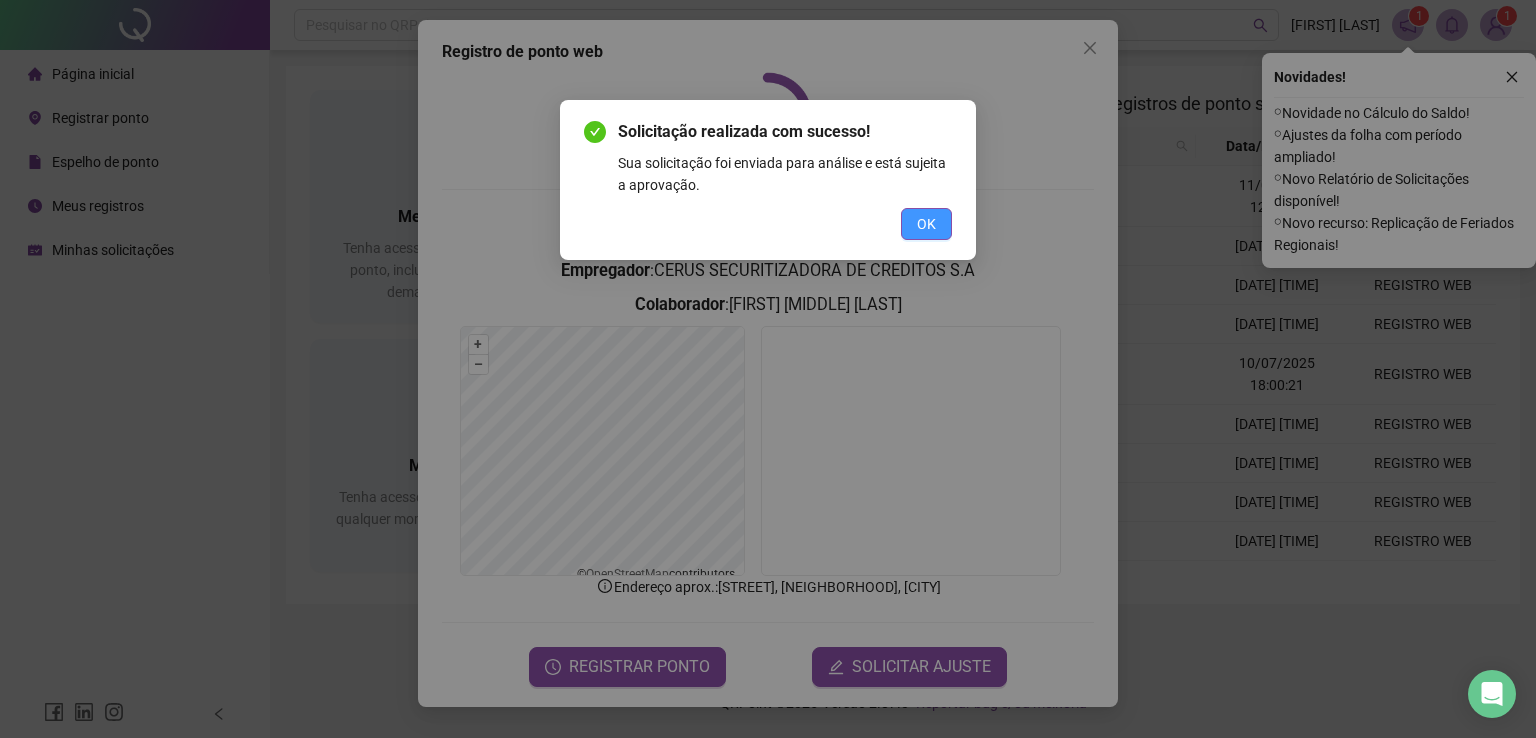 click on "OK" at bounding box center [926, 224] 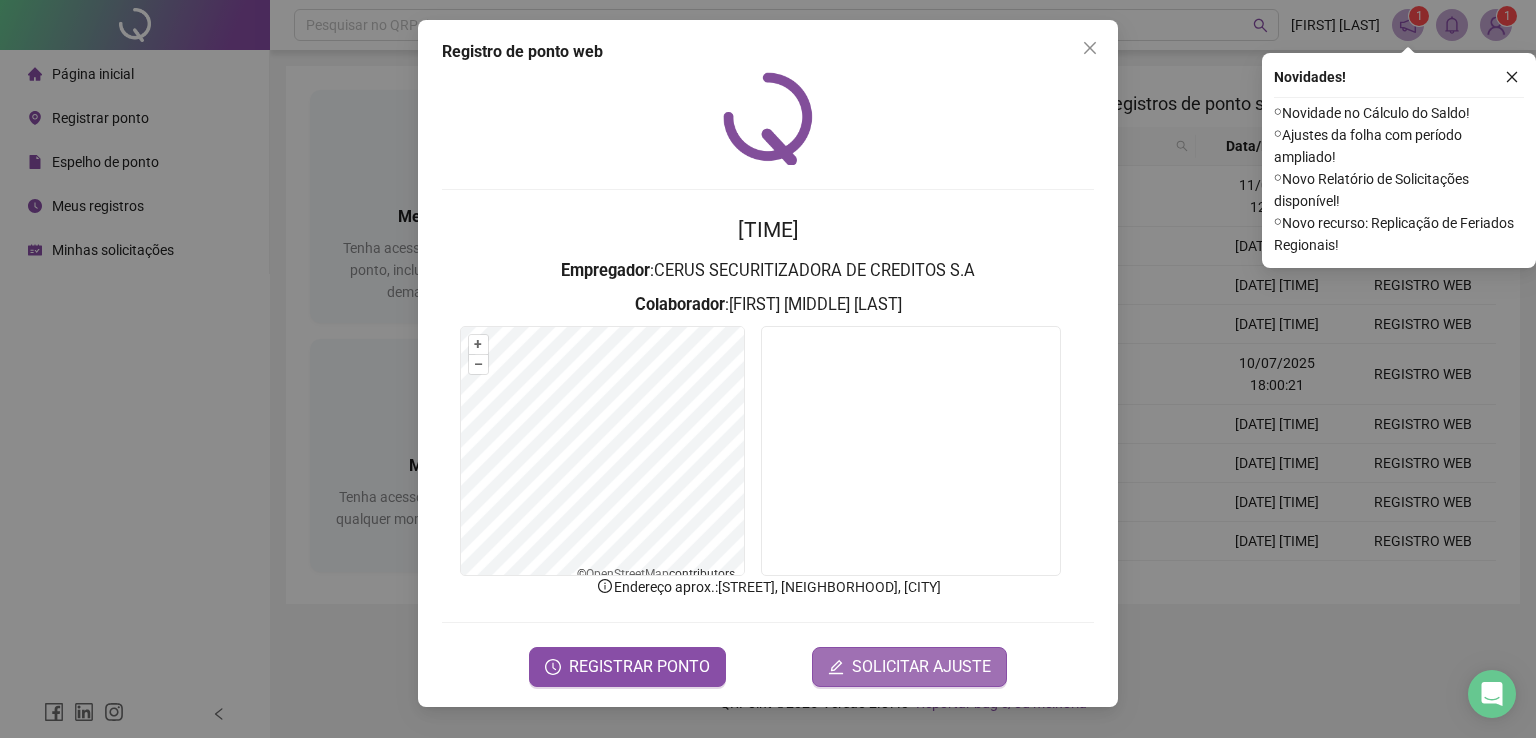 click on "SOLICITAR AJUSTE" at bounding box center (921, 667) 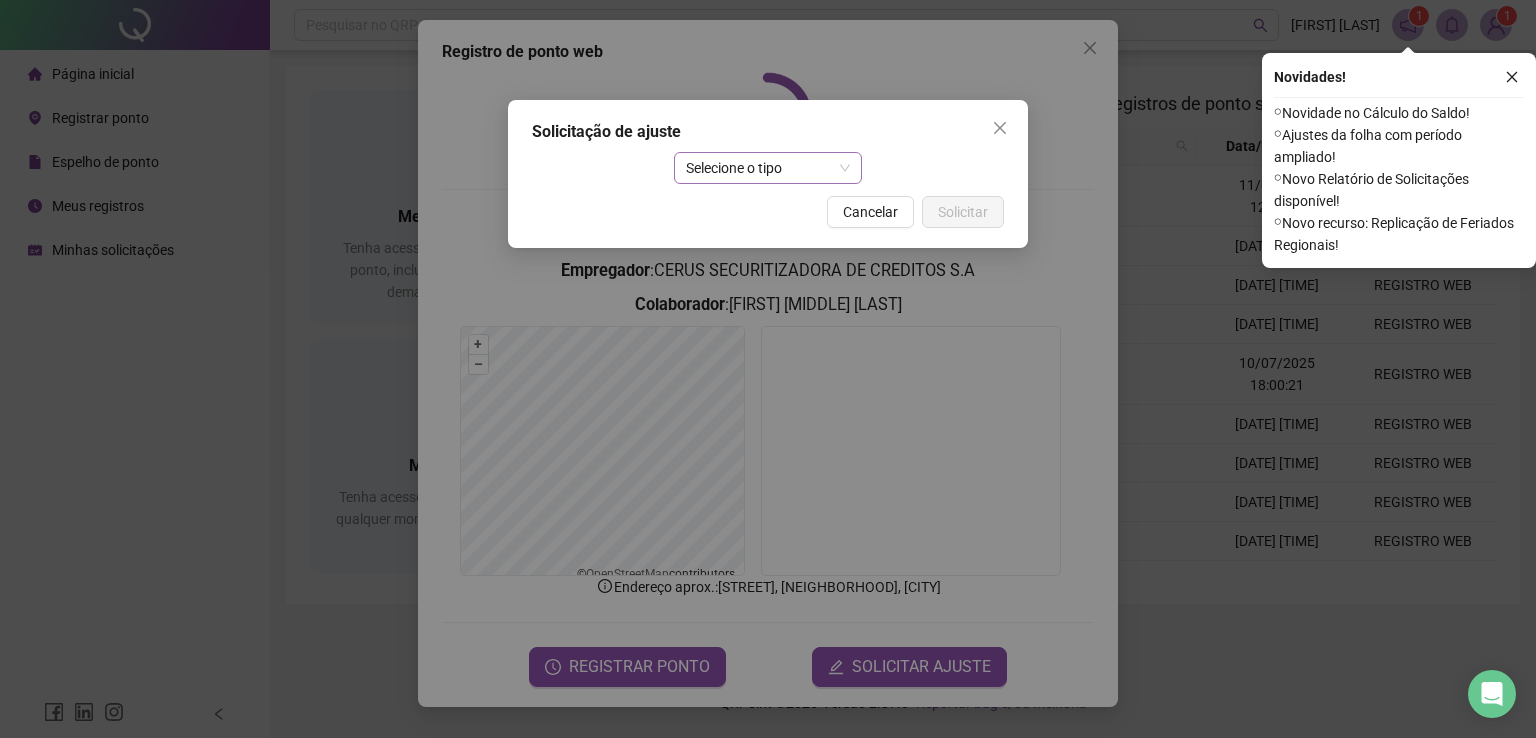 click on "Selecione o tipo" at bounding box center (768, 168) 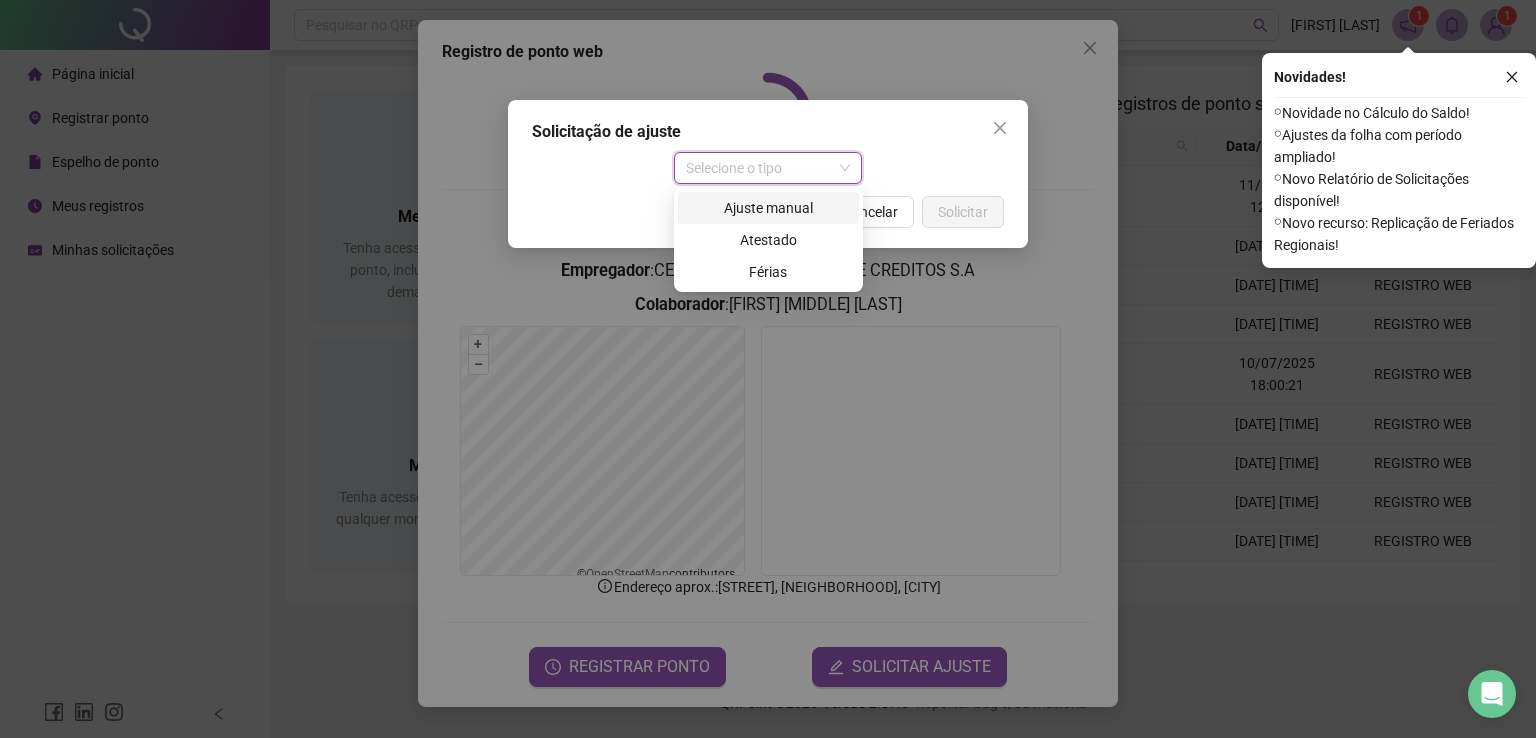 click on "Ajuste manual" at bounding box center [768, 208] 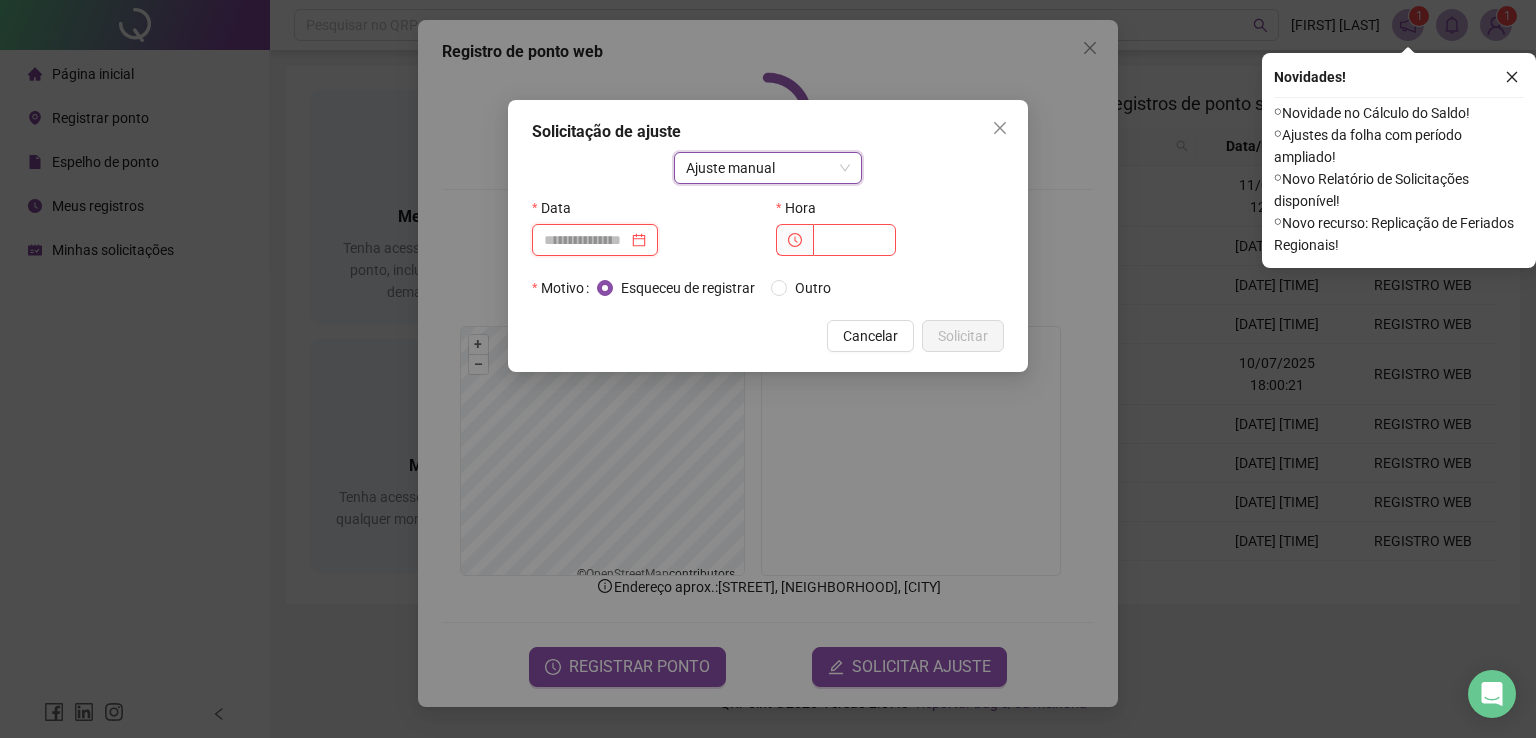 click at bounding box center (586, 240) 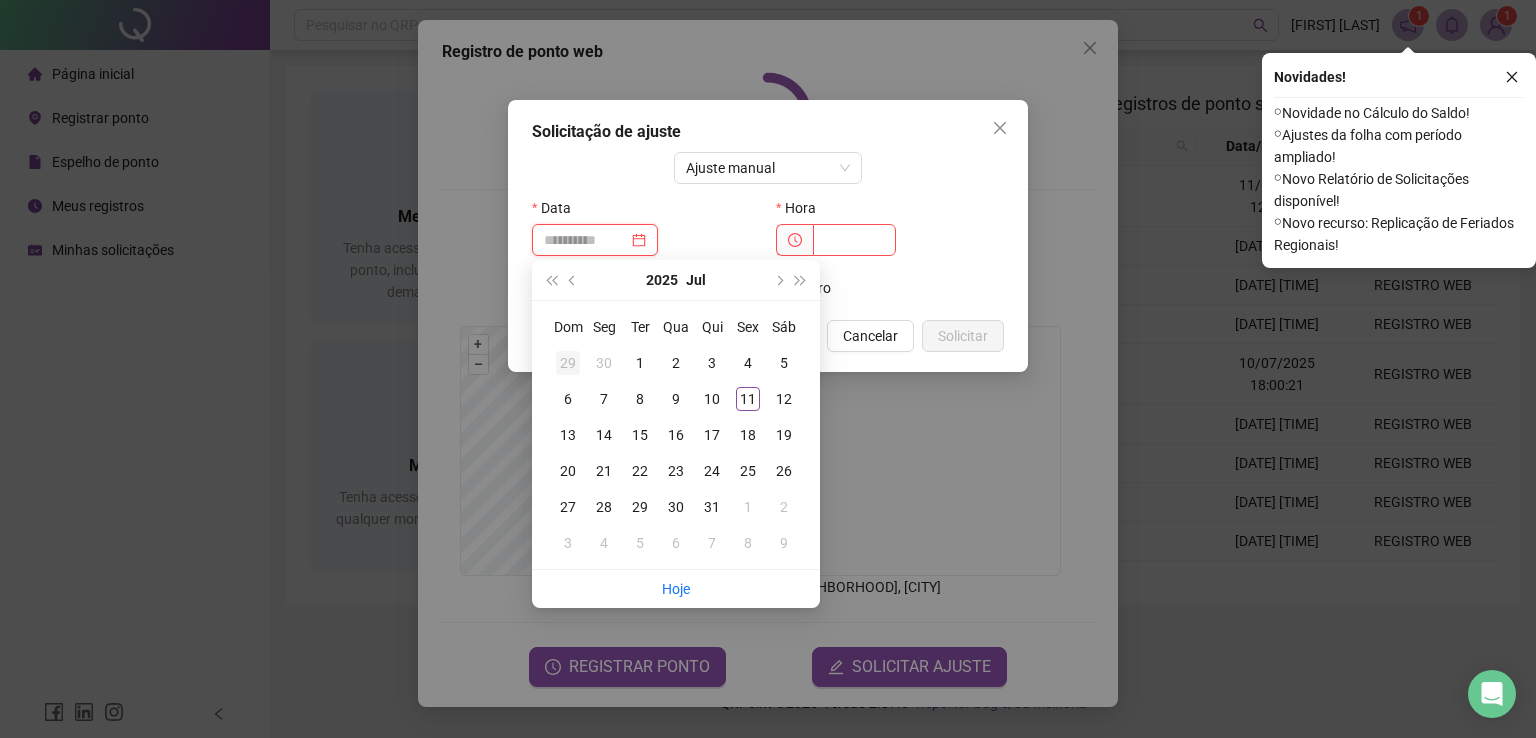 type on "**********" 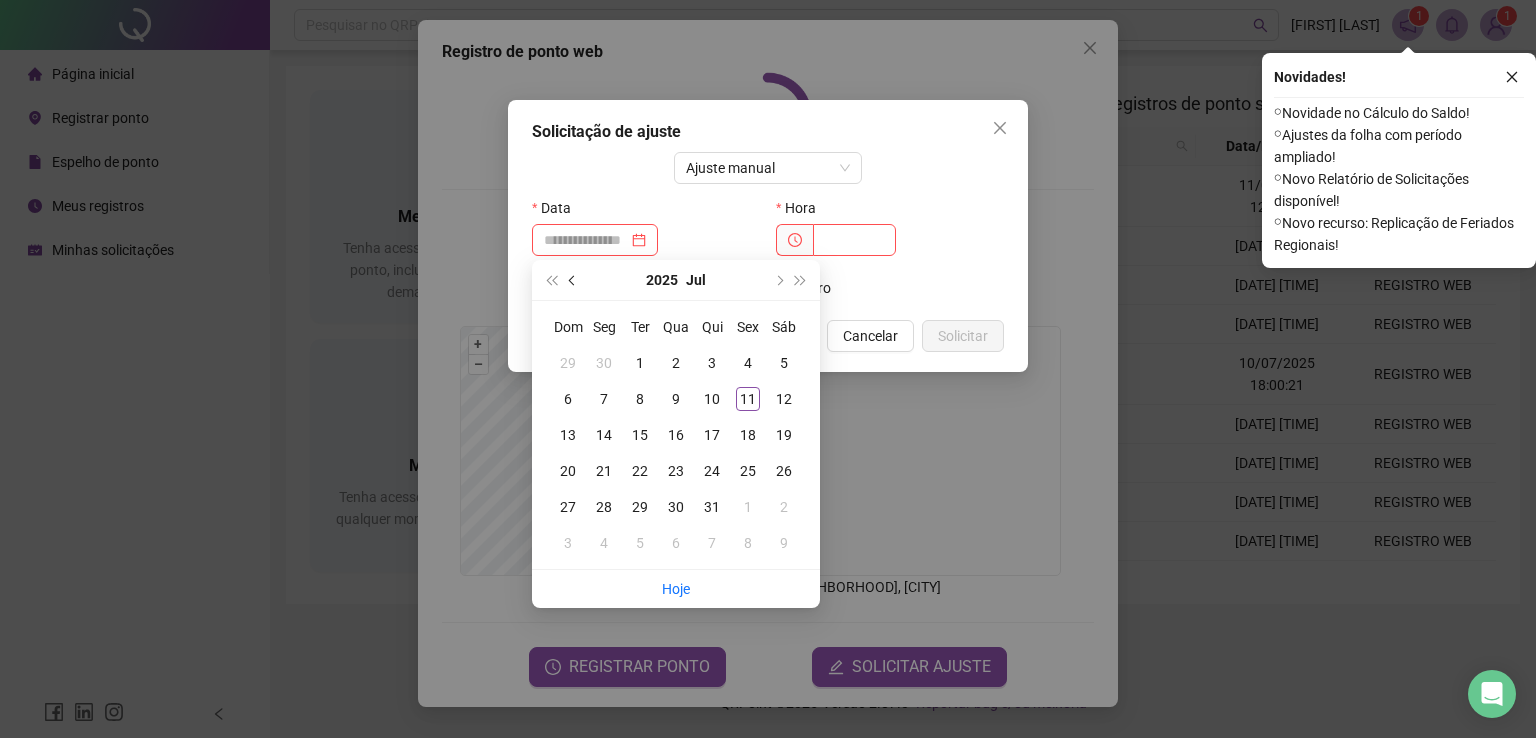 click at bounding box center (574, 280) 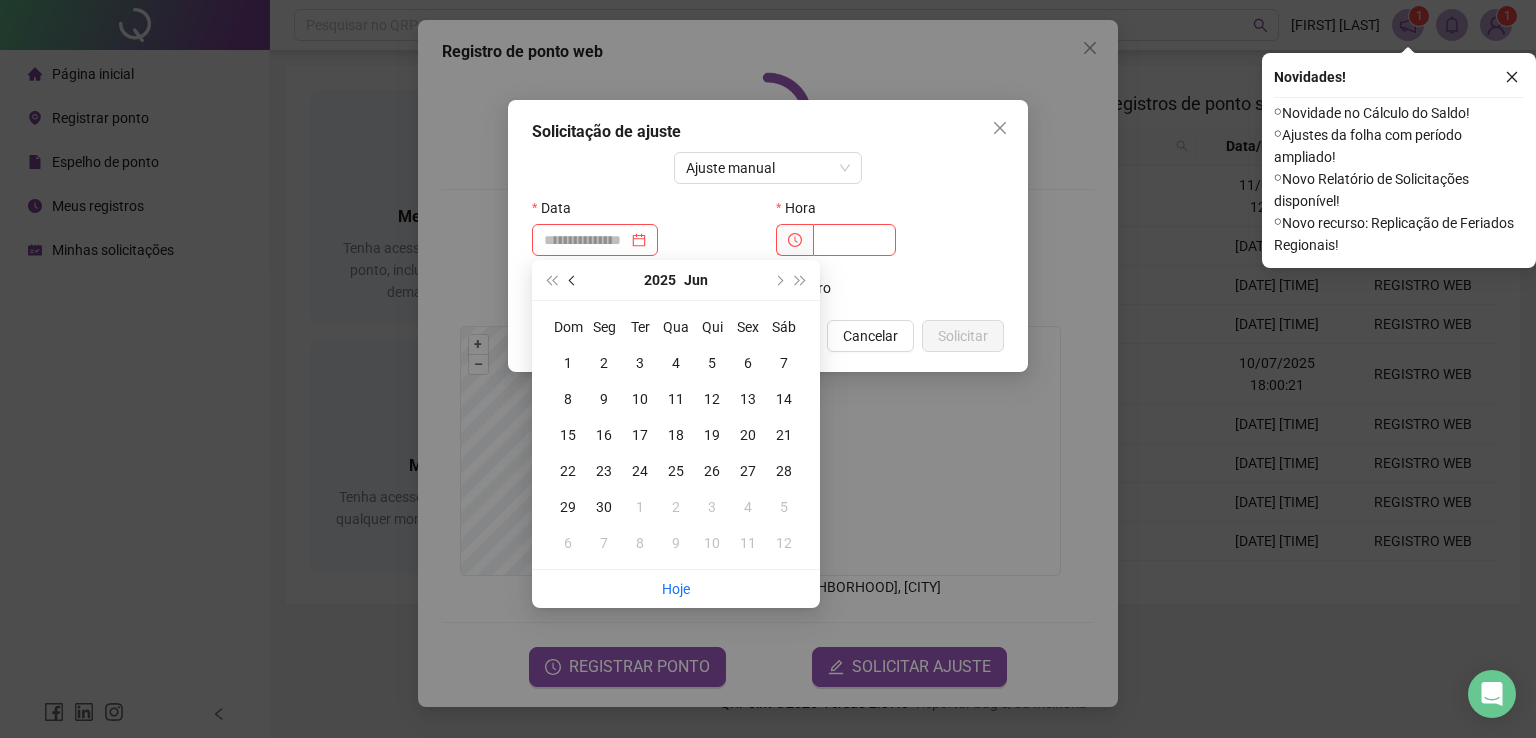 click at bounding box center (574, 280) 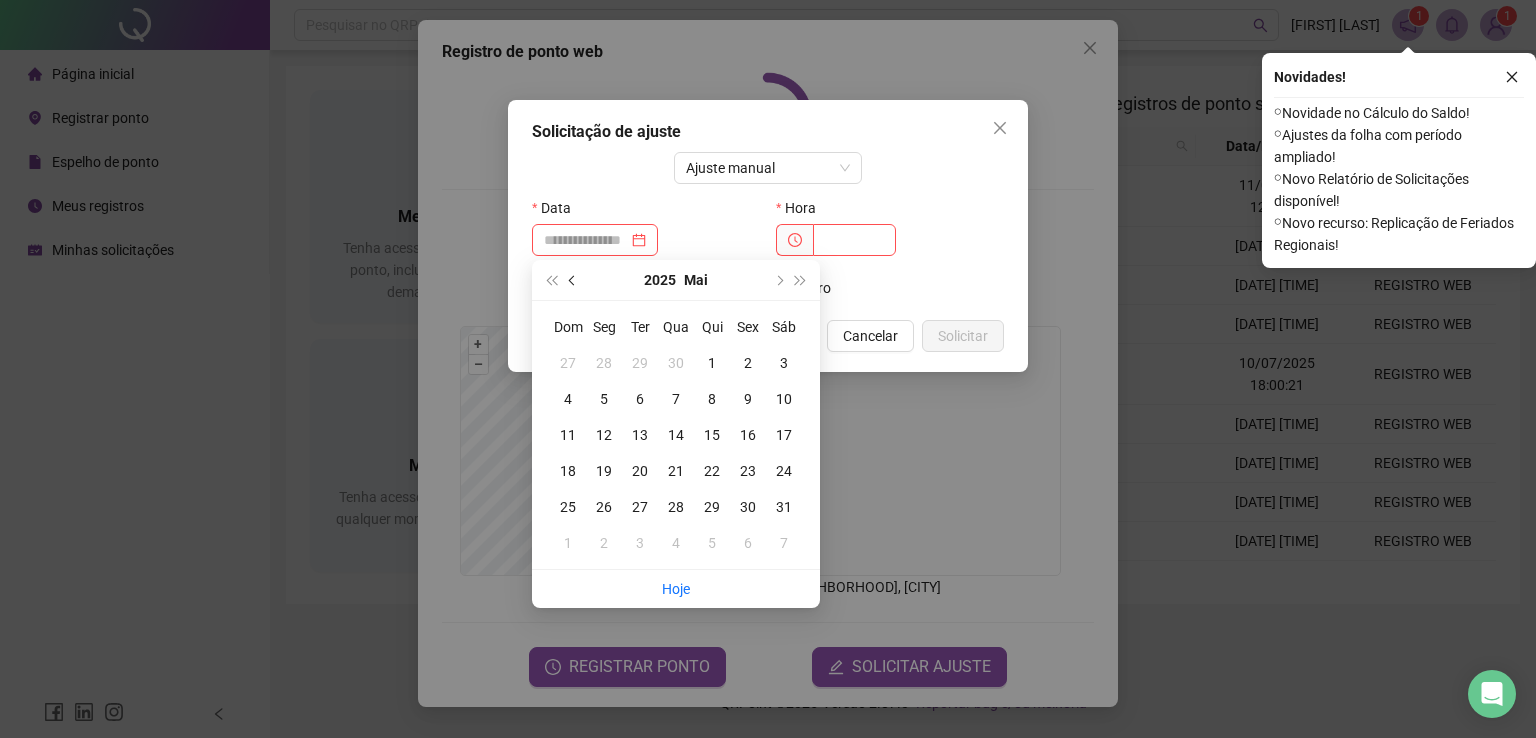 click at bounding box center (574, 280) 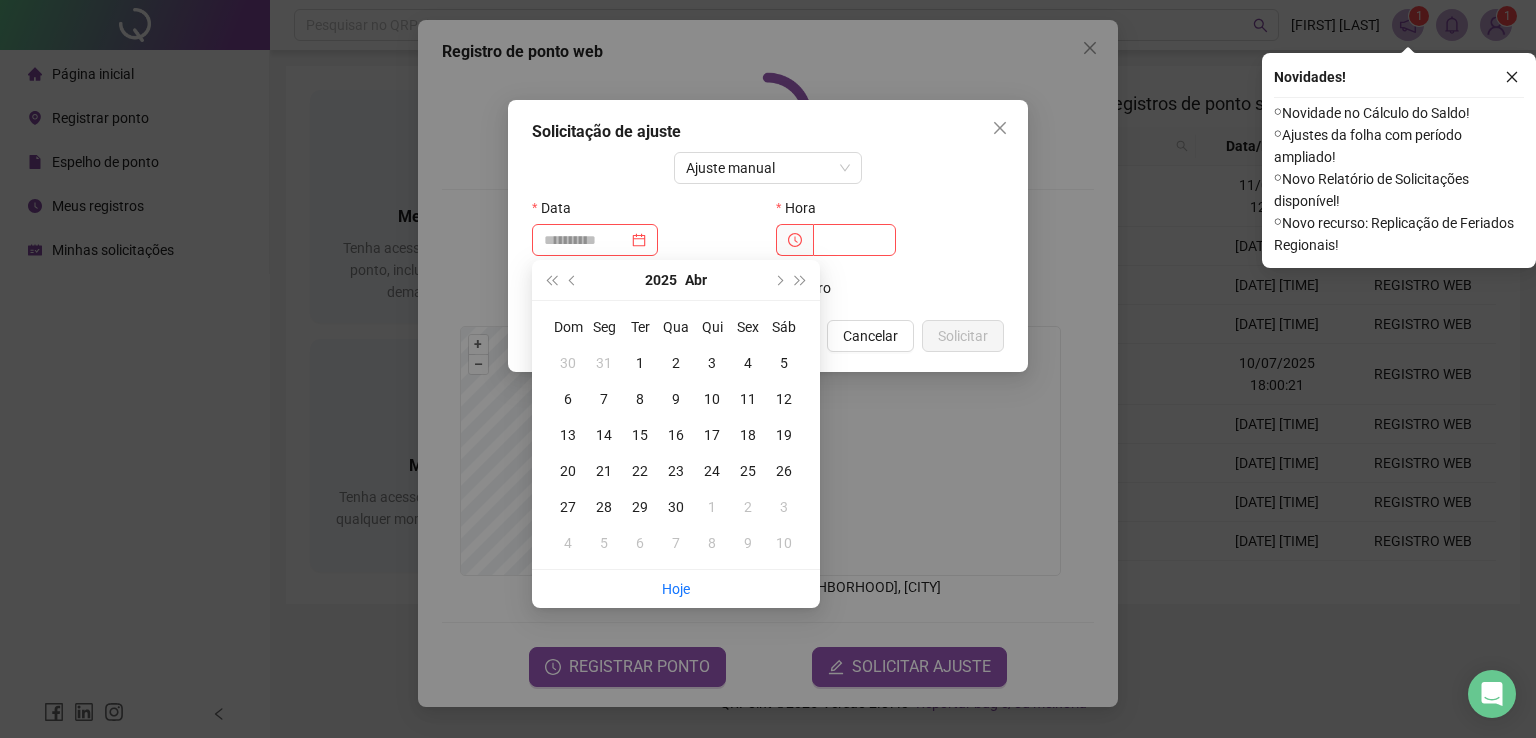 type on "**********" 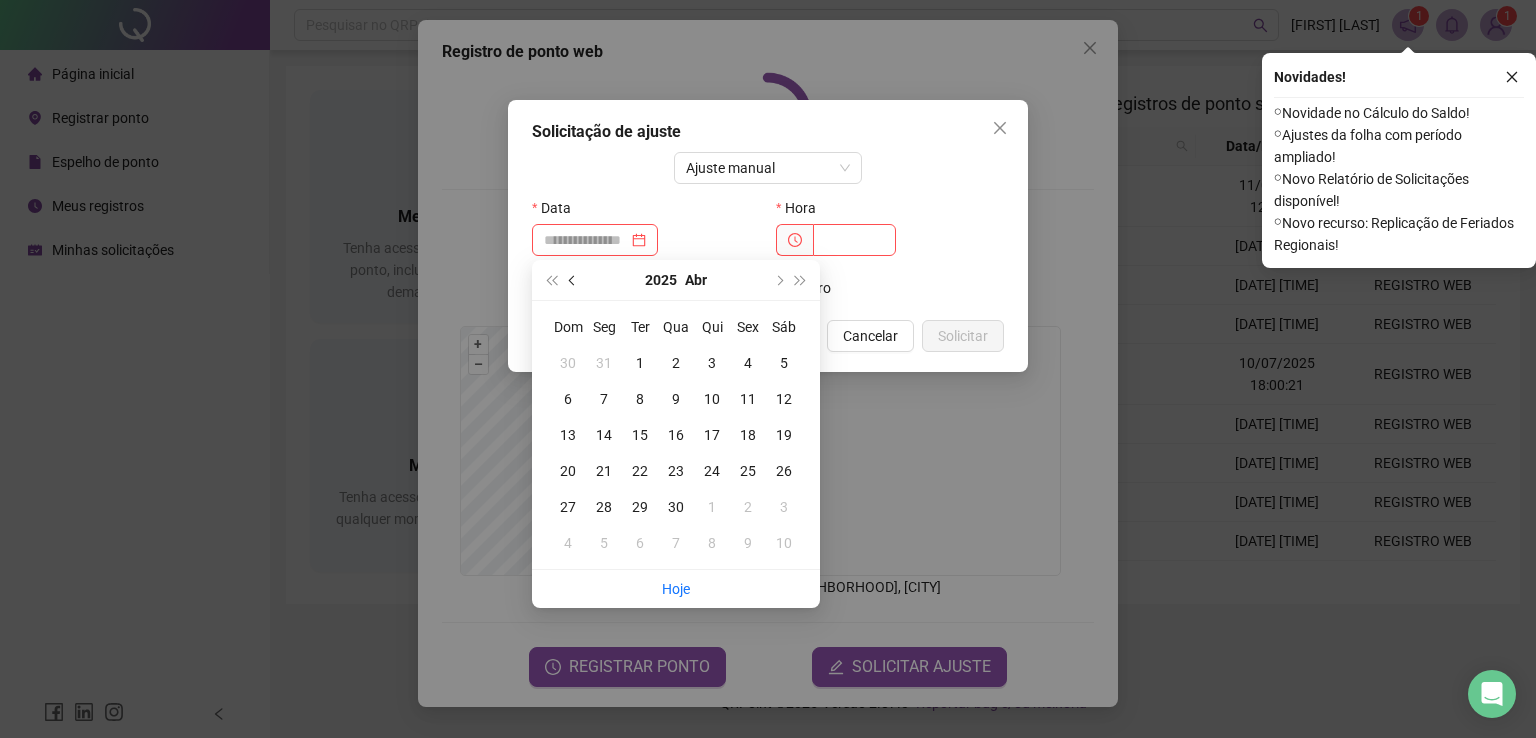 click at bounding box center (573, 280) 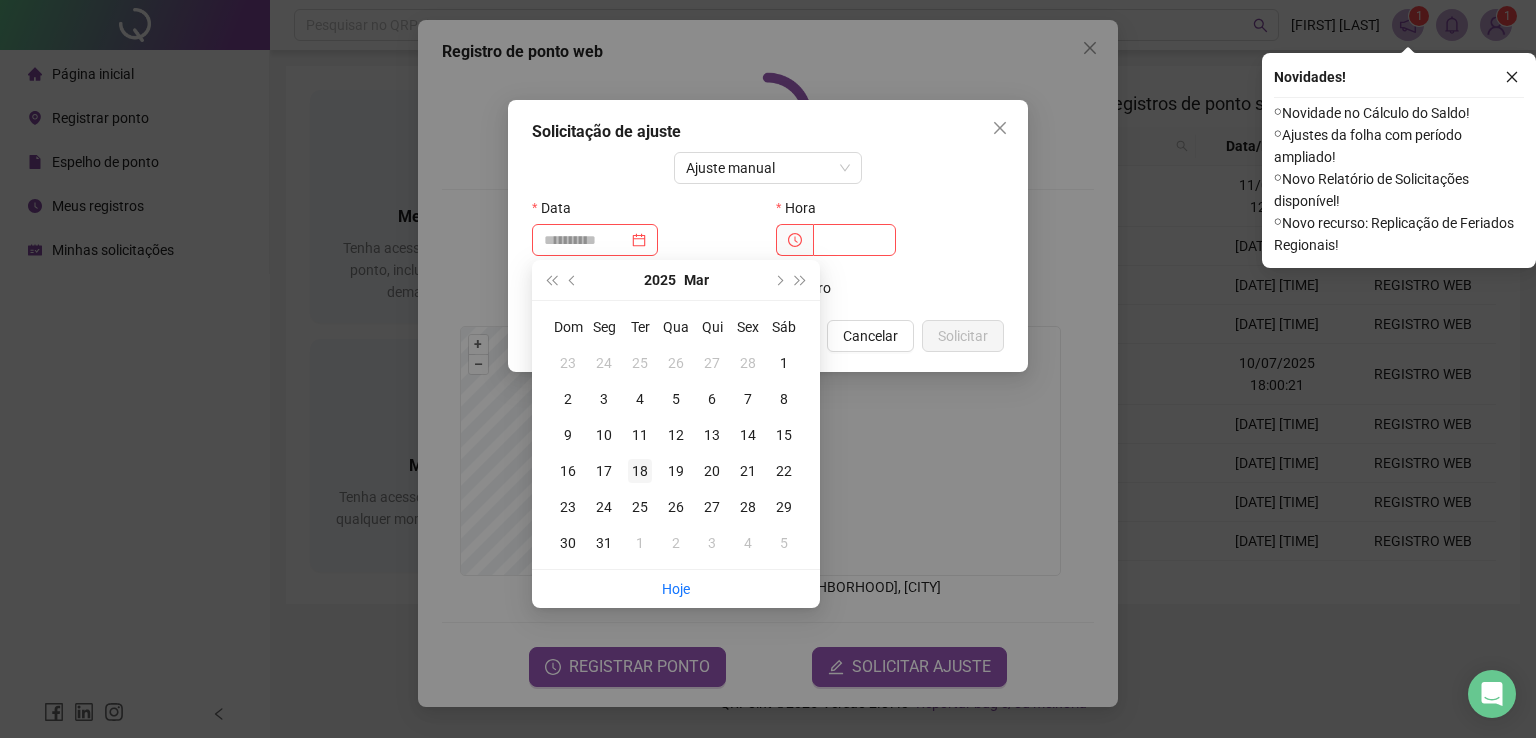 type on "**********" 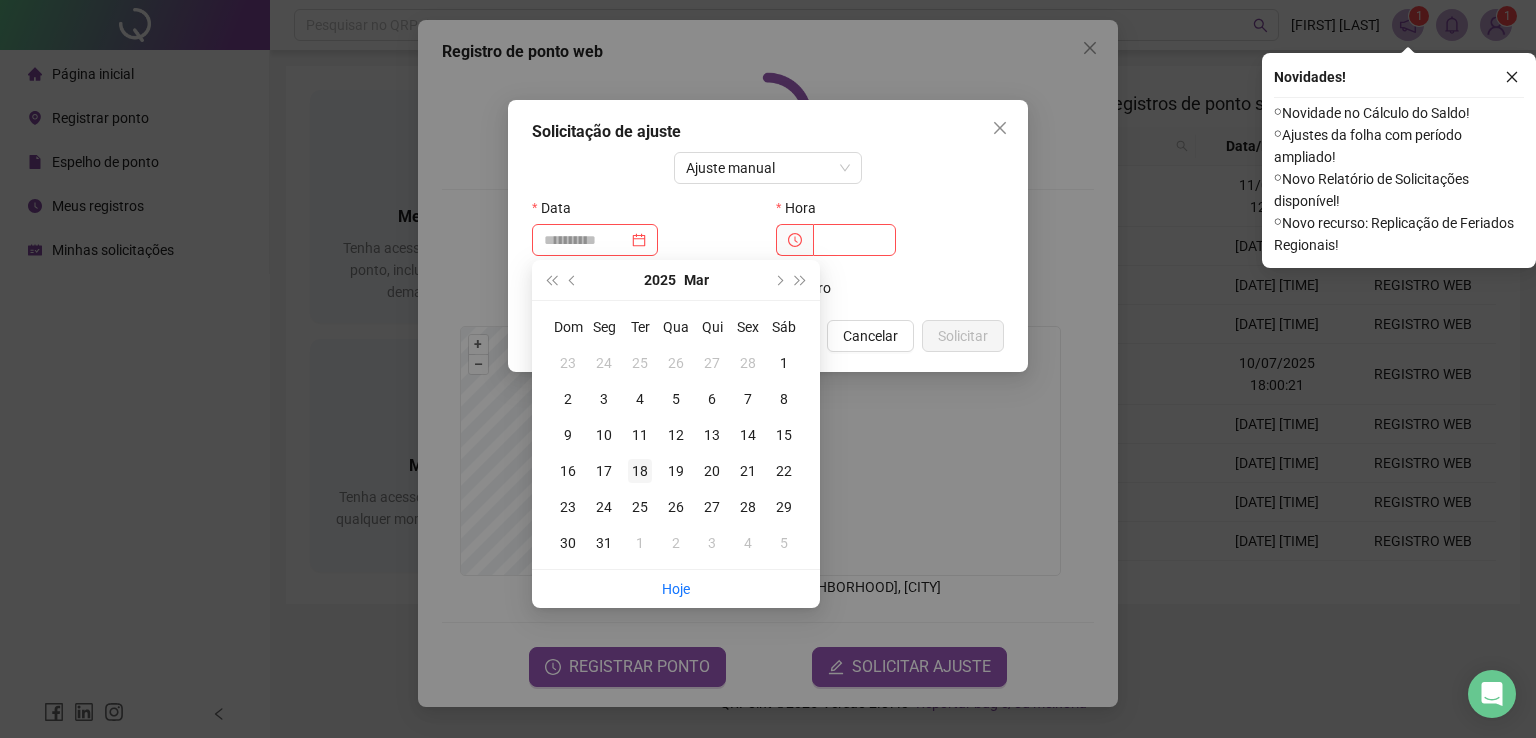 click on "18" at bounding box center [640, 471] 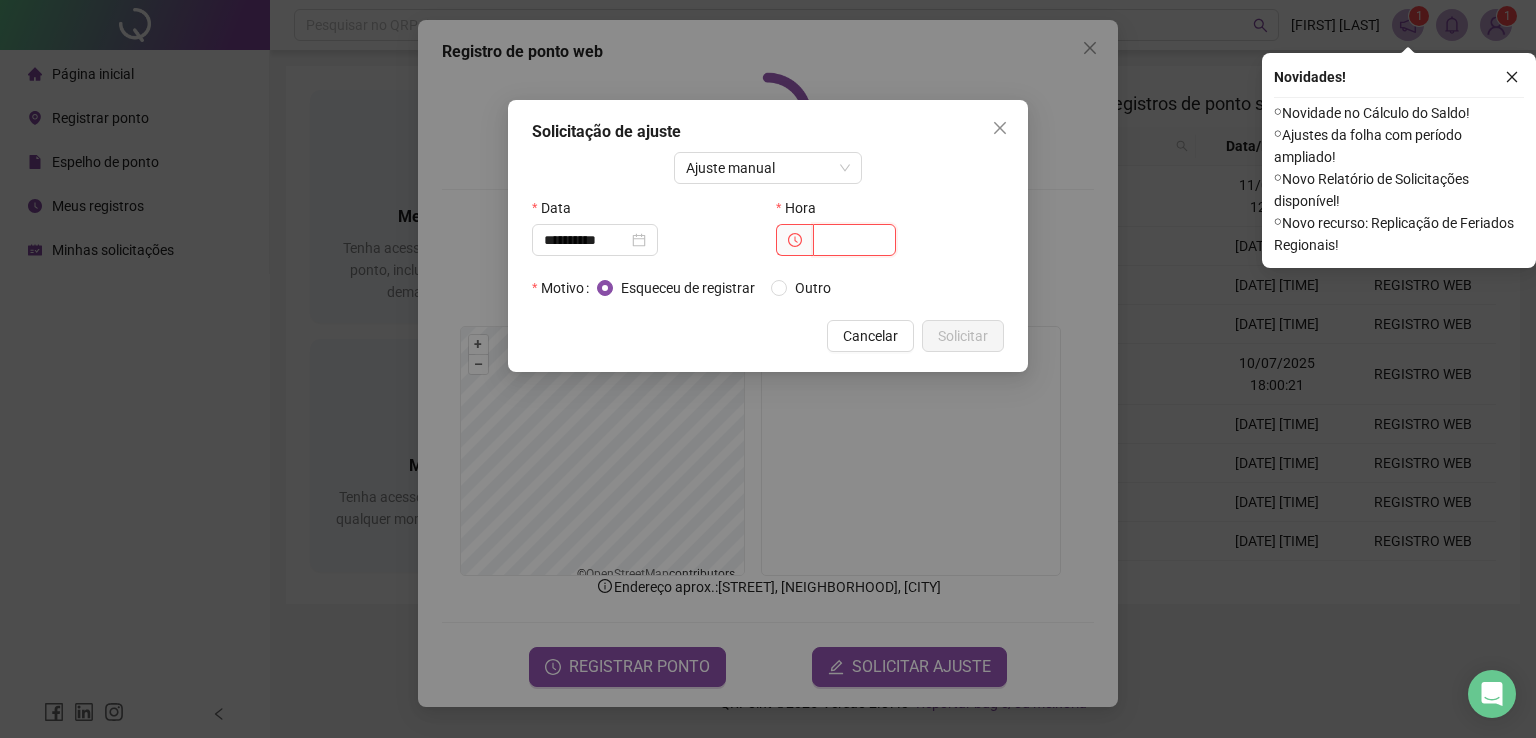 click at bounding box center (854, 240) 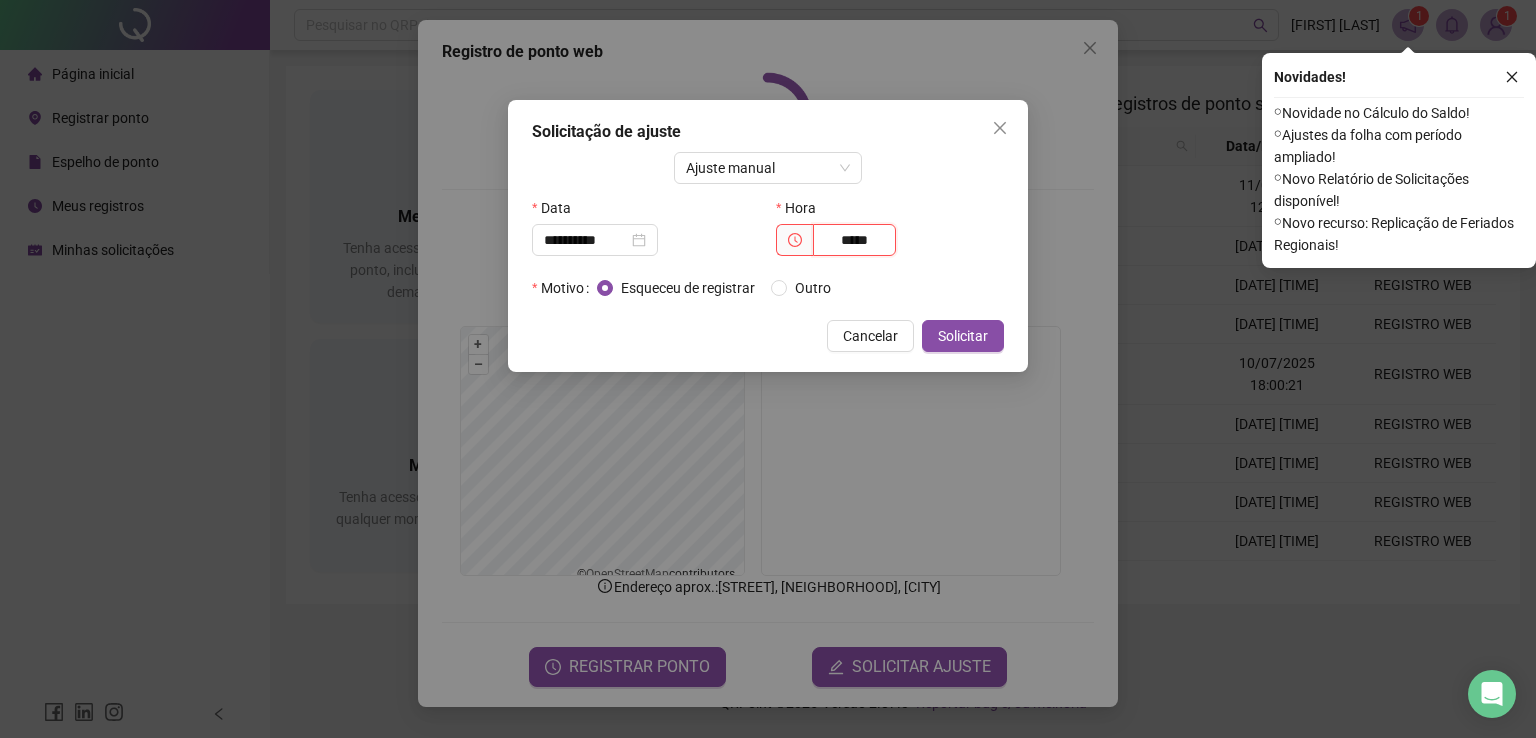 type on "*****" 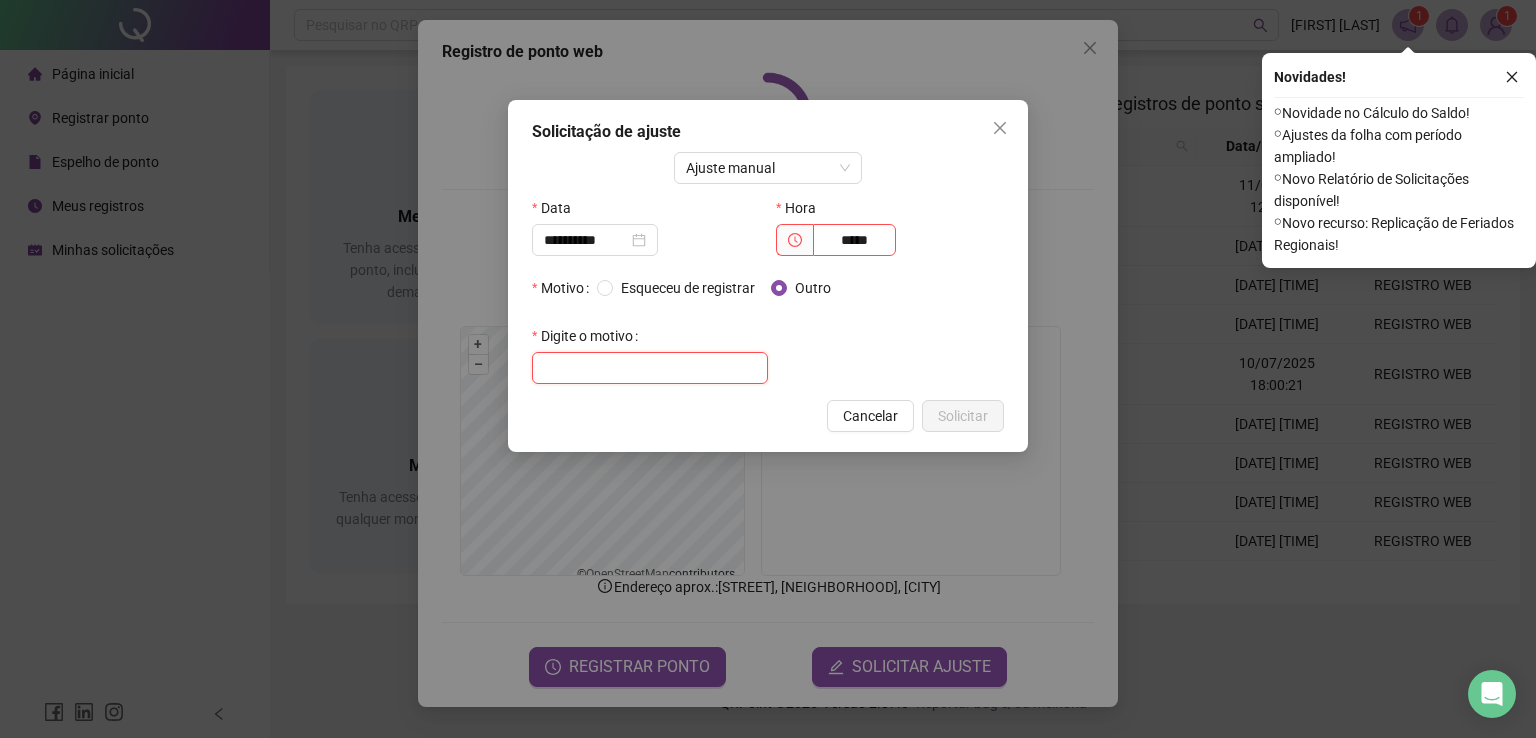 click at bounding box center (650, 368) 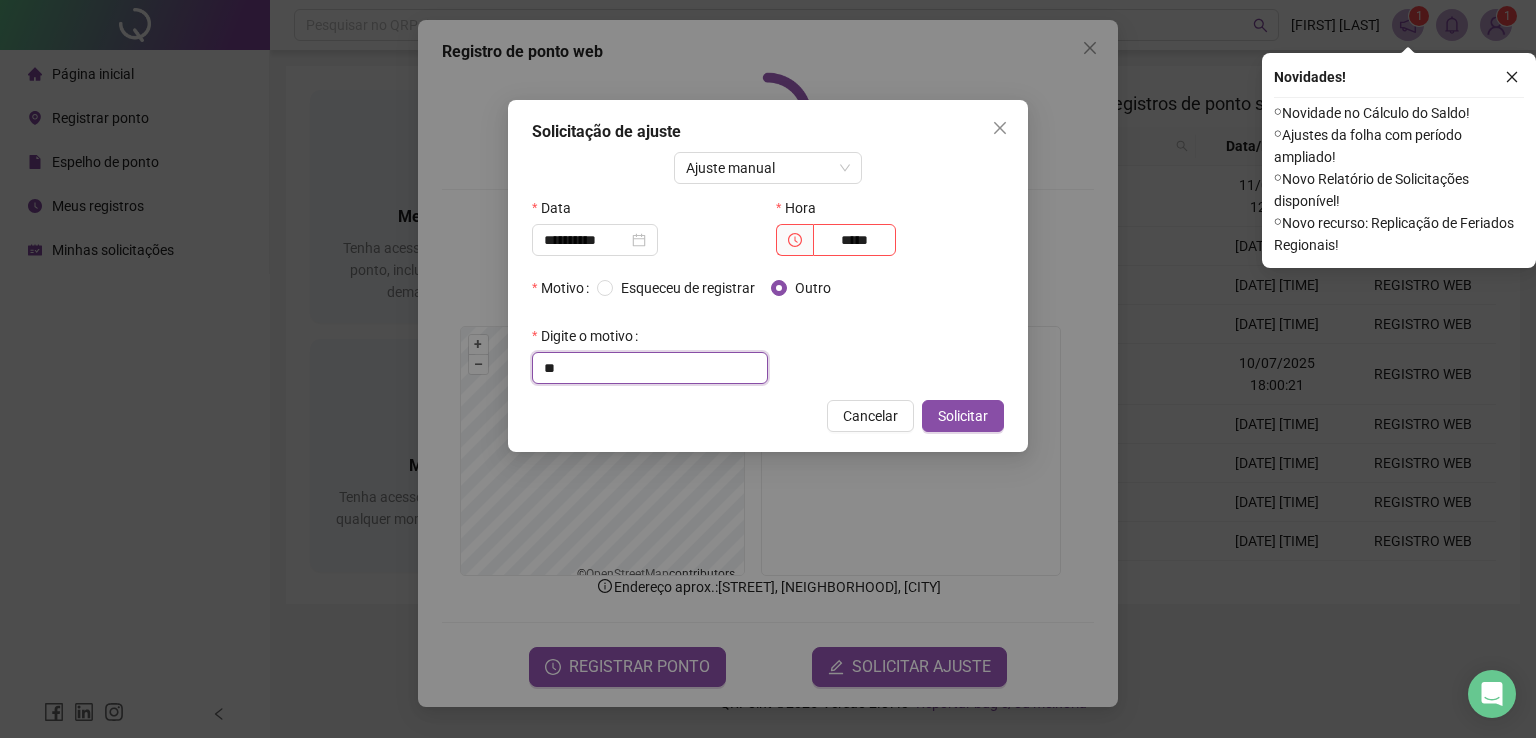 type on "*" 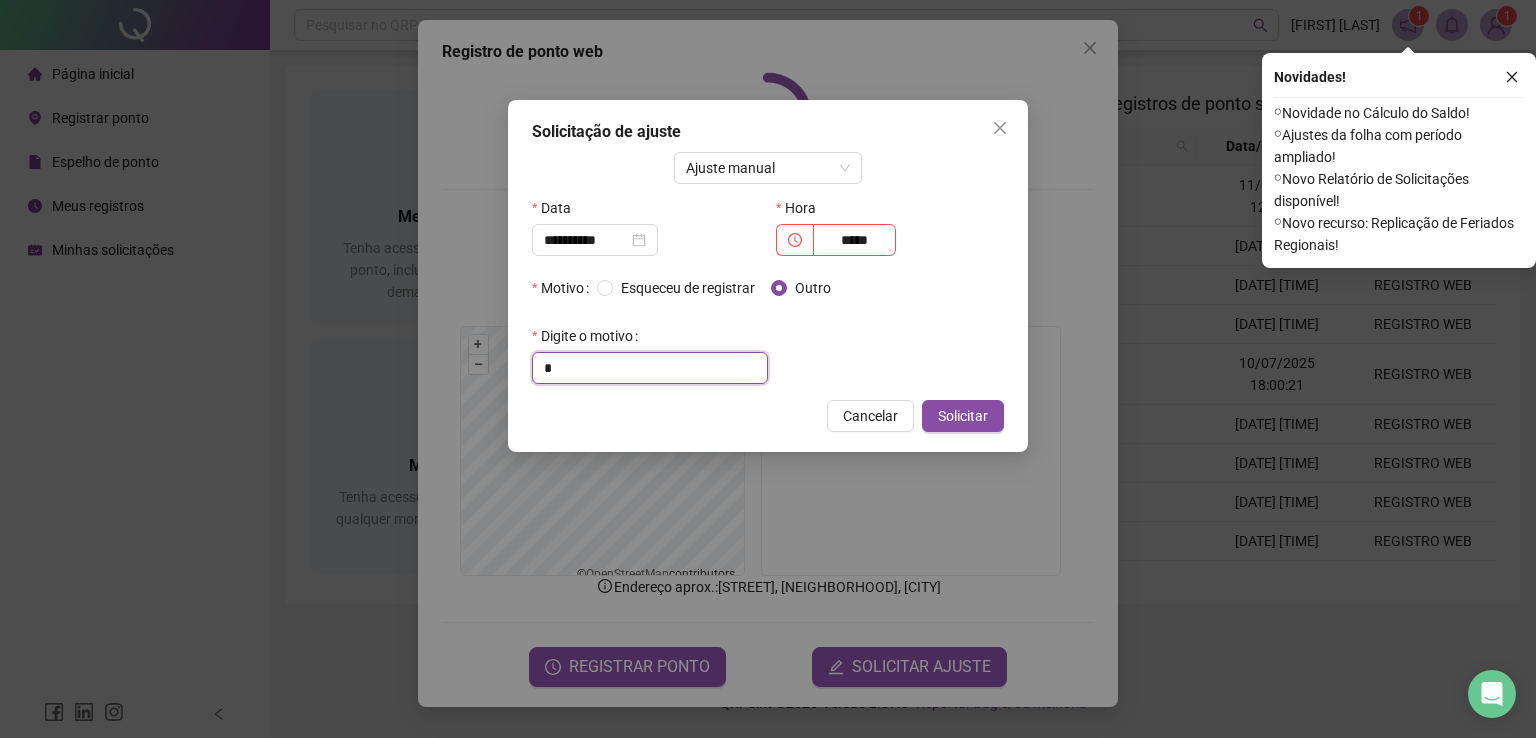 type 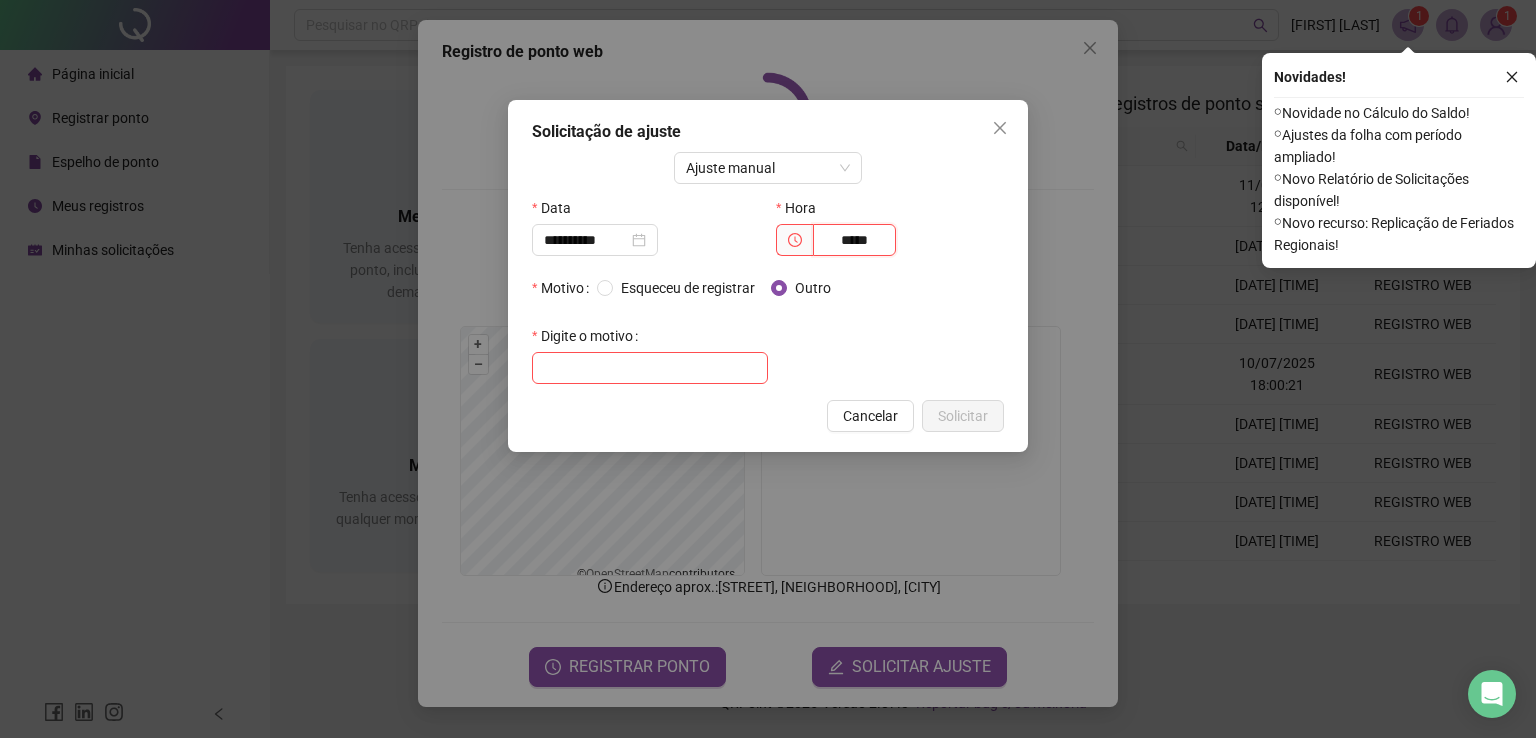 drag, startPoint x: 880, startPoint y: 240, endPoint x: 817, endPoint y: 239, distance: 63.007935 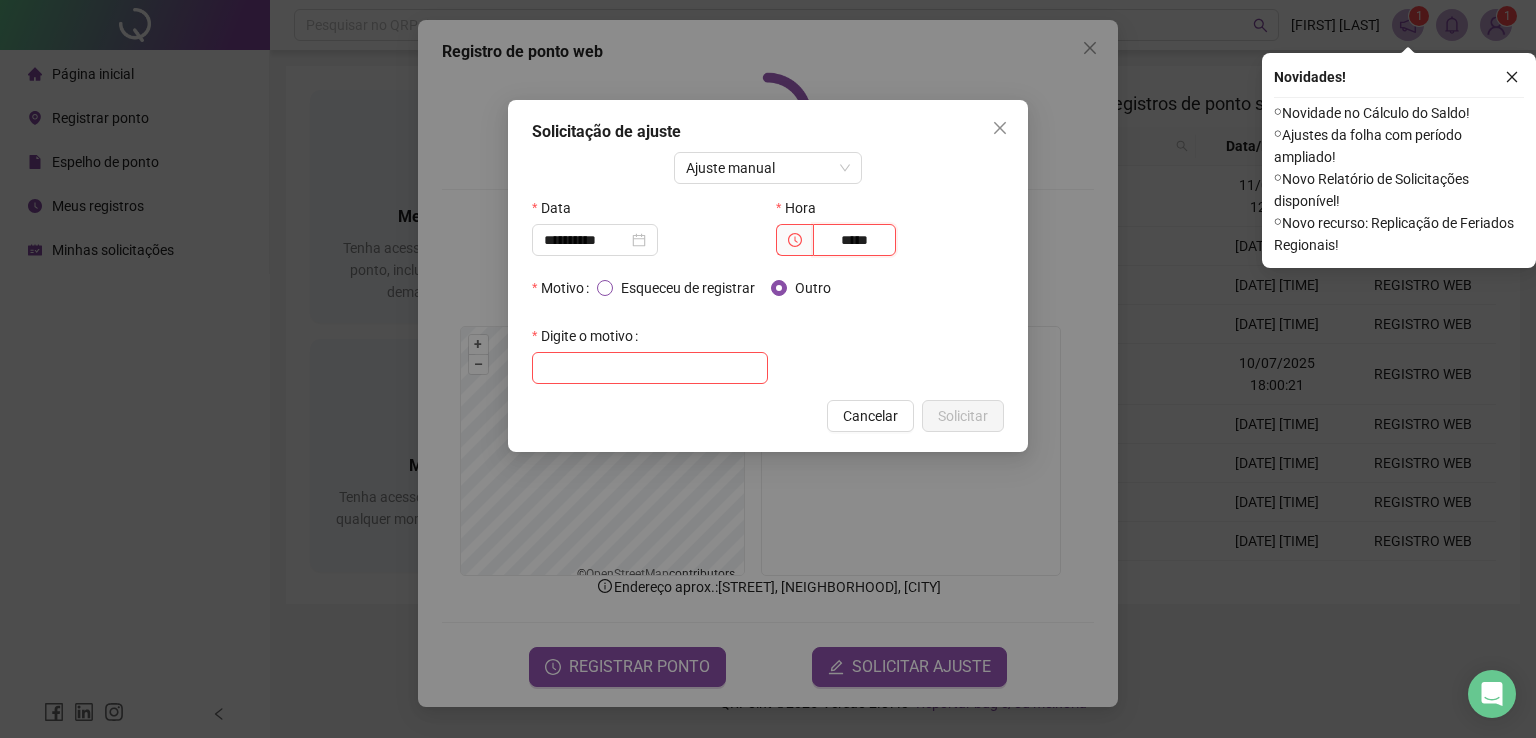 type on "*****" 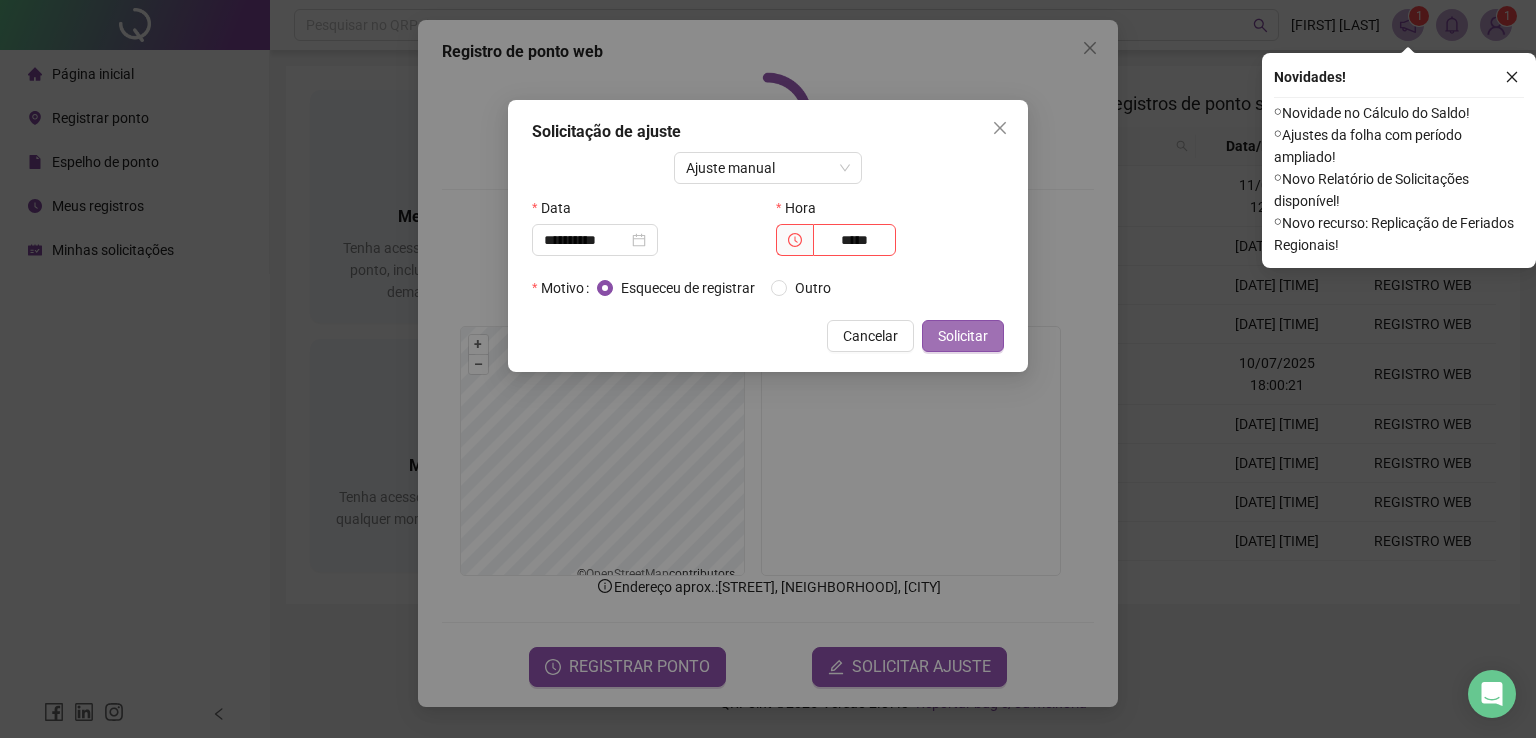 click on "Solicitar" at bounding box center [963, 336] 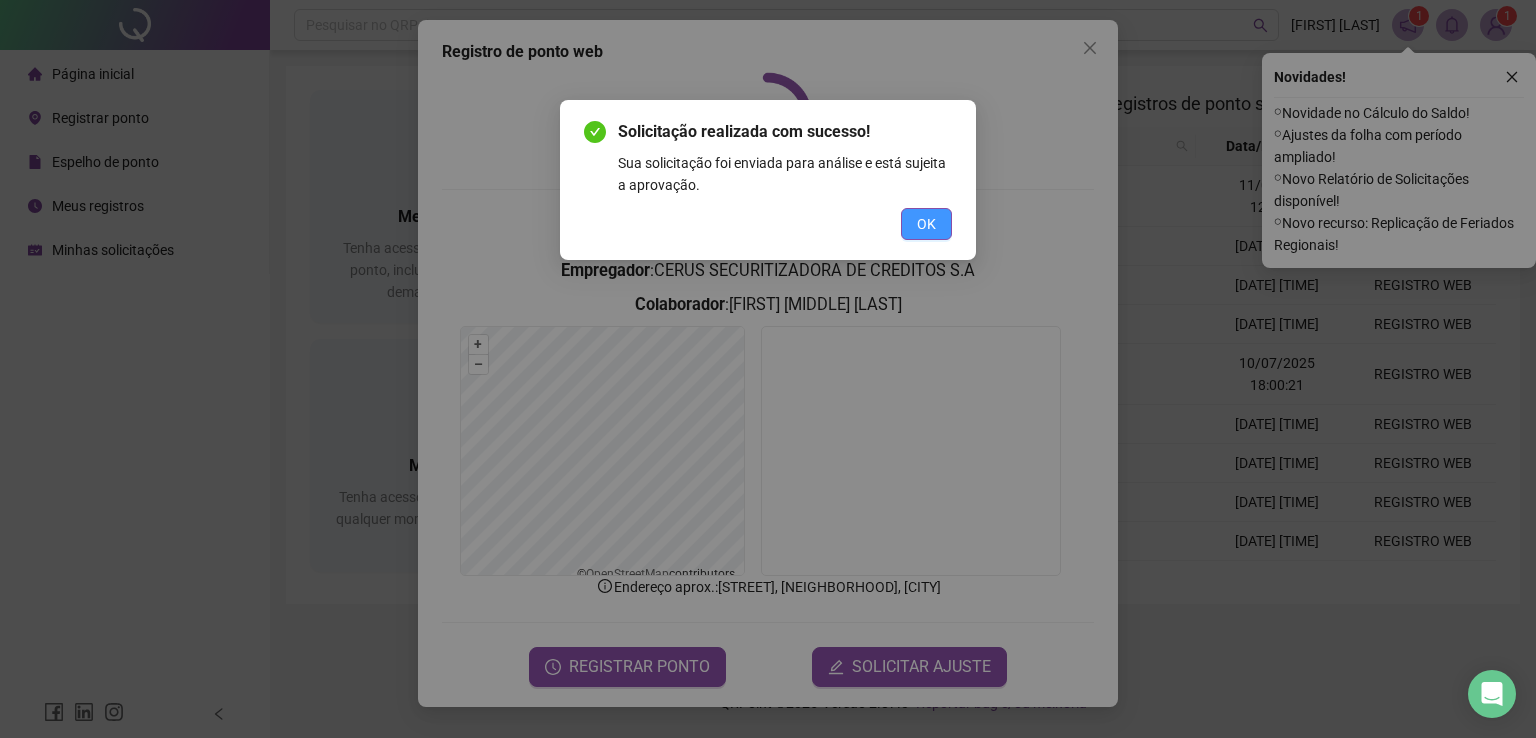 click on "OK" at bounding box center (926, 224) 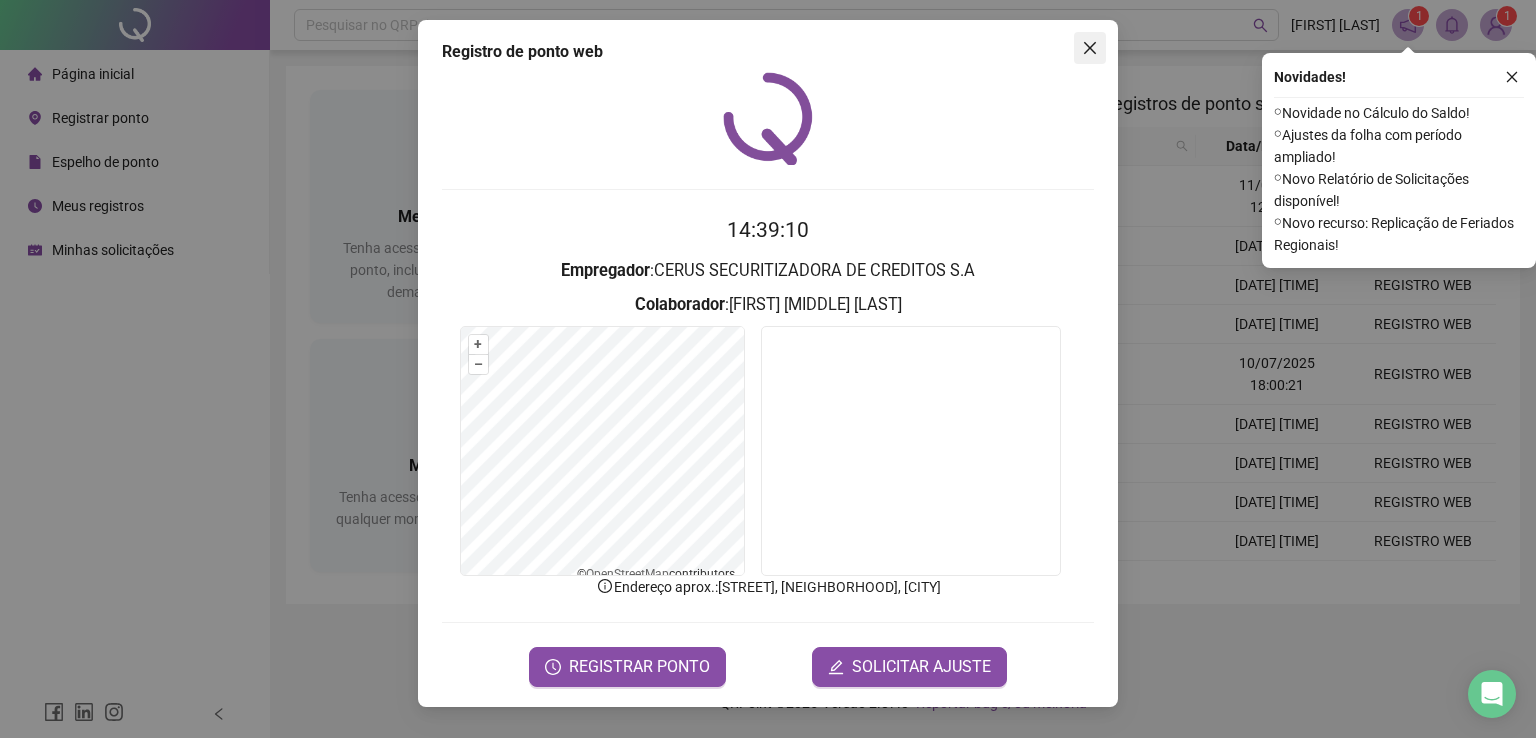 click 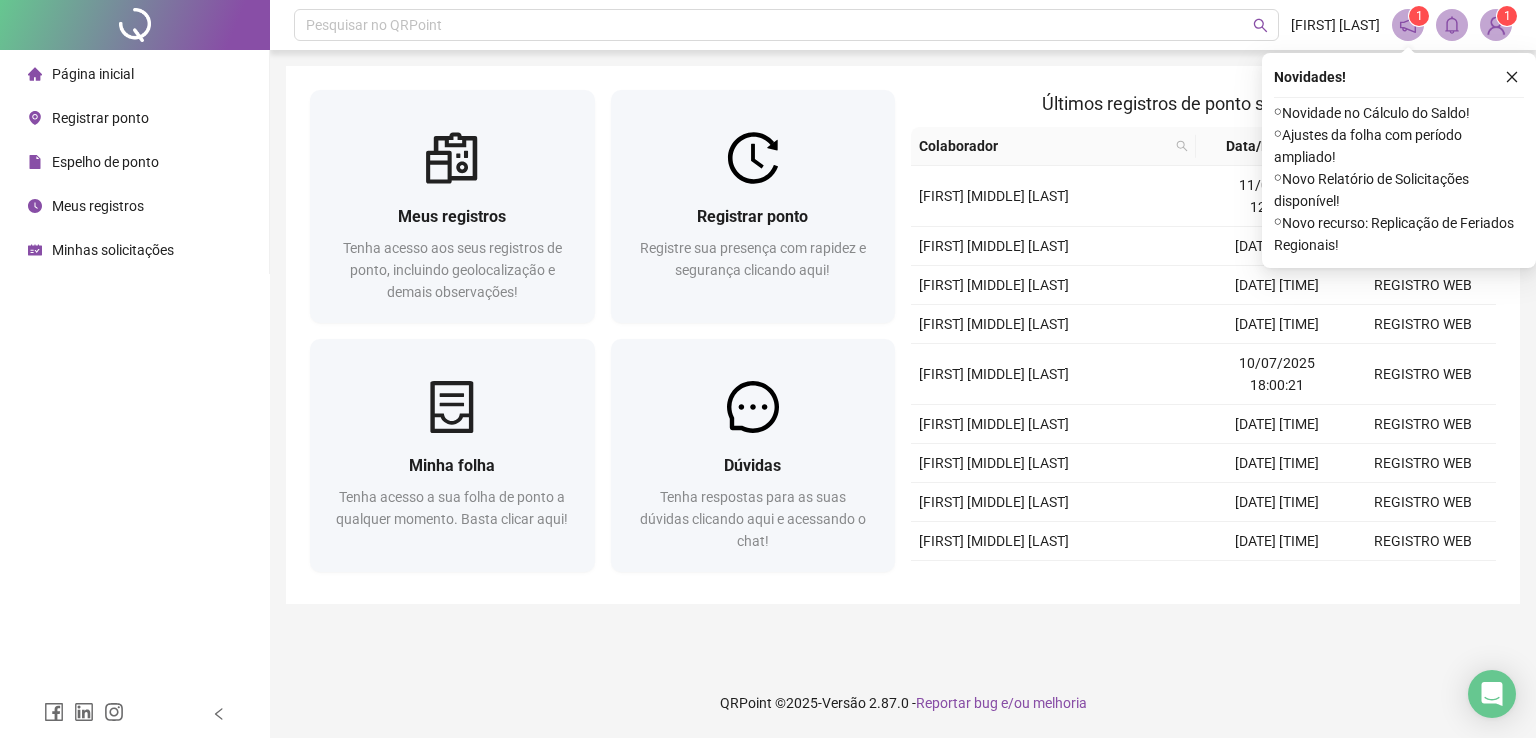 click on "Espelho de ponto" at bounding box center (105, 162) 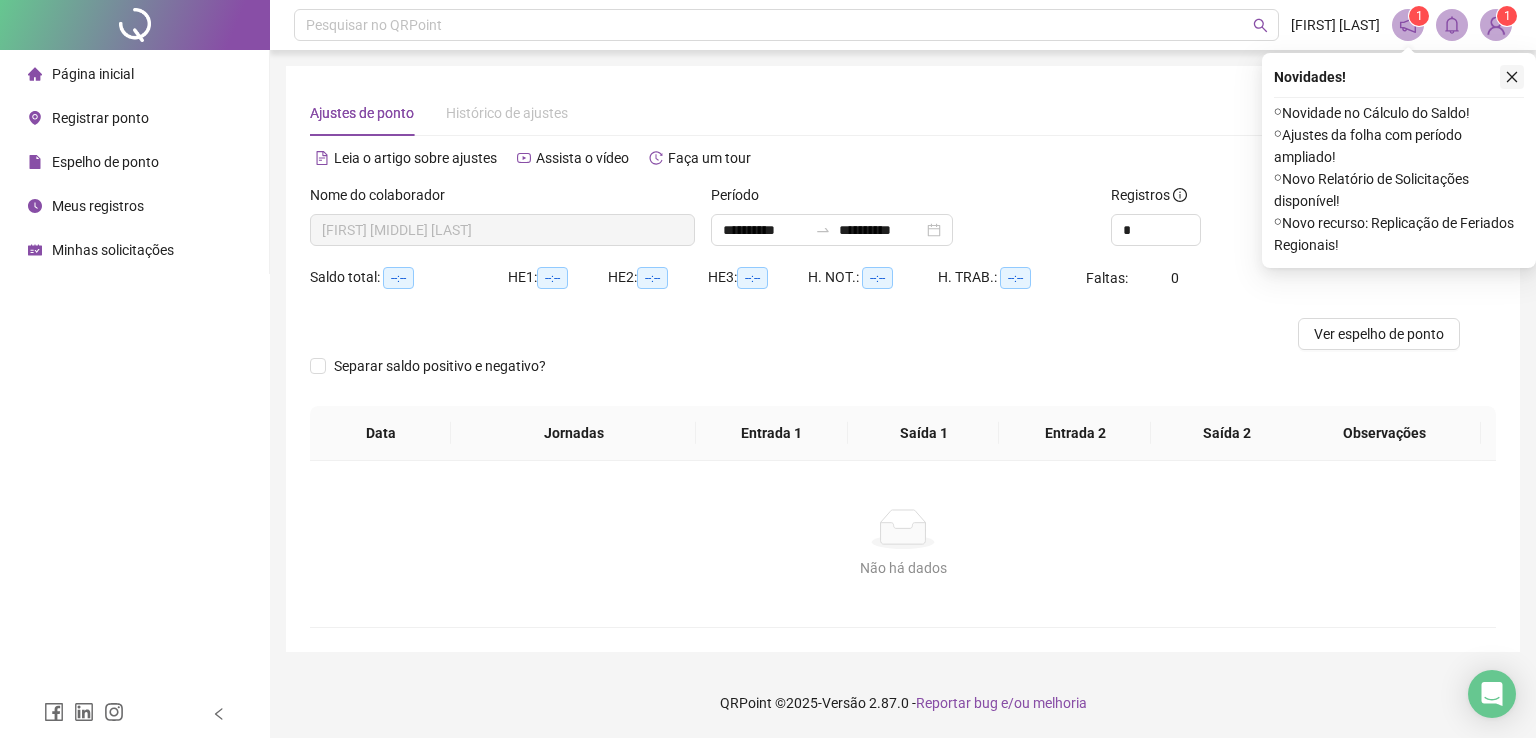 click 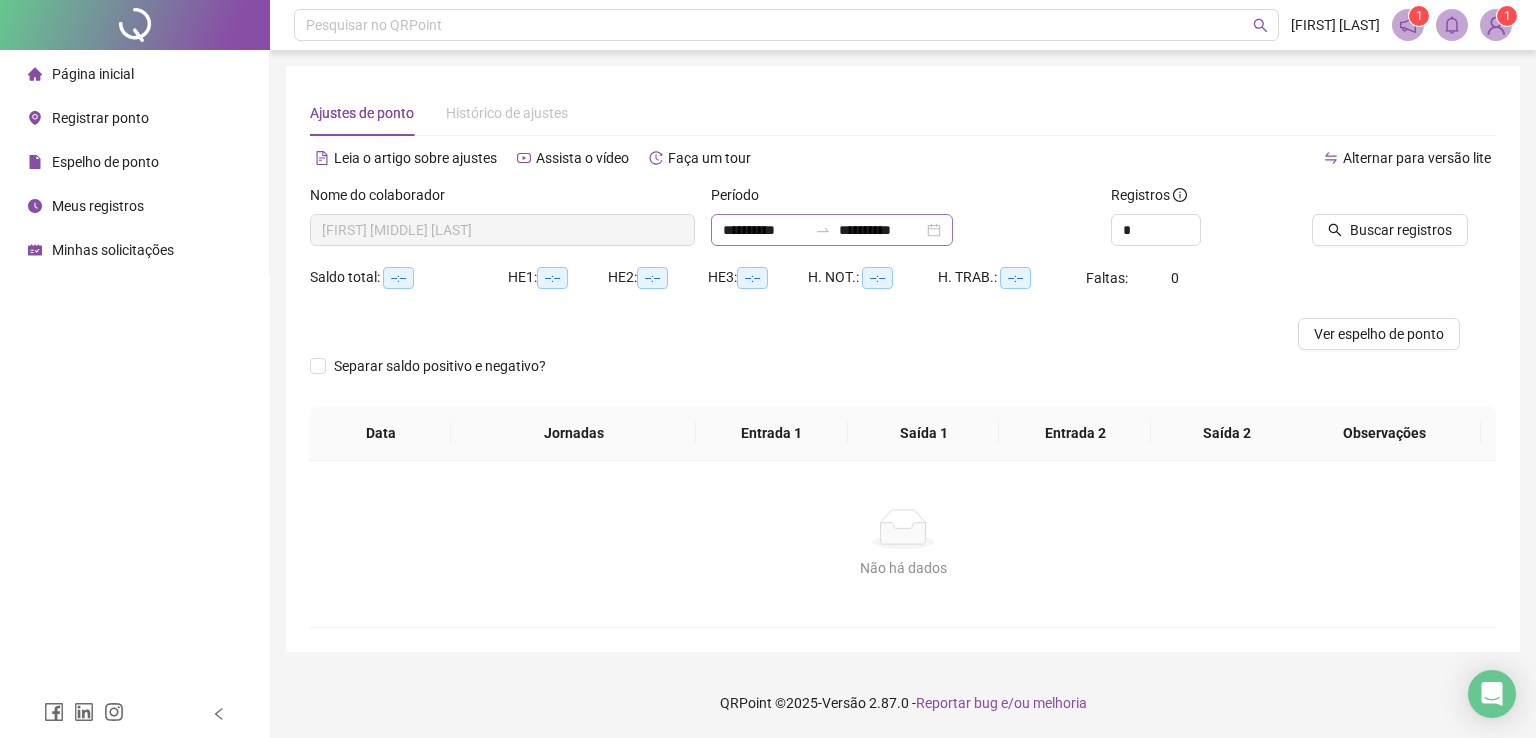click on "**********" at bounding box center [832, 230] 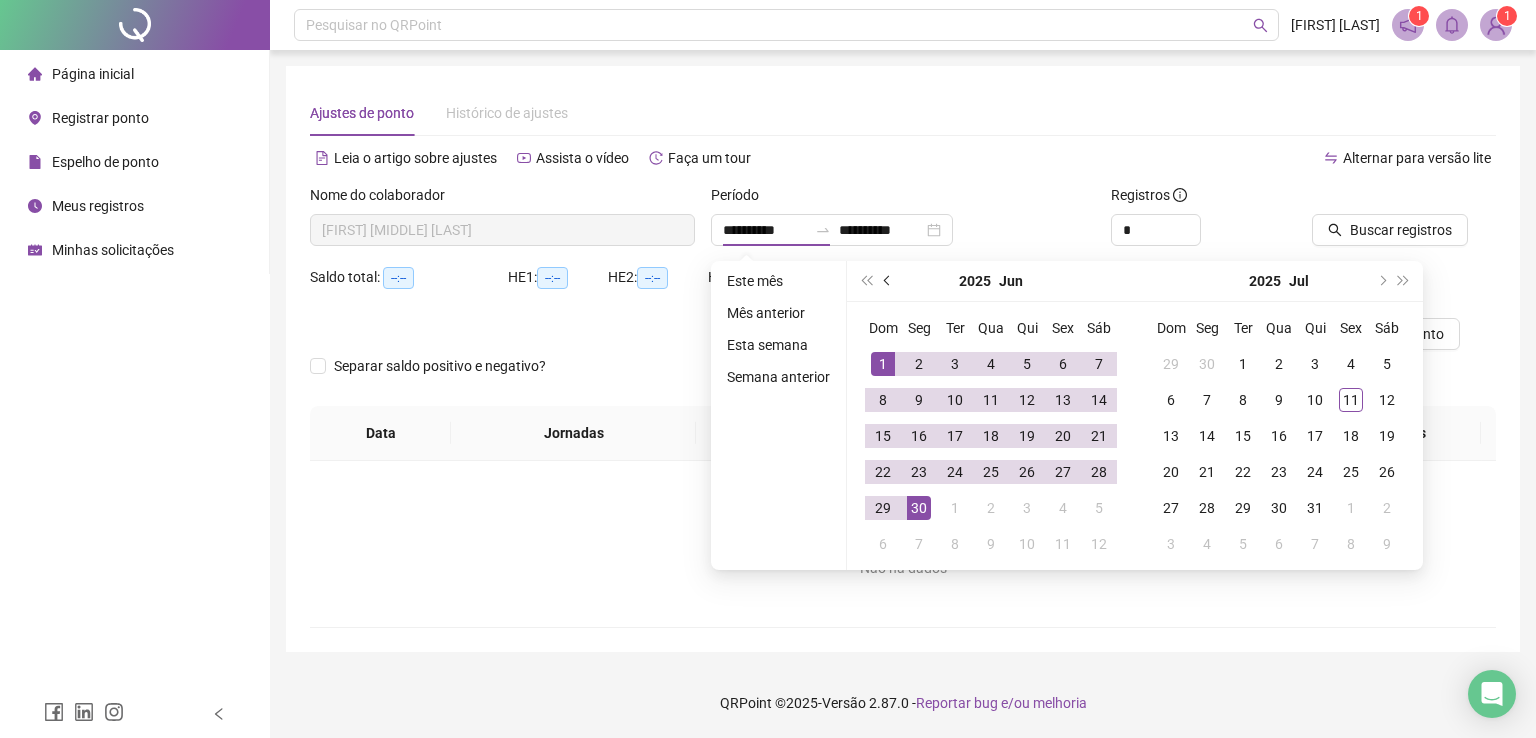 click at bounding box center (889, 281) 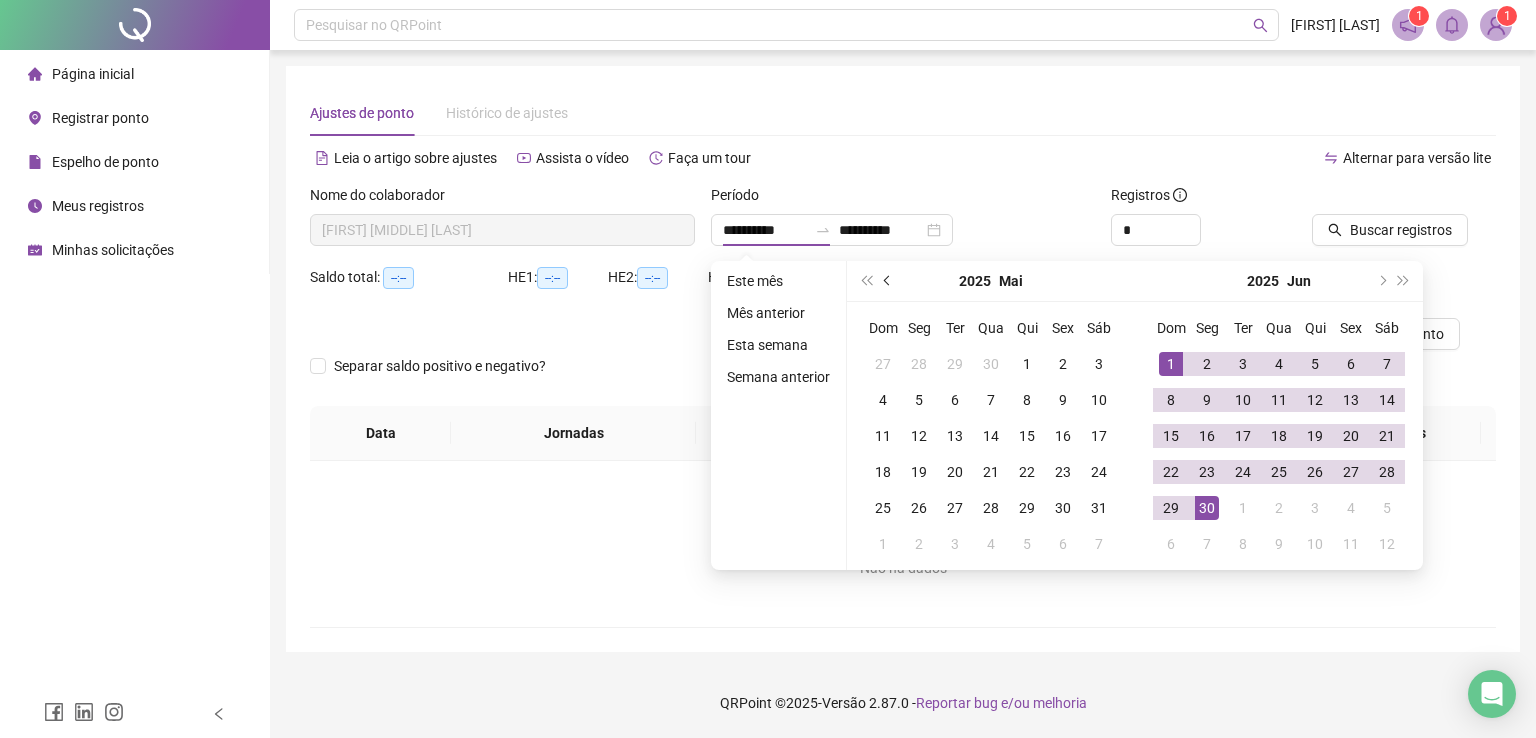 click at bounding box center (889, 281) 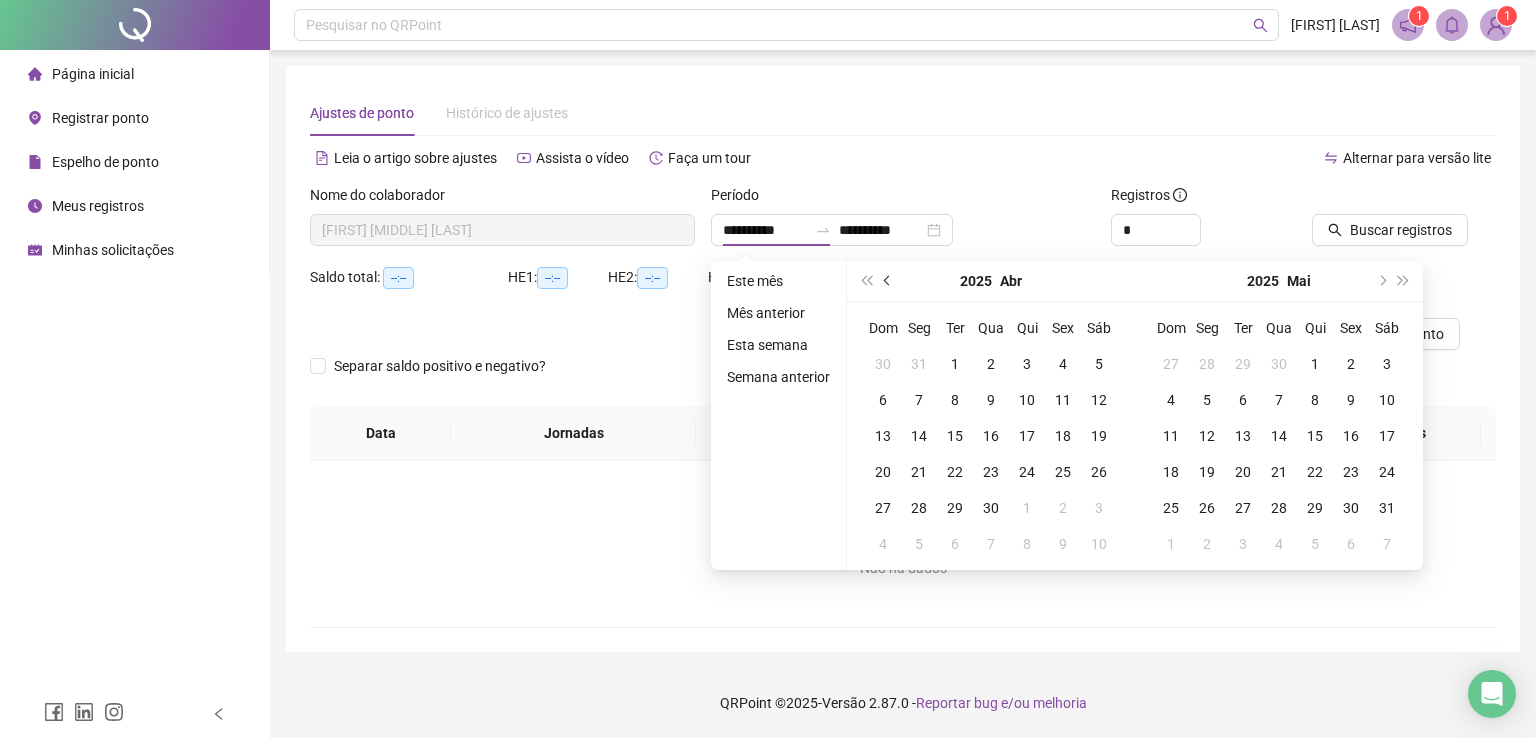 click at bounding box center (889, 281) 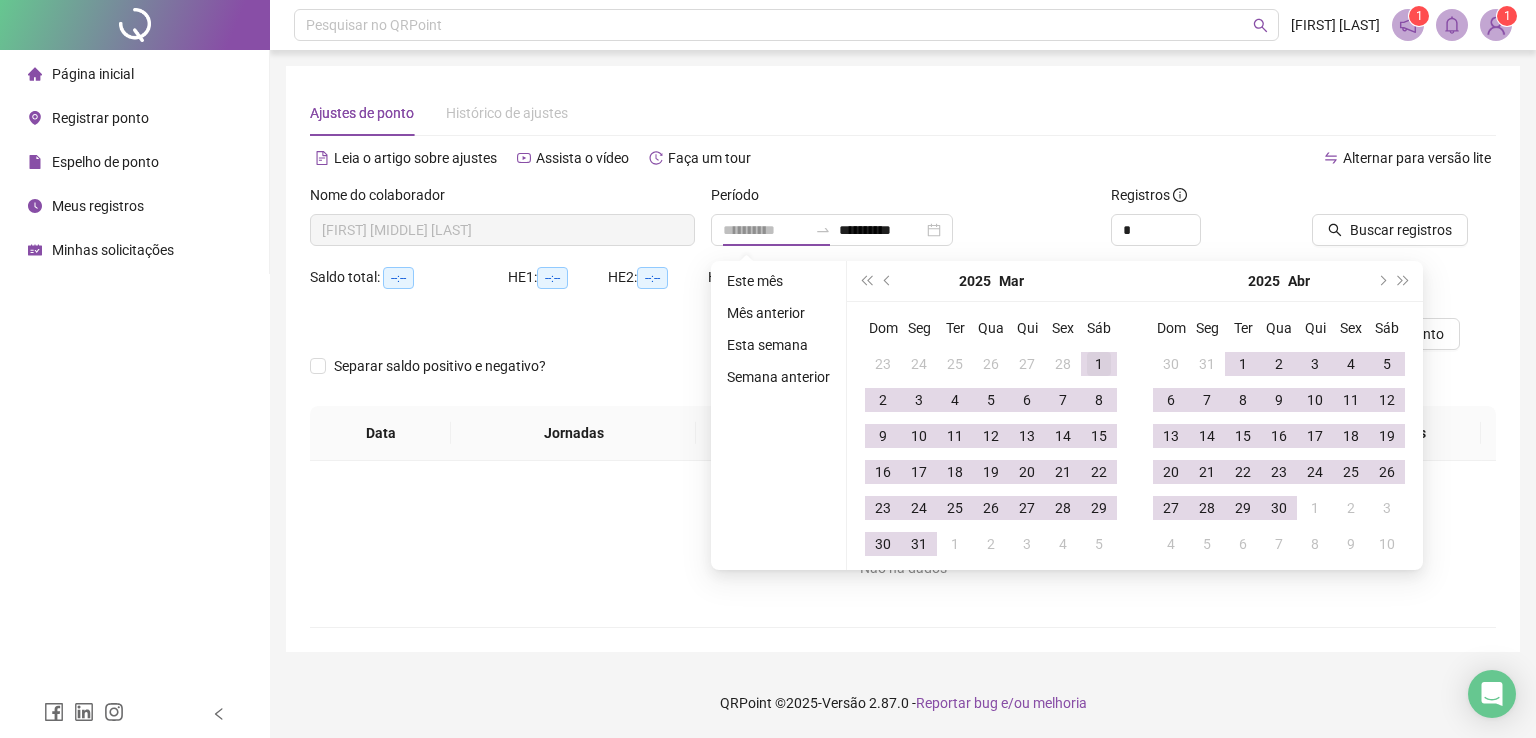 type on "**********" 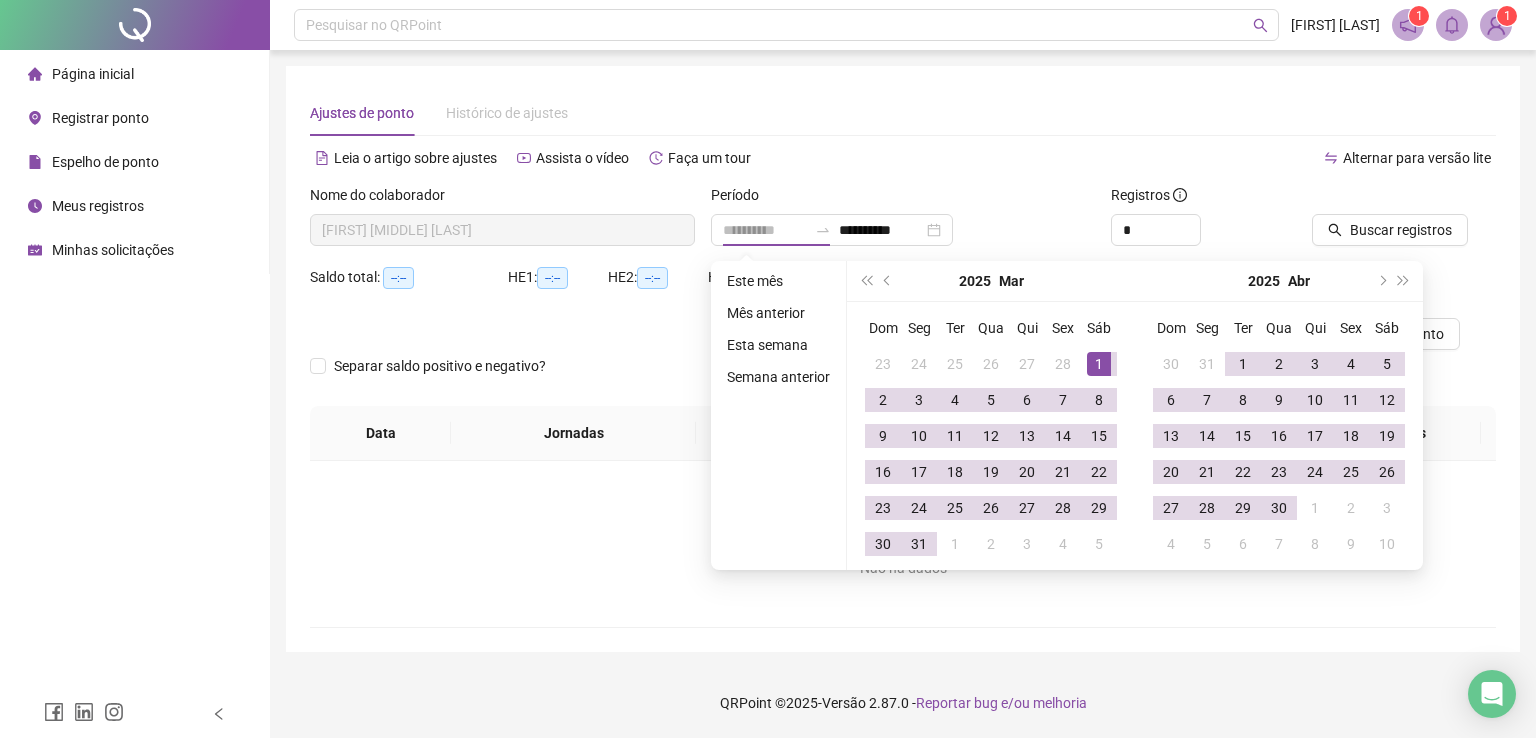 click on "1" at bounding box center [1099, 364] 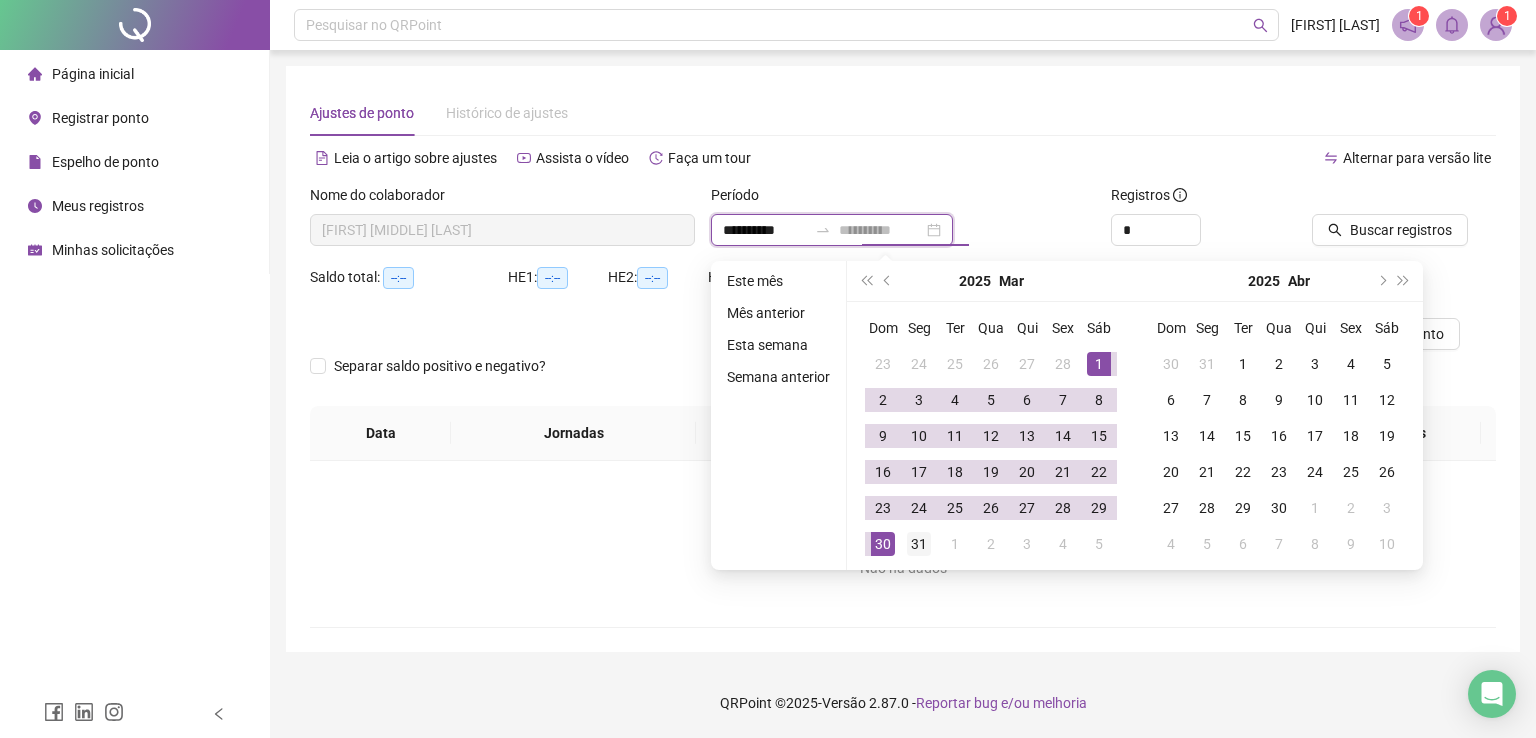 type on "**********" 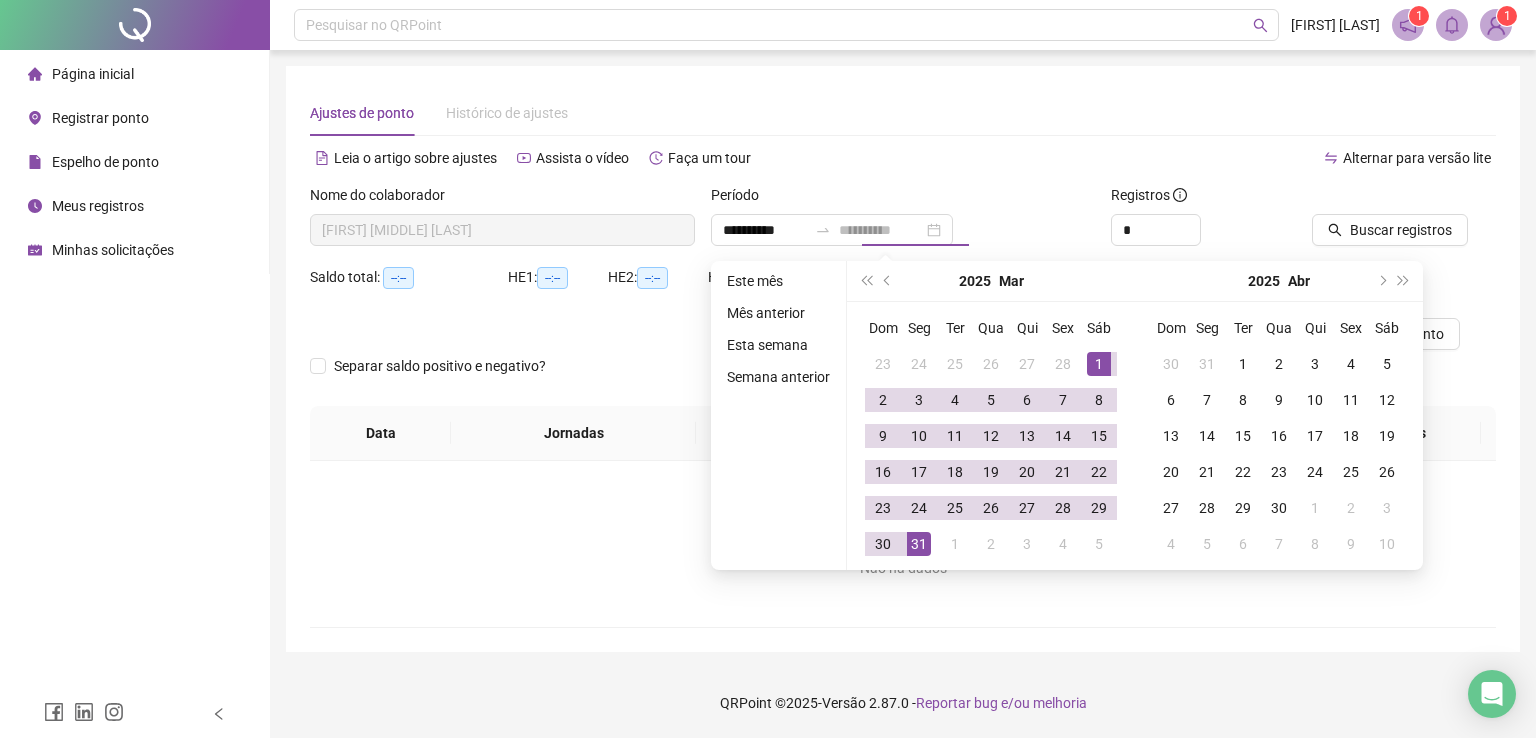 click on "31" at bounding box center [919, 544] 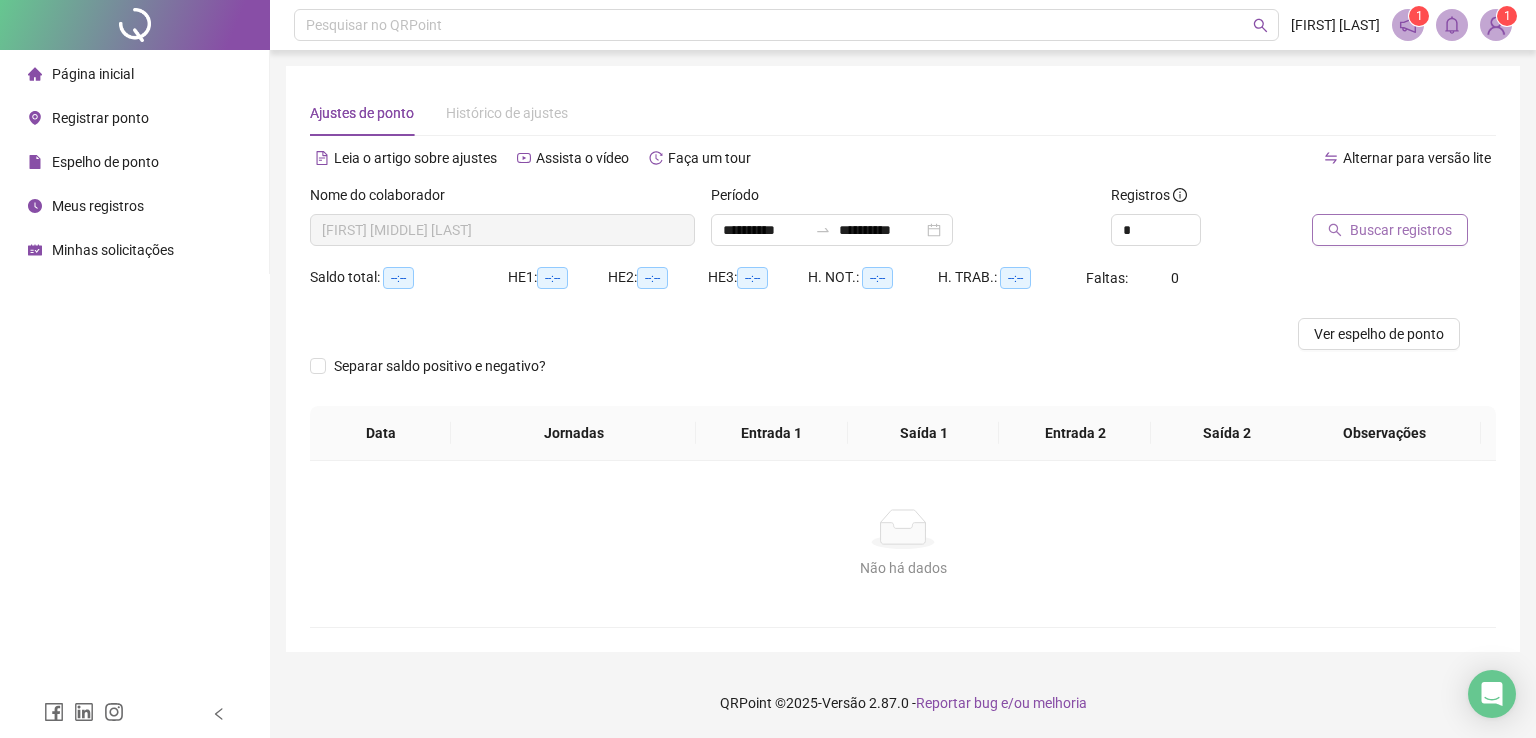 click on "Buscar registros" at bounding box center [1401, 230] 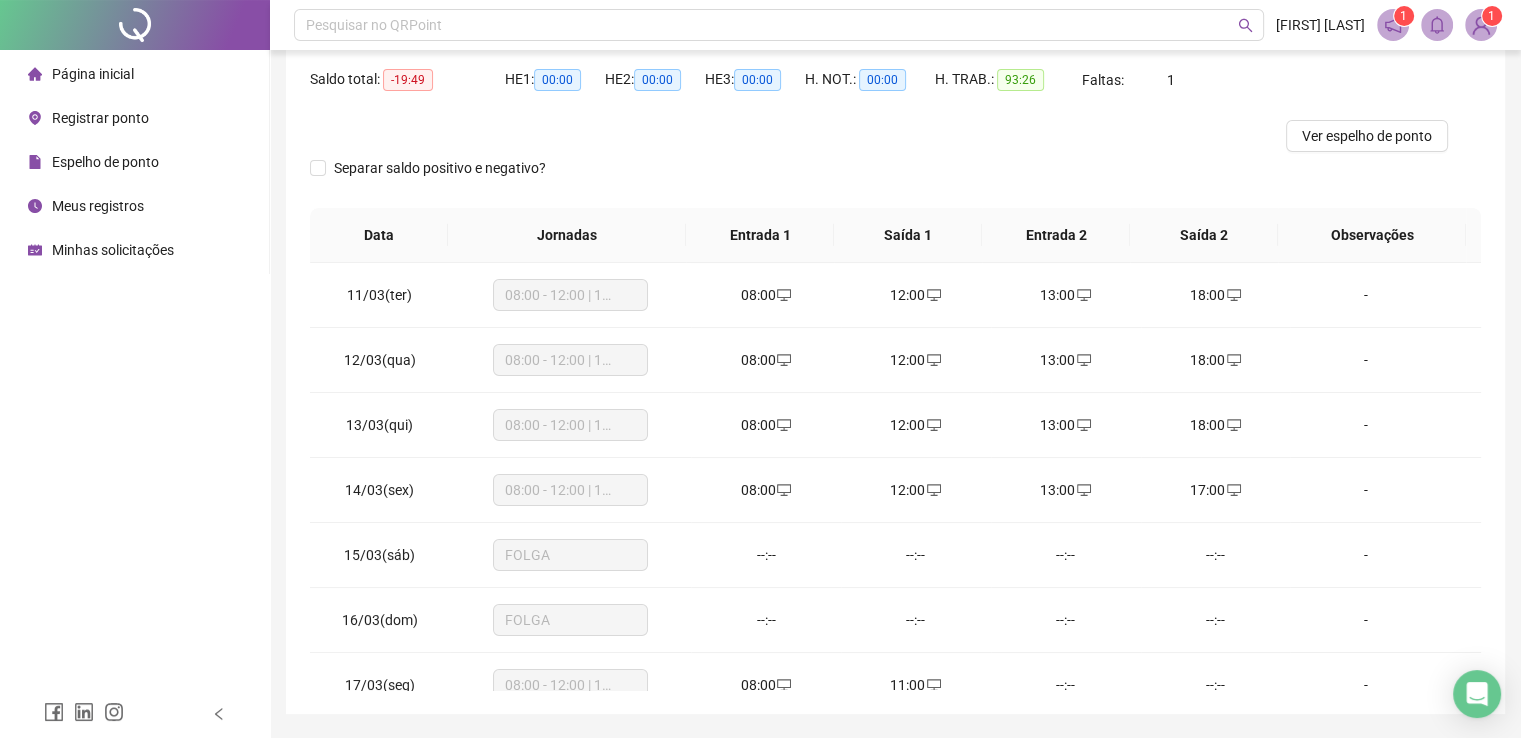 scroll, scrollTop: 200, scrollLeft: 0, axis: vertical 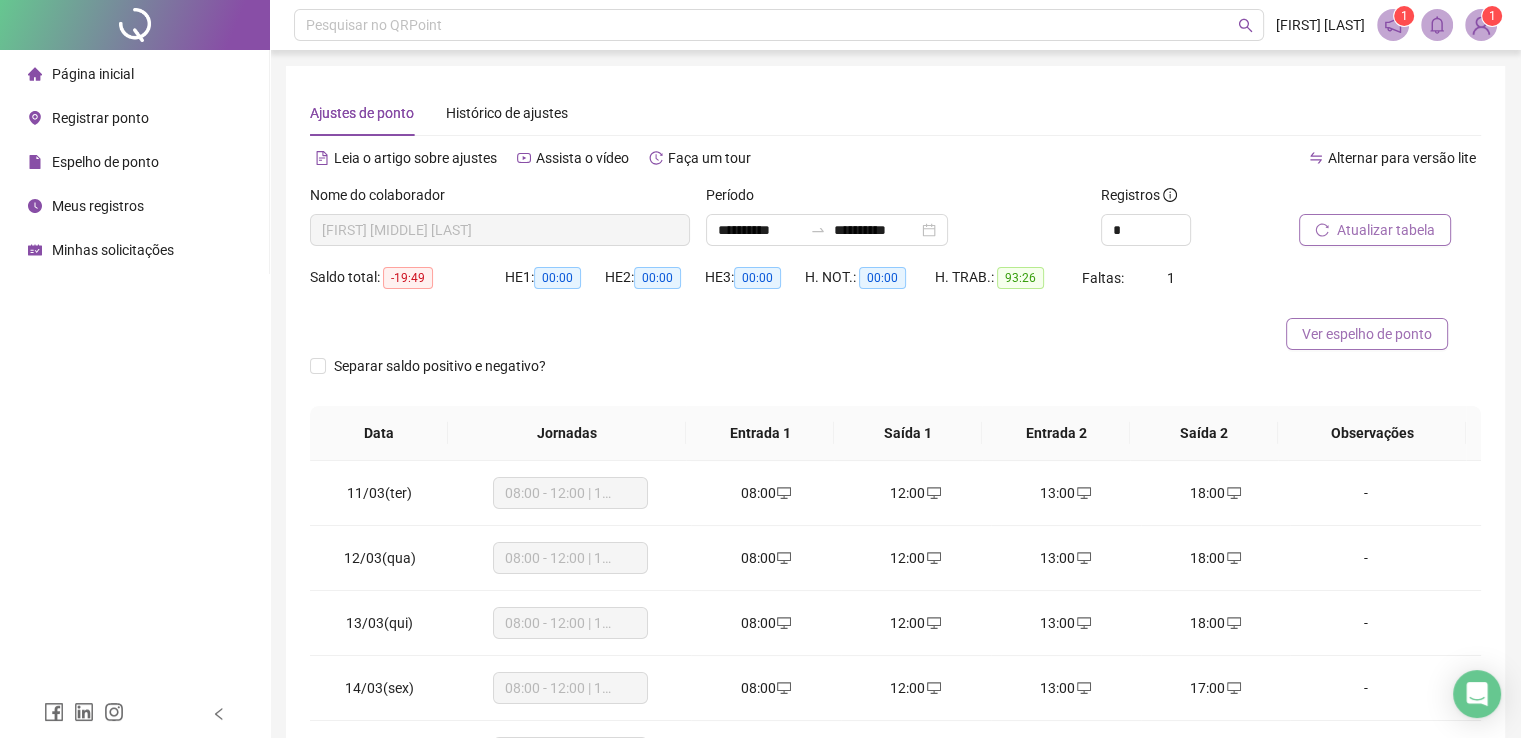 click on "Ver espelho de ponto" at bounding box center [1367, 334] 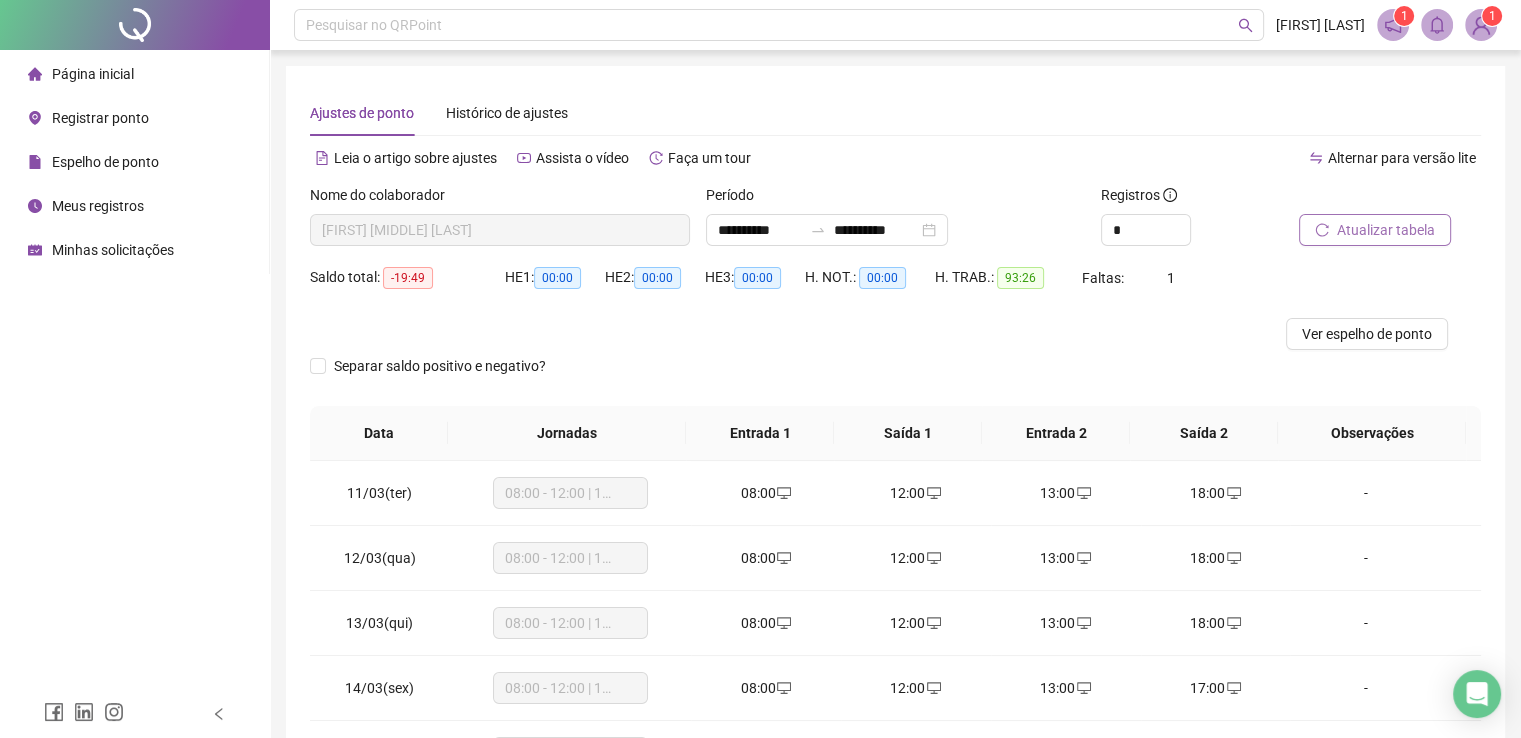 click on "Meus registros" at bounding box center (98, 206) 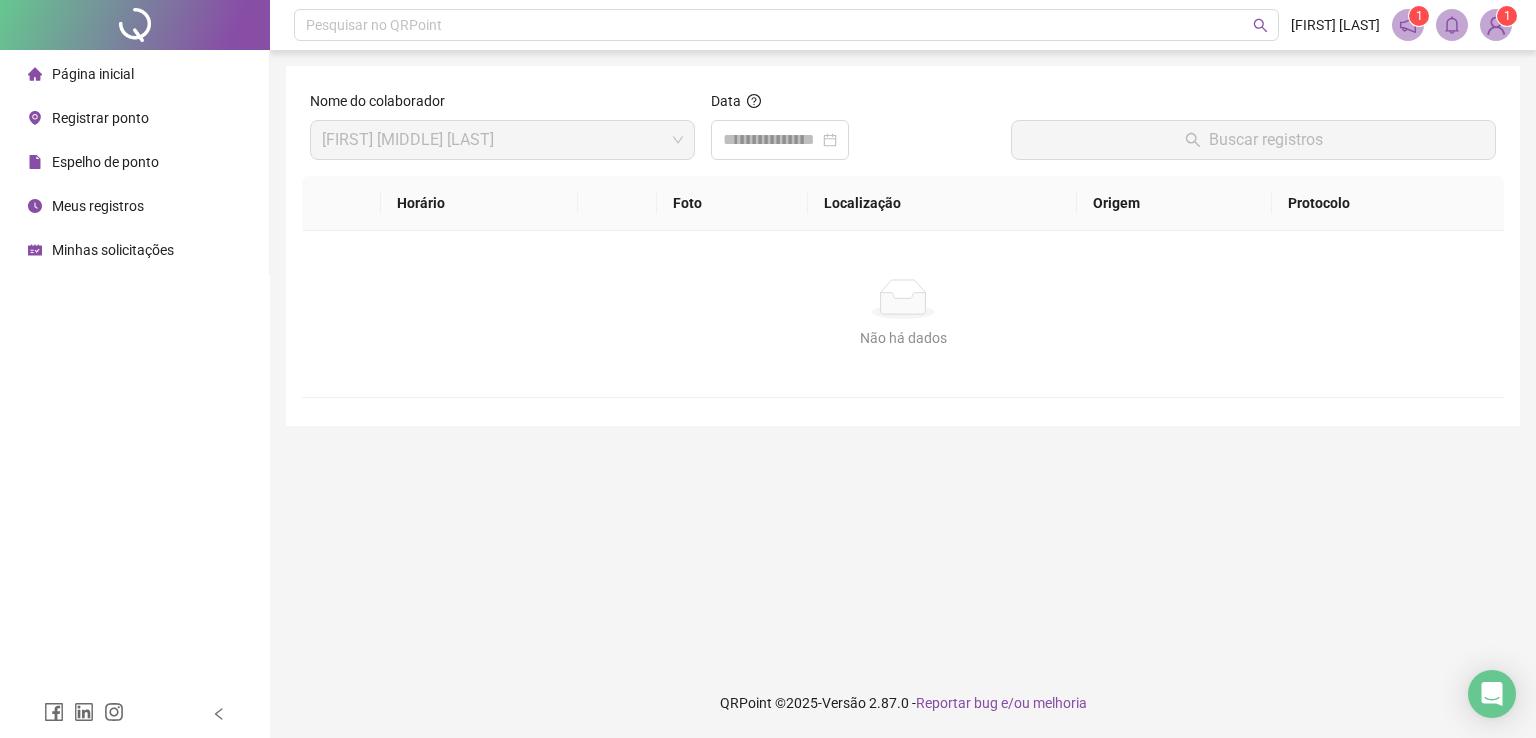 click on "Minhas solicitações" at bounding box center (113, 250) 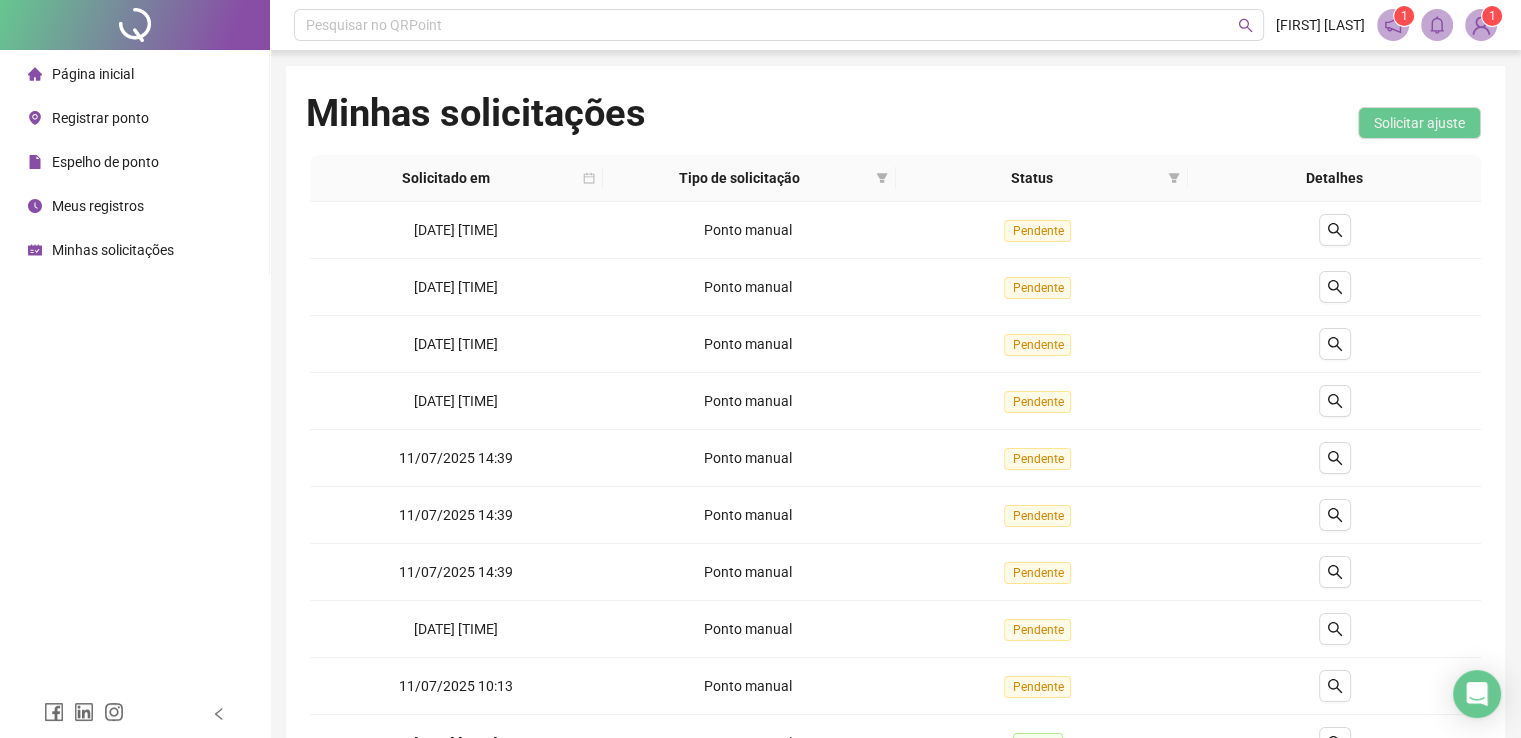 click on "Página inicial" at bounding box center (93, 74) 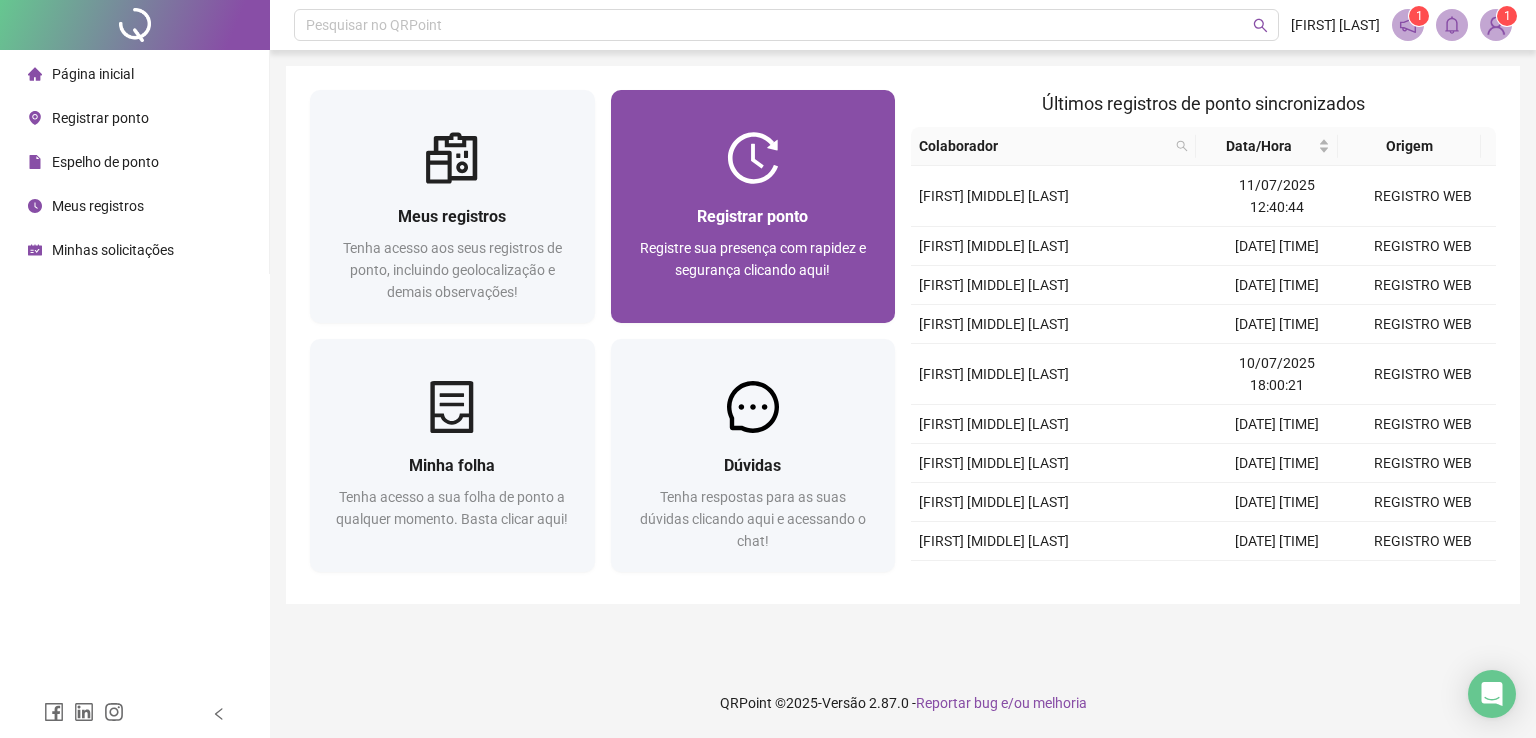 click on "Registrar ponto Registre sua presença com rapidez e segurança clicando aqui!" at bounding box center (753, 253) 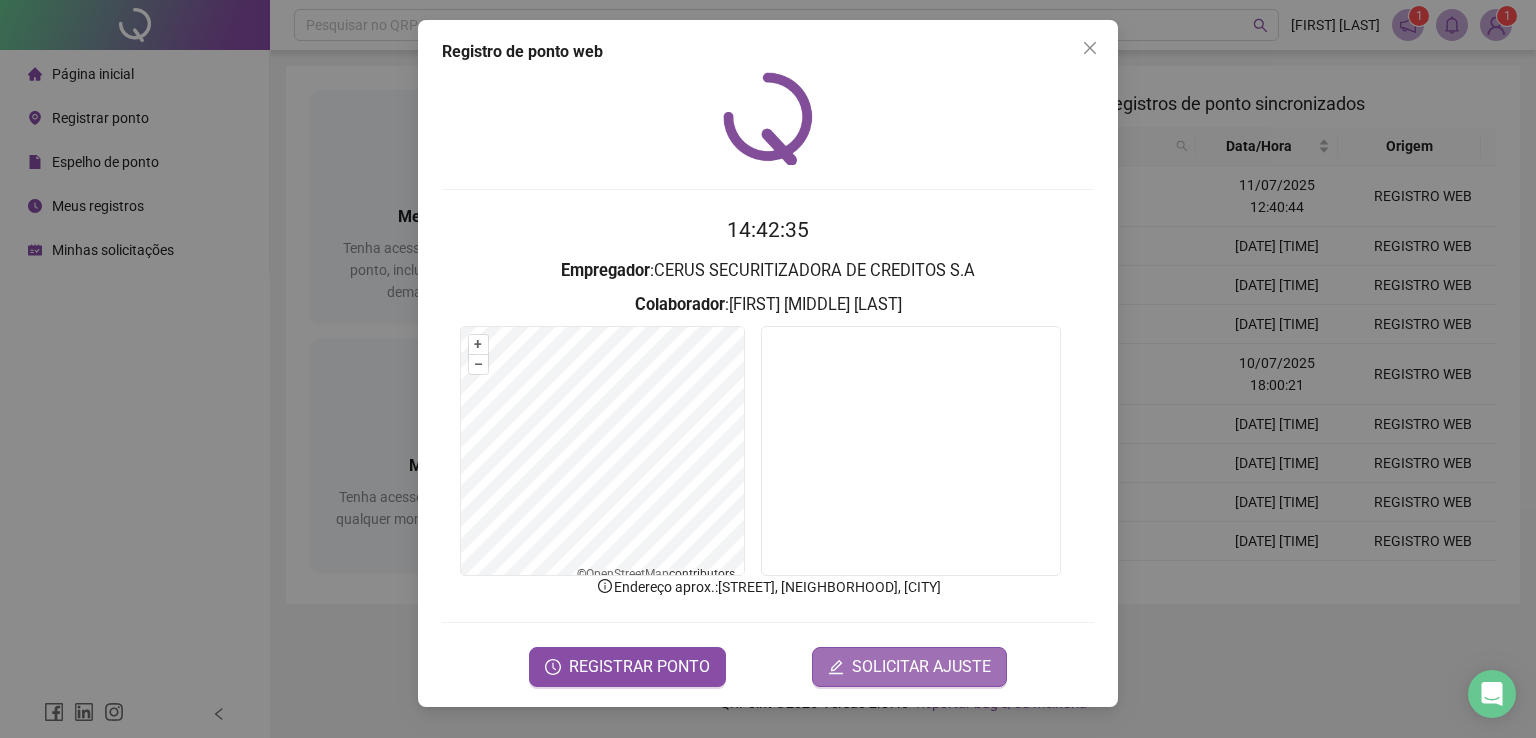click on "SOLICITAR AJUSTE" at bounding box center (921, 667) 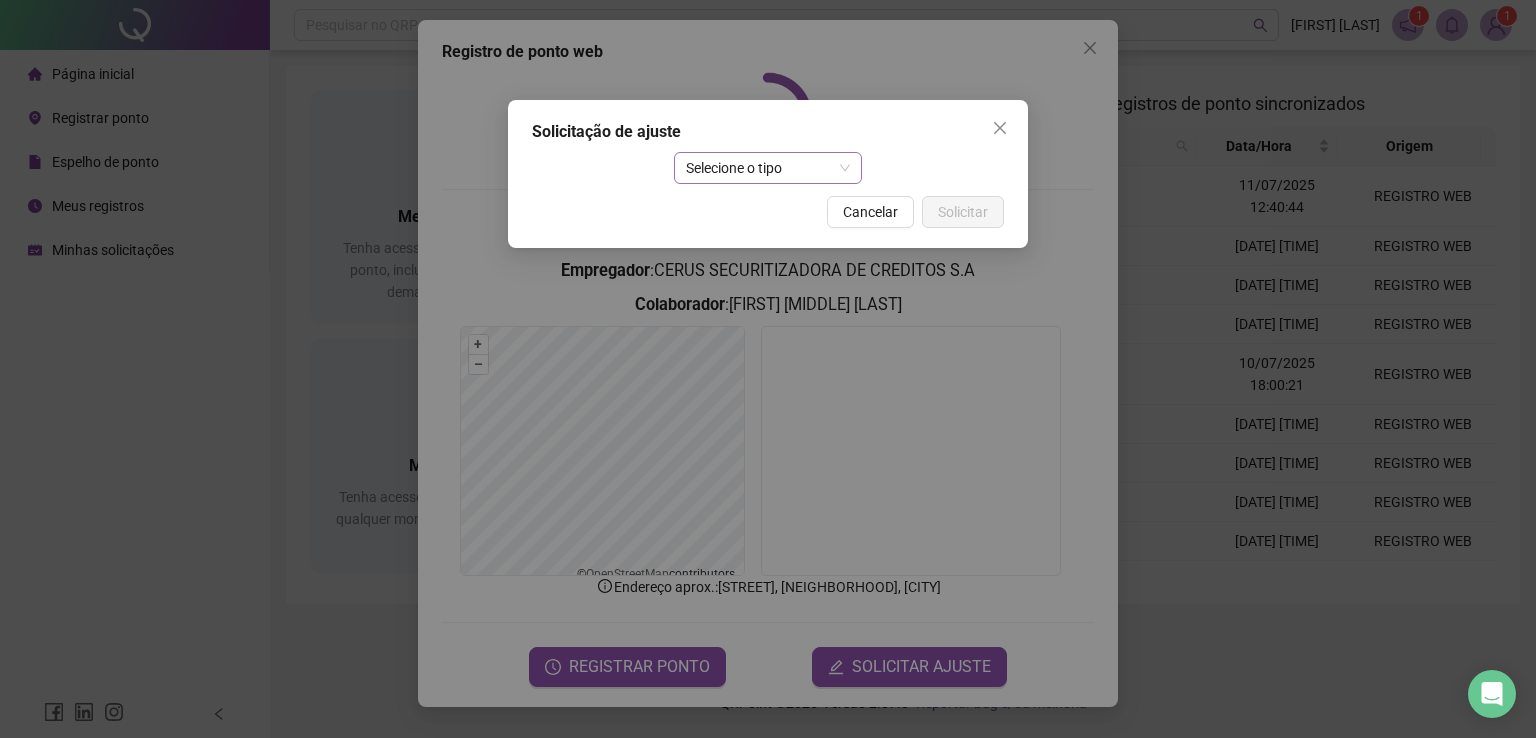 click on "Selecione o tipo" at bounding box center (768, 168) 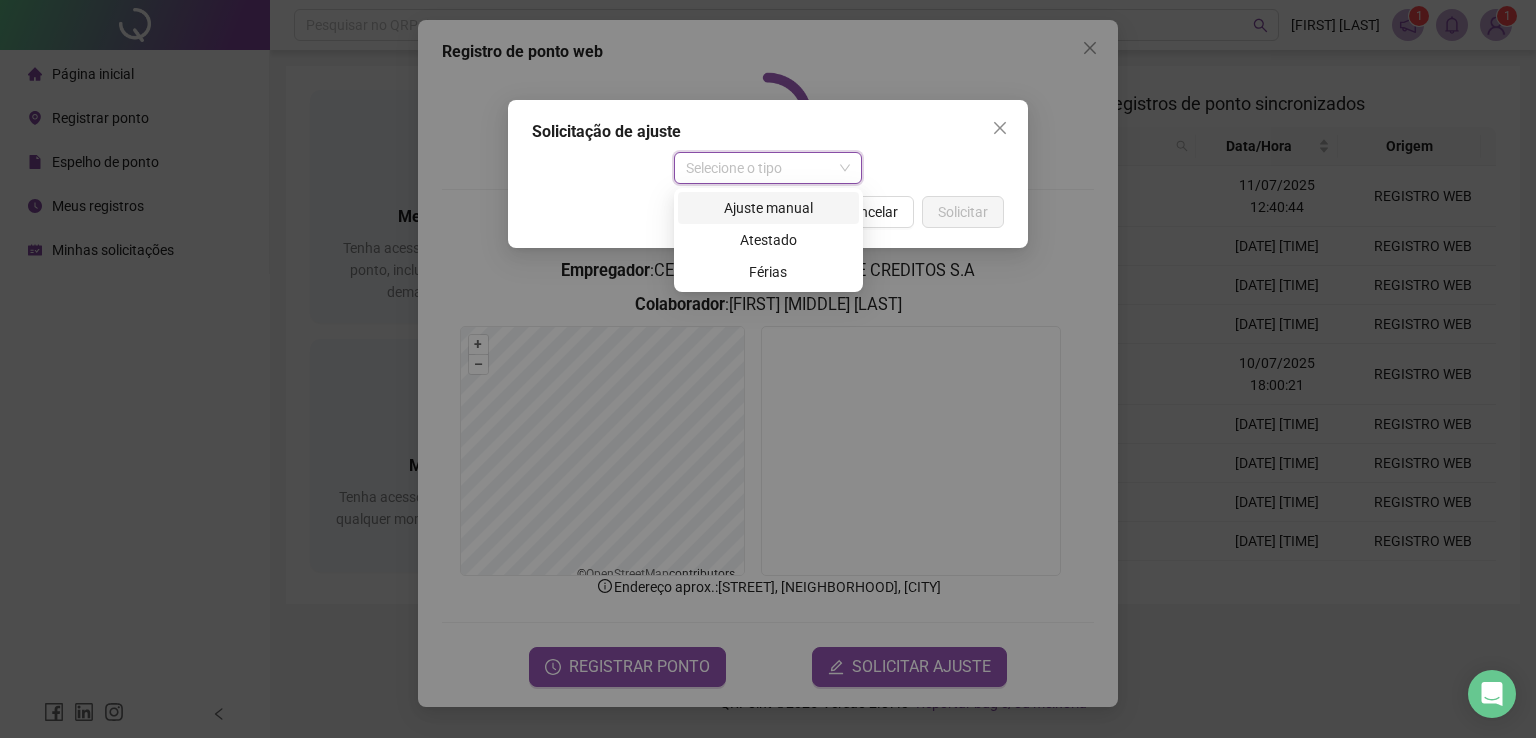 click on "Ajuste manual" at bounding box center [768, 208] 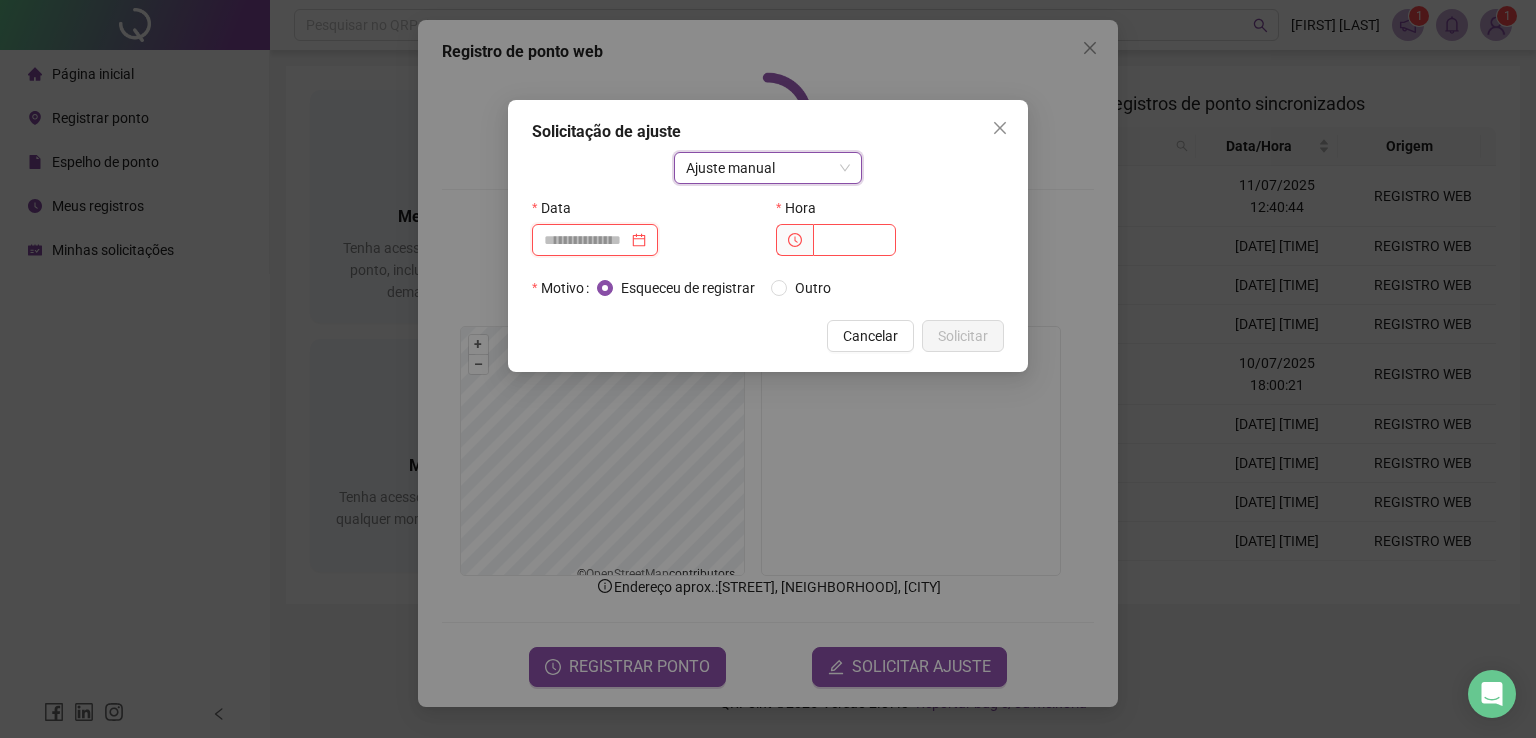 click at bounding box center (586, 240) 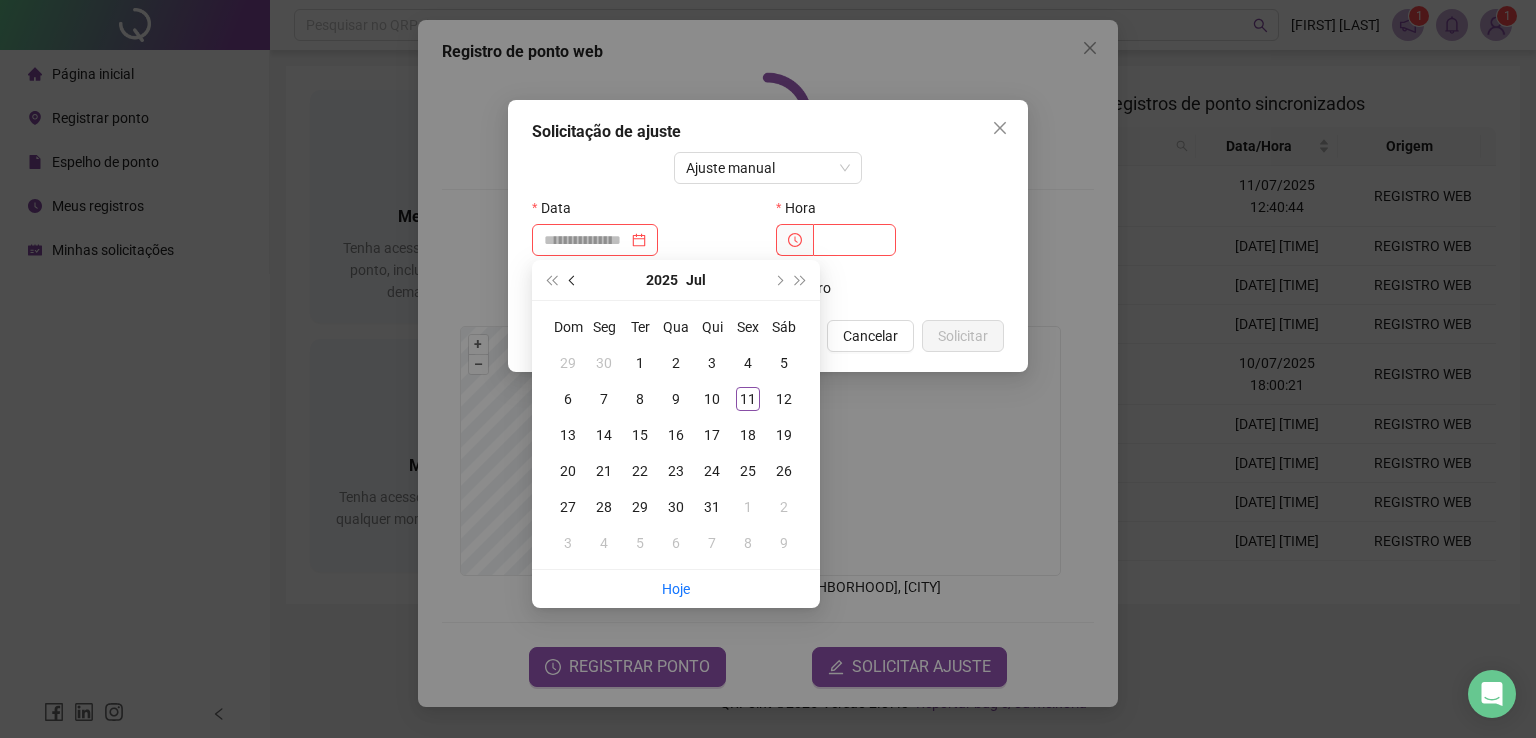 click at bounding box center (573, 280) 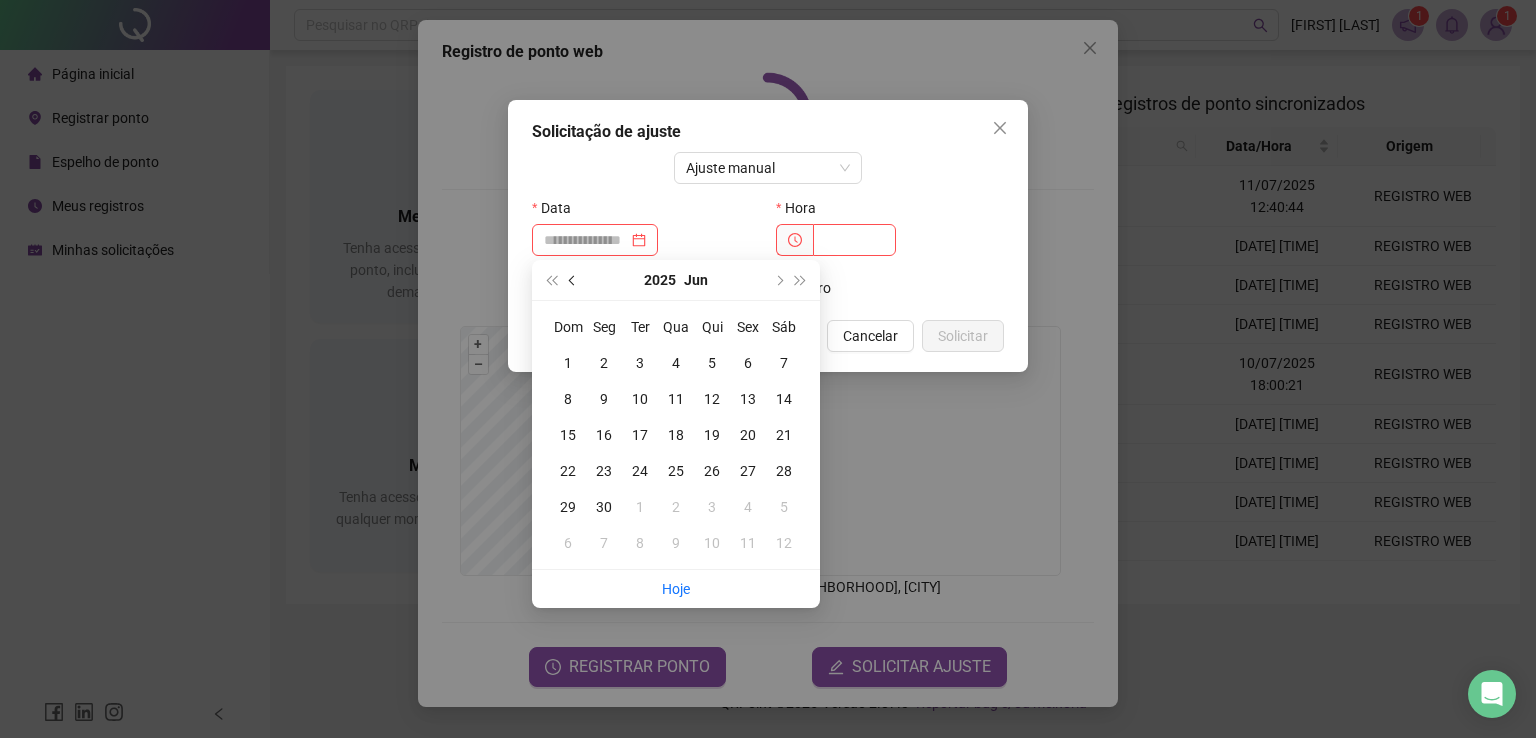 click at bounding box center (573, 280) 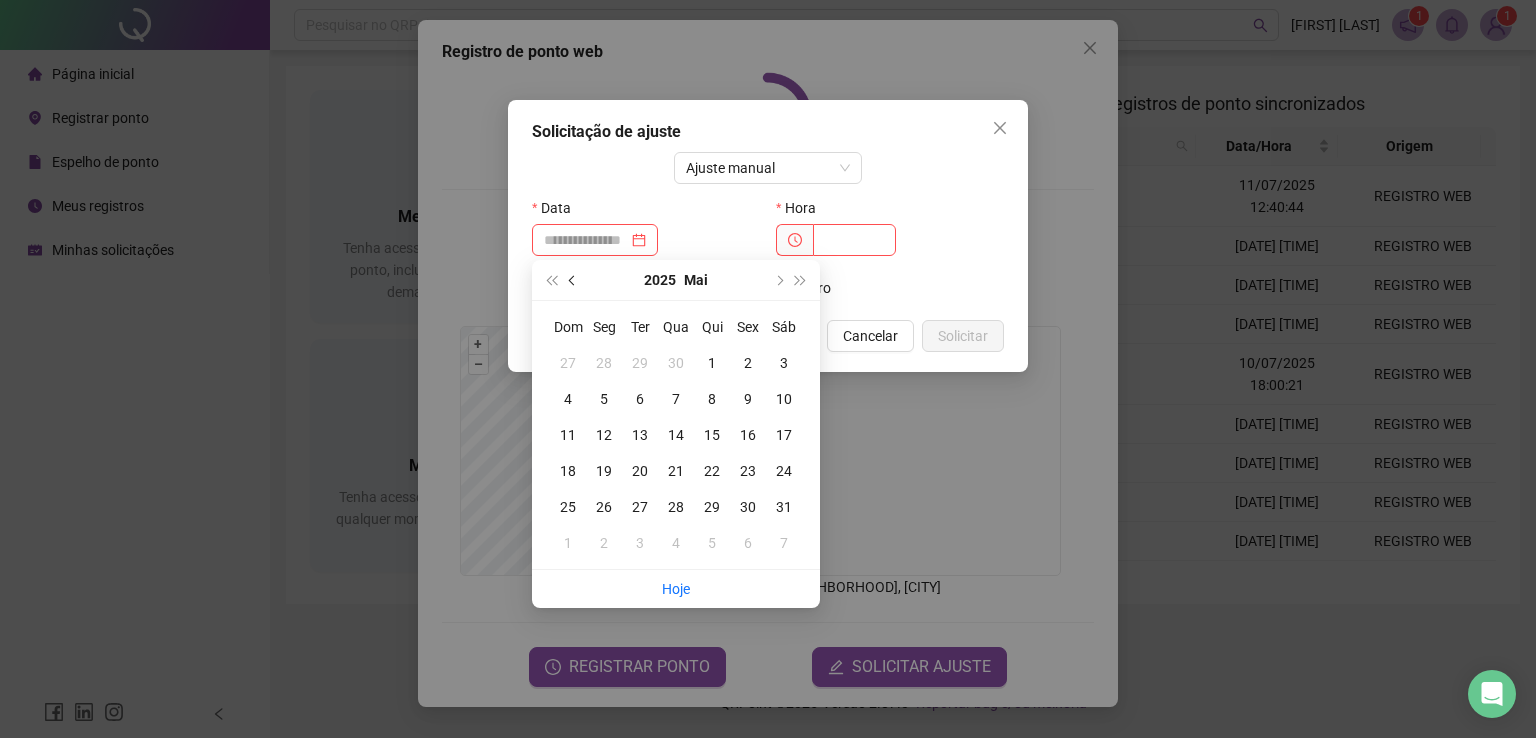click at bounding box center (573, 280) 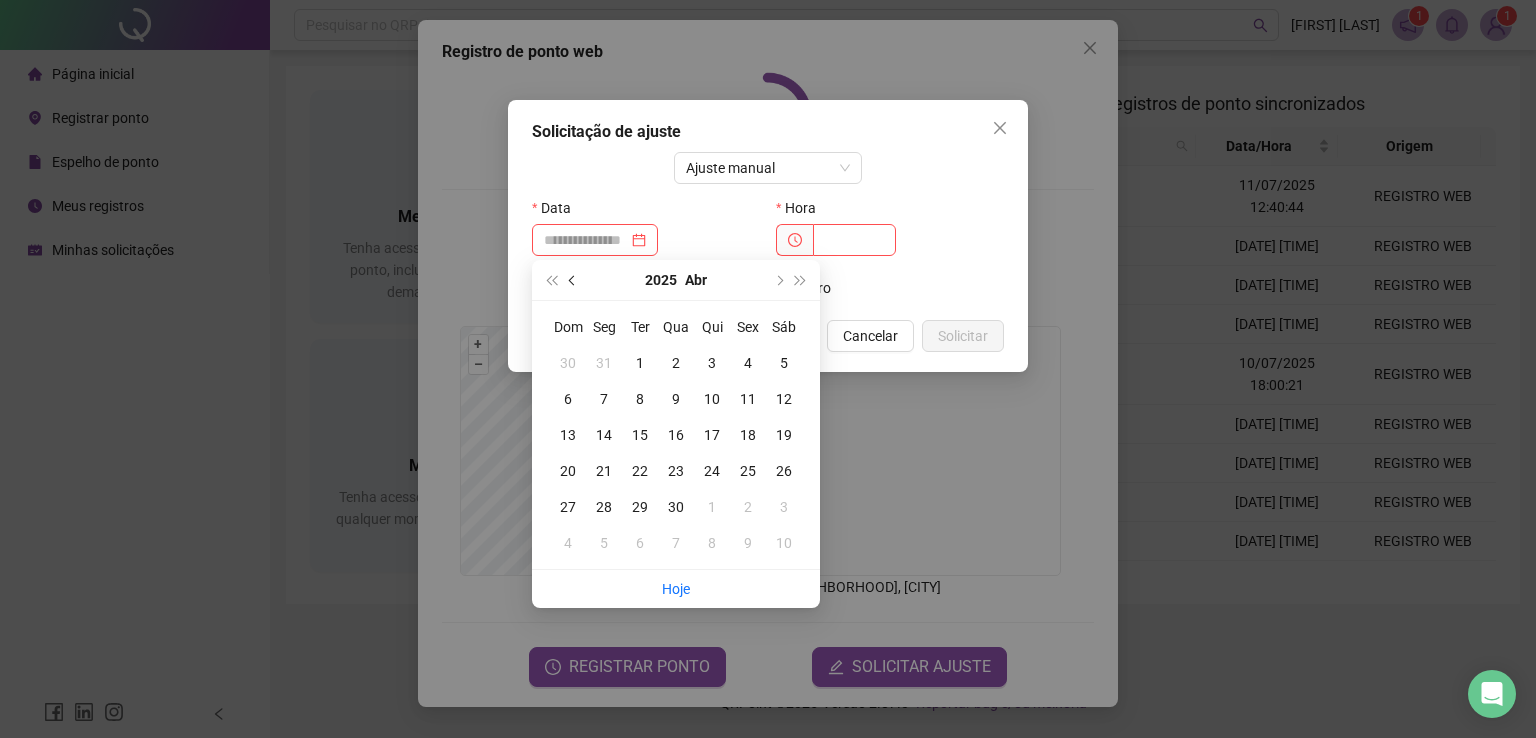 click at bounding box center [573, 280] 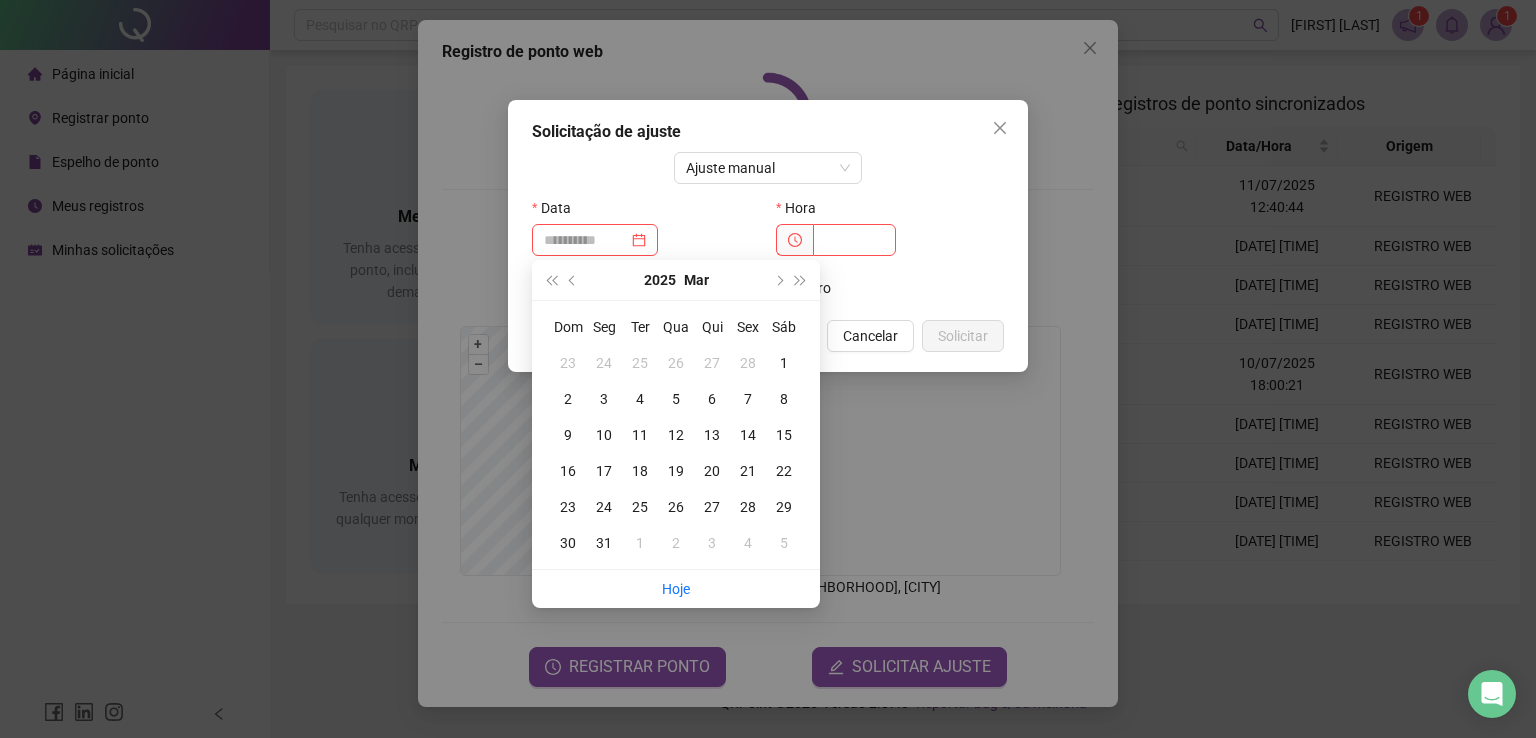 type on "**********" 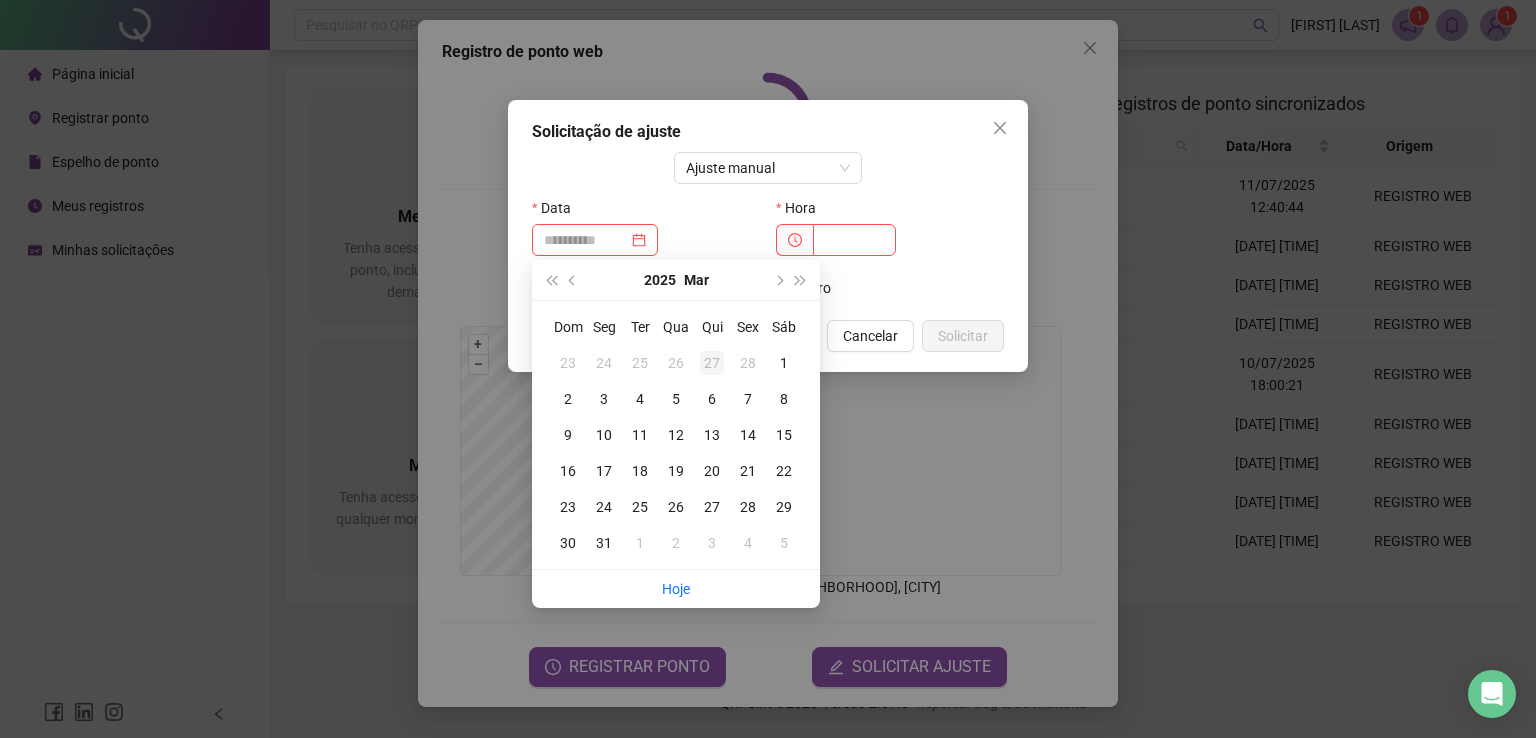type on "**********" 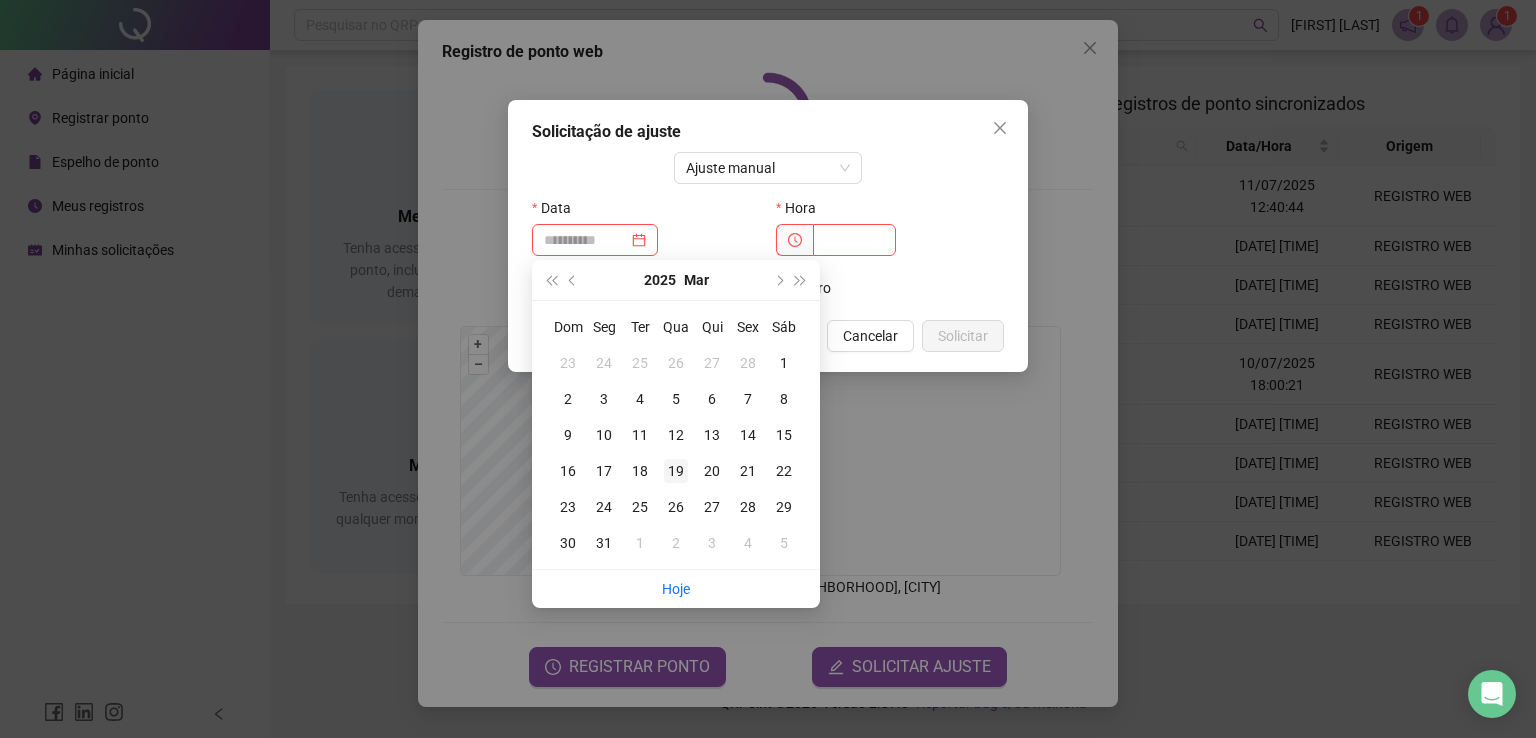 type on "**********" 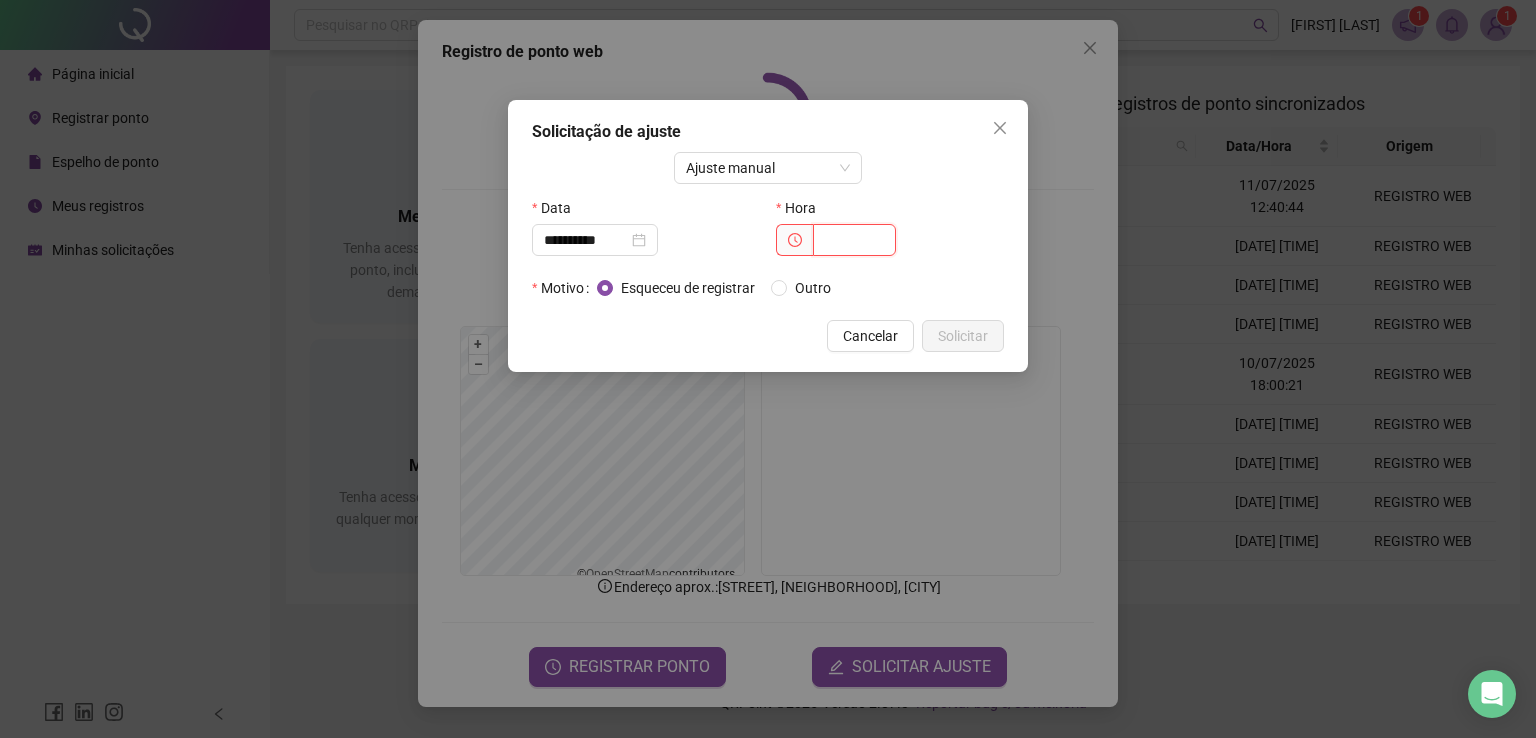 click at bounding box center (854, 240) 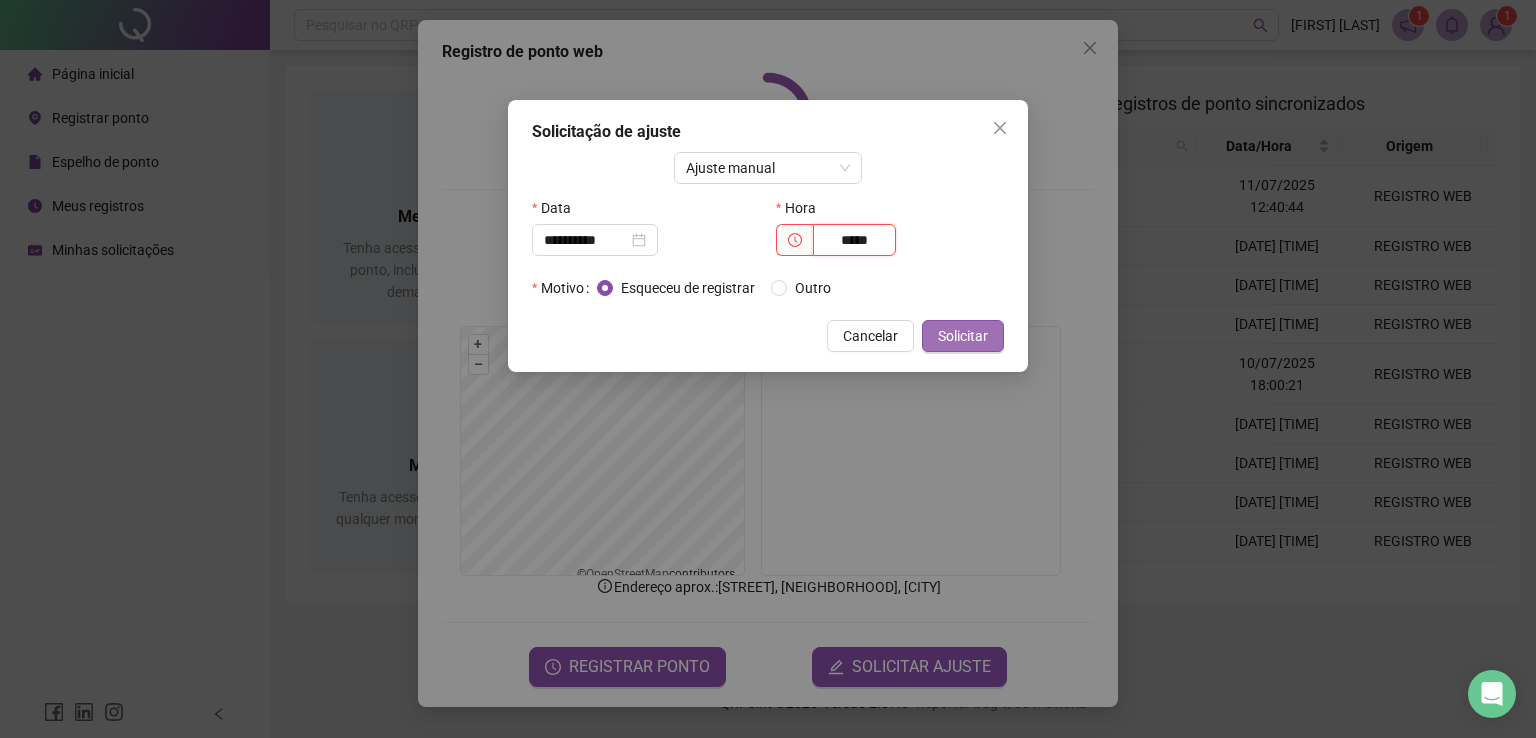 type on "*****" 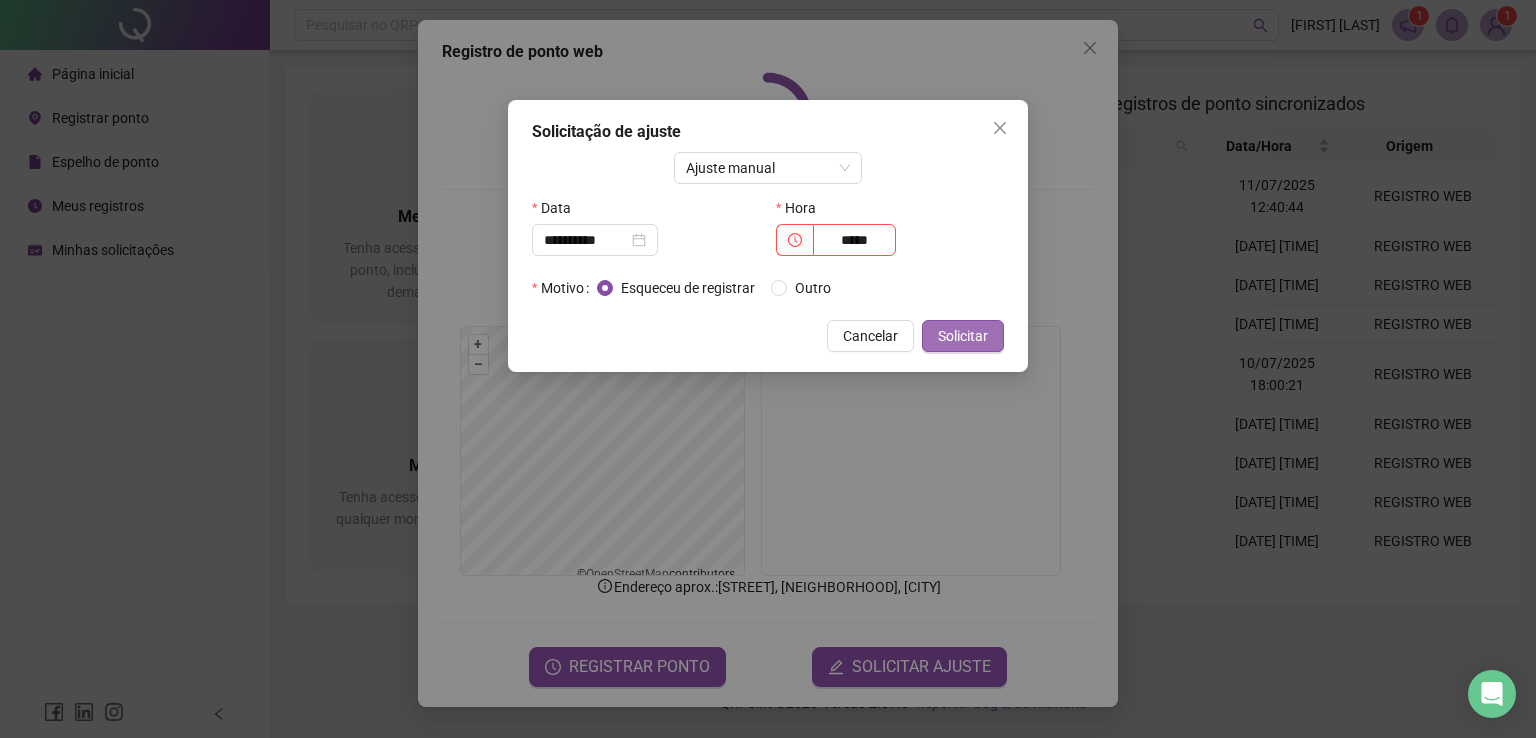click on "Solicitar" at bounding box center [963, 336] 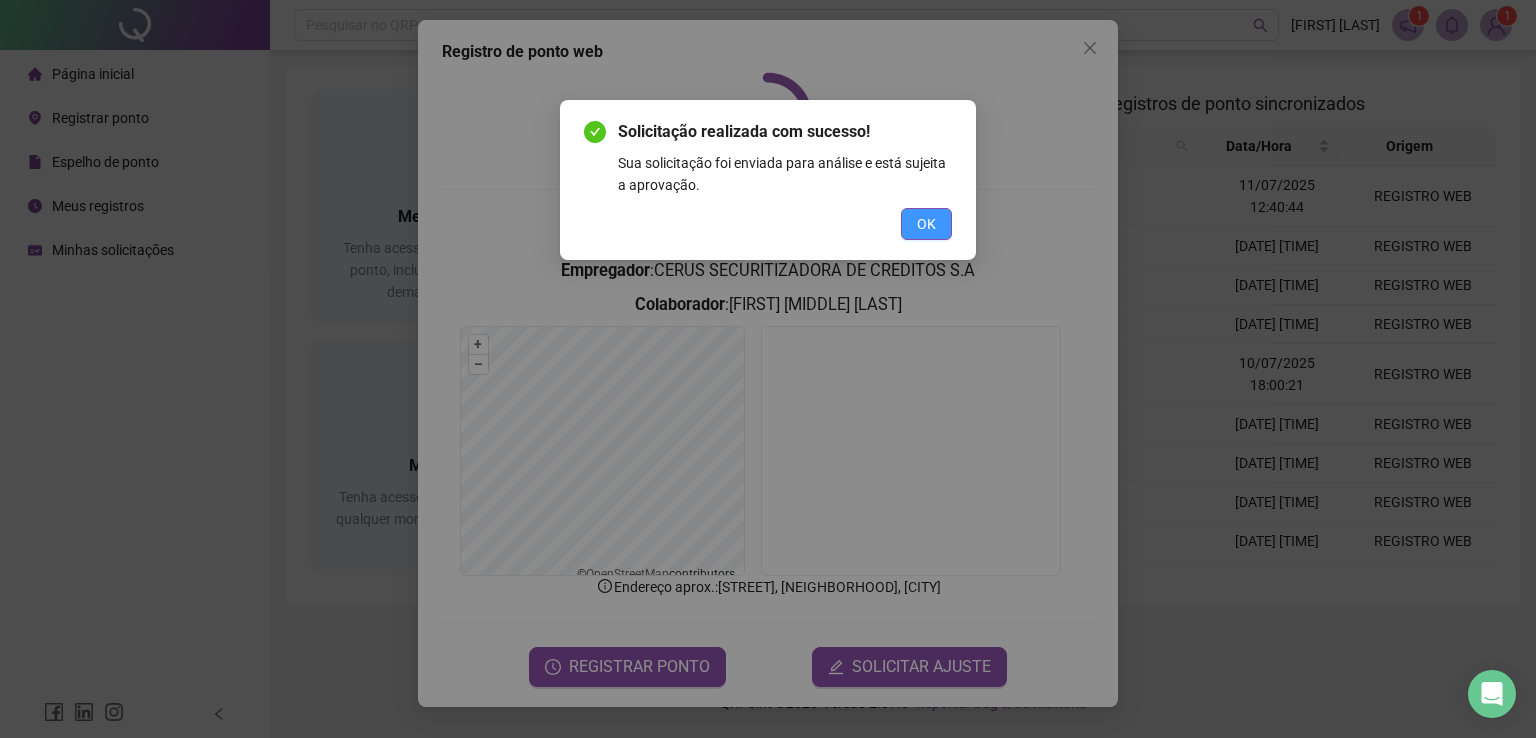click on "OK" at bounding box center [926, 224] 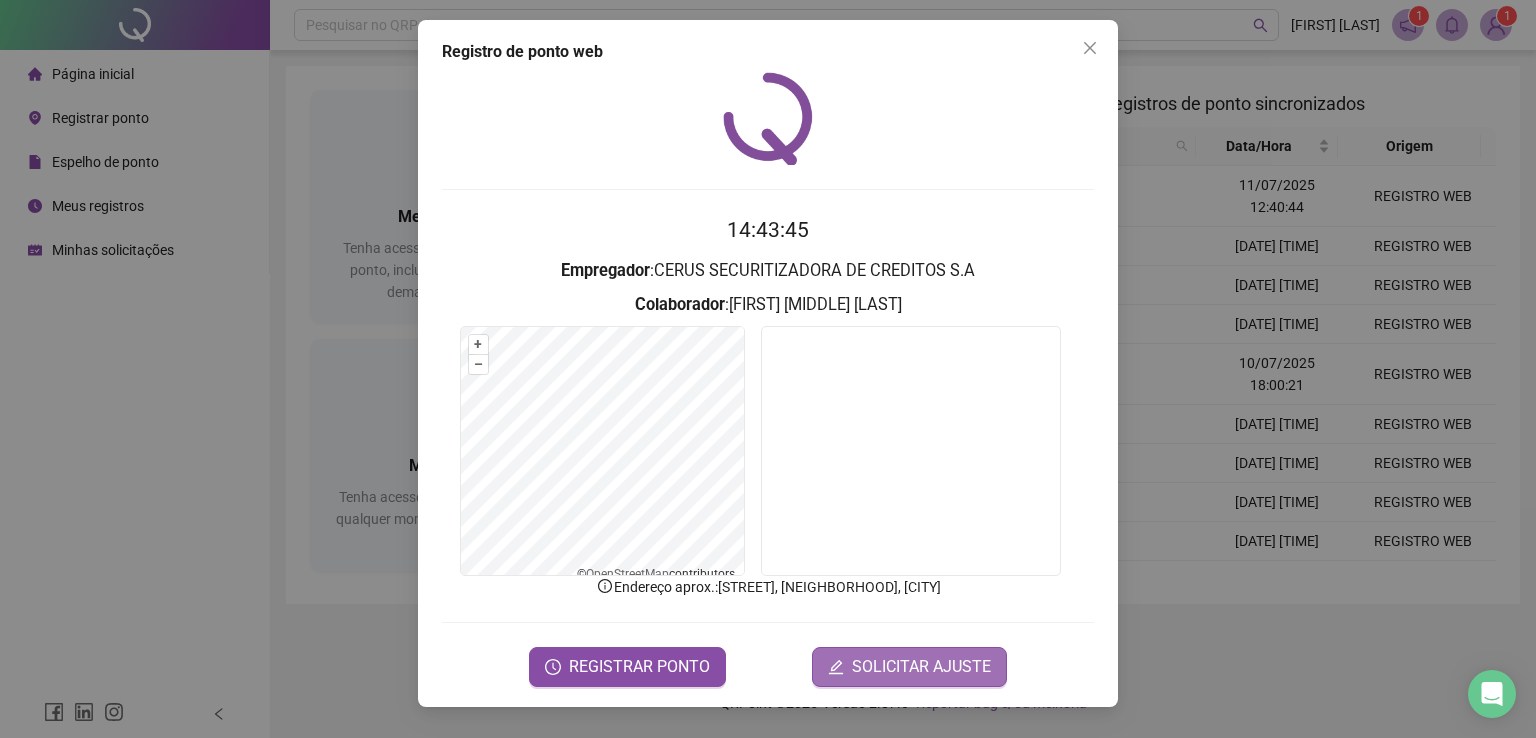 click on "SOLICITAR AJUSTE" at bounding box center [921, 667] 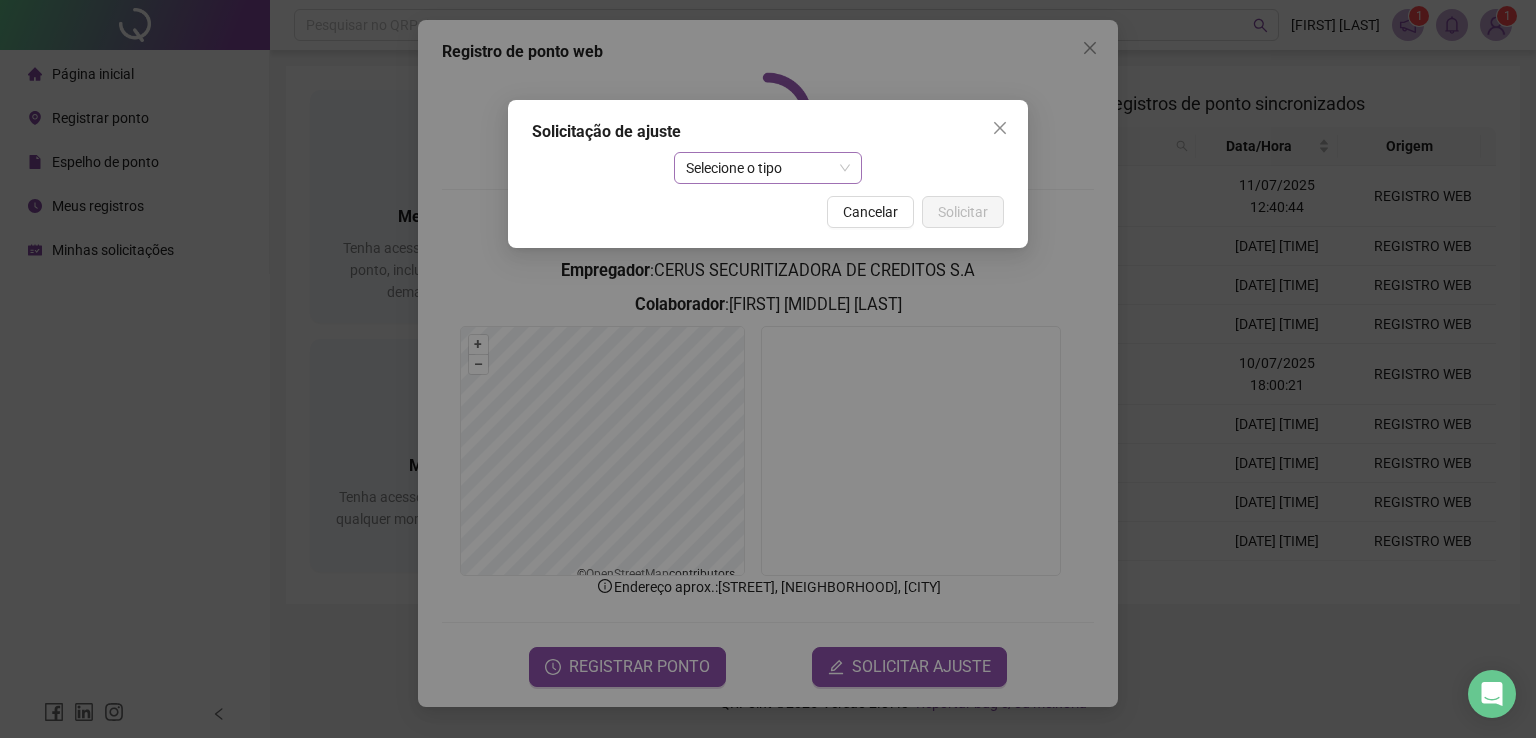 click on "Selecione o tipo" at bounding box center (768, 168) 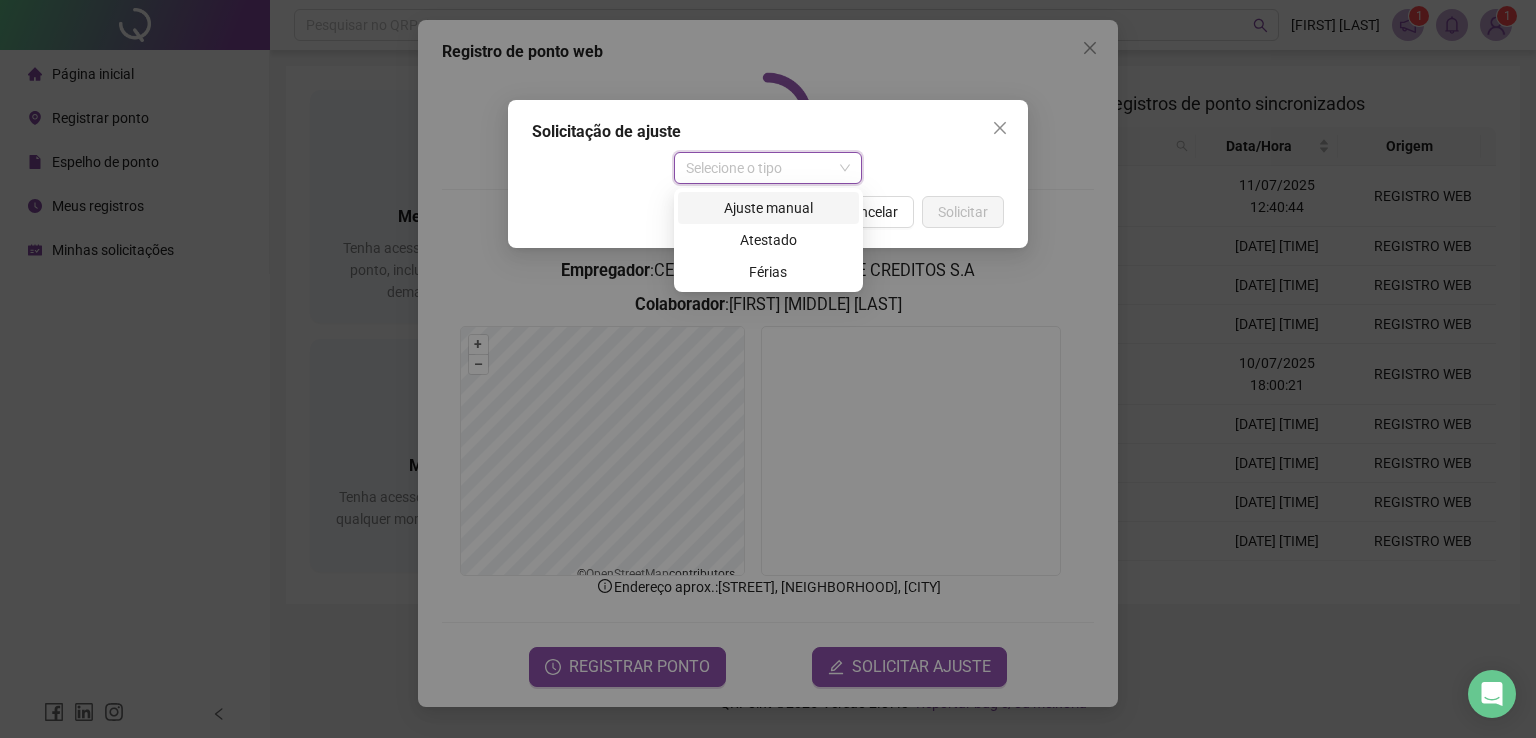 click on "Ajuste manual" at bounding box center (768, 208) 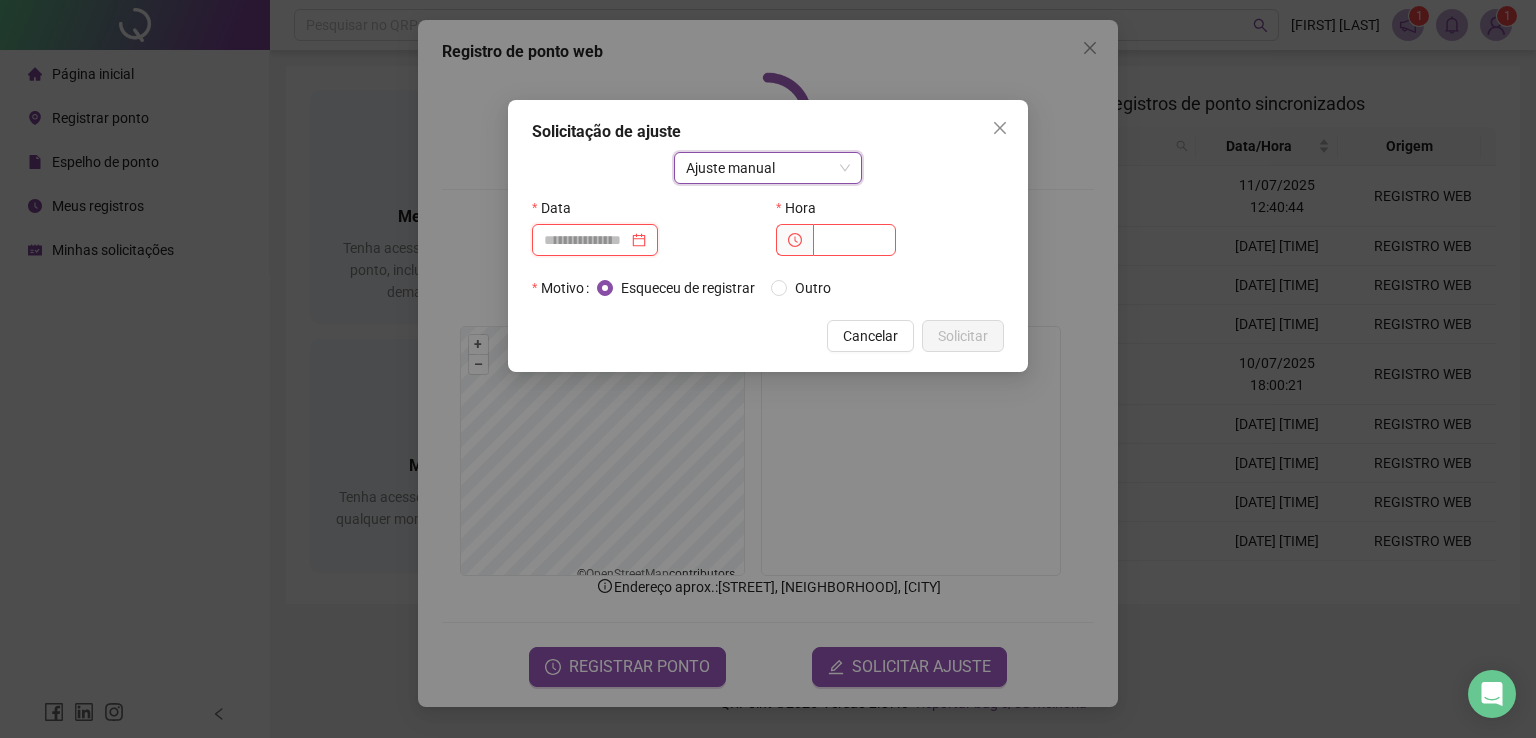 click at bounding box center [586, 240] 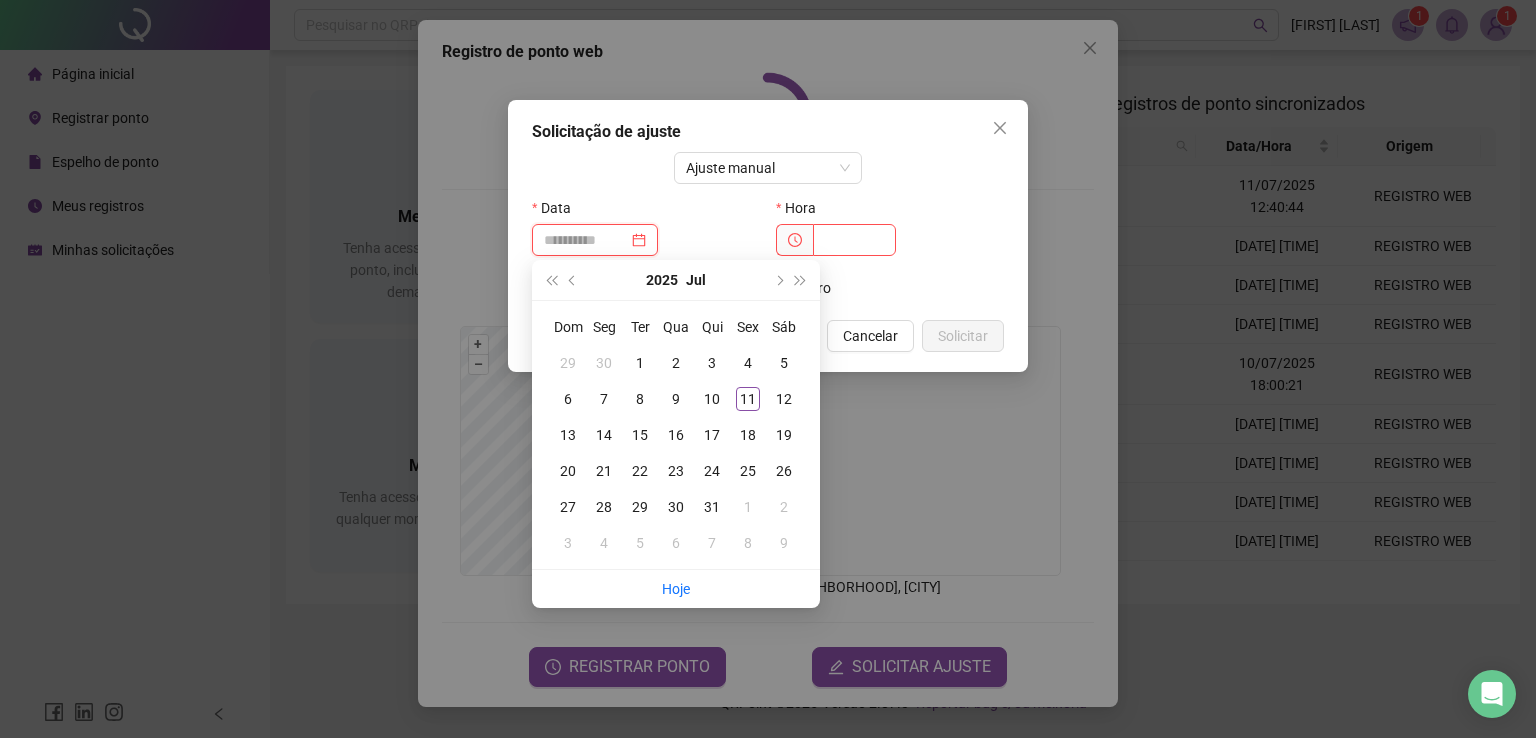 type on "**********" 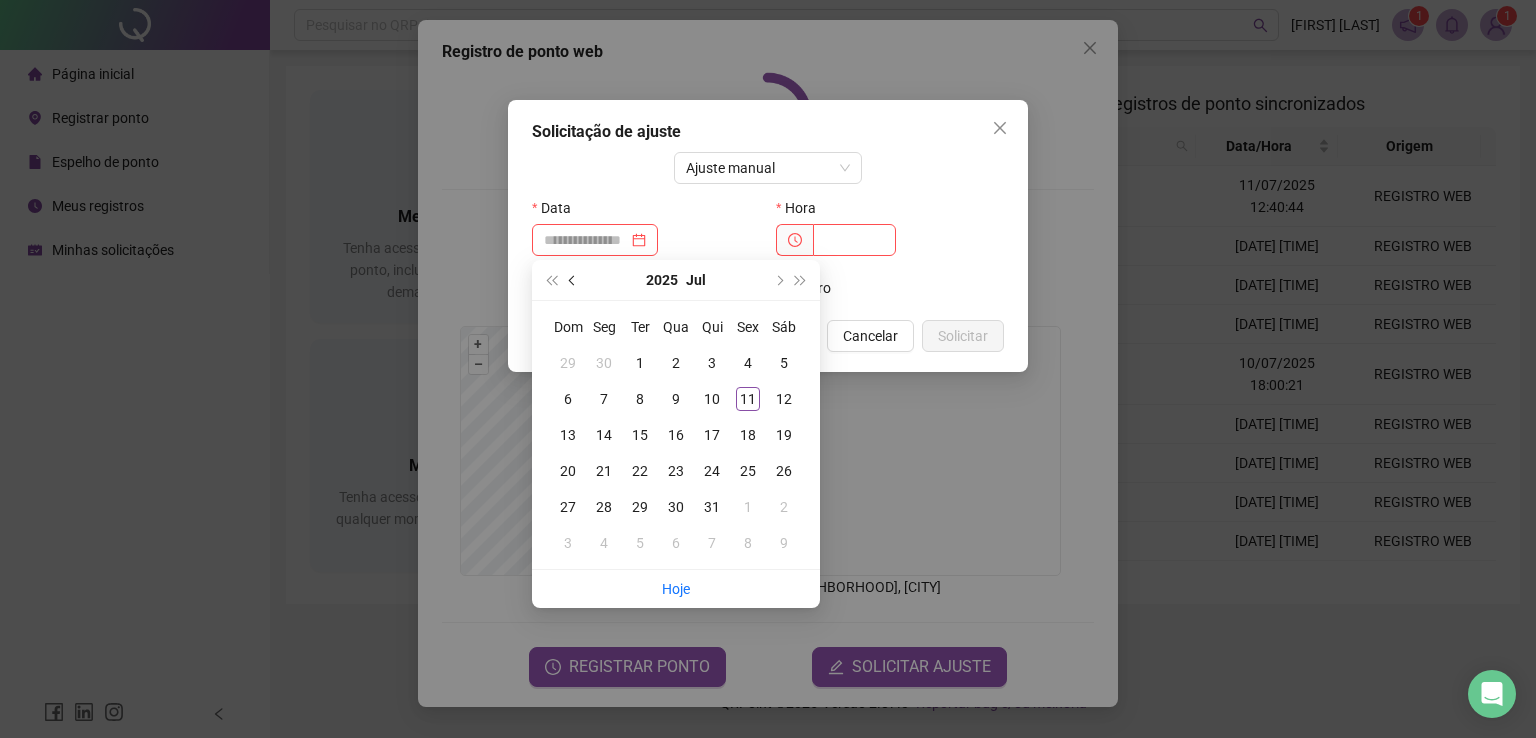 click at bounding box center (574, 280) 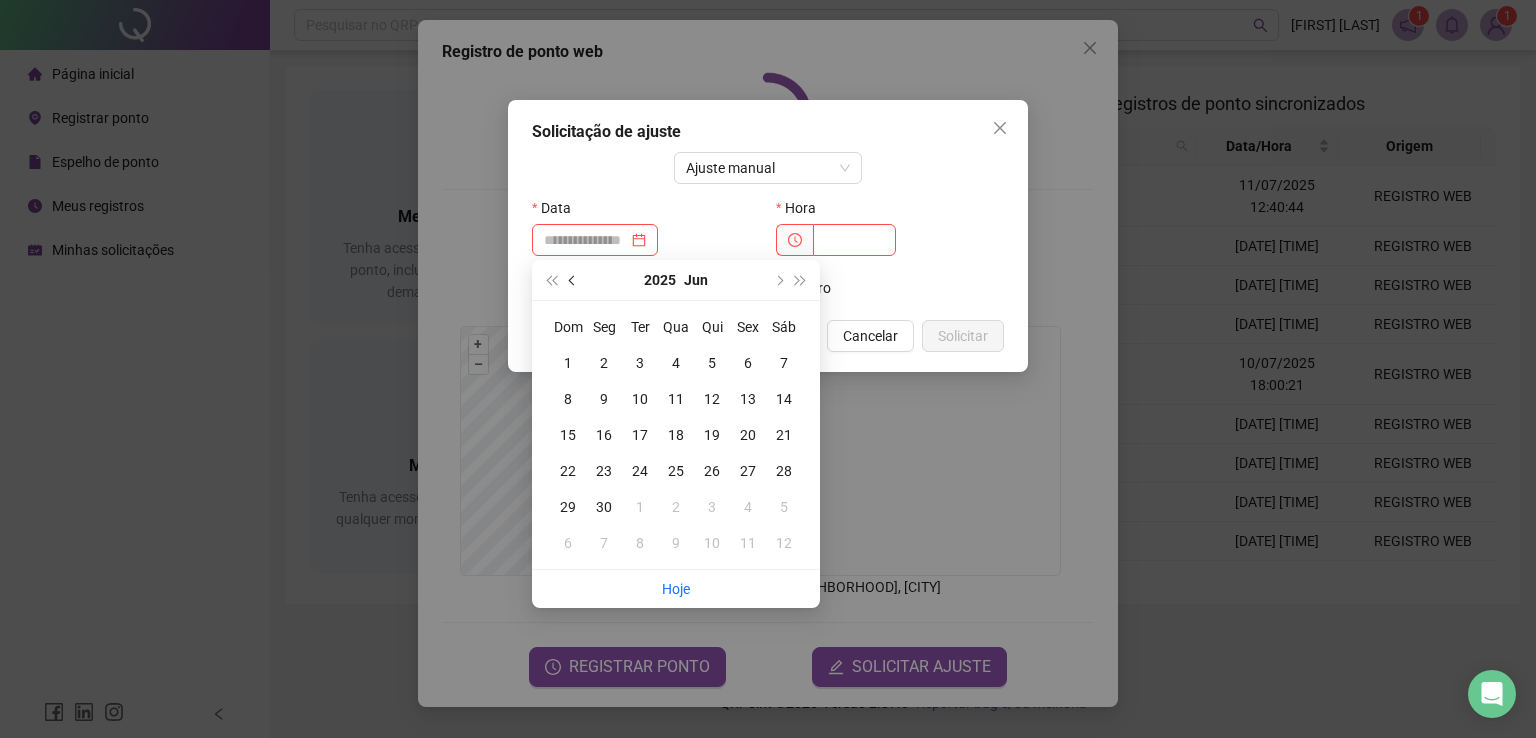 click at bounding box center [574, 280] 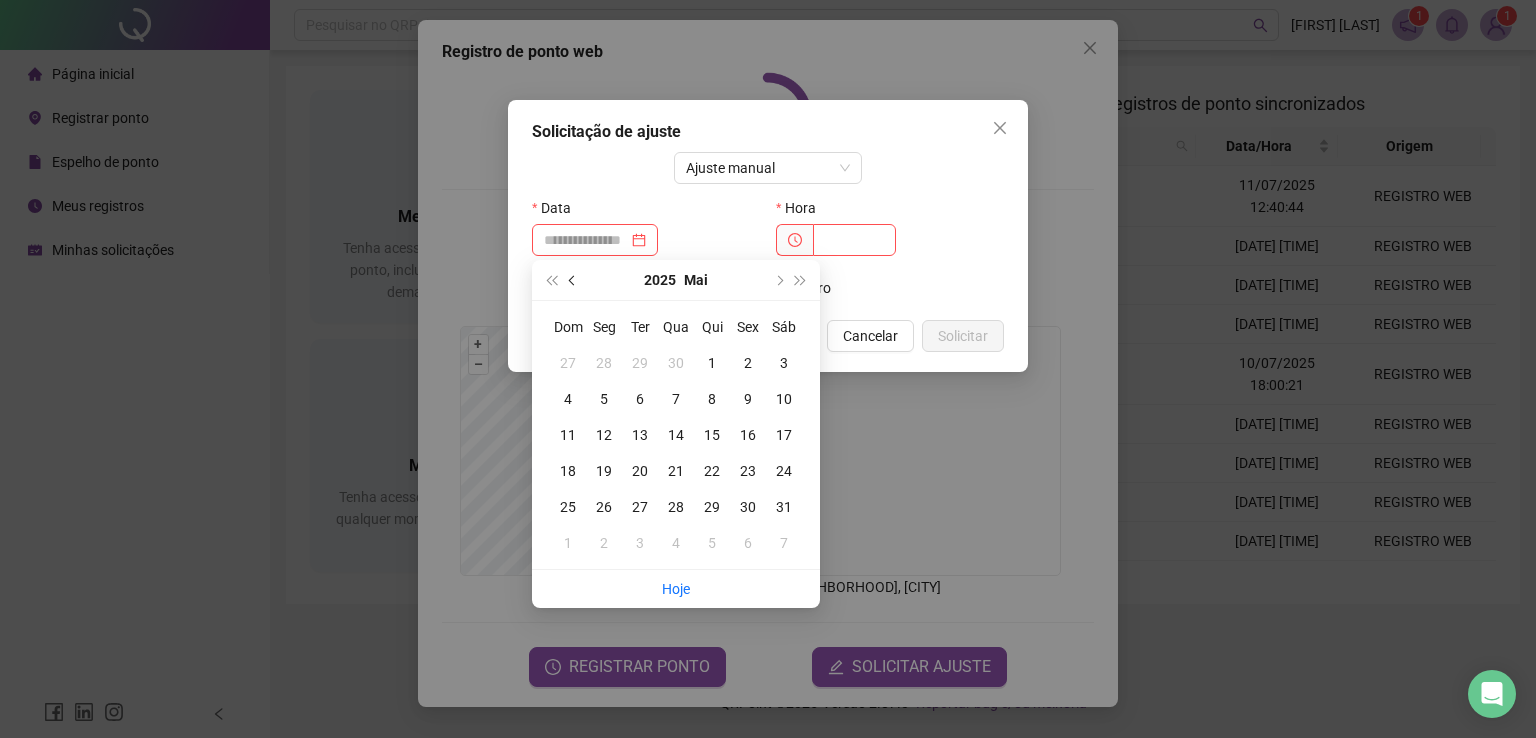 click at bounding box center (574, 280) 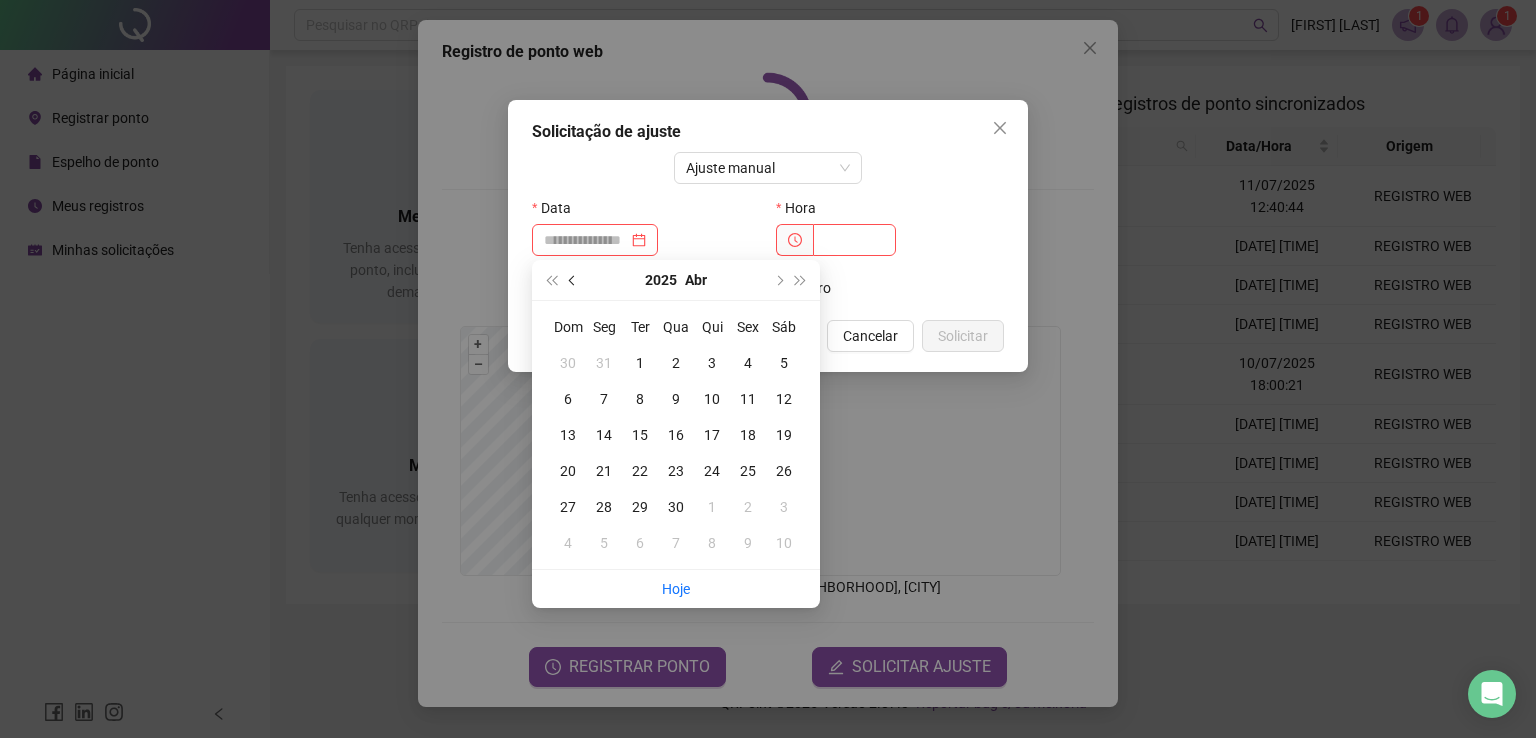 click at bounding box center (574, 280) 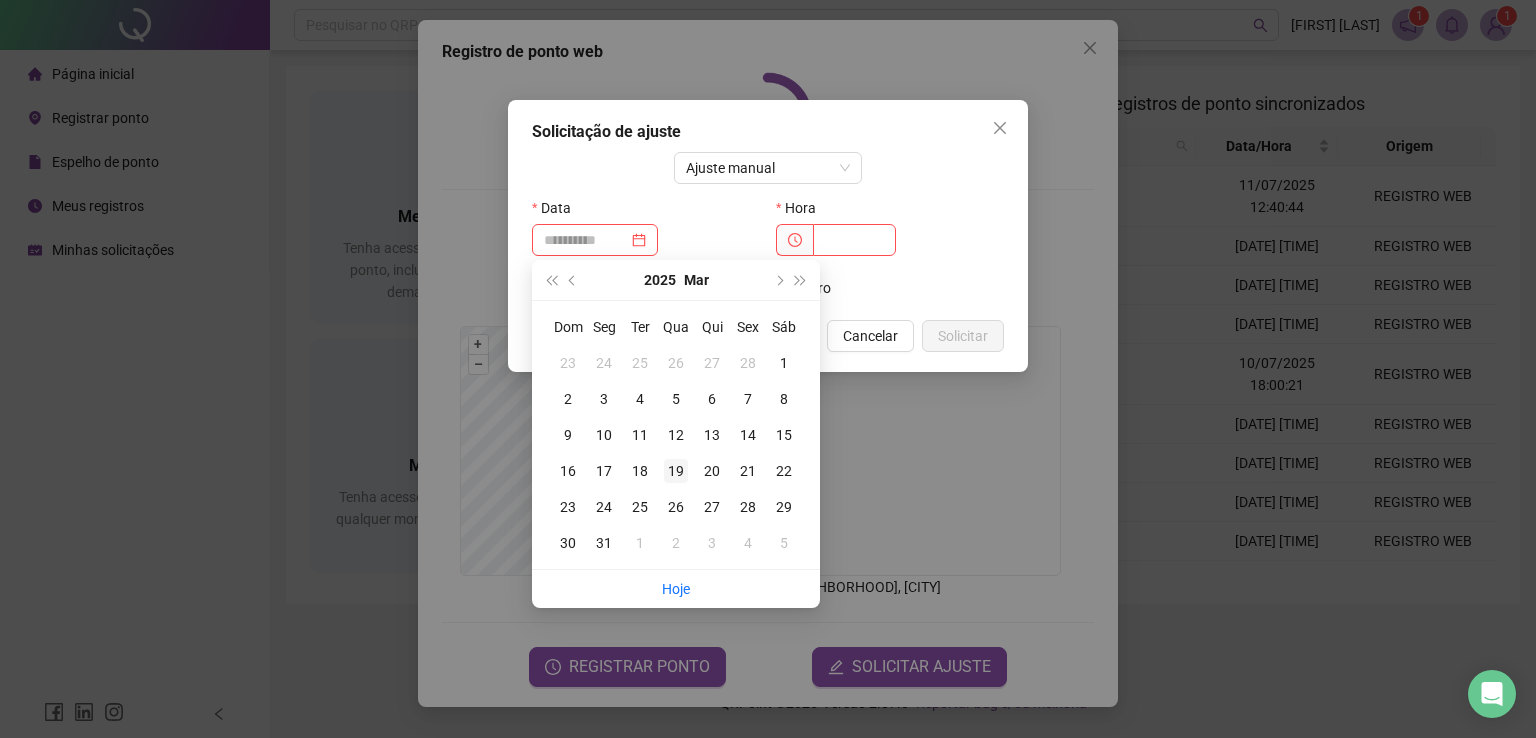 type on "**********" 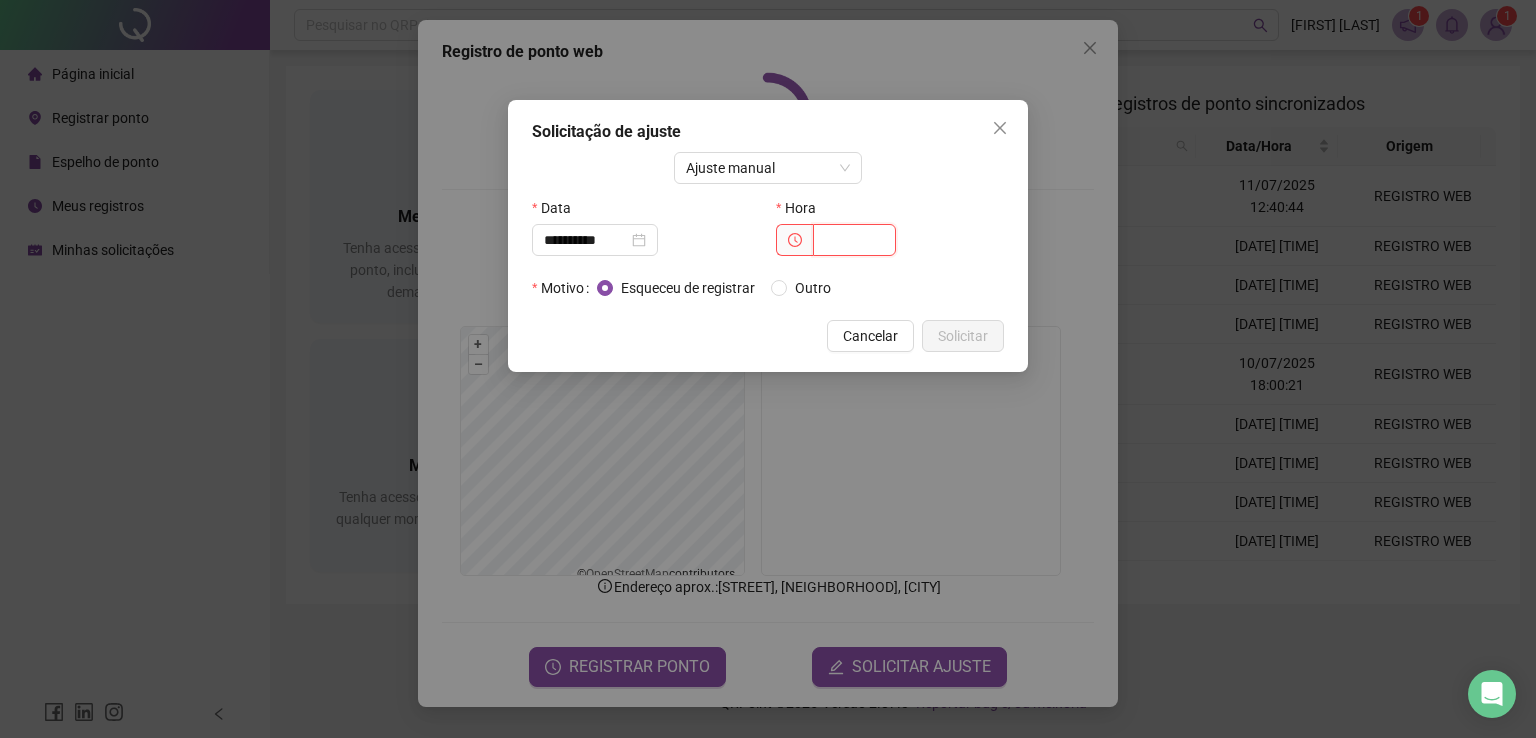 click at bounding box center (854, 240) 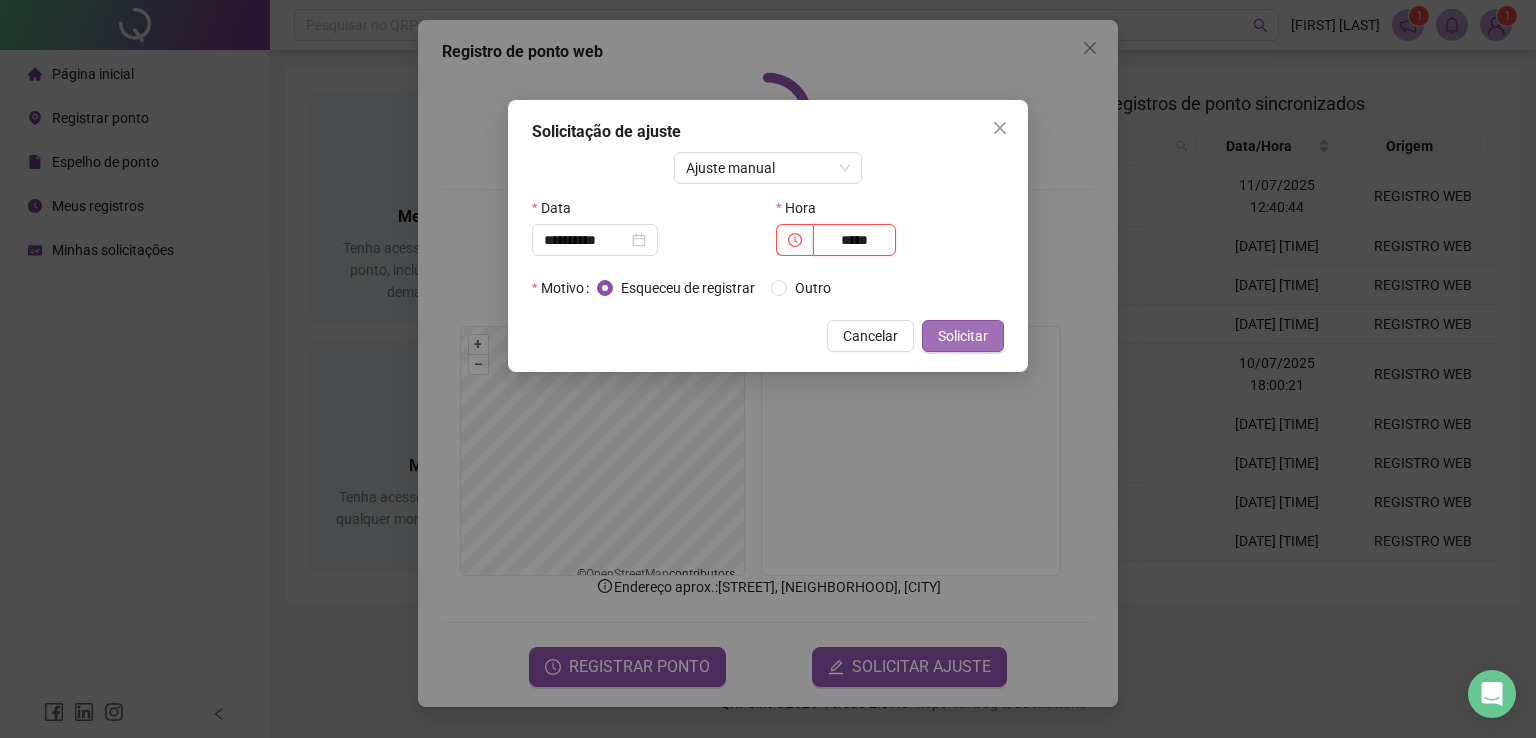 type on "*****" 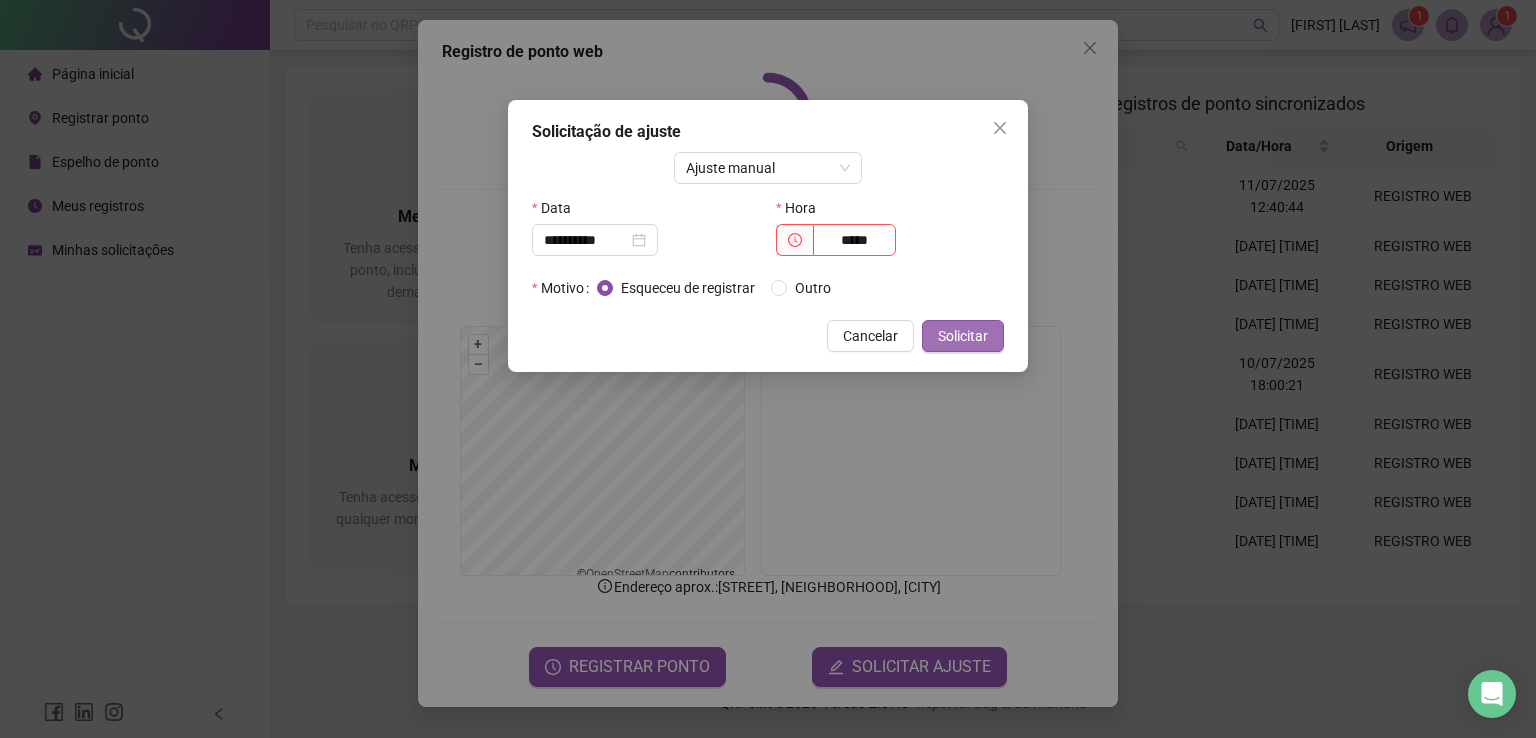 click on "Solicitar" at bounding box center (963, 336) 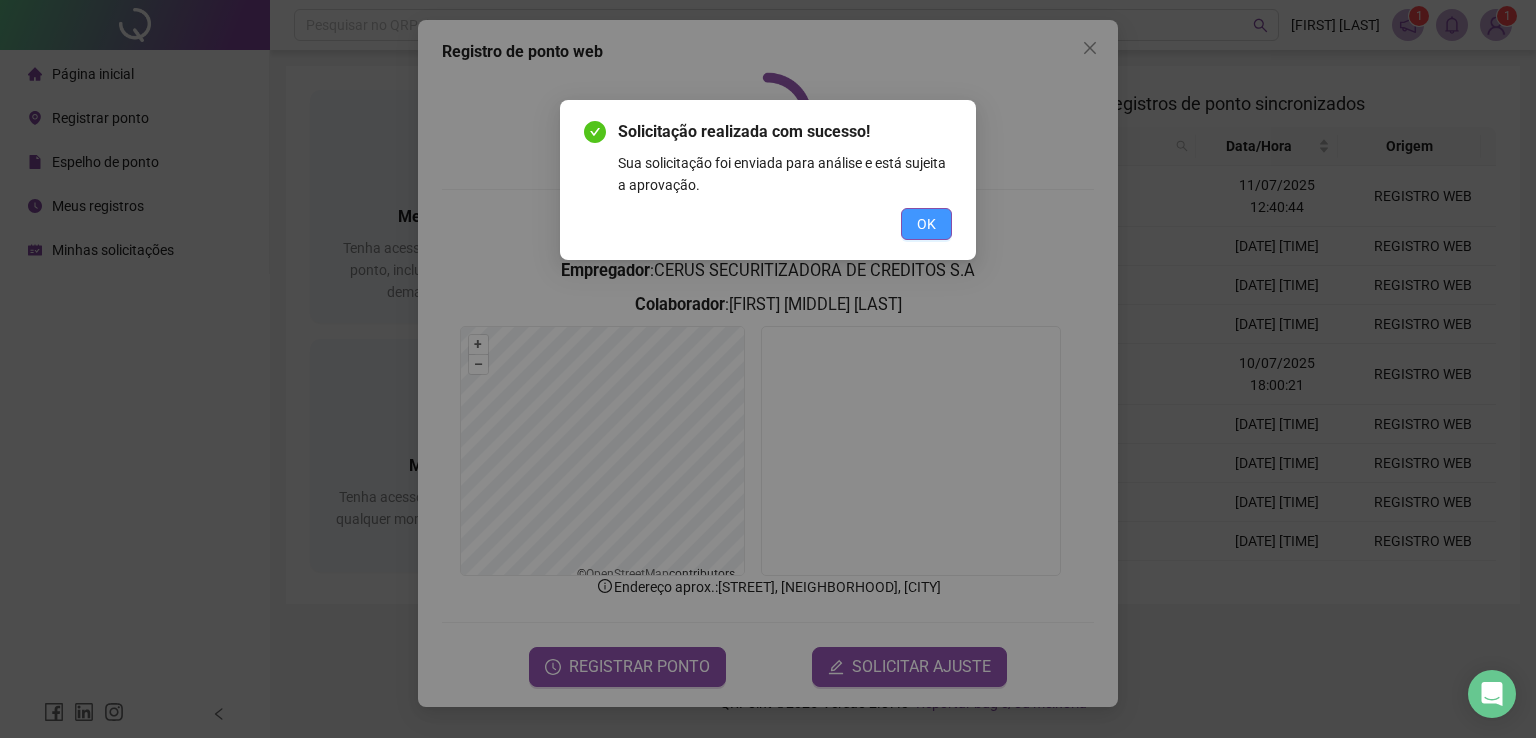 click on "OK" at bounding box center (926, 224) 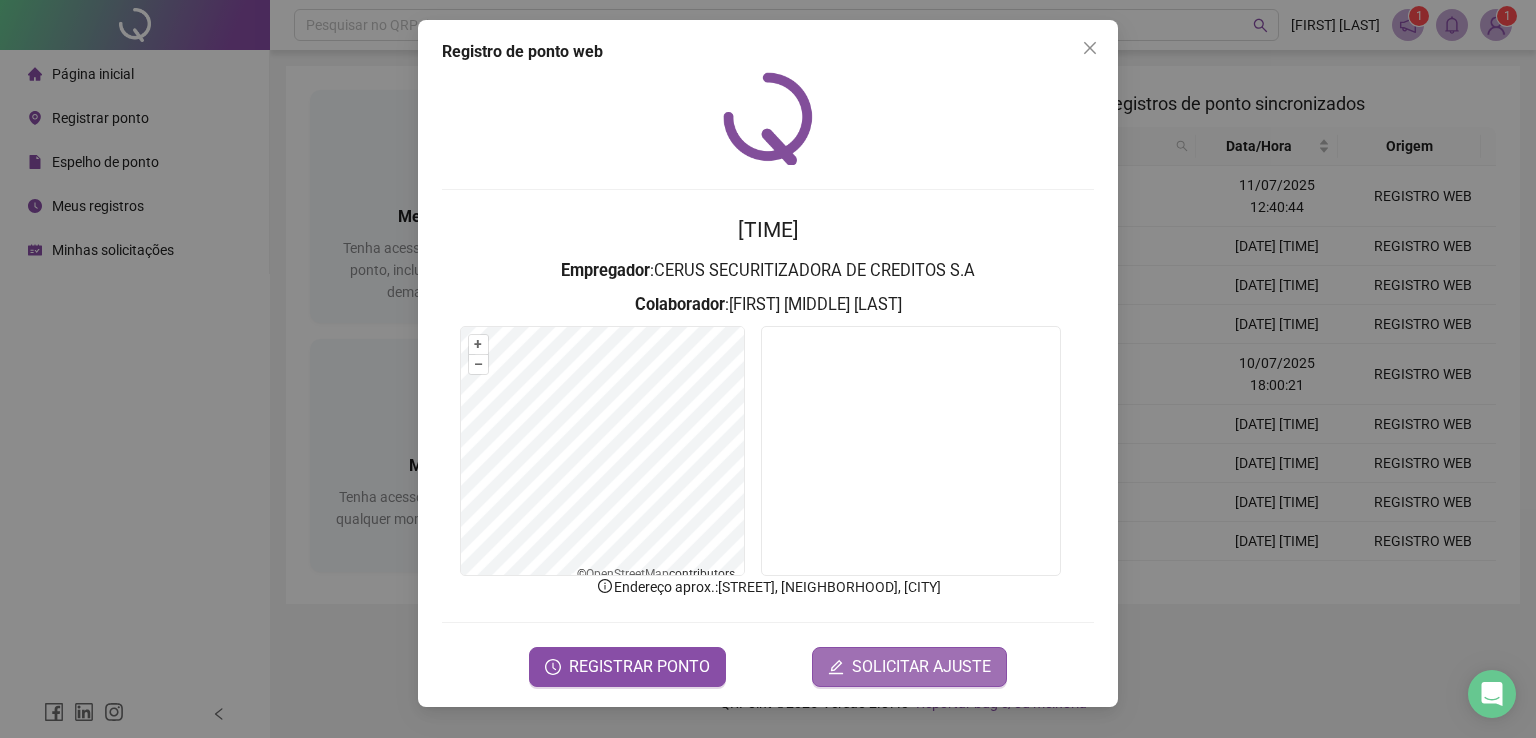 click on "SOLICITAR AJUSTE" at bounding box center (921, 667) 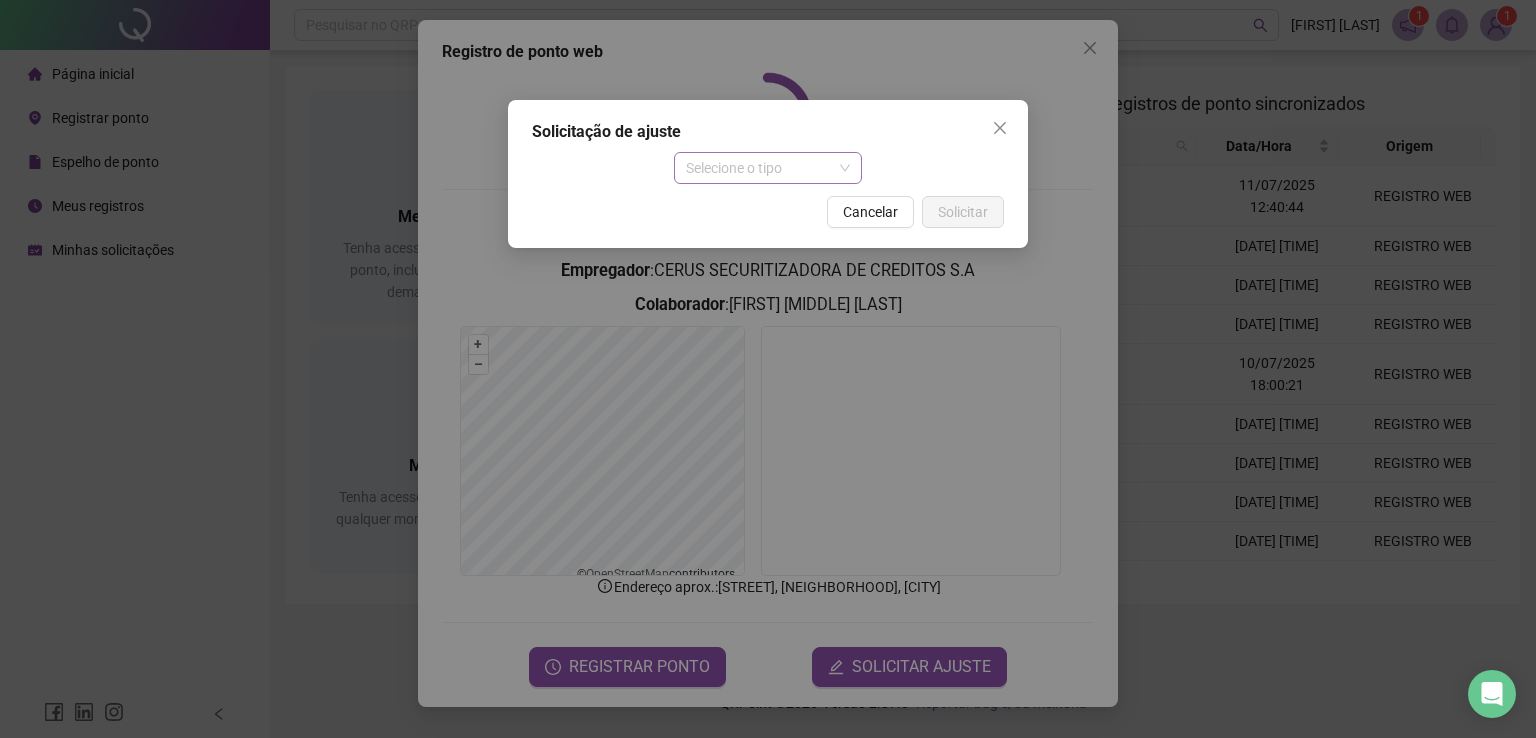 click on "Selecione o tipo" at bounding box center (768, 168) 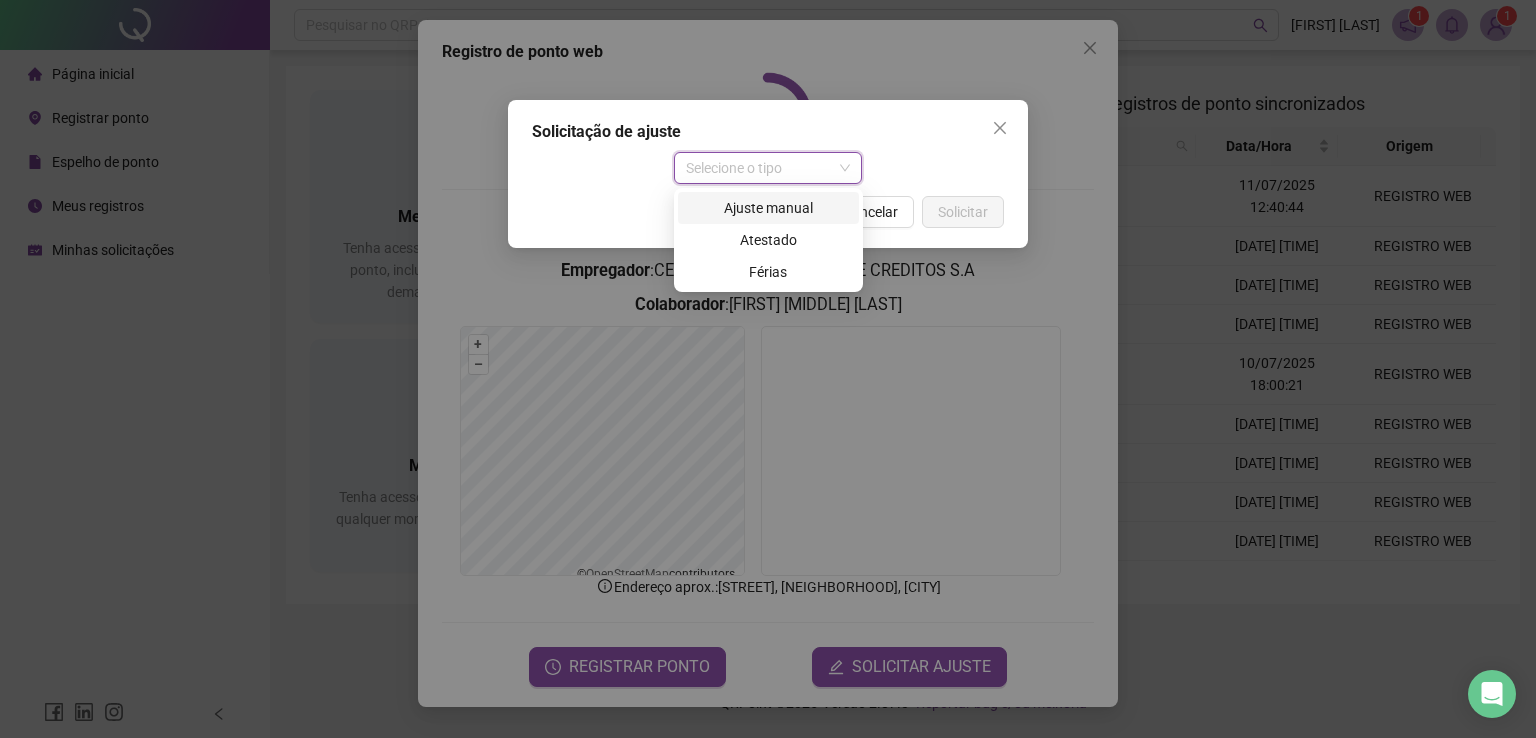 click on "Ajuste manual" at bounding box center [768, 208] 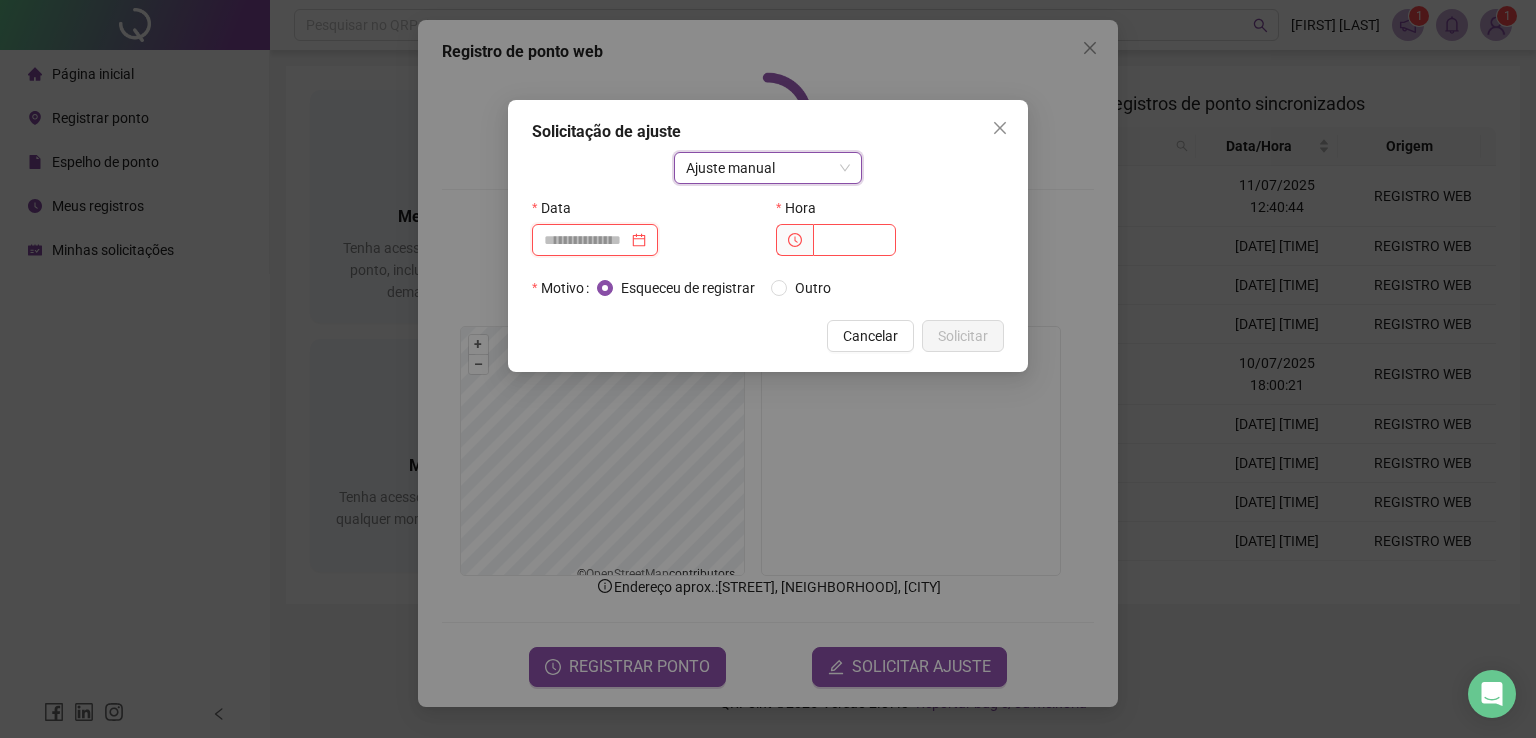 click at bounding box center (586, 240) 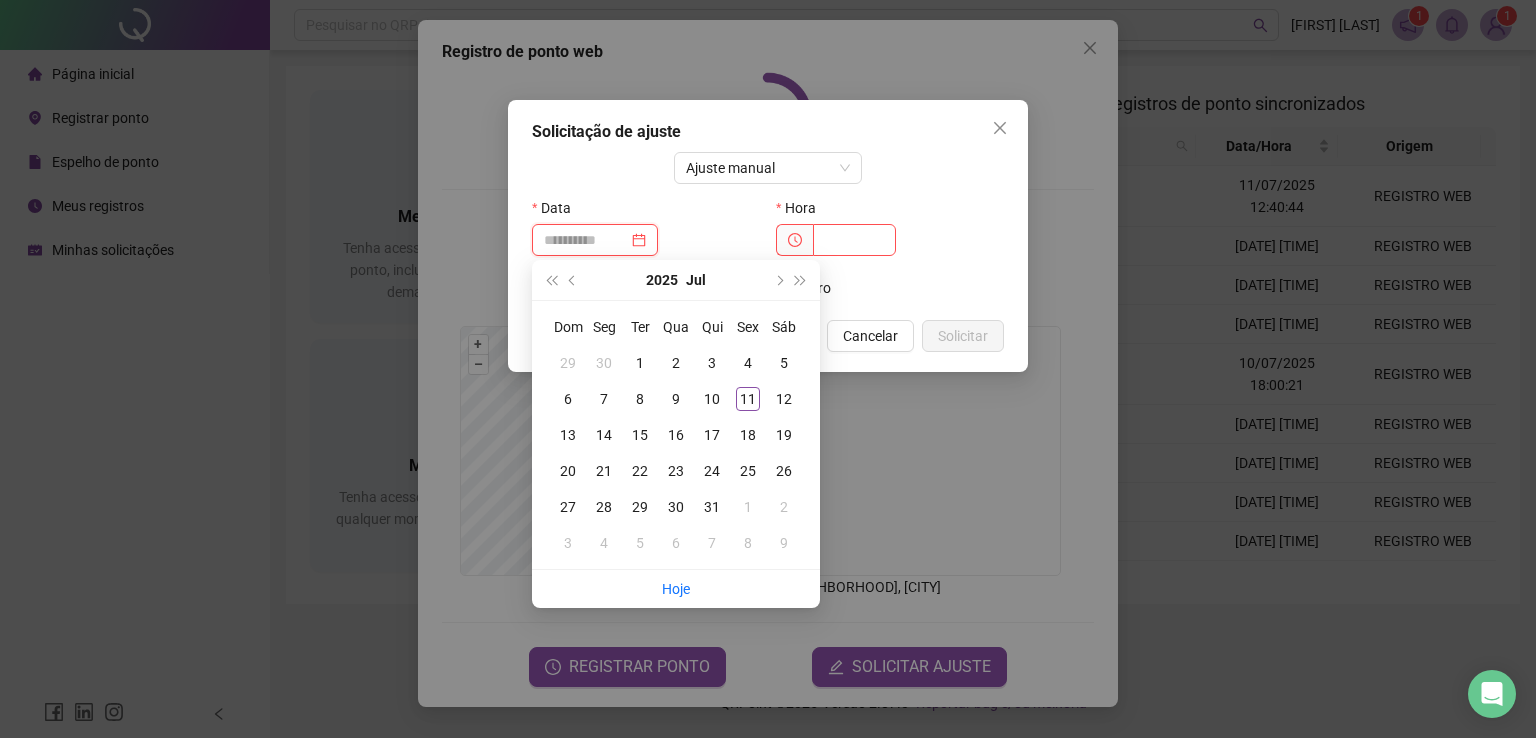 type on "**********" 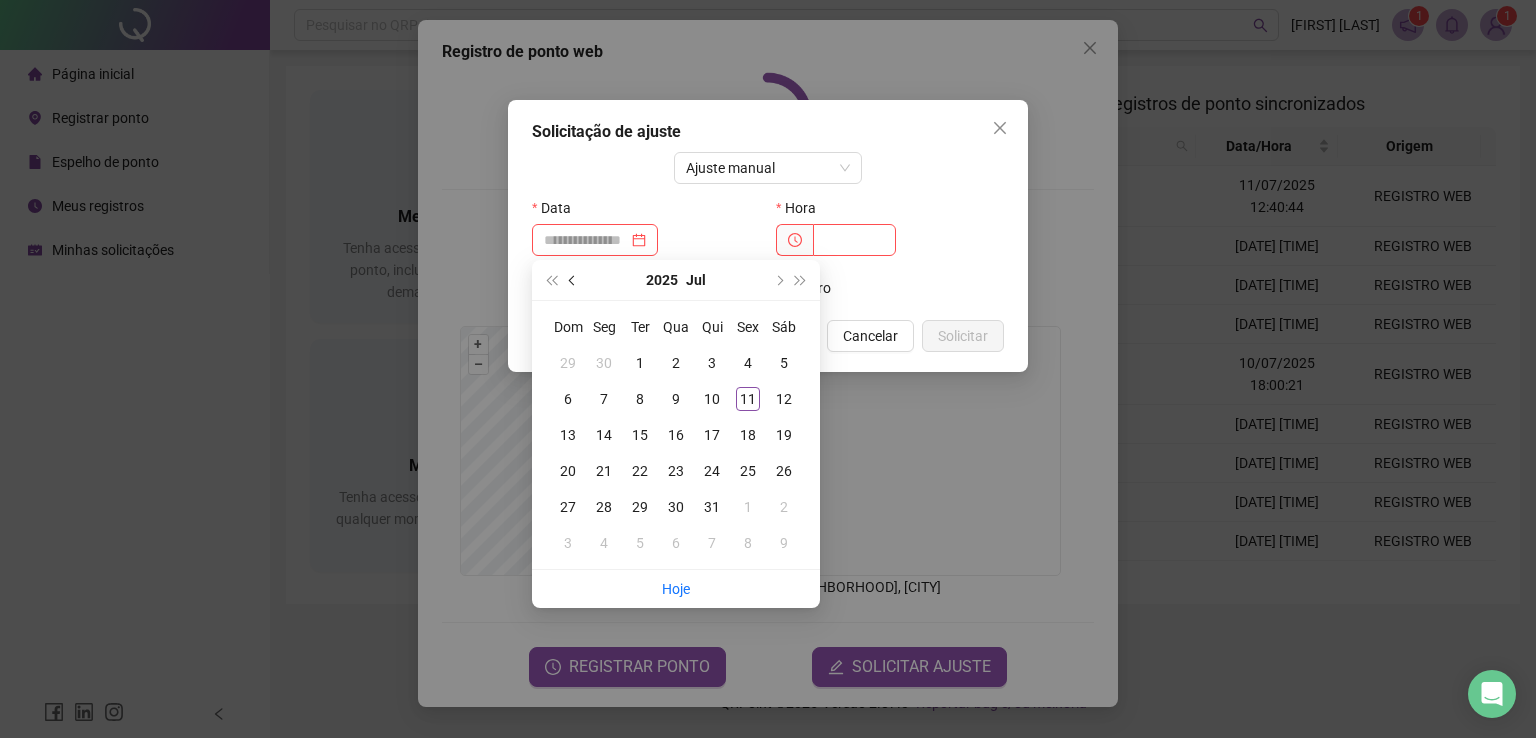 click at bounding box center (573, 280) 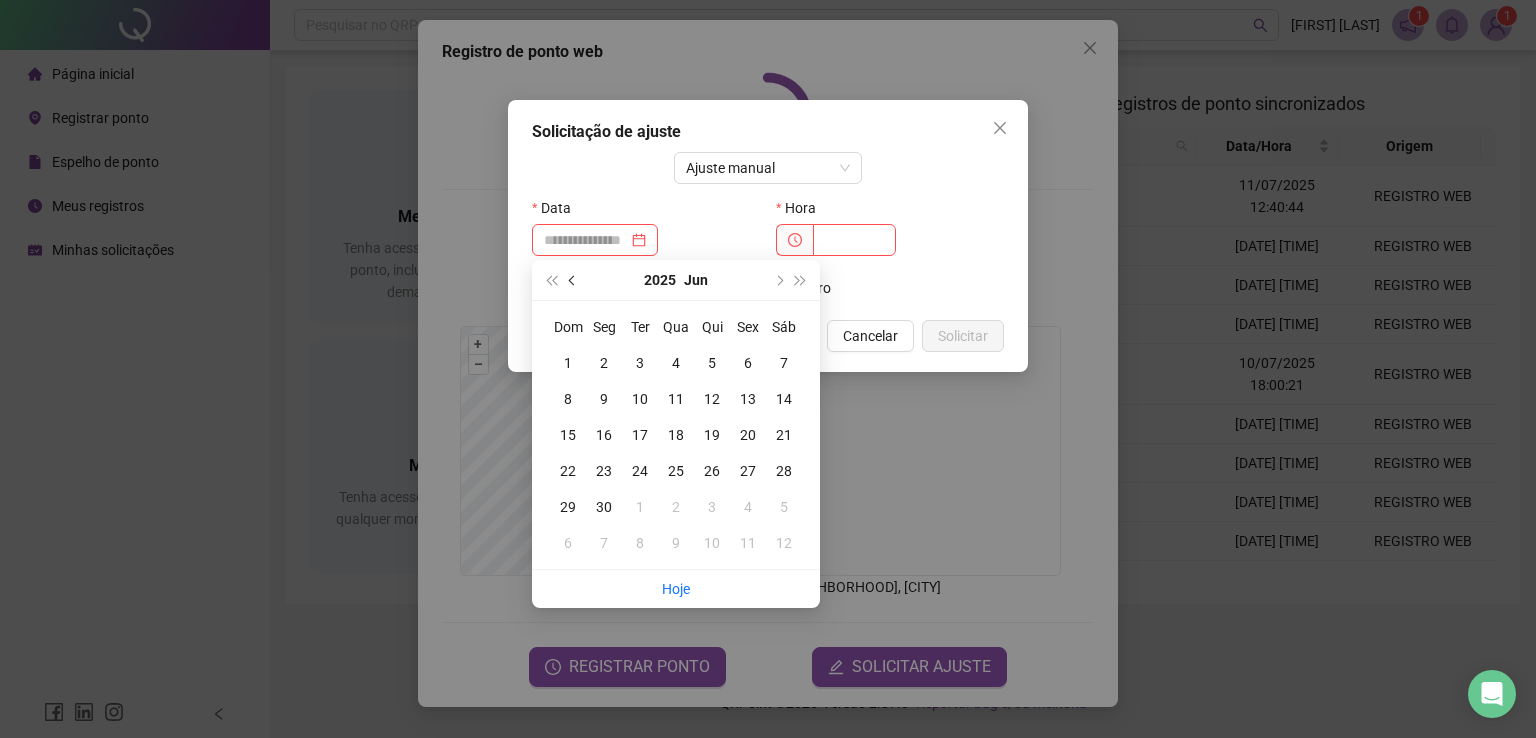 click at bounding box center [573, 280] 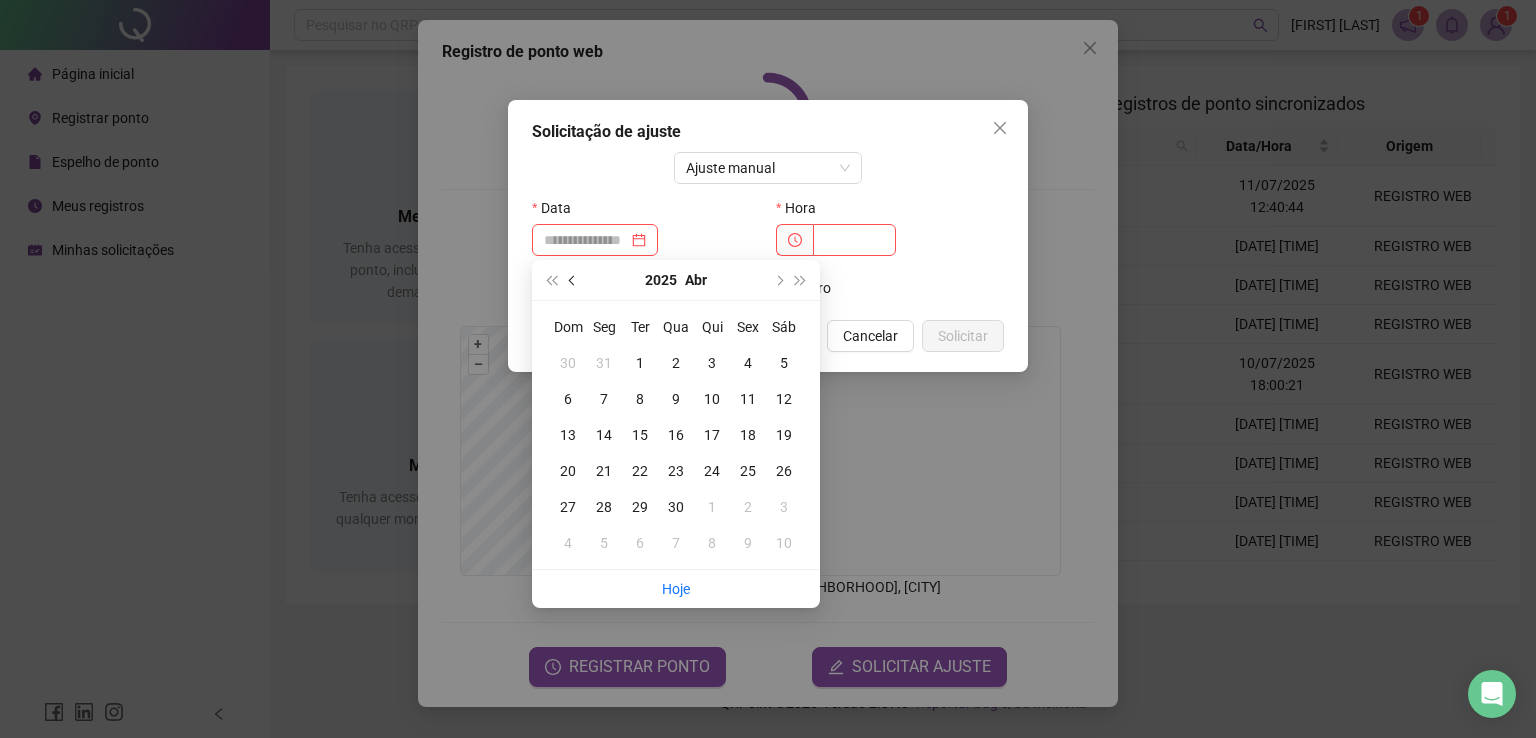 click at bounding box center [573, 280] 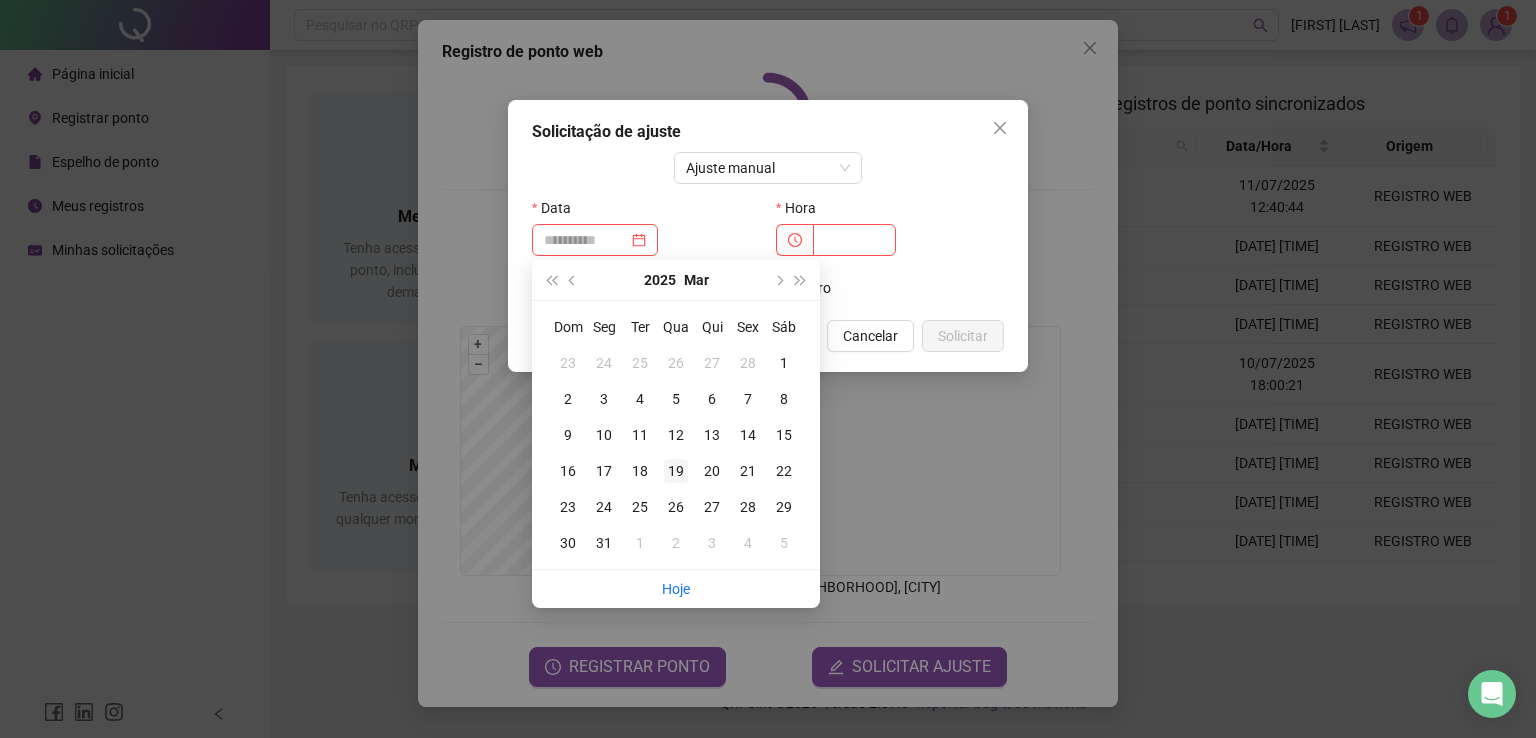 type on "**********" 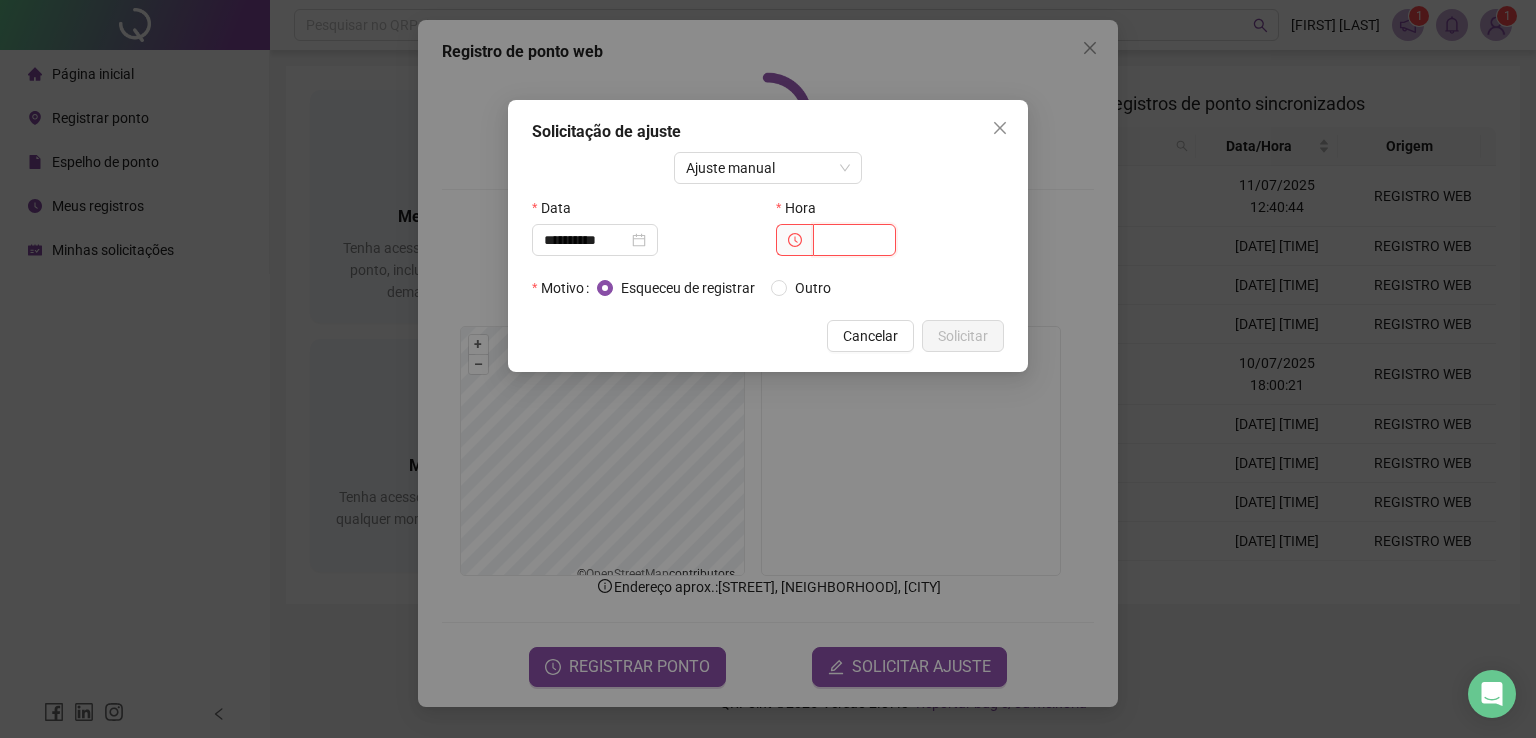 click at bounding box center (854, 240) 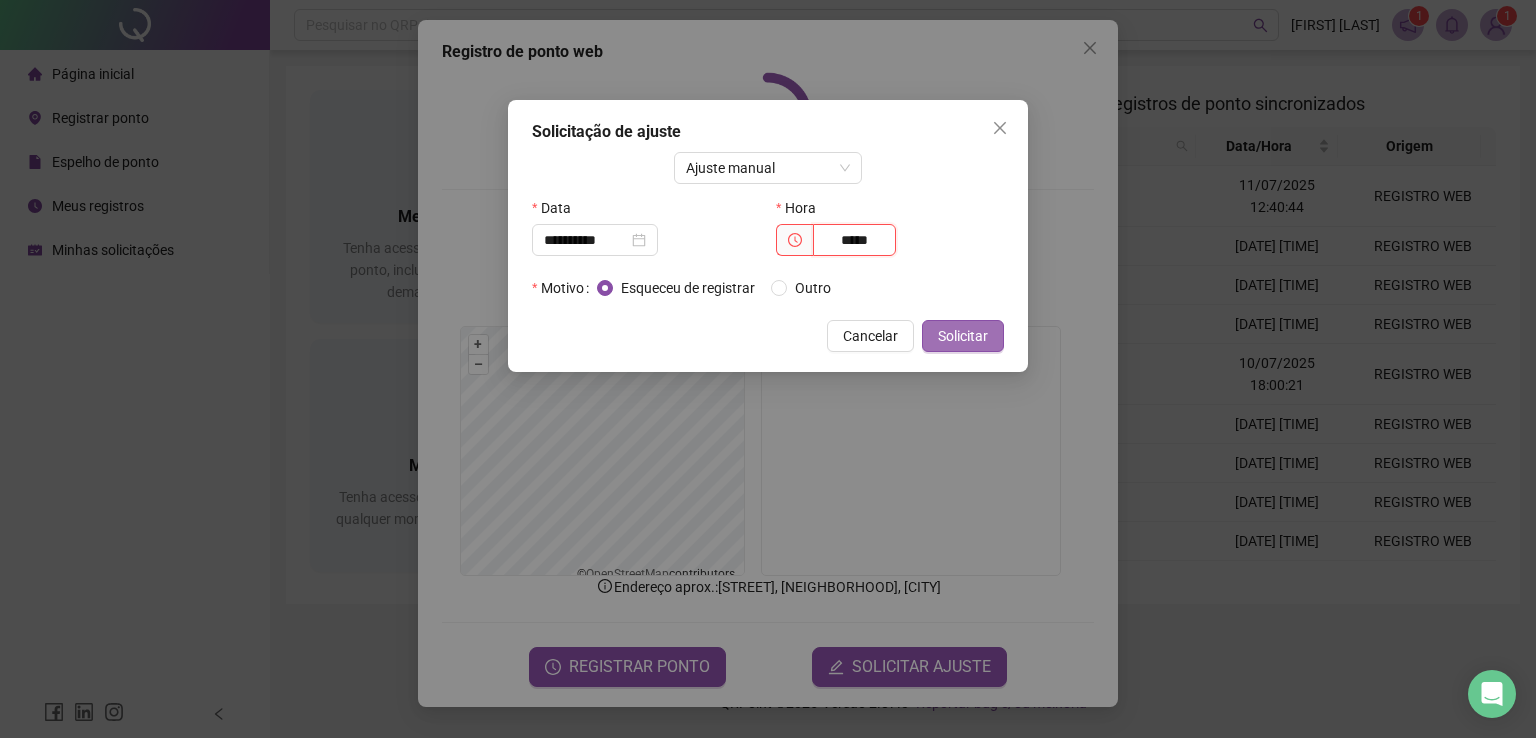 type on "*****" 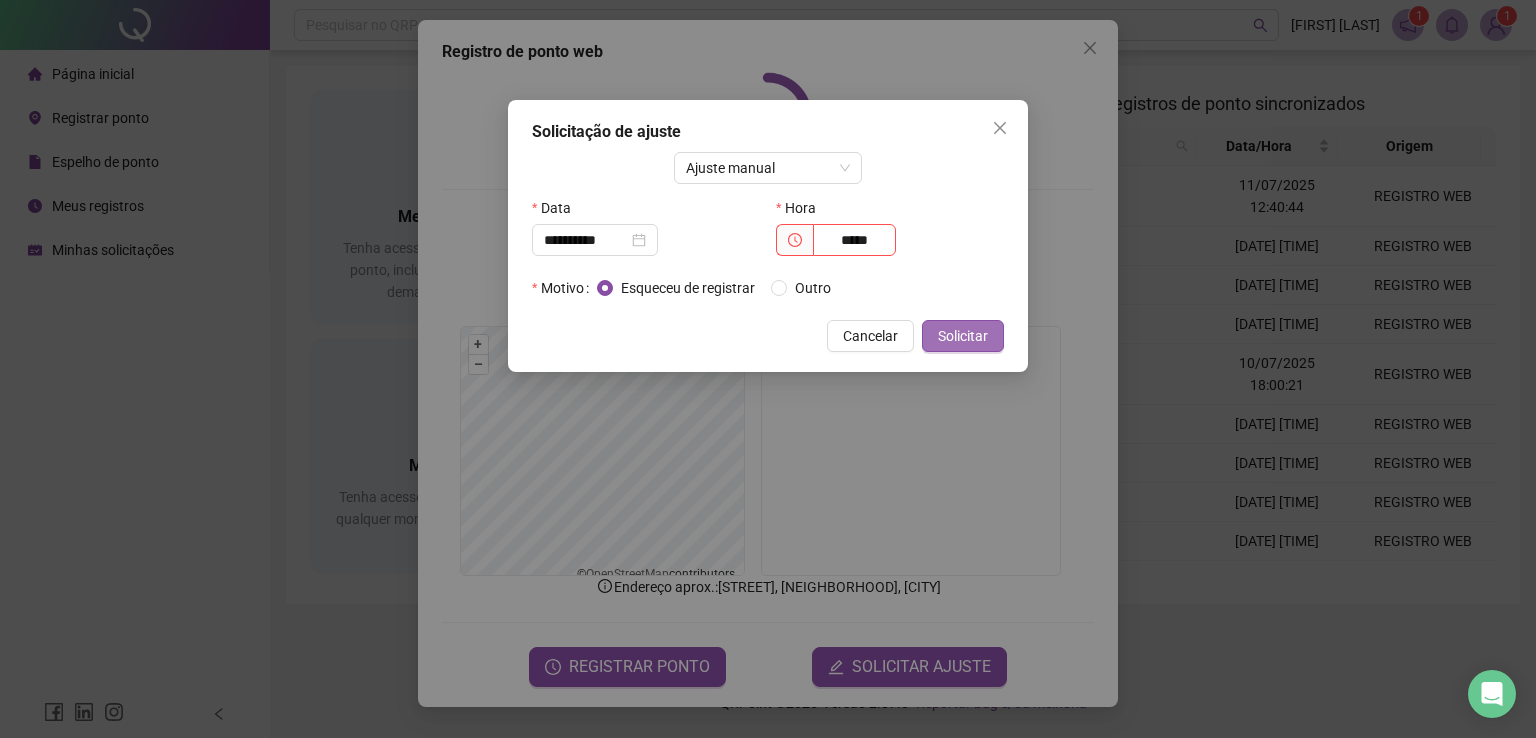 click on "Solicitar" at bounding box center [963, 336] 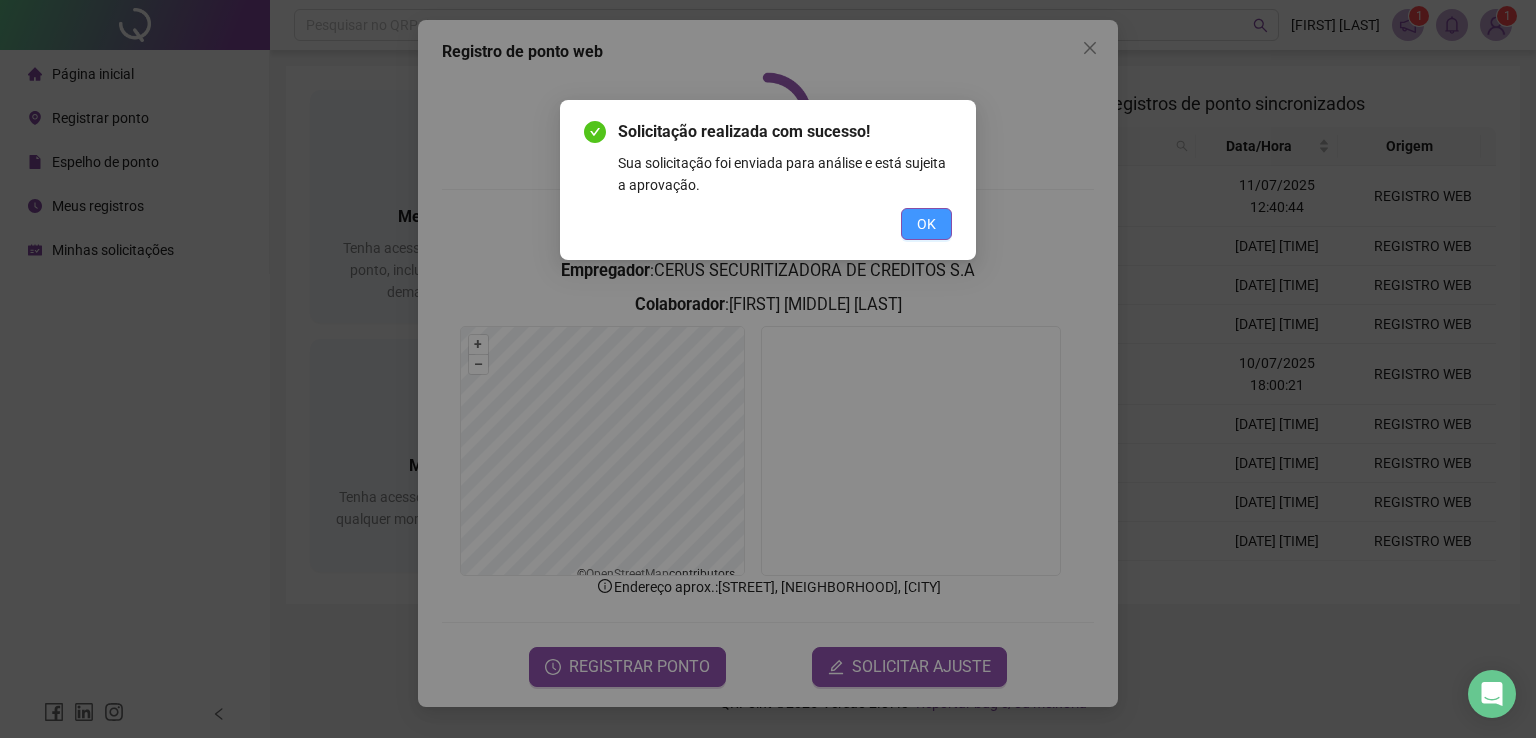 click on "OK" at bounding box center (926, 224) 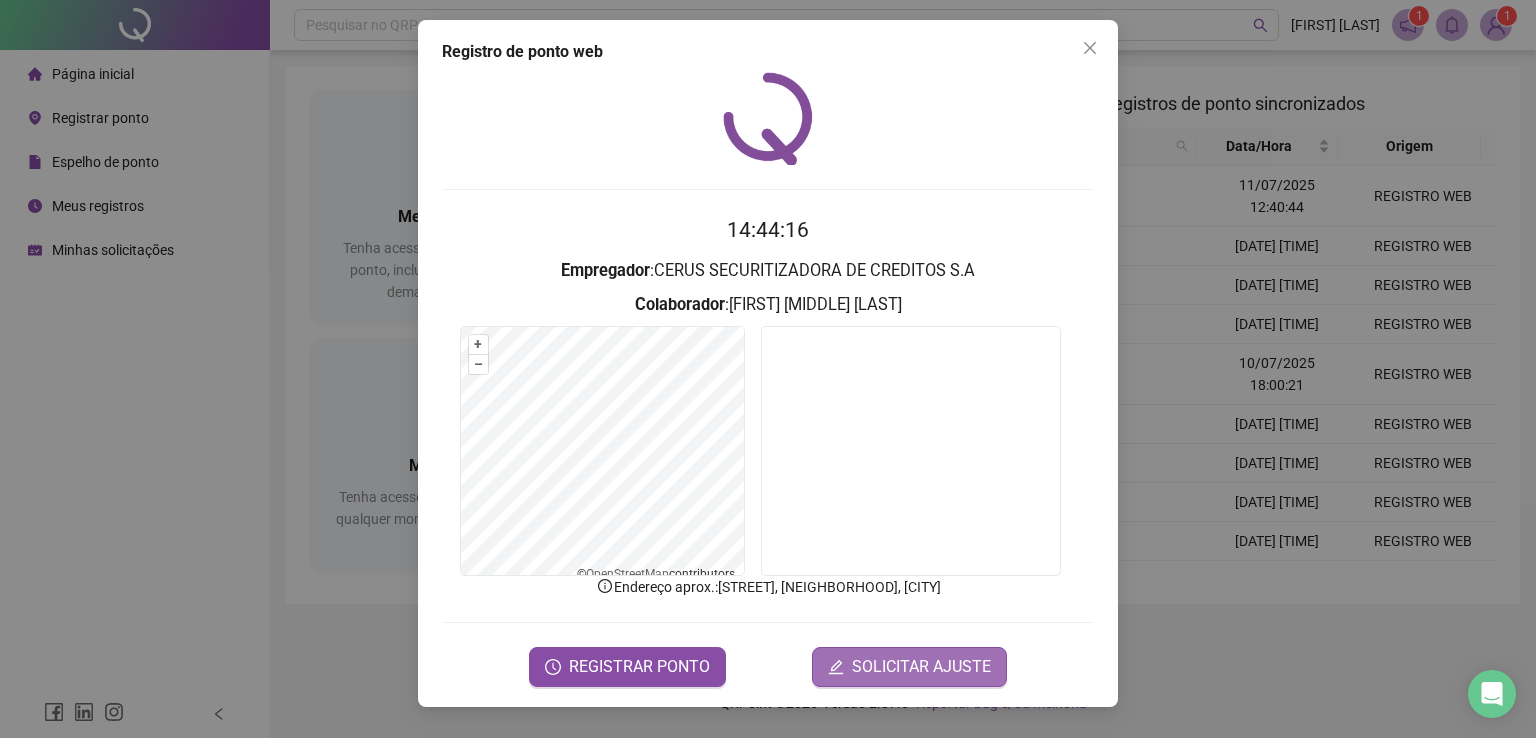click on "SOLICITAR AJUSTE" at bounding box center (921, 667) 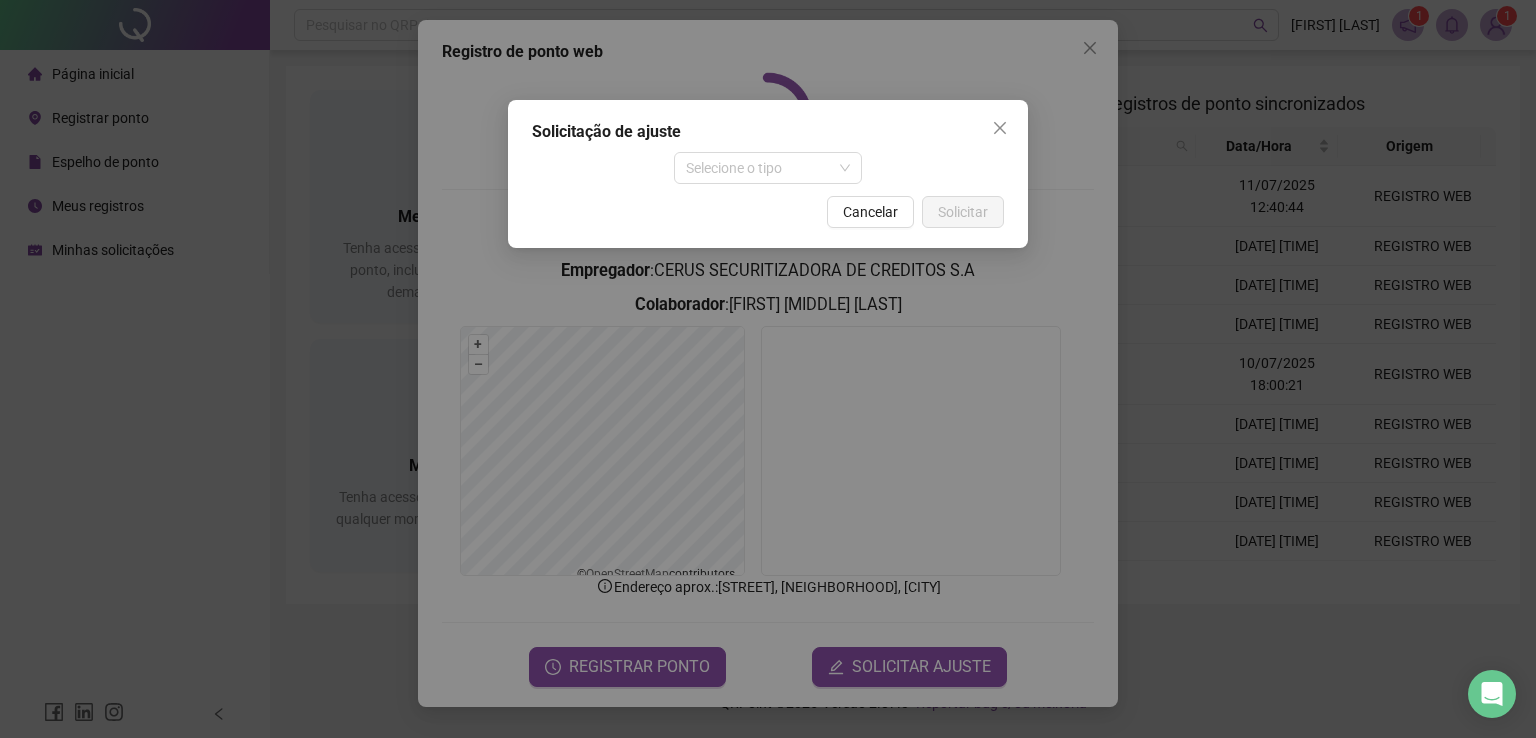 drag, startPoint x: 758, startPoint y: 169, endPoint x: 746, endPoint y: 194, distance: 27.730848 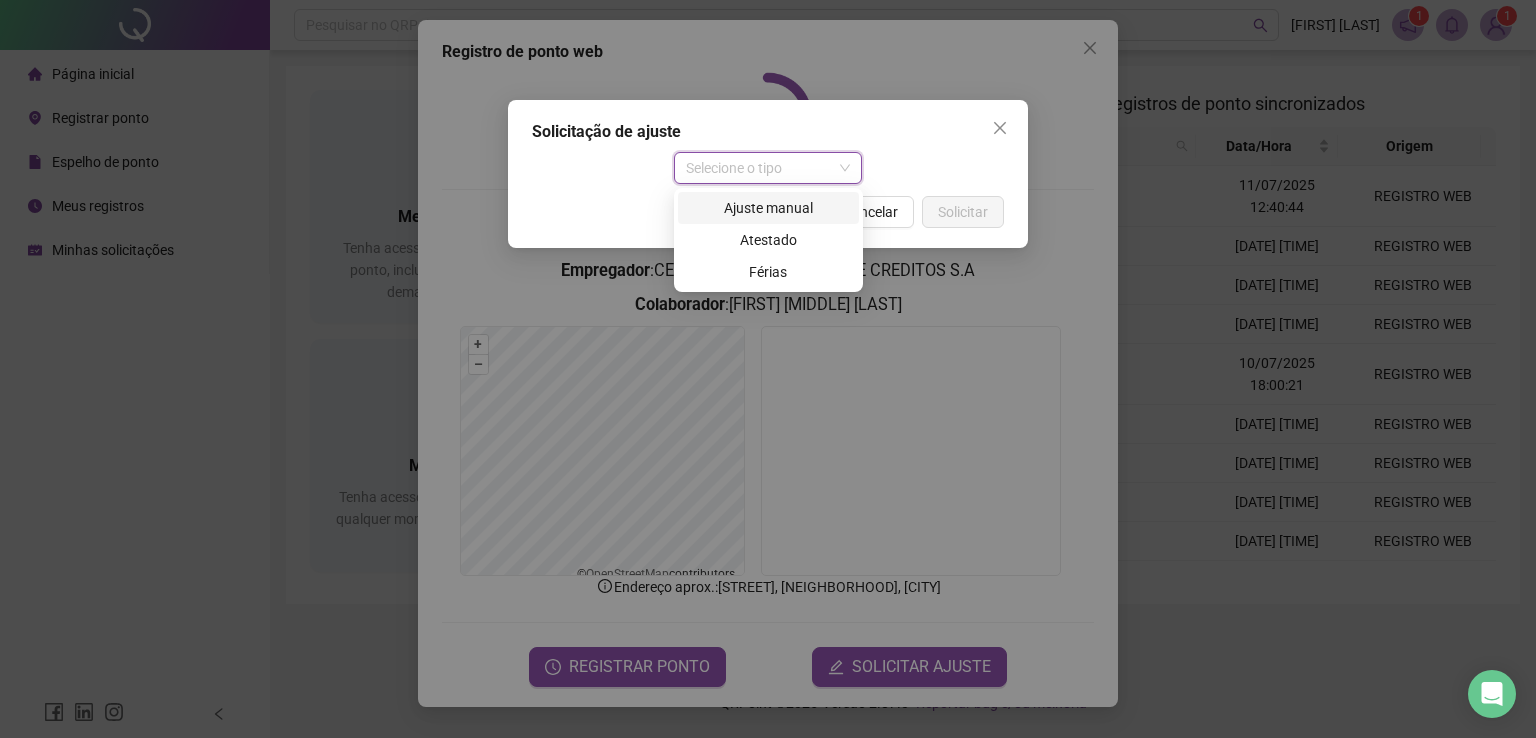 click on "Ajuste manual" at bounding box center (768, 208) 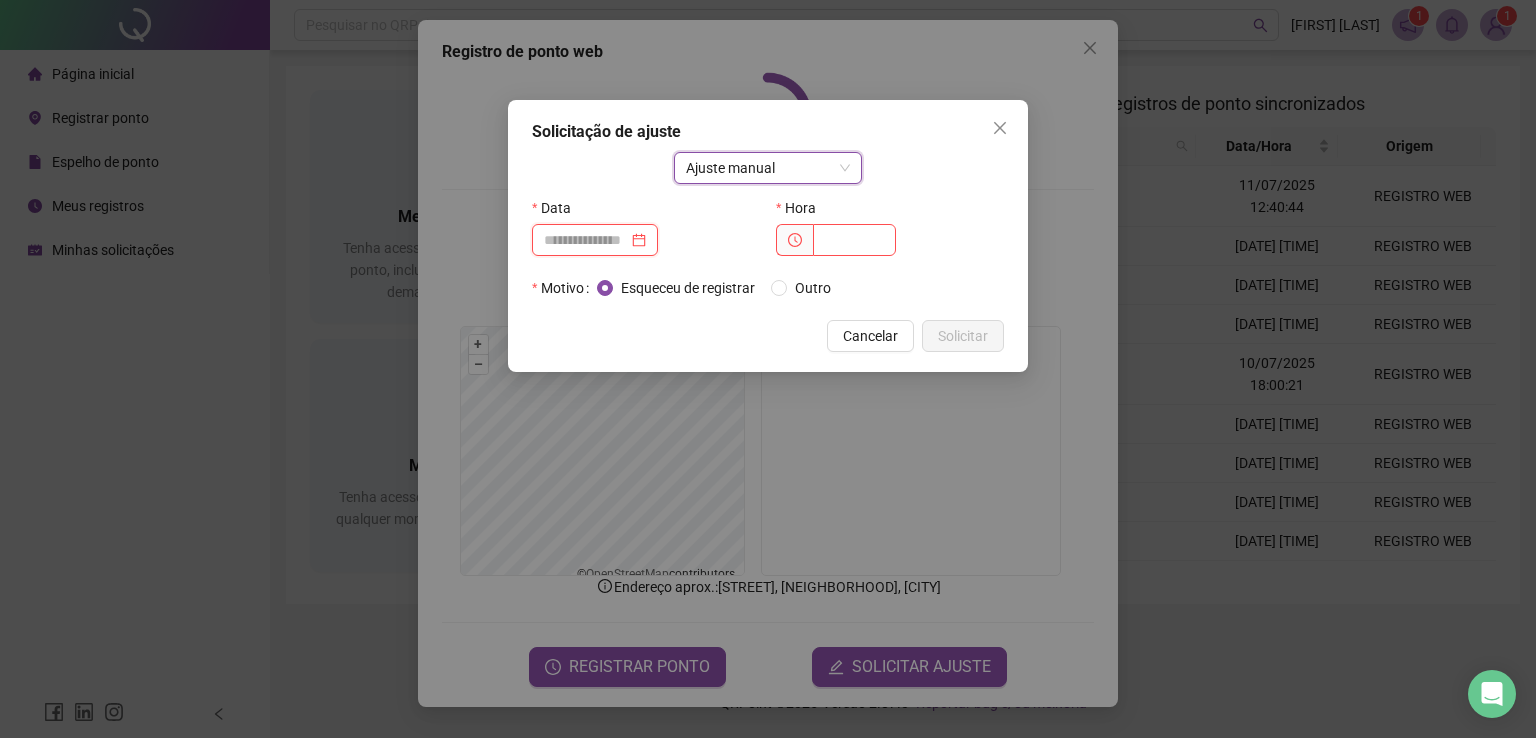 click at bounding box center [586, 240] 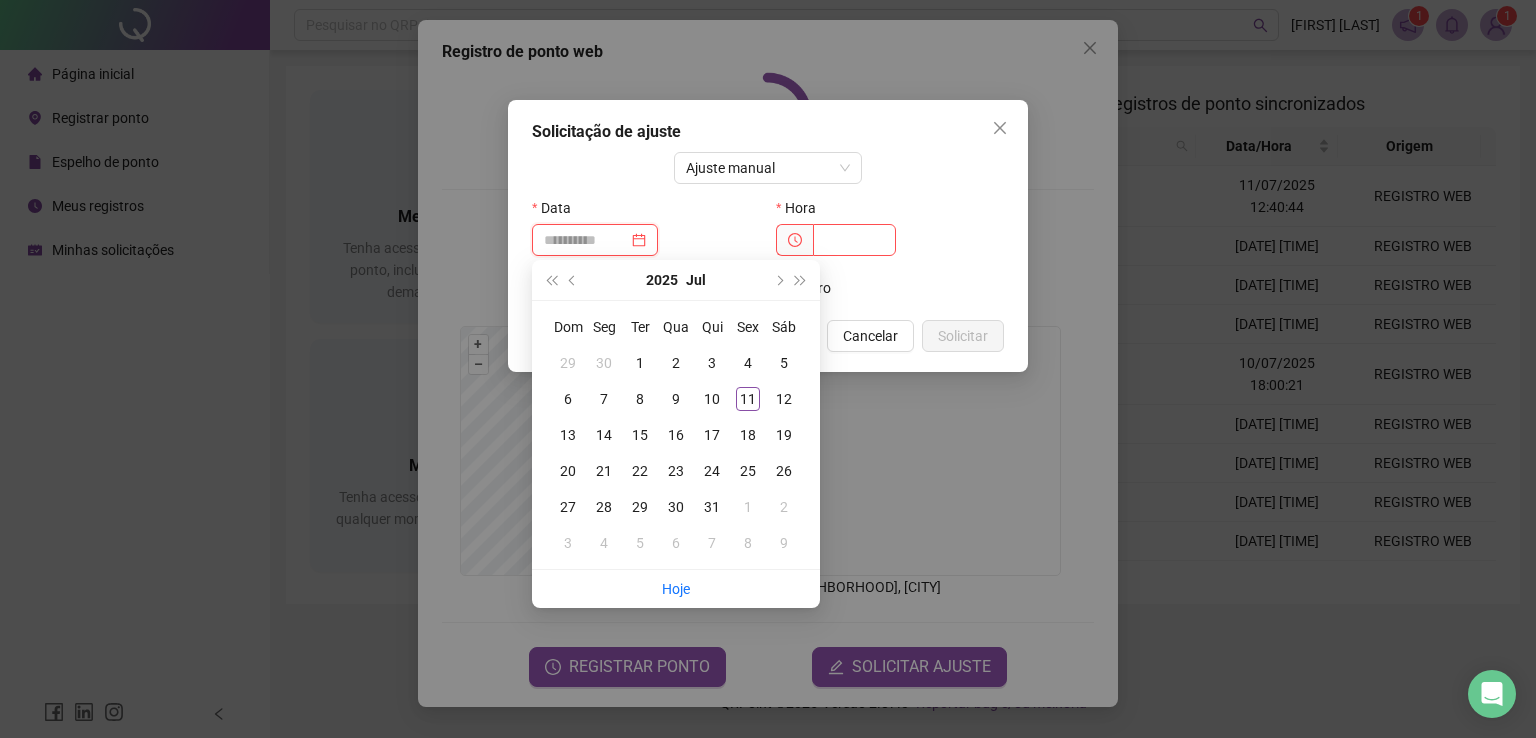 type on "**********" 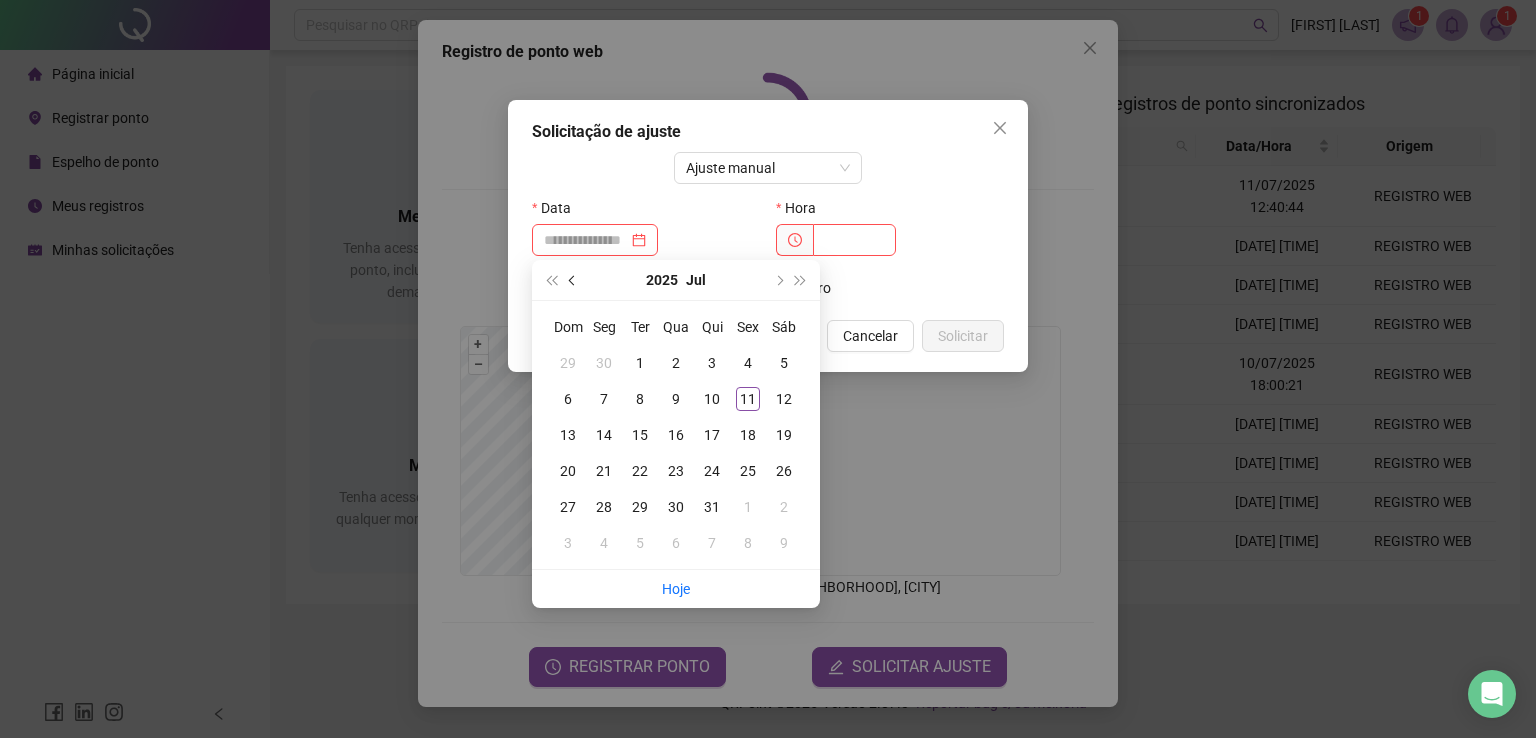 click at bounding box center [573, 280] 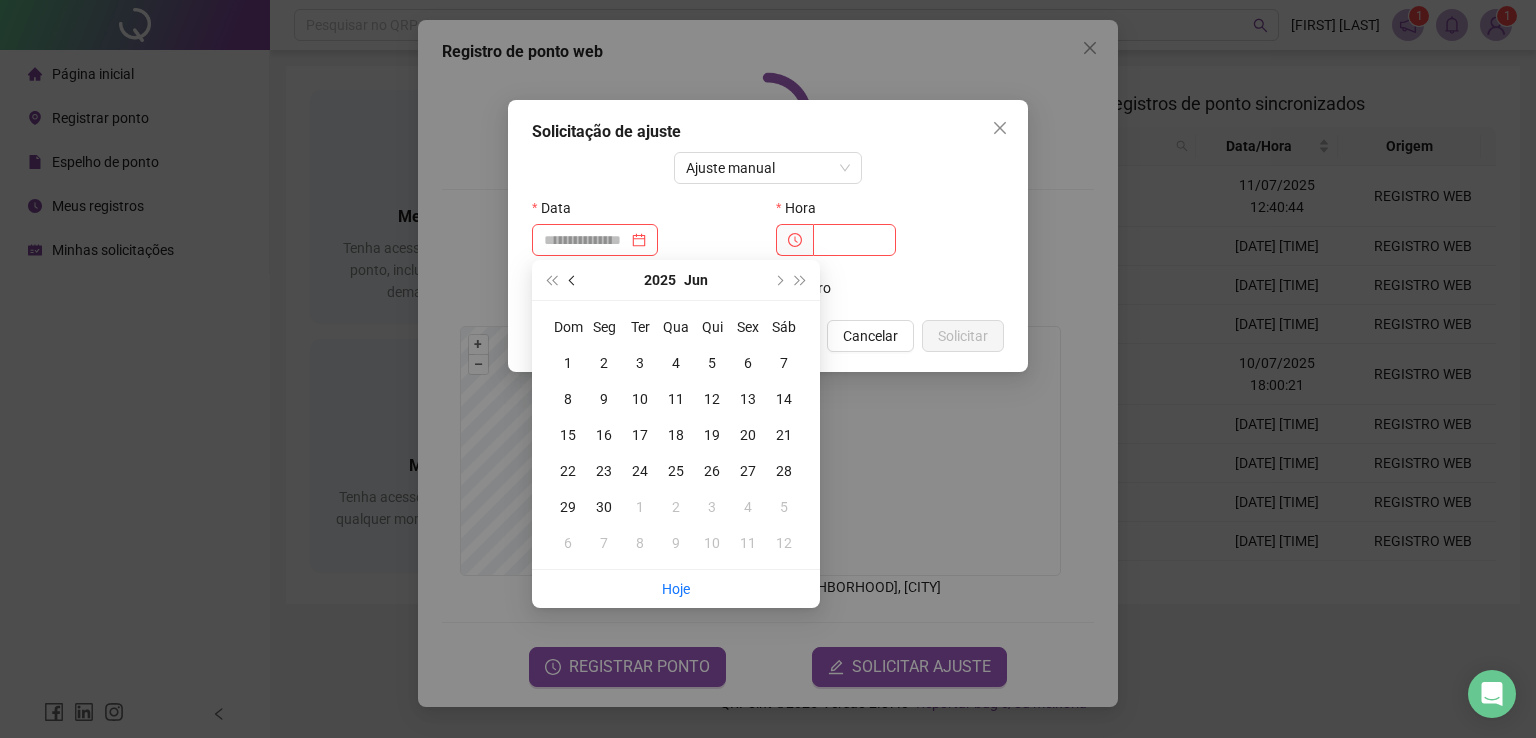 click at bounding box center (573, 280) 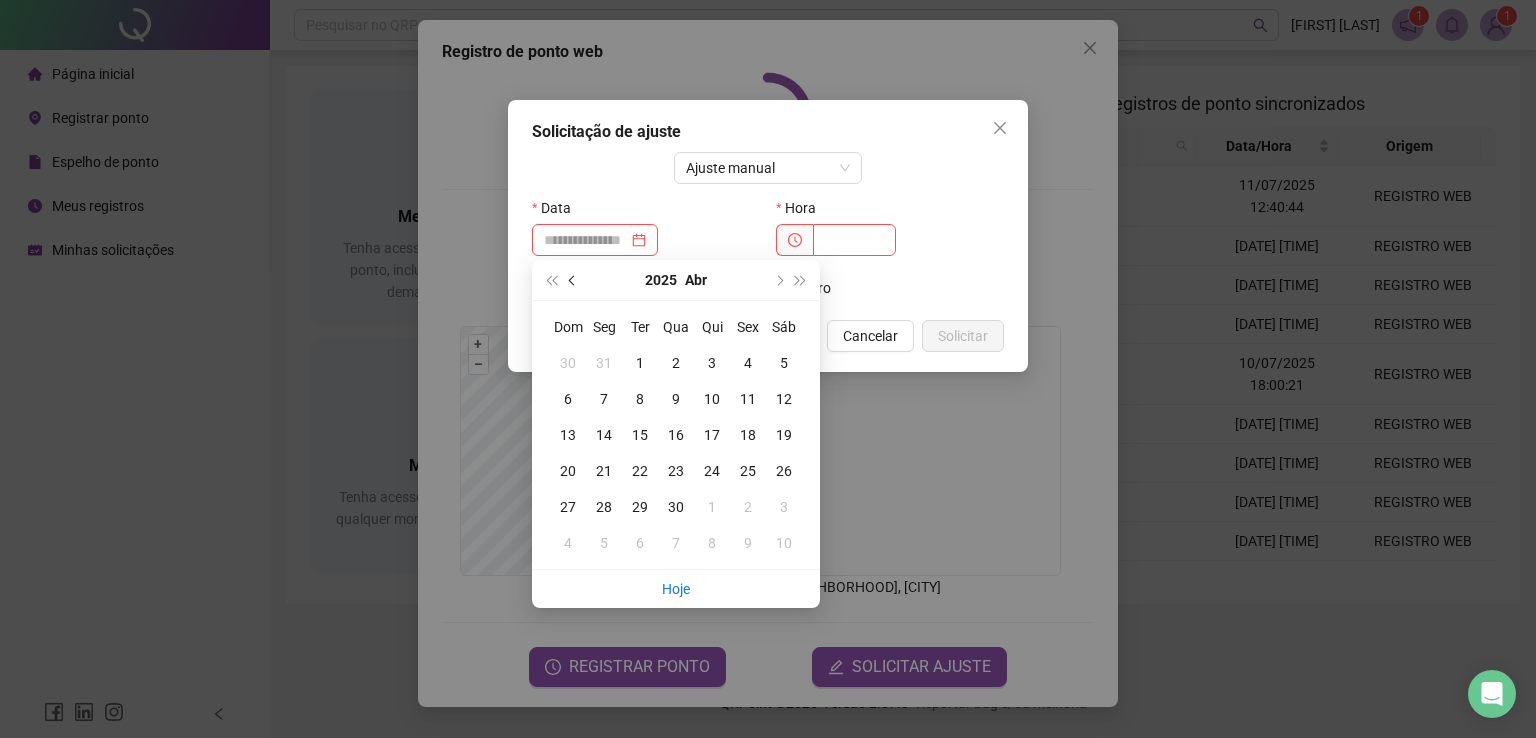 click at bounding box center (573, 280) 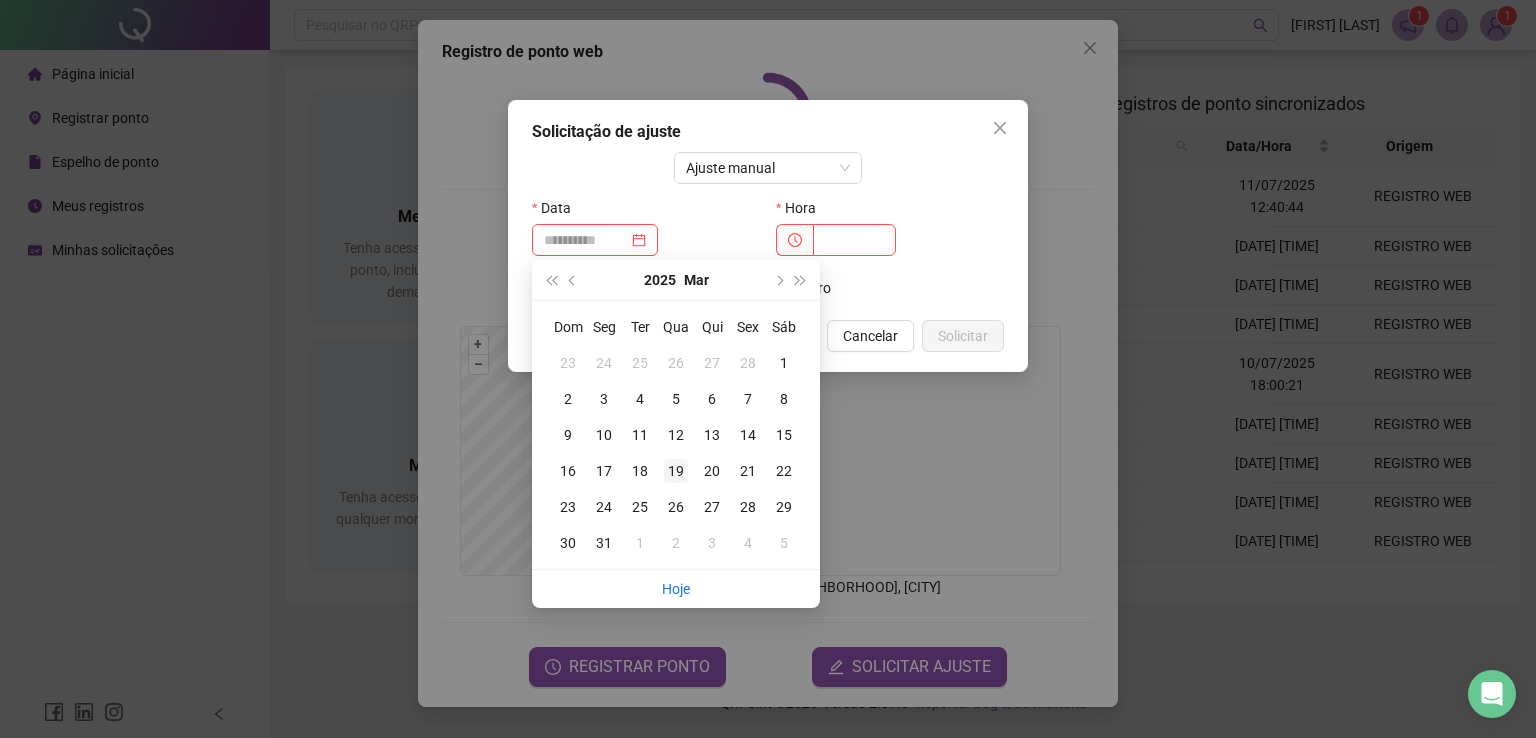 type on "**********" 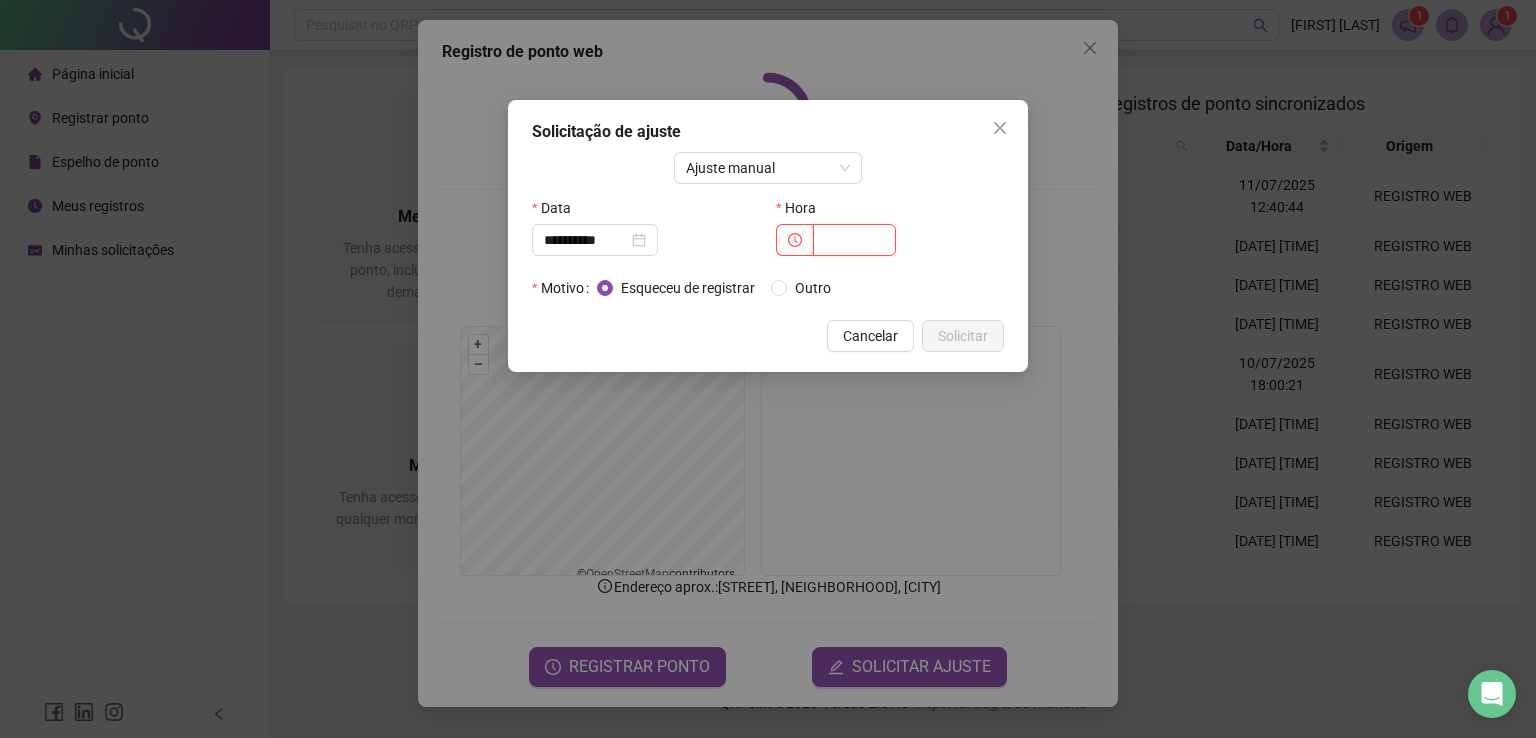 click at bounding box center (854, 240) 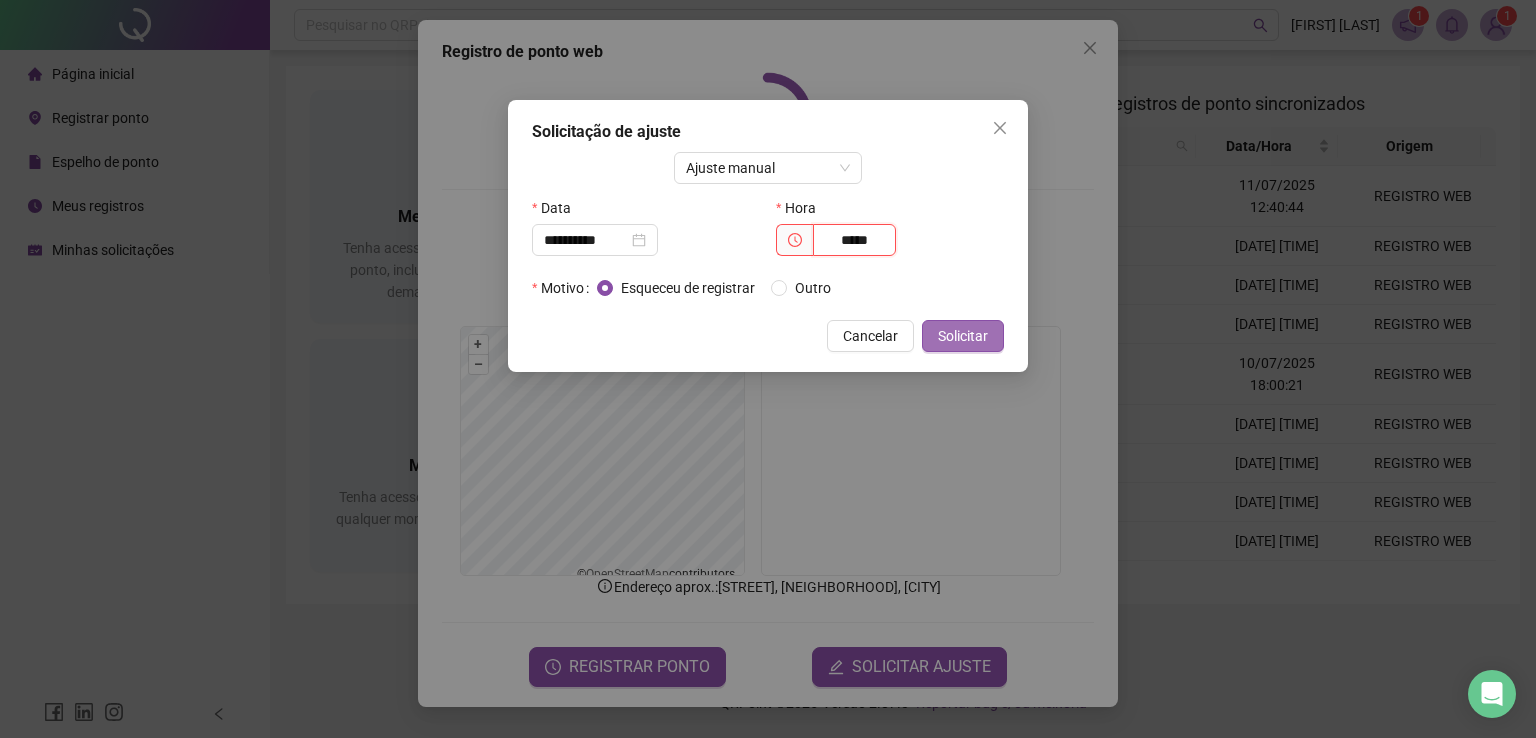 type on "*****" 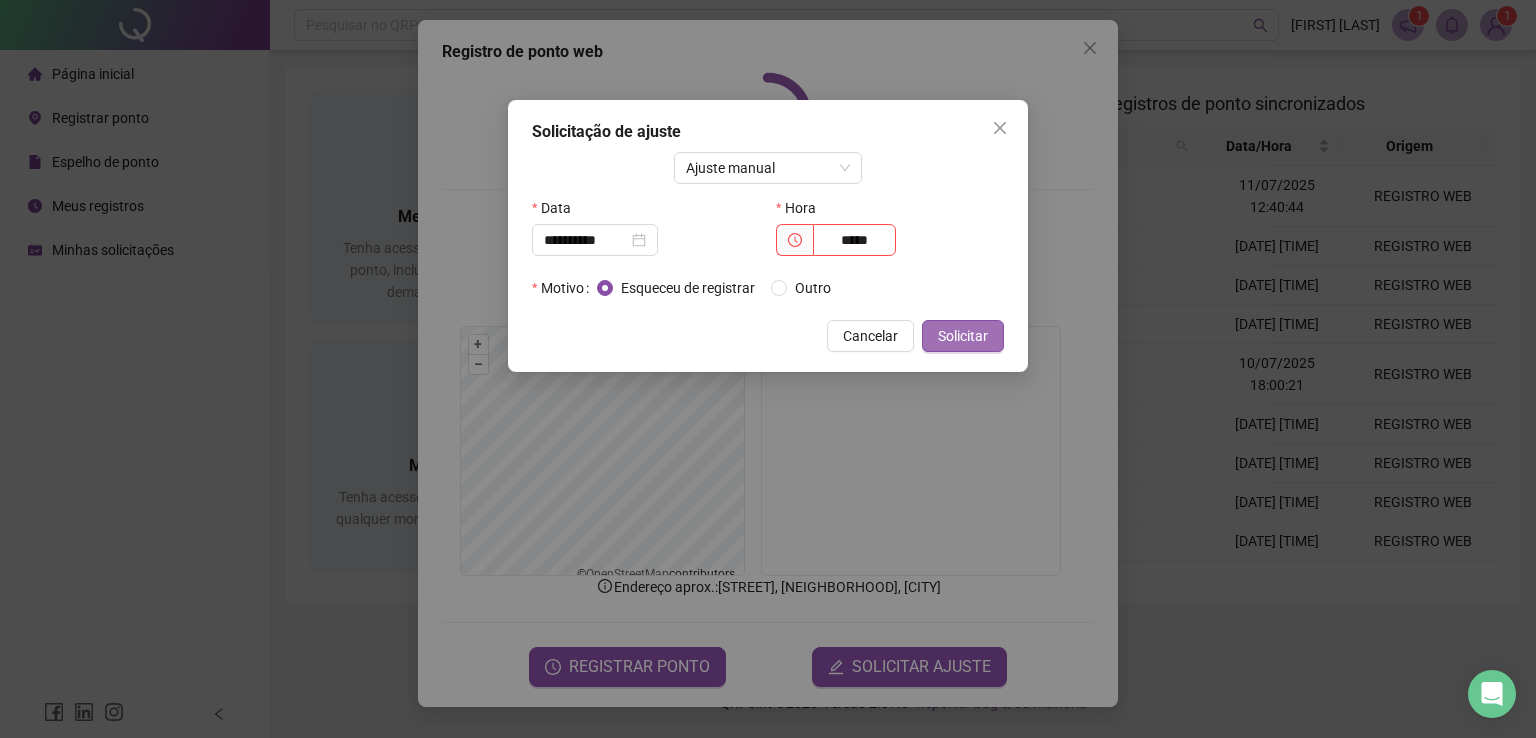 click on "Solicitar" at bounding box center (963, 336) 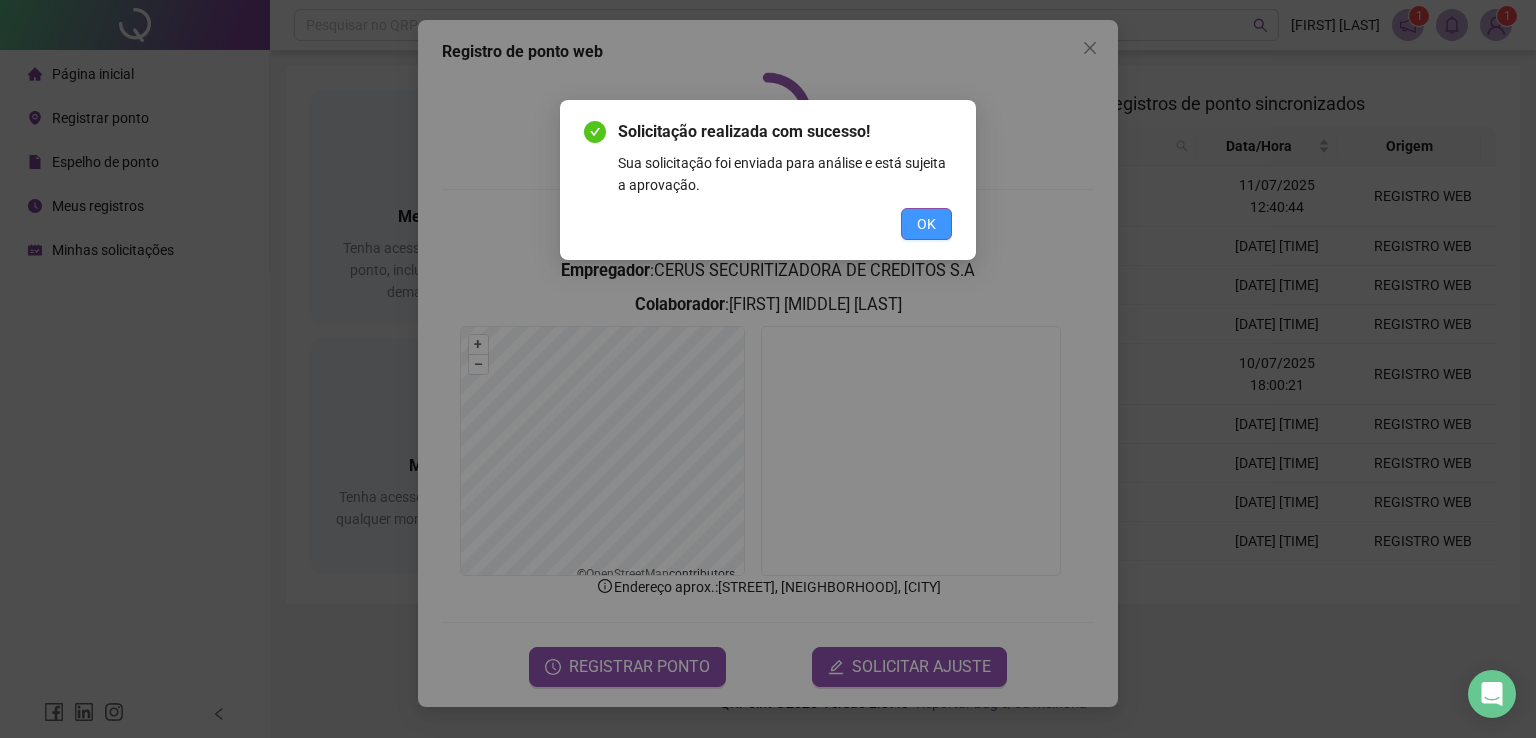 click on "OK" at bounding box center (926, 224) 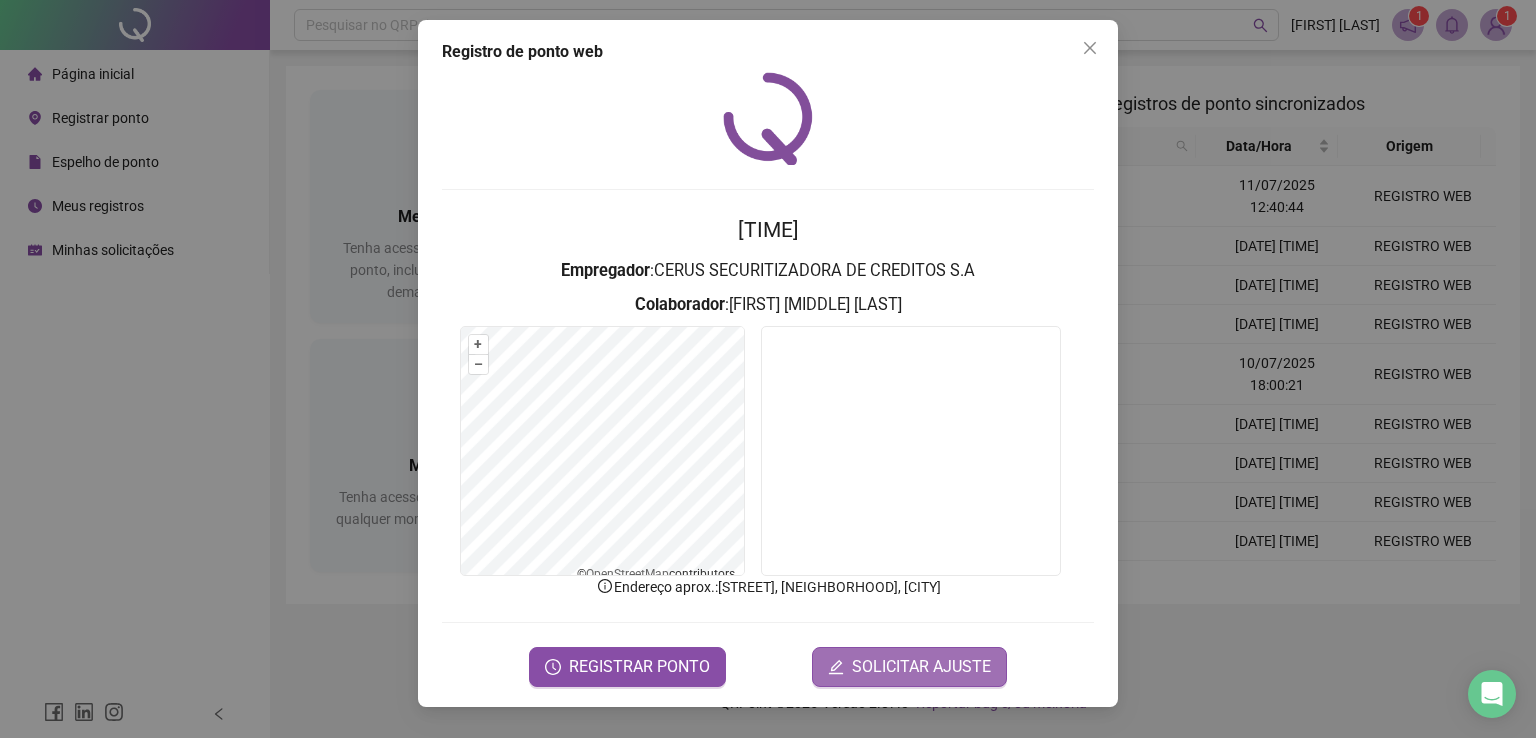 click on "SOLICITAR AJUSTE" at bounding box center [921, 667] 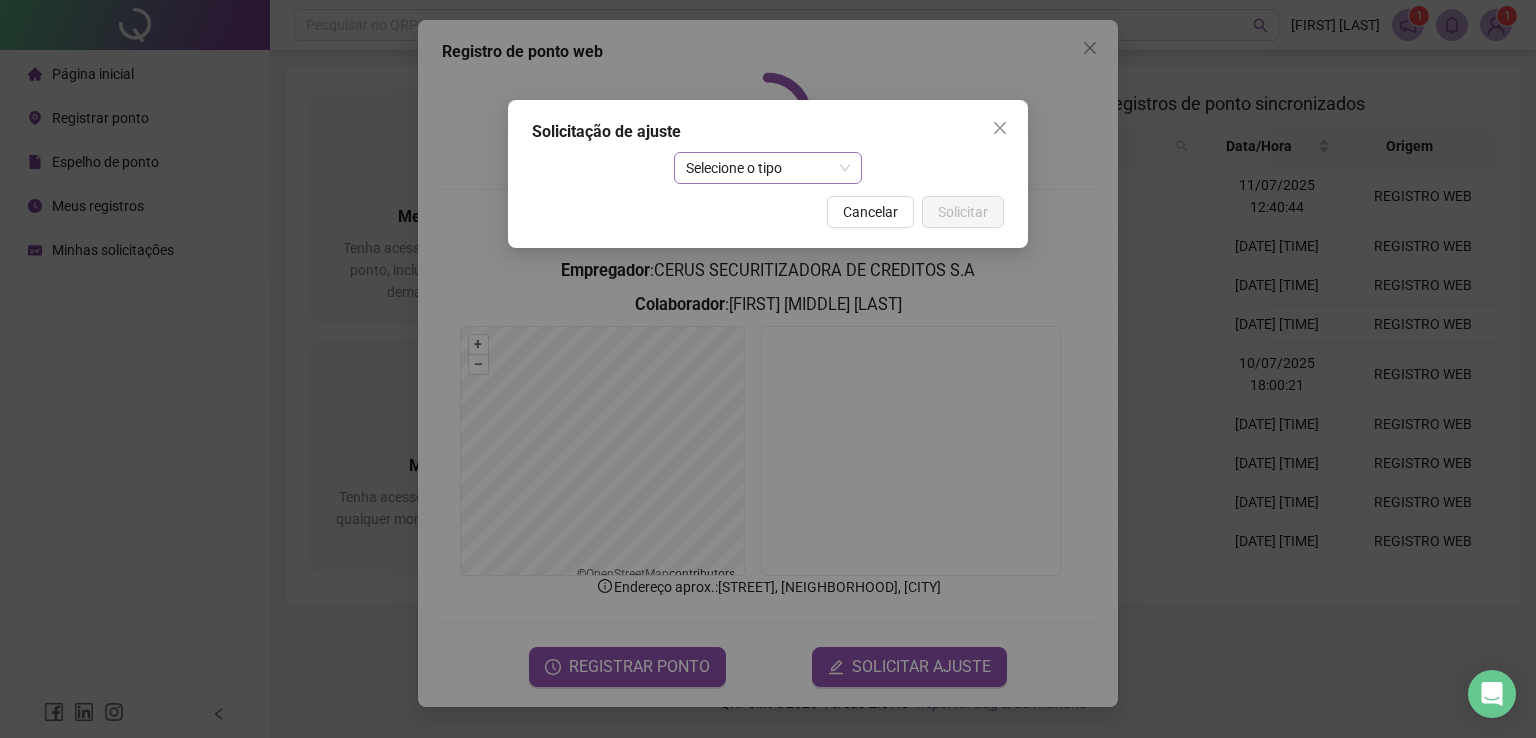 click on "Selecione o tipo" at bounding box center (768, 168) 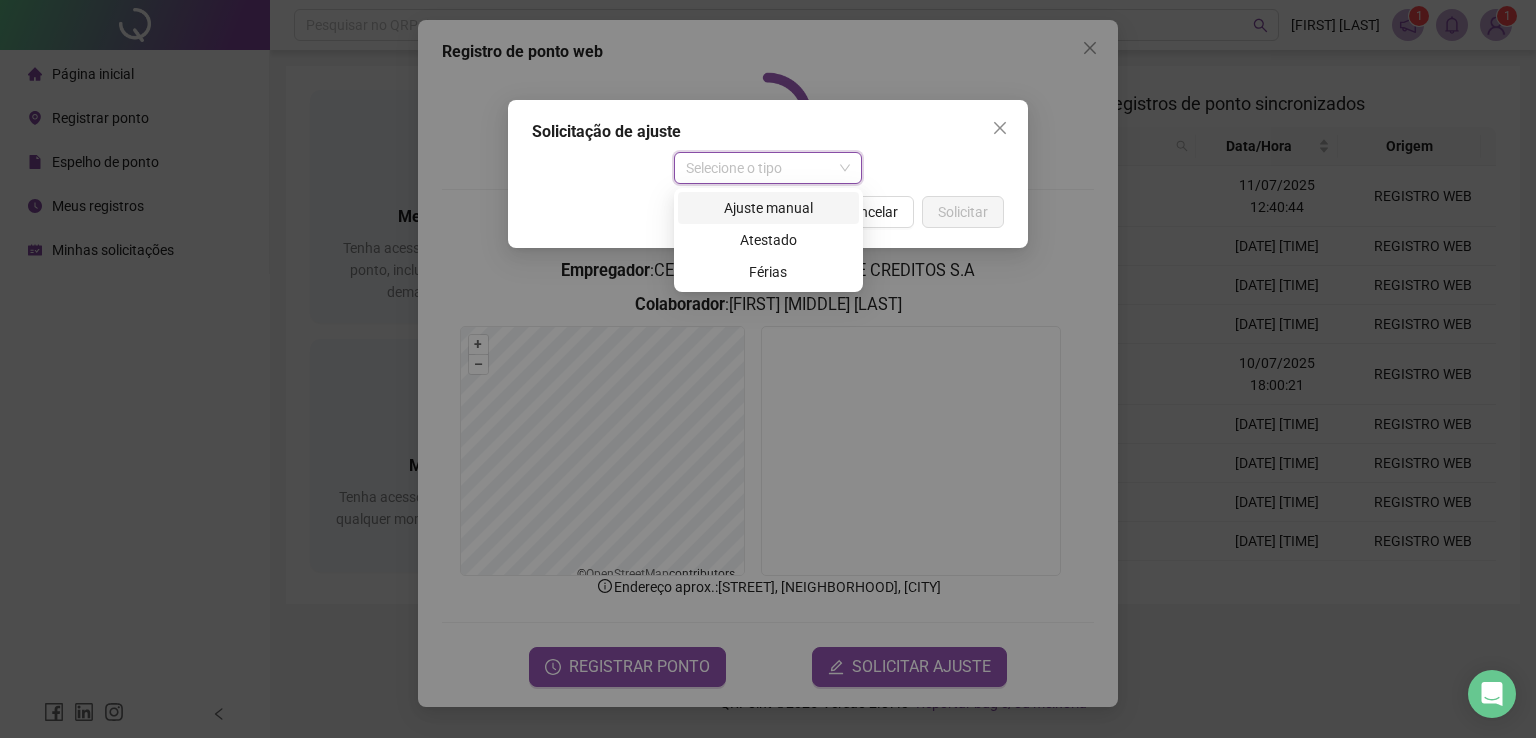 click on "Ajuste manual" at bounding box center (768, 208) 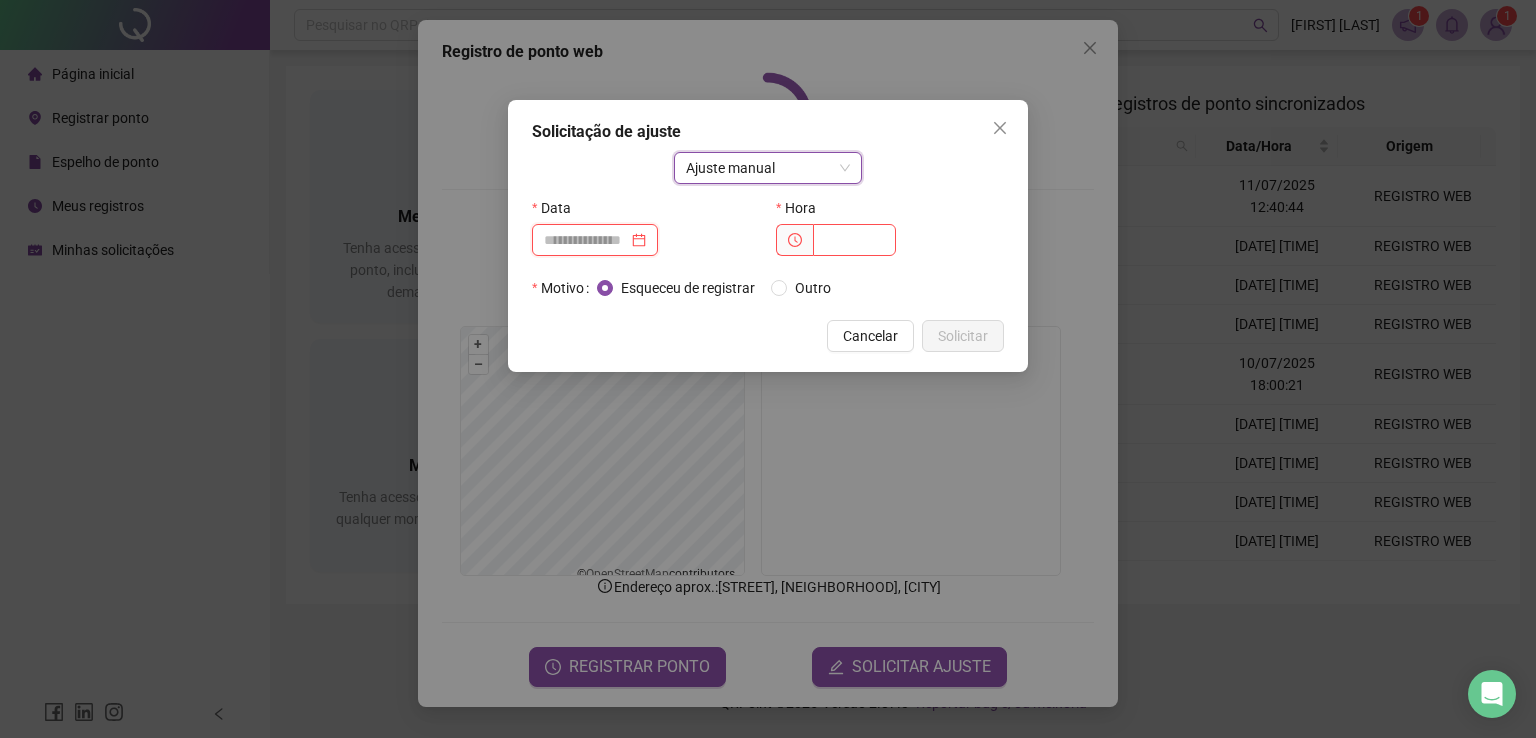 click at bounding box center (586, 240) 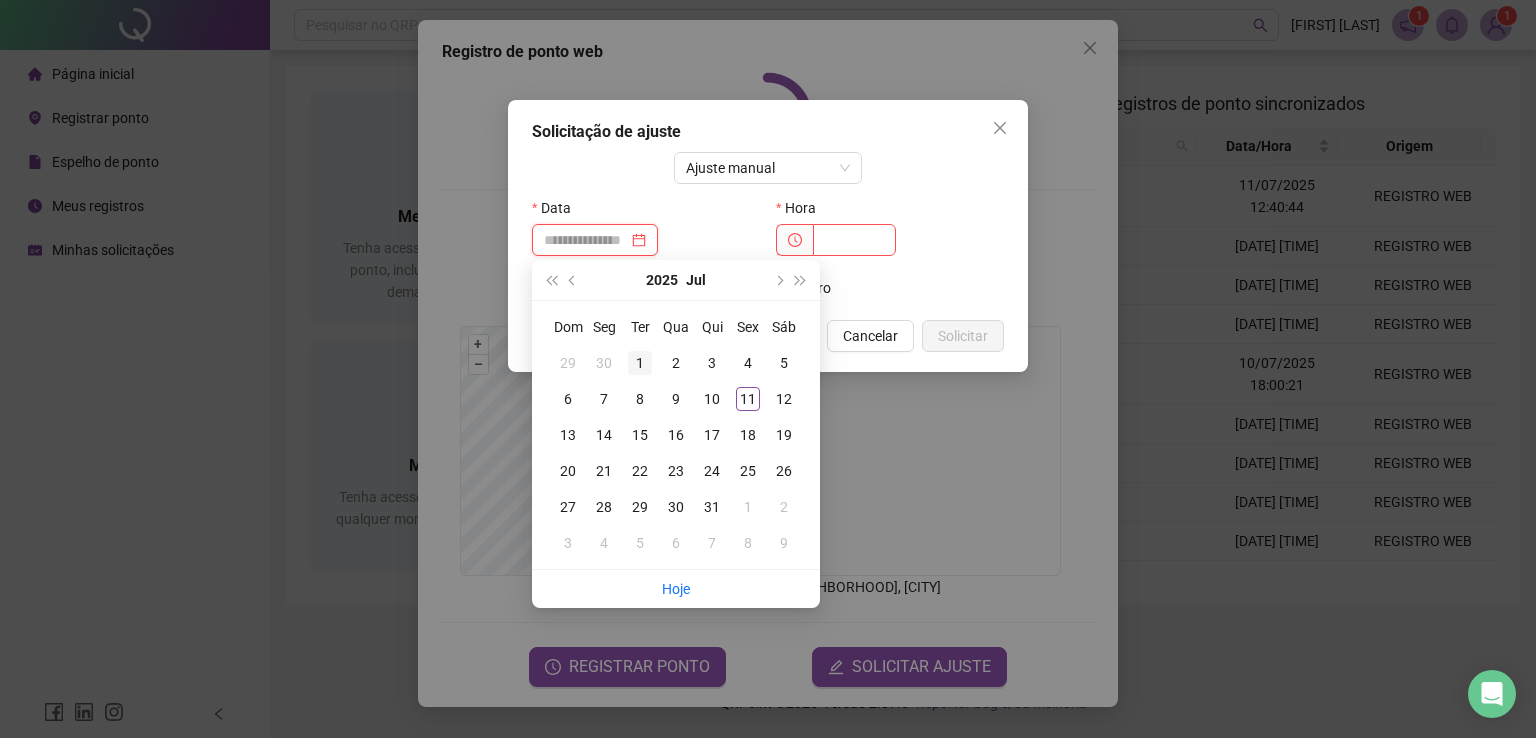 type on "**********" 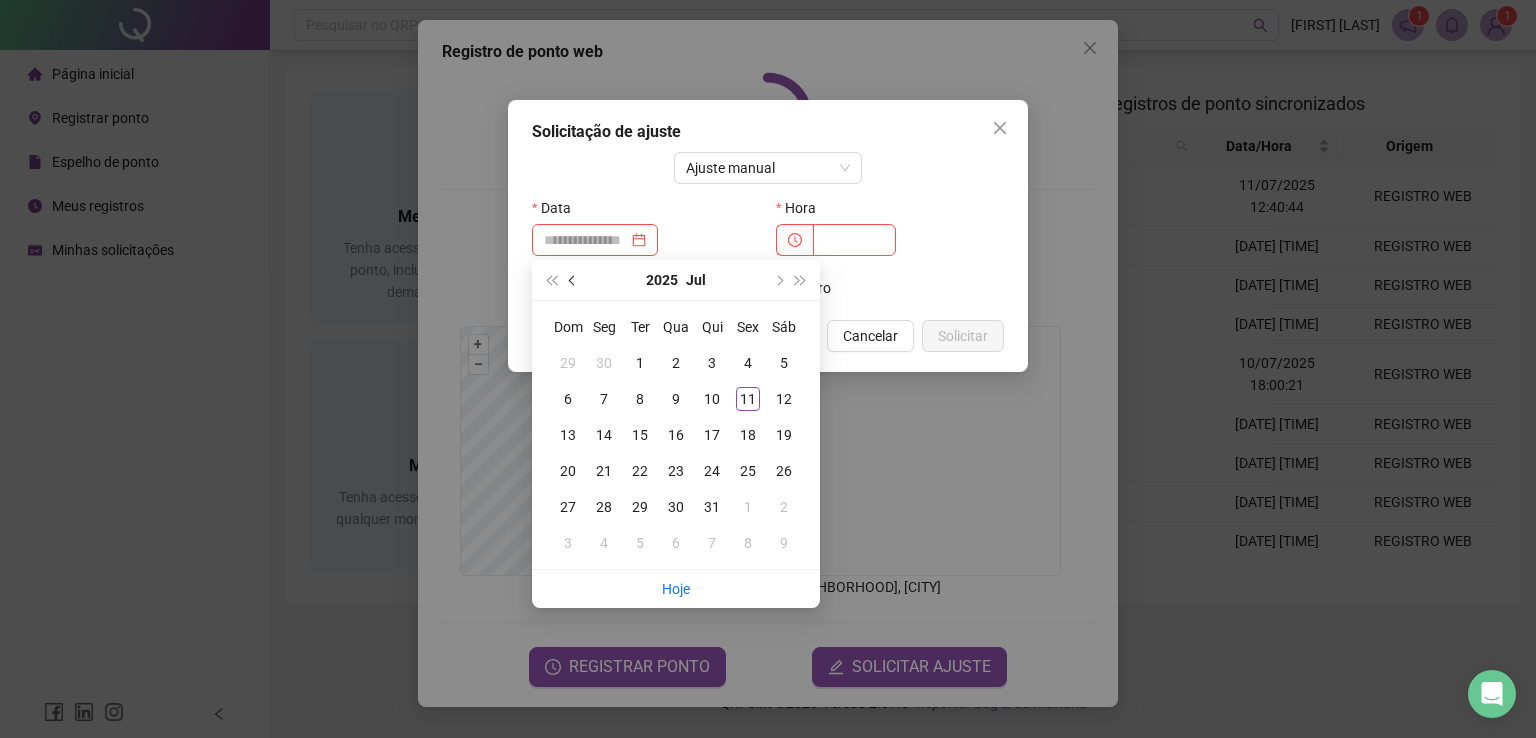 click at bounding box center [573, 280] 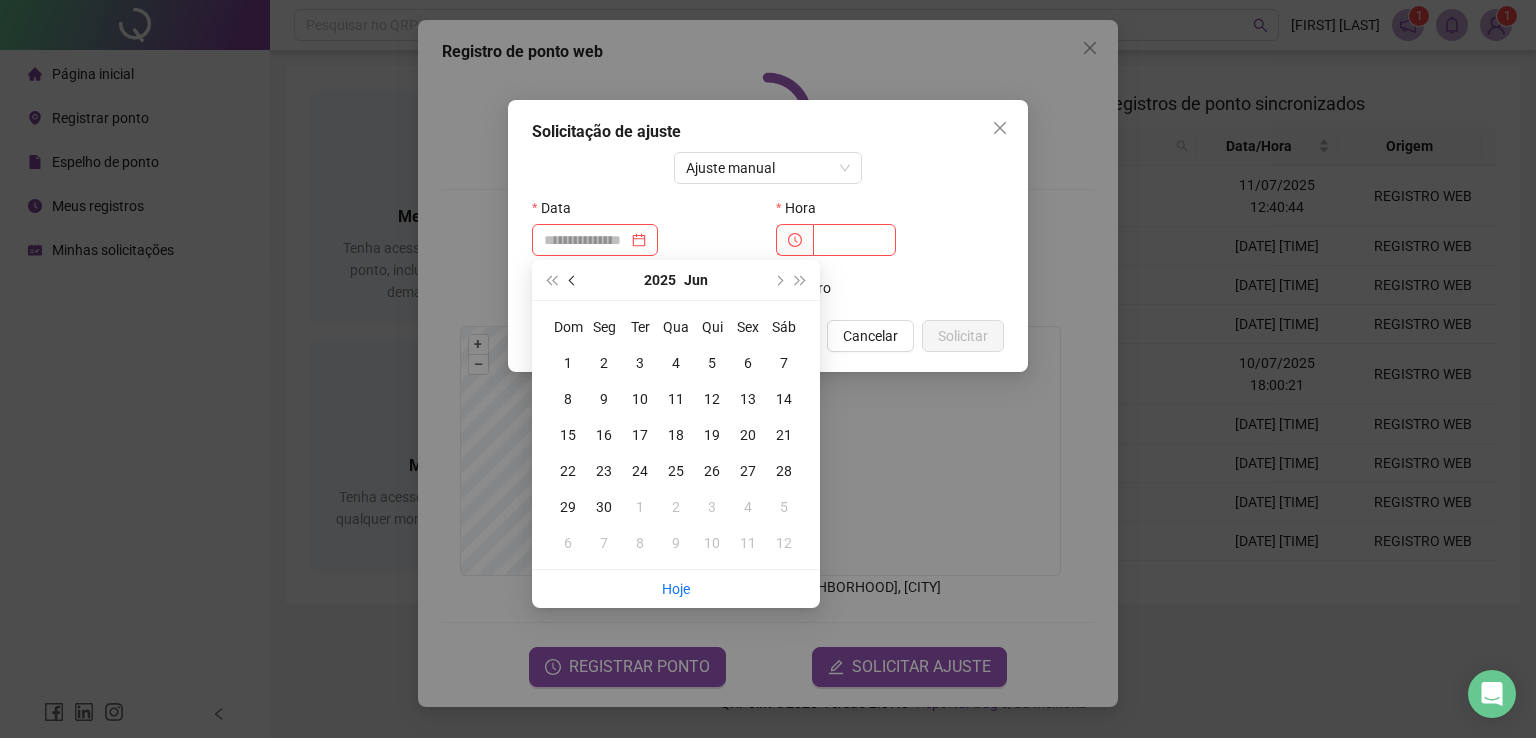 click at bounding box center (573, 280) 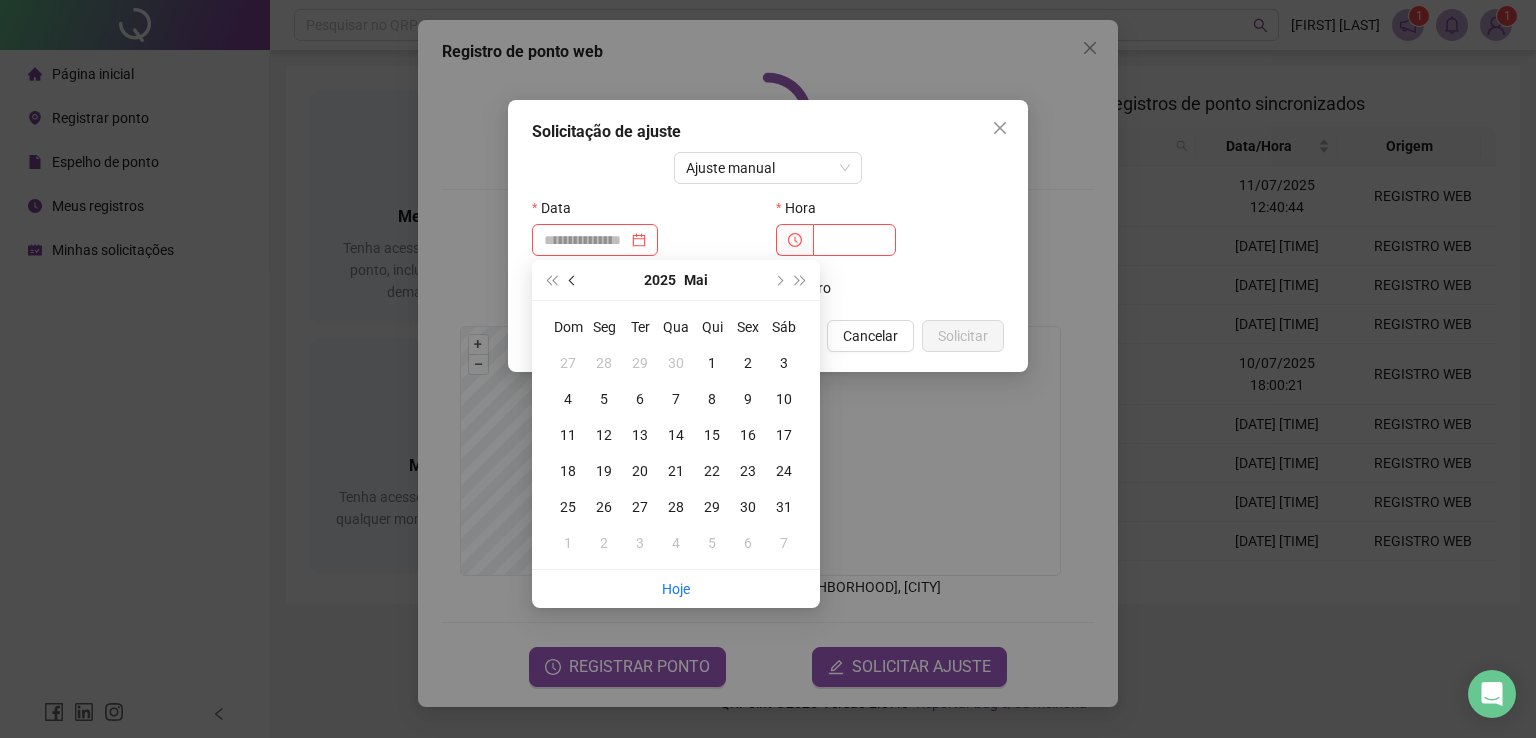 click at bounding box center [573, 280] 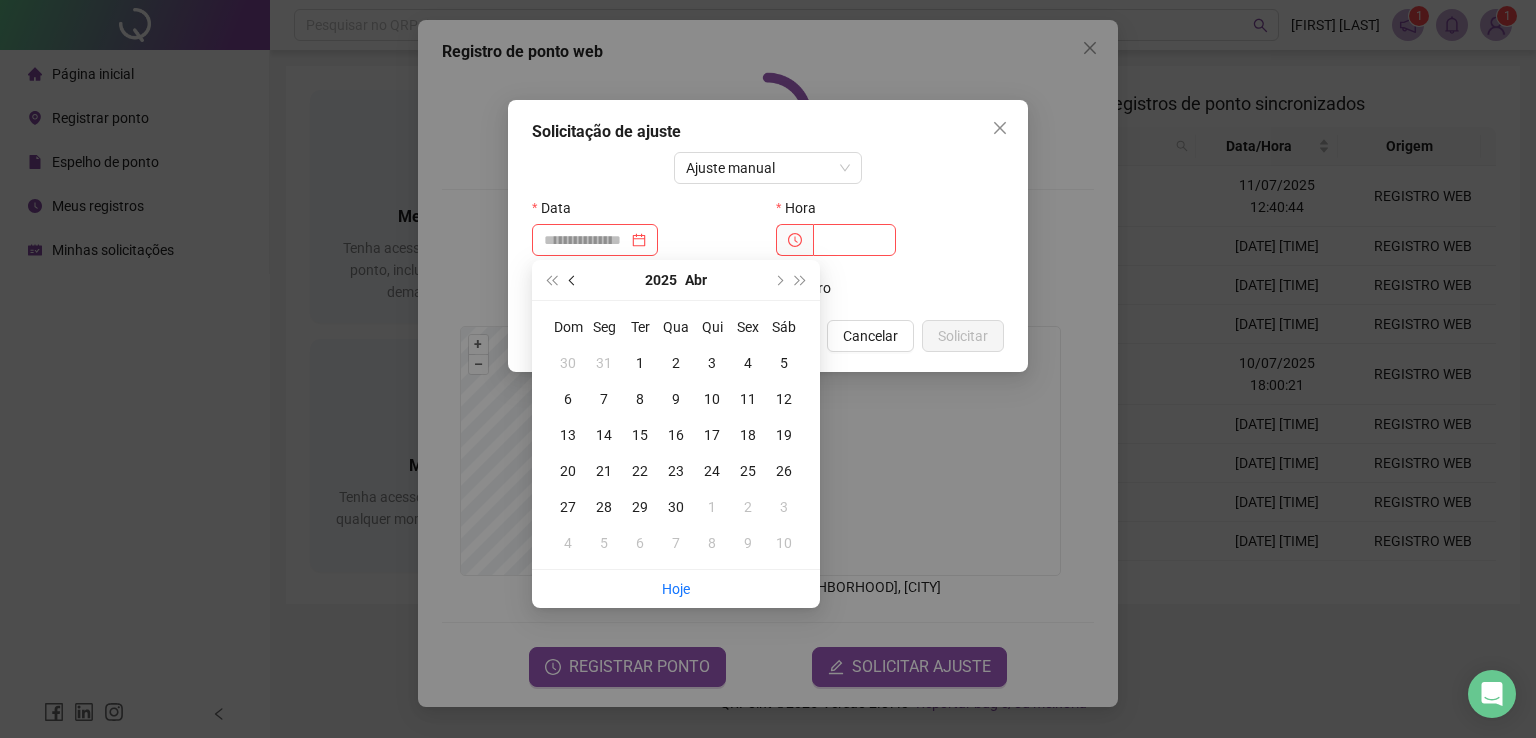 click at bounding box center (573, 280) 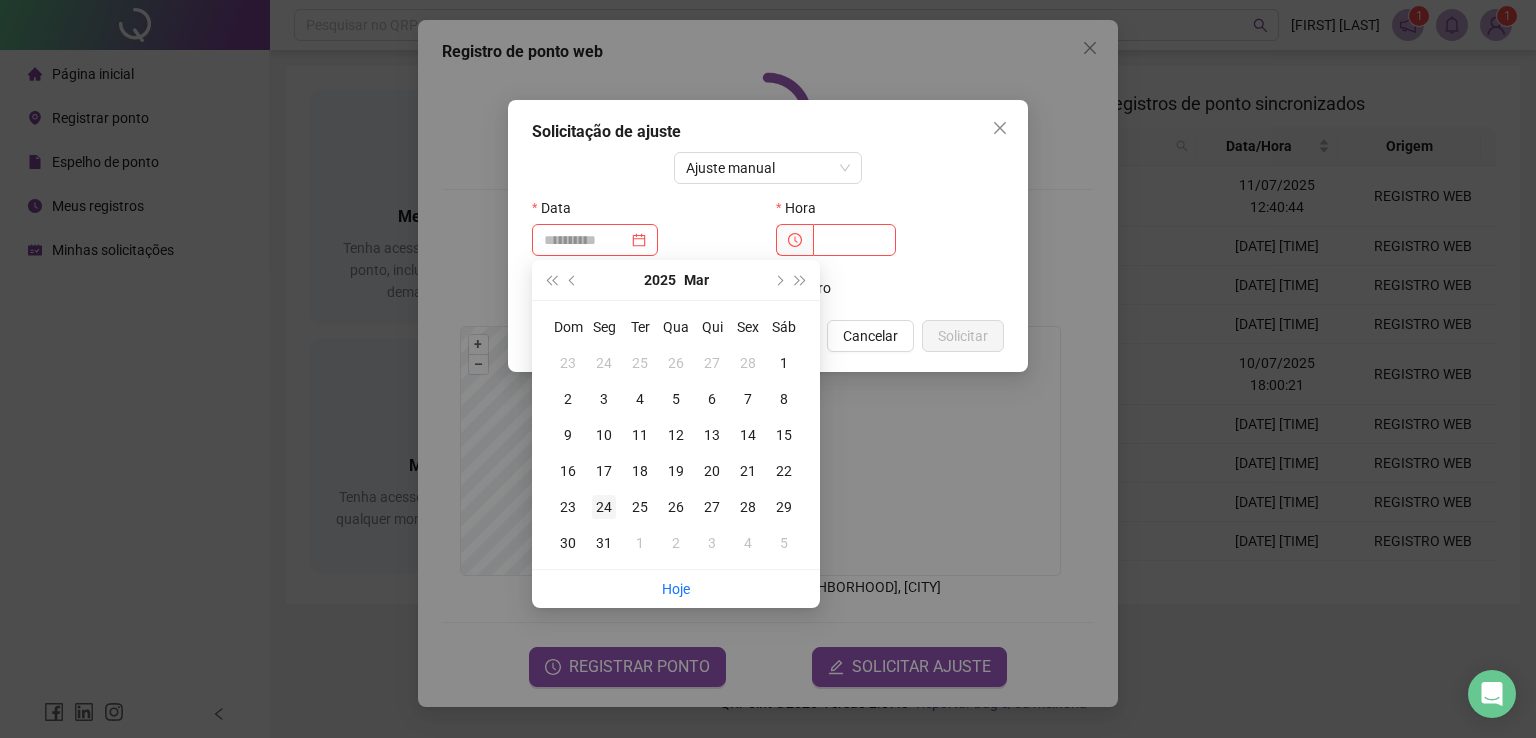 type on "**********" 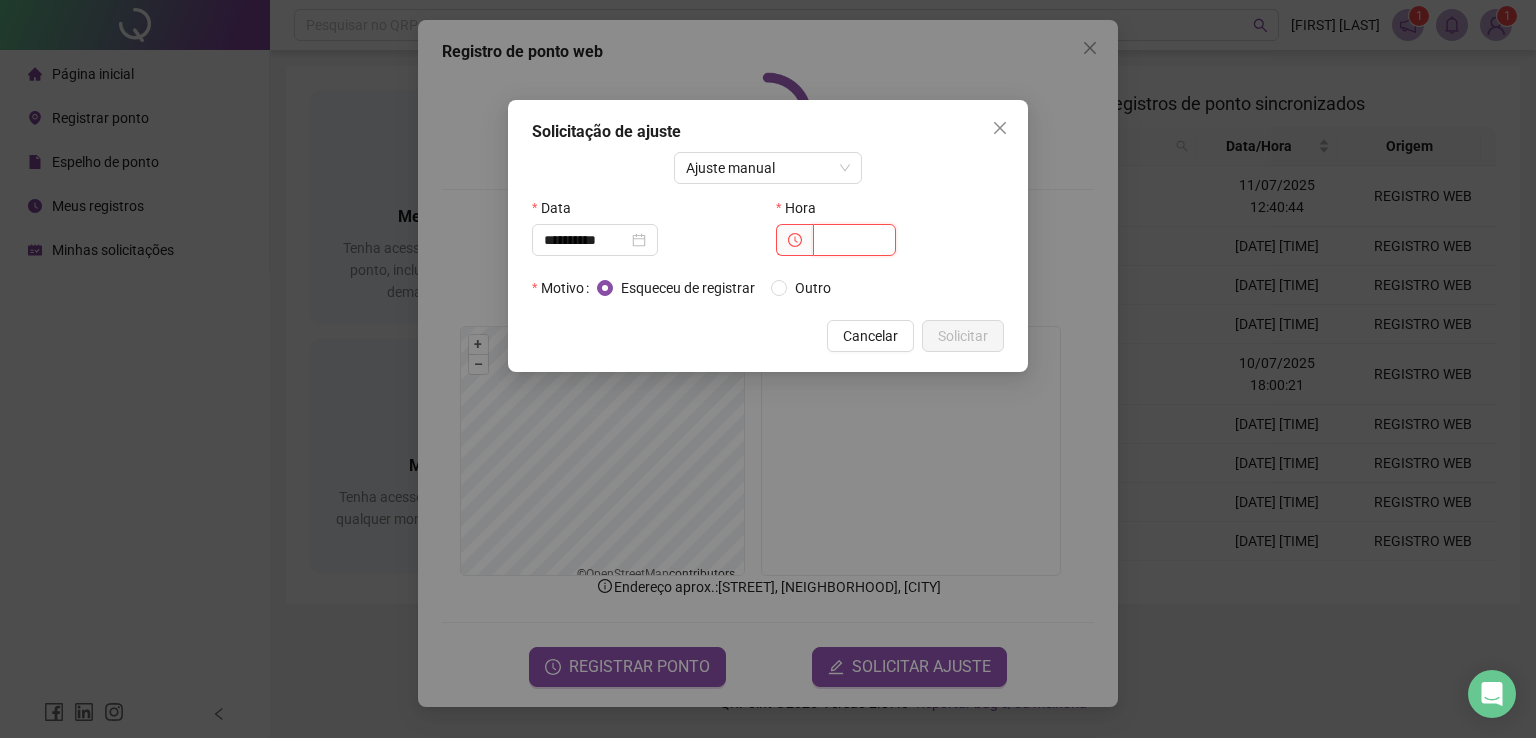 click at bounding box center (854, 240) 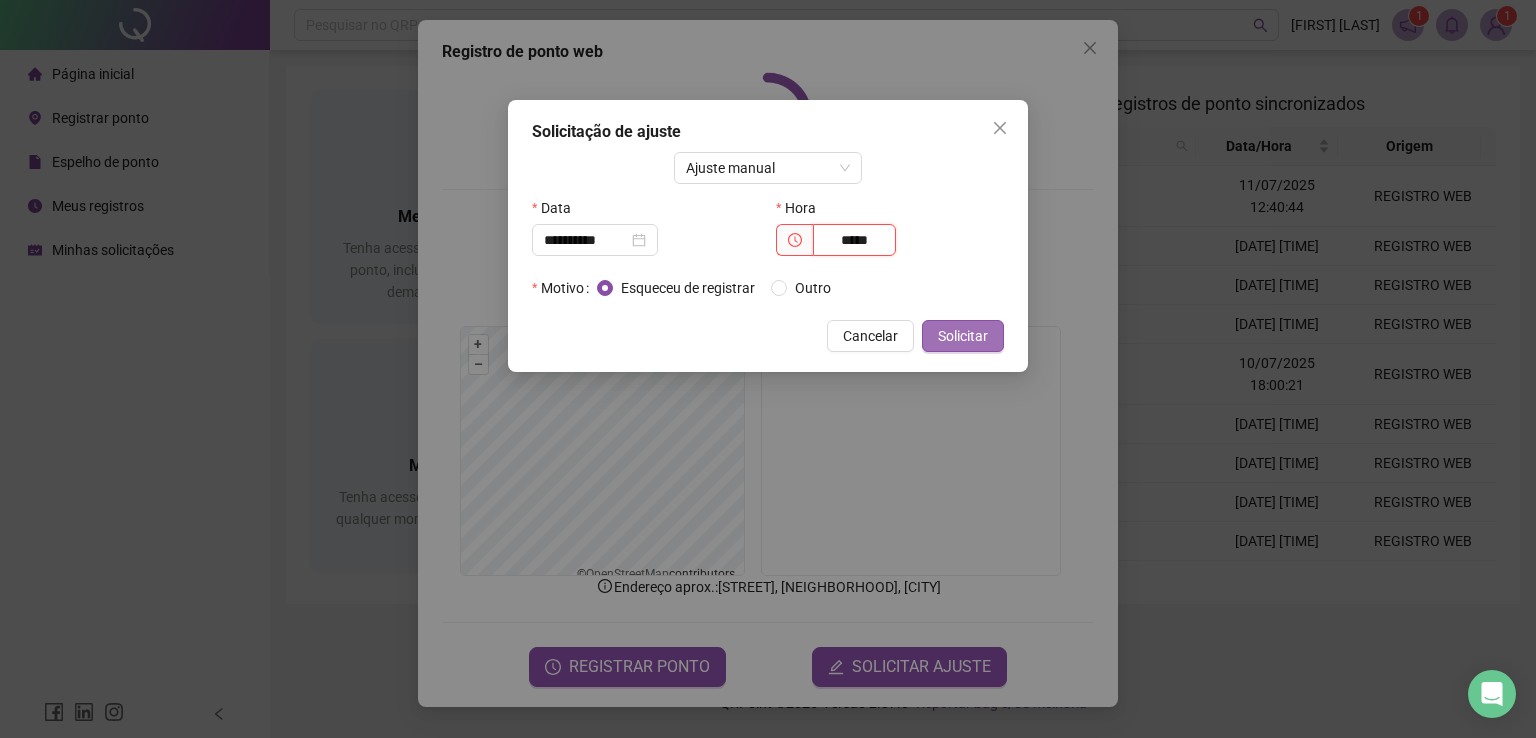 type on "*****" 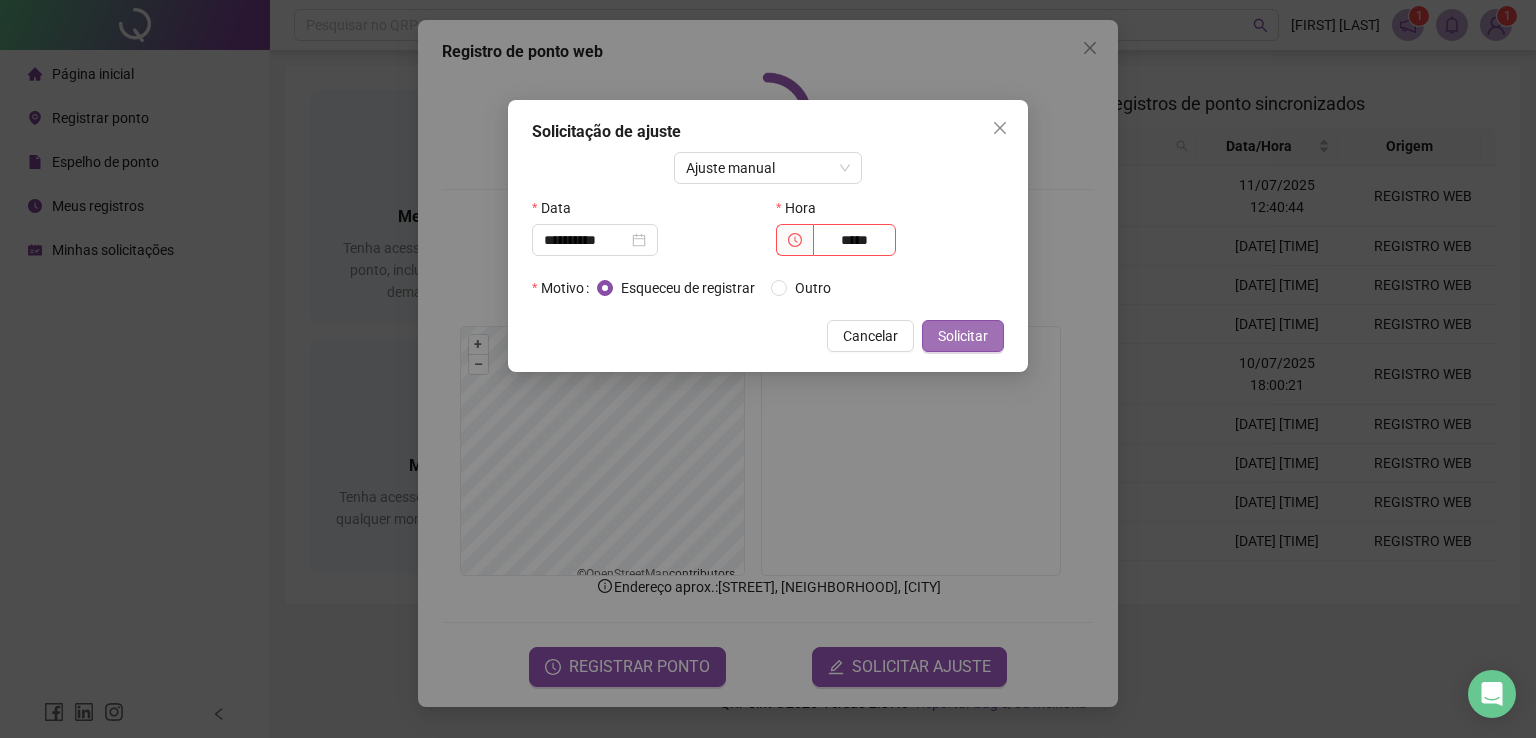 click on "Solicitar" at bounding box center (963, 336) 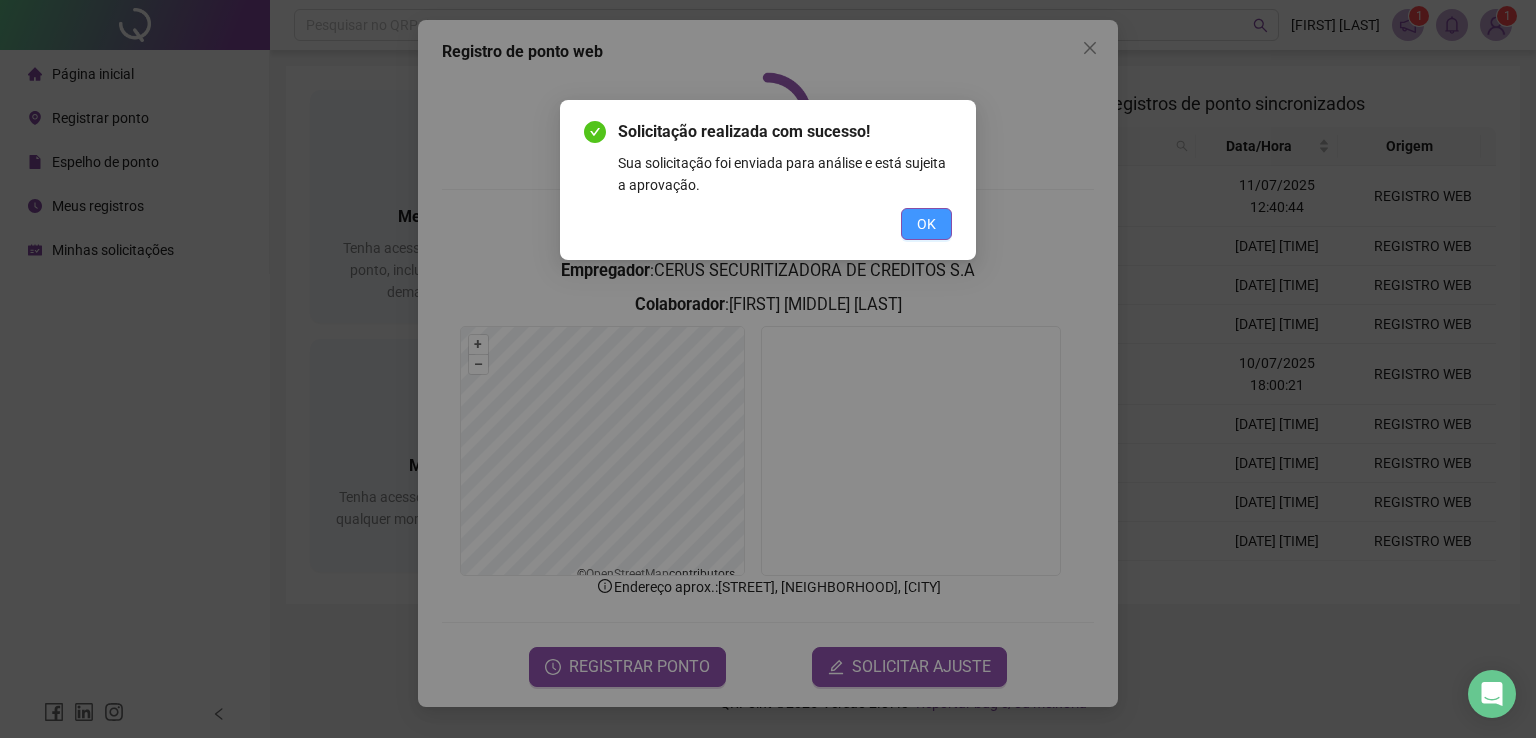 click on "OK" at bounding box center (926, 224) 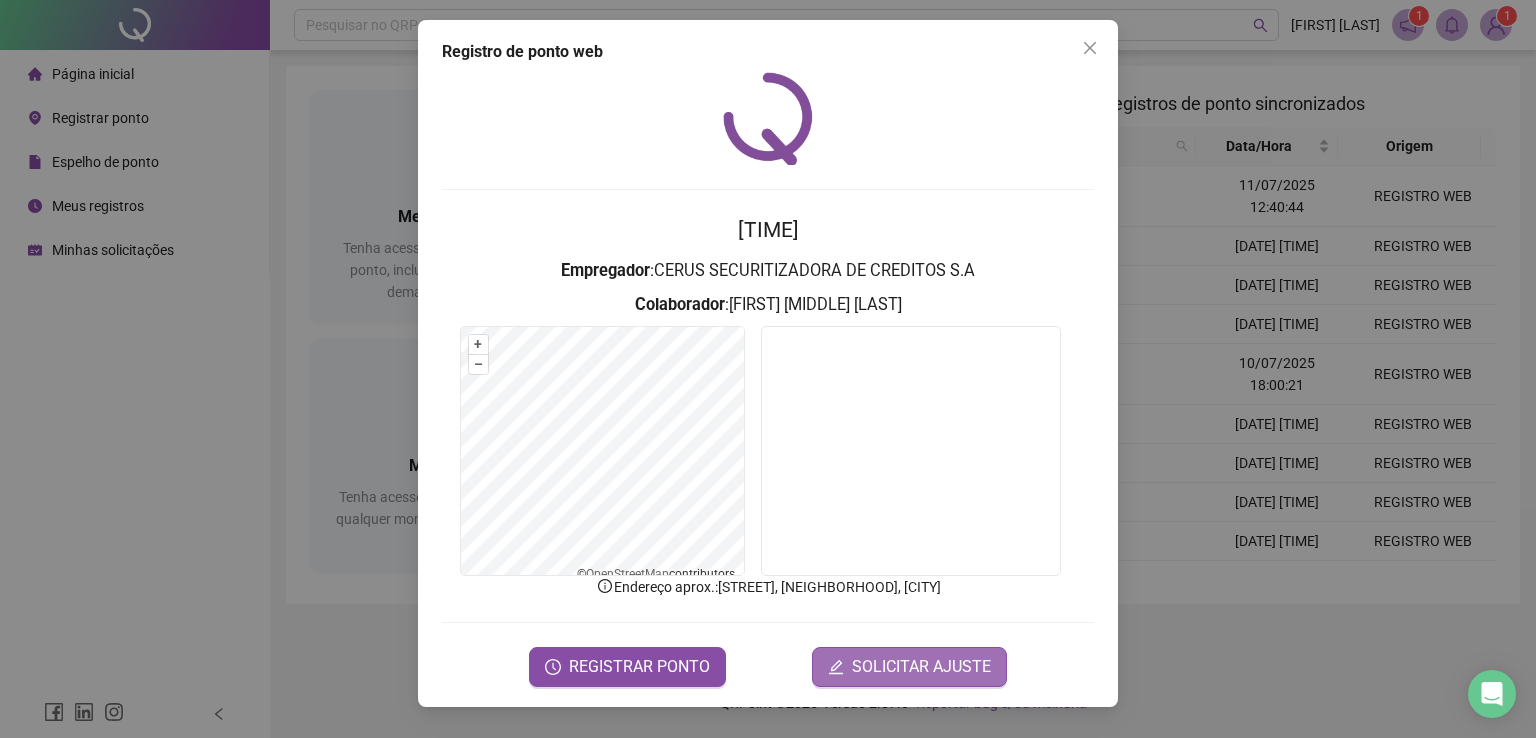 click on "SOLICITAR AJUSTE" at bounding box center [921, 667] 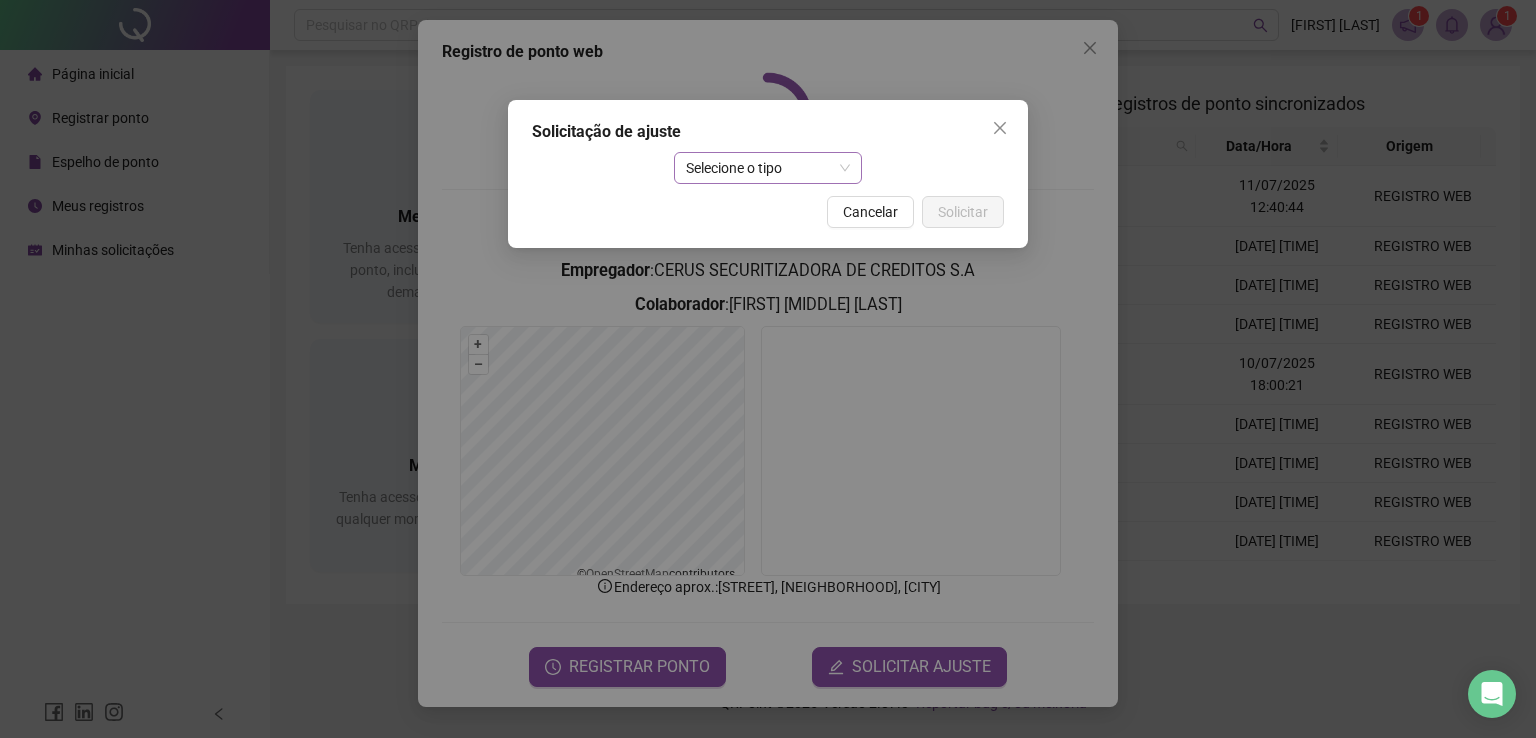 click on "Selecione o tipo" at bounding box center [768, 168] 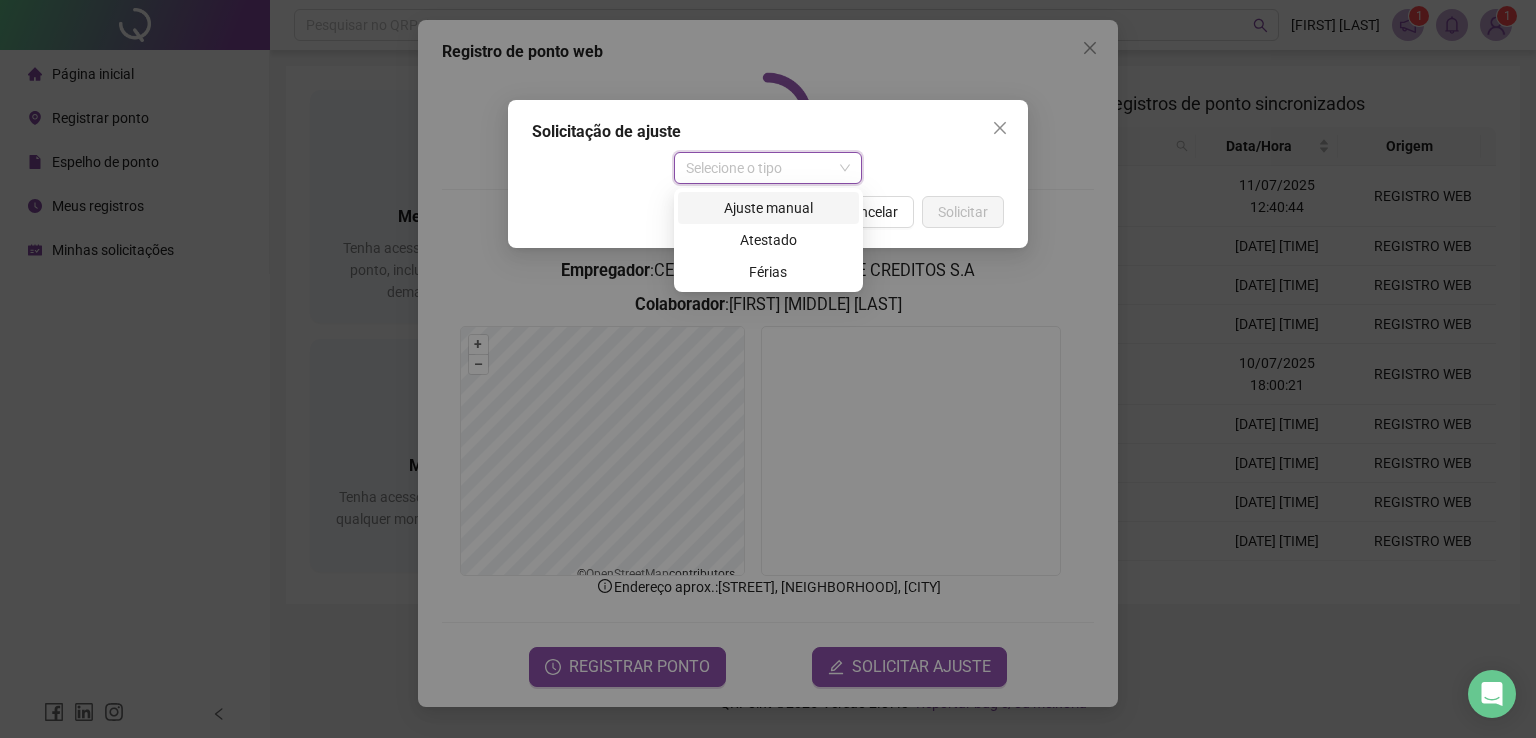 click on "Ajuste manual" at bounding box center (768, 208) 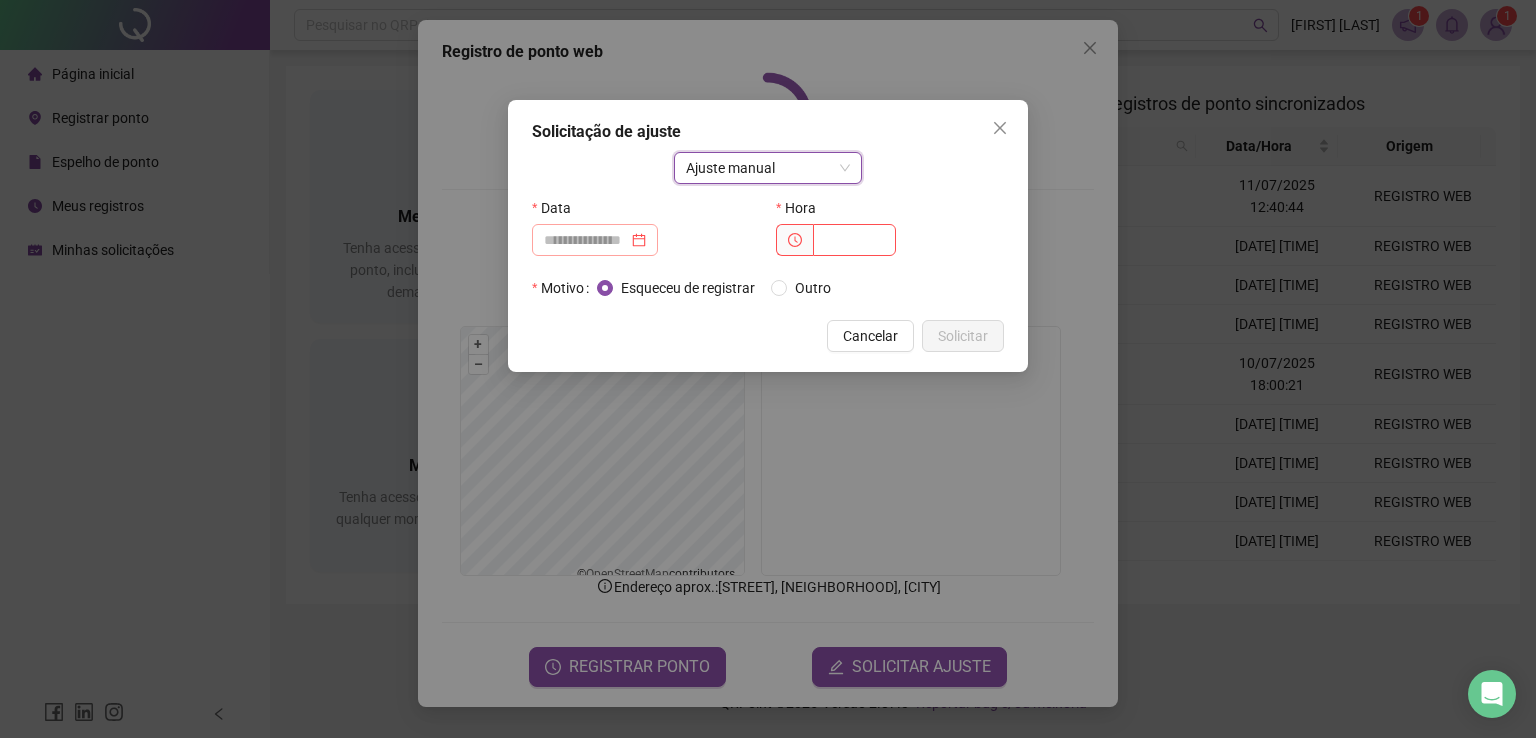 click at bounding box center (595, 240) 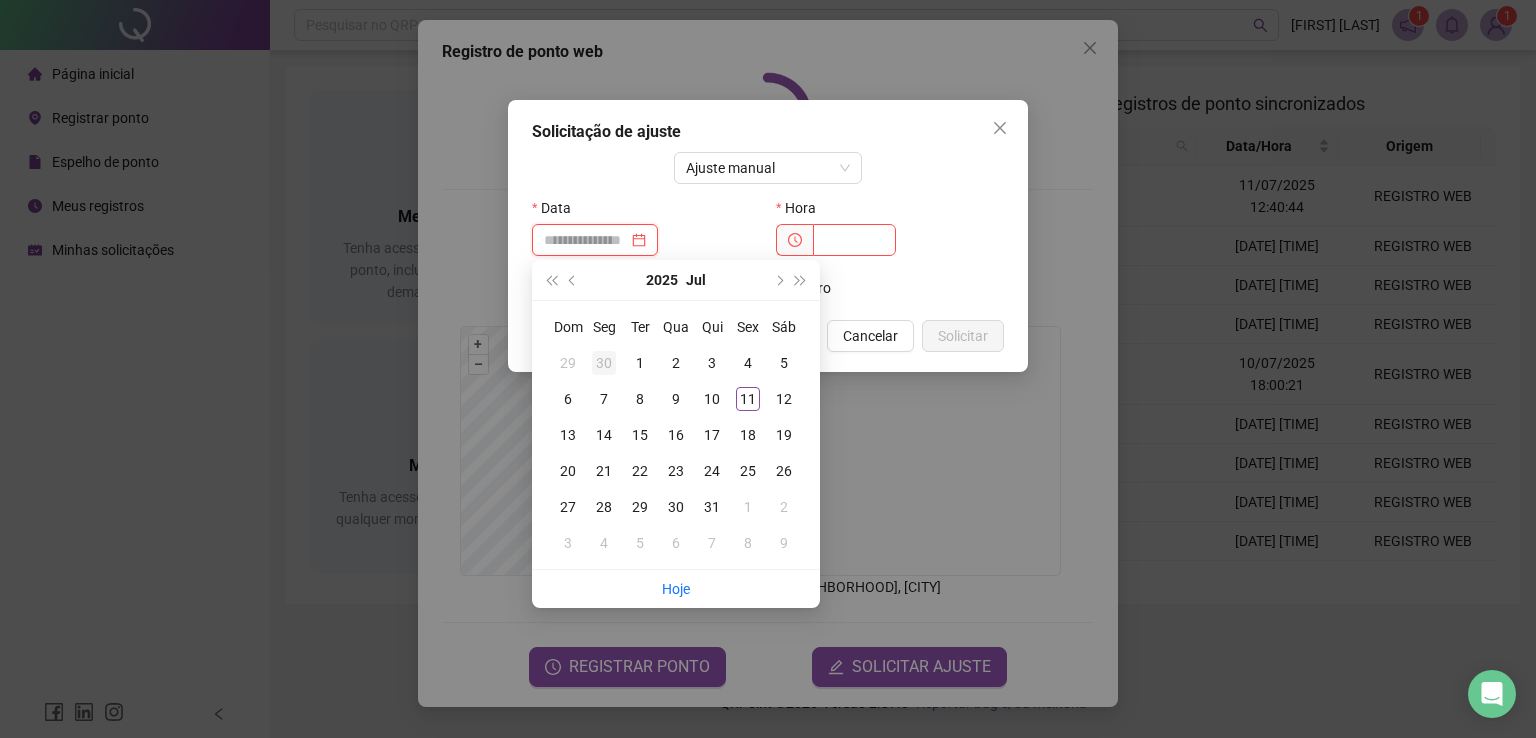type on "**********" 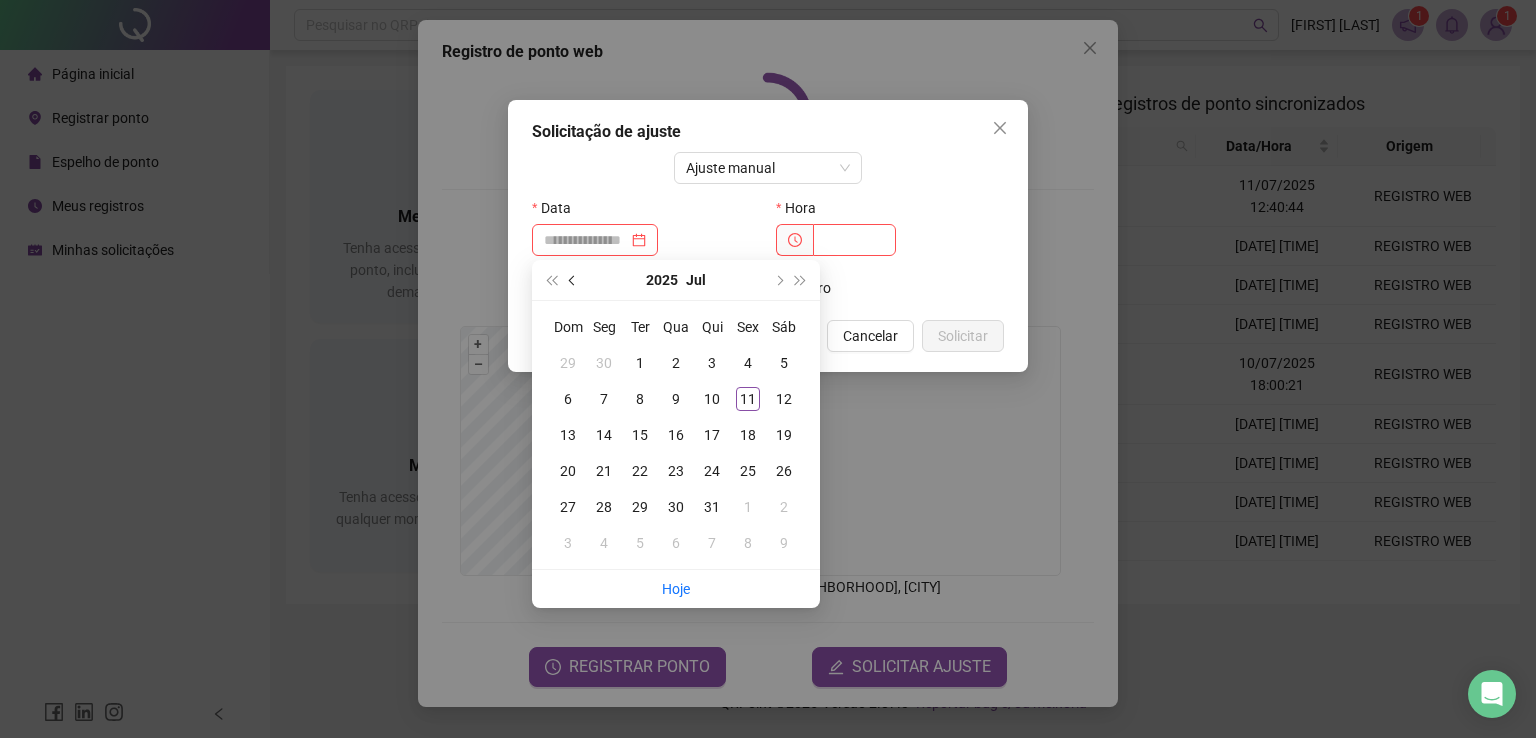 click at bounding box center (573, 280) 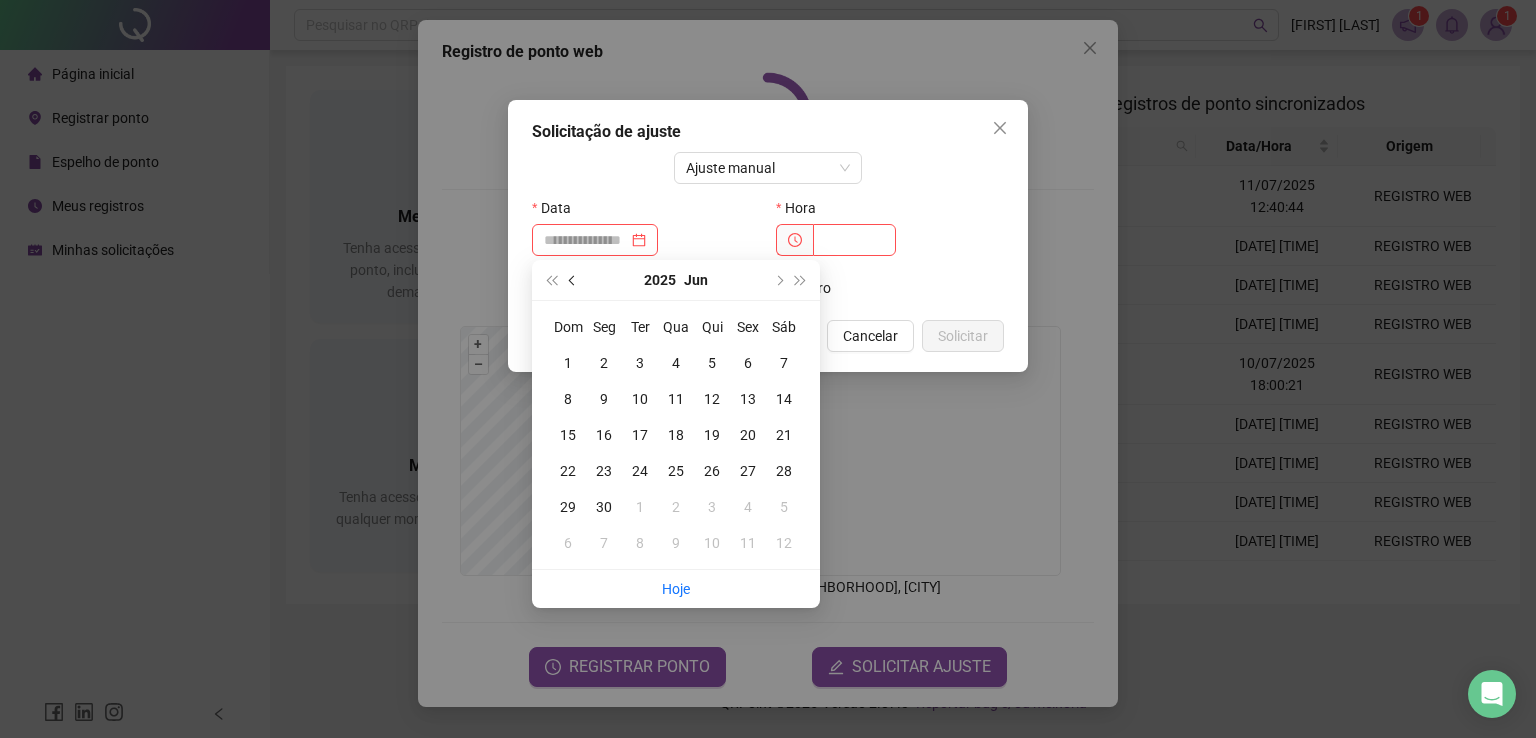 click at bounding box center [573, 280] 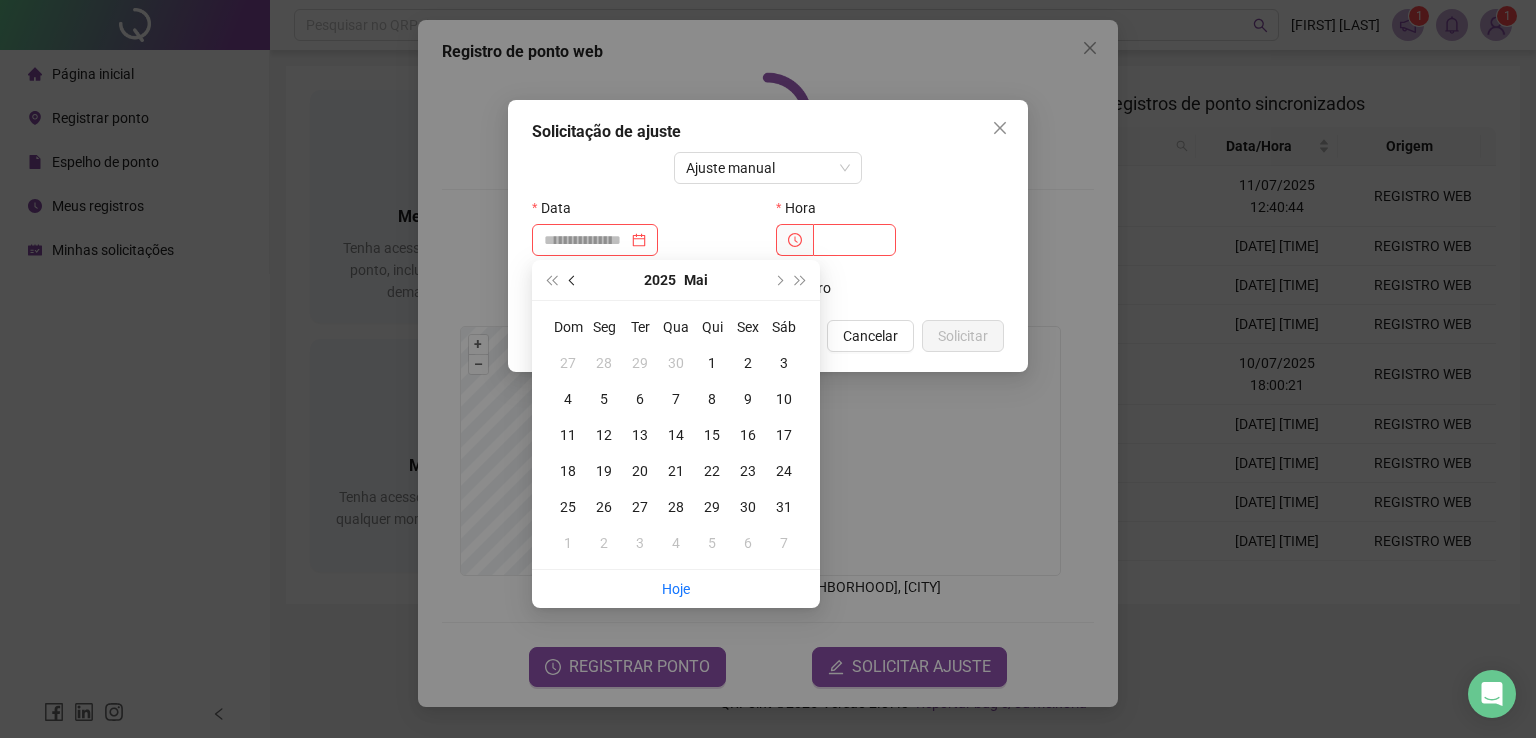 click at bounding box center [573, 280] 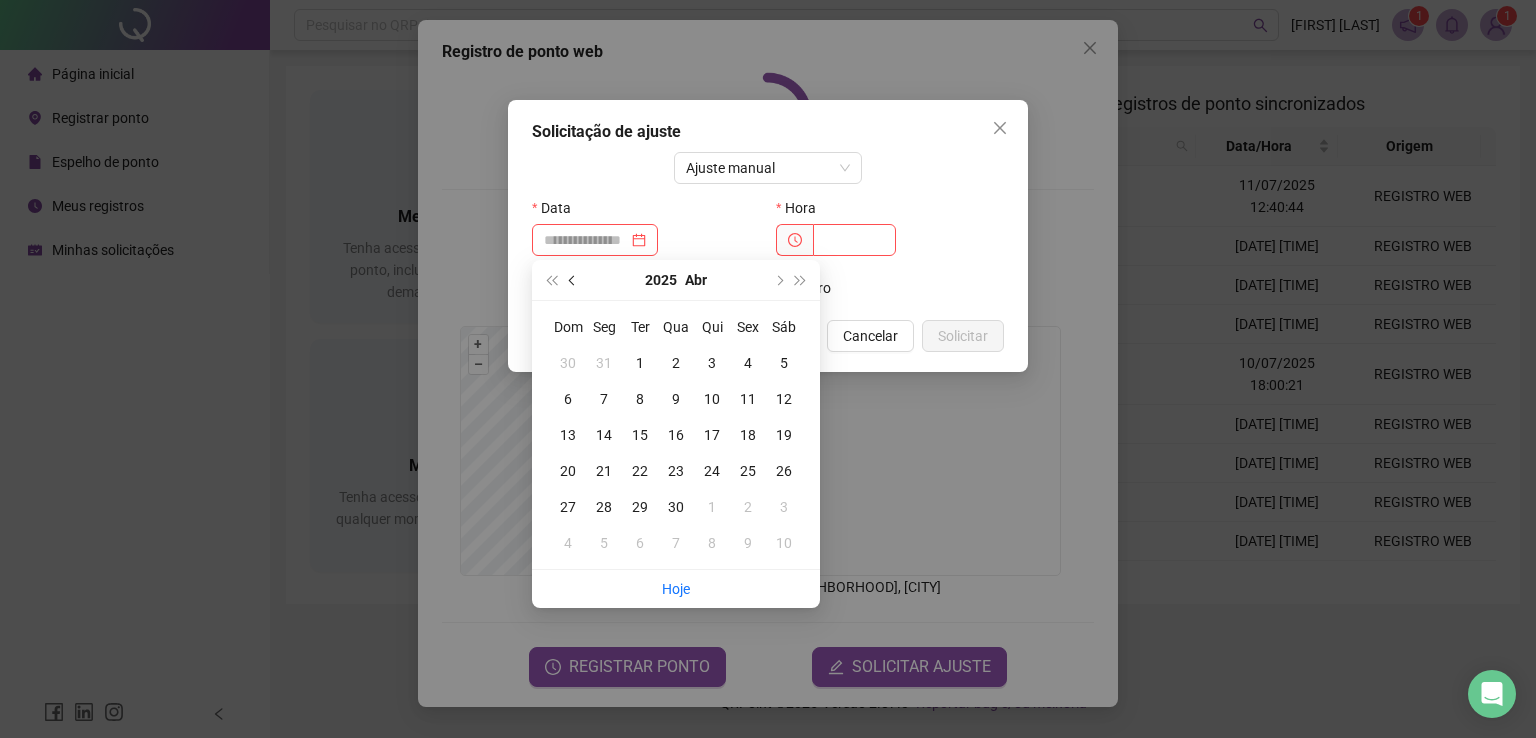 click at bounding box center [573, 280] 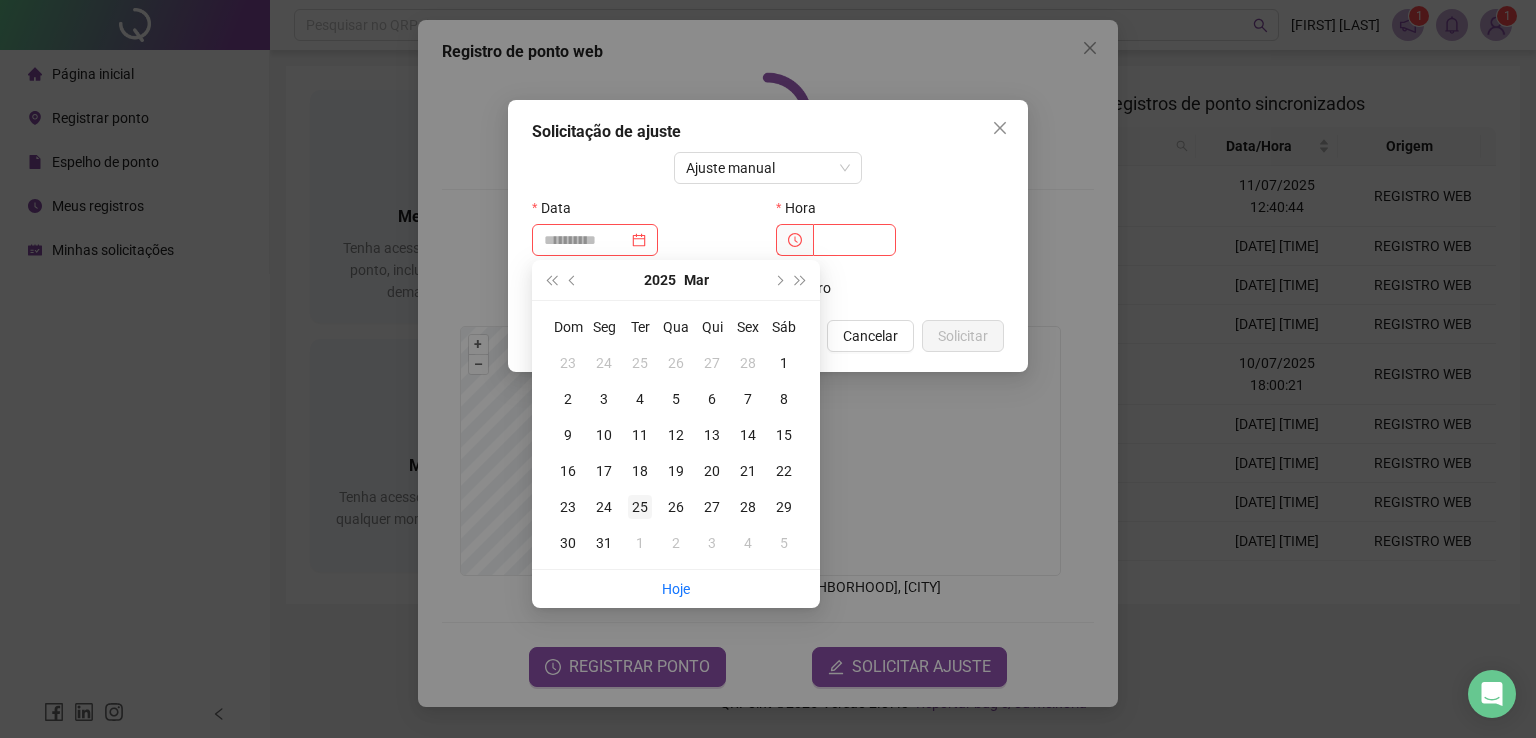 type on "**********" 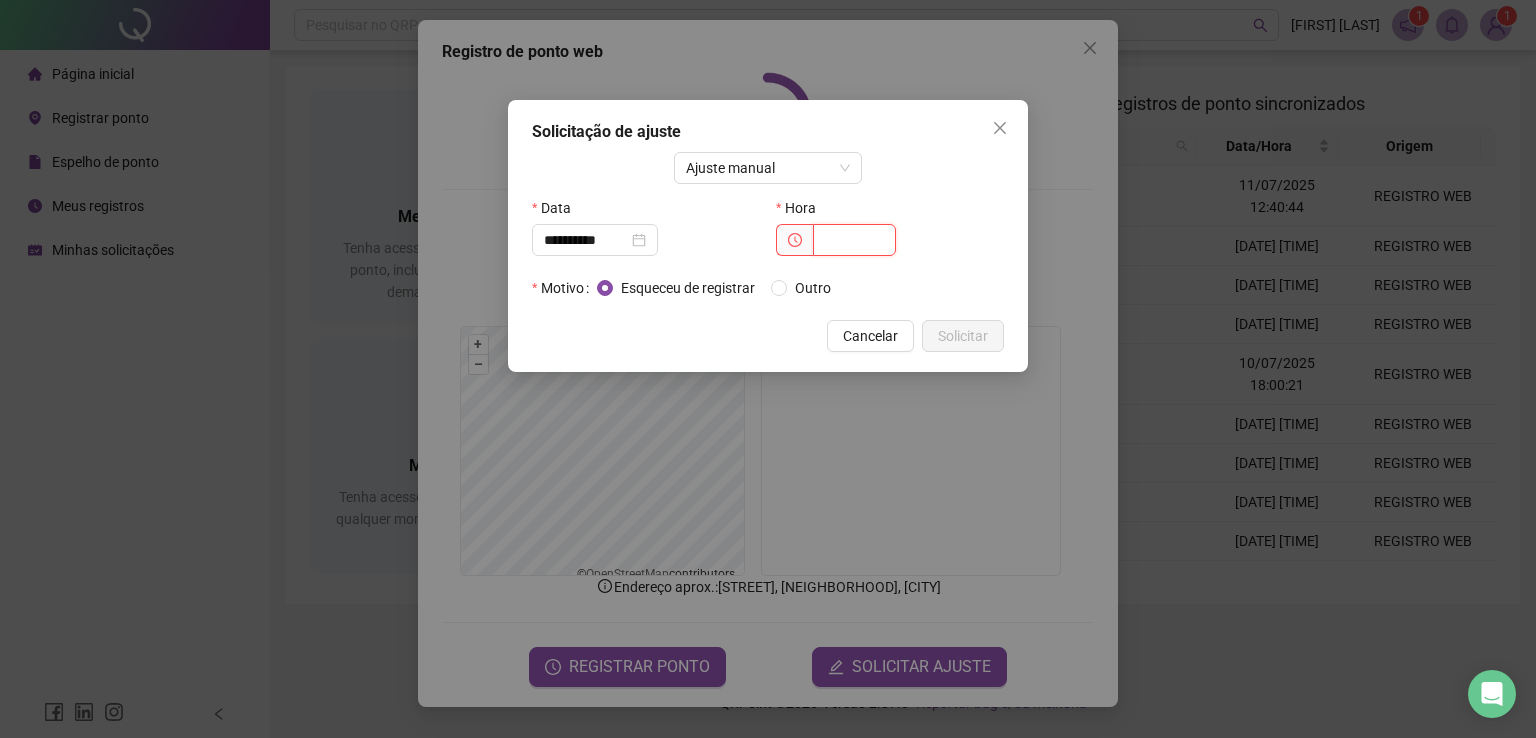 click at bounding box center (854, 240) 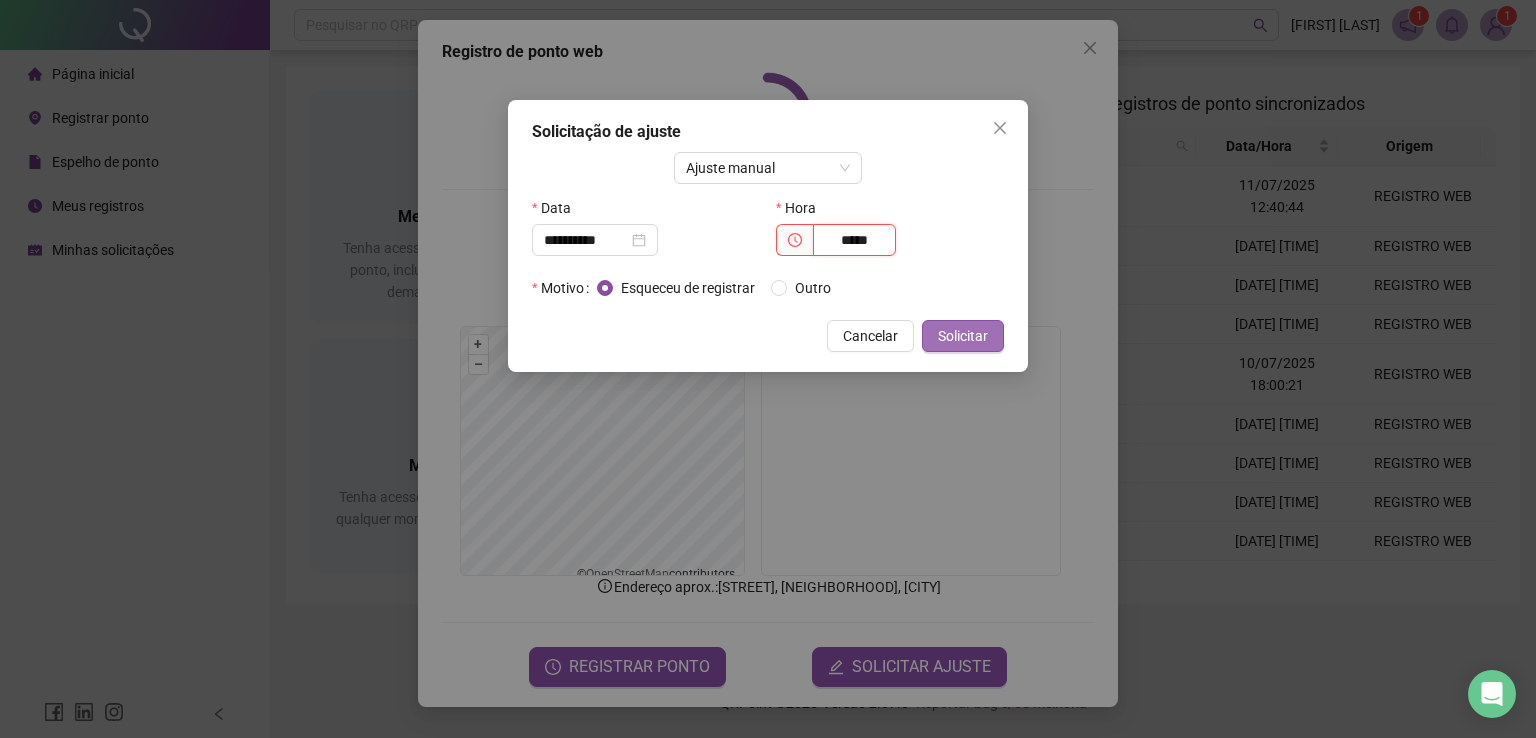 type on "*****" 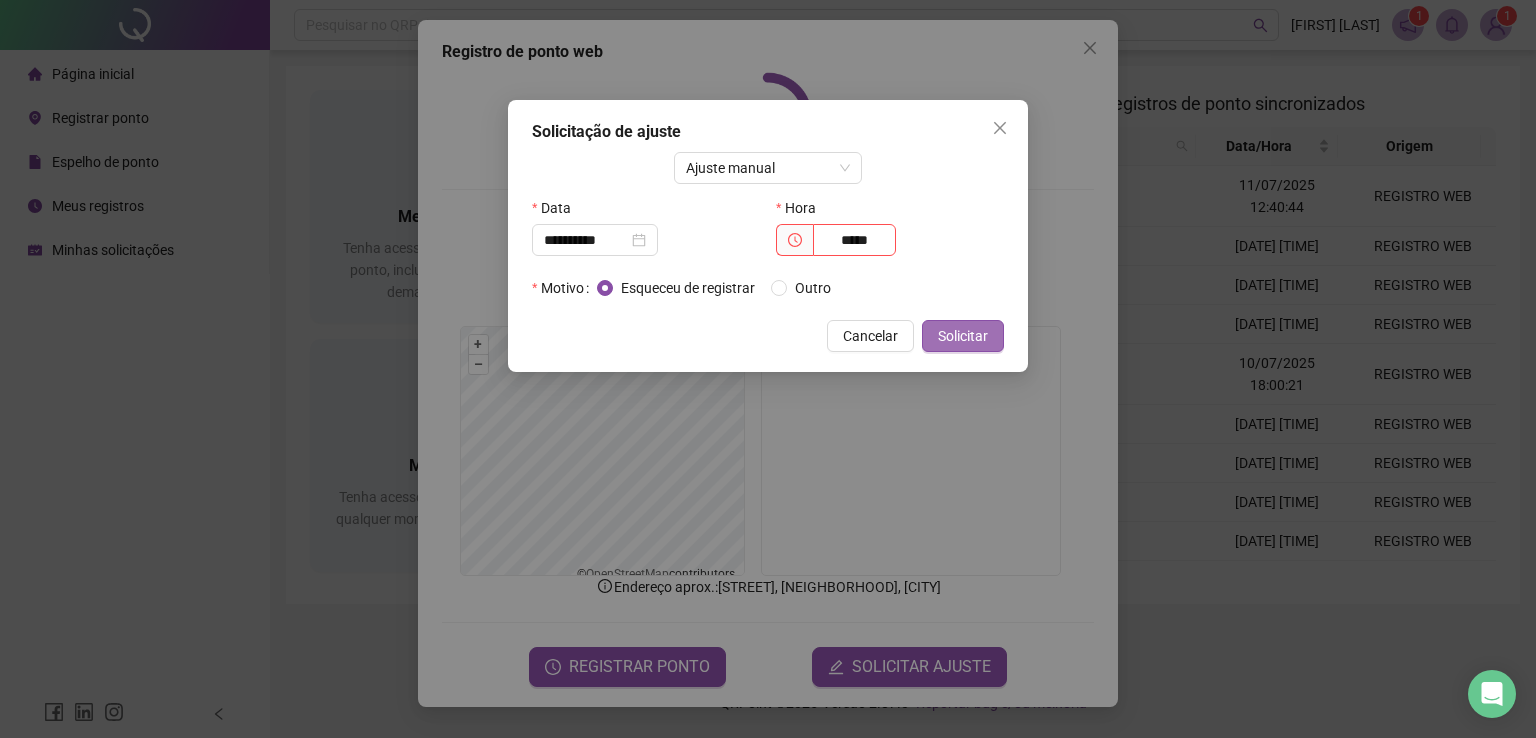 click on "Solicitar" at bounding box center [963, 336] 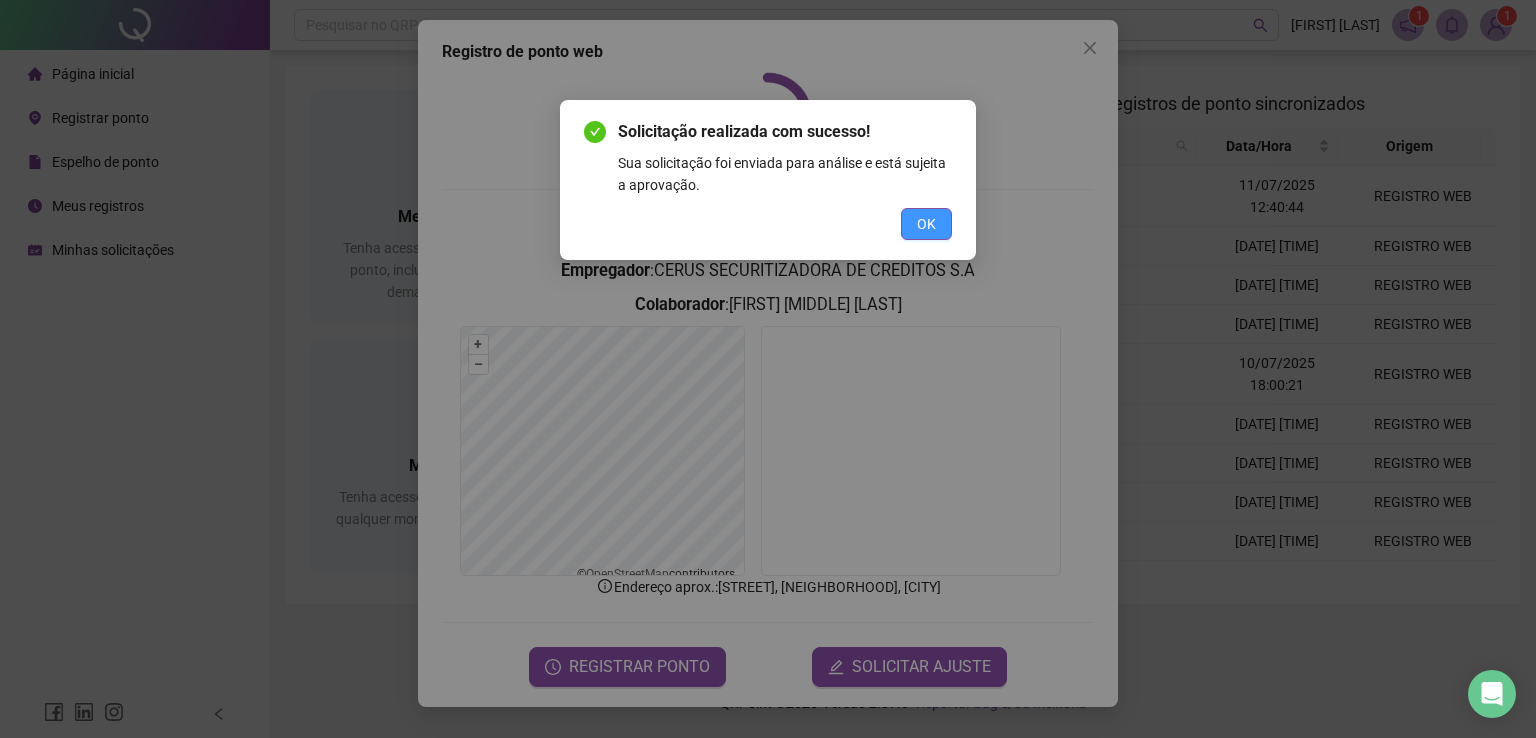 click on "OK" at bounding box center (926, 224) 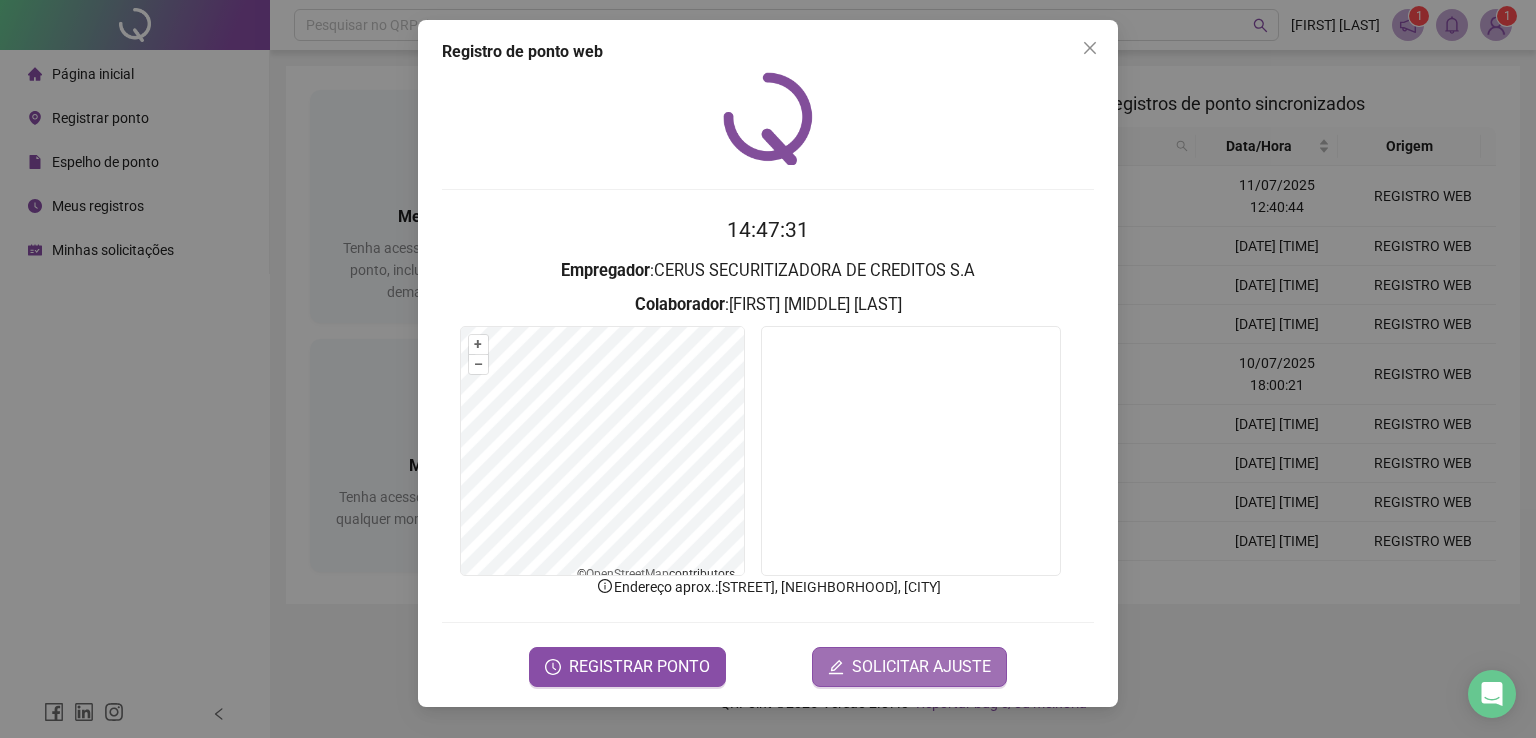 click on "SOLICITAR AJUSTE" at bounding box center [921, 667] 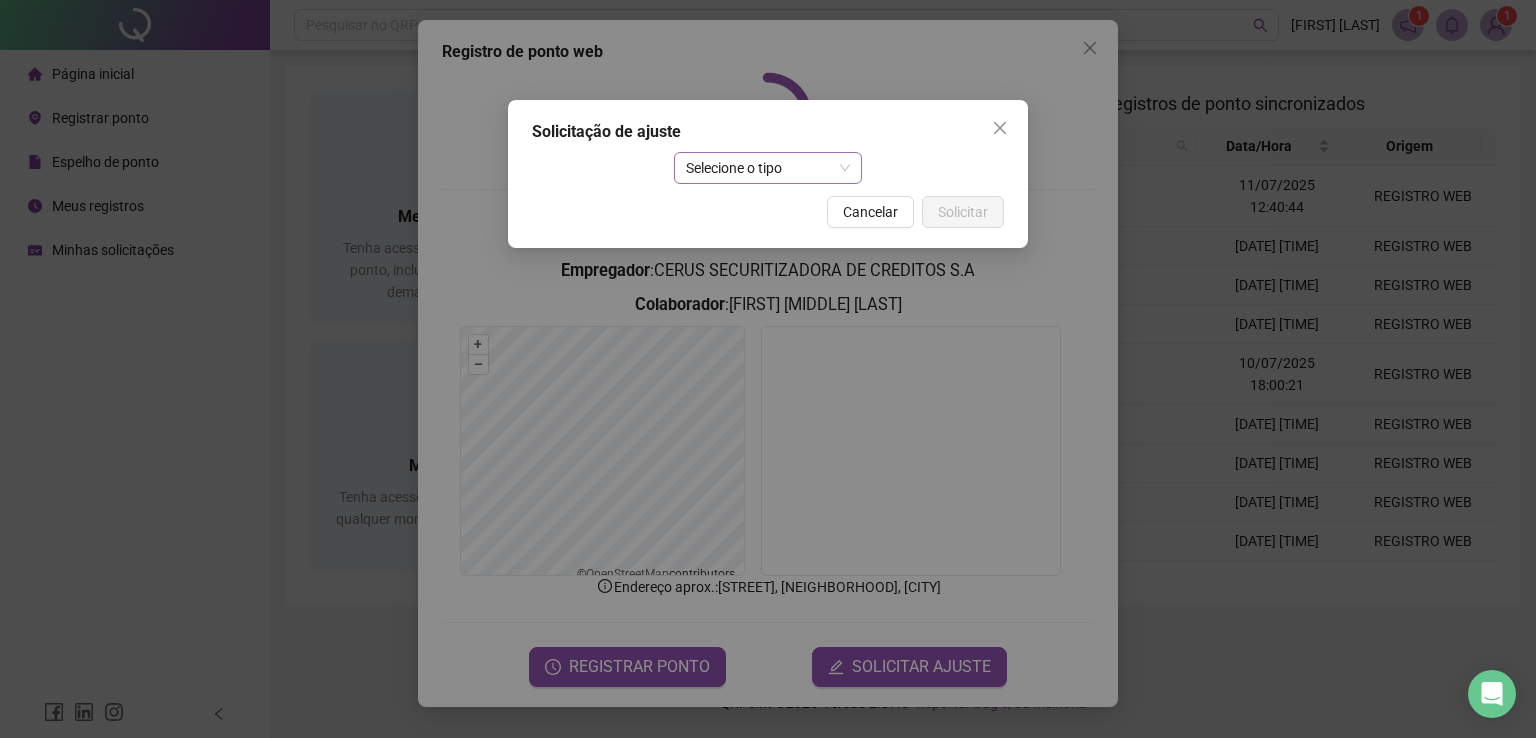 click on "Selecione o tipo" at bounding box center [768, 168] 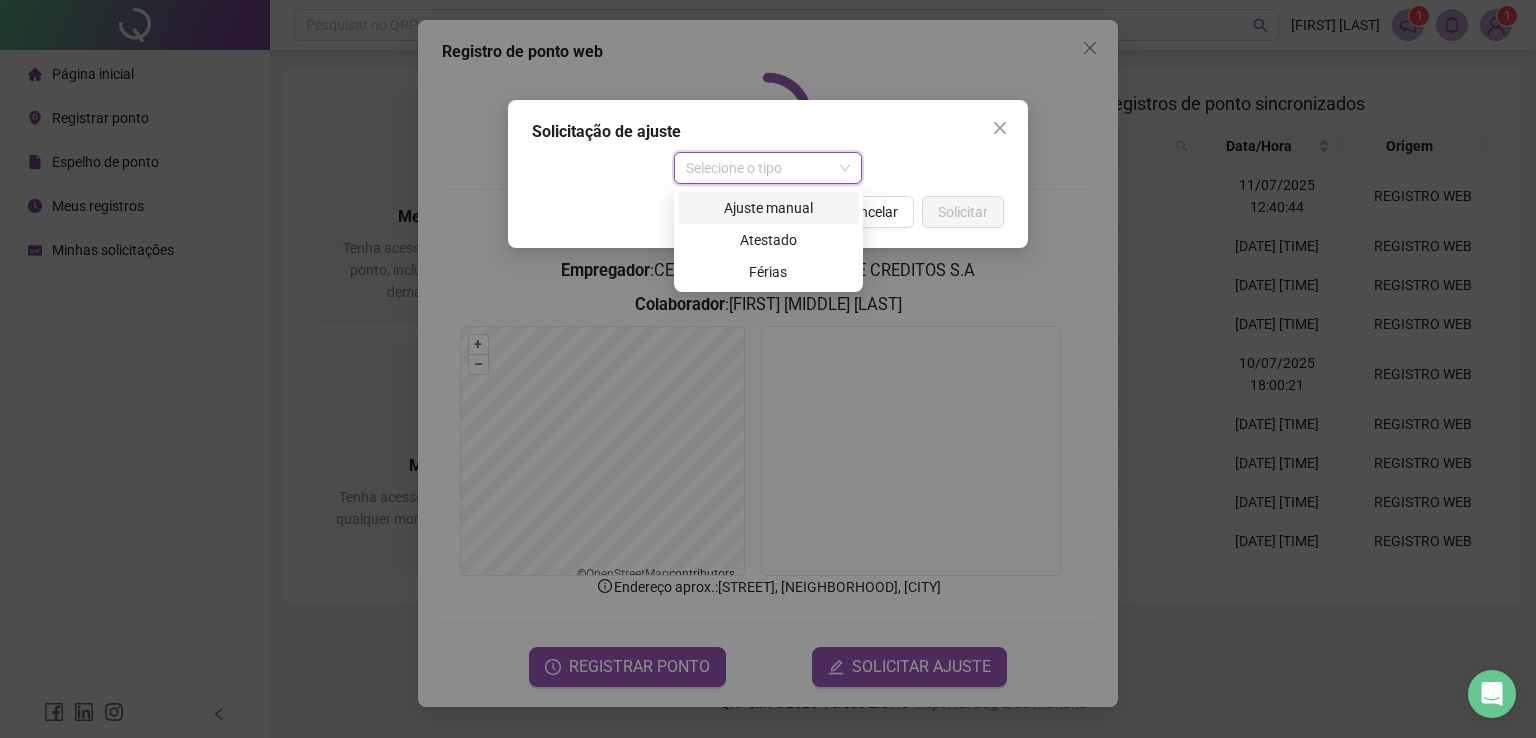 click on "Ajuste manual" at bounding box center [768, 208] 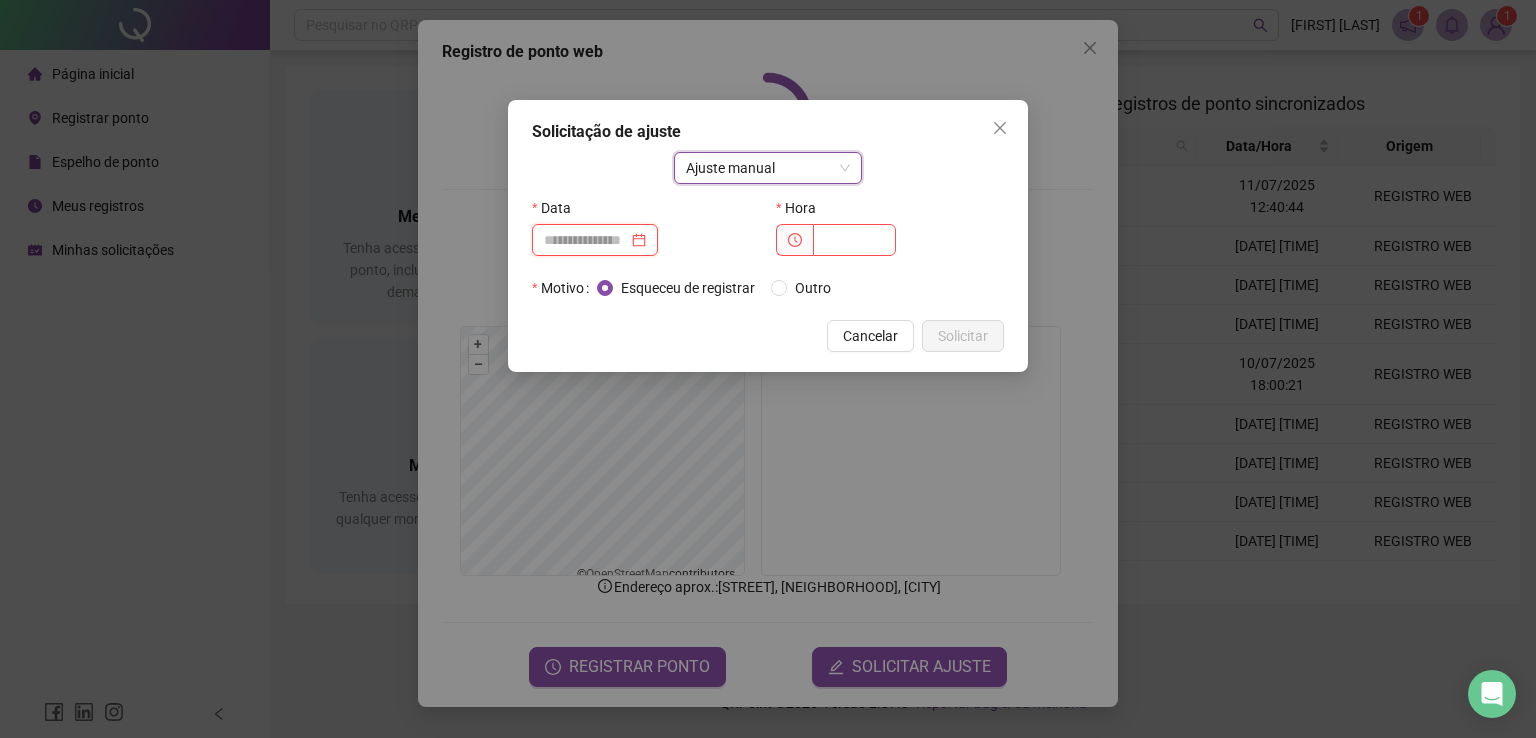 click at bounding box center [586, 240] 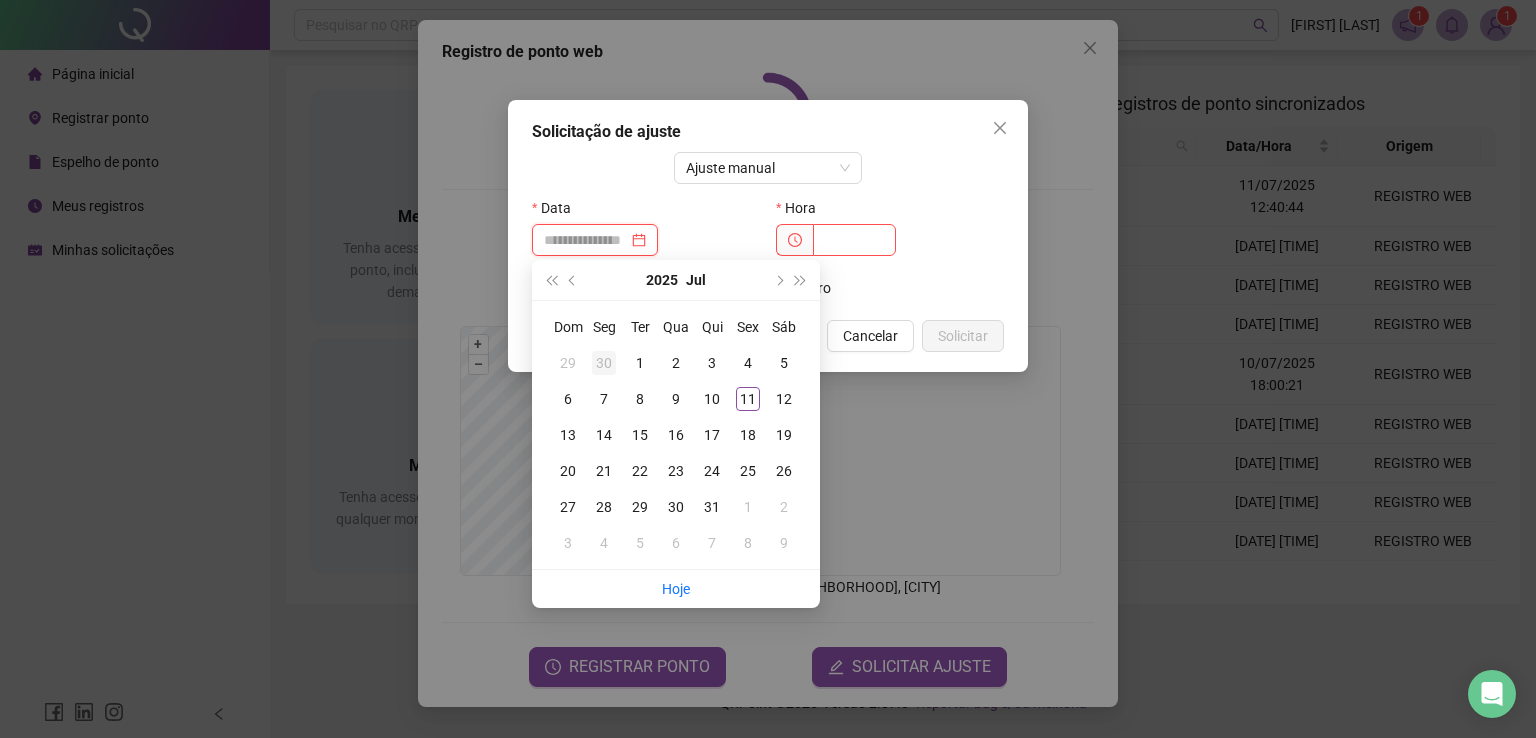 type on "**********" 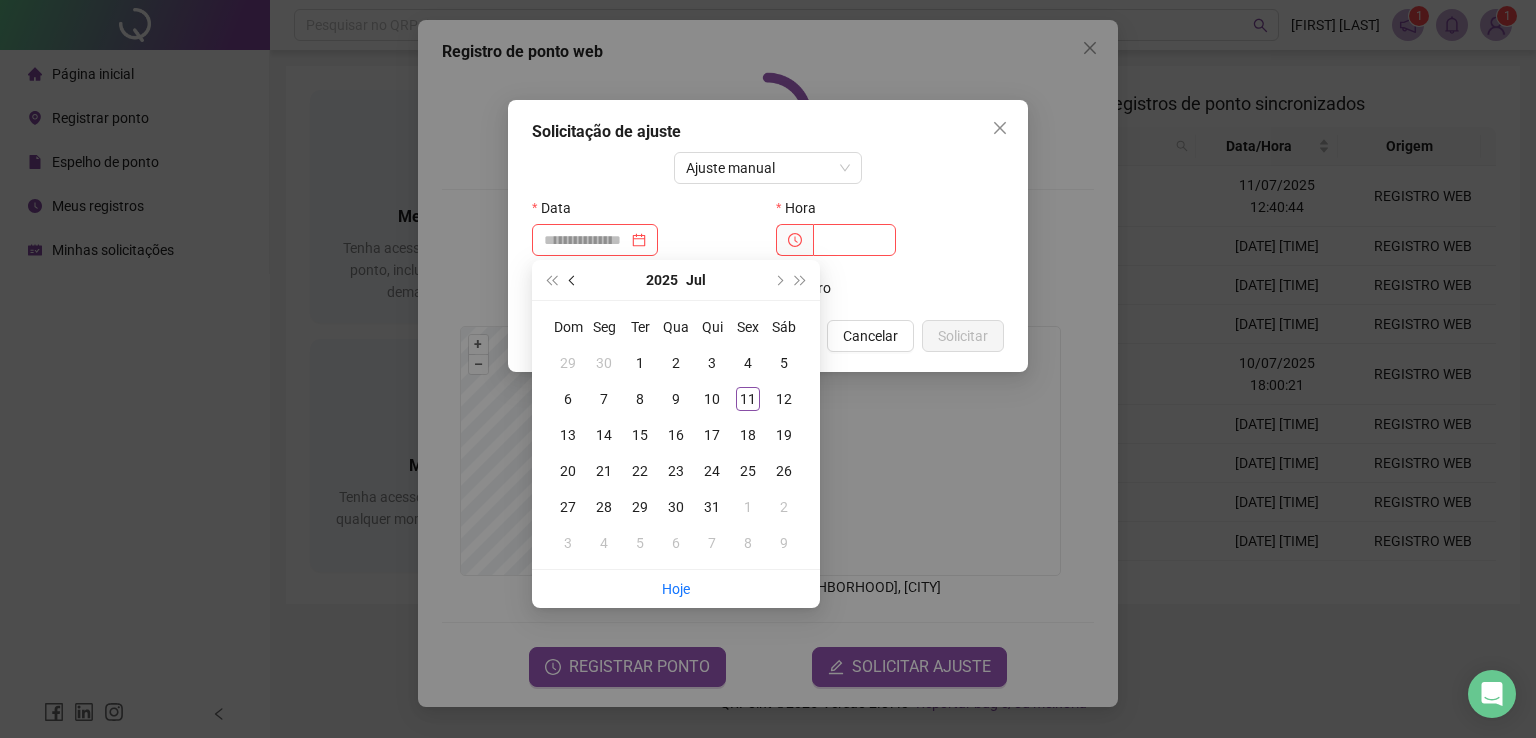 click at bounding box center (573, 280) 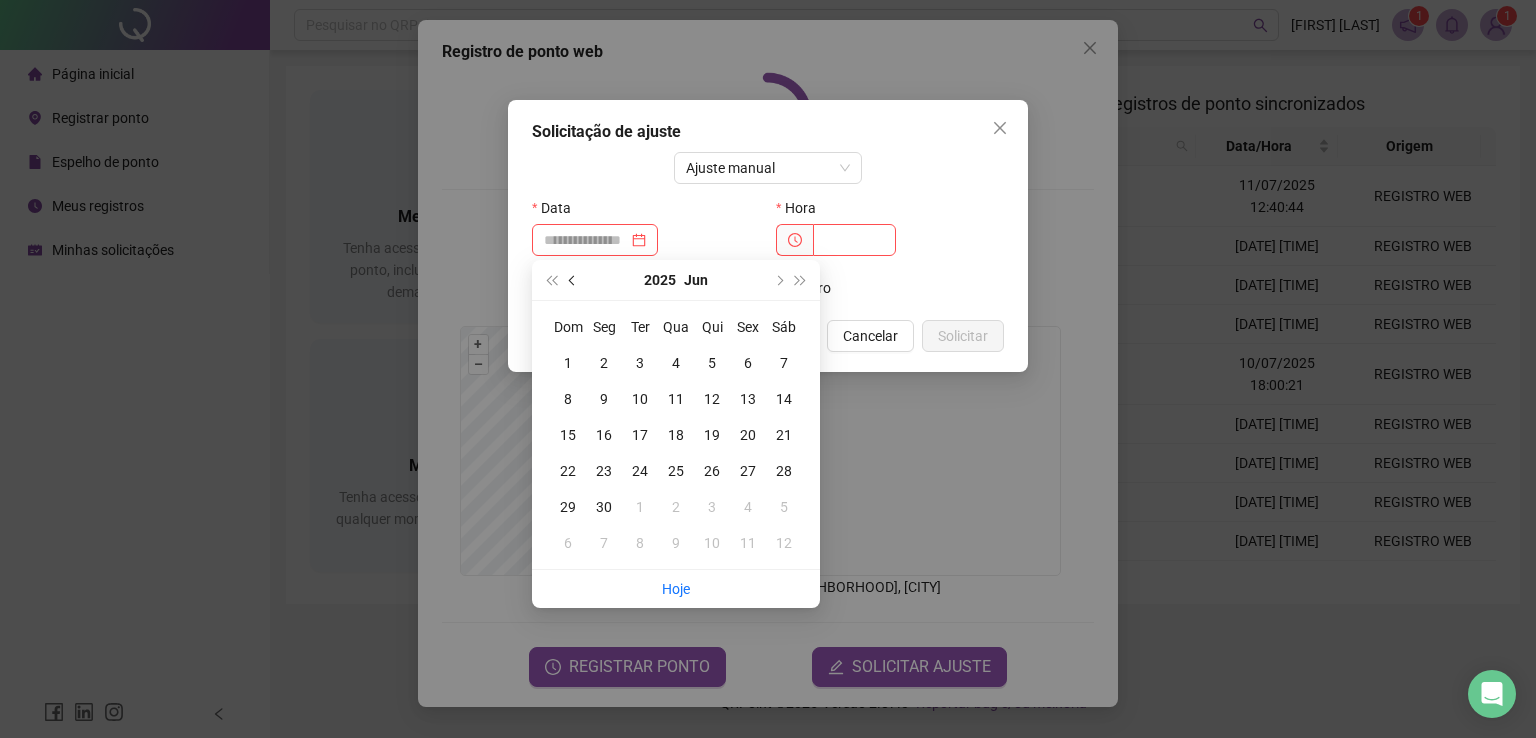 click at bounding box center [573, 280] 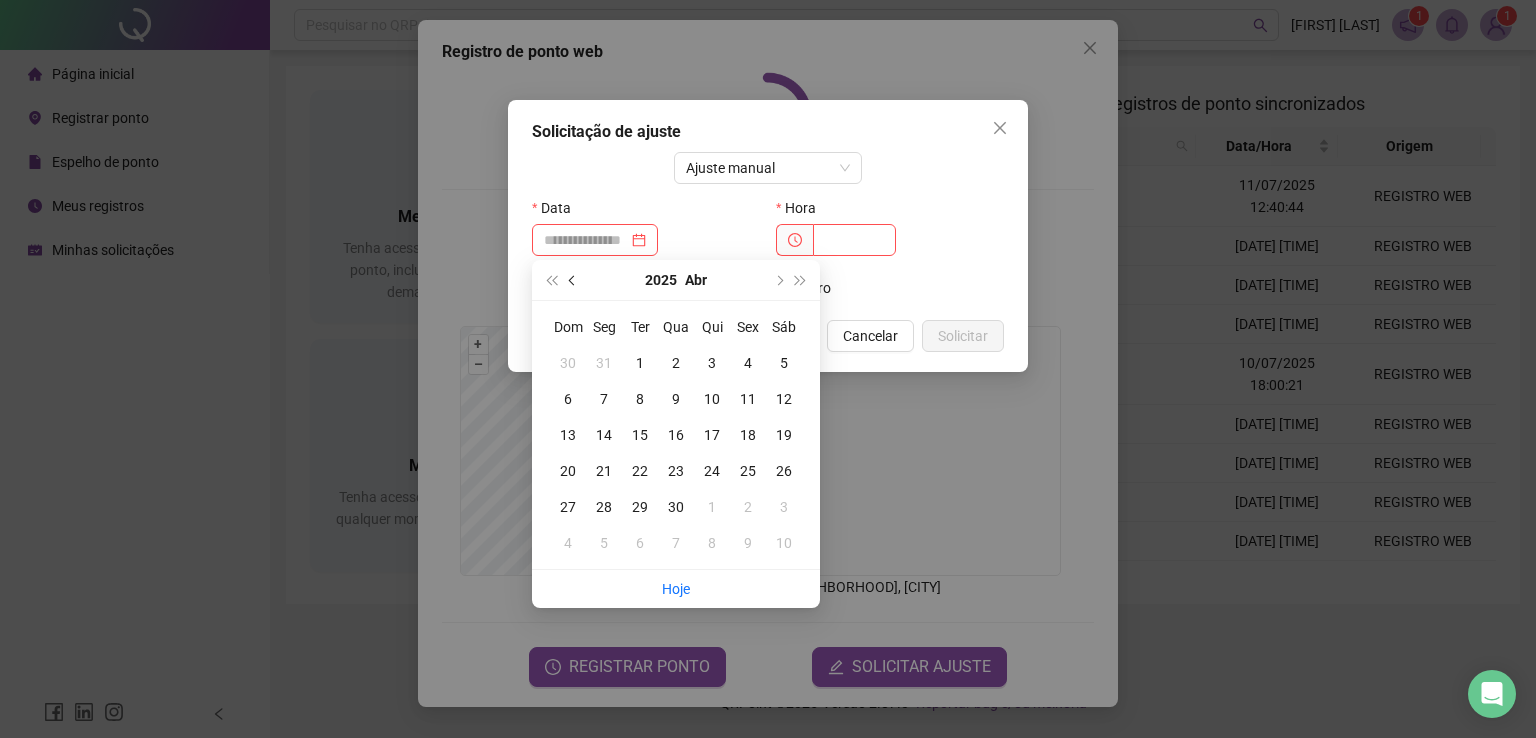 click at bounding box center (573, 280) 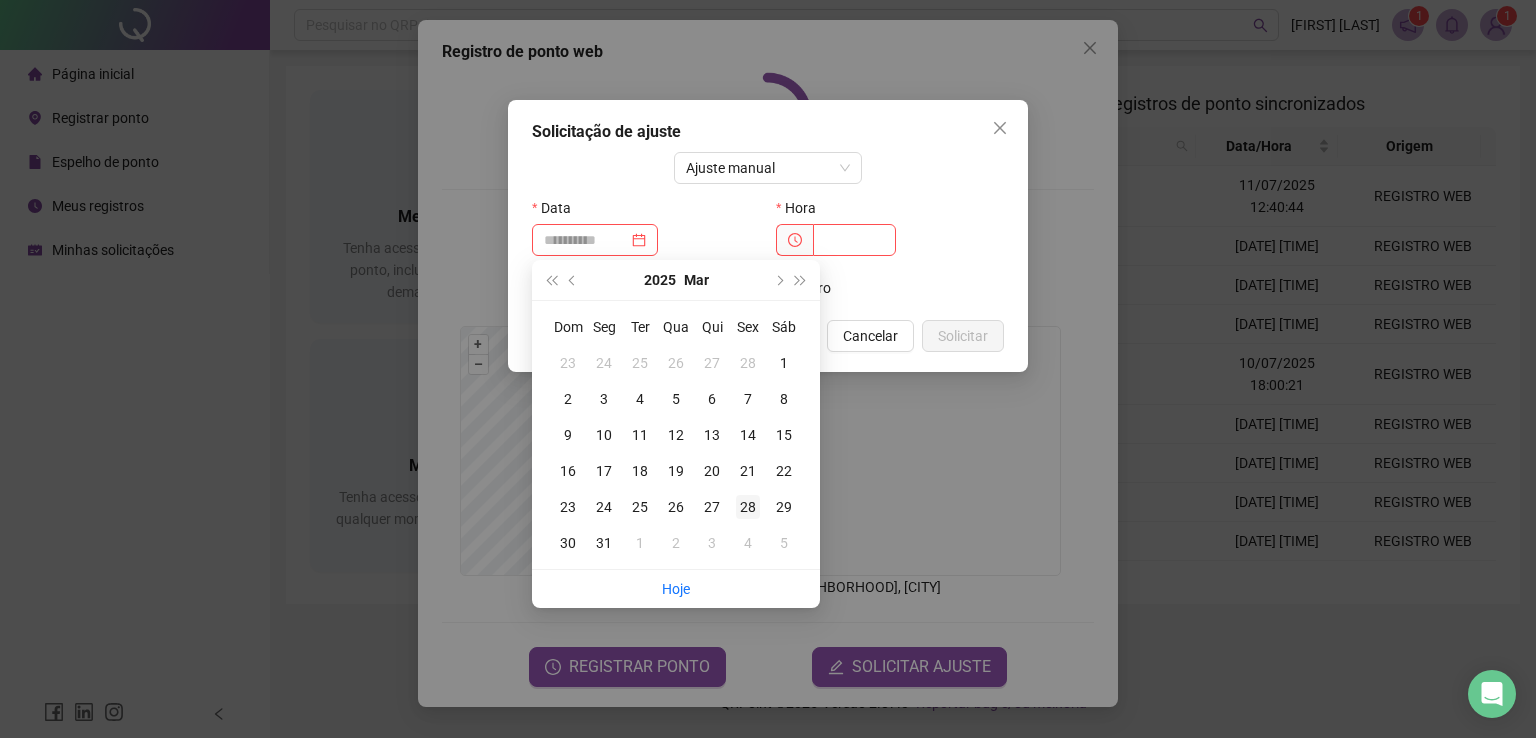 type on "**********" 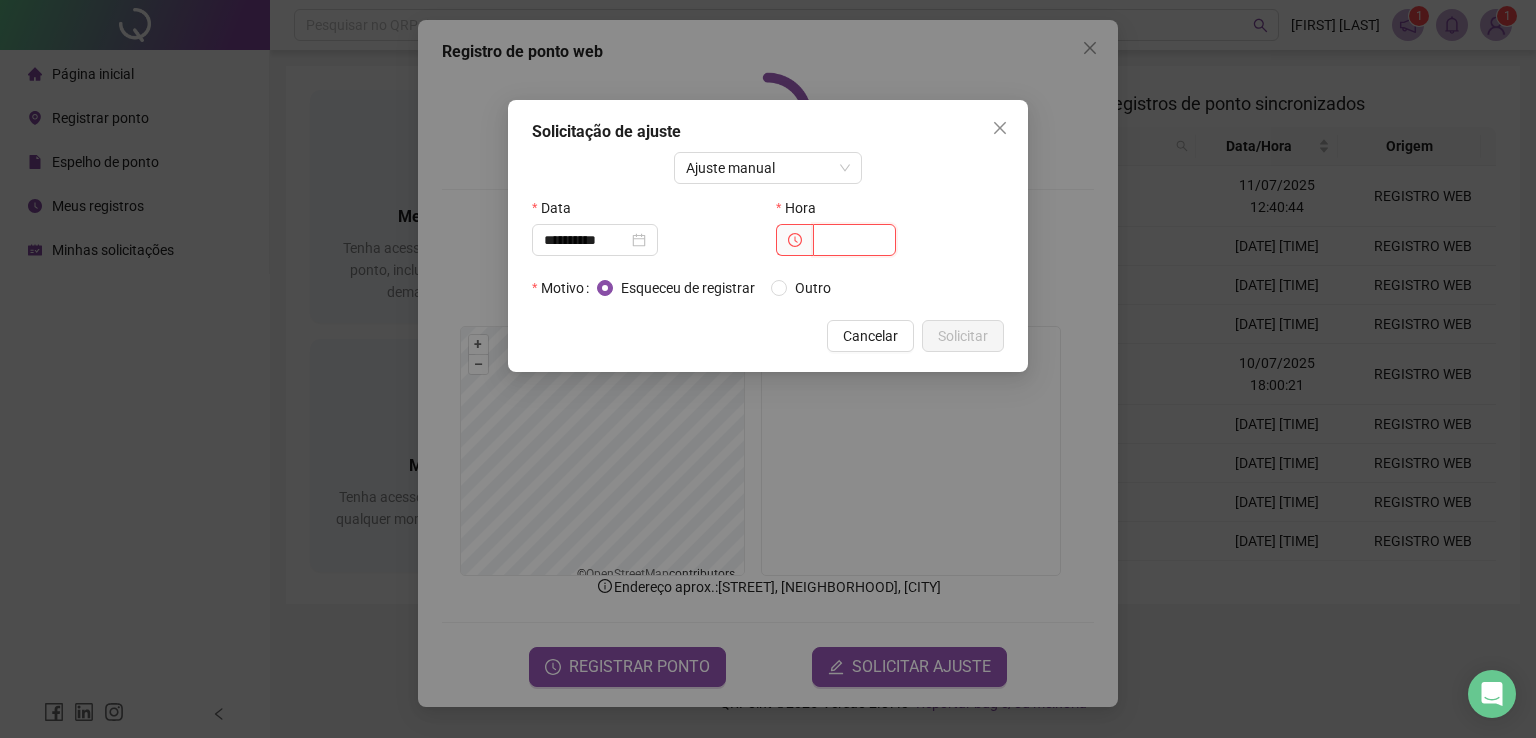 click at bounding box center [854, 240] 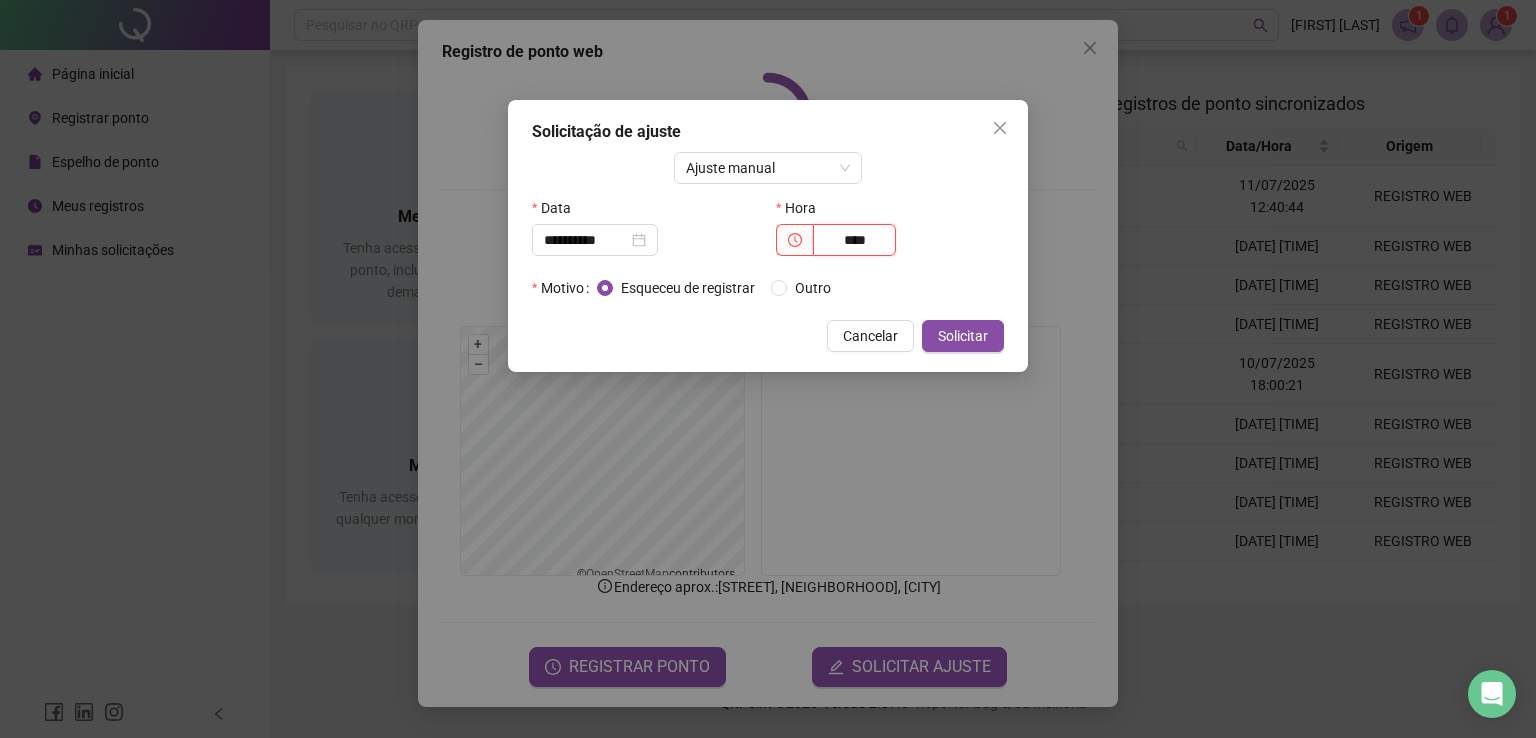 click on "****" at bounding box center (854, 240) 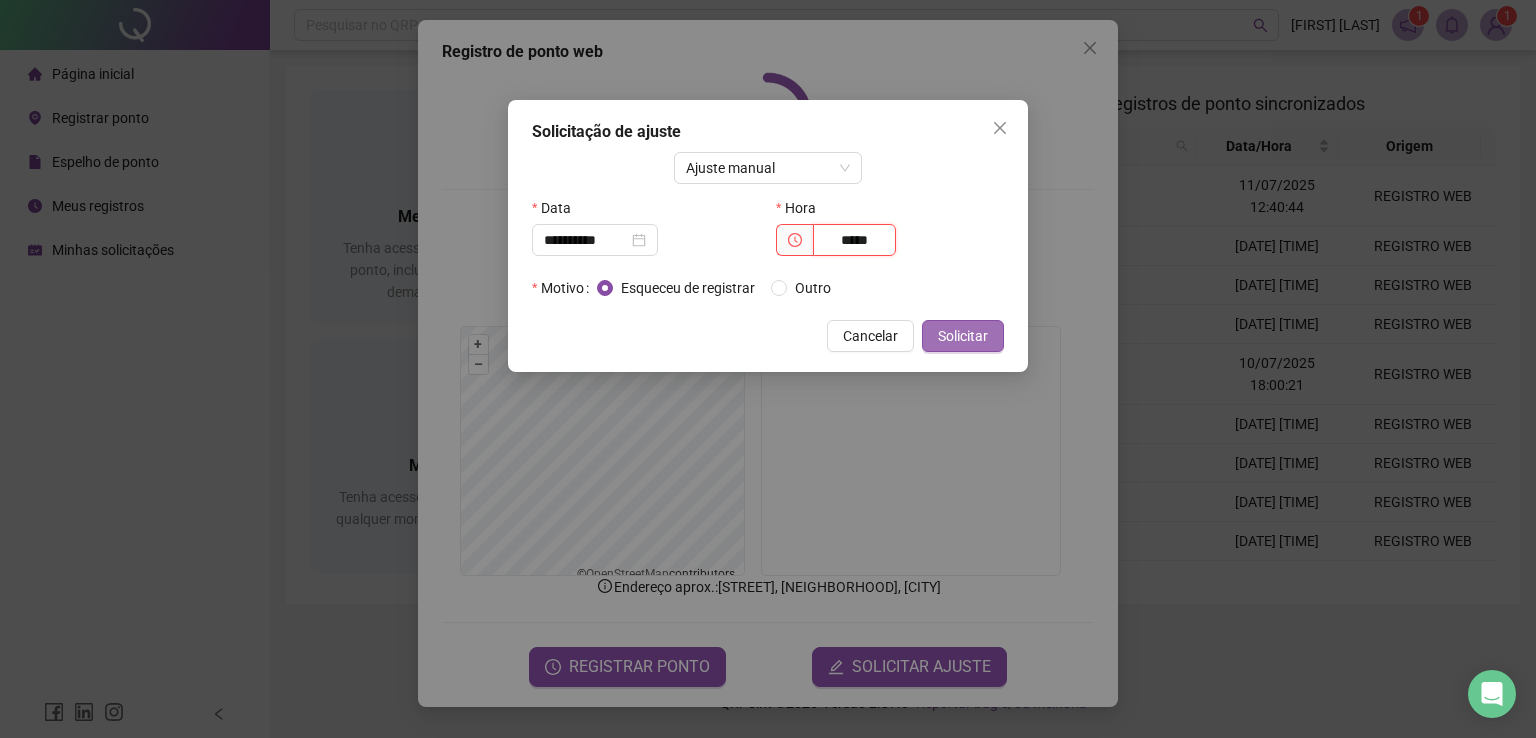 type on "*****" 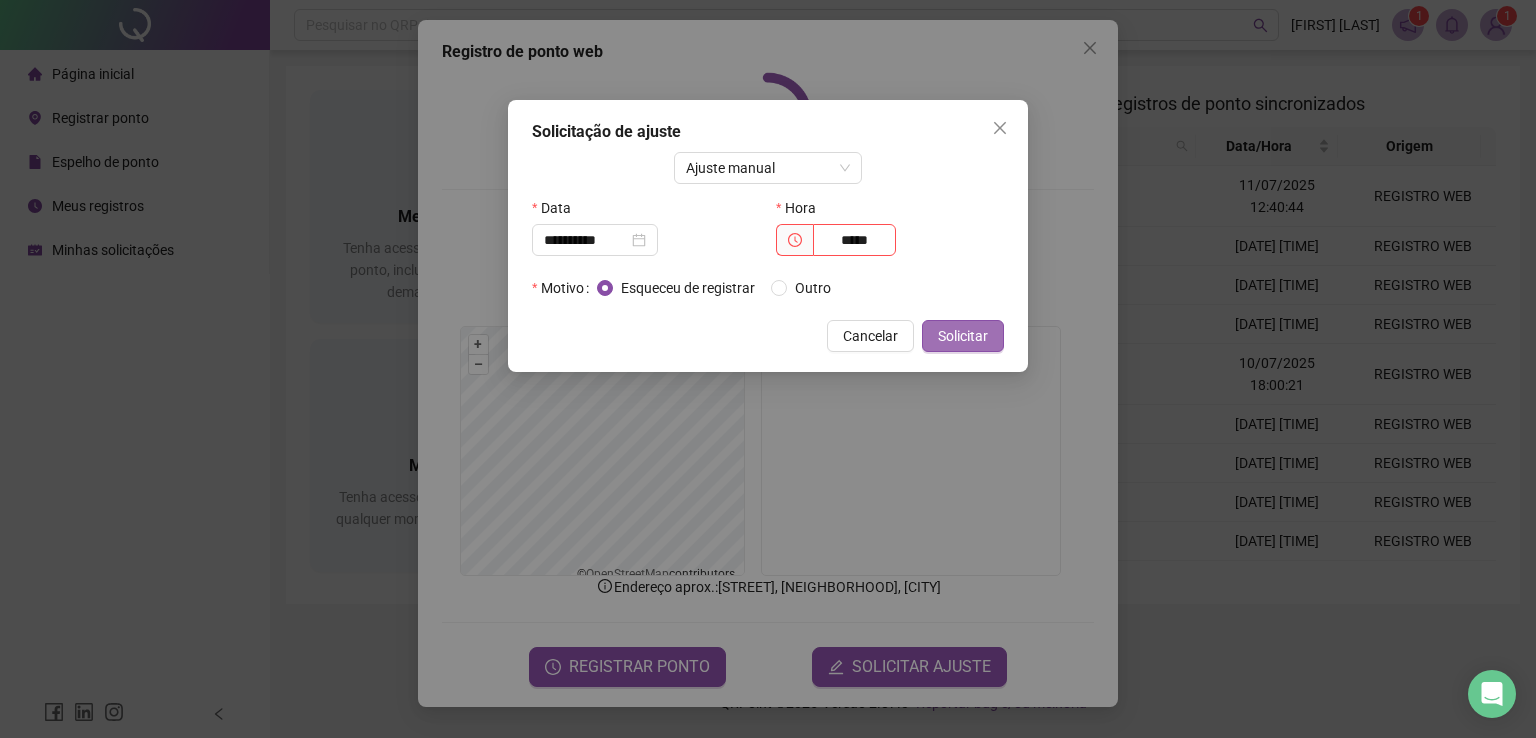 click on "Solicitar" at bounding box center (963, 336) 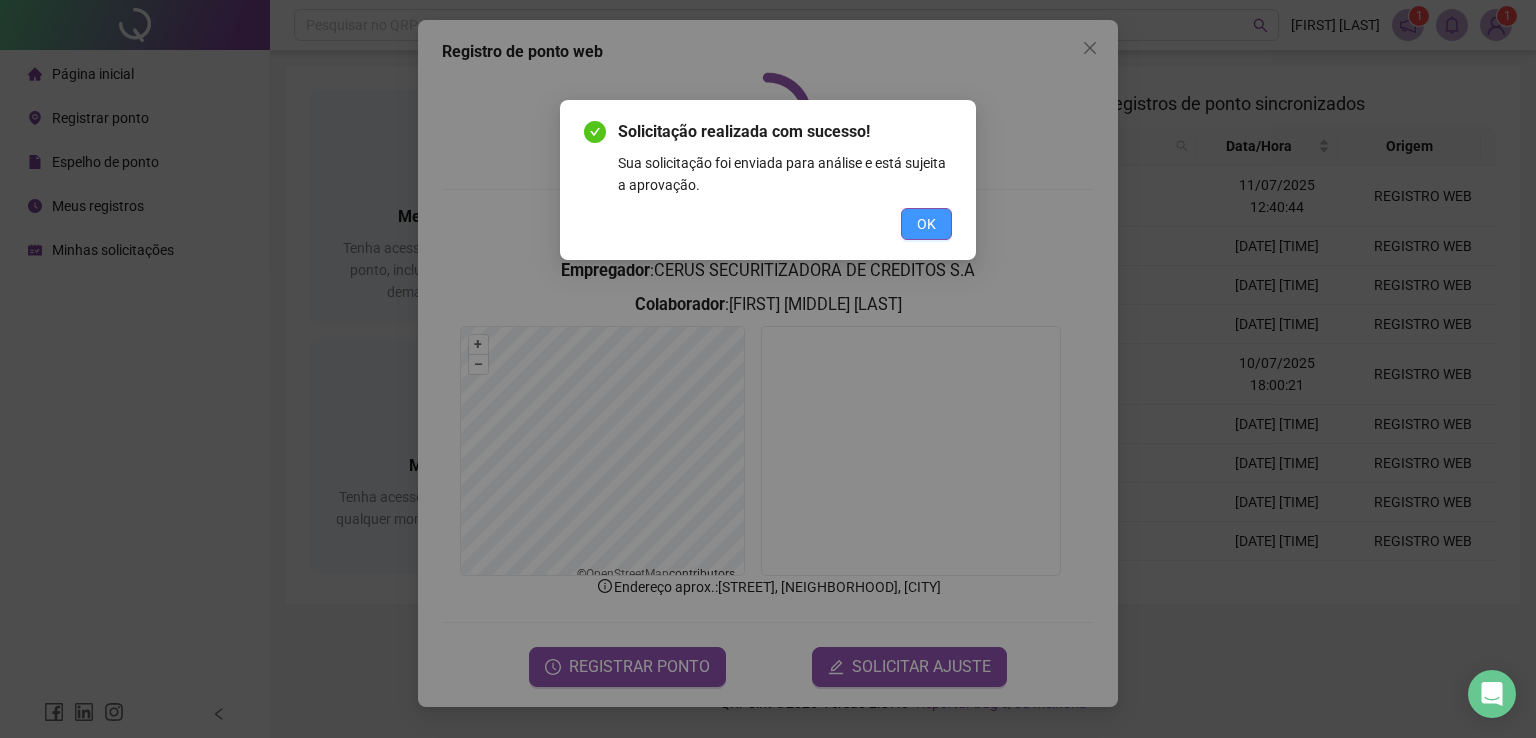 click on "OK" at bounding box center (926, 224) 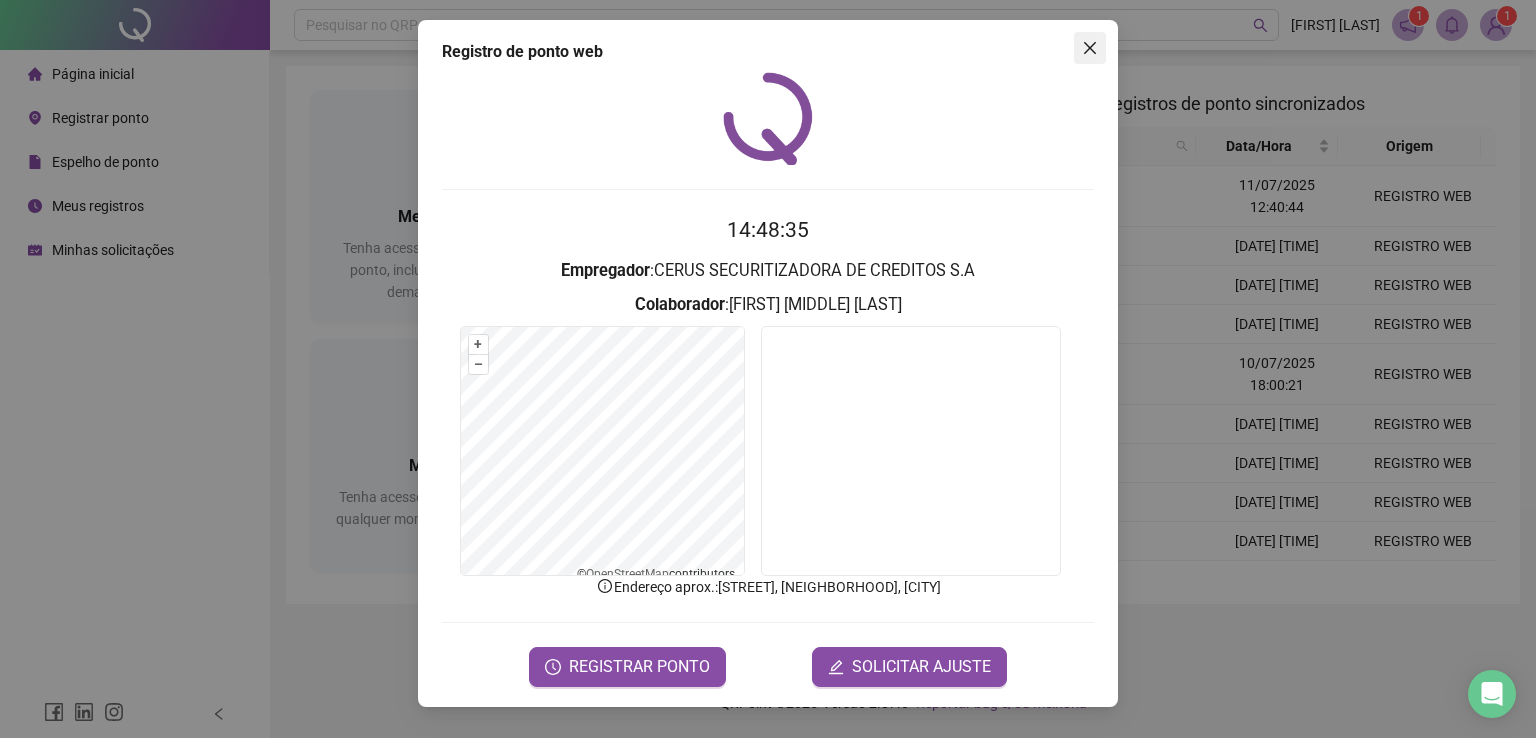 click 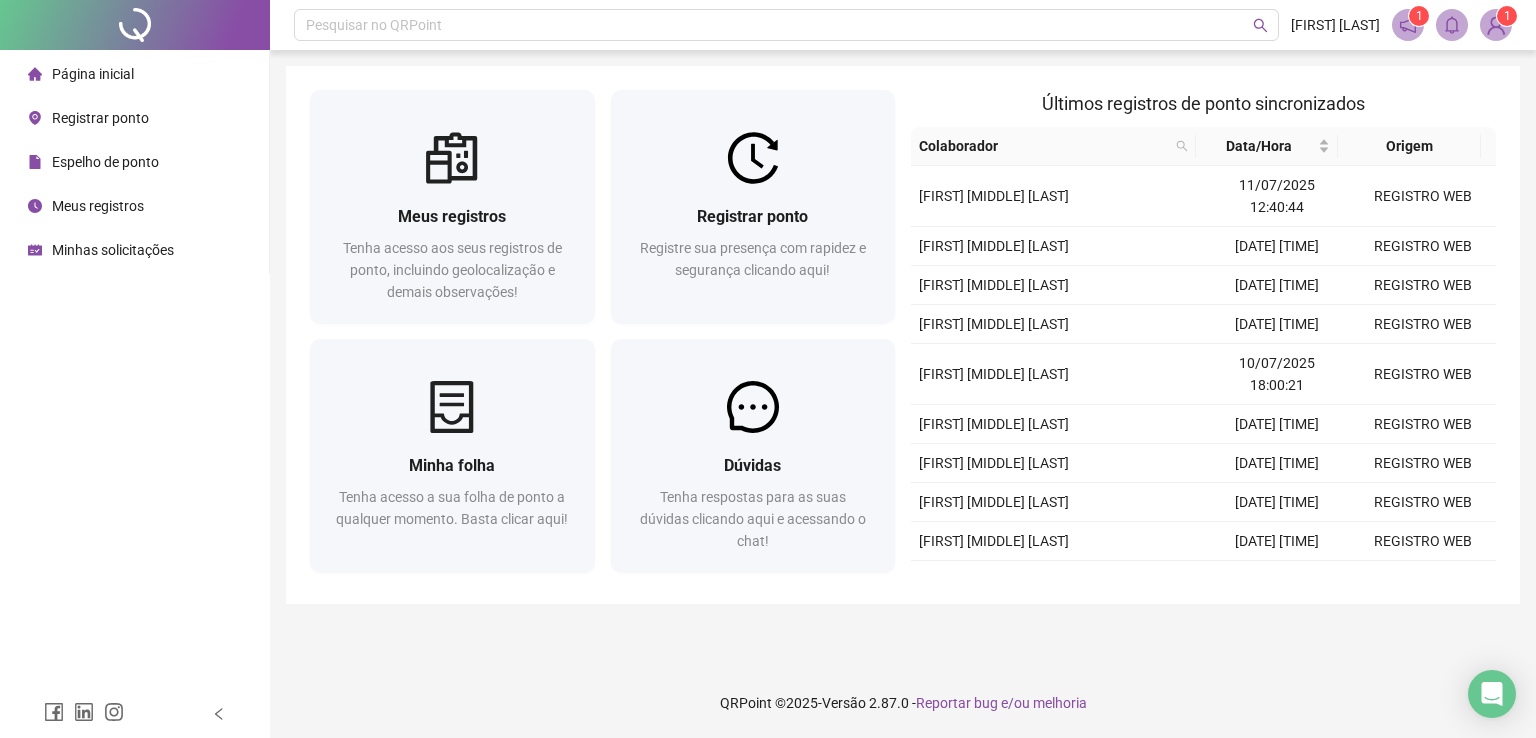 click on "Espelho de ponto" at bounding box center [93, 162] 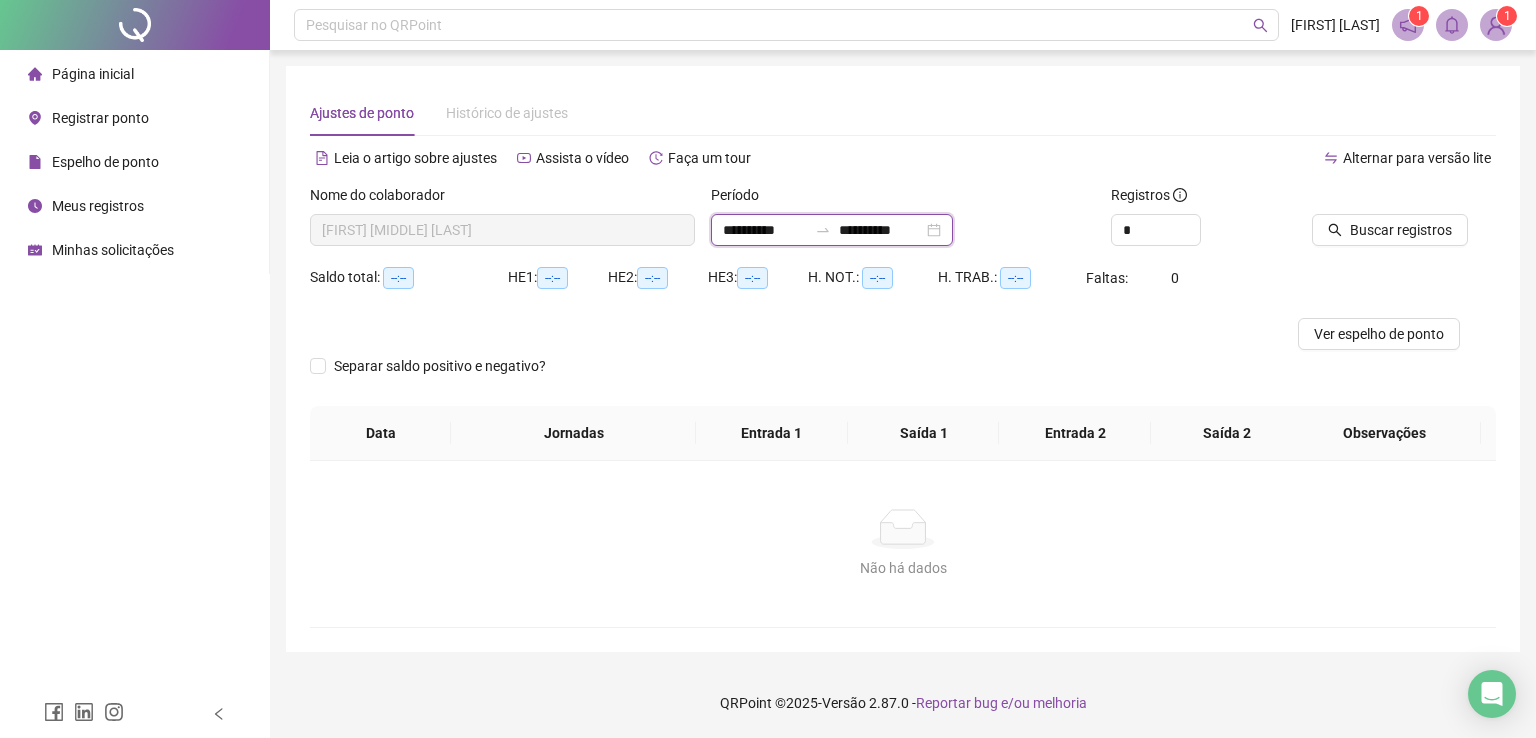 click on "**********" at bounding box center [765, 230] 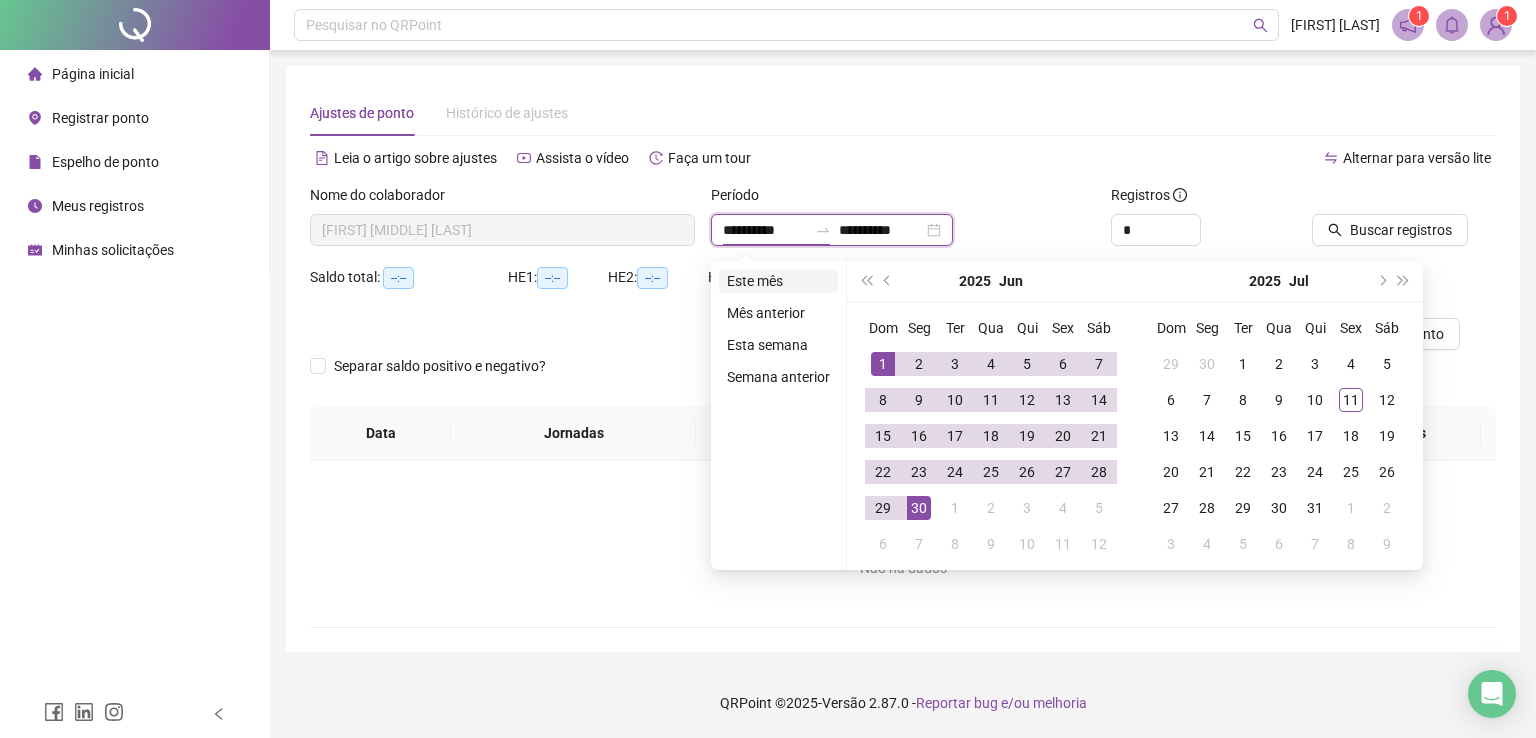 type on "**********" 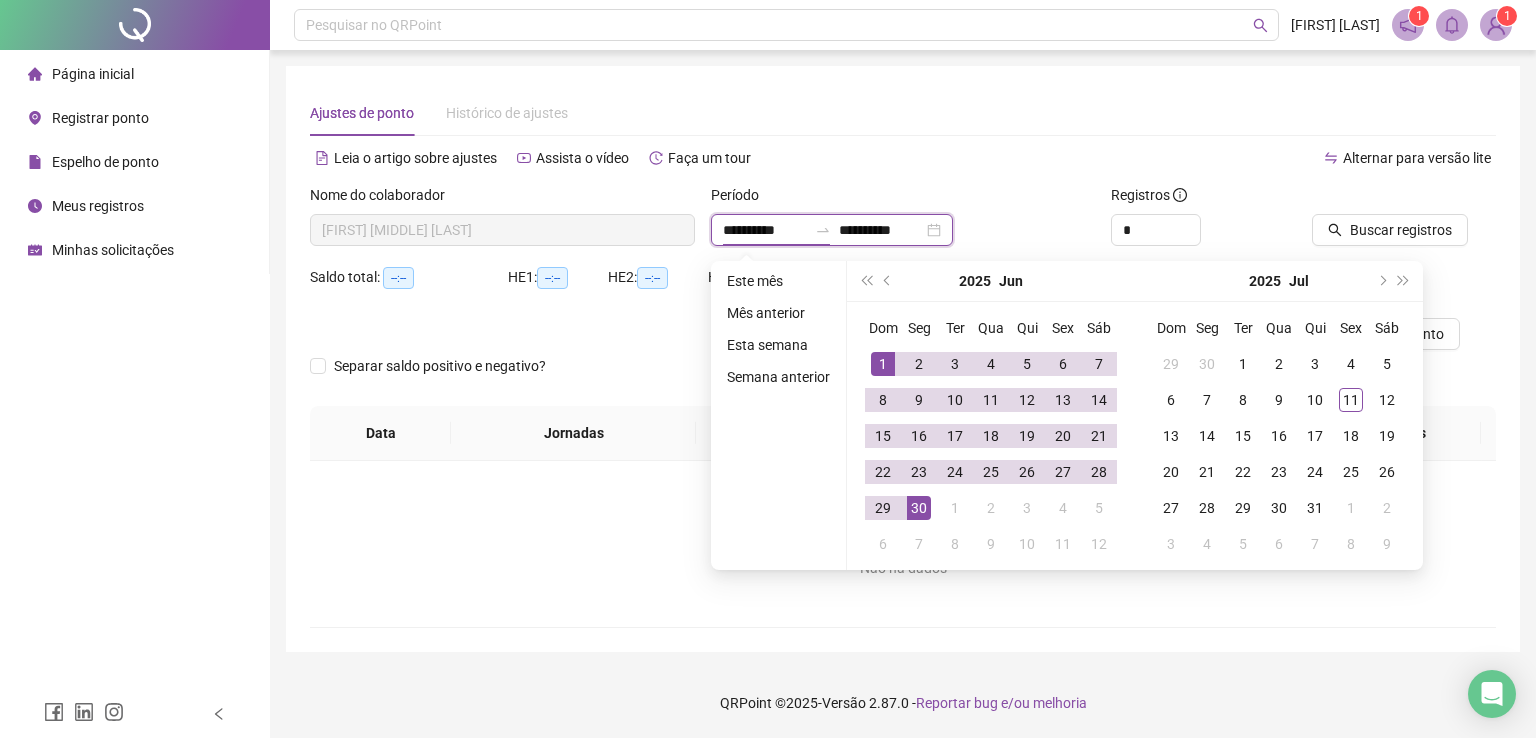 type on "**********" 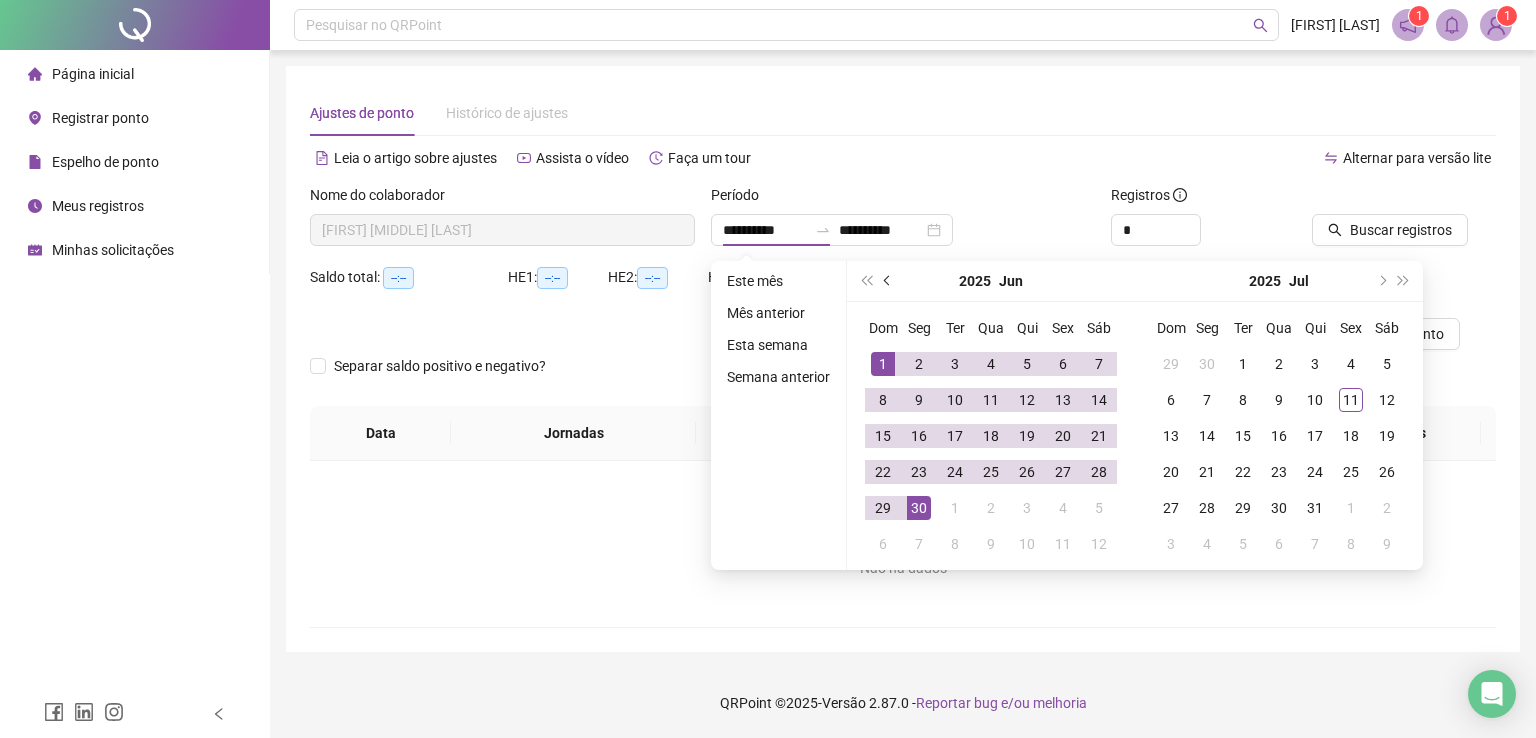 click at bounding box center [888, 281] 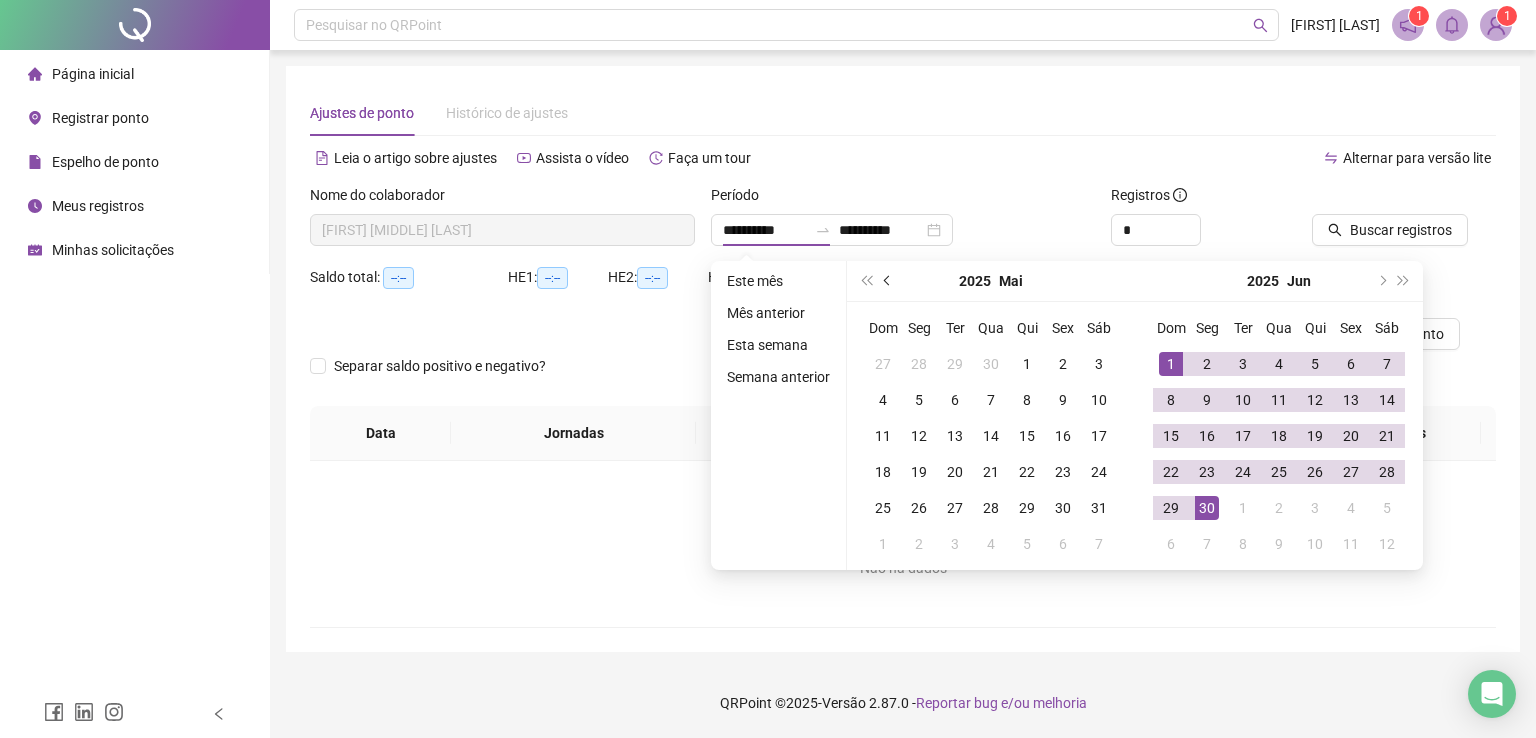 click at bounding box center (888, 281) 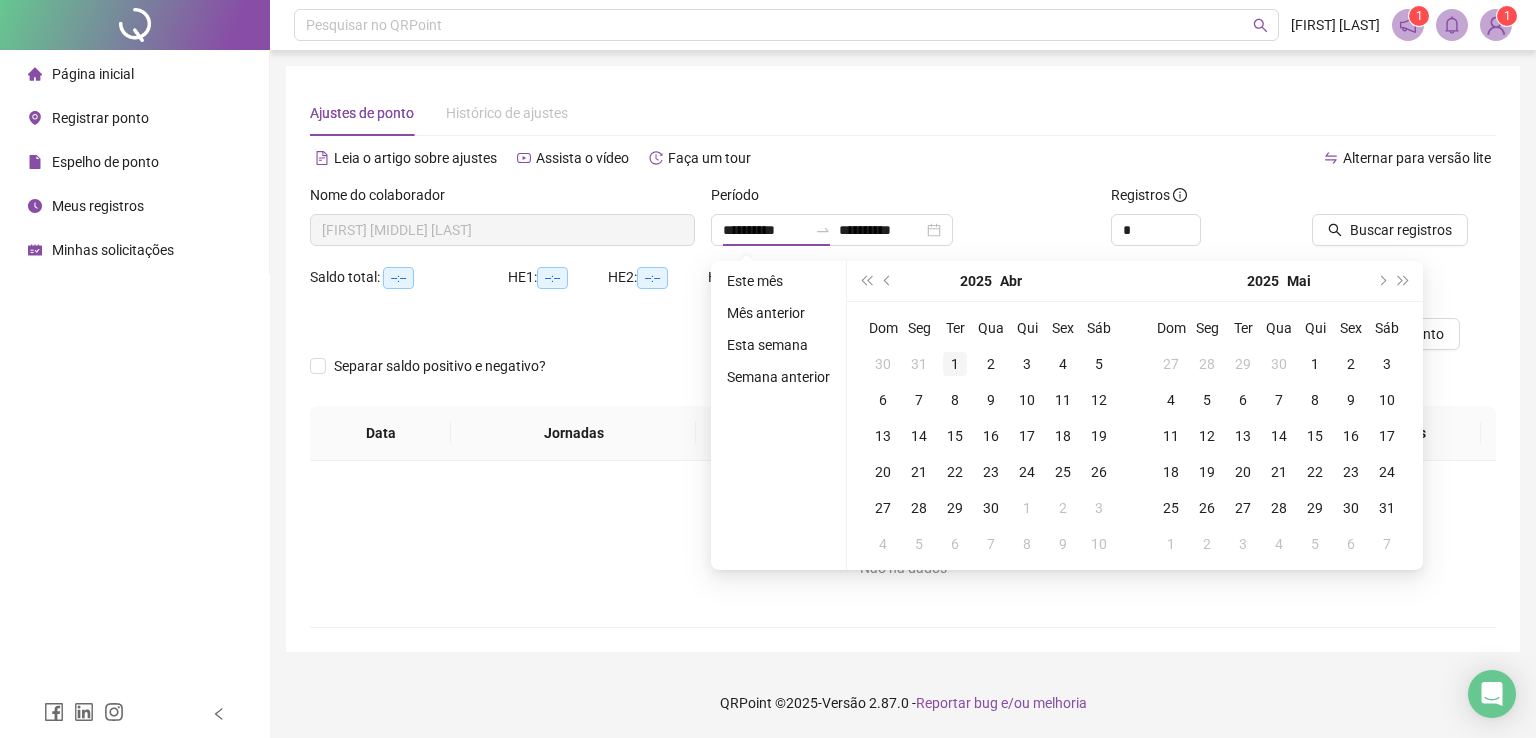 type on "**********" 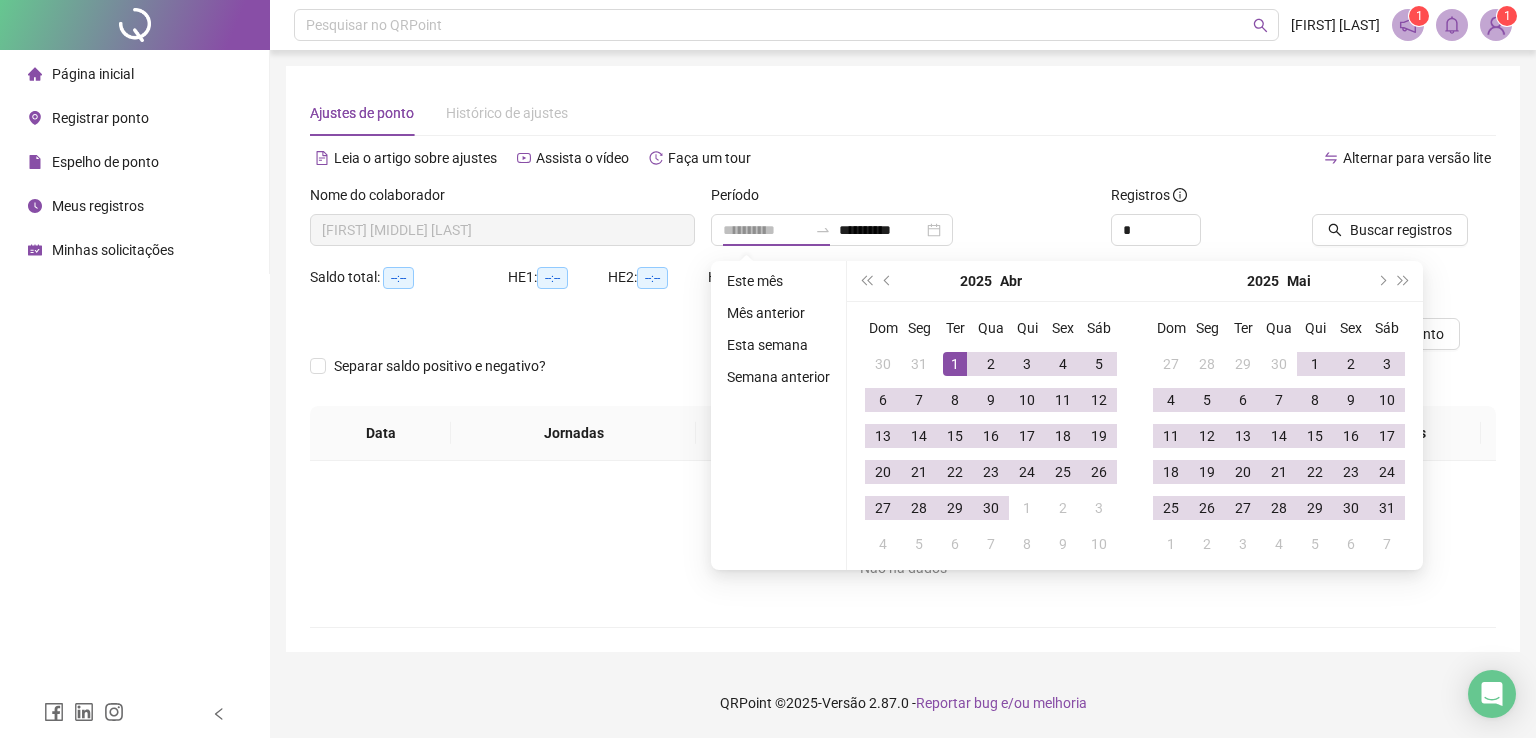 click on "1" at bounding box center (955, 364) 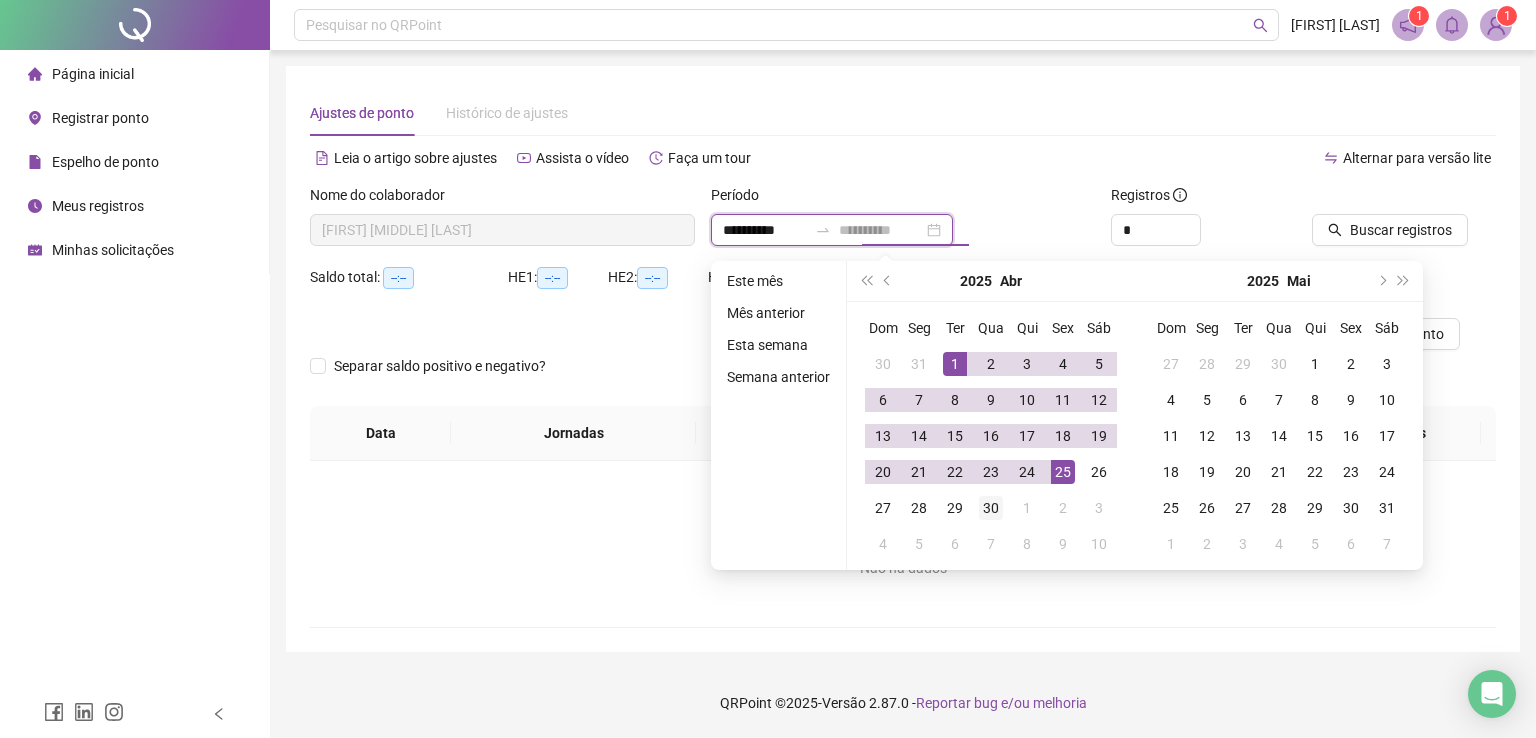 type on "**********" 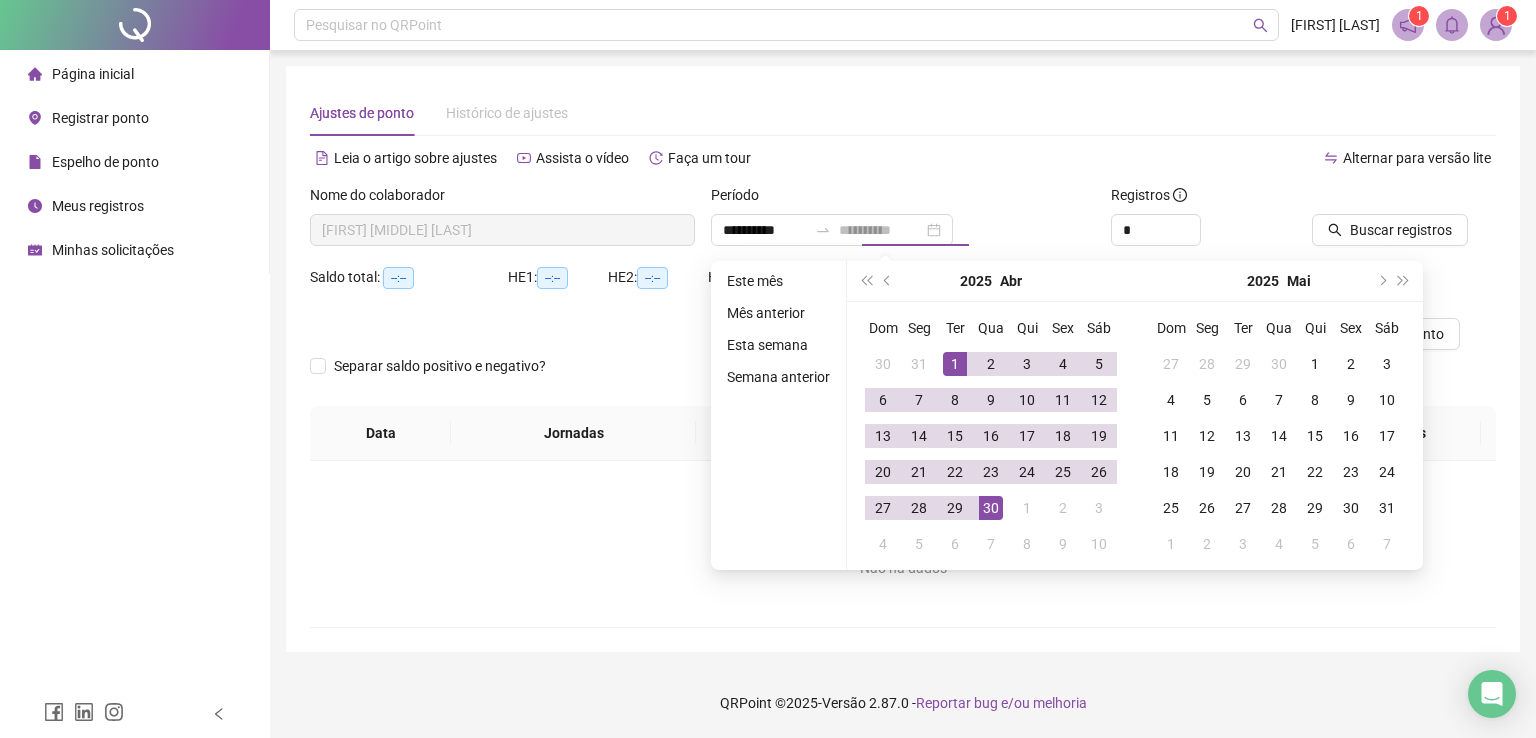click on "30" at bounding box center [991, 508] 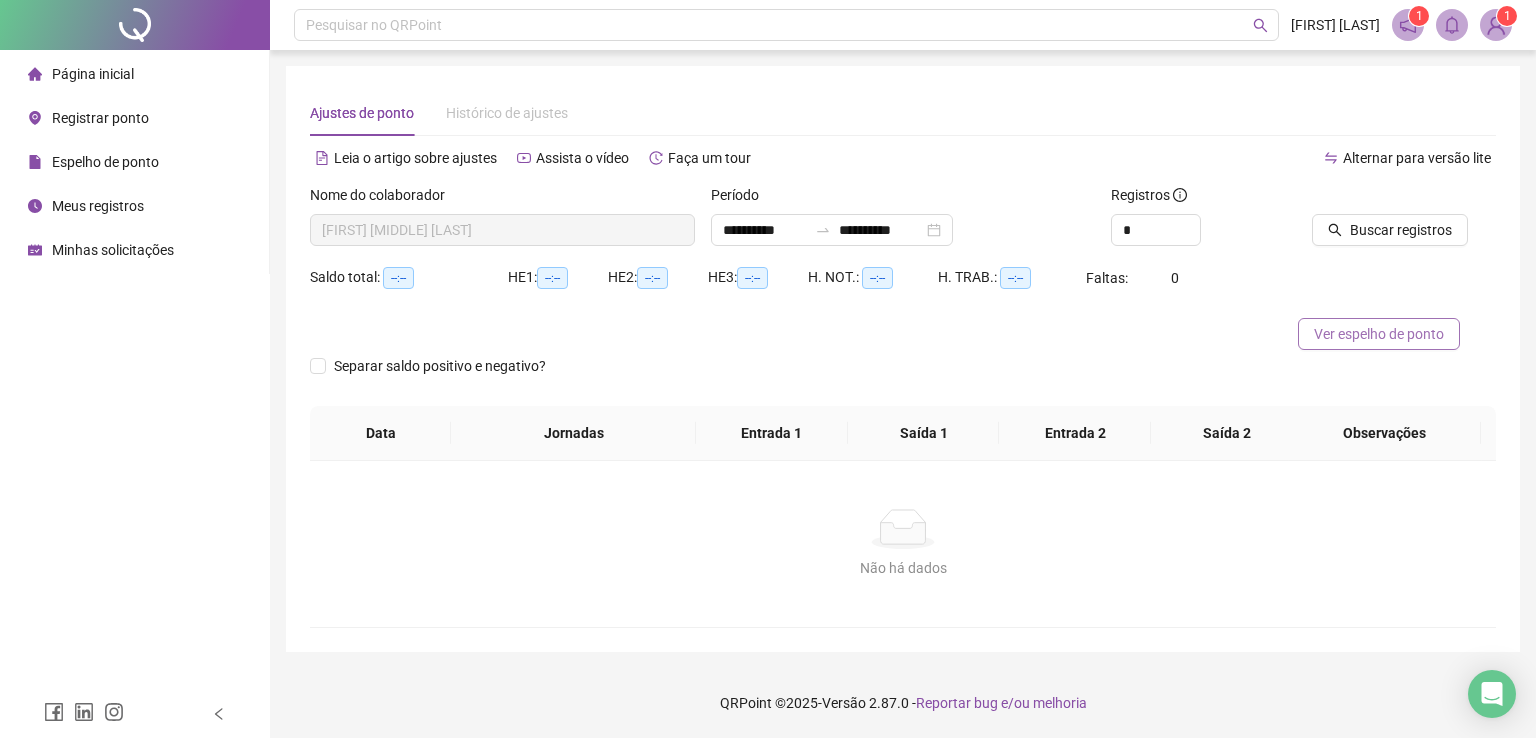 click on "Ver espelho de ponto" at bounding box center [1379, 334] 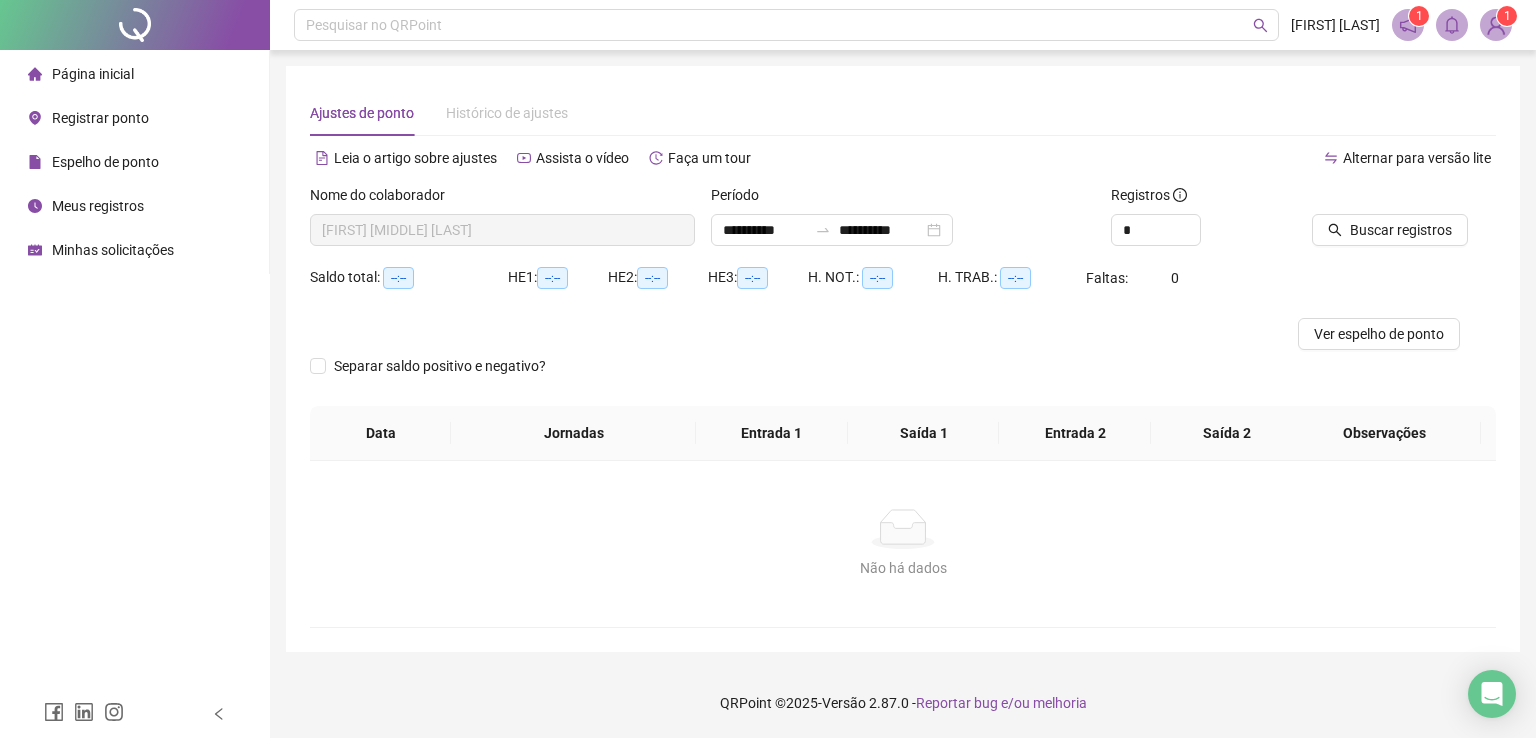 click on "Página inicial" at bounding box center [93, 74] 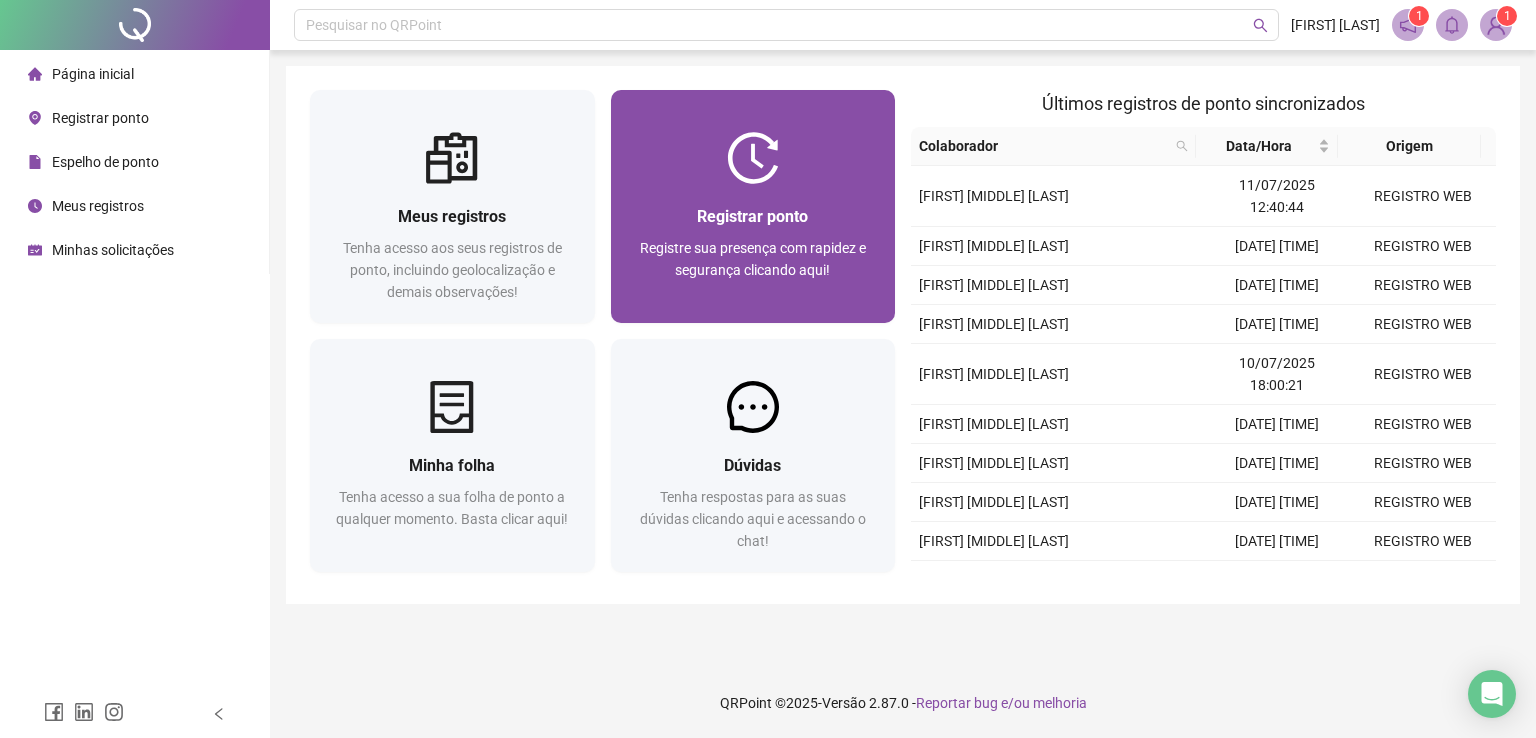 click on "Registrar ponto Registre sua presença com rapidez e segurança clicando aqui!" at bounding box center [753, 253] 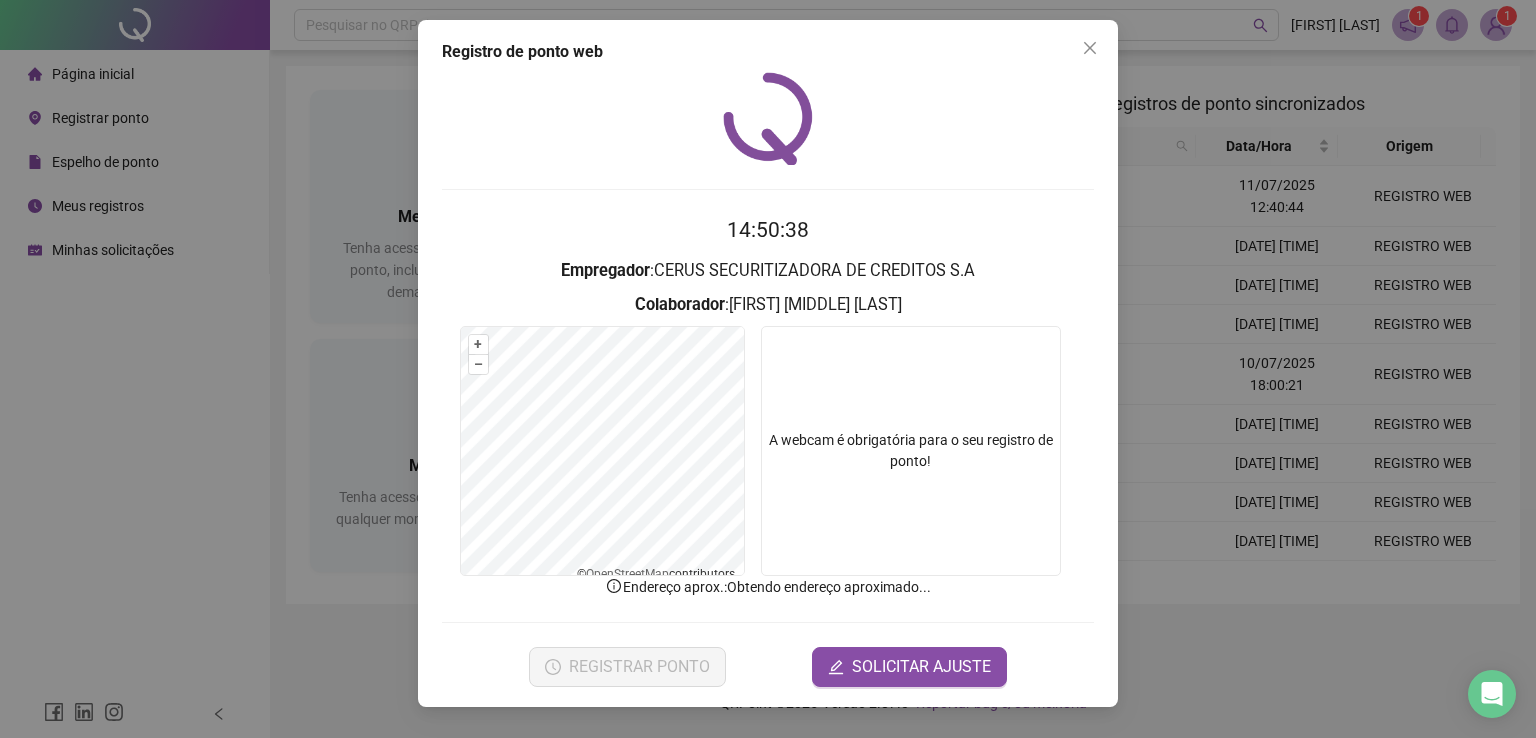 click at bounding box center [911, 451] 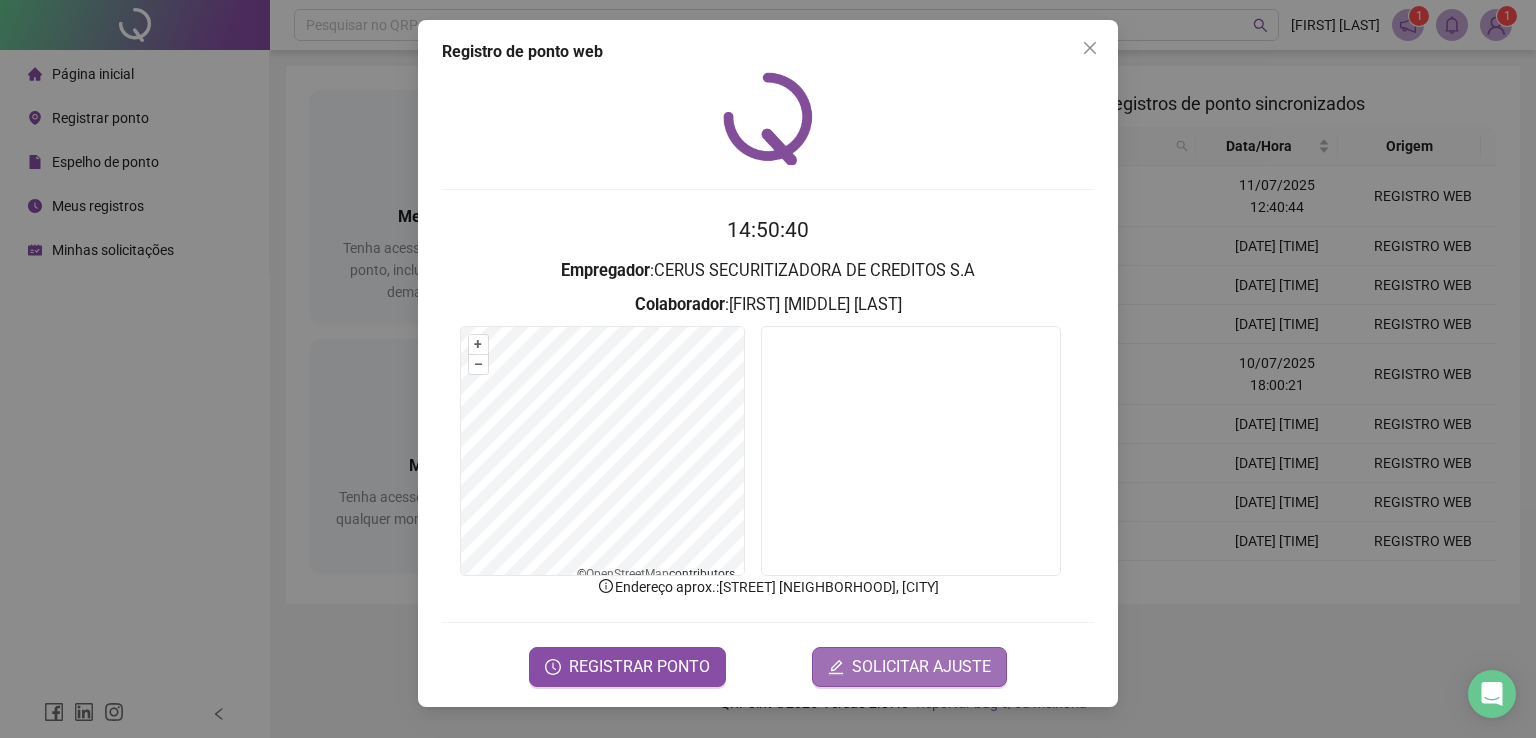 click on "SOLICITAR AJUSTE" at bounding box center (921, 667) 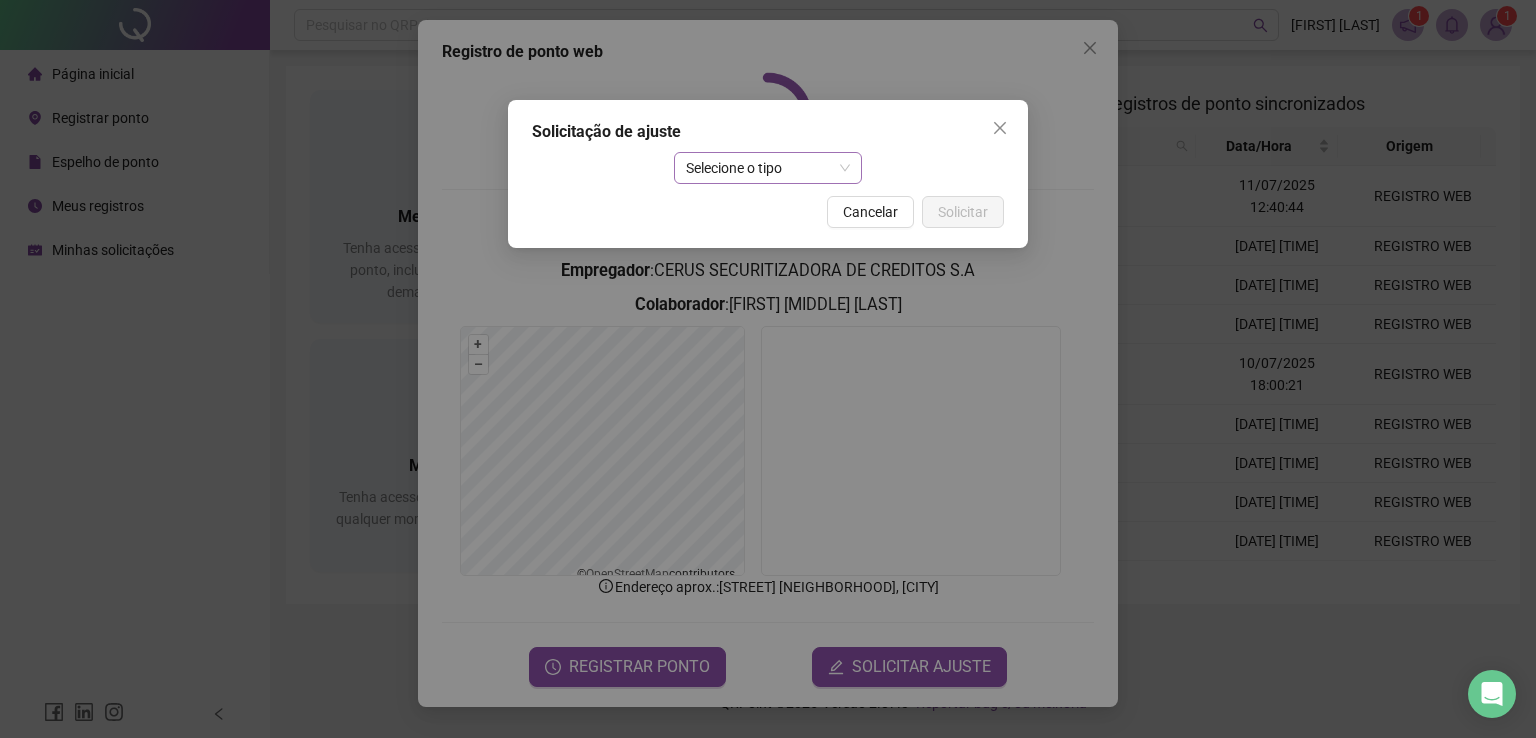 click on "Selecione o tipo" at bounding box center [768, 168] 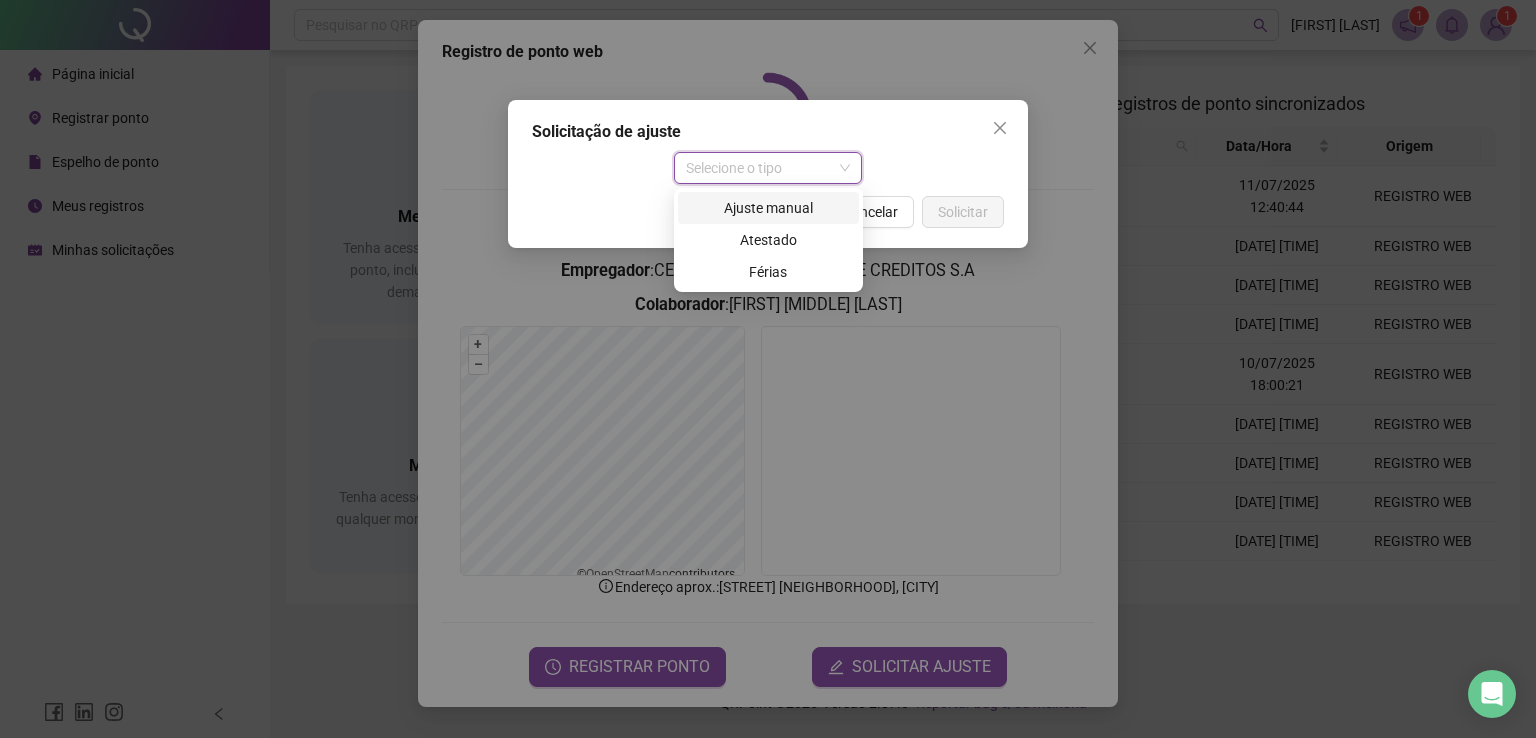 click on "Ajuste manual" at bounding box center [768, 208] 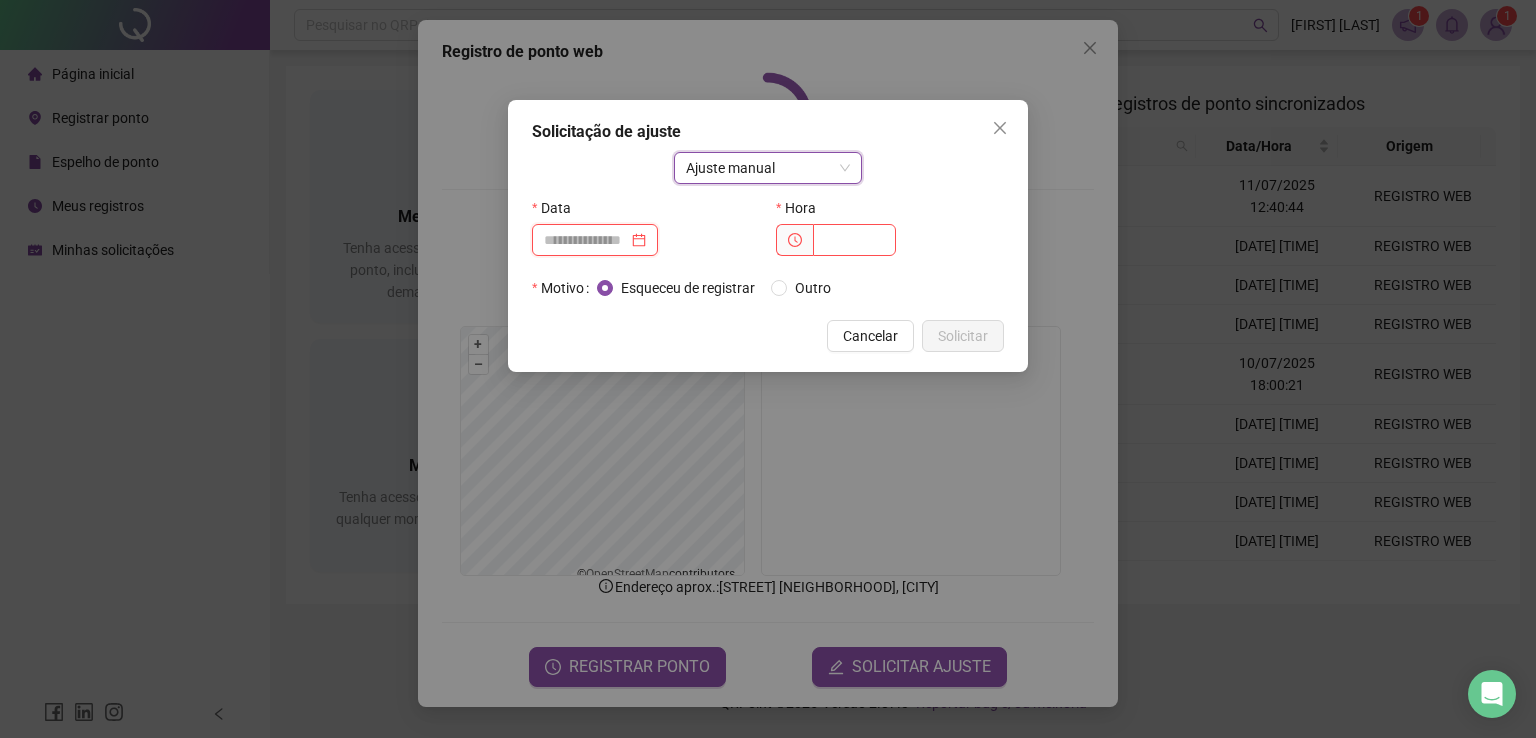 click at bounding box center [586, 240] 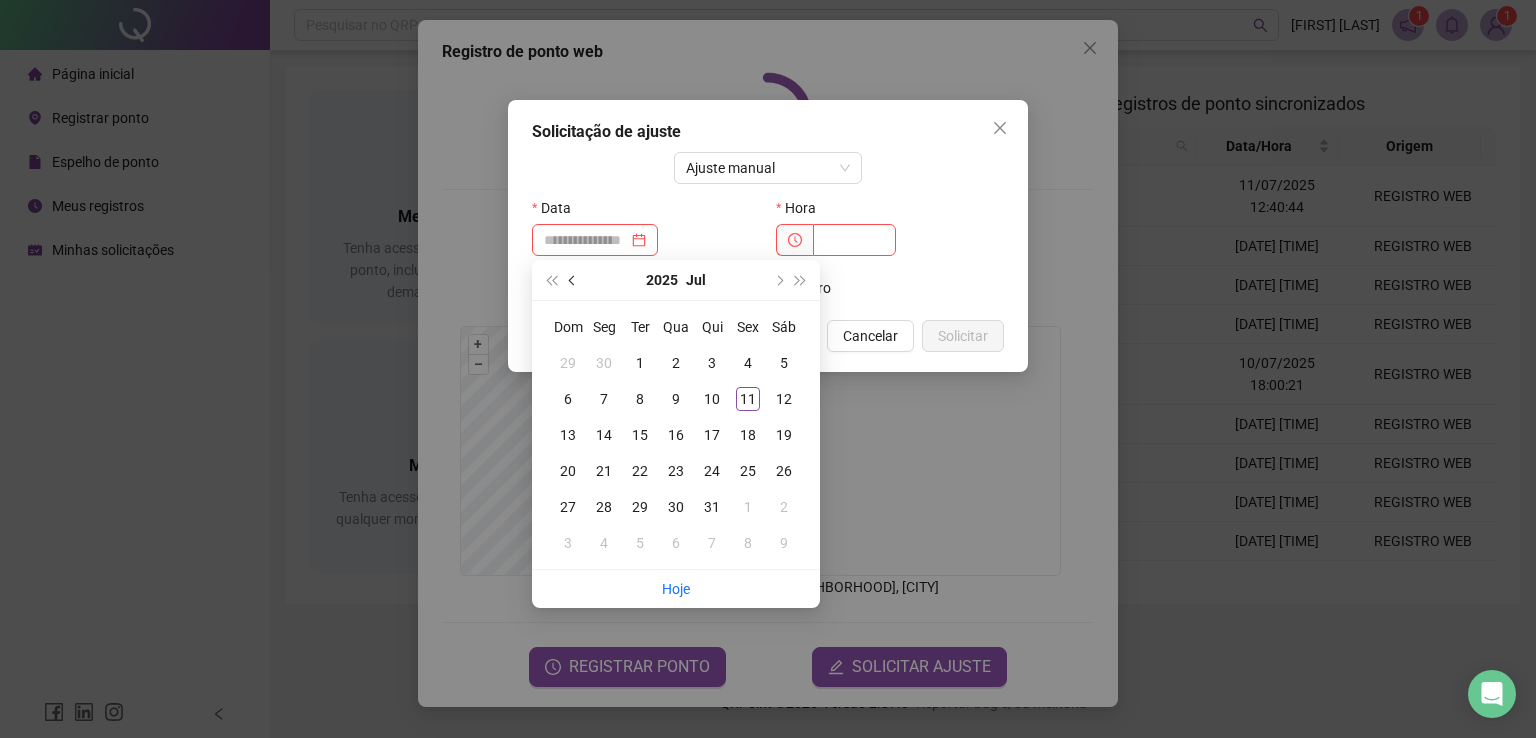 click at bounding box center [574, 280] 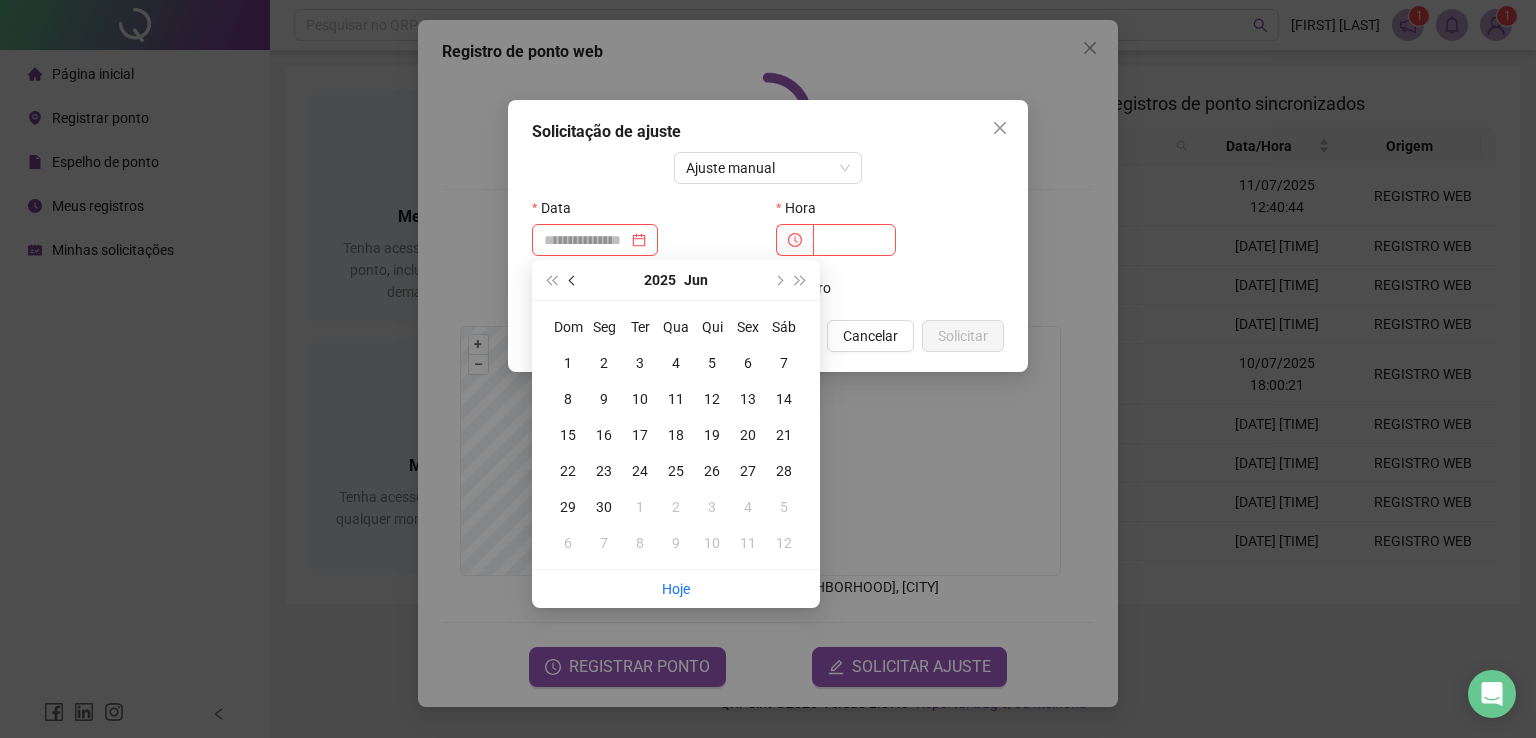 click at bounding box center [574, 280] 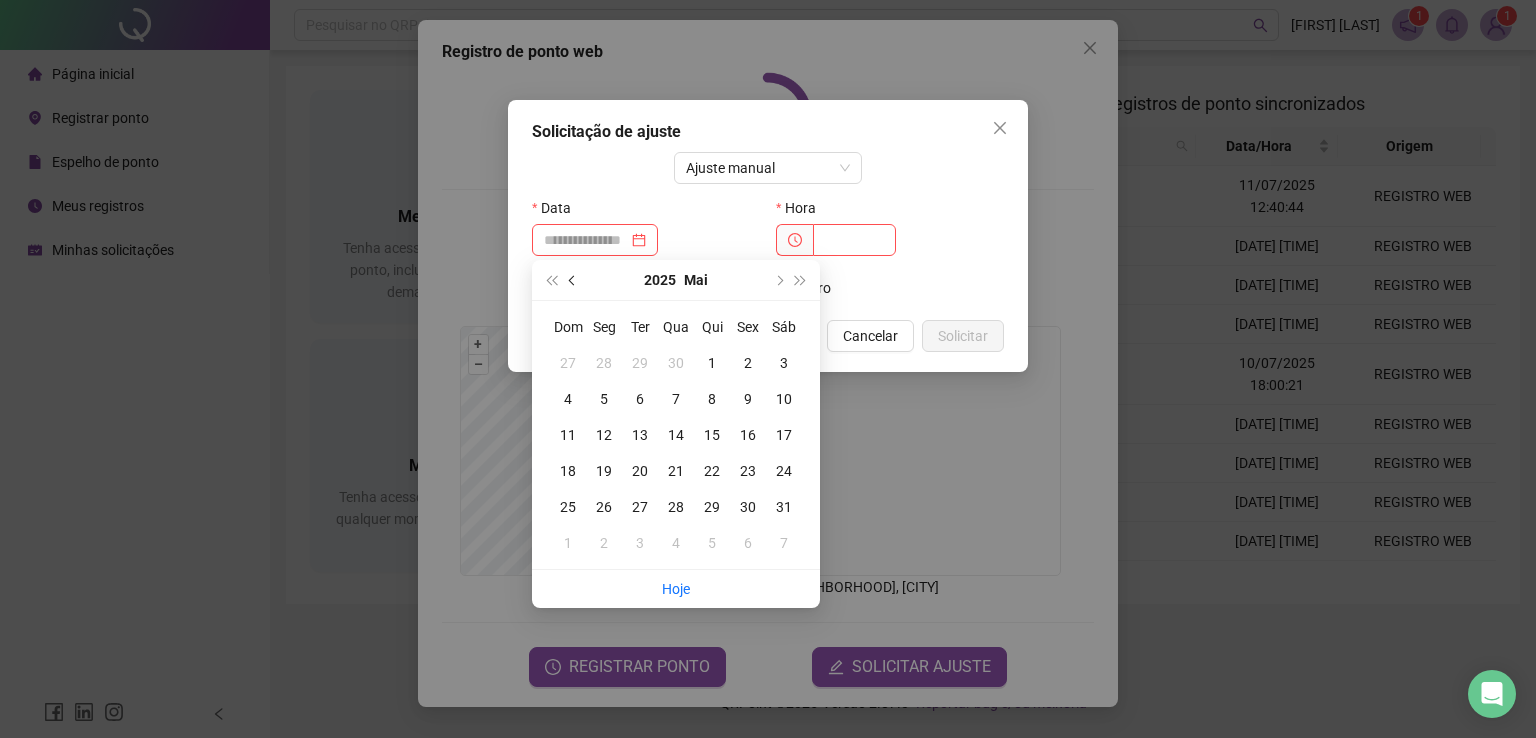 click at bounding box center [574, 280] 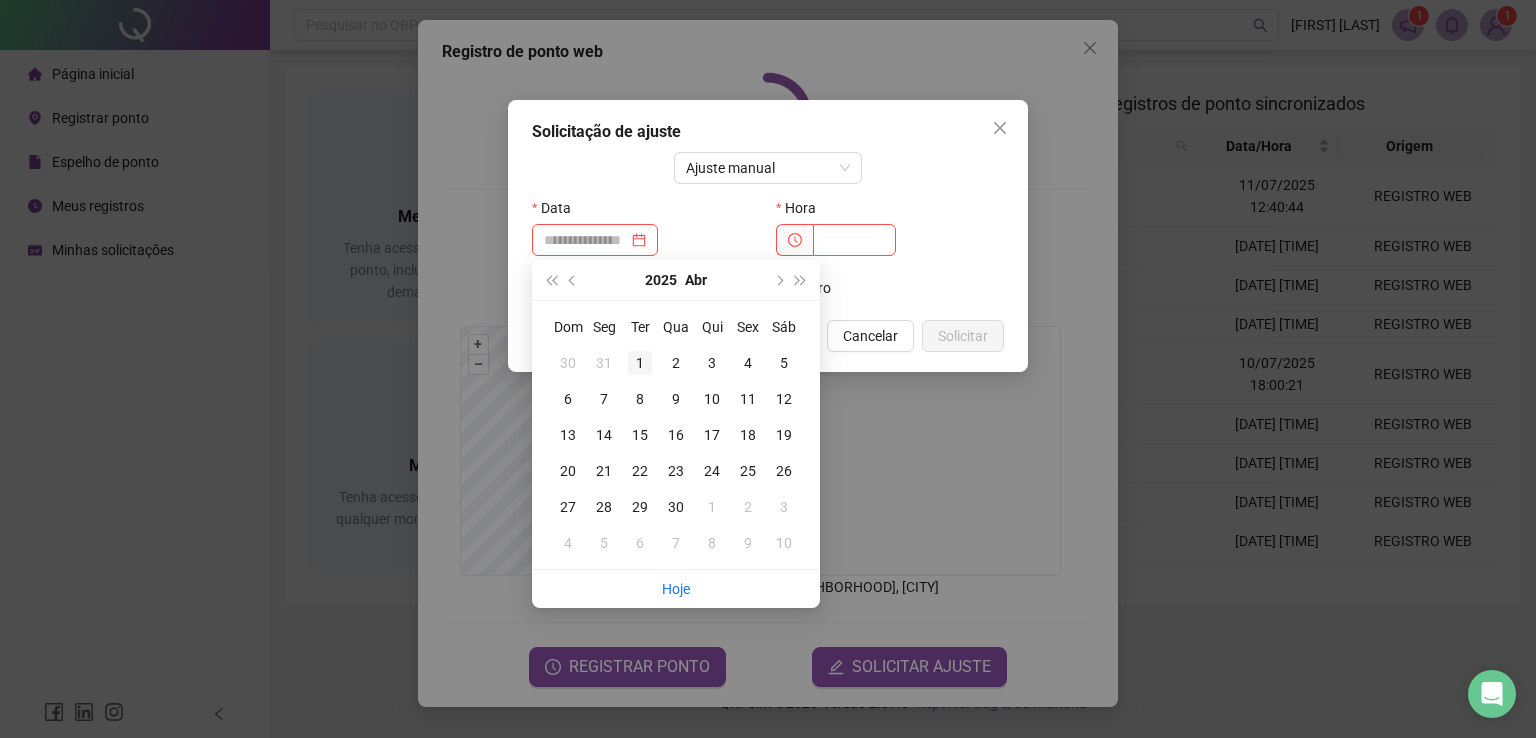type on "**********" 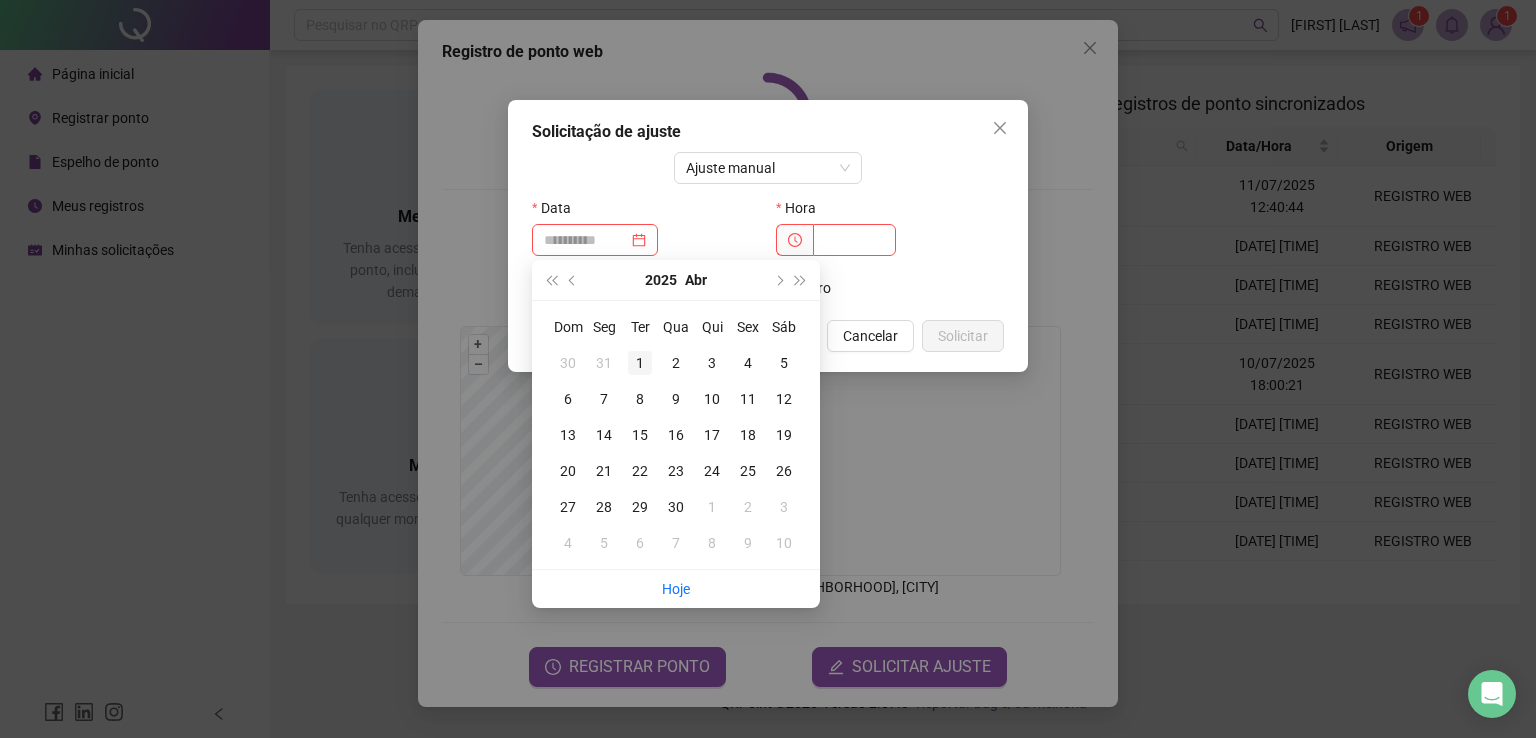 click on "1" at bounding box center [640, 363] 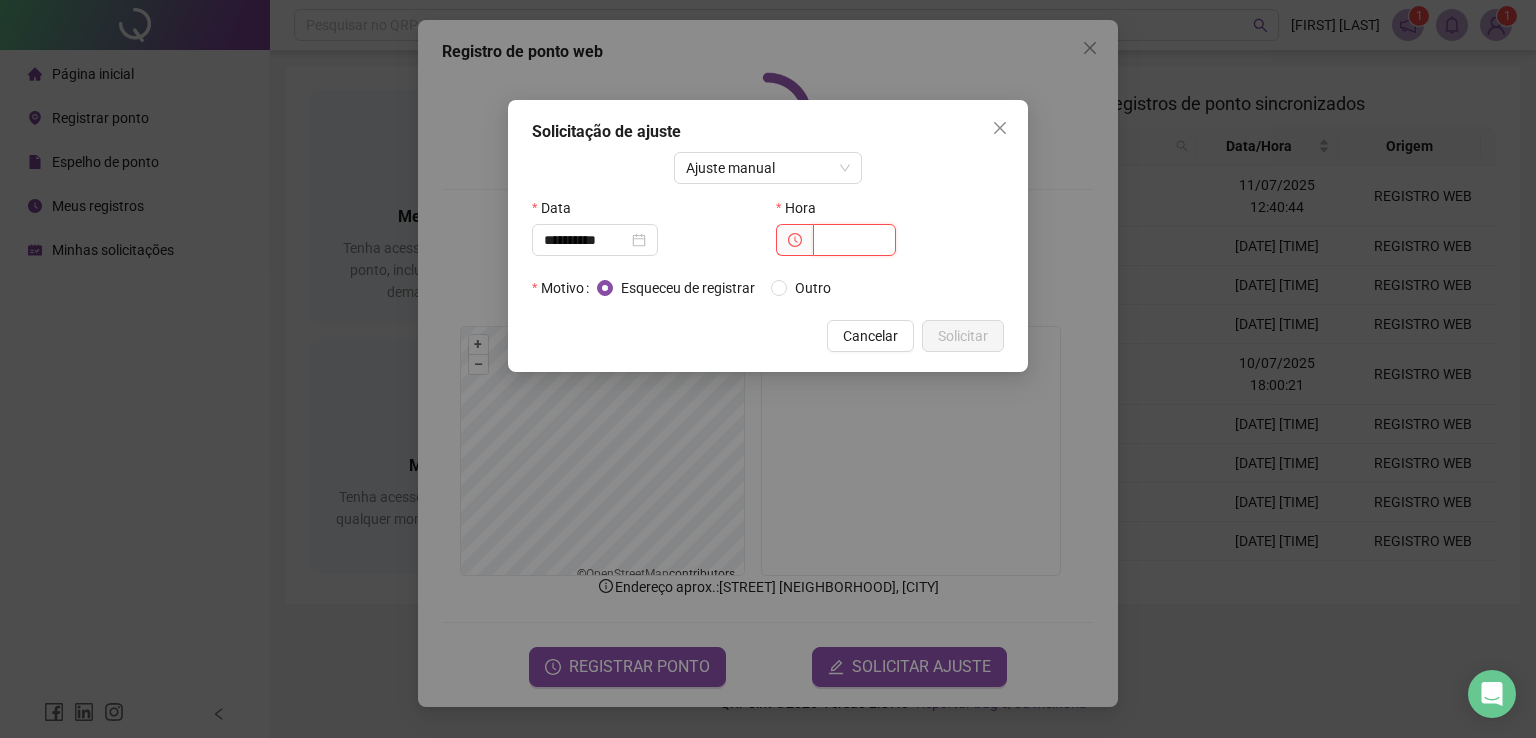click at bounding box center [854, 240] 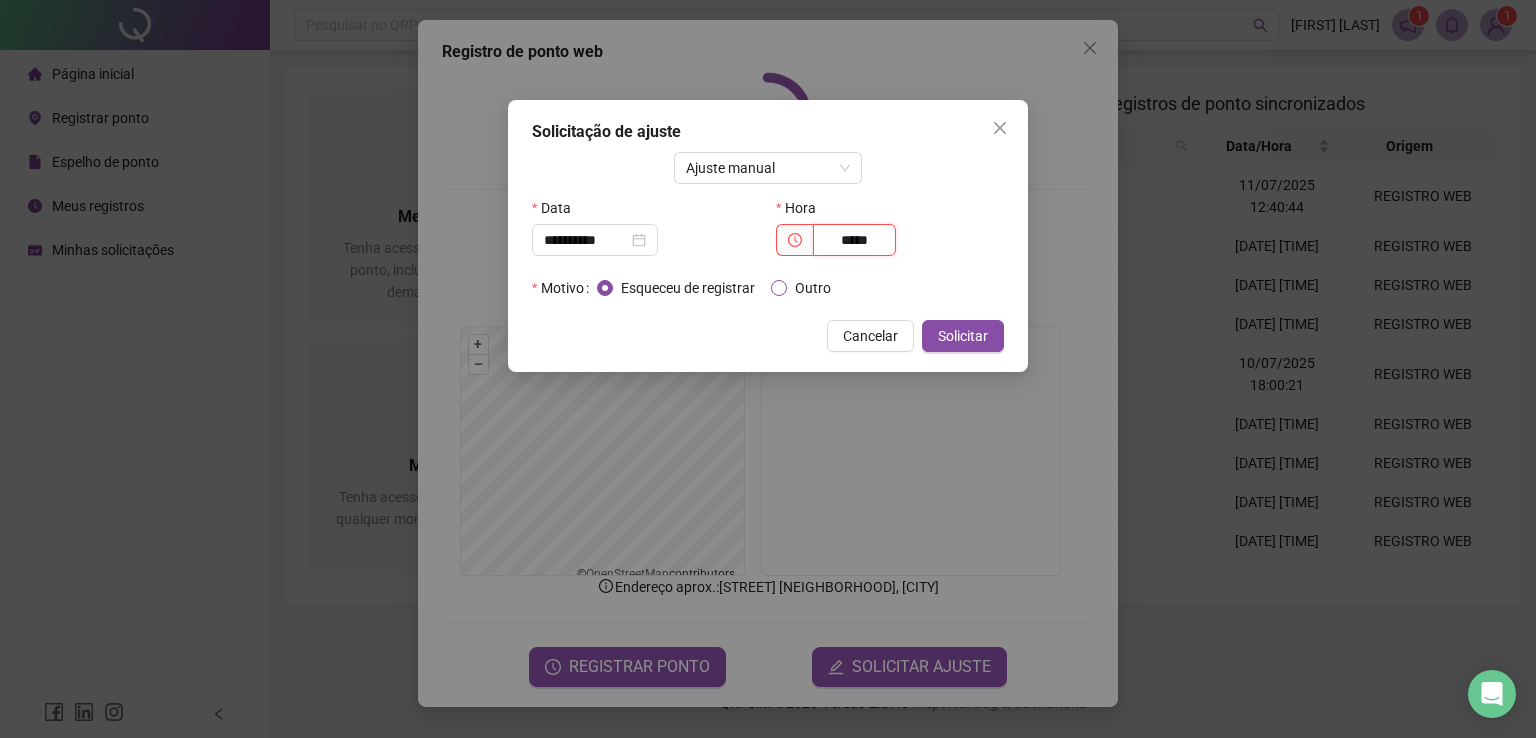 type on "*****" 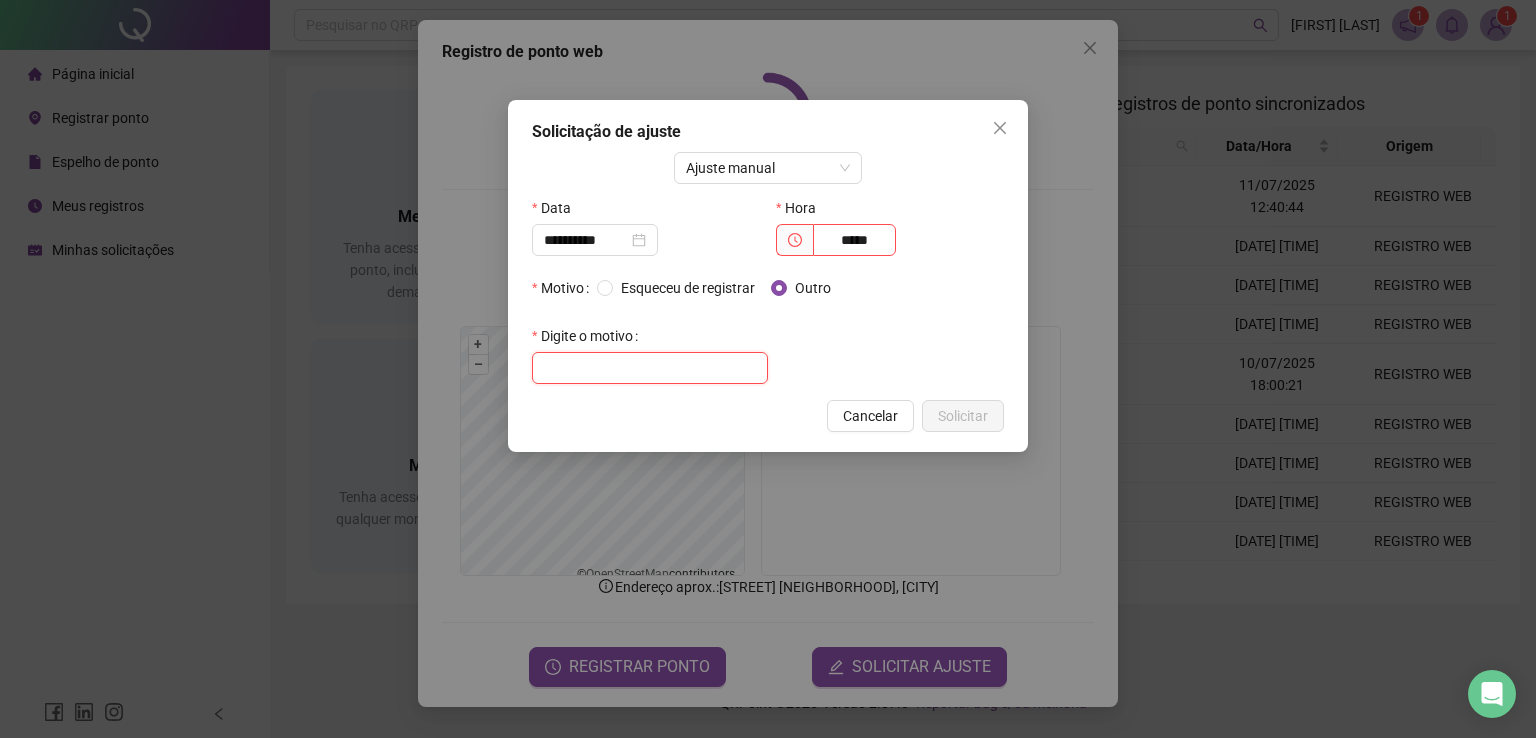 click at bounding box center [650, 368] 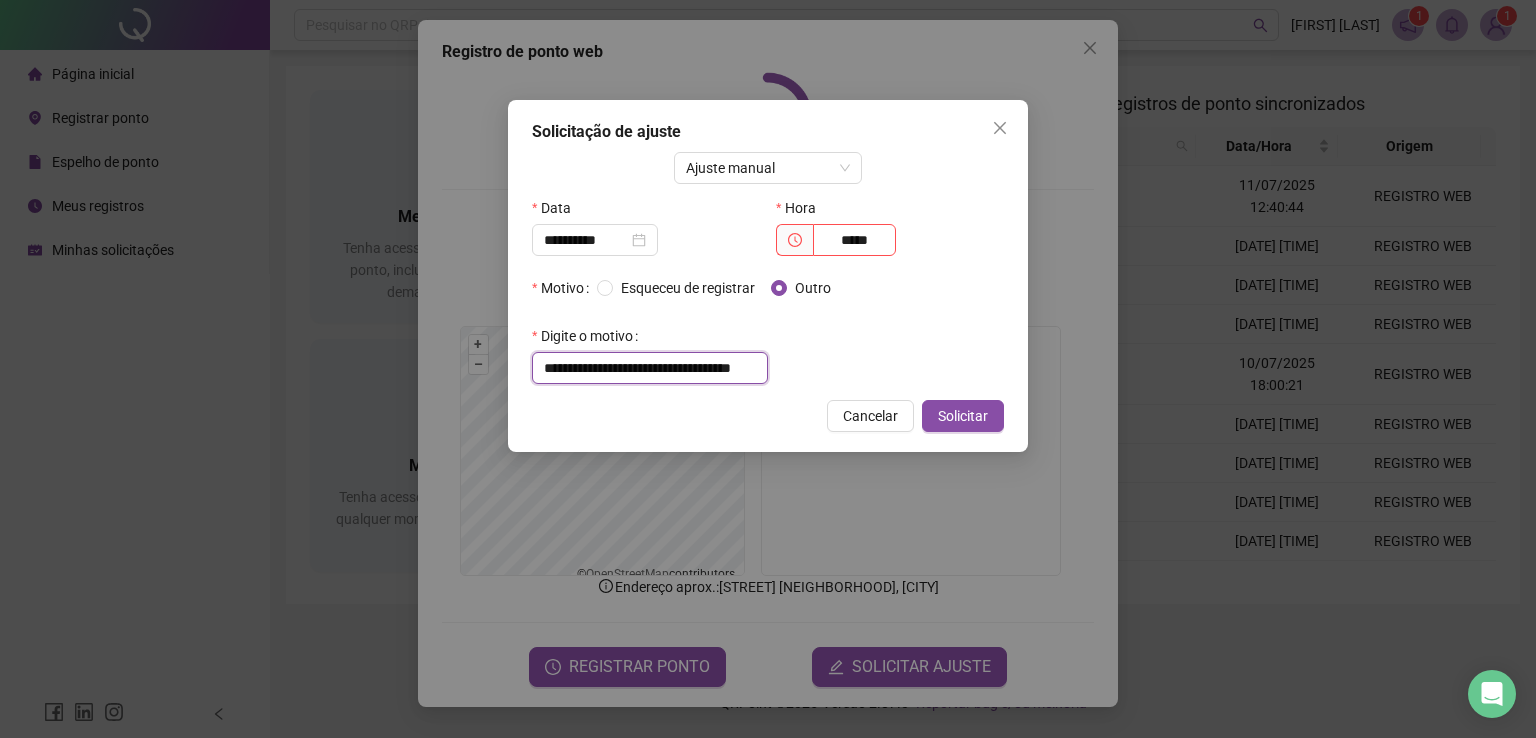 scroll, scrollTop: 0, scrollLeft: 70, axis: horizontal 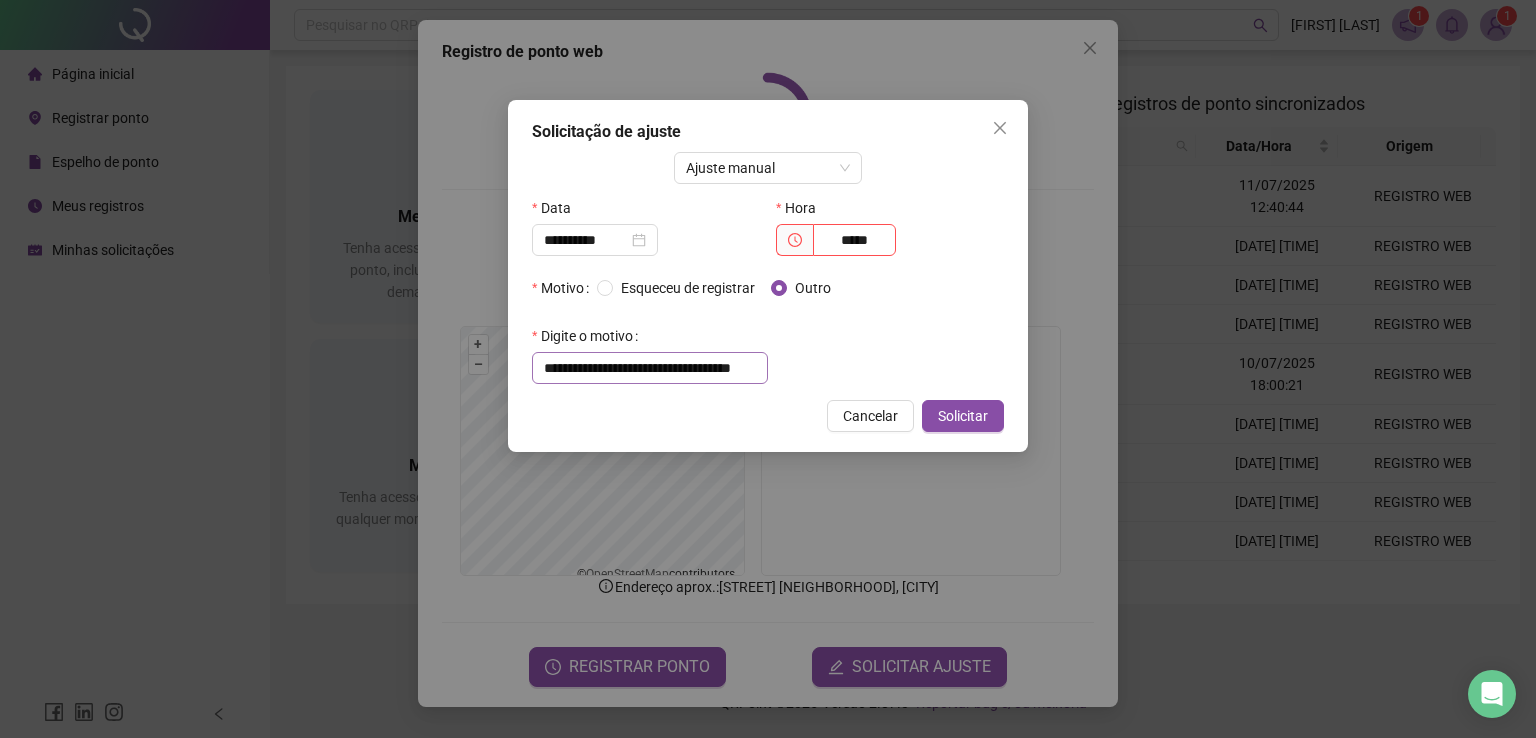 drag, startPoint x: 972, startPoint y: 409, endPoint x: 729, endPoint y: 366, distance: 246.7752 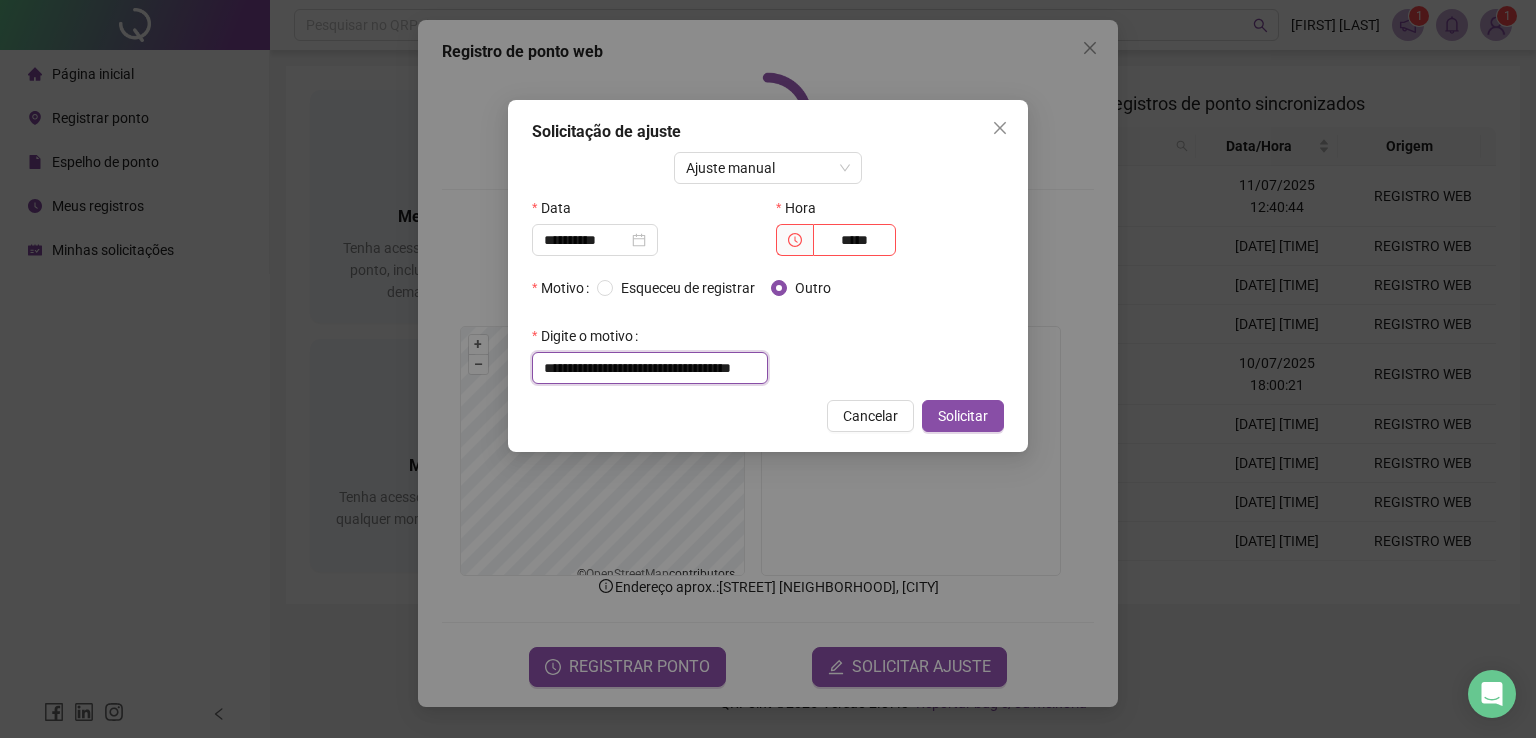 click on "**********" at bounding box center [650, 368] 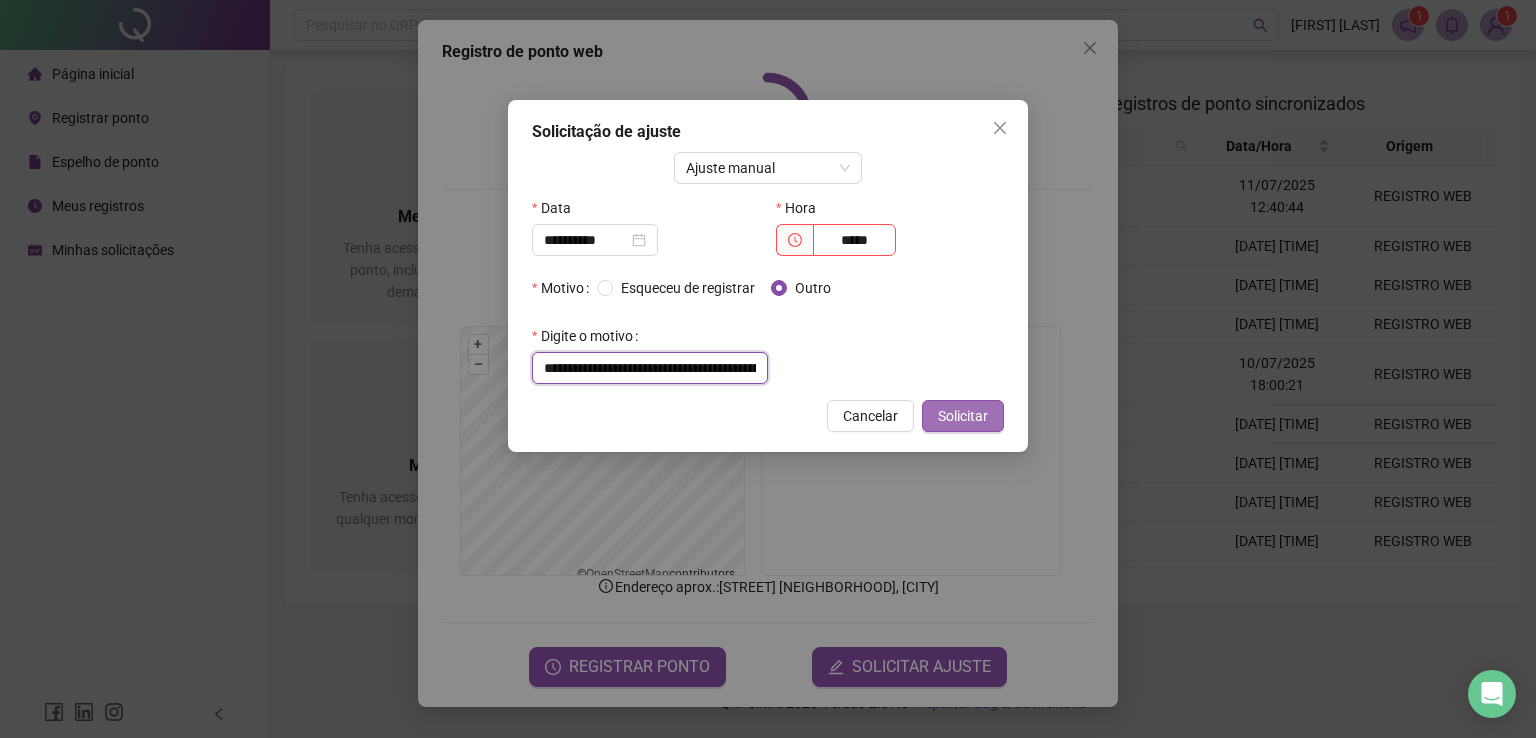 type on "**********" 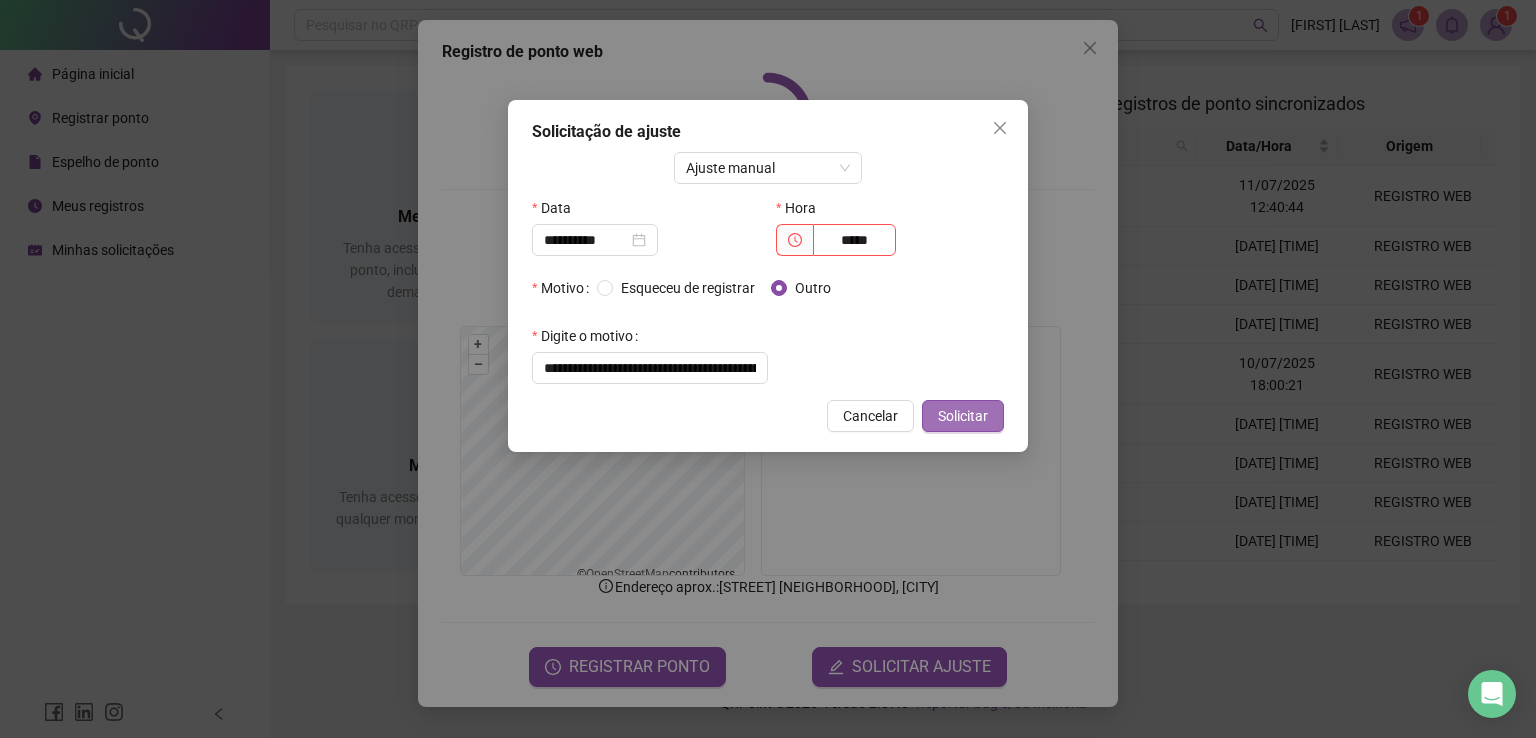 click on "Solicitar" at bounding box center [963, 416] 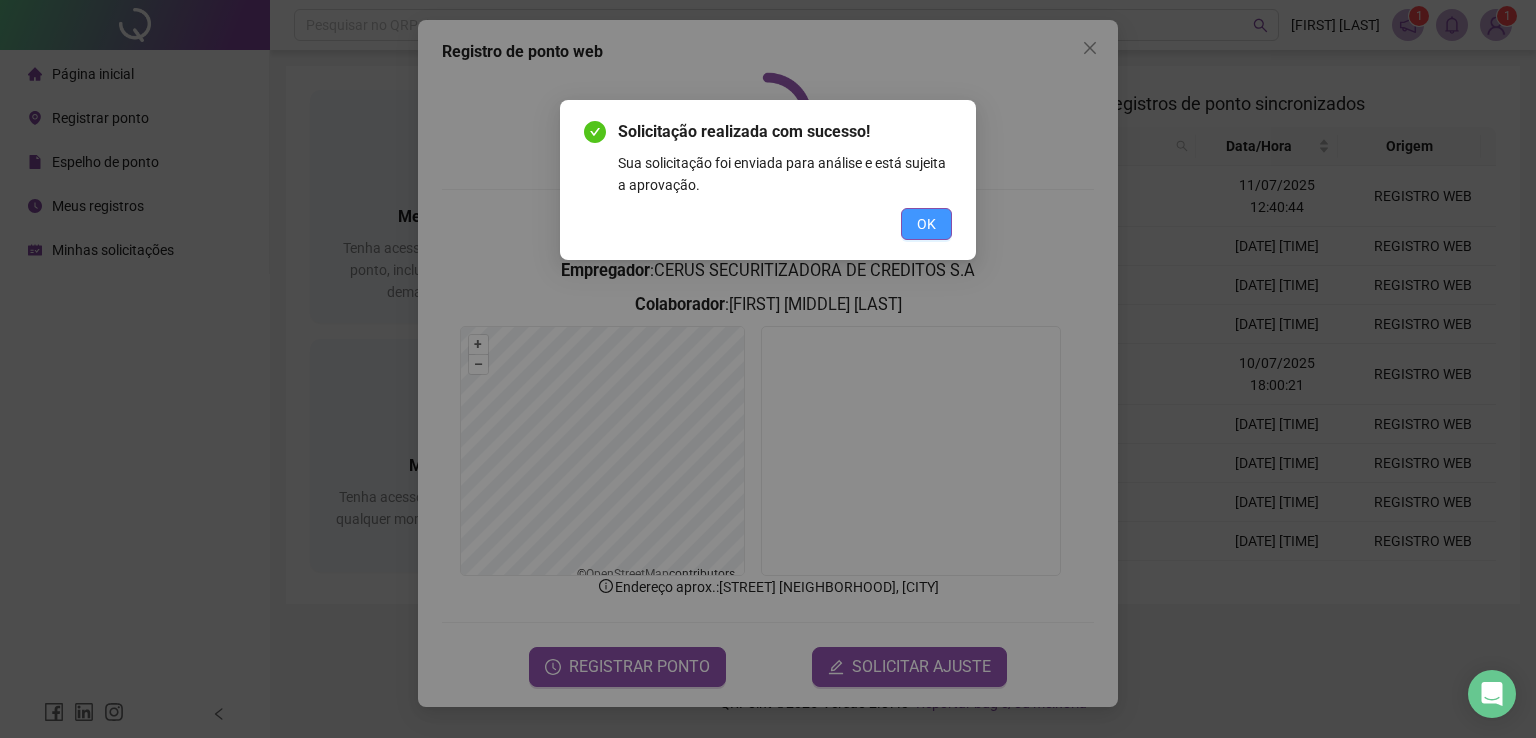 click on "OK" at bounding box center [926, 224] 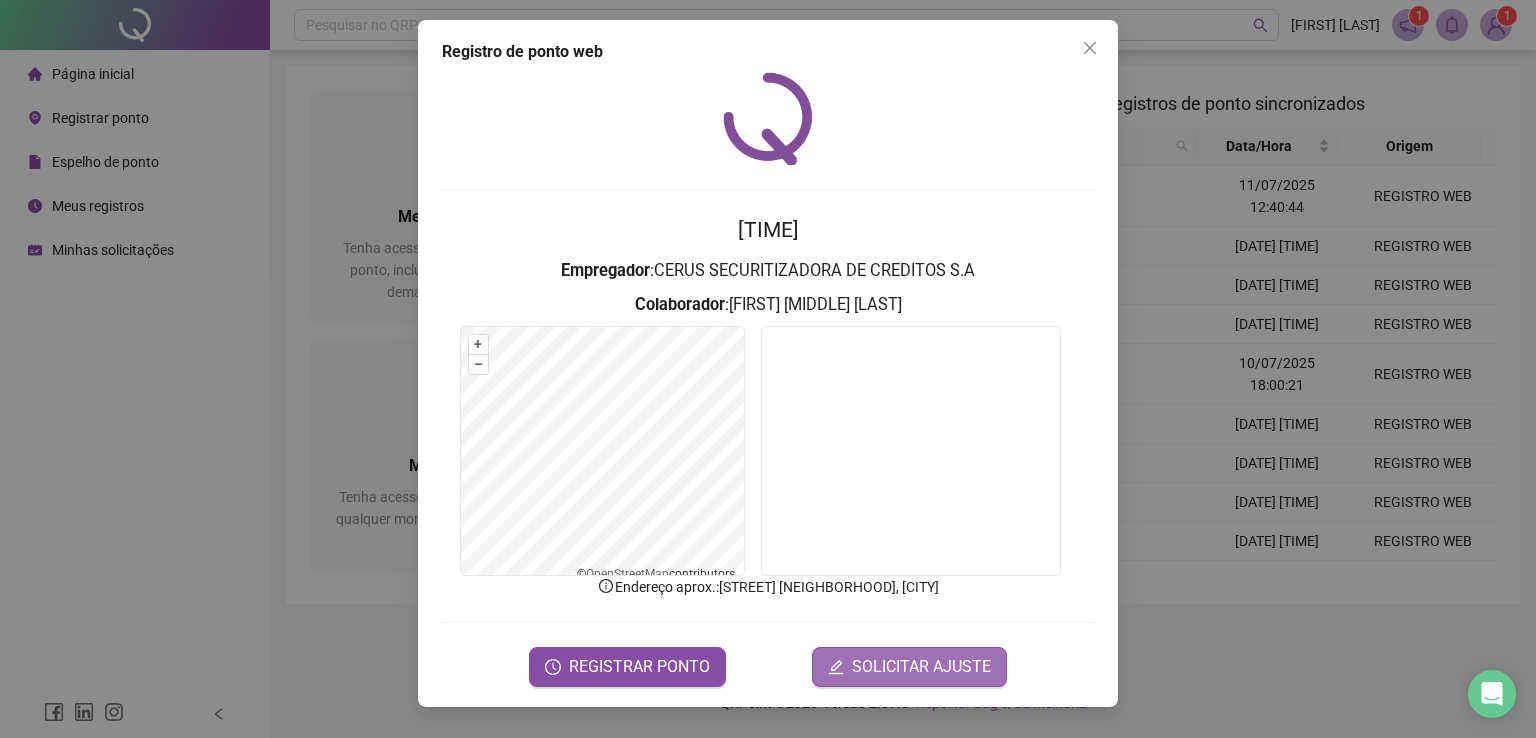 click on "SOLICITAR AJUSTE" at bounding box center [921, 667] 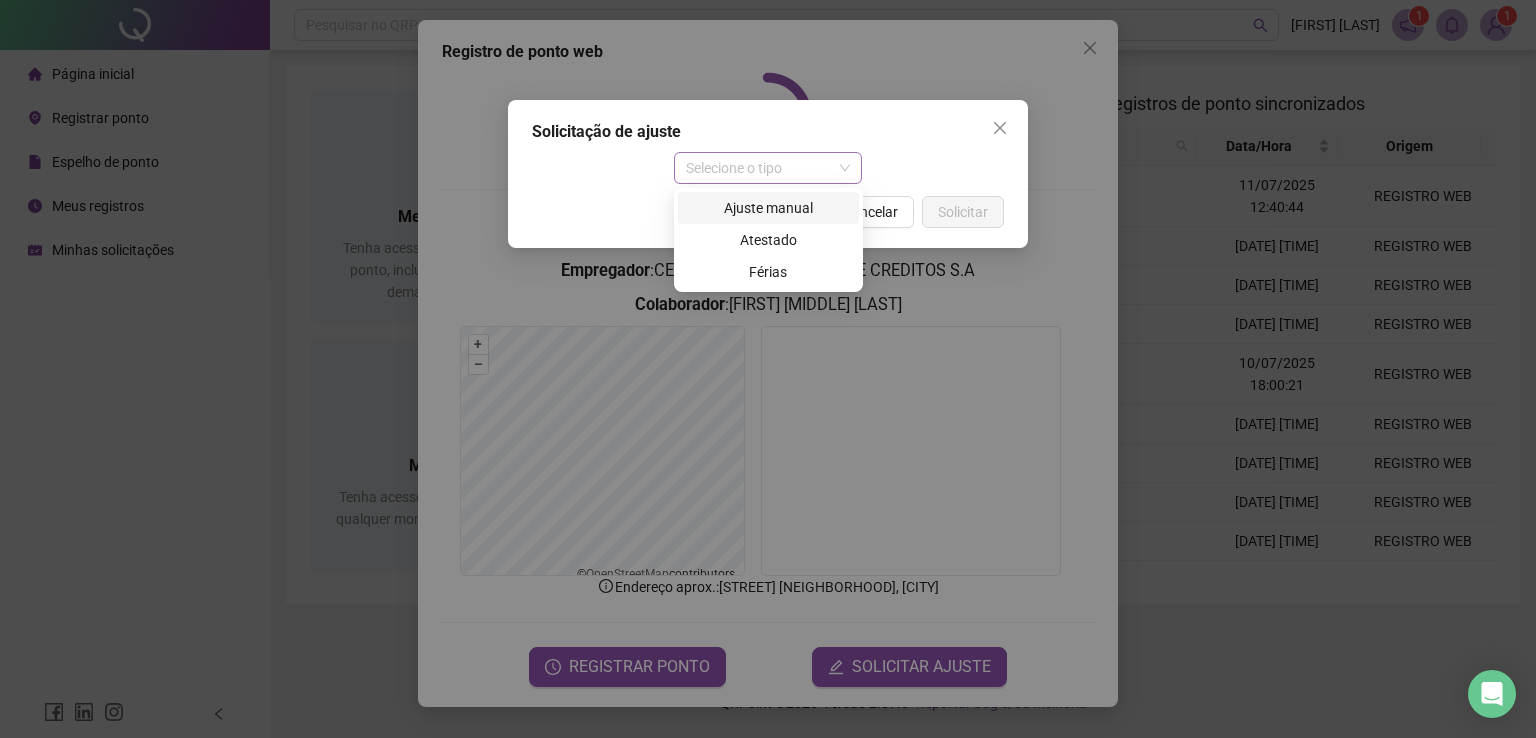 click on "Selecione o tipo" at bounding box center [768, 168] 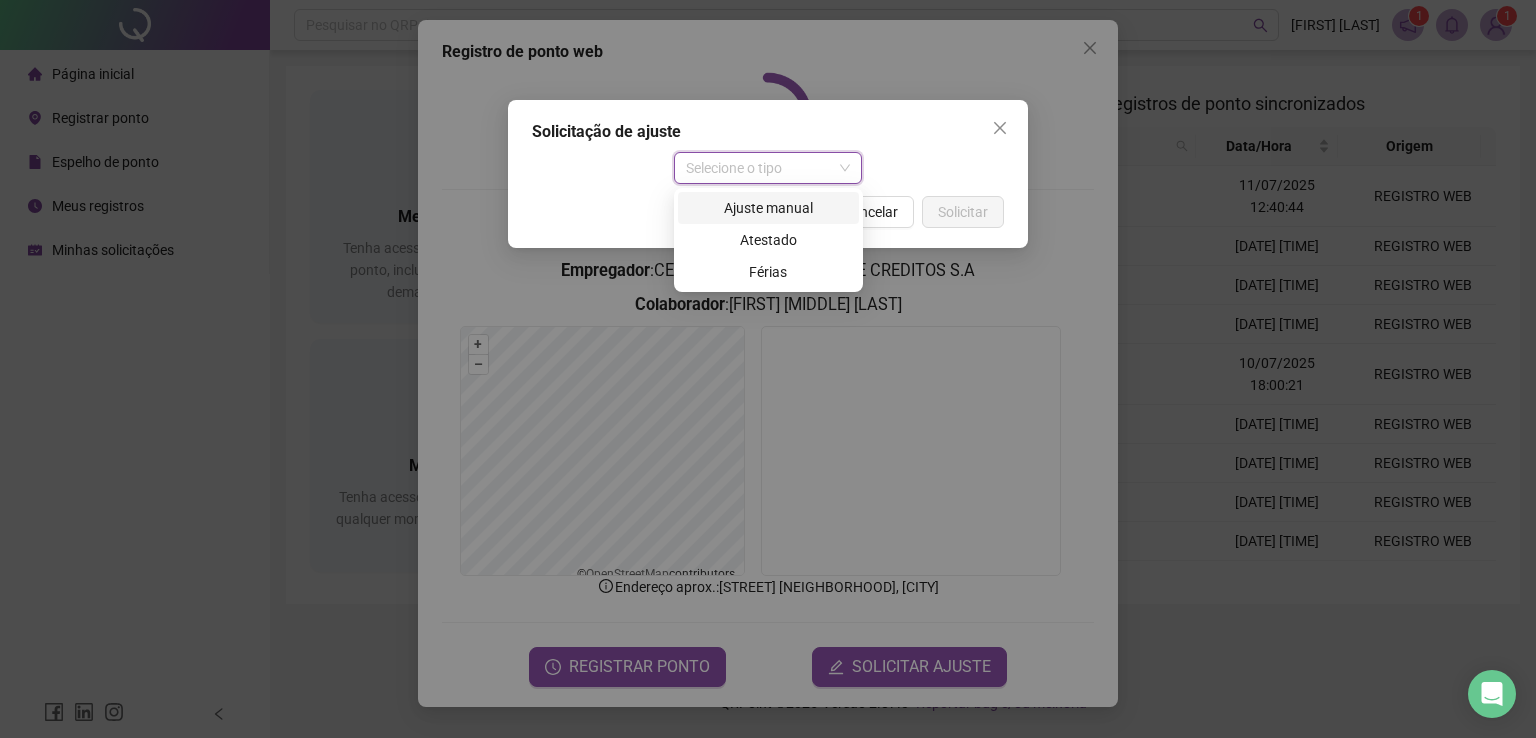 click on "Ajuste manual" at bounding box center (768, 208) 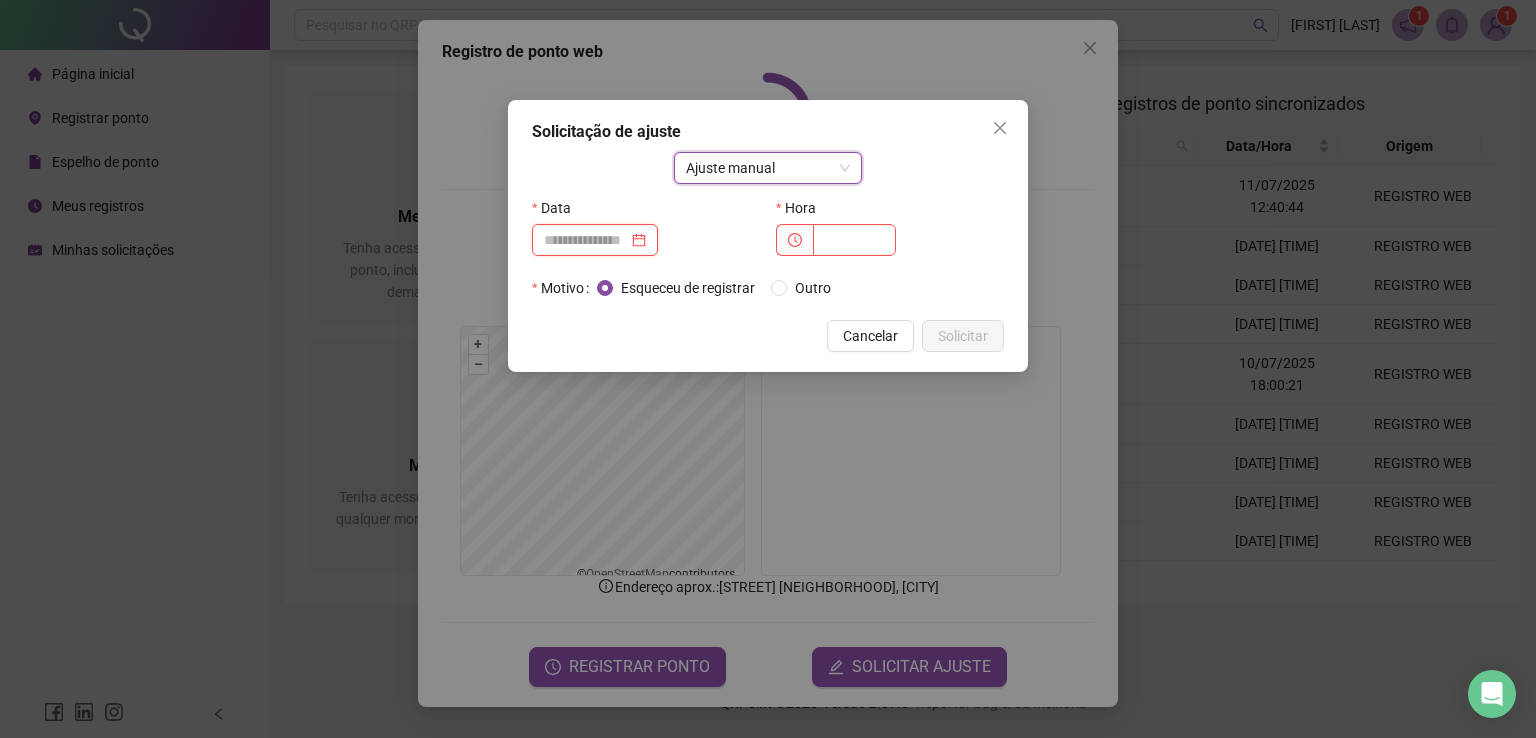 click at bounding box center [586, 240] 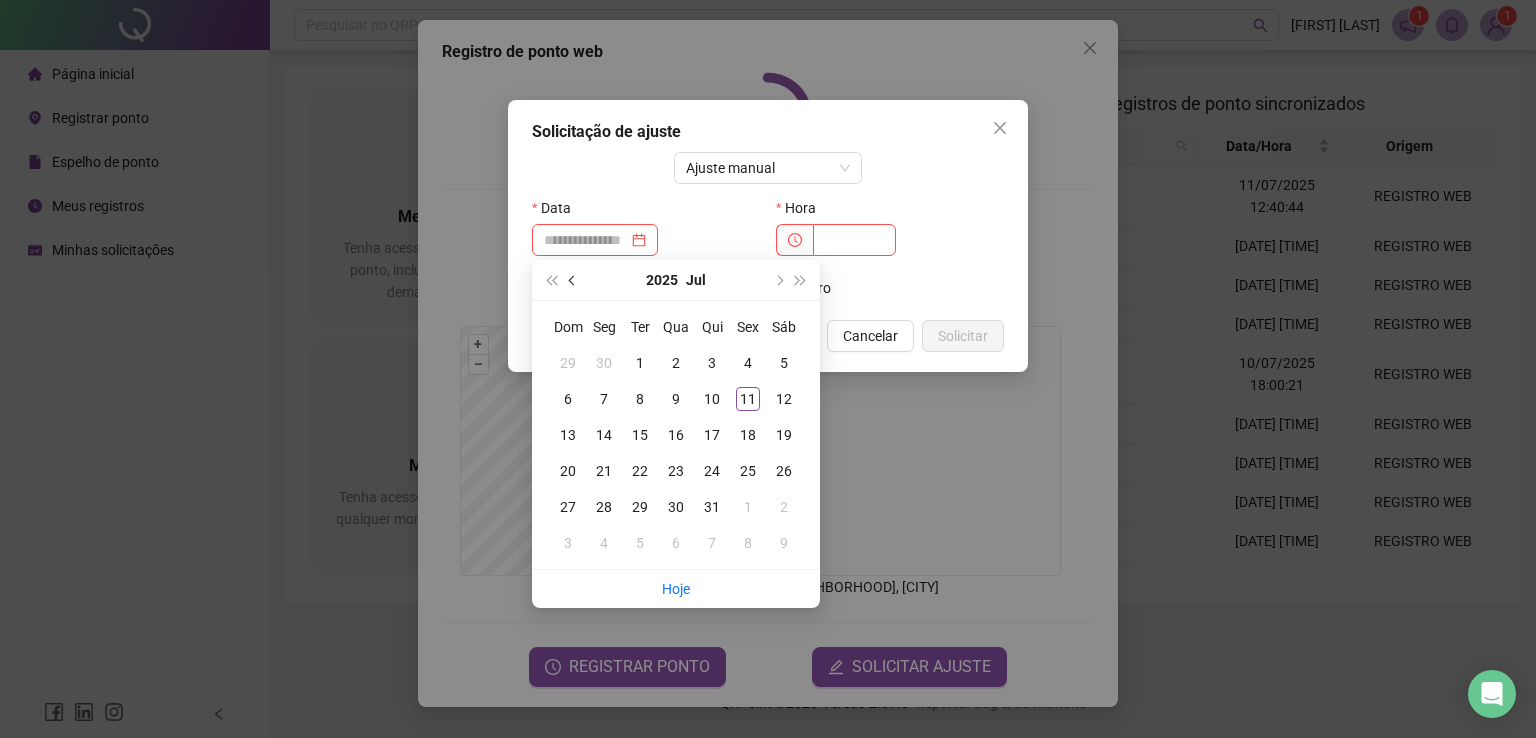 click at bounding box center [574, 280] 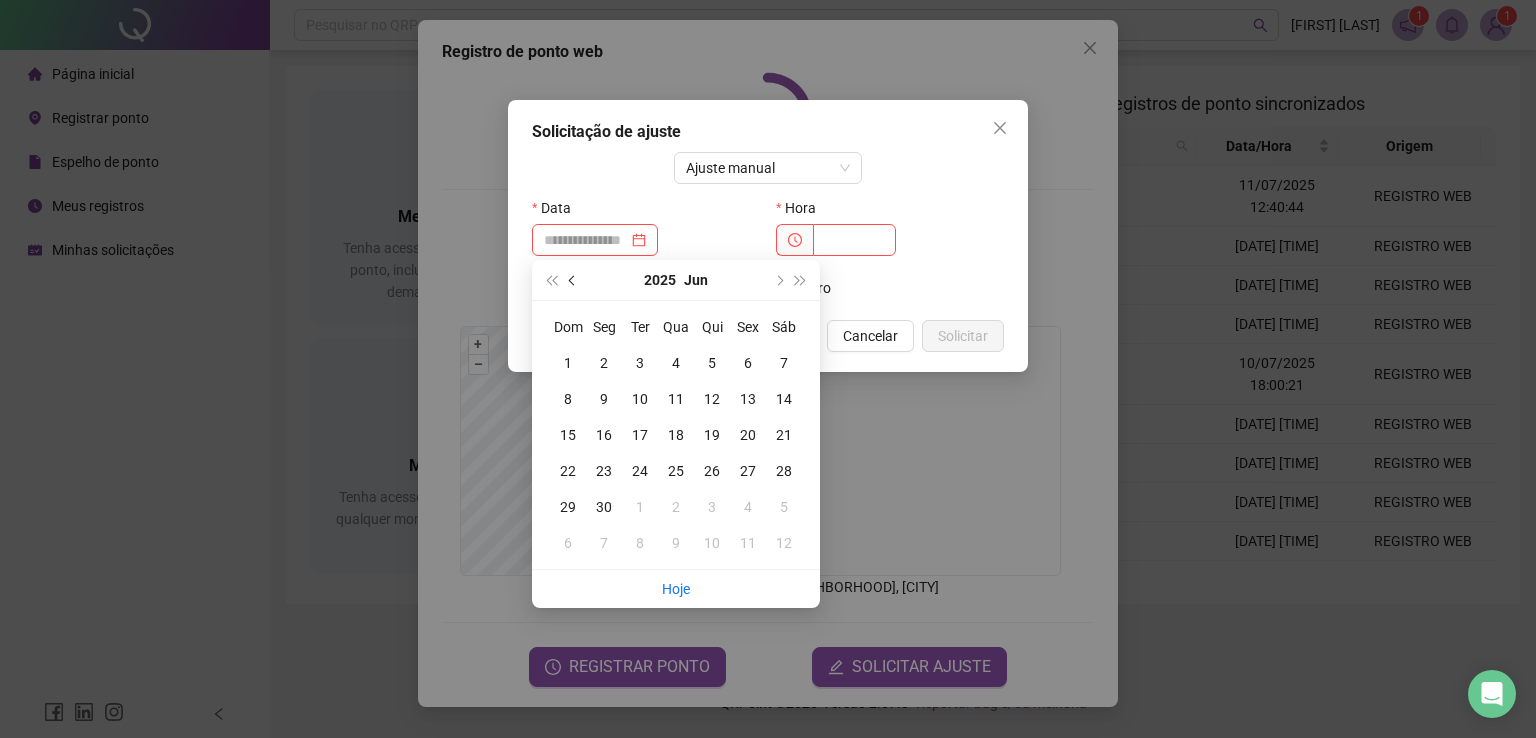 click at bounding box center [574, 280] 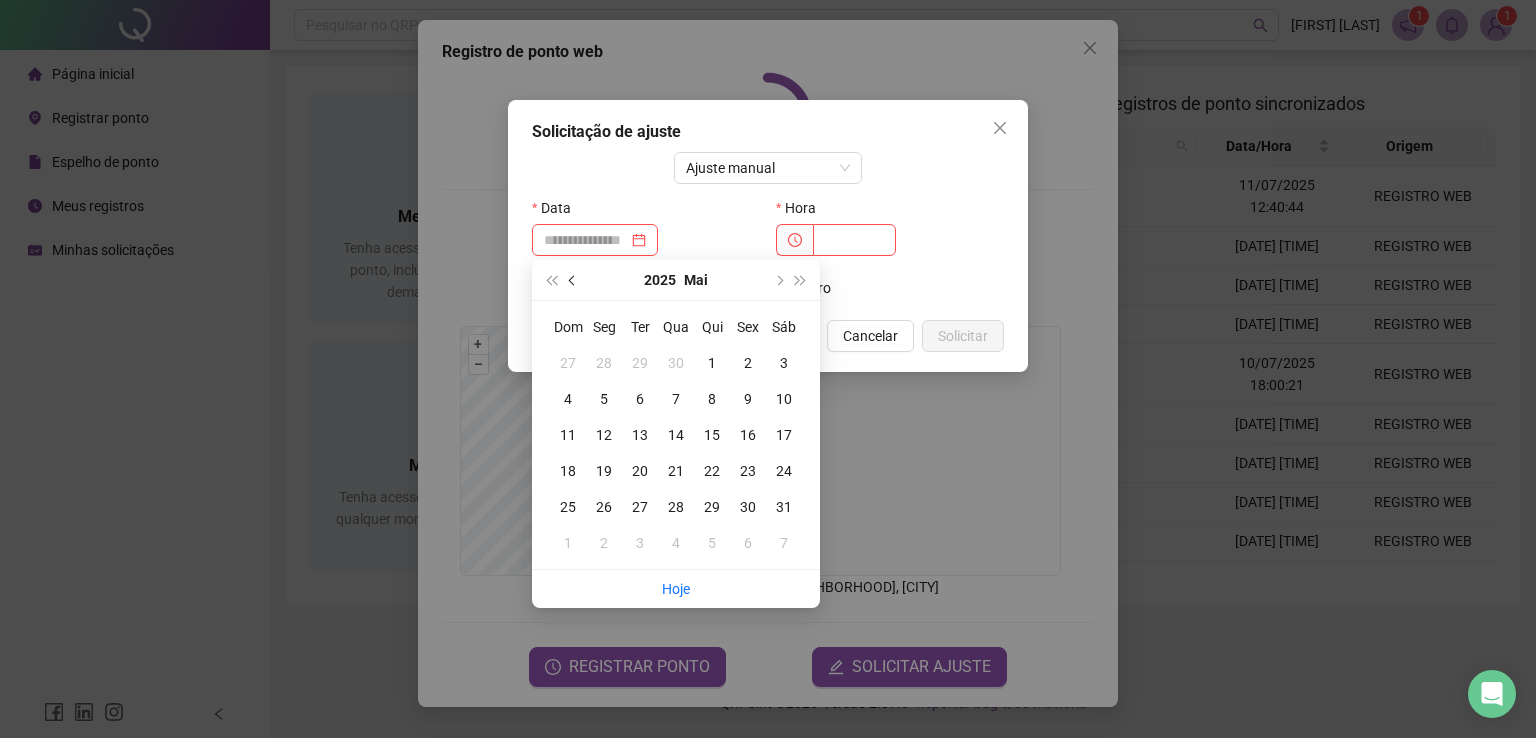 click at bounding box center (574, 280) 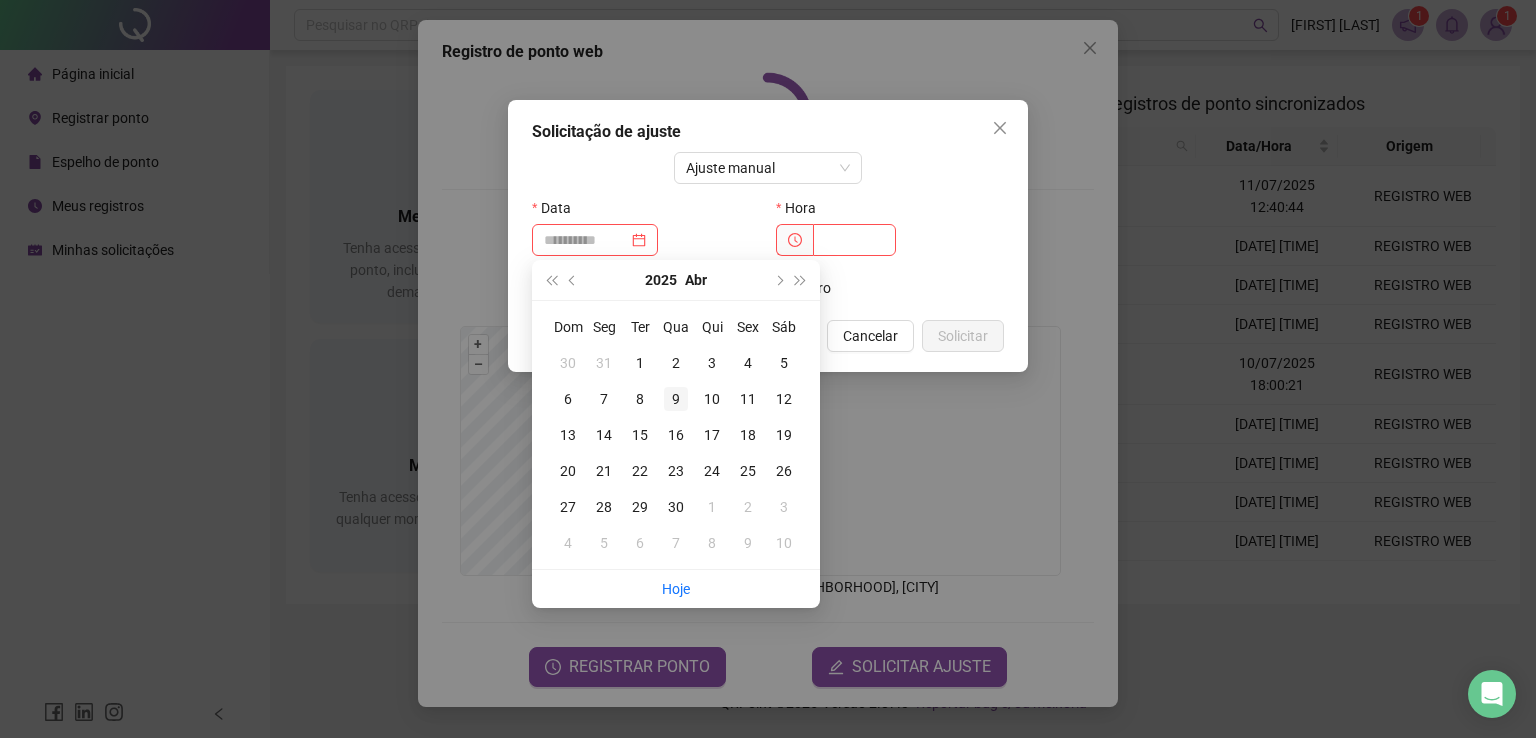 type on "**********" 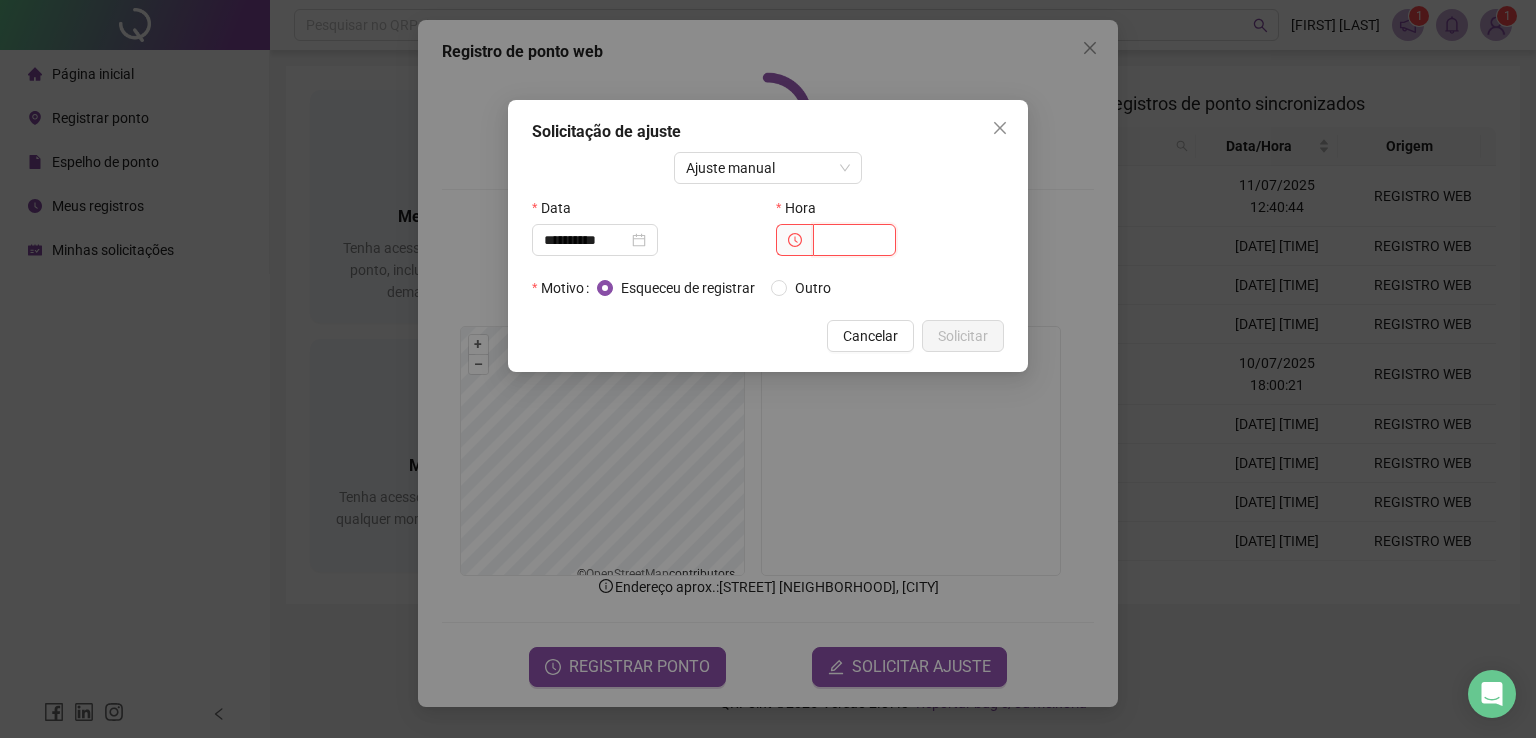 click at bounding box center (854, 240) 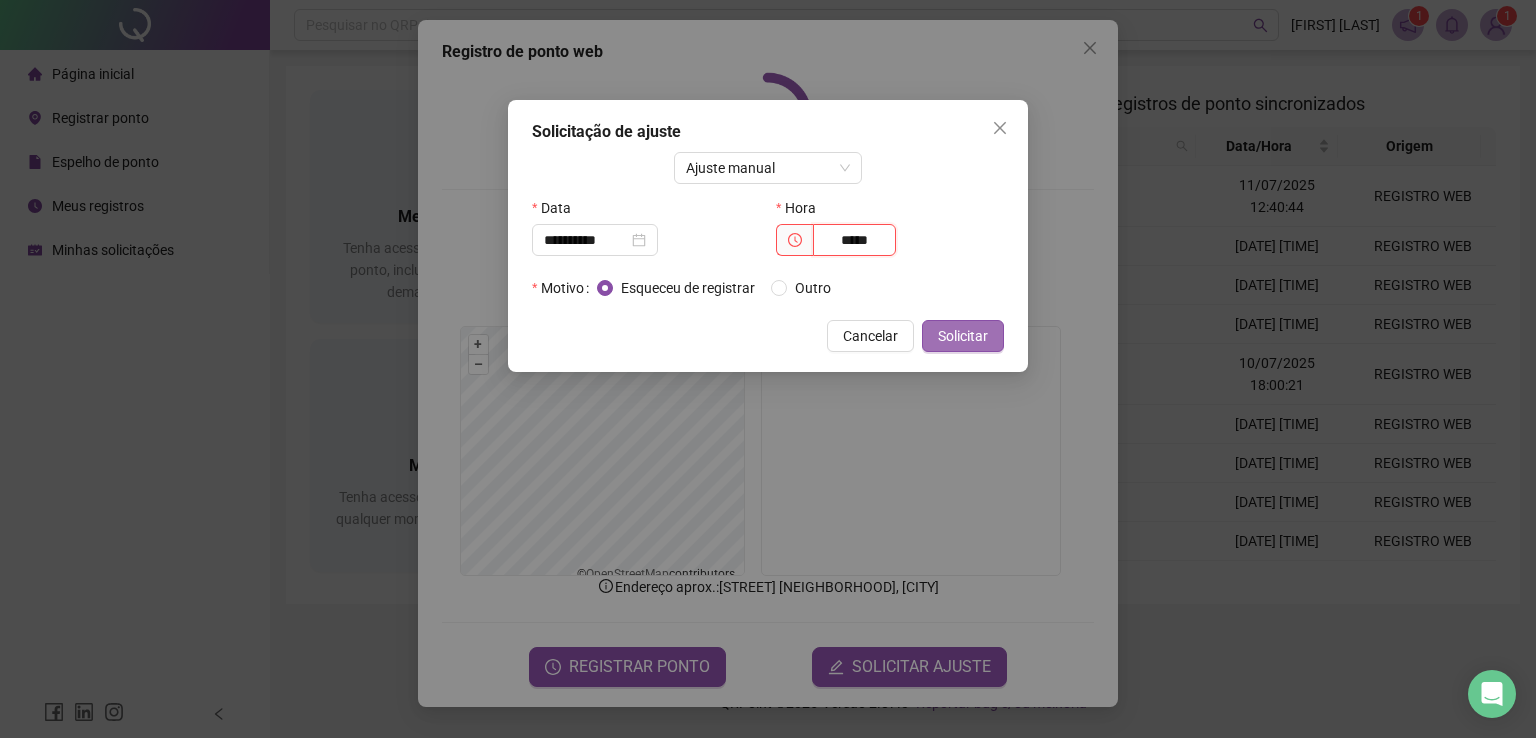 type on "*****" 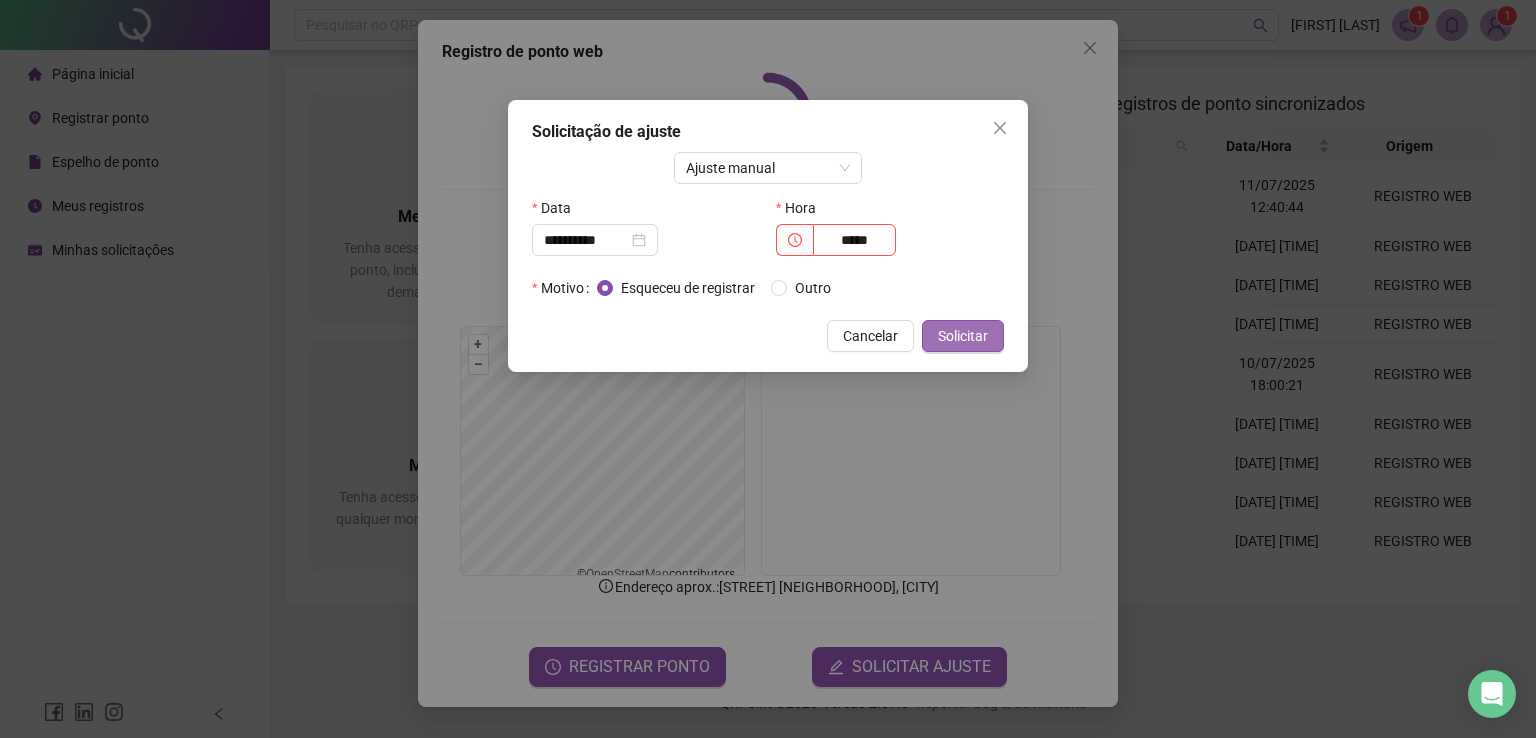 click on "Solicitar" at bounding box center [963, 336] 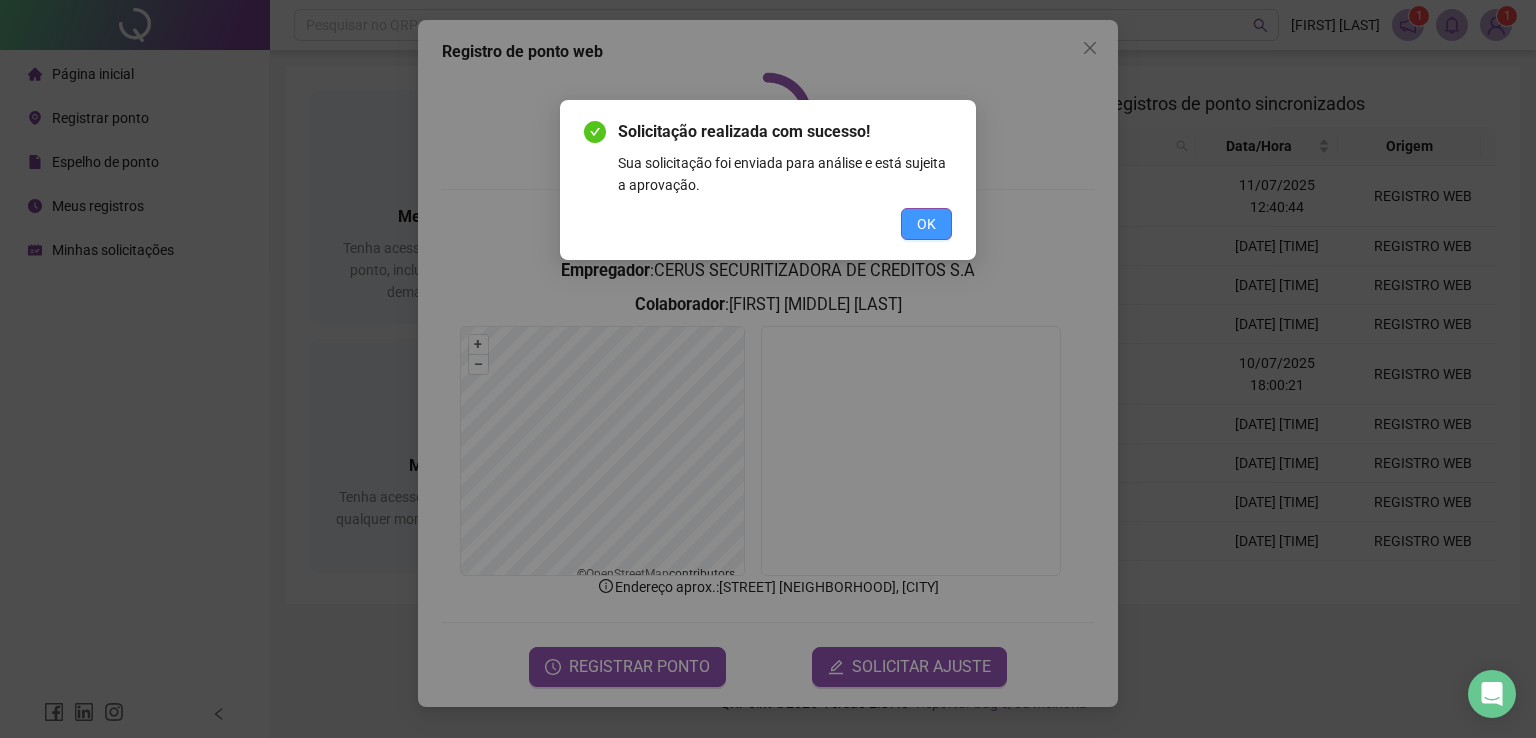 click on "OK" at bounding box center [926, 224] 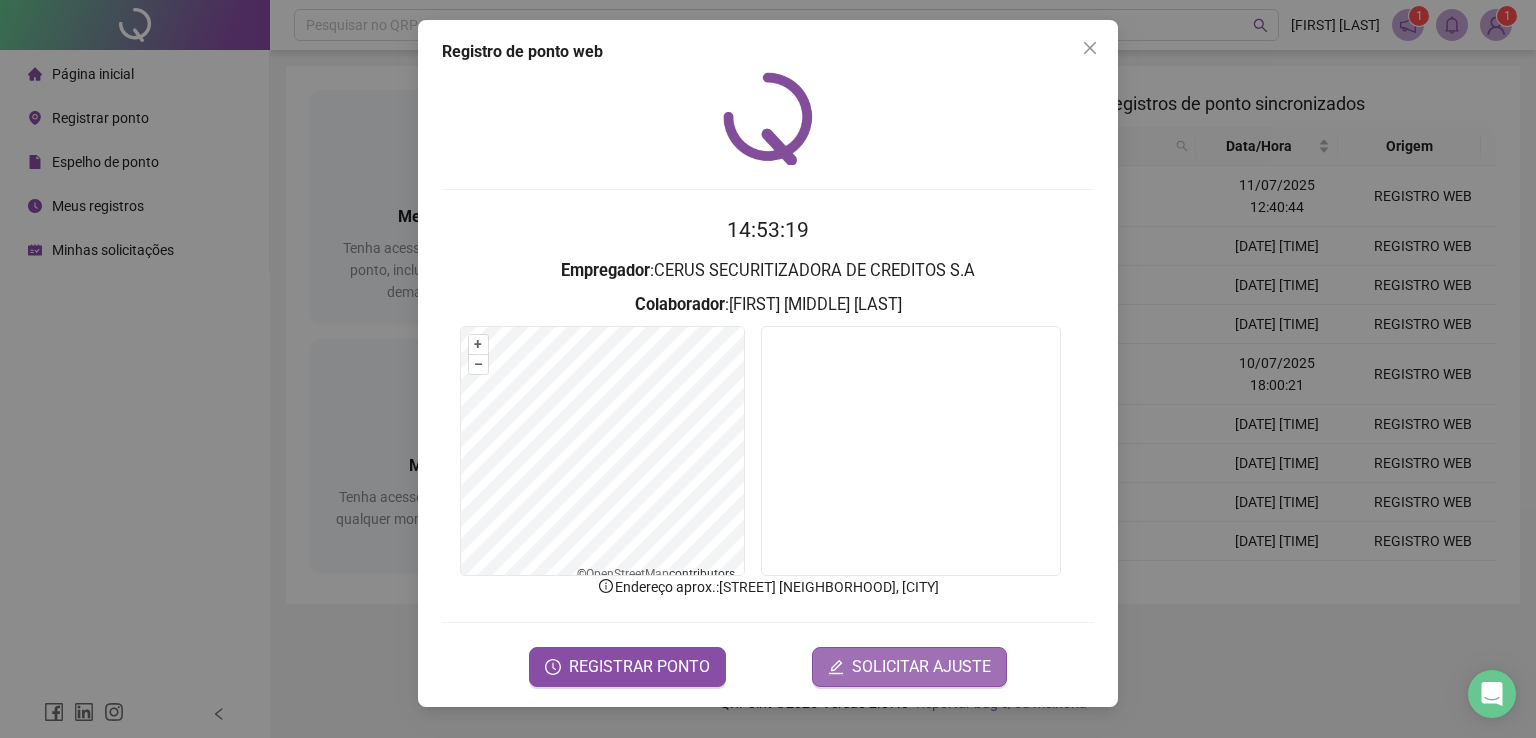 click on "SOLICITAR AJUSTE" at bounding box center (921, 667) 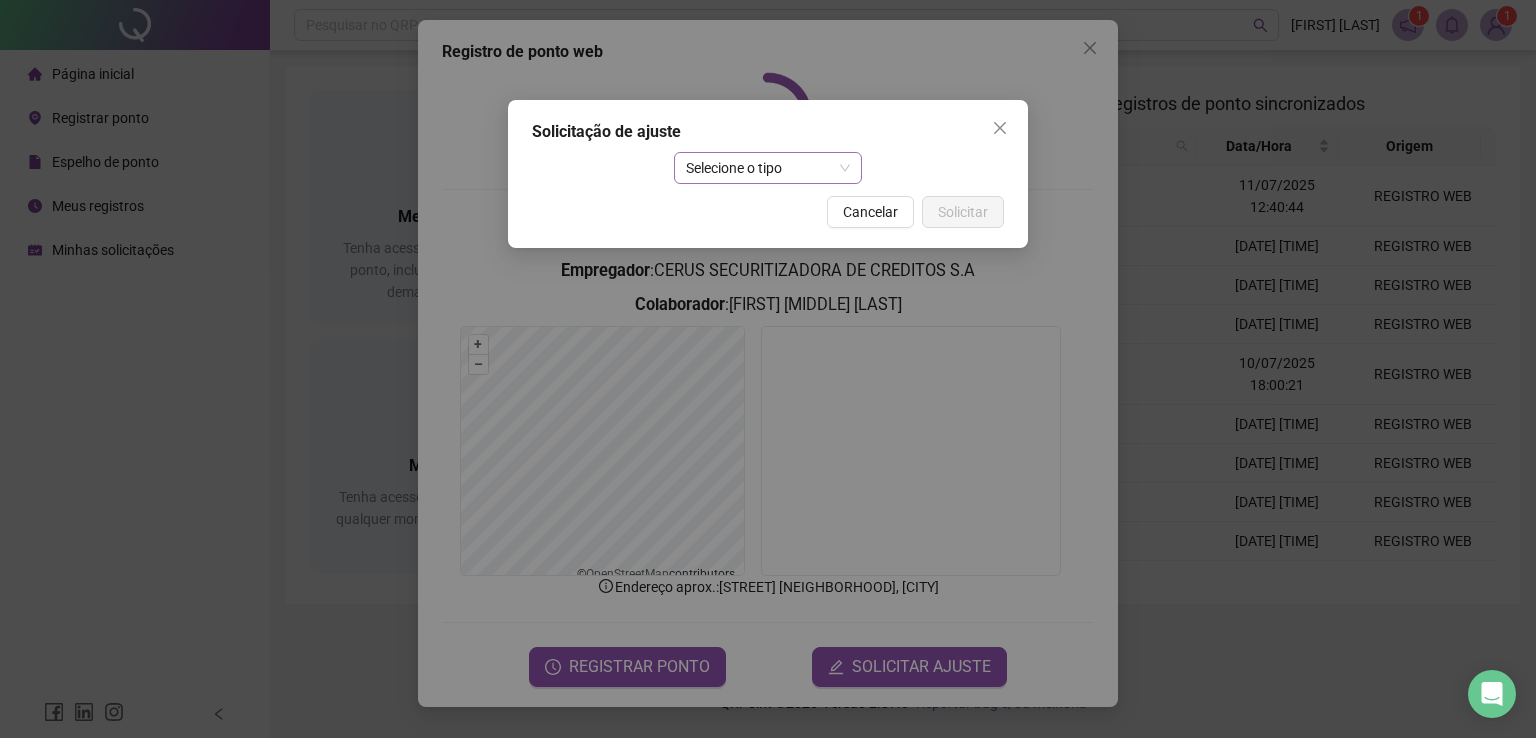 click on "Selecione o tipo" at bounding box center (768, 168) 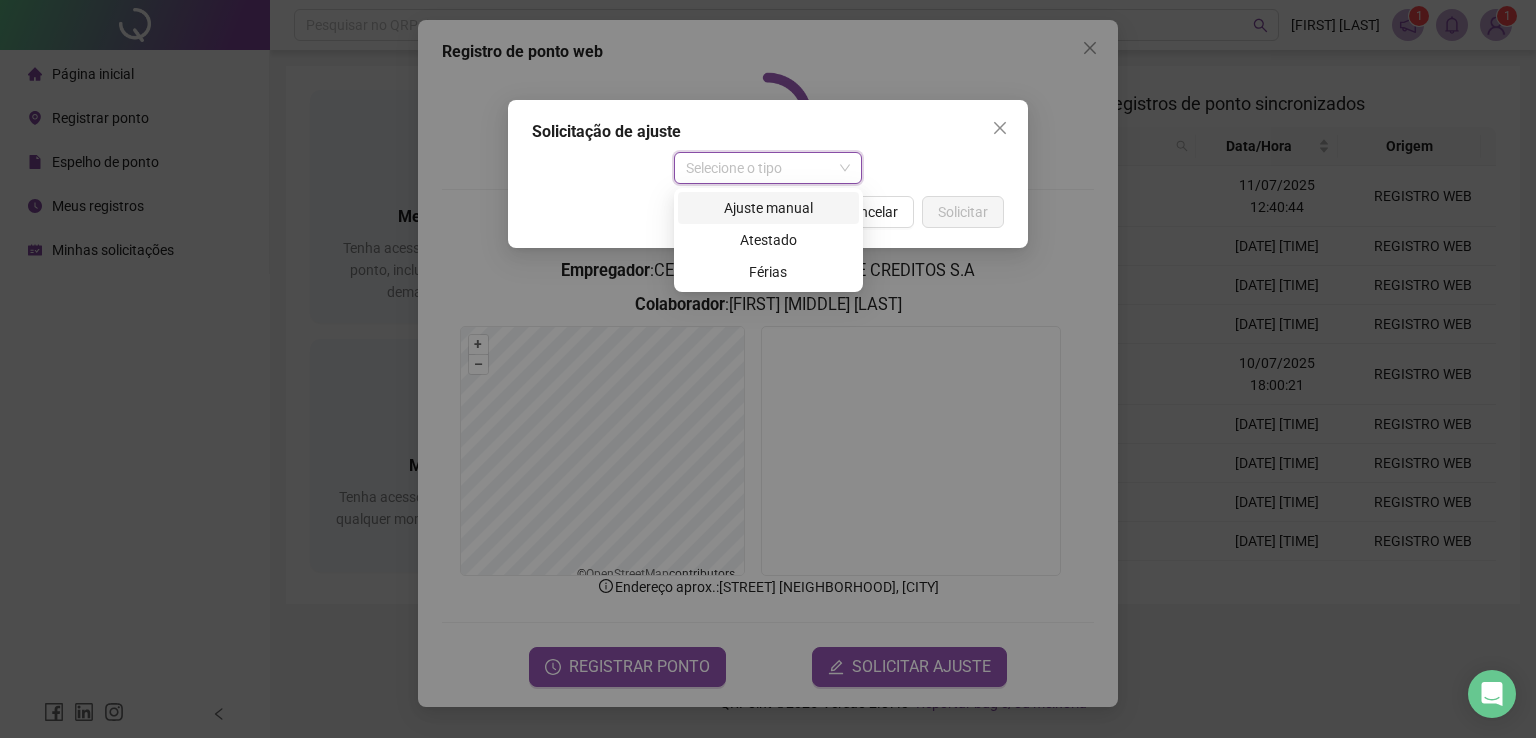 click on "Ajuste manual" at bounding box center (768, 208) 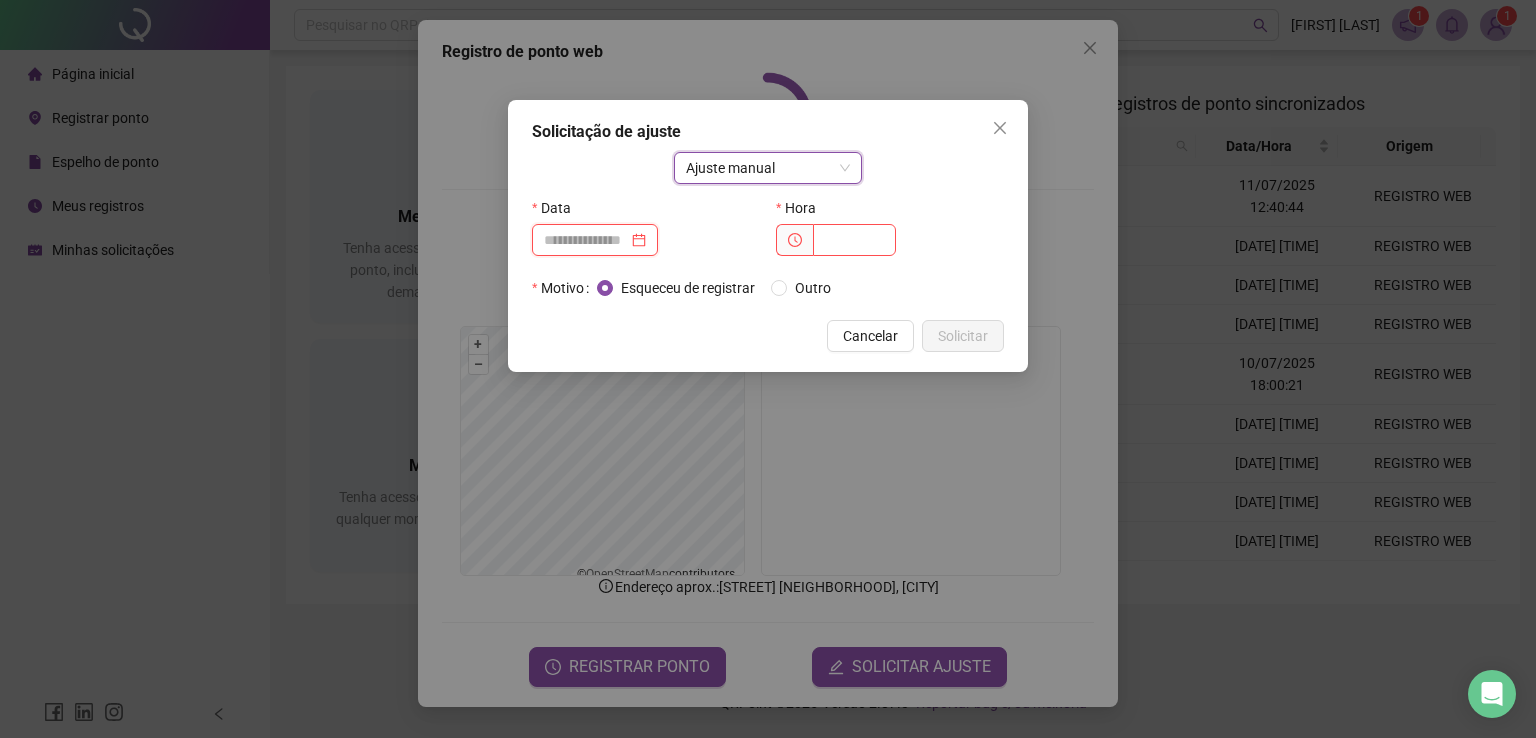 click at bounding box center (586, 240) 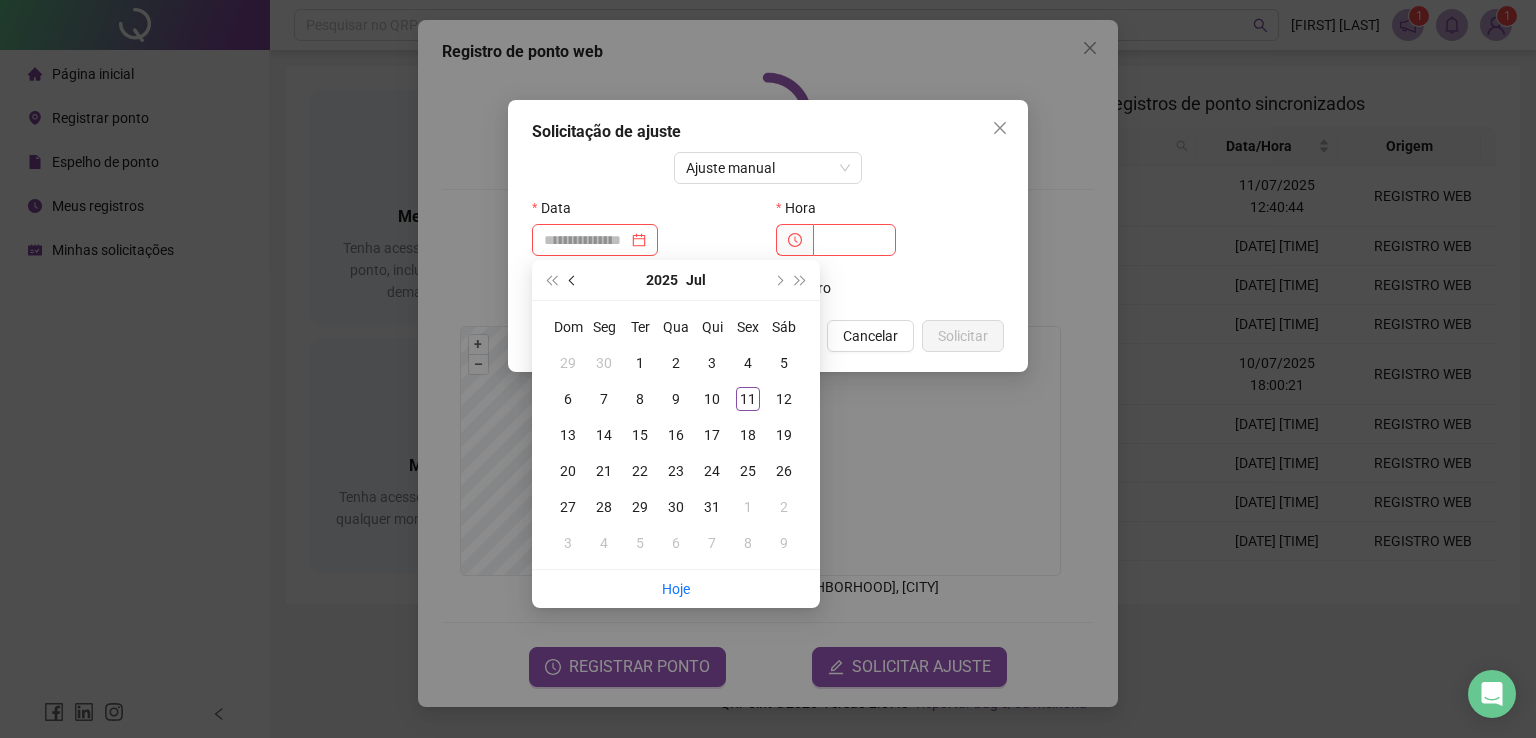 click at bounding box center (573, 280) 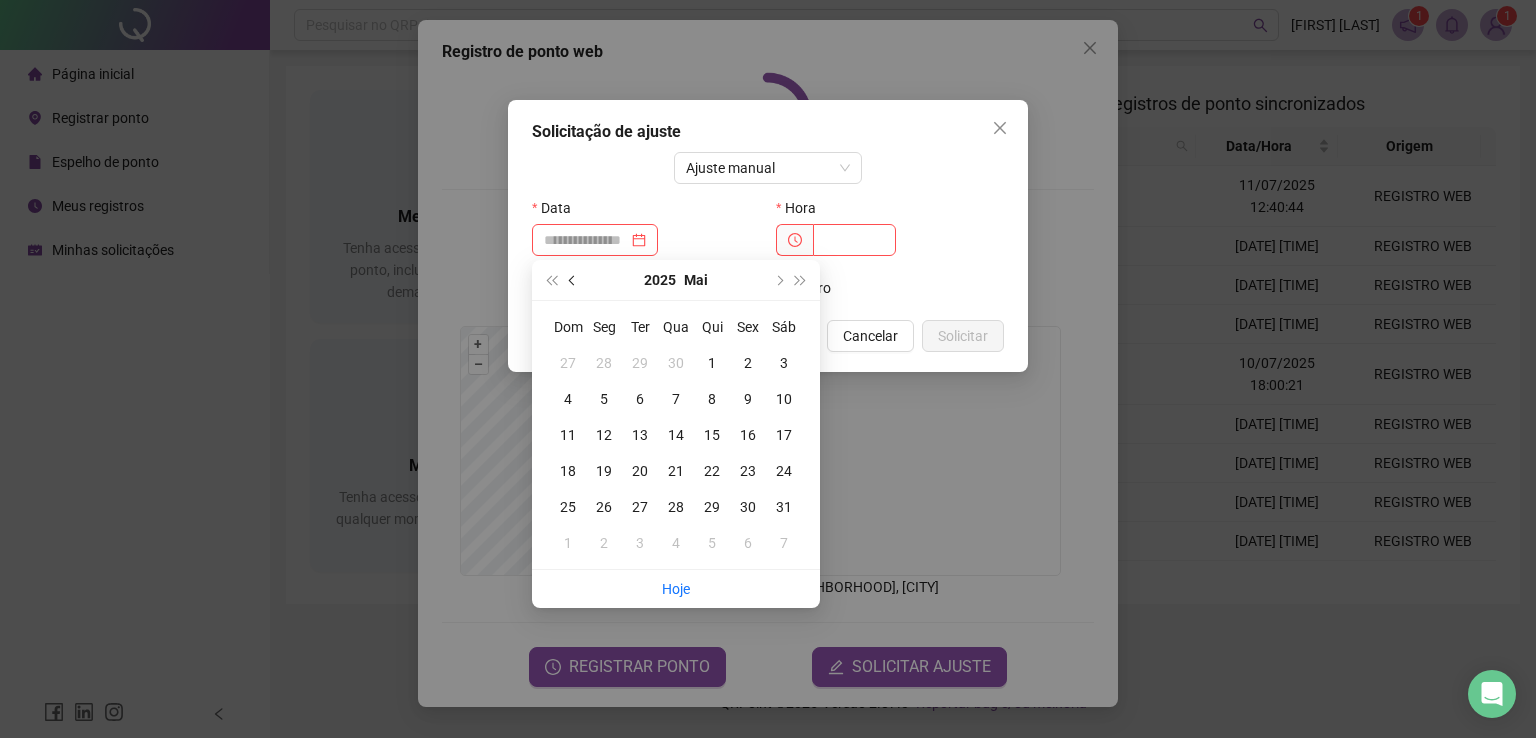 click at bounding box center (573, 280) 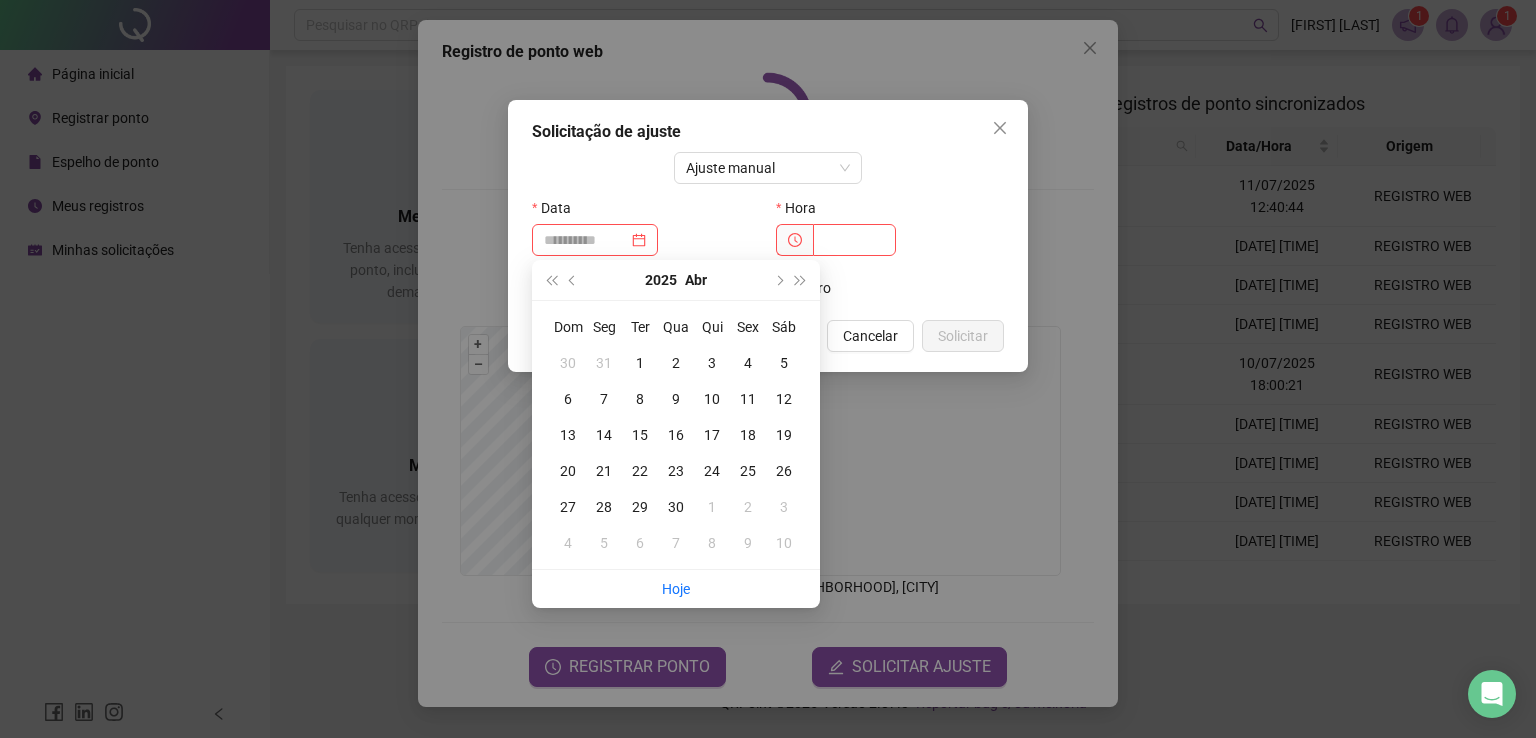 type on "**********" 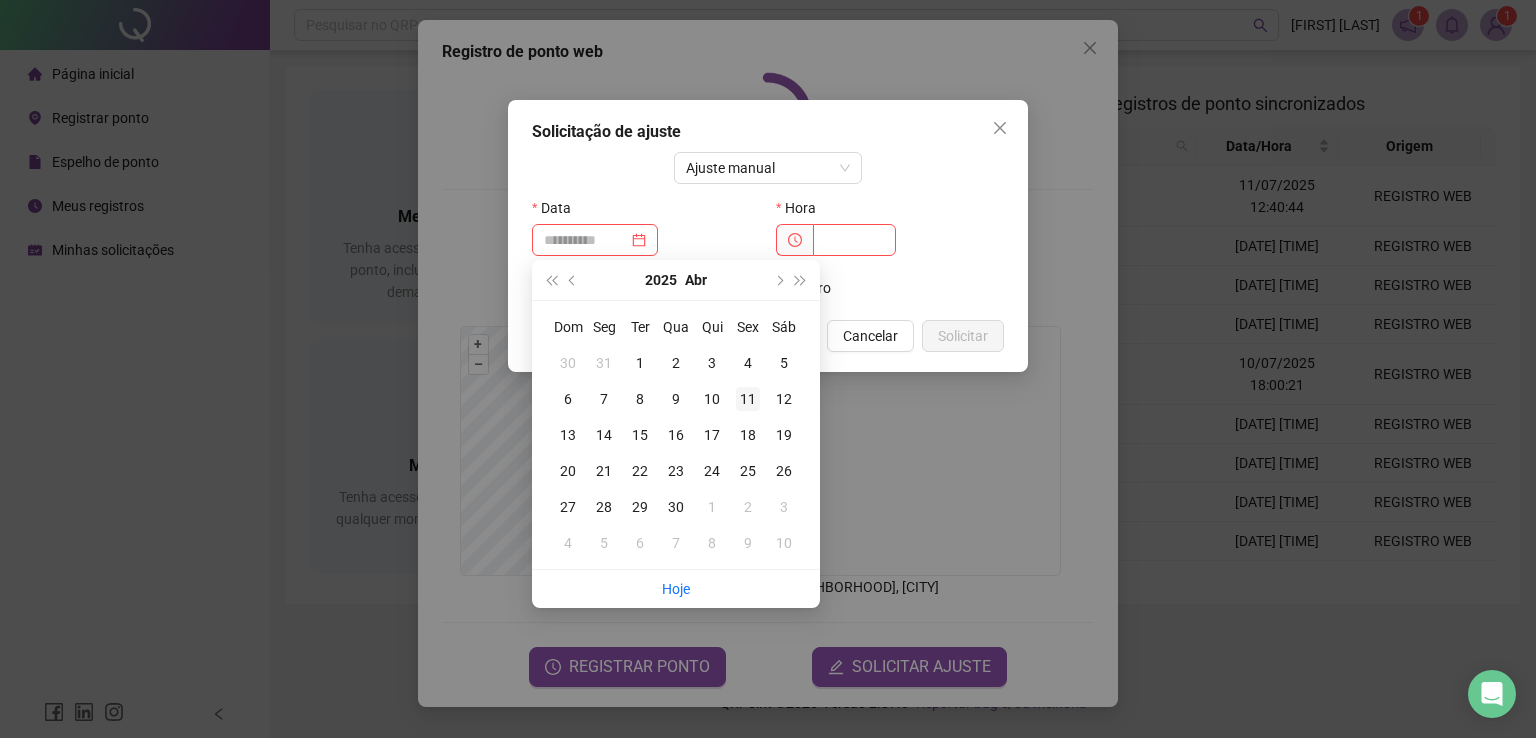 type on "**********" 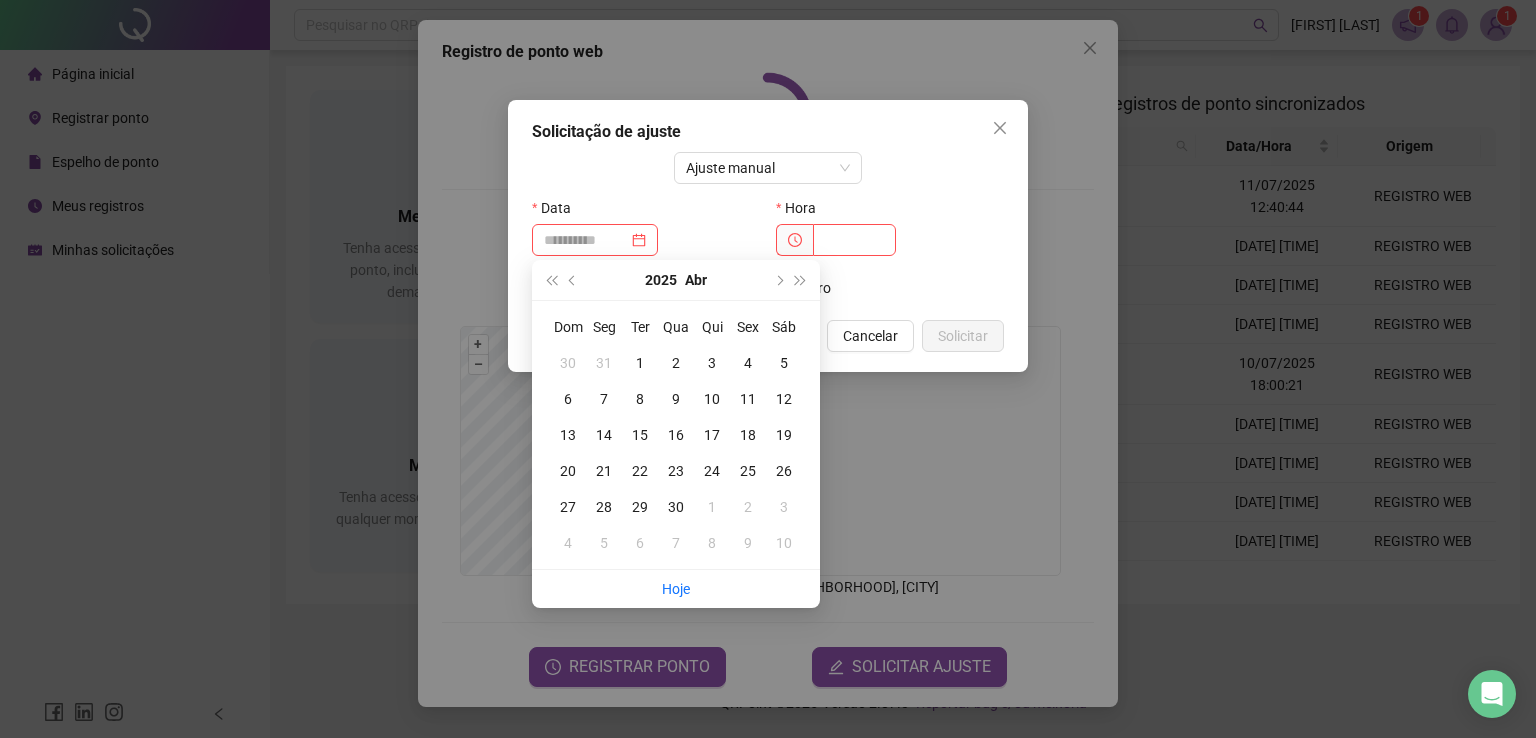 click on "11" at bounding box center [748, 399] 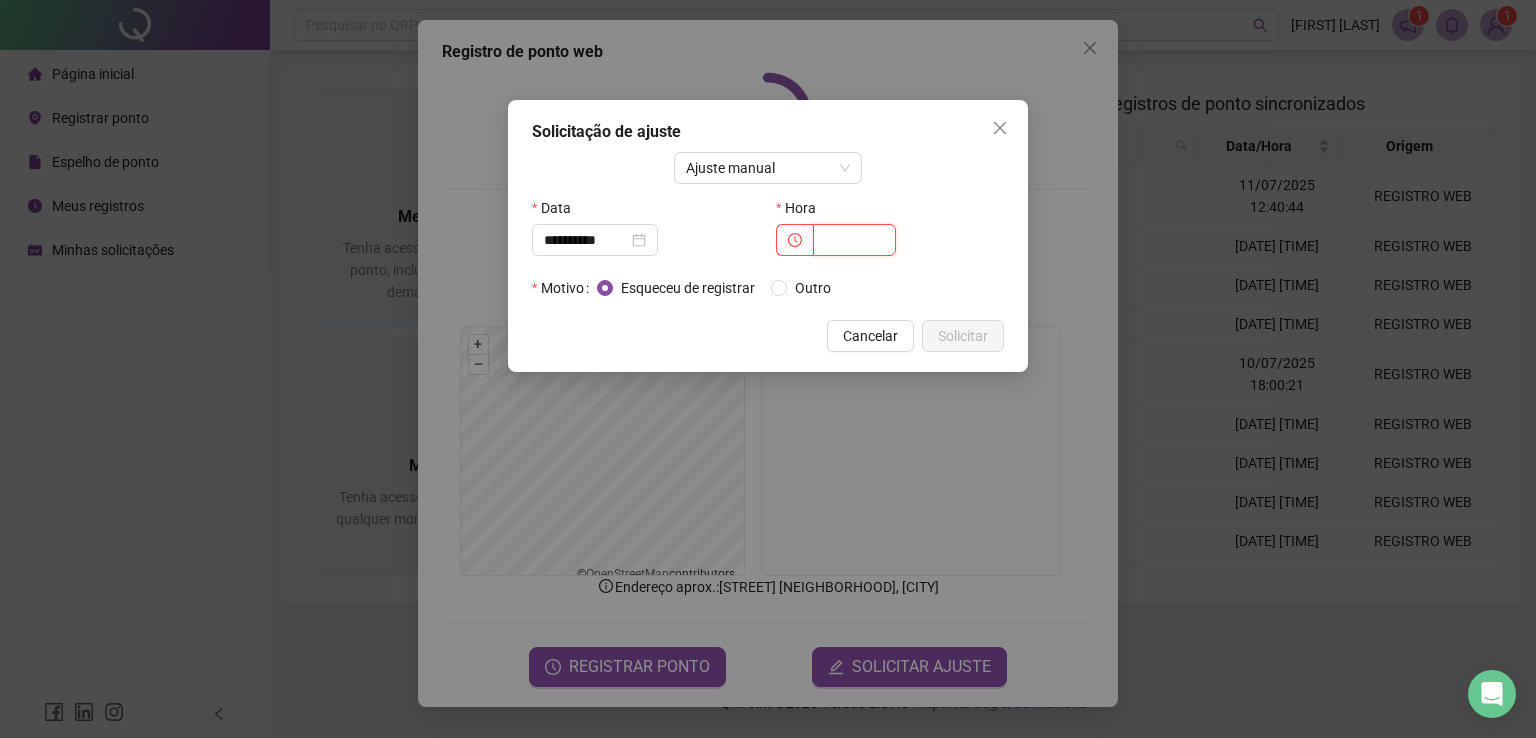 click at bounding box center (854, 240) 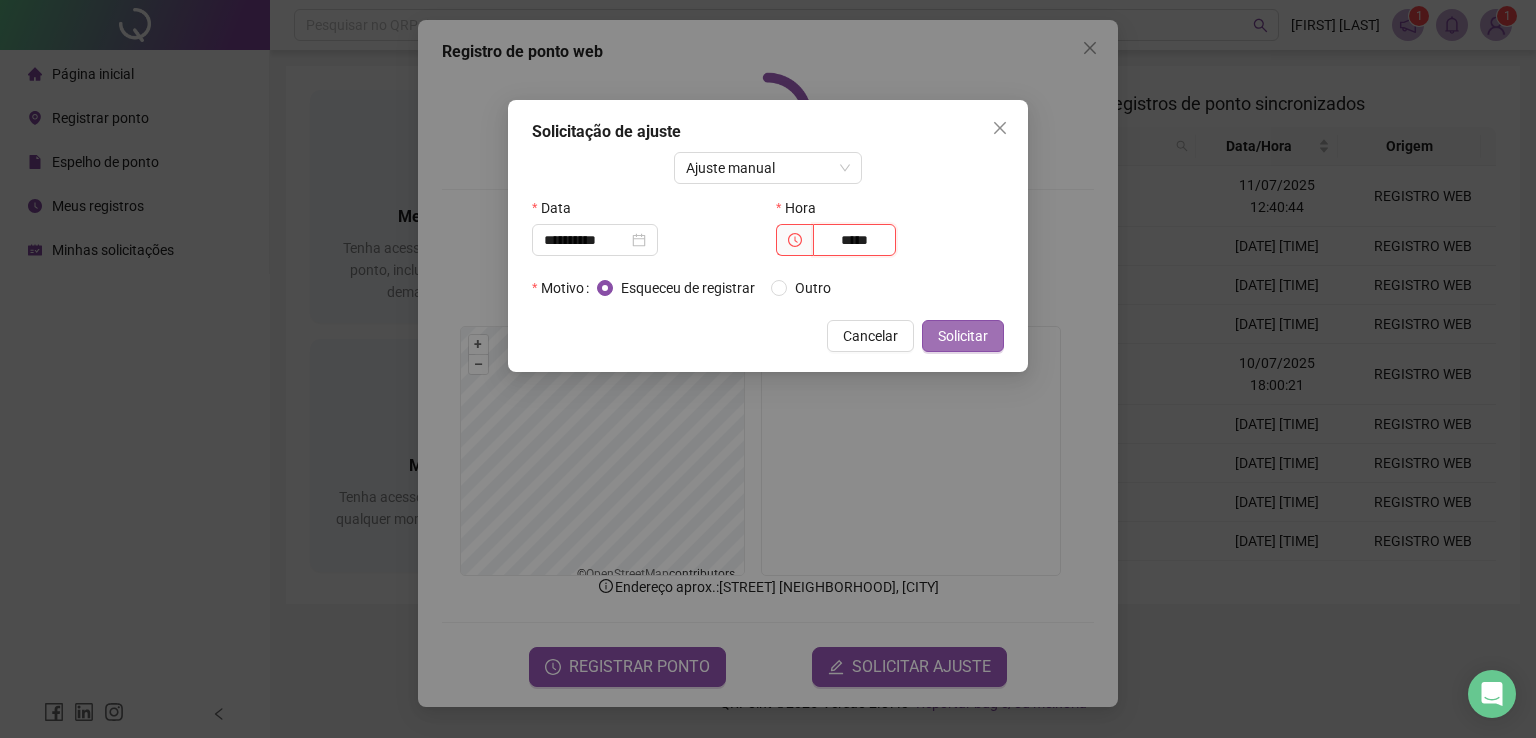 type on "*****" 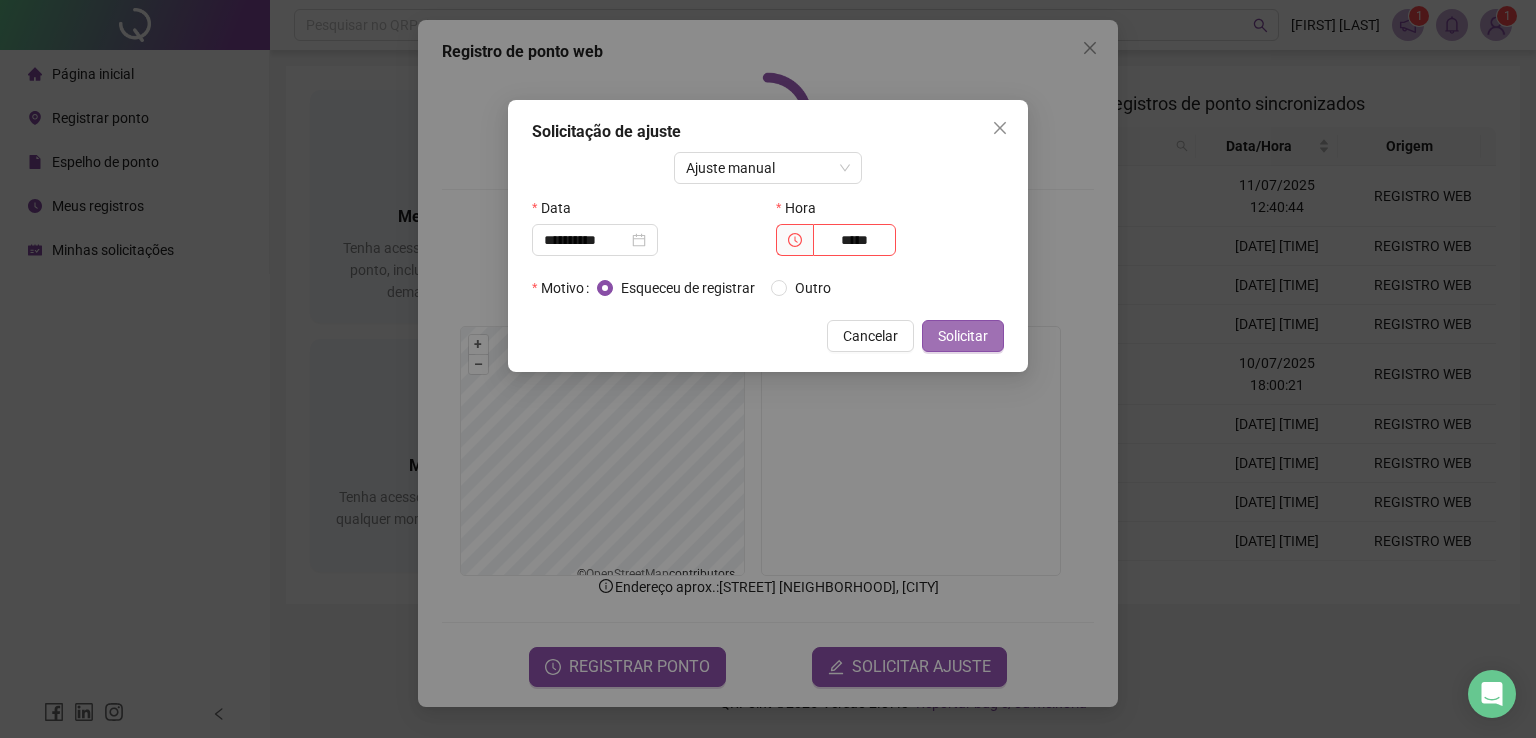 click on "Solicitar" at bounding box center (963, 336) 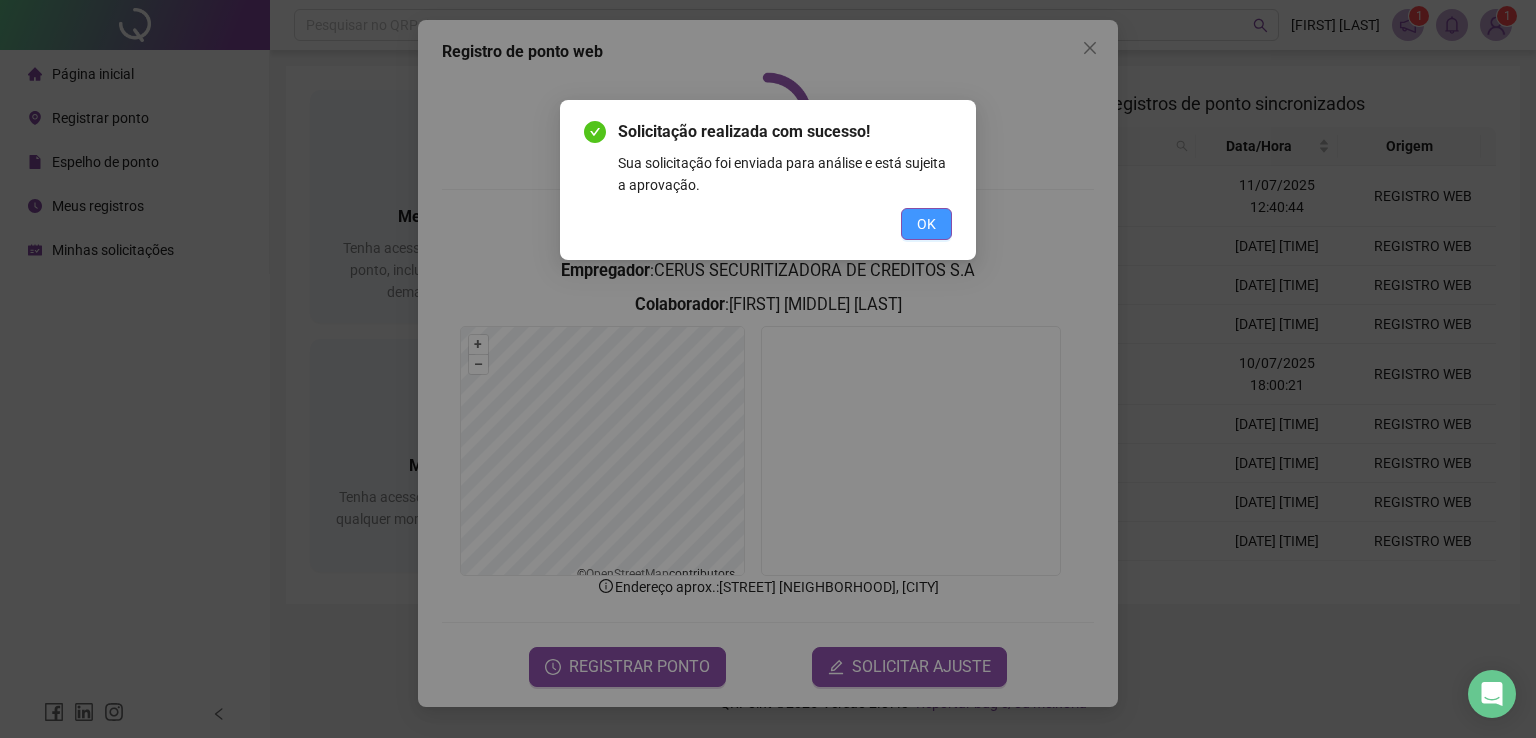 click on "OK" at bounding box center (926, 224) 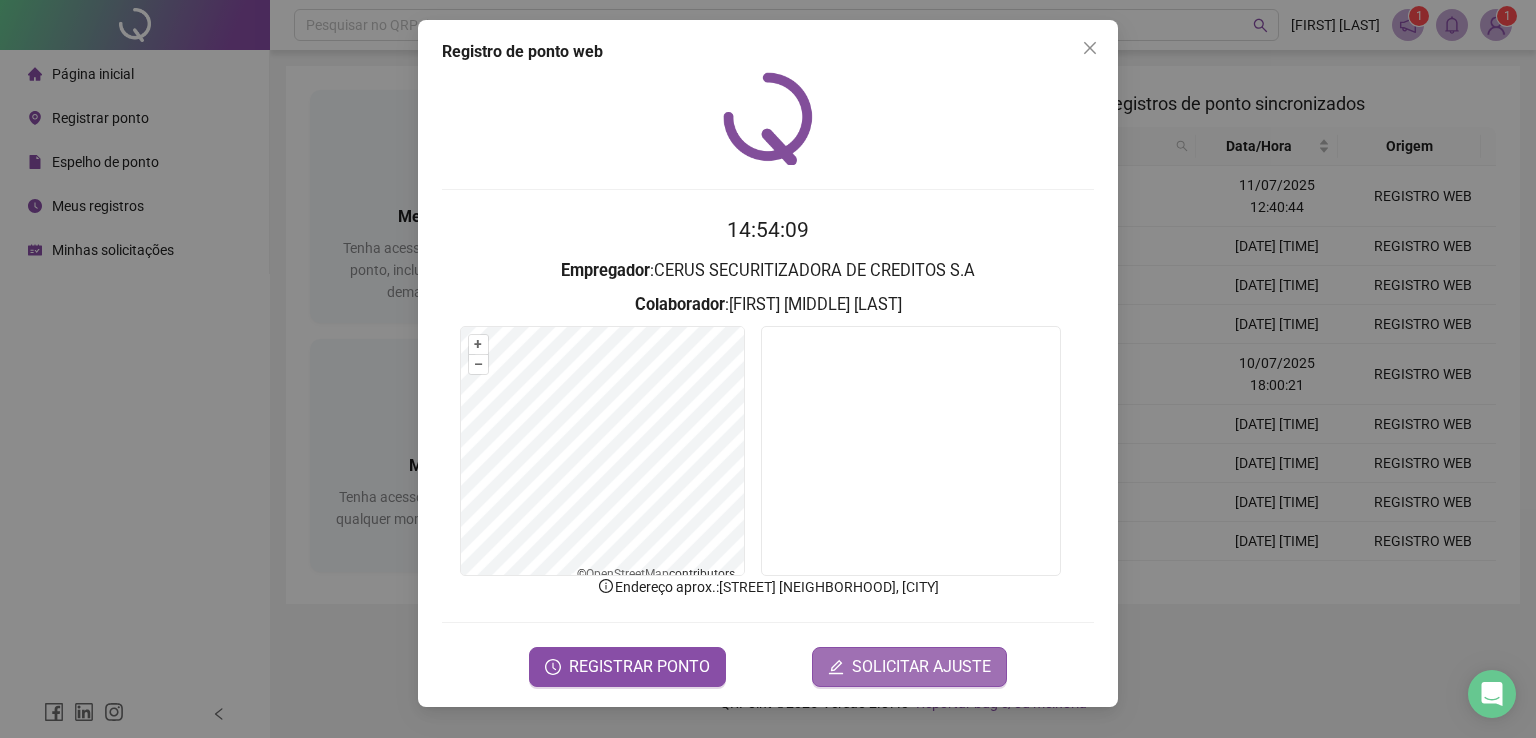 click on "SOLICITAR AJUSTE" at bounding box center [921, 667] 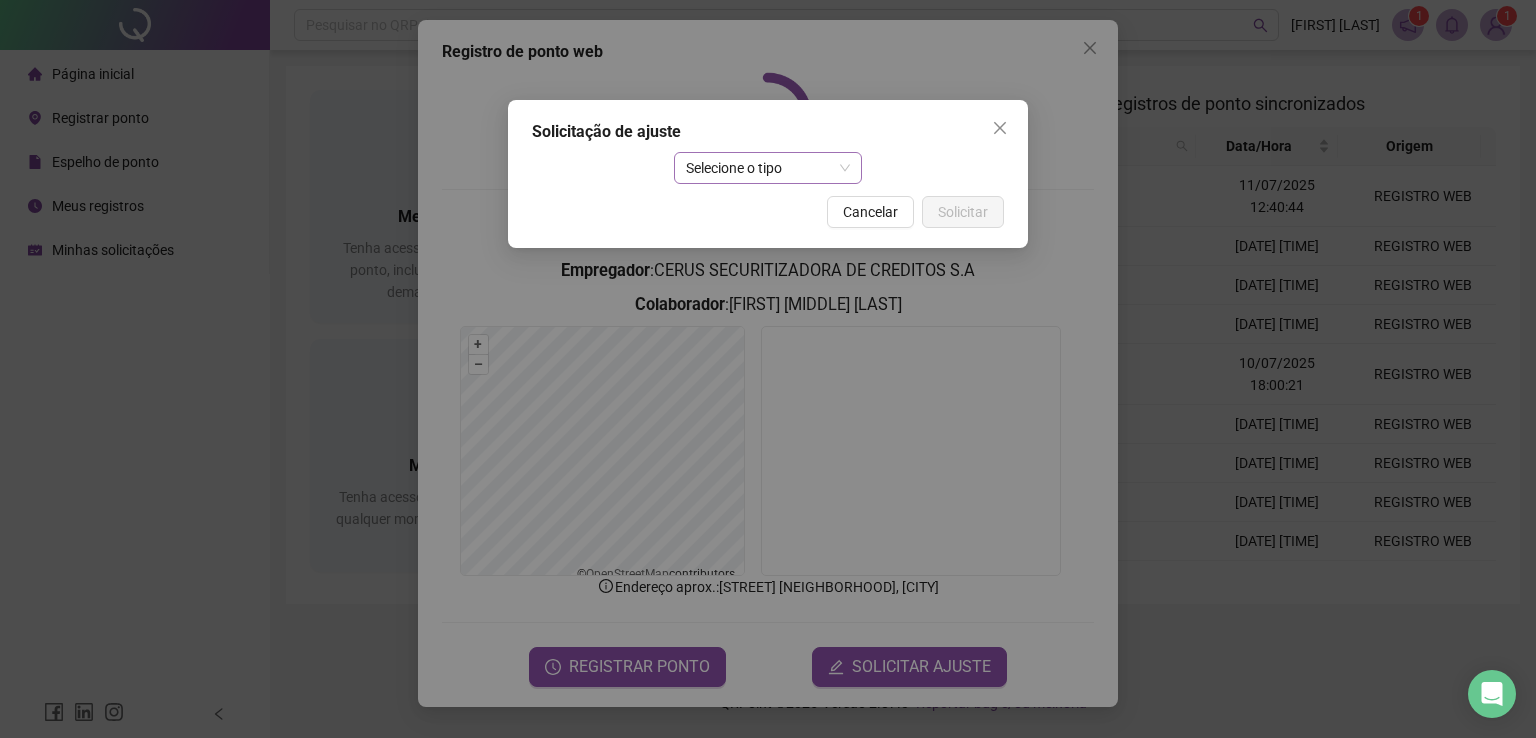 click on "Selecione o tipo" at bounding box center [768, 168] 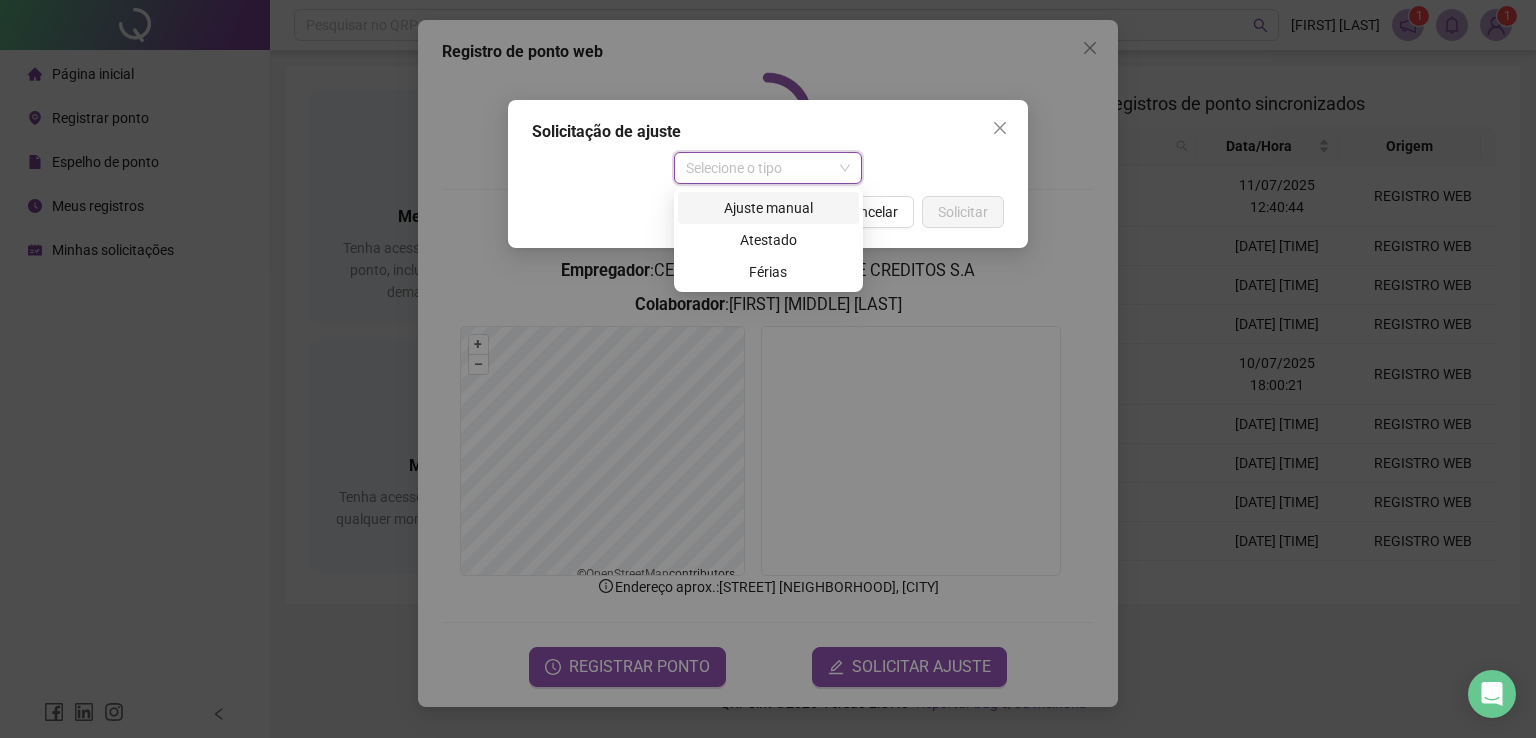 click on "Ajuste manual" at bounding box center (768, 208) 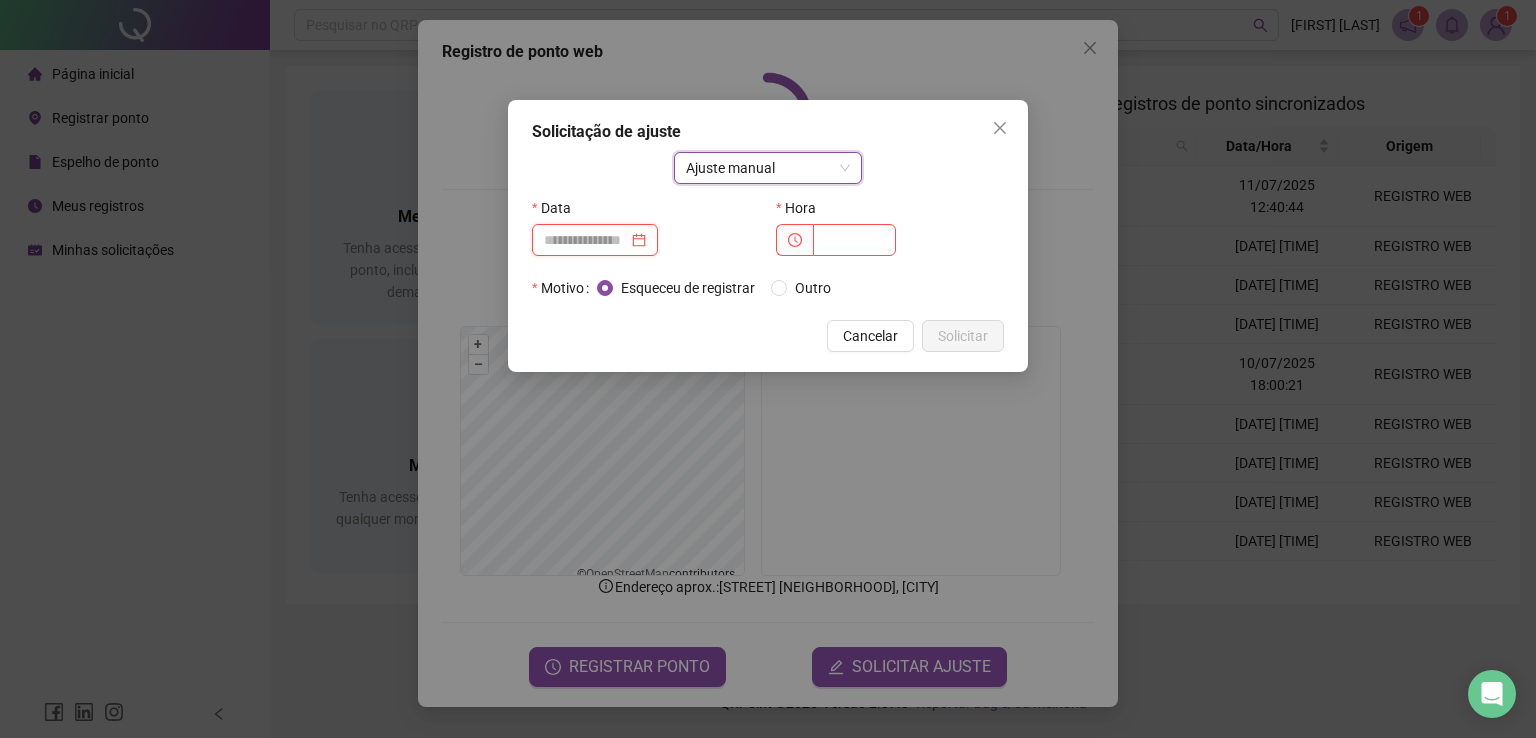 click at bounding box center (586, 240) 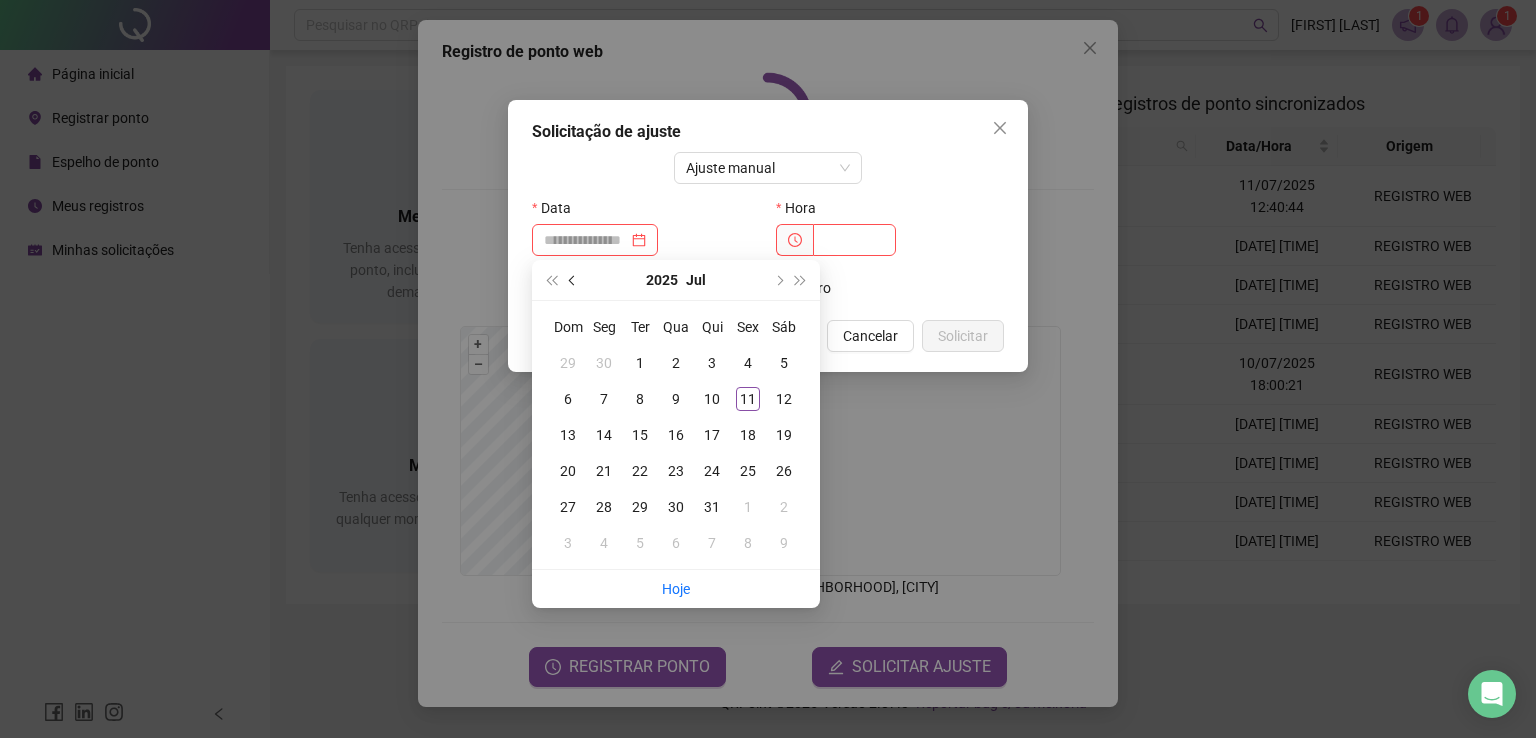 click at bounding box center [573, 280] 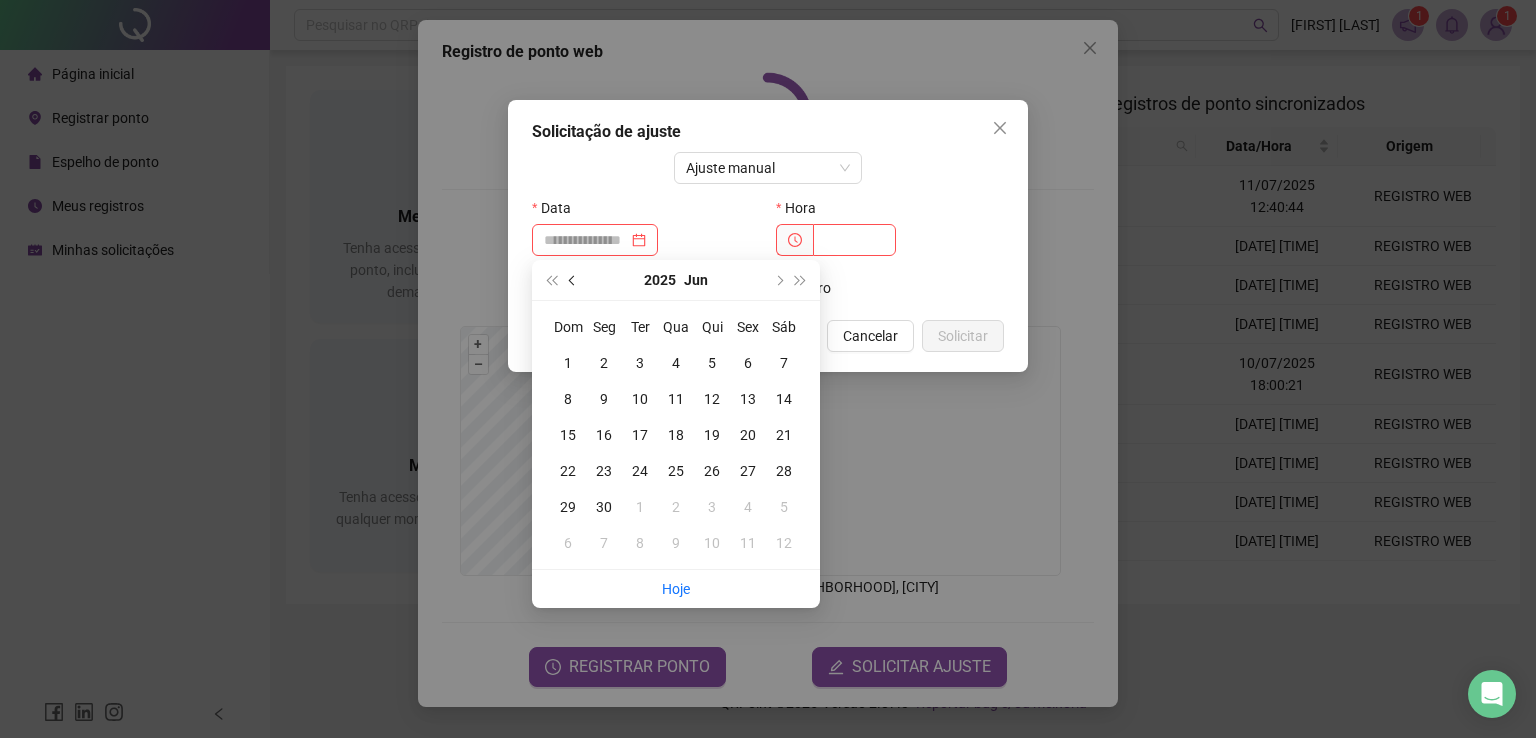 click at bounding box center (573, 280) 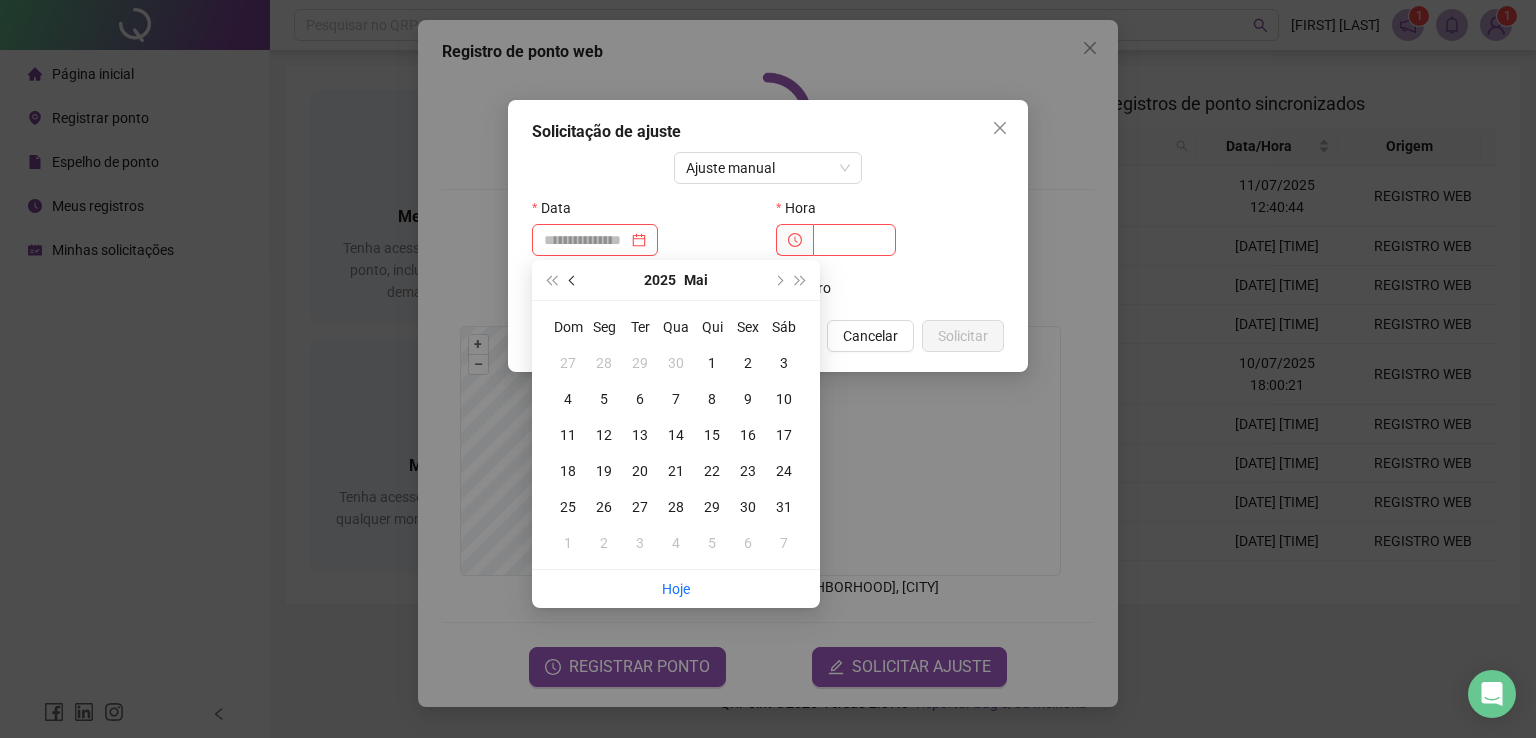 click at bounding box center [573, 280] 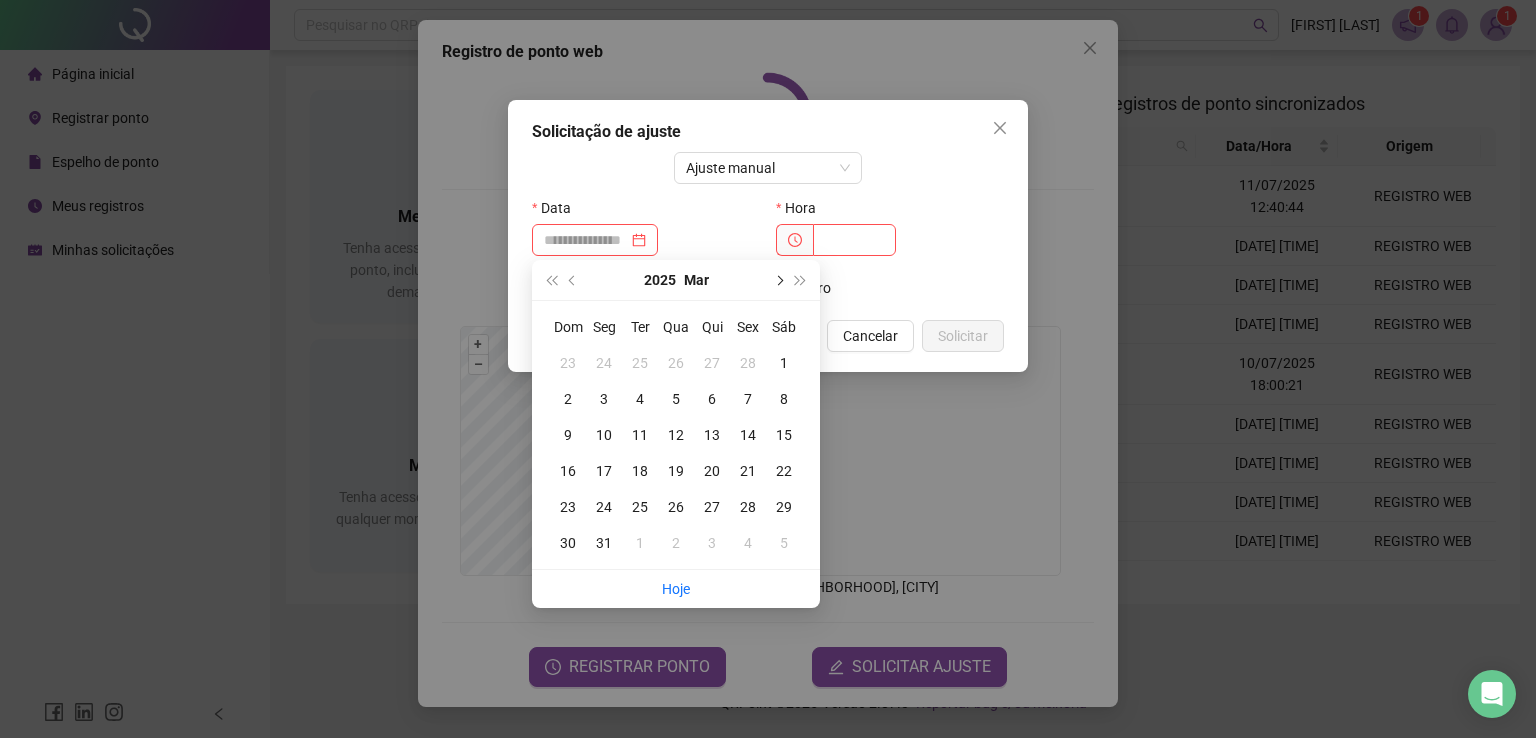 click at bounding box center [778, 280] 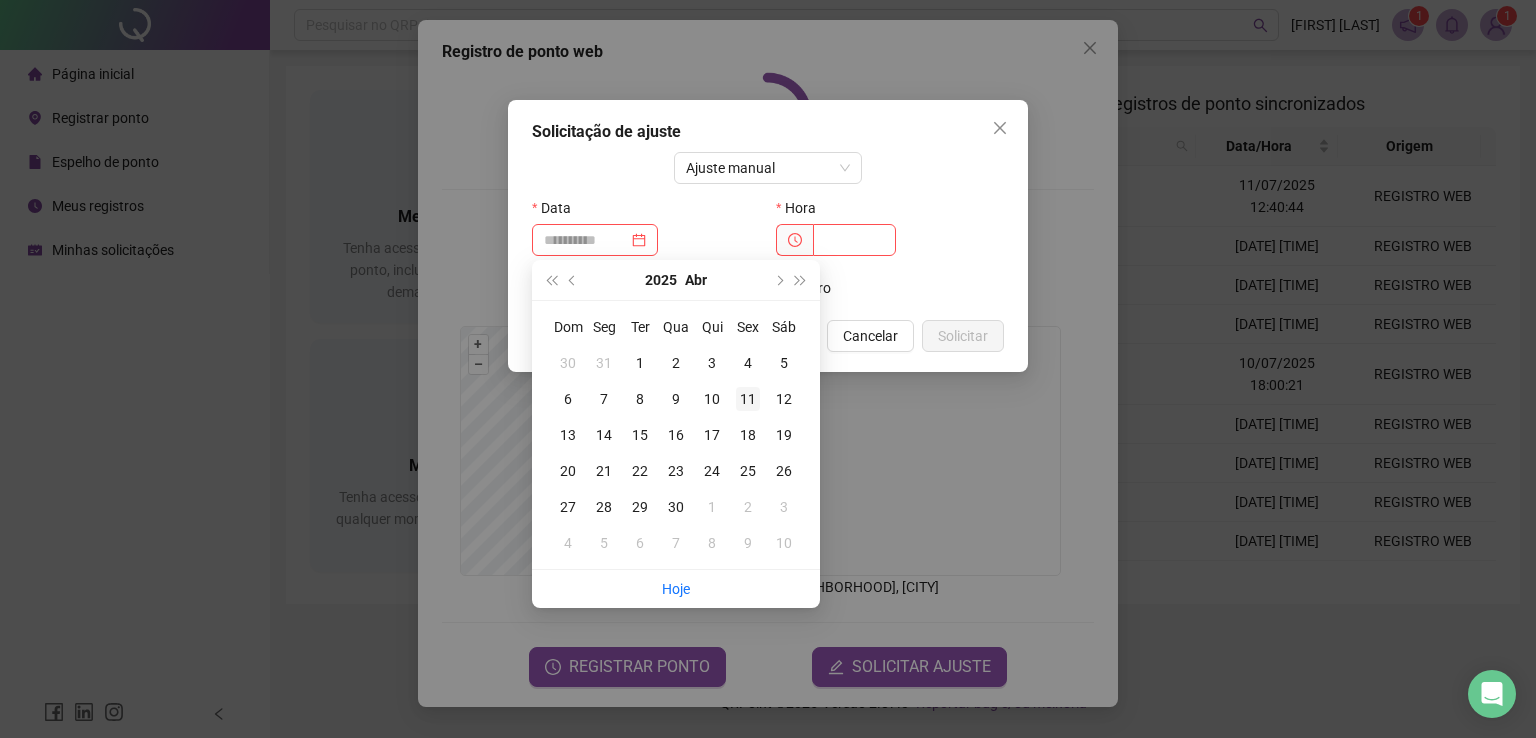 type on "**********" 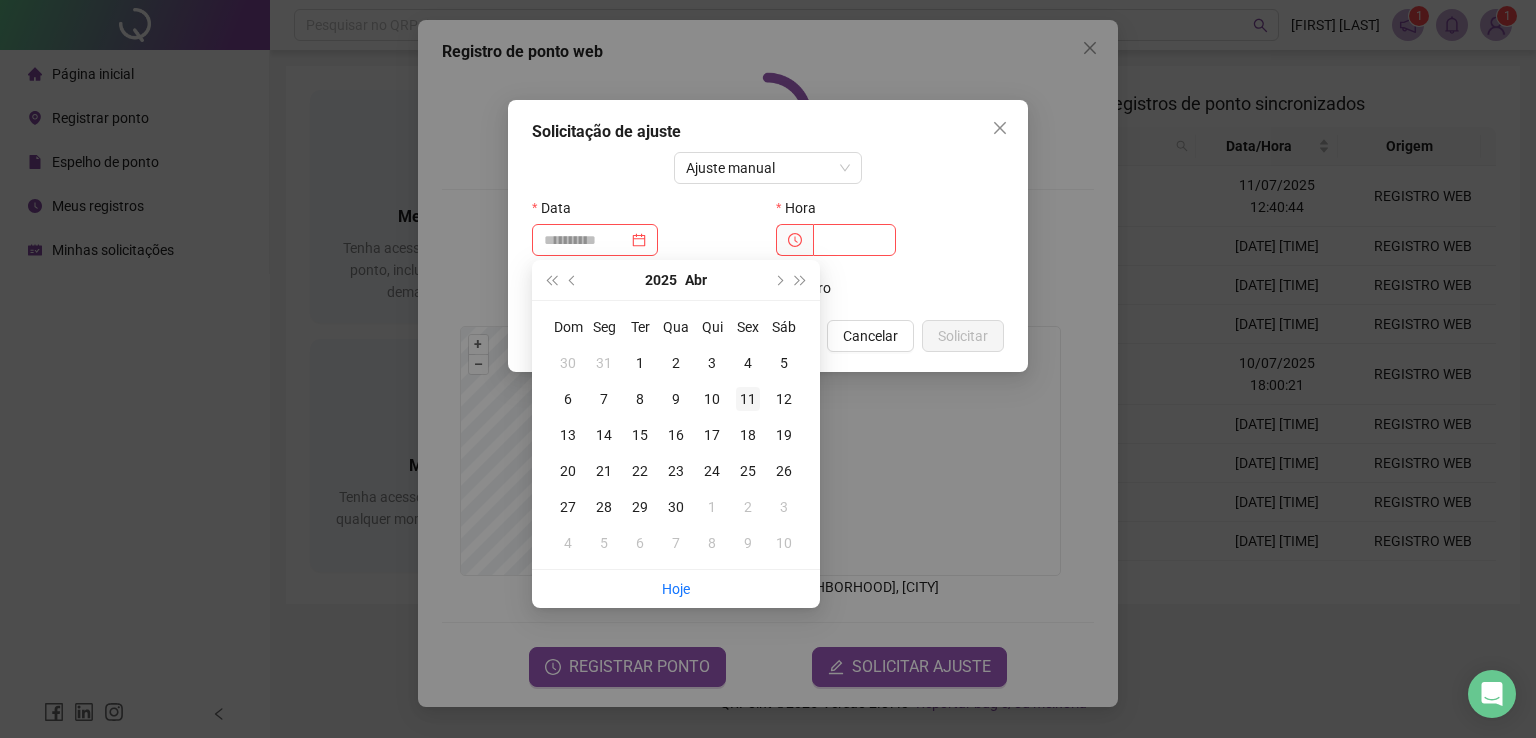 click on "11" at bounding box center (748, 399) 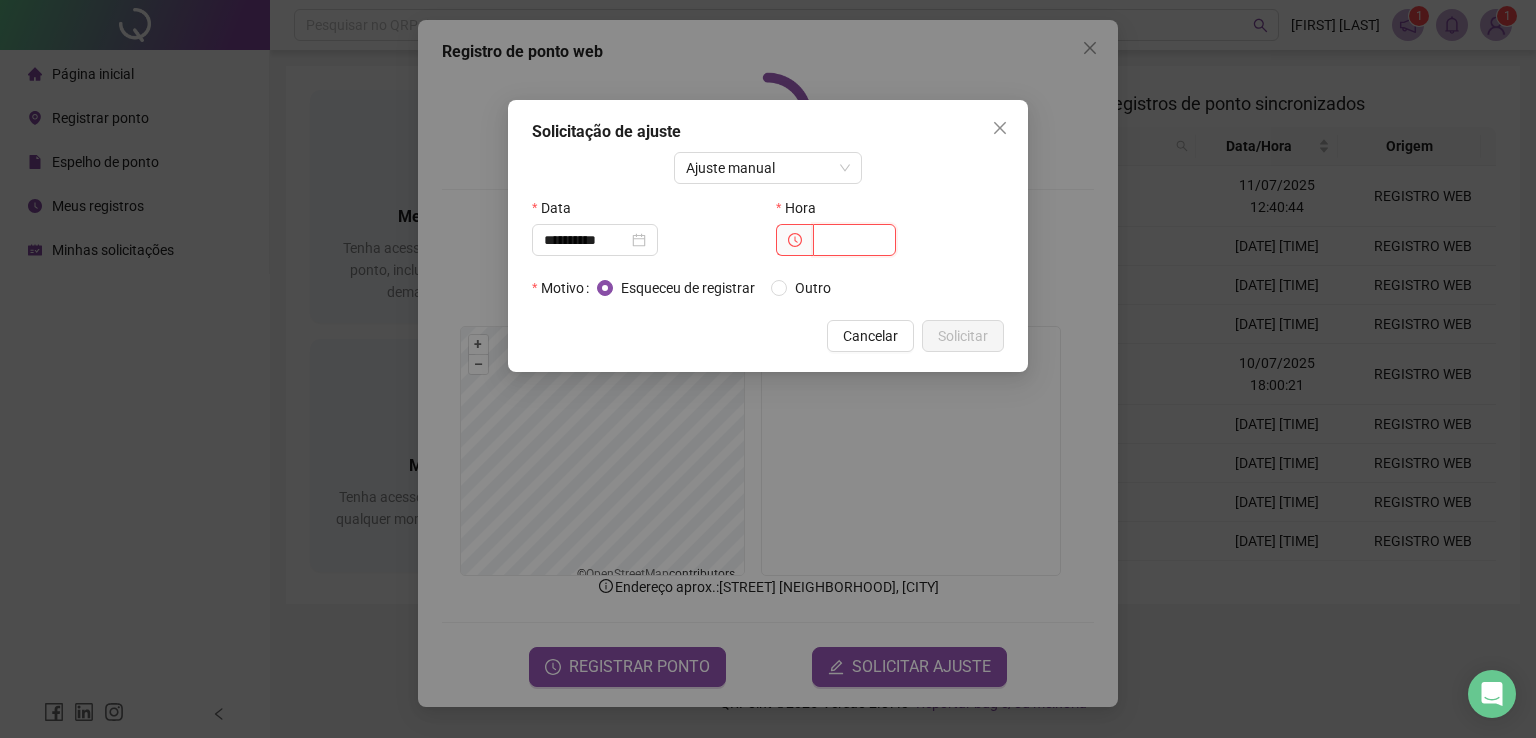 click at bounding box center [854, 240] 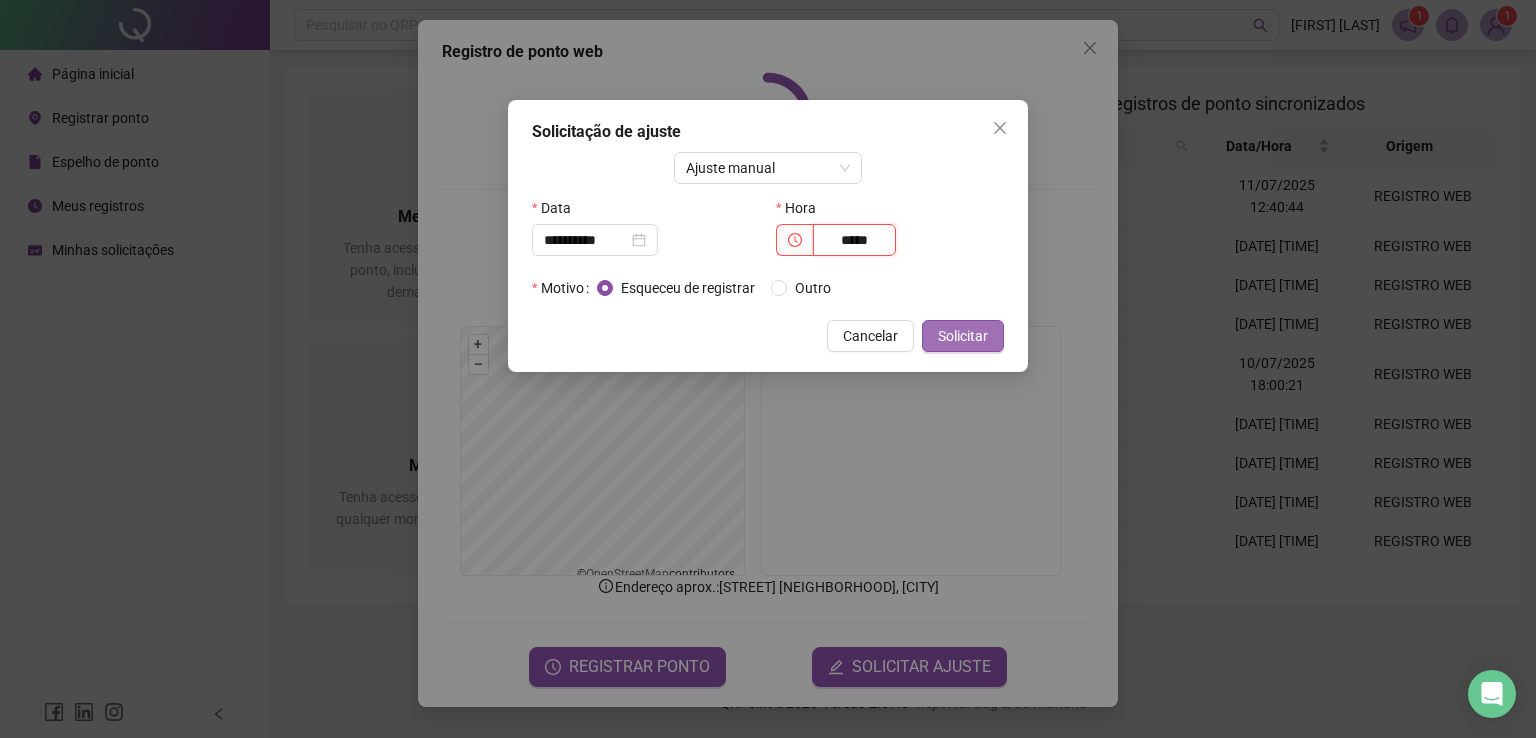 type on "*****" 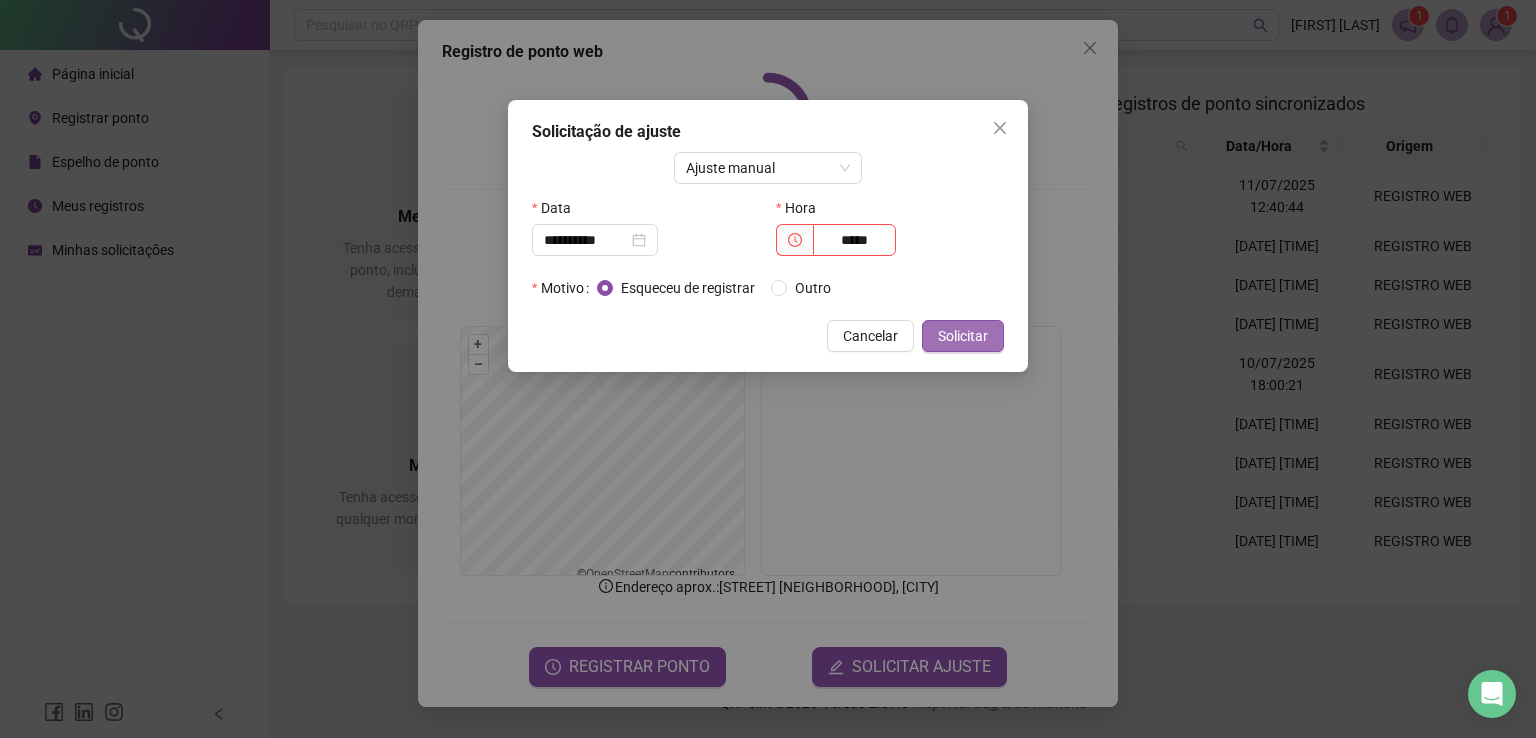 click on "Solicitar" at bounding box center (963, 336) 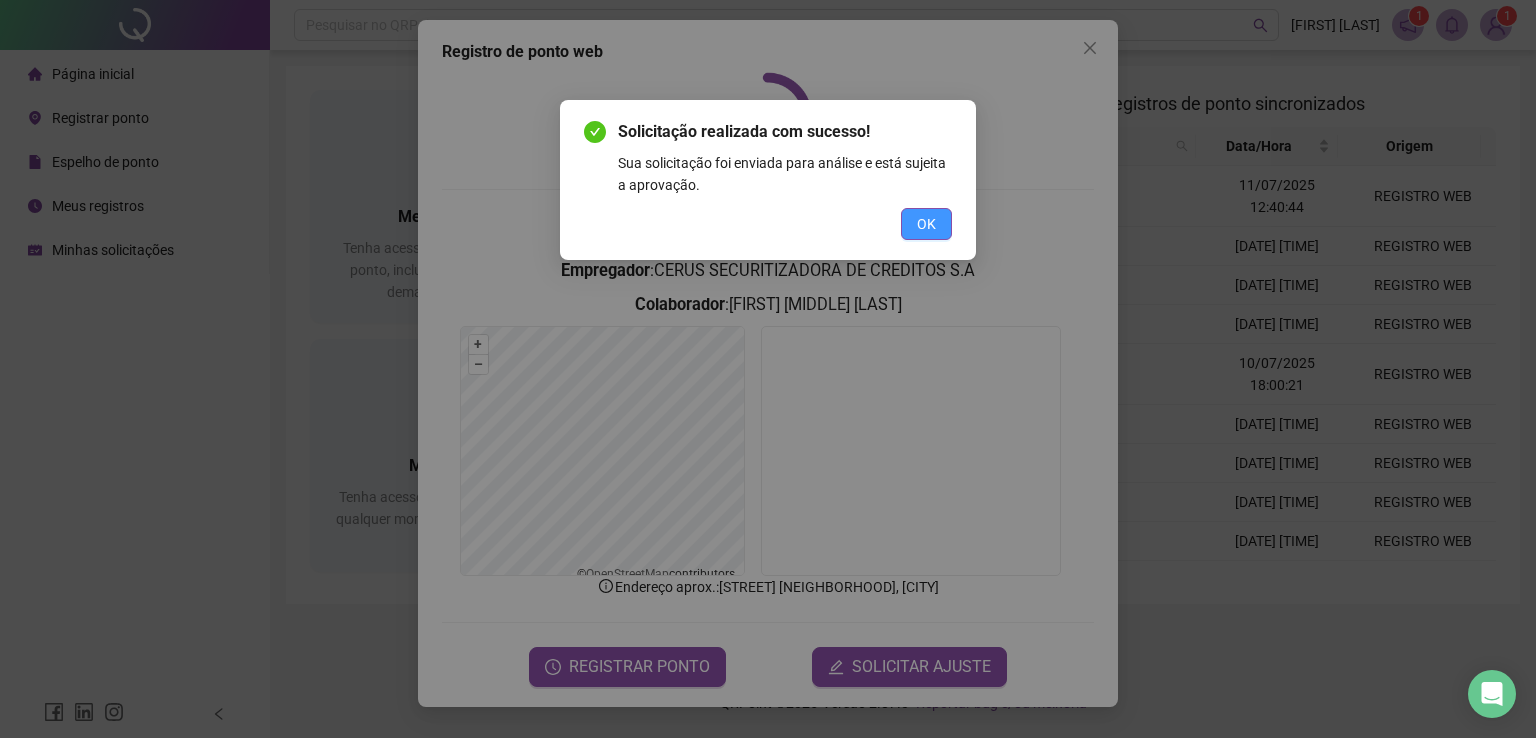 click on "OK" at bounding box center [926, 224] 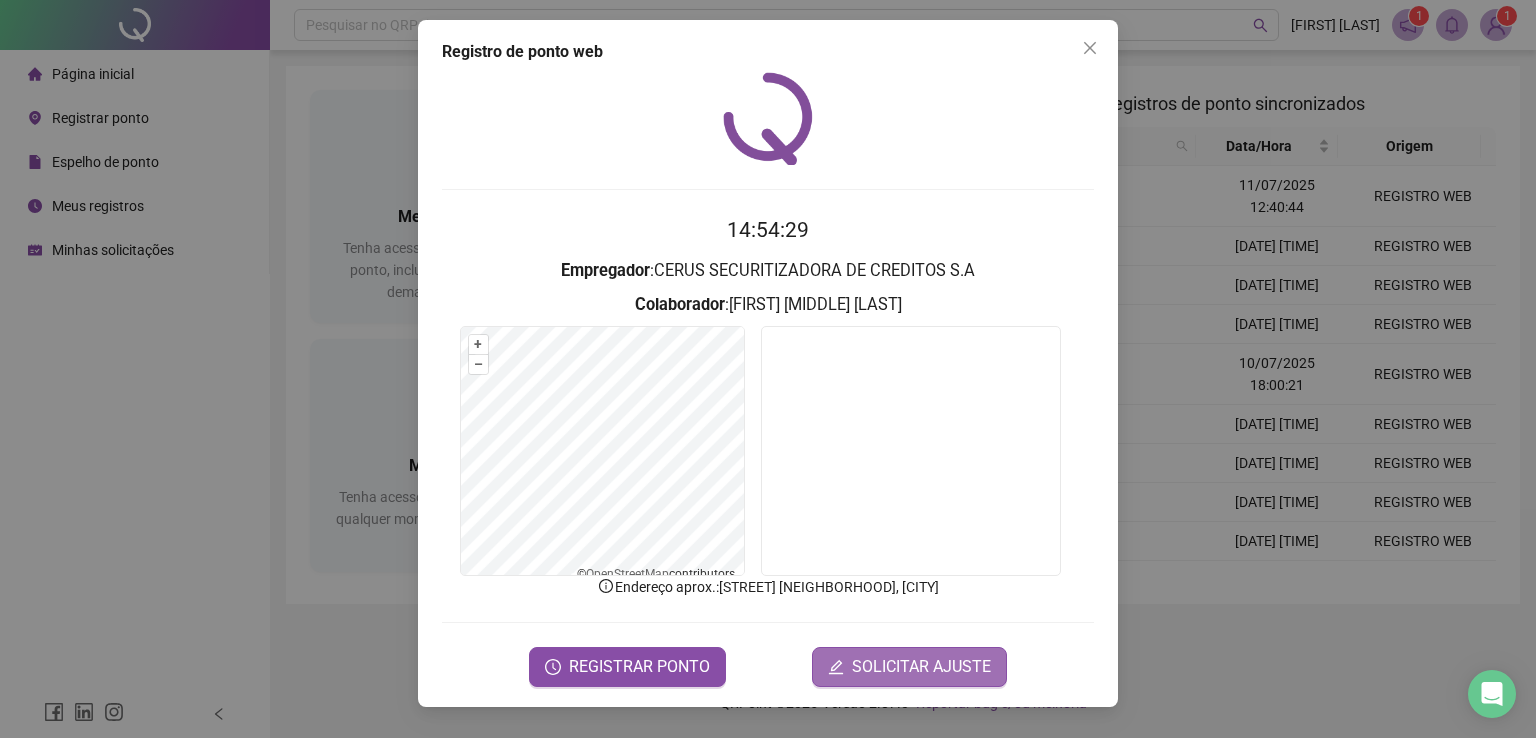 click on "SOLICITAR AJUSTE" at bounding box center (921, 667) 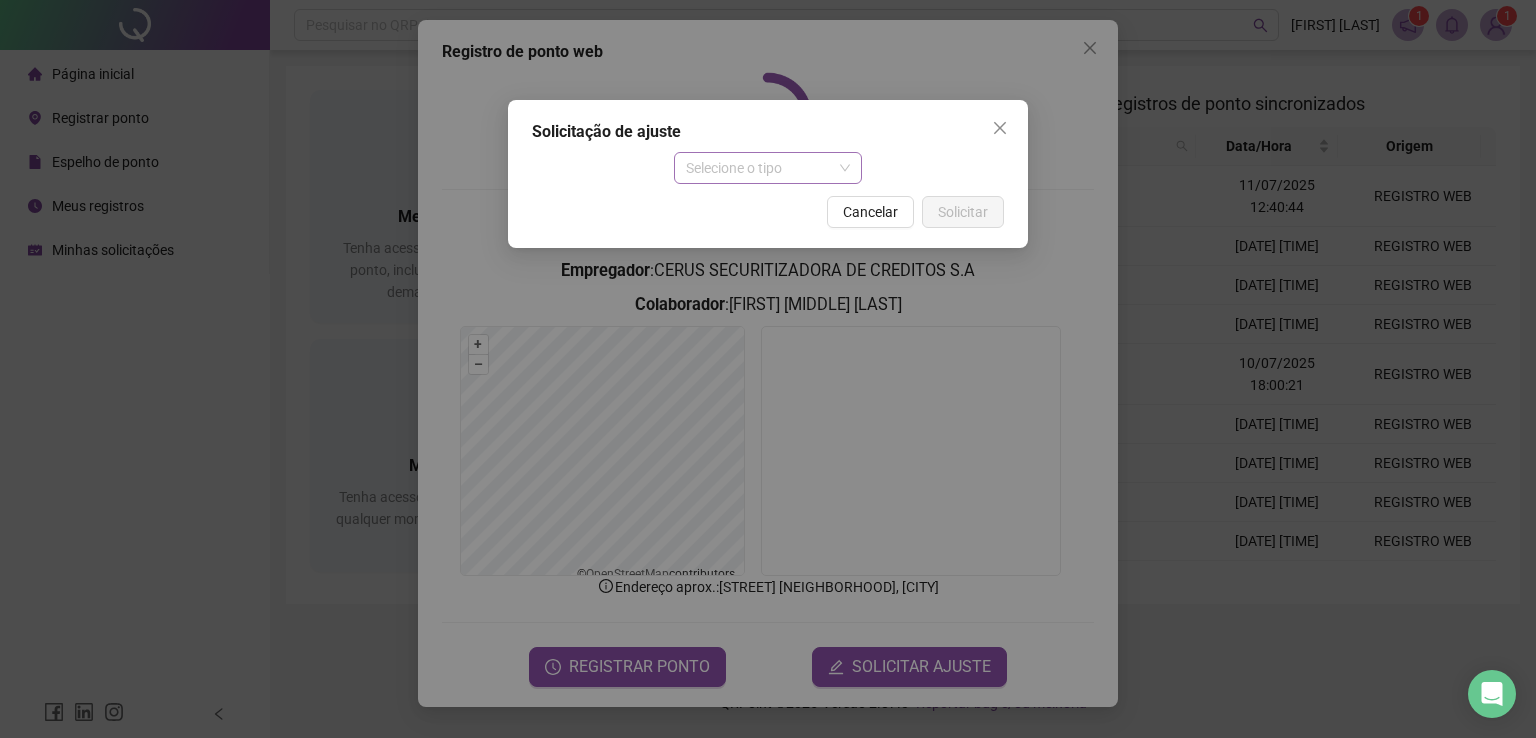 click on "Selecione o tipo" at bounding box center [768, 168] 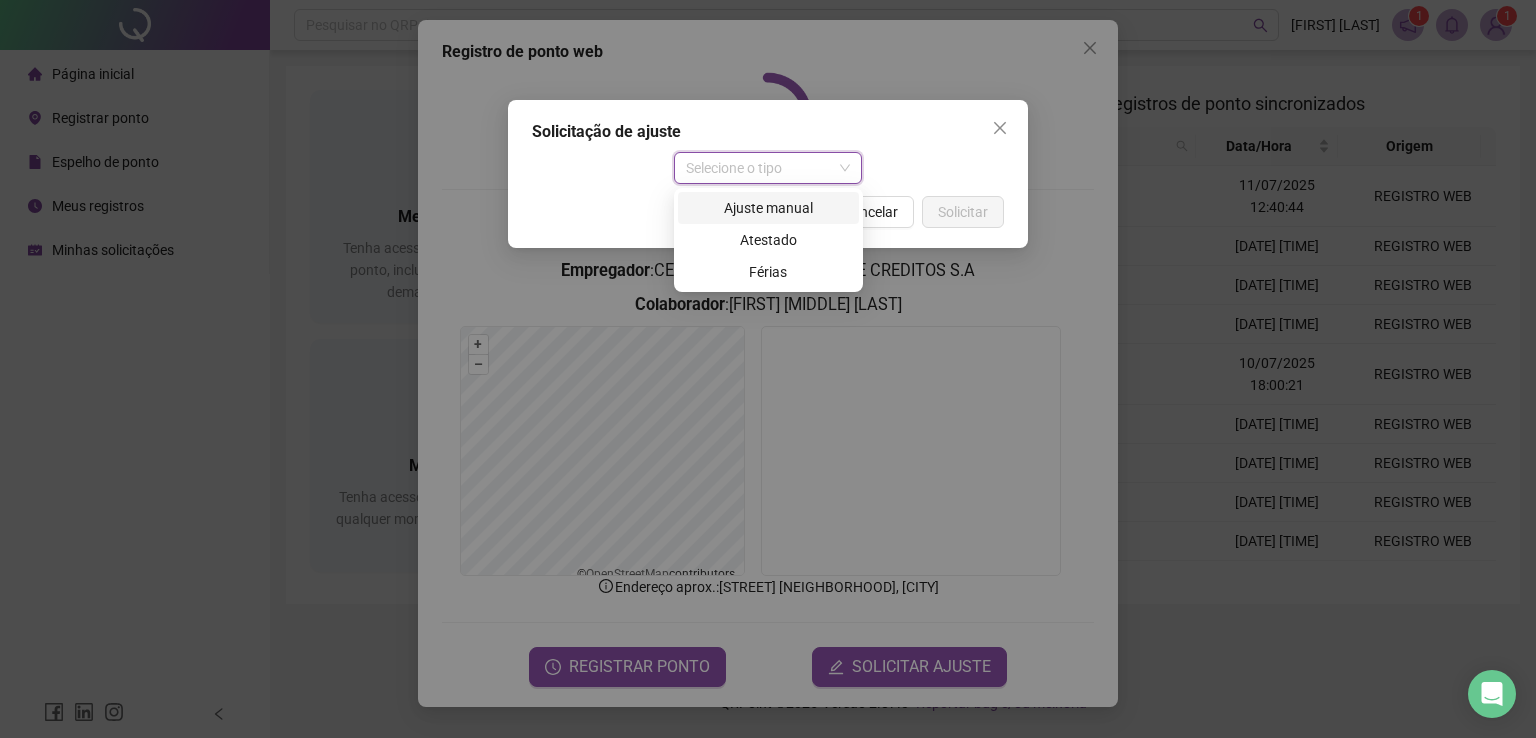 click on "Ajuste manual" at bounding box center [768, 208] 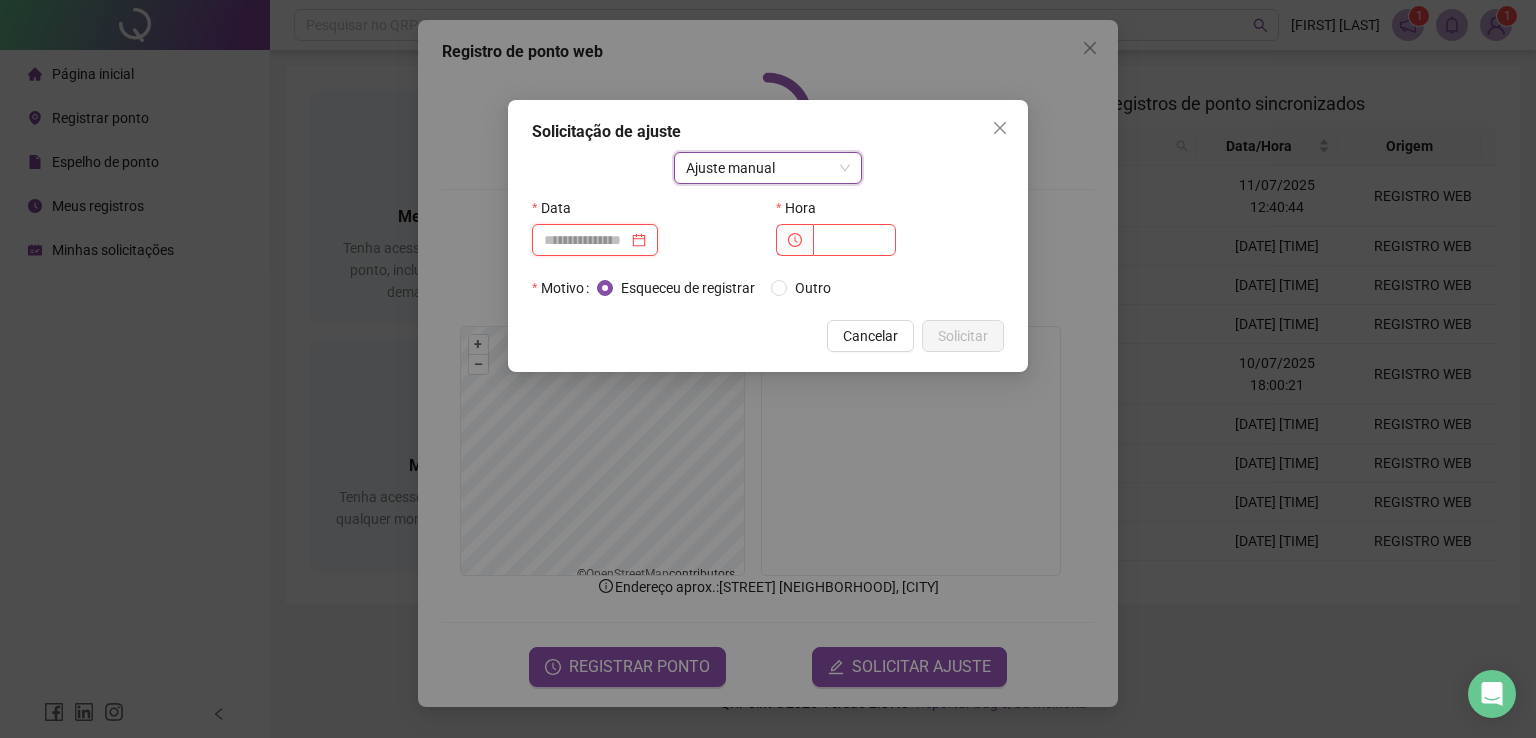 click at bounding box center [586, 240] 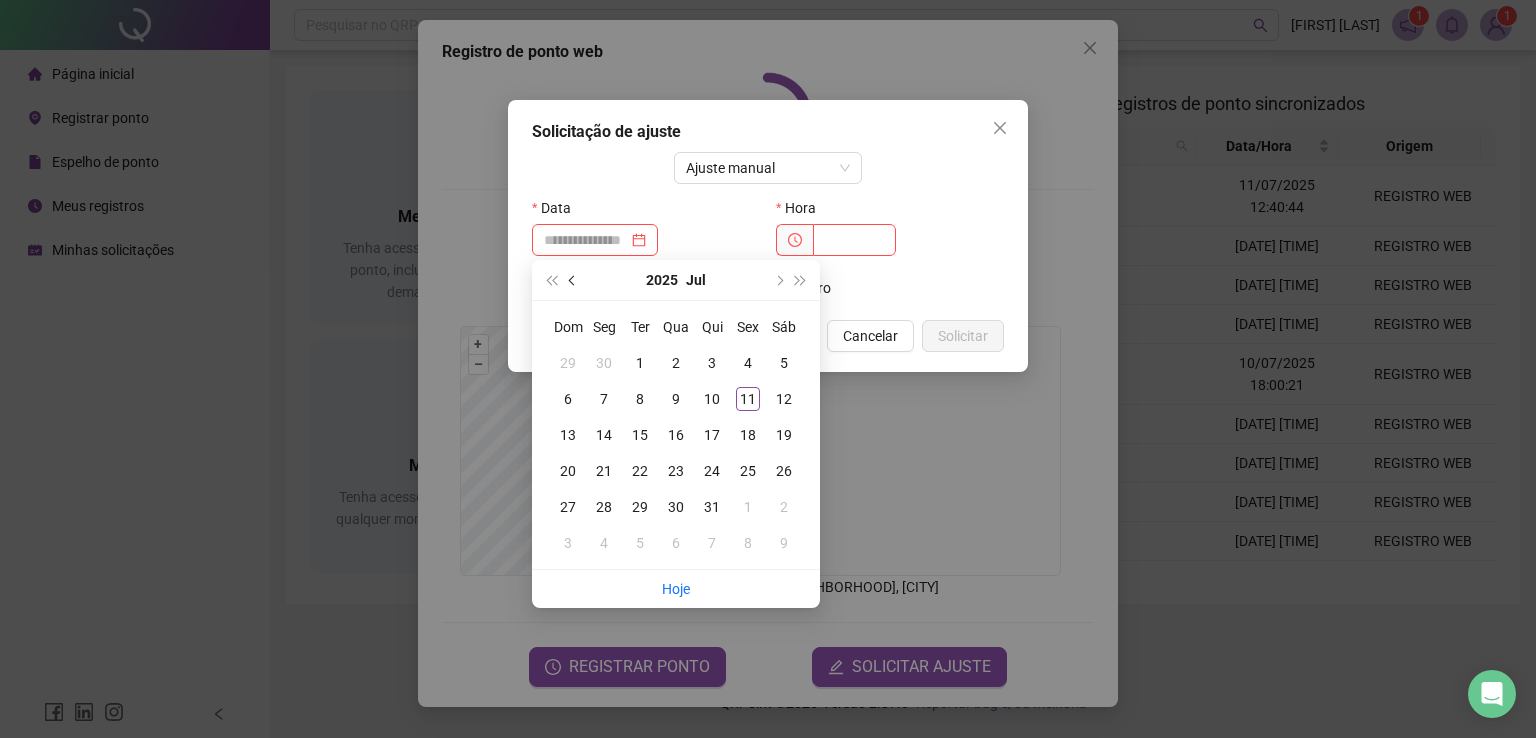 click at bounding box center (573, 280) 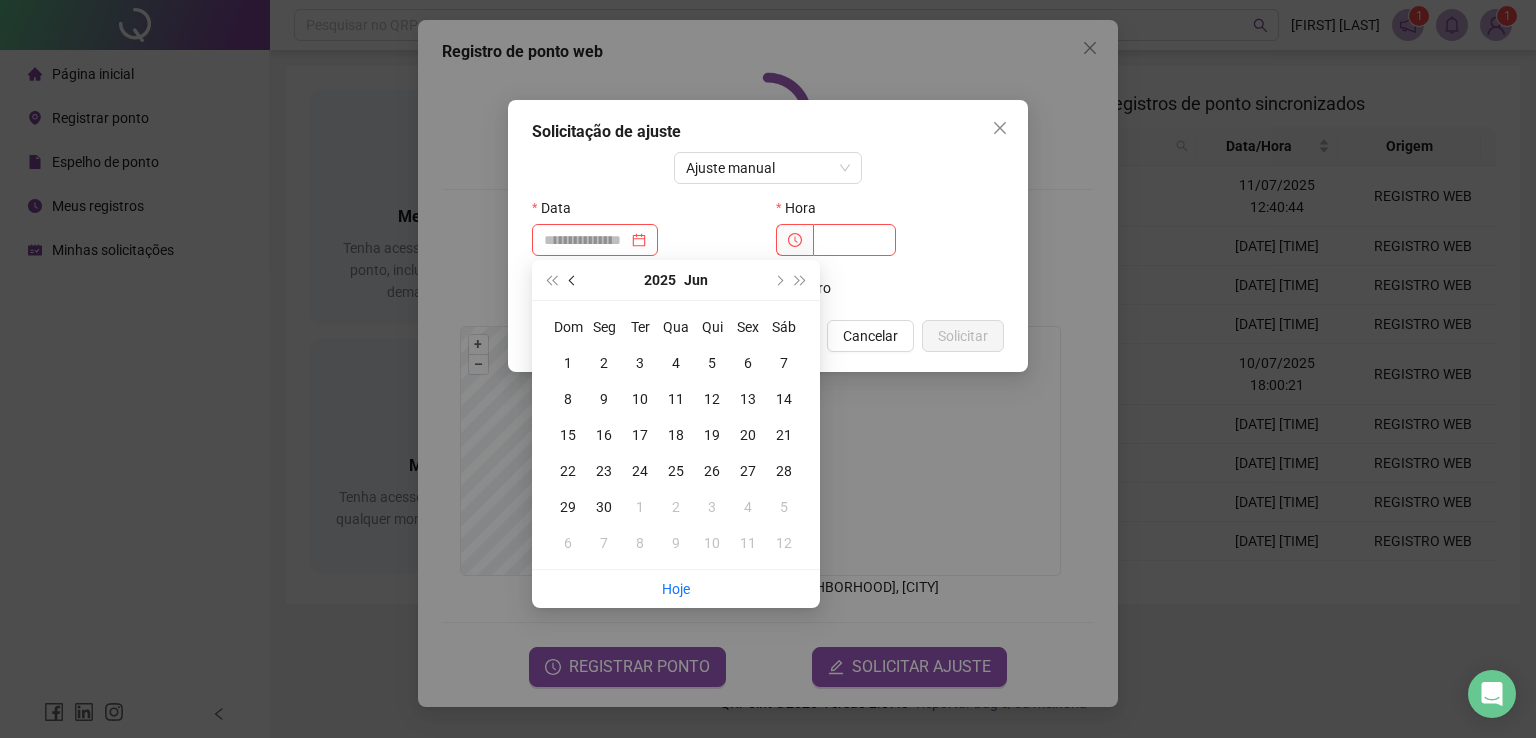 click at bounding box center [573, 280] 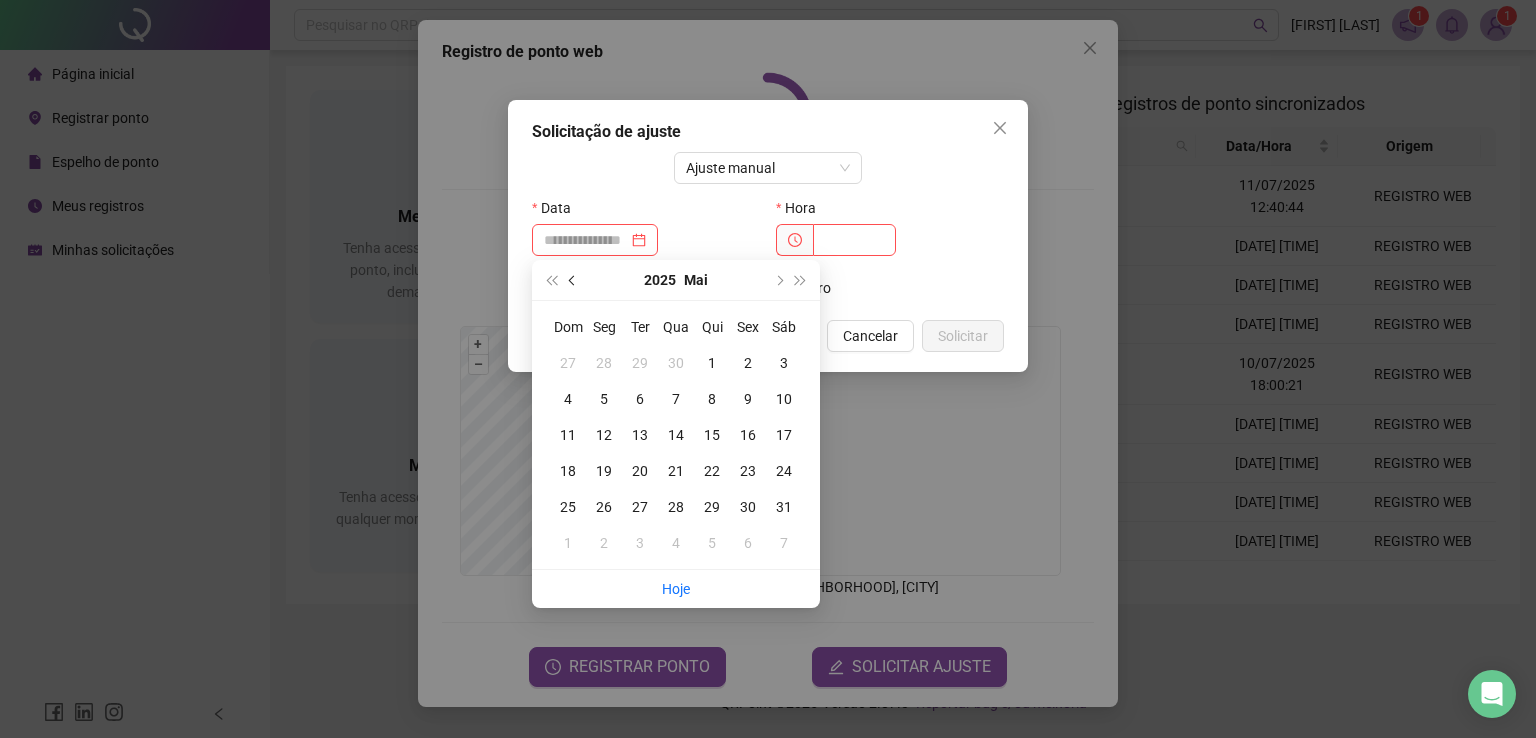 click at bounding box center [573, 280] 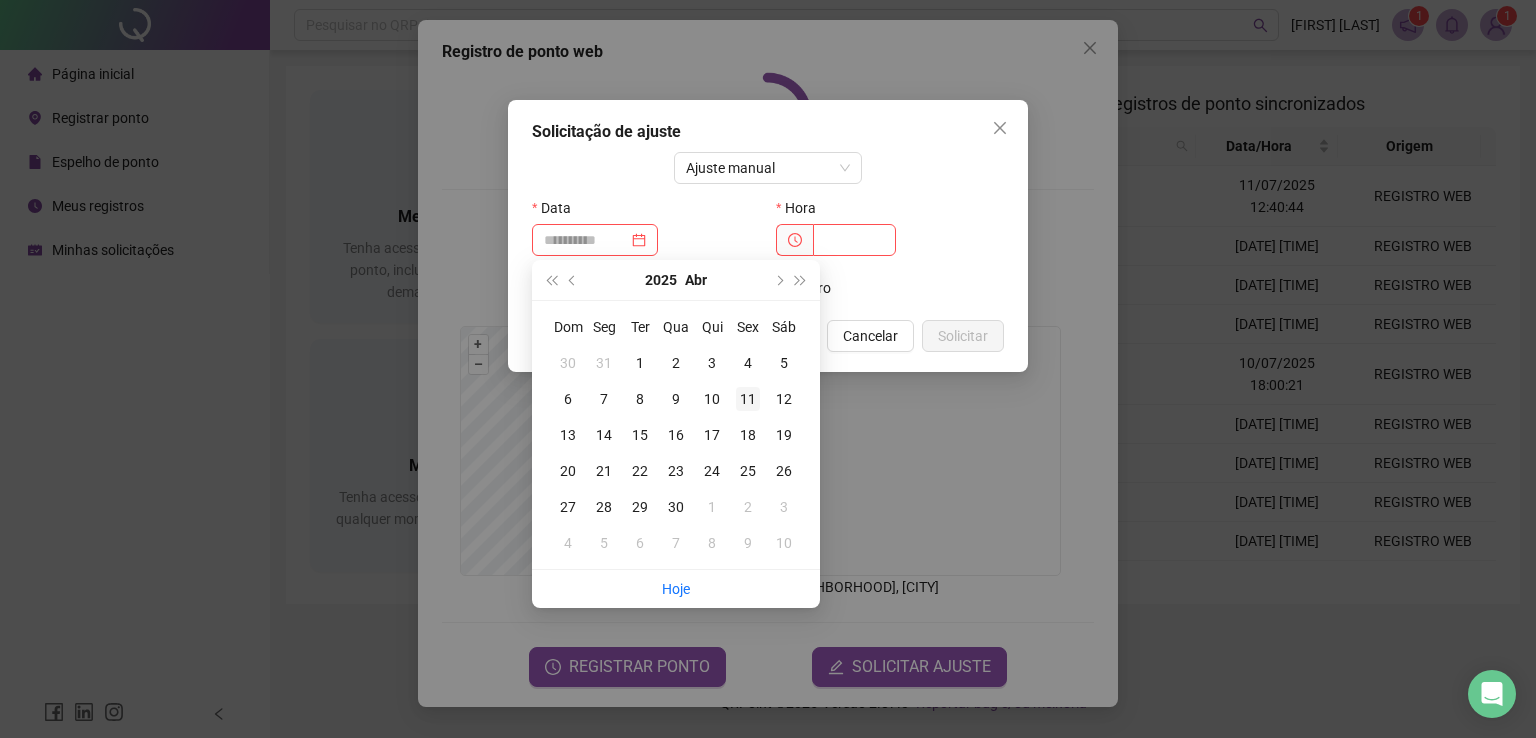 type on "**********" 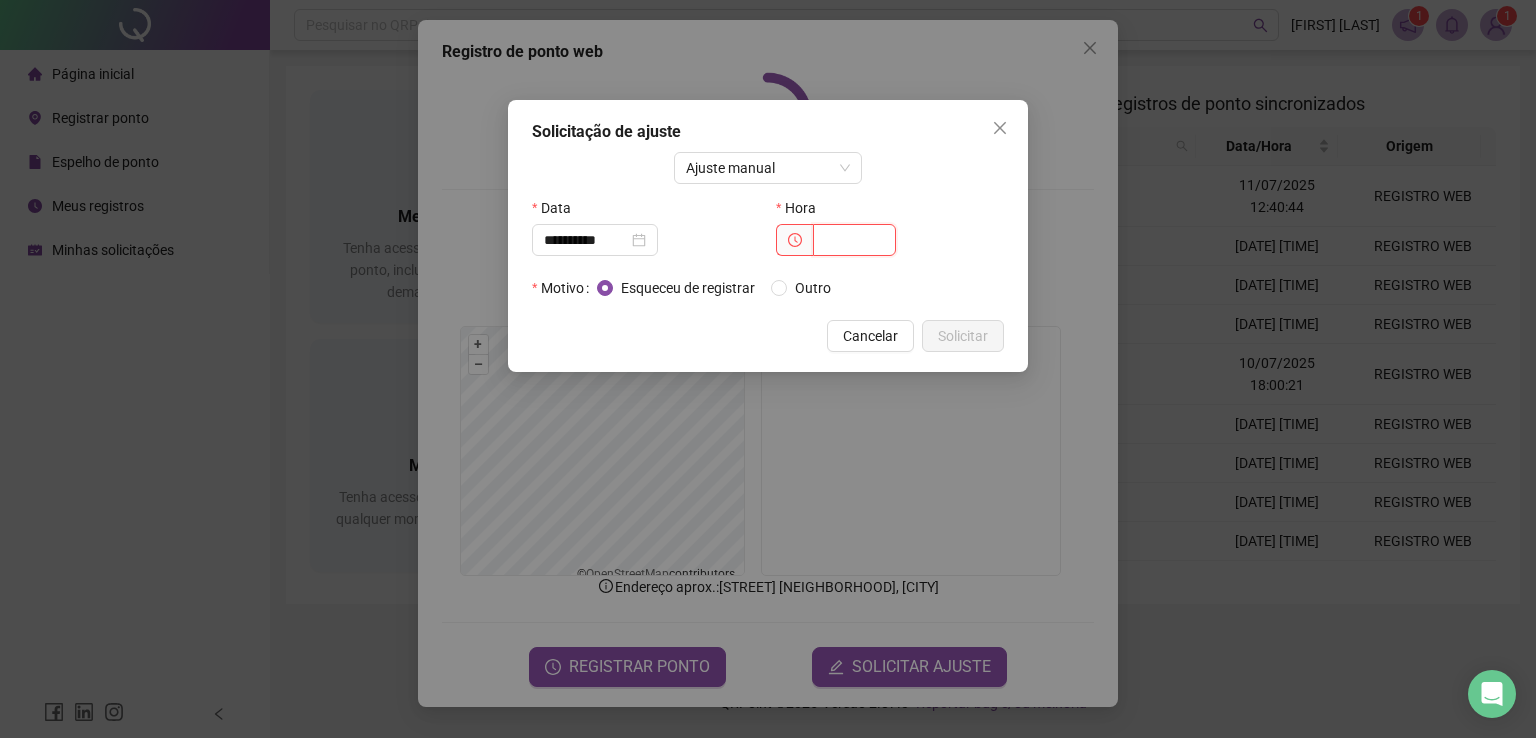 click at bounding box center [854, 240] 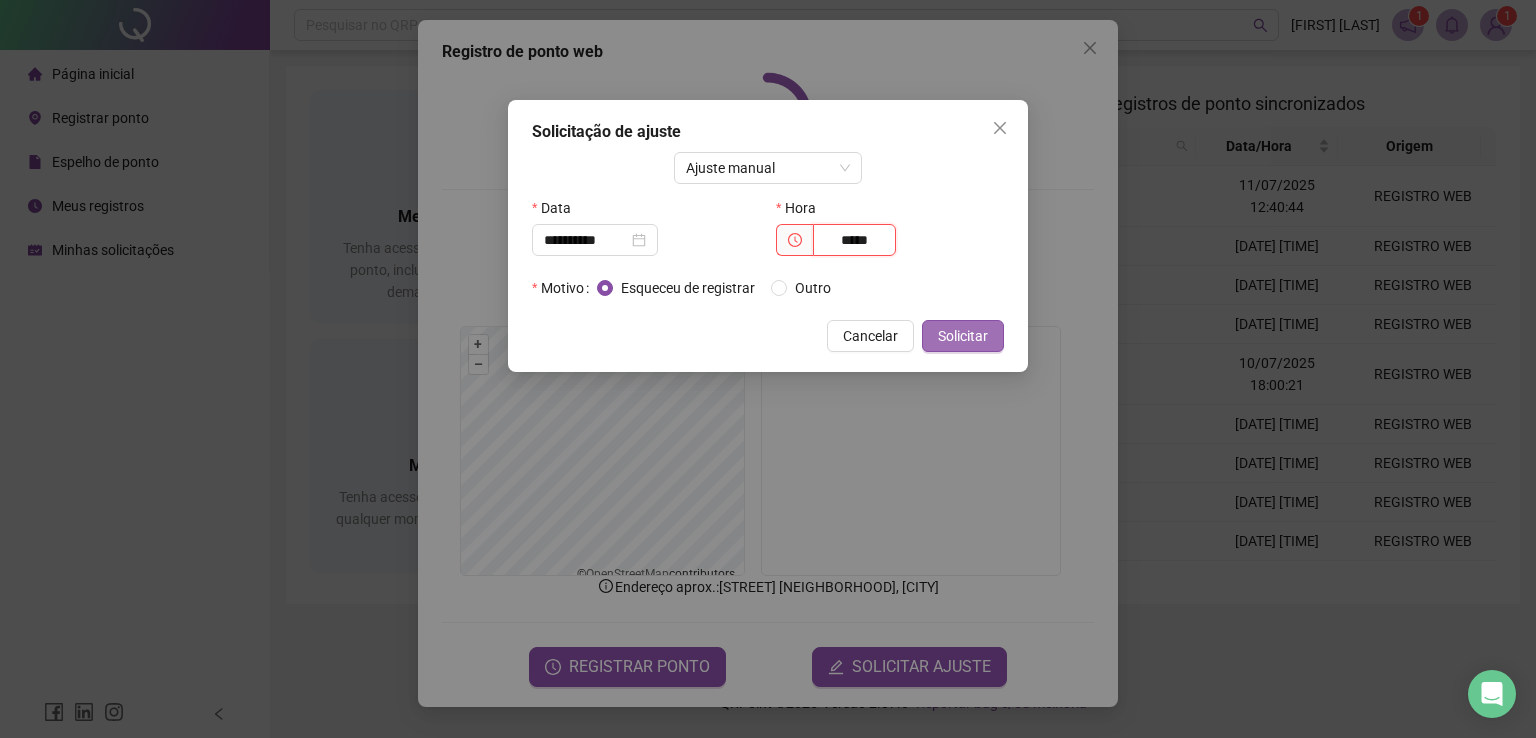 type on "*****" 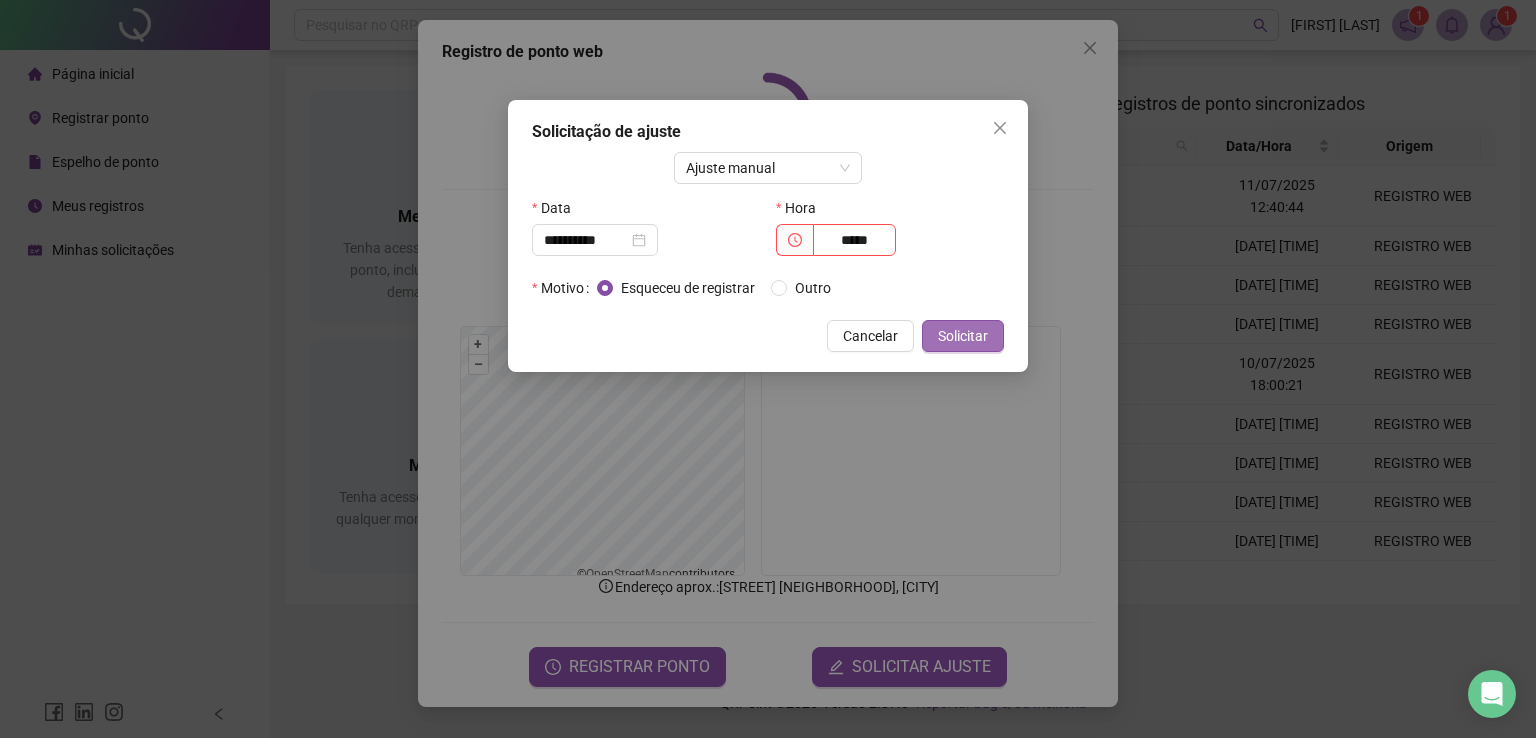 click on "Solicitar" at bounding box center [963, 336] 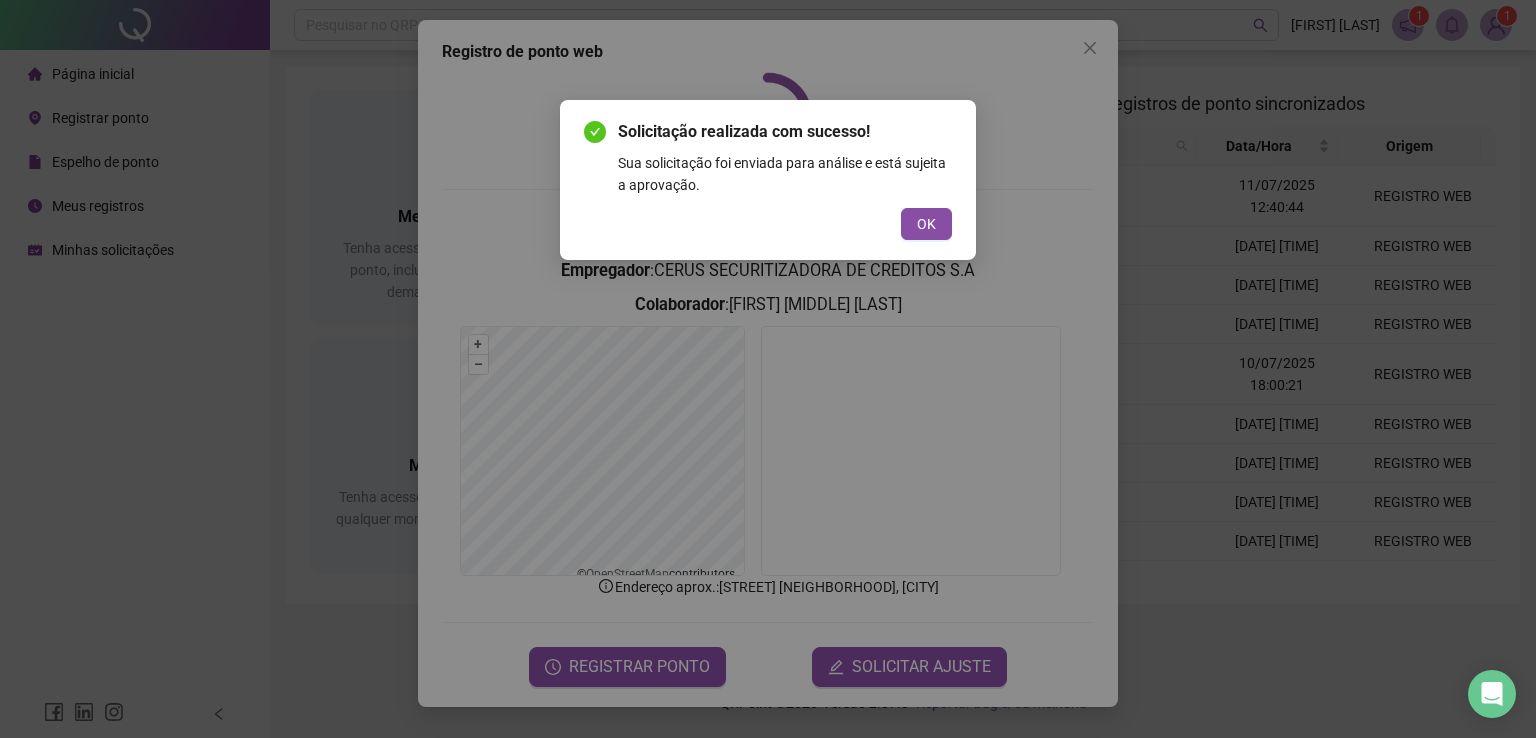 click on "OK" at bounding box center (926, 224) 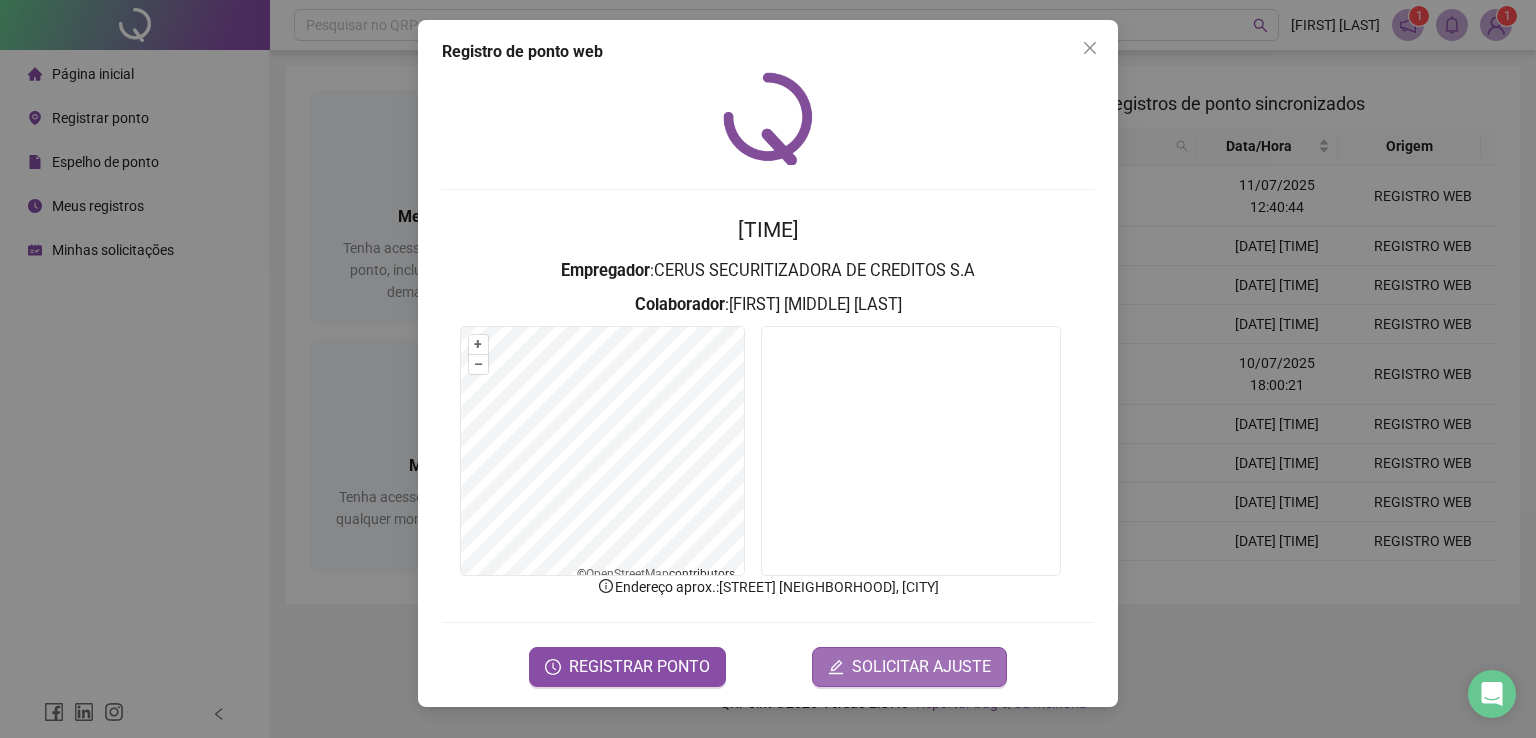 click on "SOLICITAR AJUSTE" at bounding box center [921, 667] 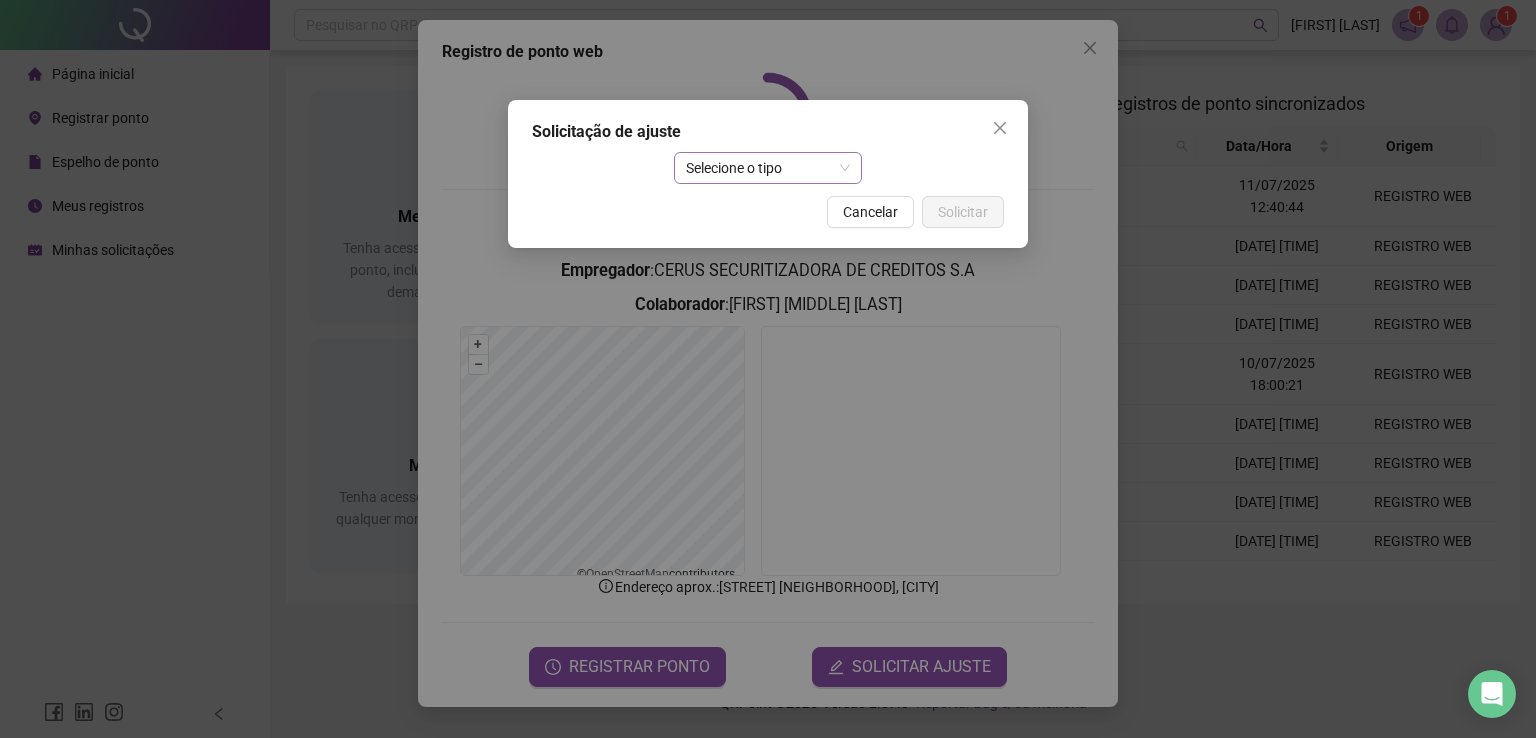 click on "Selecione o tipo" at bounding box center [768, 168] 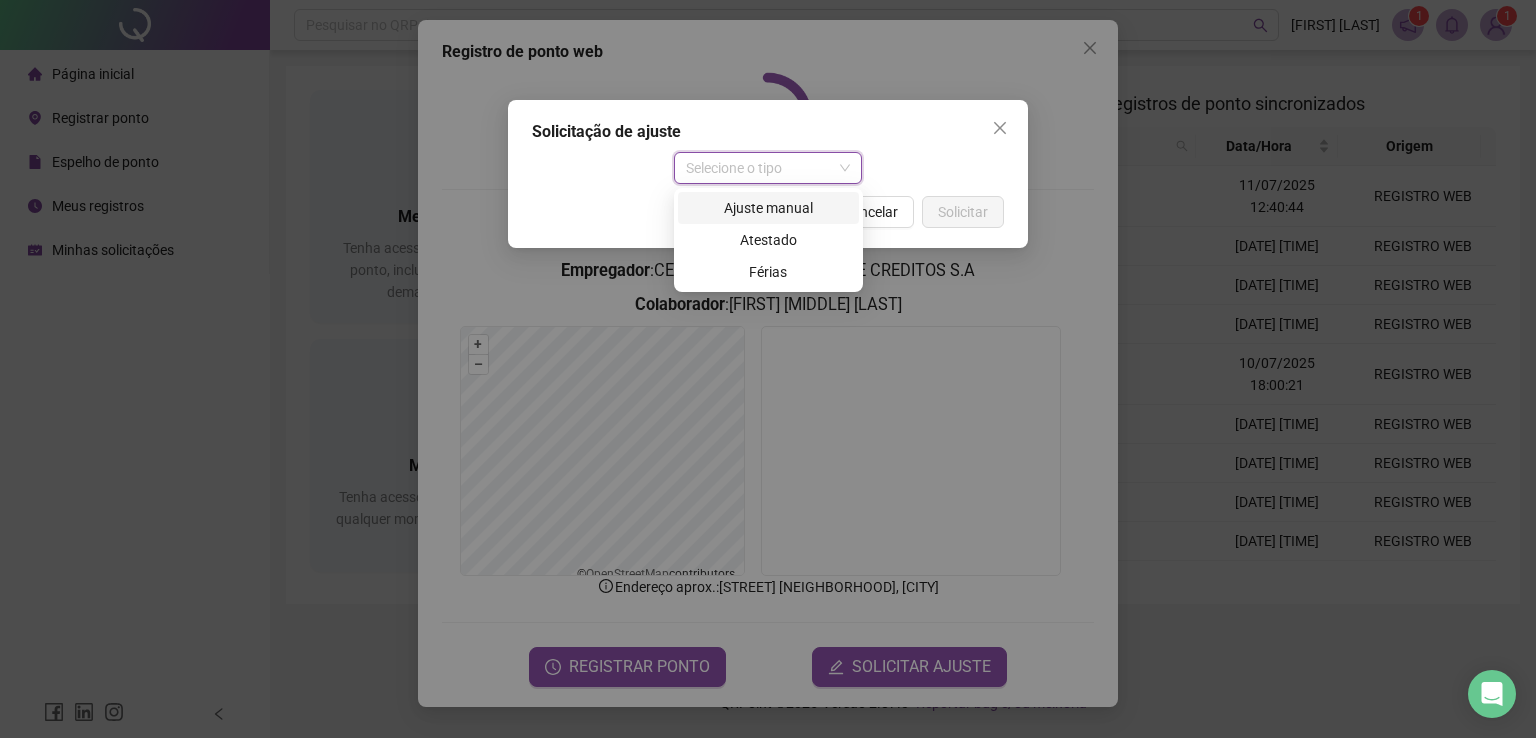 click on "Ajuste manual" at bounding box center (768, 208) 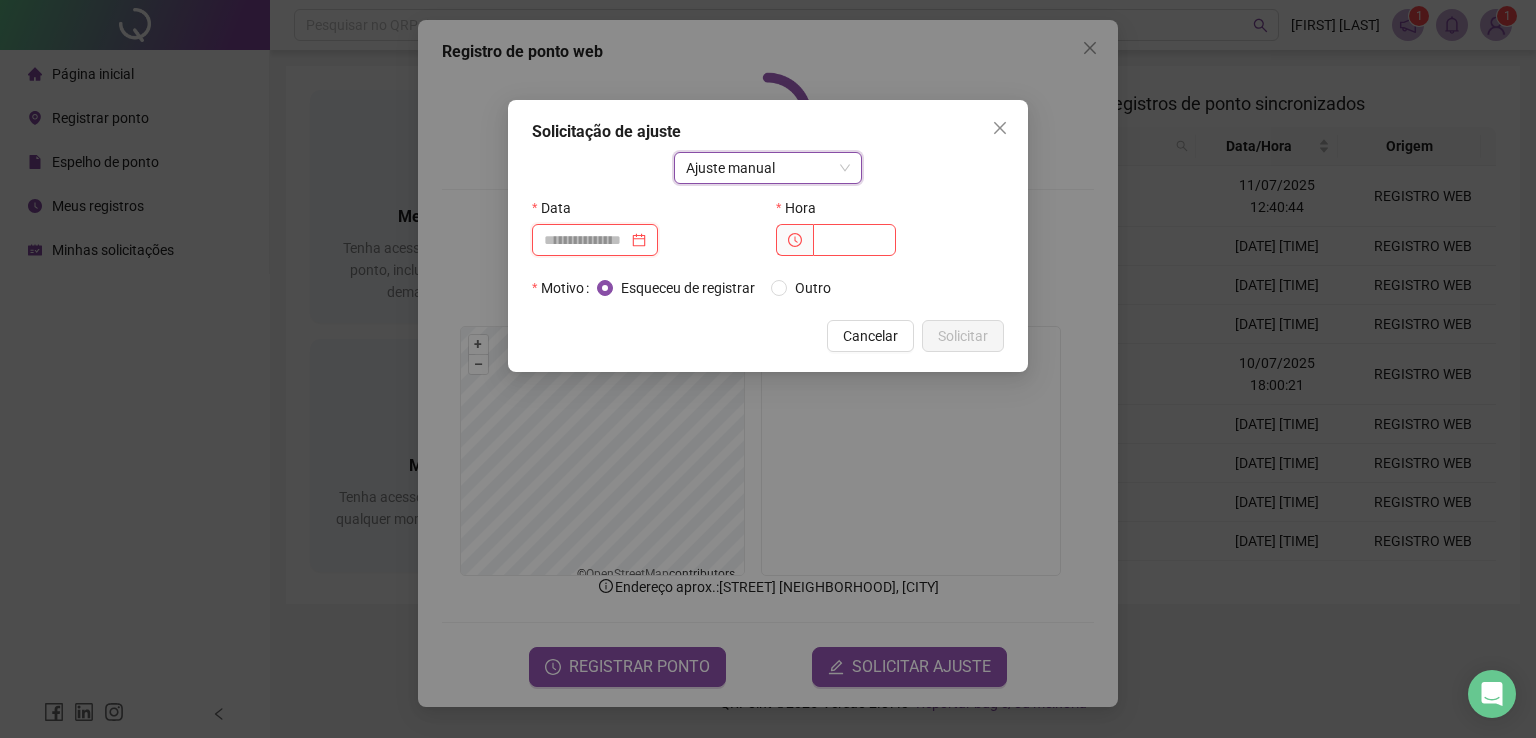 click at bounding box center [586, 240] 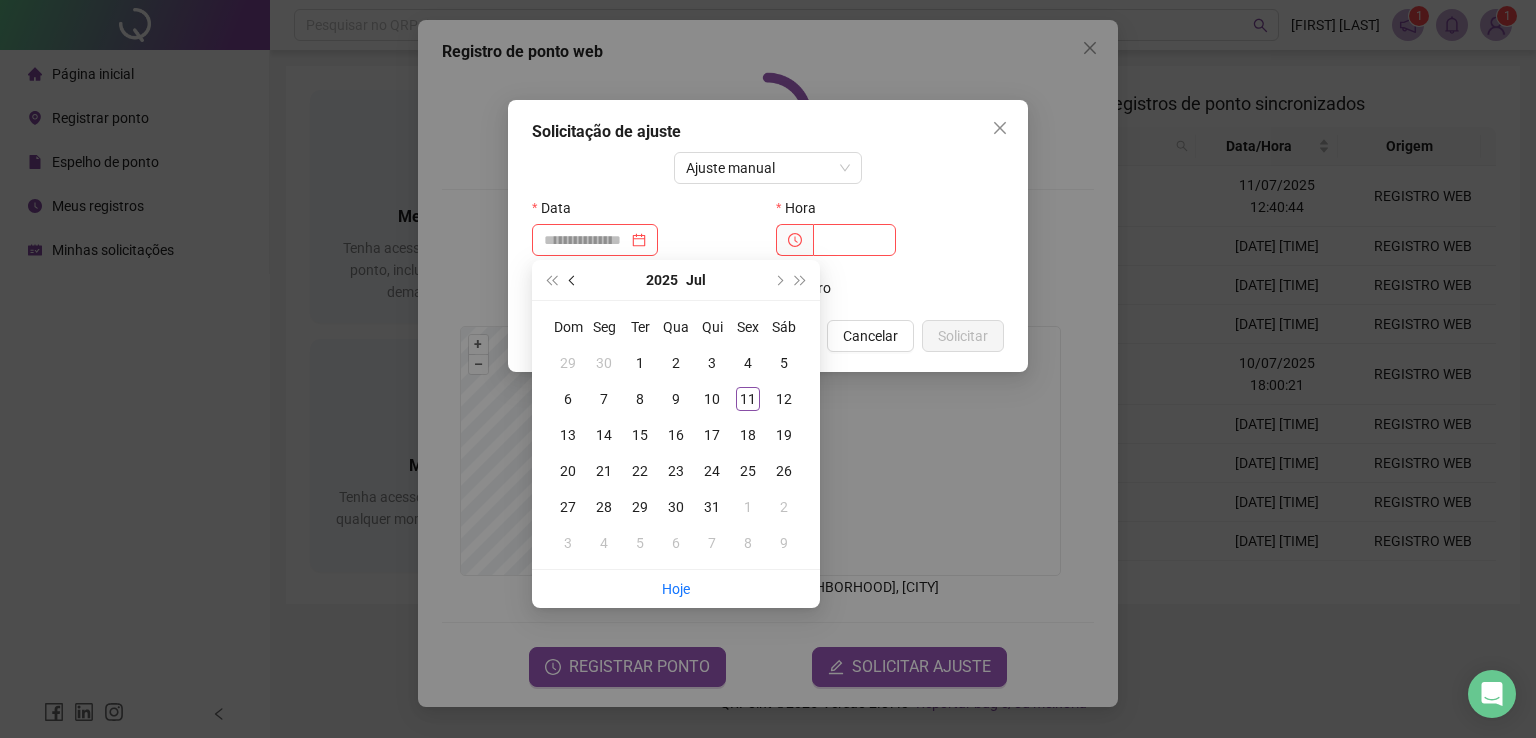 click at bounding box center [574, 280] 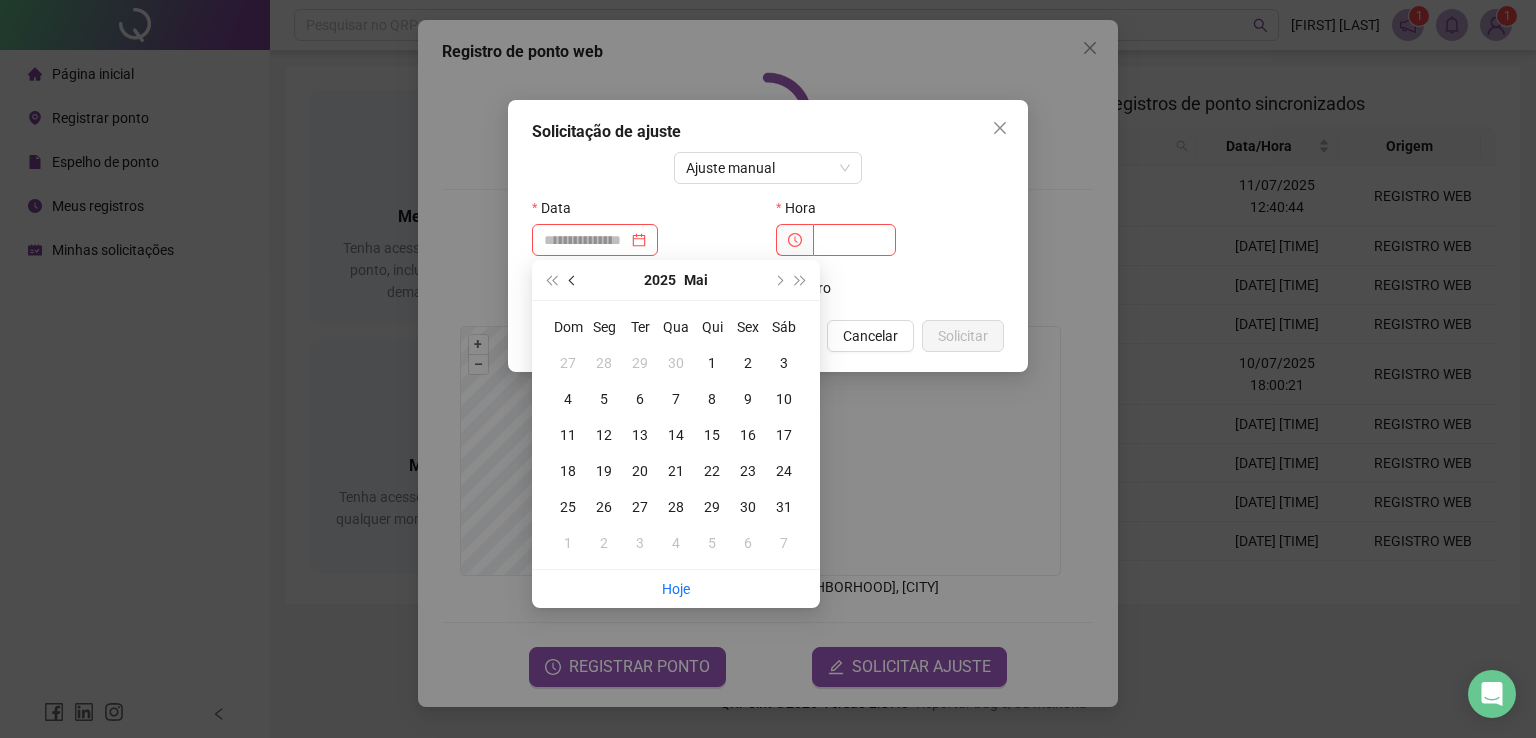 click at bounding box center (574, 280) 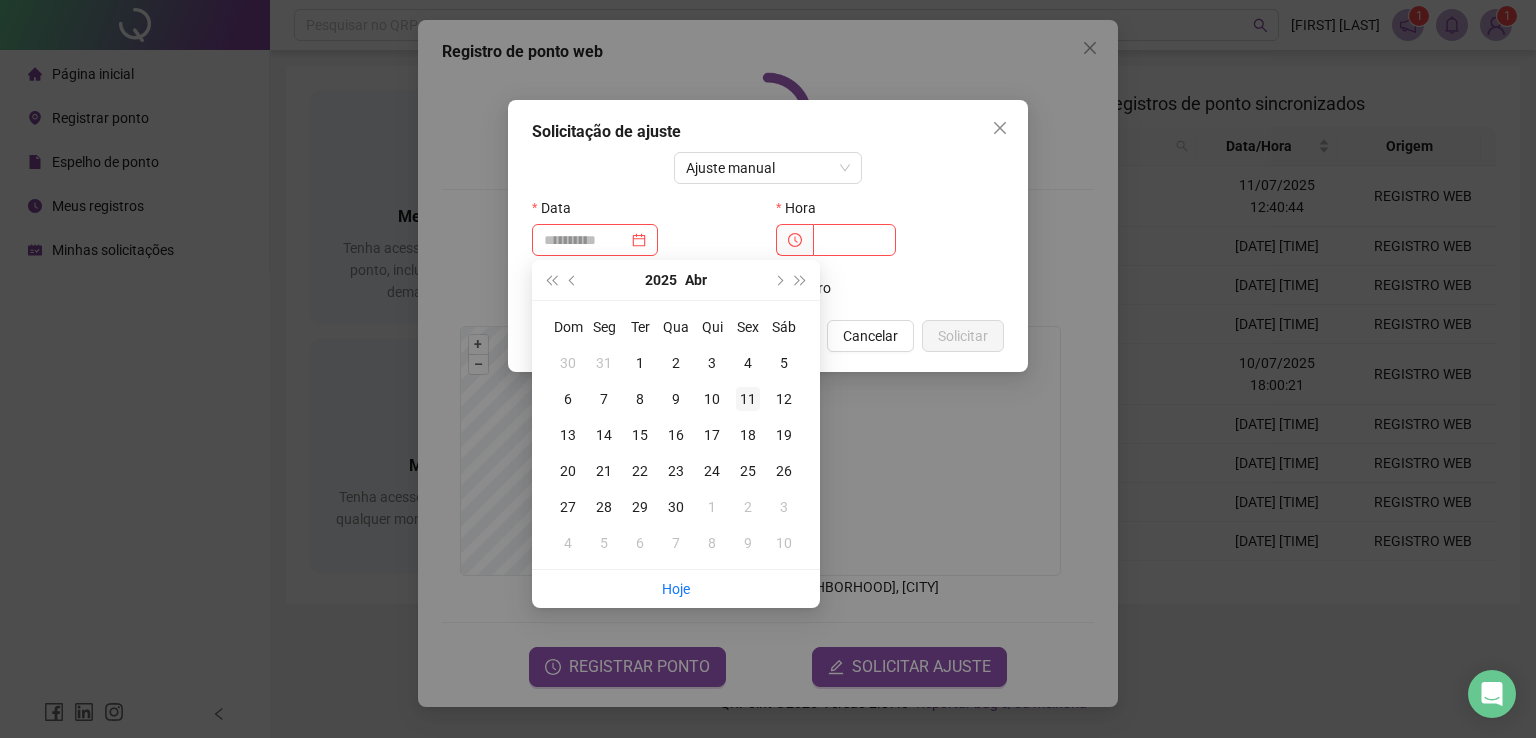 type on "**********" 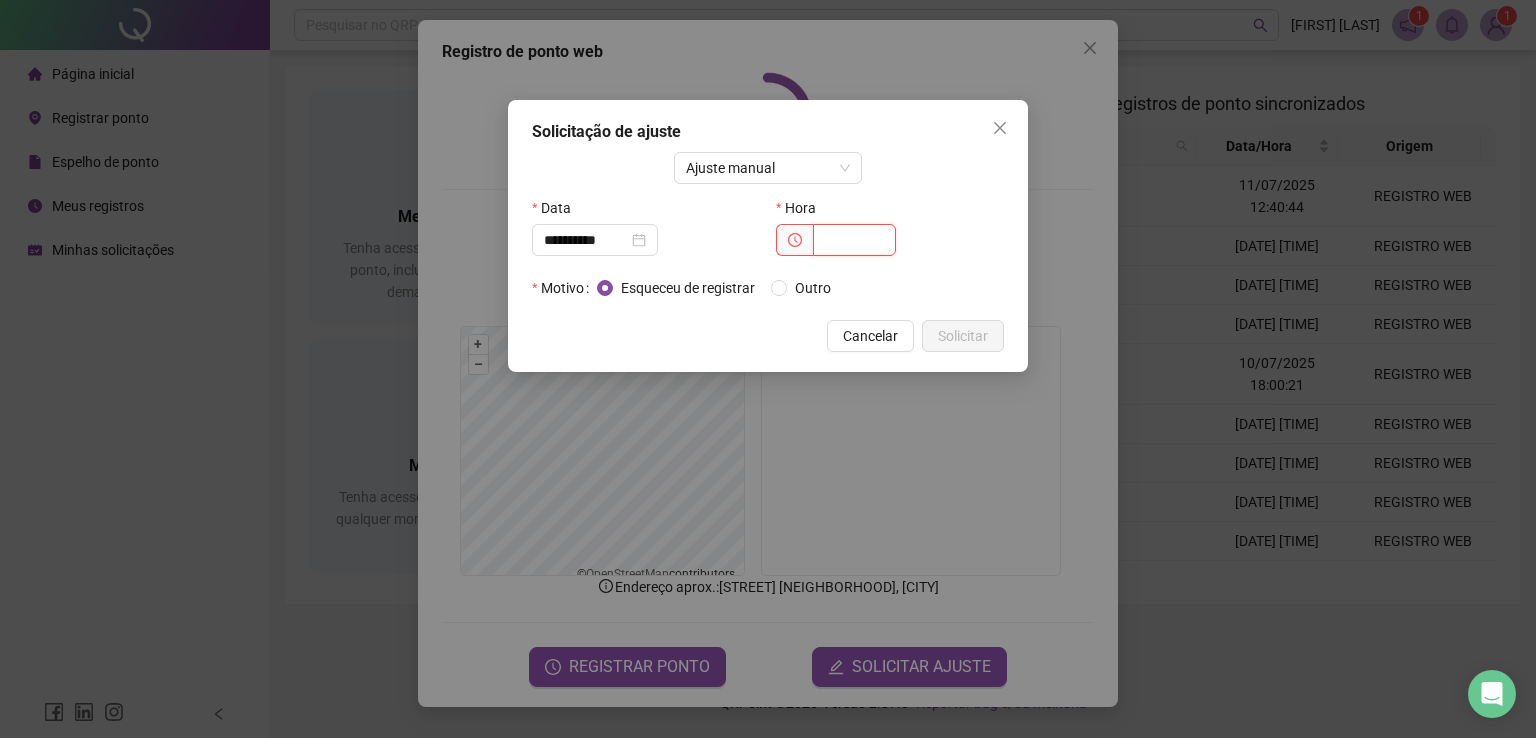 click at bounding box center (854, 240) 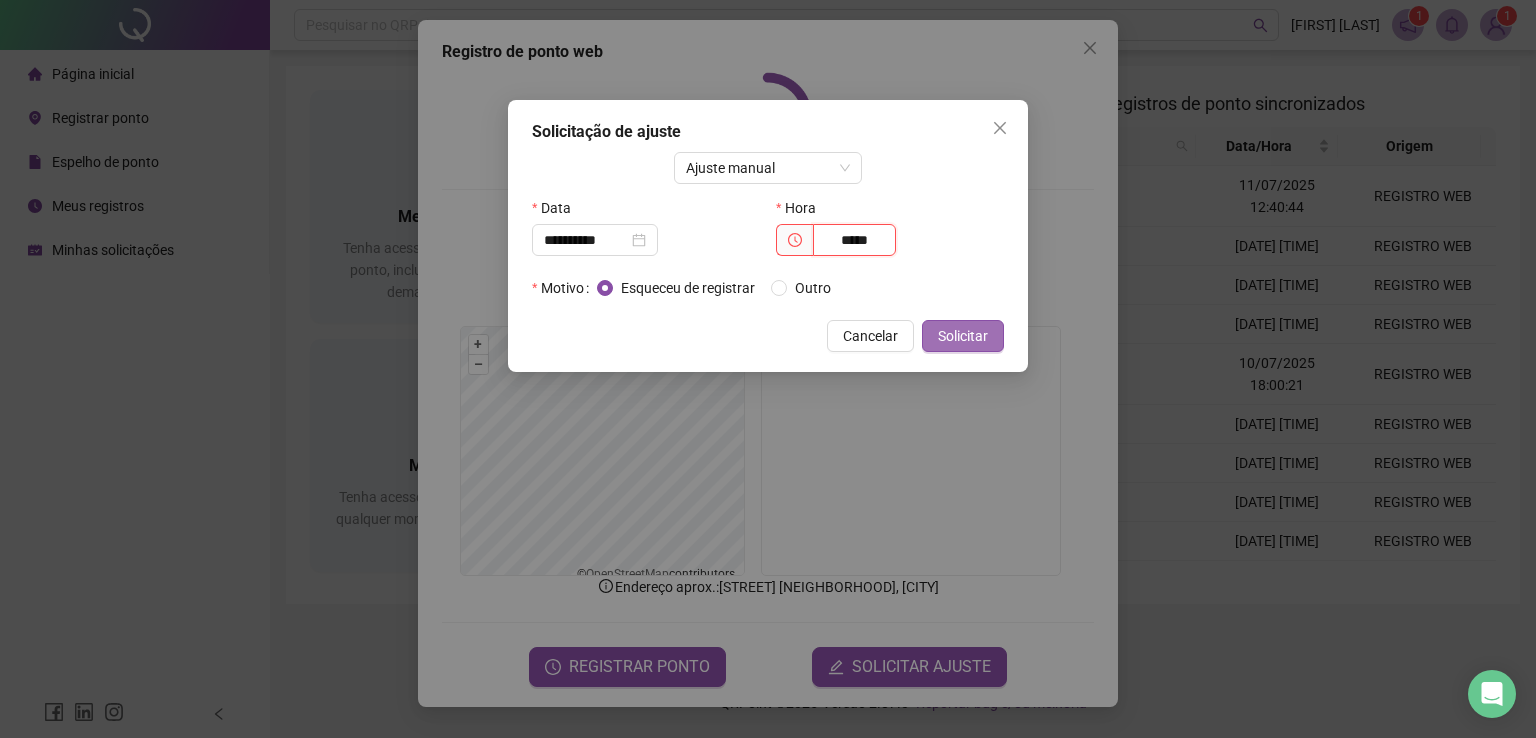 type on "*****" 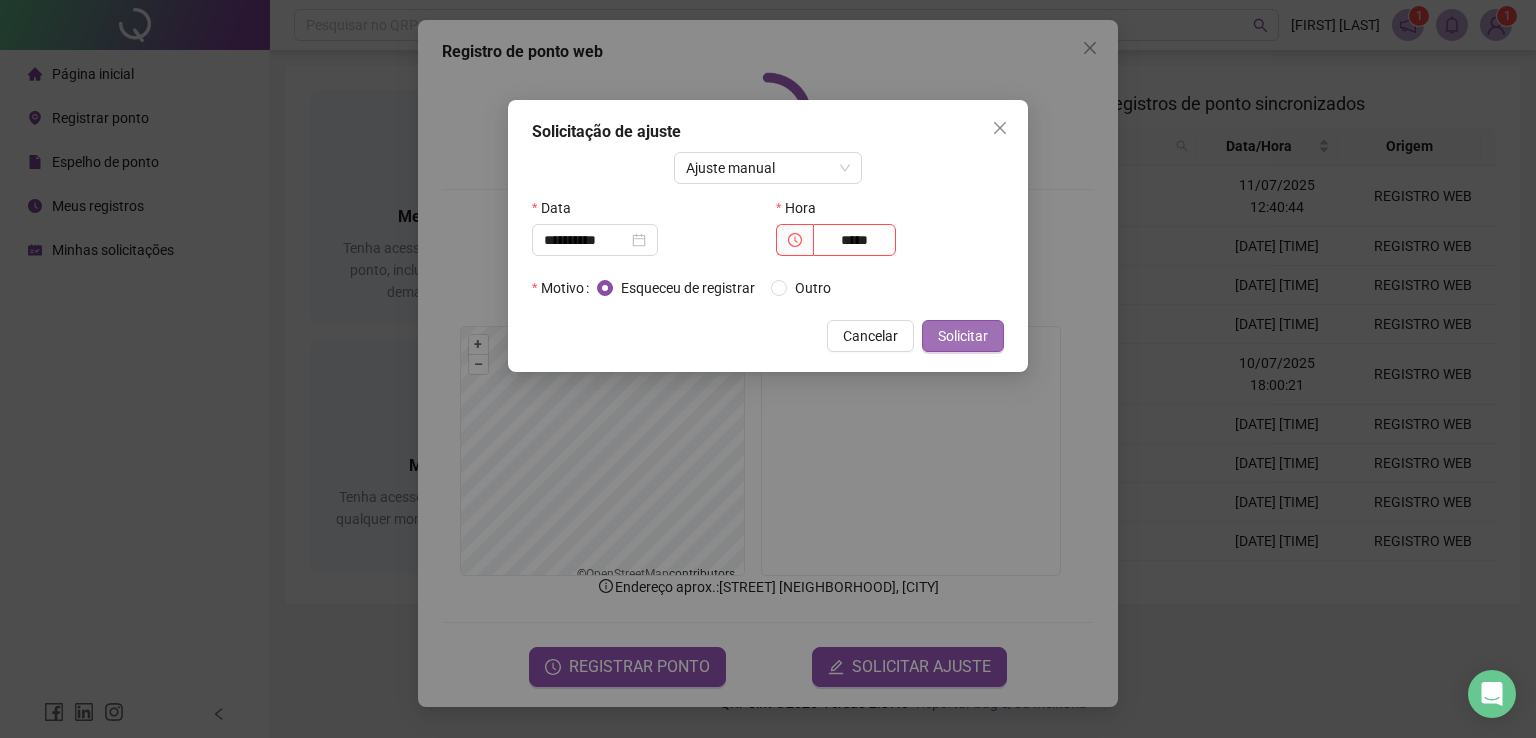 click on "Solicitar" at bounding box center (963, 336) 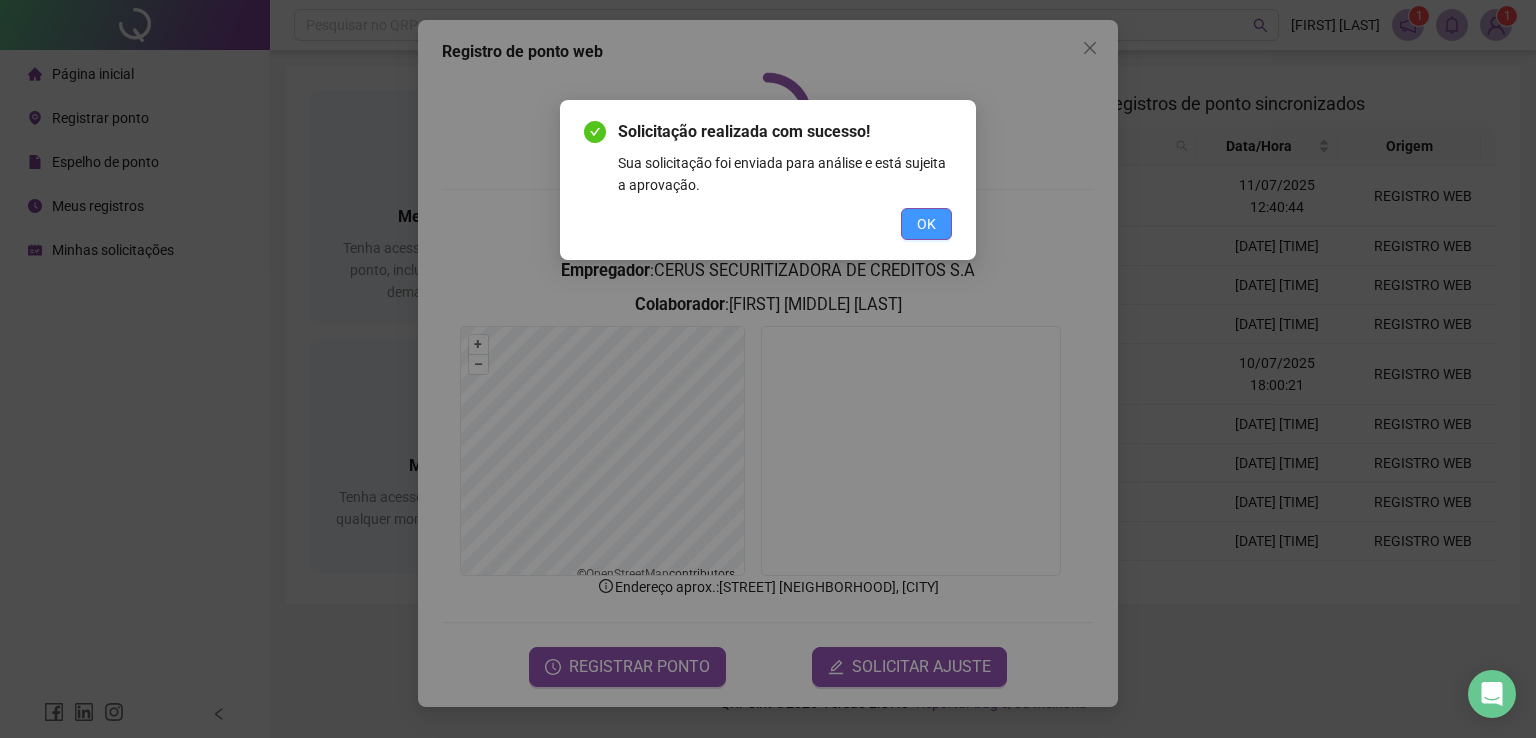click on "OK" at bounding box center [926, 224] 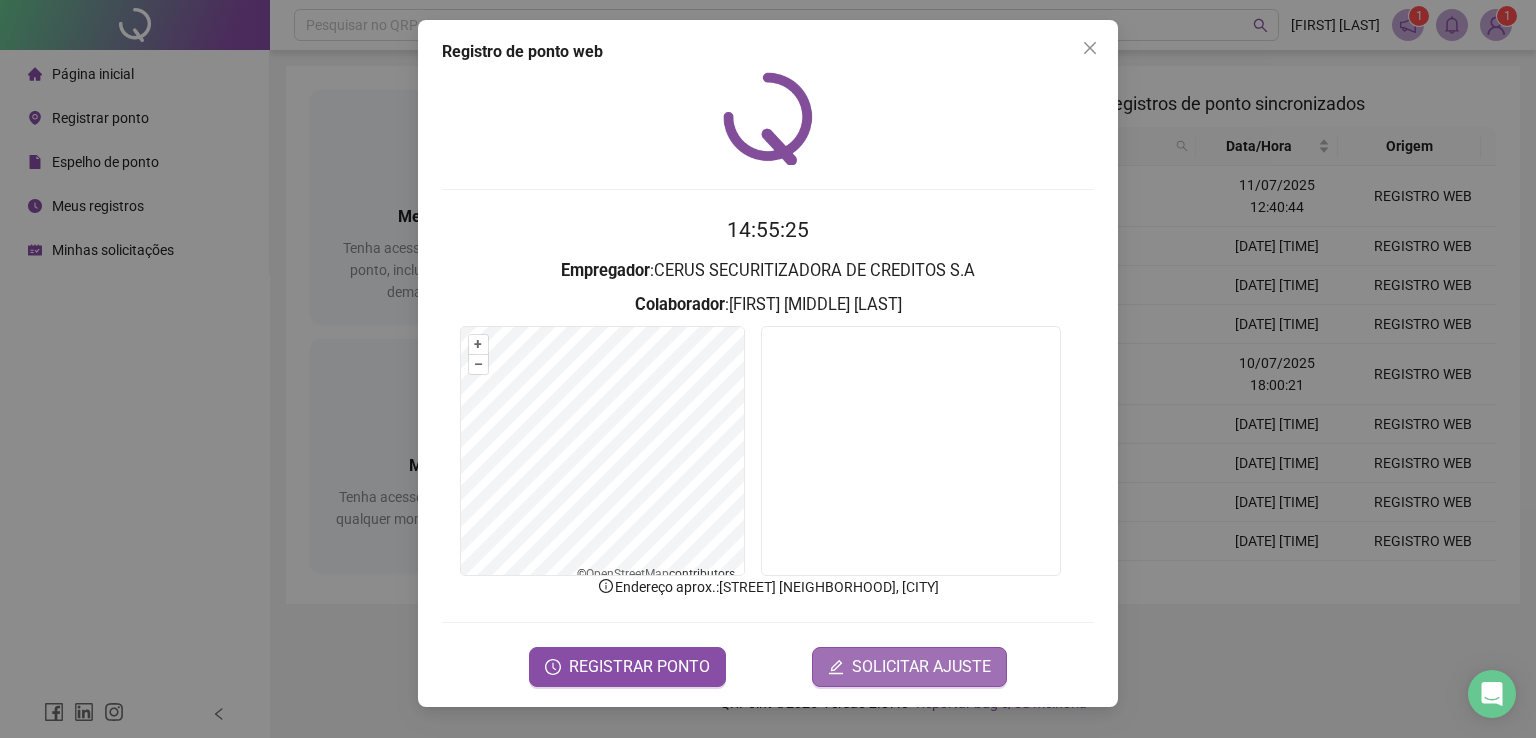 click on "SOLICITAR AJUSTE" at bounding box center (921, 667) 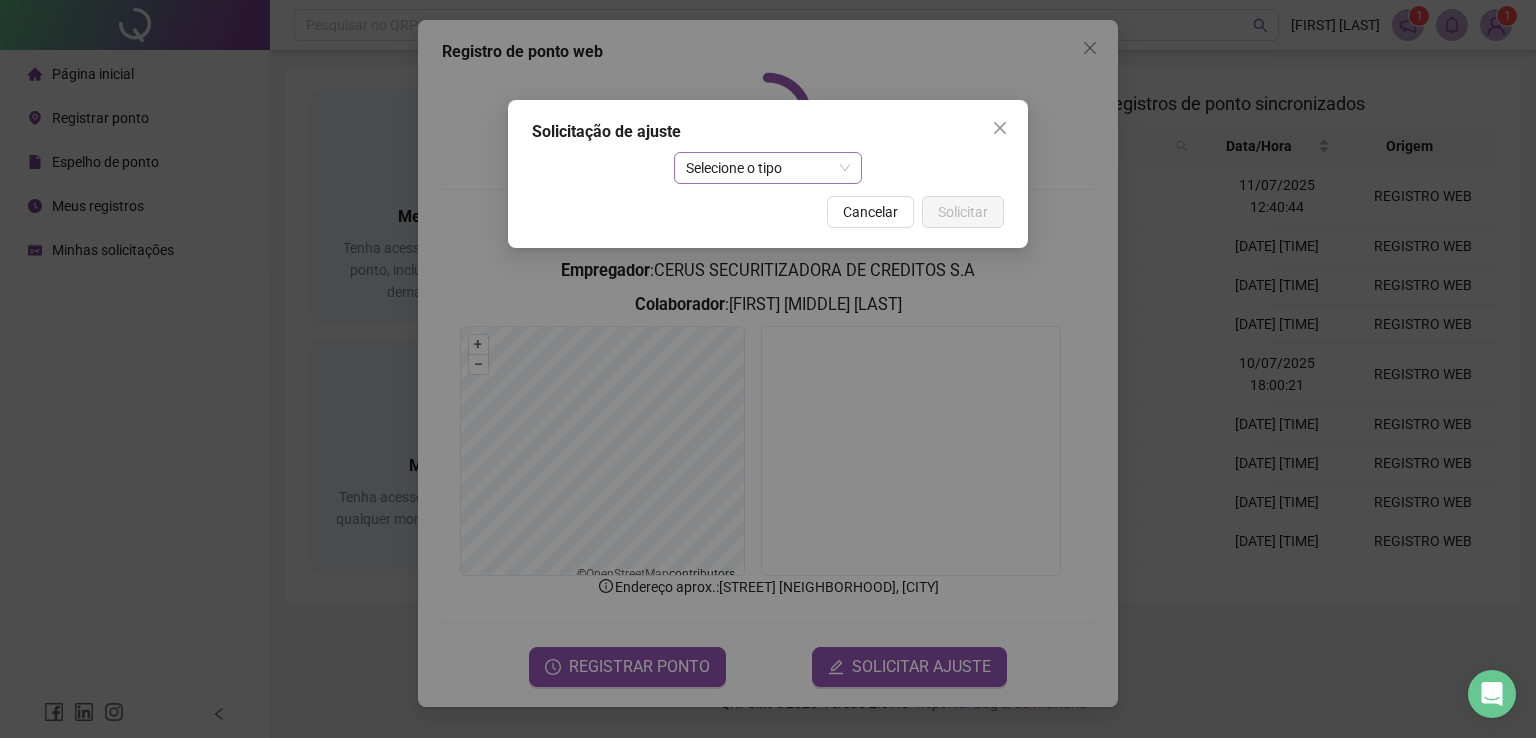 click on "Selecione o tipo" at bounding box center (768, 168) 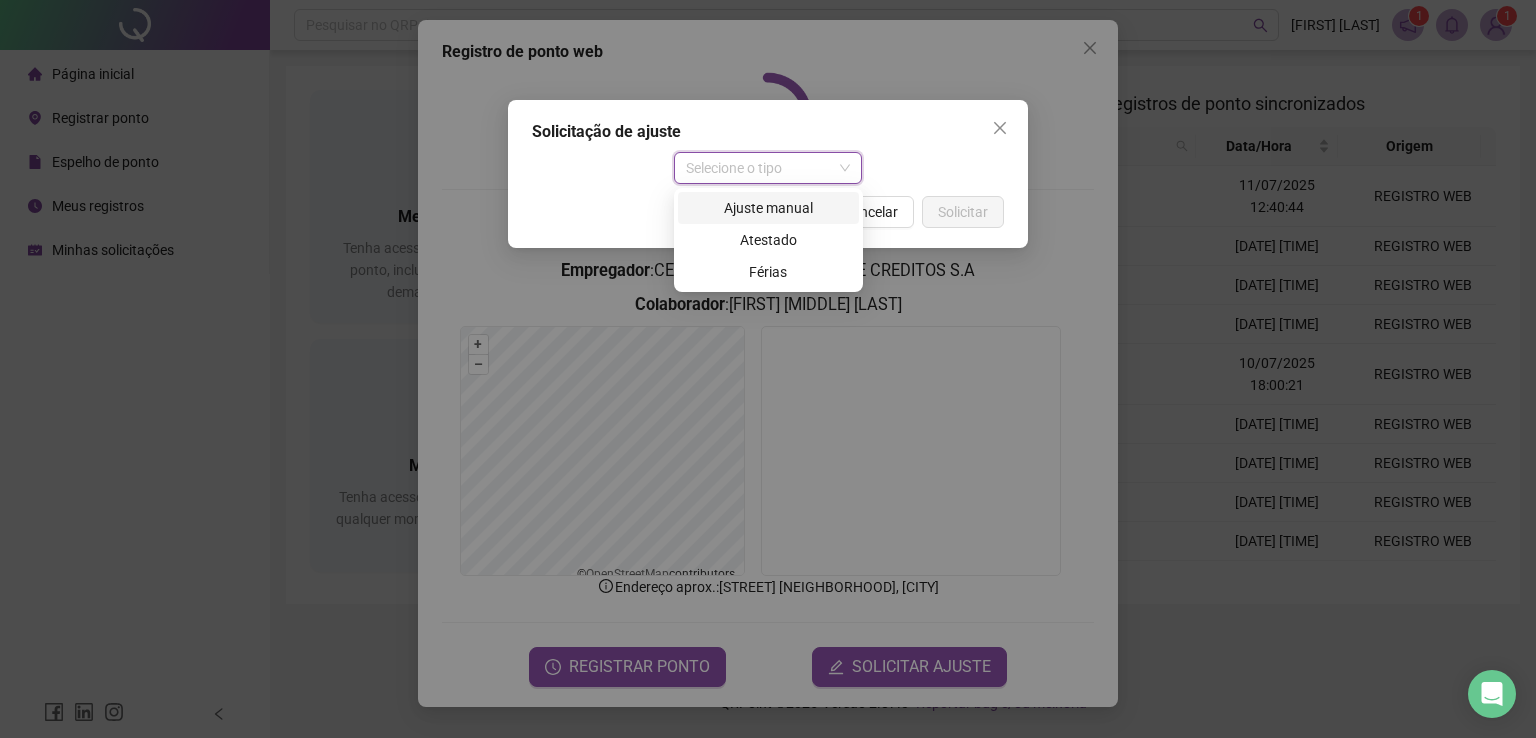 click on "Ajuste manual" at bounding box center (768, 208) 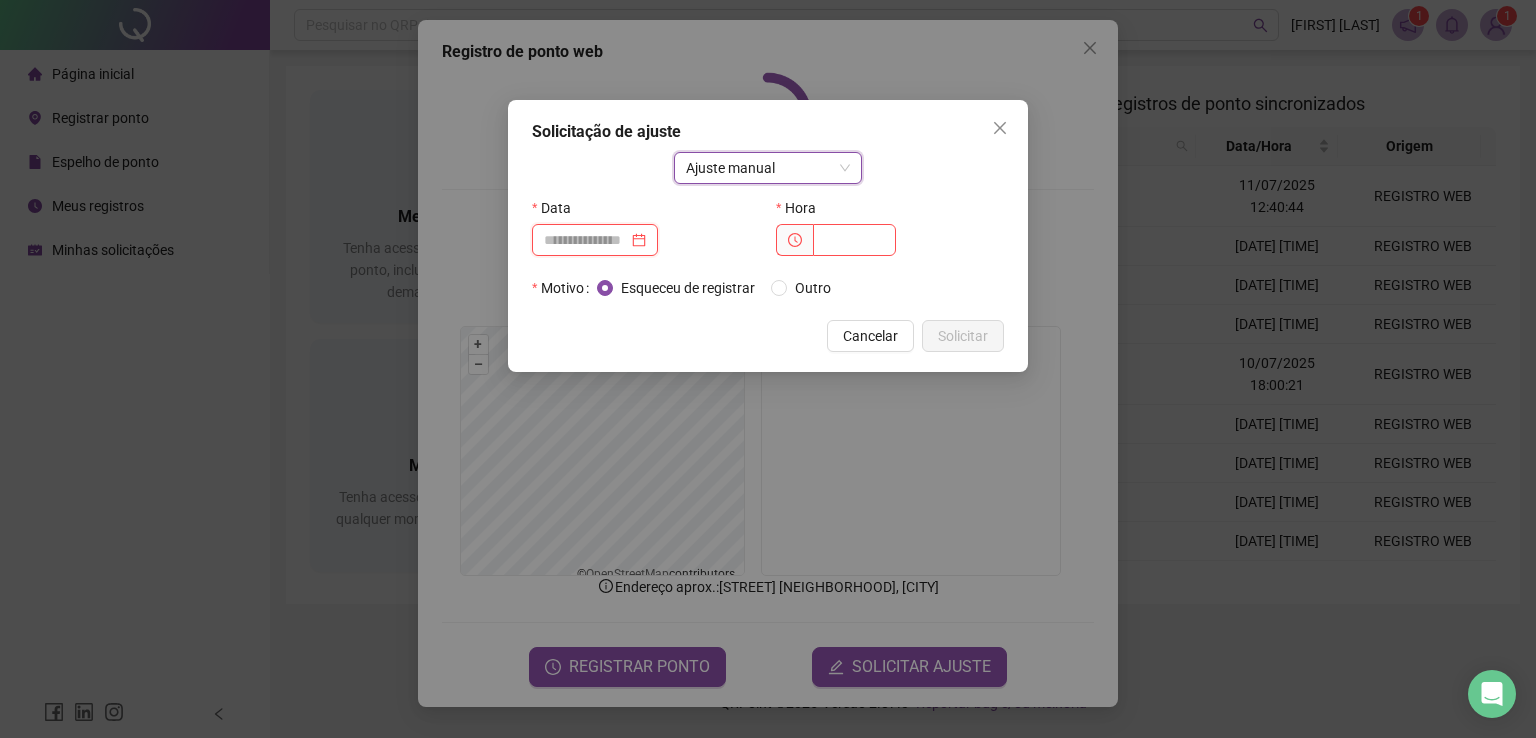 click at bounding box center [586, 240] 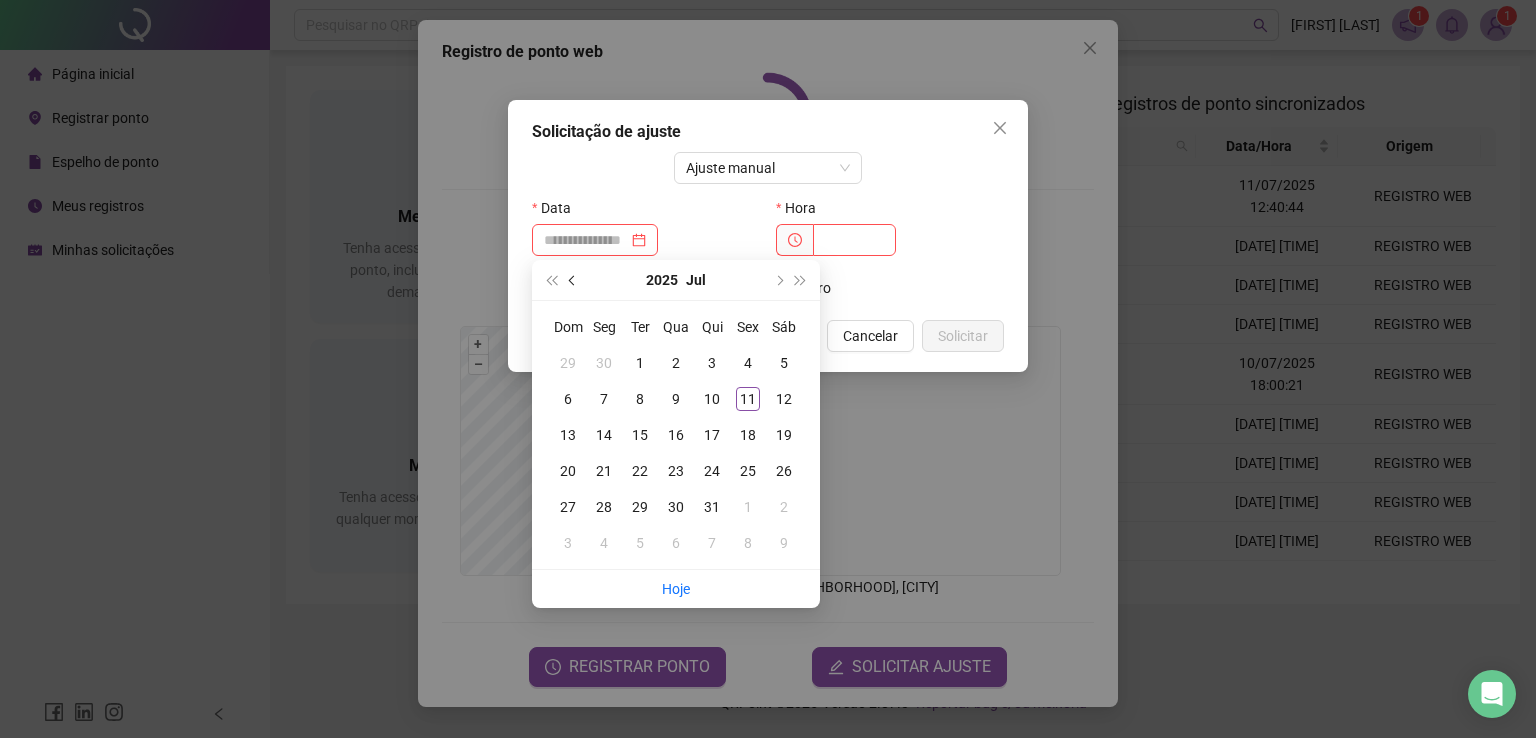 click at bounding box center (573, 280) 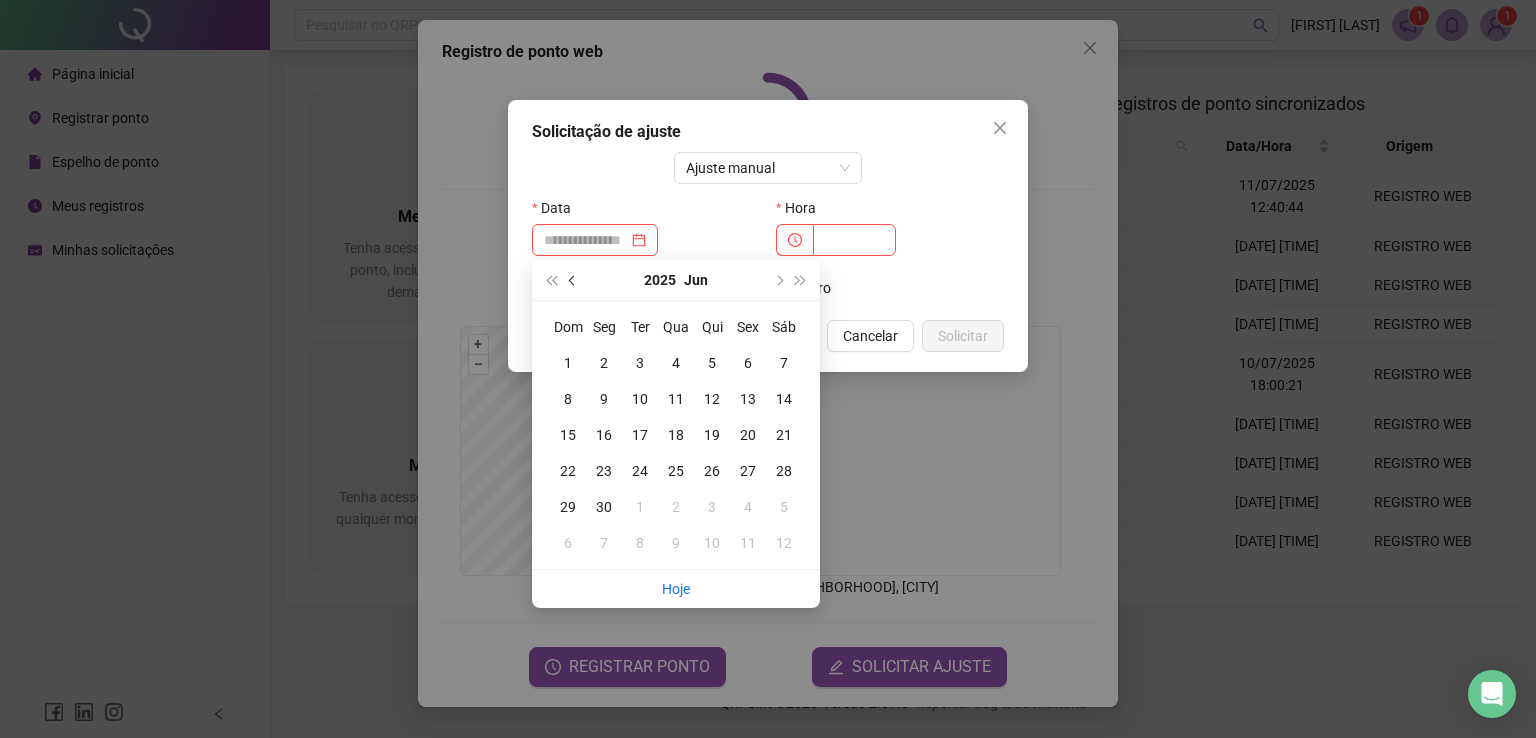 click at bounding box center [573, 280] 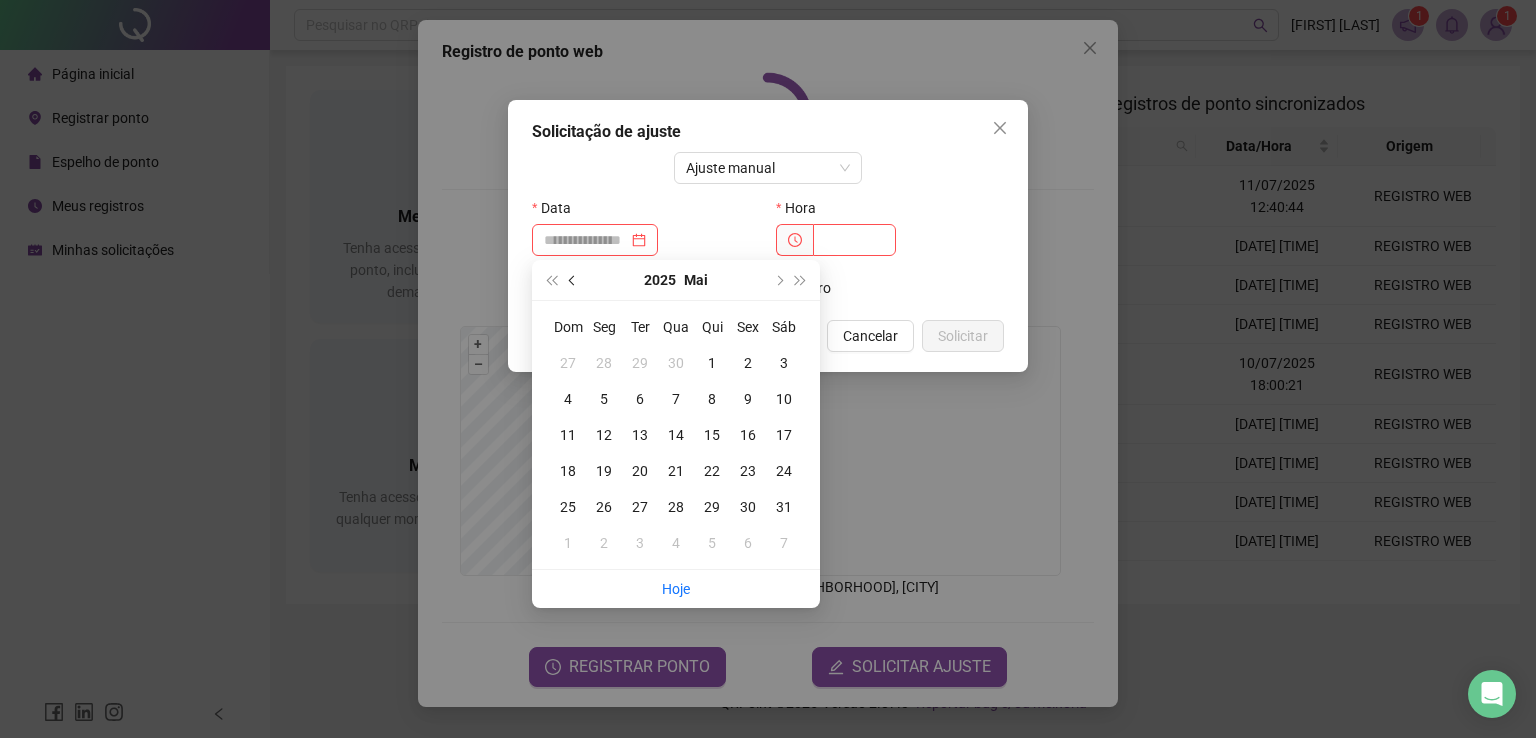 click at bounding box center [573, 280] 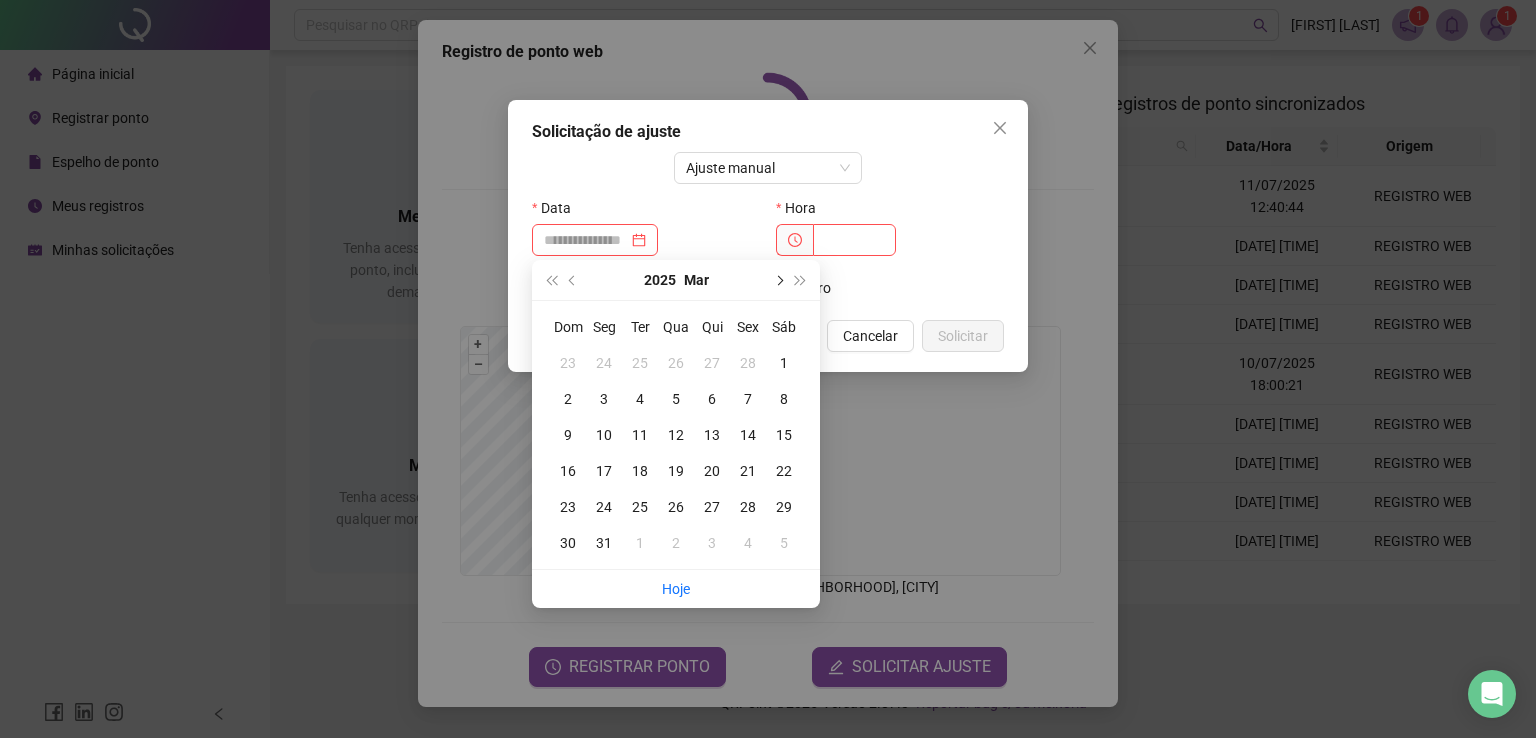 click at bounding box center [778, 280] 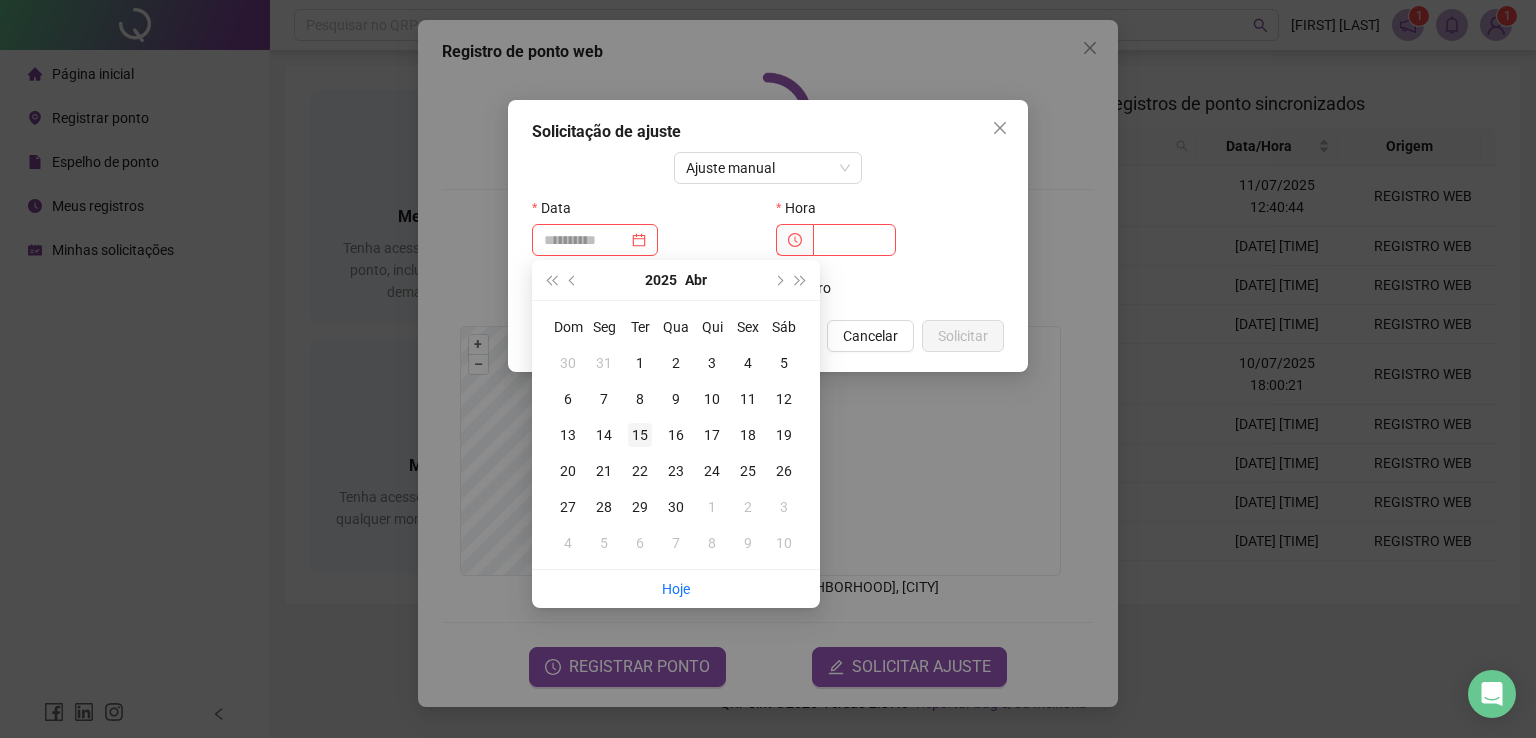 type on "**********" 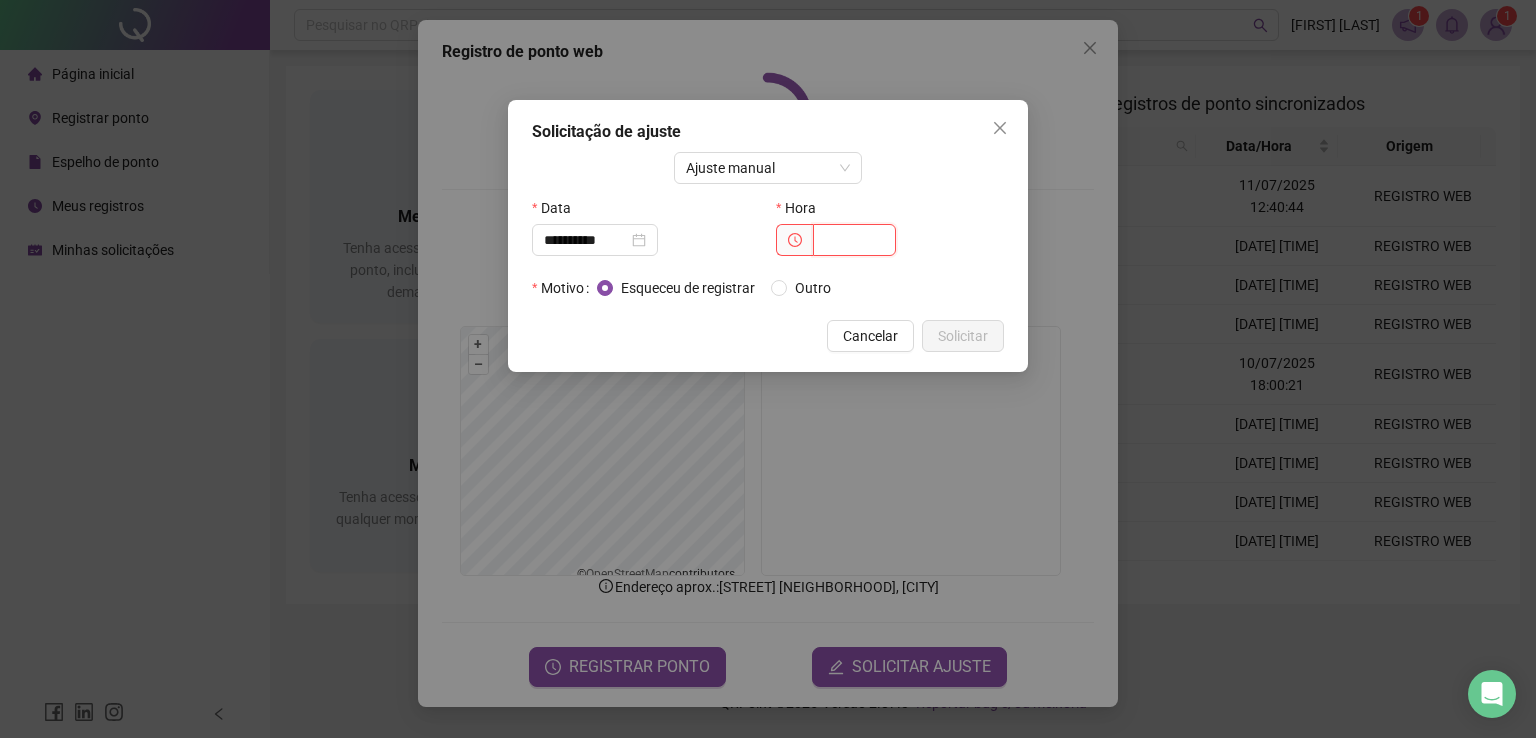 click at bounding box center (854, 240) 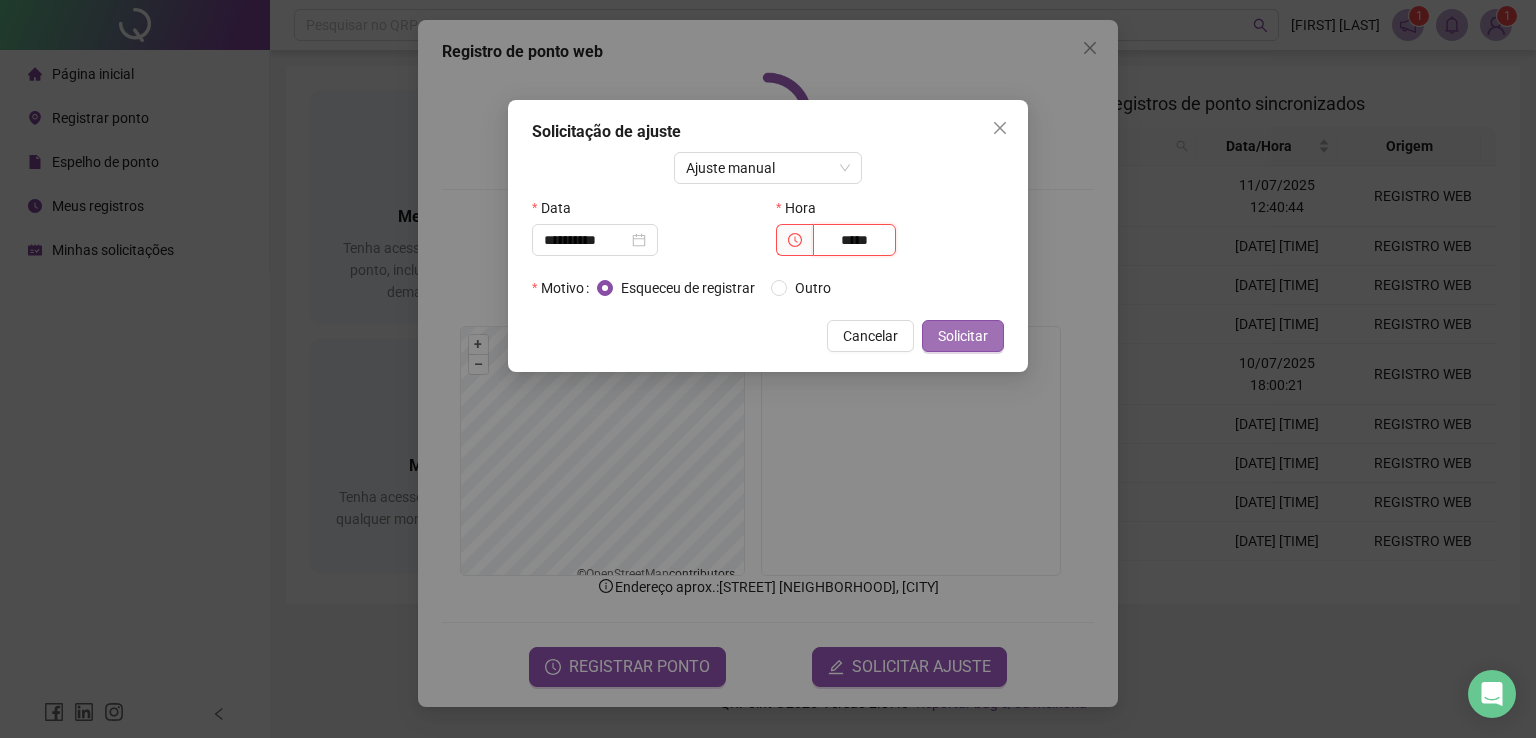 type on "*****" 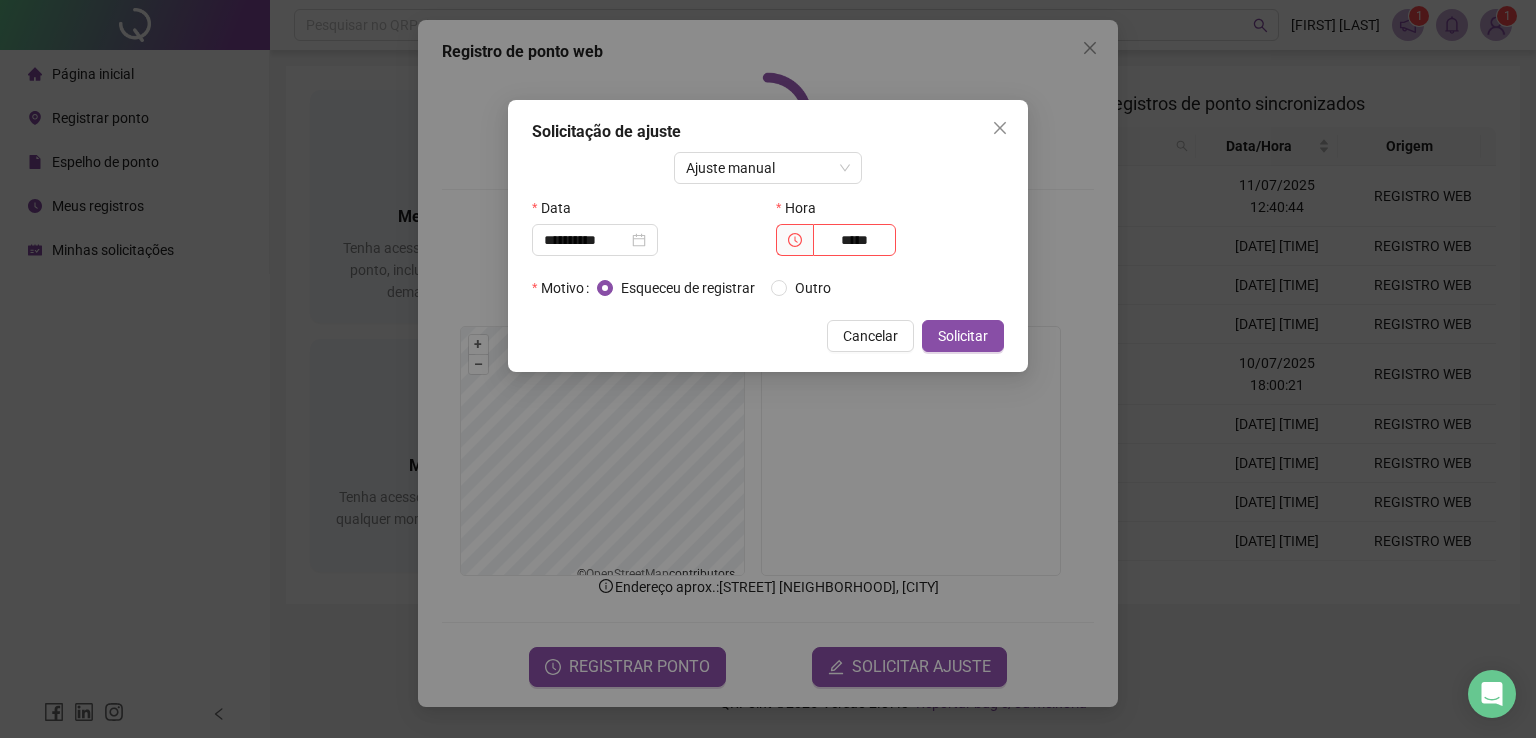 drag, startPoint x: 978, startPoint y: 334, endPoint x: 801, endPoint y: 310, distance: 178.6197 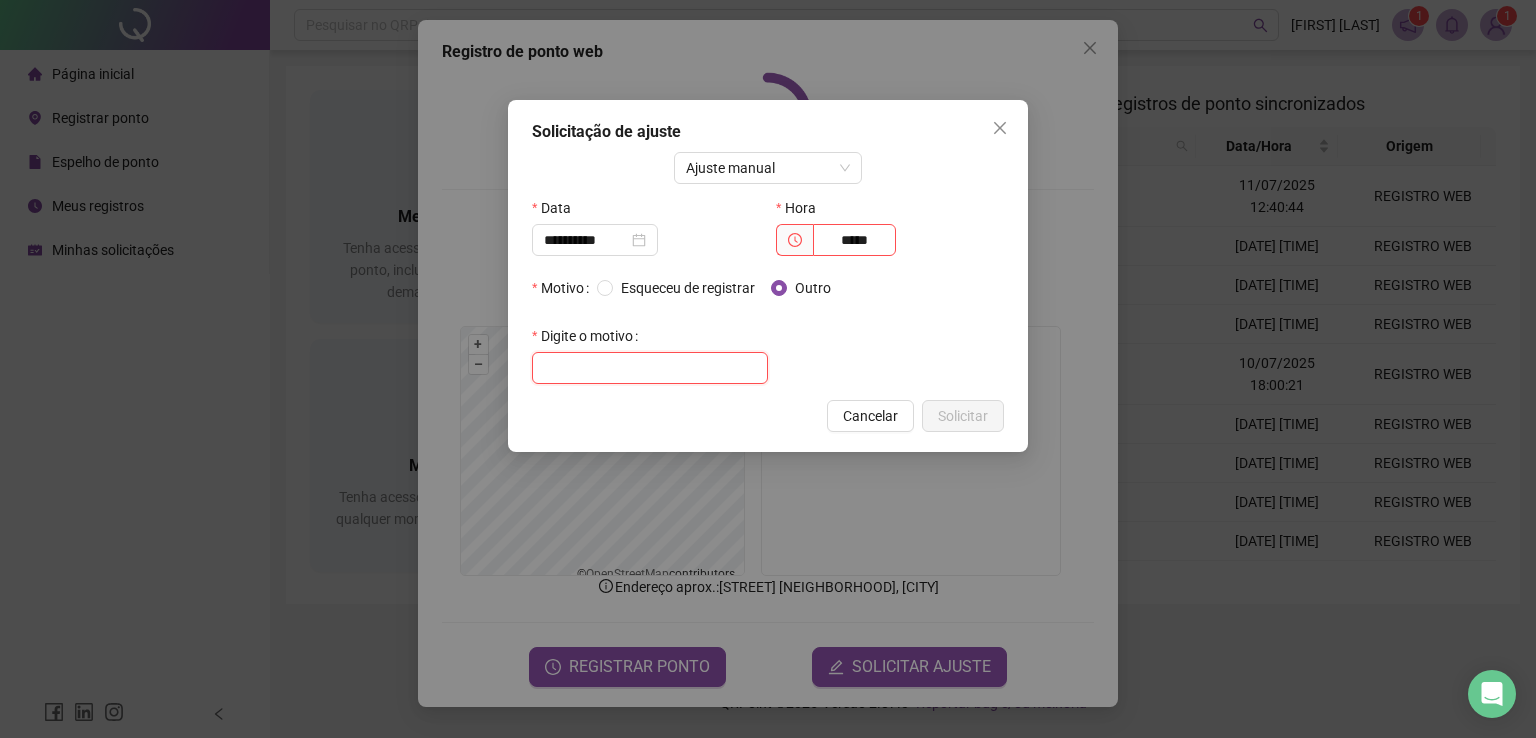 click at bounding box center (650, 368) 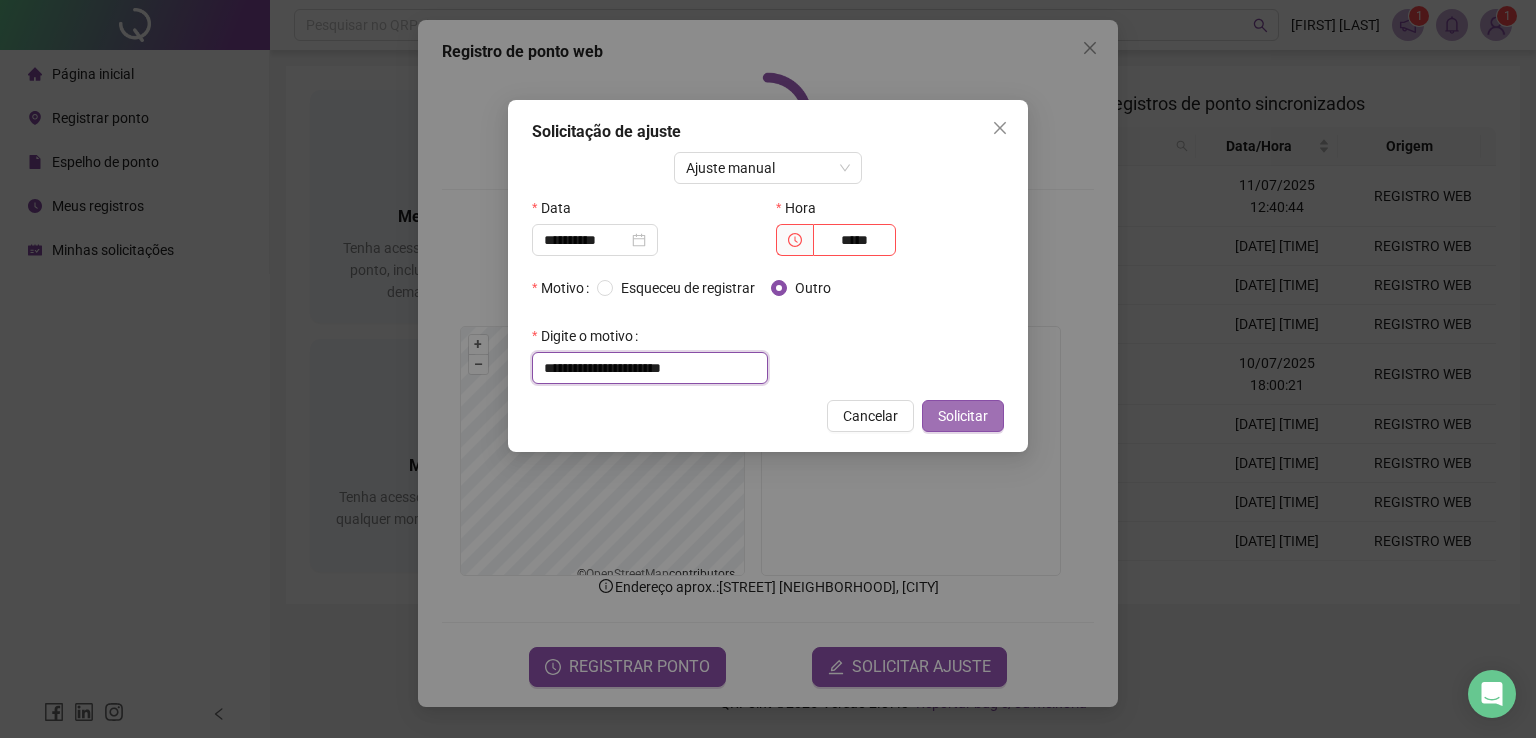 type on "**********" 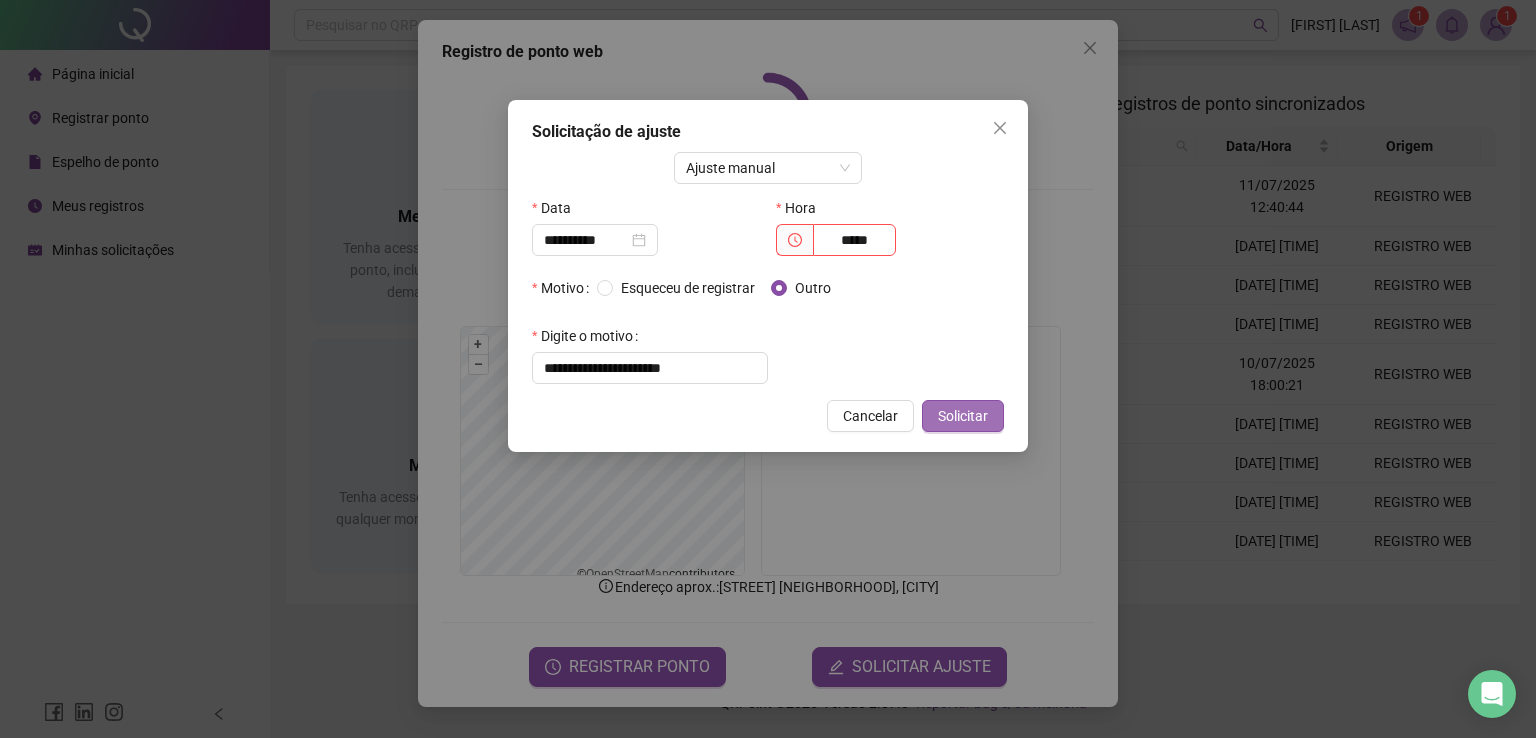 click on "Solicitar" at bounding box center (963, 416) 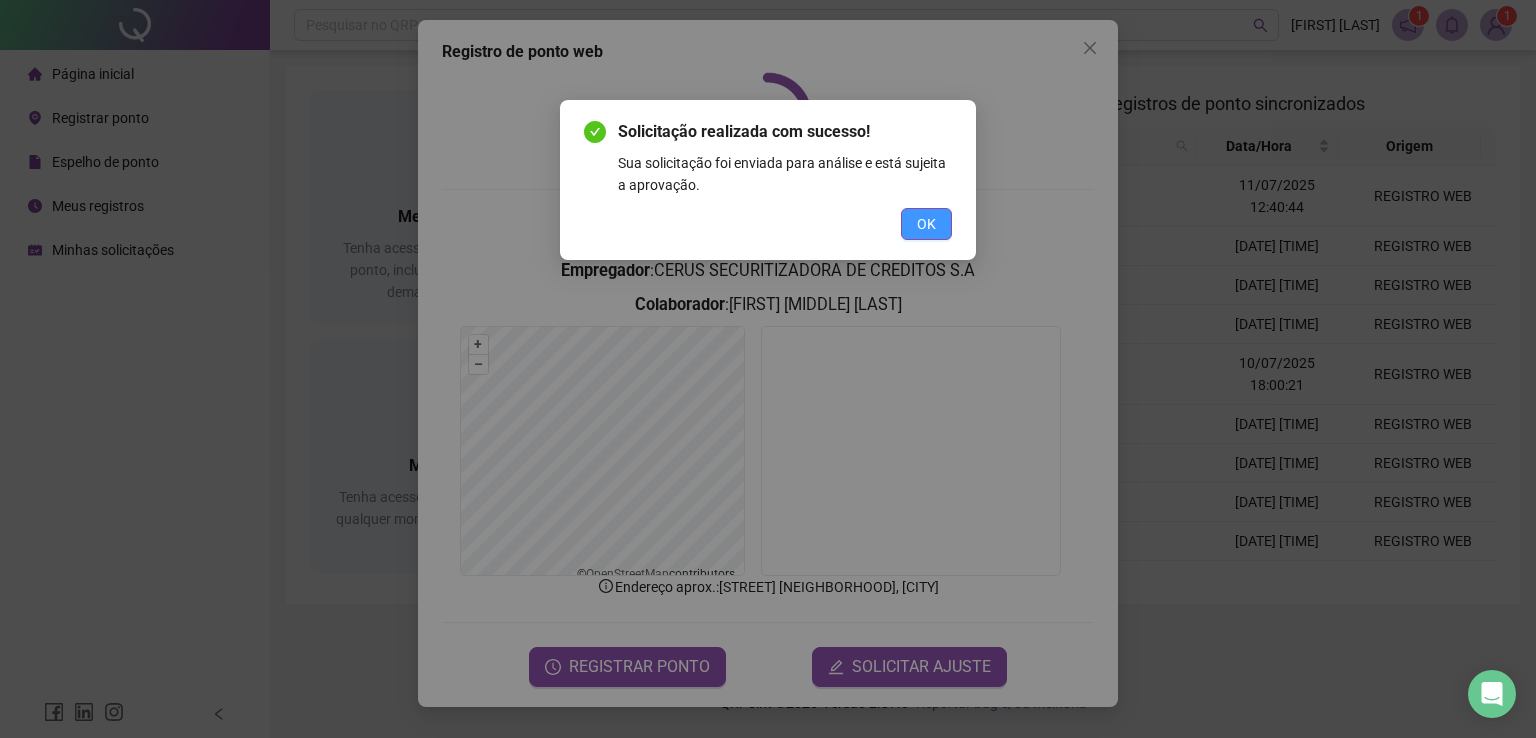 click on "OK" at bounding box center [926, 224] 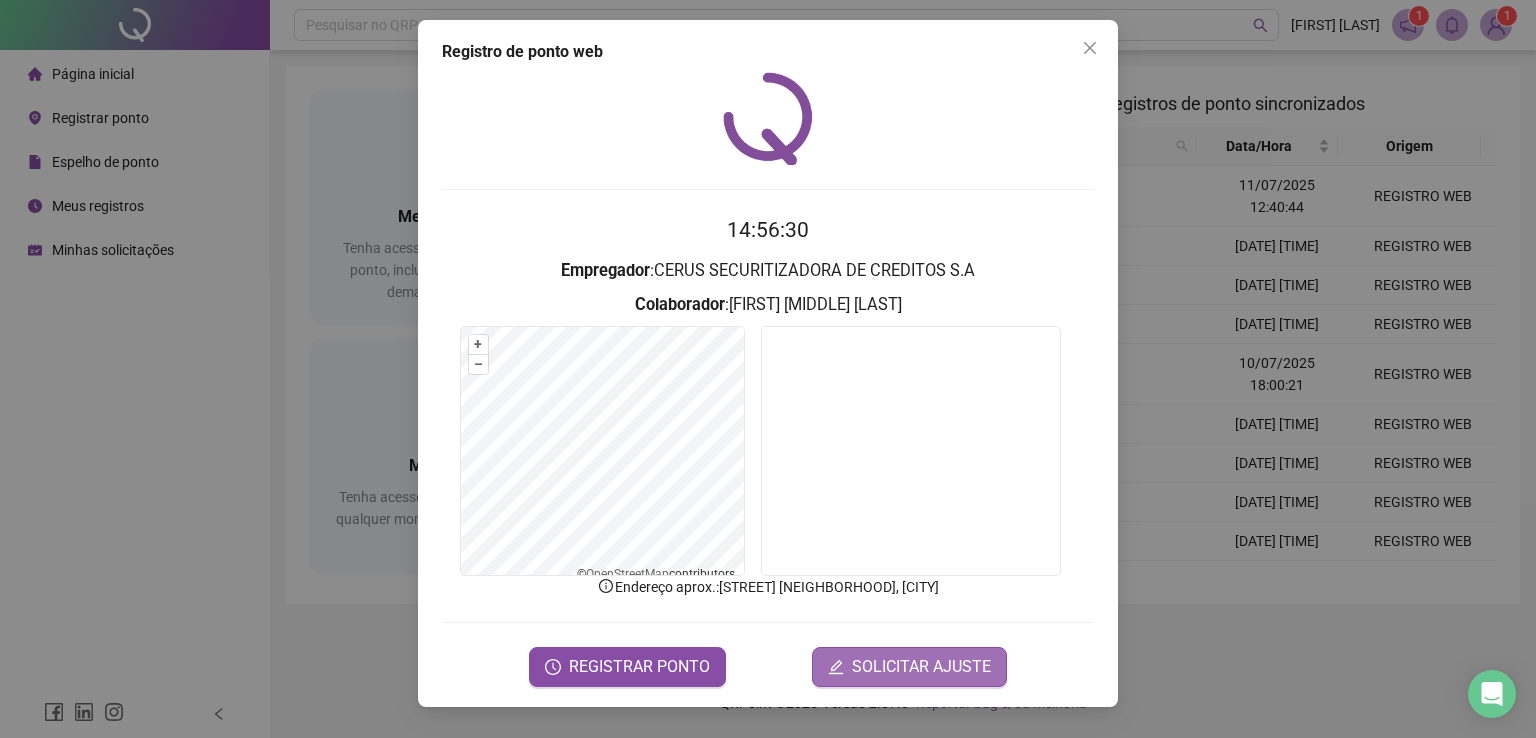 click on "SOLICITAR AJUSTE" at bounding box center [921, 667] 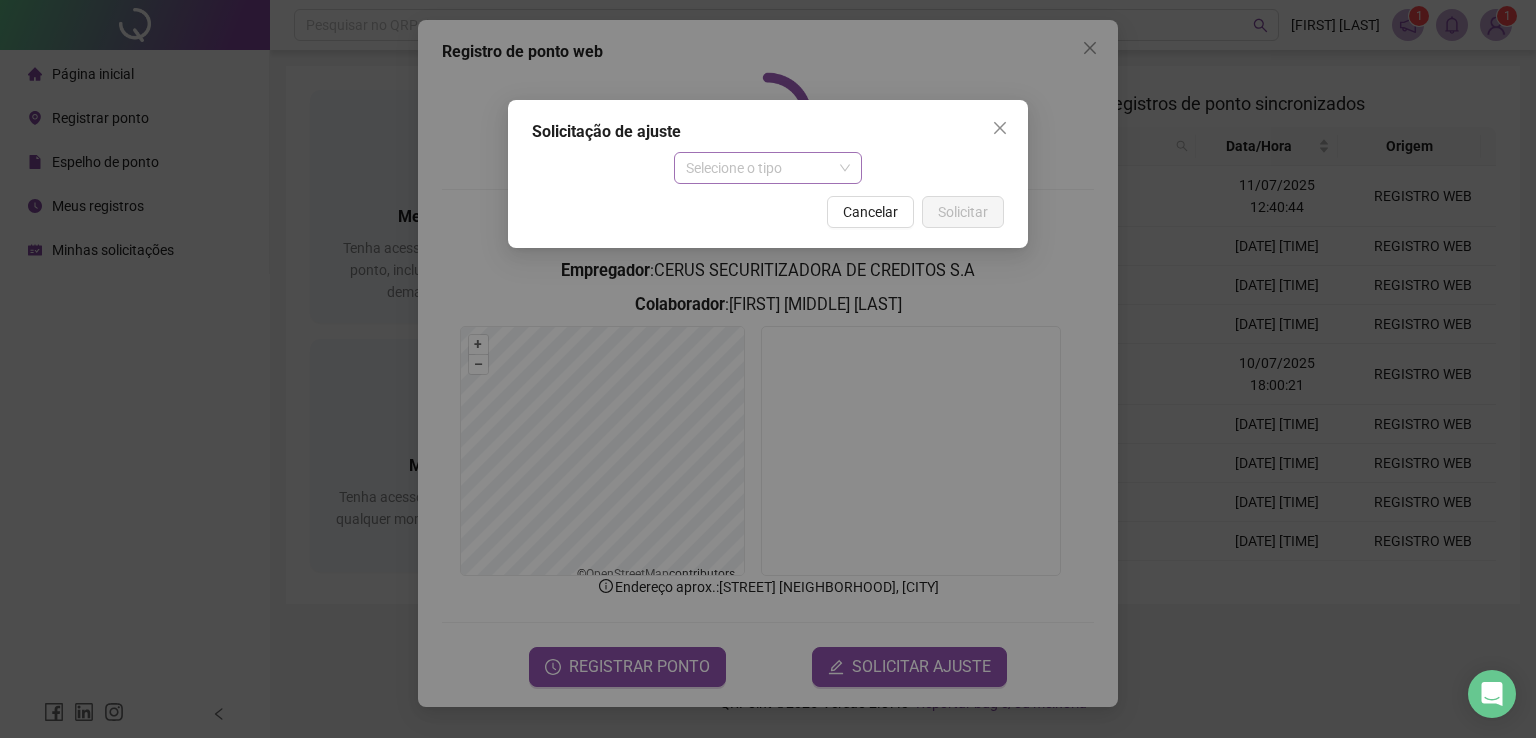 click on "Selecione o tipo" at bounding box center [768, 168] 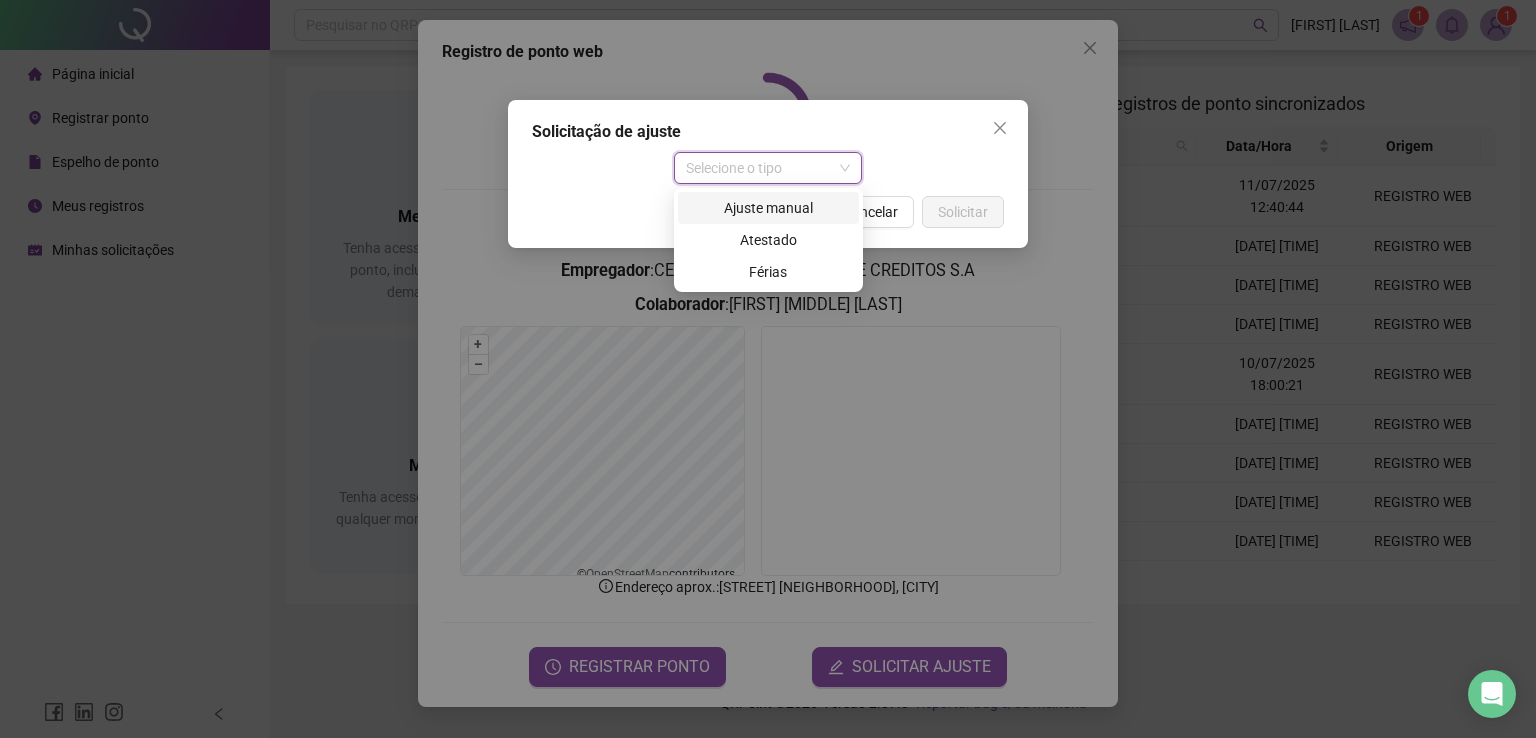 click on "Ajuste manual" at bounding box center [768, 208] 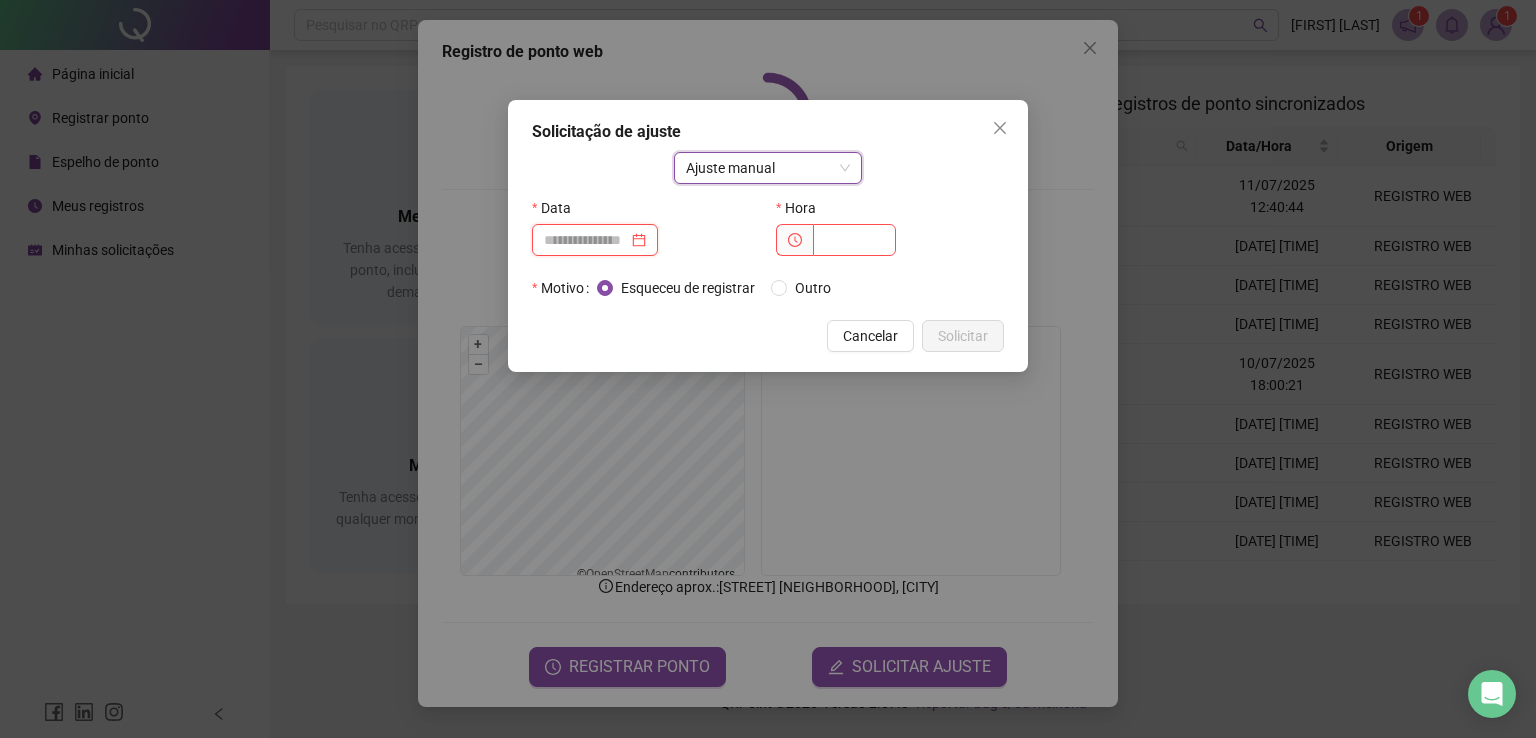 click at bounding box center [586, 240] 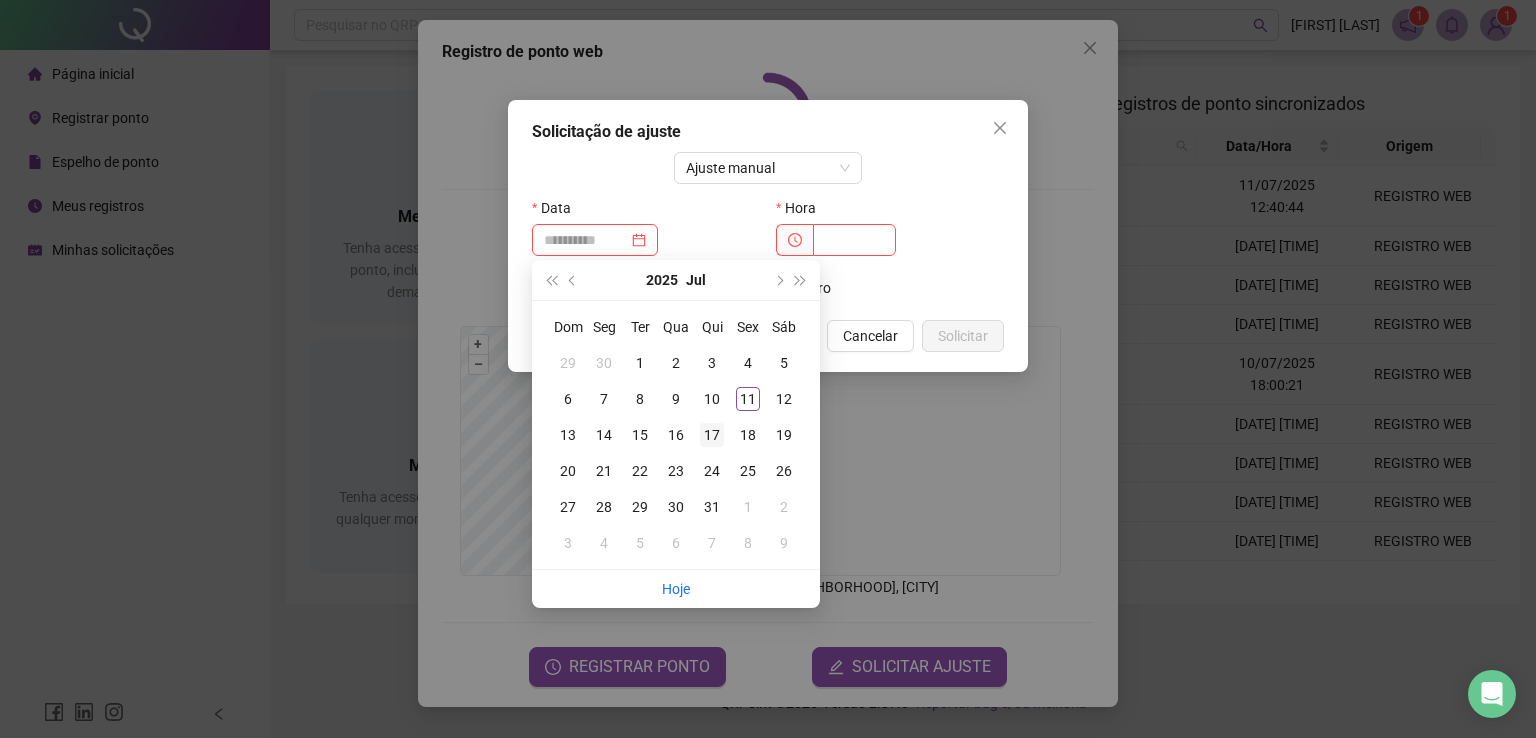 type on "**********" 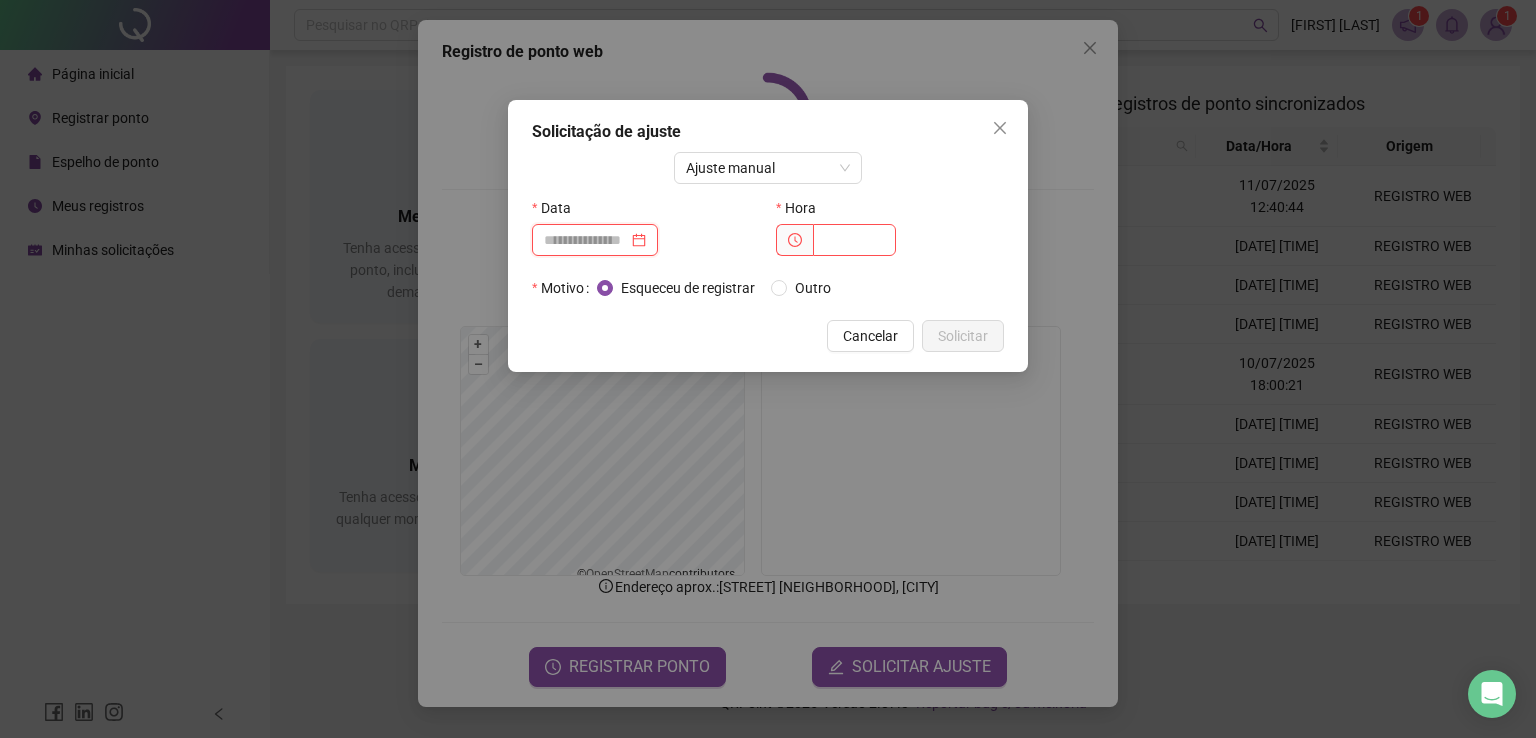 click at bounding box center (586, 240) 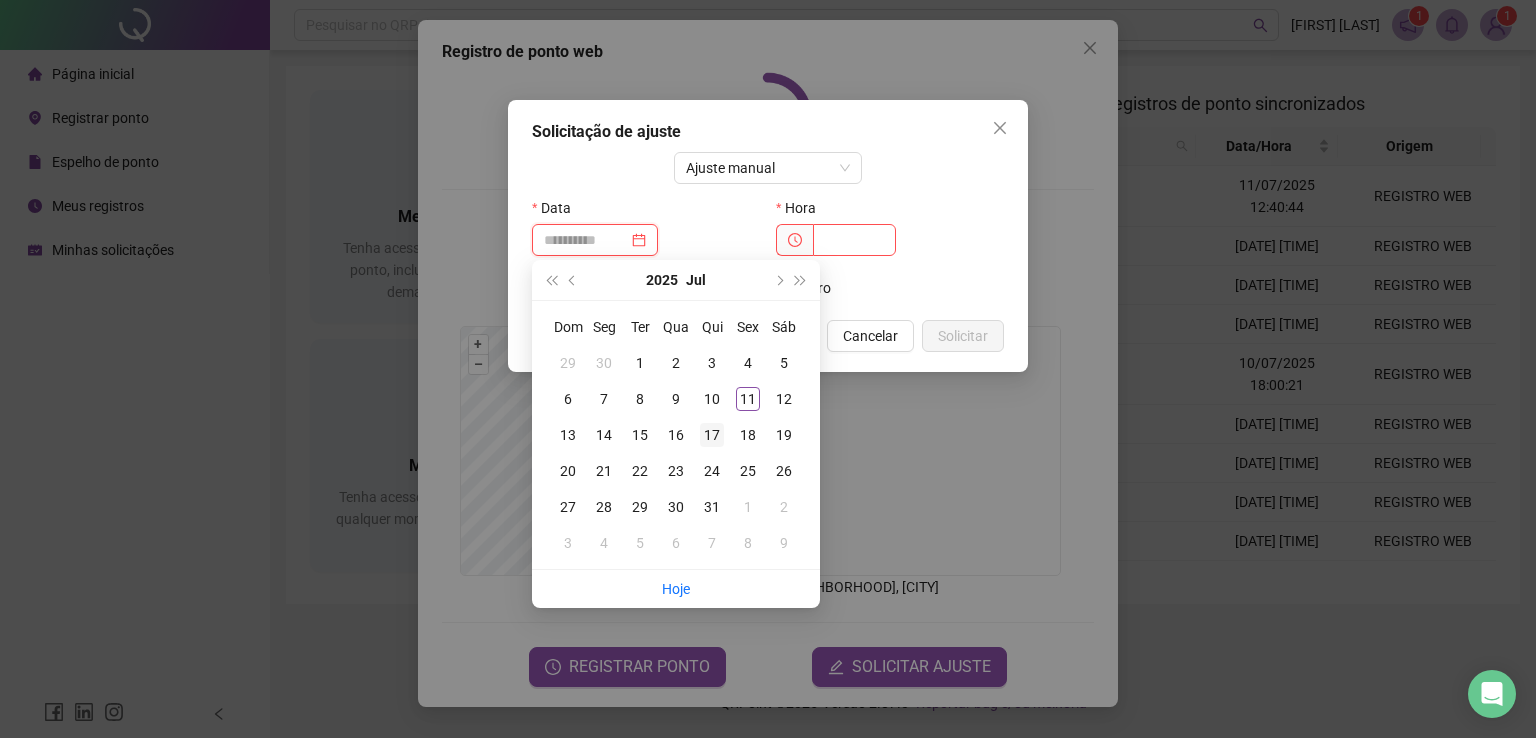 type on "**********" 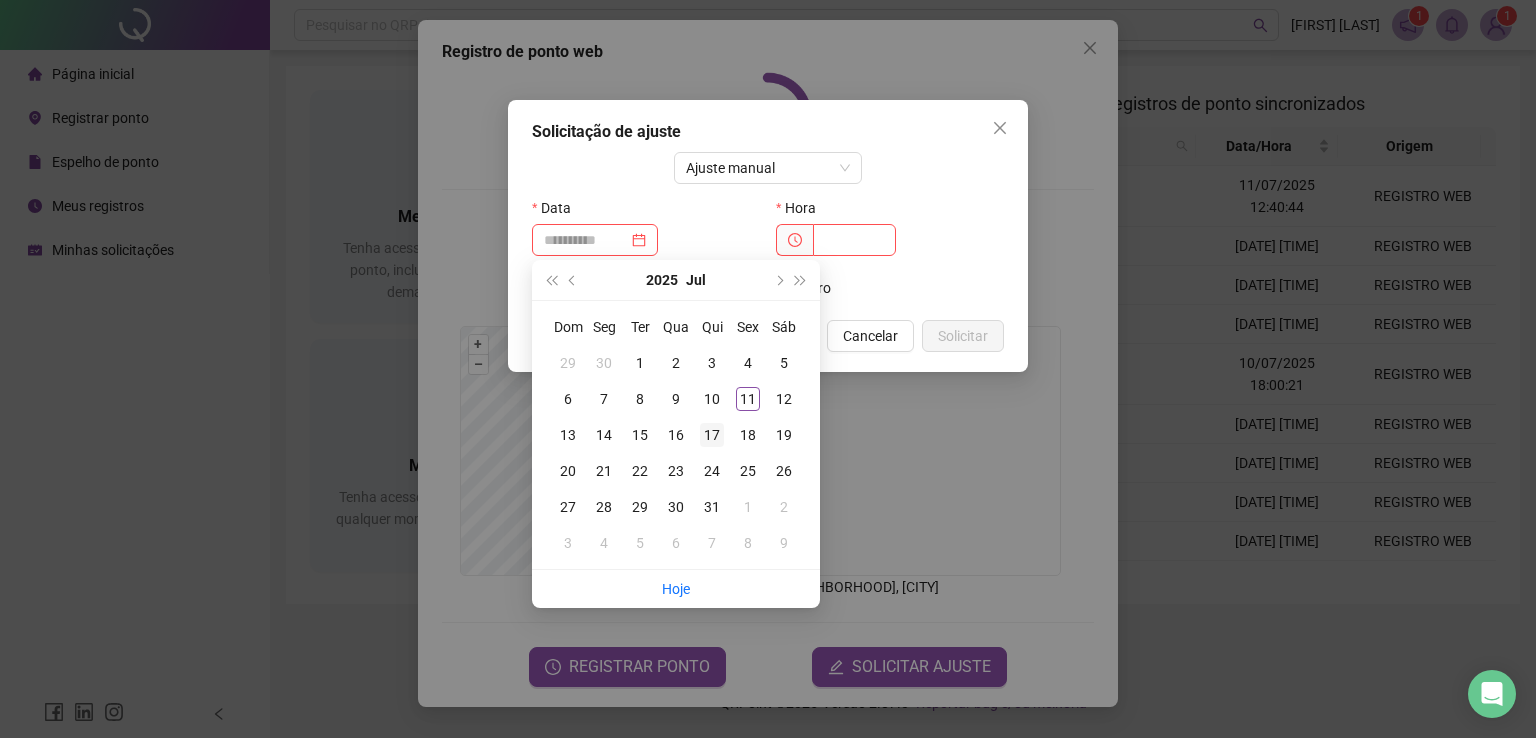 click on "17" at bounding box center [712, 435] 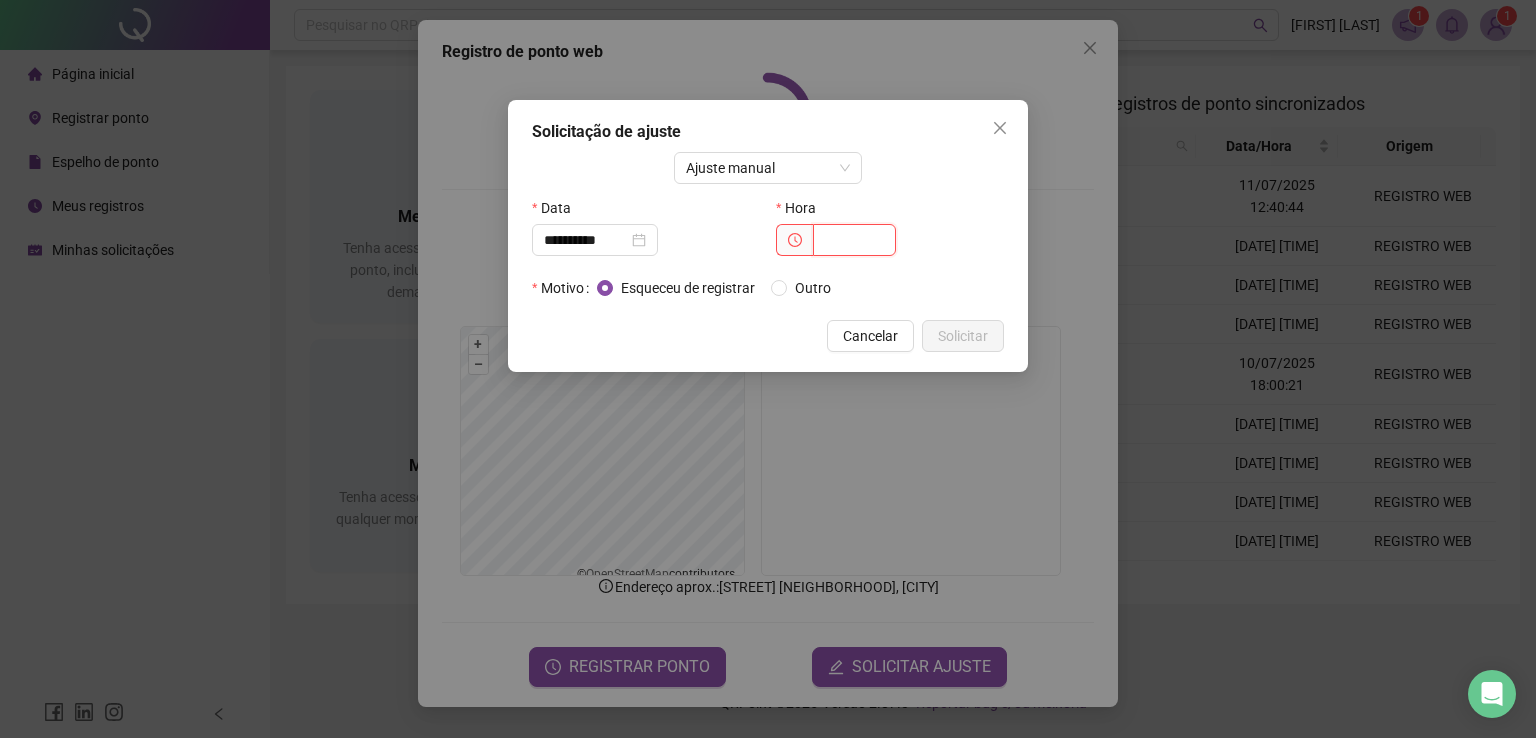 click at bounding box center [854, 240] 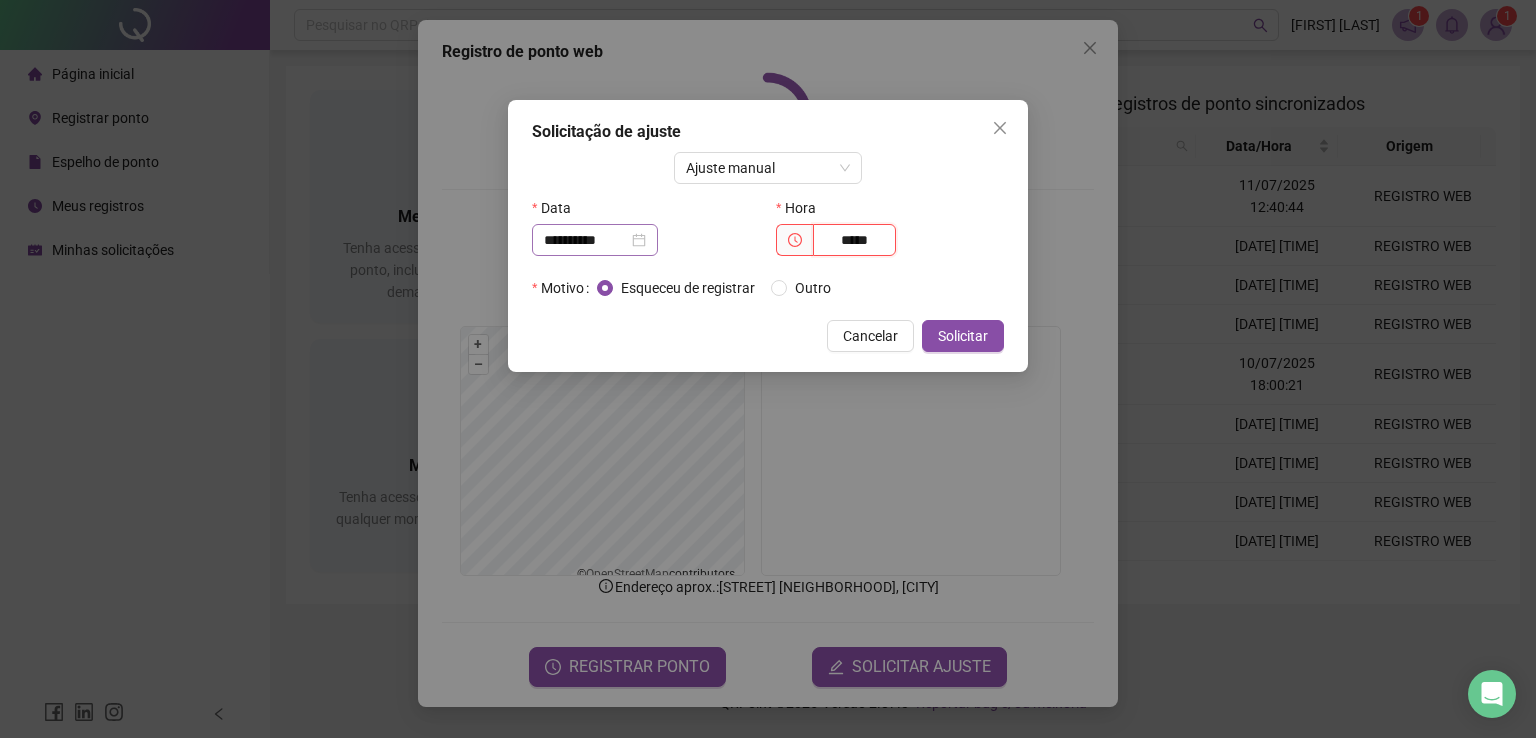 type on "*****" 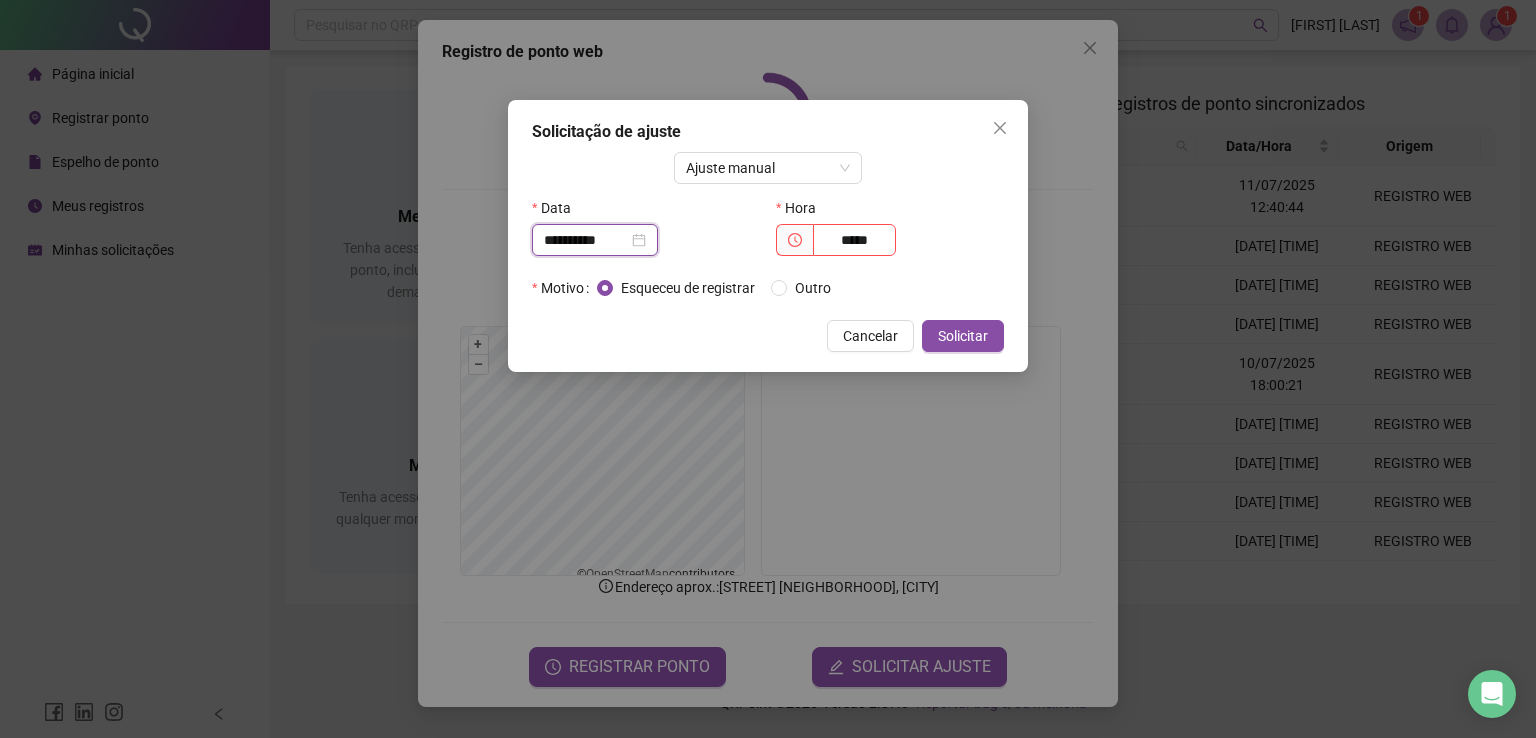 click on "**********" at bounding box center (586, 240) 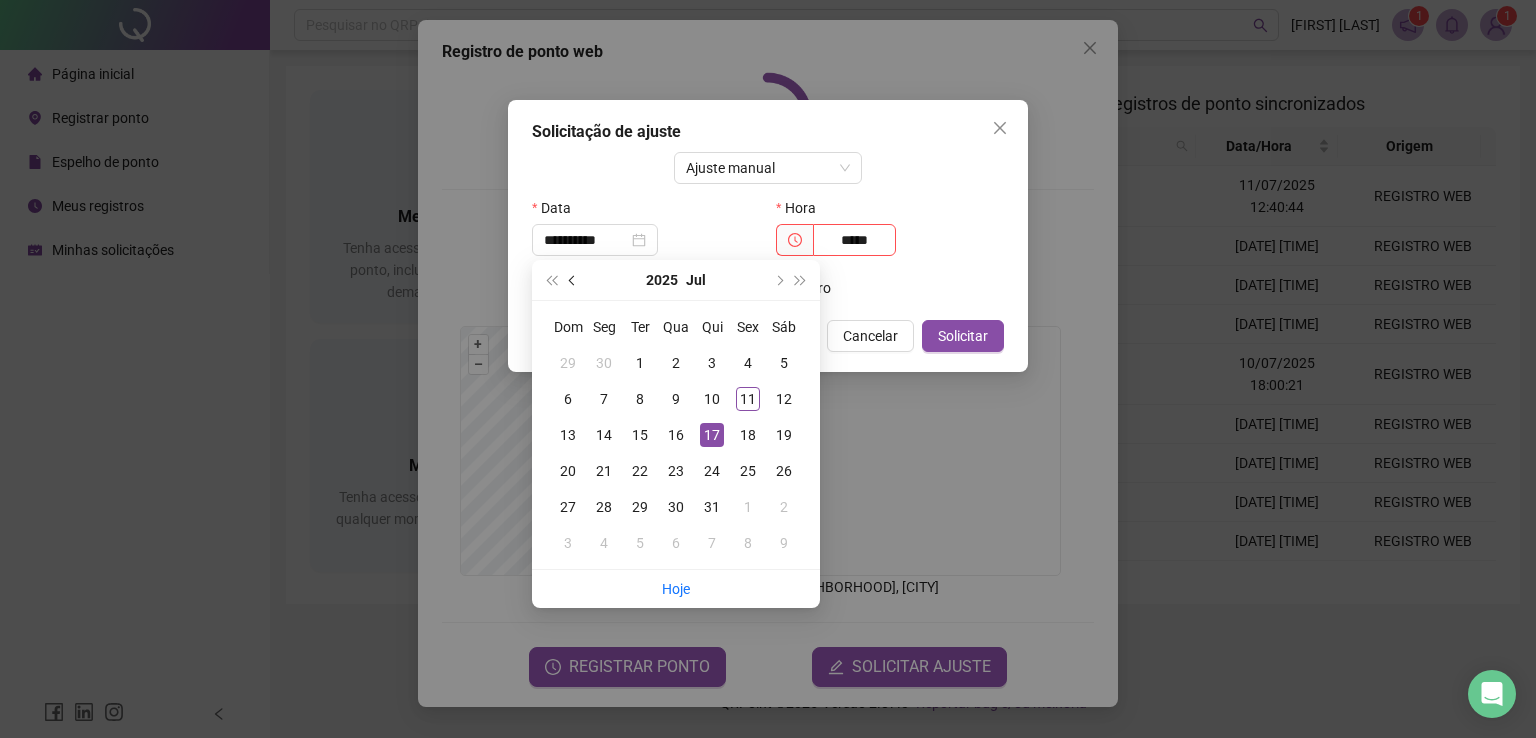 click at bounding box center [573, 280] 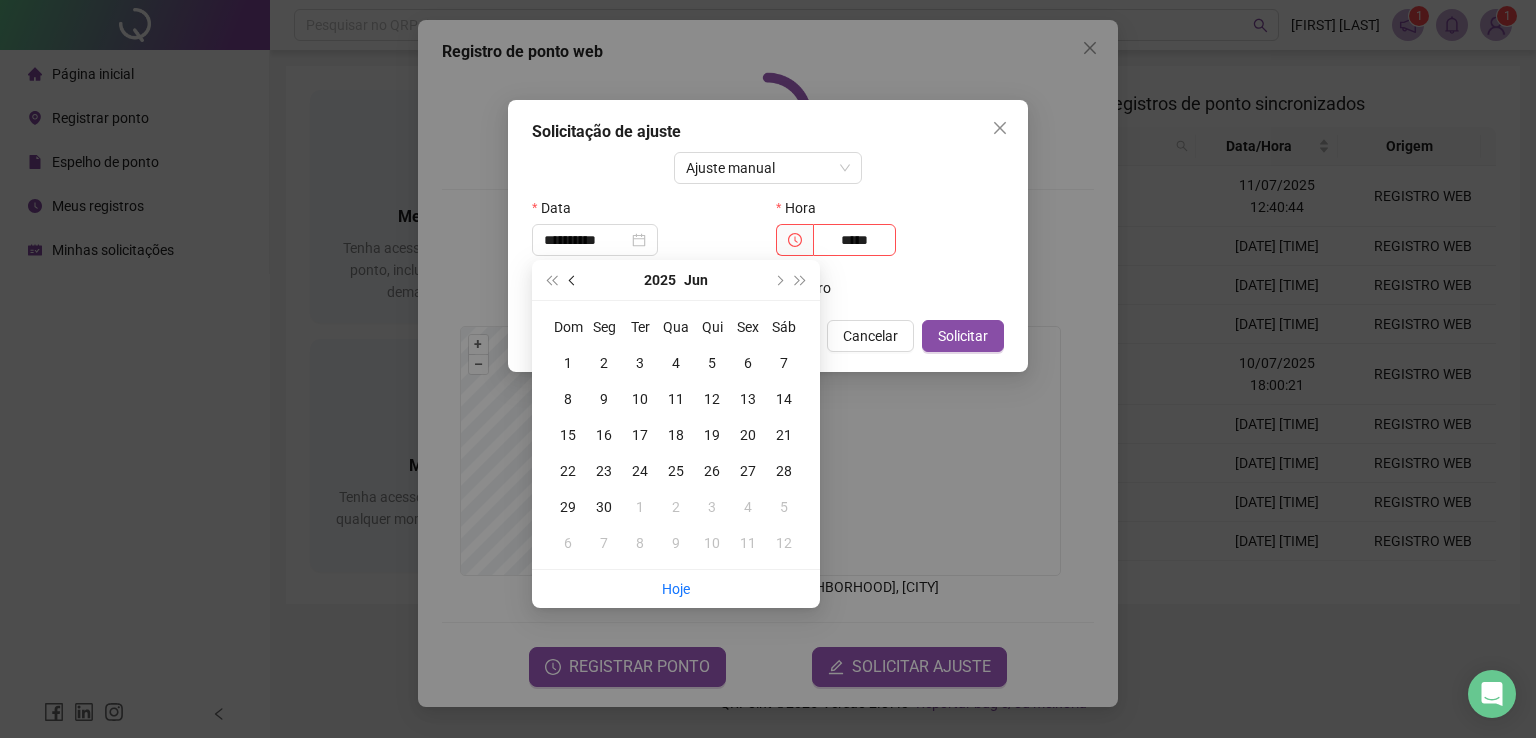 click at bounding box center (573, 280) 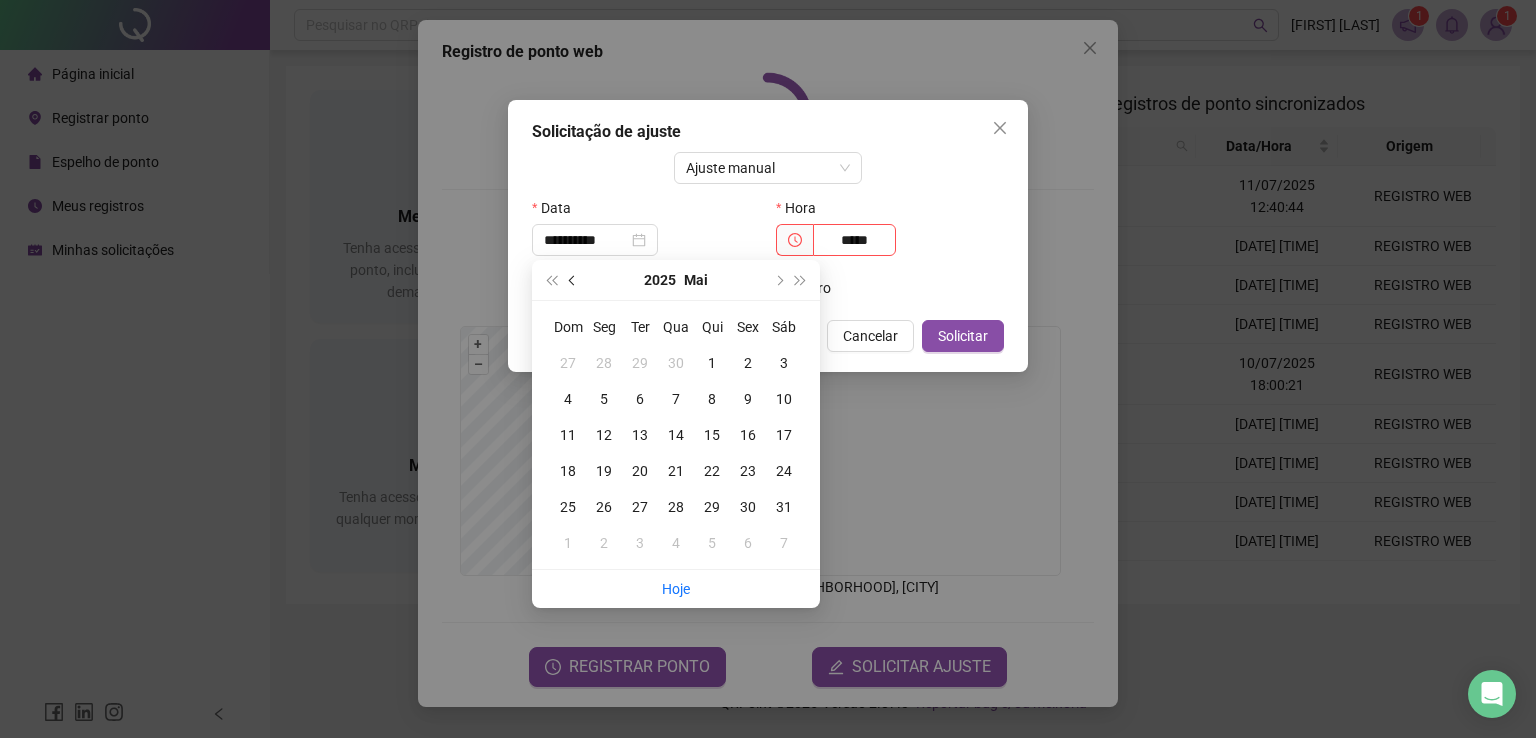 click at bounding box center (573, 280) 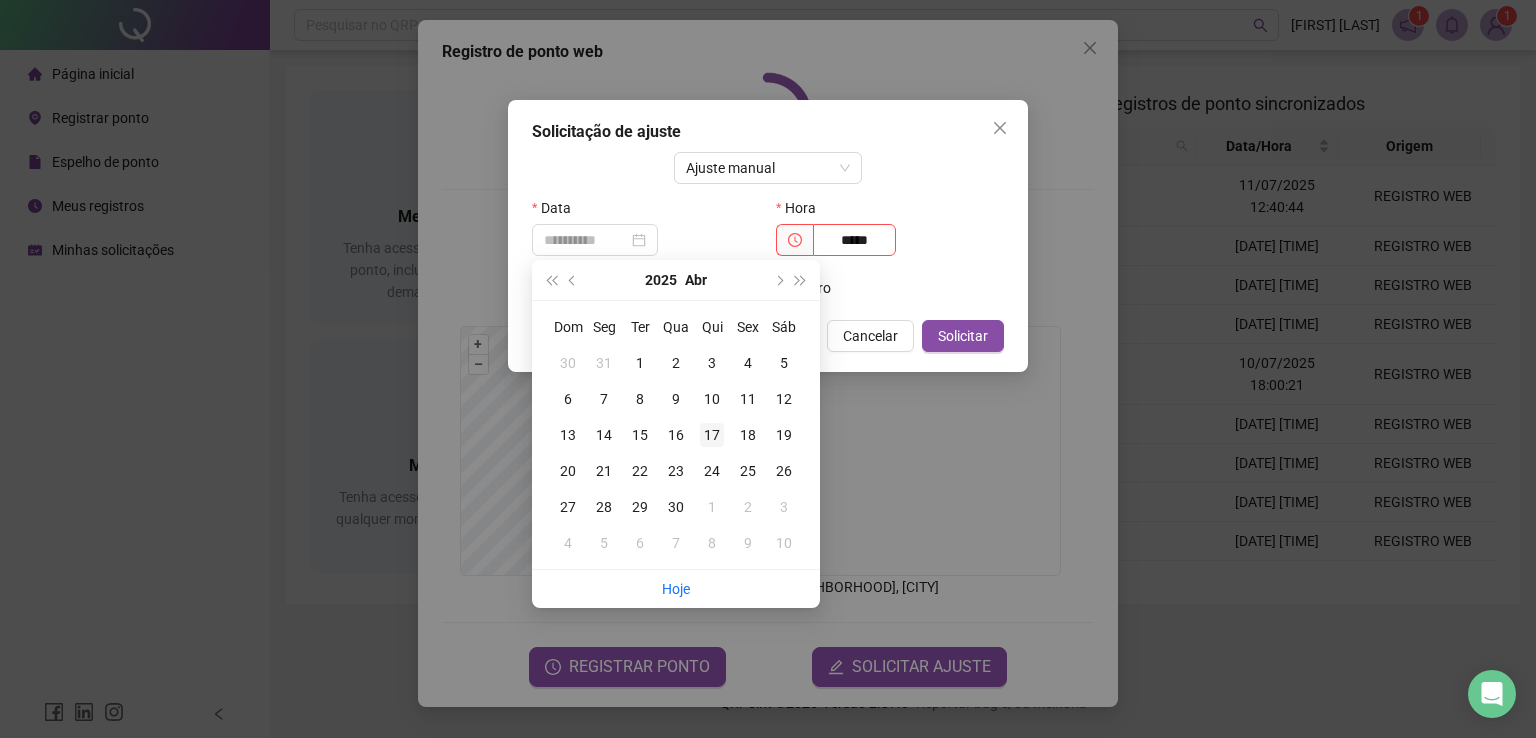 type on "**********" 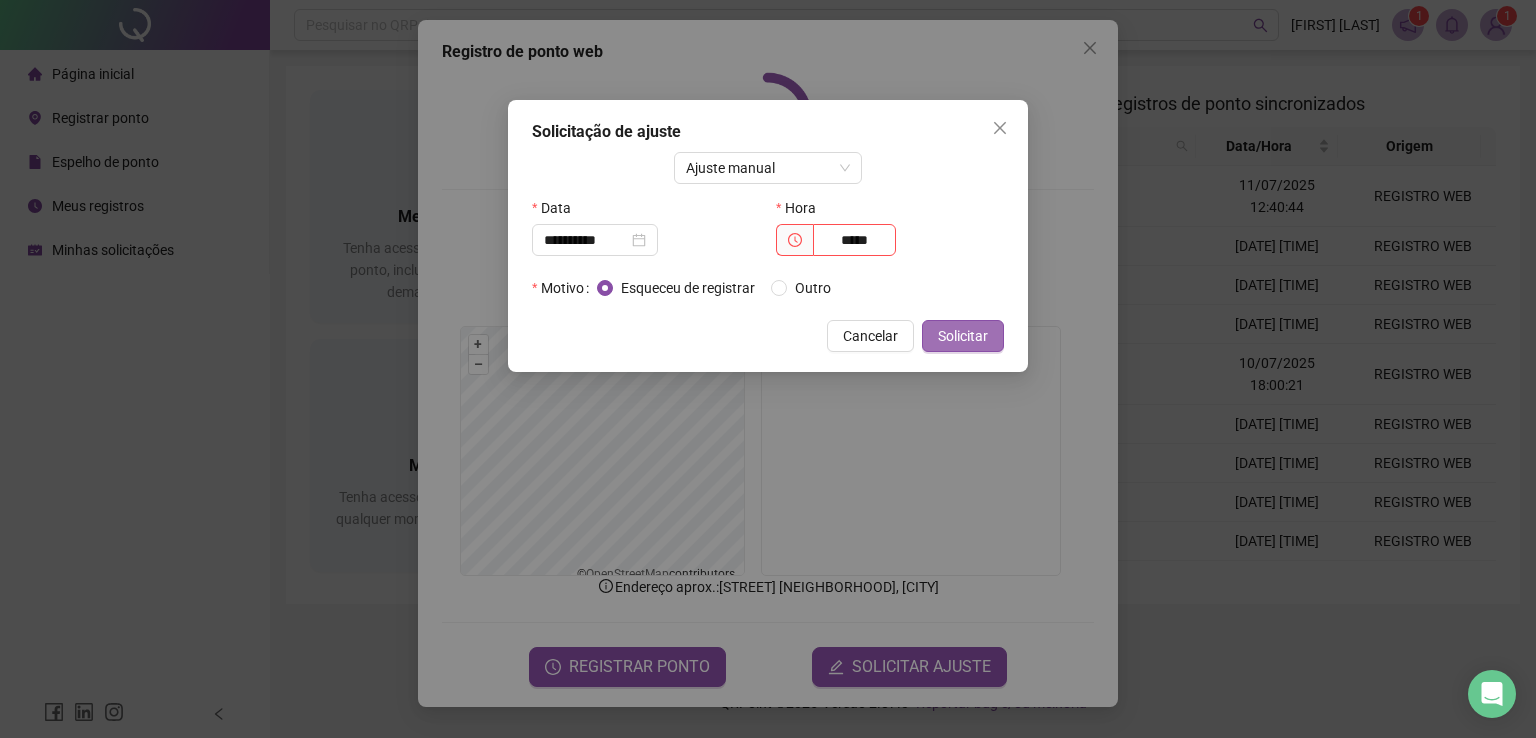 click on "Solicitar" at bounding box center (963, 336) 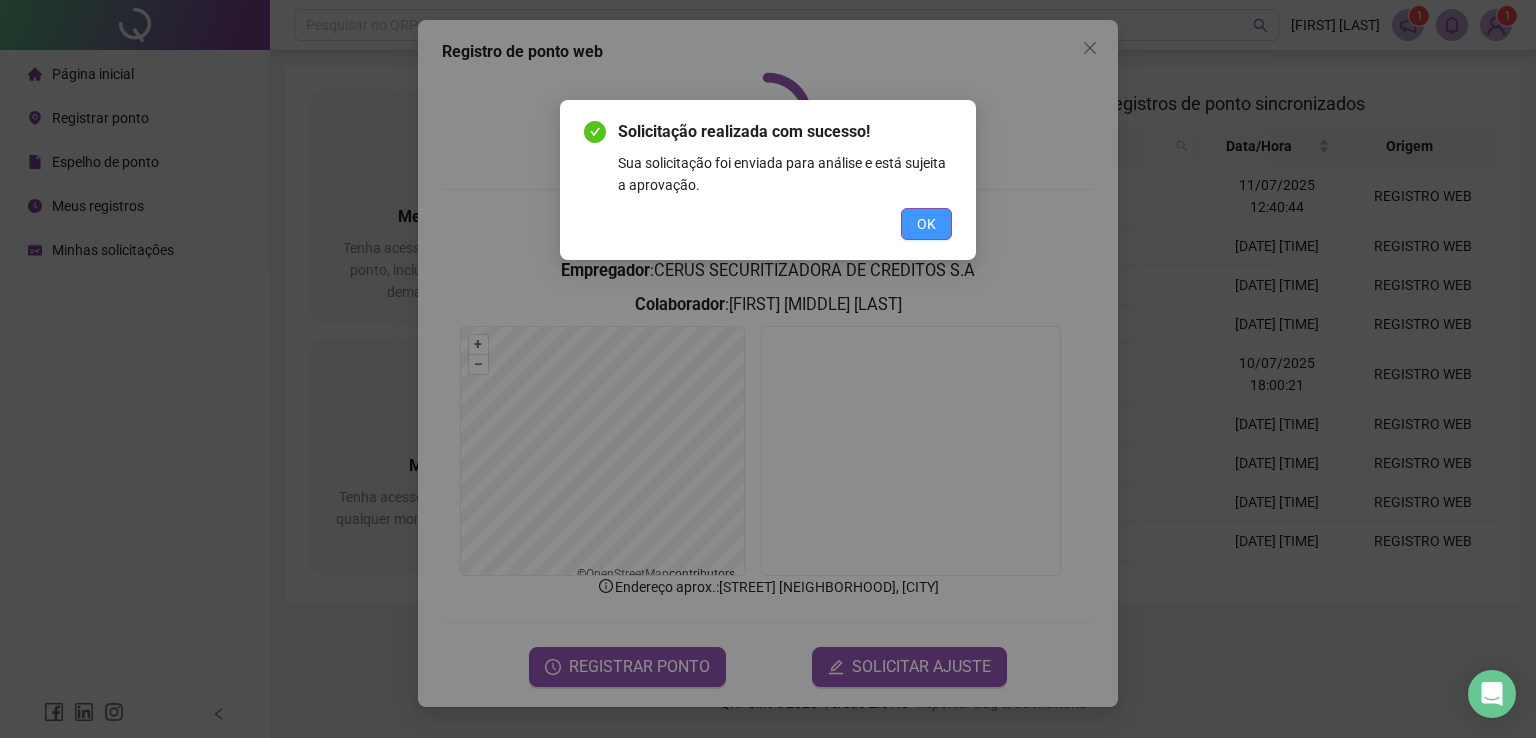 click on "OK" at bounding box center (926, 224) 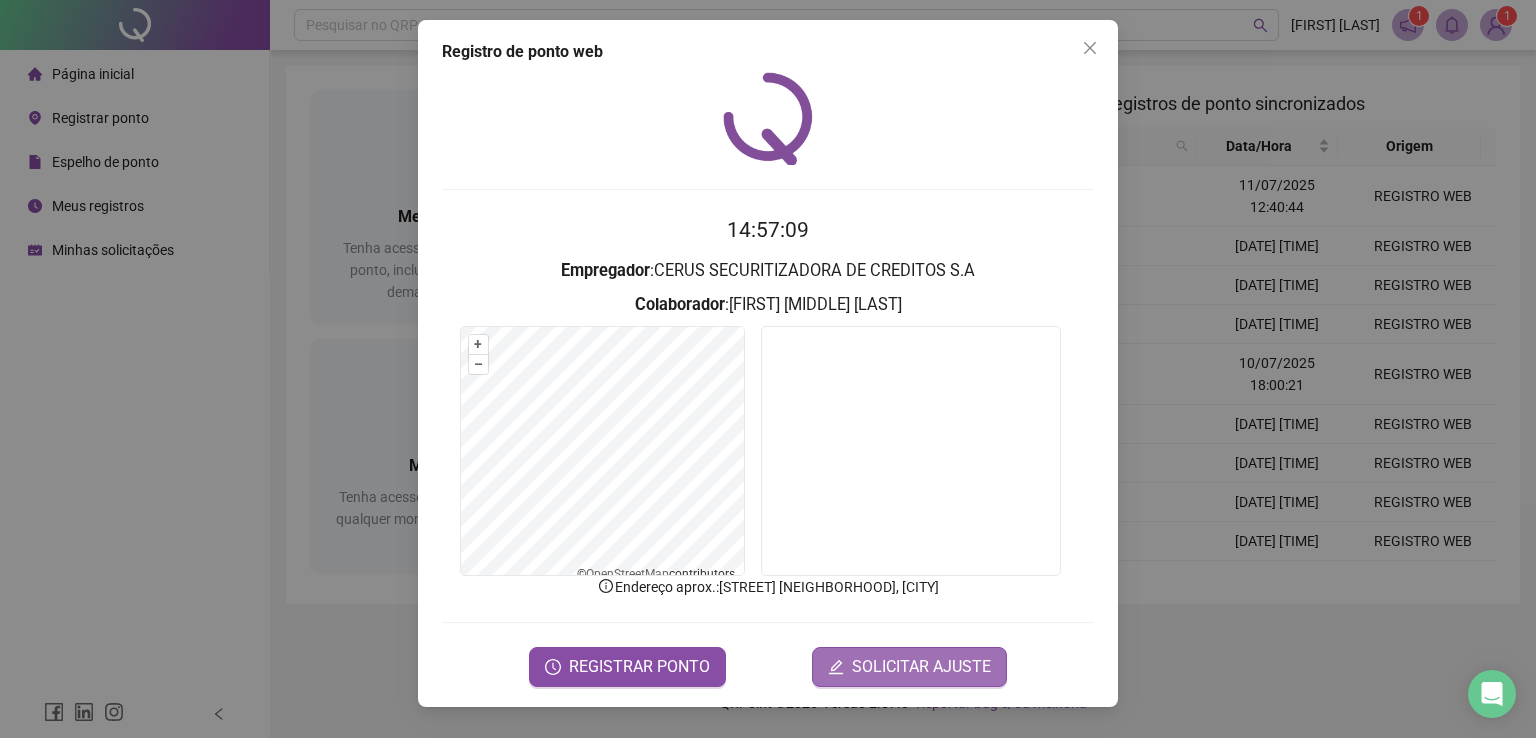 click on "SOLICITAR AJUSTE" at bounding box center [921, 667] 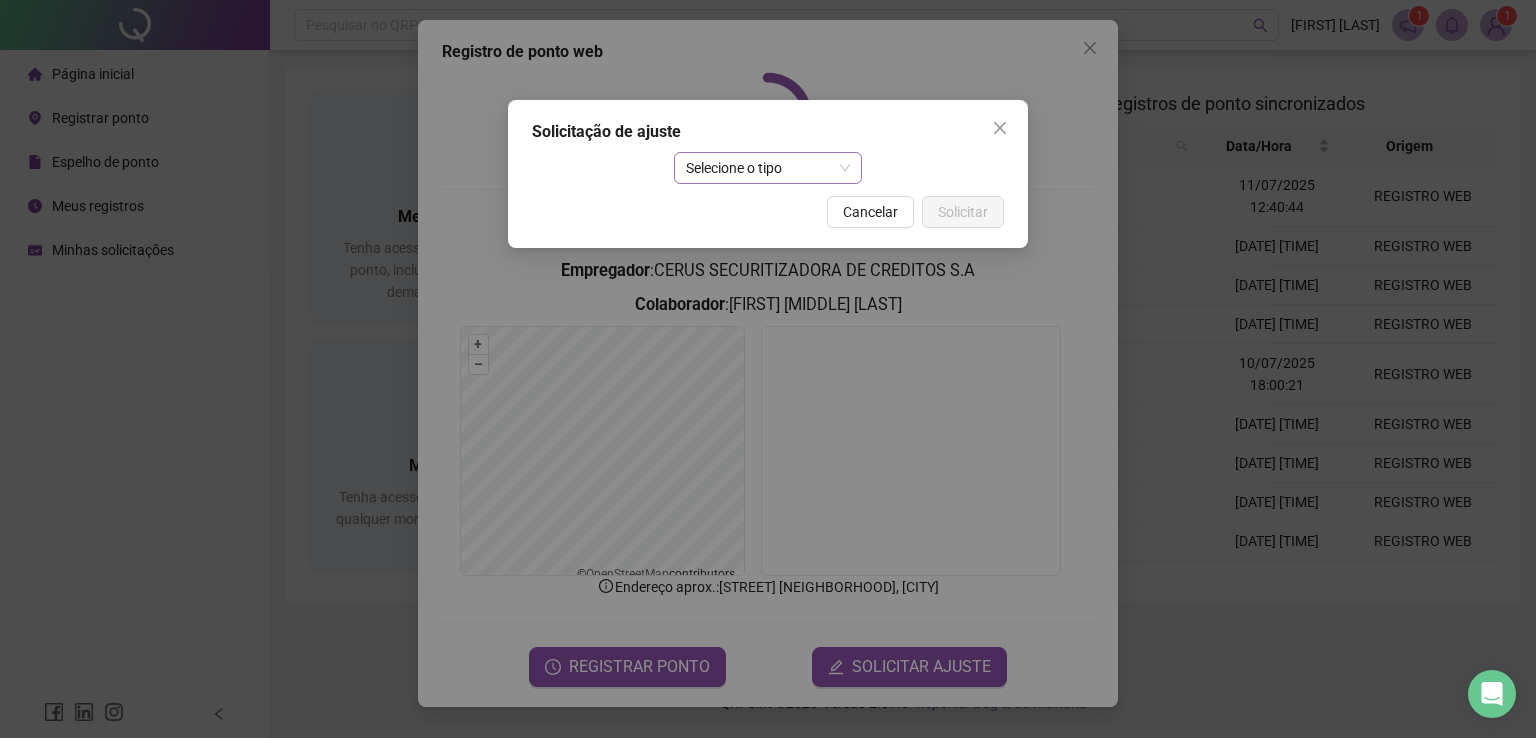 click on "Selecione o tipo" at bounding box center (768, 168) 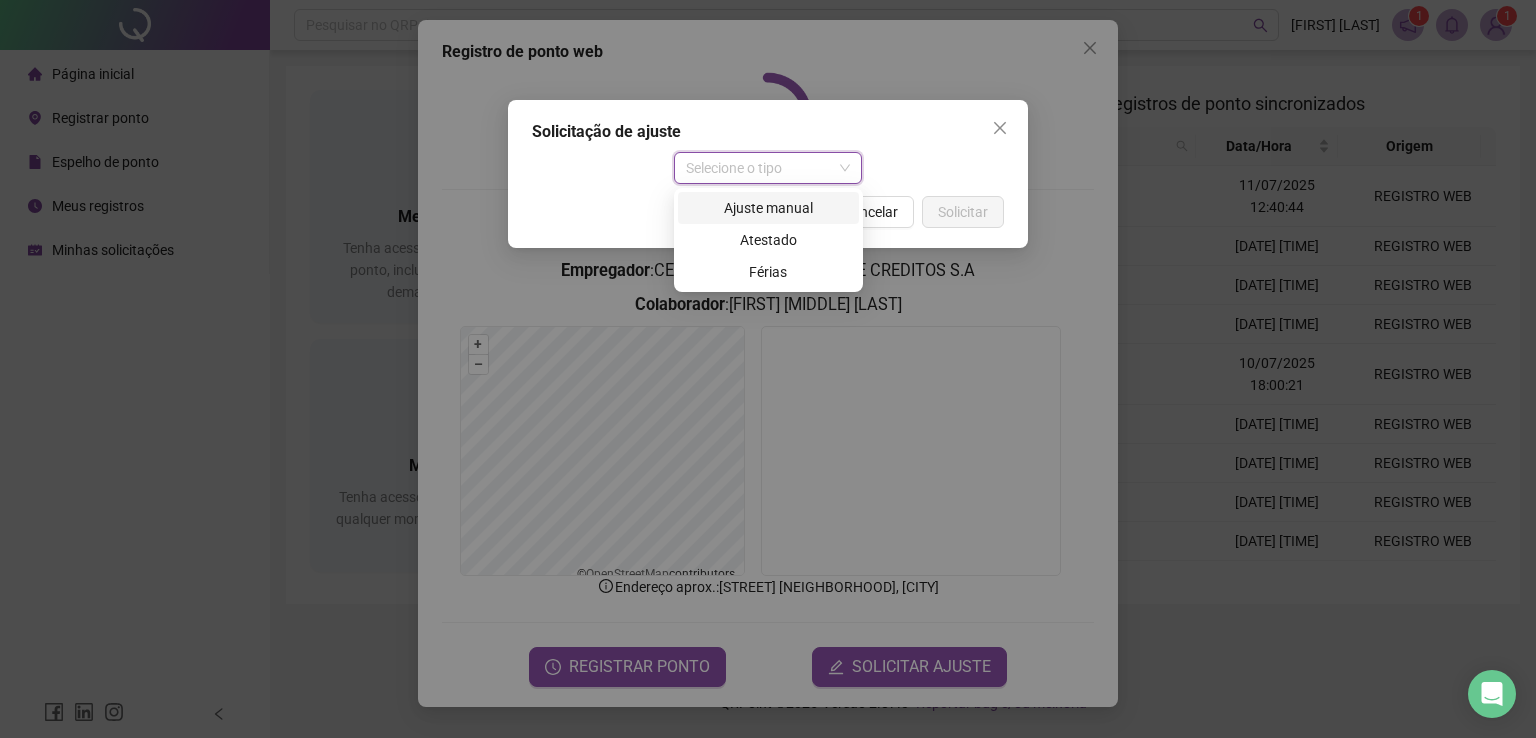 click on "Ajuste manual" at bounding box center [768, 208] 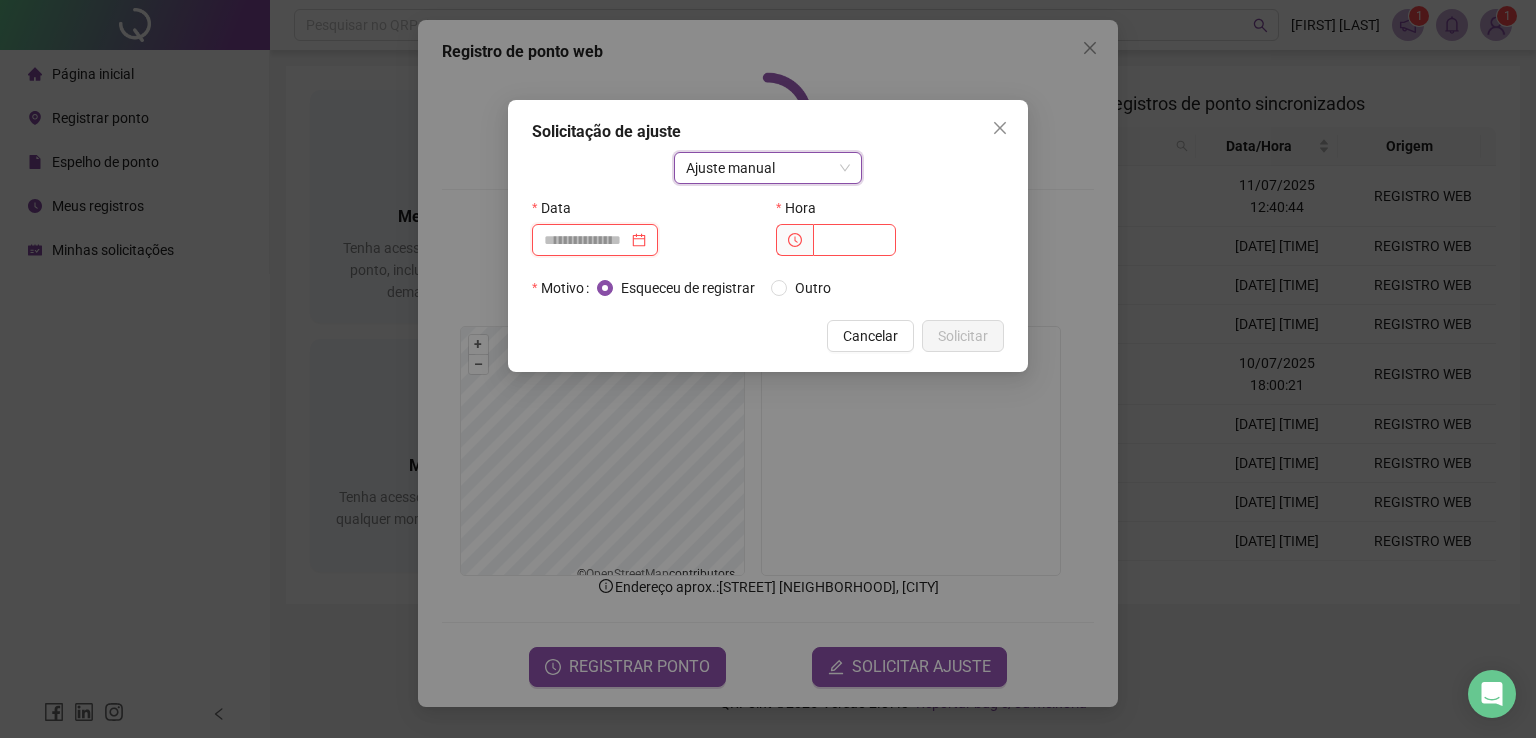 click at bounding box center [586, 240] 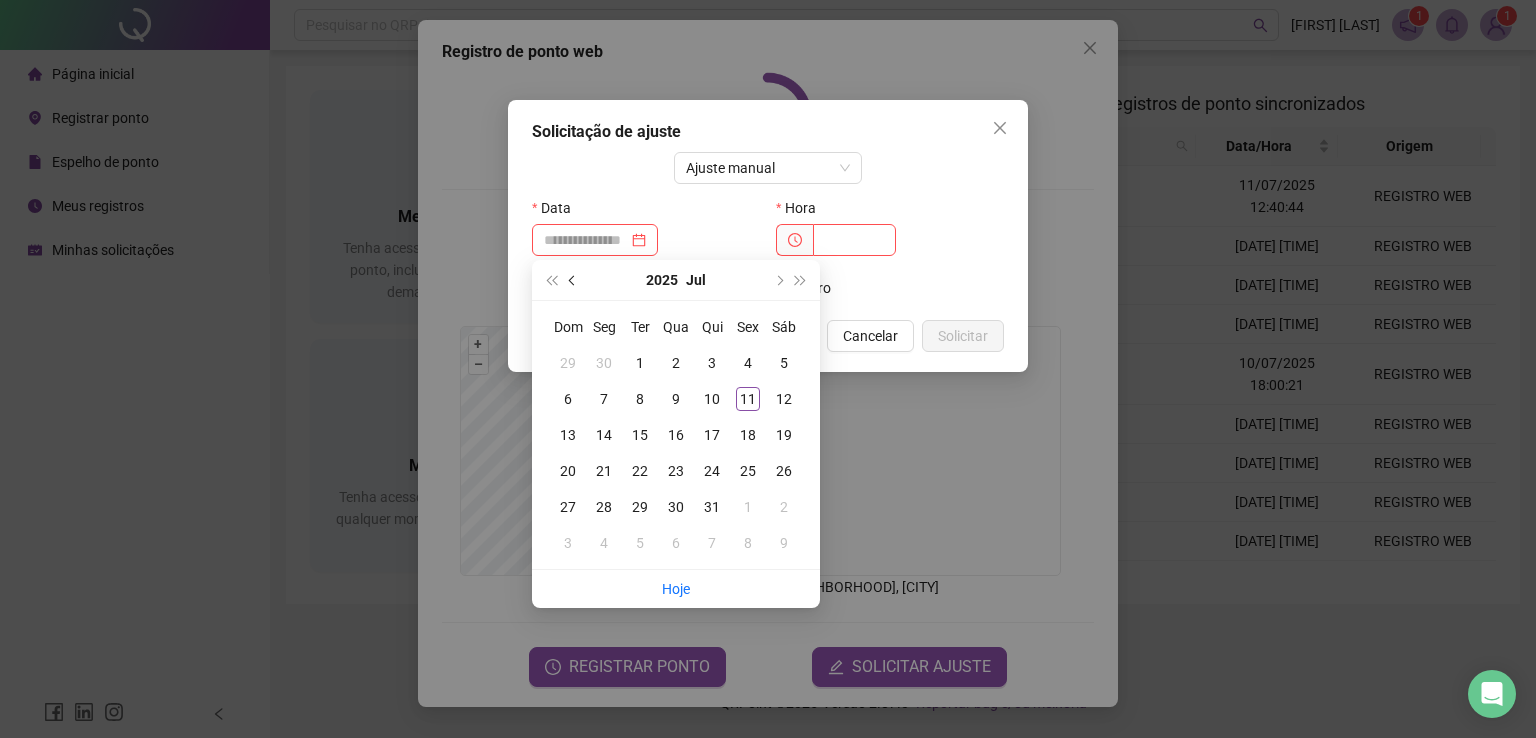 click at bounding box center [573, 280] 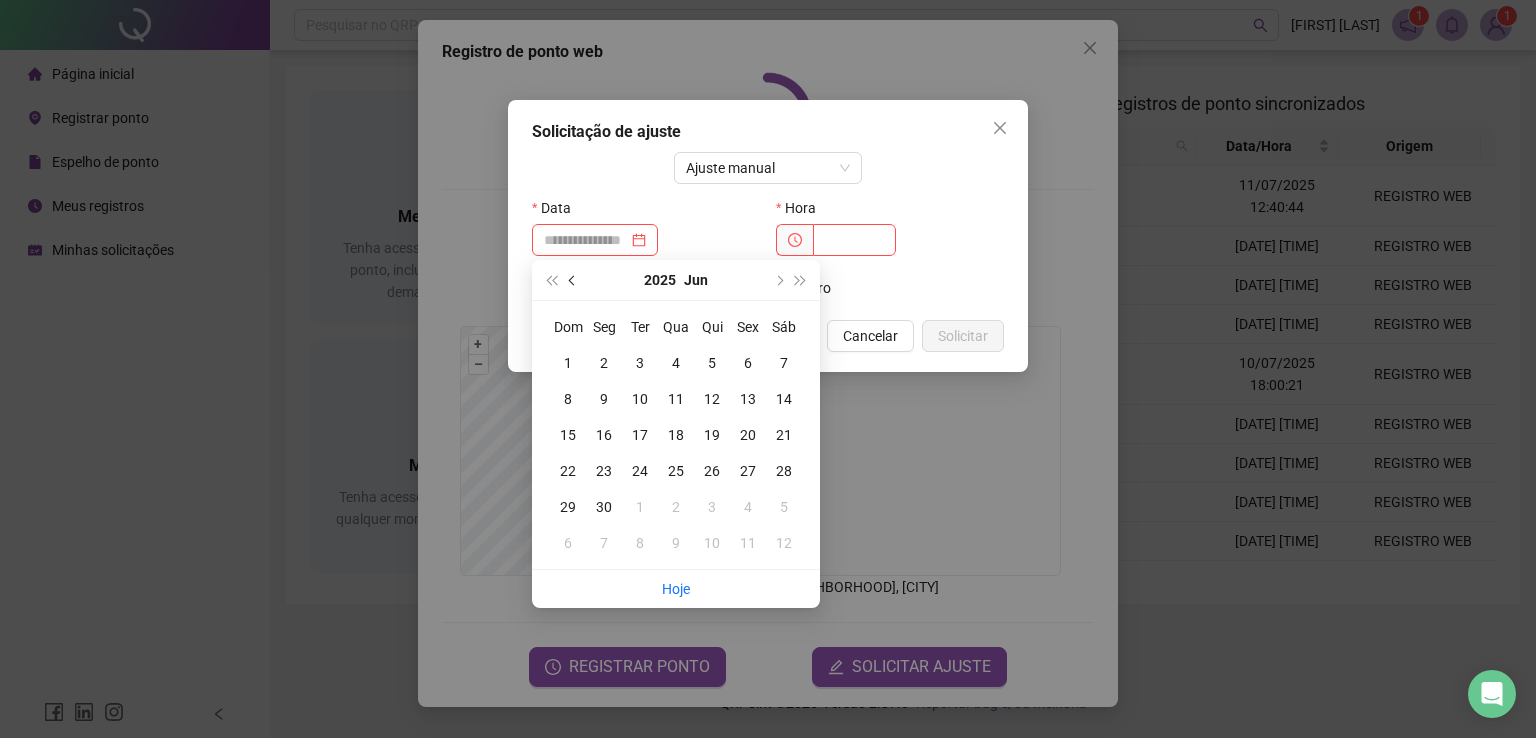 click at bounding box center [573, 280] 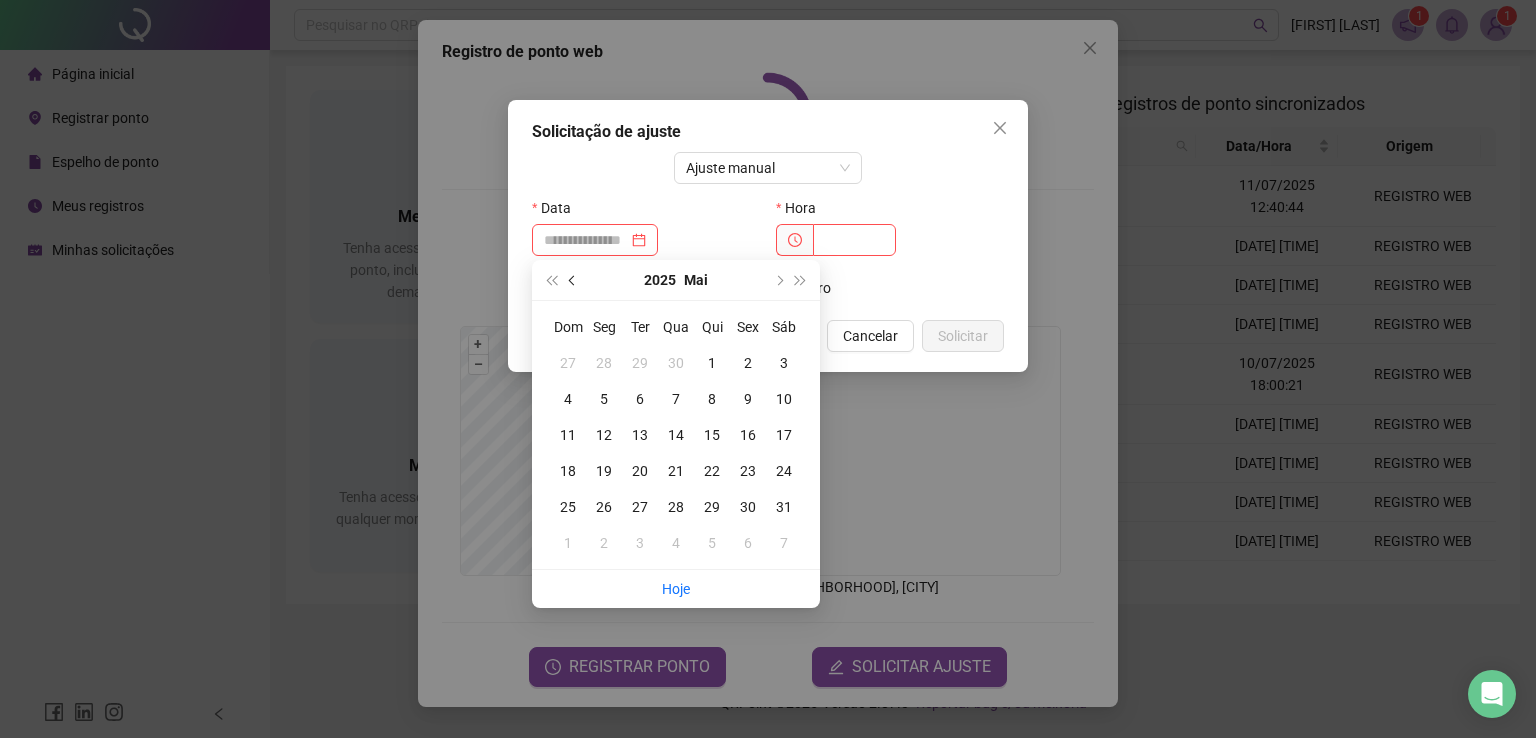 click at bounding box center (573, 280) 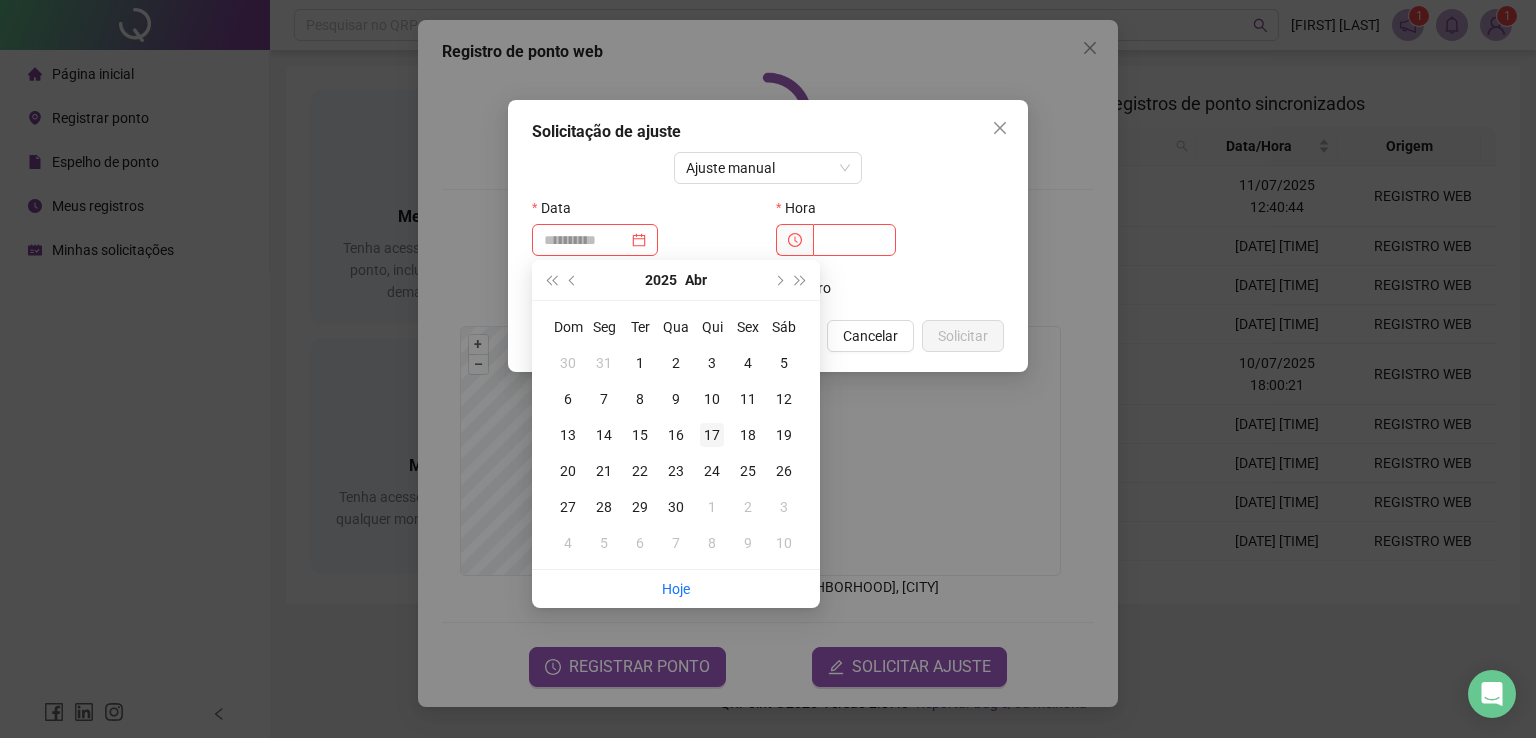 type on "**********" 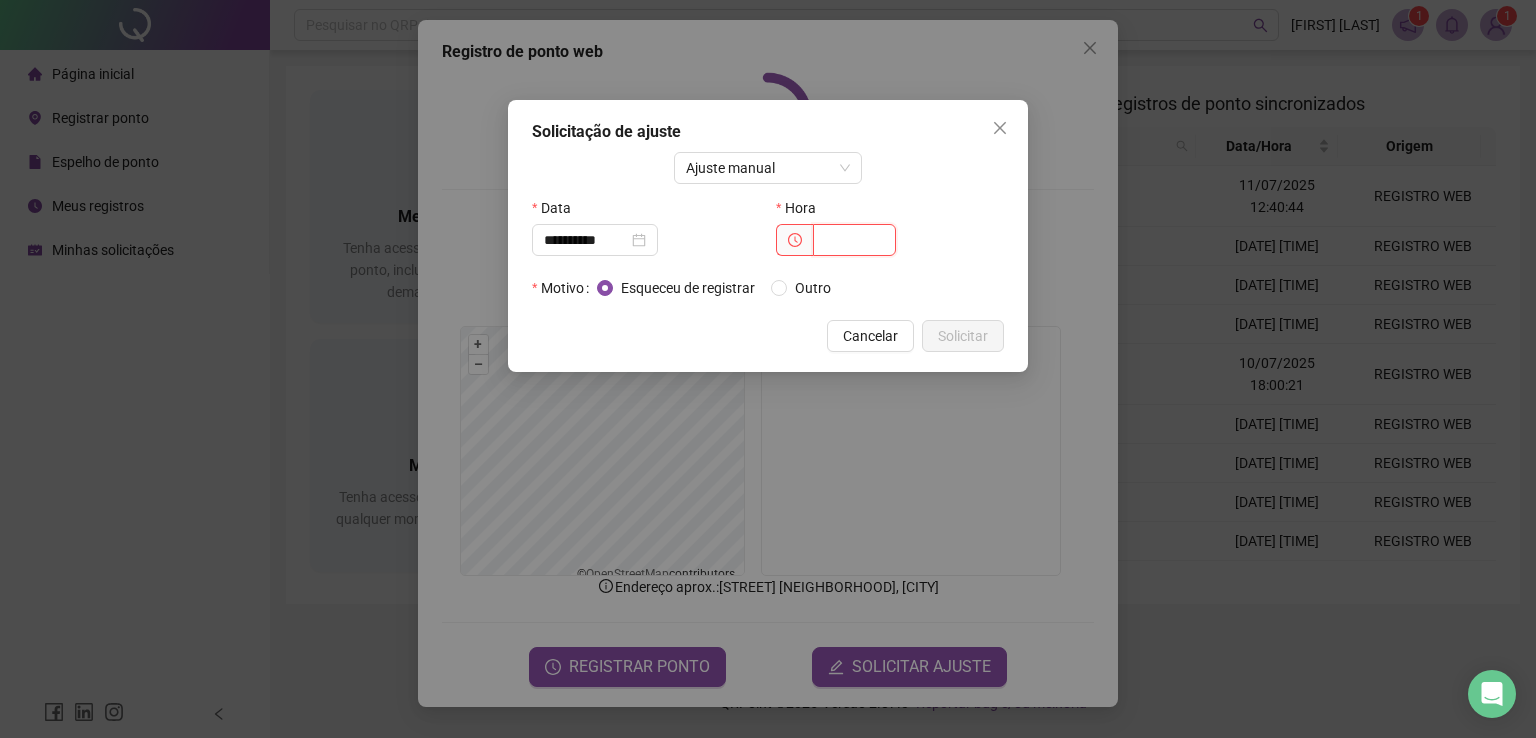 click at bounding box center [854, 240] 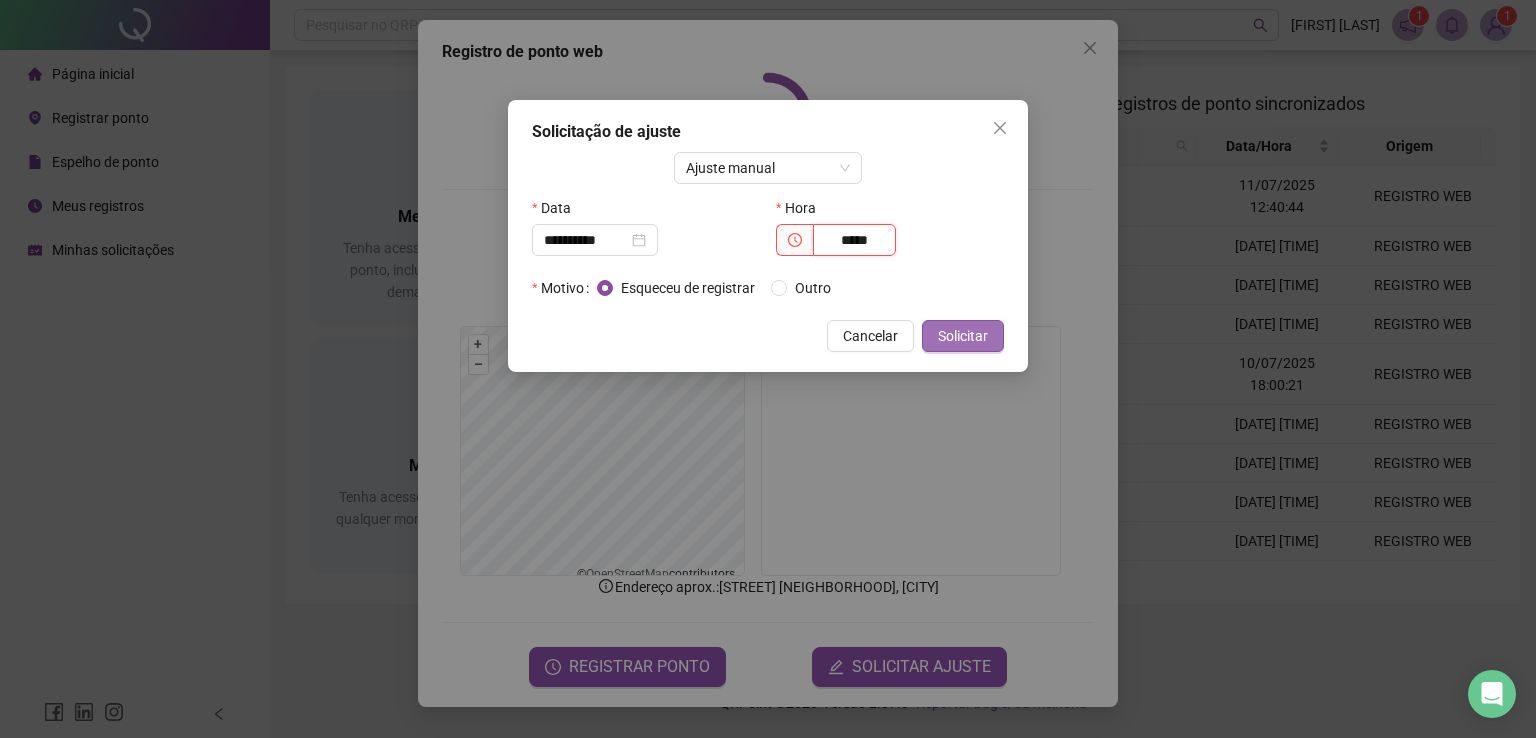type on "*****" 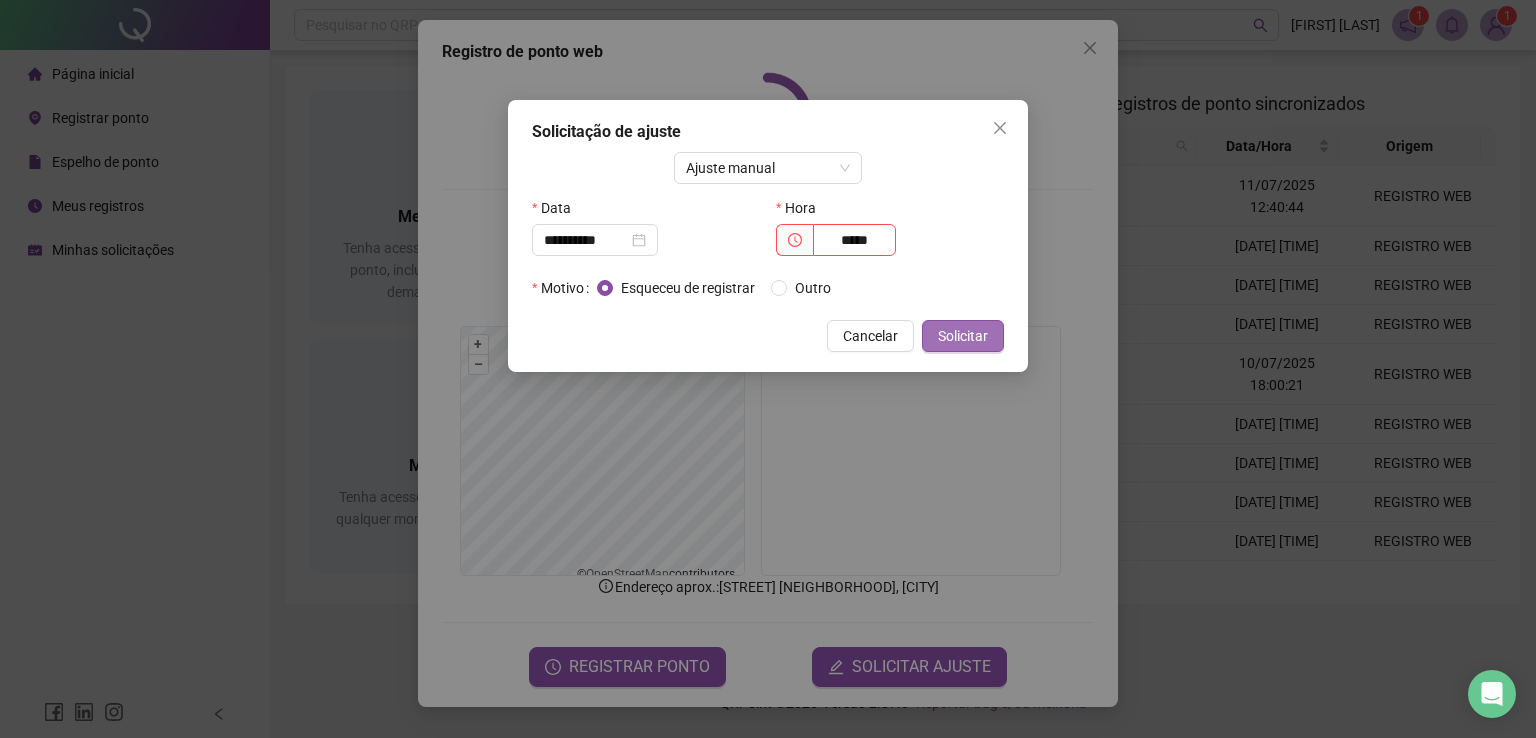 click on "Solicitar" at bounding box center [963, 336] 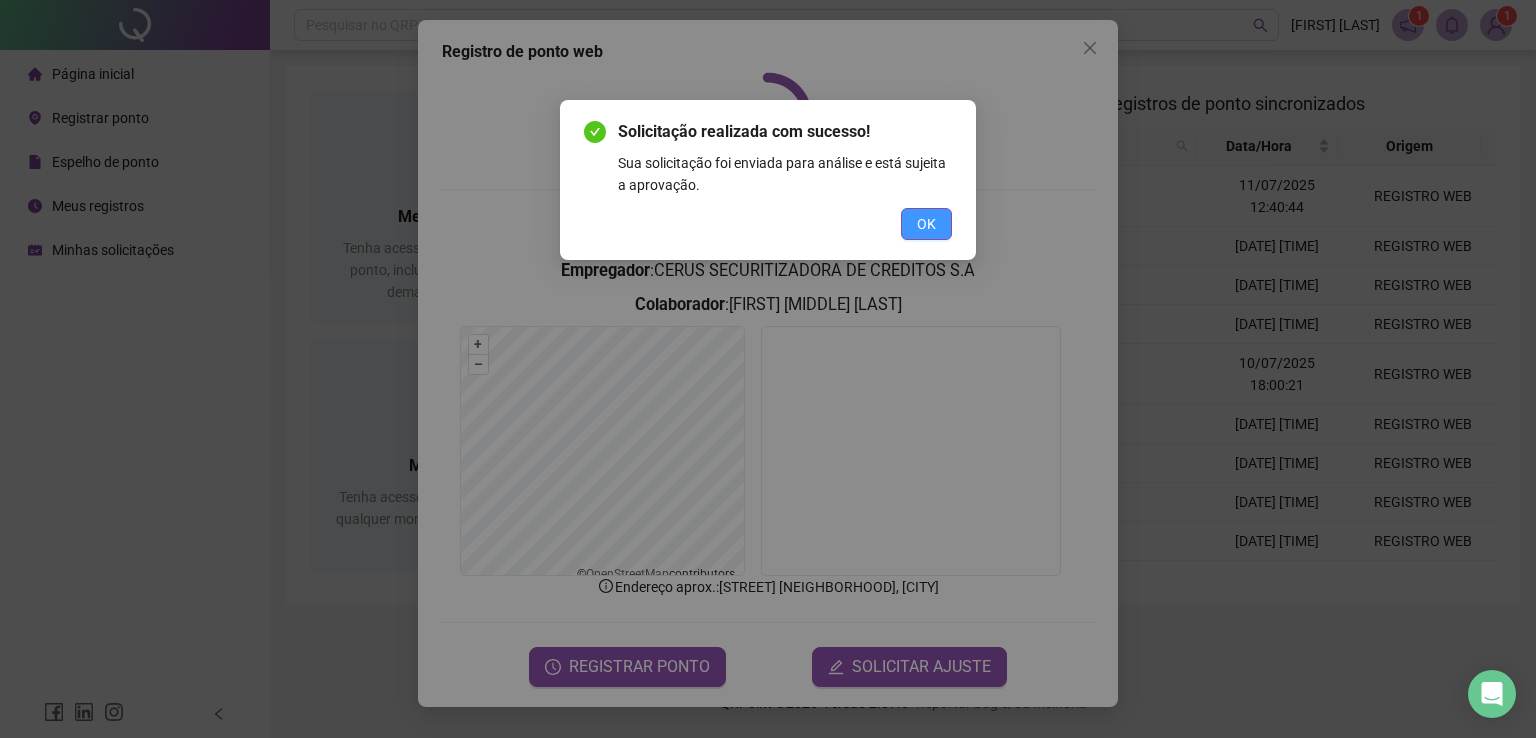 click on "OK" at bounding box center (926, 224) 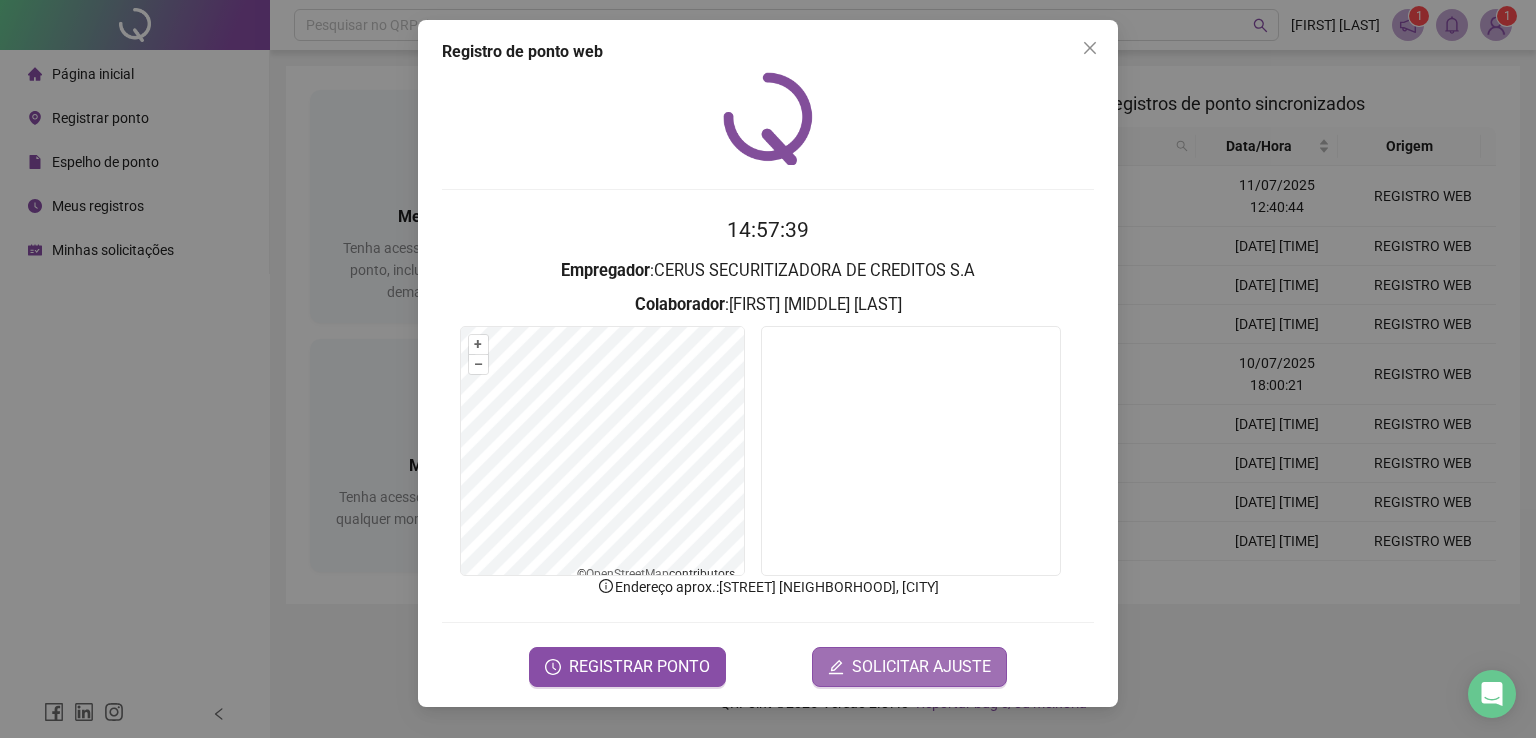 click on "SOLICITAR AJUSTE" at bounding box center (921, 667) 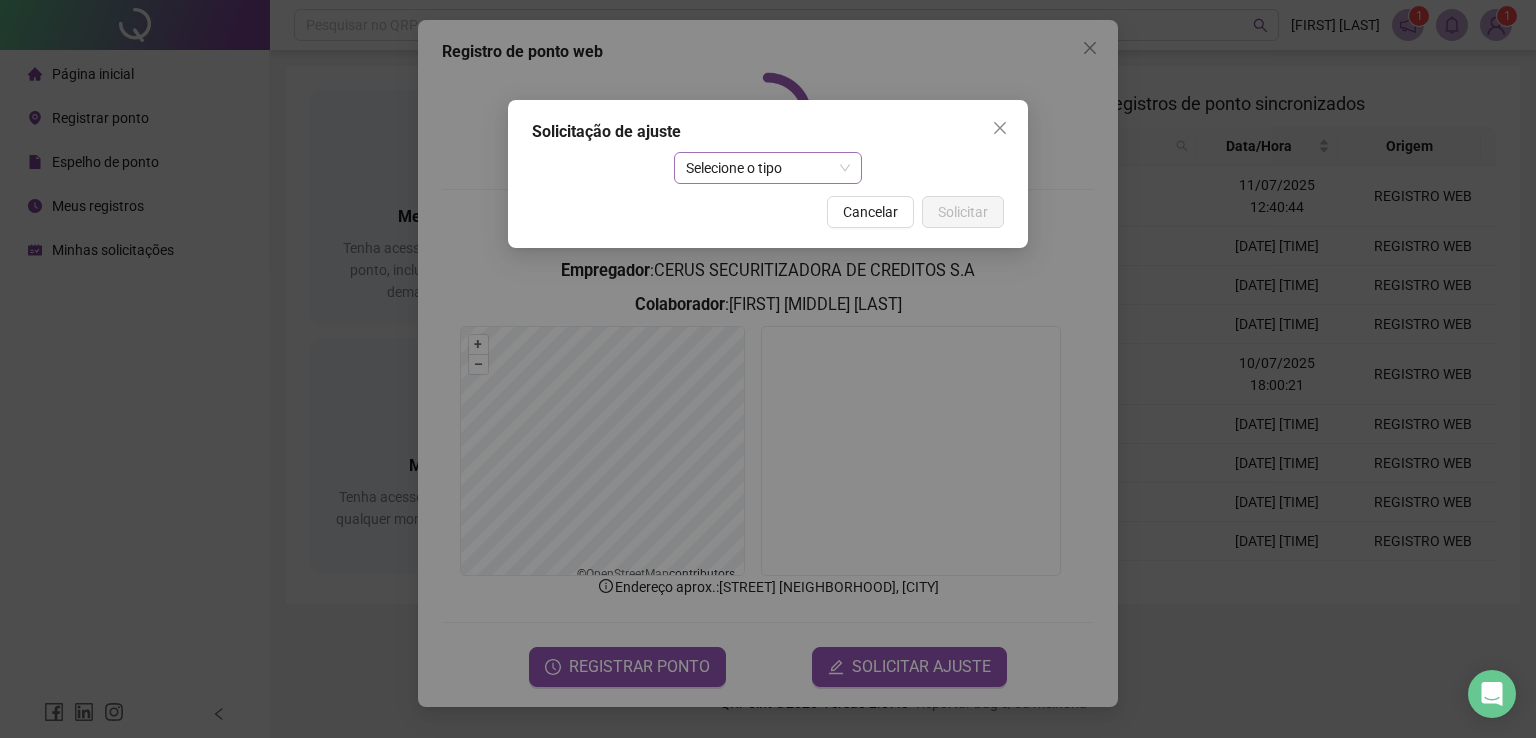 click on "Selecione o tipo" at bounding box center [768, 168] 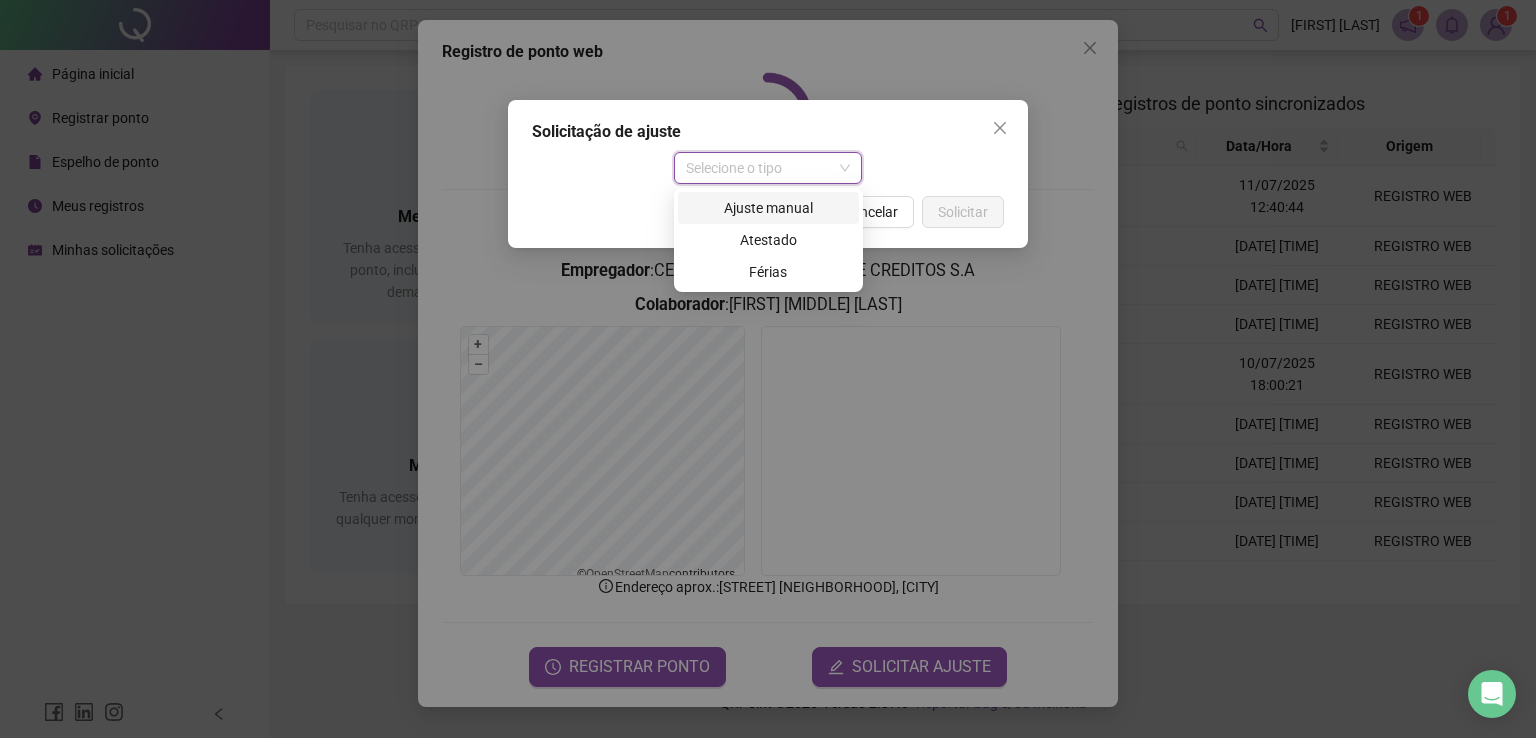 click on "Ajuste manual" at bounding box center (768, 208) 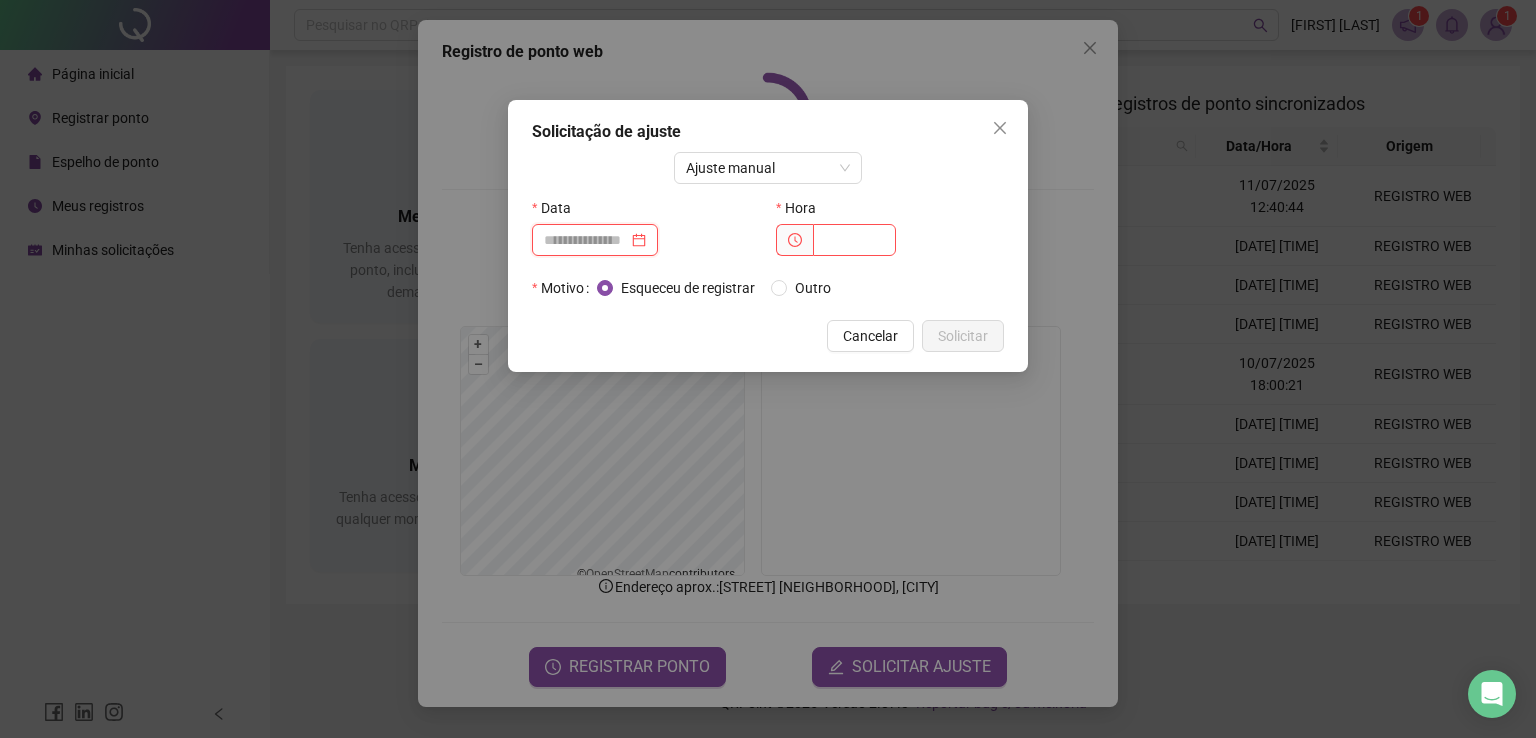 click at bounding box center (586, 240) 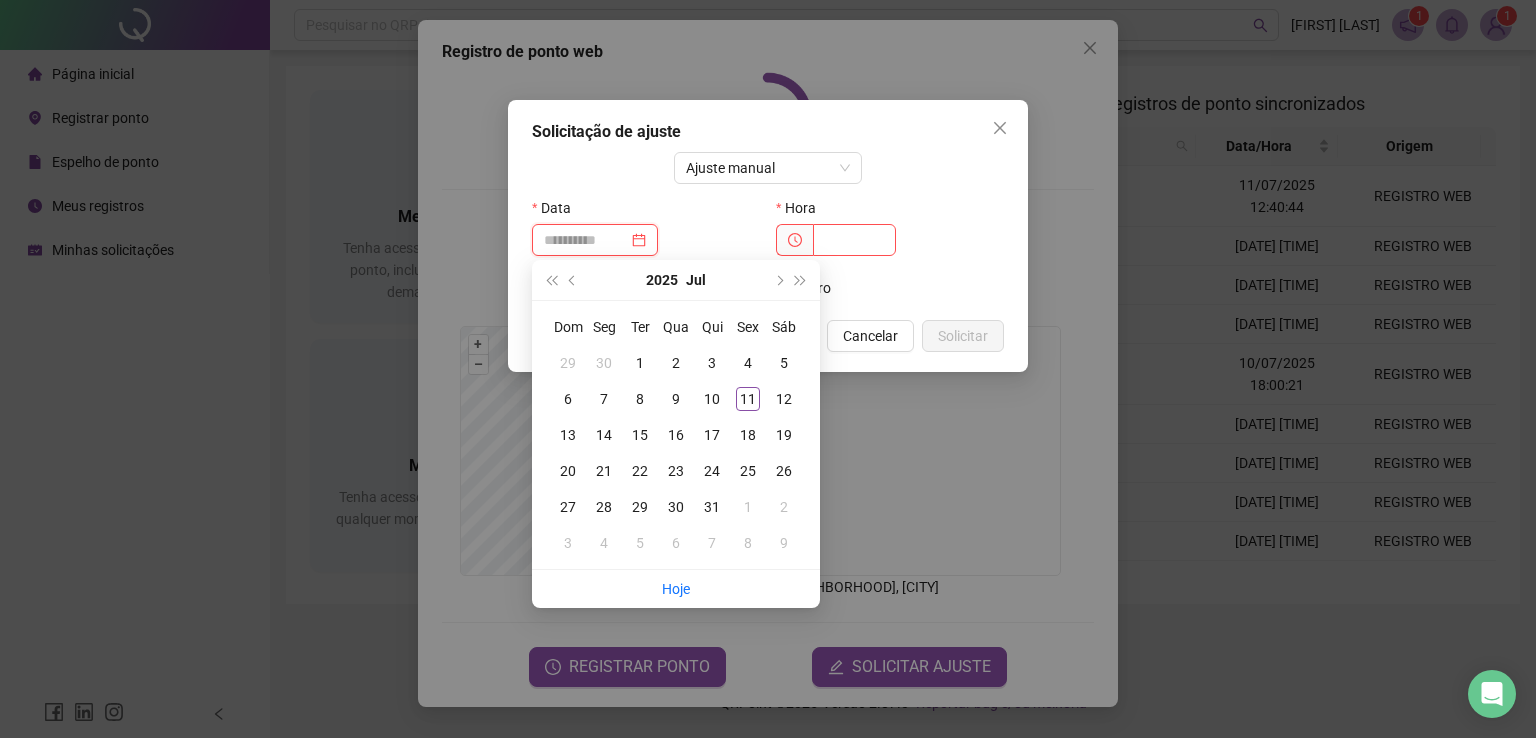 type on "**********" 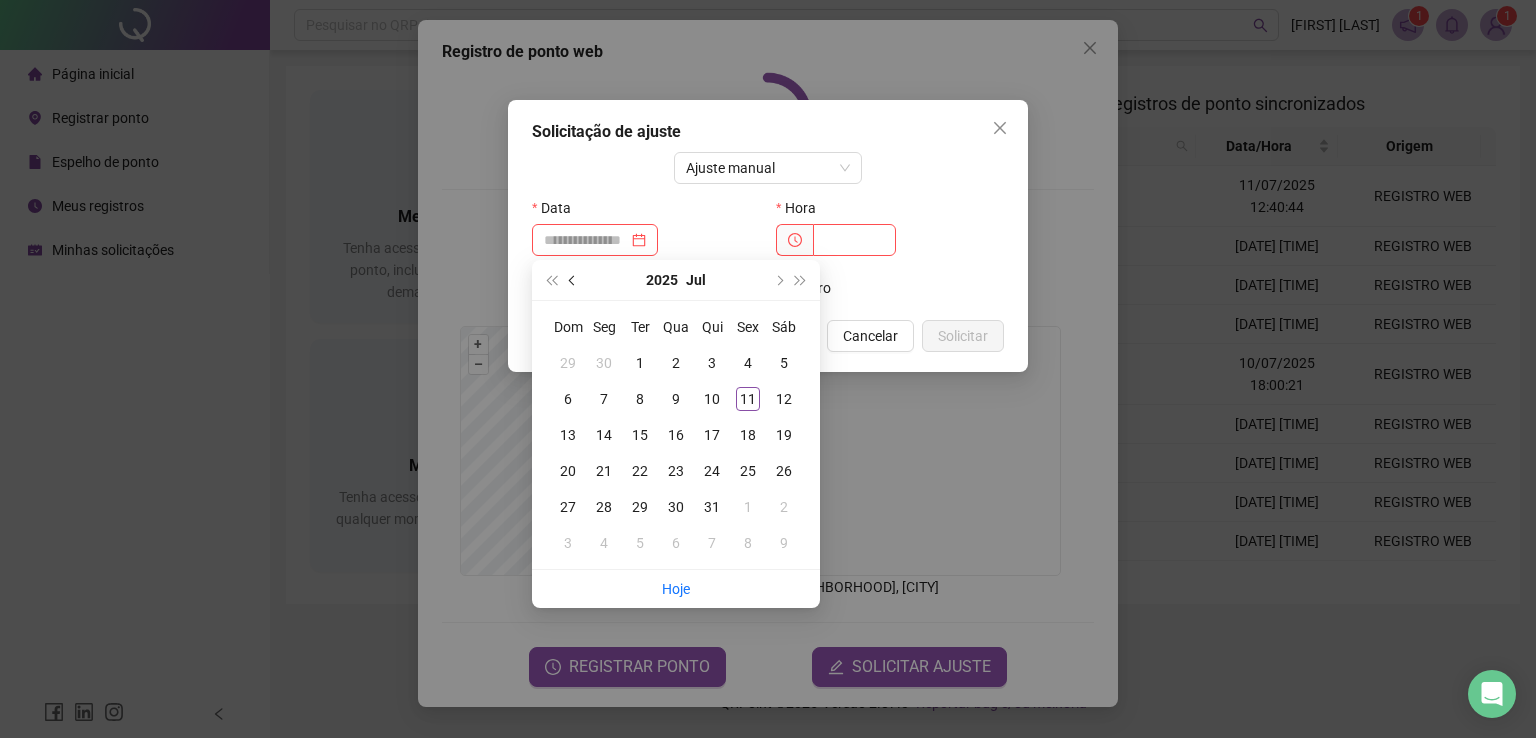 click at bounding box center (573, 280) 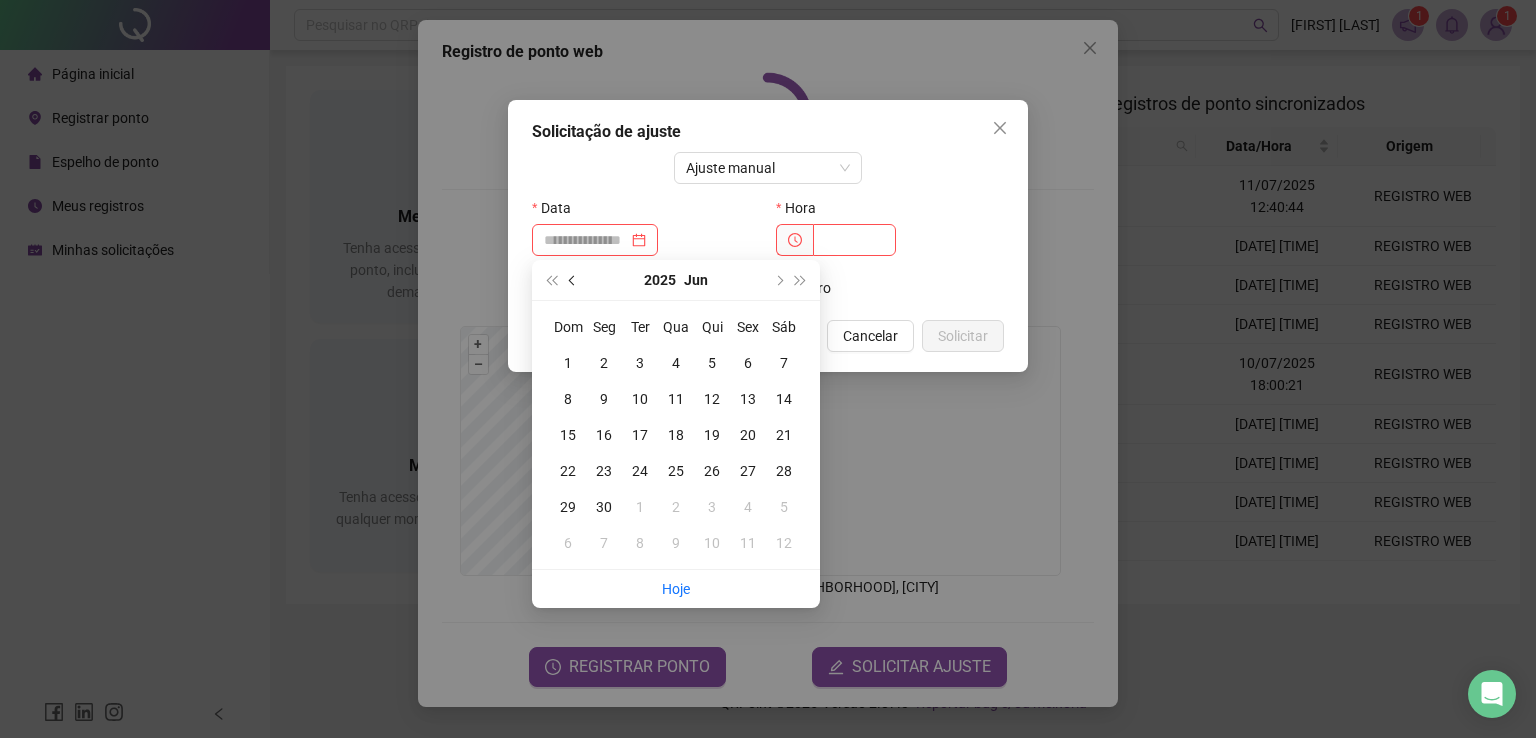 click at bounding box center [573, 280] 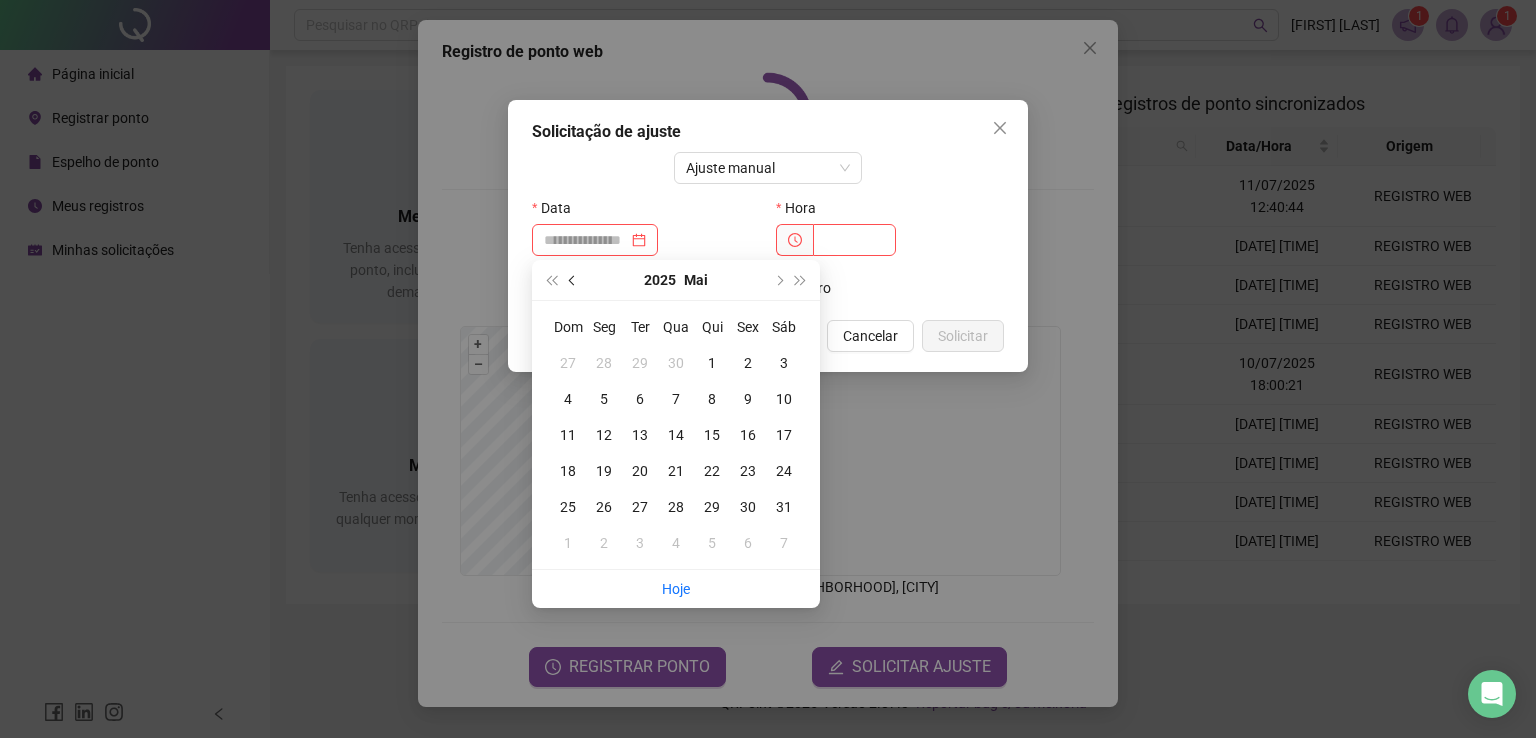 click at bounding box center (573, 280) 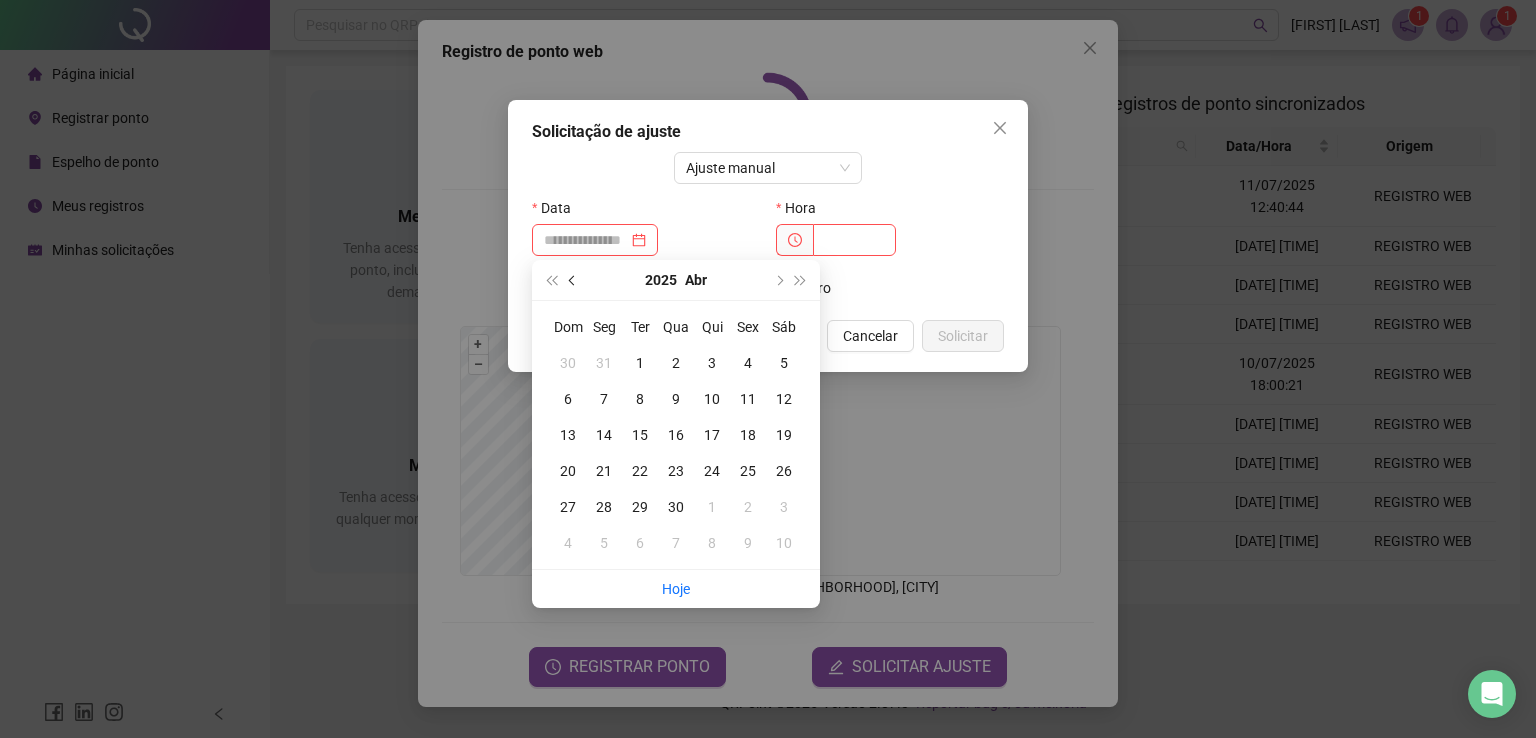 click at bounding box center [573, 280] 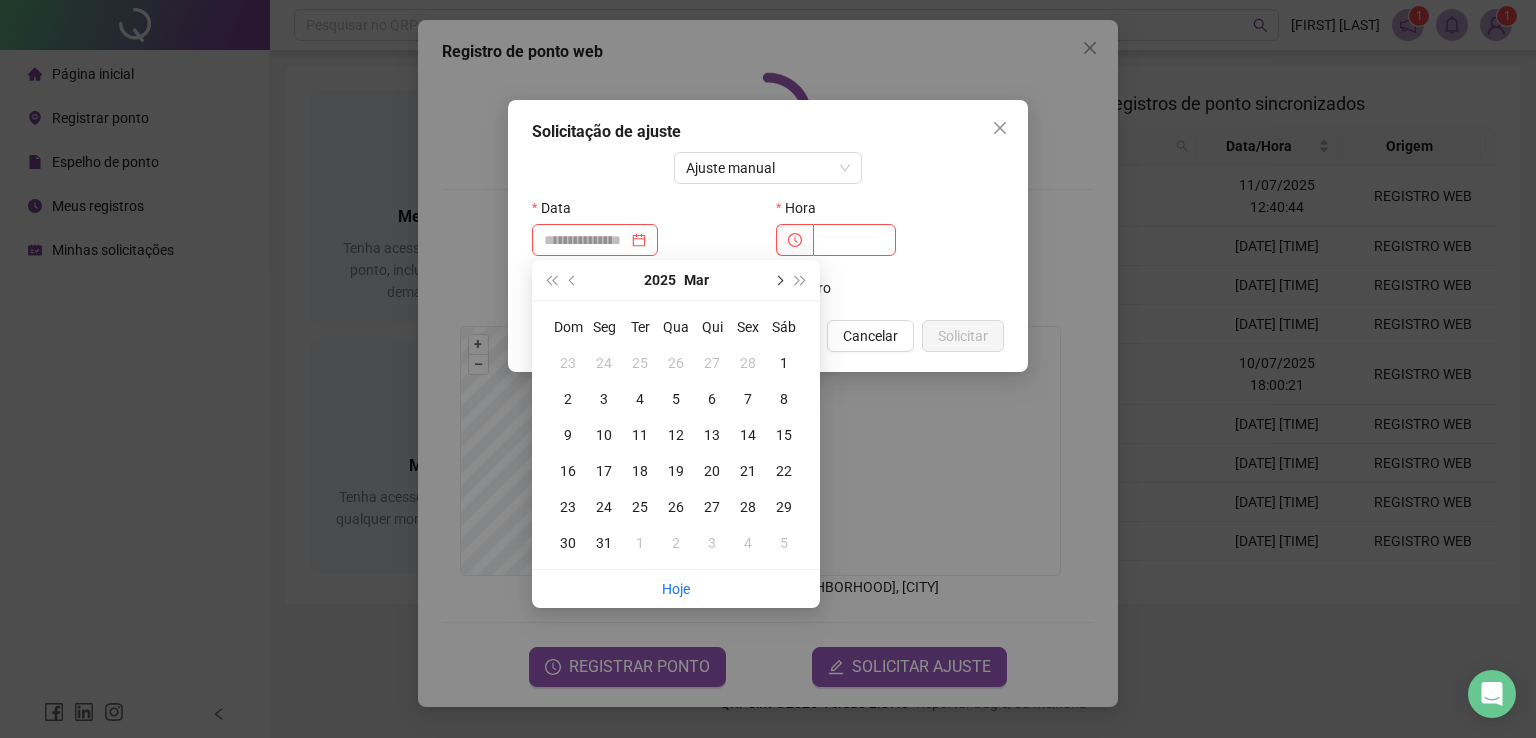 click at bounding box center [778, 280] 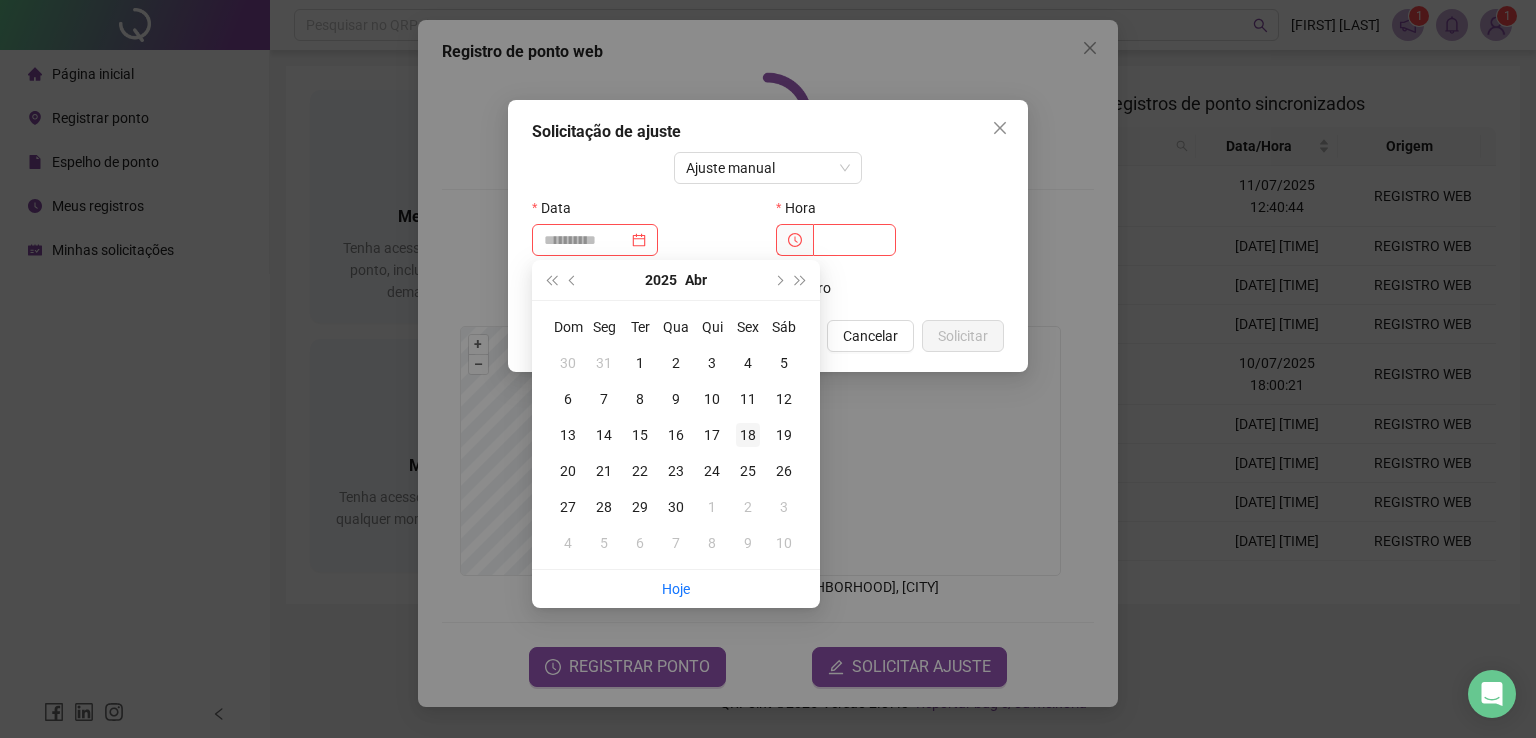 type on "**********" 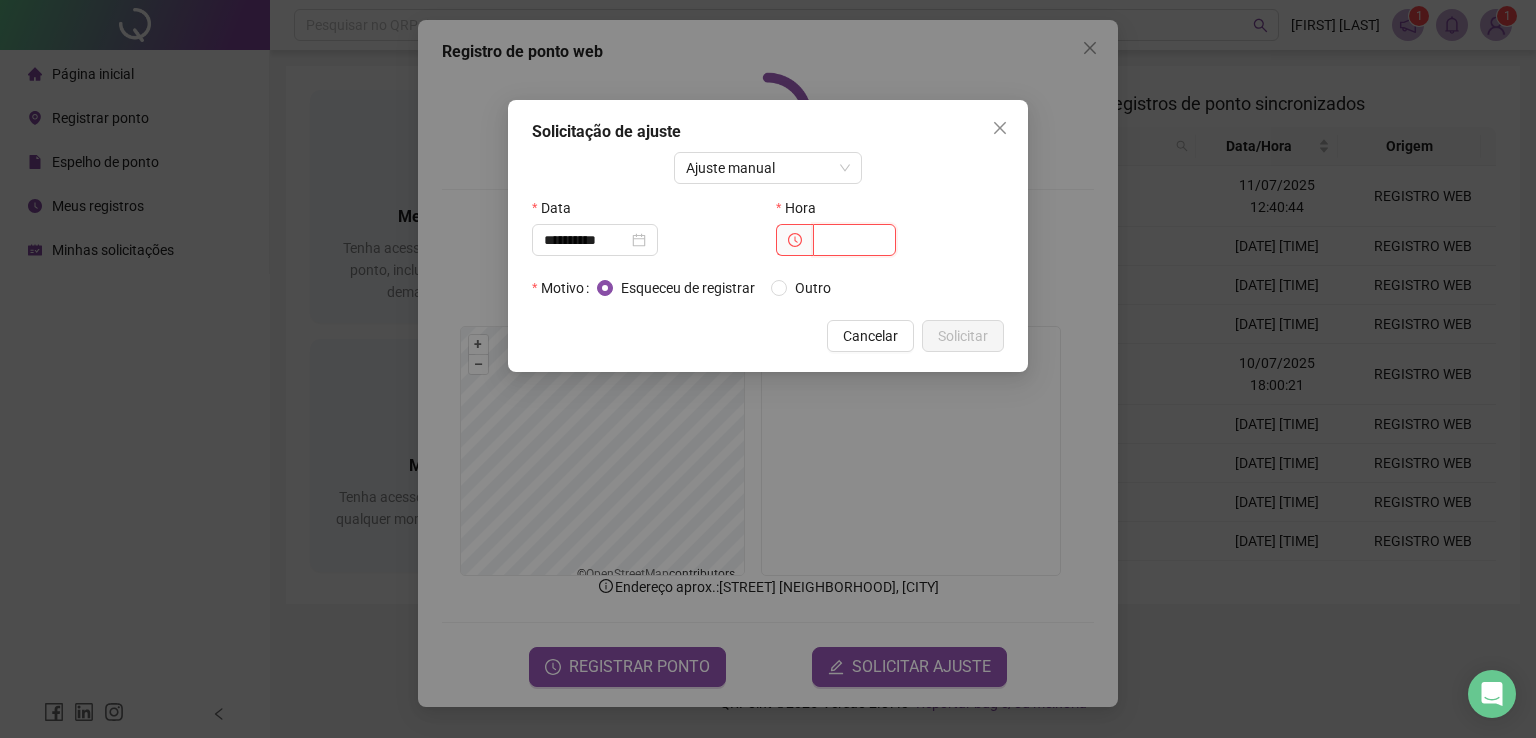 click at bounding box center [854, 240] 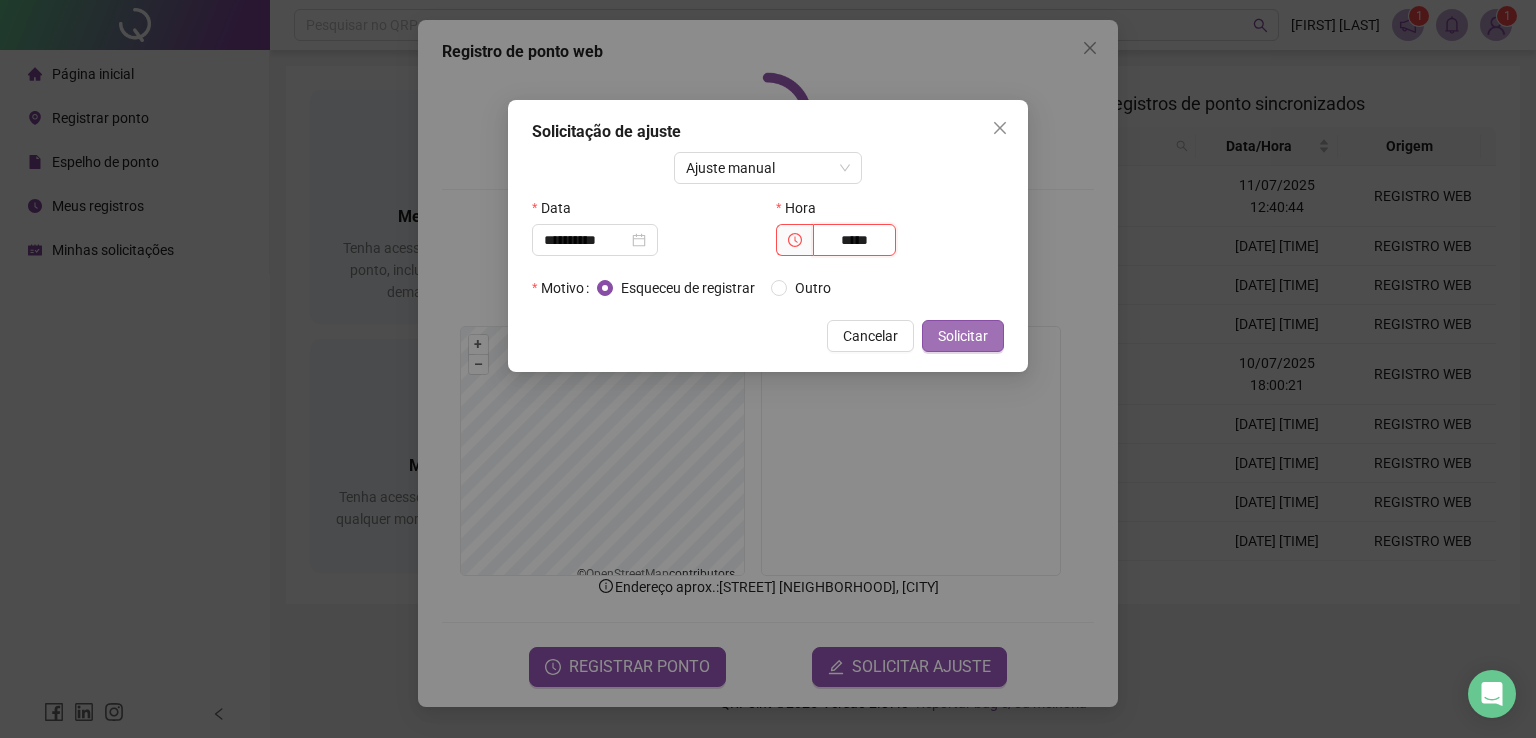 type on "*****" 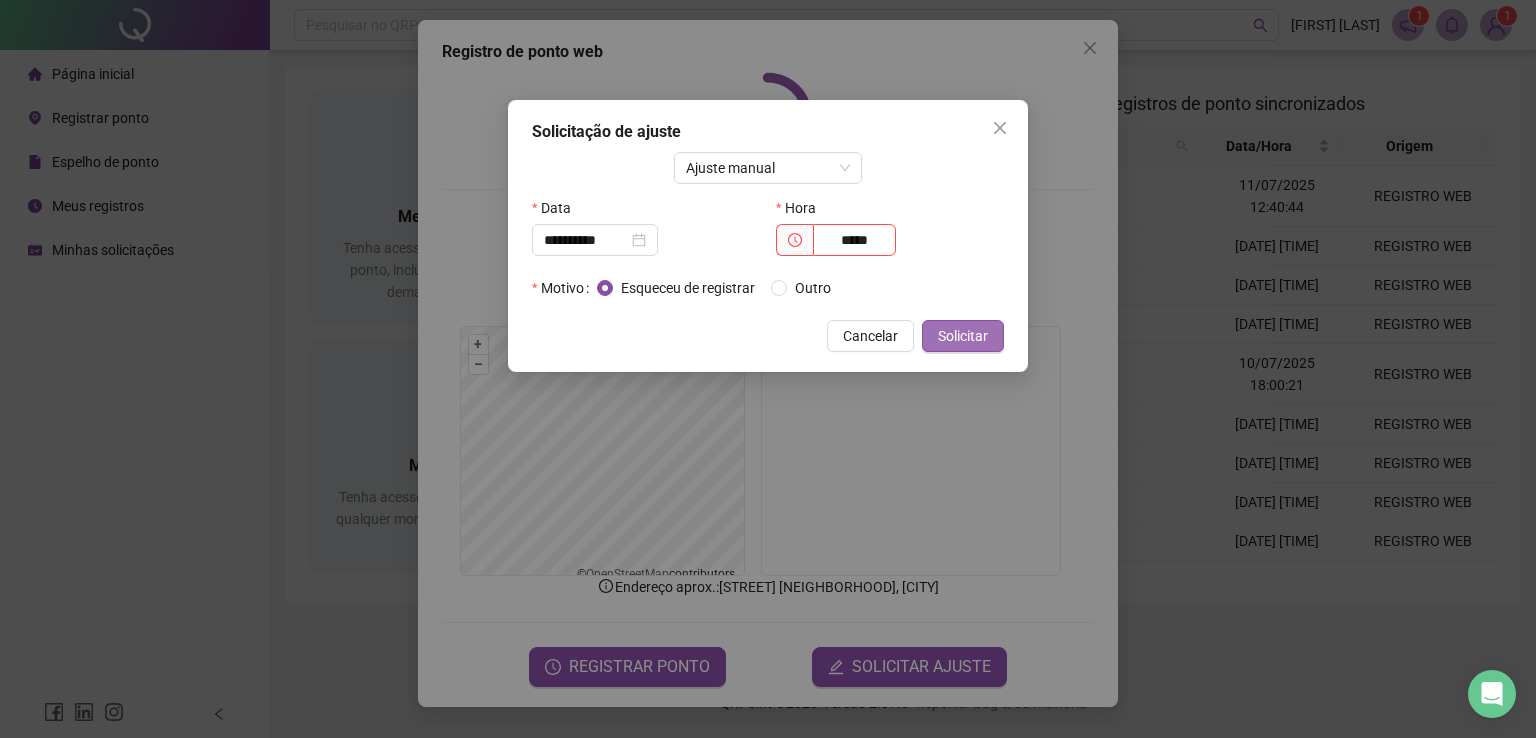 click on "Solicitar" at bounding box center [963, 336] 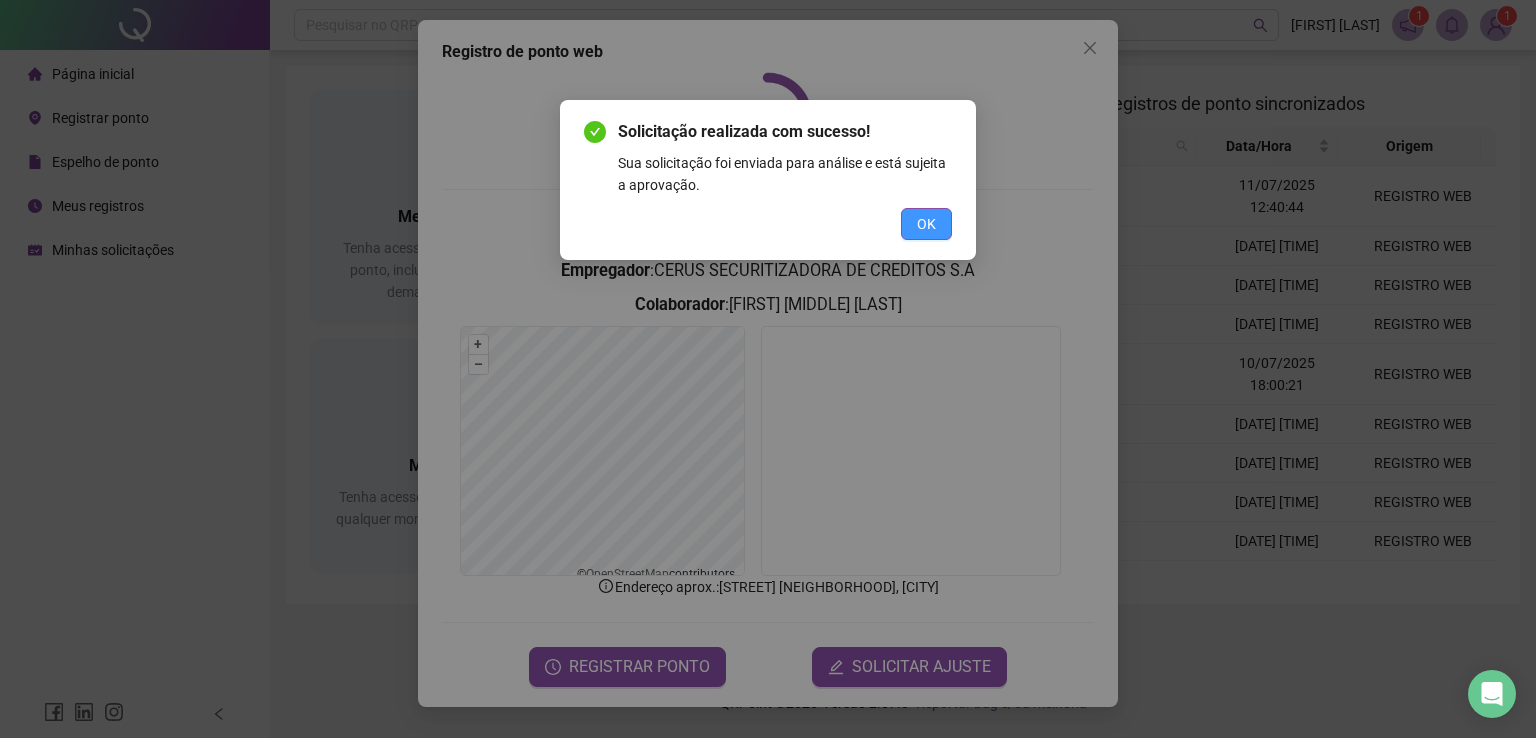 click on "OK" at bounding box center (926, 224) 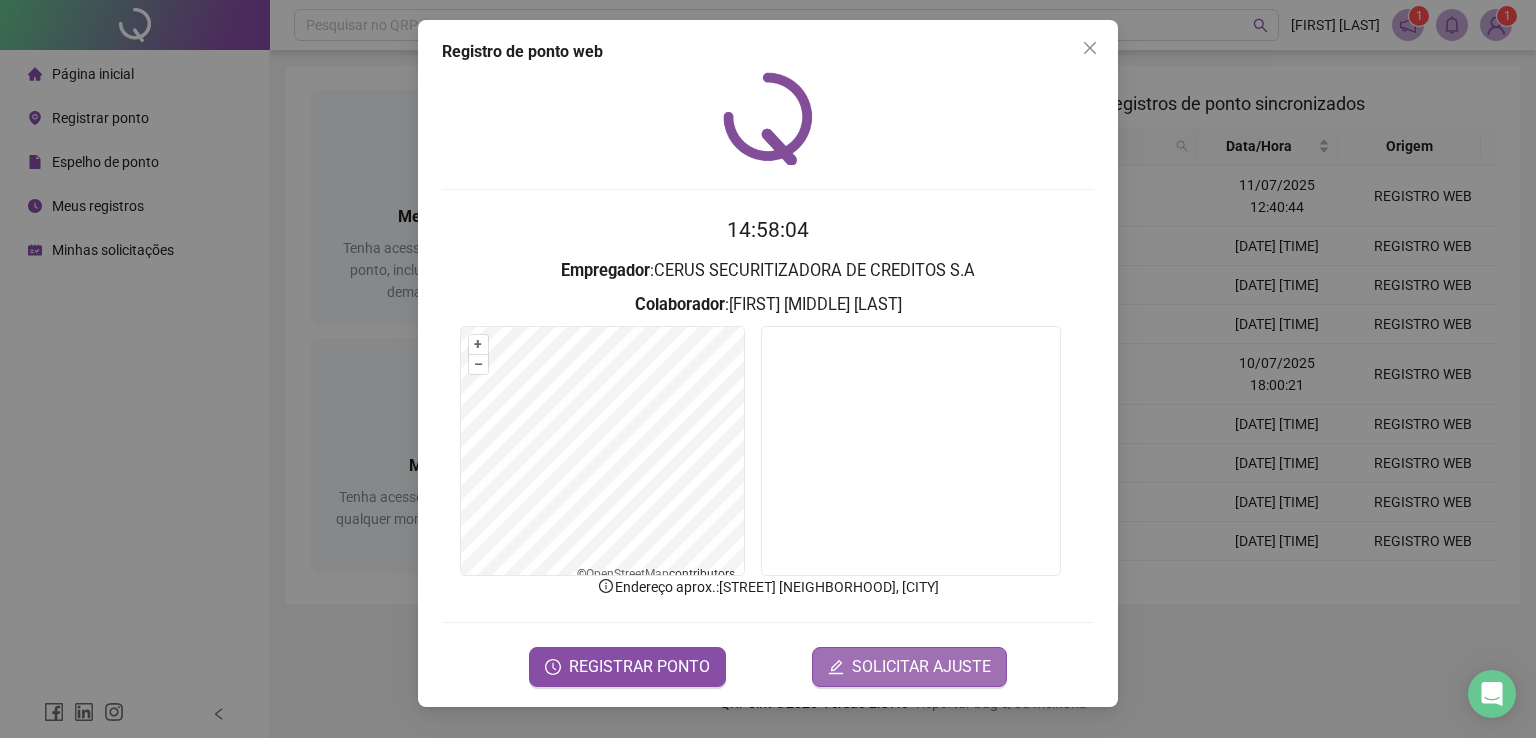 click on "SOLICITAR AJUSTE" at bounding box center [921, 667] 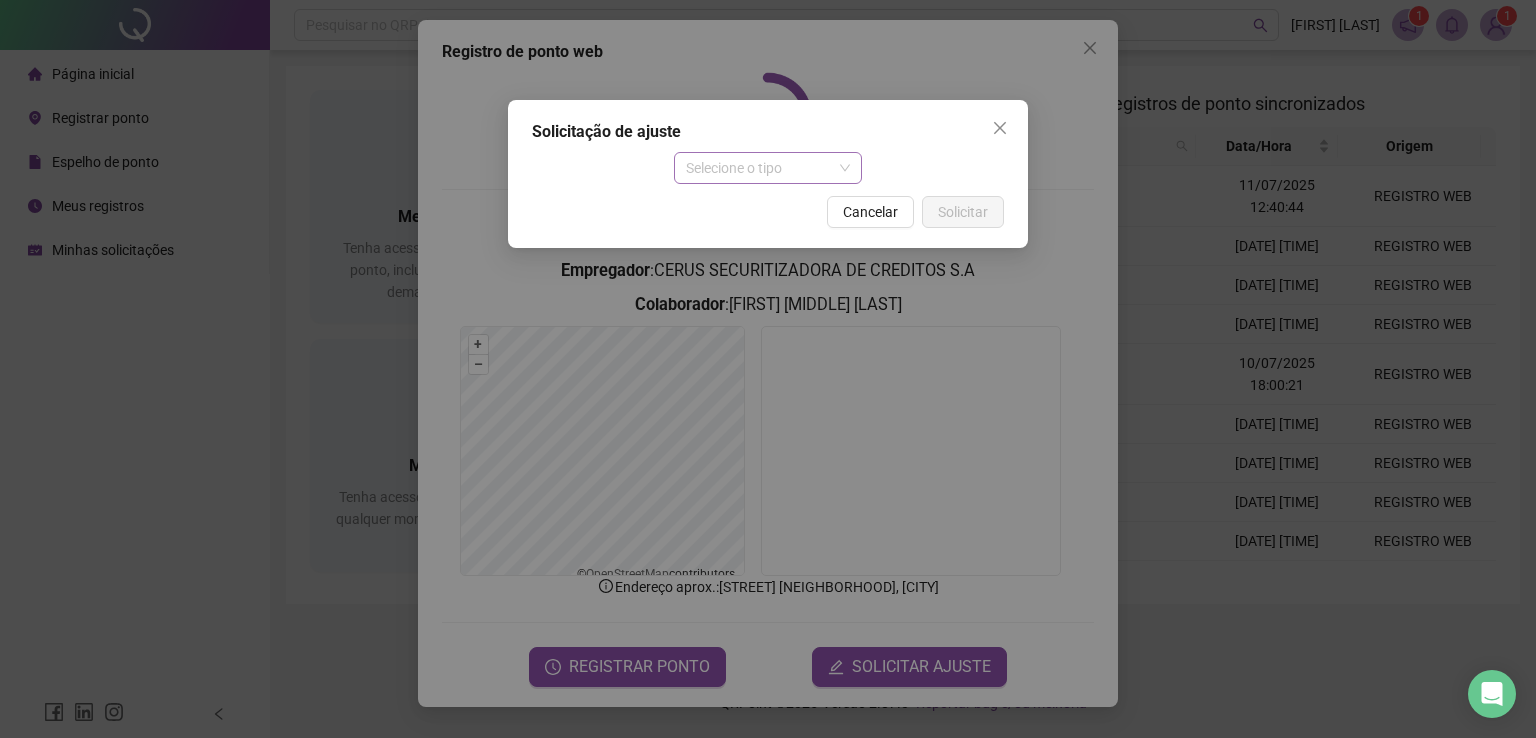 click on "Selecione o tipo" at bounding box center [768, 168] 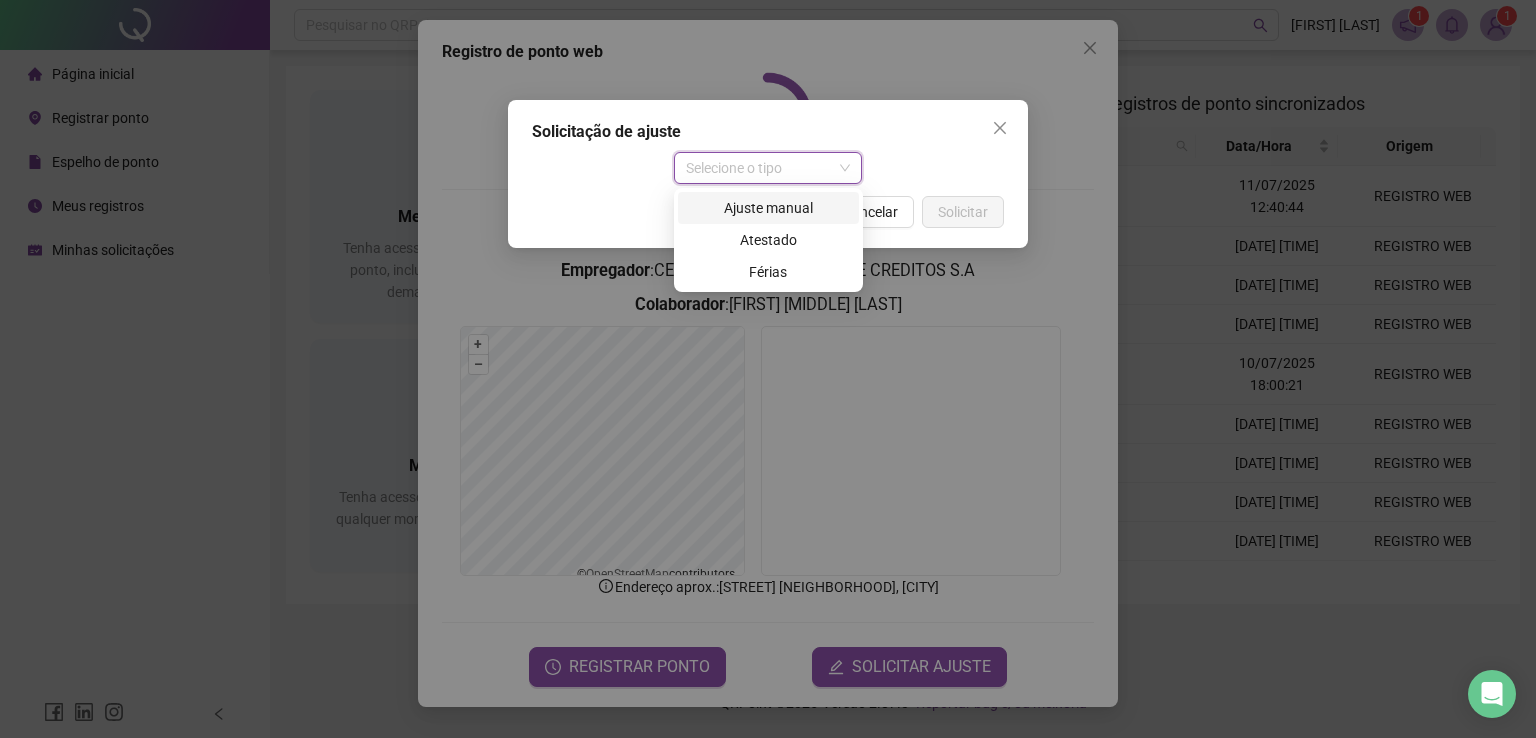 click on "Ajuste manual" at bounding box center [768, 208] 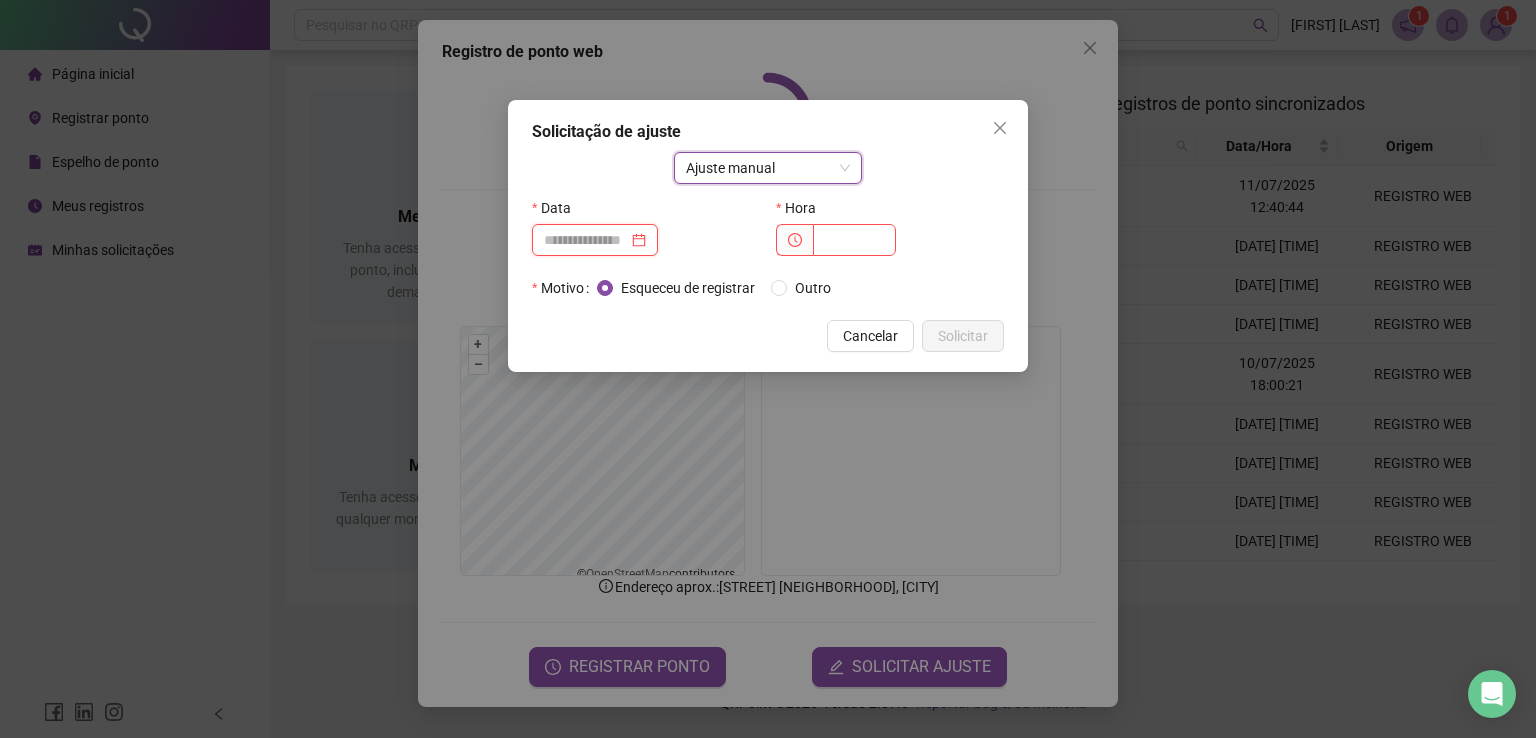 click at bounding box center (586, 240) 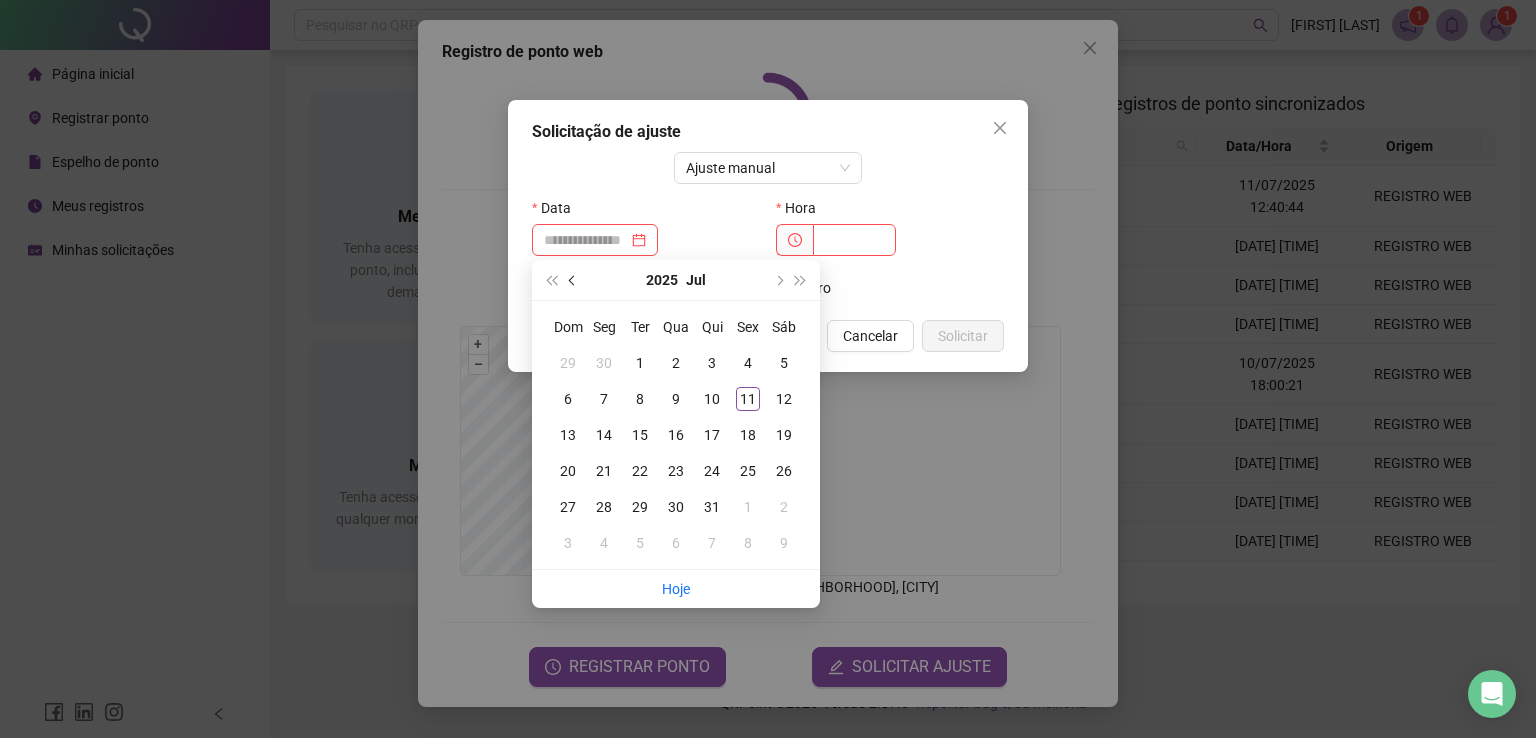 click at bounding box center [573, 280] 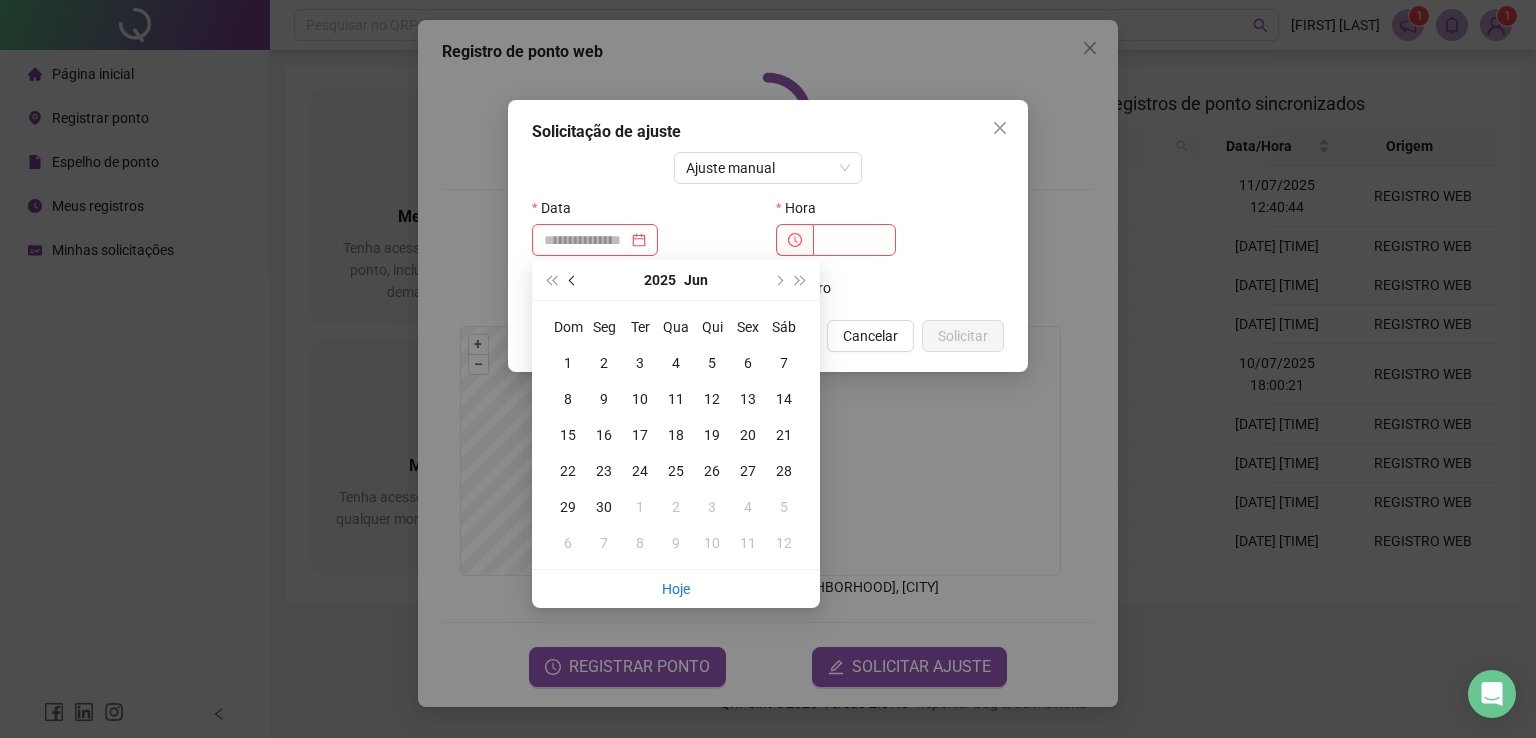 click at bounding box center [573, 280] 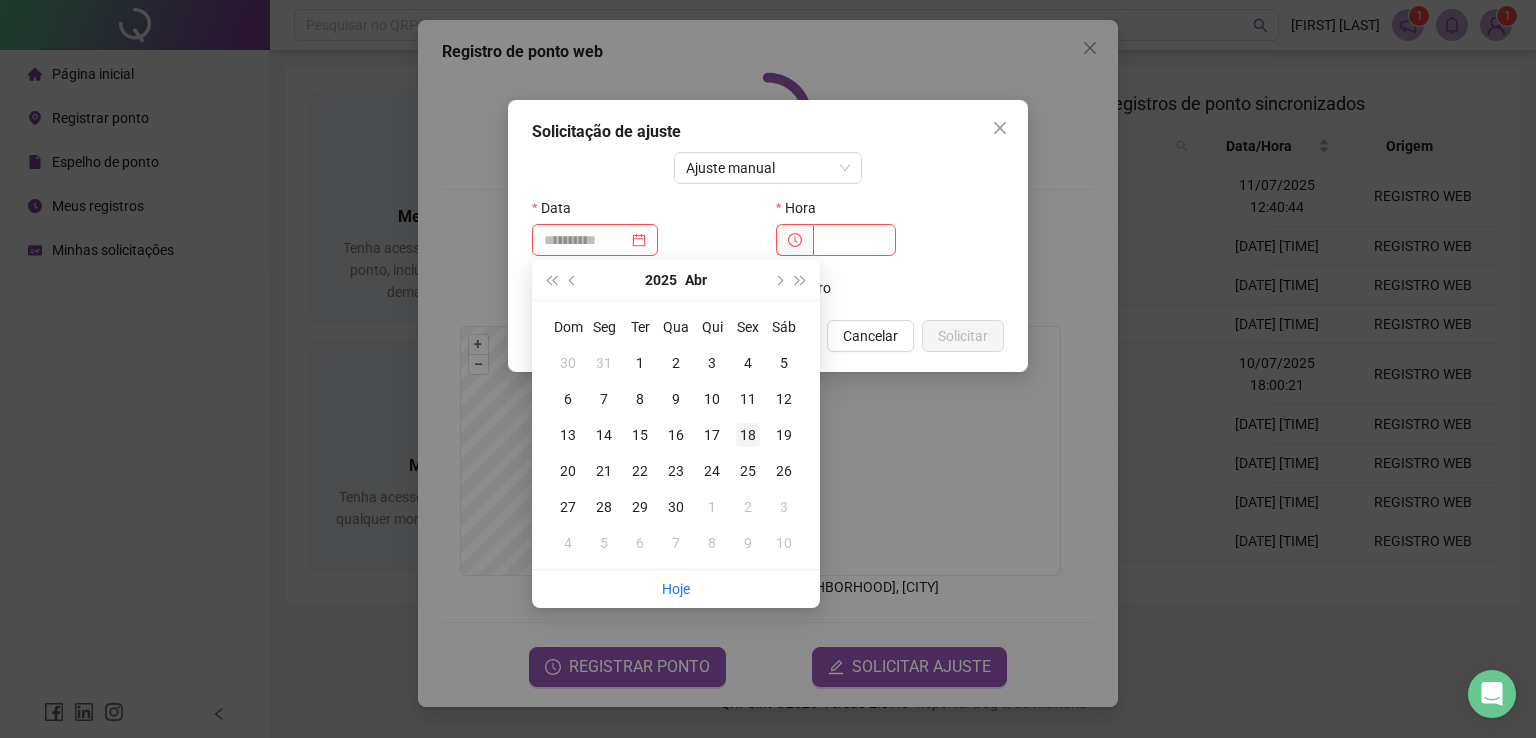 type on "**********" 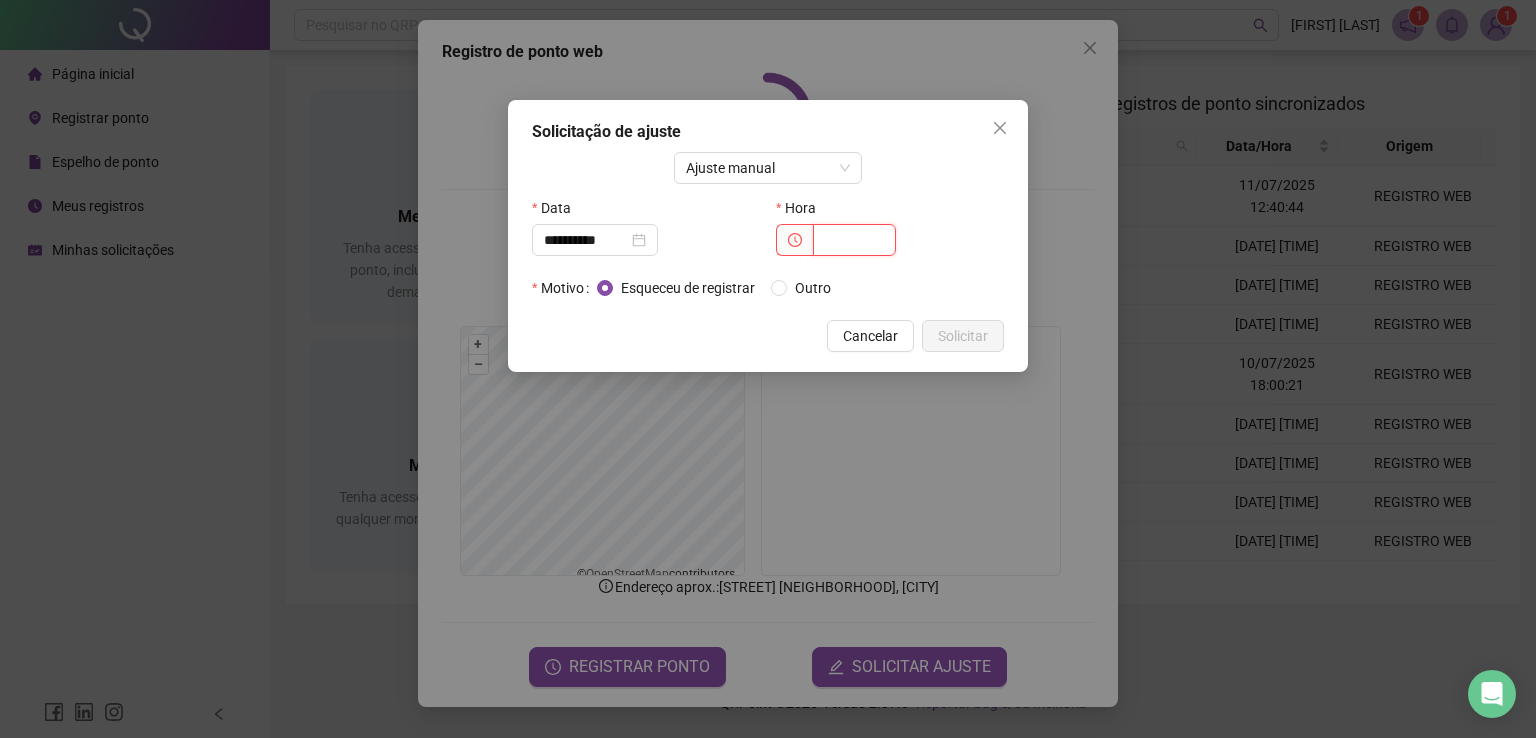 click at bounding box center [854, 240] 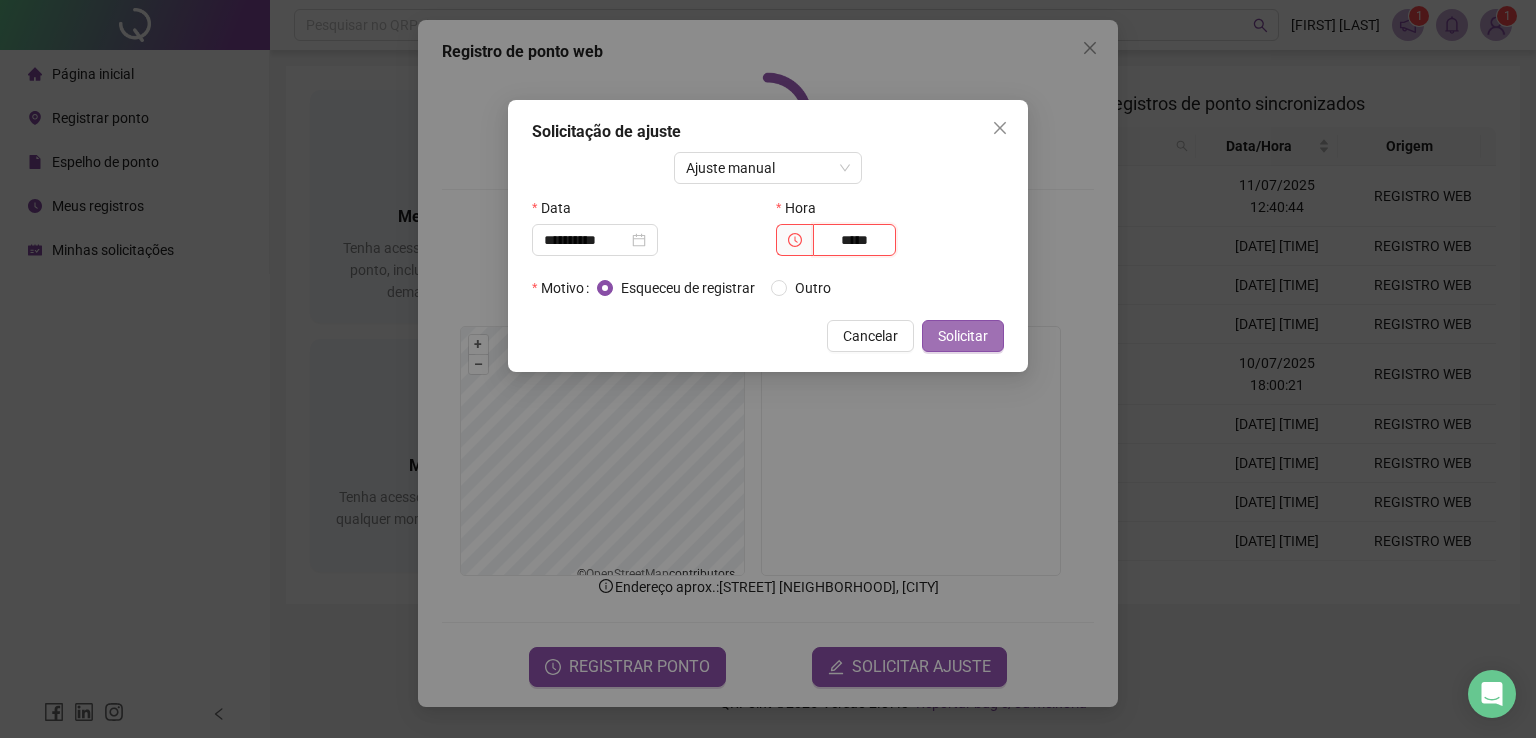 type on "*****" 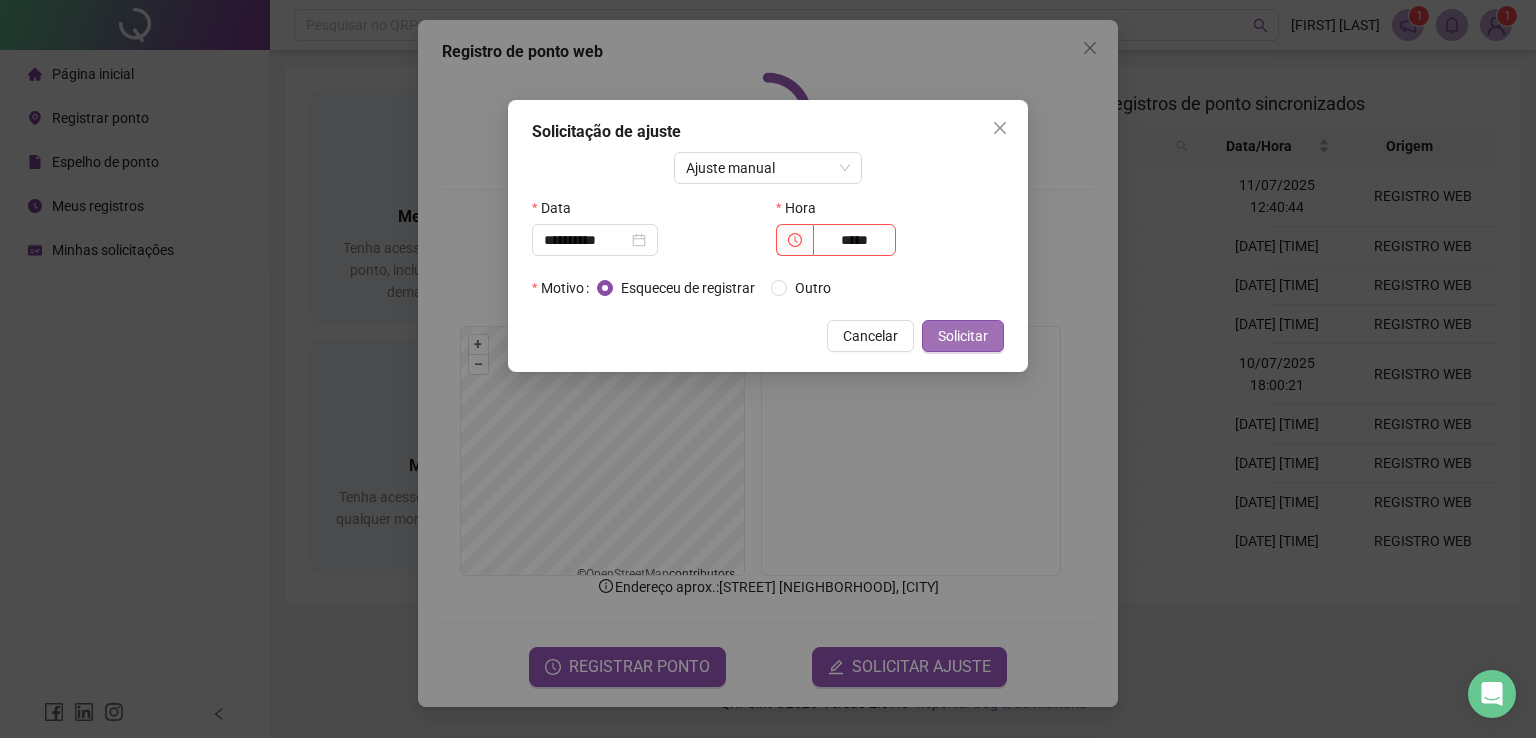 click on "Solicitar" at bounding box center [963, 336] 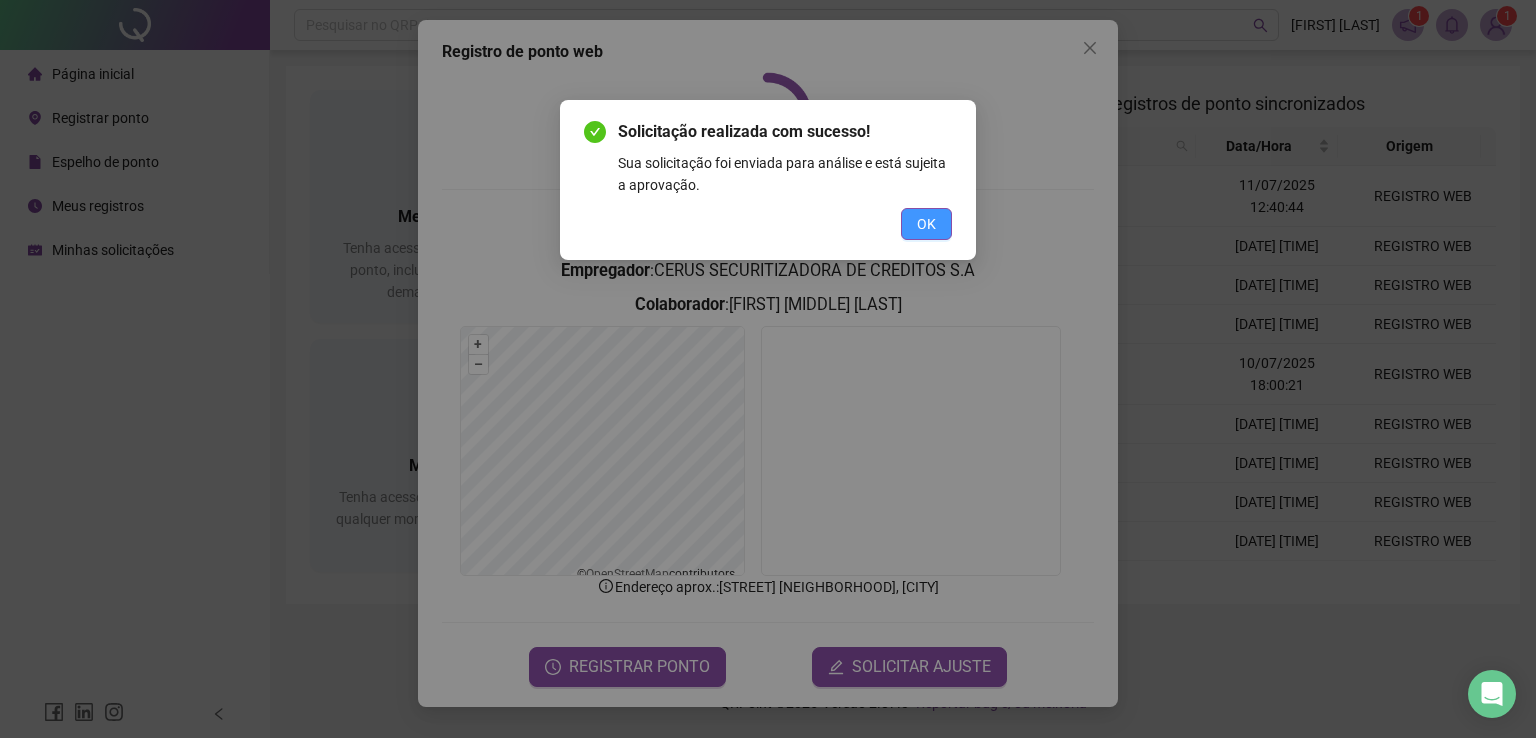 click on "OK" at bounding box center [926, 224] 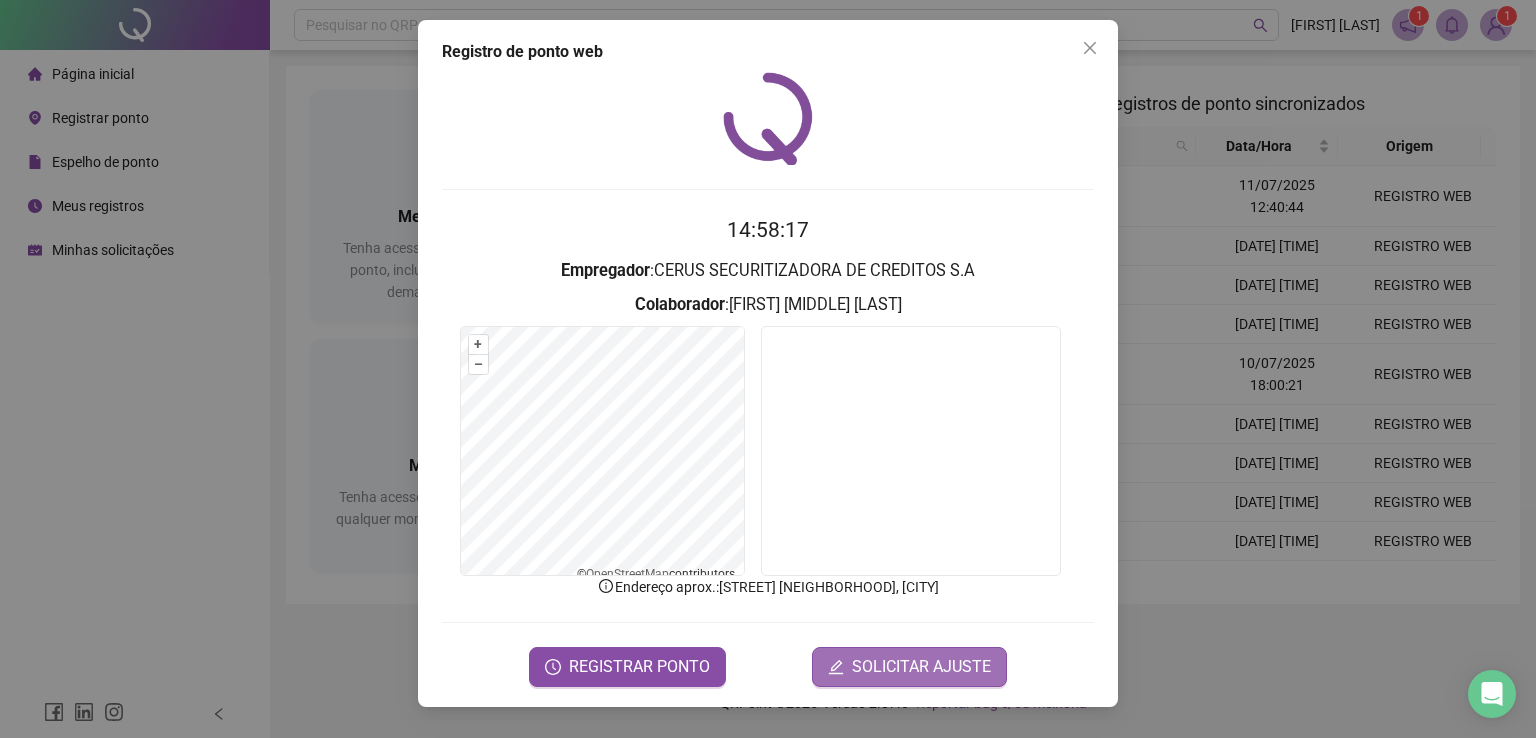 click on "SOLICITAR AJUSTE" at bounding box center [909, 667] 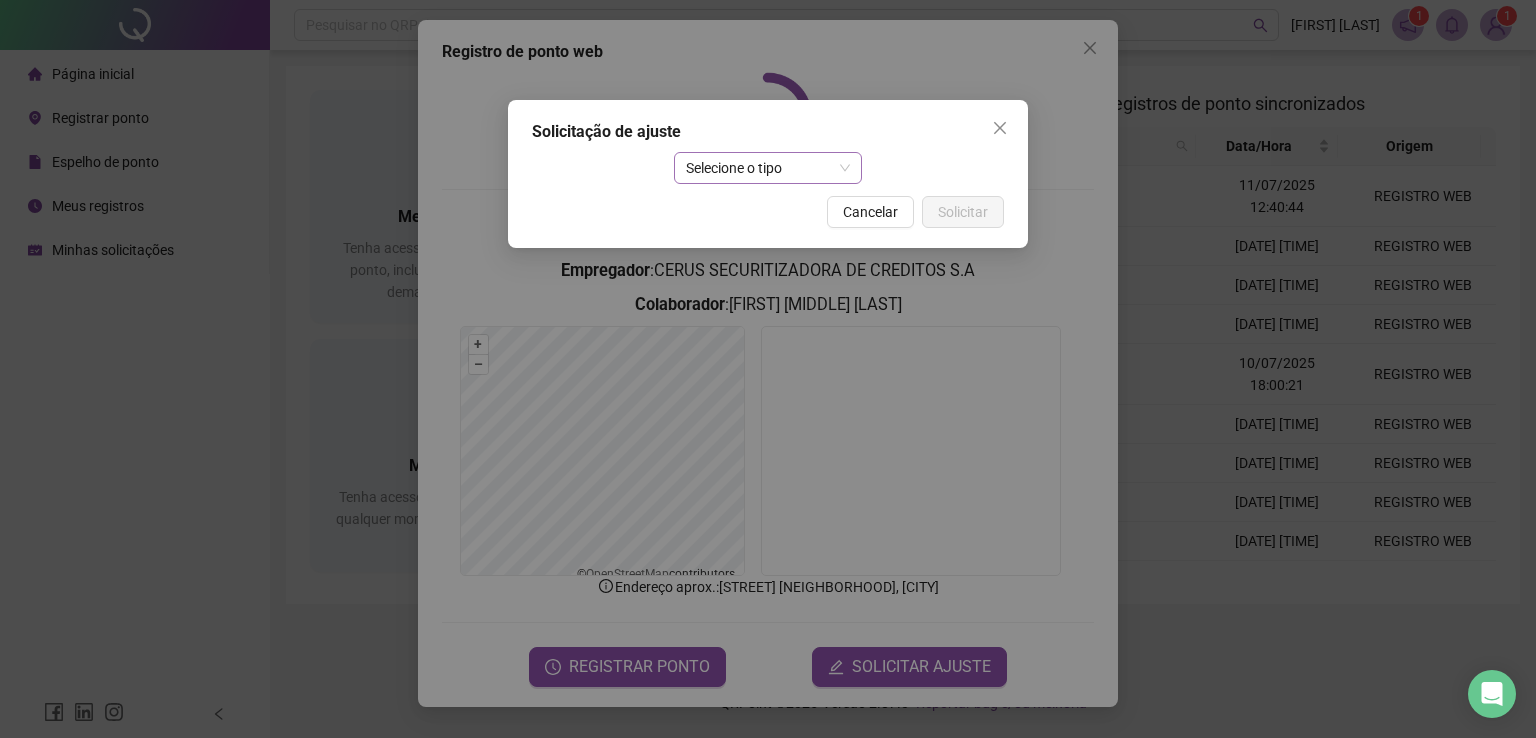 click on "Selecione o tipo" at bounding box center [768, 168] 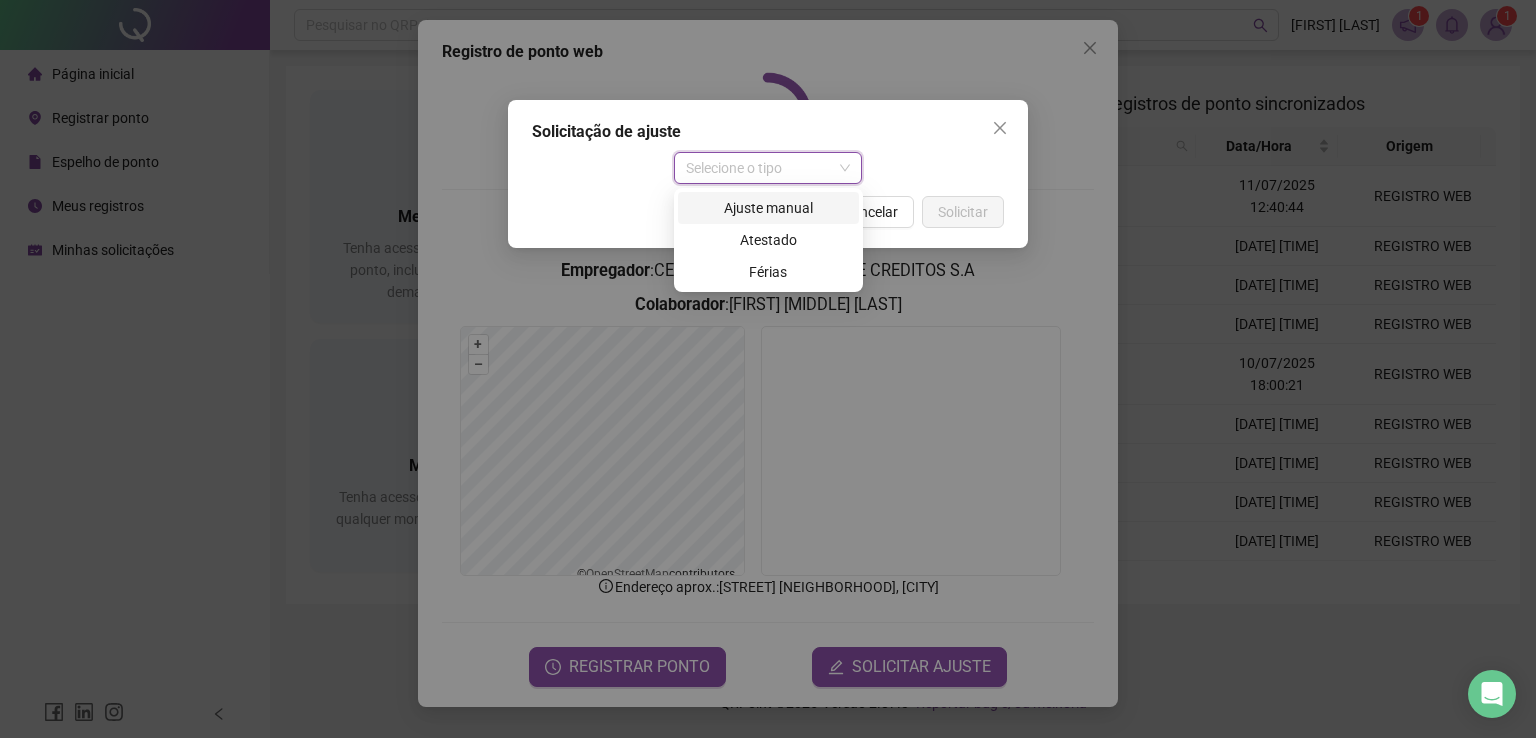 click on "Ajuste manual" at bounding box center (768, 208) 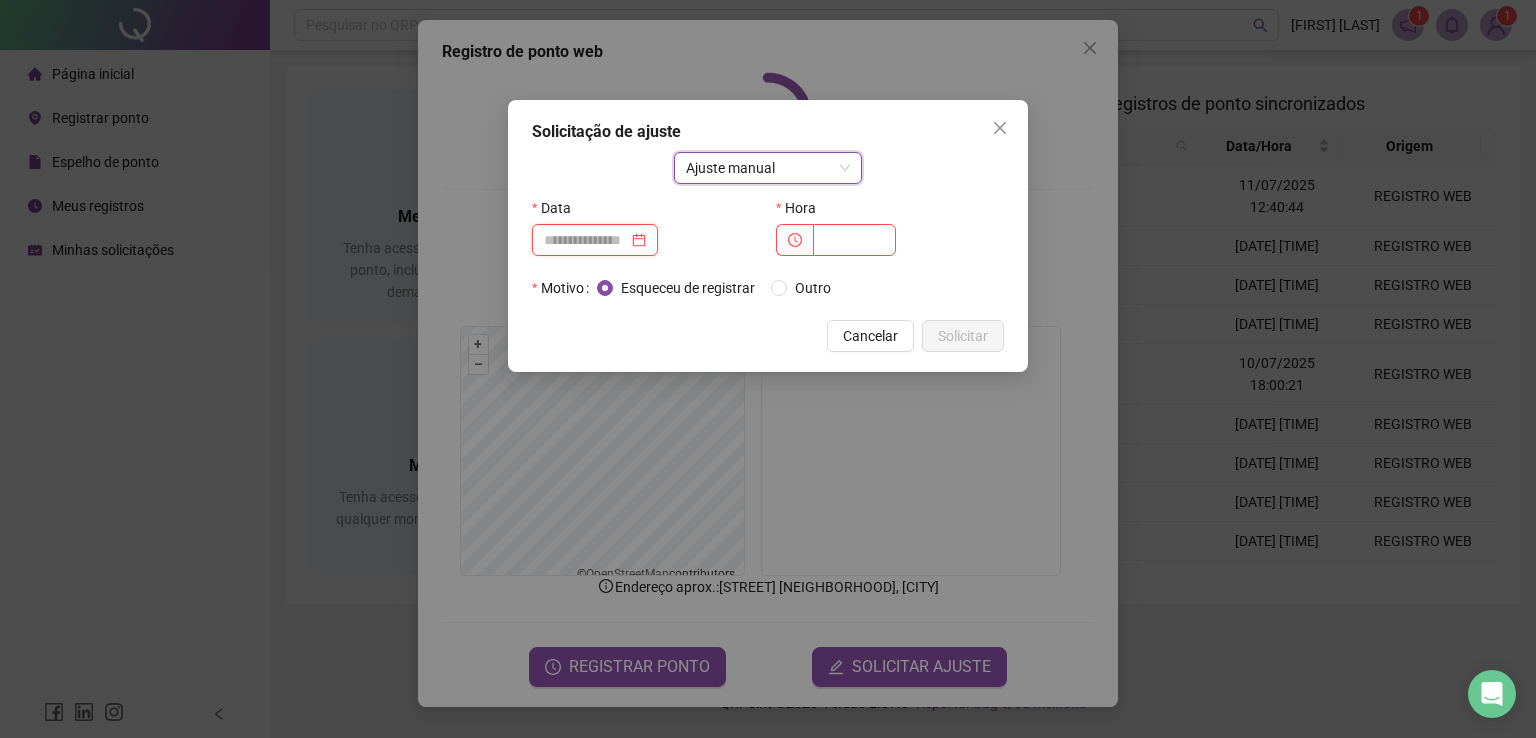 click at bounding box center [586, 240] 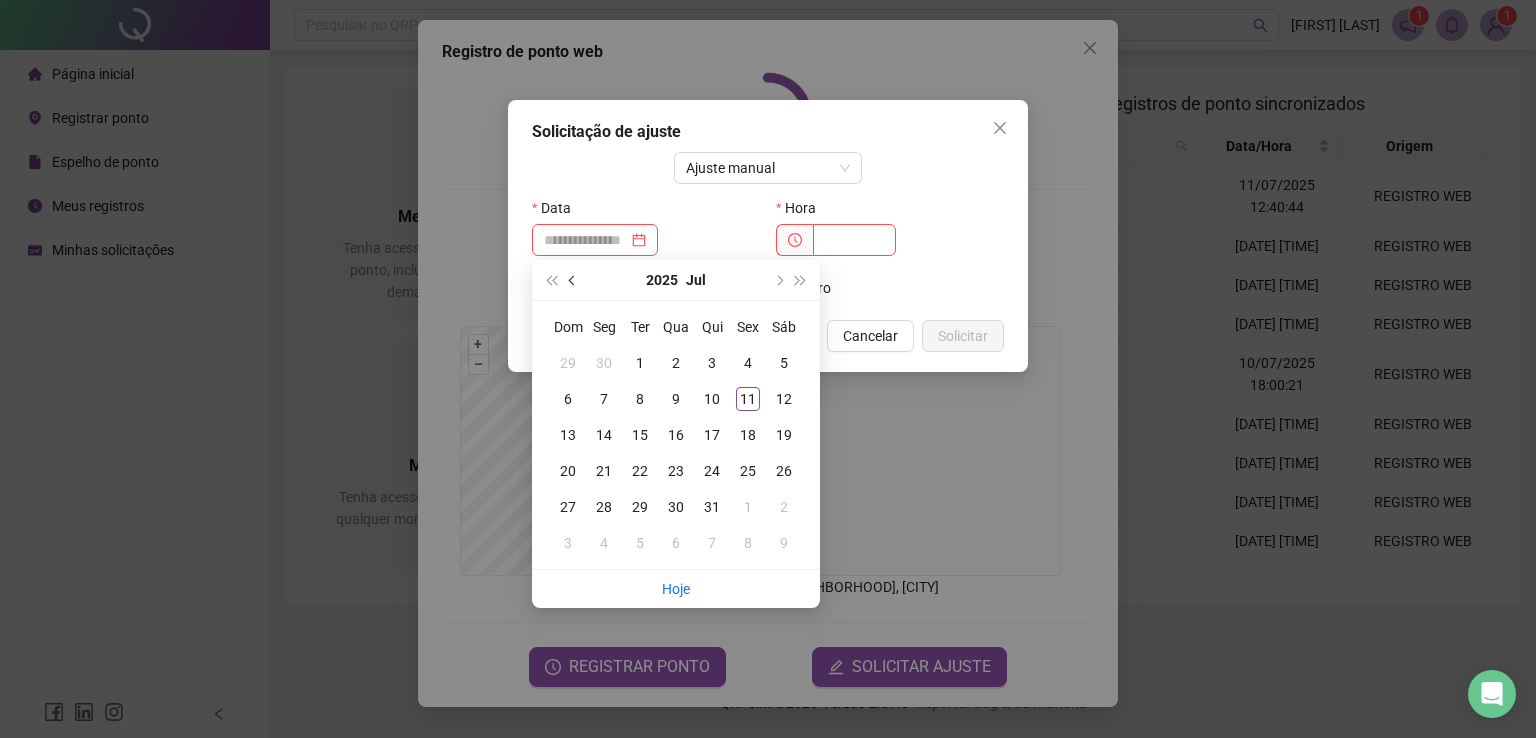 click at bounding box center (573, 280) 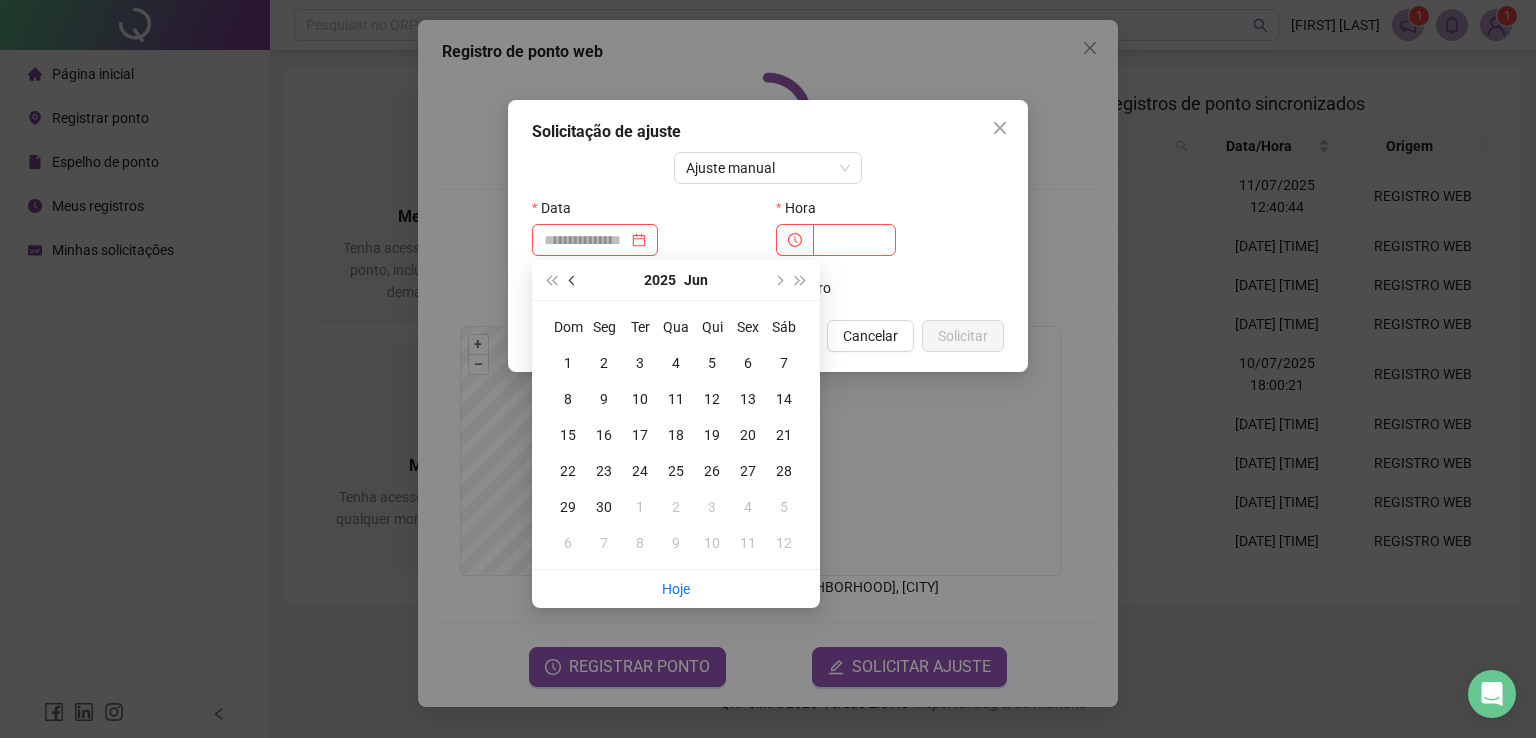 click at bounding box center [573, 280] 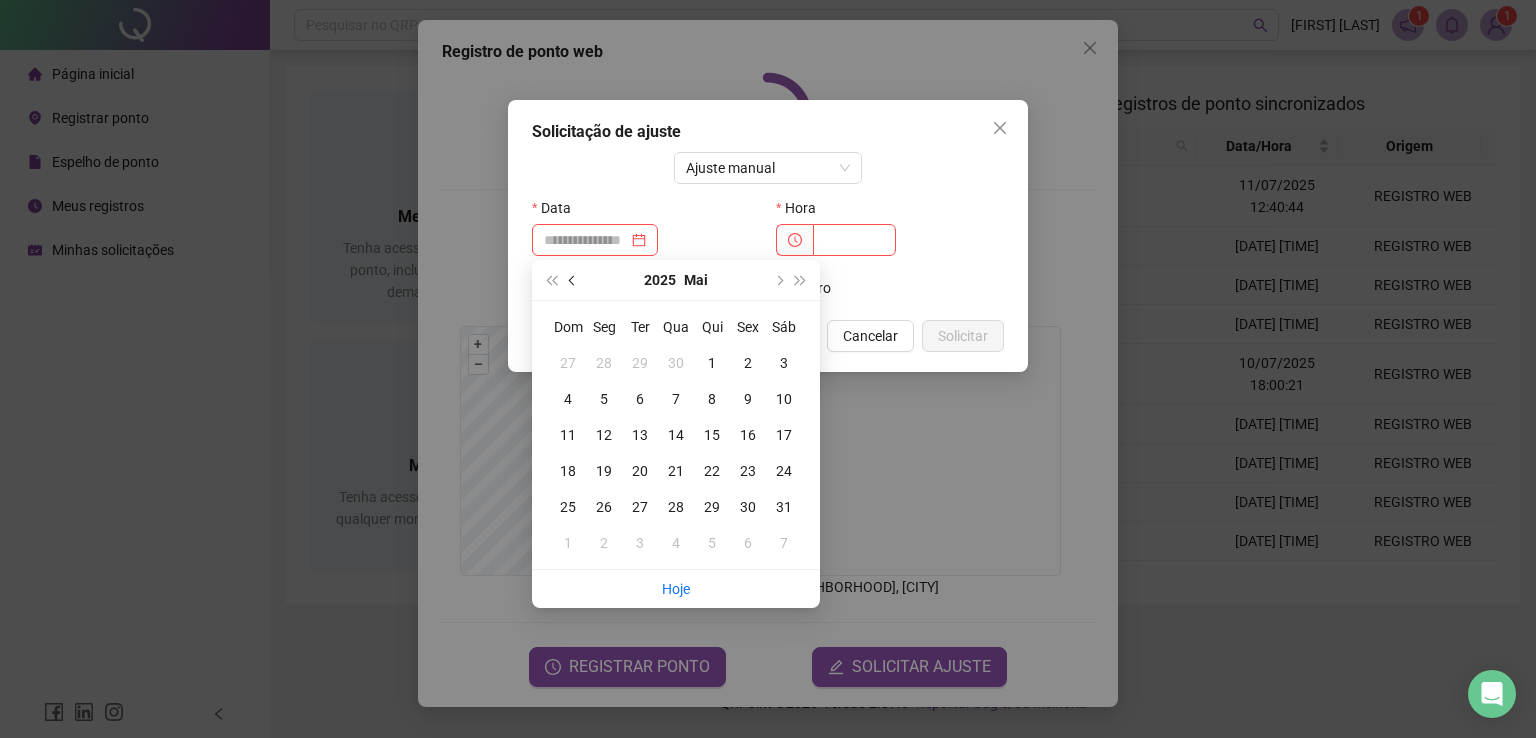 click at bounding box center [573, 280] 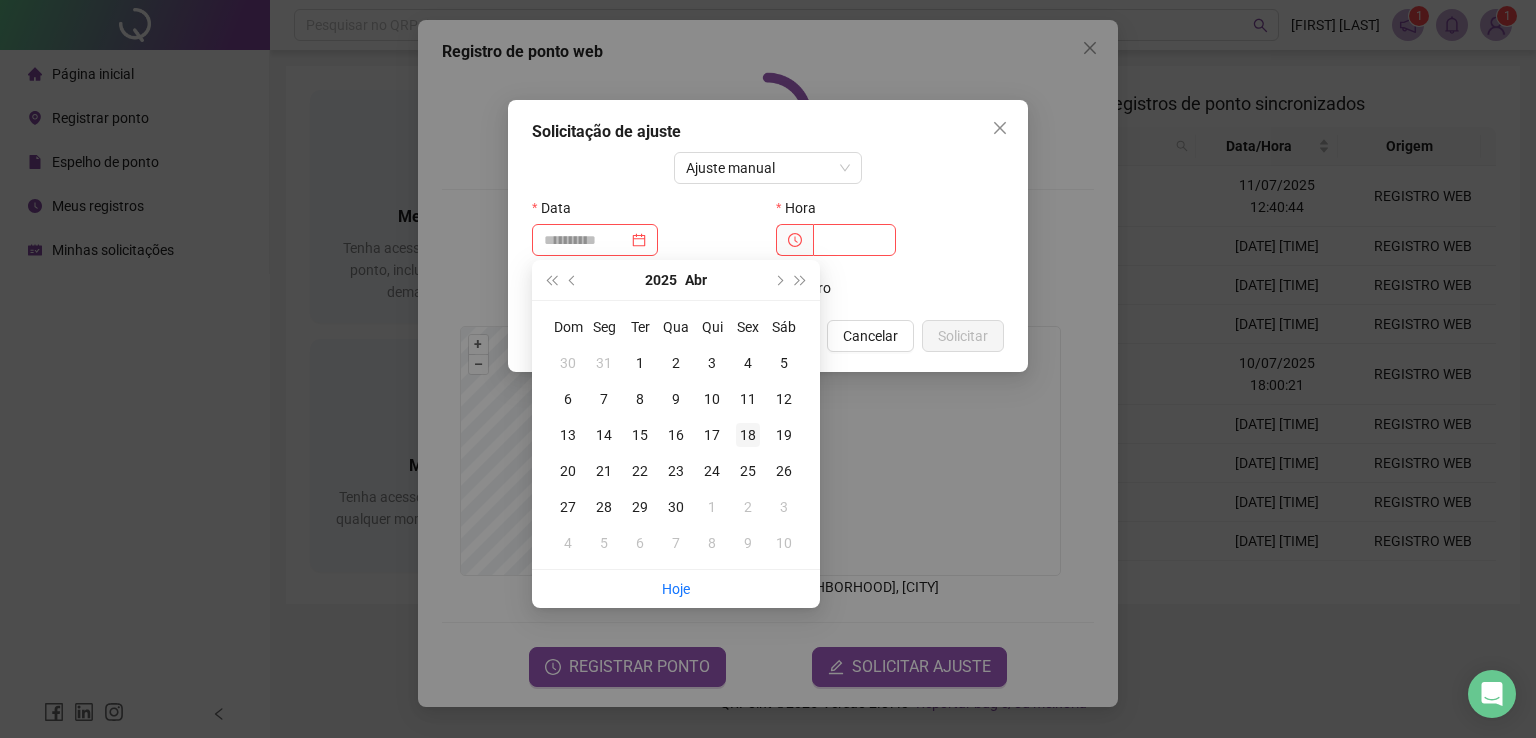type on "**********" 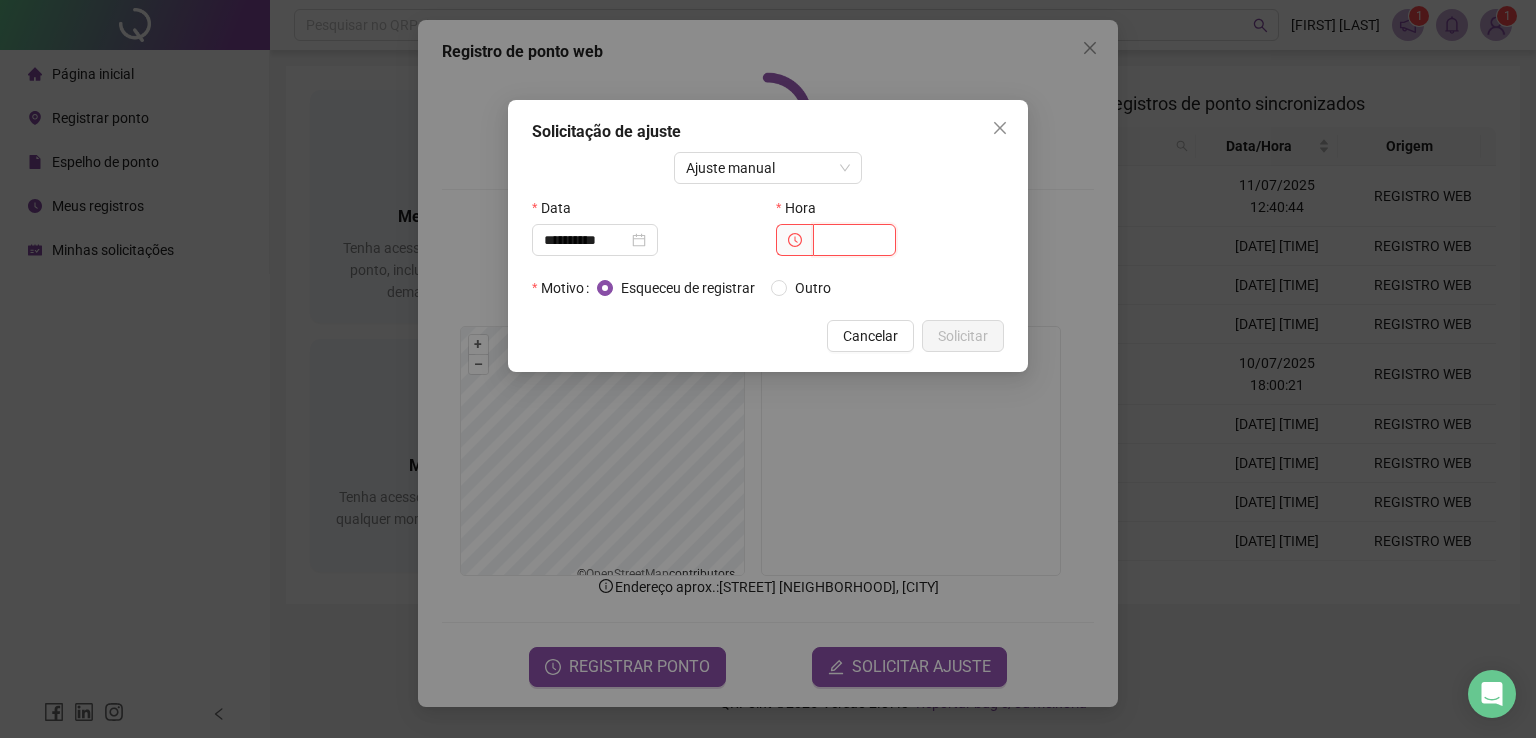 click at bounding box center (854, 240) 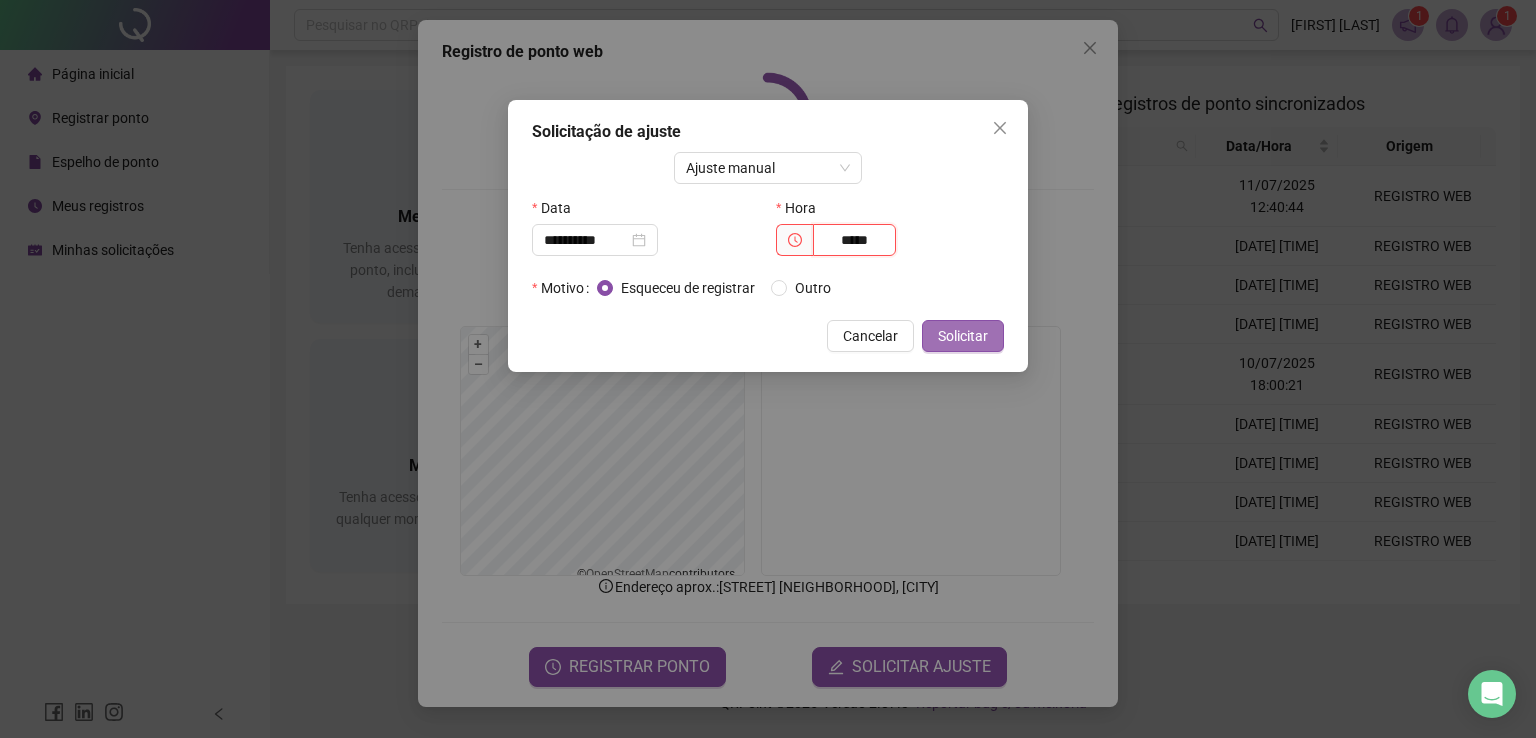 type on "*****" 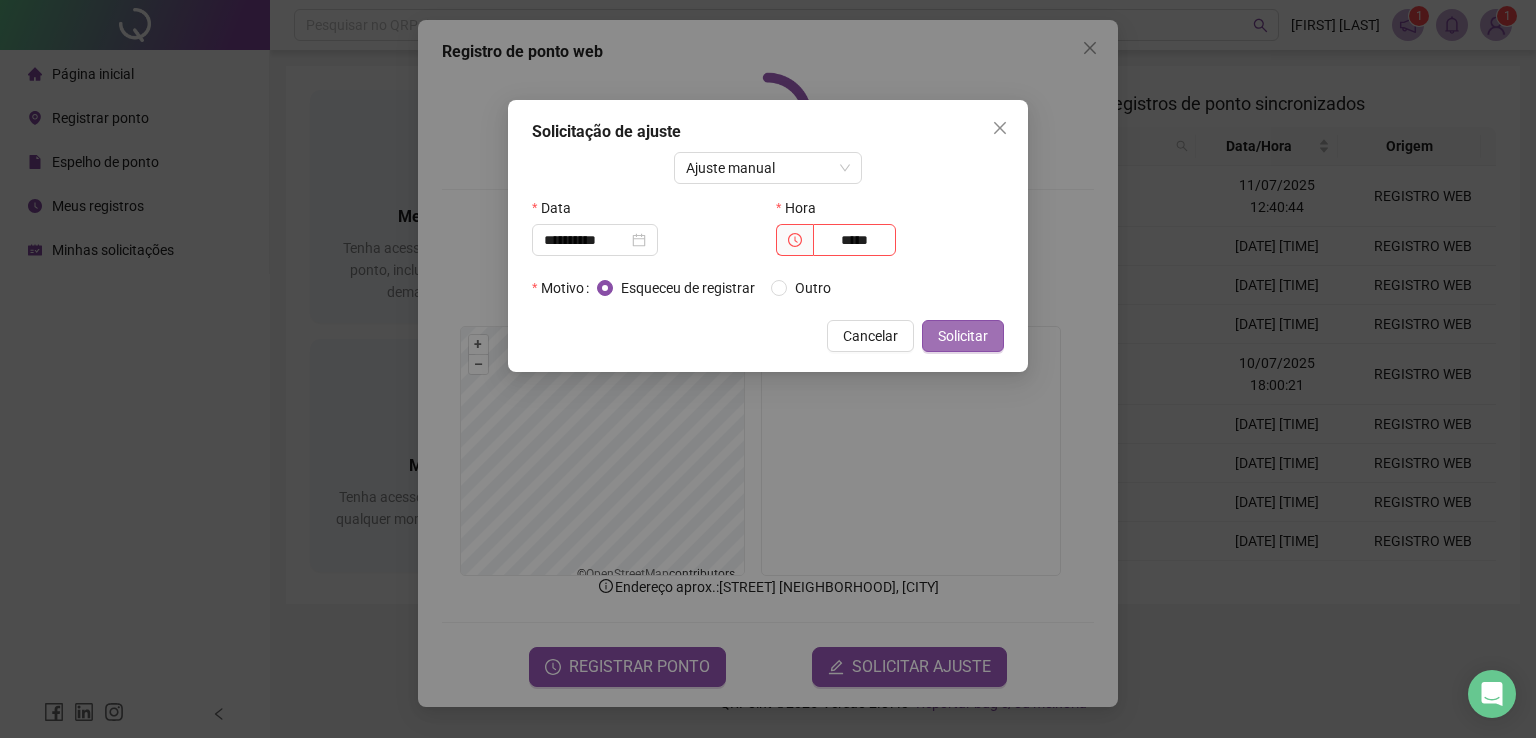 click on "Solicitar" at bounding box center [963, 336] 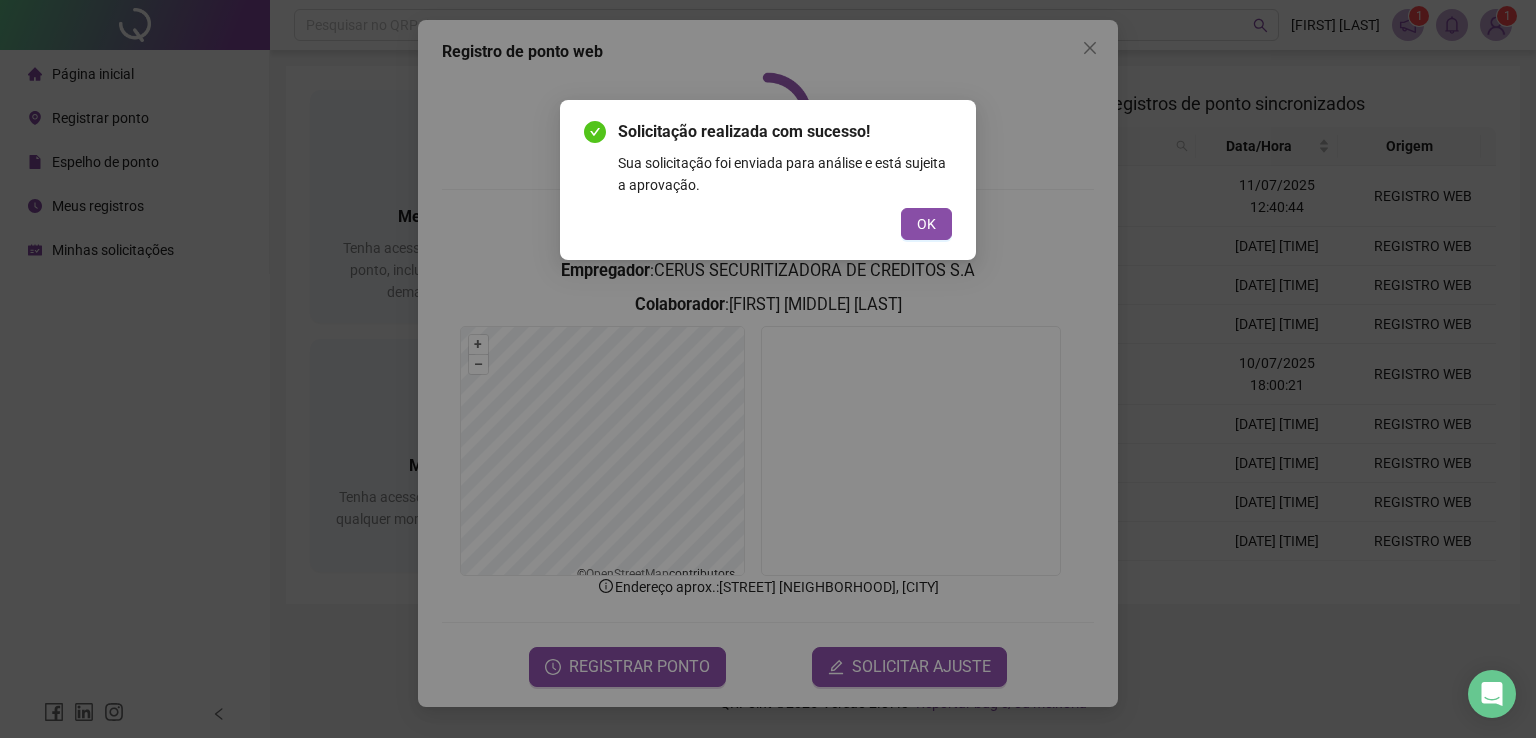 click on "Solicitação realizada com sucesso! Sua solicitação foi enviada para análise e está sujeita a aprovação. OK" at bounding box center (768, 180) 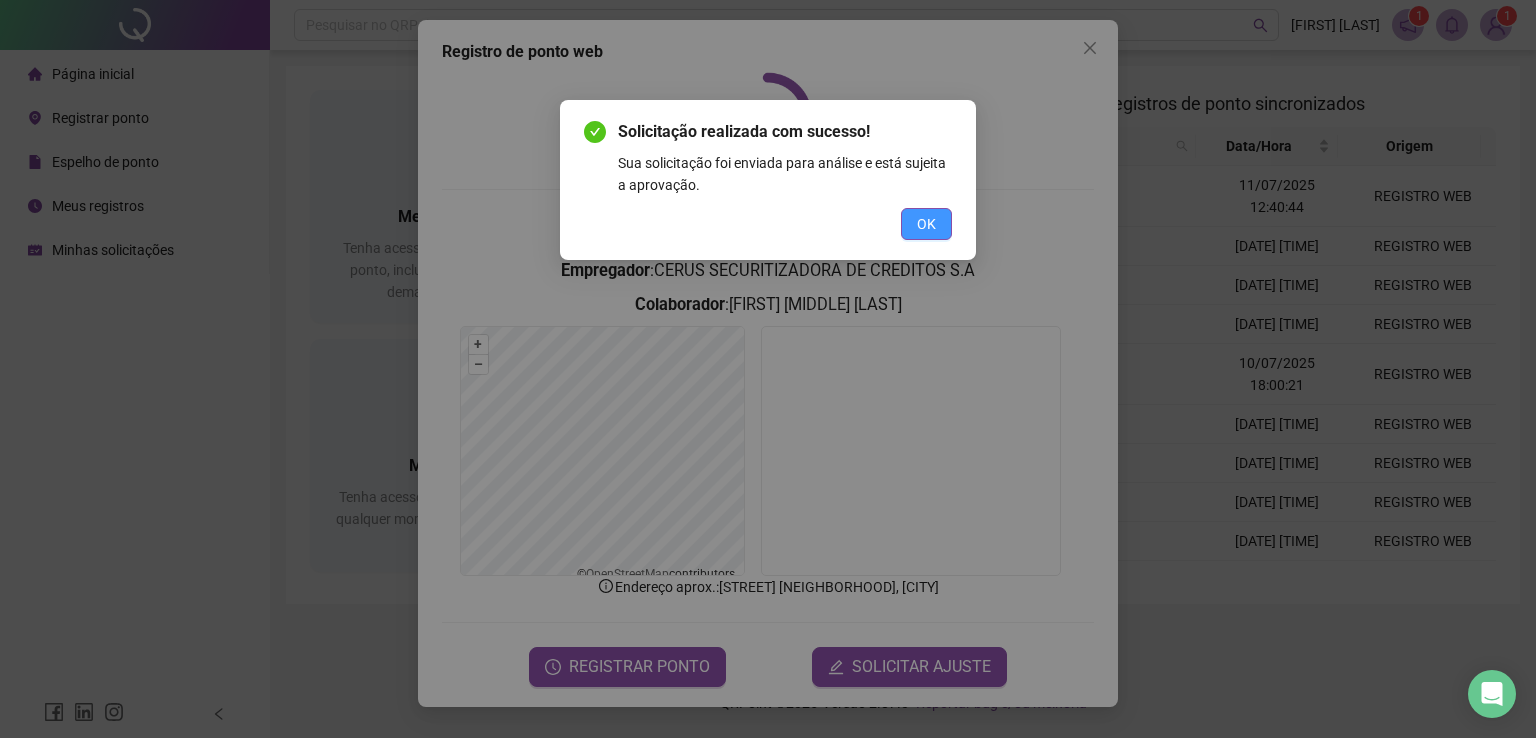 click on "OK" at bounding box center (926, 224) 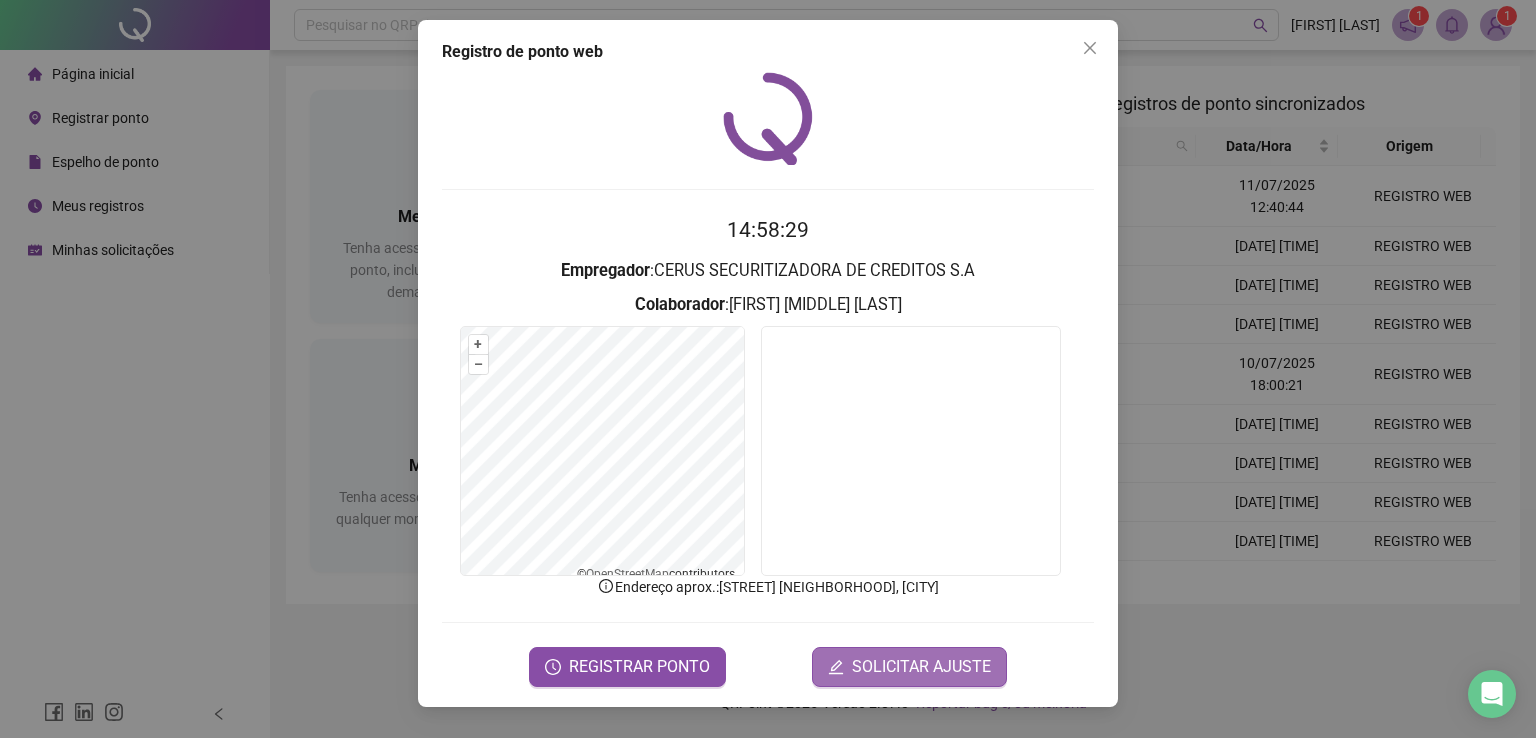 click on "SOLICITAR AJUSTE" at bounding box center (921, 667) 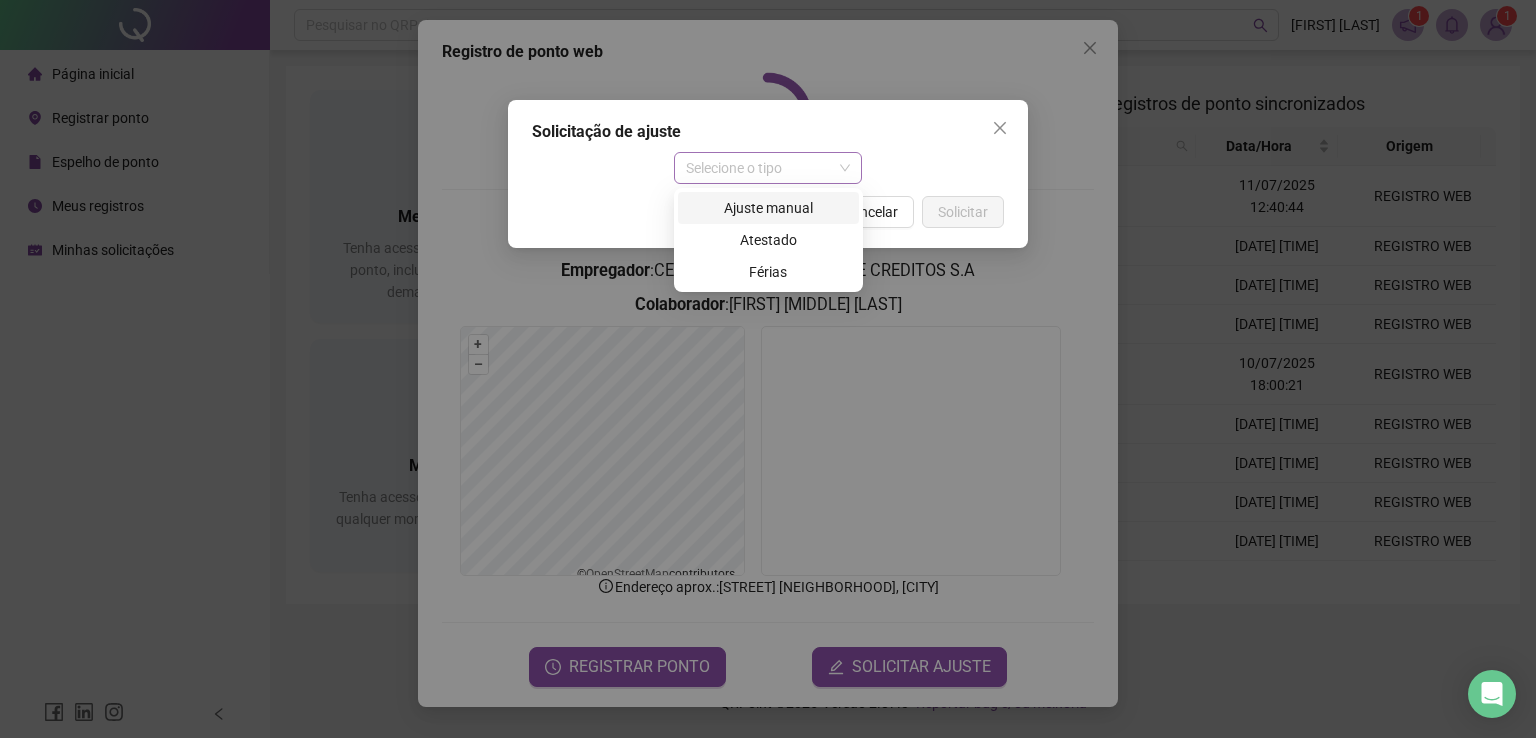 click on "Selecione o tipo" at bounding box center (768, 168) 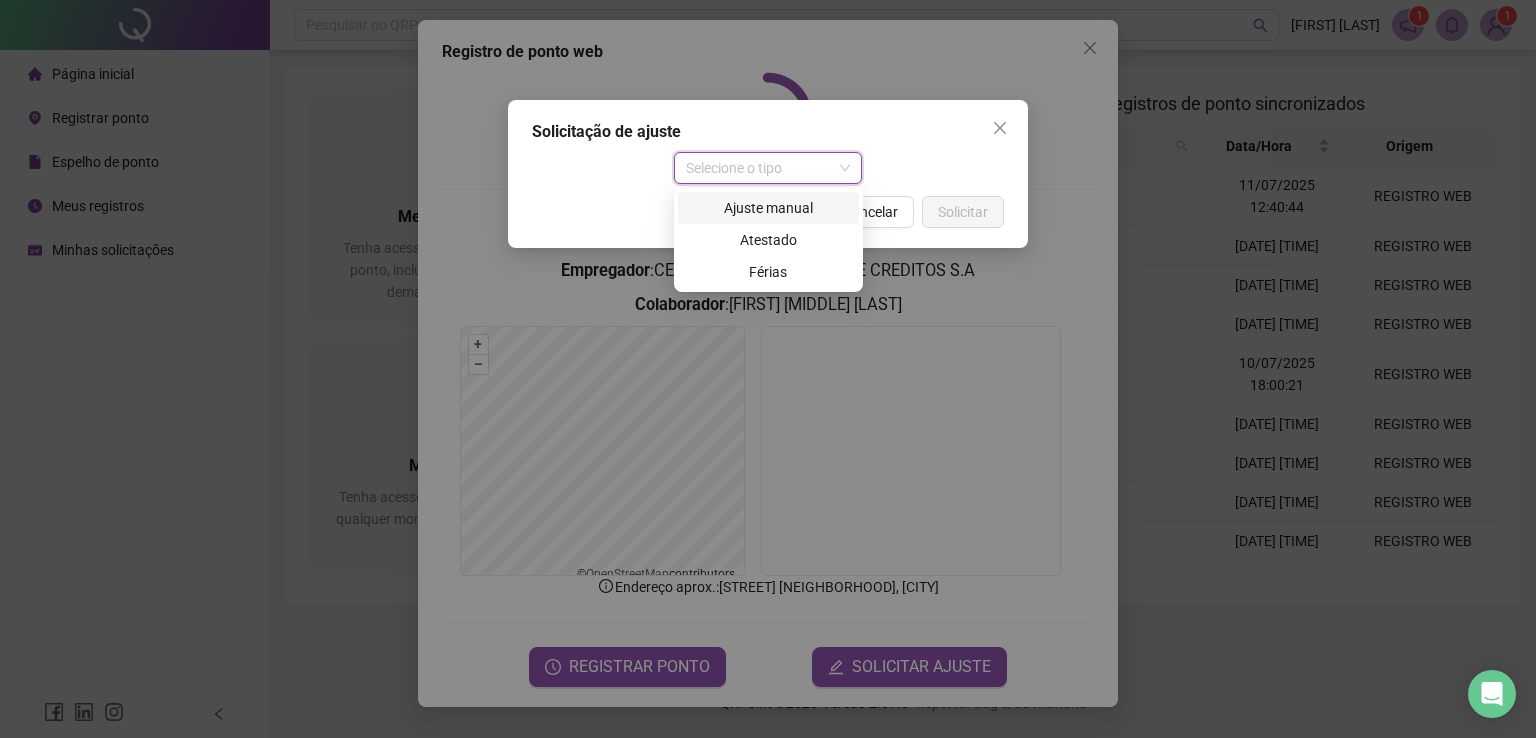 click on "Ajuste manual" at bounding box center [768, 208] 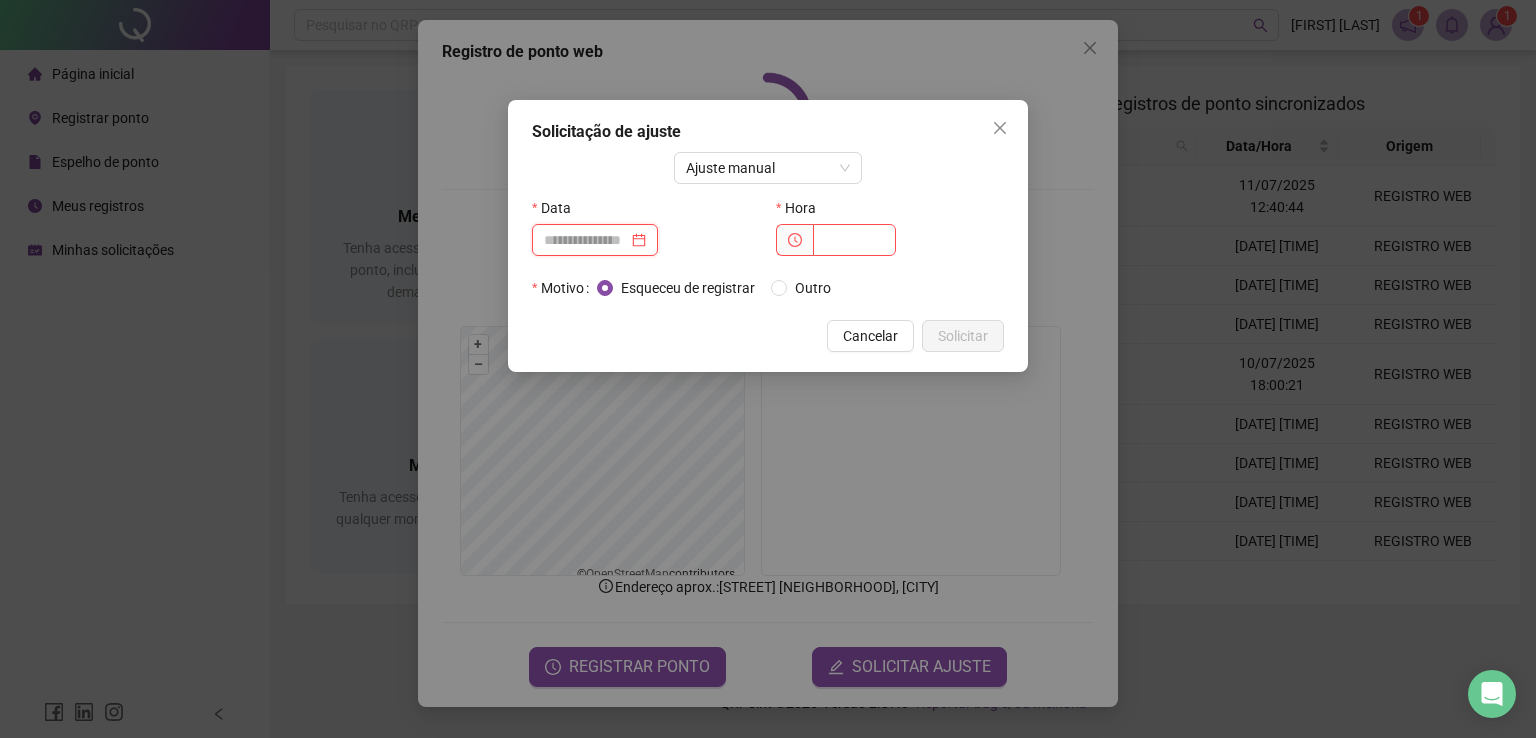 click at bounding box center (586, 240) 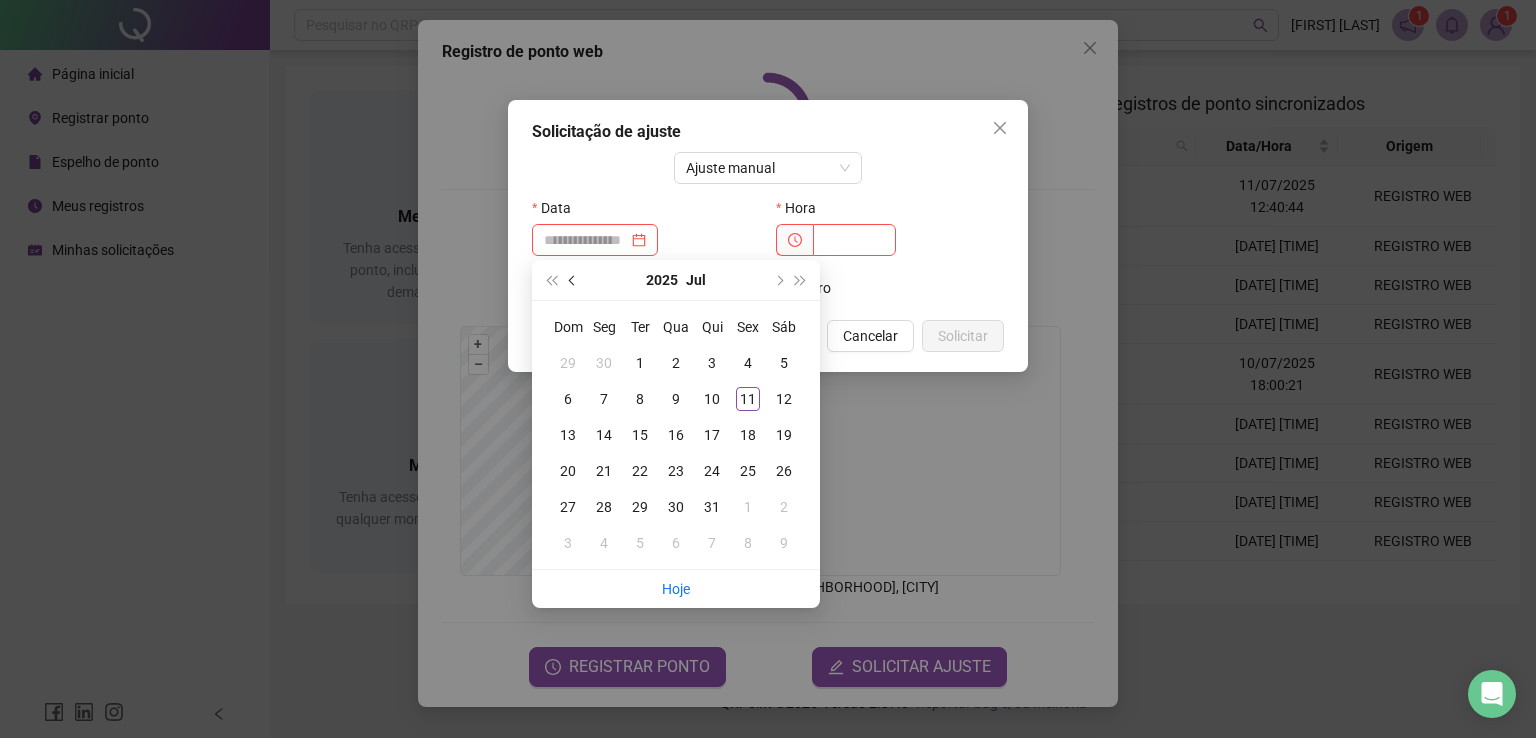 click at bounding box center [574, 280] 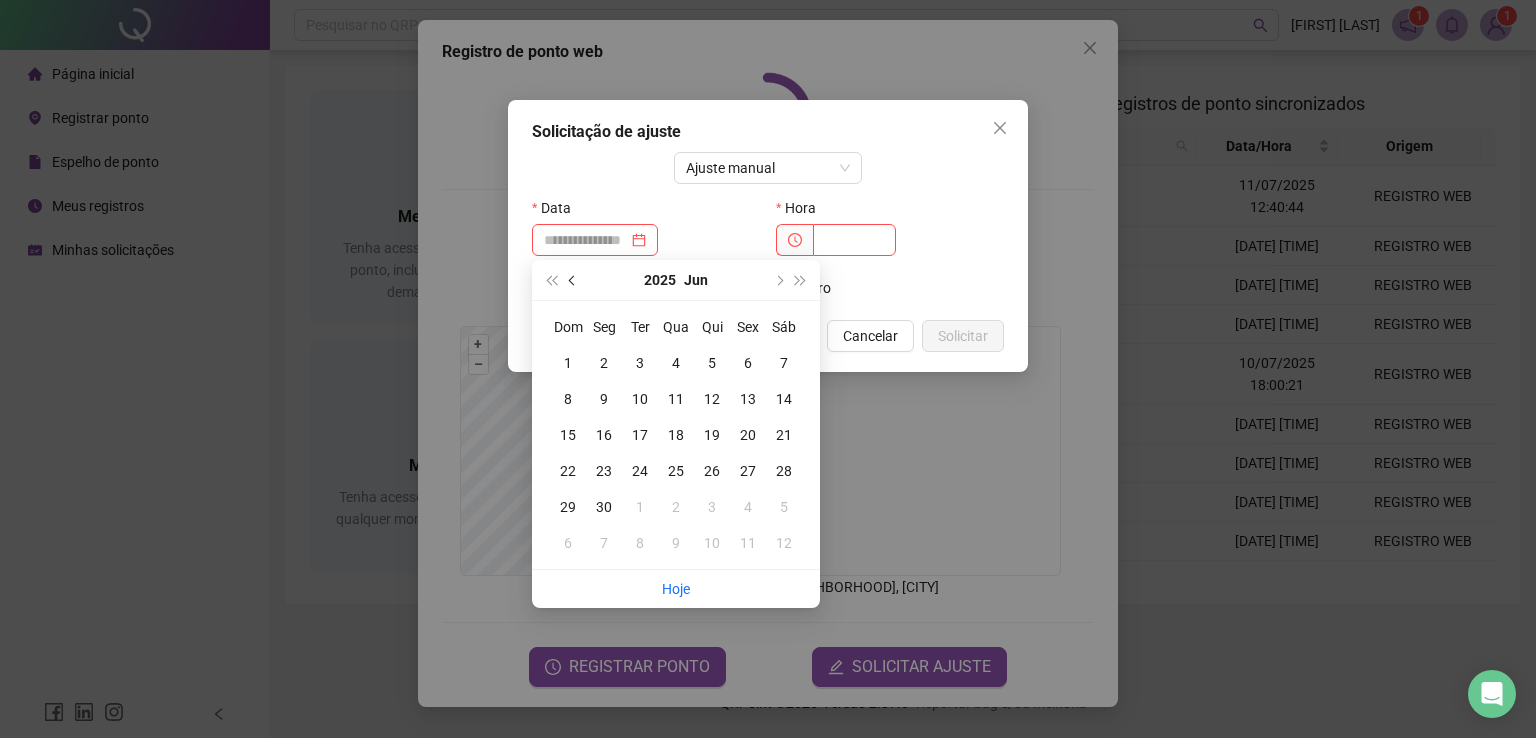 click at bounding box center (574, 280) 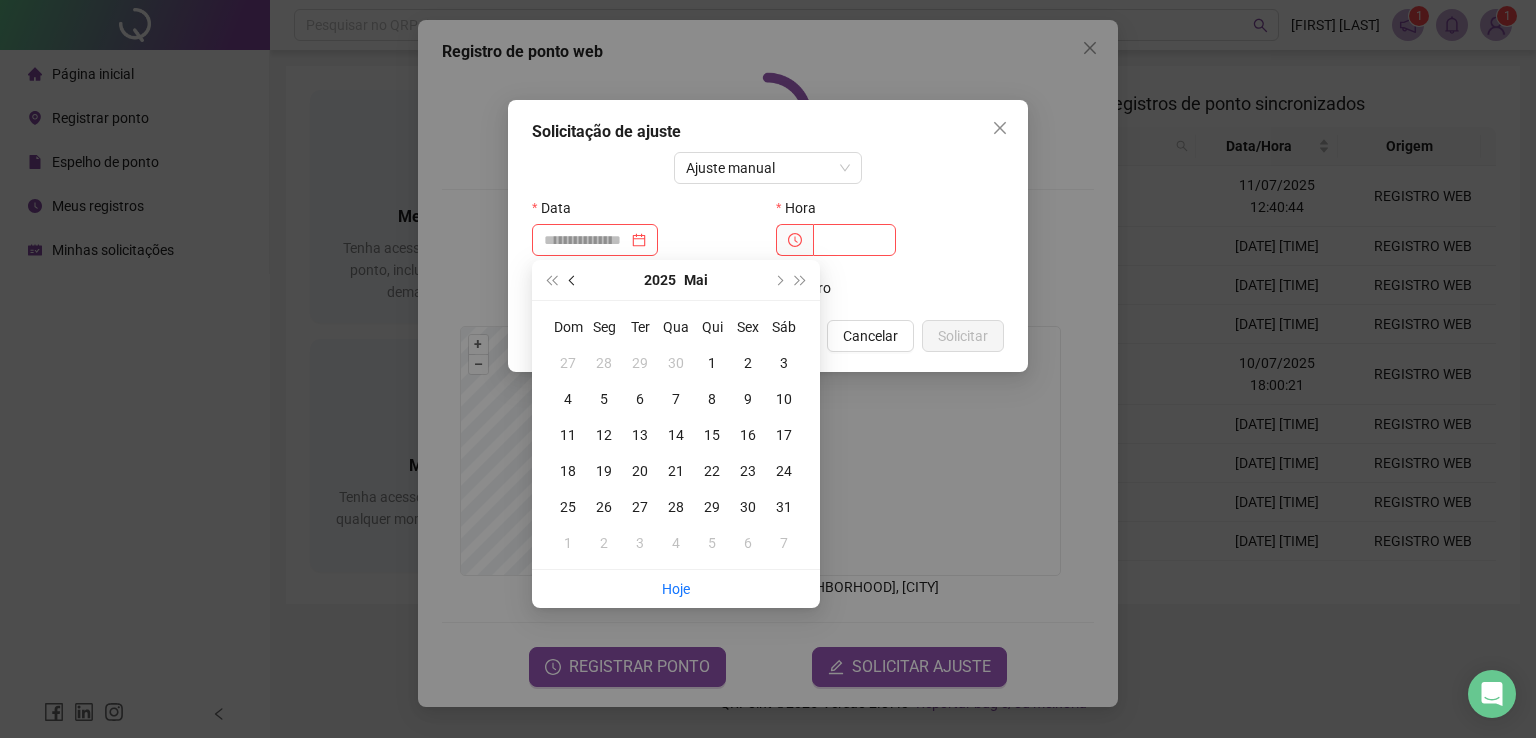 click at bounding box center (574, 280) 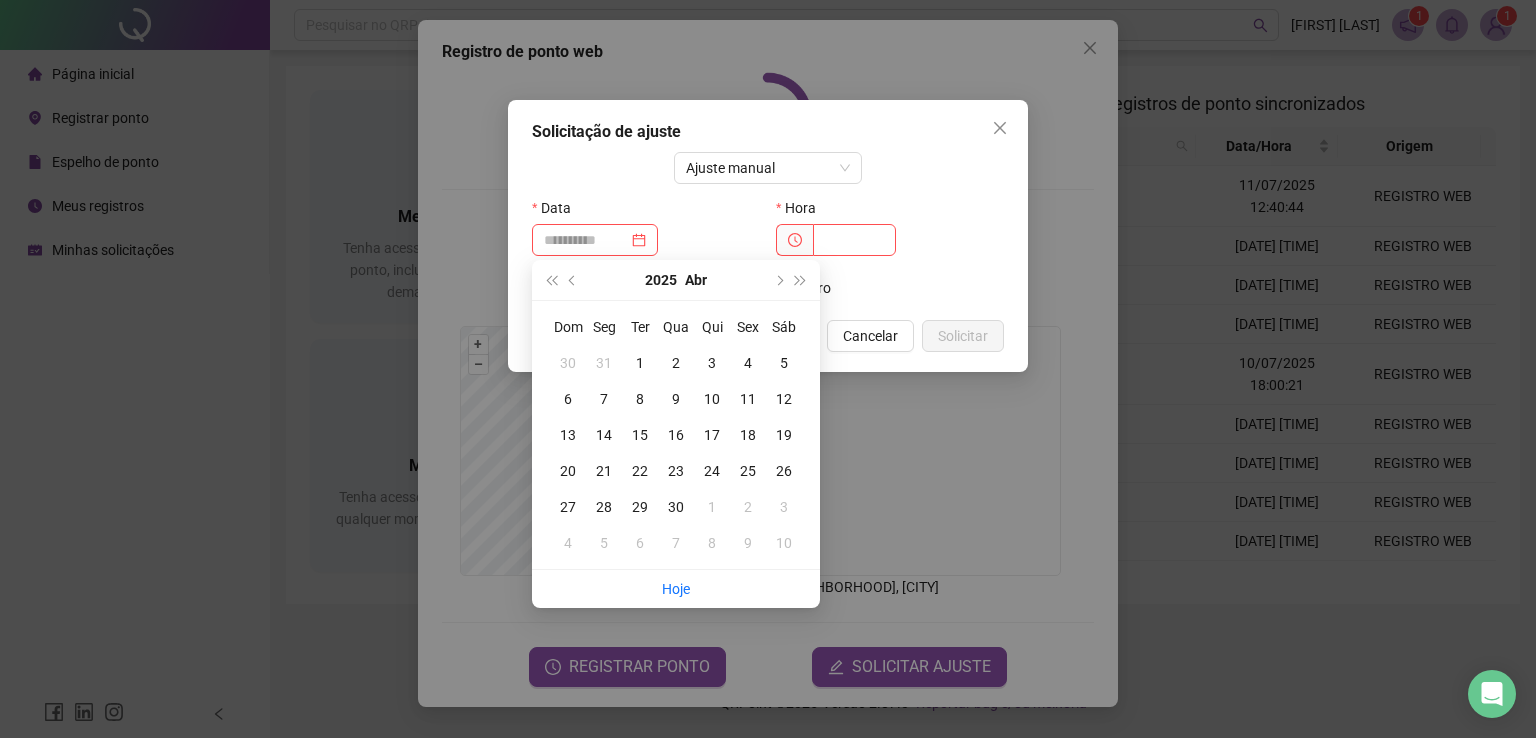 type on "**********" 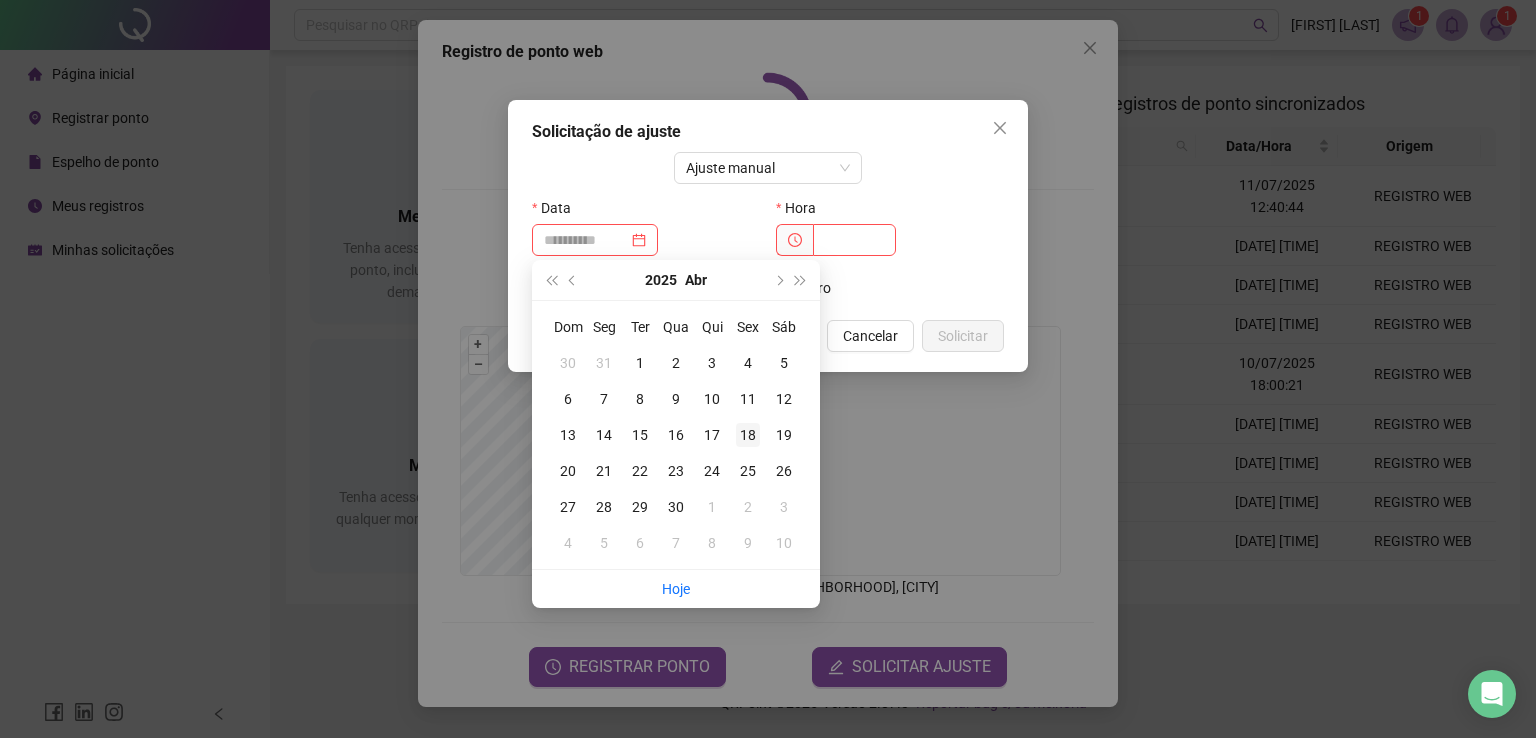type on "**********" 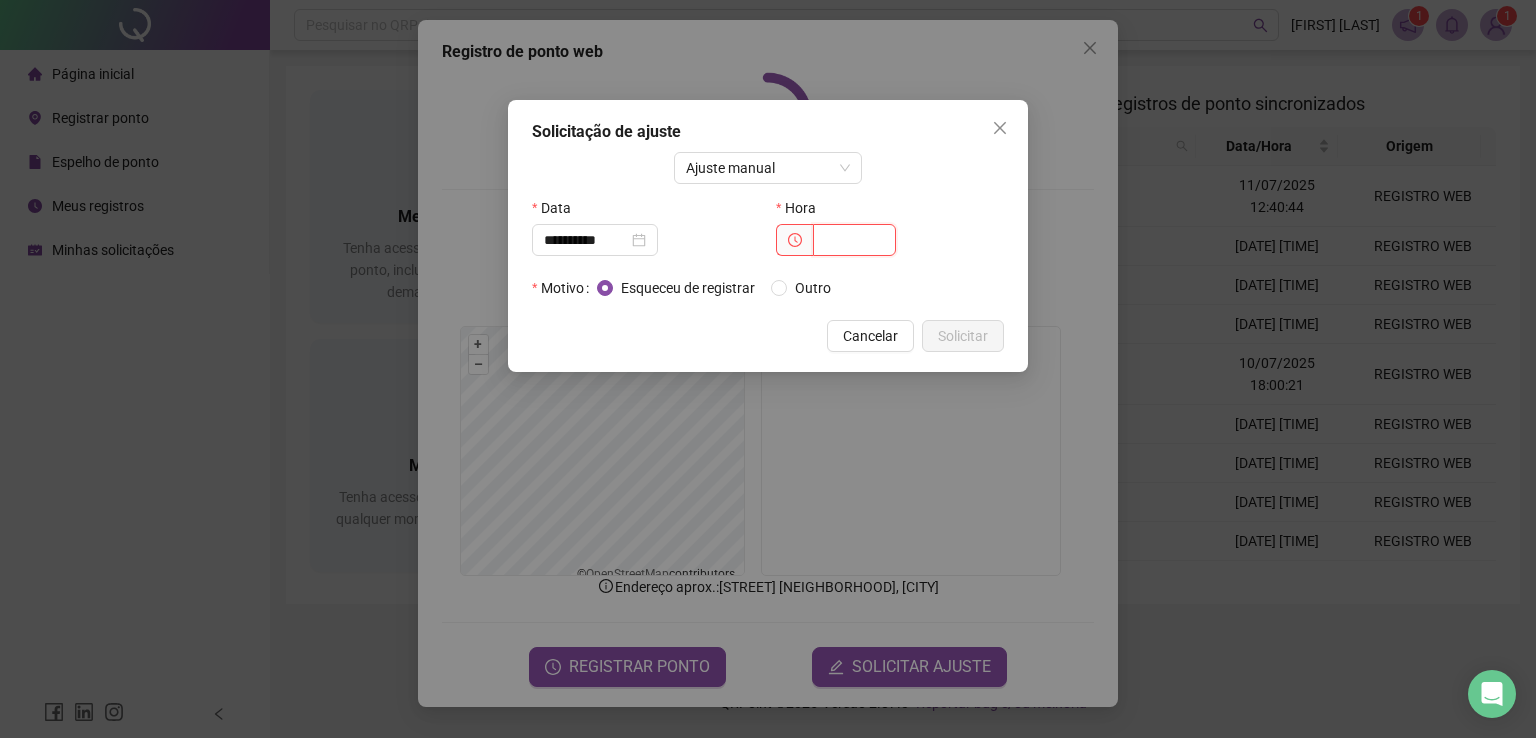 click at bounding box center (854, 240) 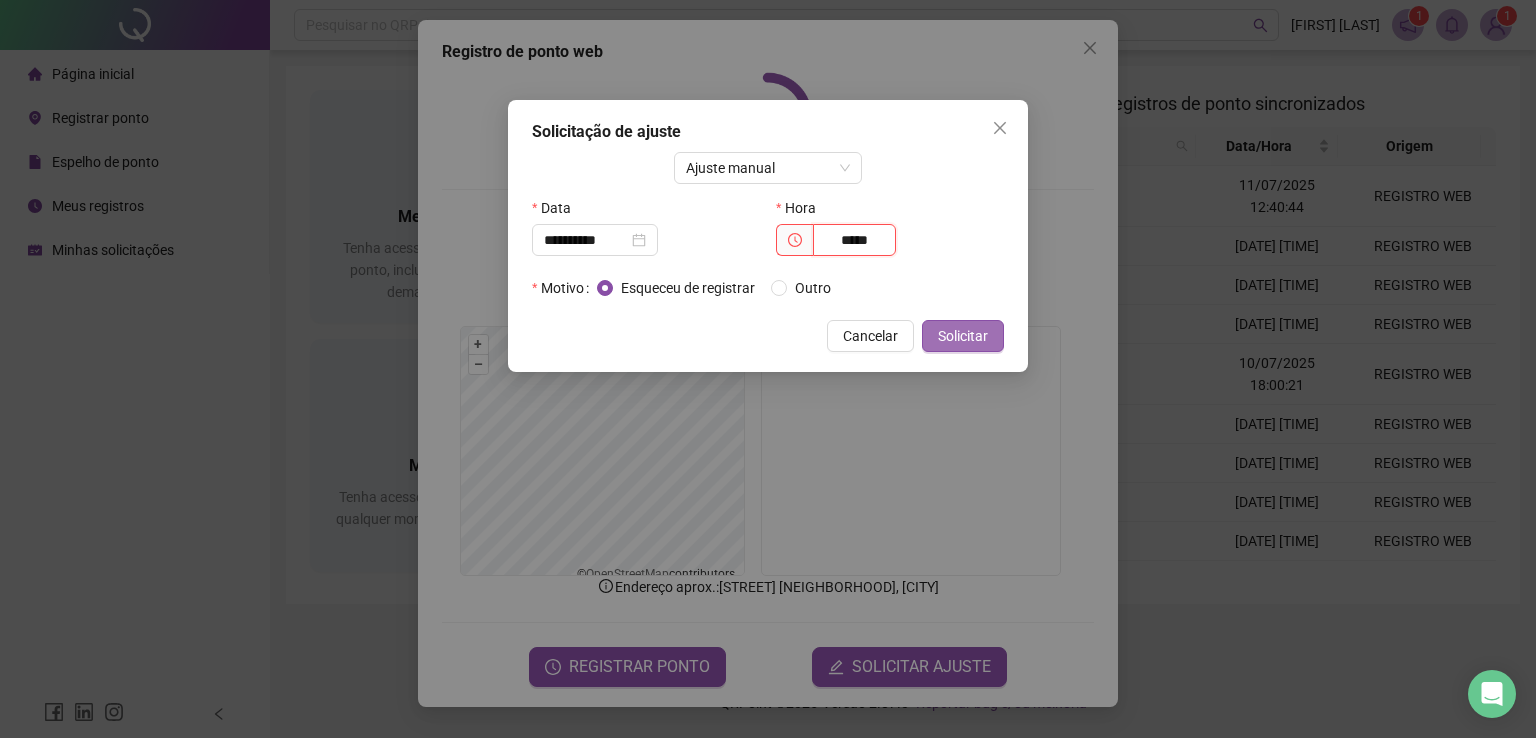 type on "*****" 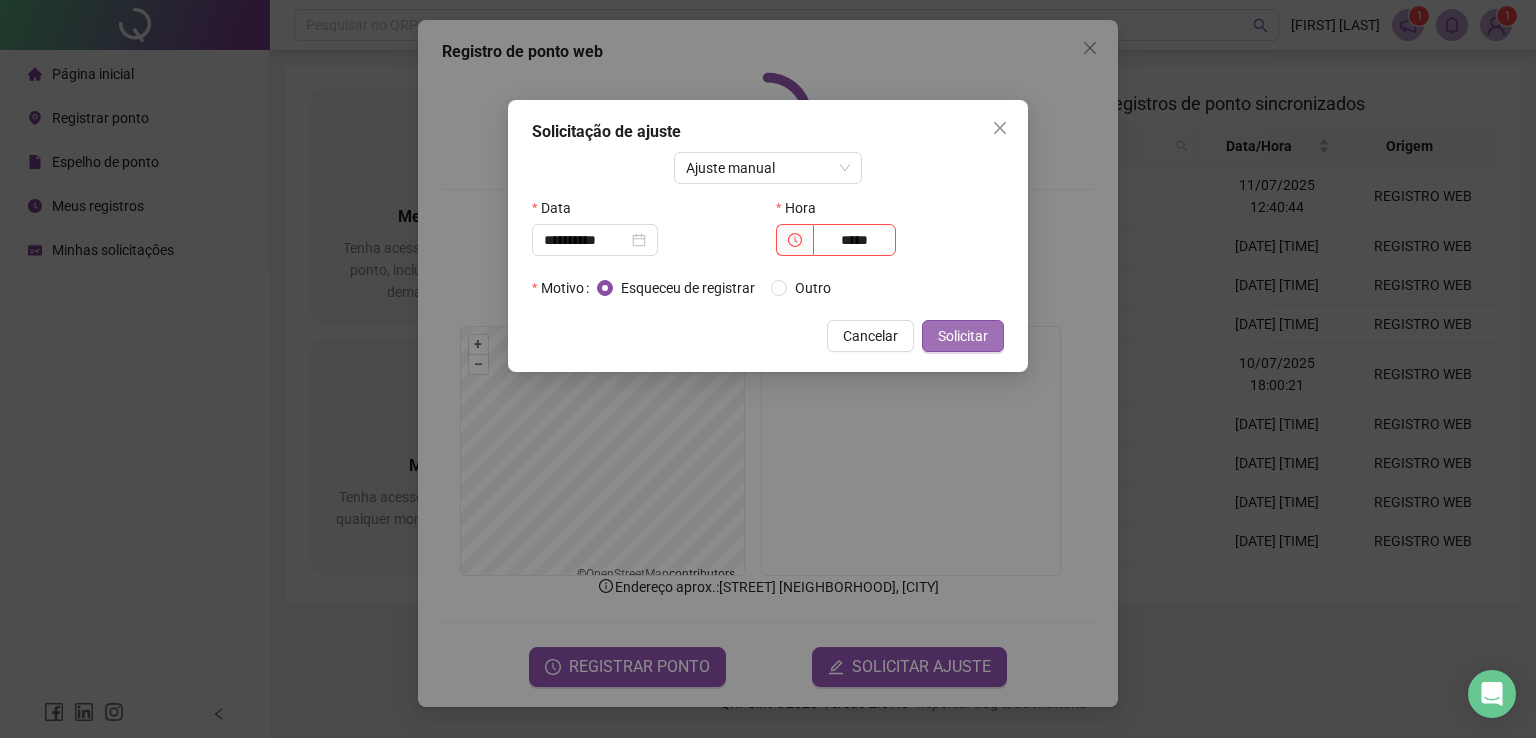 click on "Solicitar" at bounding box center [963, 336] 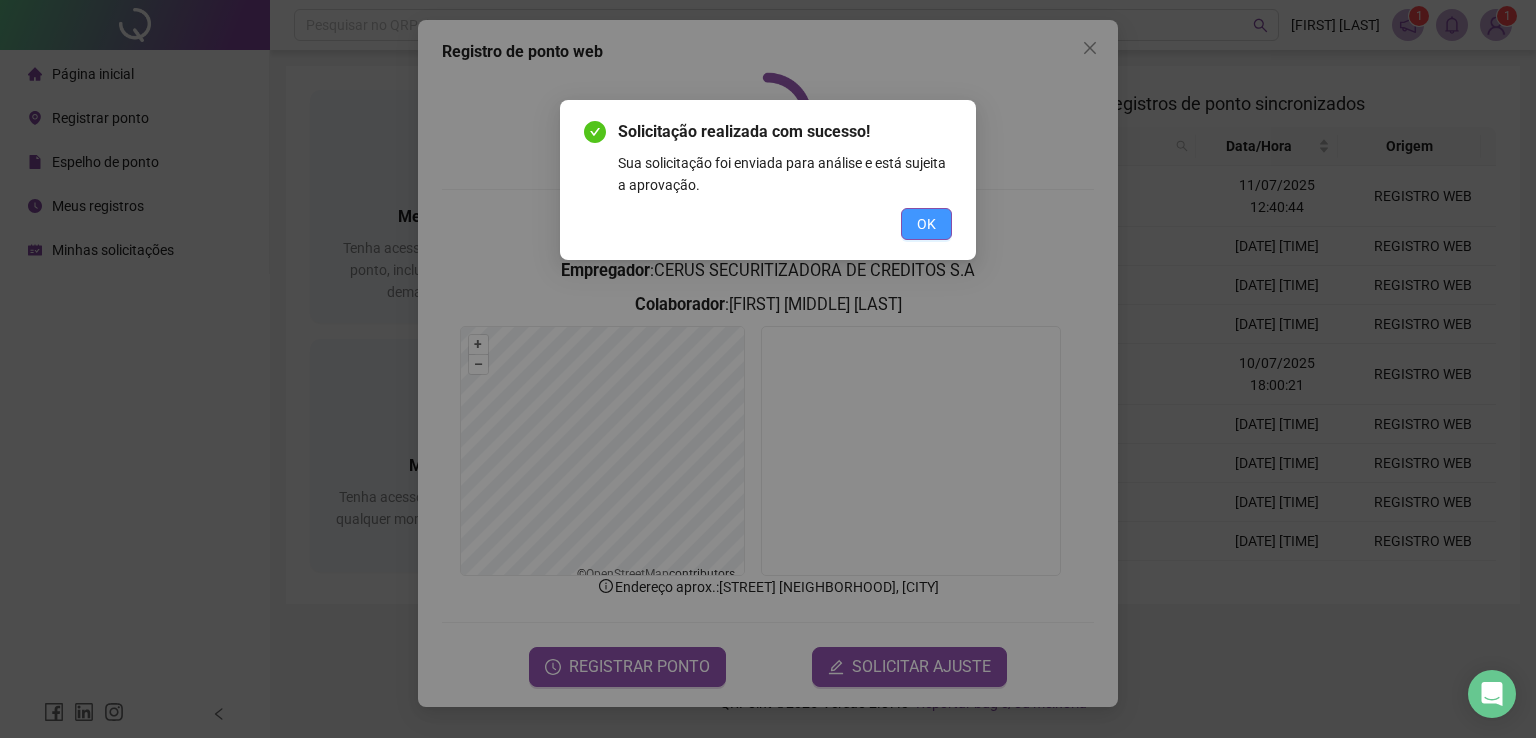 click on "OK" at bounding box center (926, 224) 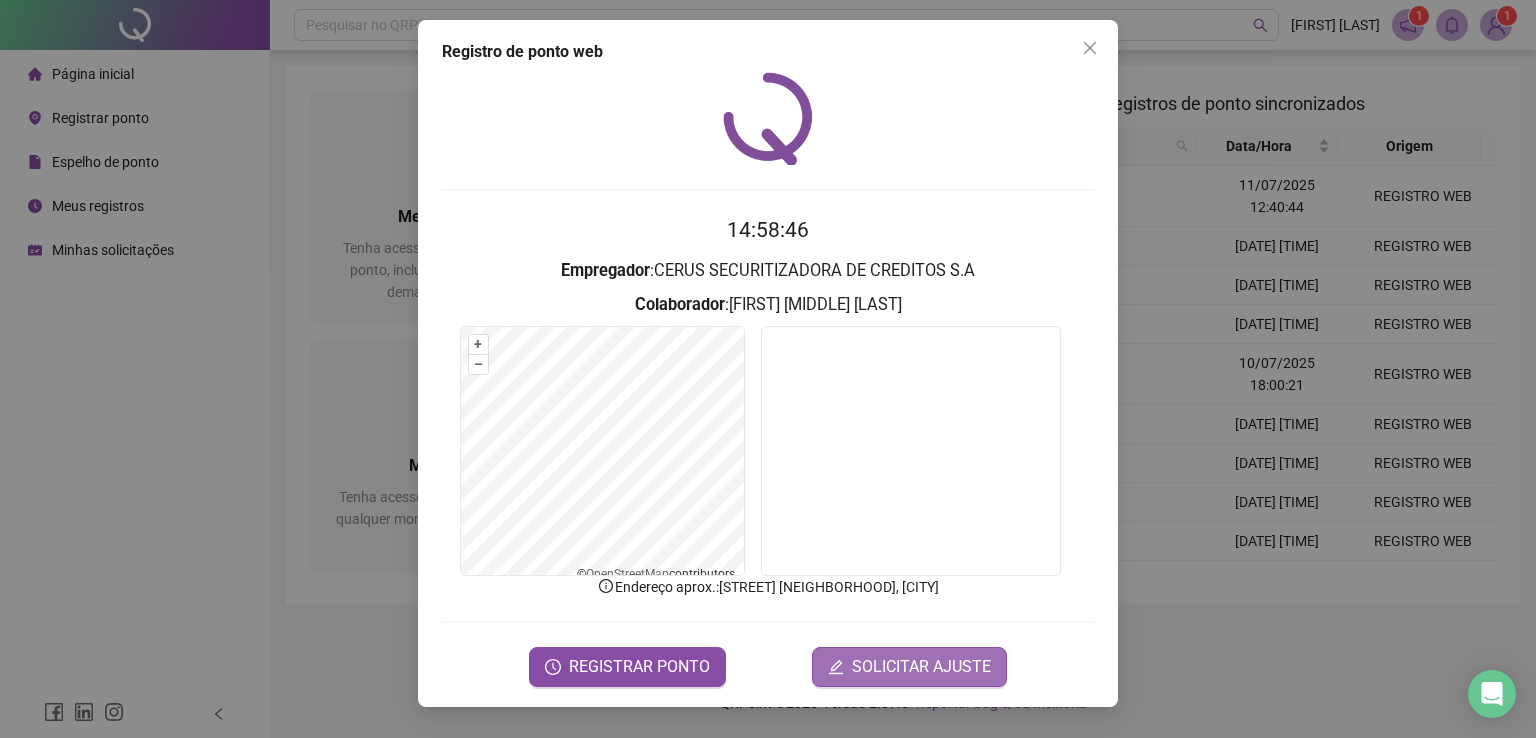 click on "SOLICITAR AJUSTE" at bounding box center (921, 667) 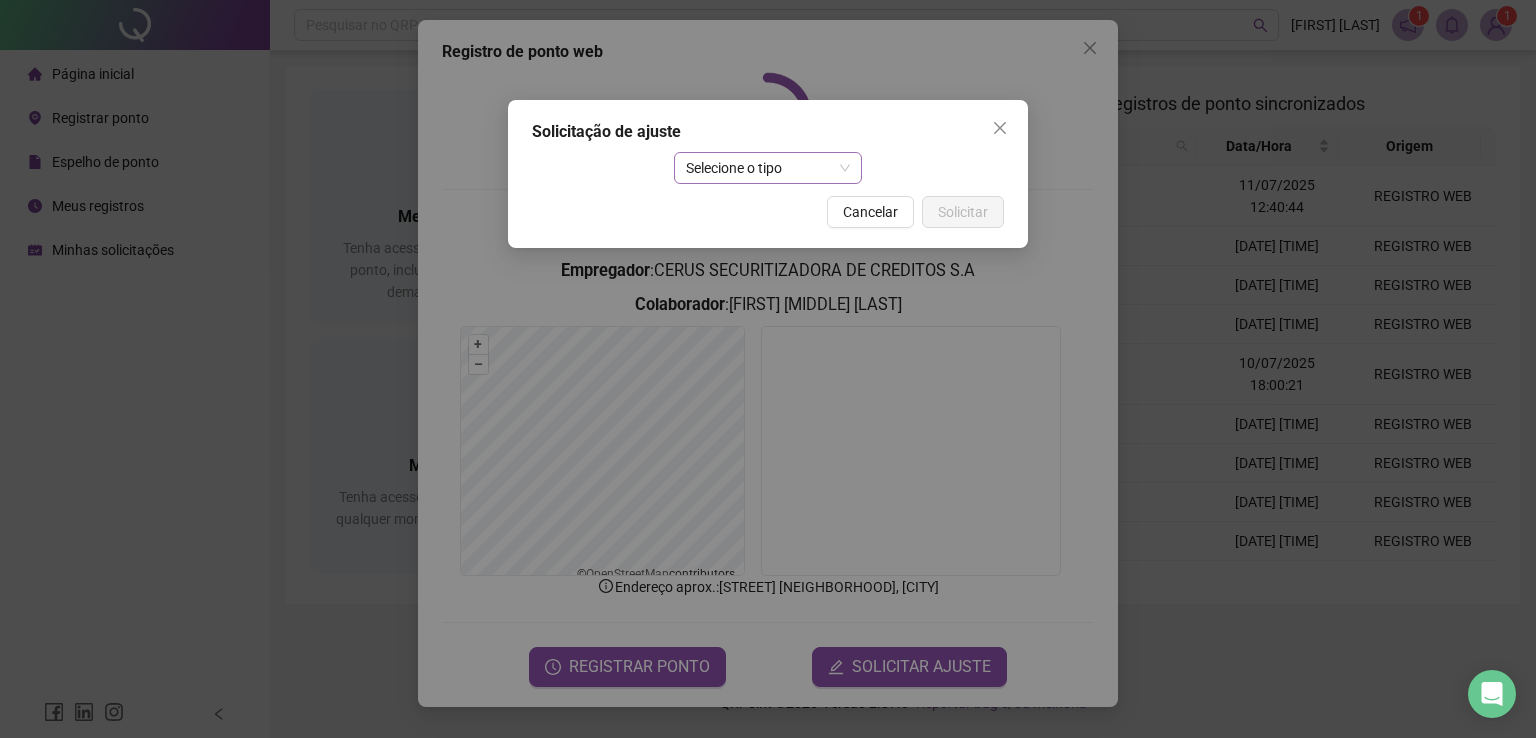 click on "Selecione o tipo" at bounding box center [768, 168] 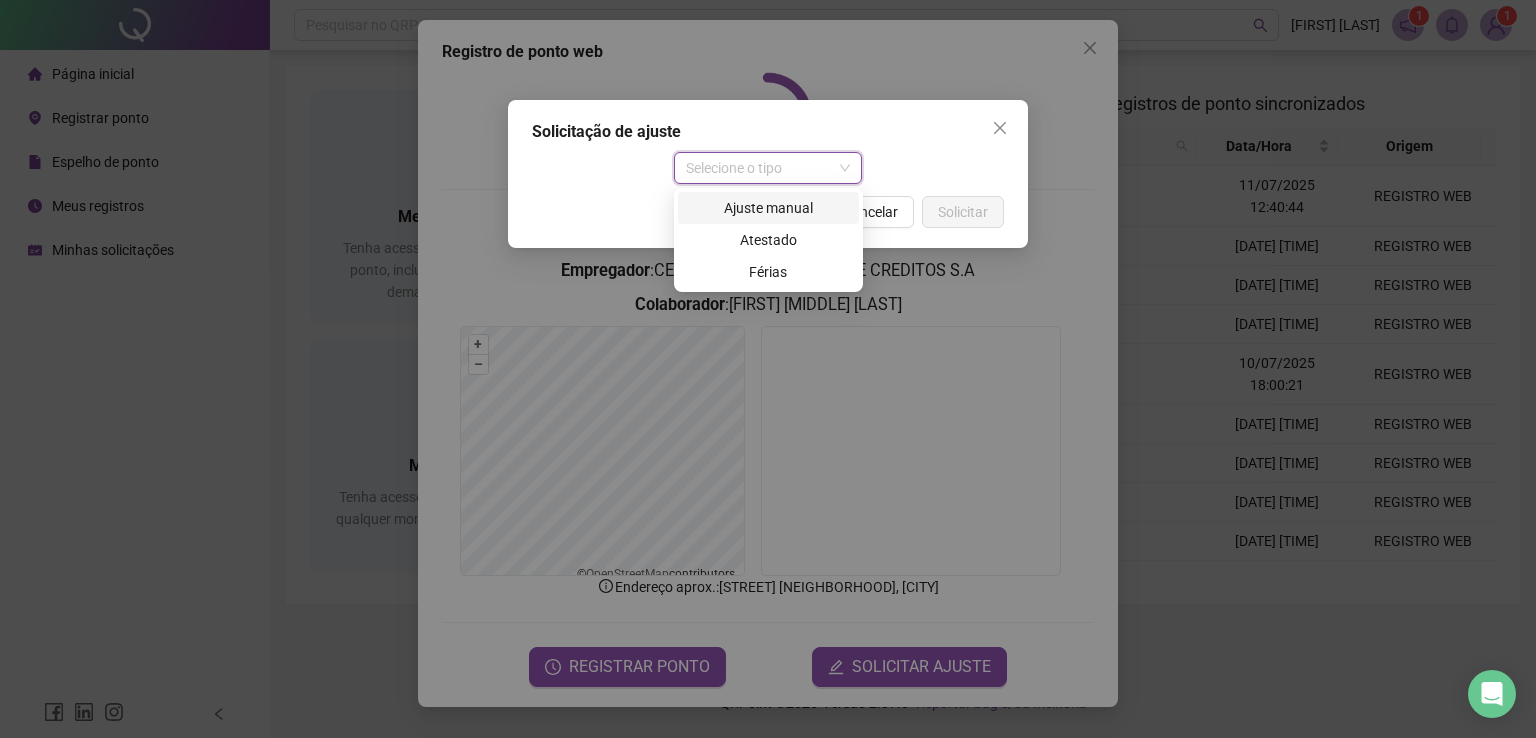 click on "Ajuste manual" at bounding box center (768, 208) 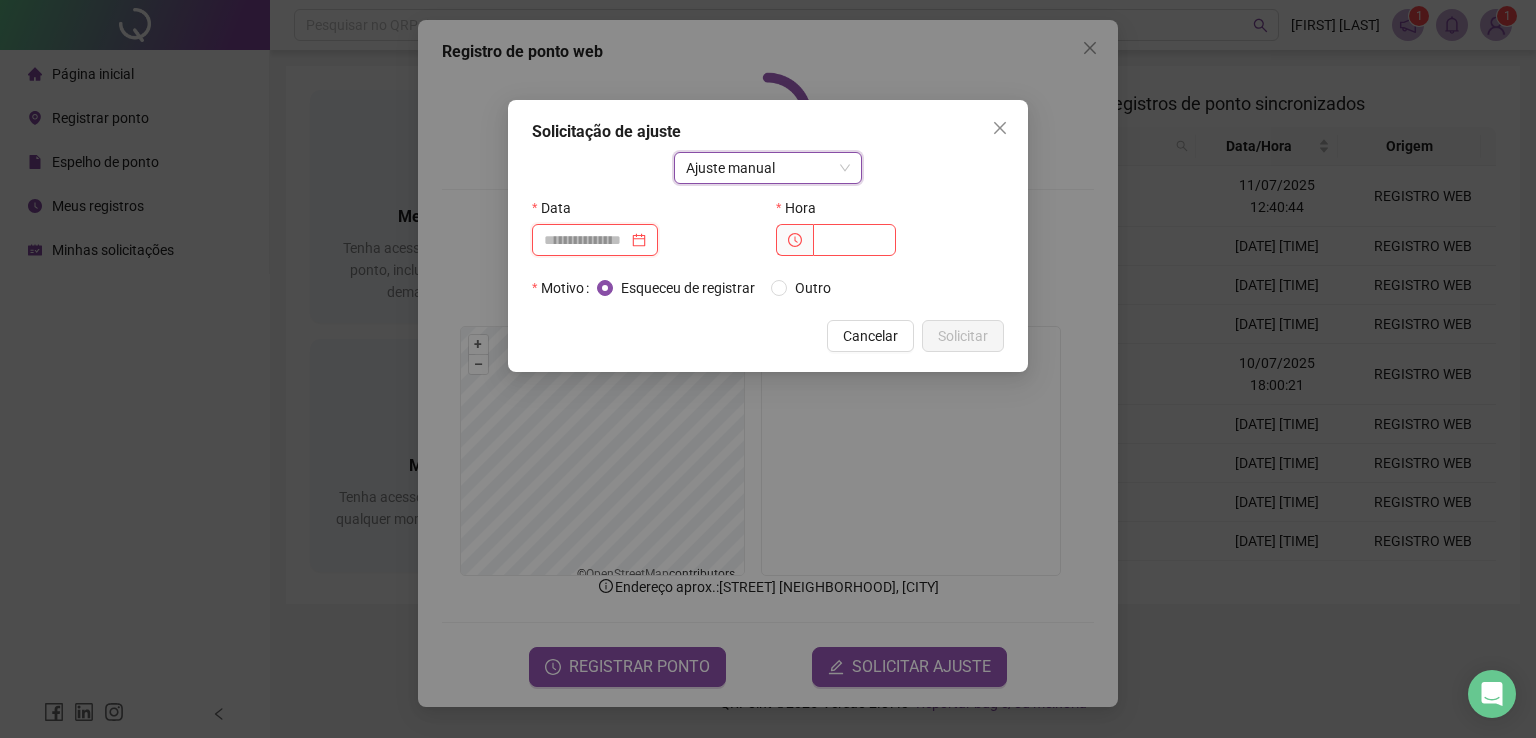 click at bounding box center [586, 240] 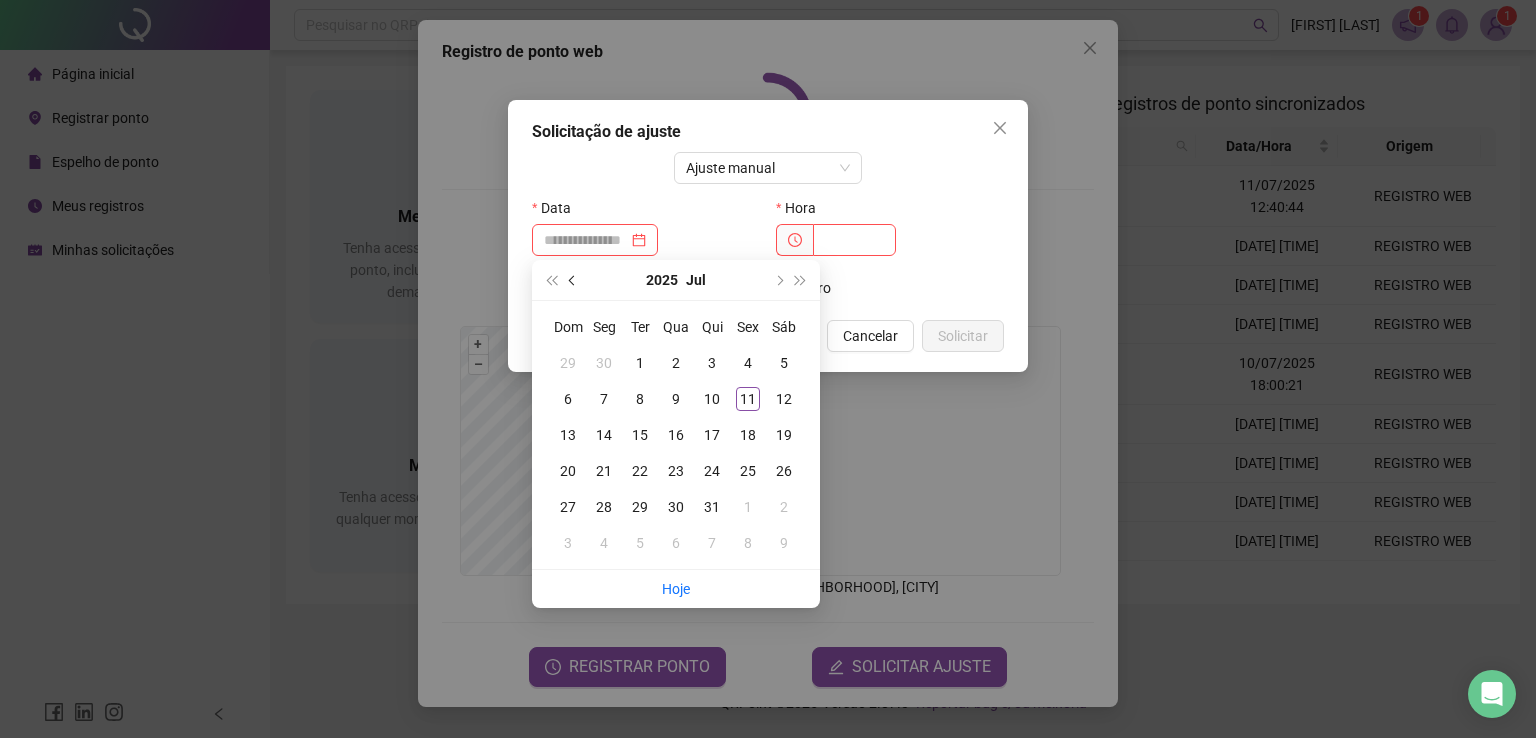 click at bounding box center (573, 280) 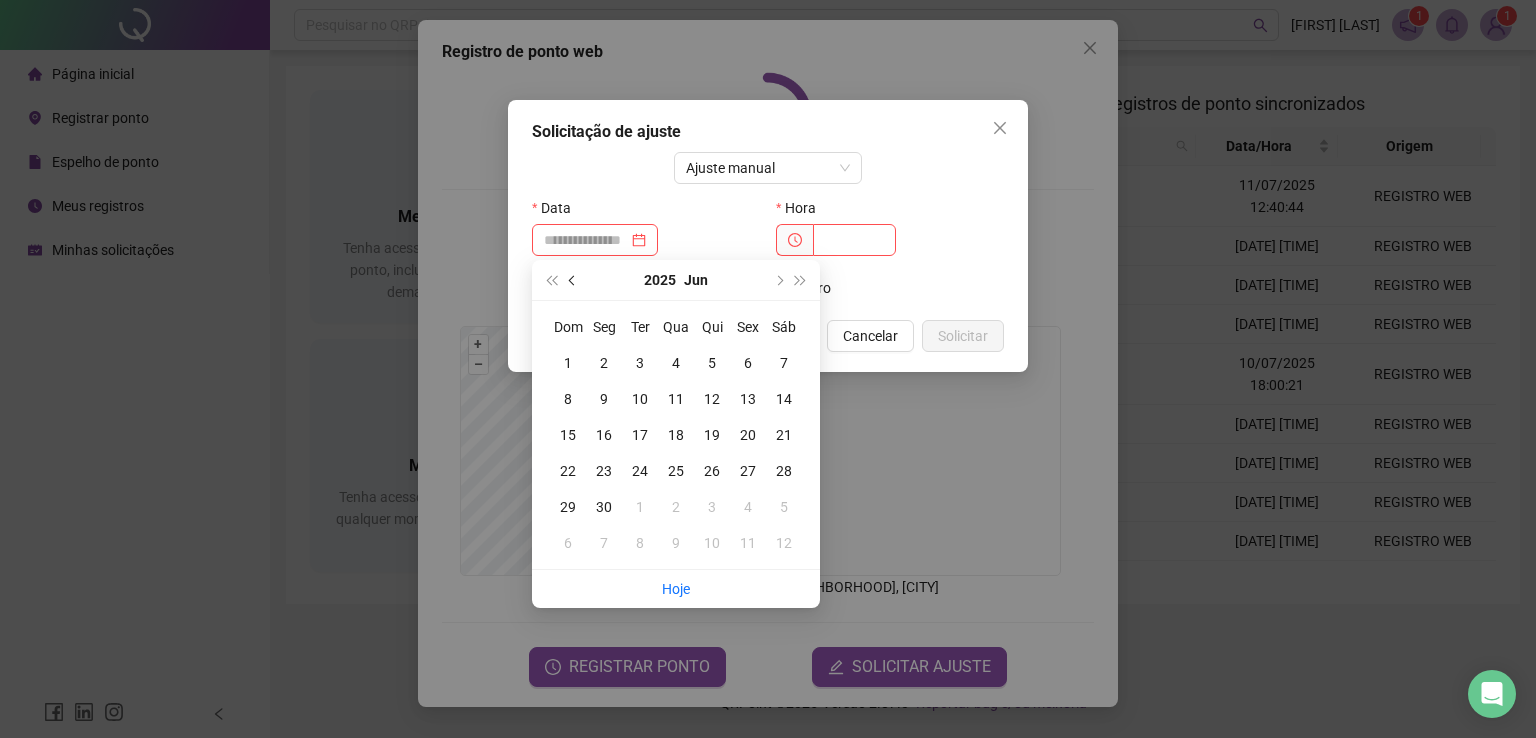 click at bounding box center (573, 280) 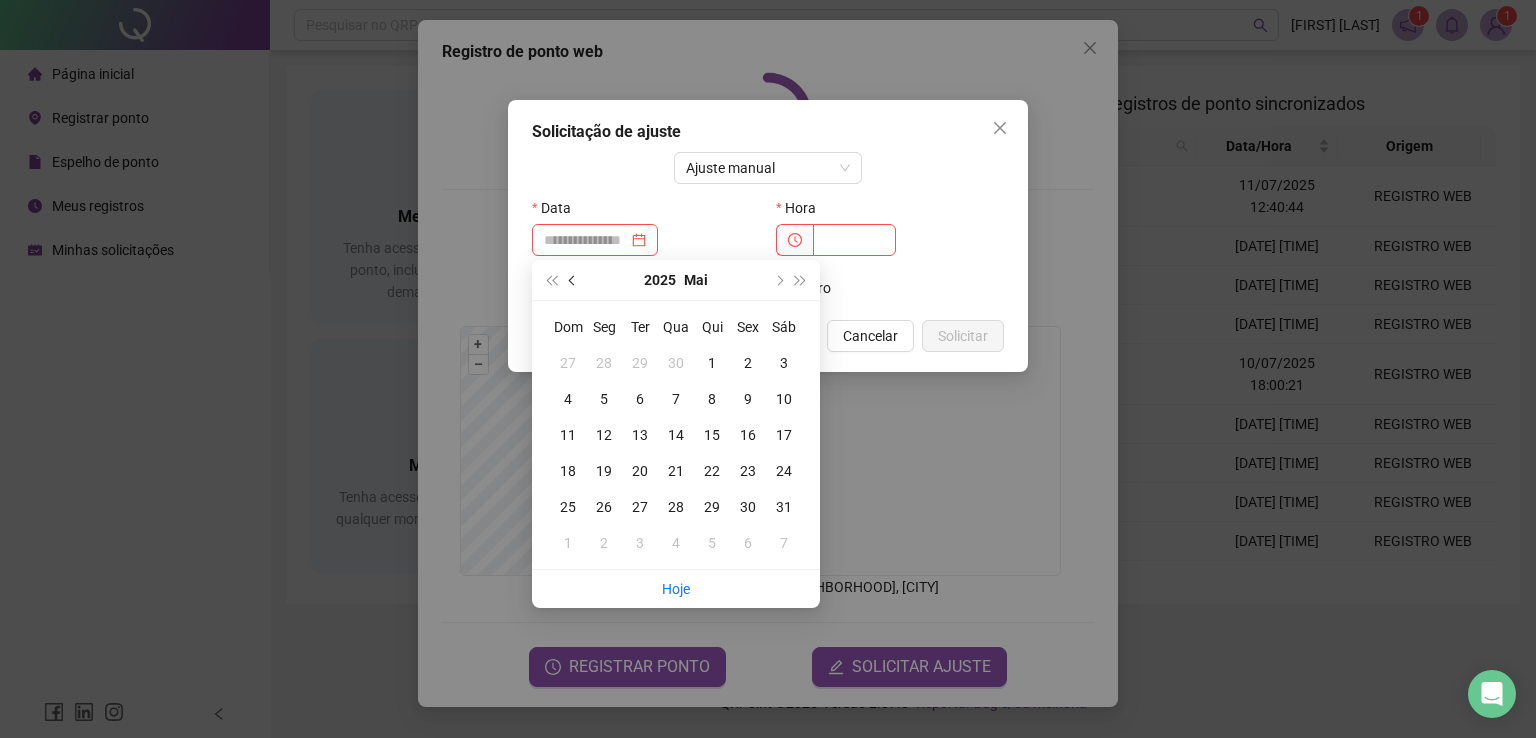 click at bounding box center [573, 280] 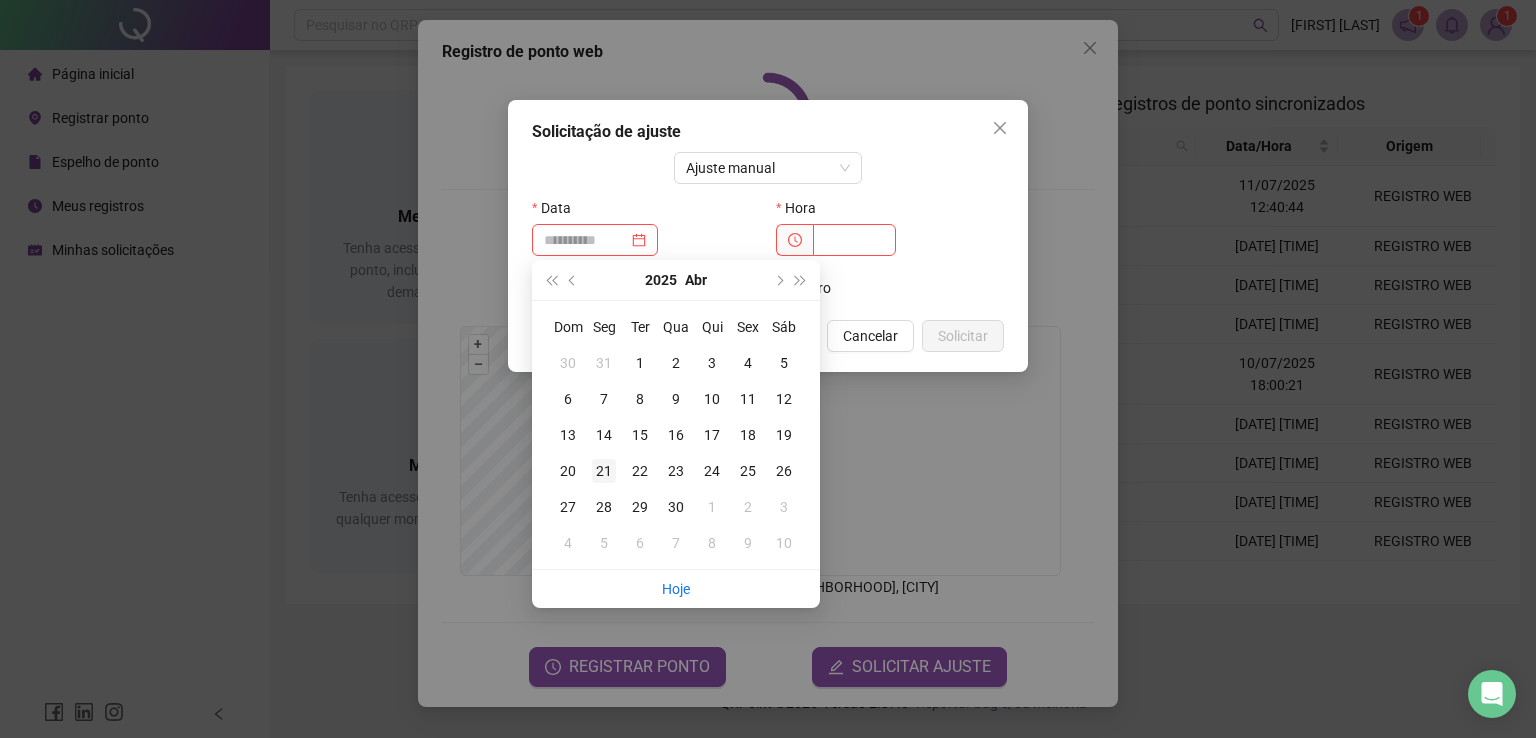 click on "21" at bounding box center [604, 471] 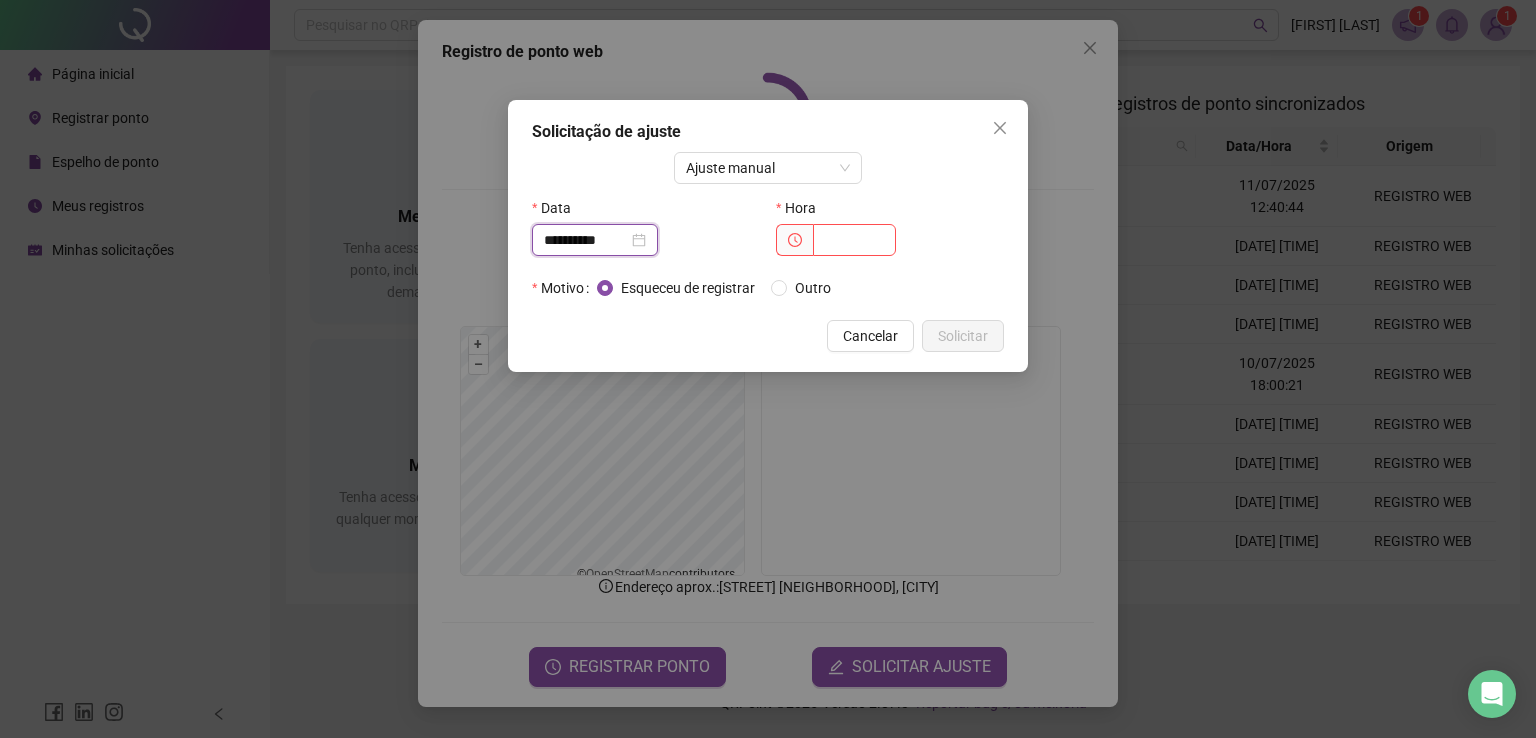 click on "**********" at bounding box center (586, 240) 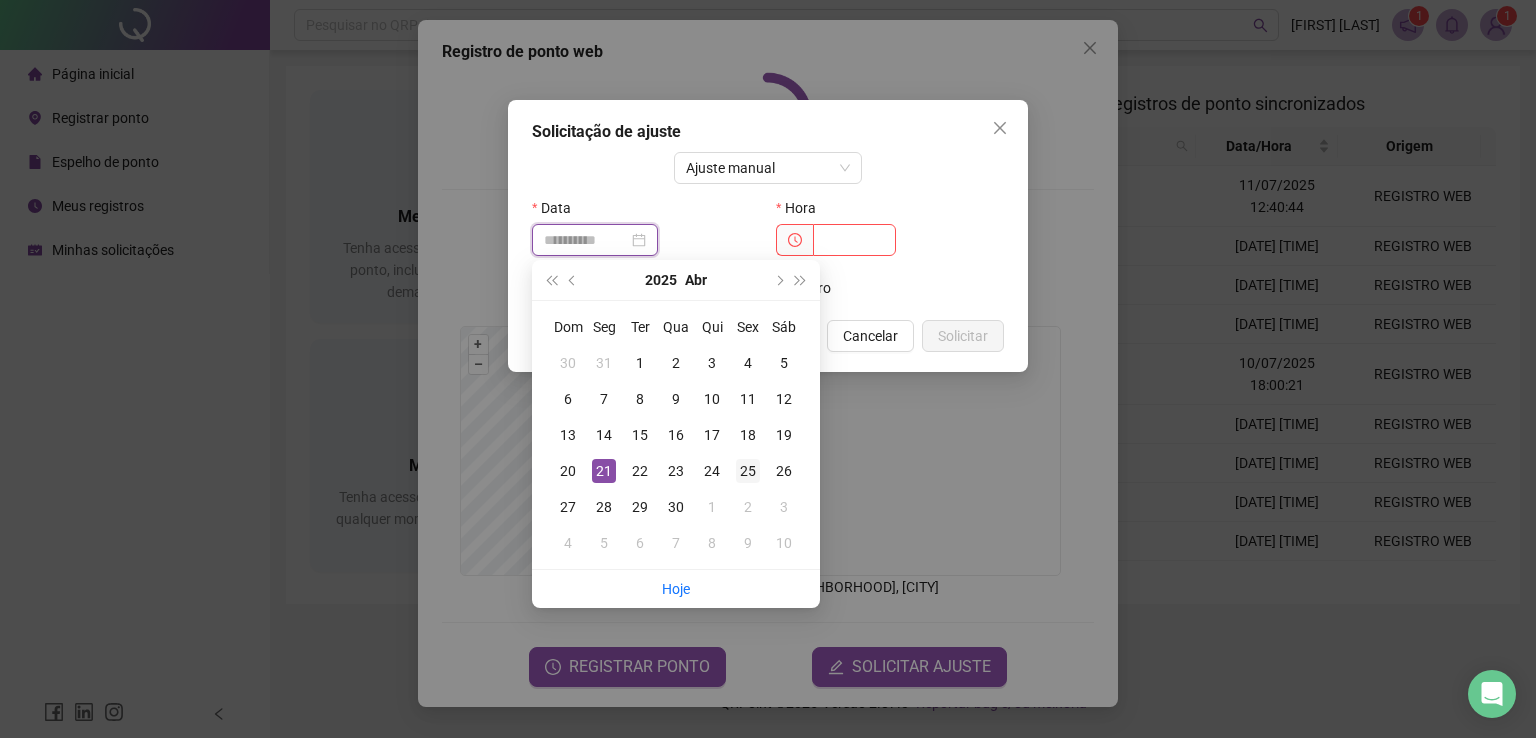 type on "**********" 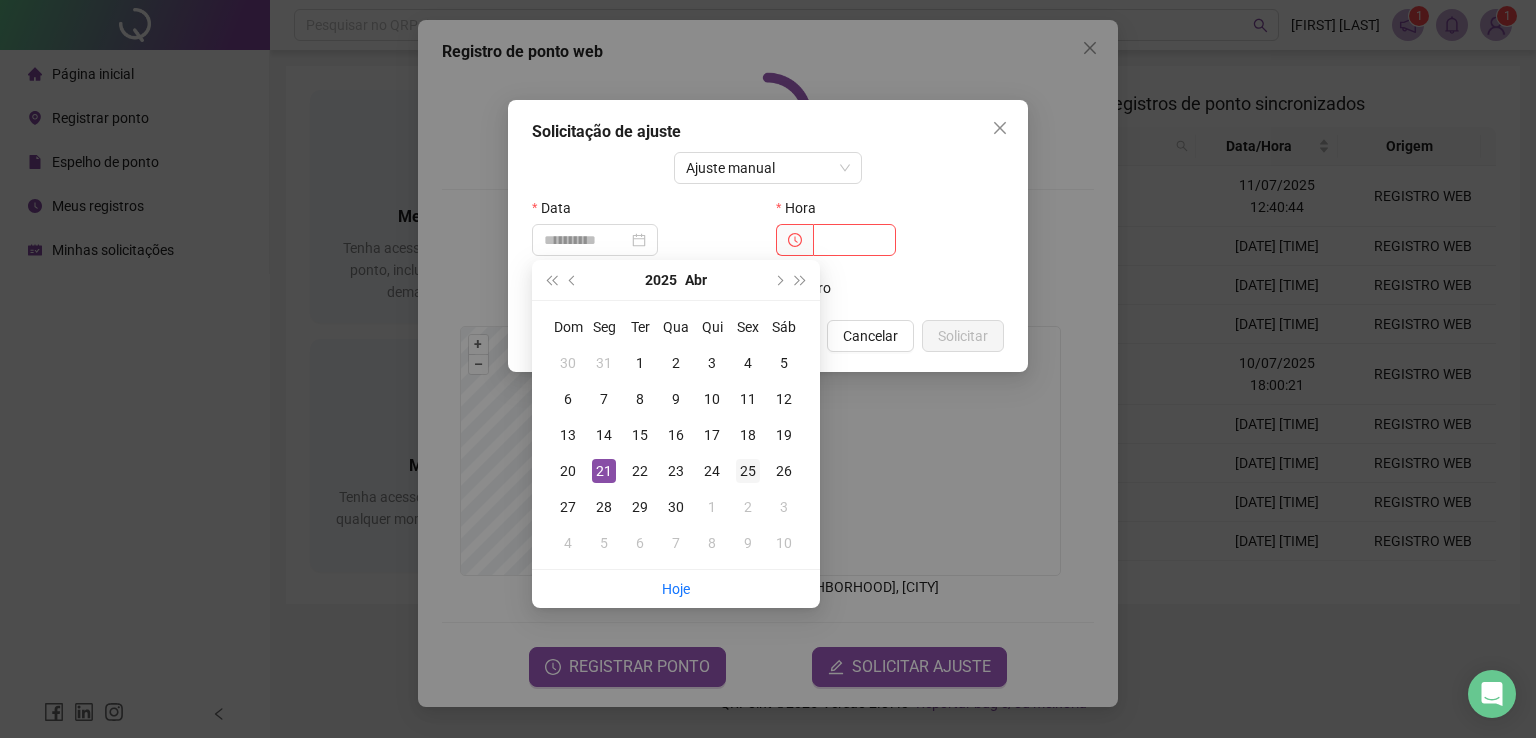 click on "25" at bounding box center [748, 471] 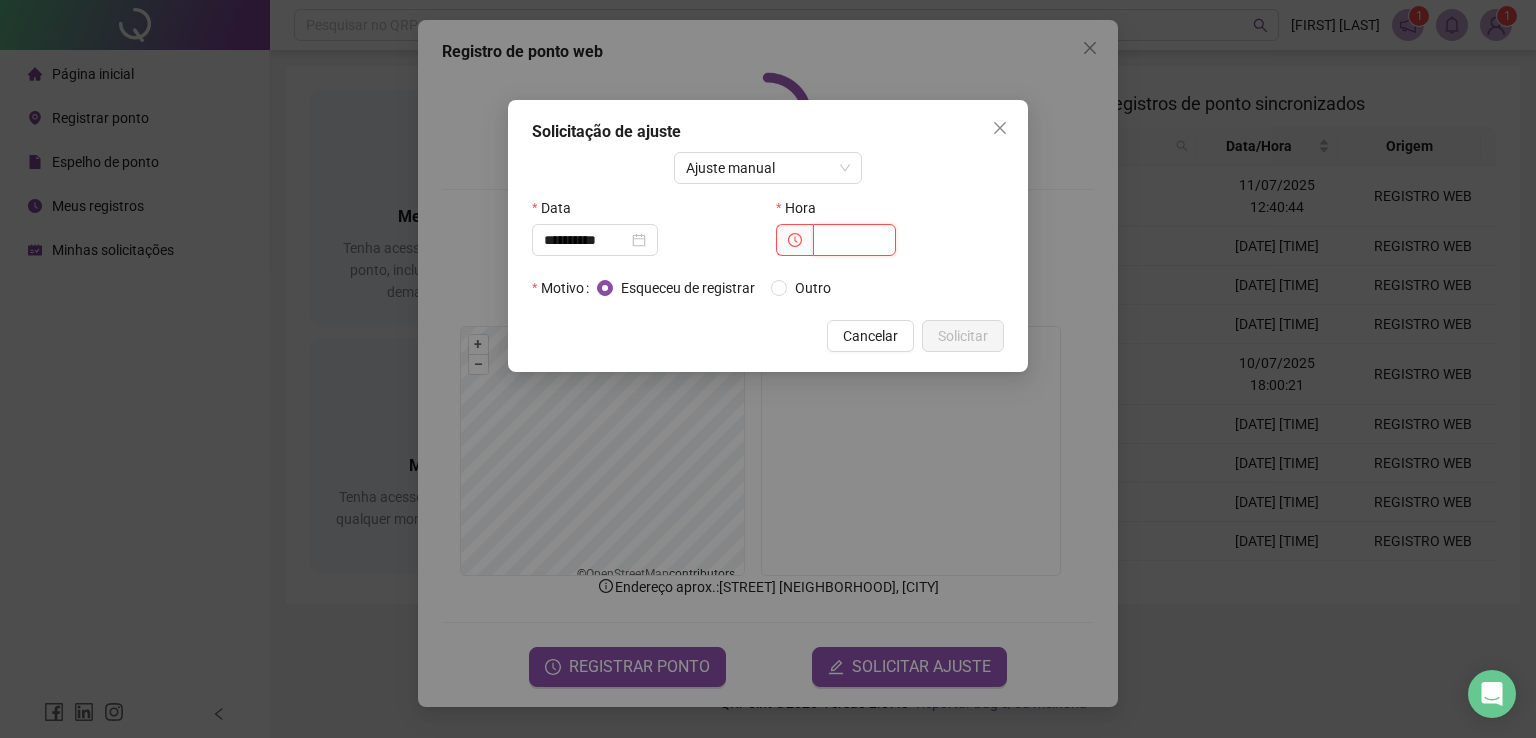 click at bounding box center [854, 240] 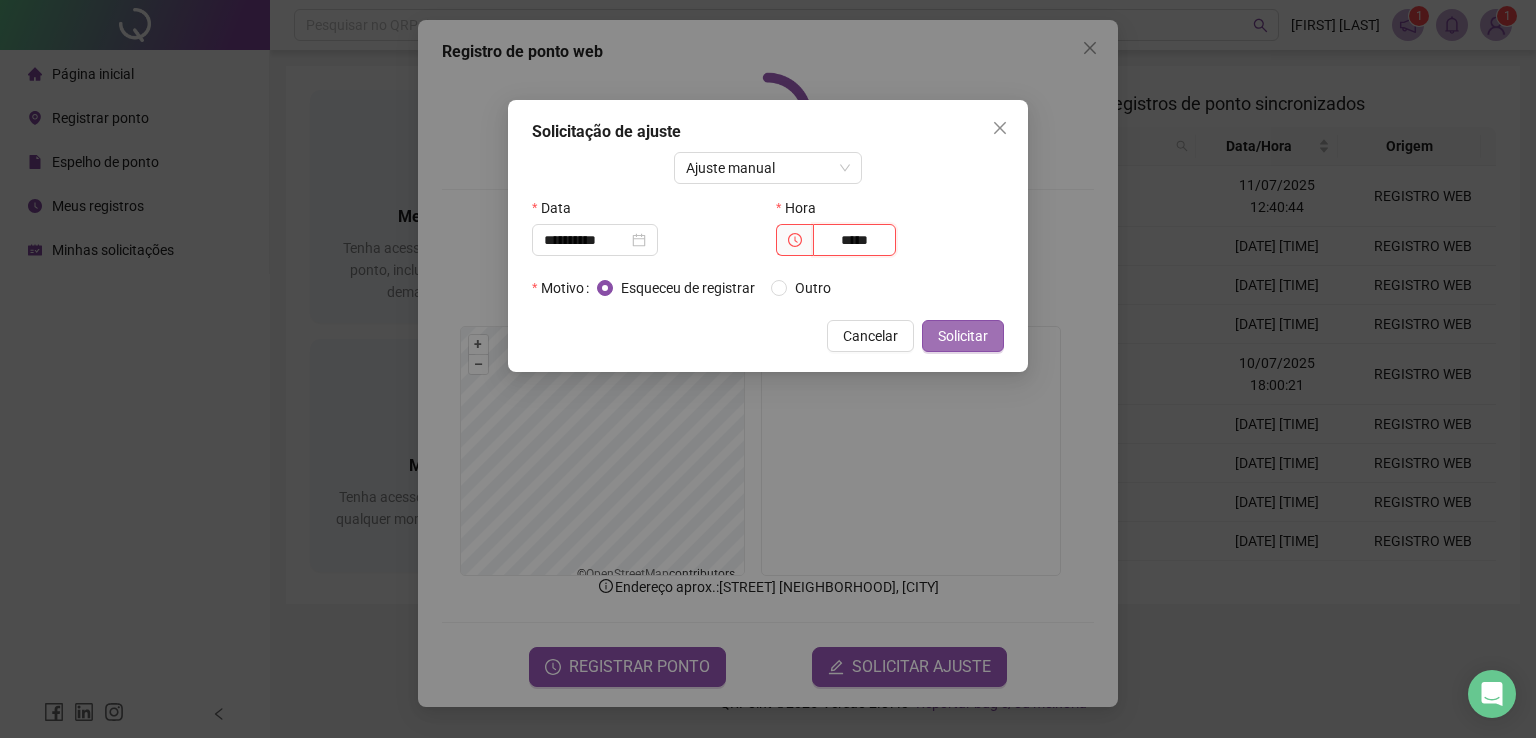 type on "*****" 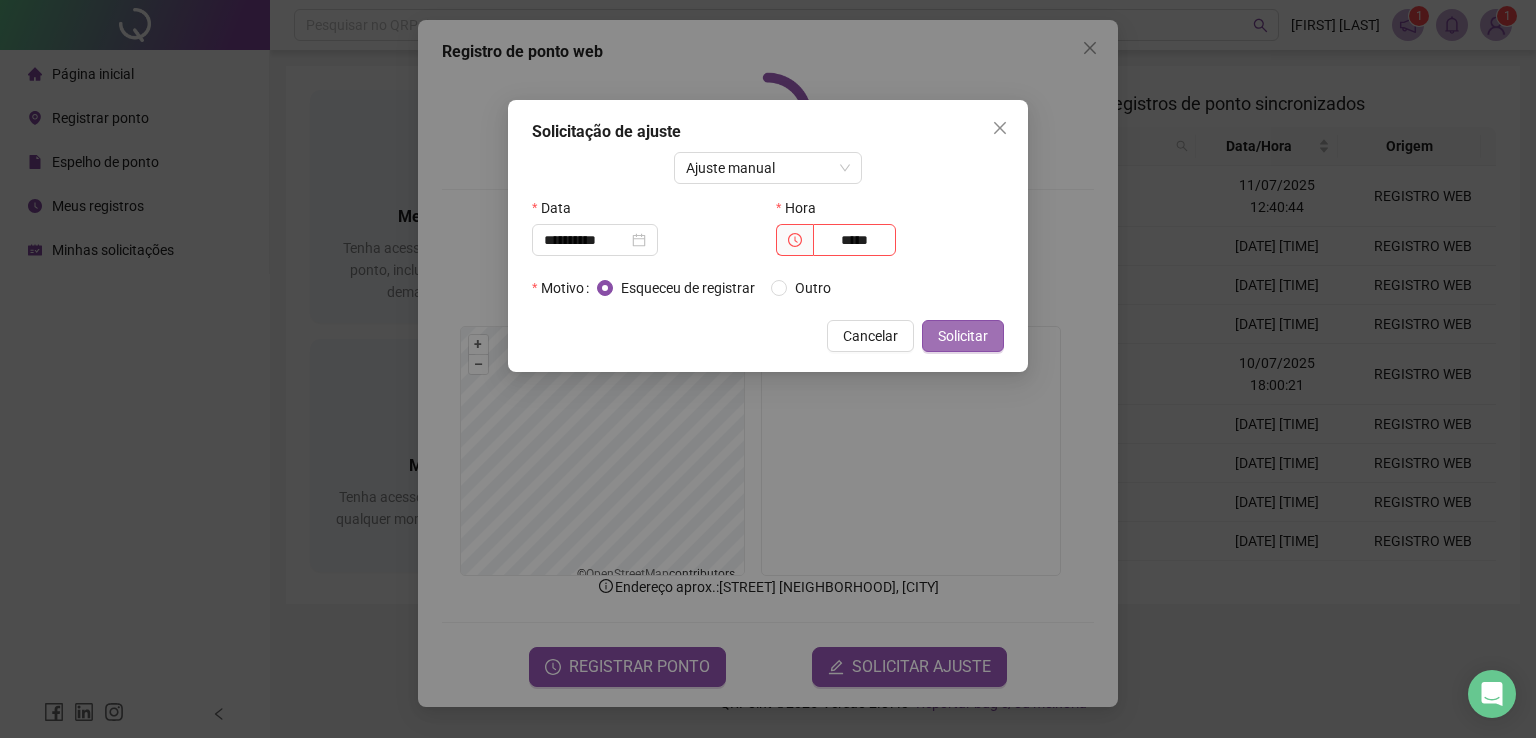 click on "Solicitar" at bounding box center [963, 336] 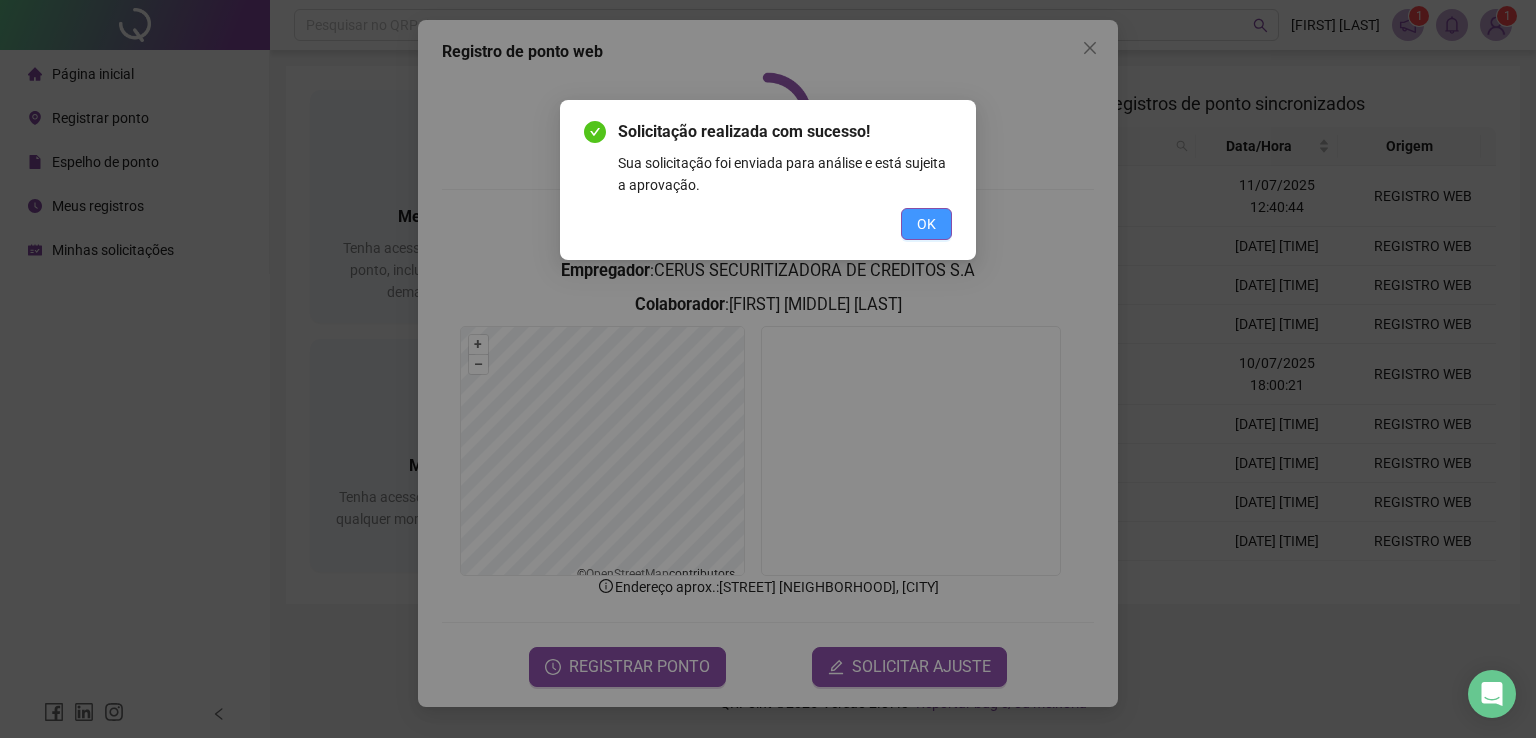 click on "OK" at bounding box center [926, 224] 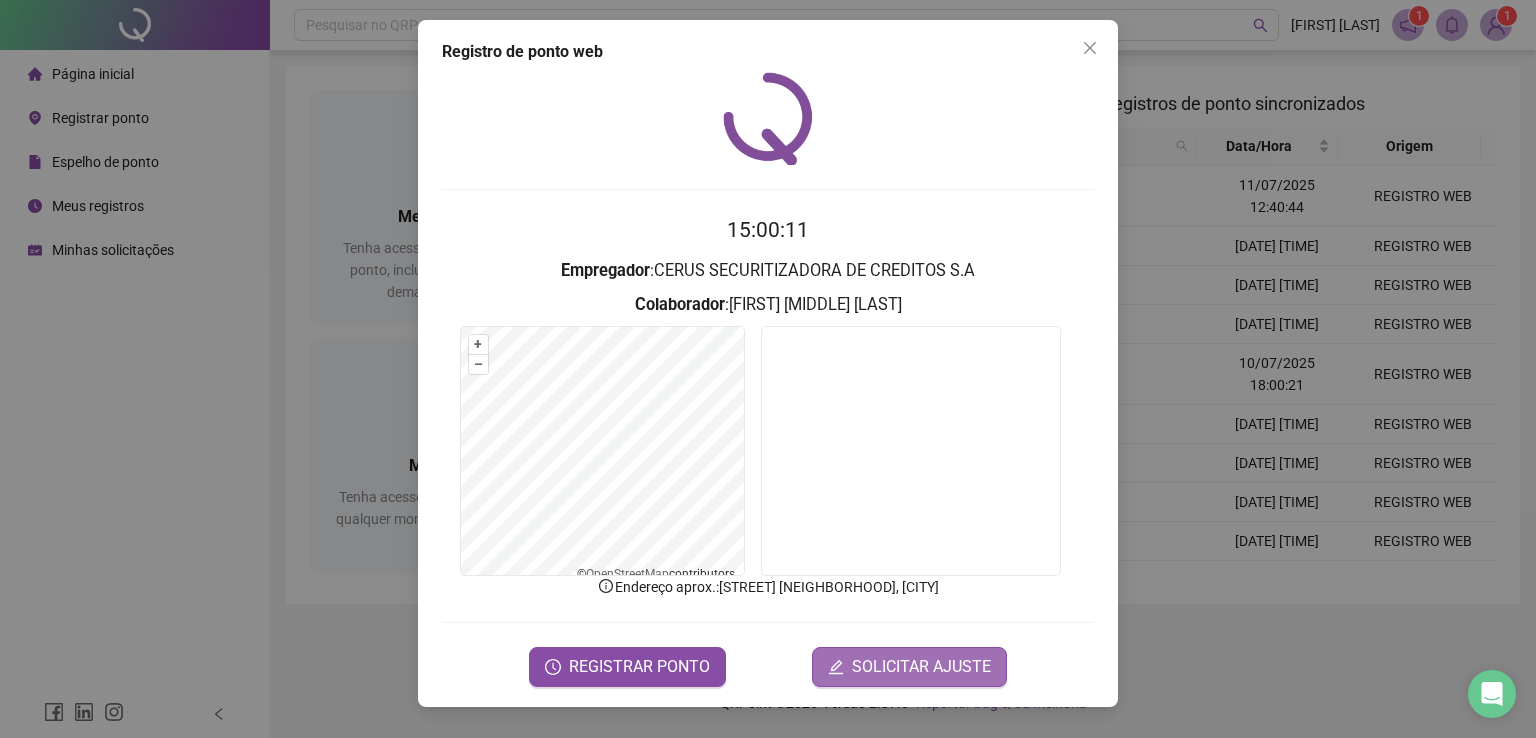 click on "SOLICITAR AJUSTE" at bounding box center [921, 667] 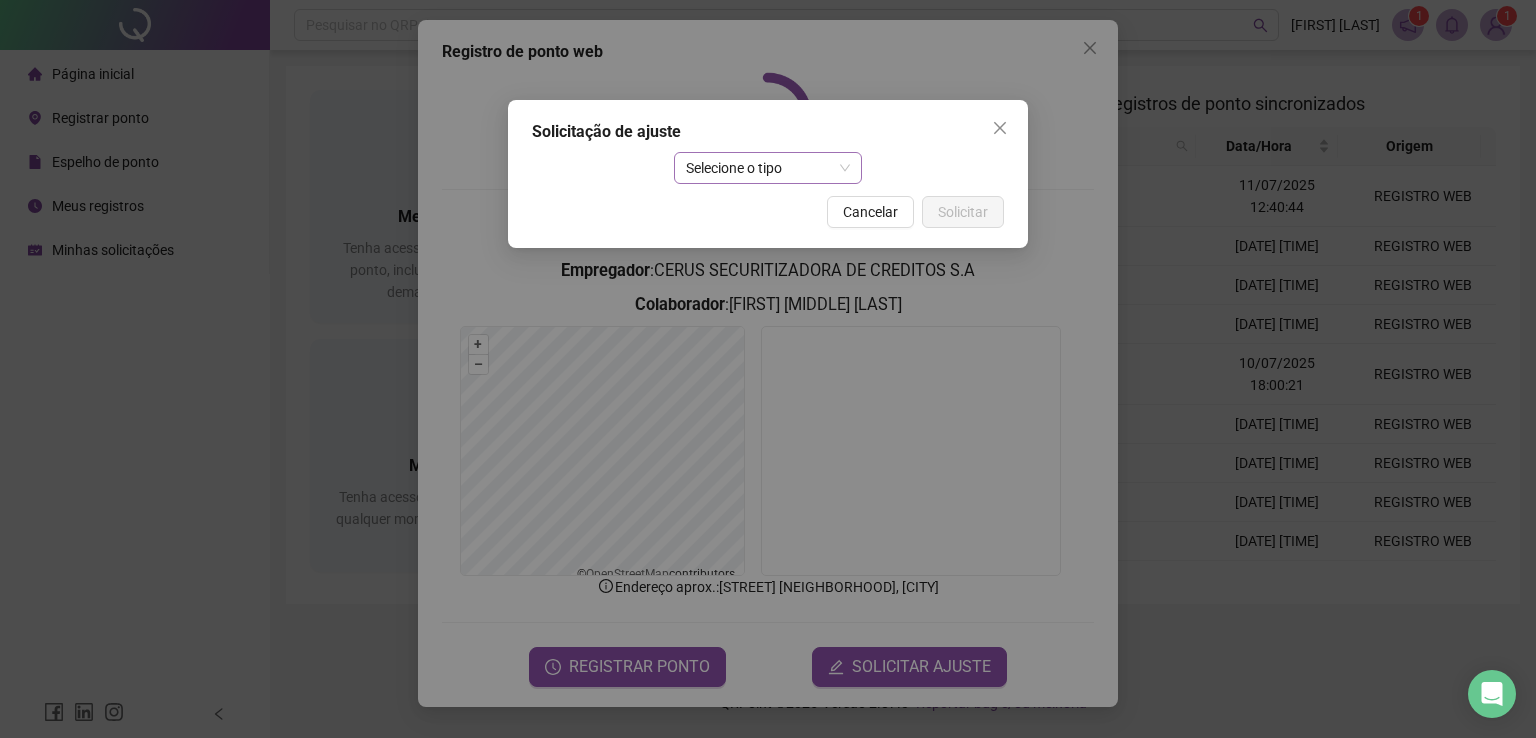 click on "Selecione o tipo" at bounding box center (768, 168) 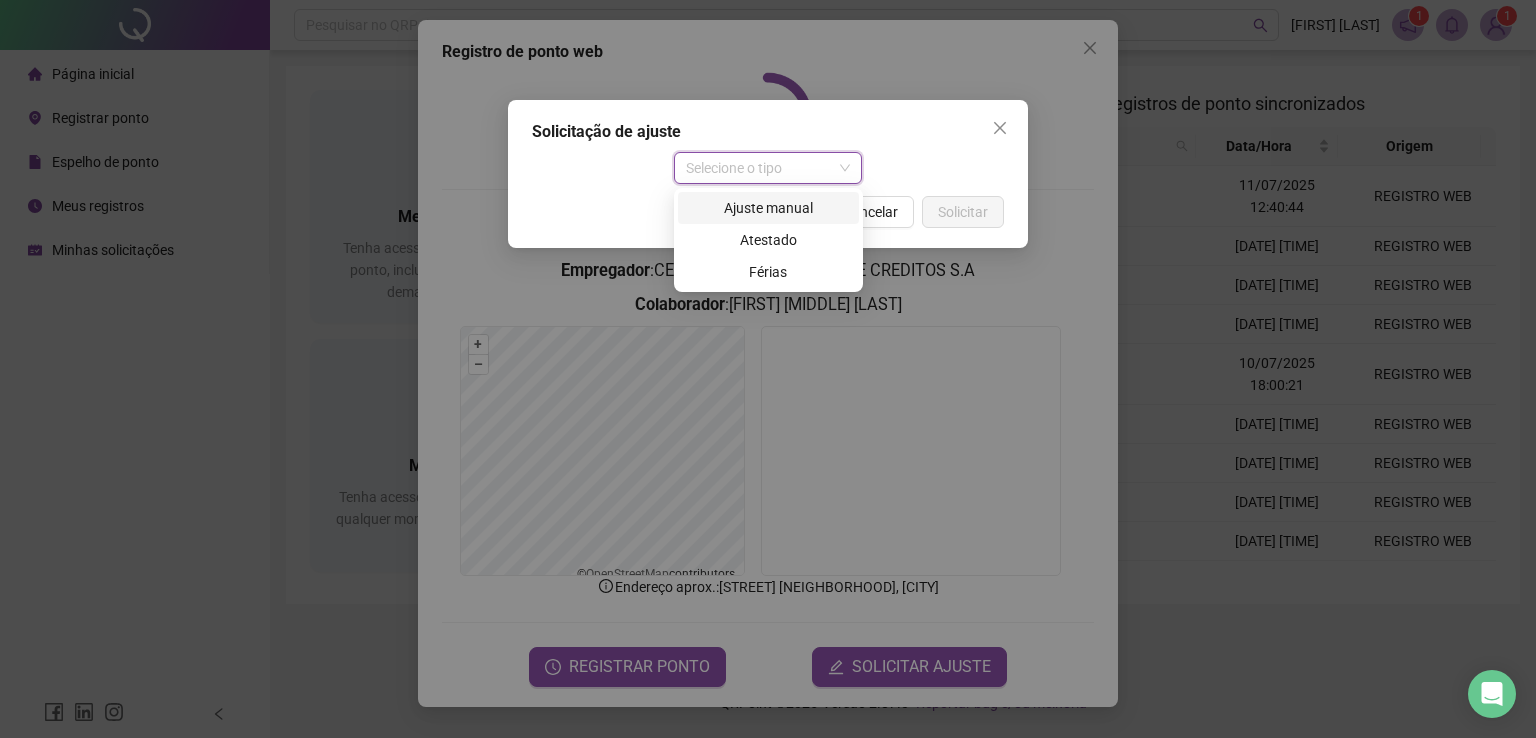 click on "Ajuste manual" at bounding box center [768, 208] 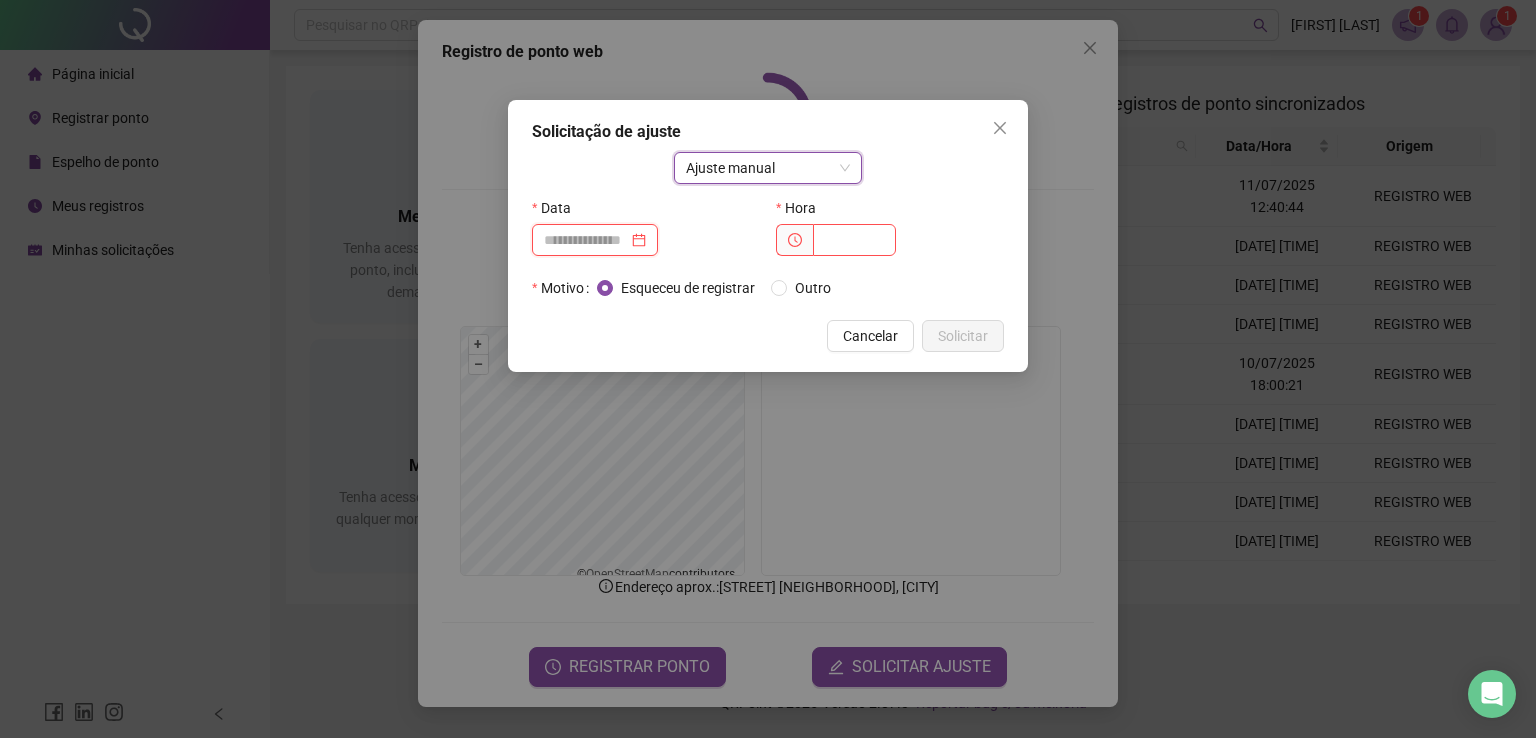 click at bounding box center (586, 240) 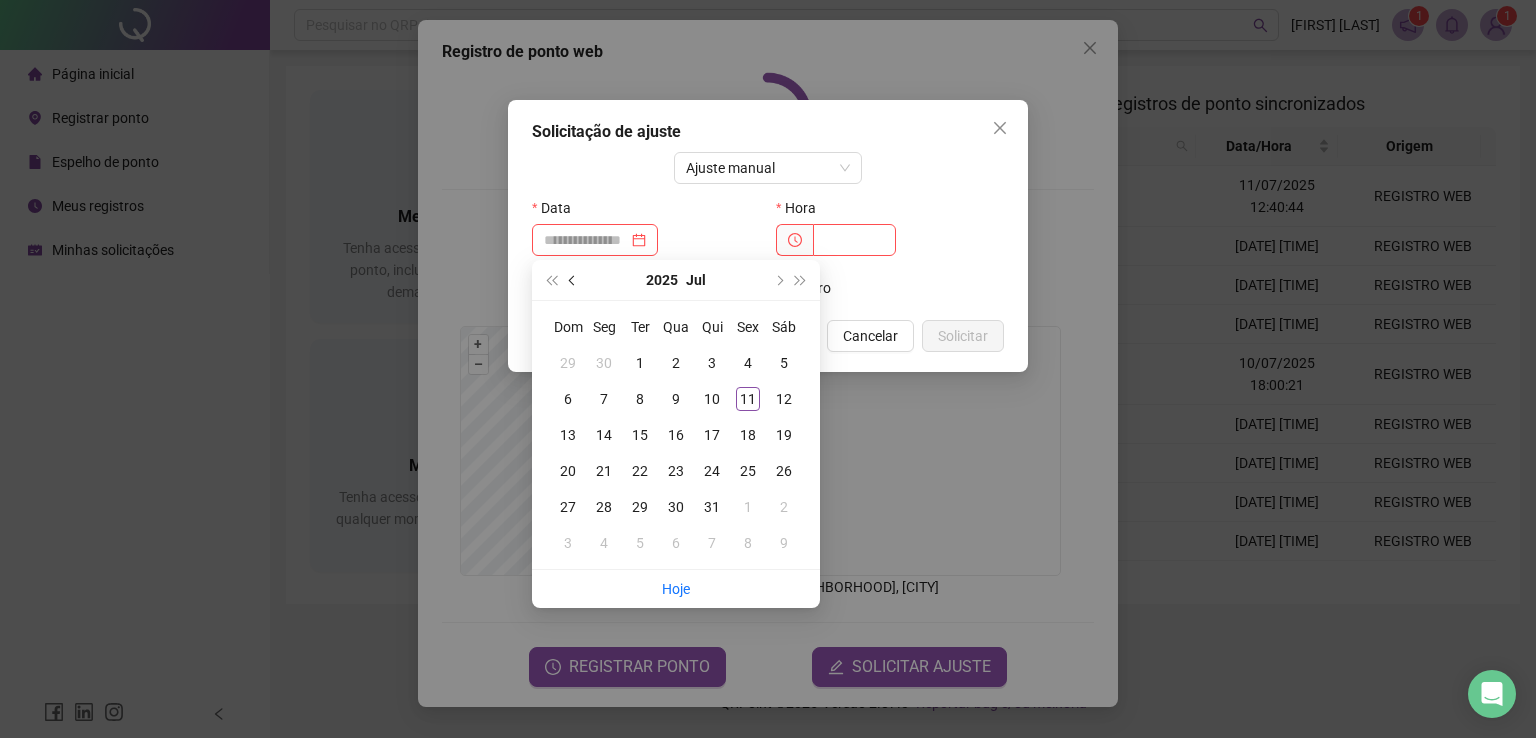 click at bounding box center (574, 280) 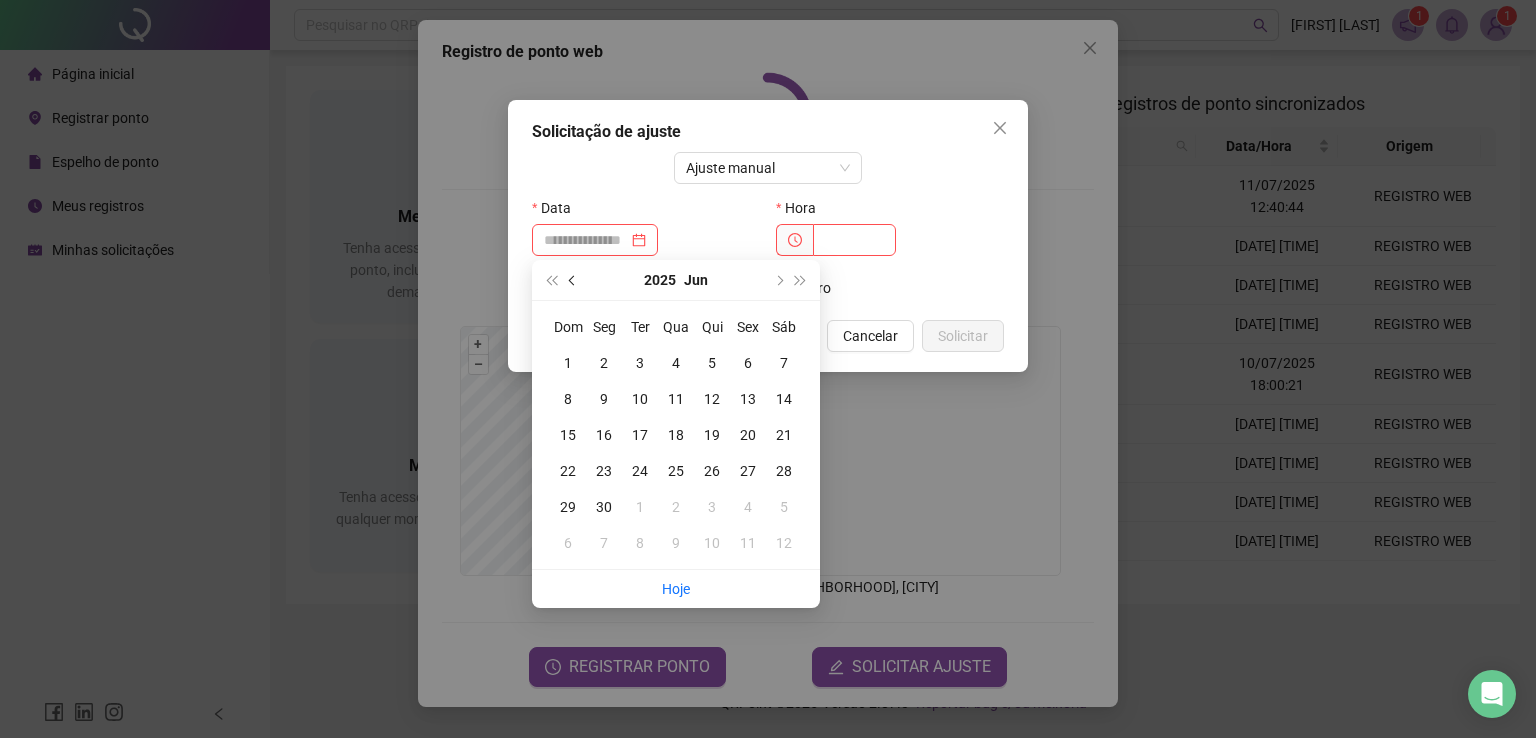 click at bounding box center [574, 280] 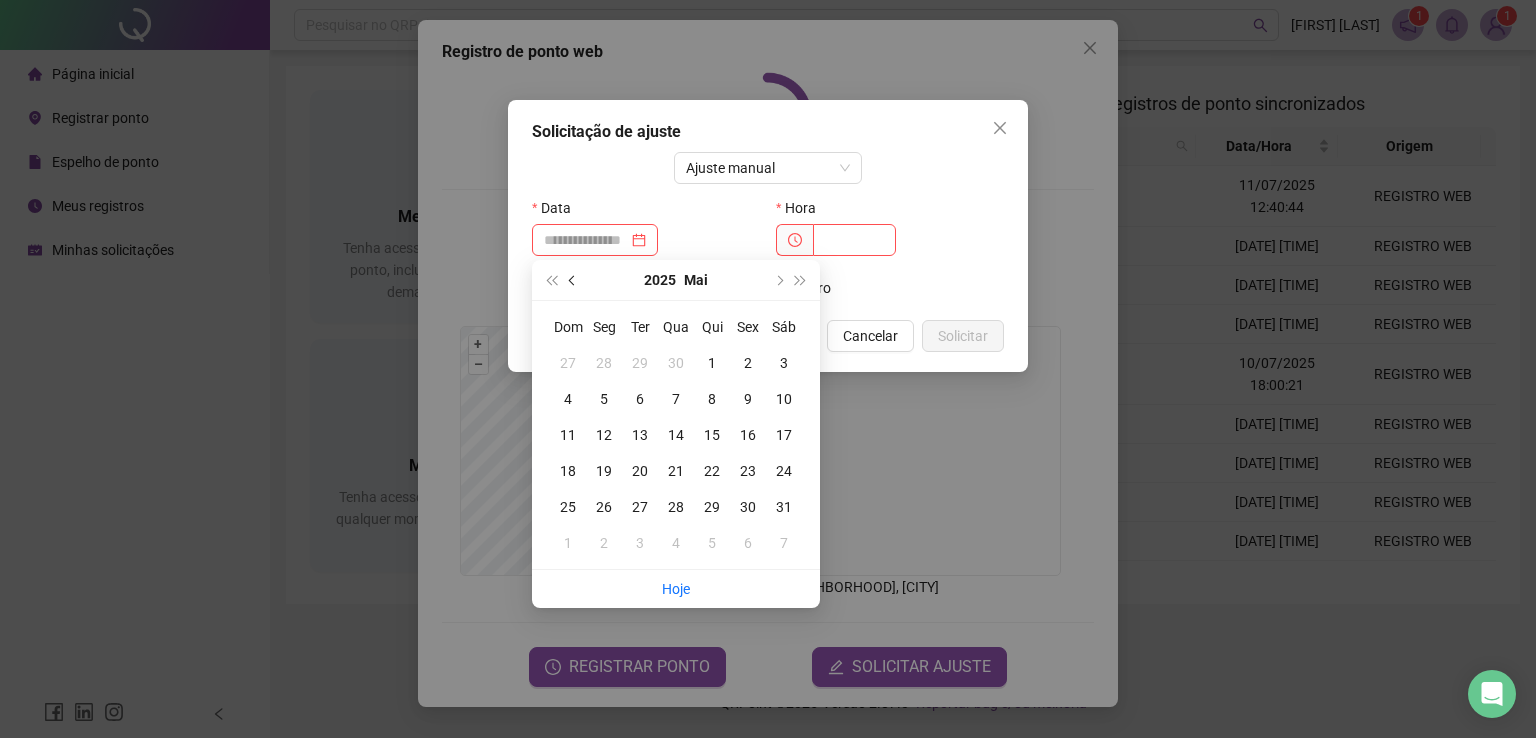 click at bounding box center [574, 280] 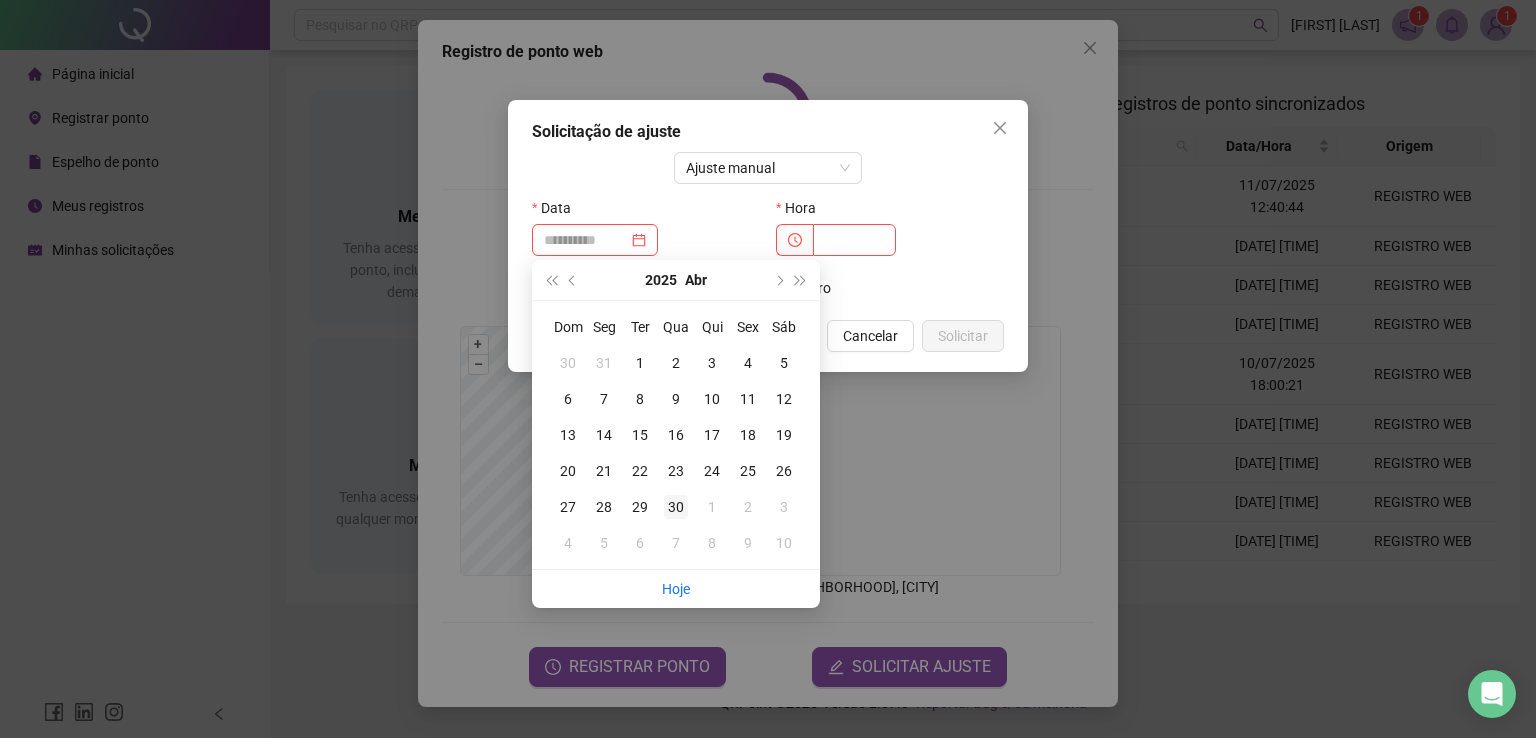 type on "**********" 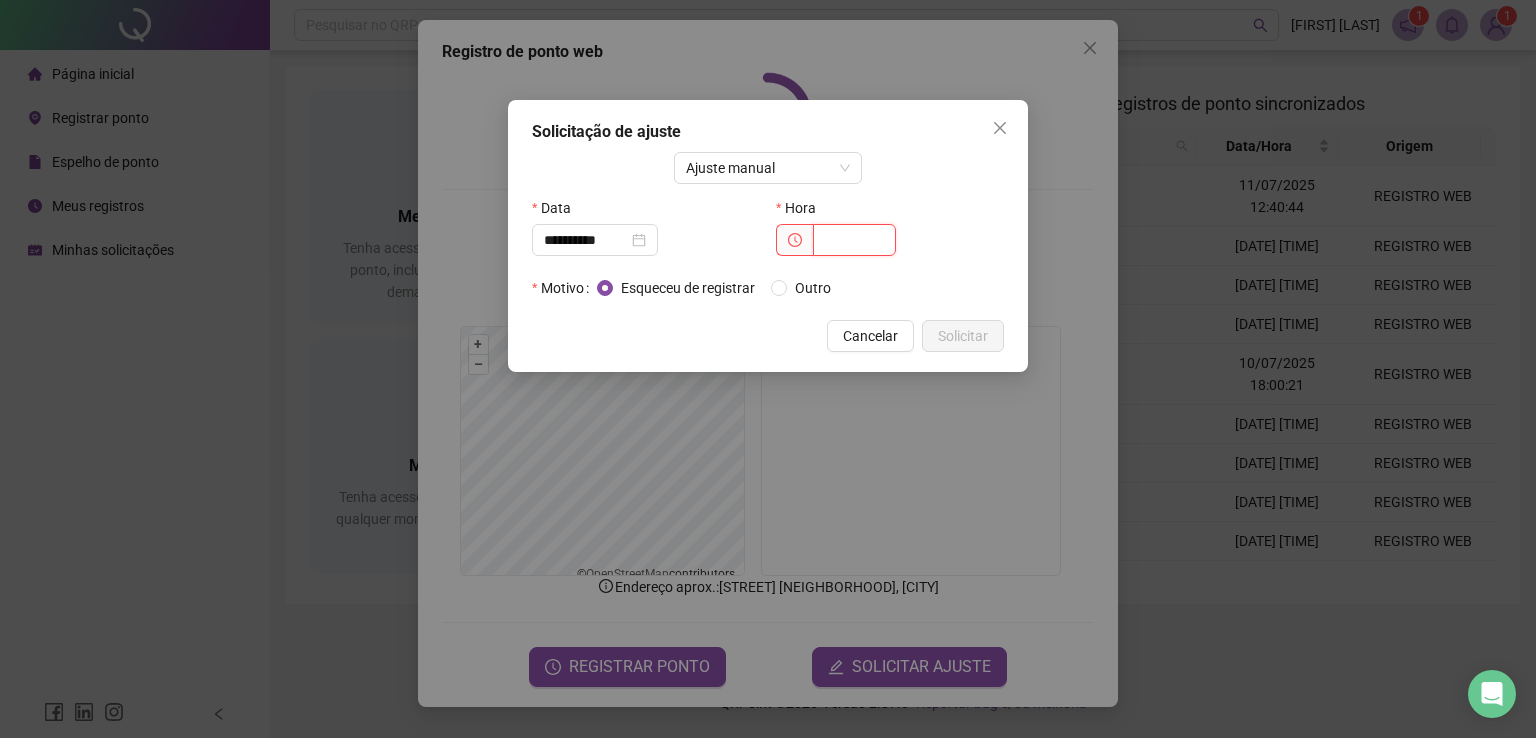 click at bounding box center [854, 240] 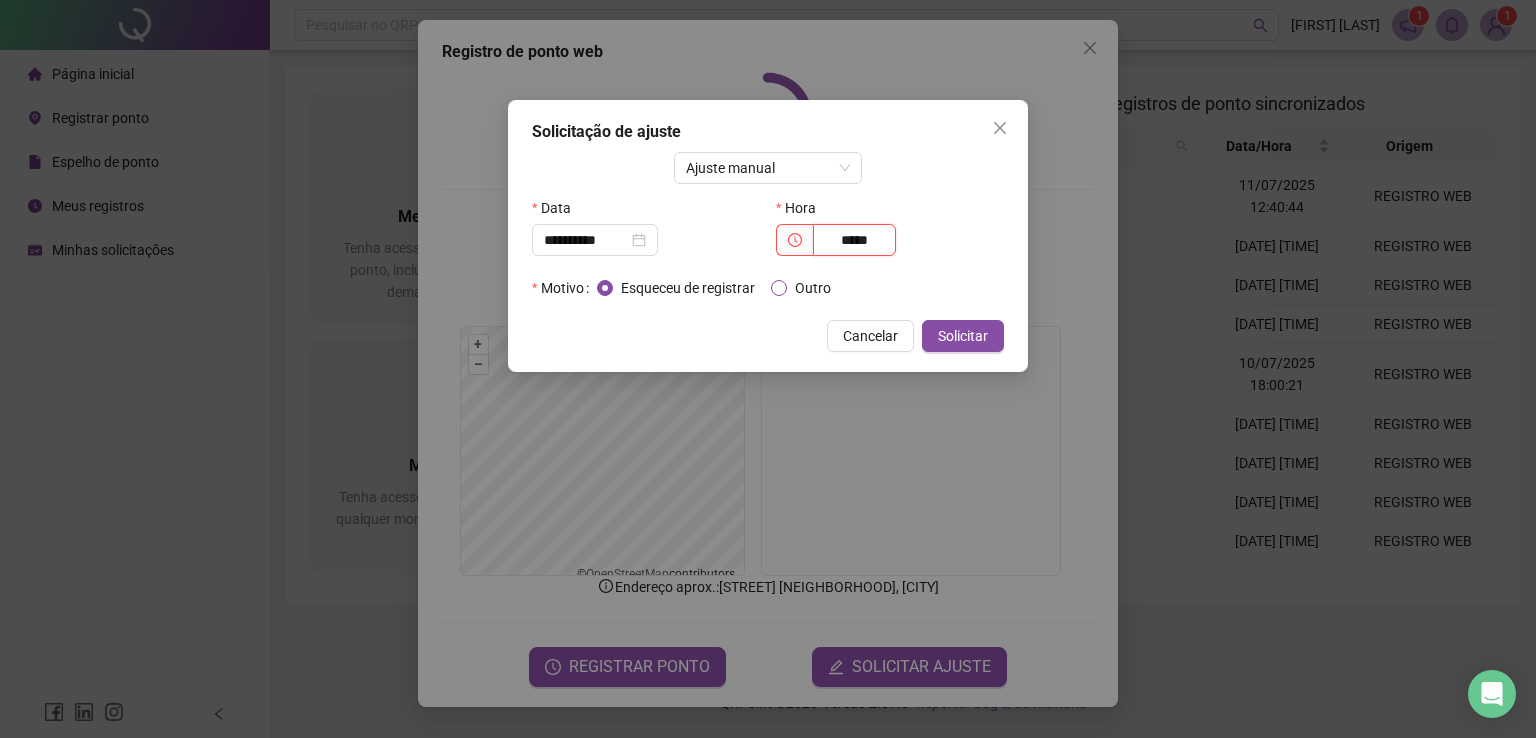 type on "*****" 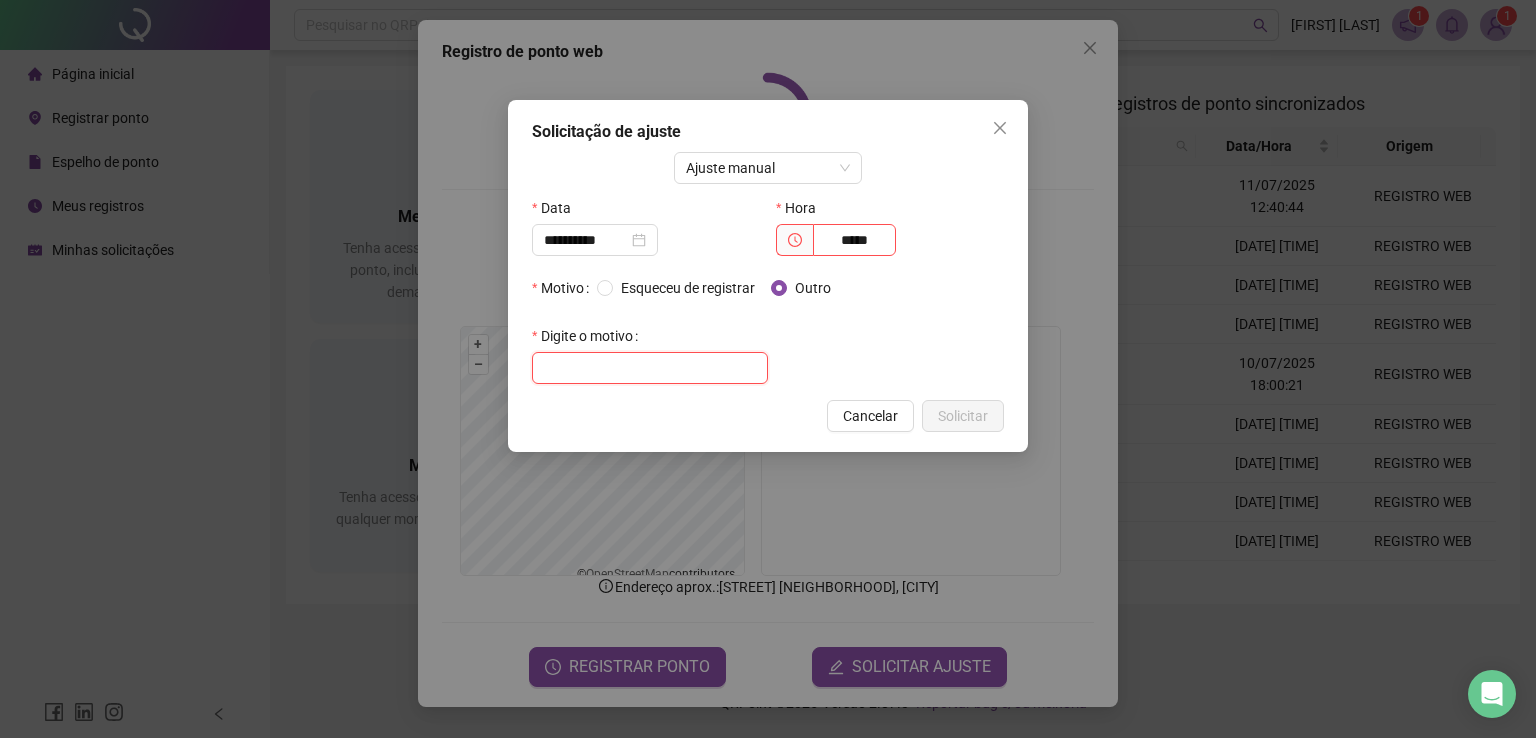 click at bounding box center (650, 368) 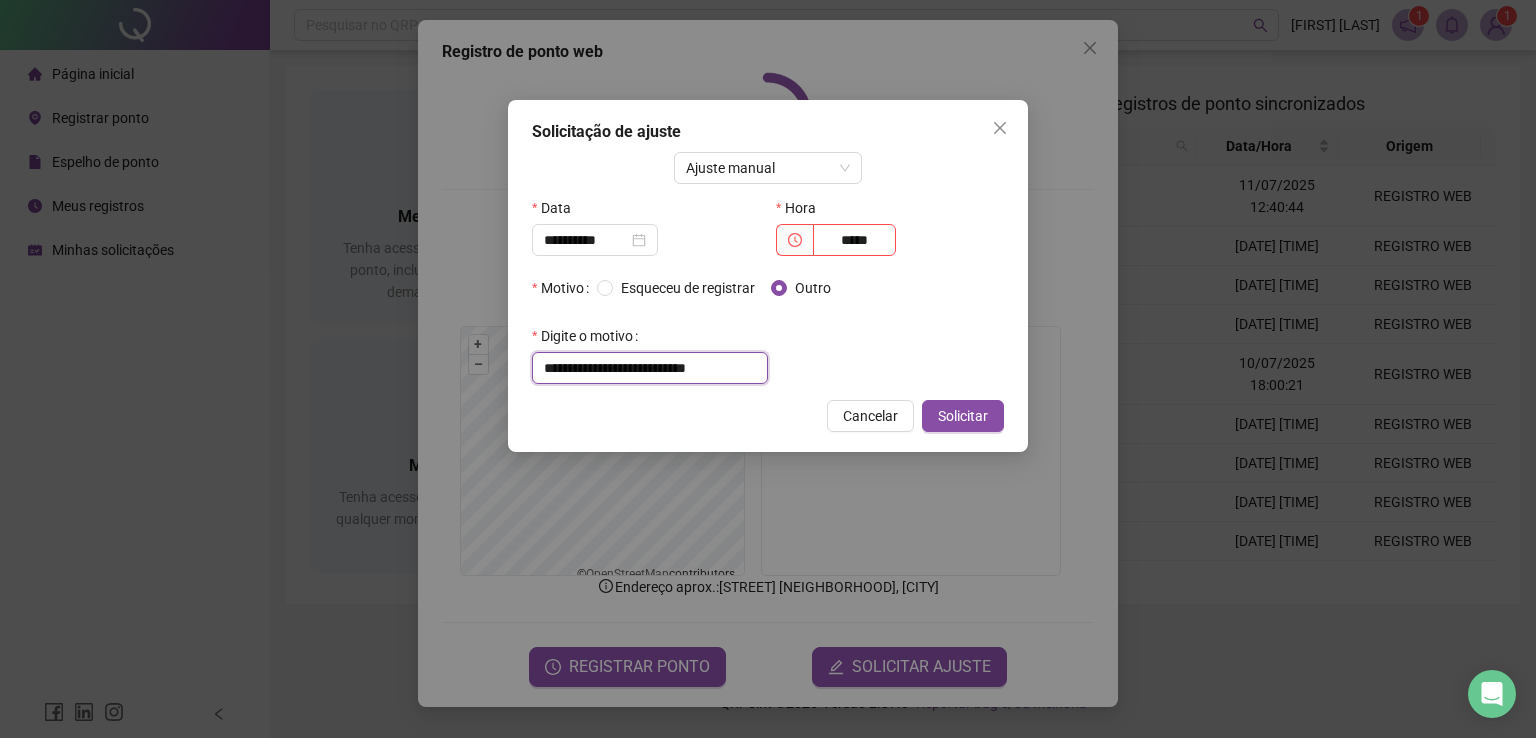 scroll, scrollTop: 0, scrollLeft: 8, axis: horizontal 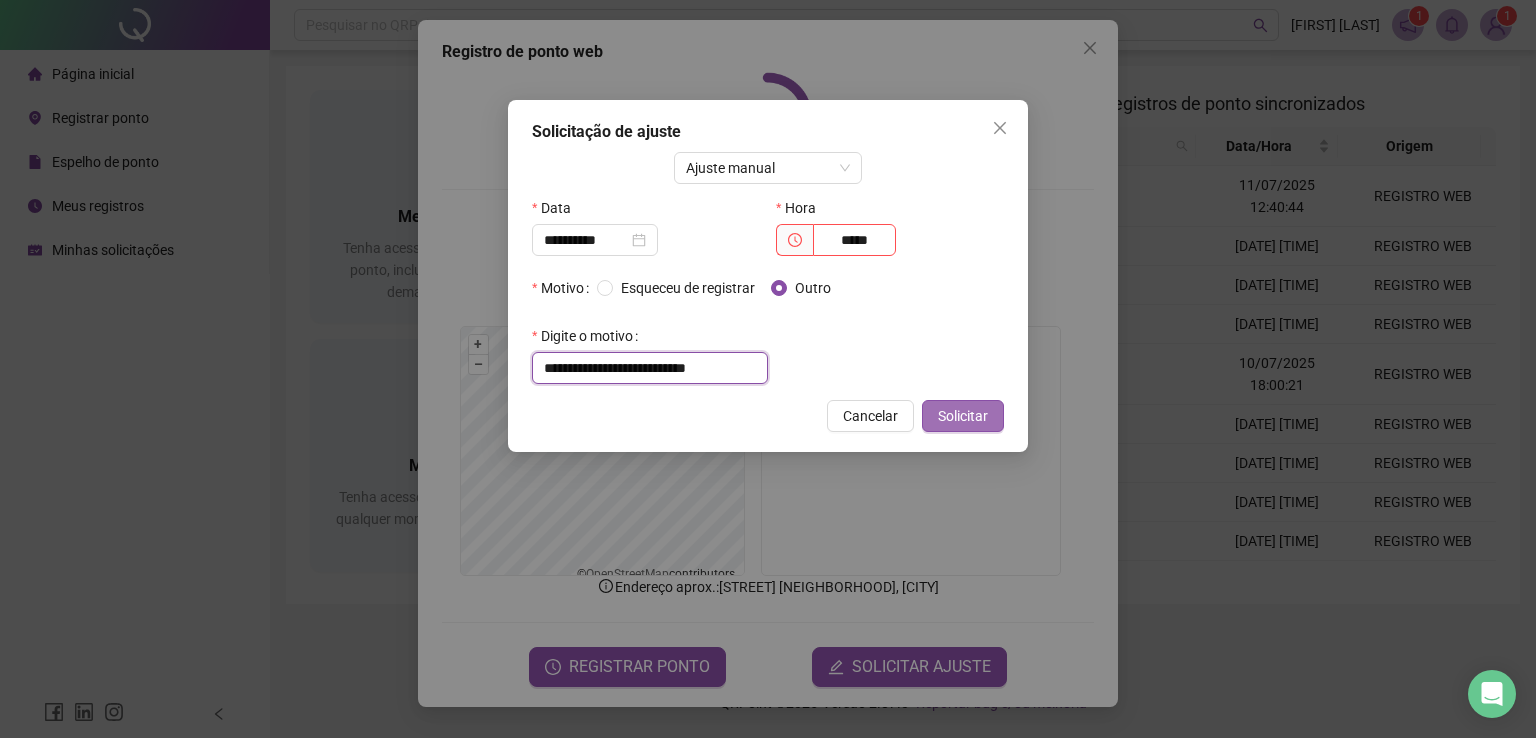 type on "**********" 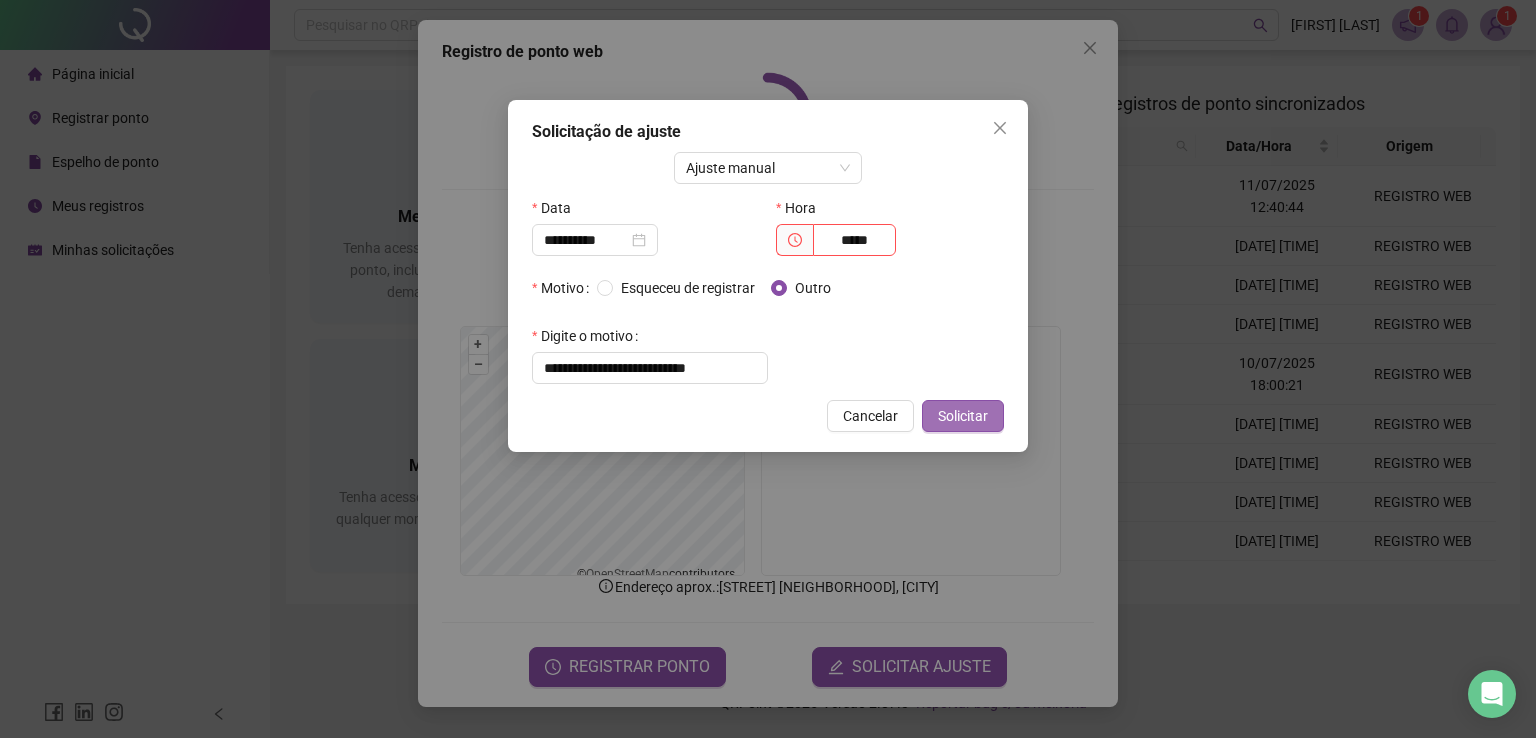 scroll, scrollTop: 0, scrollLeft: 0, axis: both 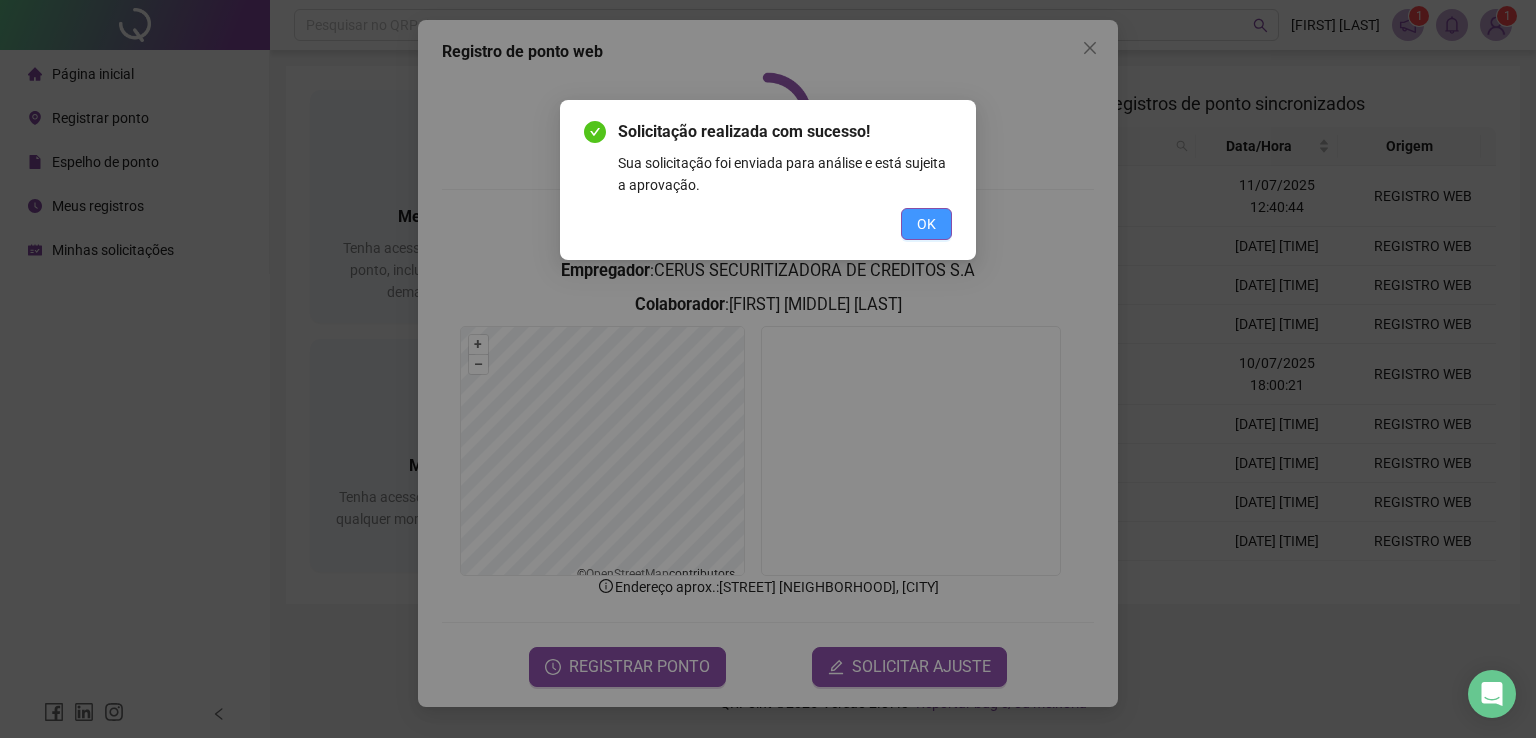 click on "OK" at bounding box center (926, 224) 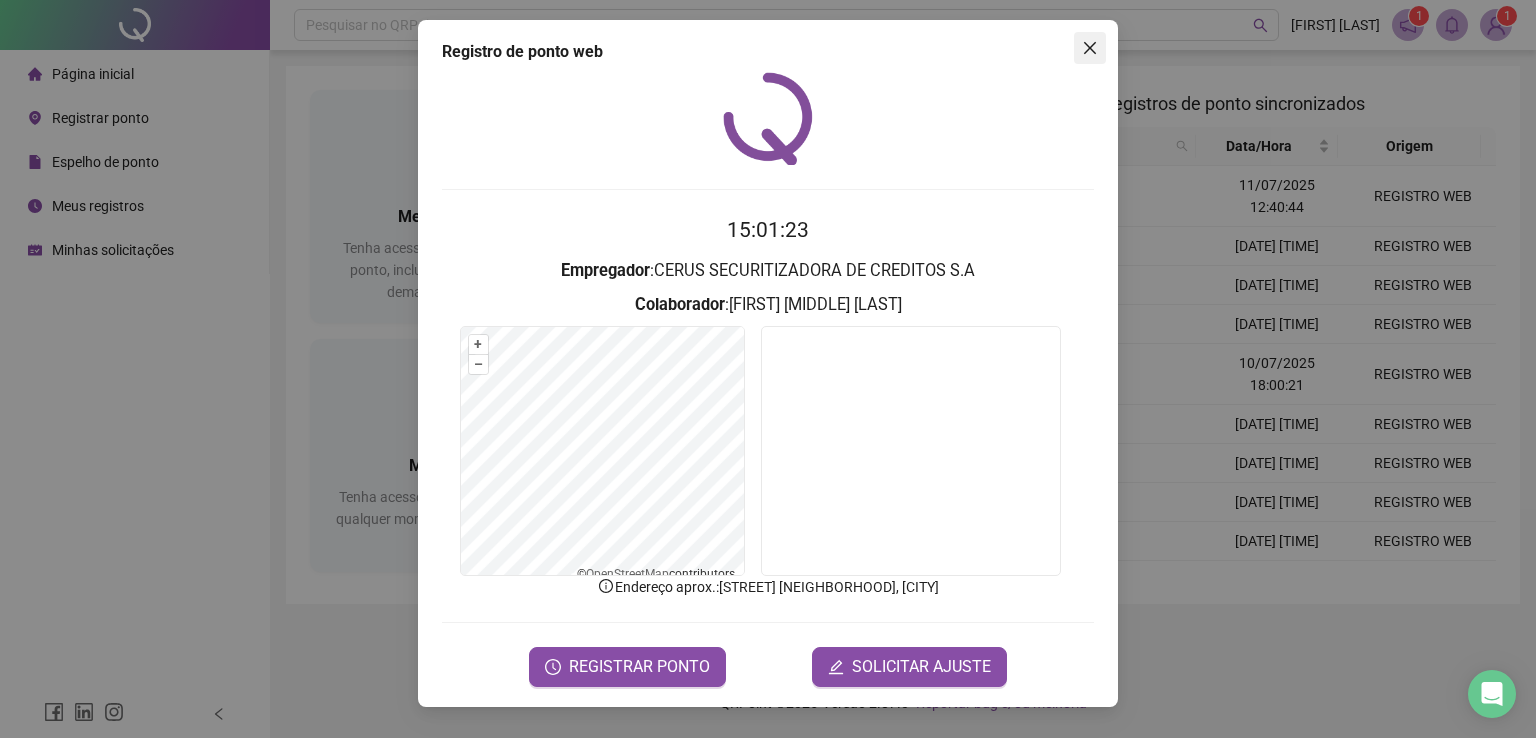 click at bounding box center [1090, 48] 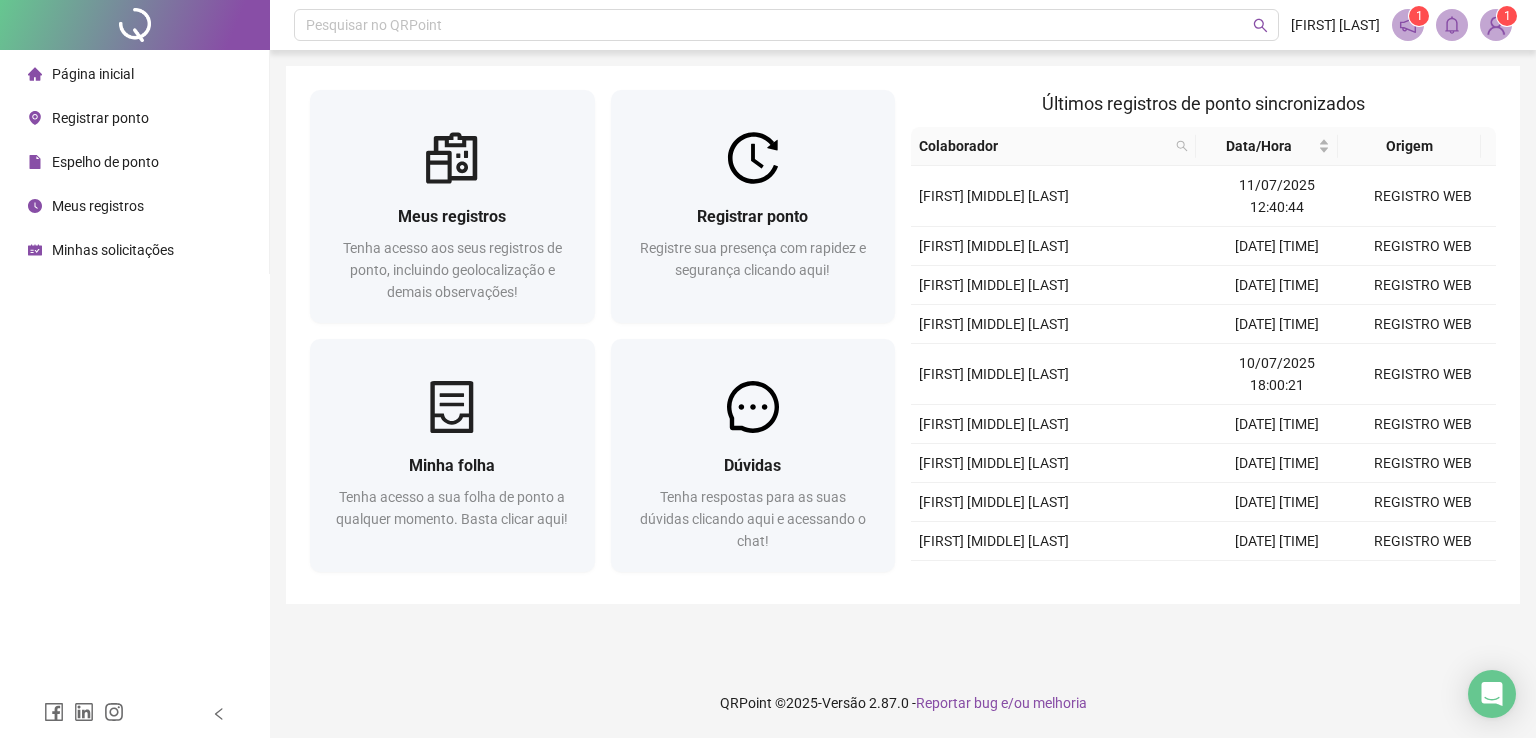 click on "Espelho de ponto" at bounding box center (105, 162) 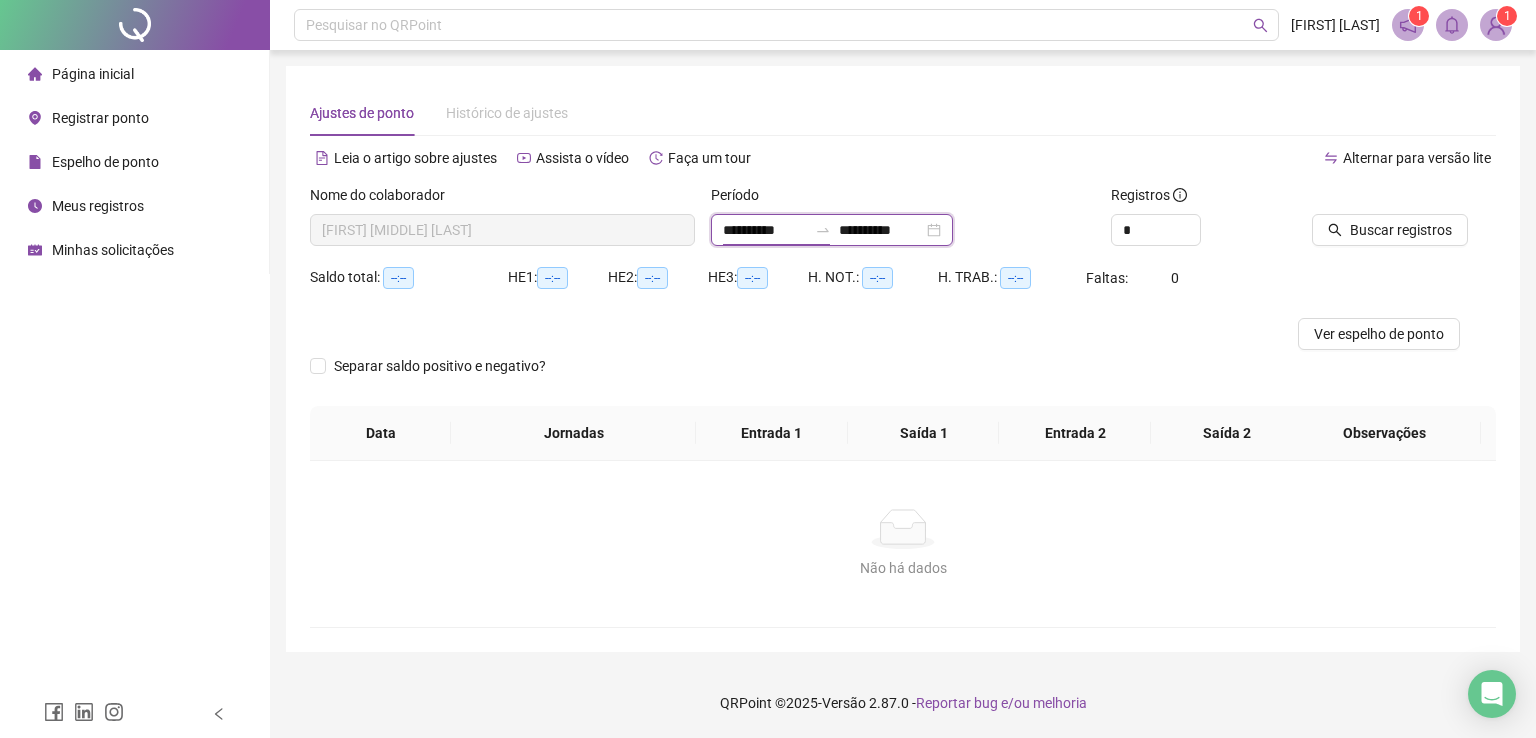 click on "**********" at bounding box center (765, 230) 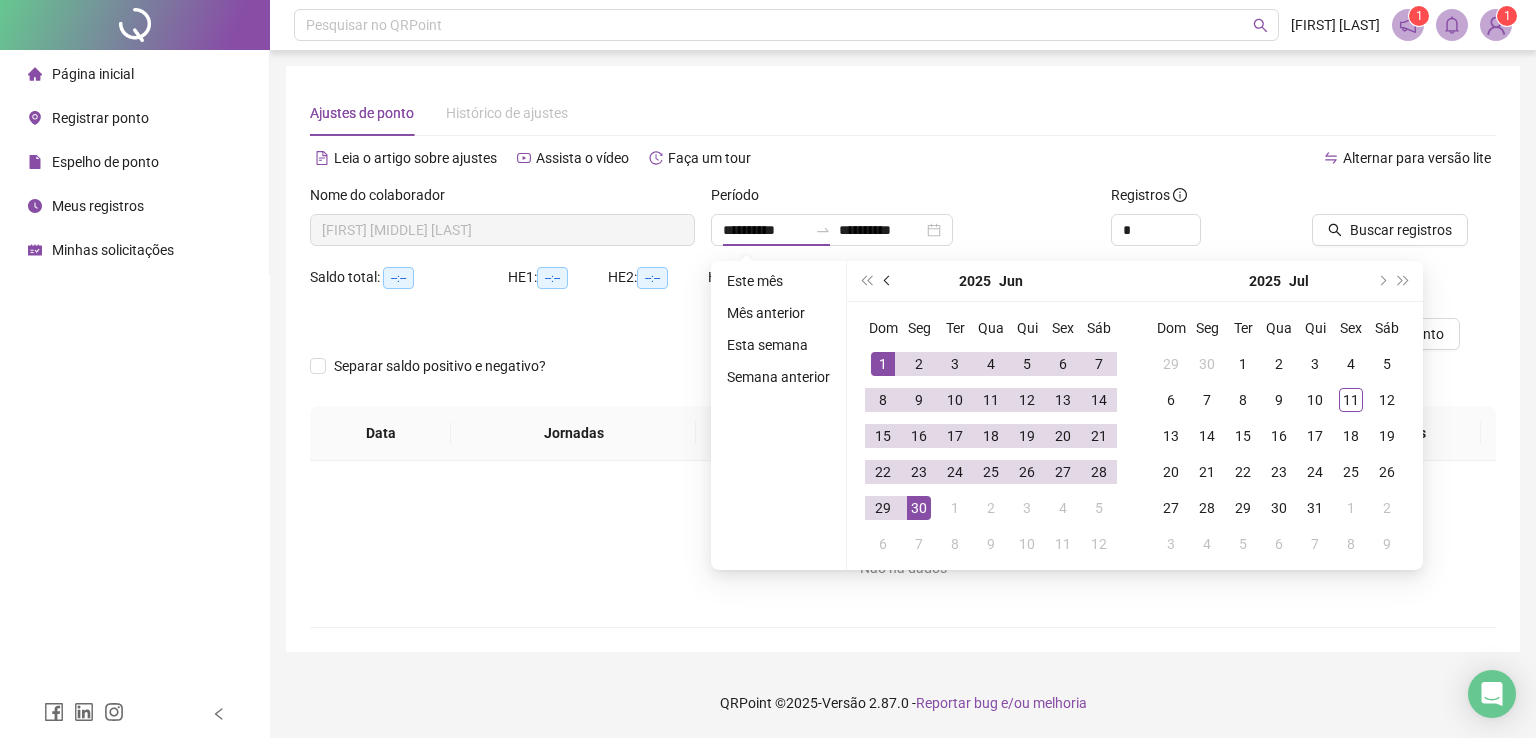 click at bounding box center [888, 281] 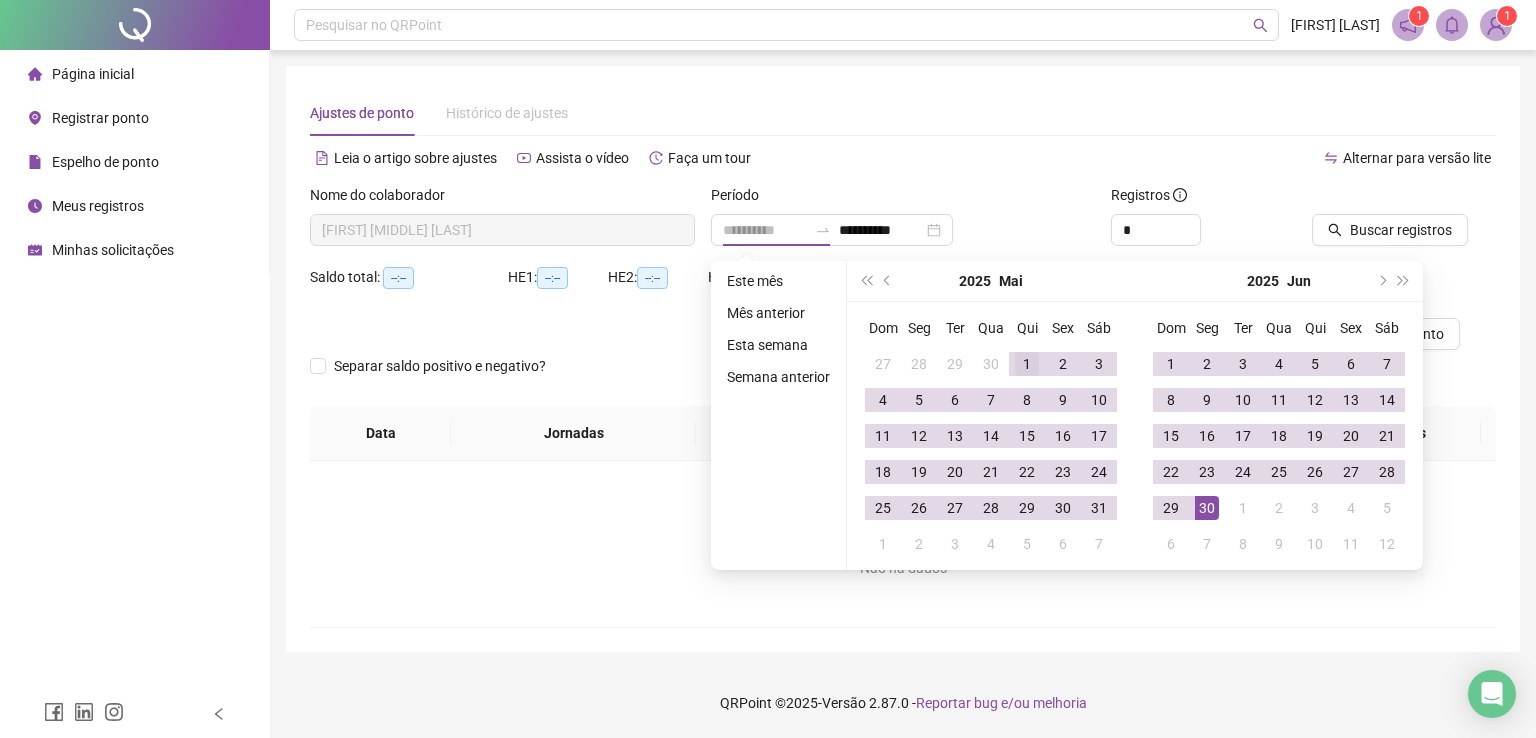 type on "**********" 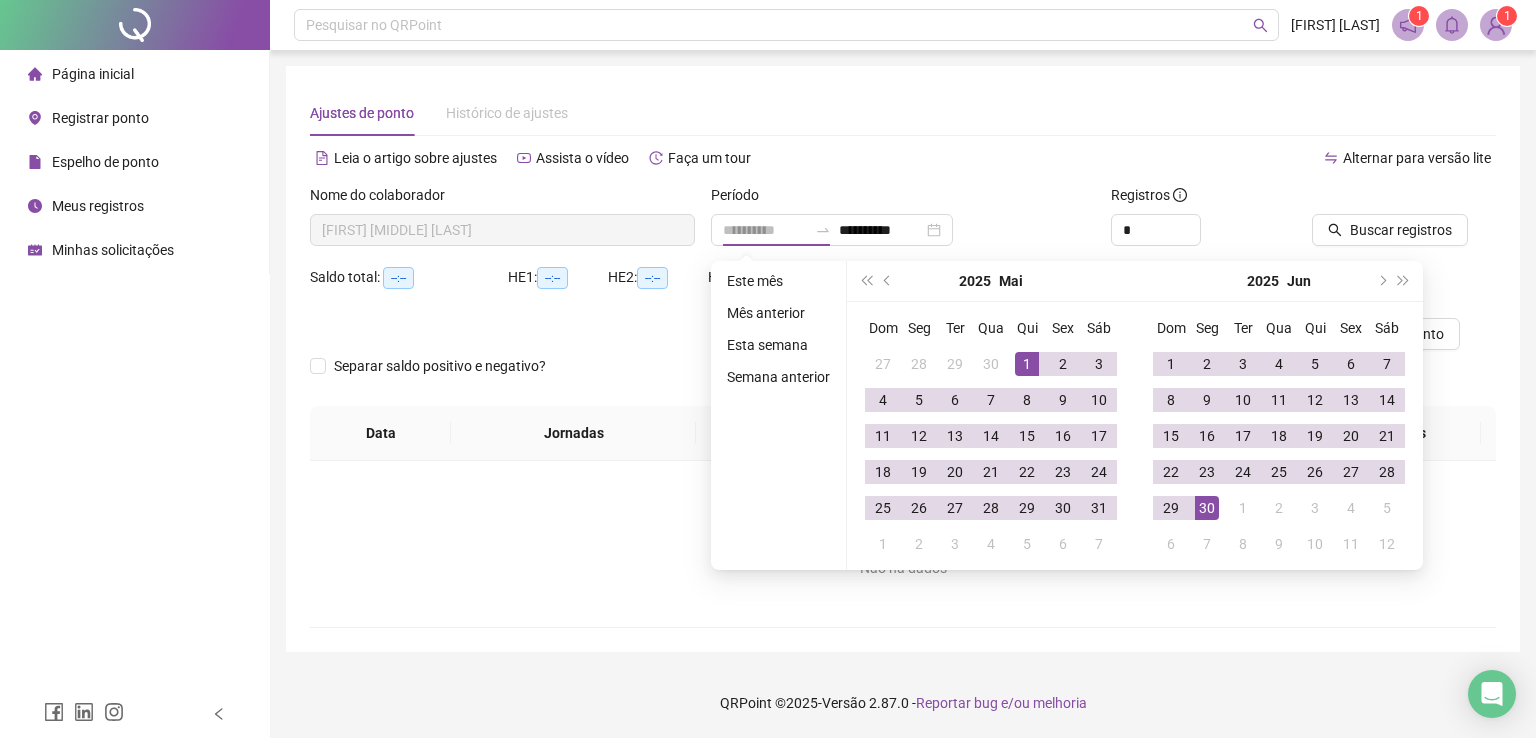 click on "1" at bounding box center (1027, 364) 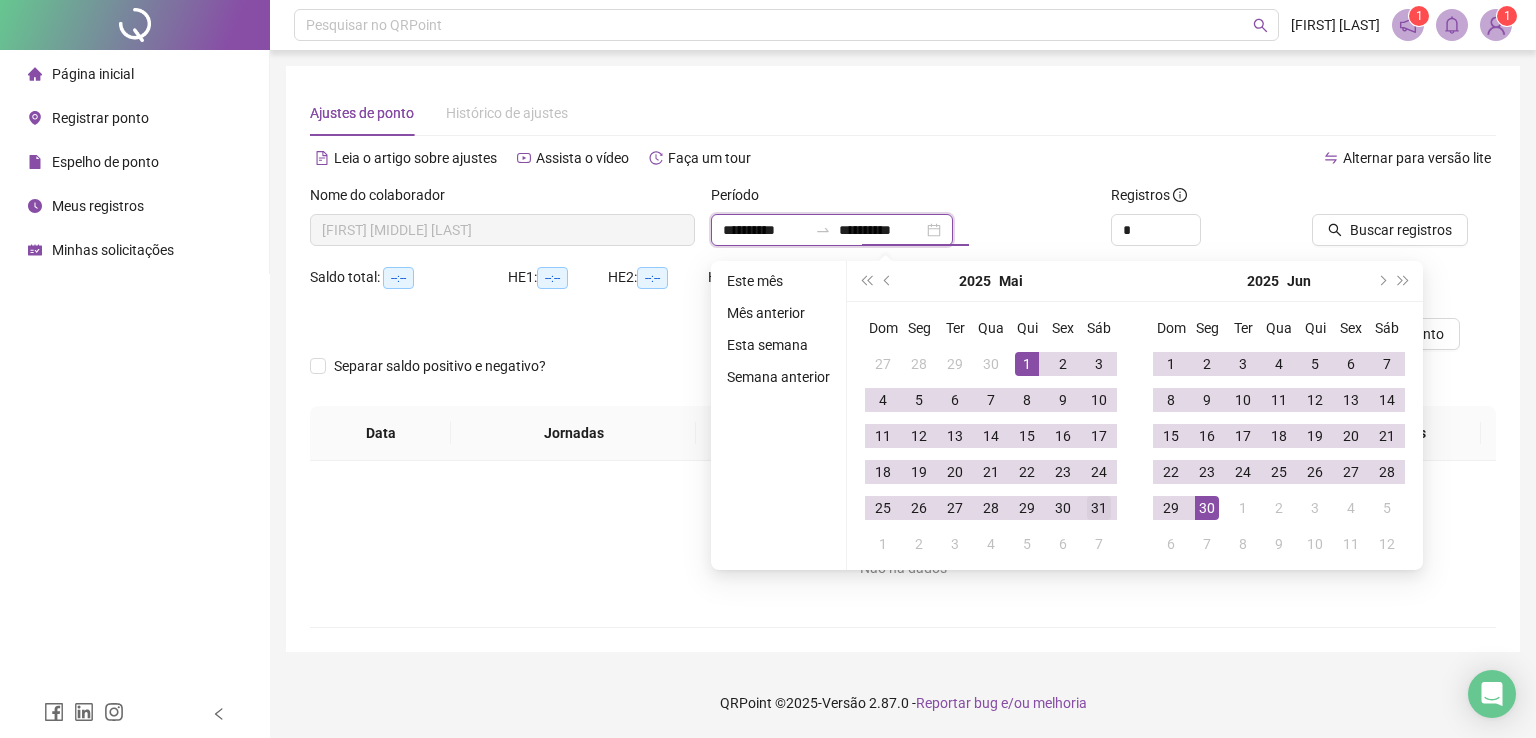 type on "**********" 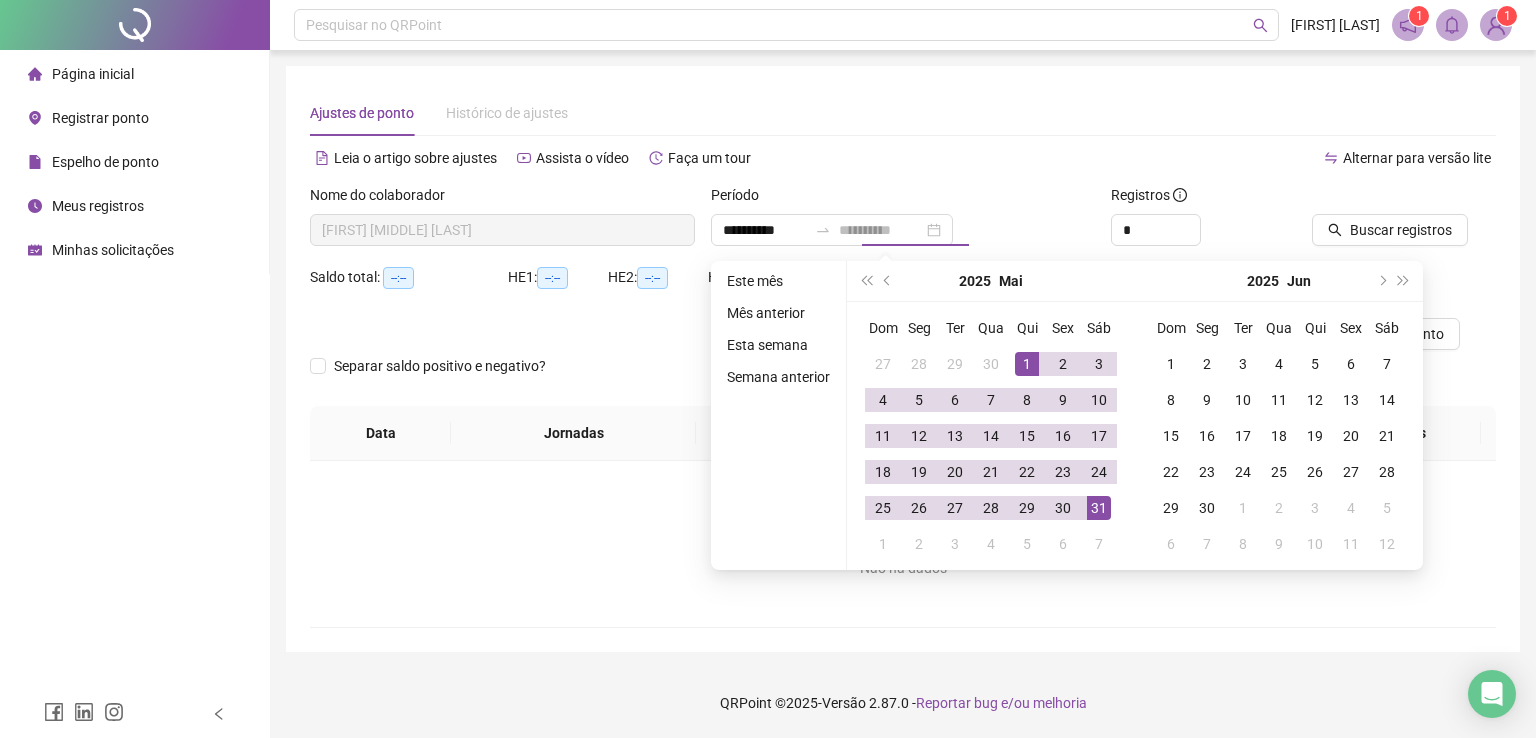 click on "31" at bounding box center (1099, 508) 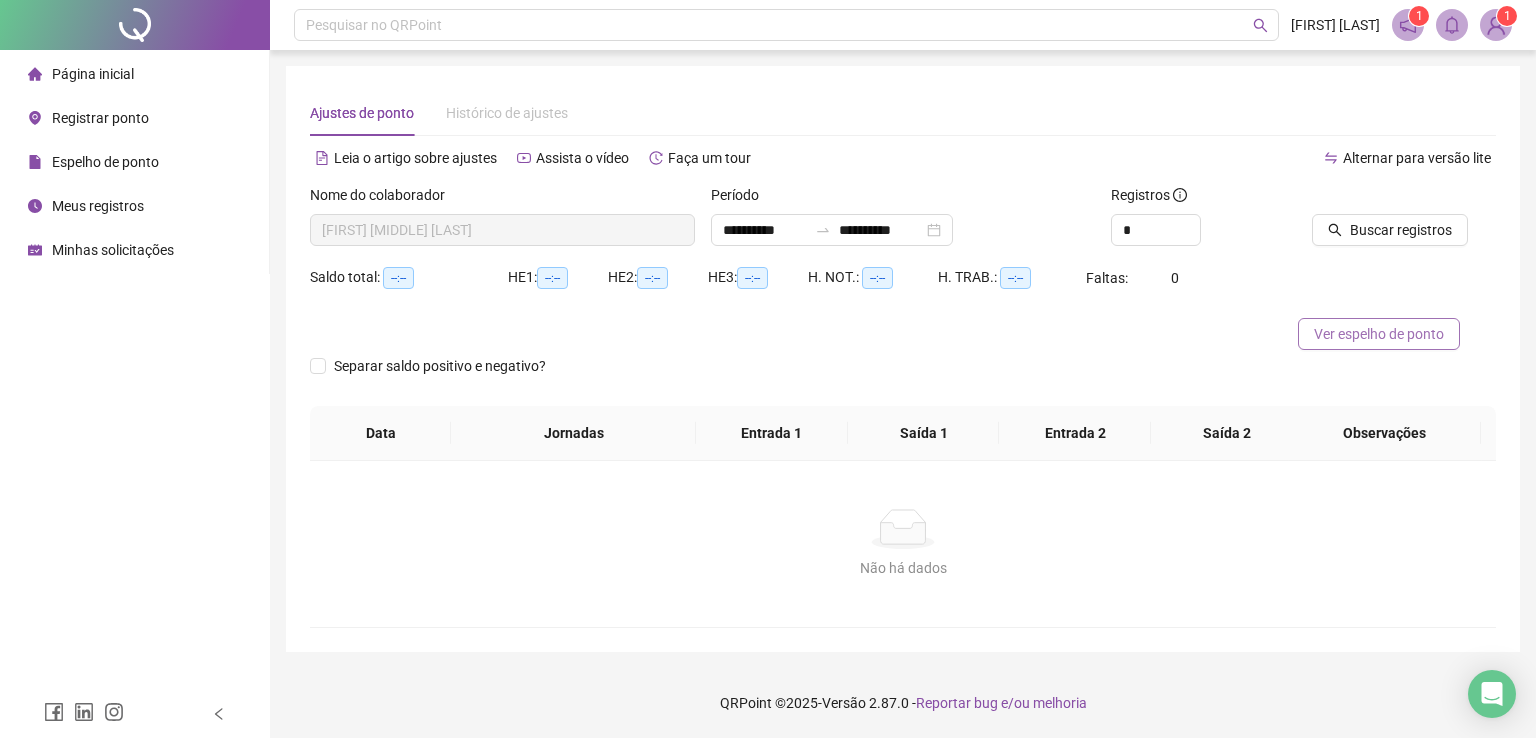 click on "Ver espelho de ponto" at bounding box center (1379, 334) 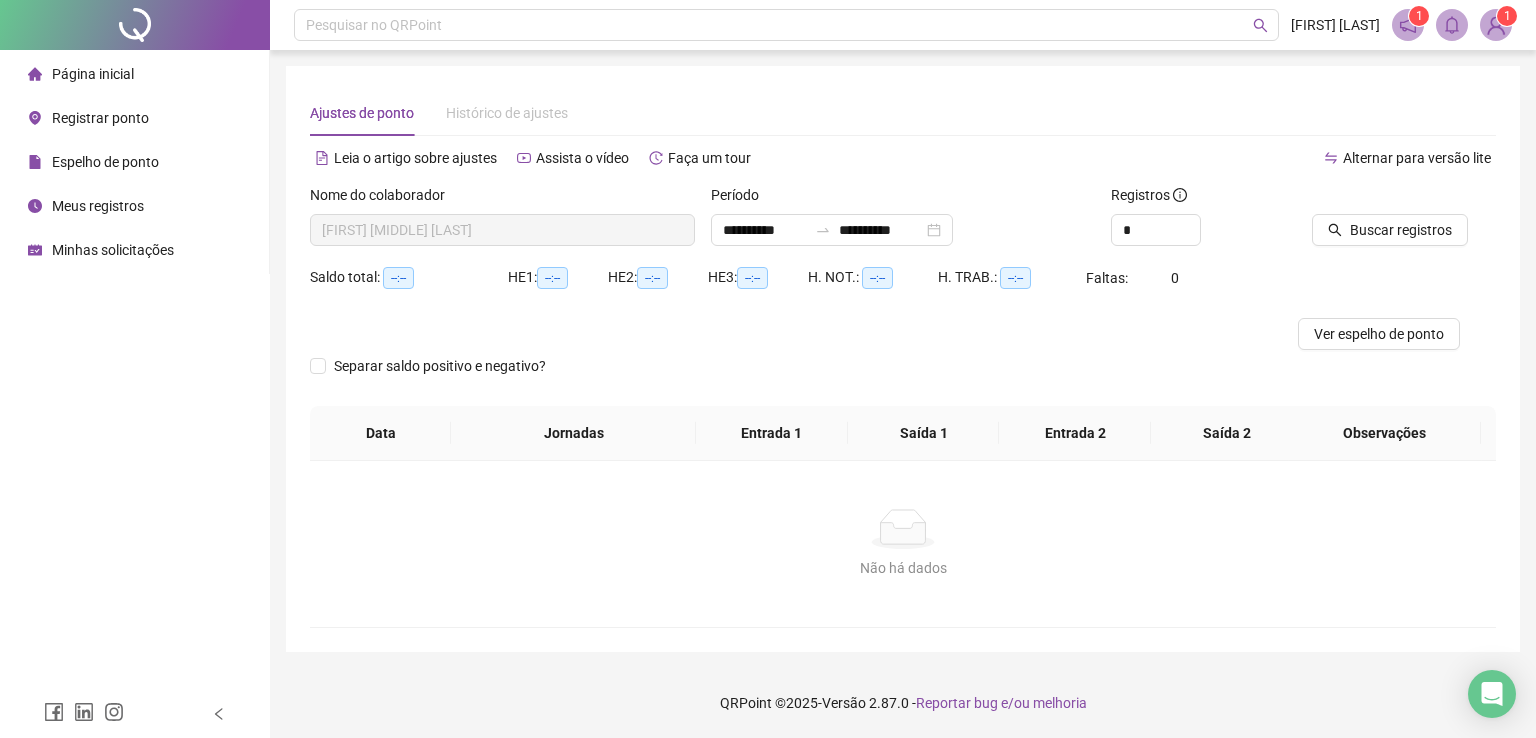 click on "Registrar ponto" at bounding box center [100, 118] 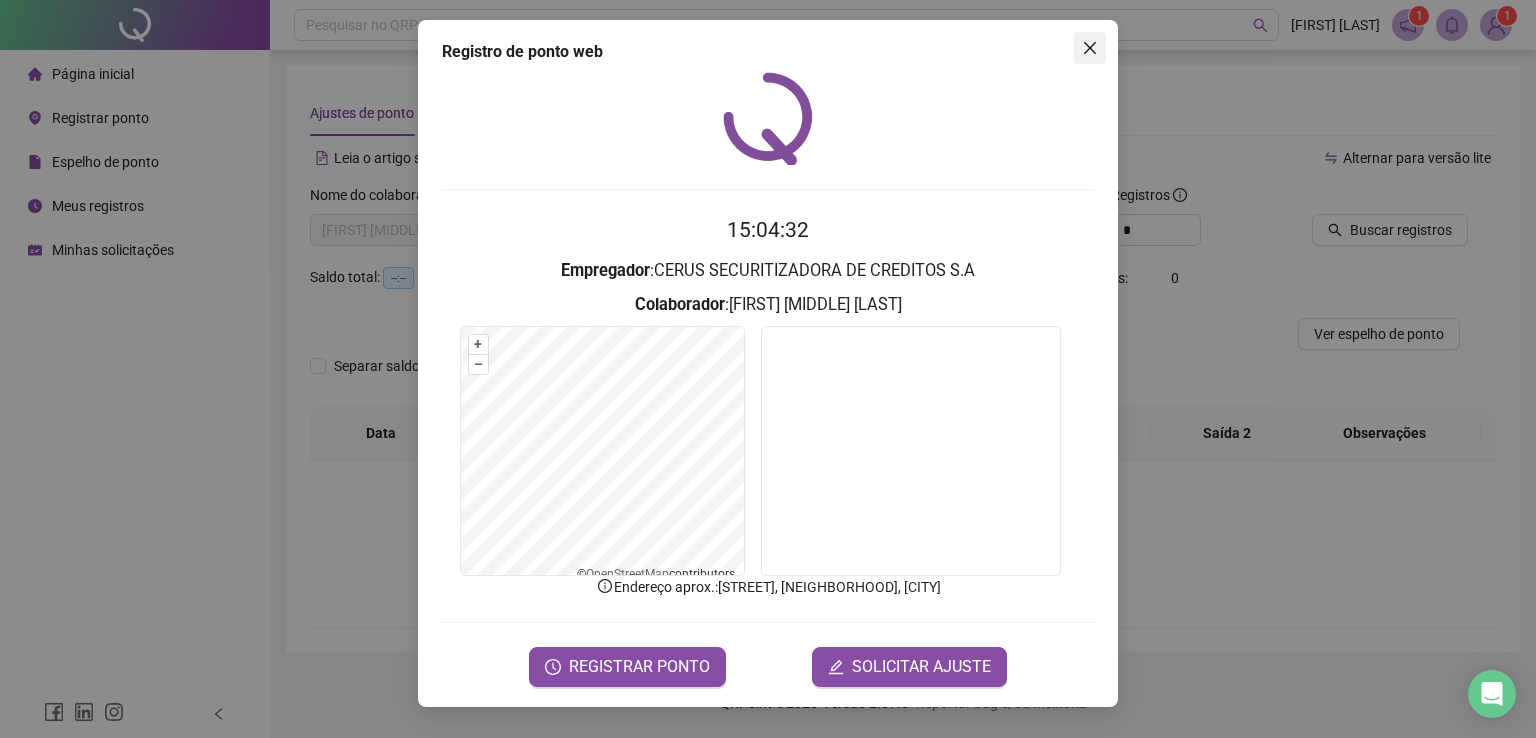 click at bounding box center [1090, 48] 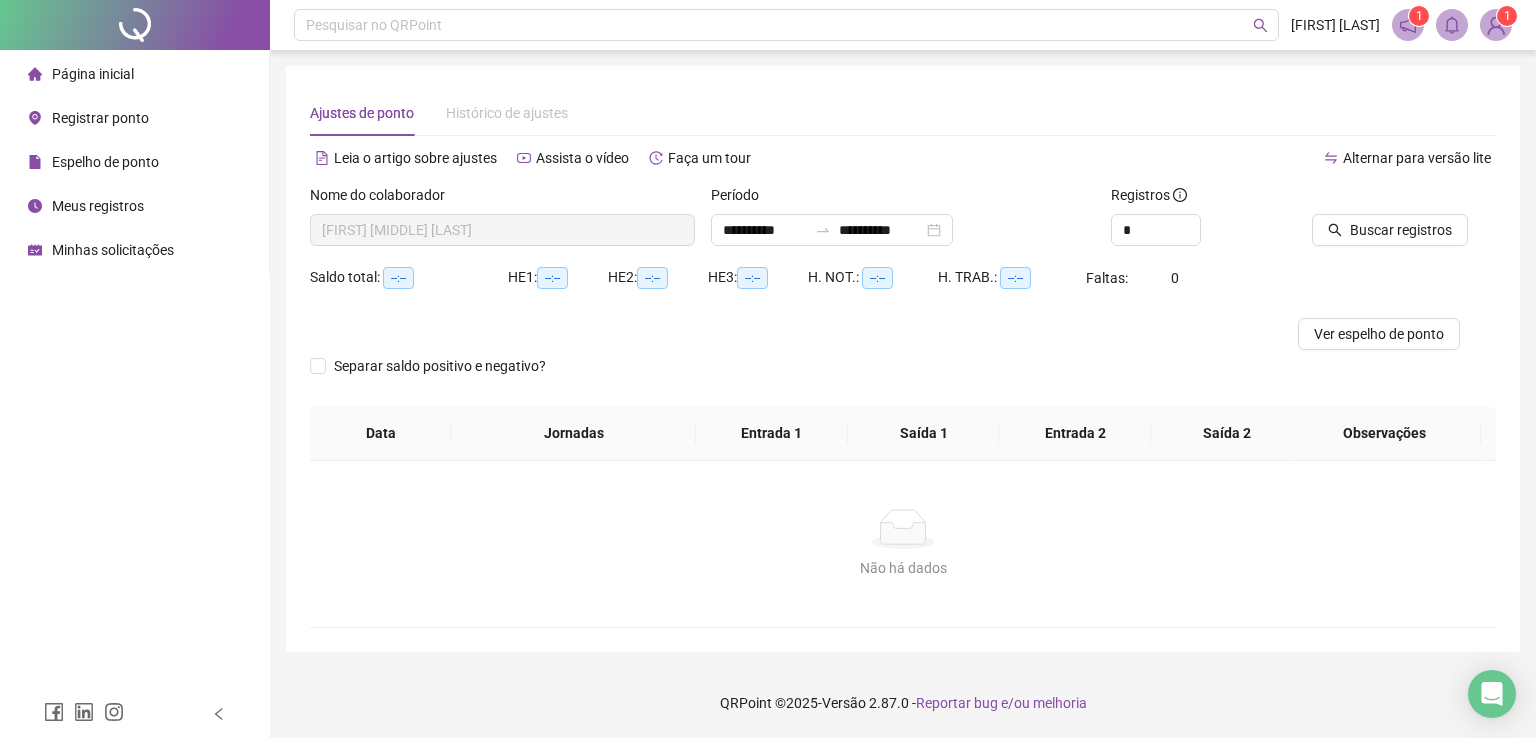 click on "Página inicial" at bounding box center (93, 74) 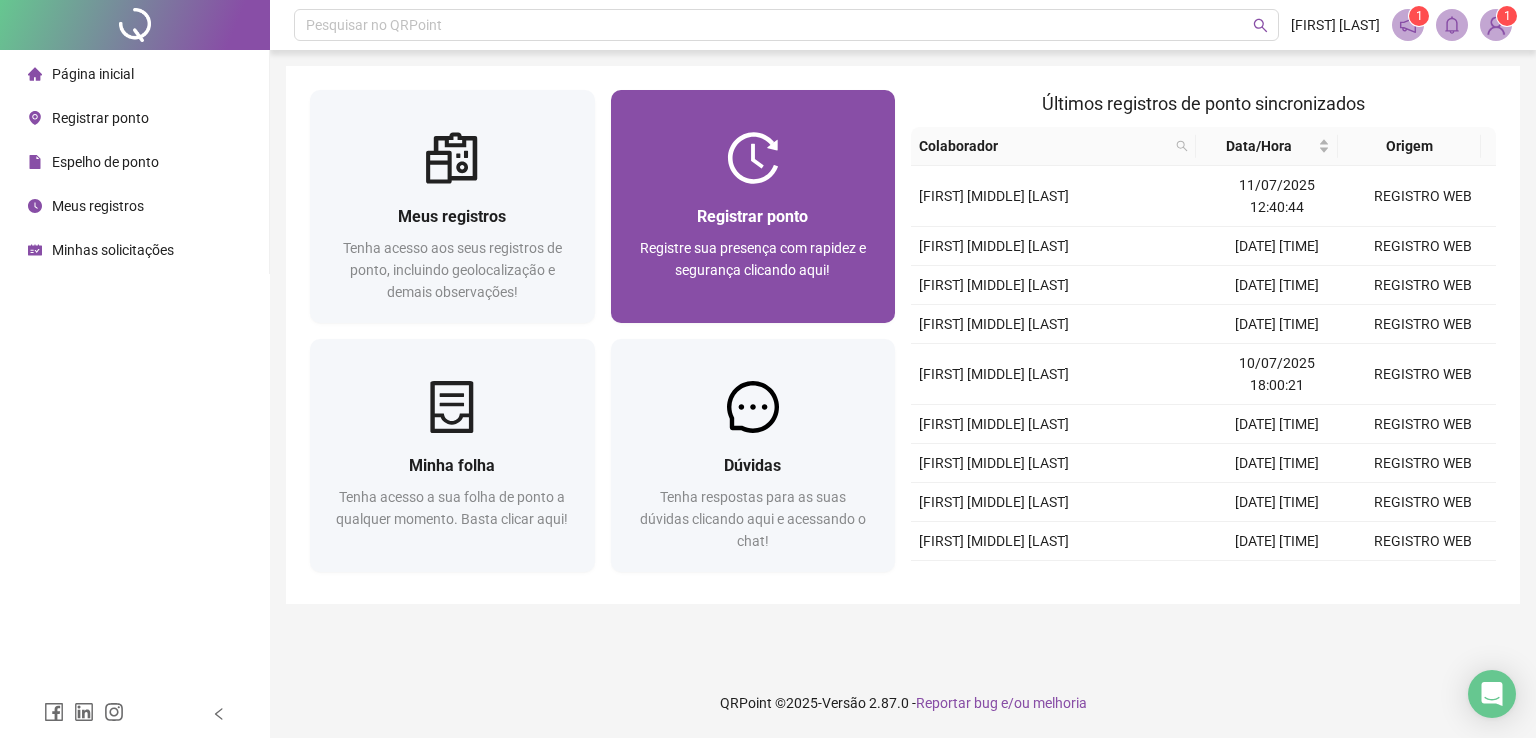 click on "Registrar ponto" at bounding box center [752, 216] 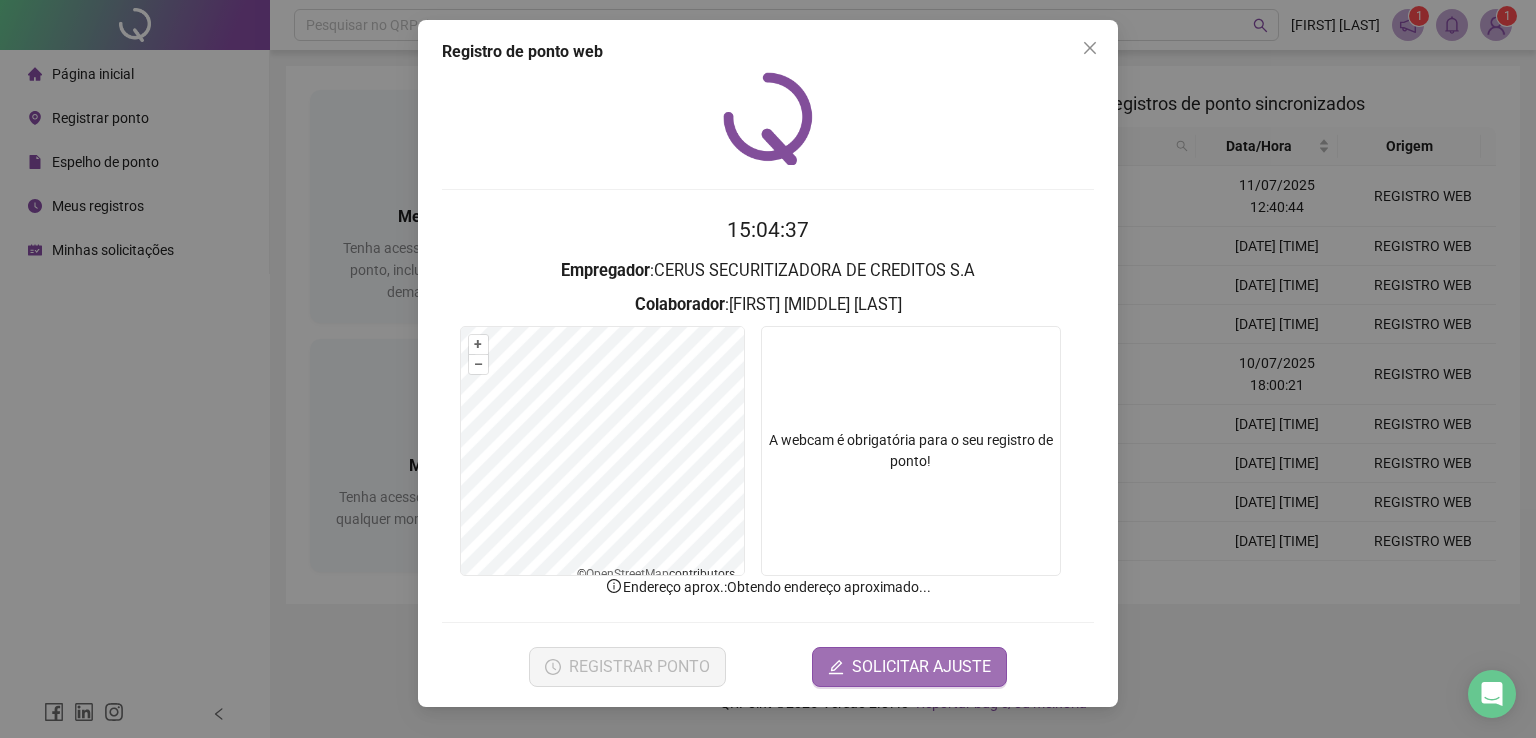 click at bounding box center (911, 451) 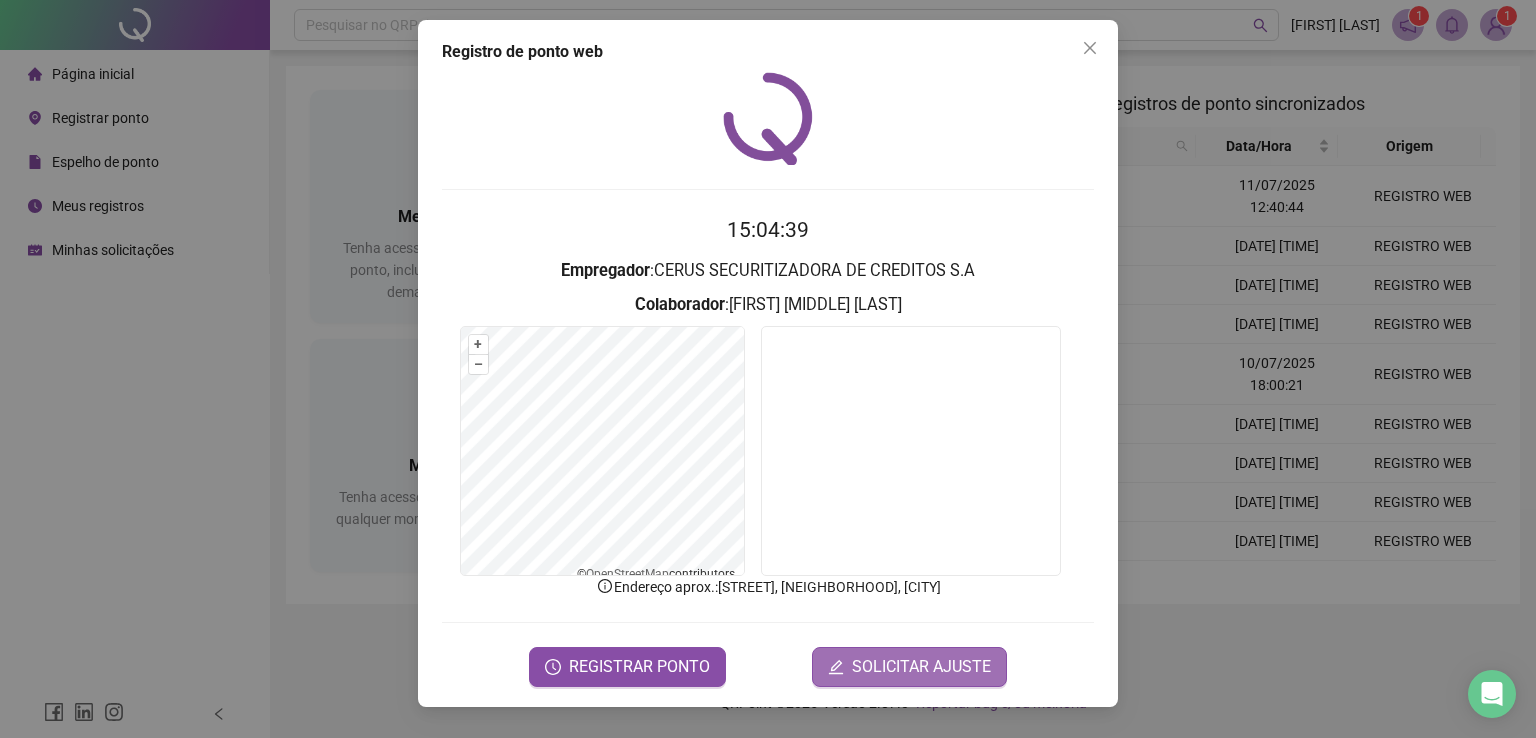 click on "SOLICITAR AJUSTE" at bounding box center [921, 667] 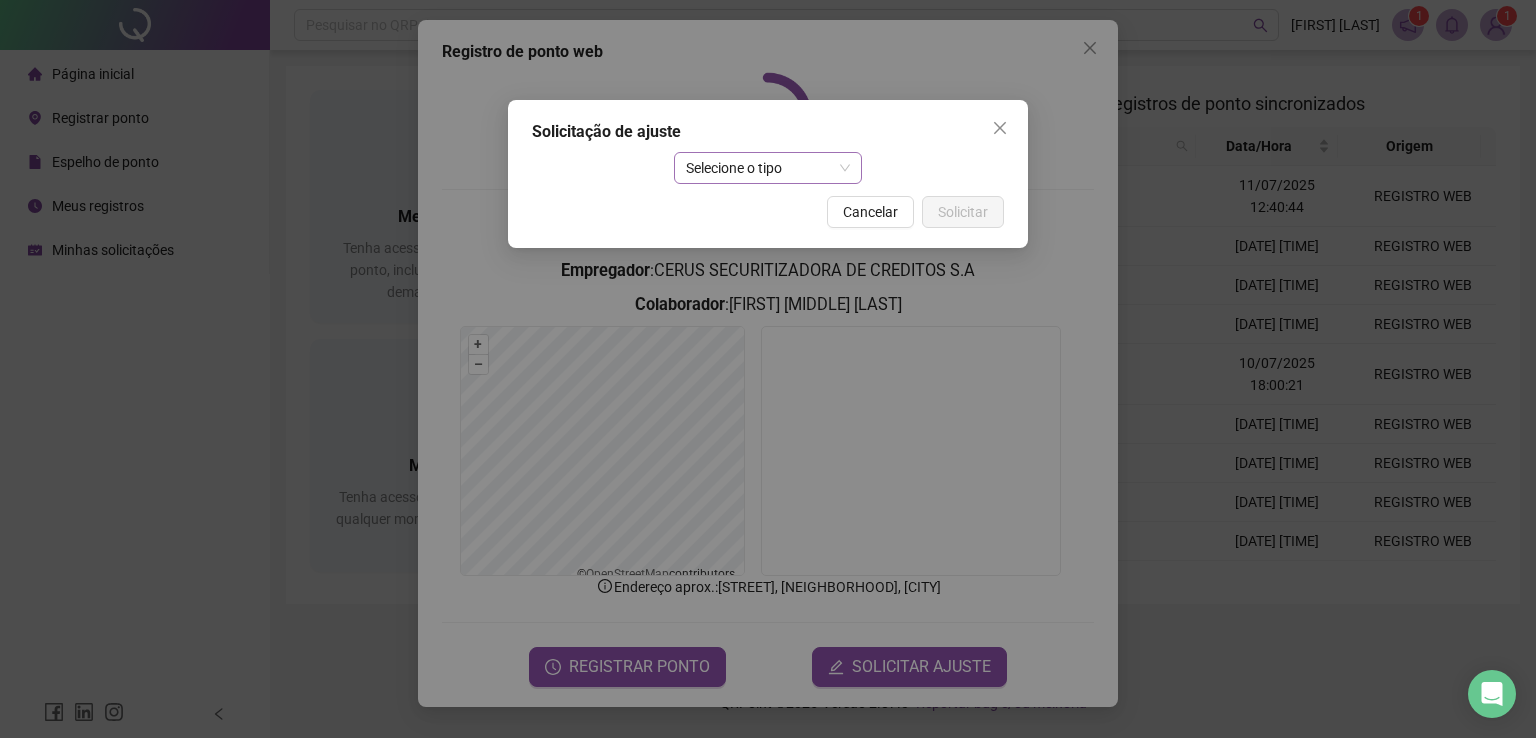 click on "Selecione o tipo" at bounding box center [768, 168] 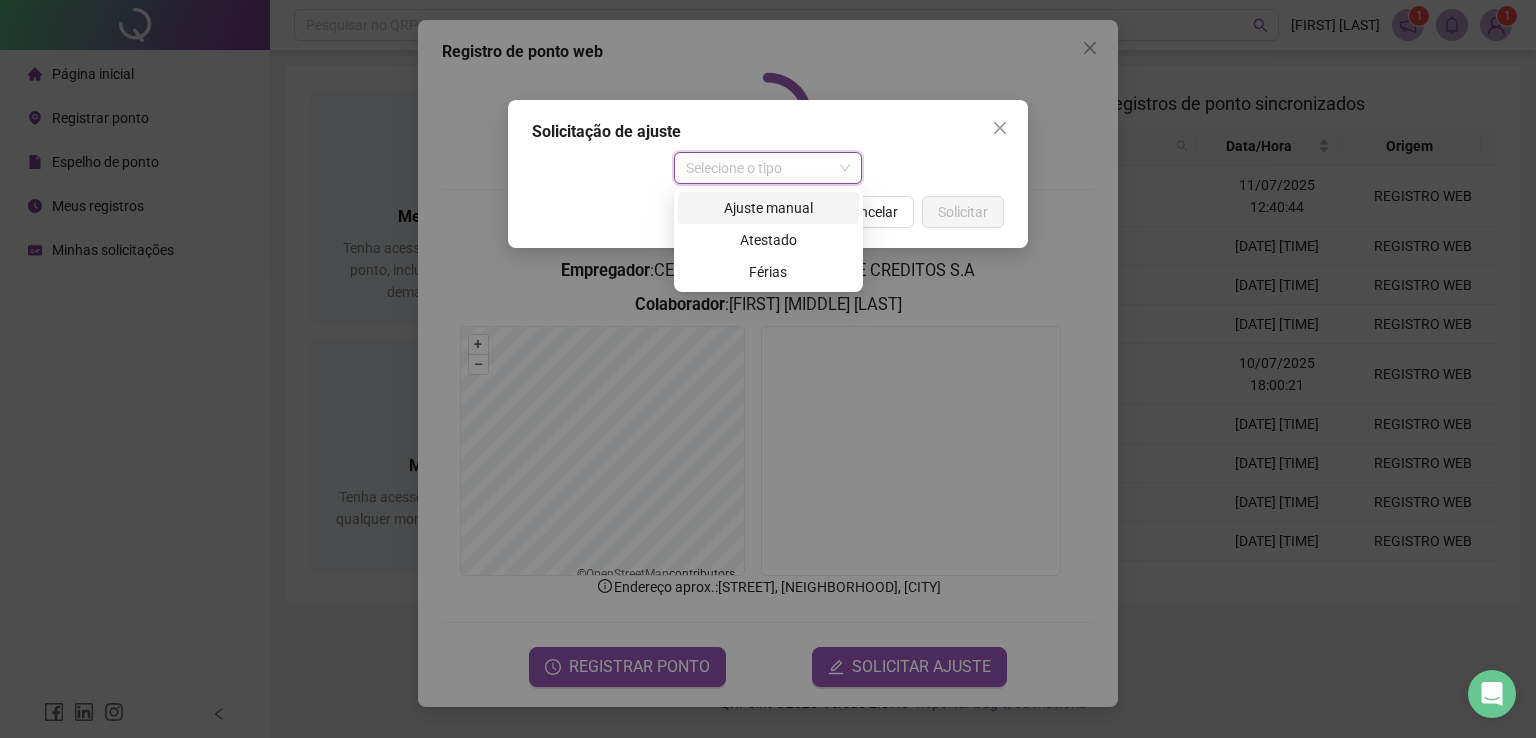 click on "Ajuste manual" at bounding box center (768, 208) 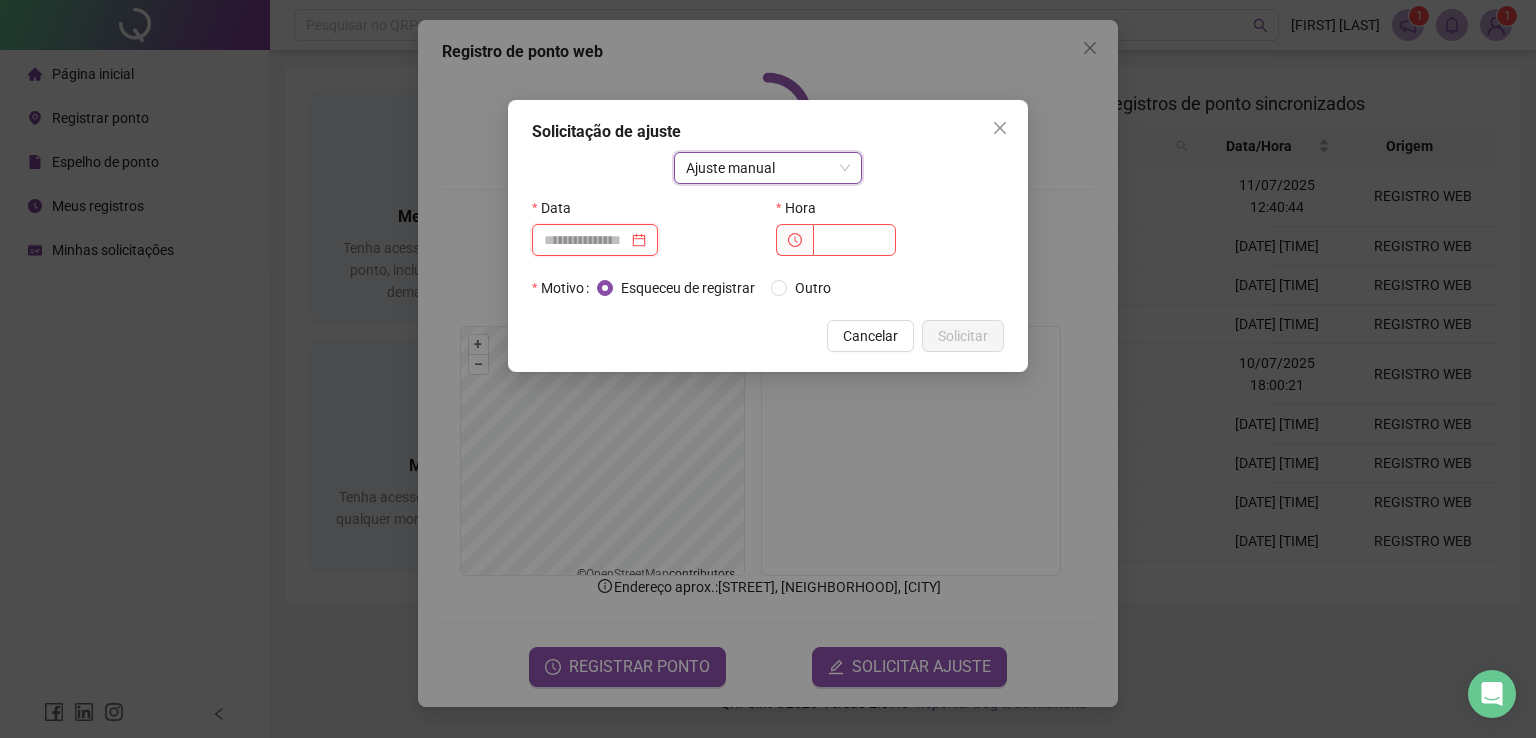 click at bounding box center [586, 240] 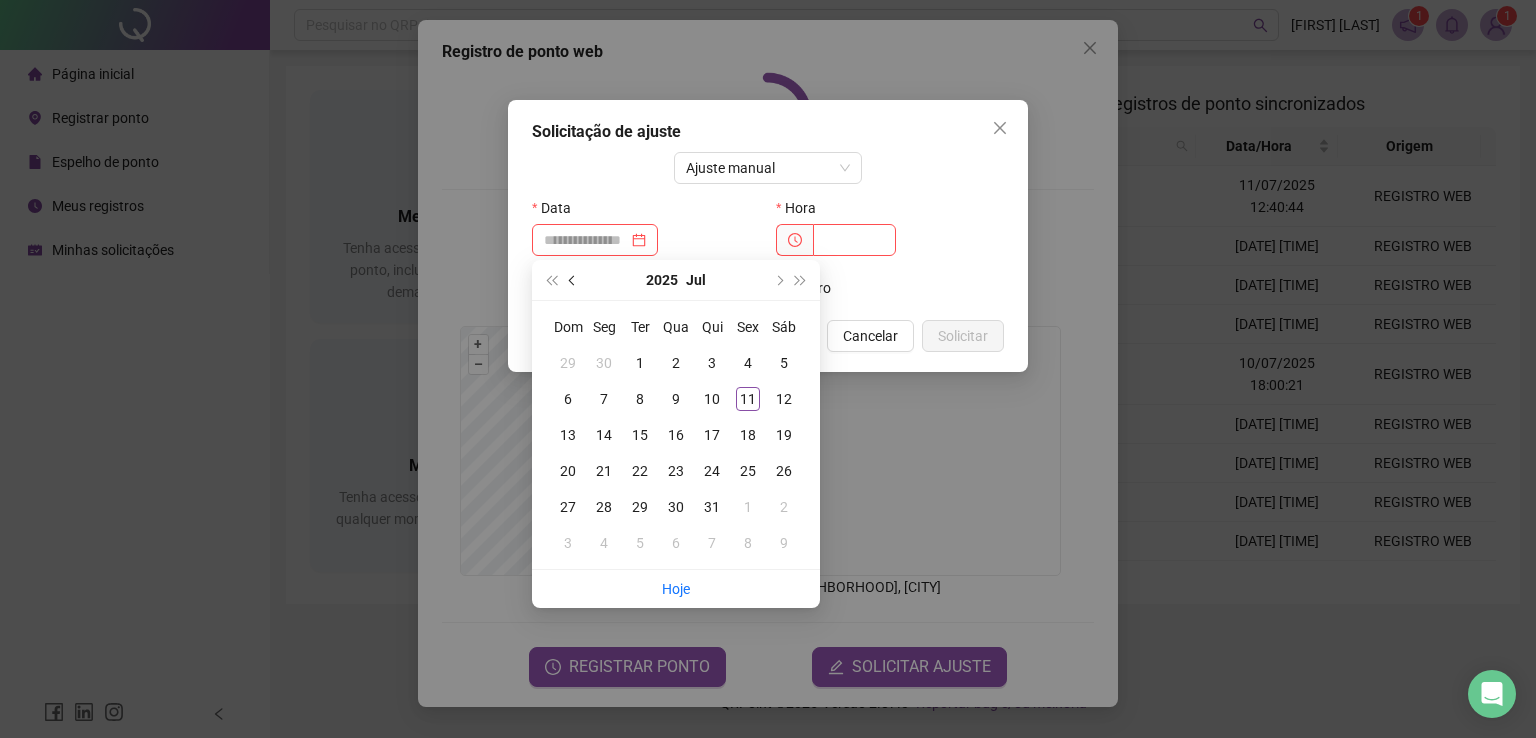 click at bounding box center (574, 280) 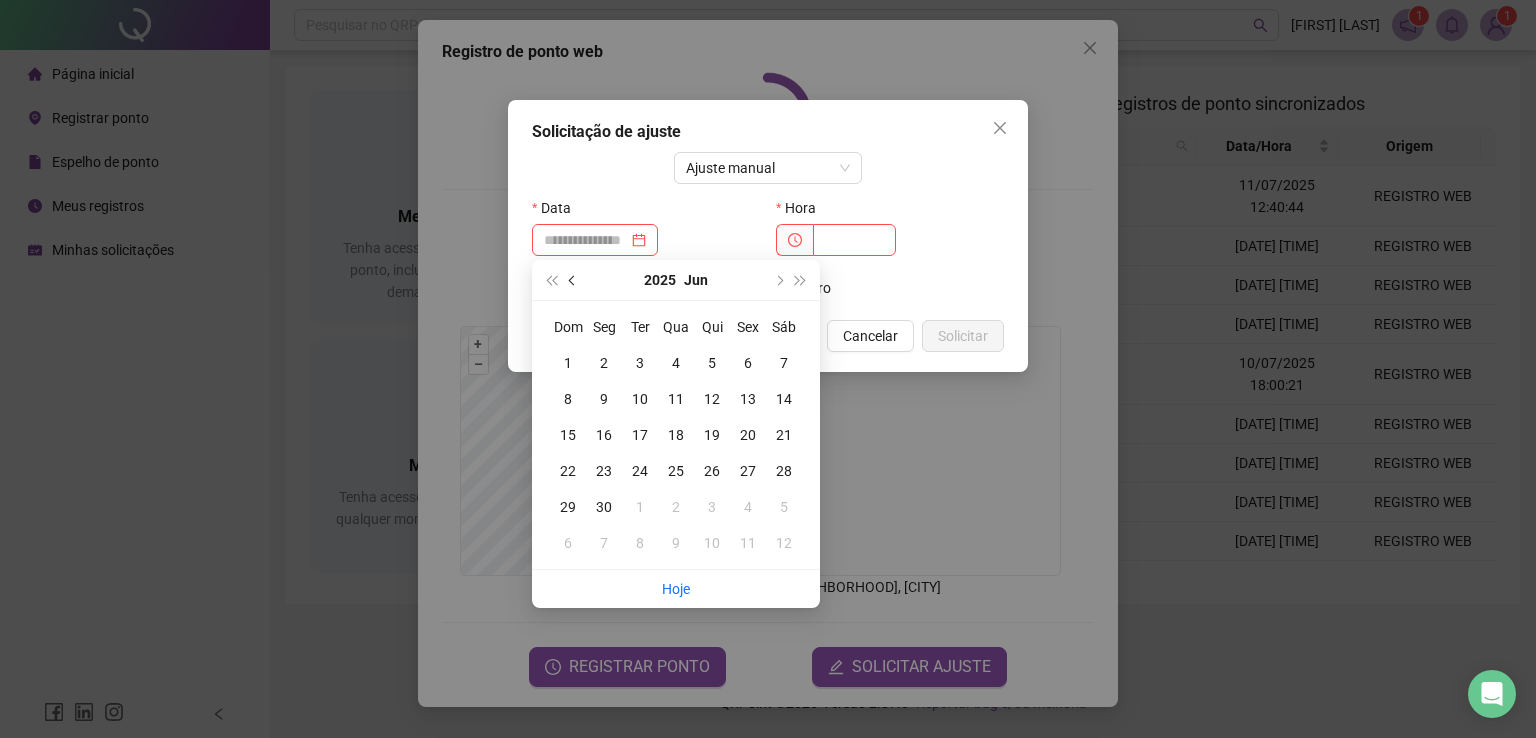 click at bounding box center [574, 280] 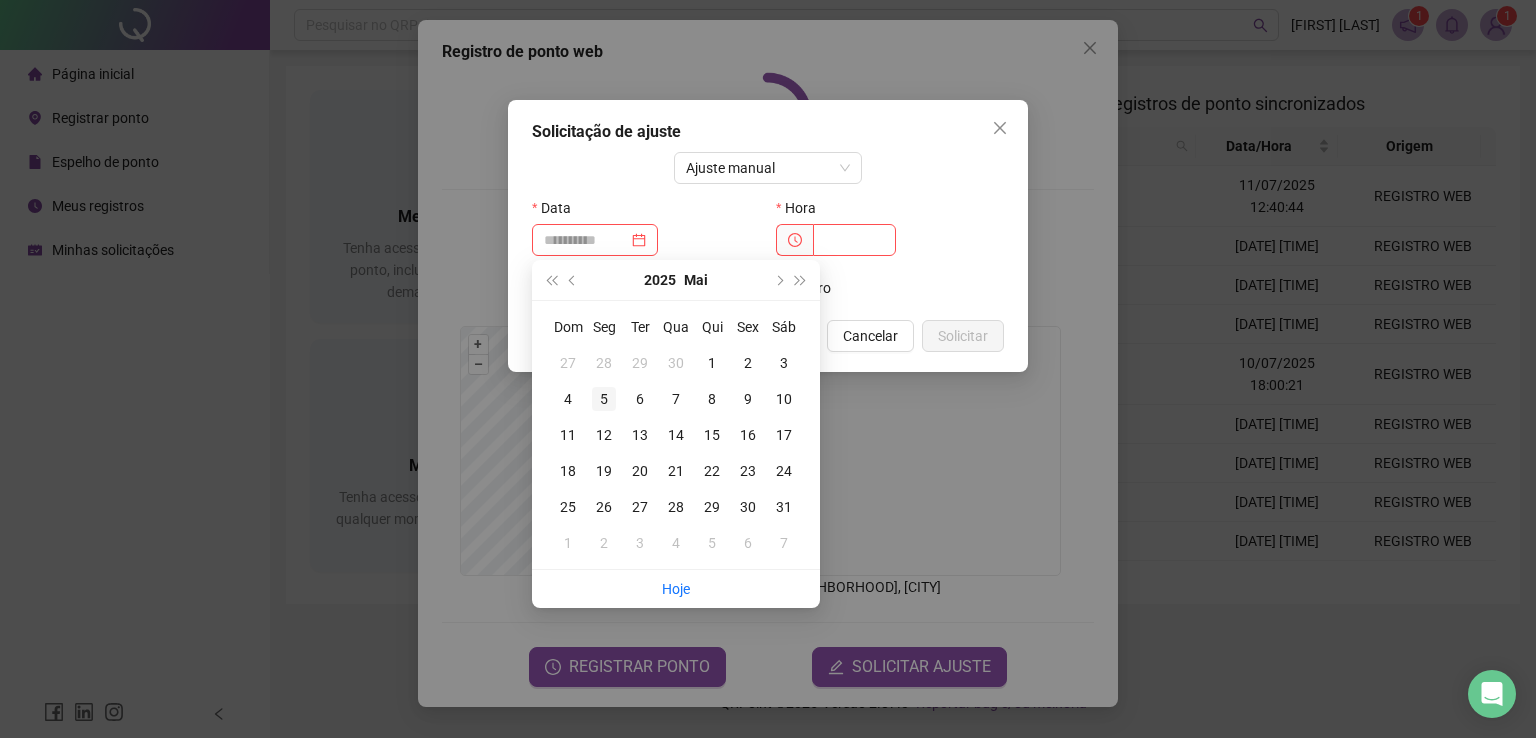 type on "**********" 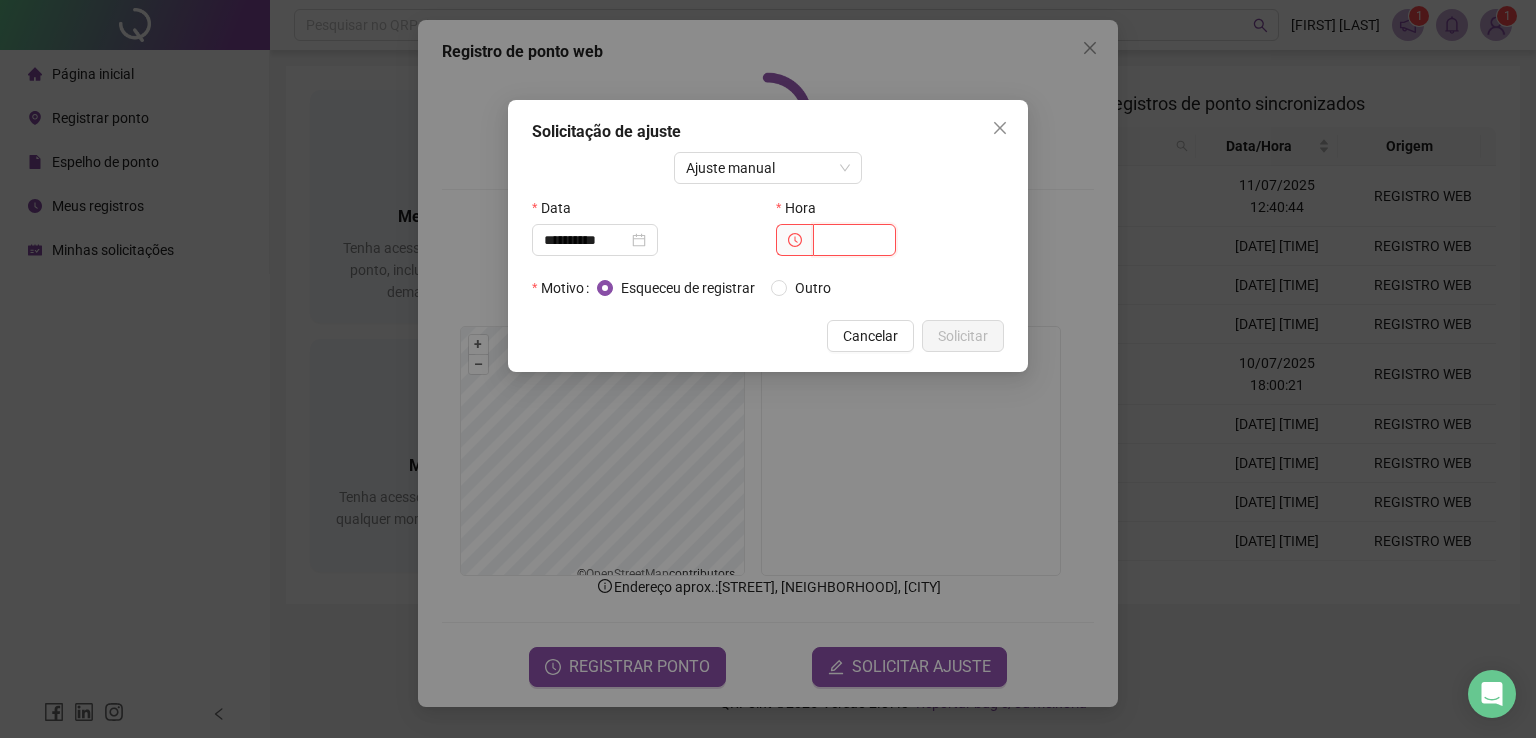 click at bounding box center [854, 240] 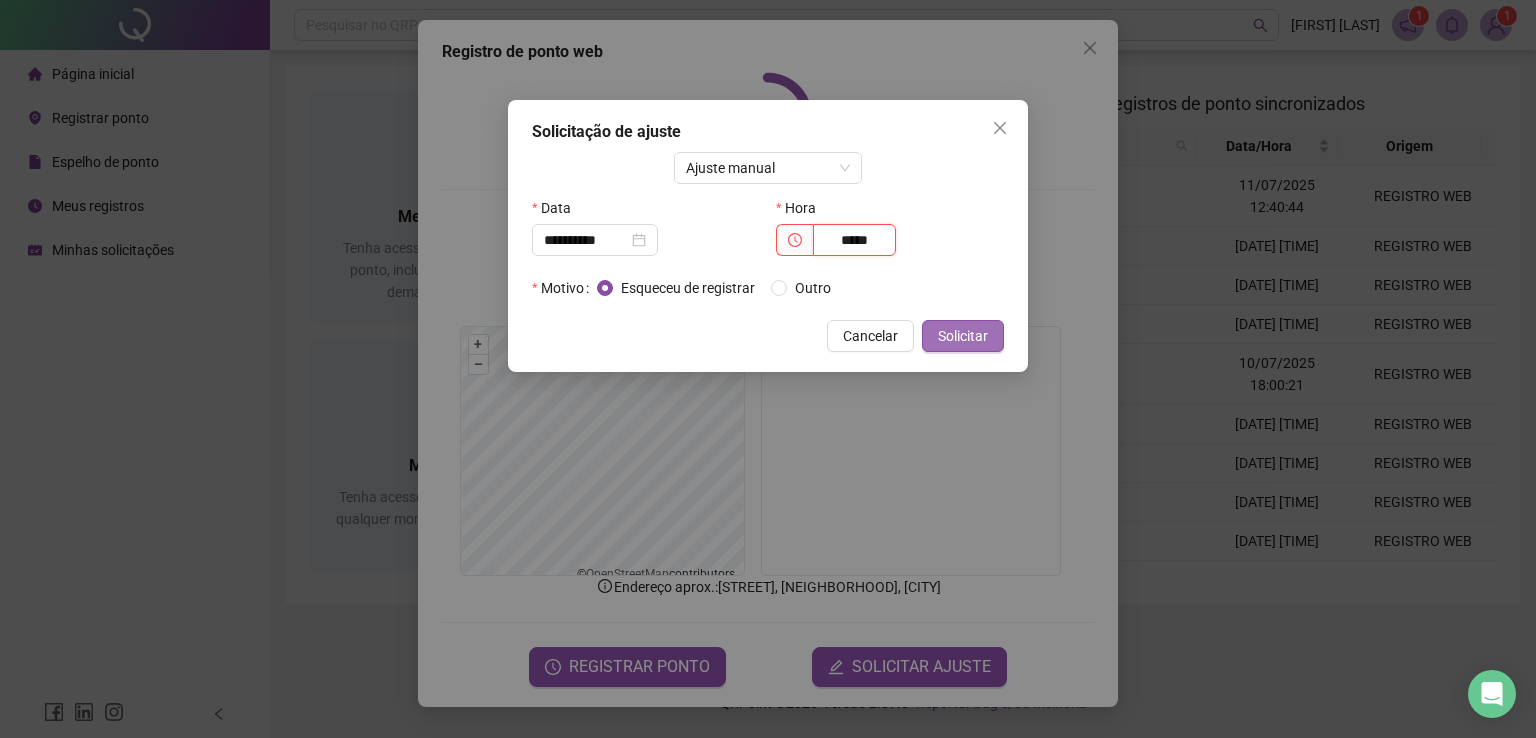 type on "*****" 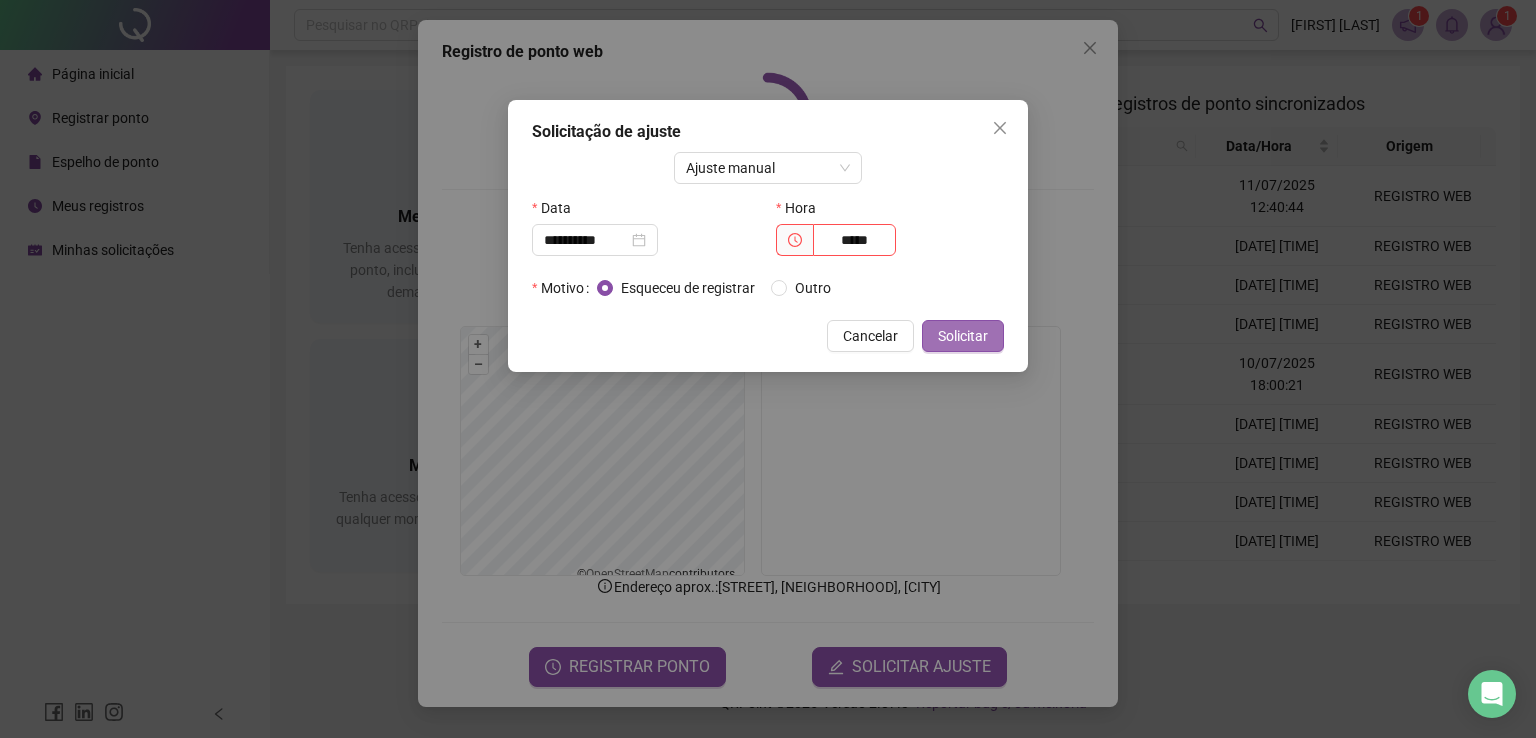 click on "Solicitar" at bounding box center [963, 336] 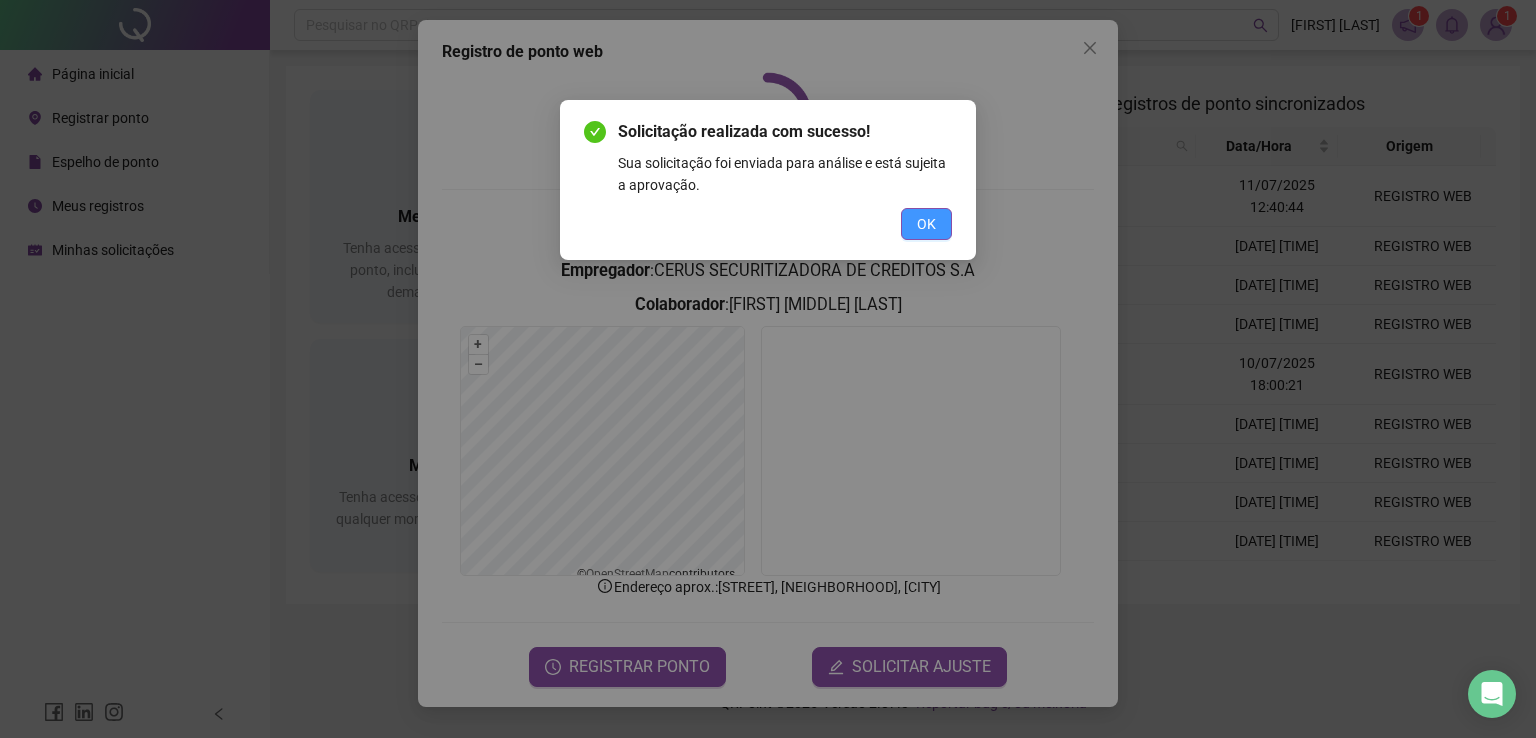 click on "OK" at bounding box center [926, 224] 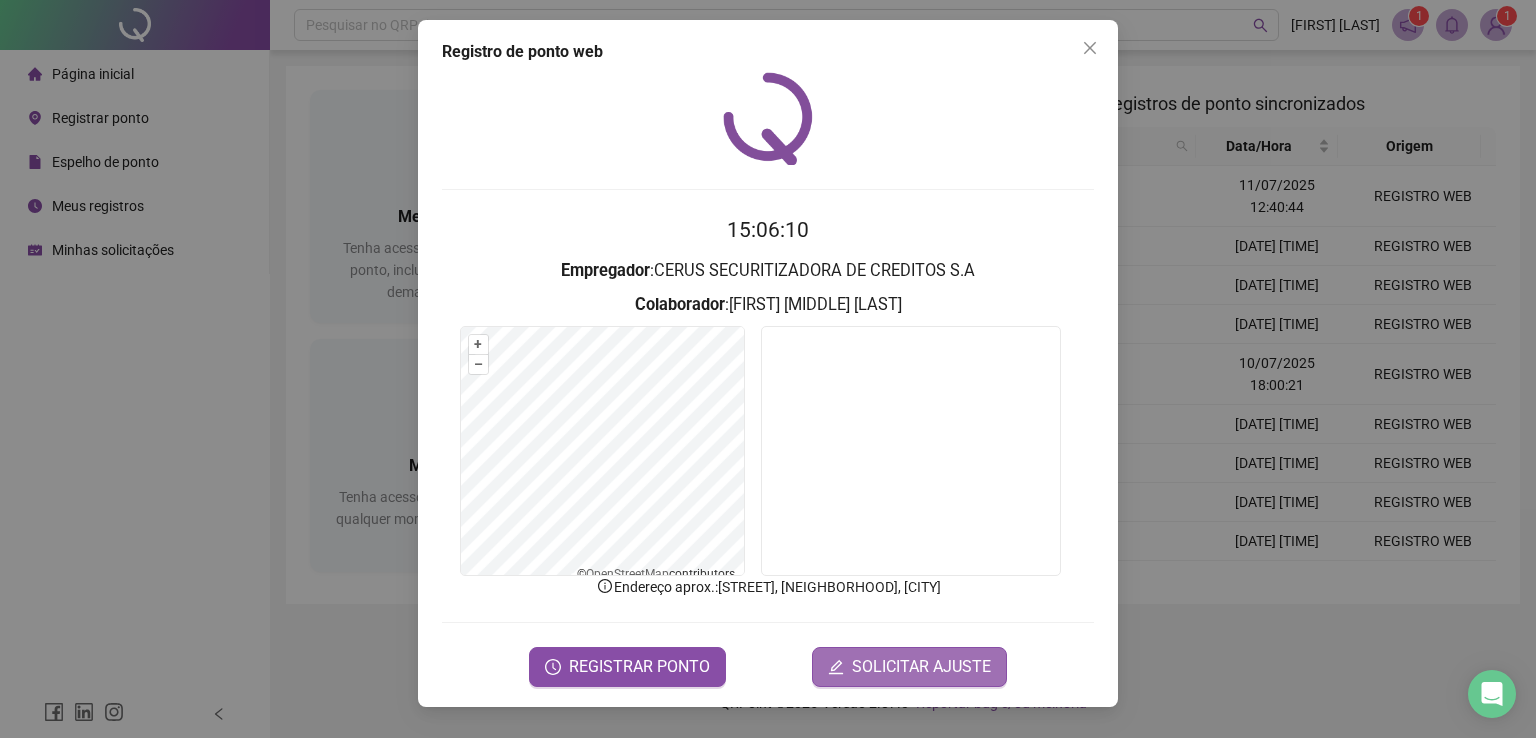 click on "SOLICITAR AJUSTE" at bounding box center (921, 667) 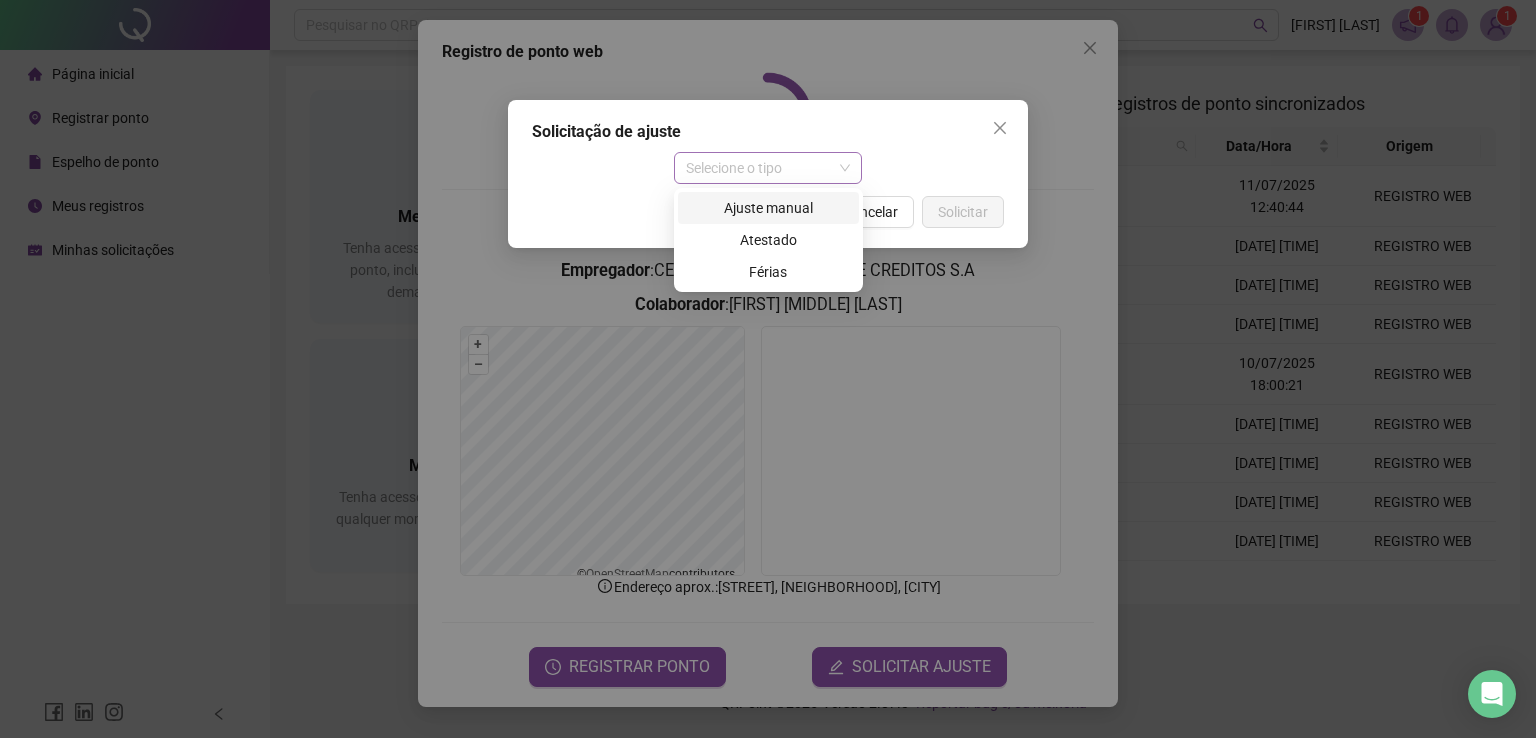 click on "Selecione o tipo" at bounding box center (768, 168) 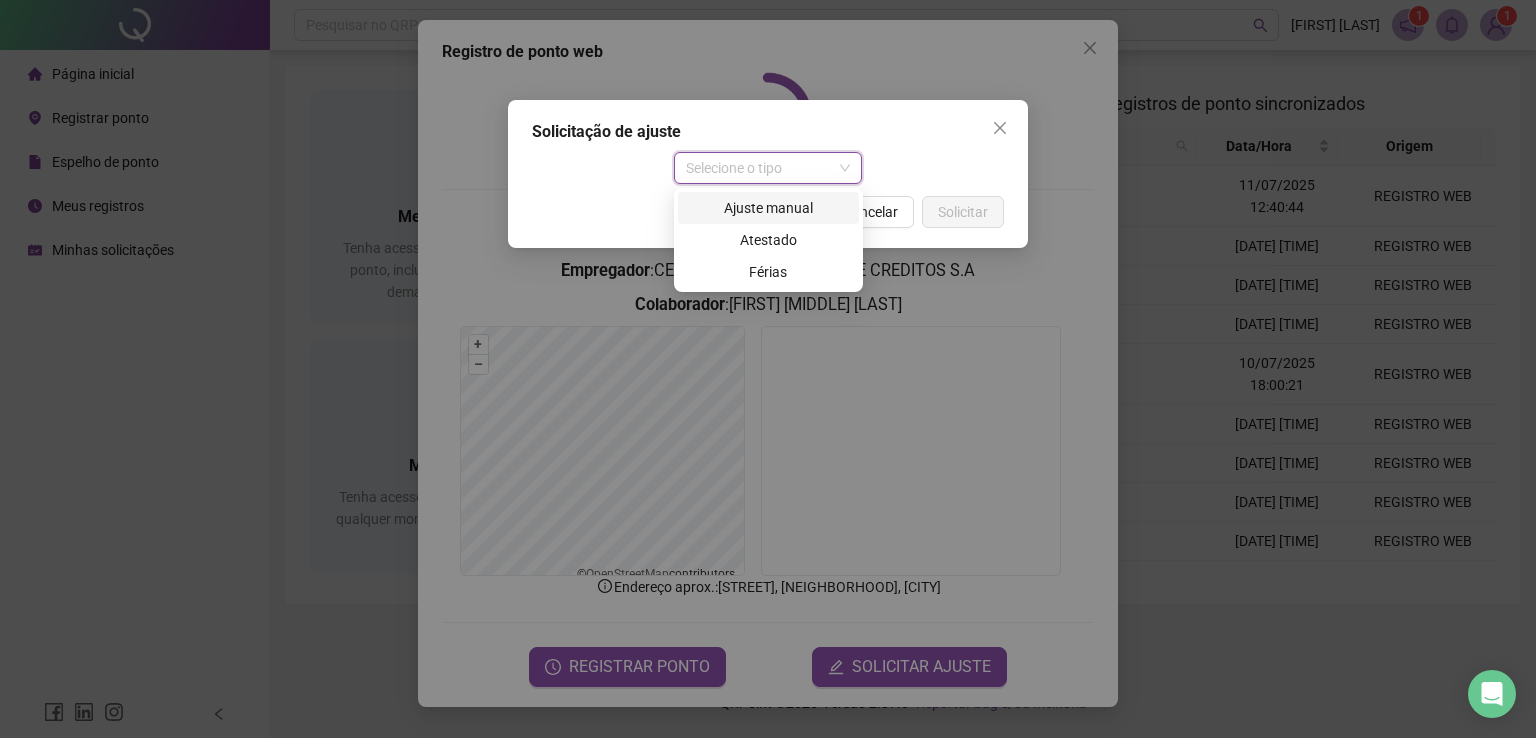 click on "Ajuste manual" at bounding box center (768, 208) 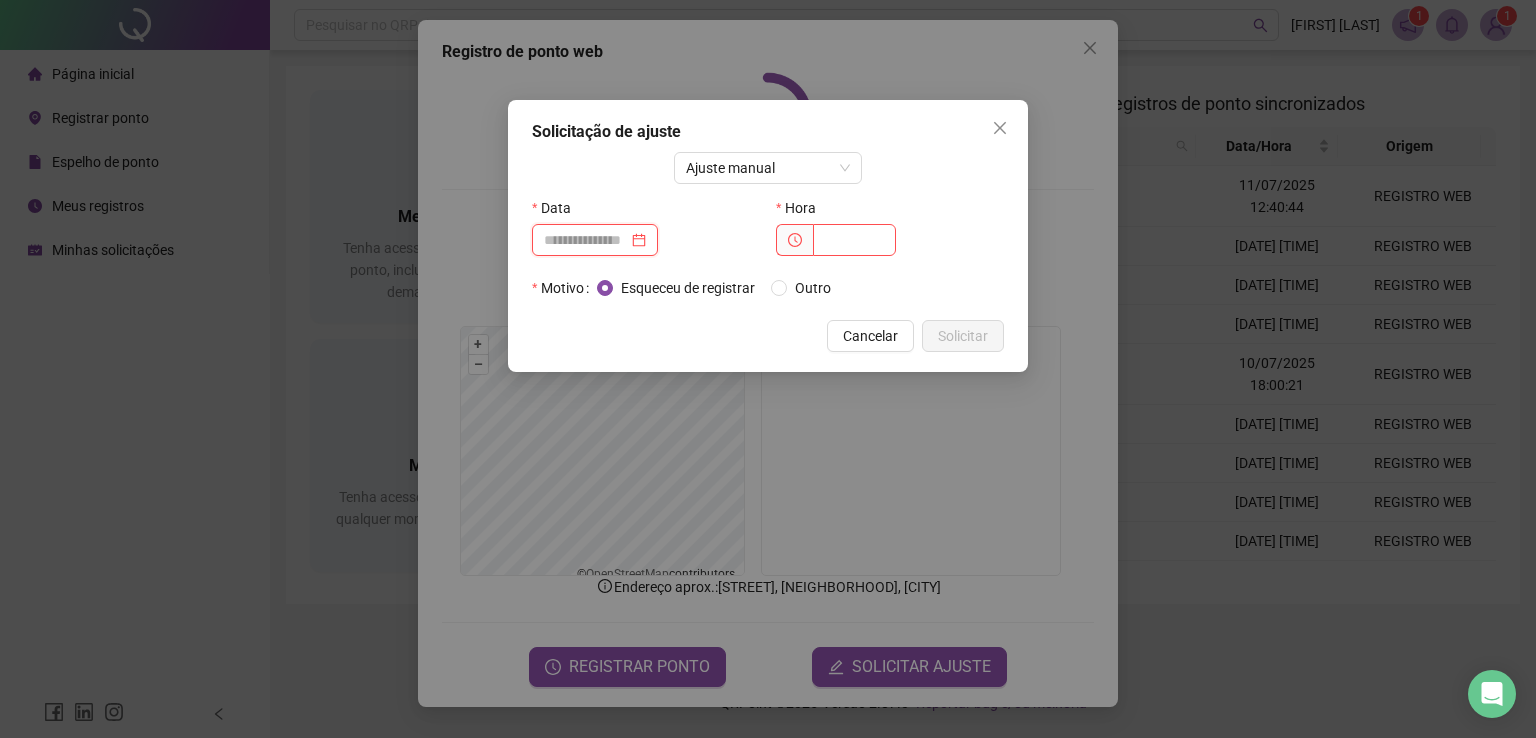 drag, startPoint x: 616, startPoint y: 247, endPoint x: 592, endPoint y: 265, distance: 30 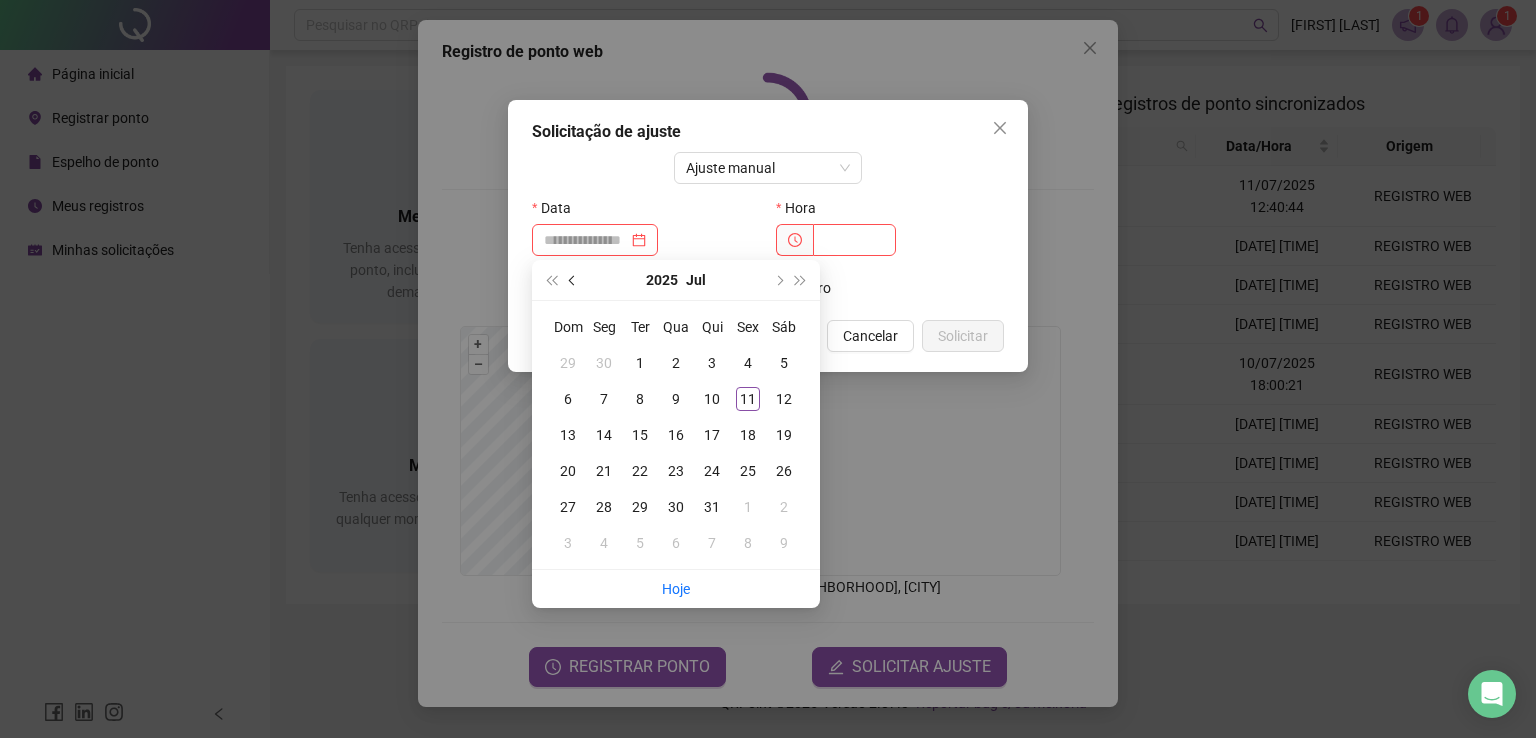 click at bounding box center [574, 280] 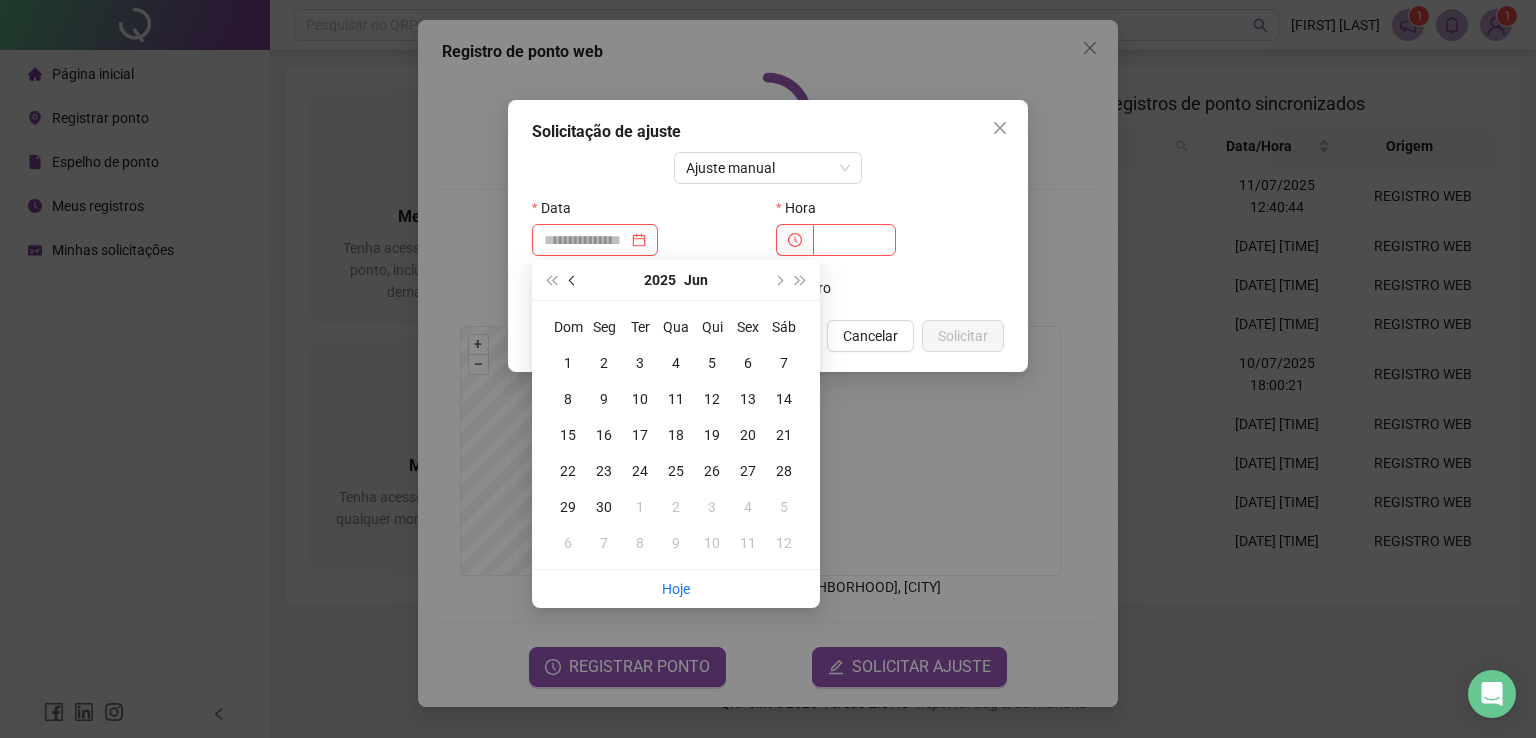 click at bounding box center [574, 280] 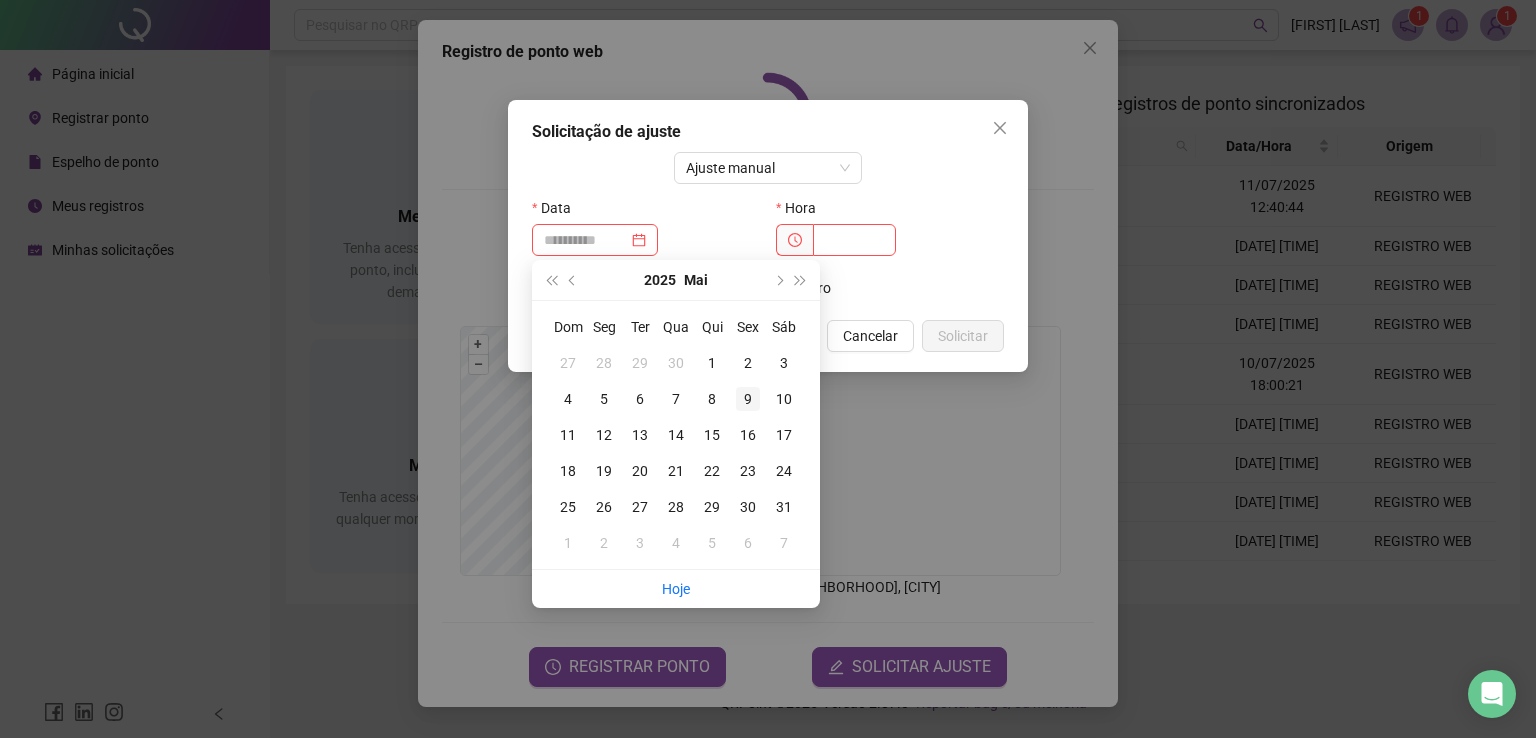 type on "**********" 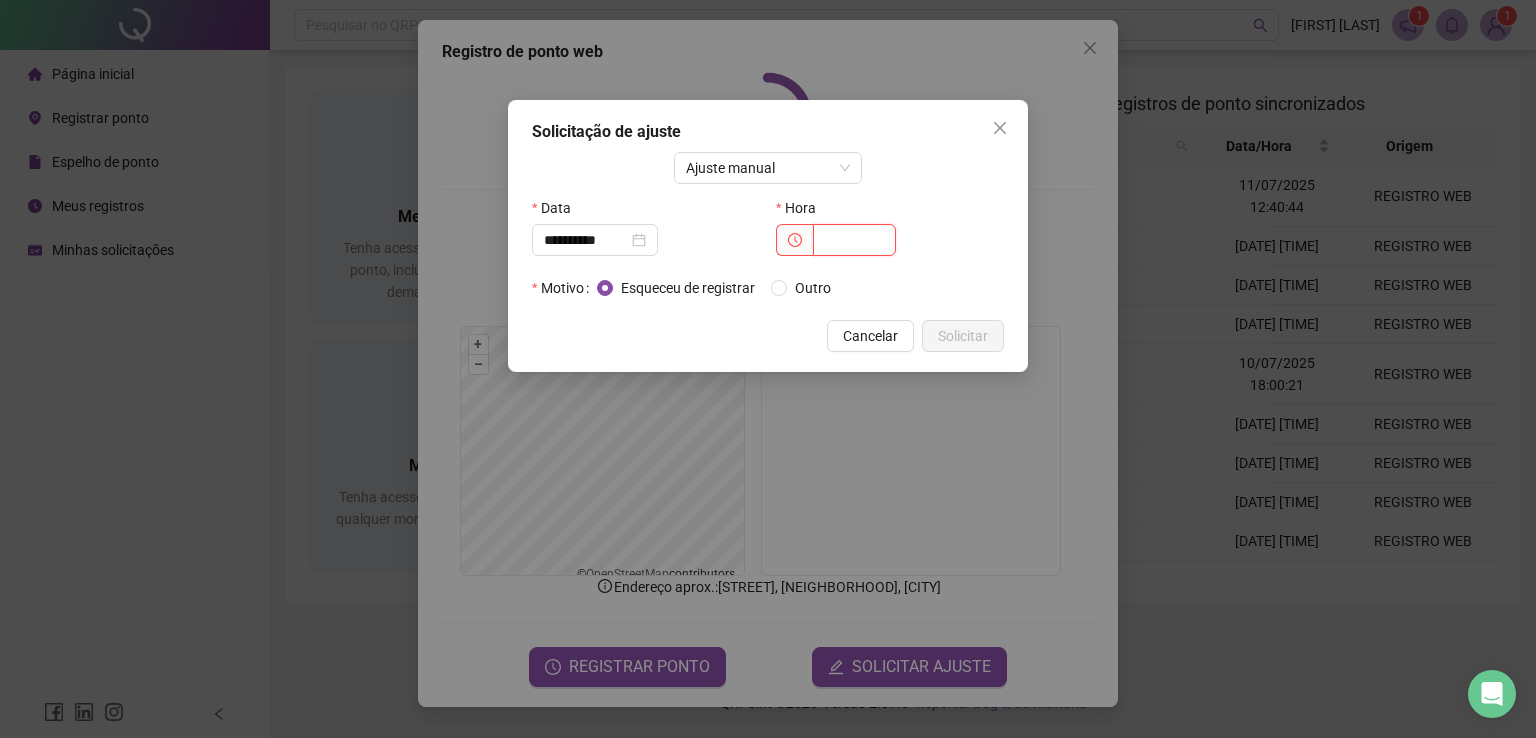 click at bounding box center (854, 240) 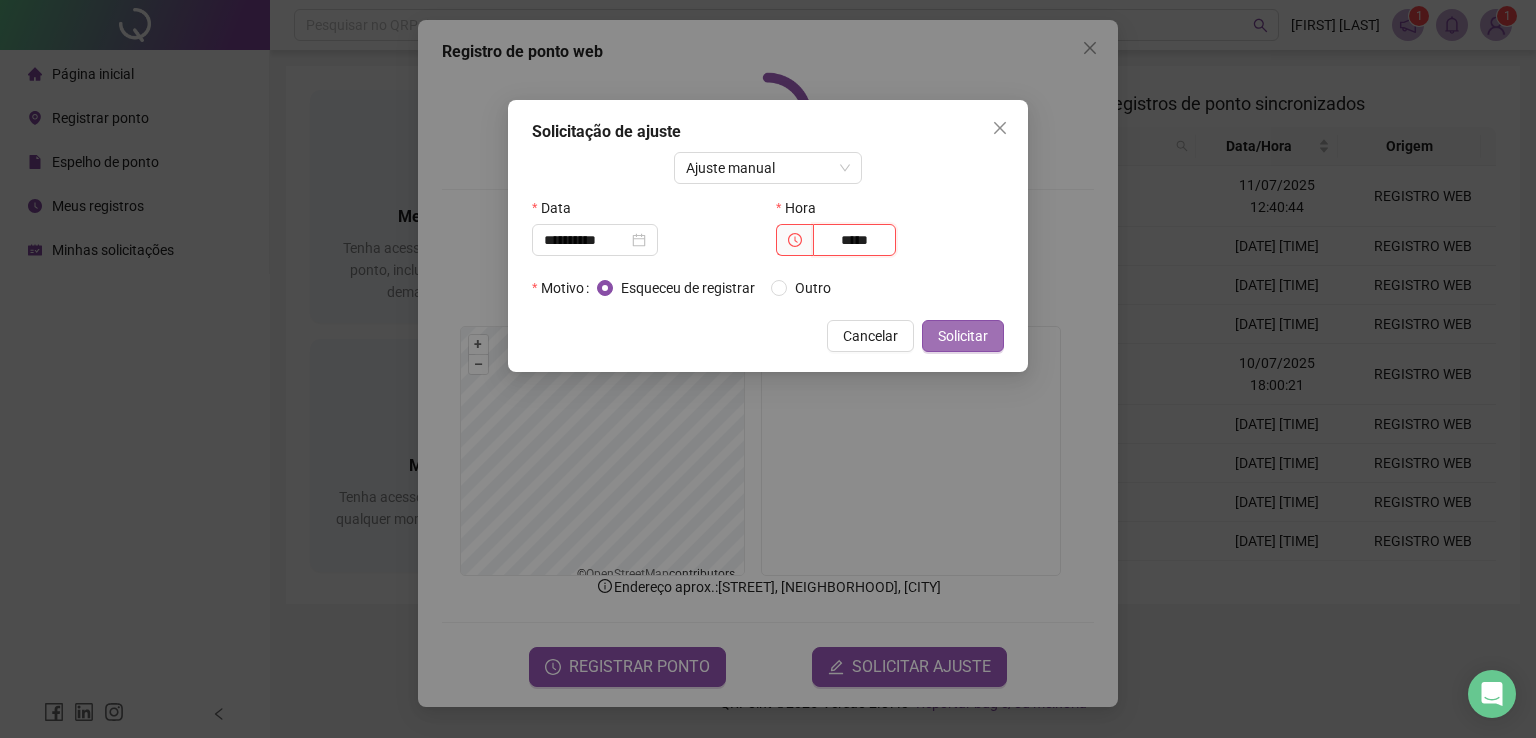 type on "*****" 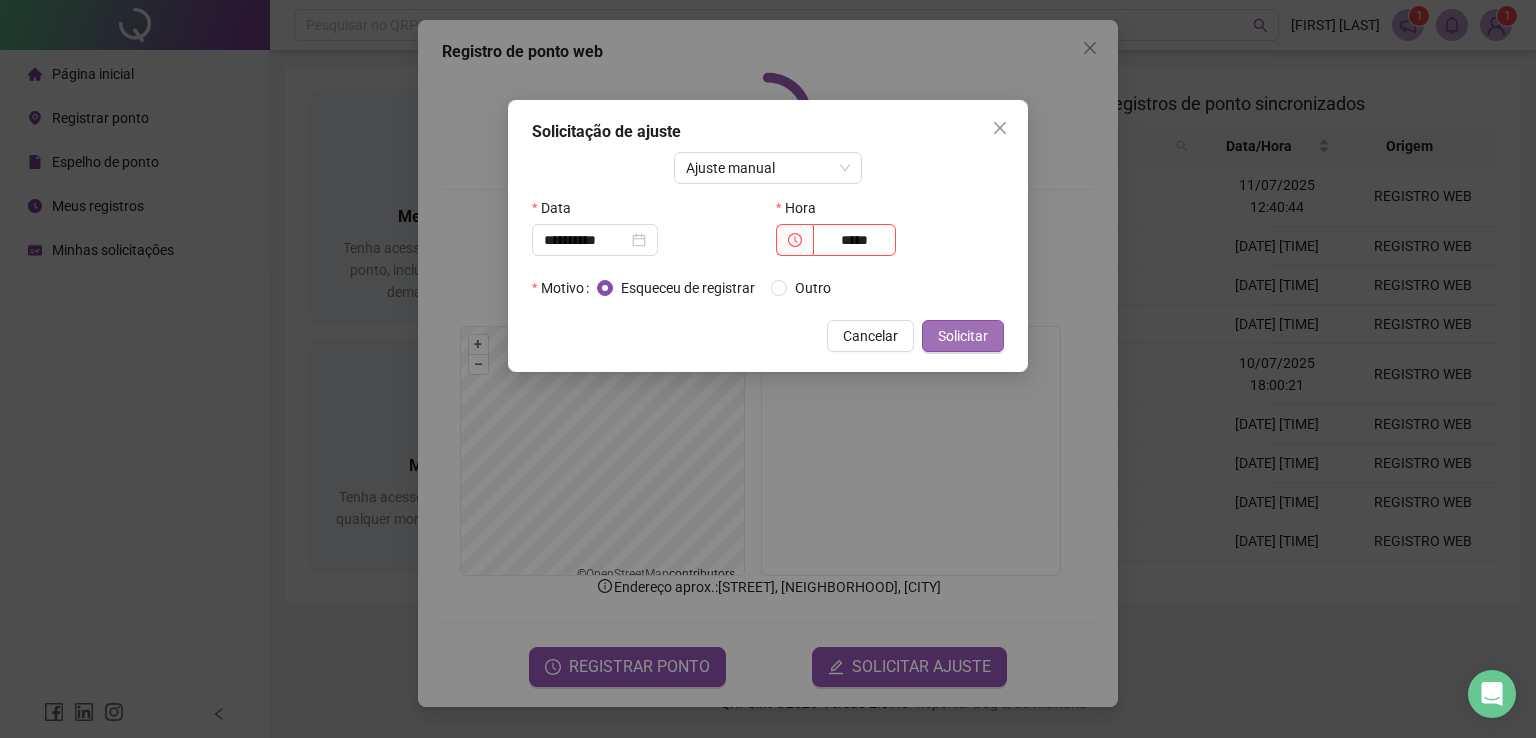 click on "Solicitar" at bounding box center (963, 336) 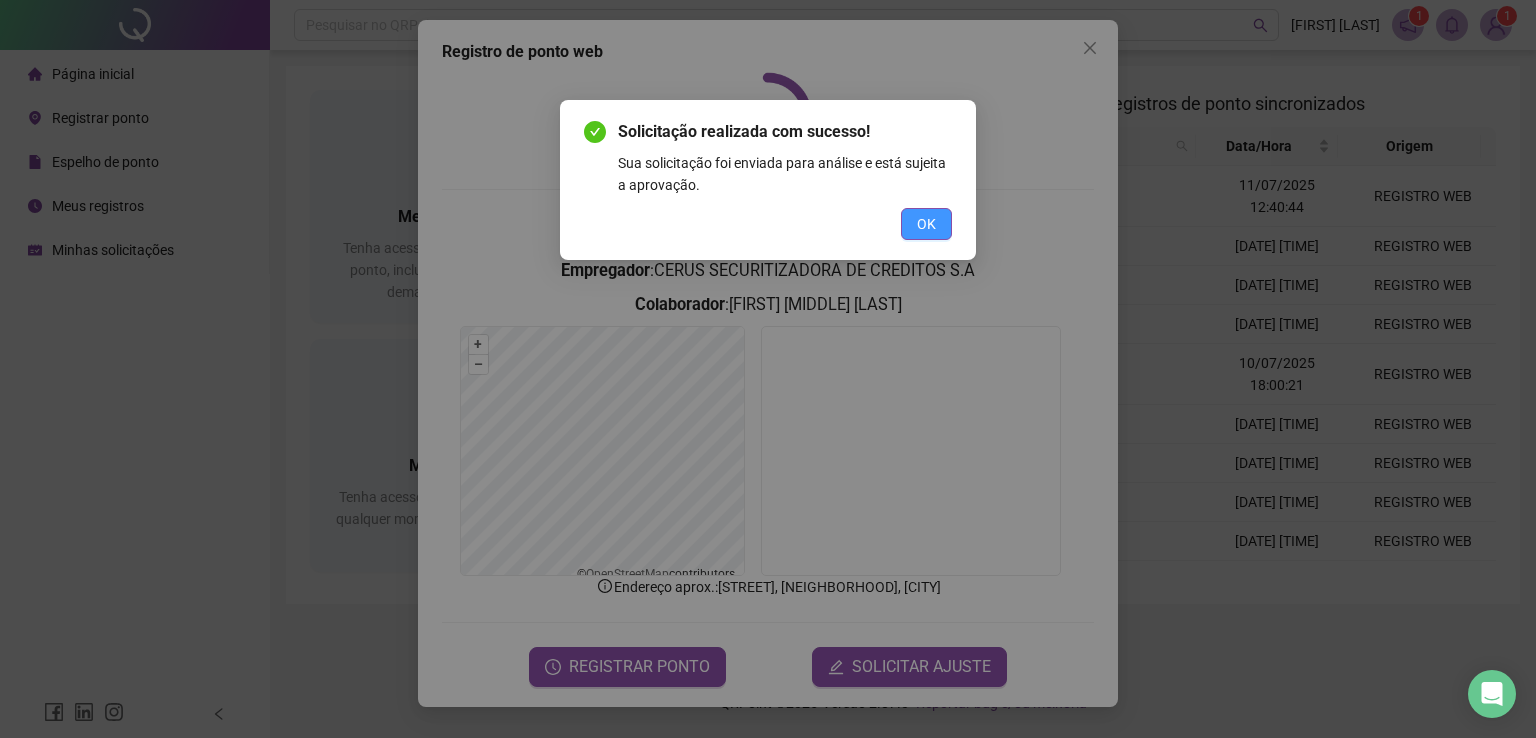 click on "OK" at bounding box center [926, 224] 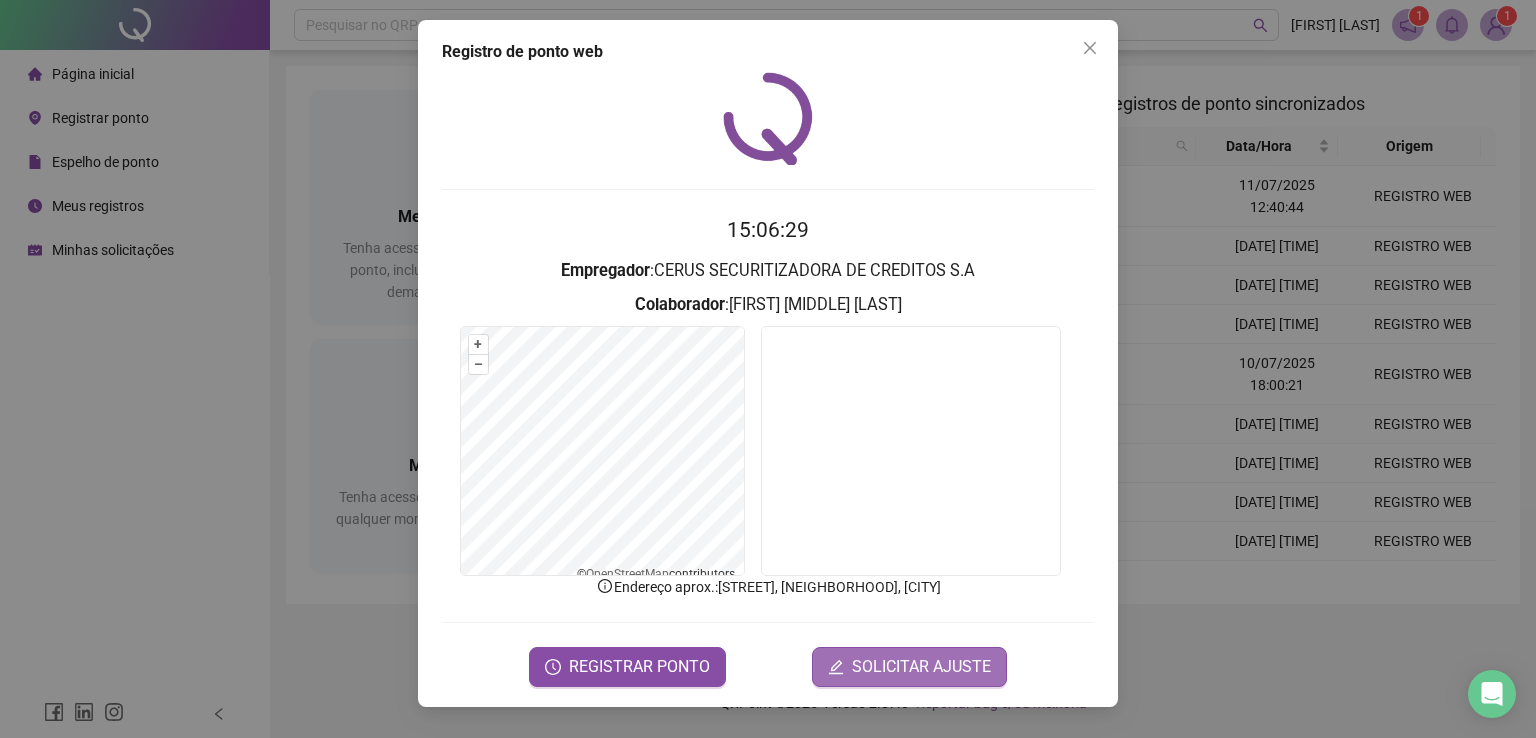 click on "SOLICITAR AJUSTE" at bounding box center [921, 667] 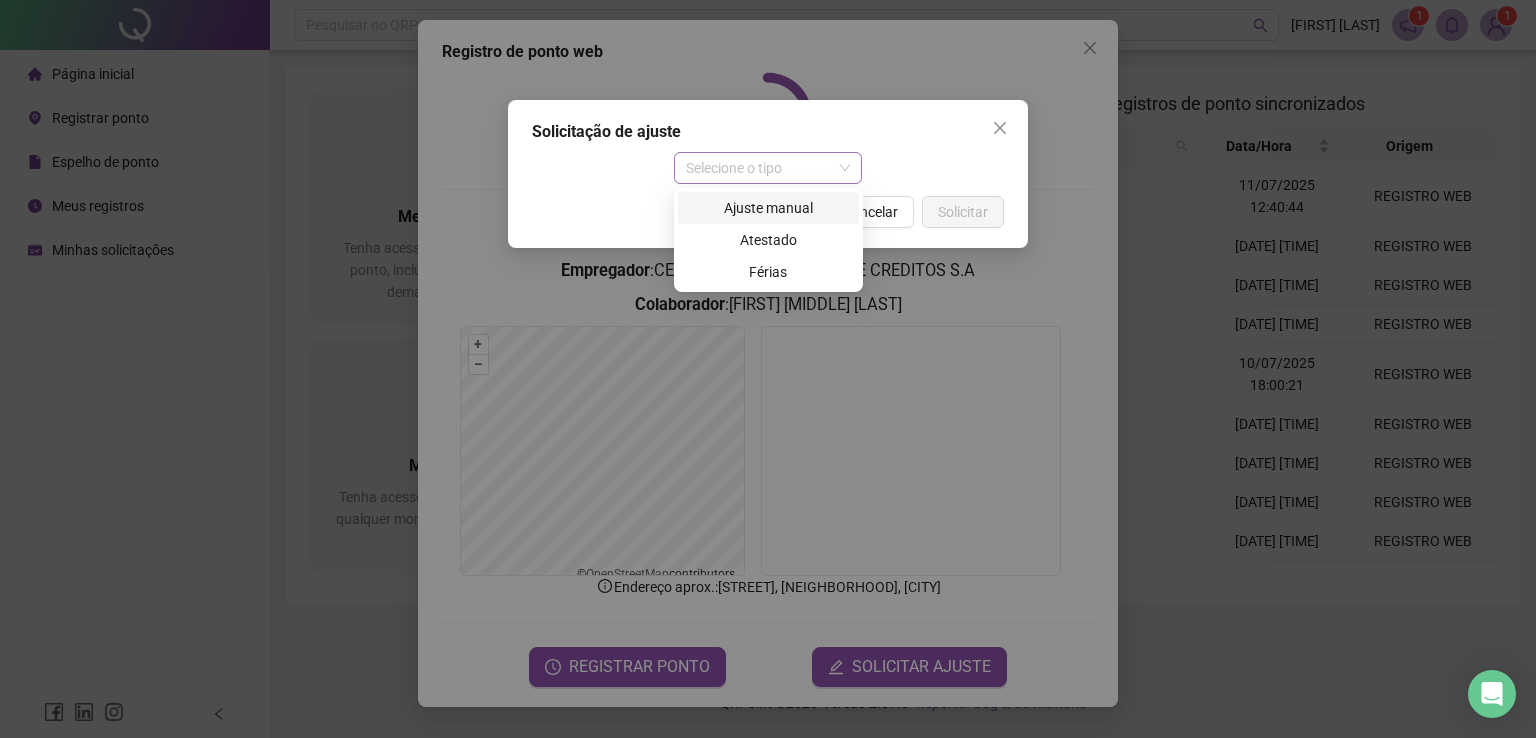 click on "Selecione o tipo" at bounding box center [768, 168] 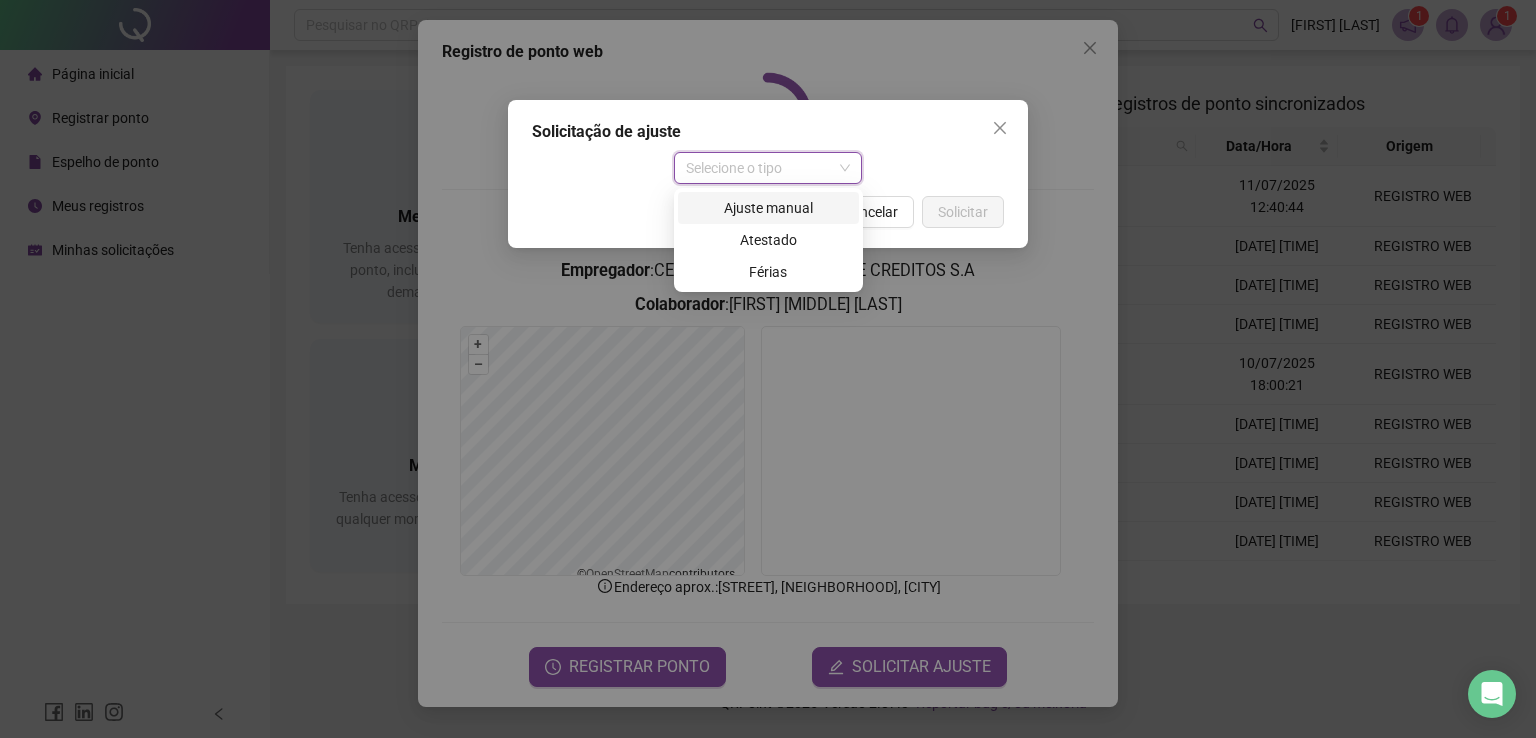 click on "Ajuste manual" at bounding box center (768, 208) 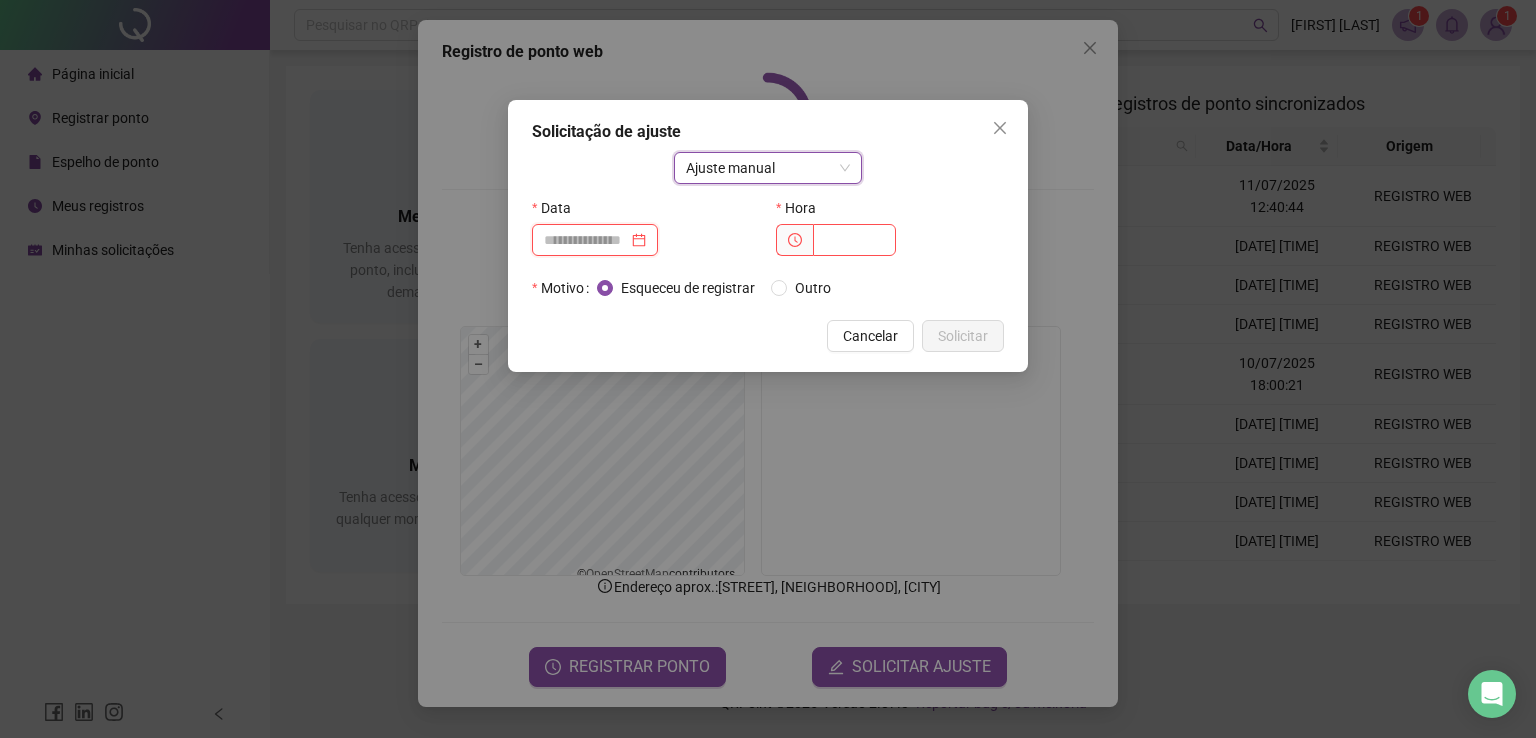 click at bounding box center [586, 240] 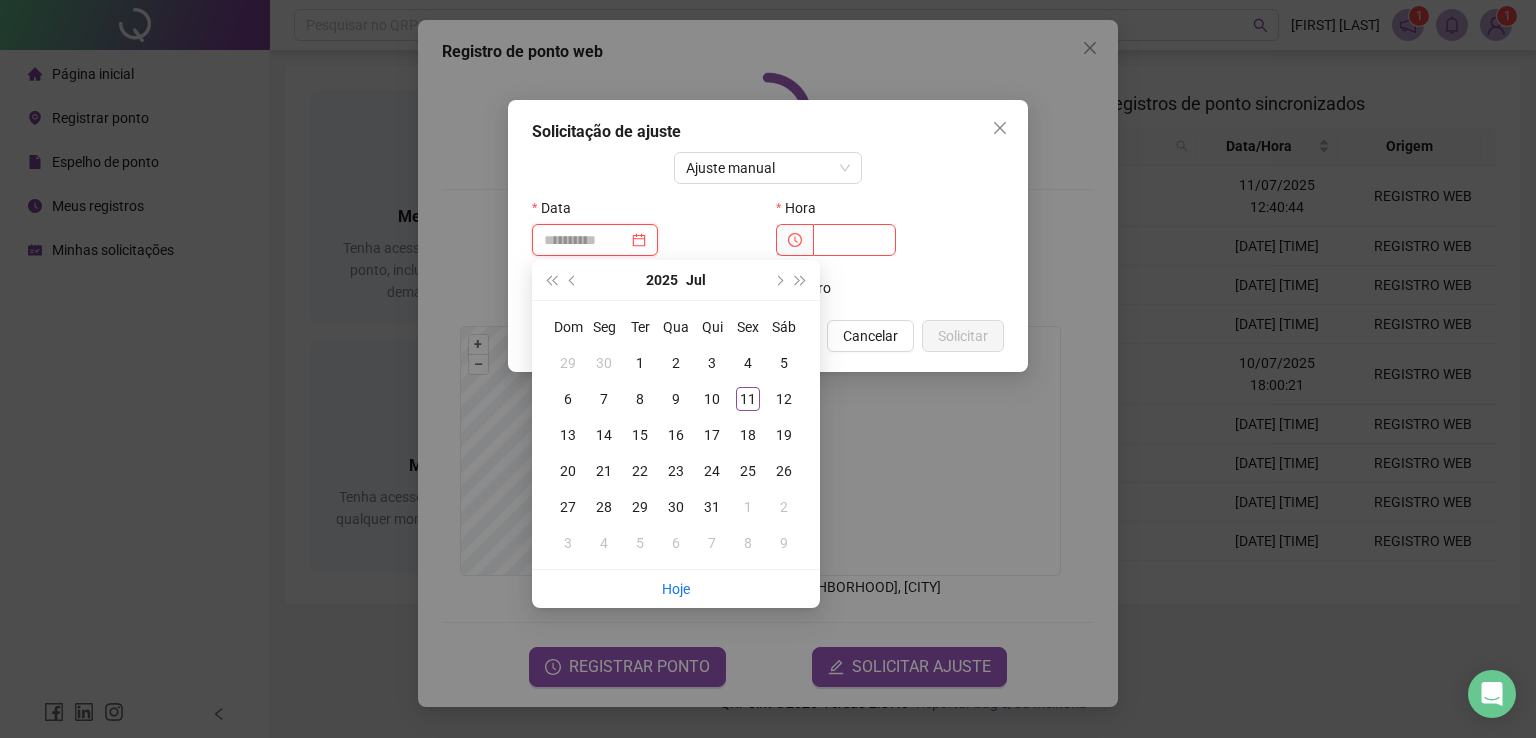 type on "**********" 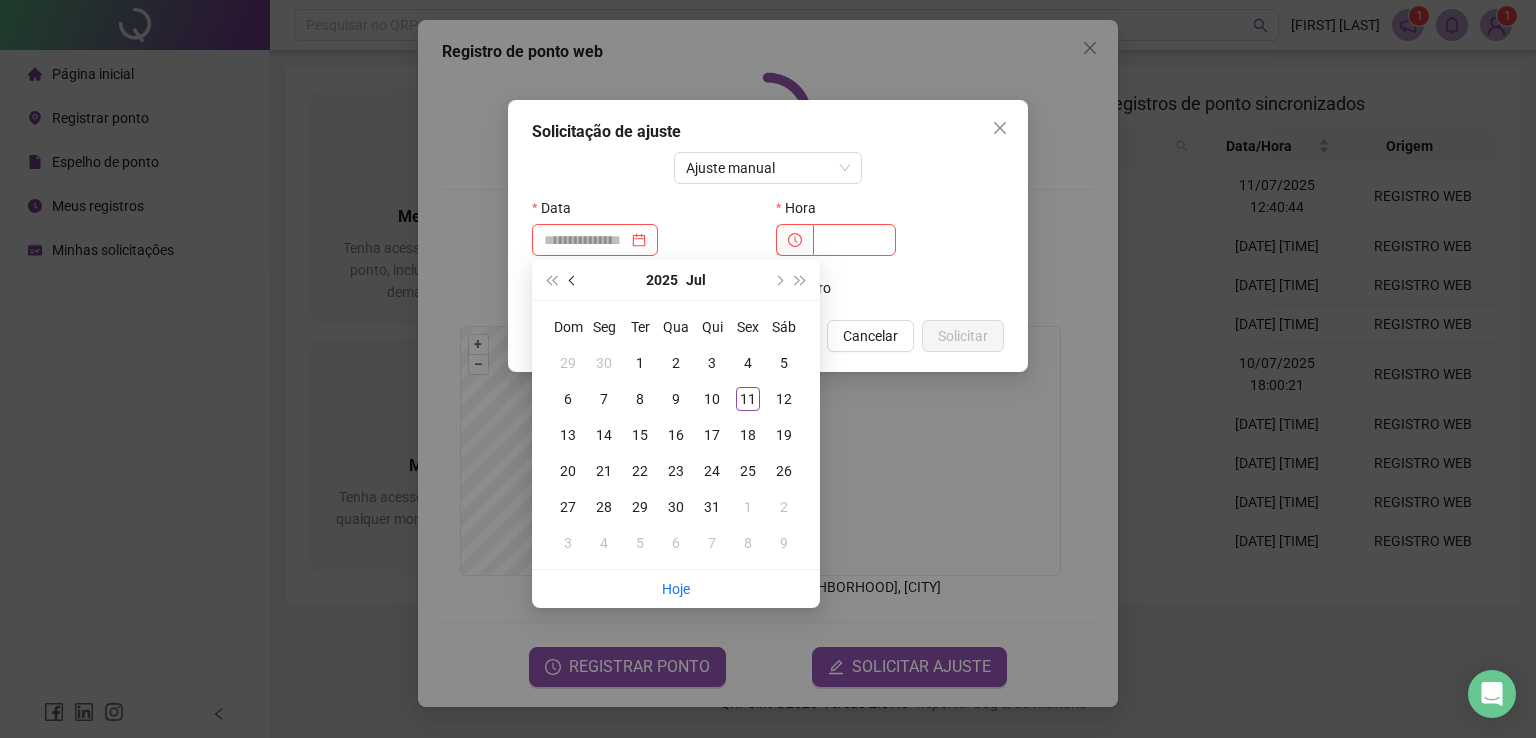 click at bounding box center (574, 280) 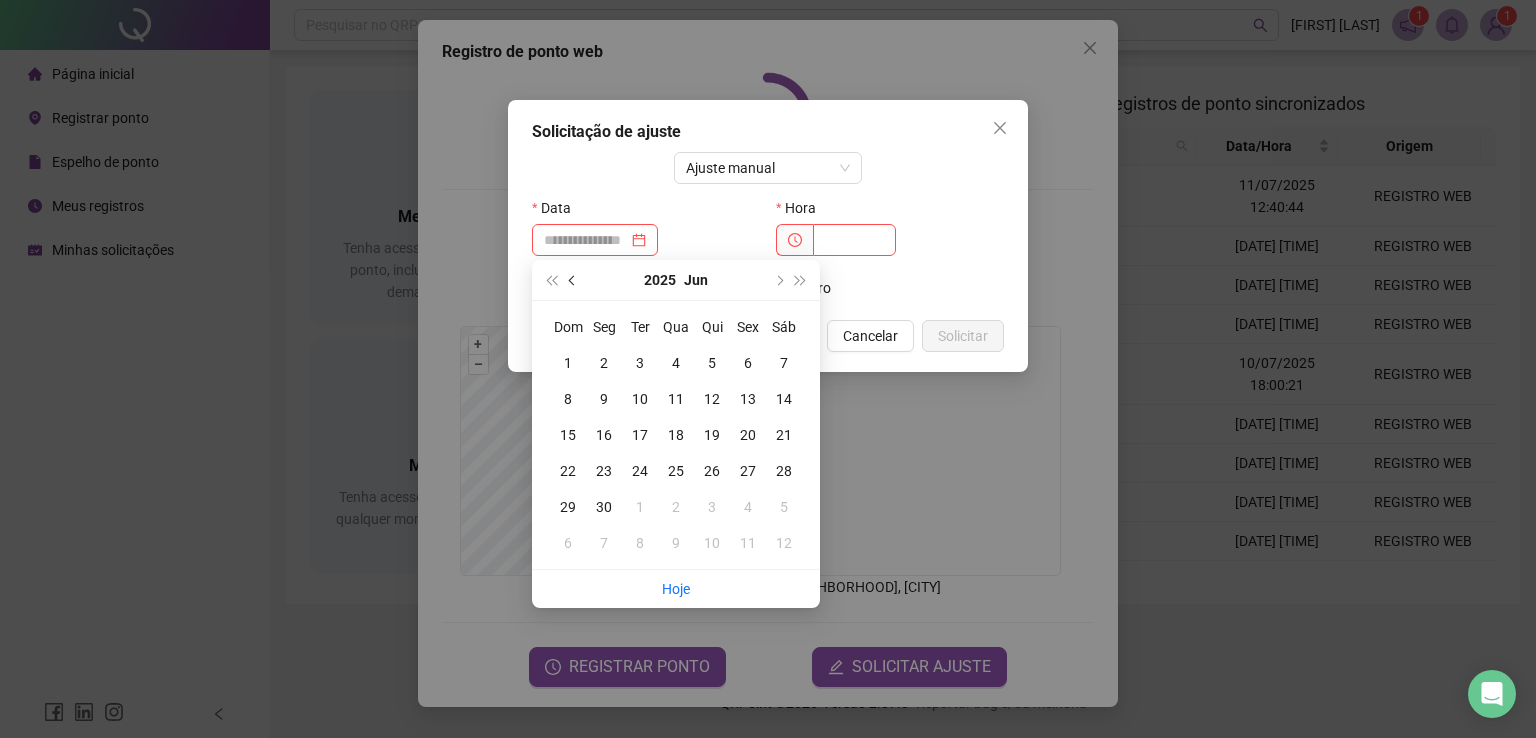 click at bounding box center [574, 280] 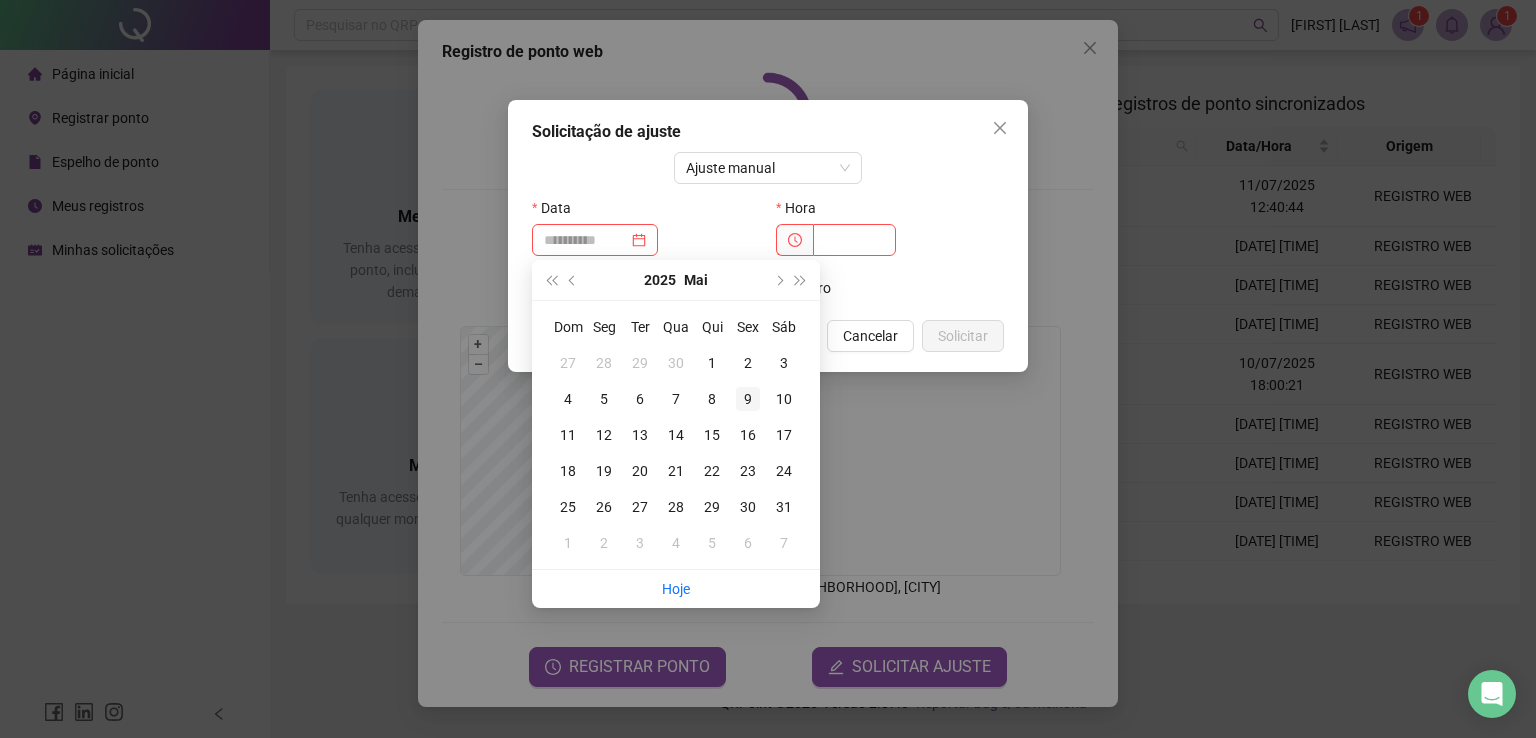 type on "**********" 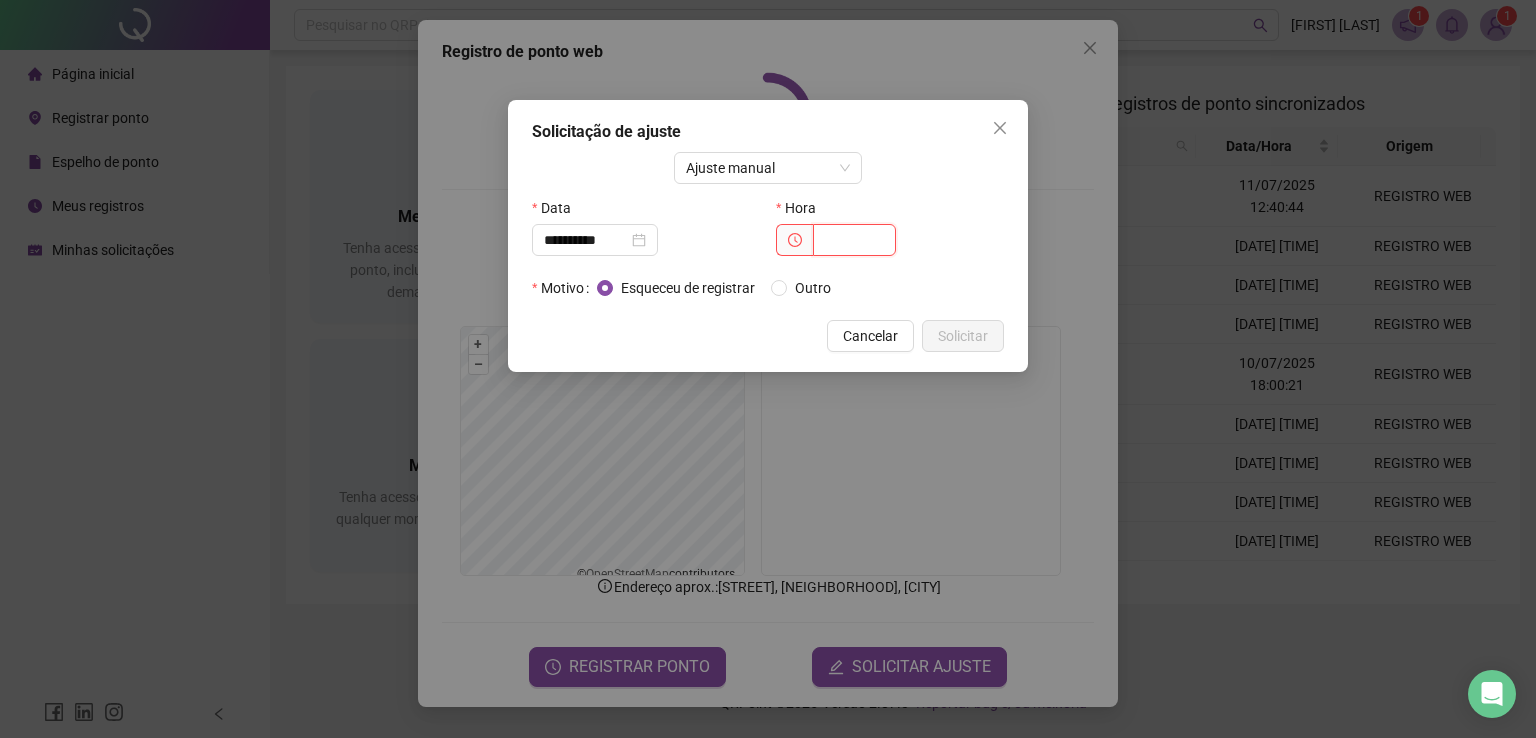 click at bounding box center [854, 240] 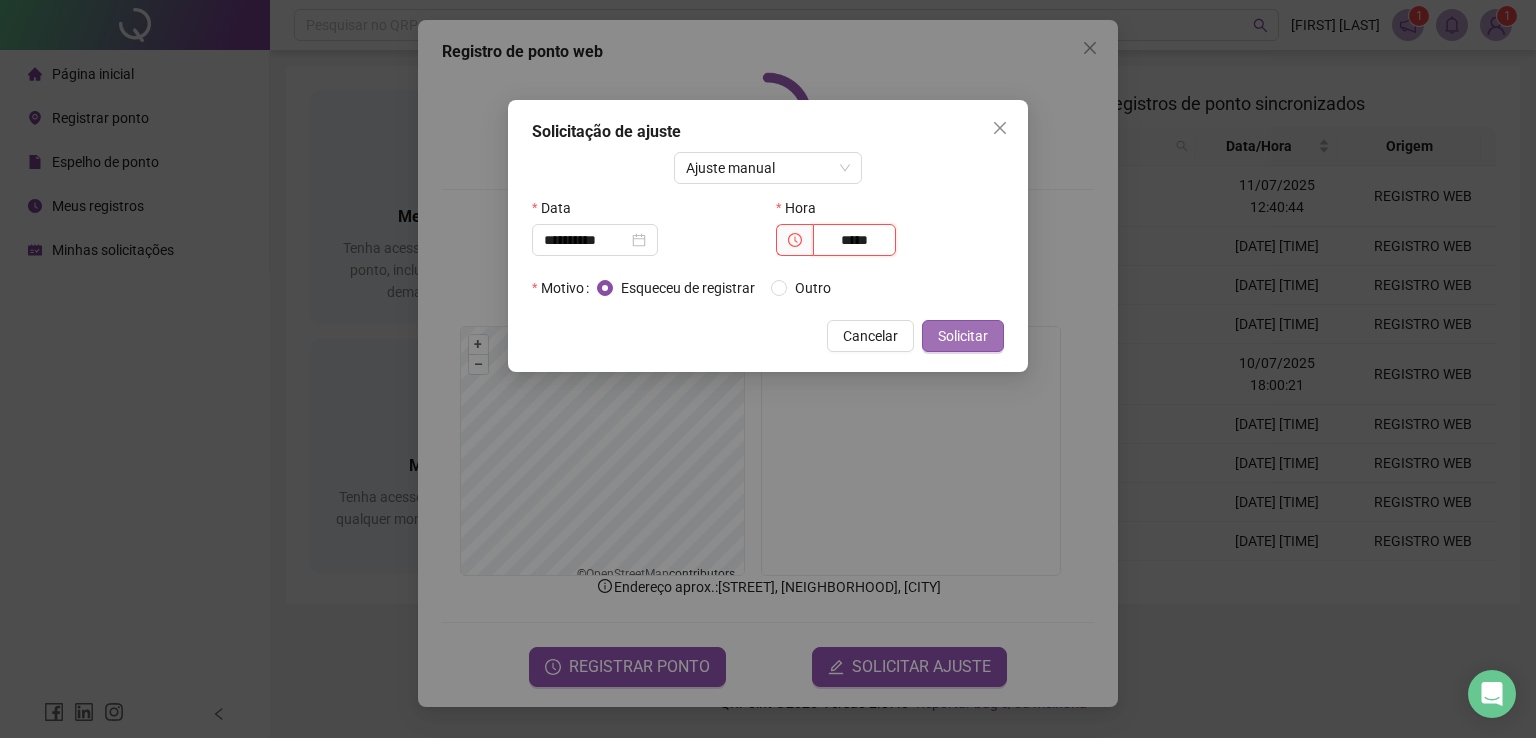 type on "*****" 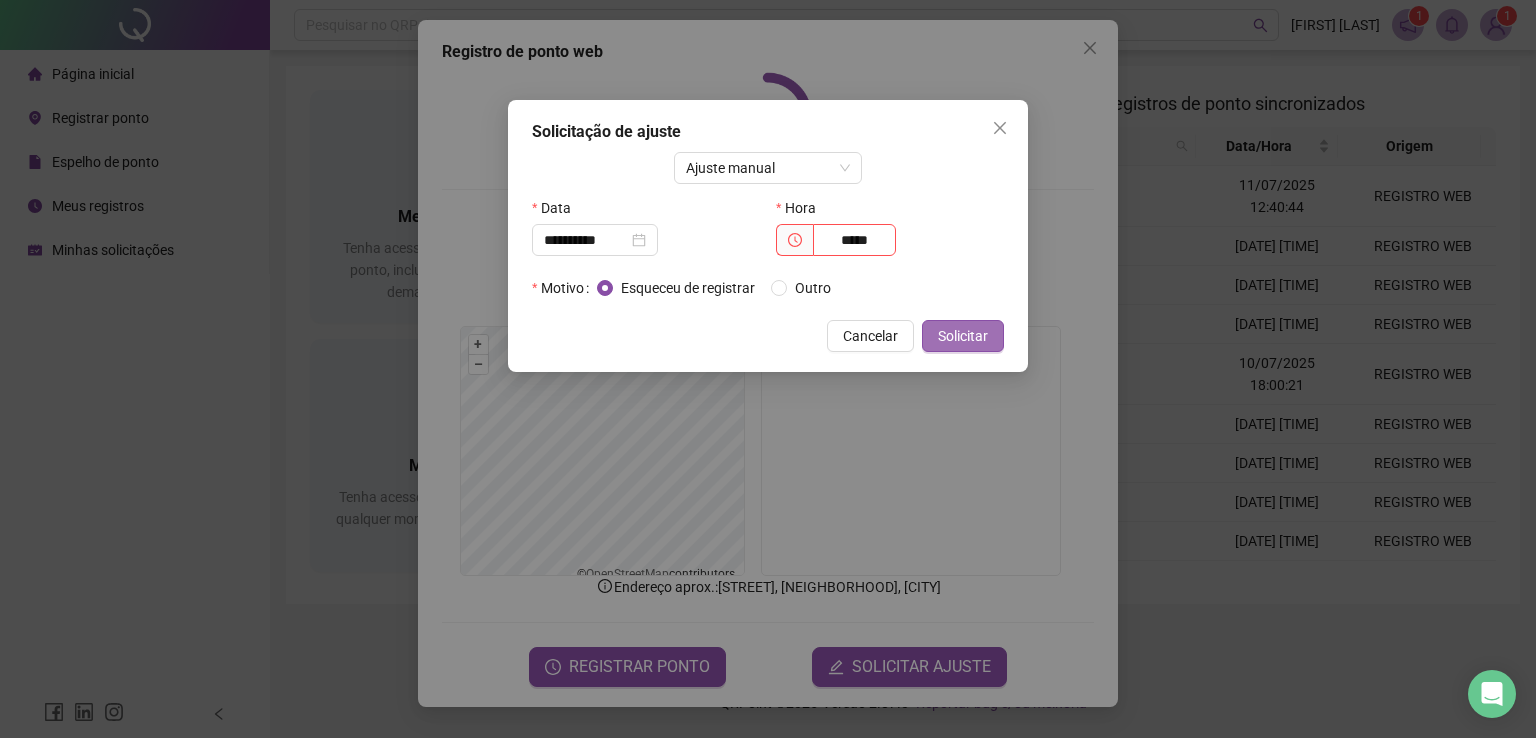 click on "Solicitar" at bounding box center [963, 336] 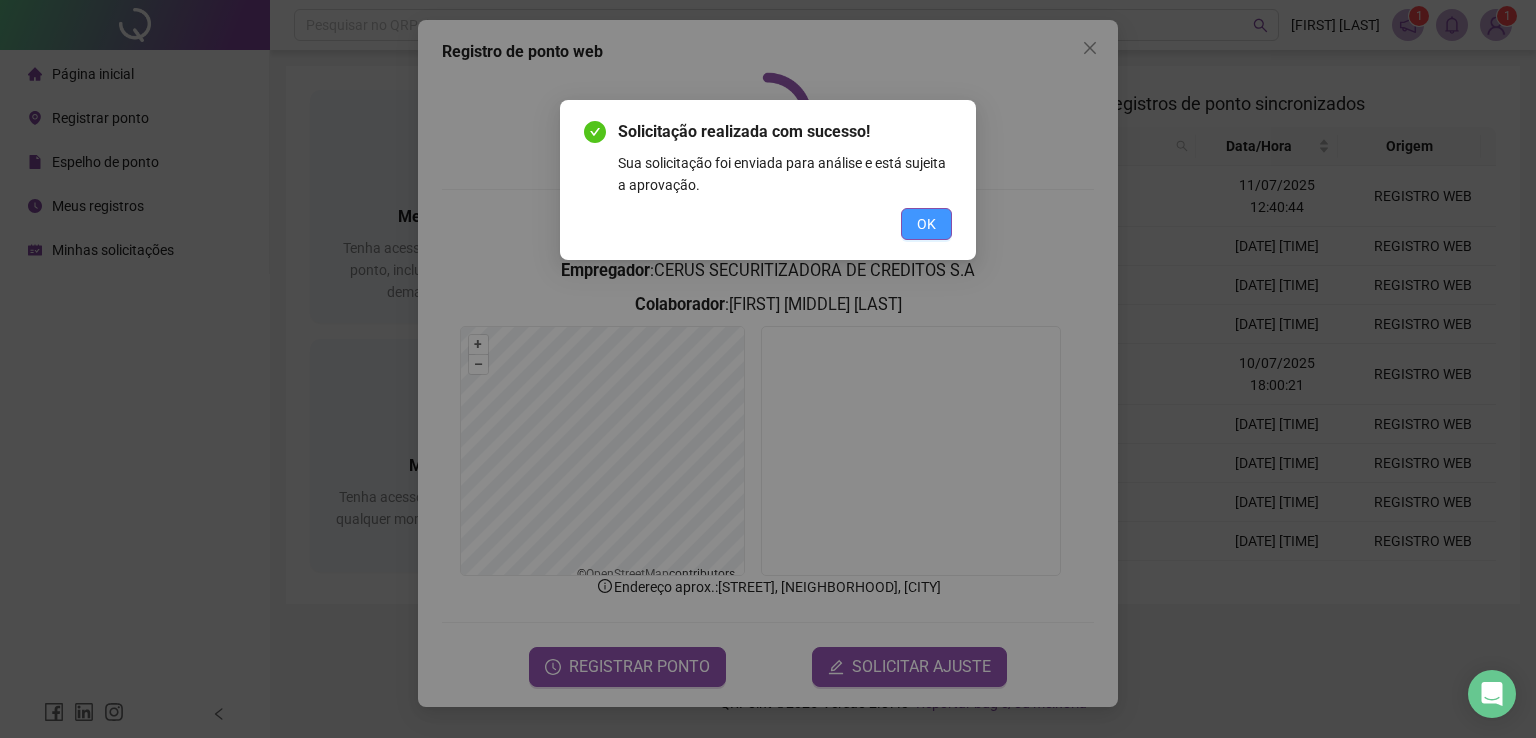 click on "OK" at bounding box center [926, 224] 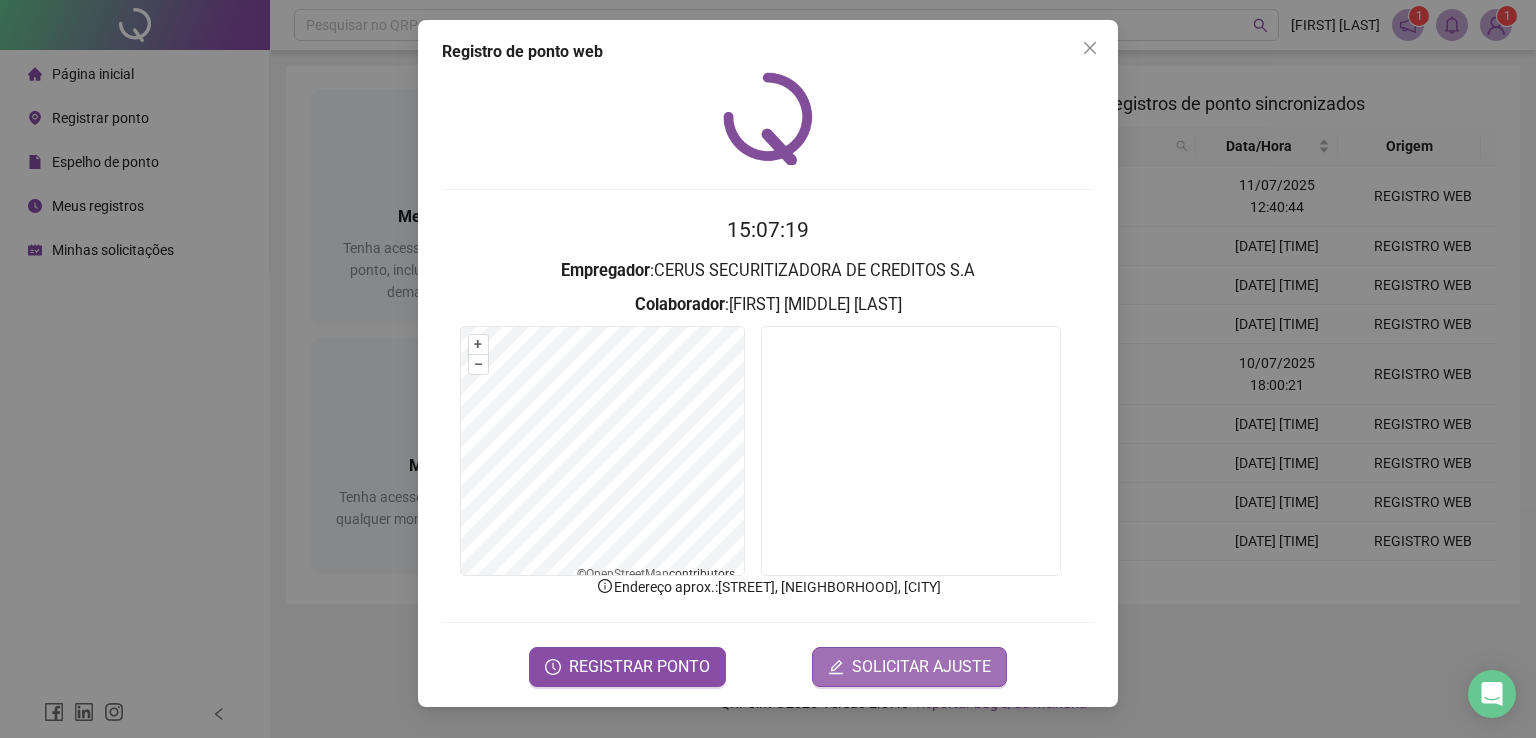 click on "SOLICITAR AJUSTE" at bounding box center (921, 667) 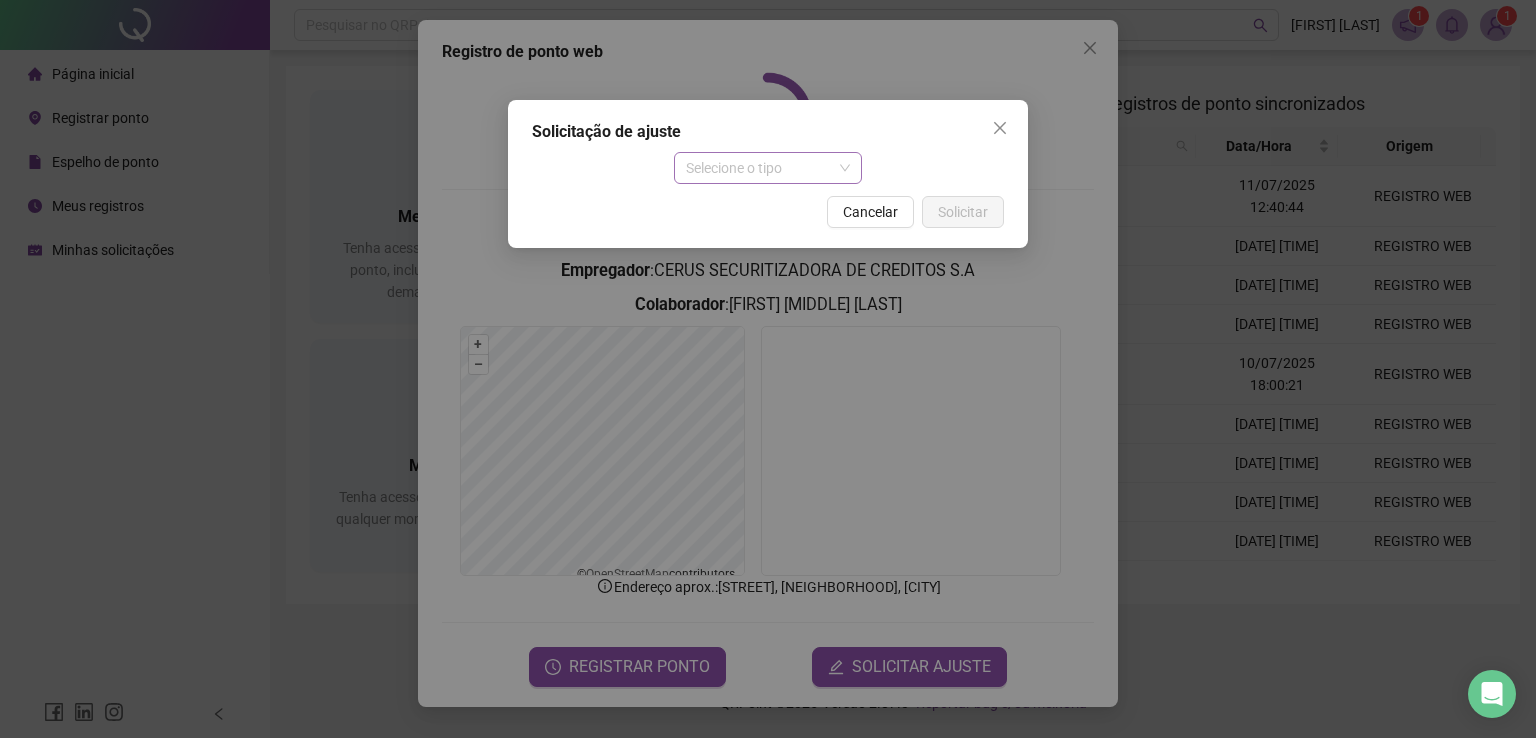 click on "Selecione o tipo" at bounding box center (768, 168) 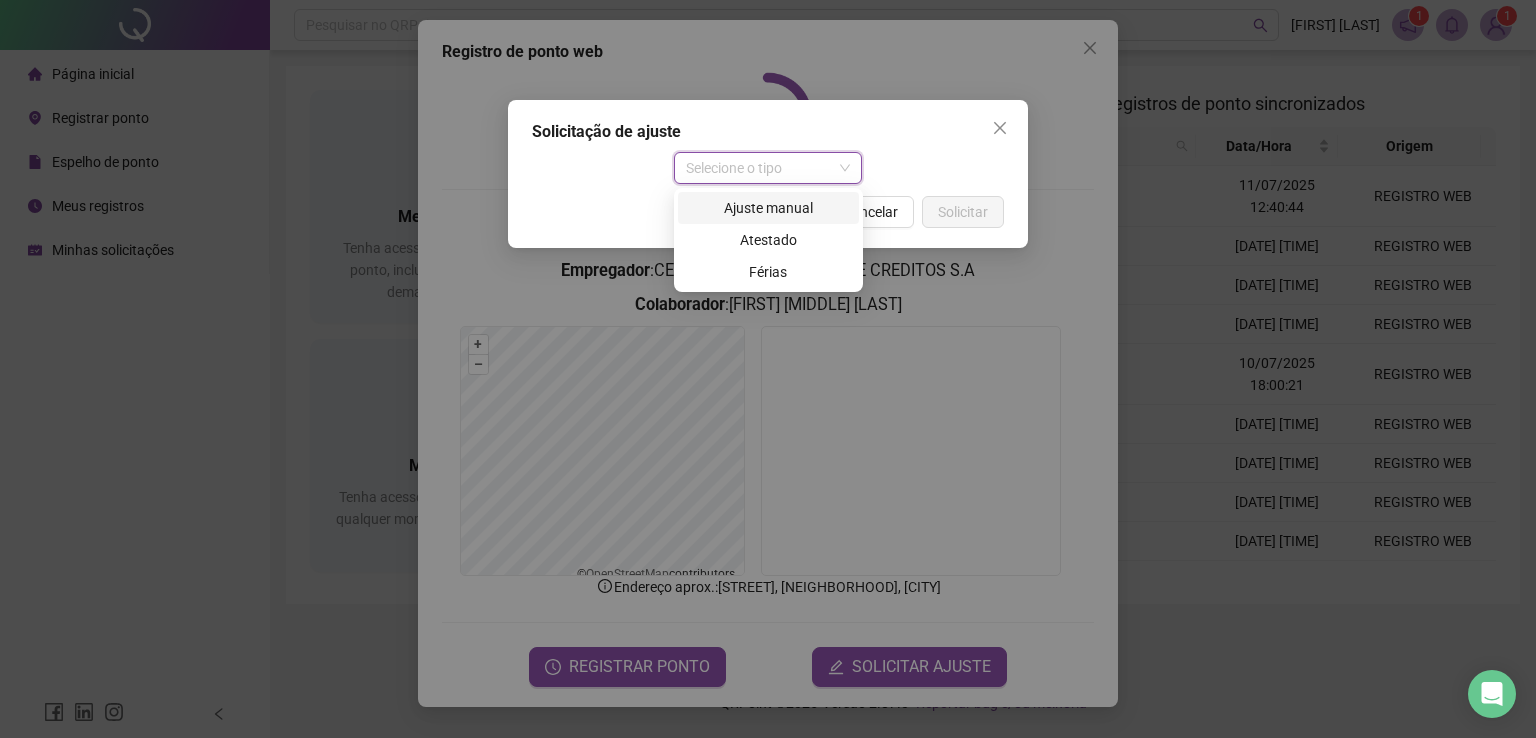 click on "Ajuste manual" at bounding box center [768, 208] 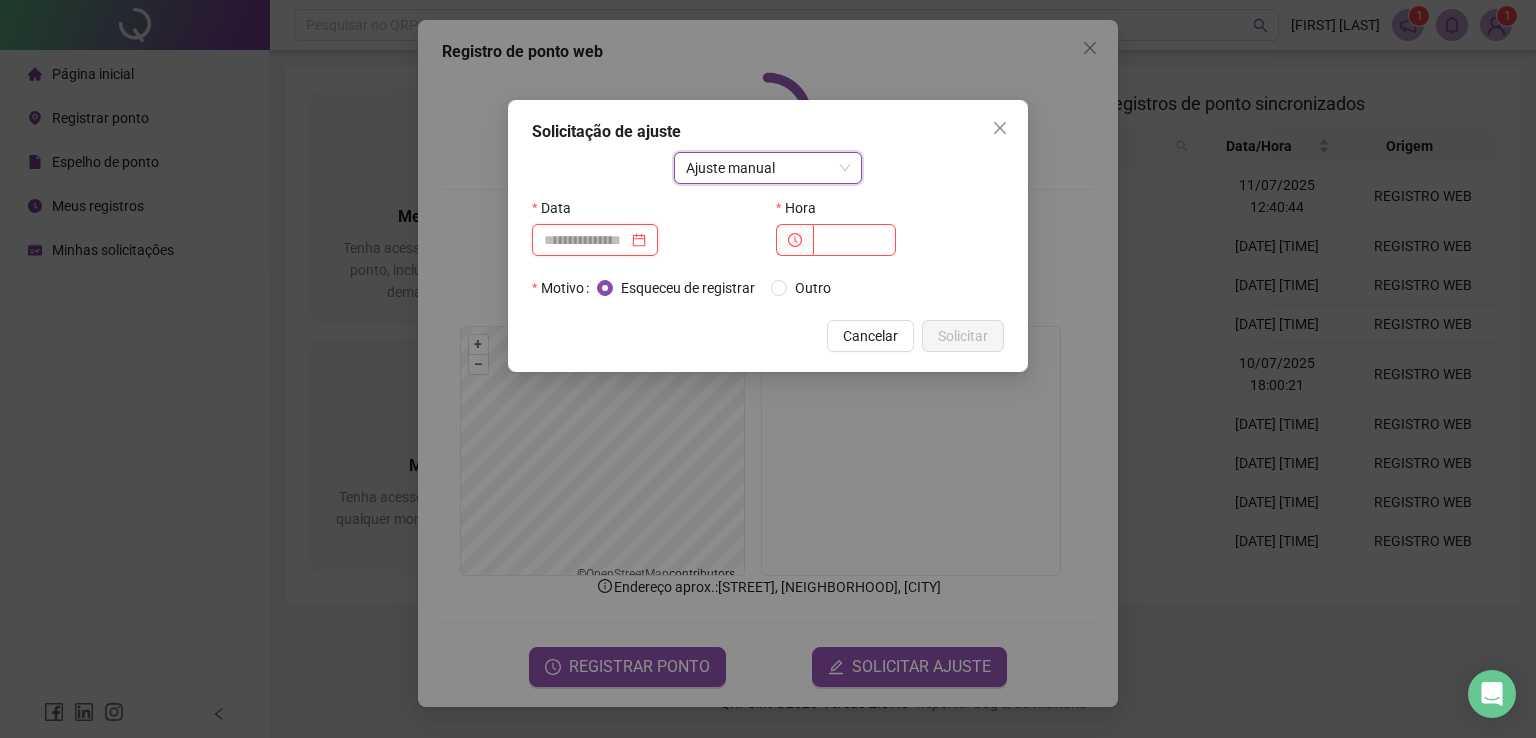 click at bounding box center [586, 240] 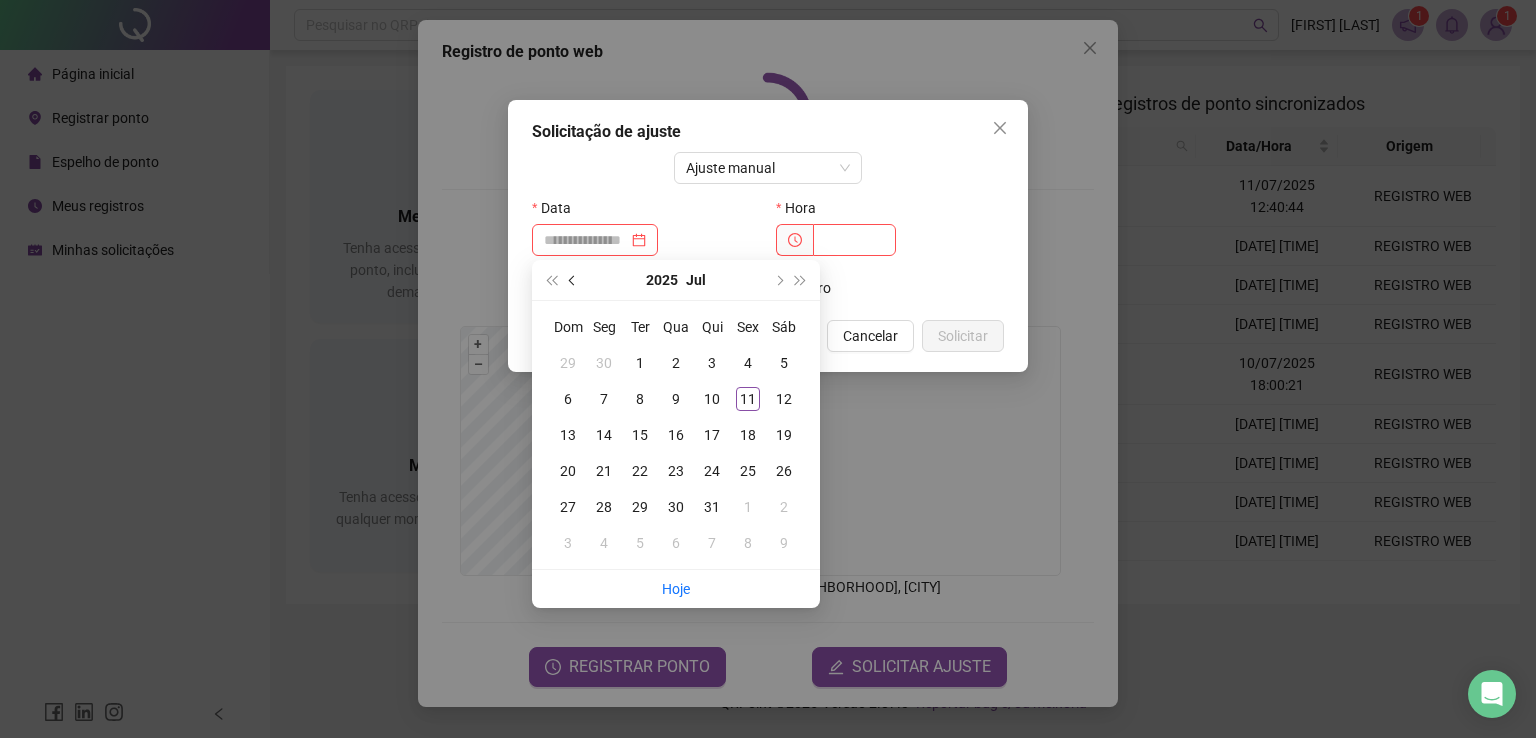 click at bounding box center [573, 280] 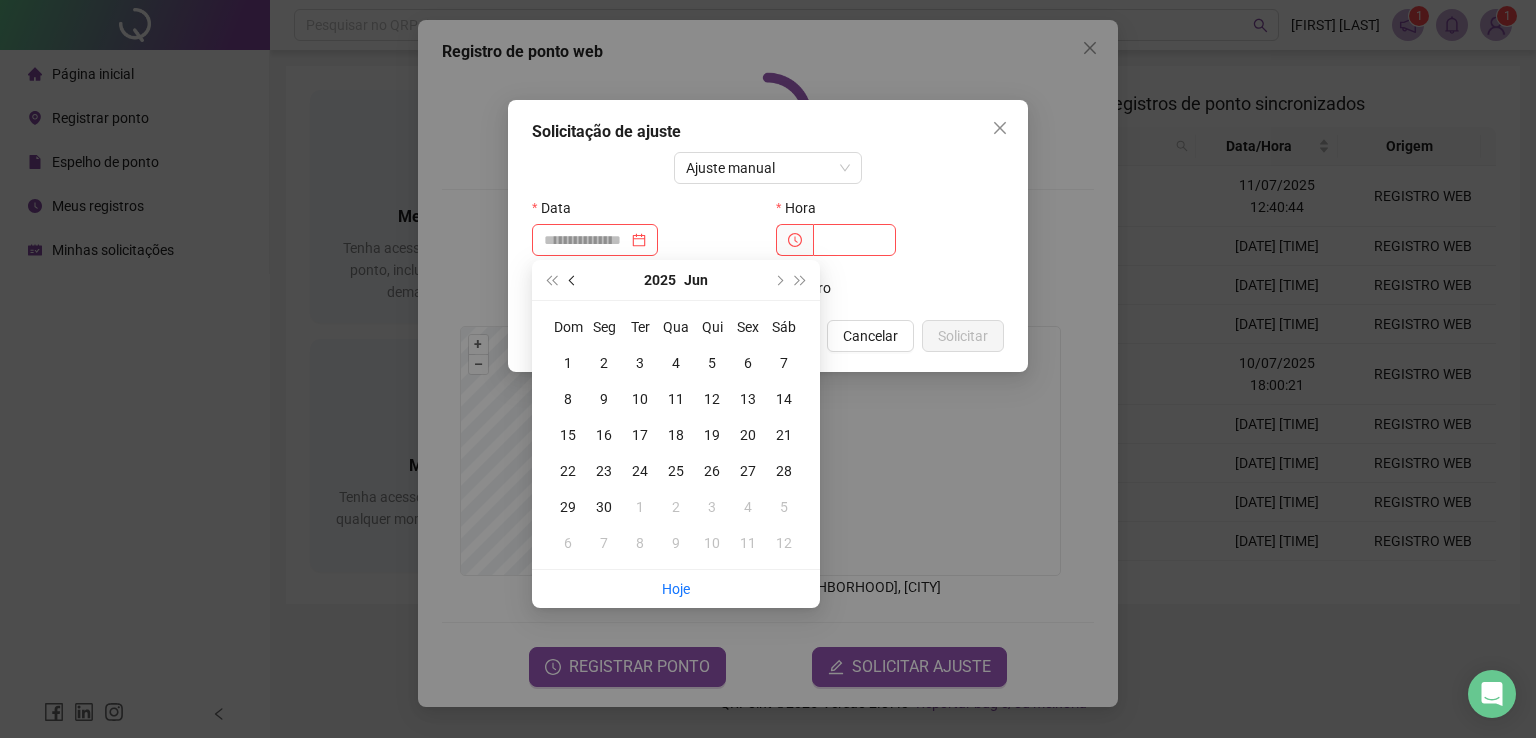 click at bounding box center [573, 280] 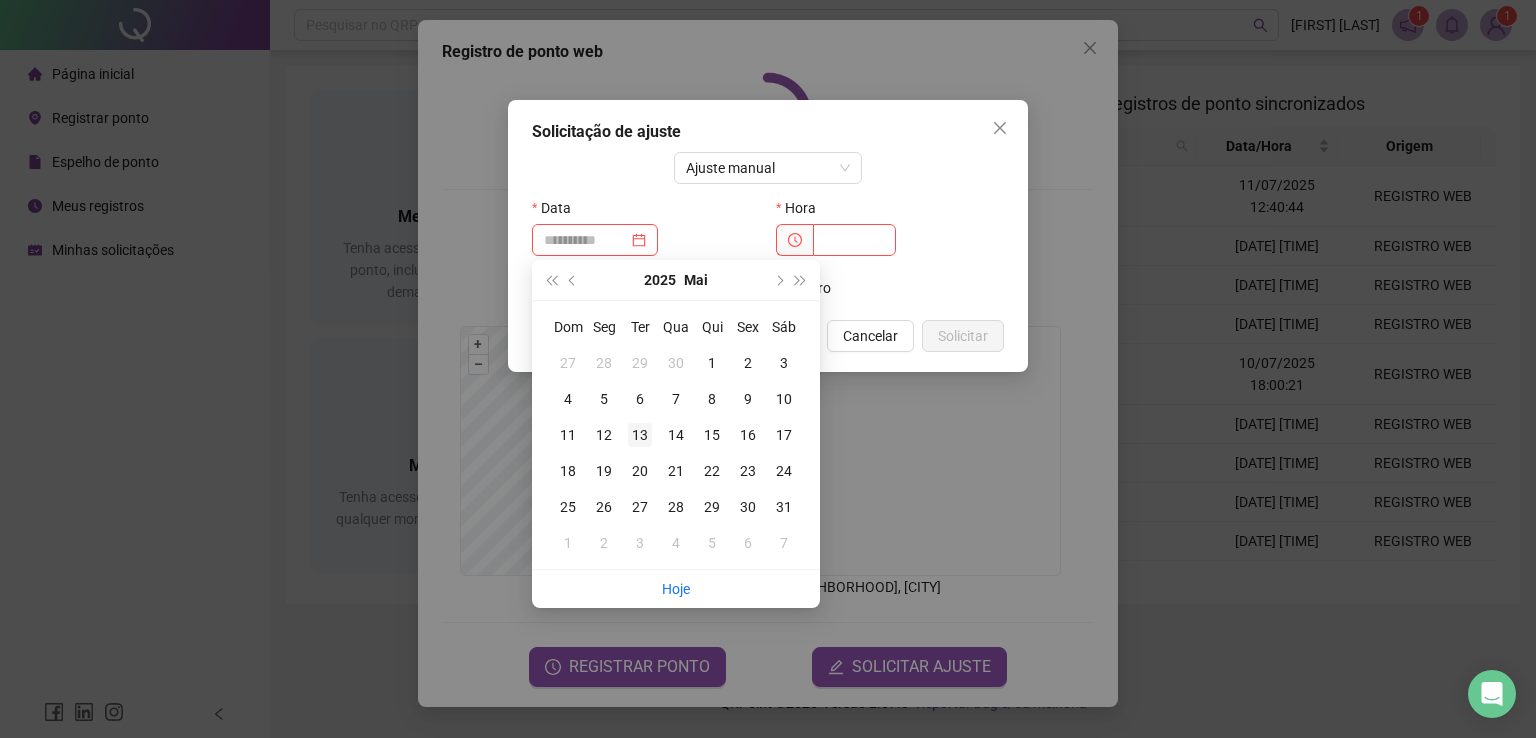 type on "**********" 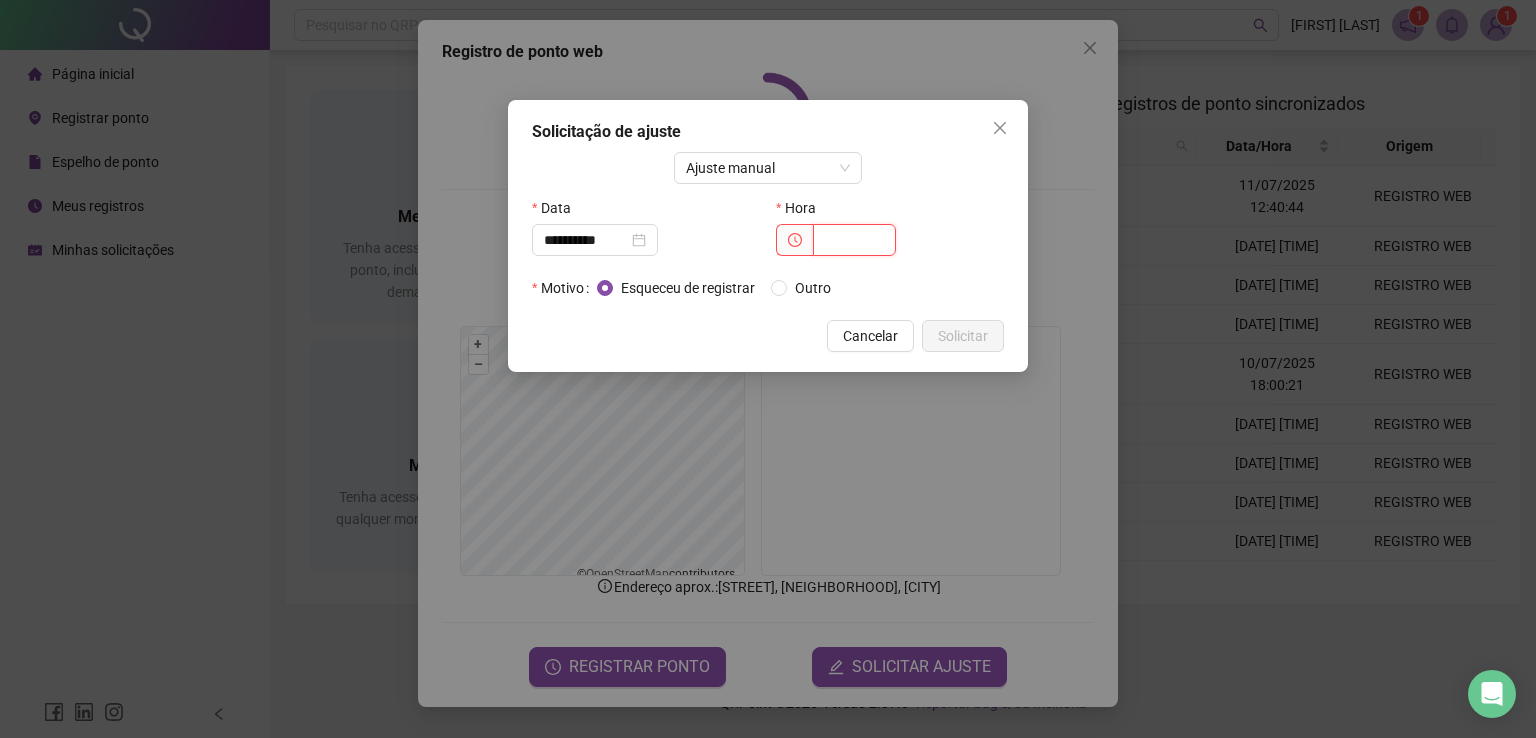 click at bounding box center (854, 240) 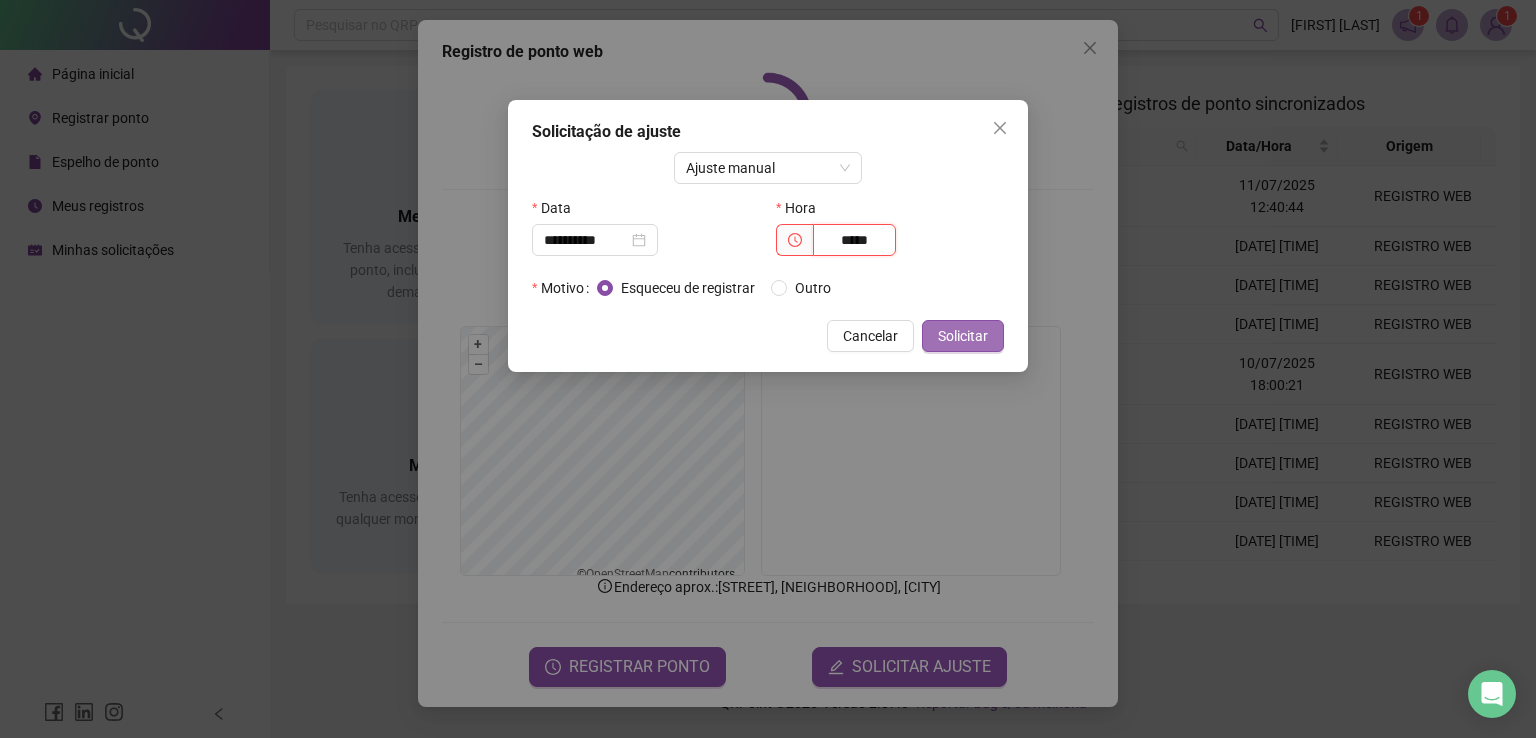 type on "*****" 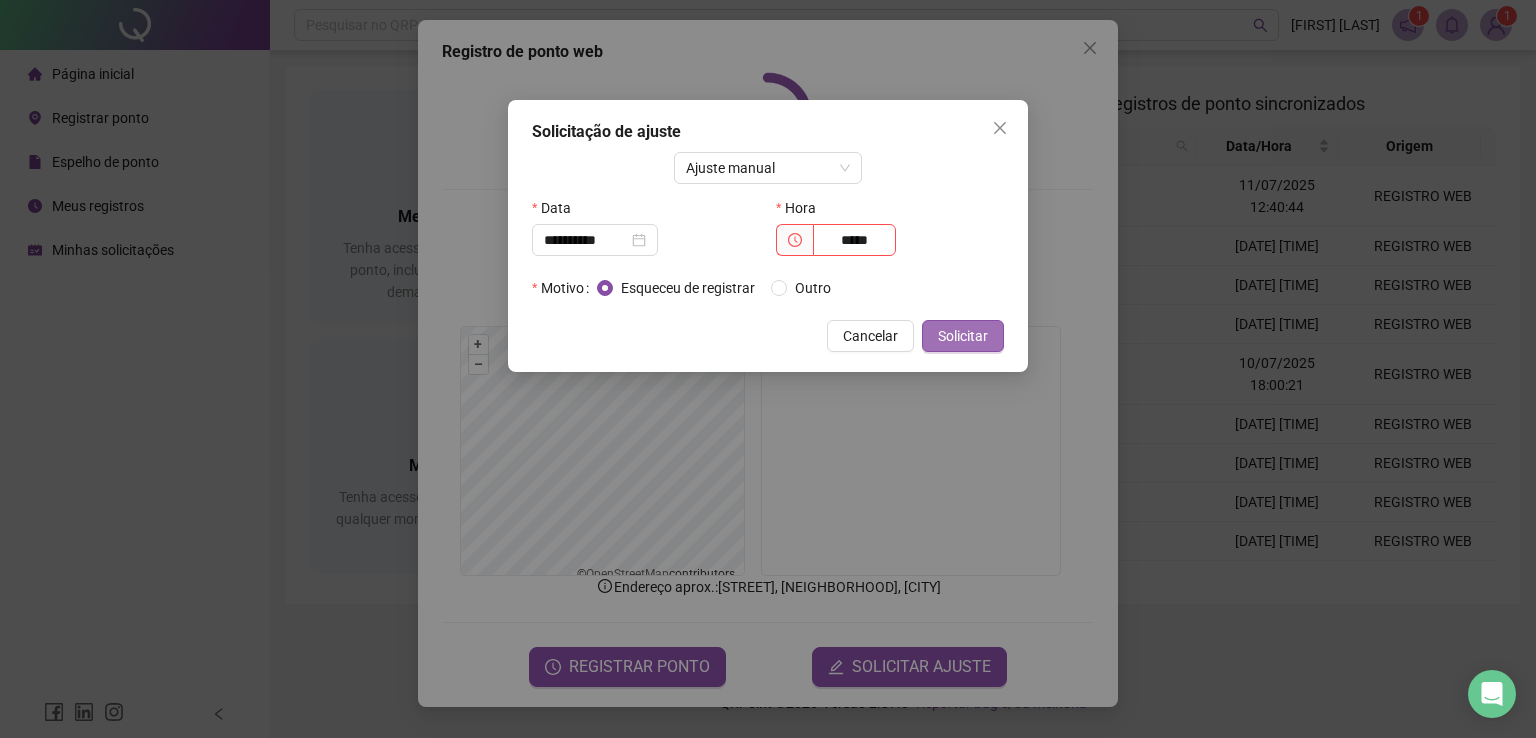 click on "Solicitar" at bounding box center [963, 336] 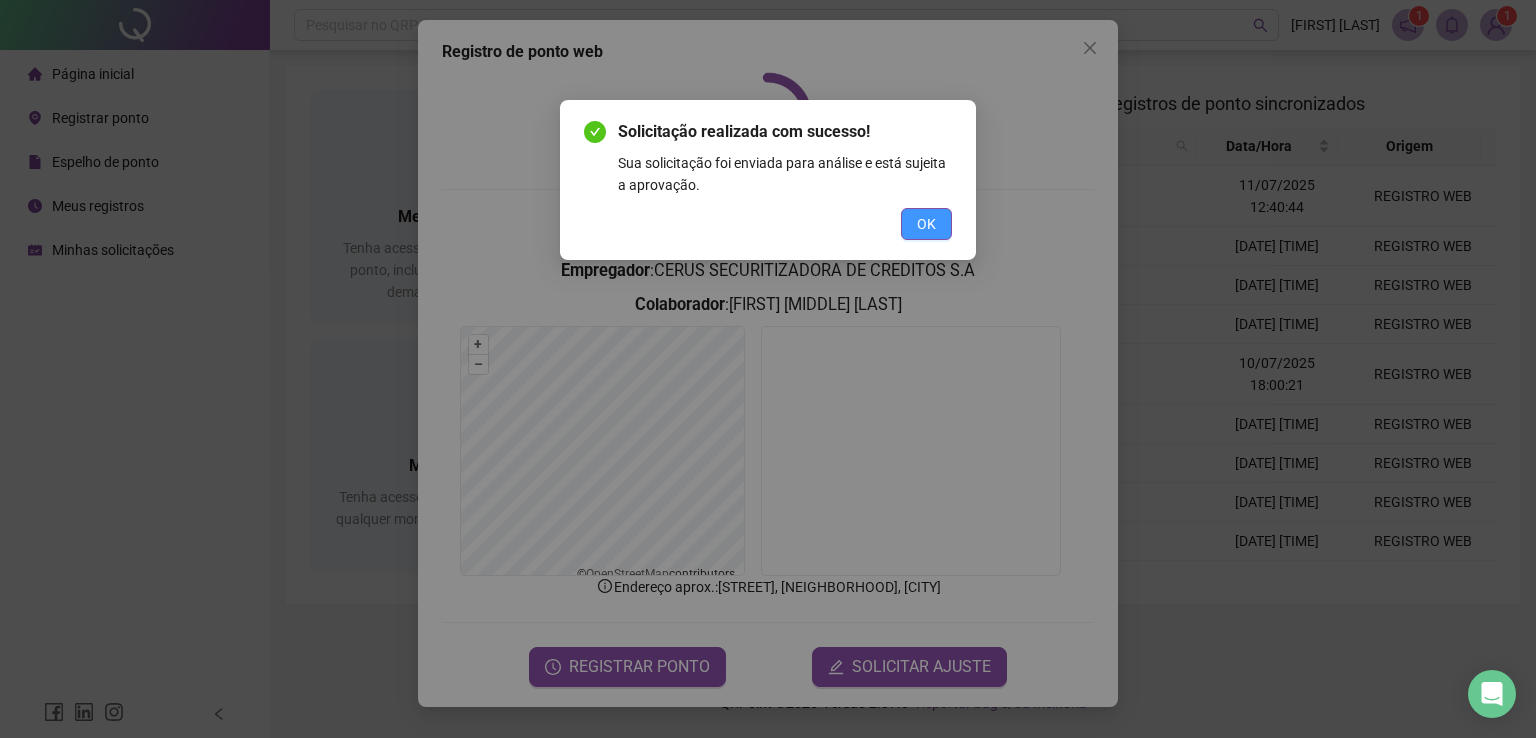 click on "OK" at bounding box center [926, 224] 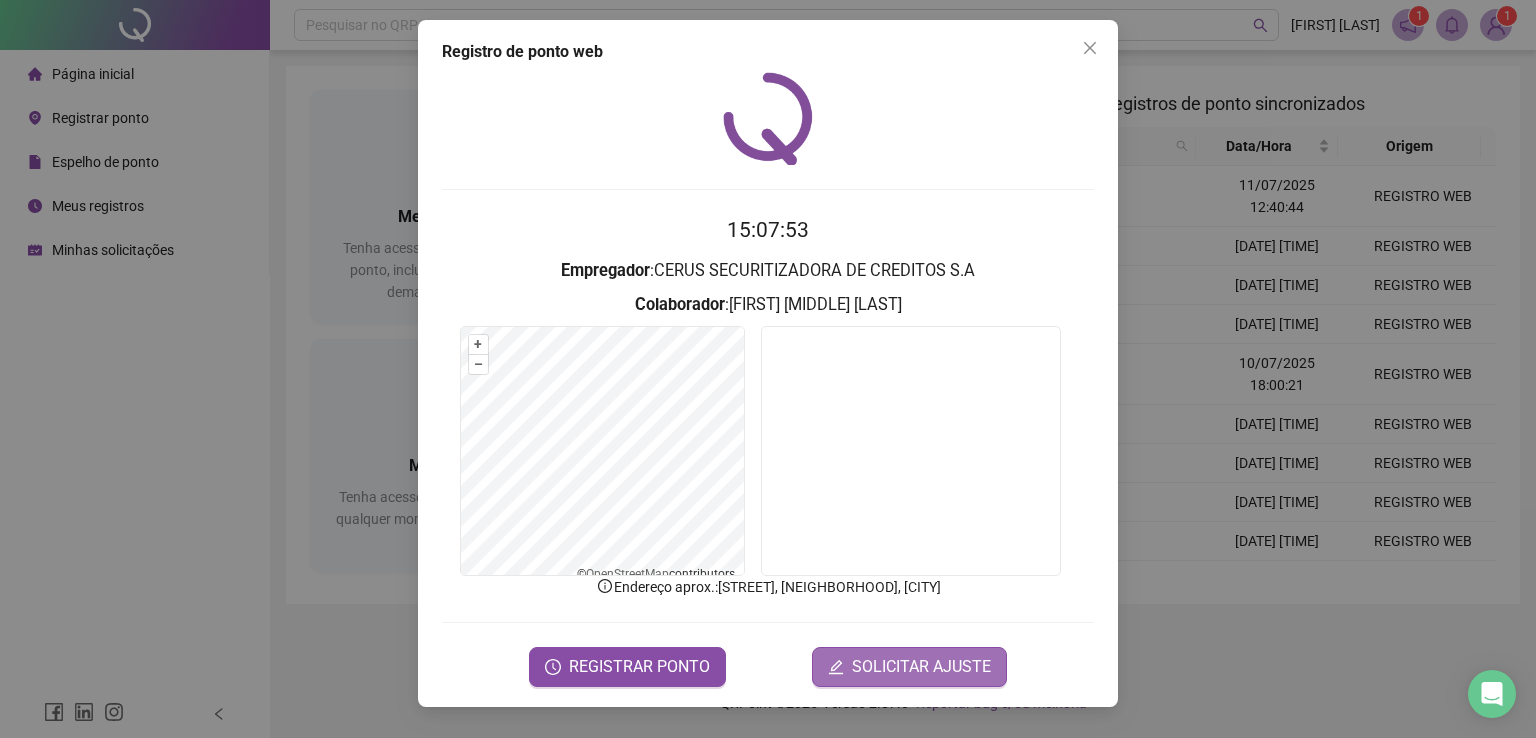 click on "SOLICITAR AJUSTE" at bounding box center (921, 667) 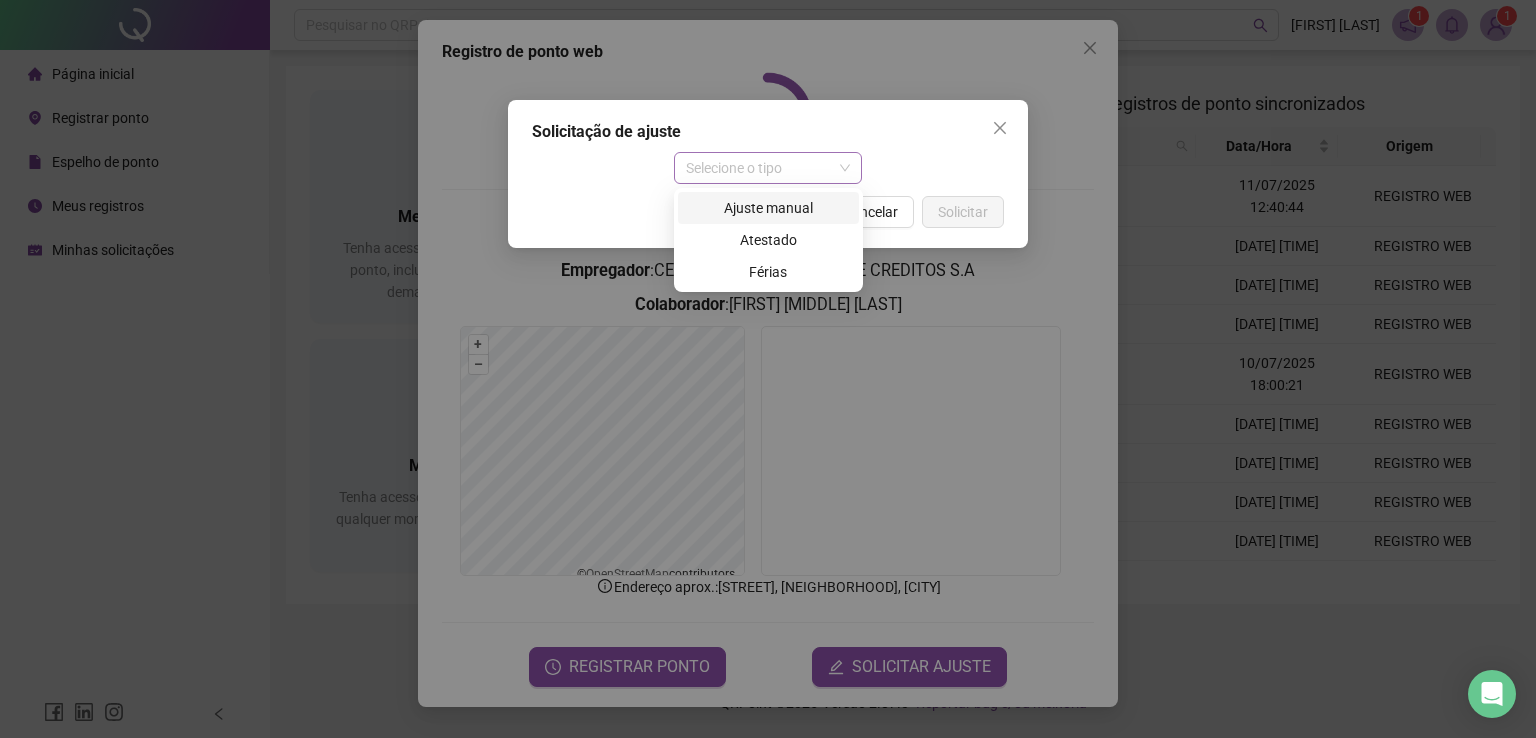 click on "Selecione o tipo" at bounding box center (768, 168) 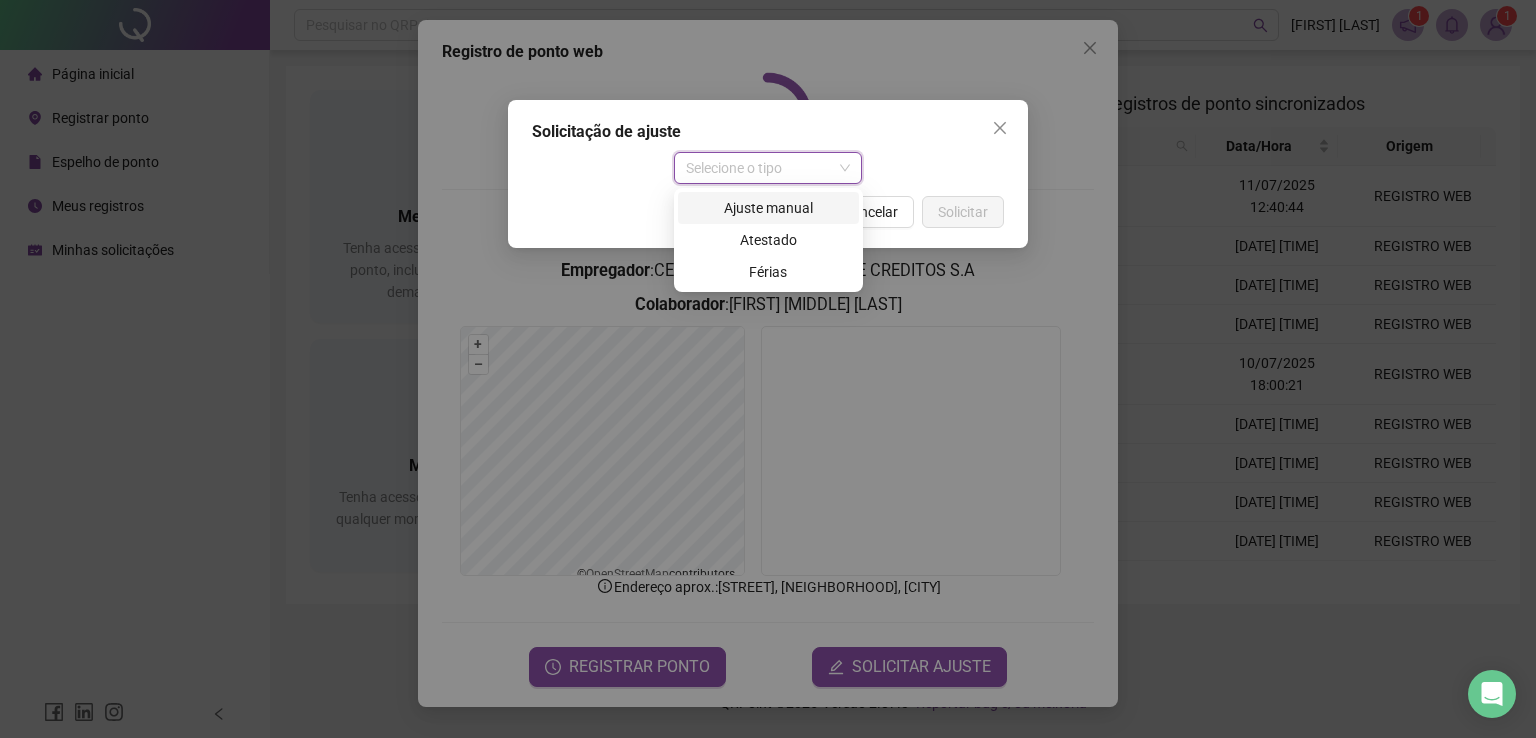 click on "Ajuste manual" at bounding box center (768, 208) 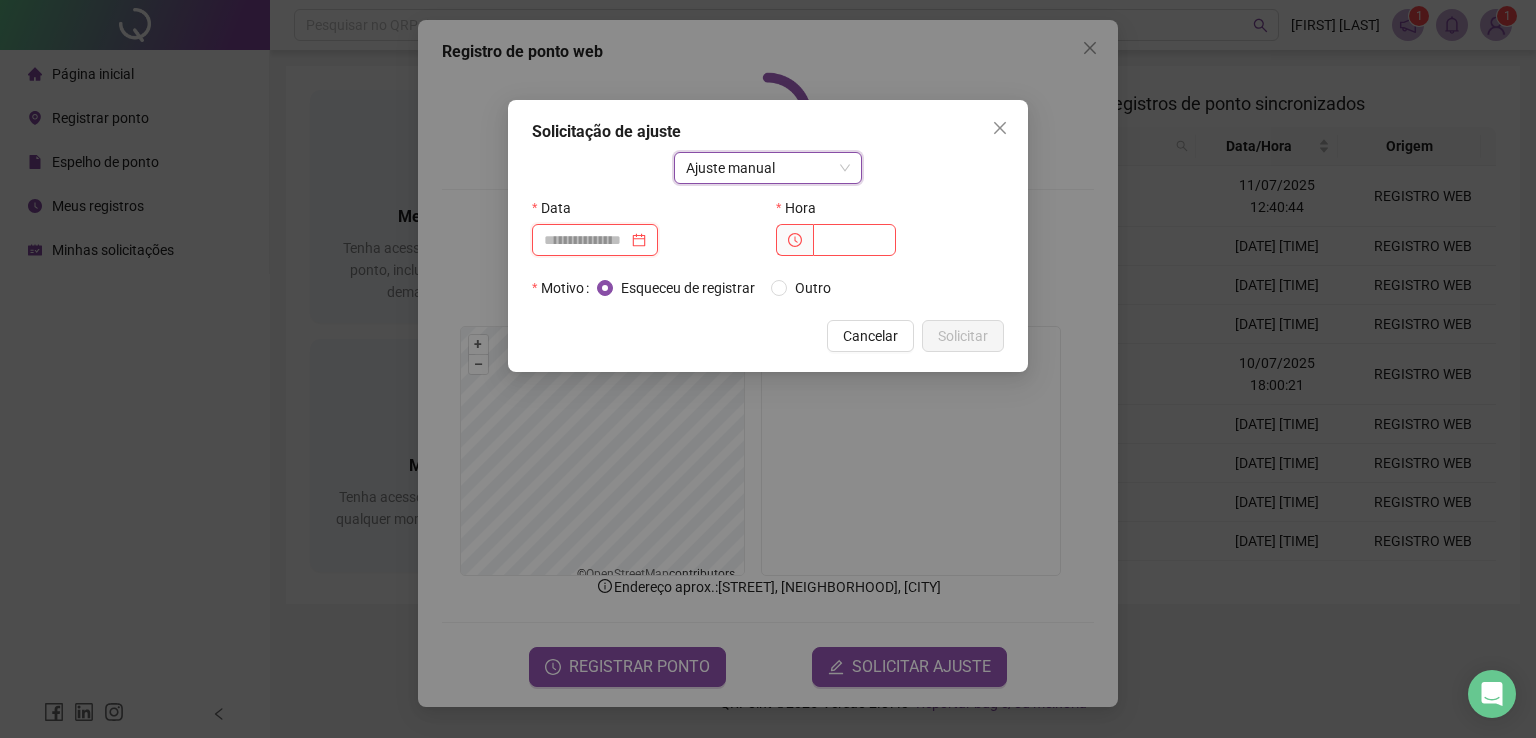 click at bounding box center (586, 240) 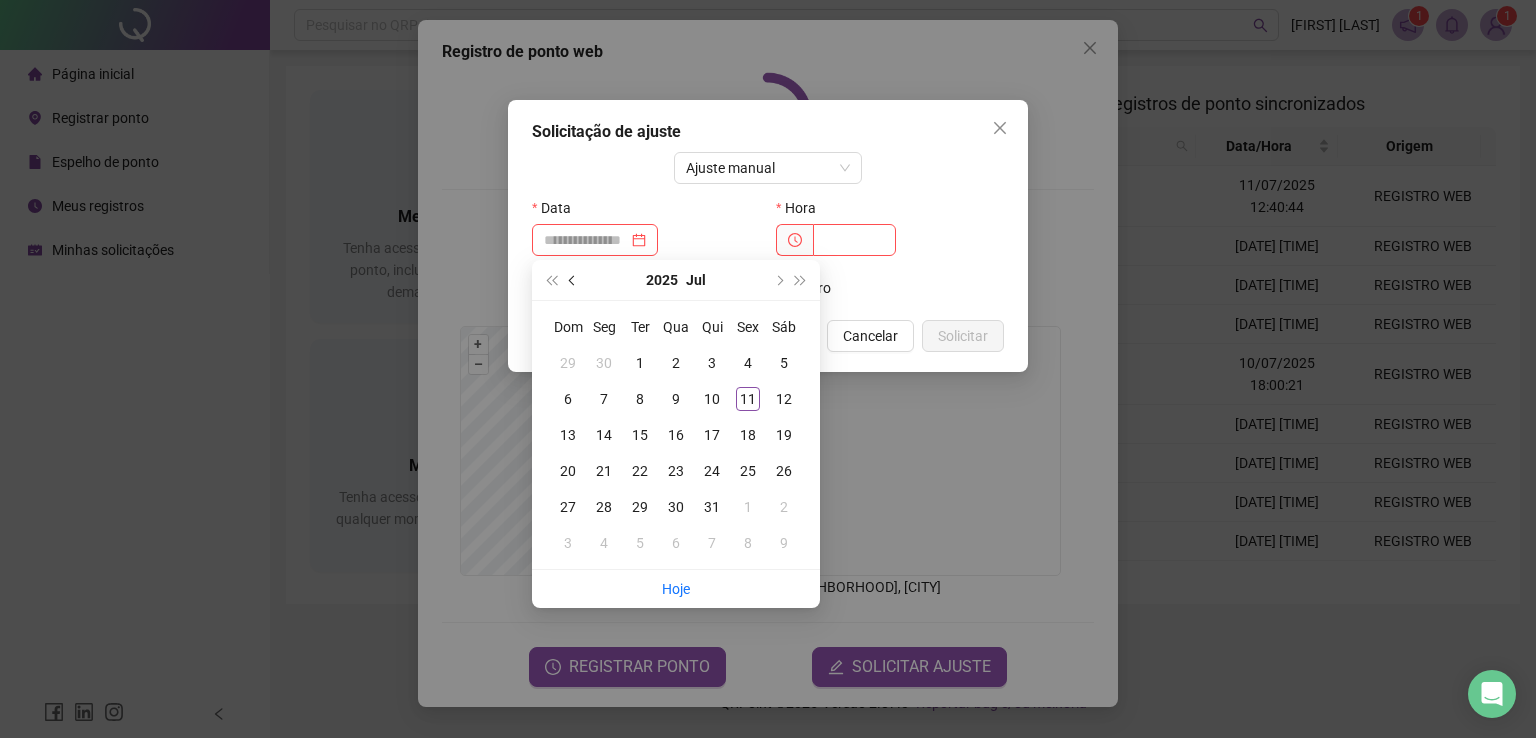 click at bounding box center (573, 280) 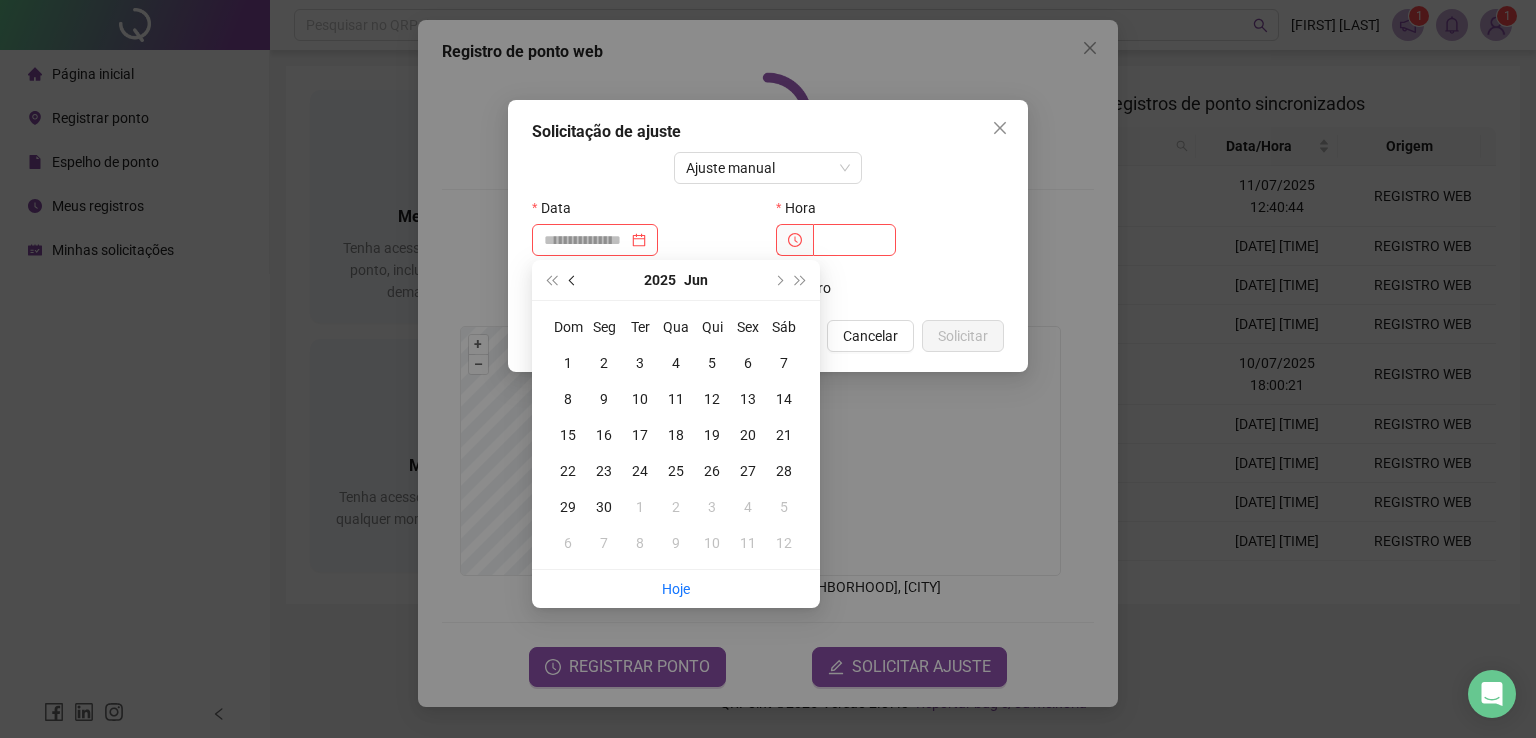 click at bounding box center [573, 280] 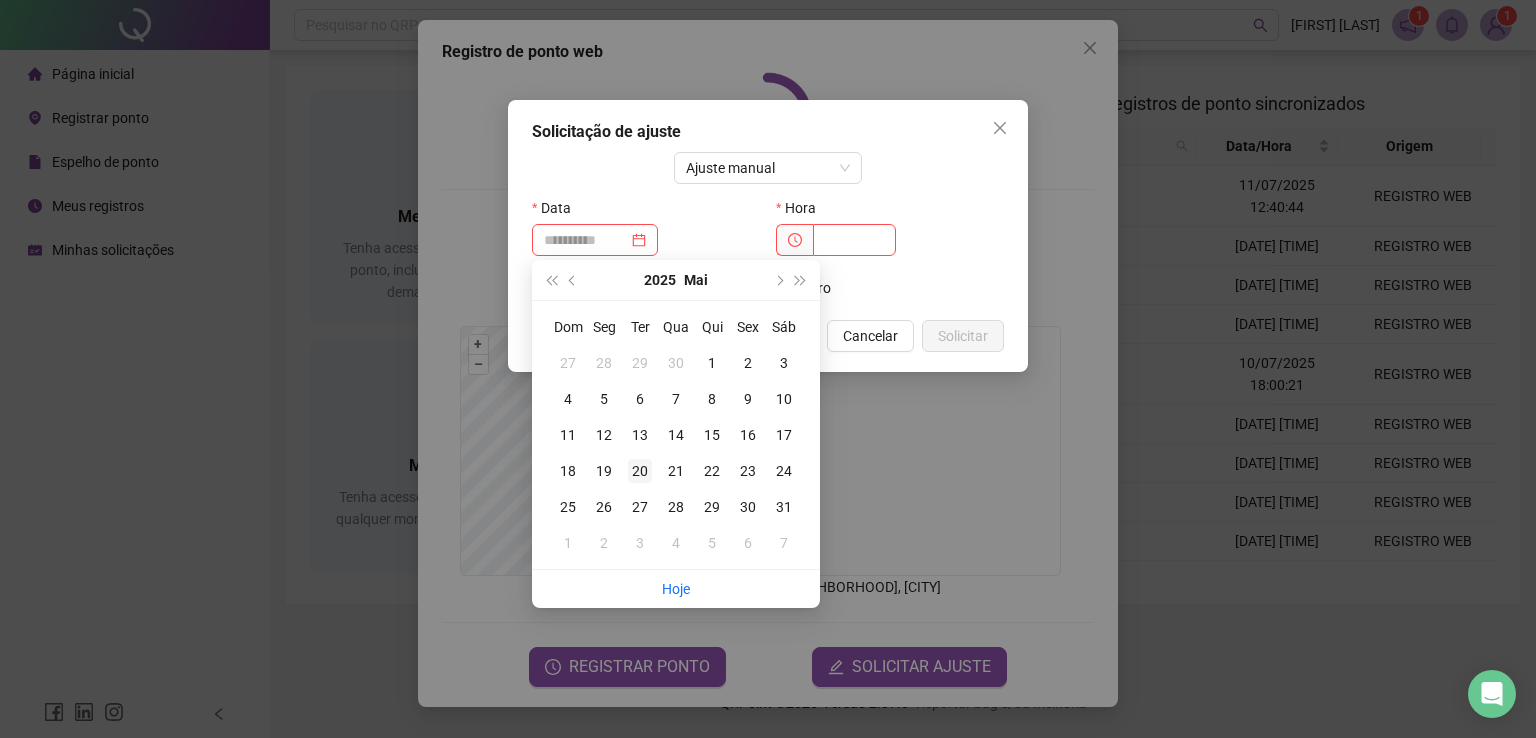 type on "**********" 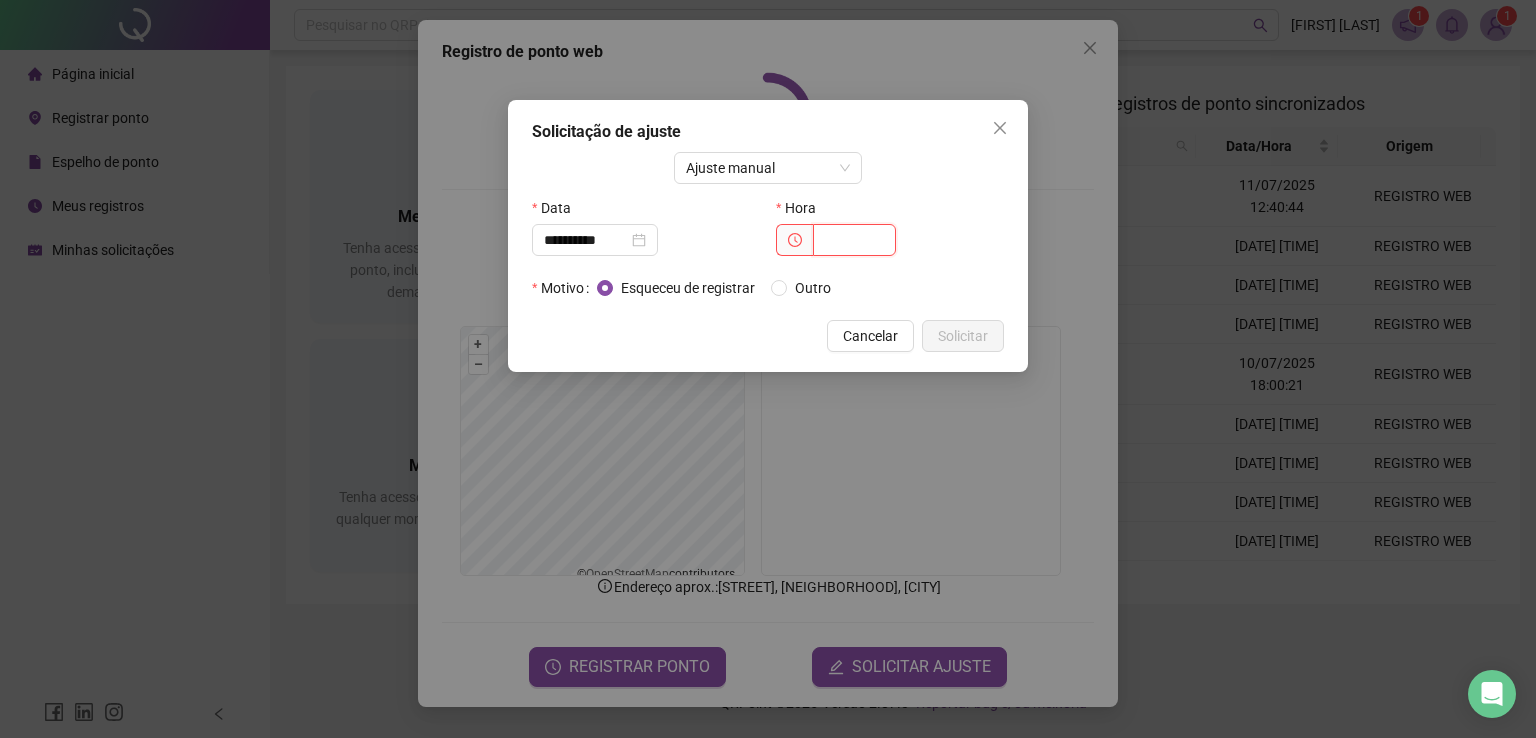 click at bounding box center (854, 240) 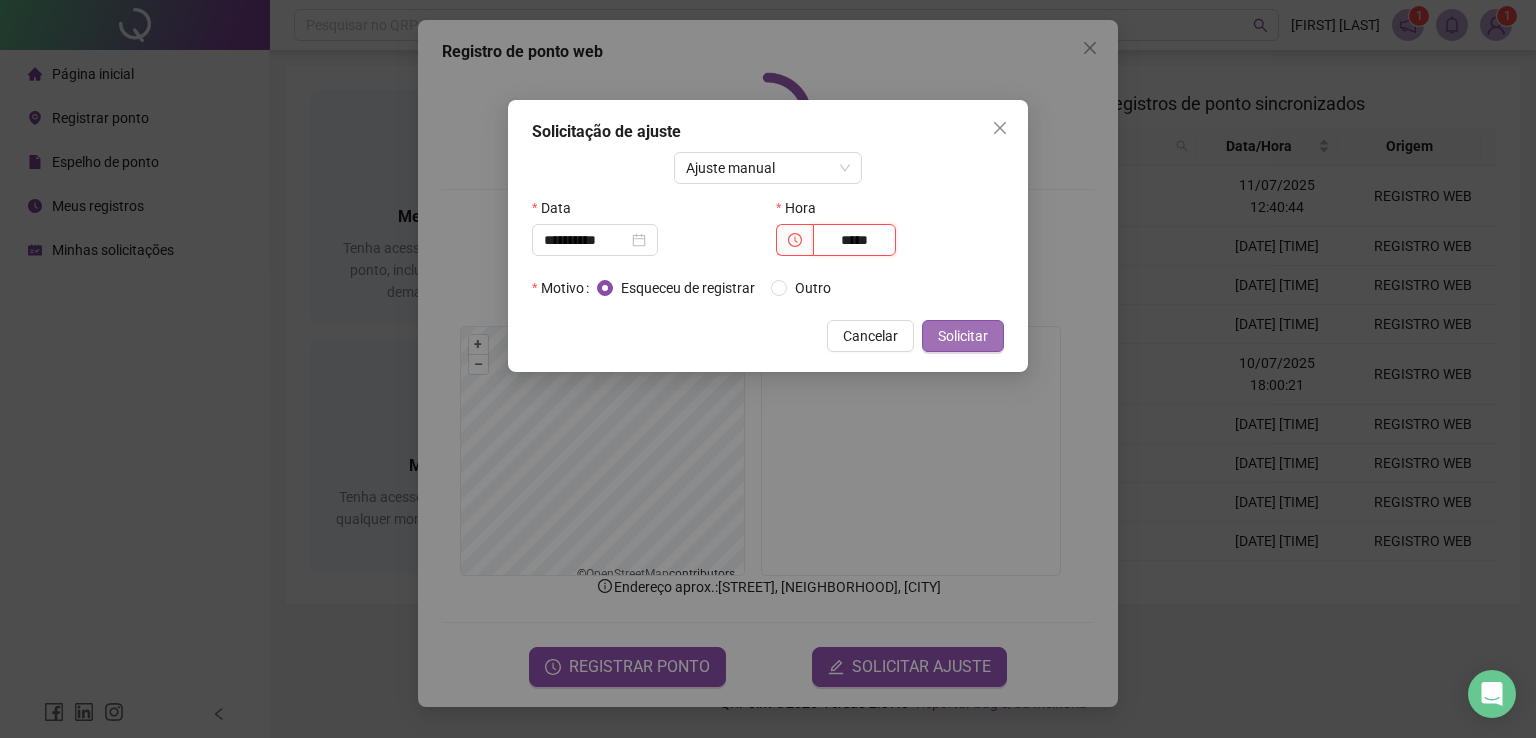 type on "*****" 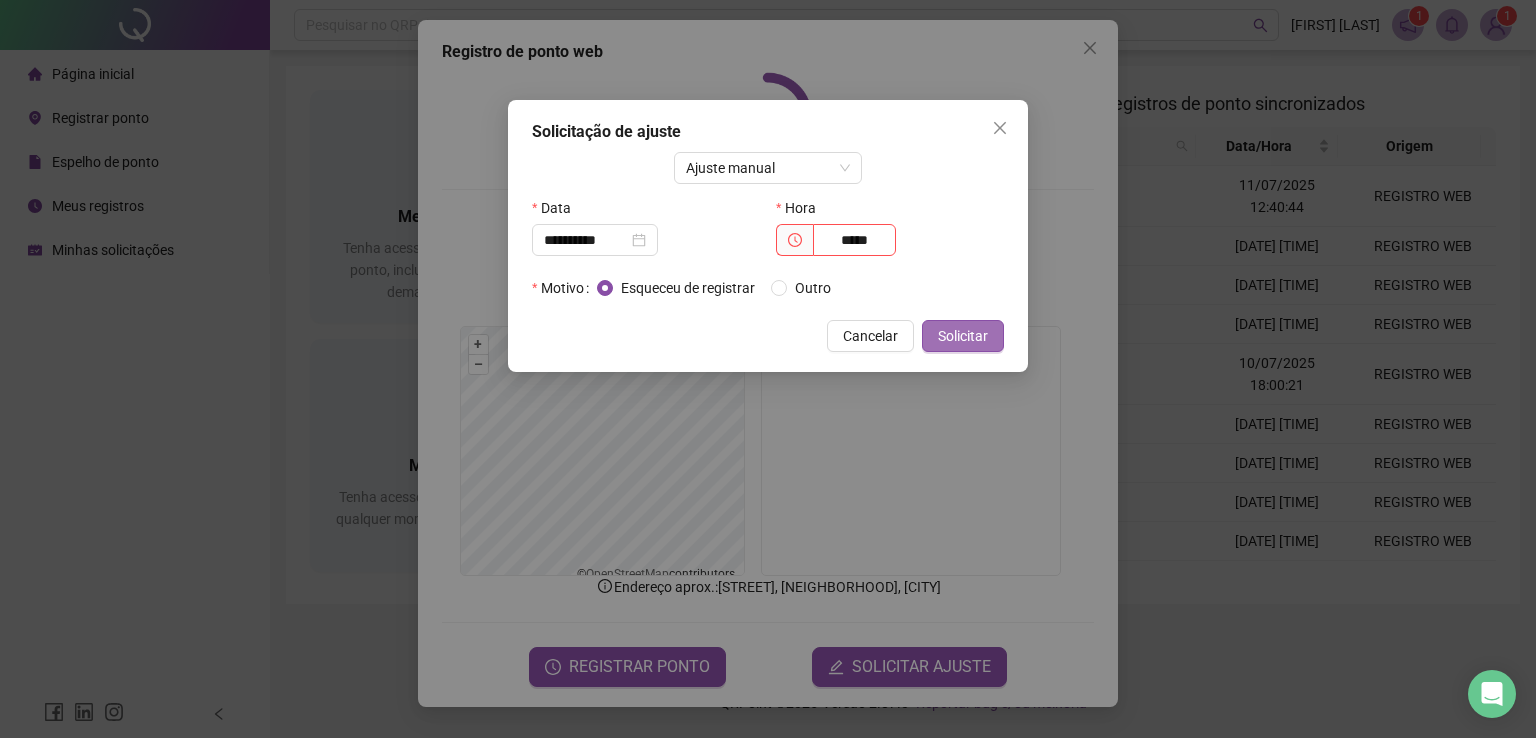 click on "Solicitar" at bounding box center [963, 336] 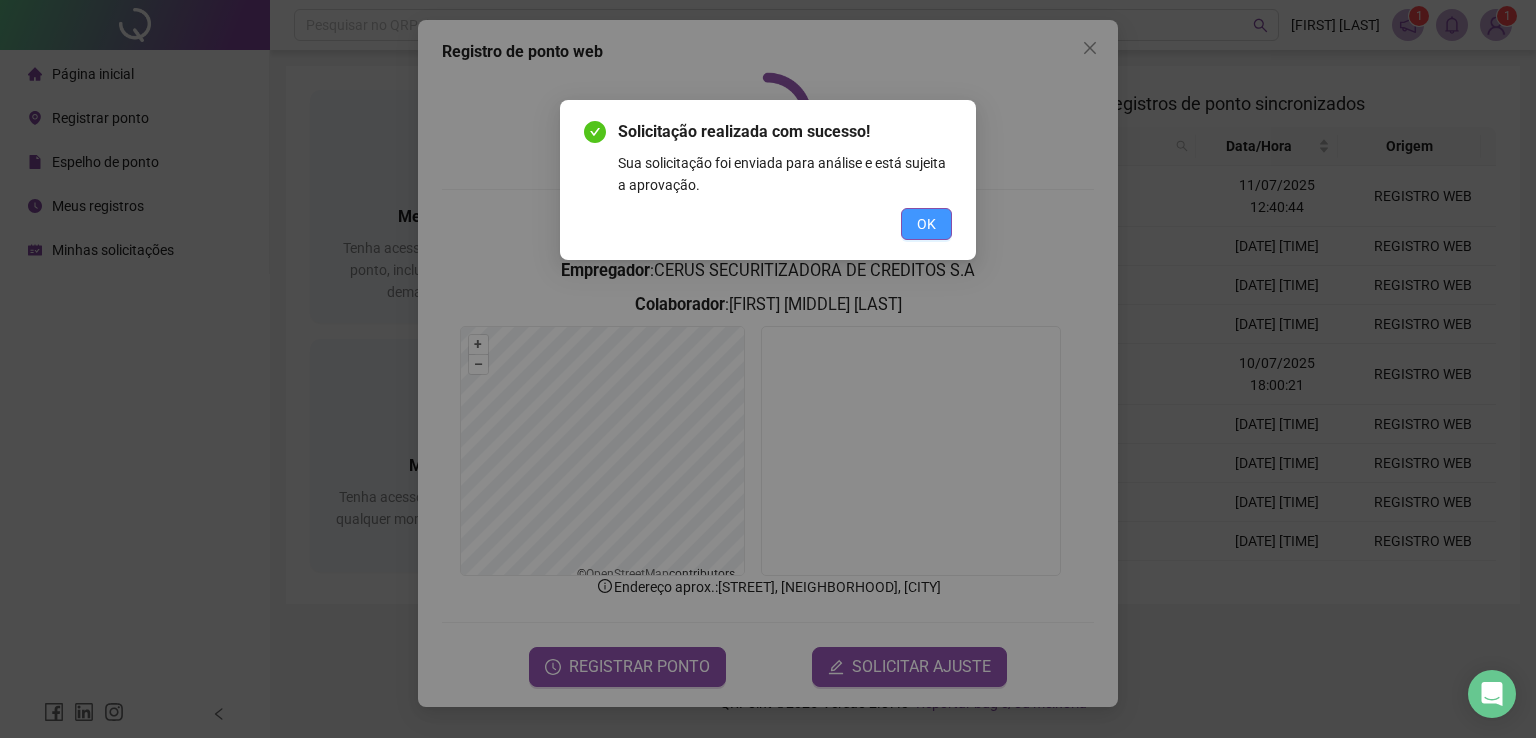 click on "OK" at bounding box center (926, 224) 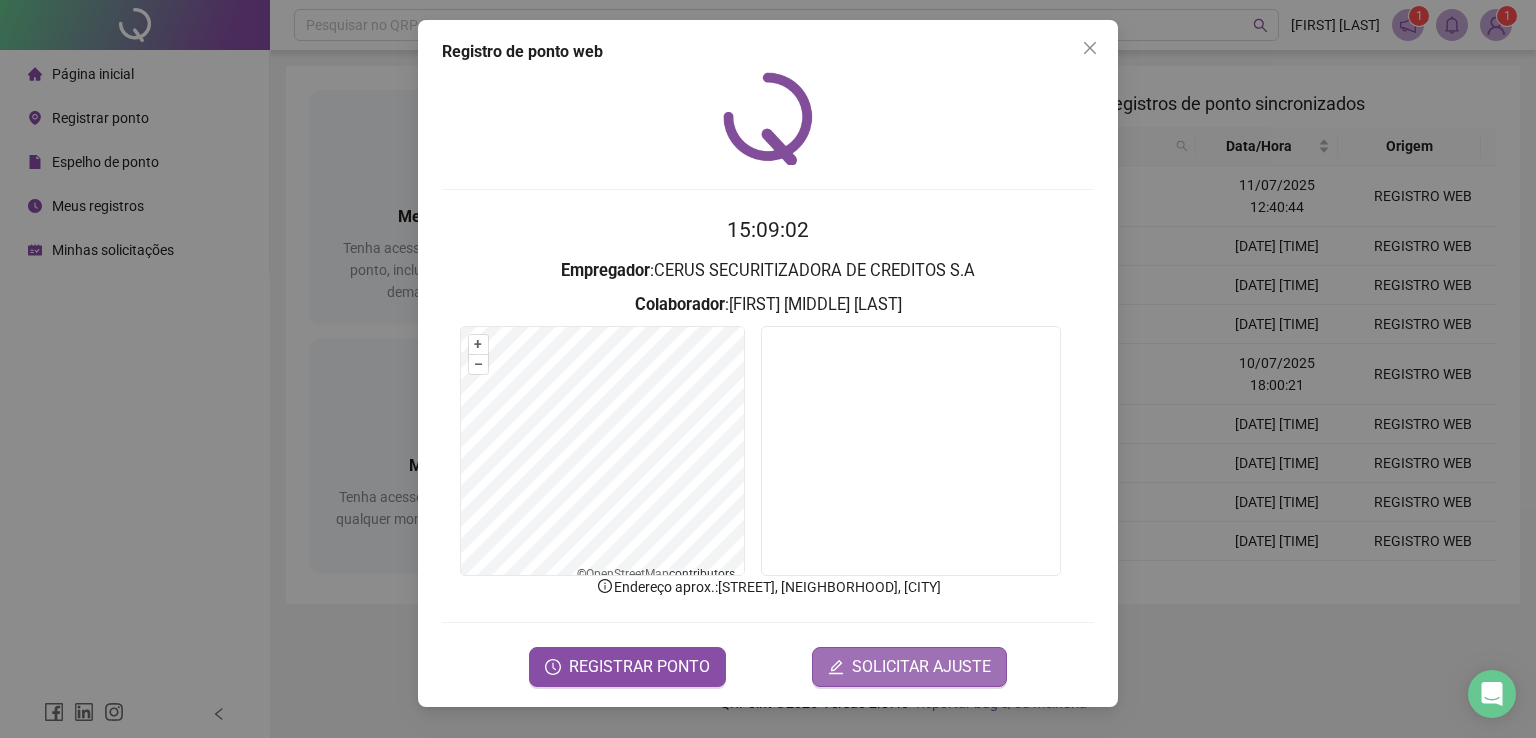 click on "SOLICITAR AJUSTE" at bounding box center (909, 667) 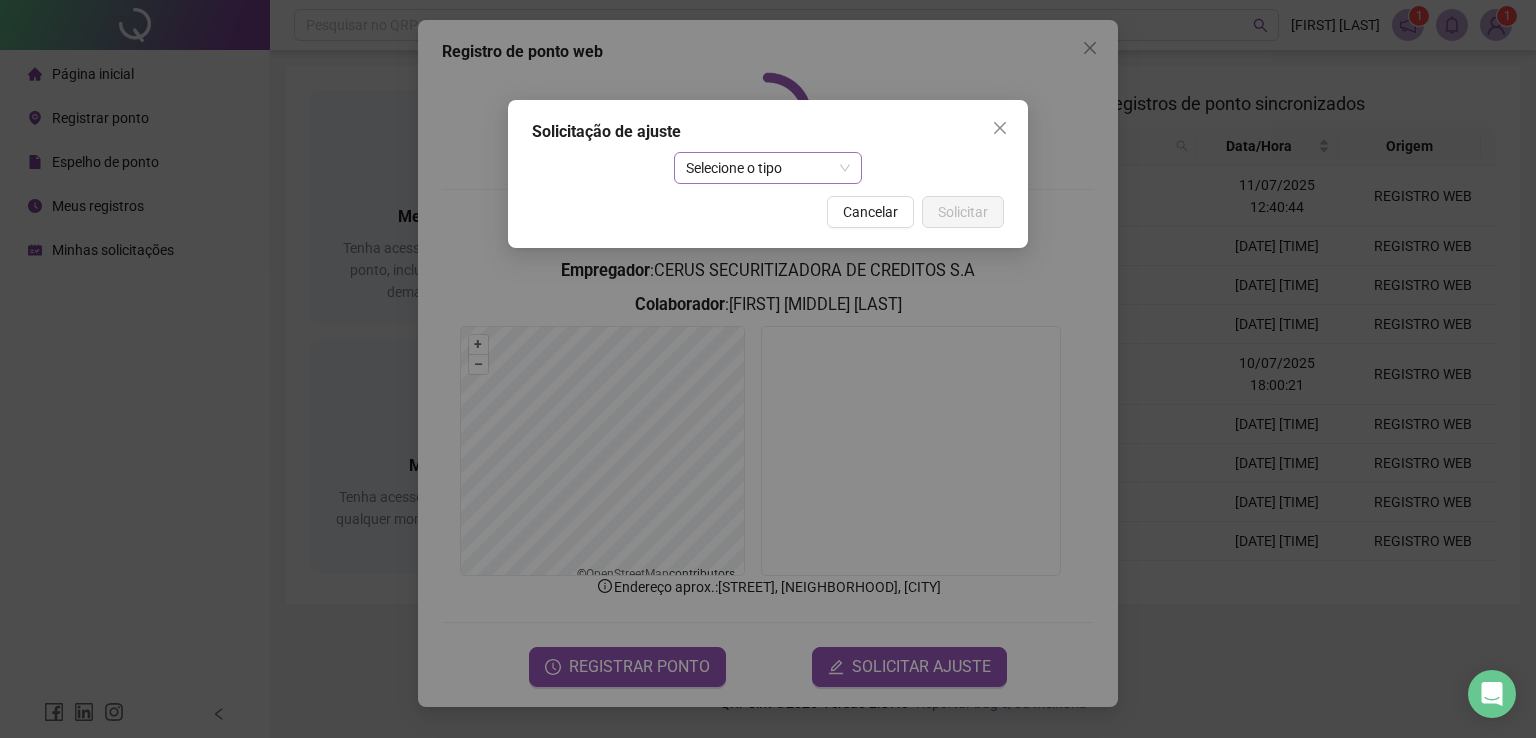 click on "Selecione o tipo" at bounding box center [768, 168] 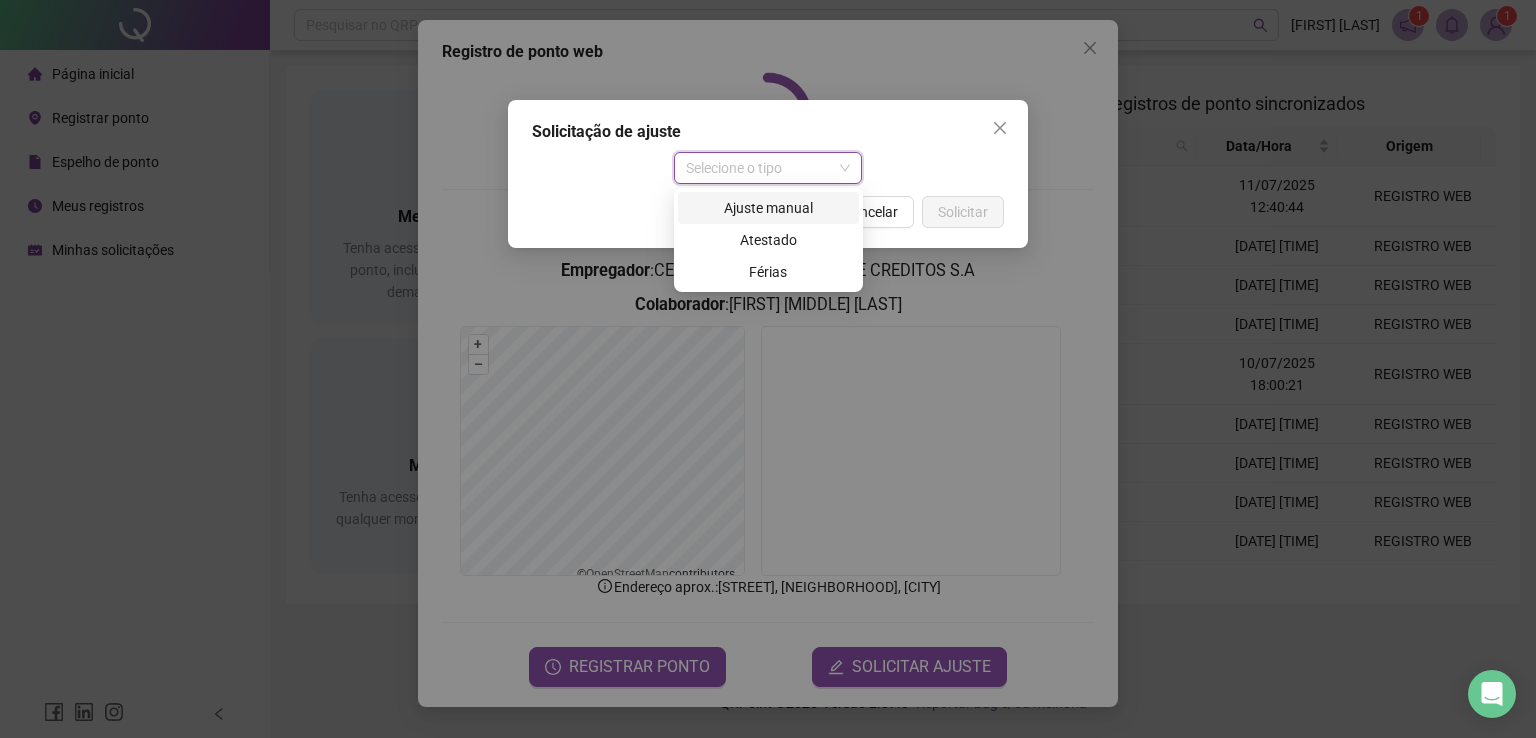 click on "Ajuste manual" at bounding box center (768, 208) 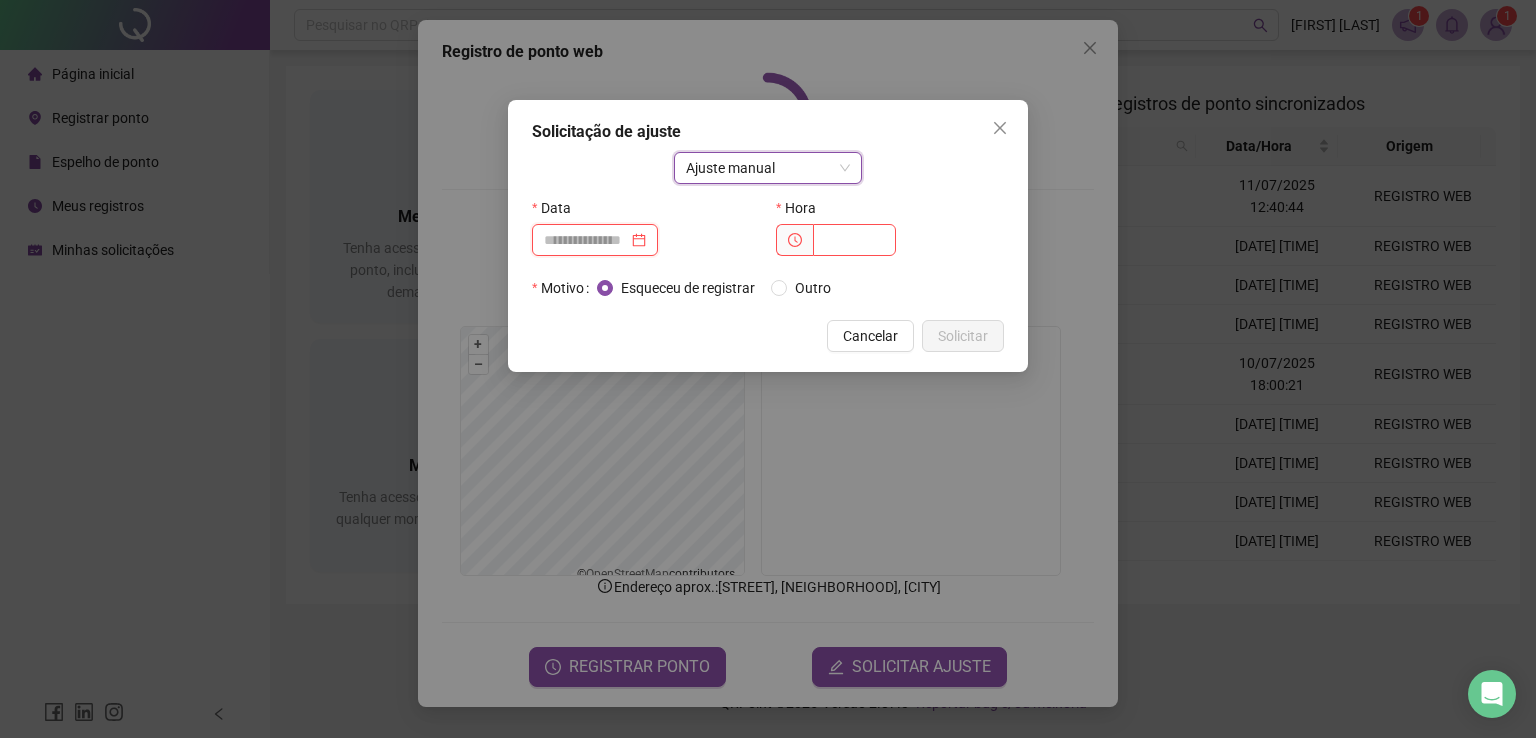 click at bounding box center [586, 240] 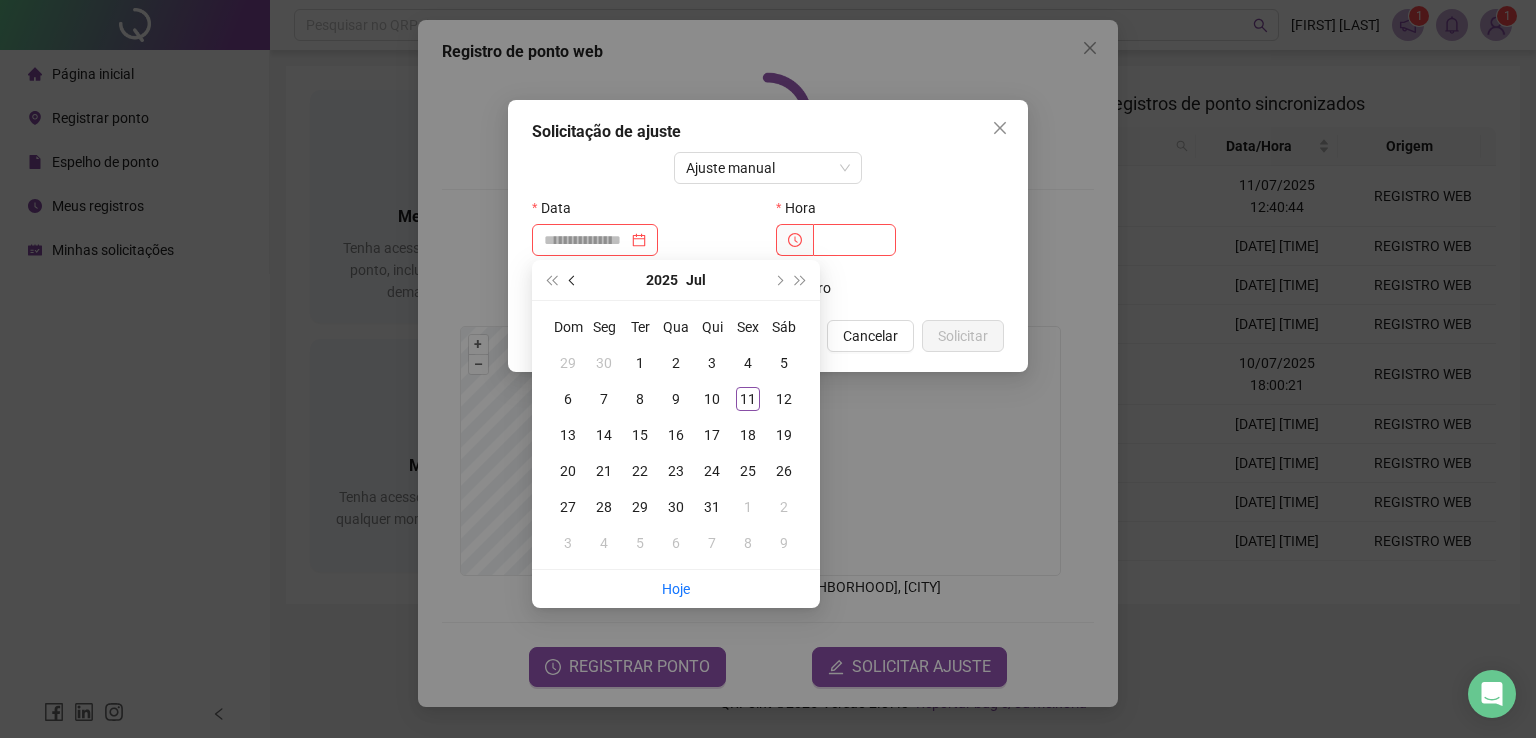 click at bounding box center (574, 280) 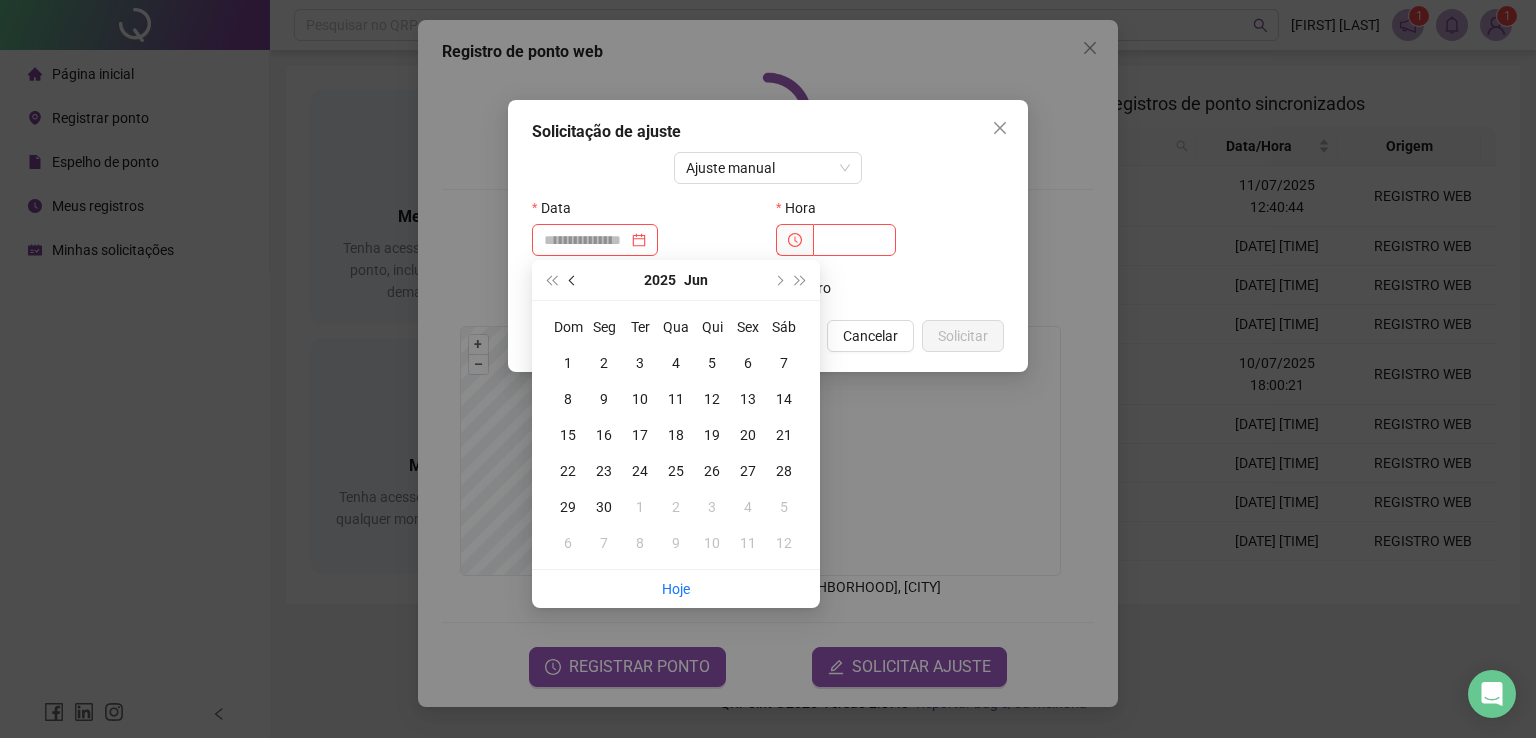 click at bounding box center (574, 280) 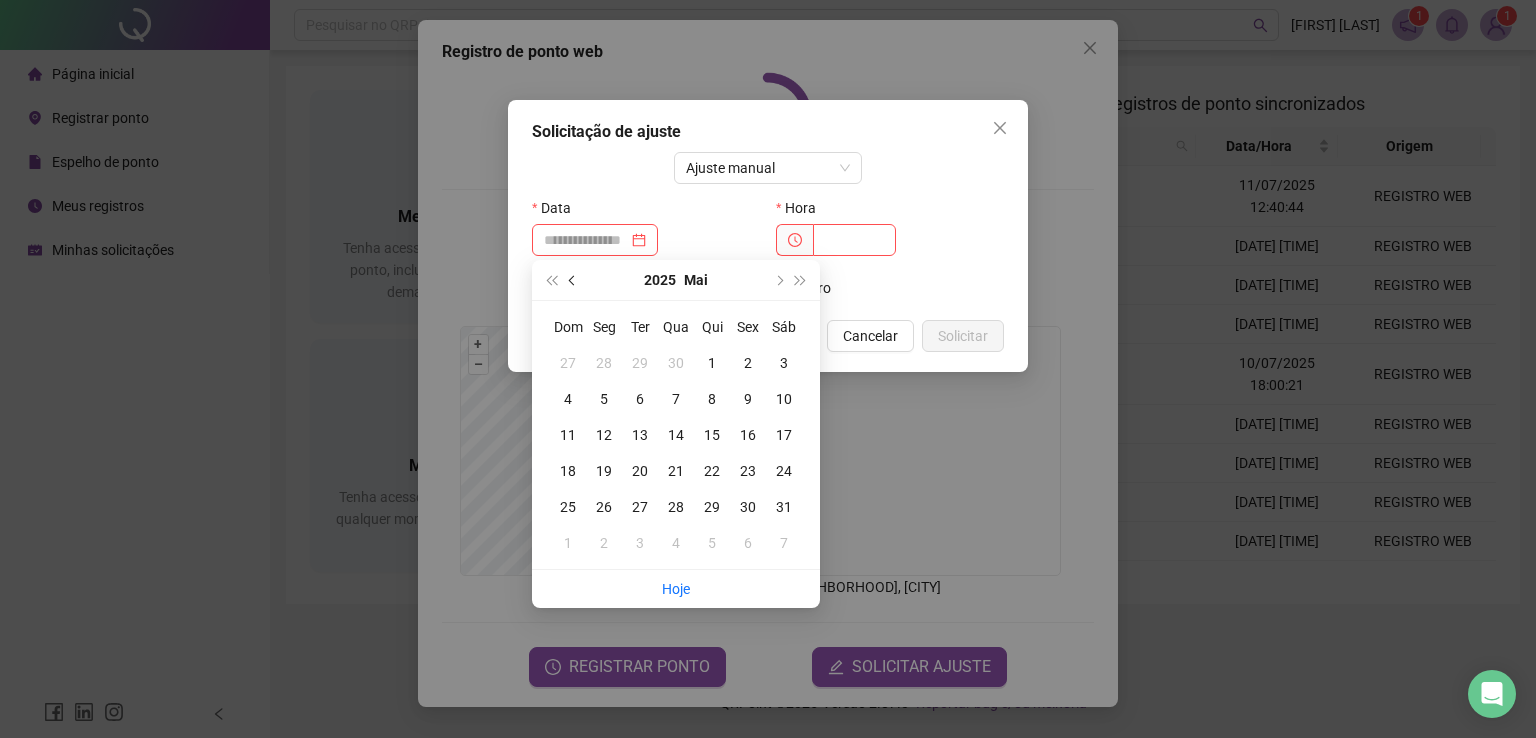 click at bounding box center (574, 280) 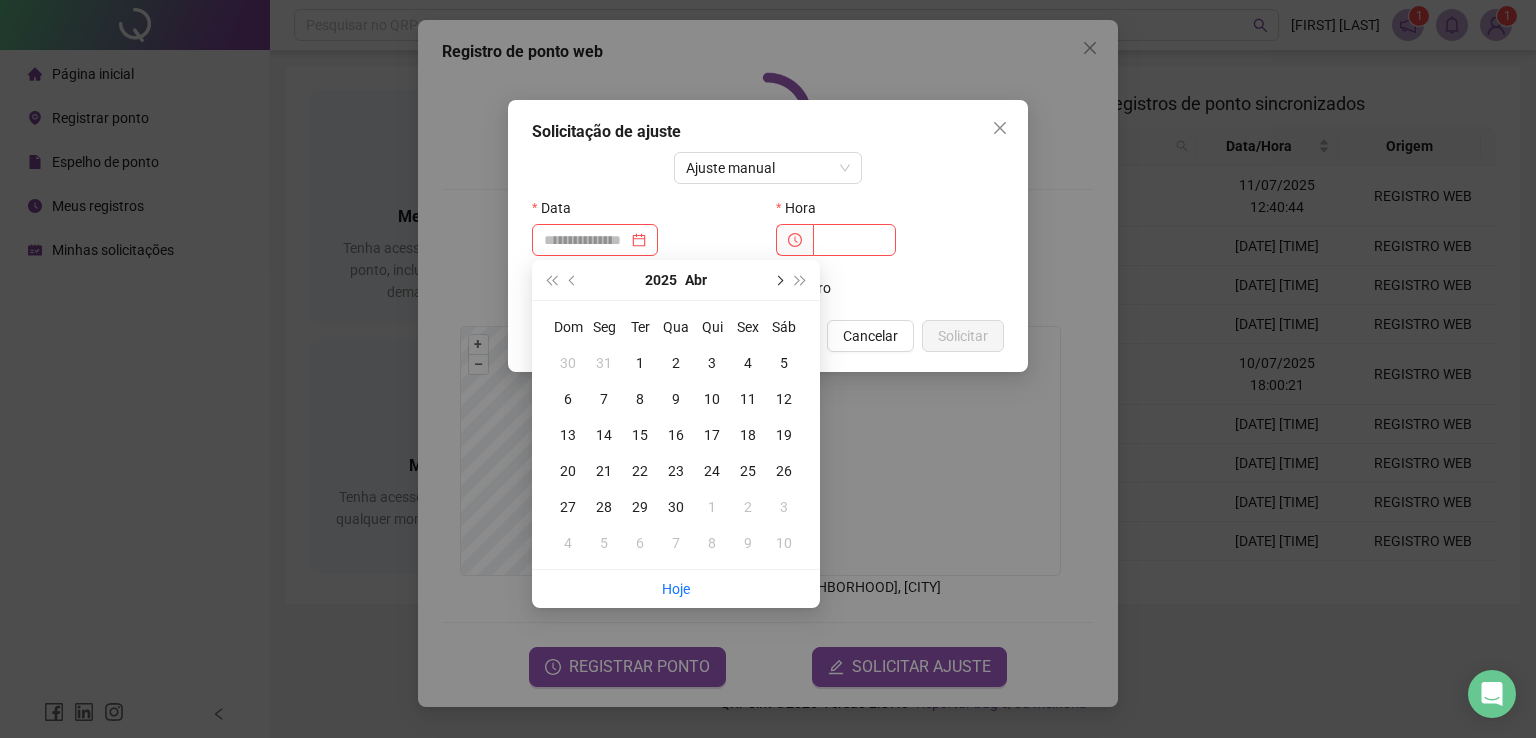 click at bounding box center (778, 280) 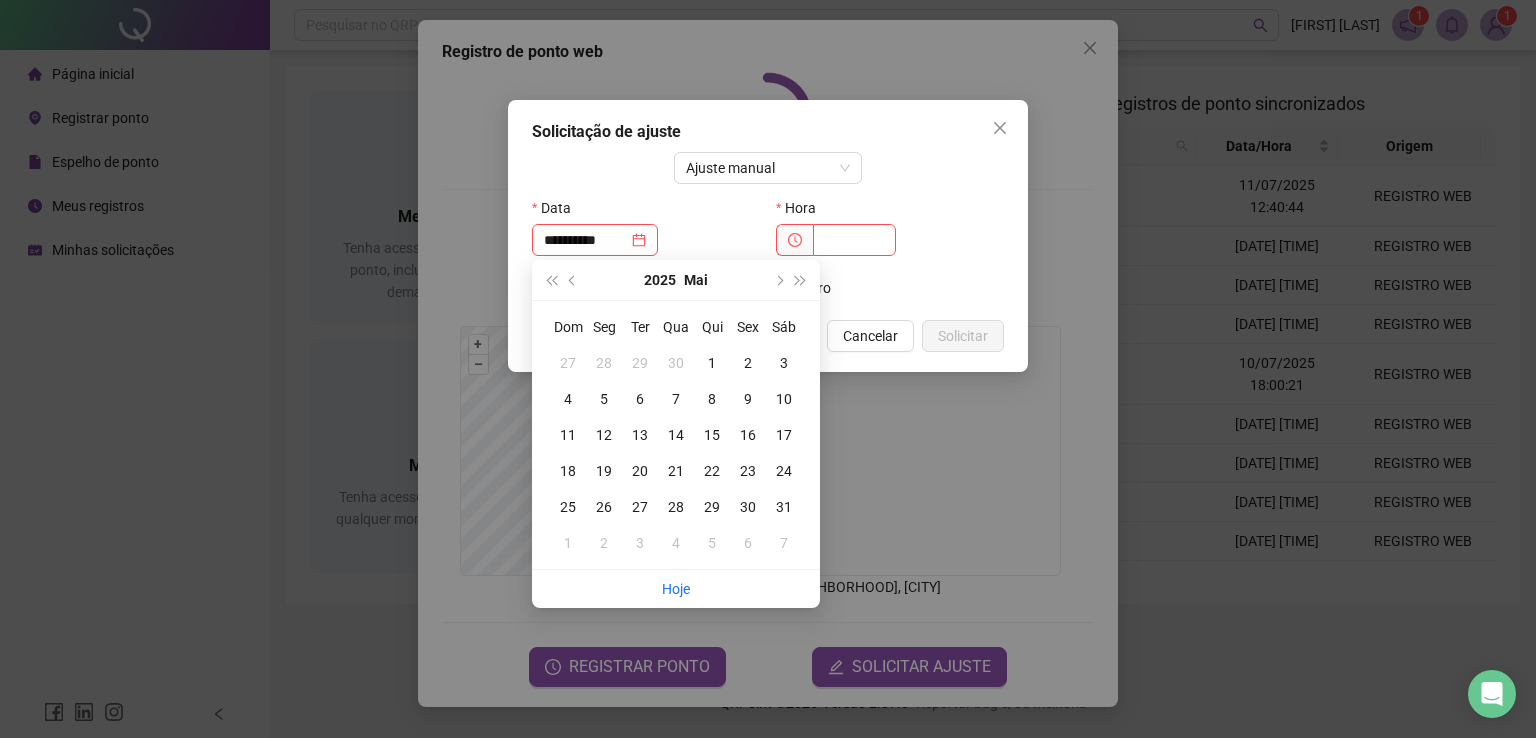 type on "**********" 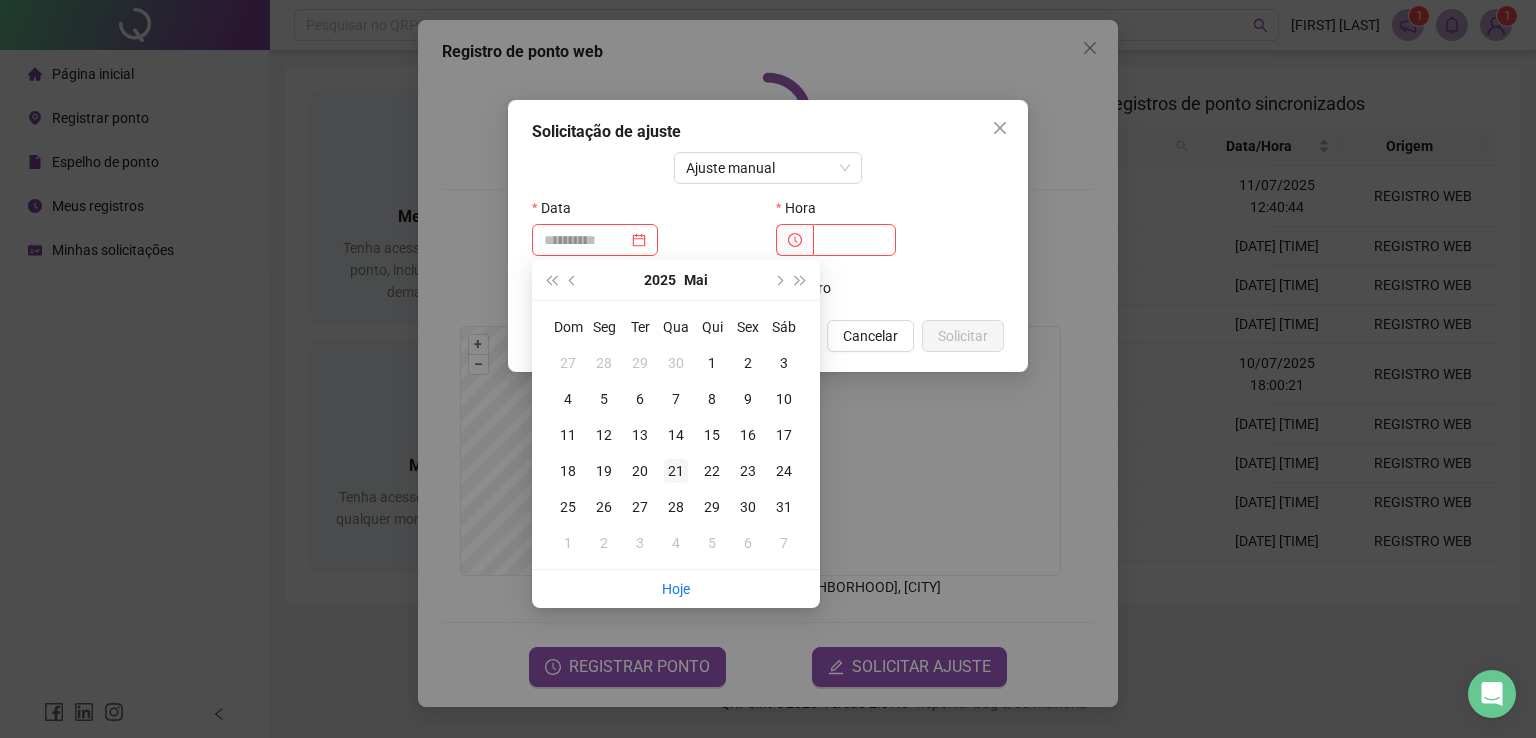 type on "**********" 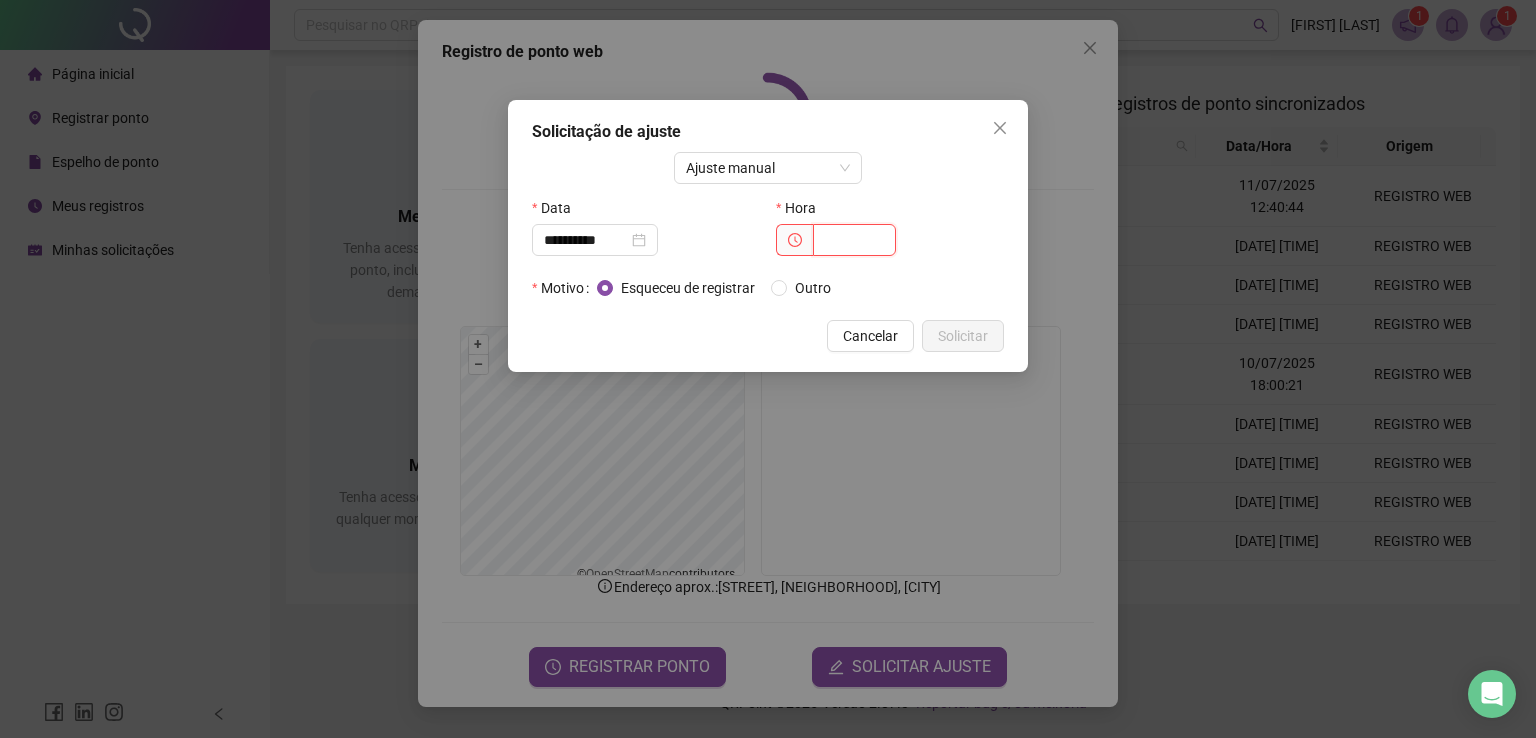 click at bounding box center (854, 240) 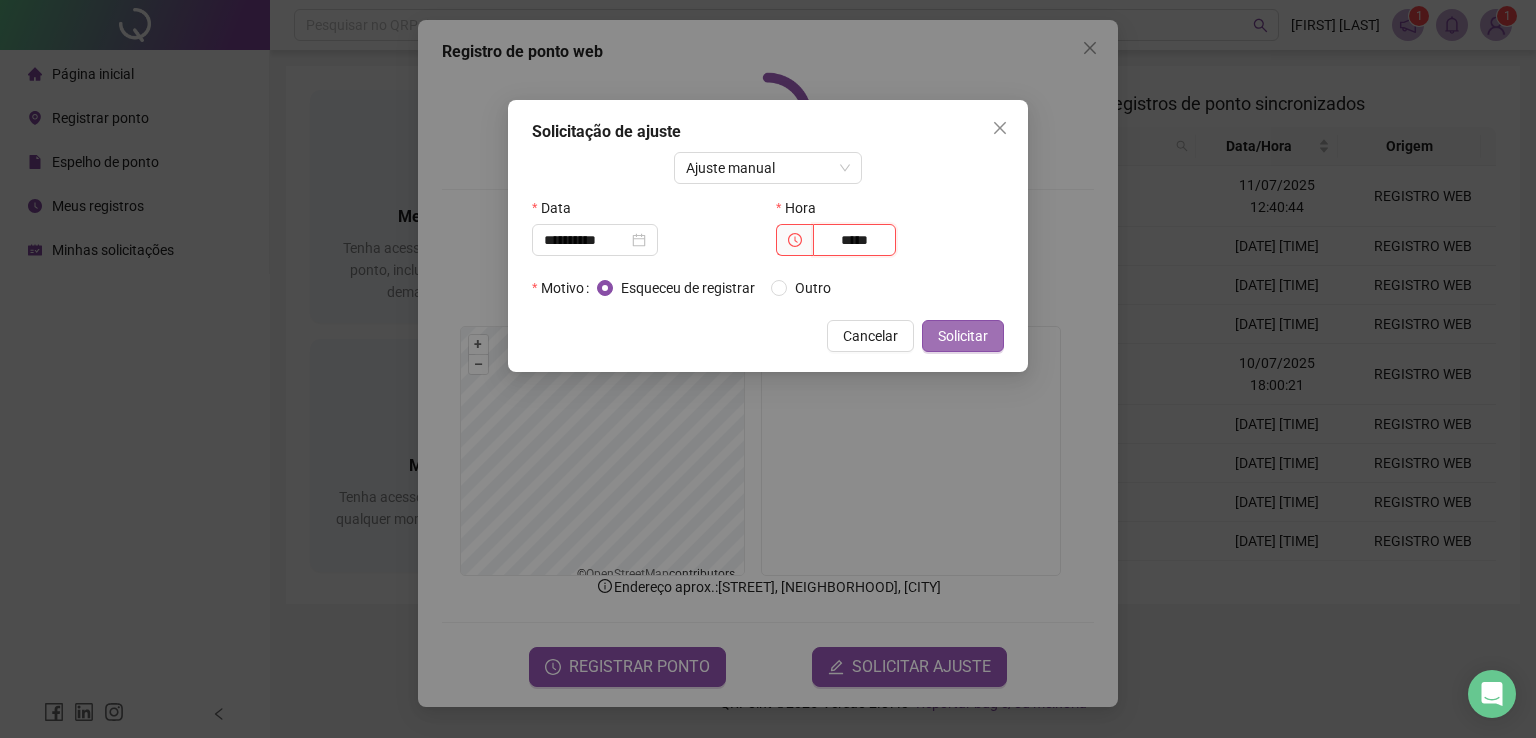 type on "*****" 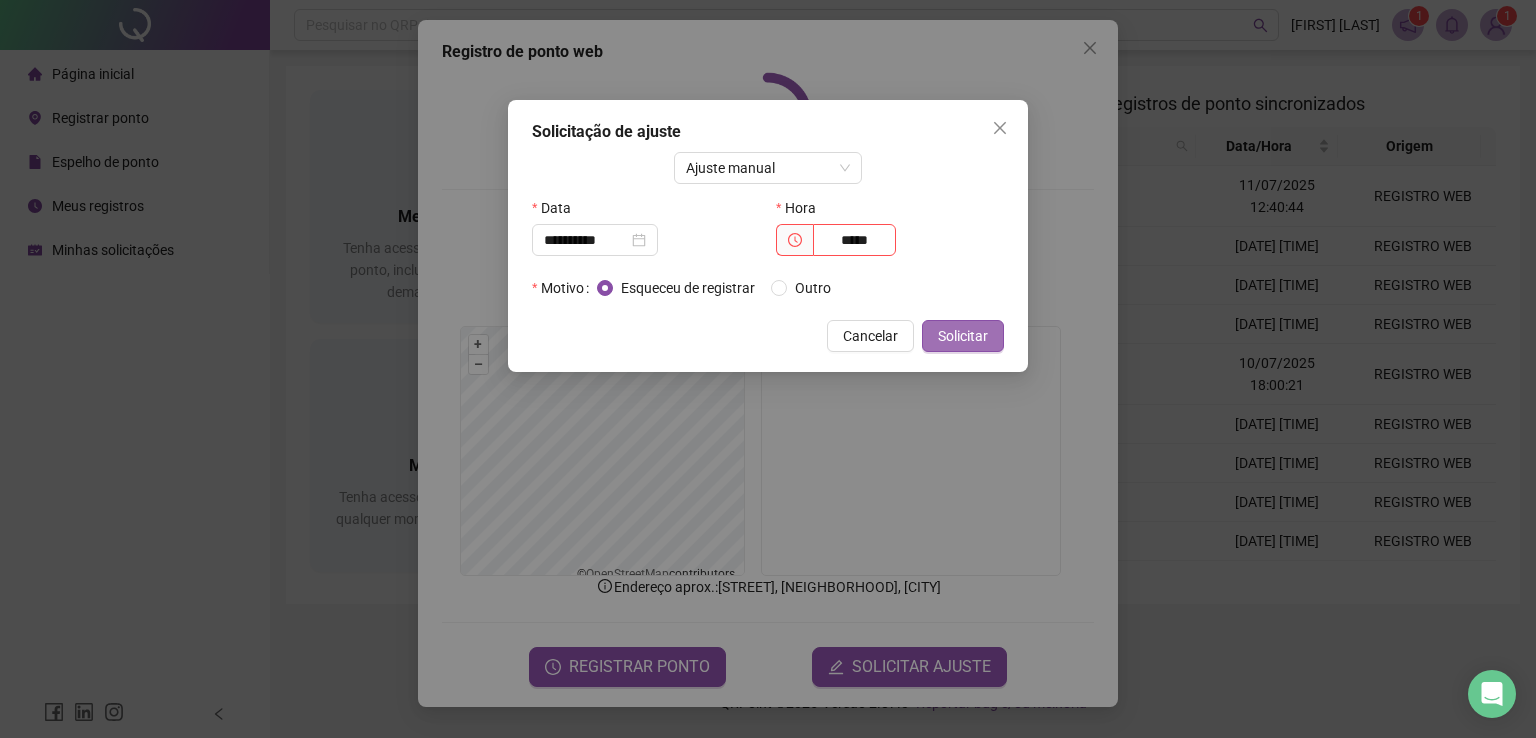 click on "Solicitar" at bounding box center [963, 336] 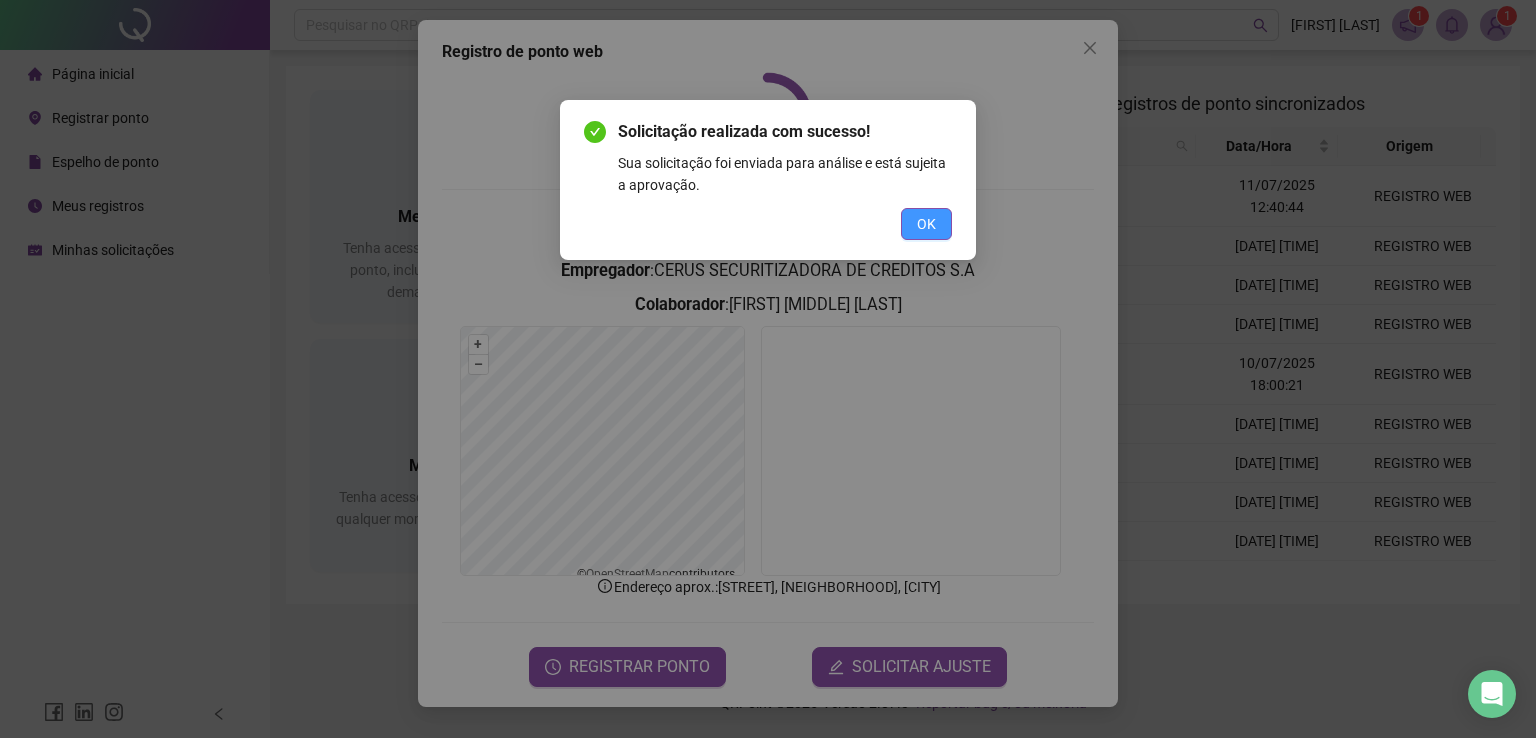 click on "OK" at bounding box center [926, 224] 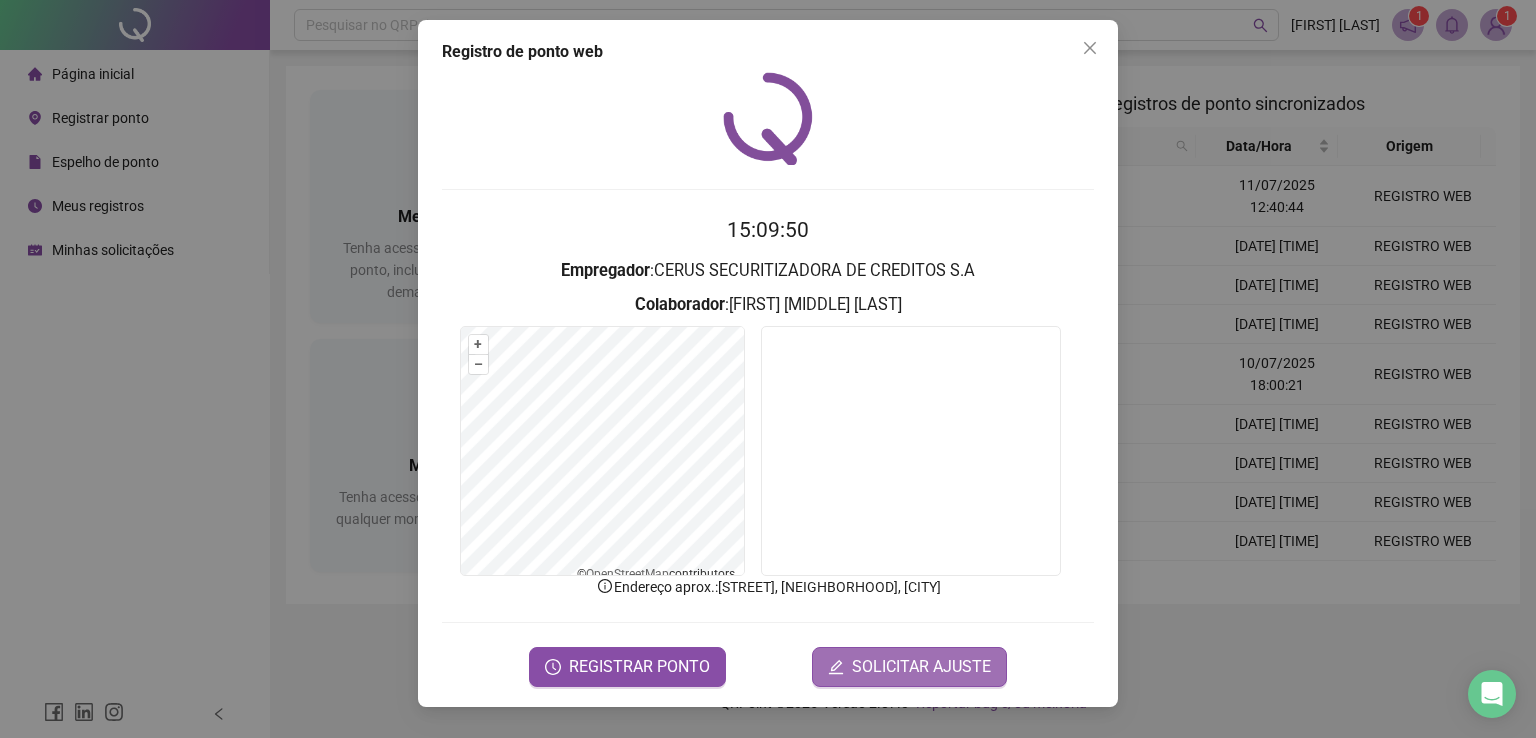 click on "SOLICITAR AJUSTE" at bounding box center (921, 667) 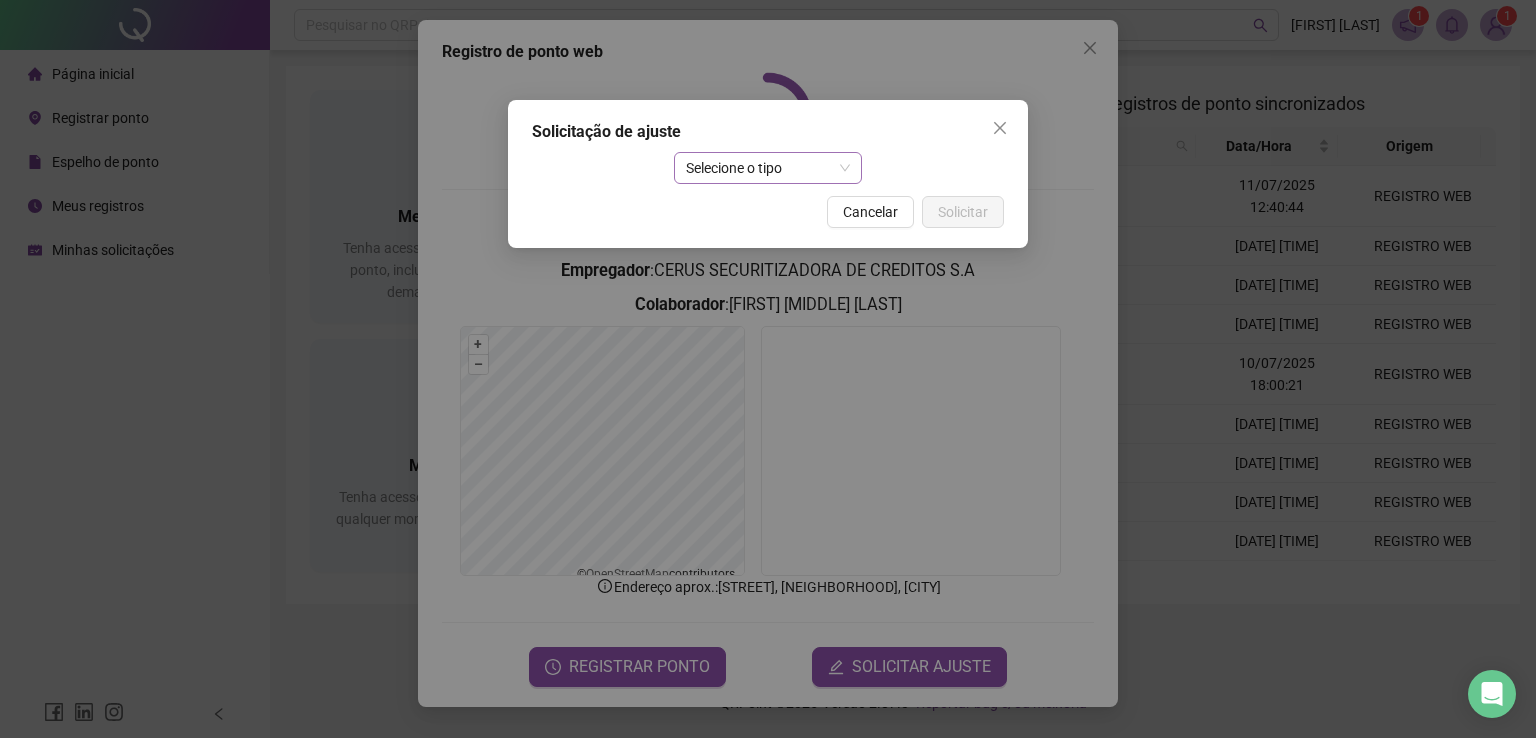 click on "Selecione o tipo" at bounding box center (768, 168) 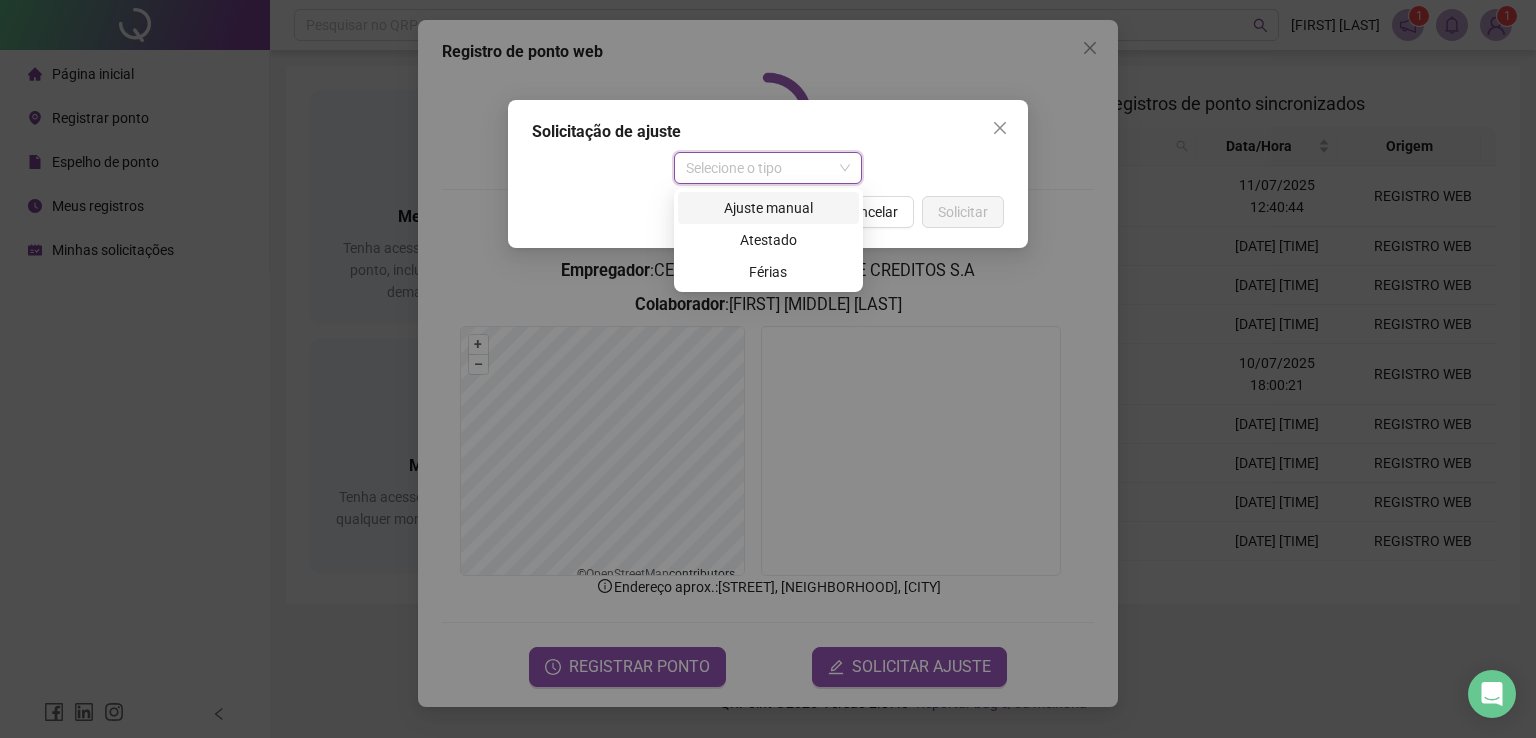 click on "Ajuste manual" at bounding box center [768, 208] 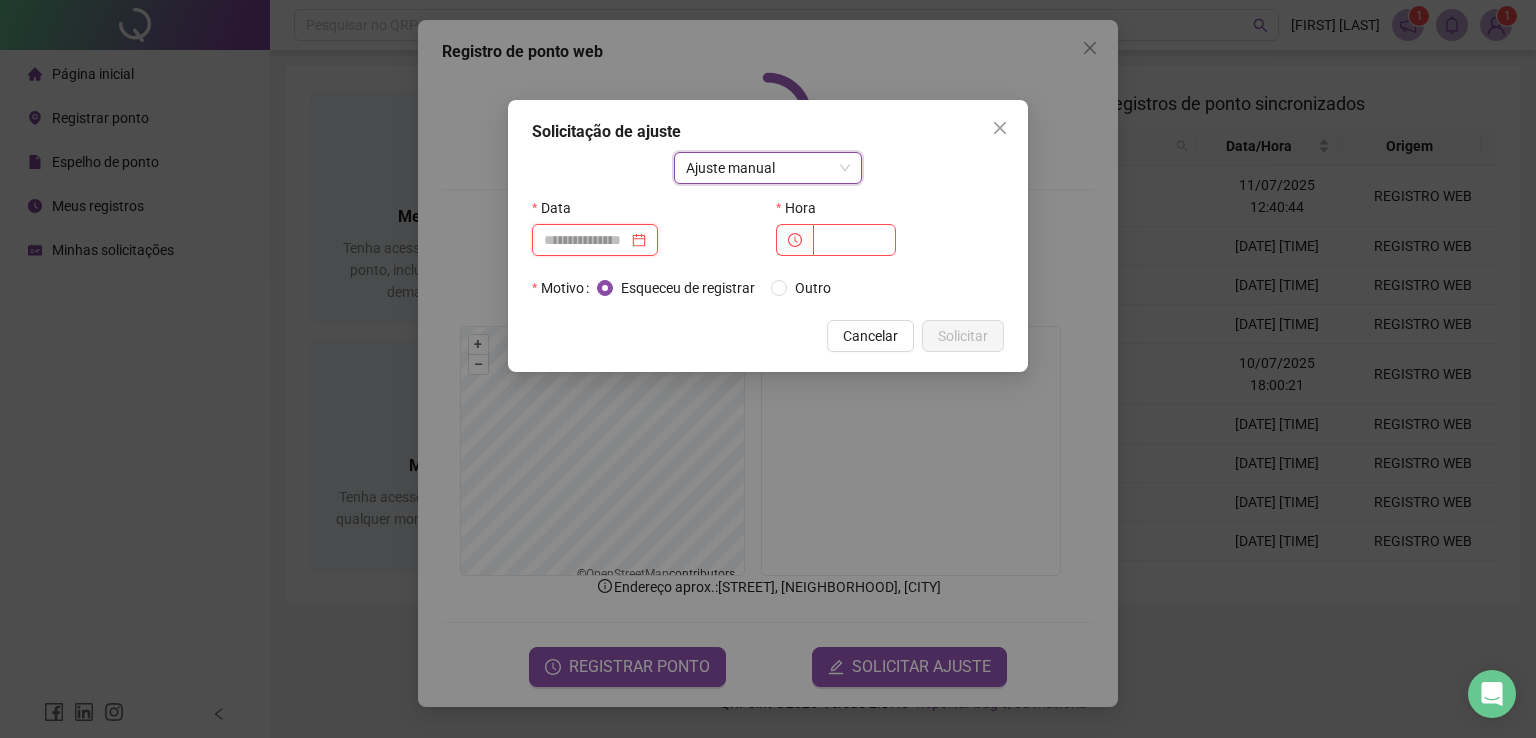 click at bounding box center [586, 240] 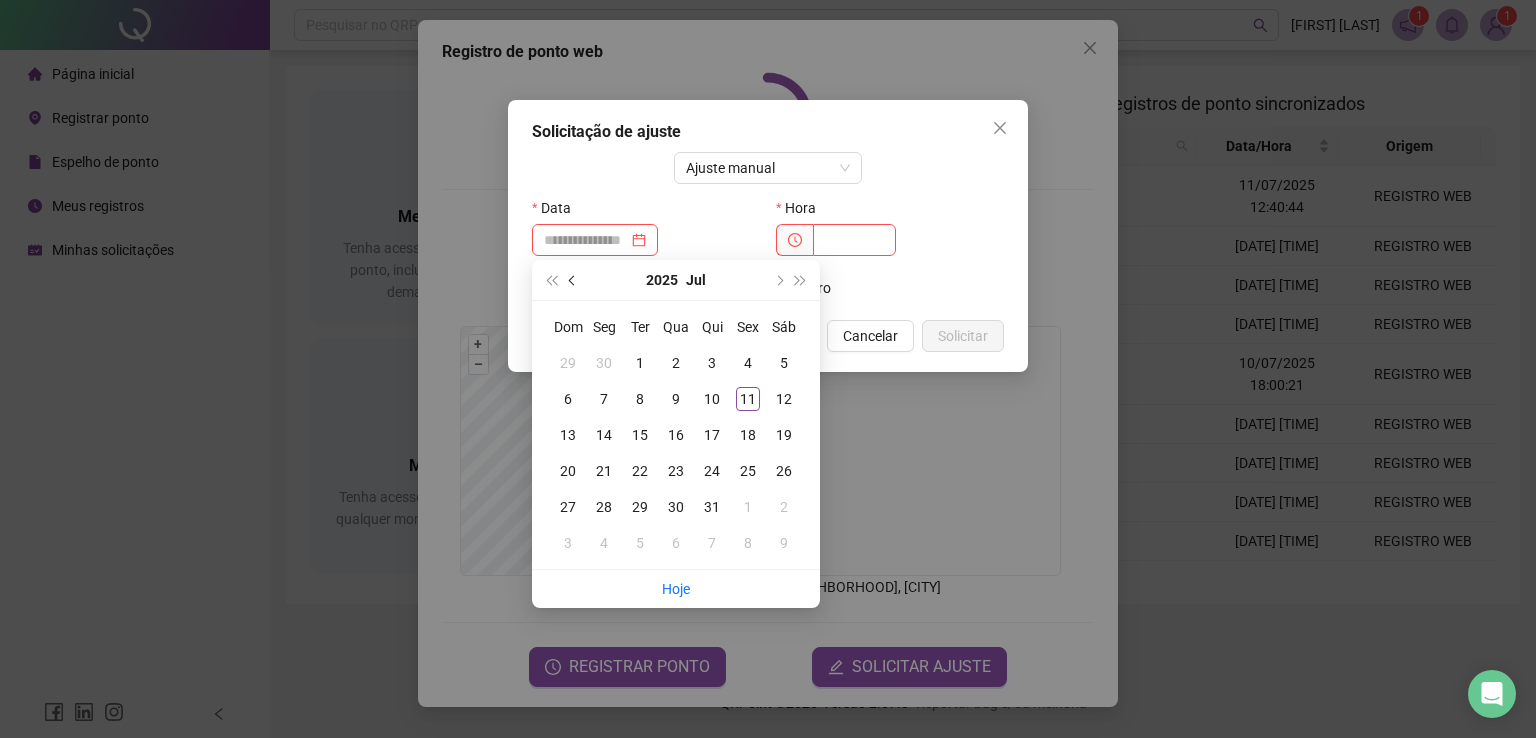 click at bounding box center [574, 280] 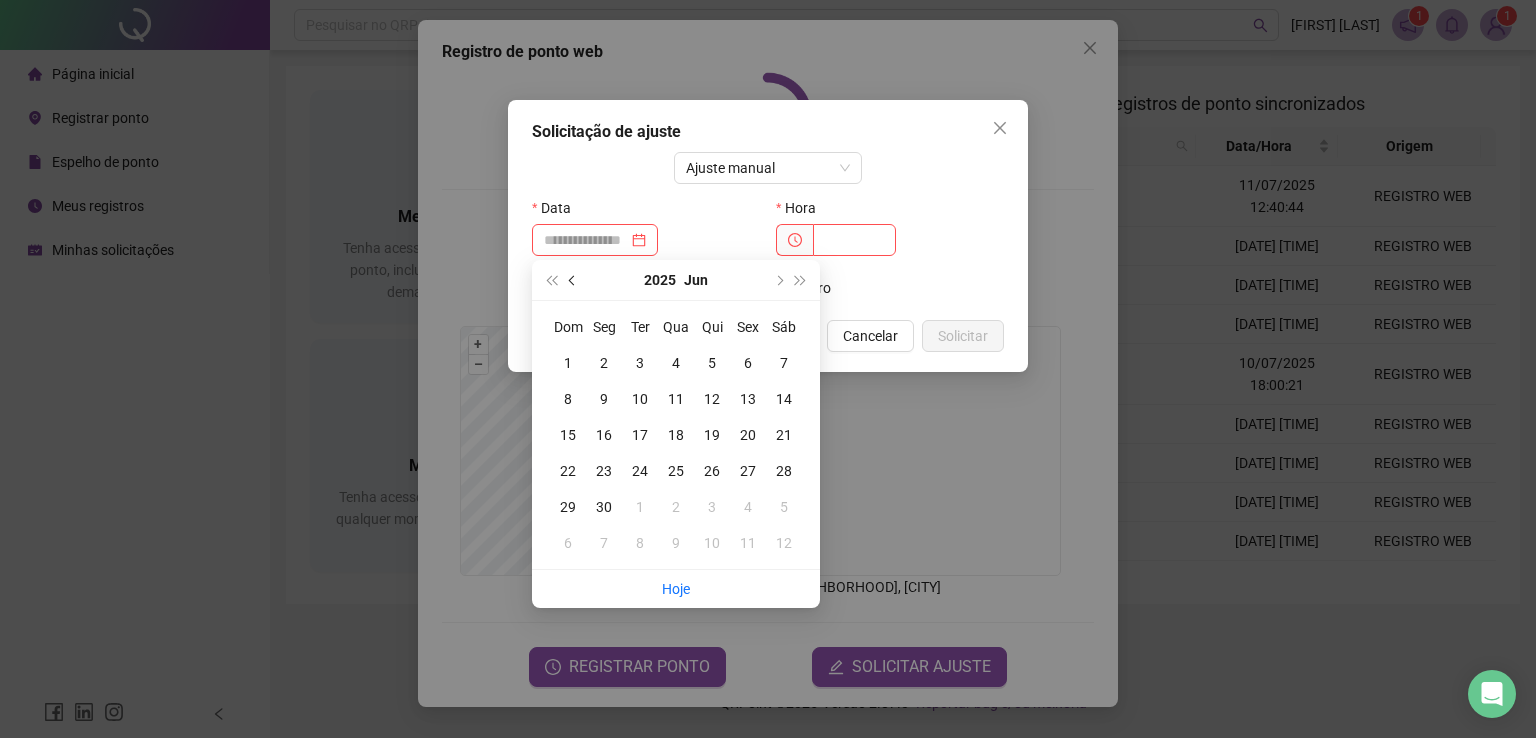 click at bounding box center [574, 280] 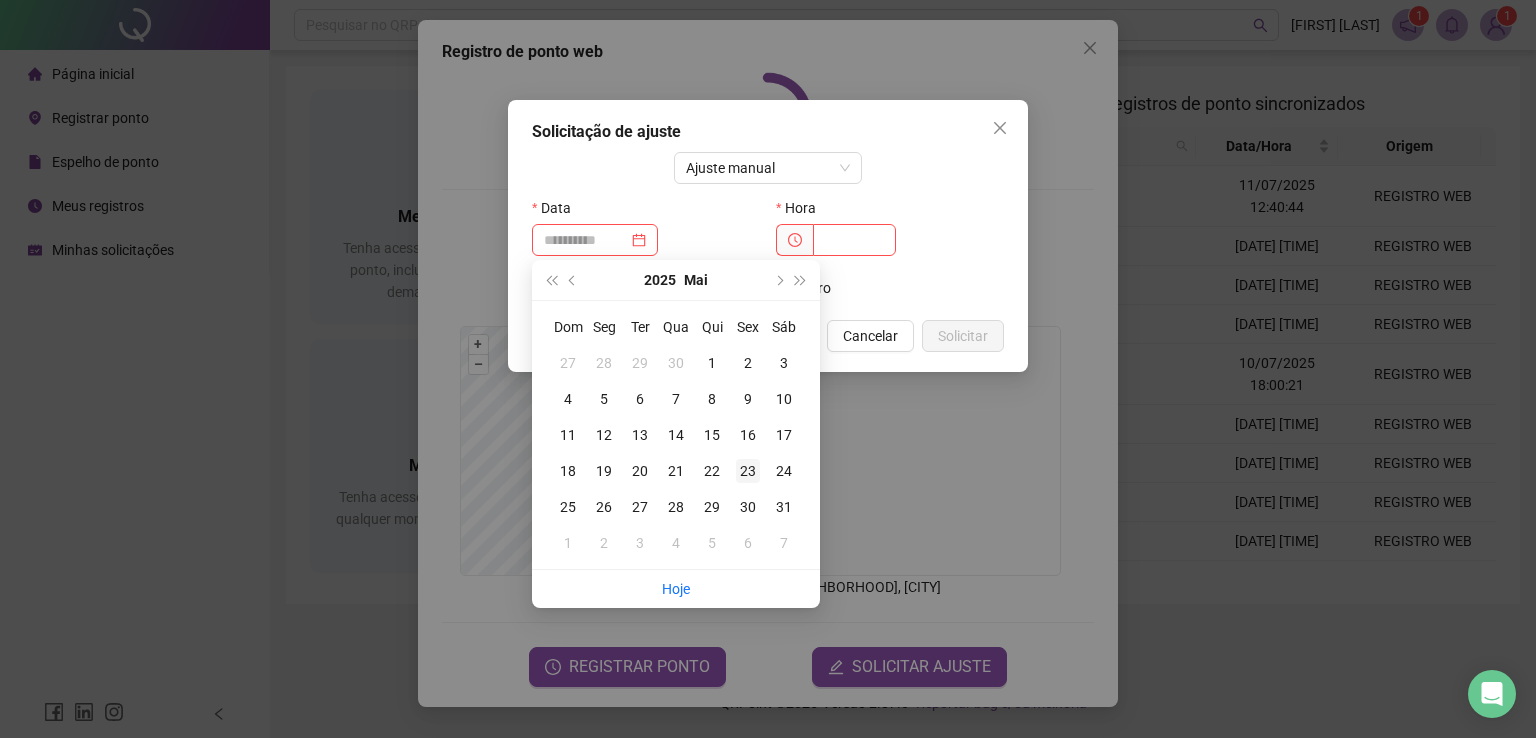 type on "**********" 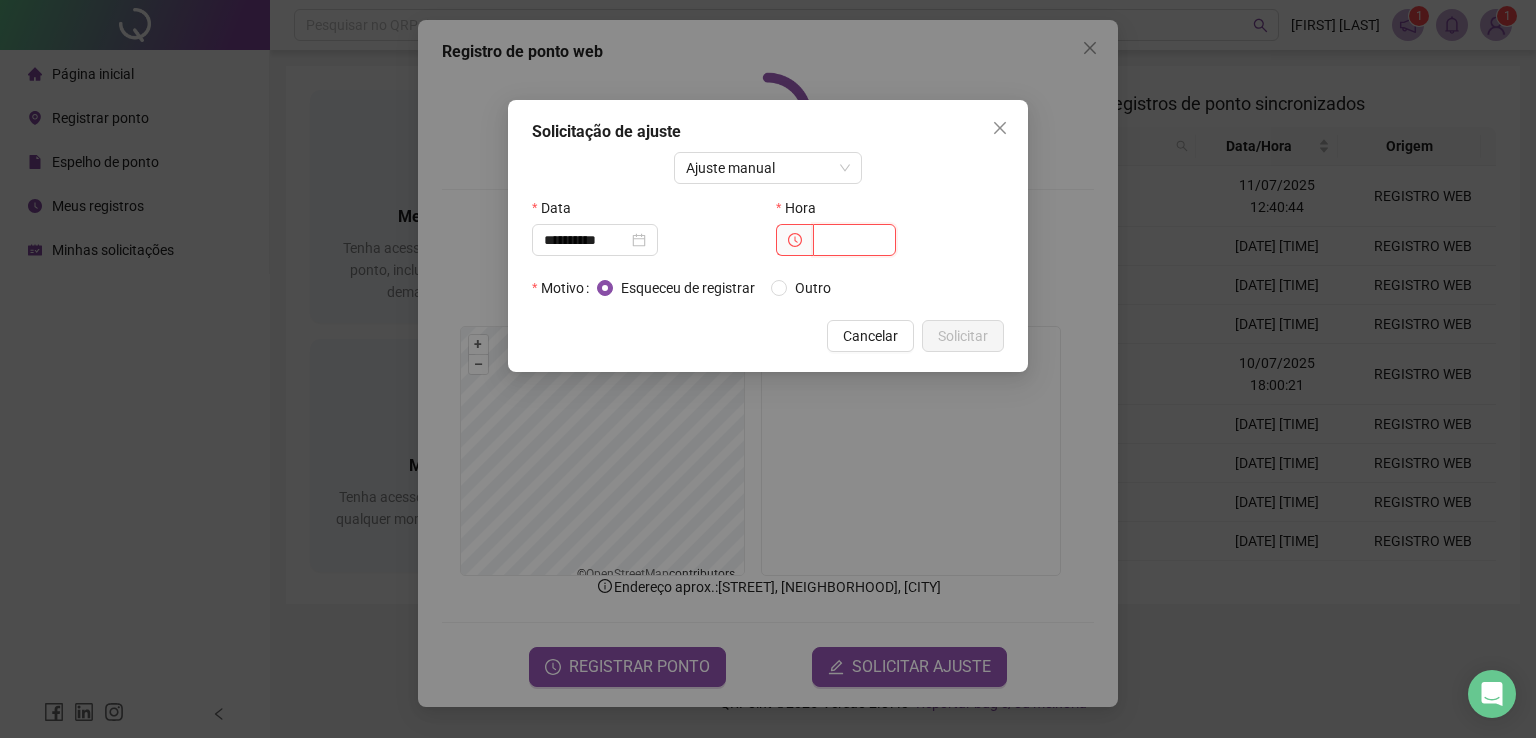 click at bounding box center [854, 240] 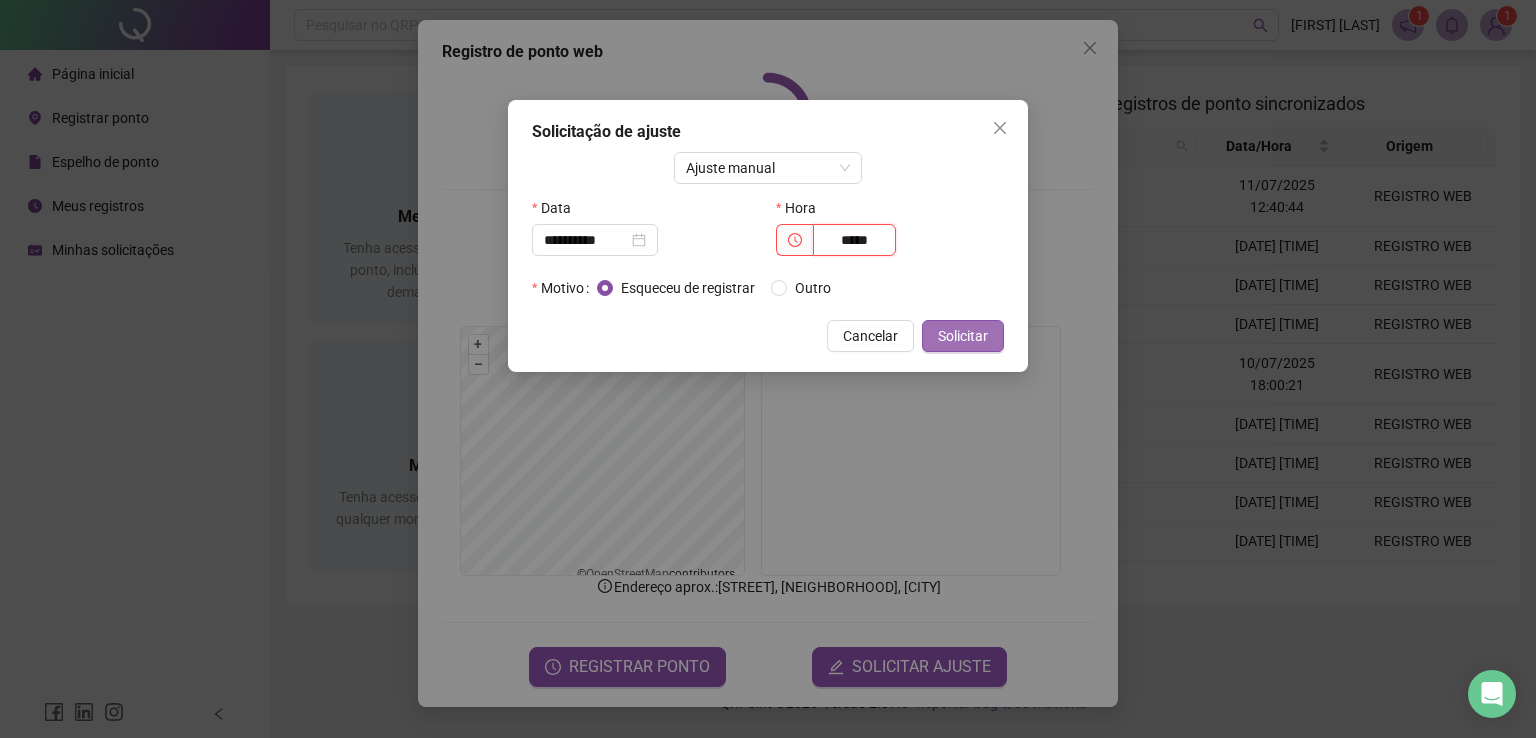 type on "*****" 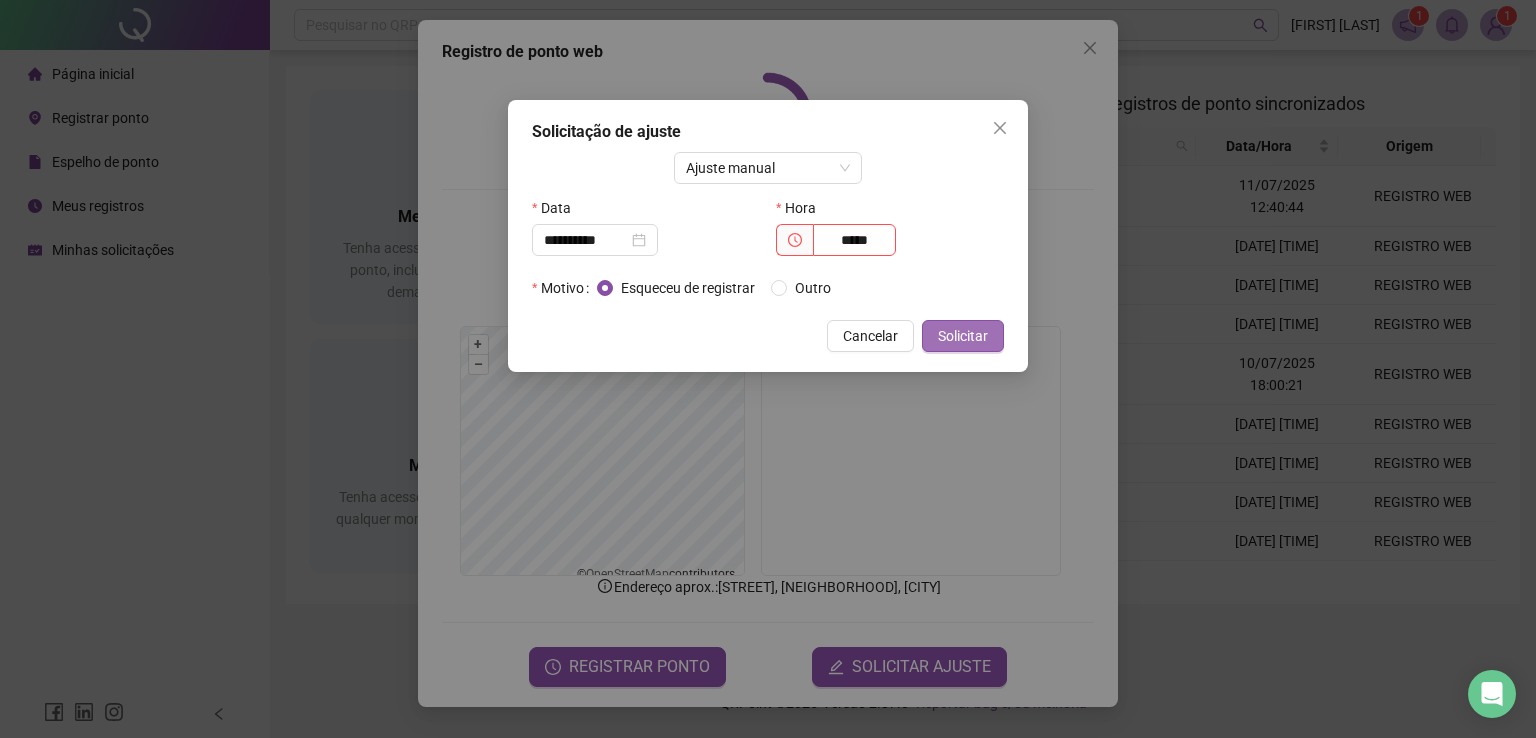 click on "Solicitar" at bounding box center [963, 336] 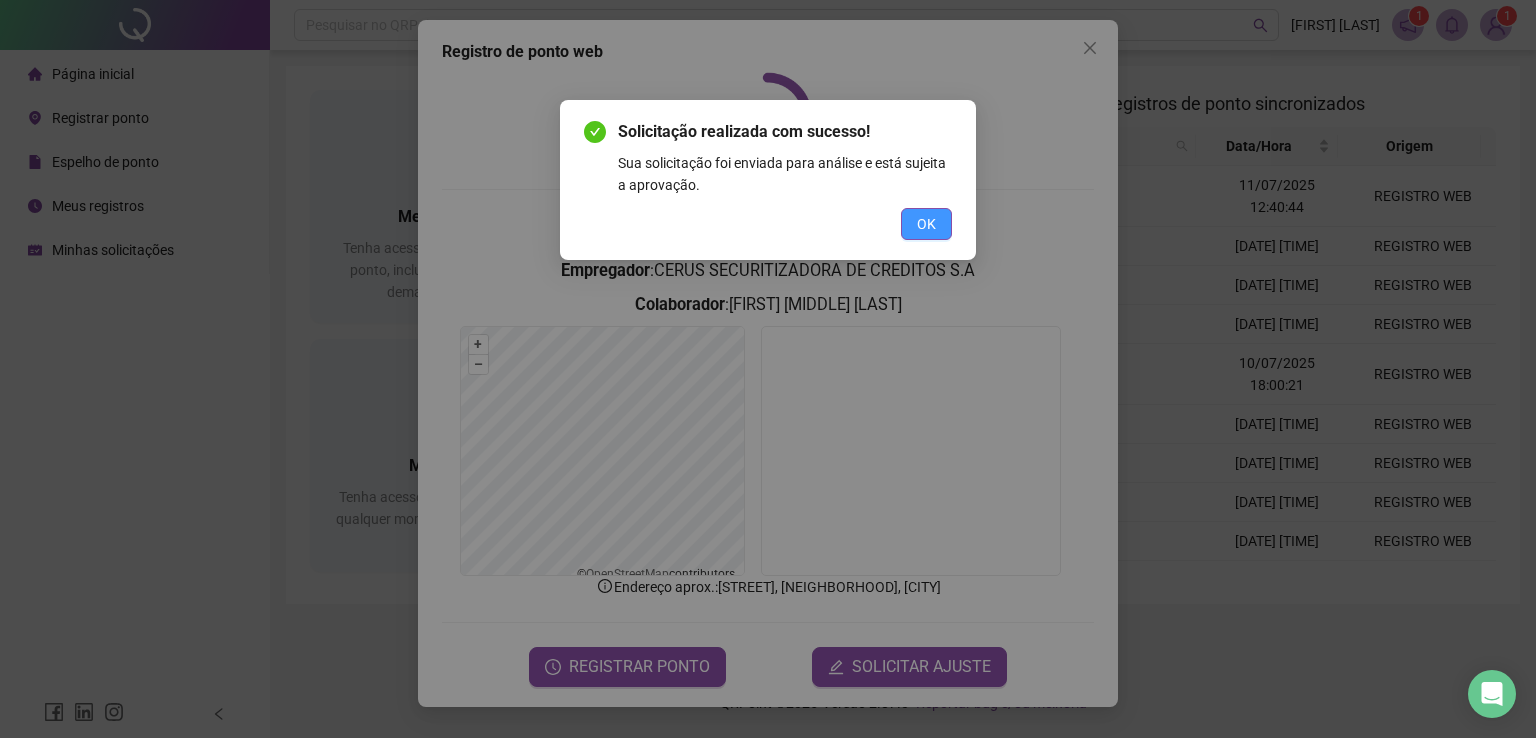 click on "OK" at bounding box center (926, 224) 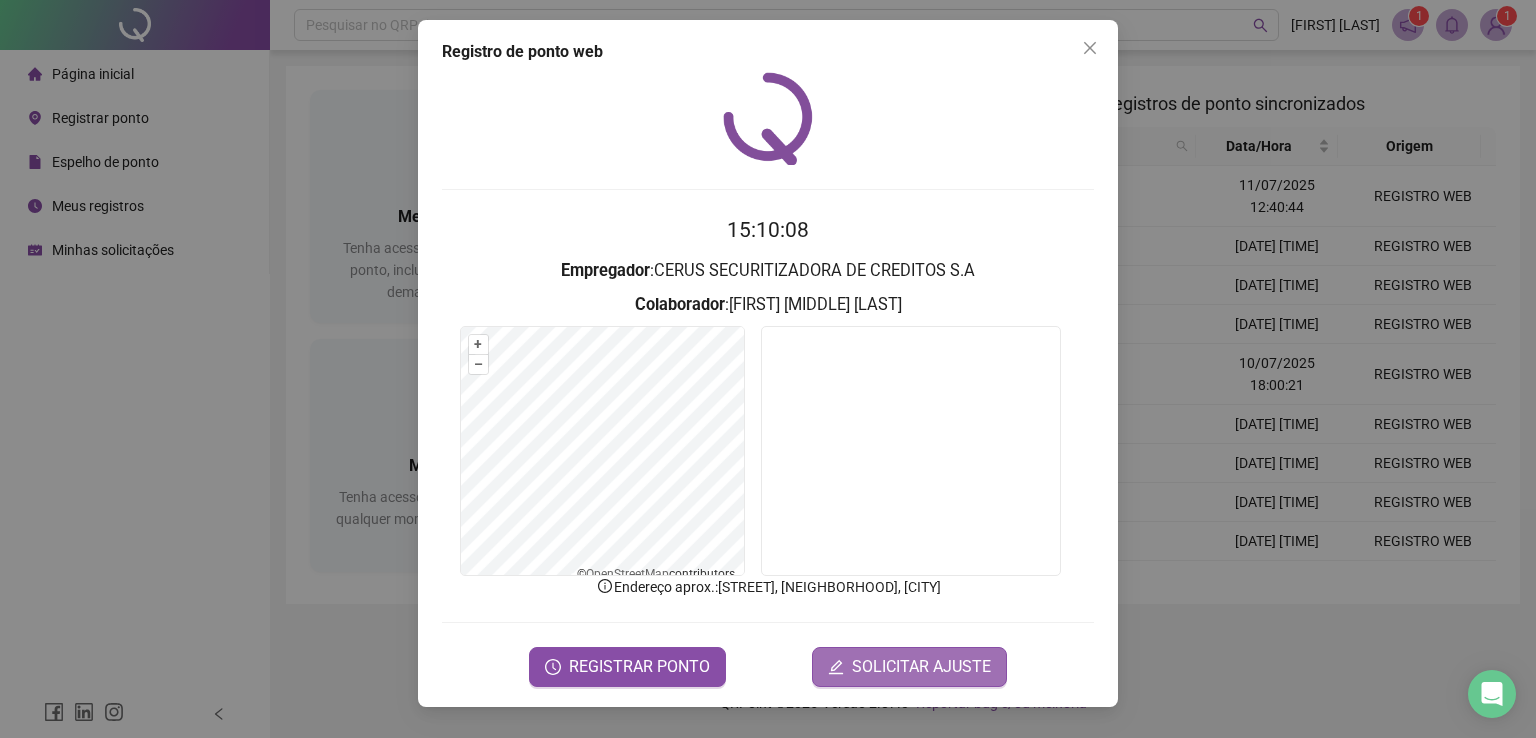 click on "SOLICITAR AJUSTE" at bounding box center (921, 667) 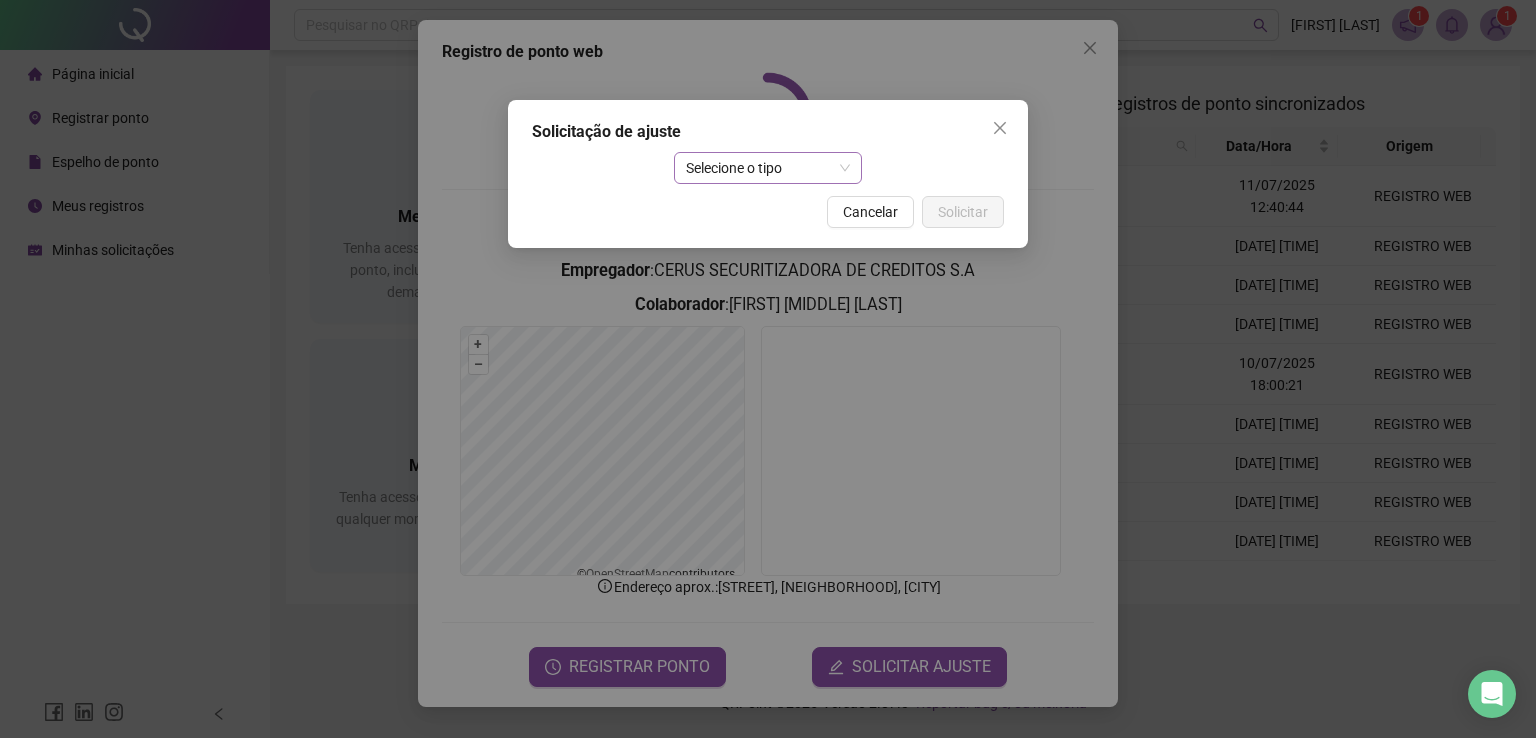 click on "Selecione o tipo" at bounding box center [768, 168] 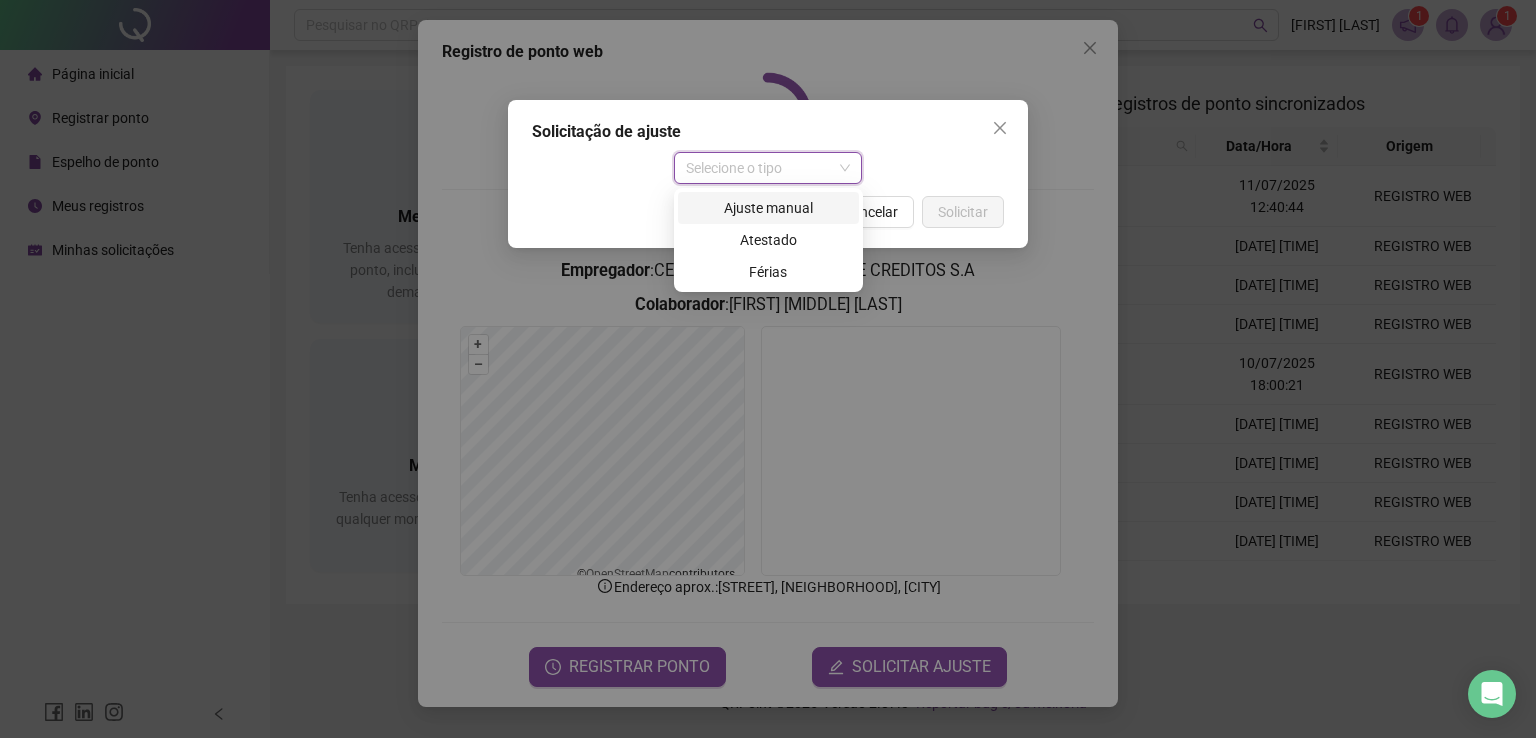 click on "Ajuste manual" at bounding box center [768, 208] 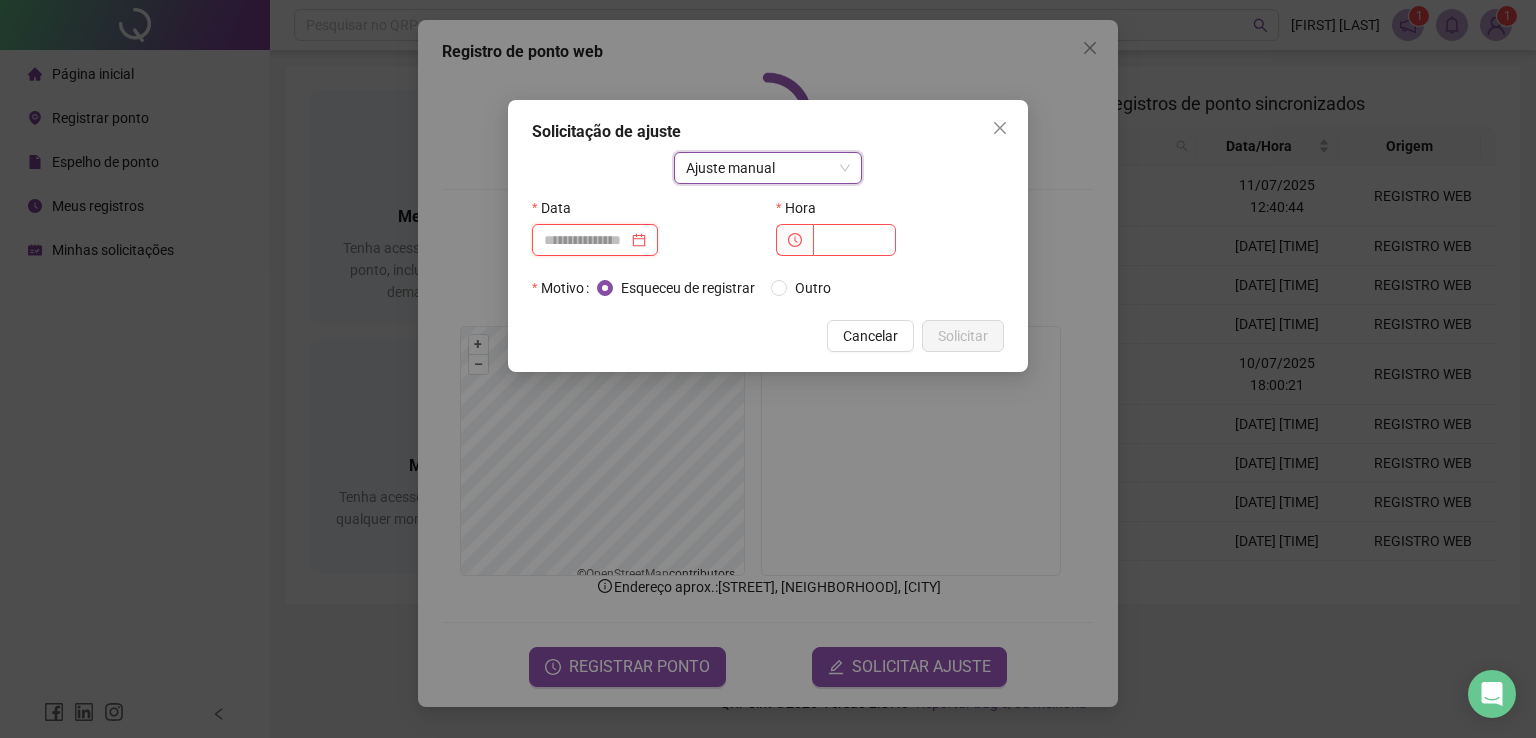 click at bounding box center [586, 240] 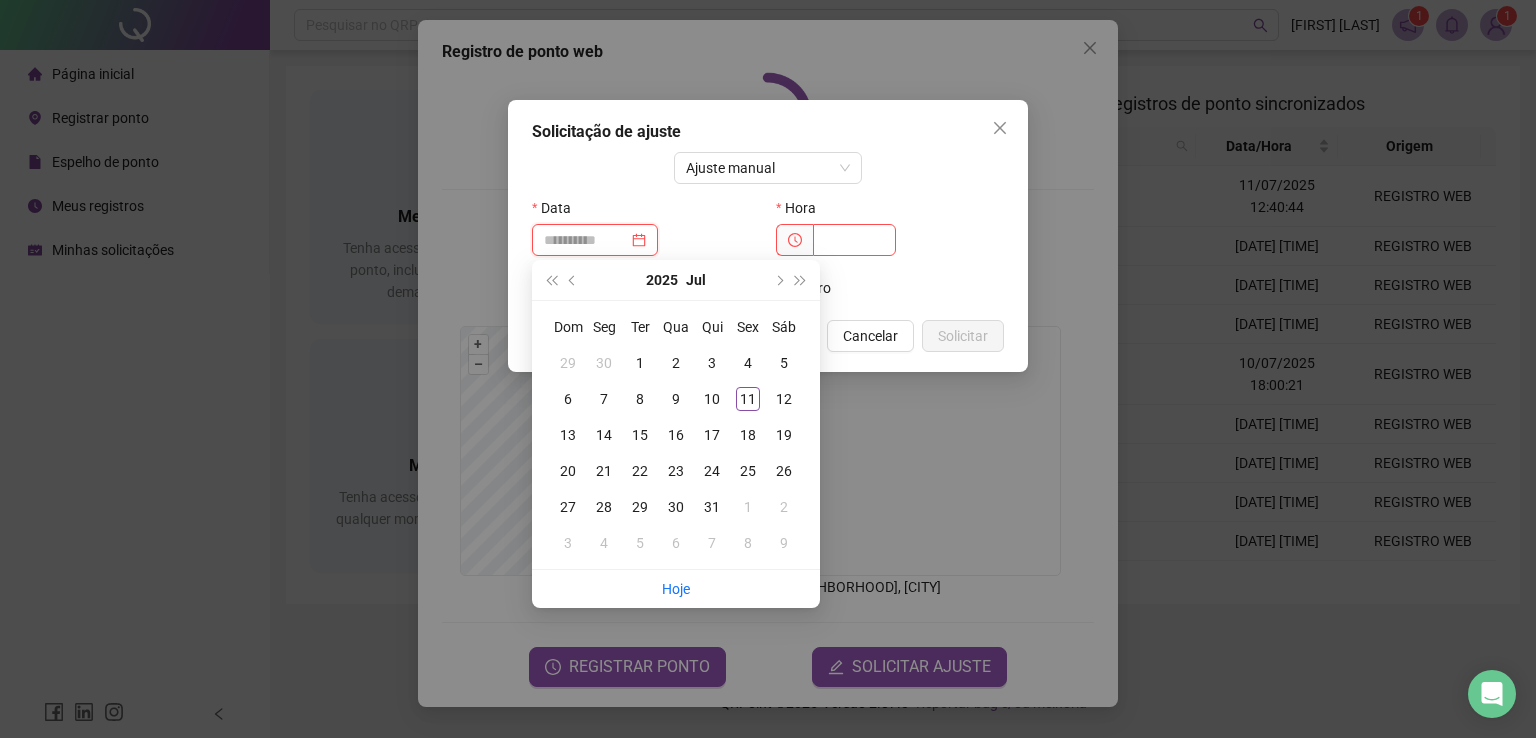type on "**********" 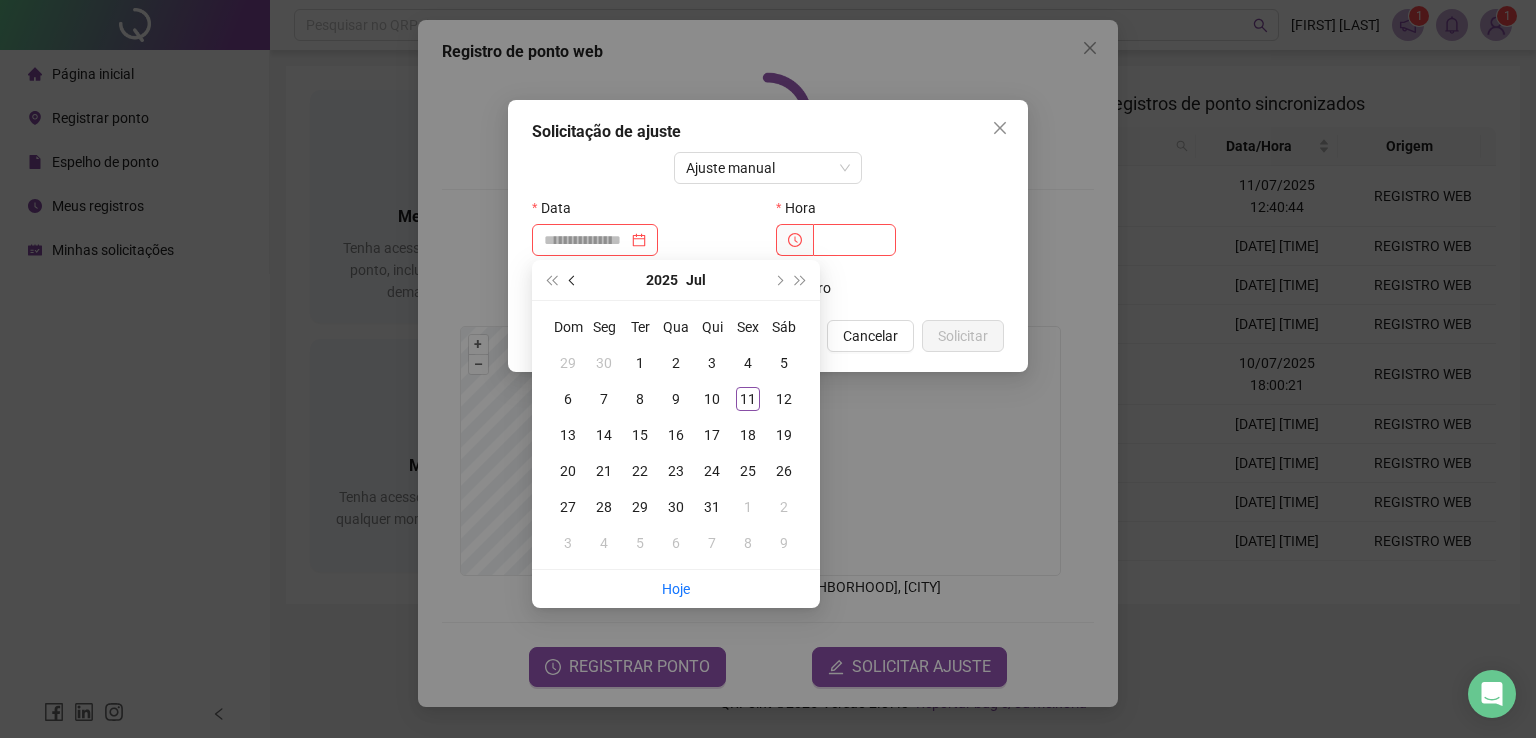 click at bounding box center (574, 280) 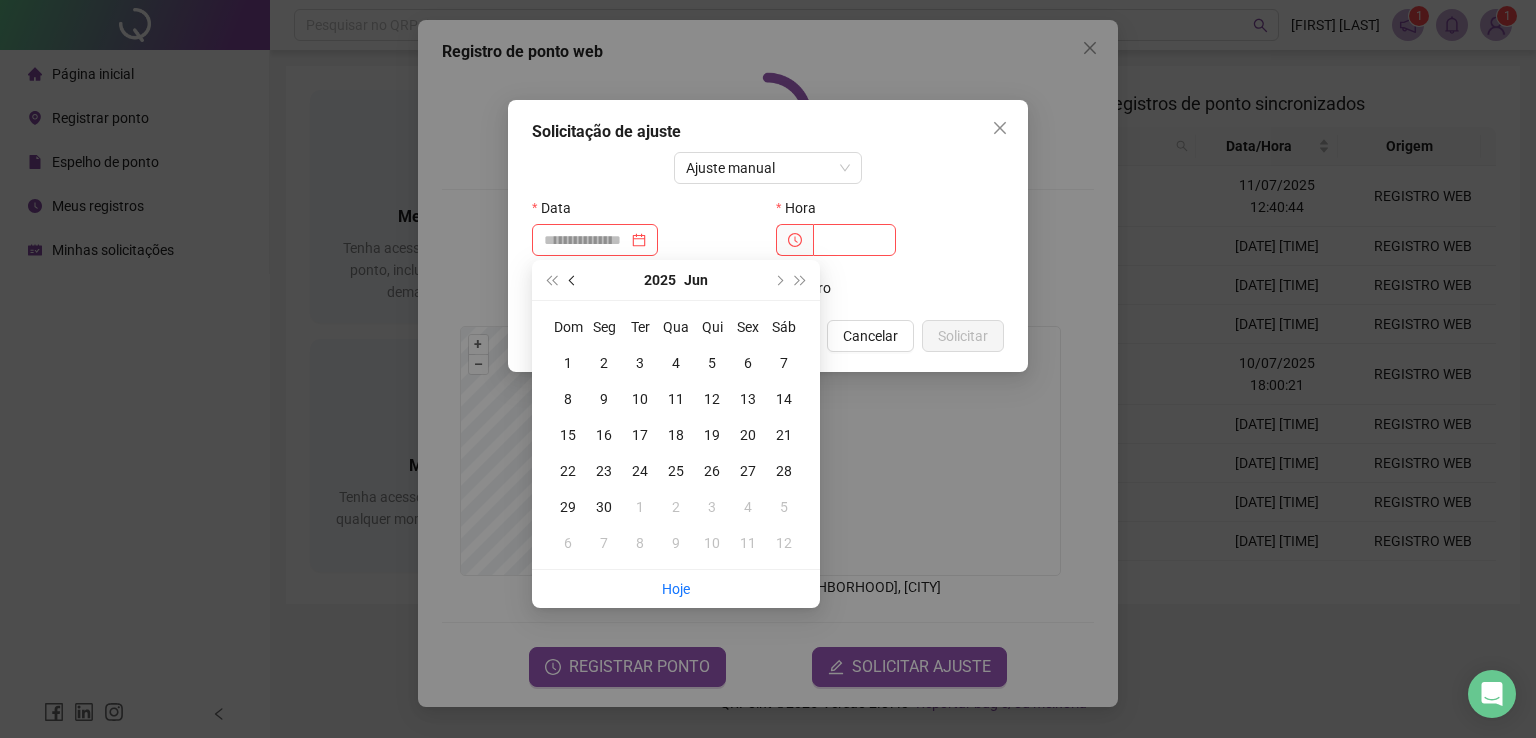 click at bounding box center [574, 280] 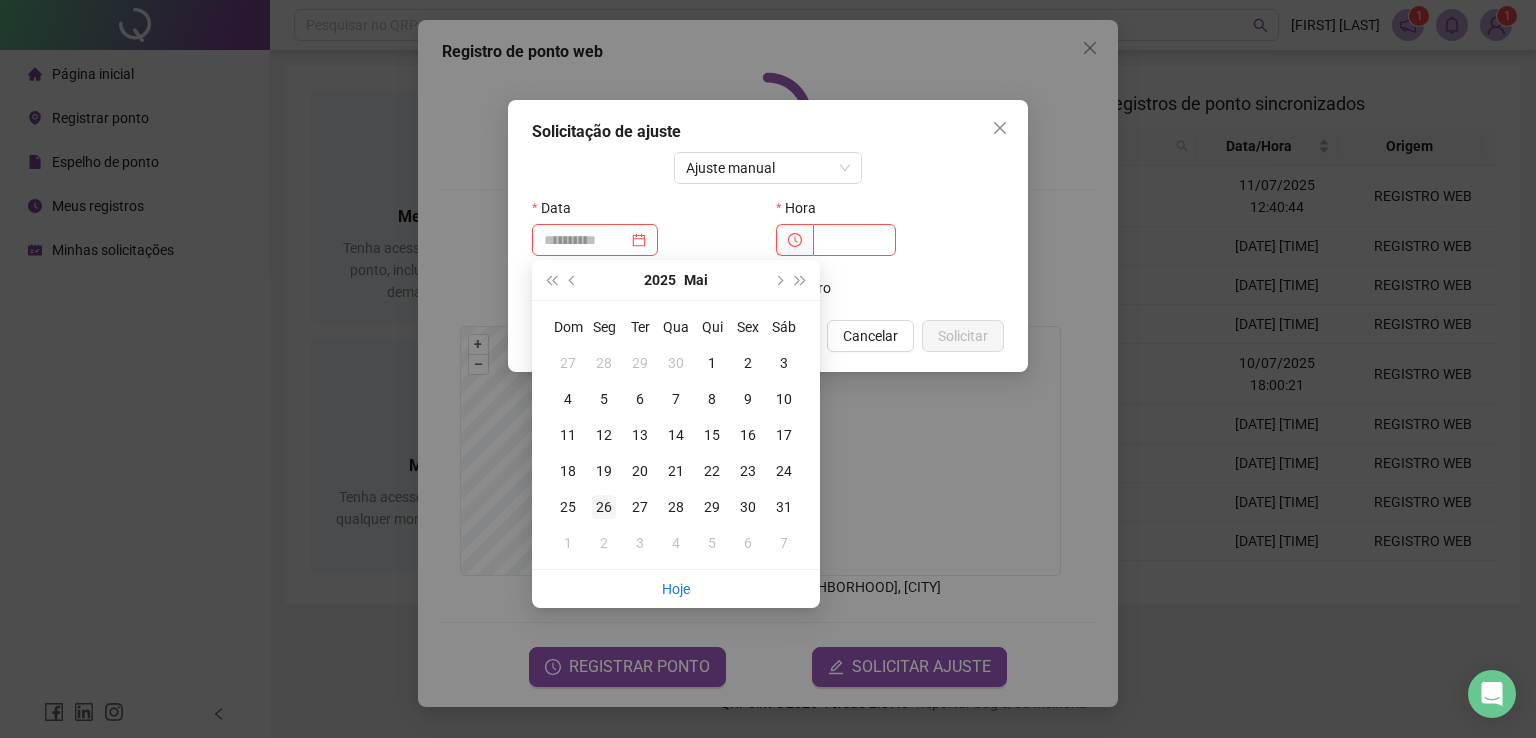 type on "**********" 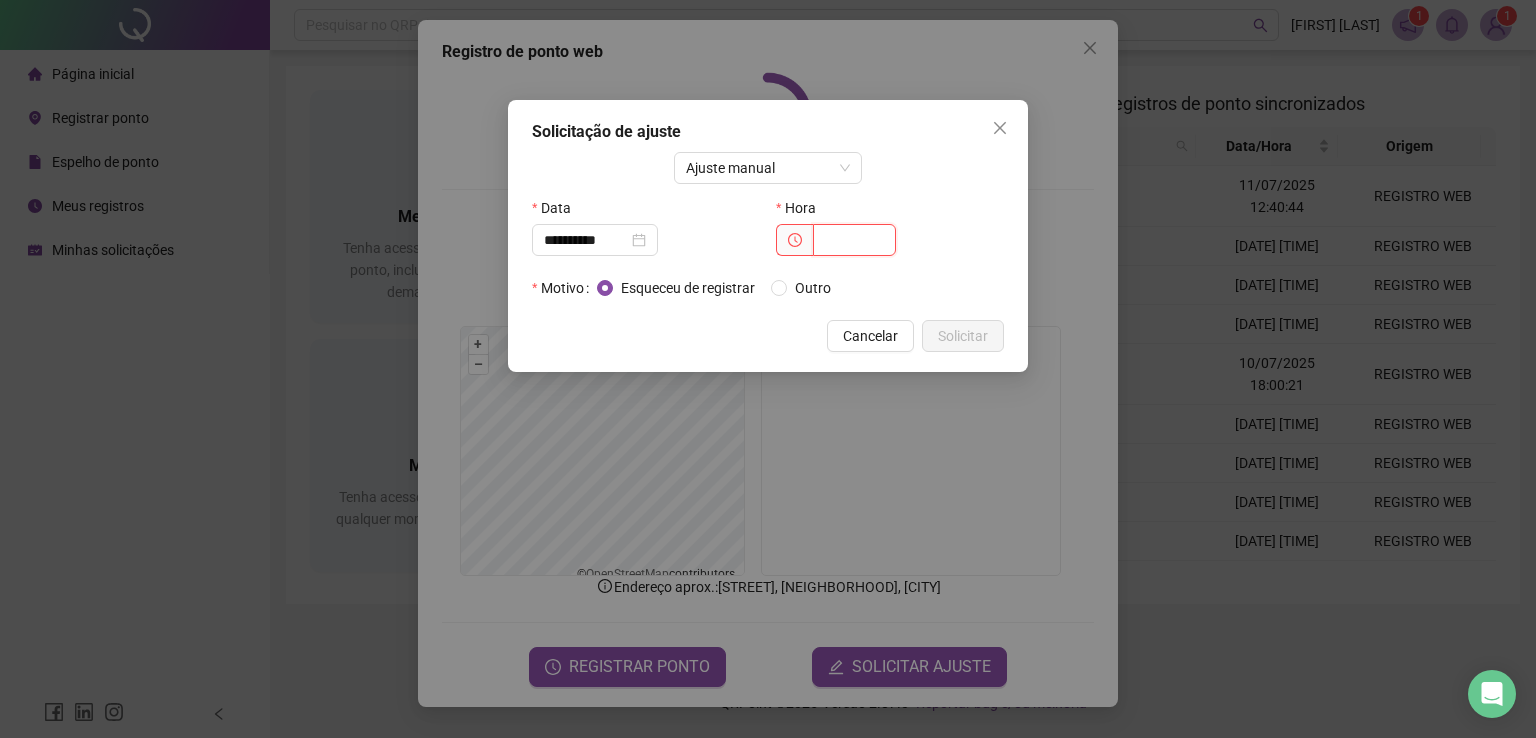 click at bounding box center (854, 240) 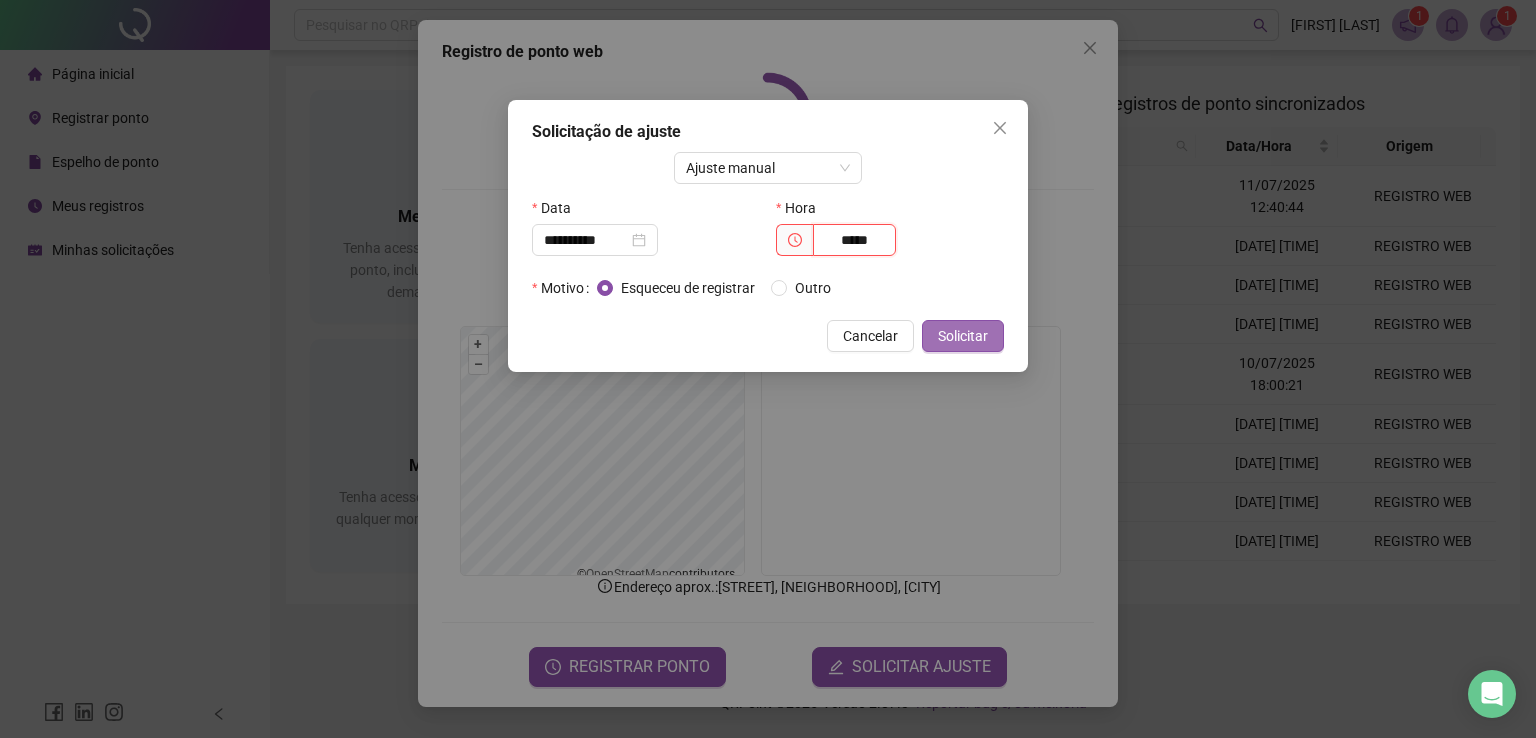 type on "*****" 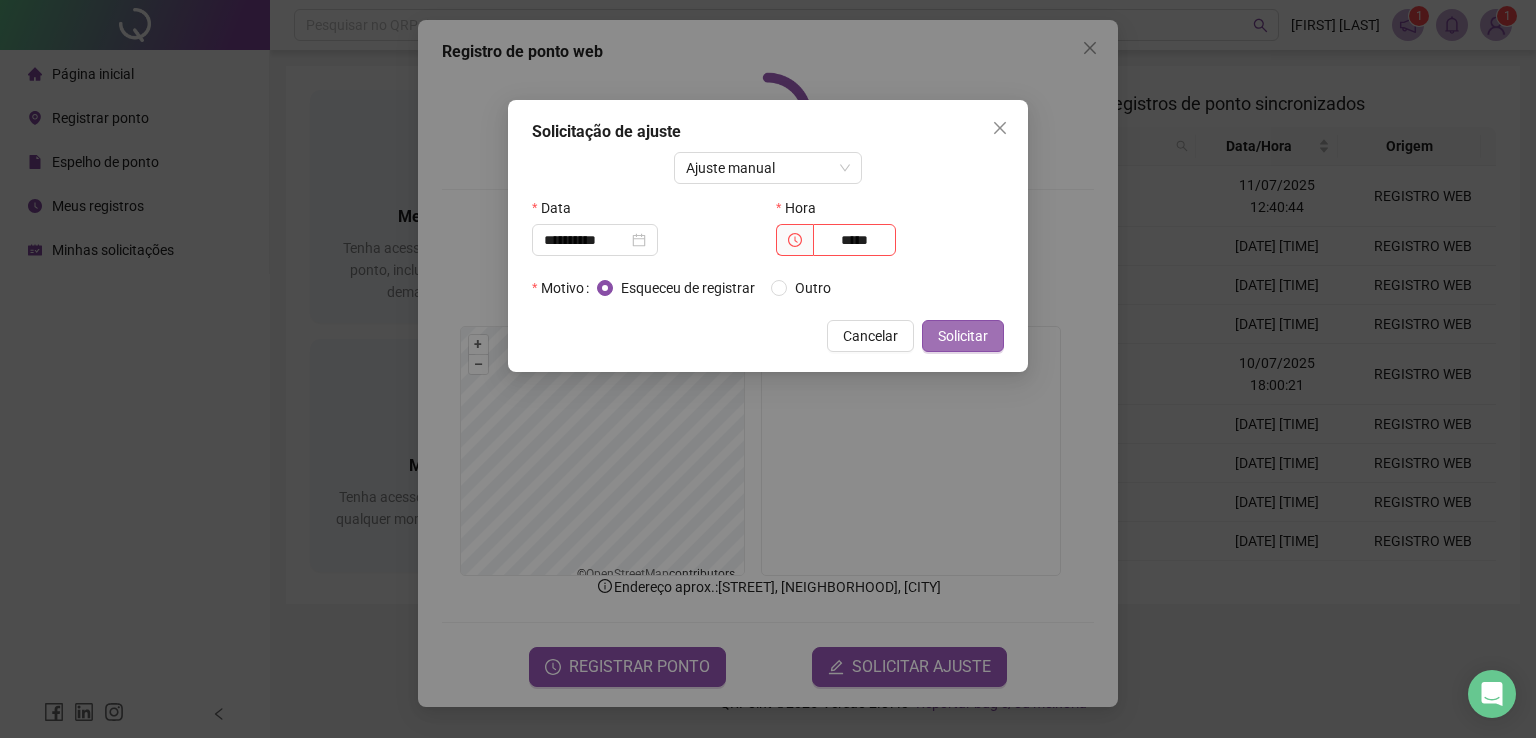 click on "Solicitar" at bounding box center (963, 336) 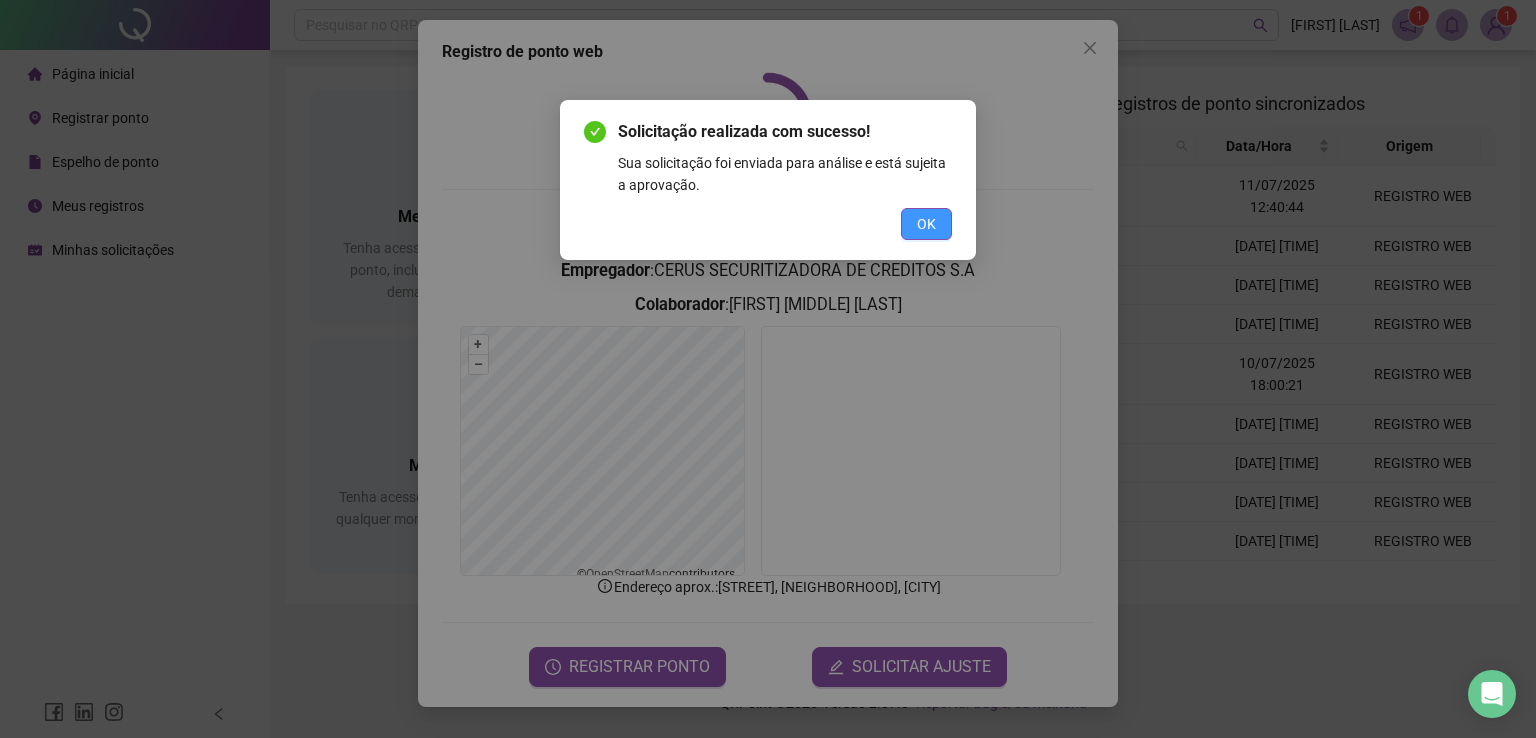 click on "OK" at bounding box center [926, 224] 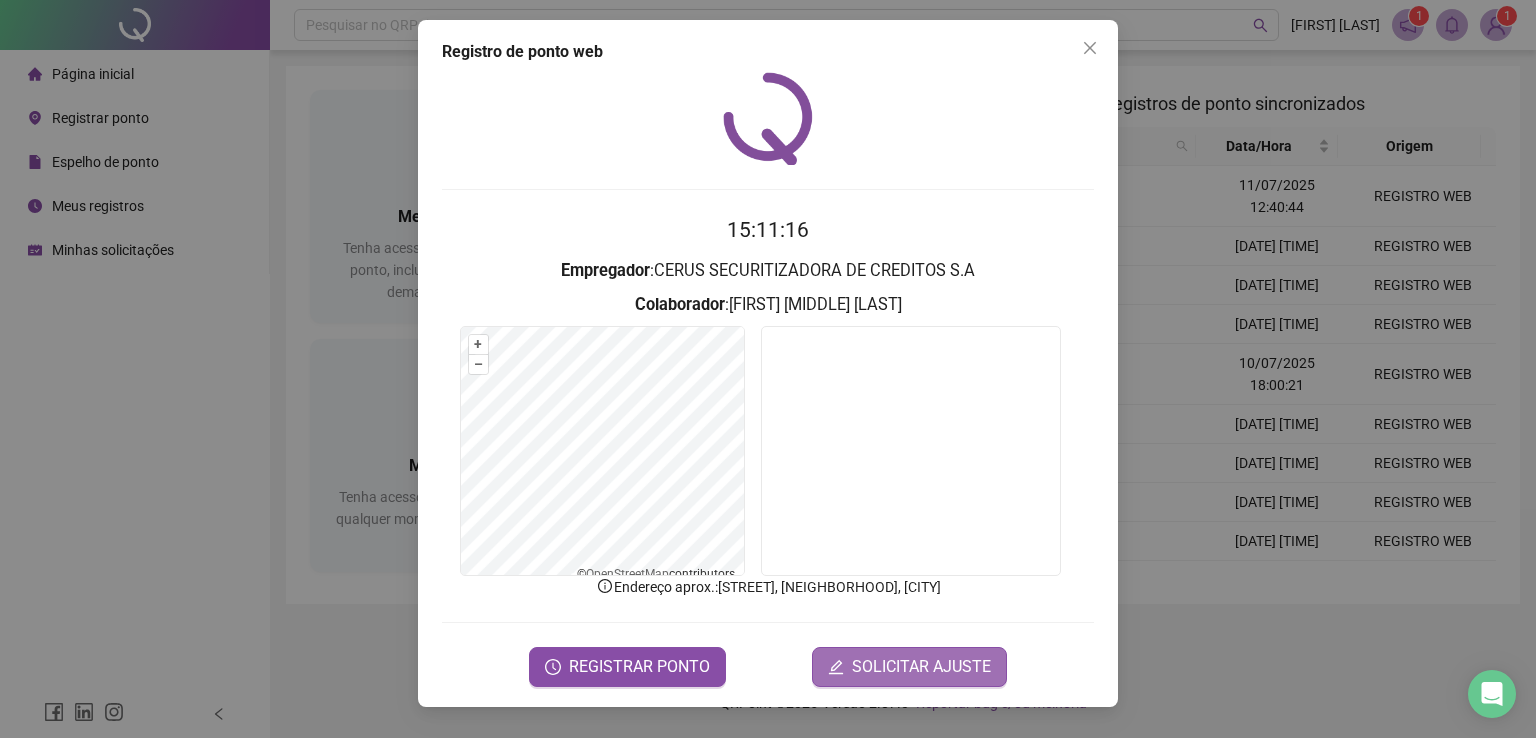 click on "SOLICITAR AJUSTE" at bounding box center (921, 667) 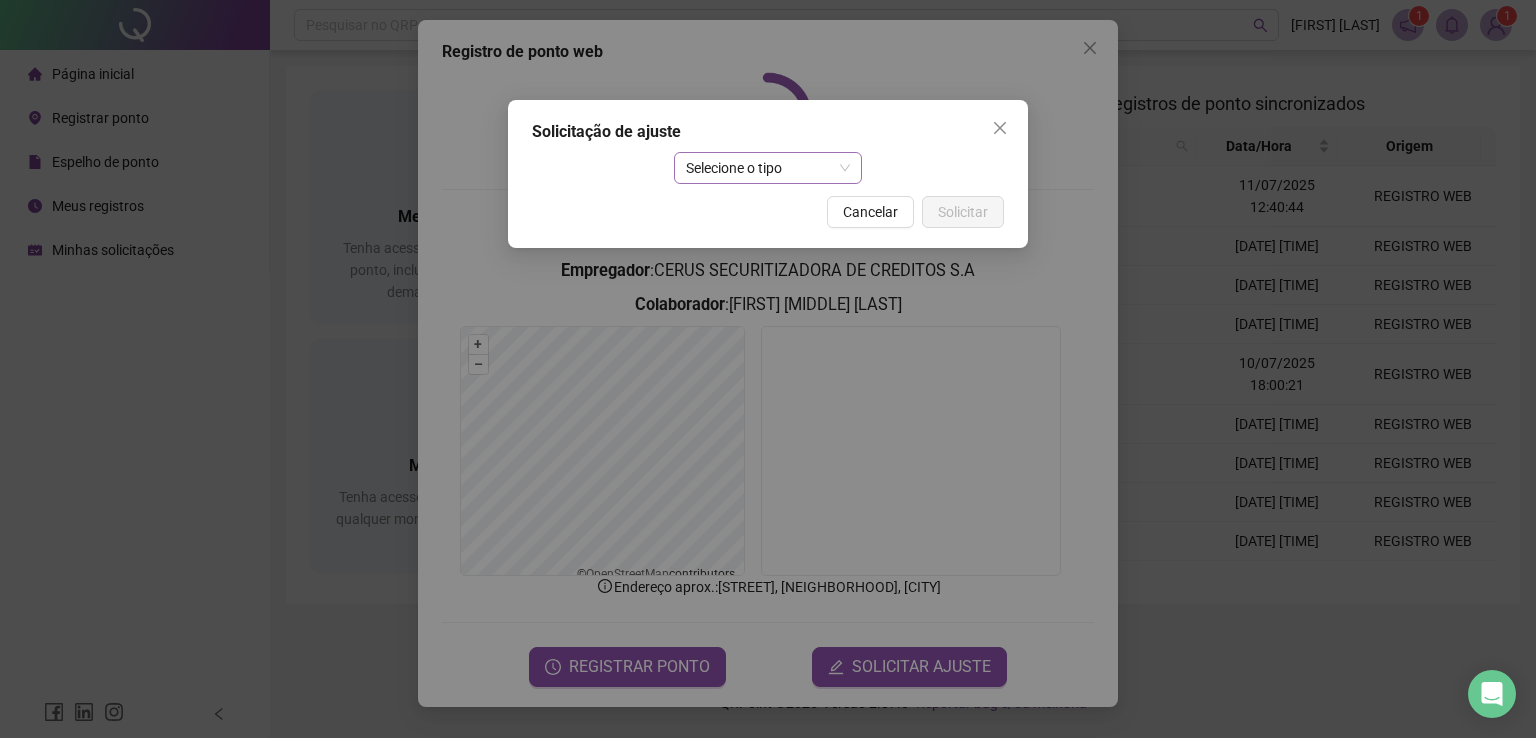 click on "Selecione o tipo" at bounding box center [768, 168] 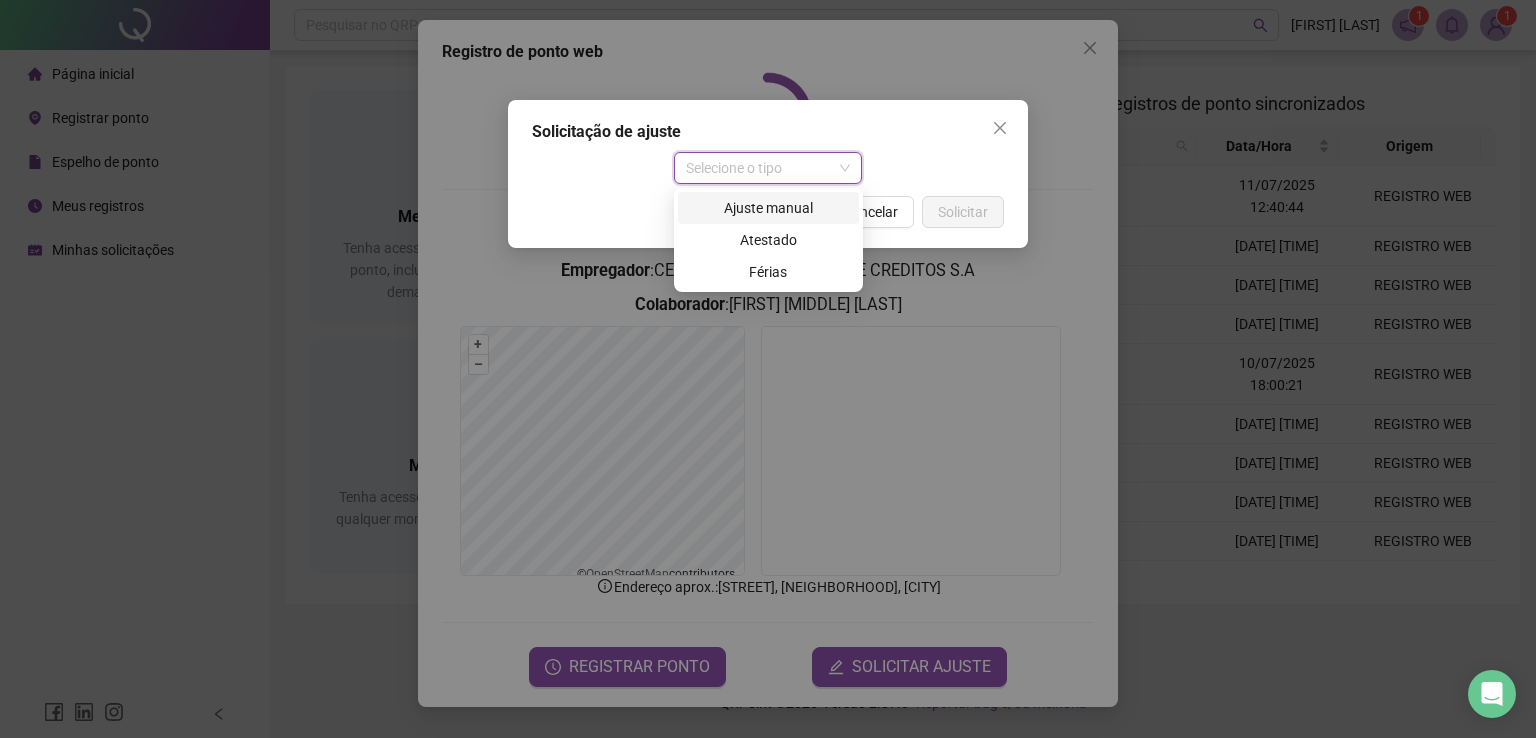 click on "Ajuste manual" at bounding box center [768, 208] 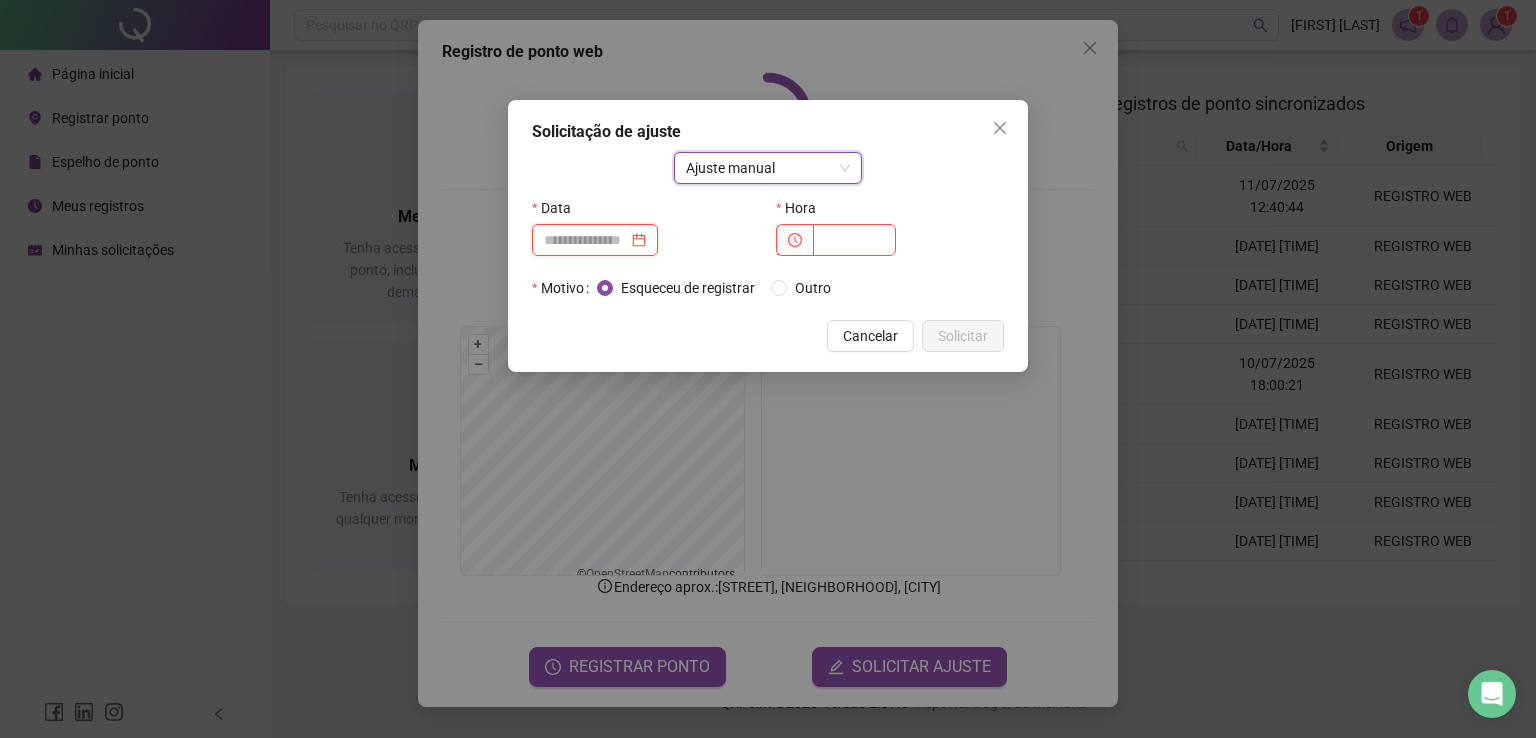 click at bounding box center (586, 240) 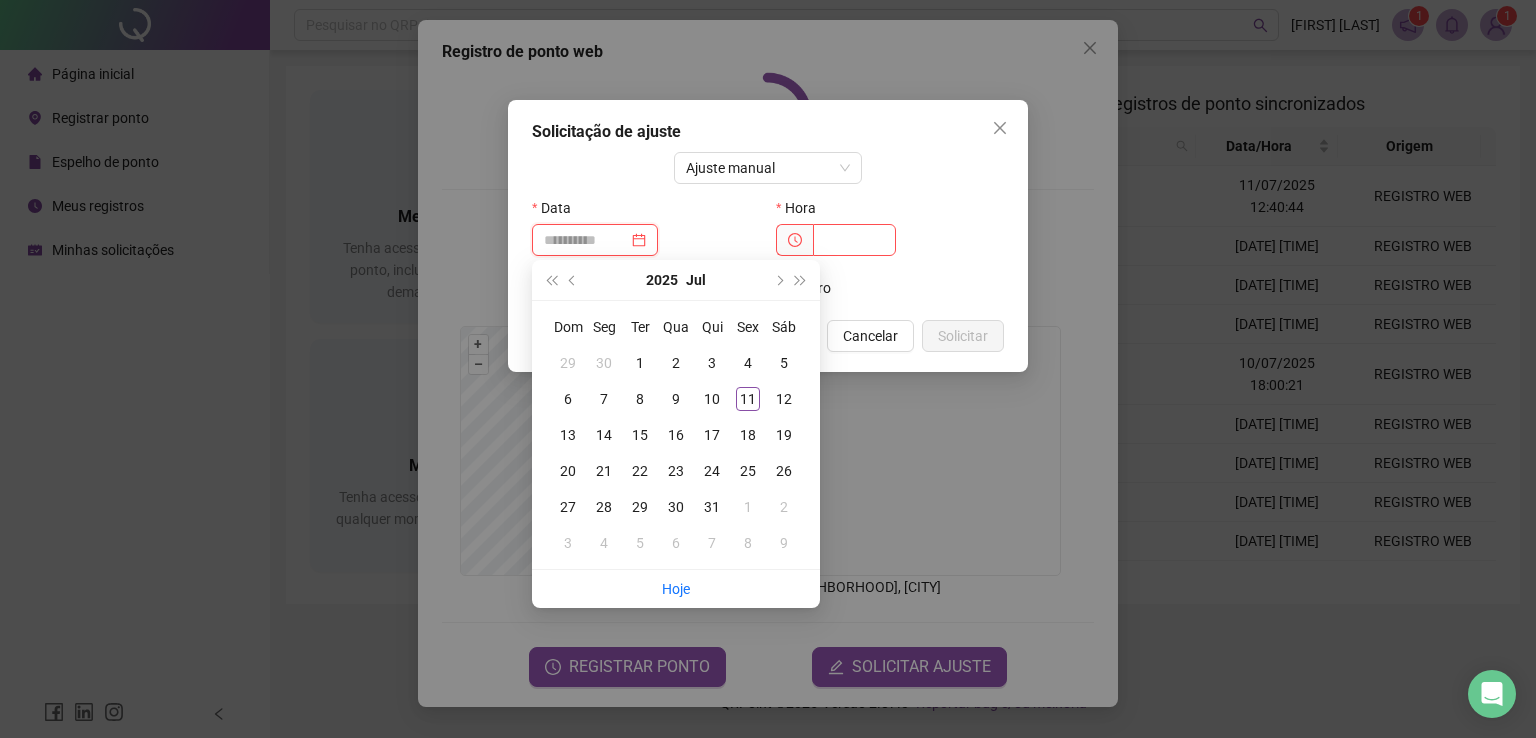 type on "**********" 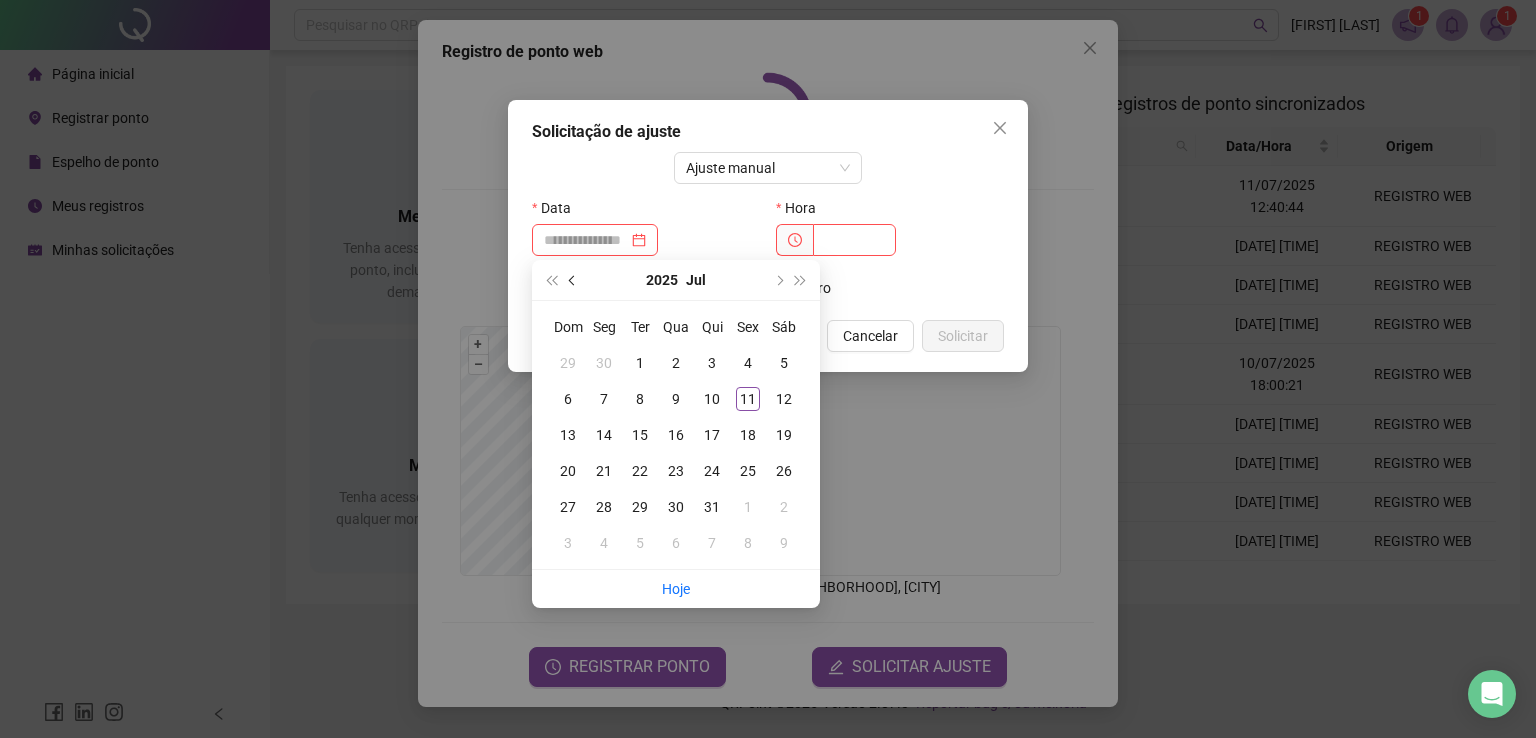 click at bounding box center [574, 280] 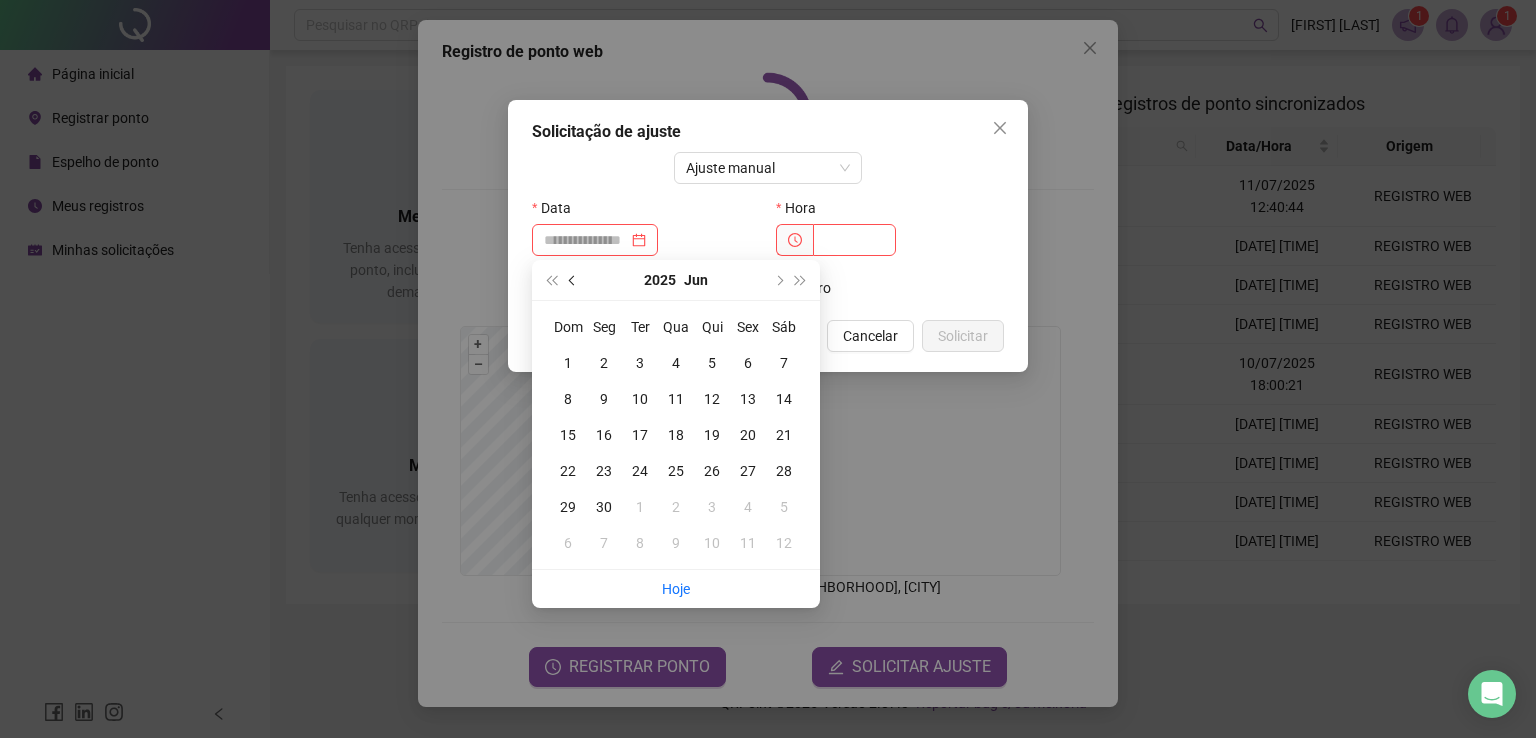 click at bounding box center [574, 280] 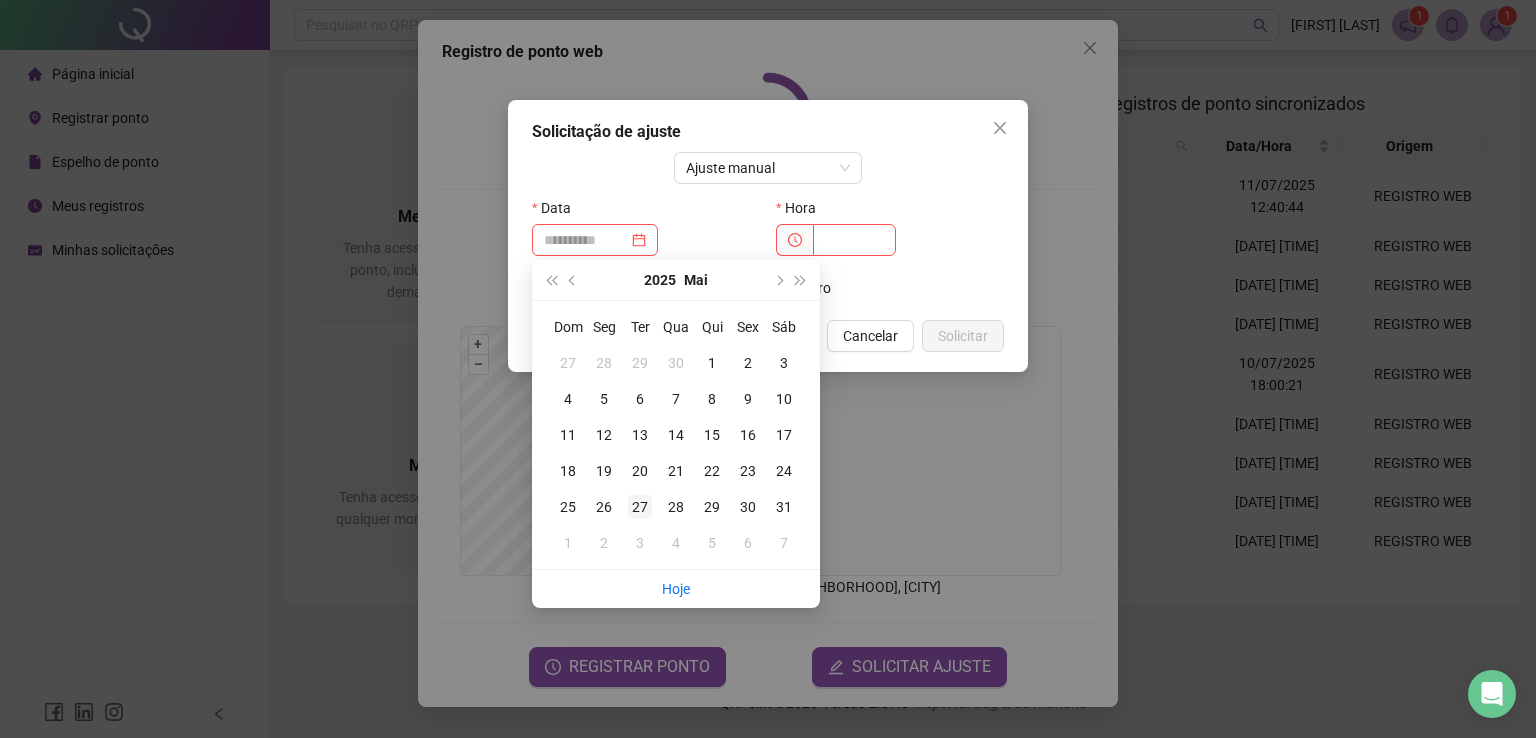 type on "**********" 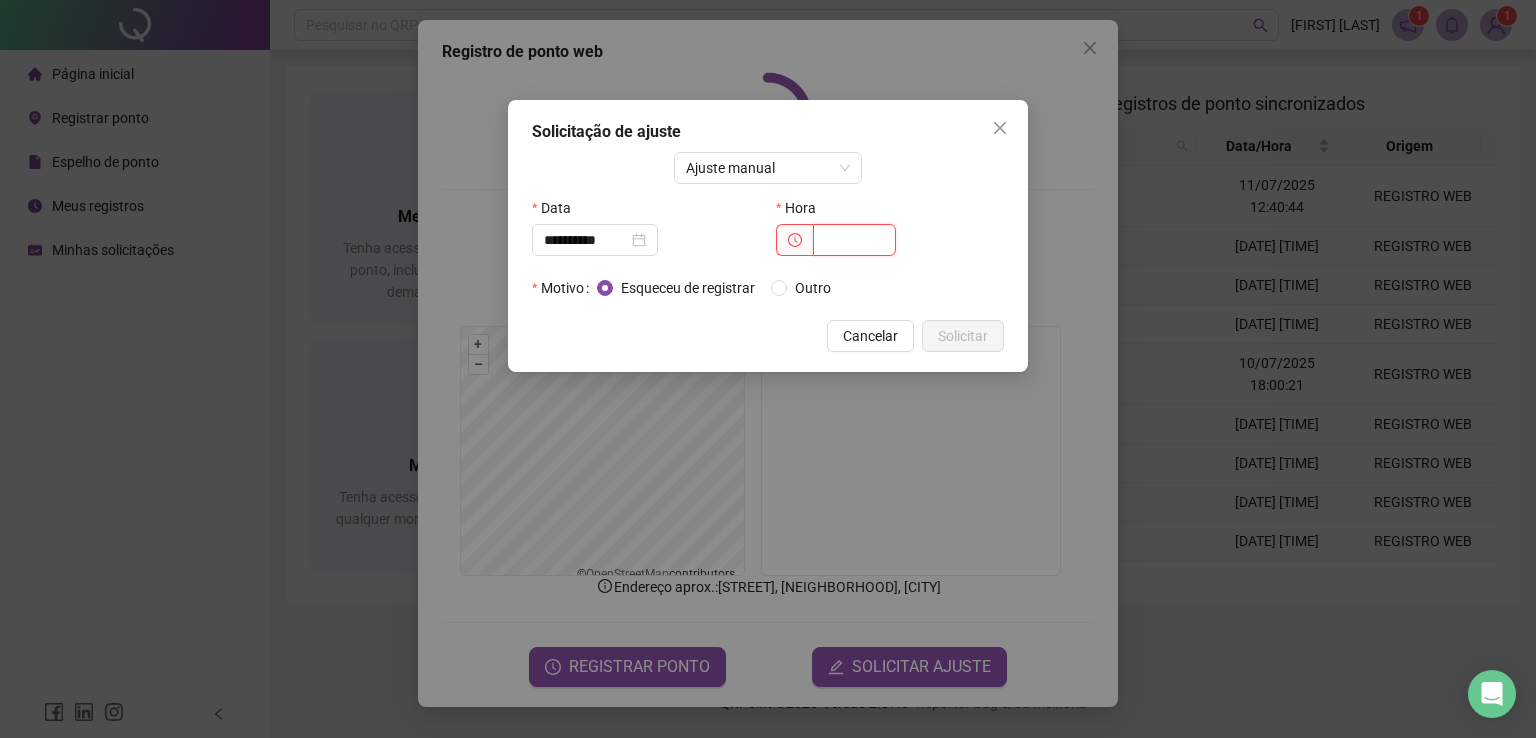 click at bounding box center [854, 240] 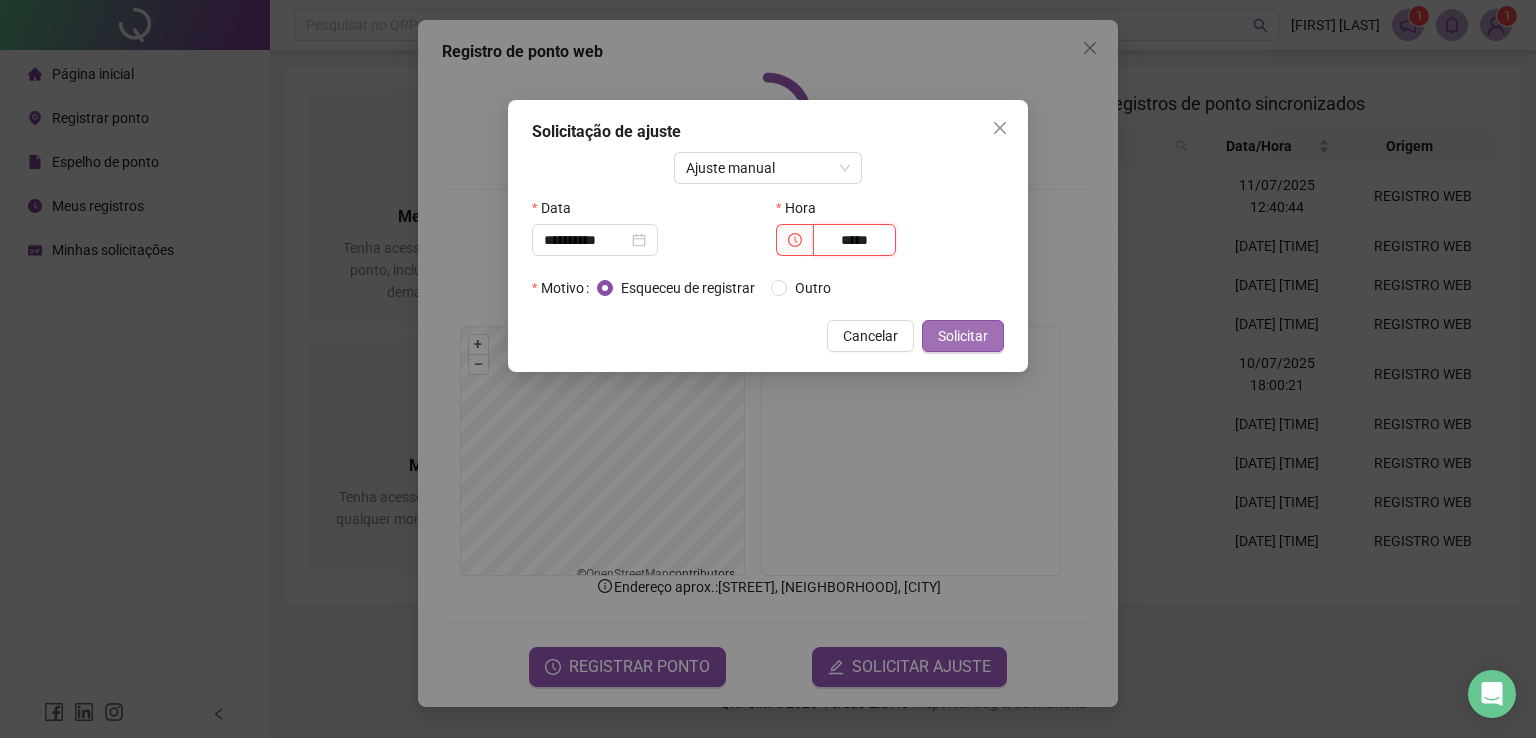 type on "*****" 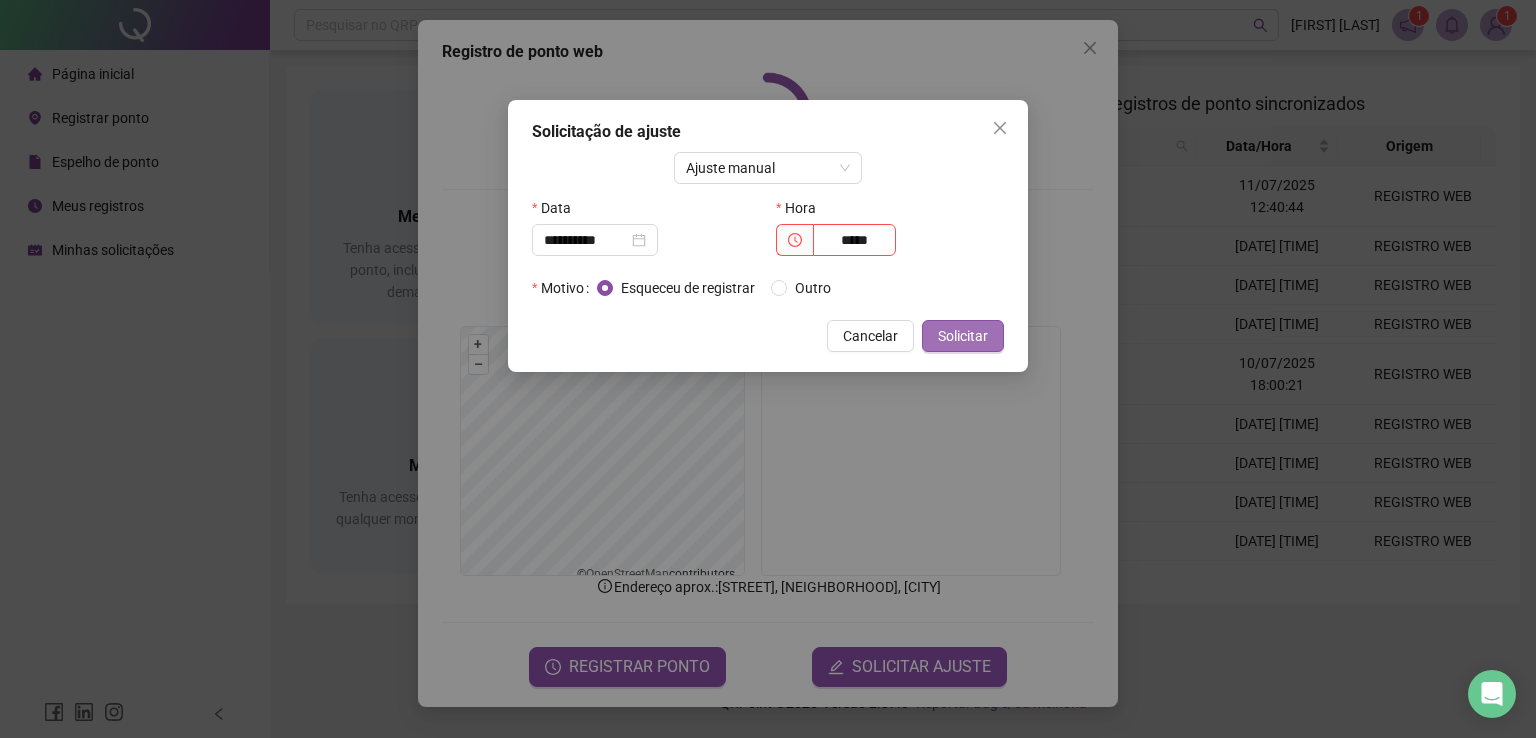 click on "Solicitar" at bounding box center (963, 336) 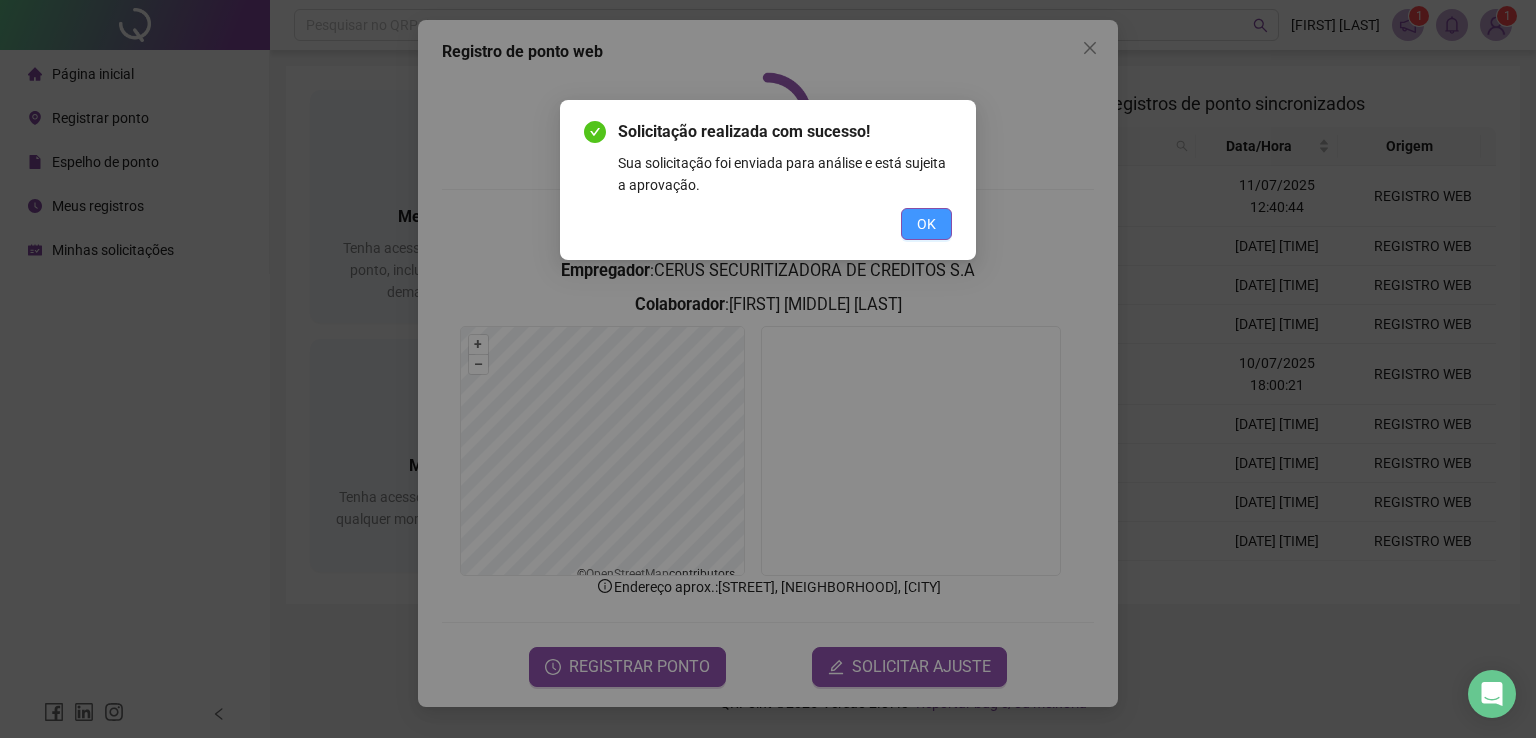 click on "OK" at bounding box center [926, 224] 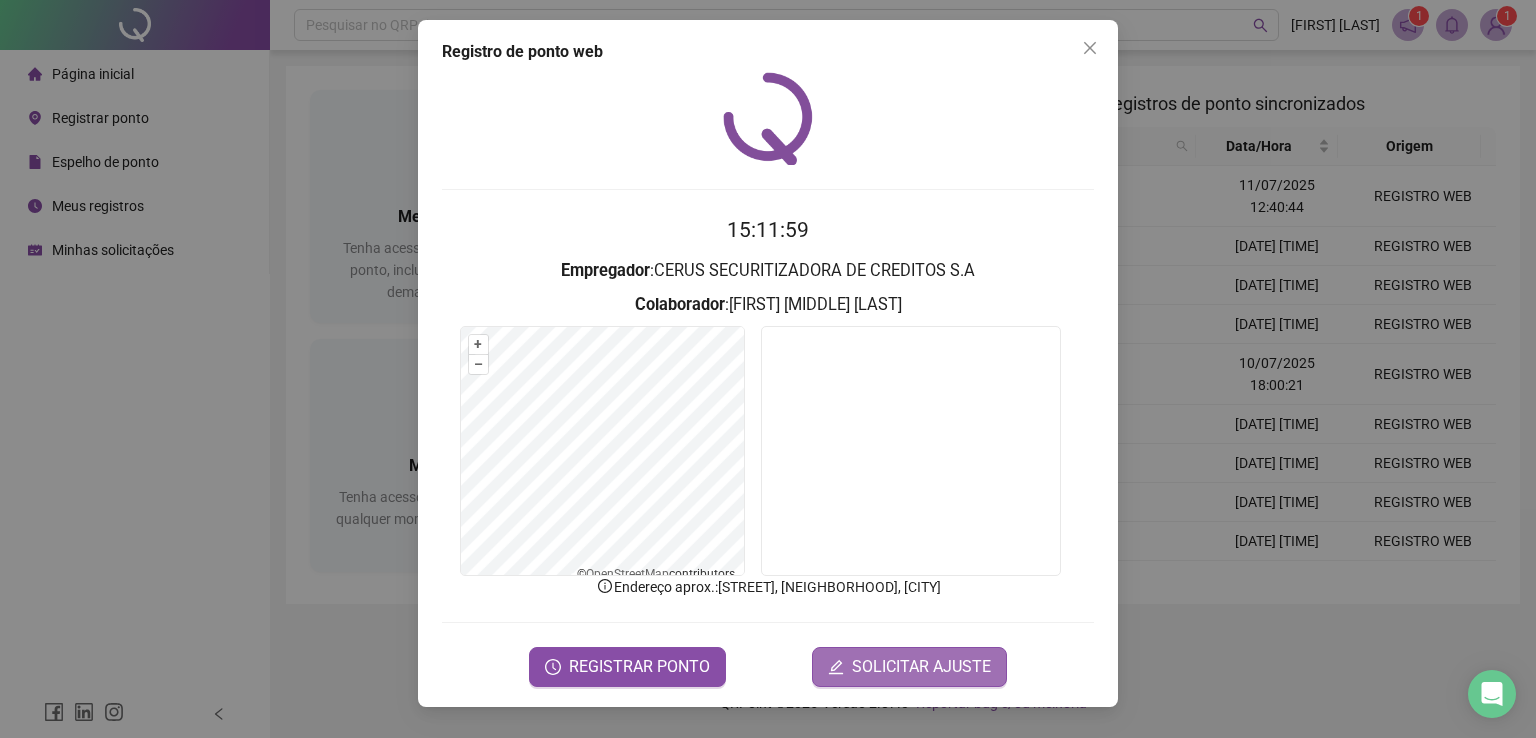 click on "SOLICITAR AJUSTE" at bounding box center (921, 667) 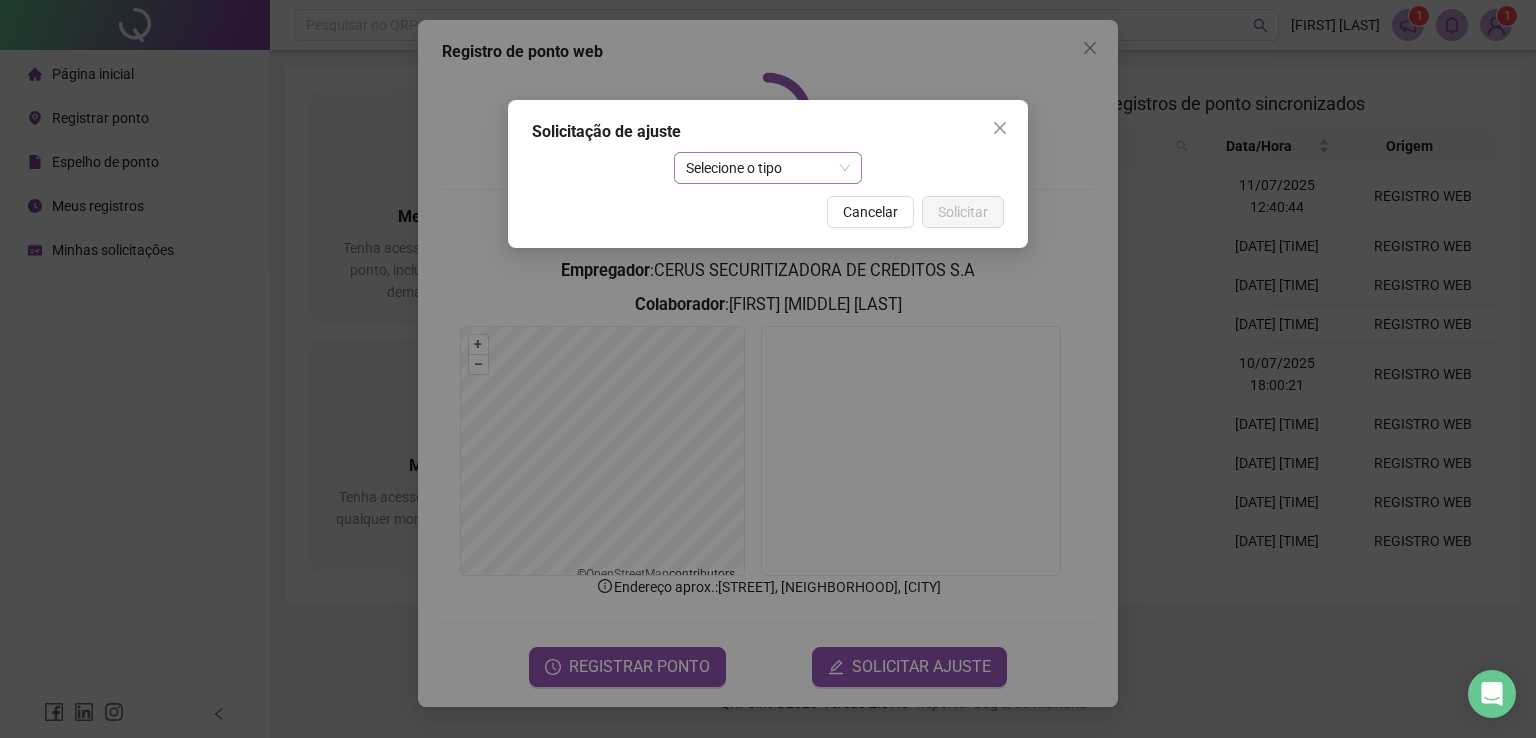 click on "Selecione o tipo" at bounding box center [768, 168] 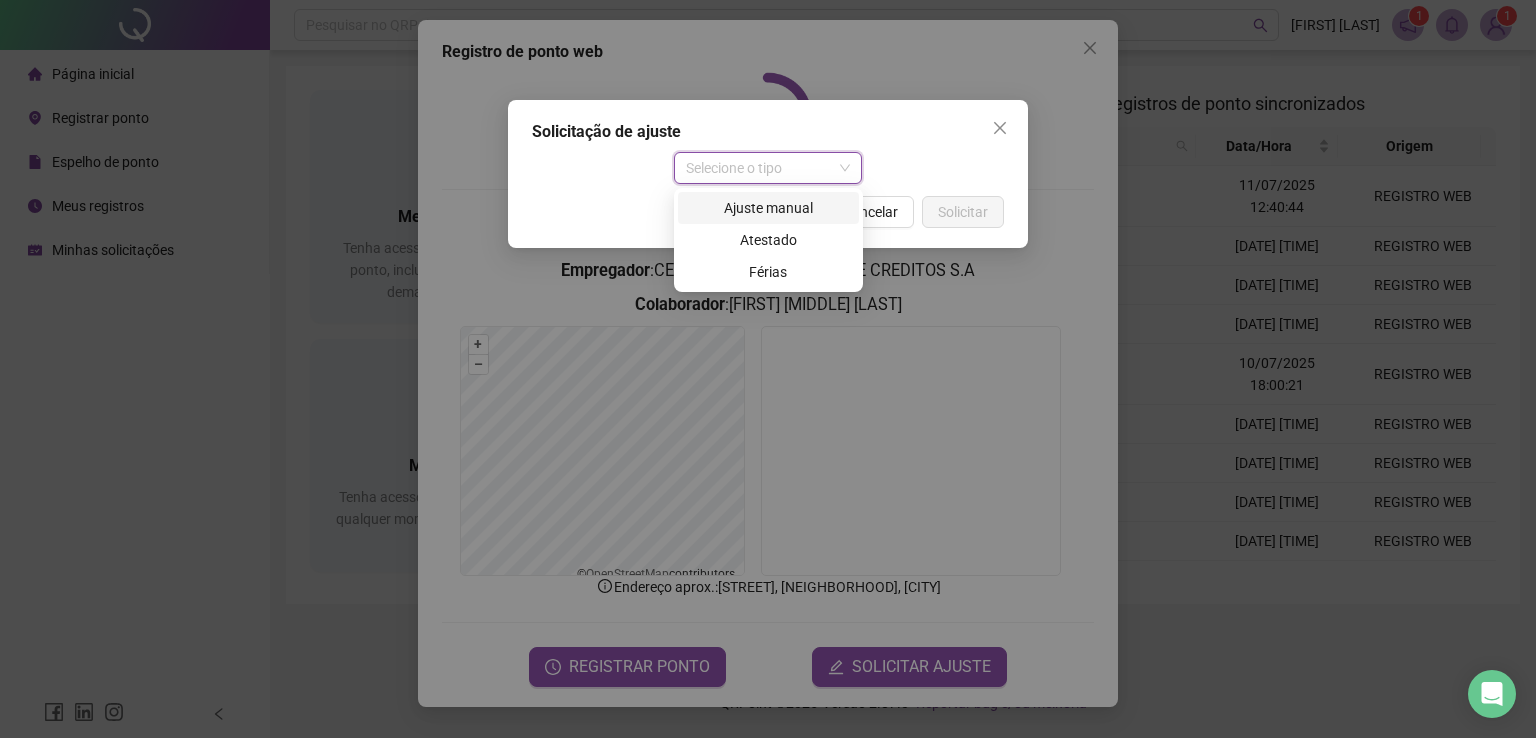 click on "Ajuste manual" at bounding box center (768, 208) 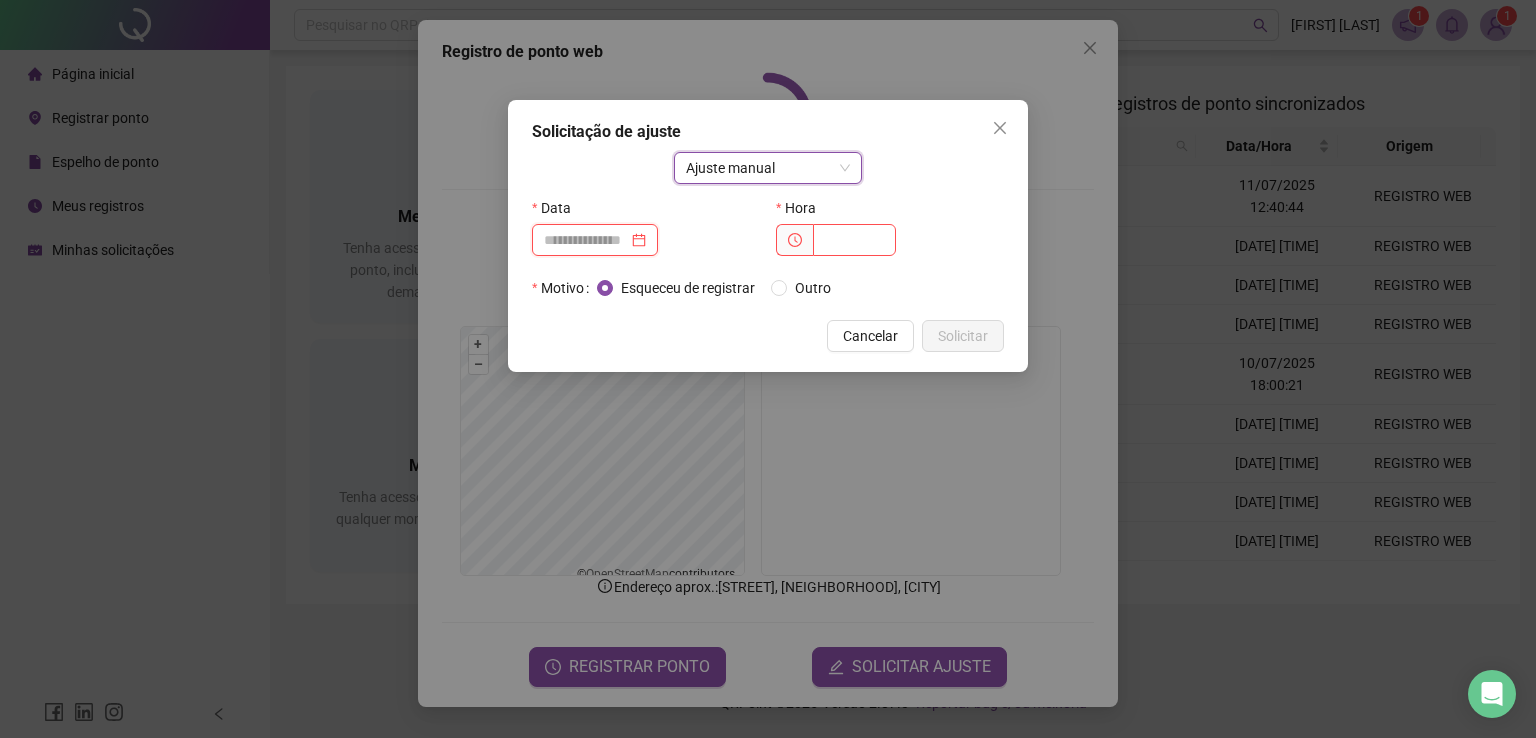 click at bounding box center [586, 240] 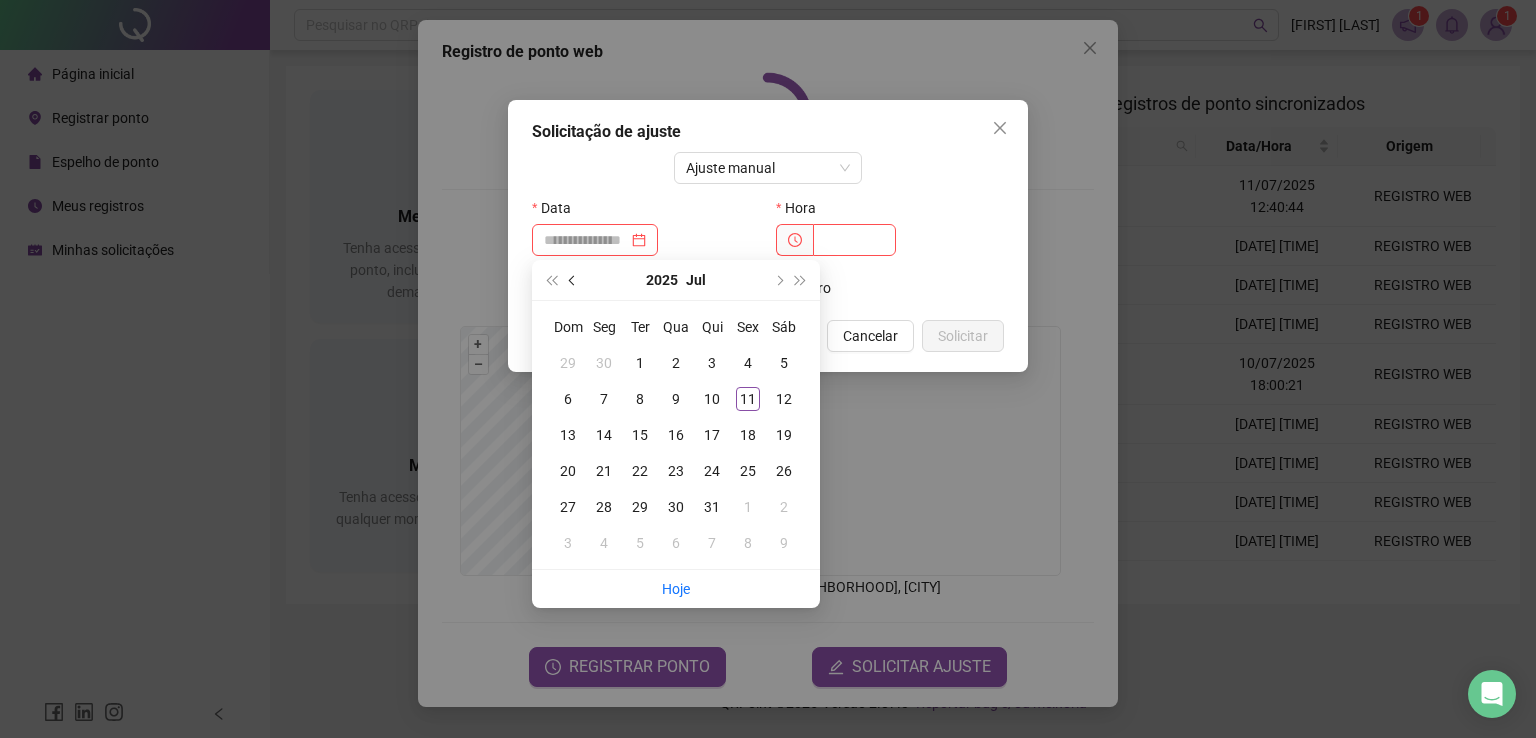 click at bounding box center (573, 280) 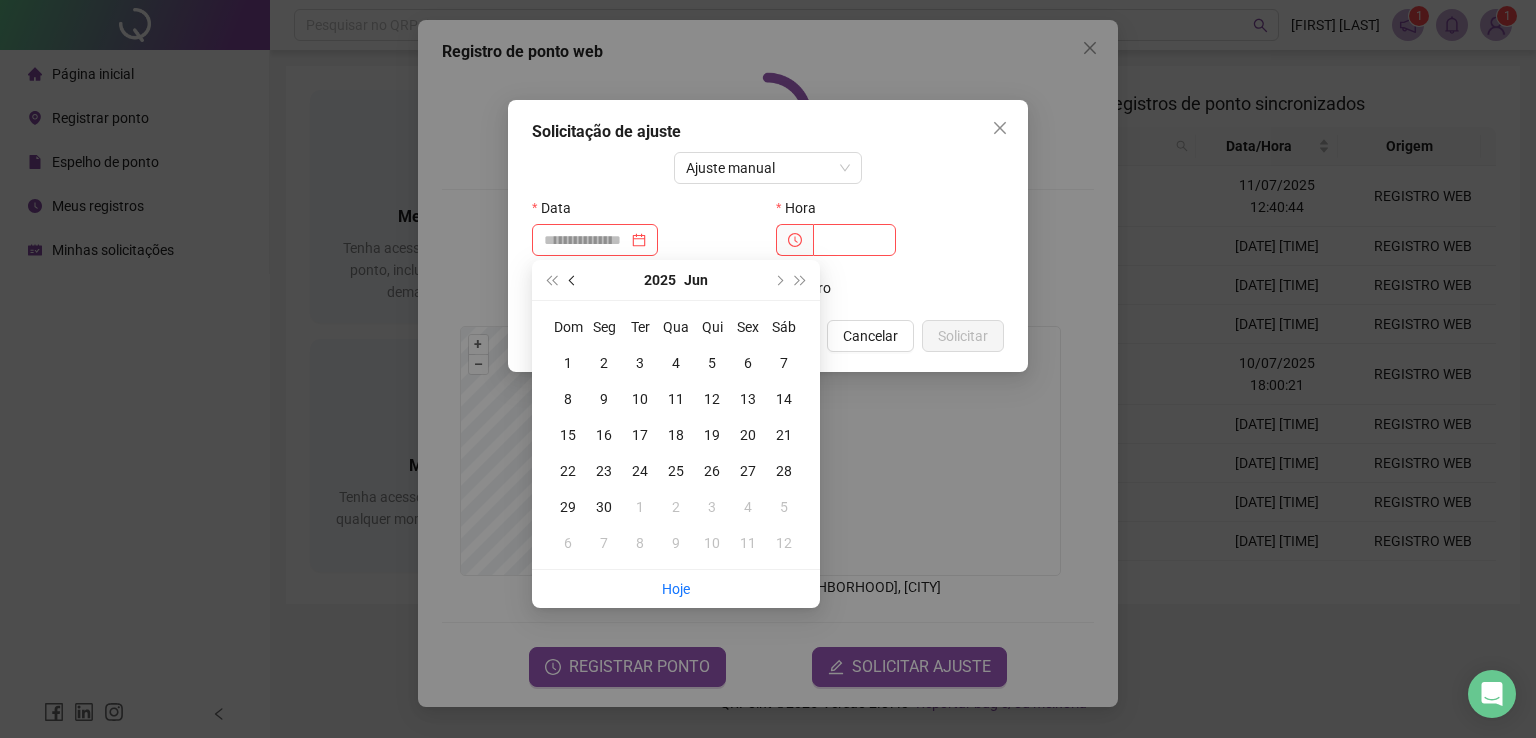 click at bounding box center [573, 280] 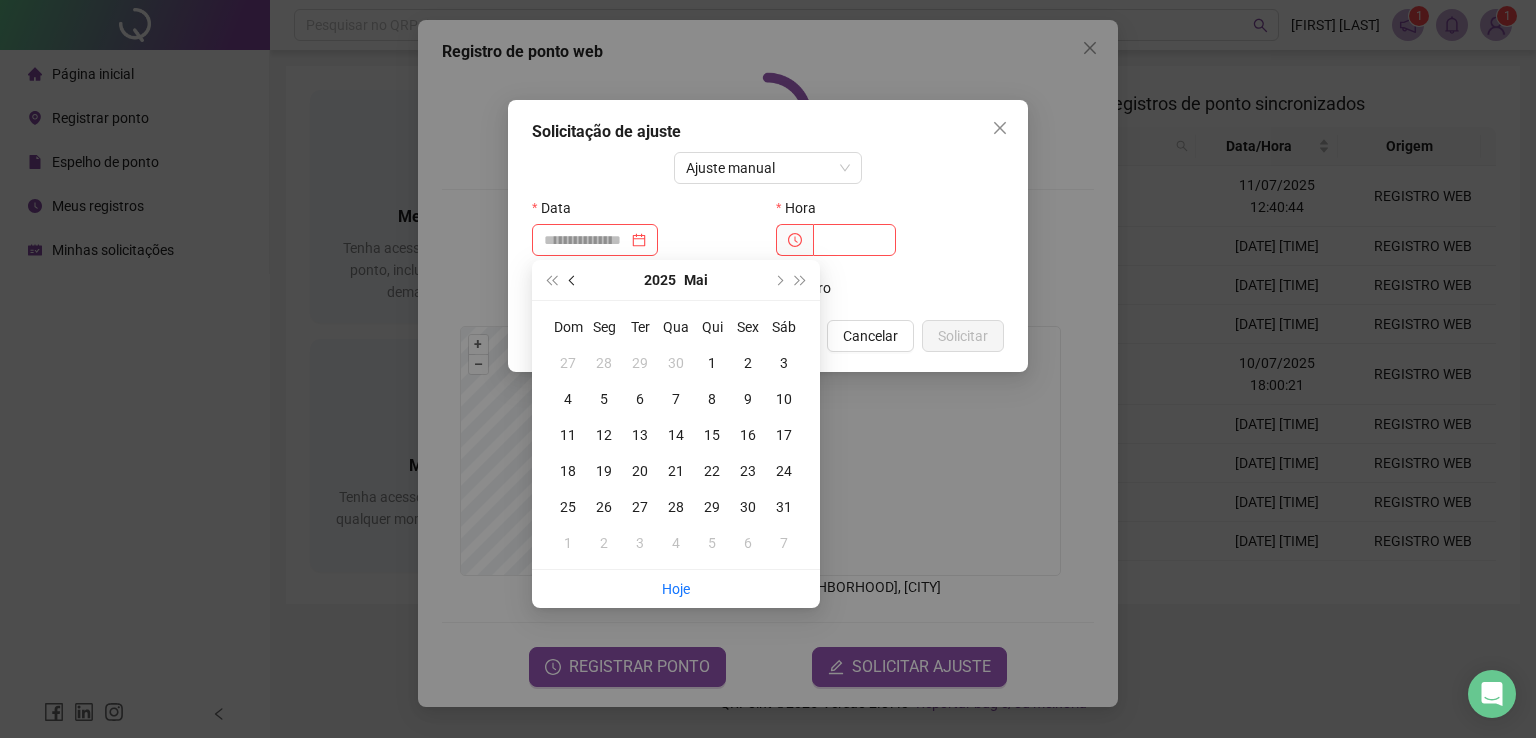 click at bounding box center [573, 280] 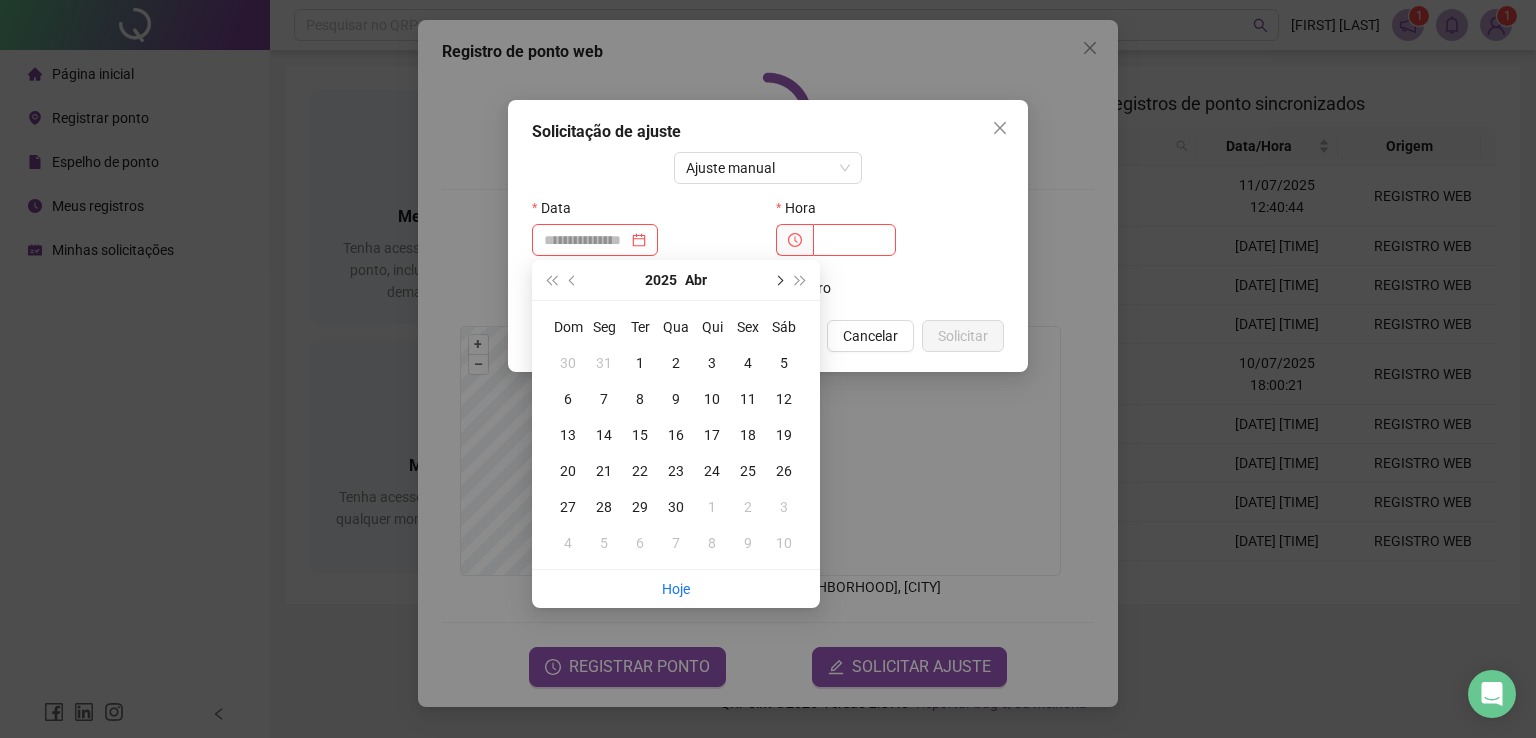 click at bounding box center (778, 280) 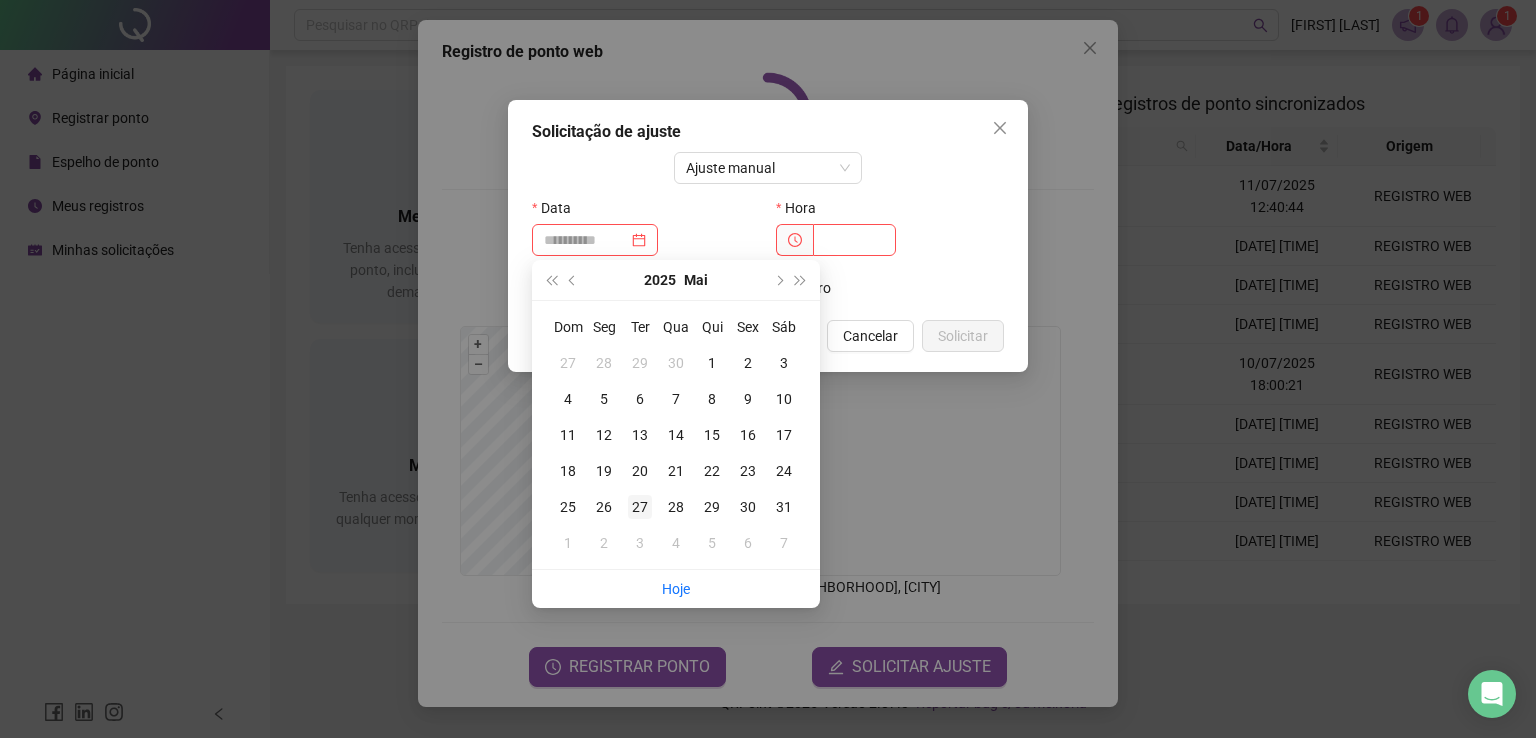 type on "**********" 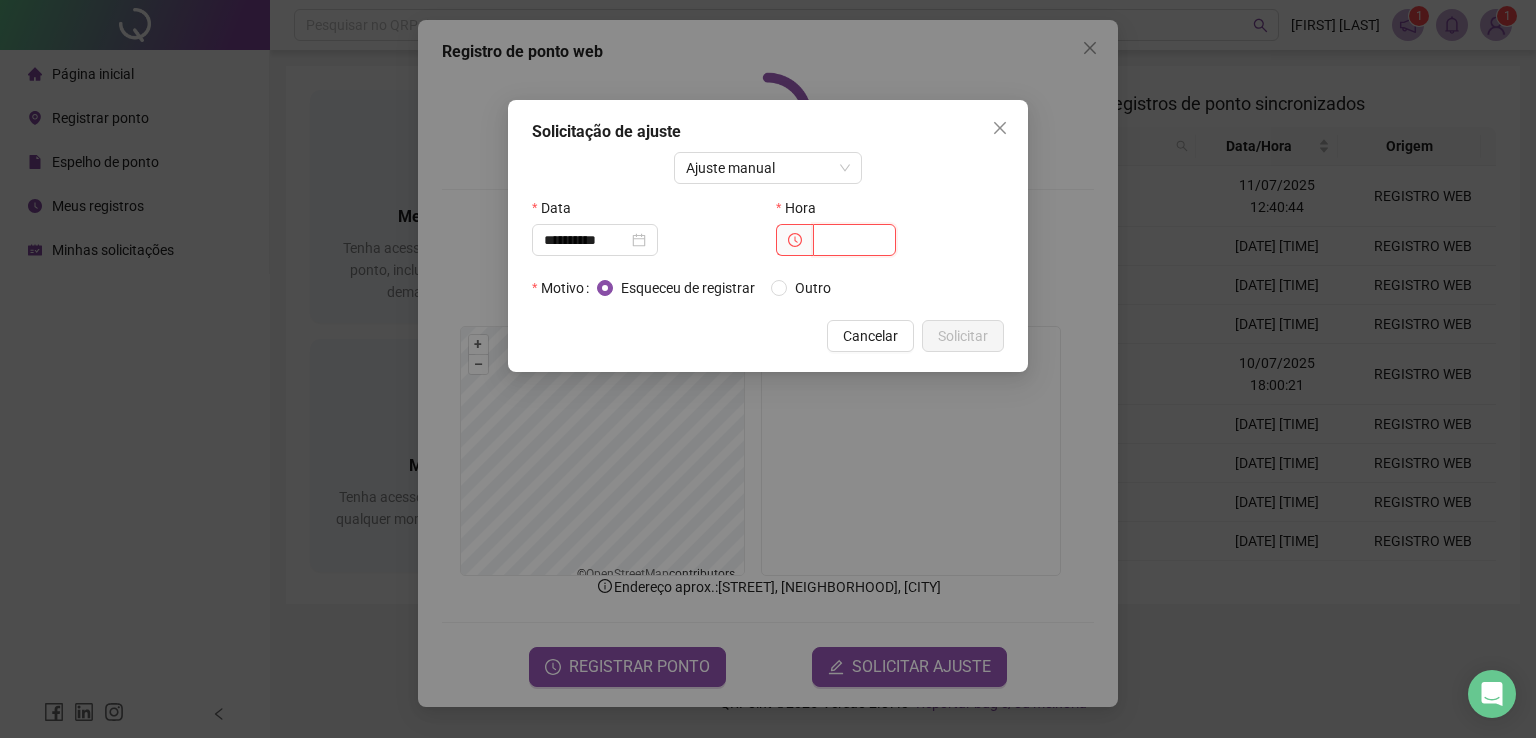 click at bounding box center (854, 240) 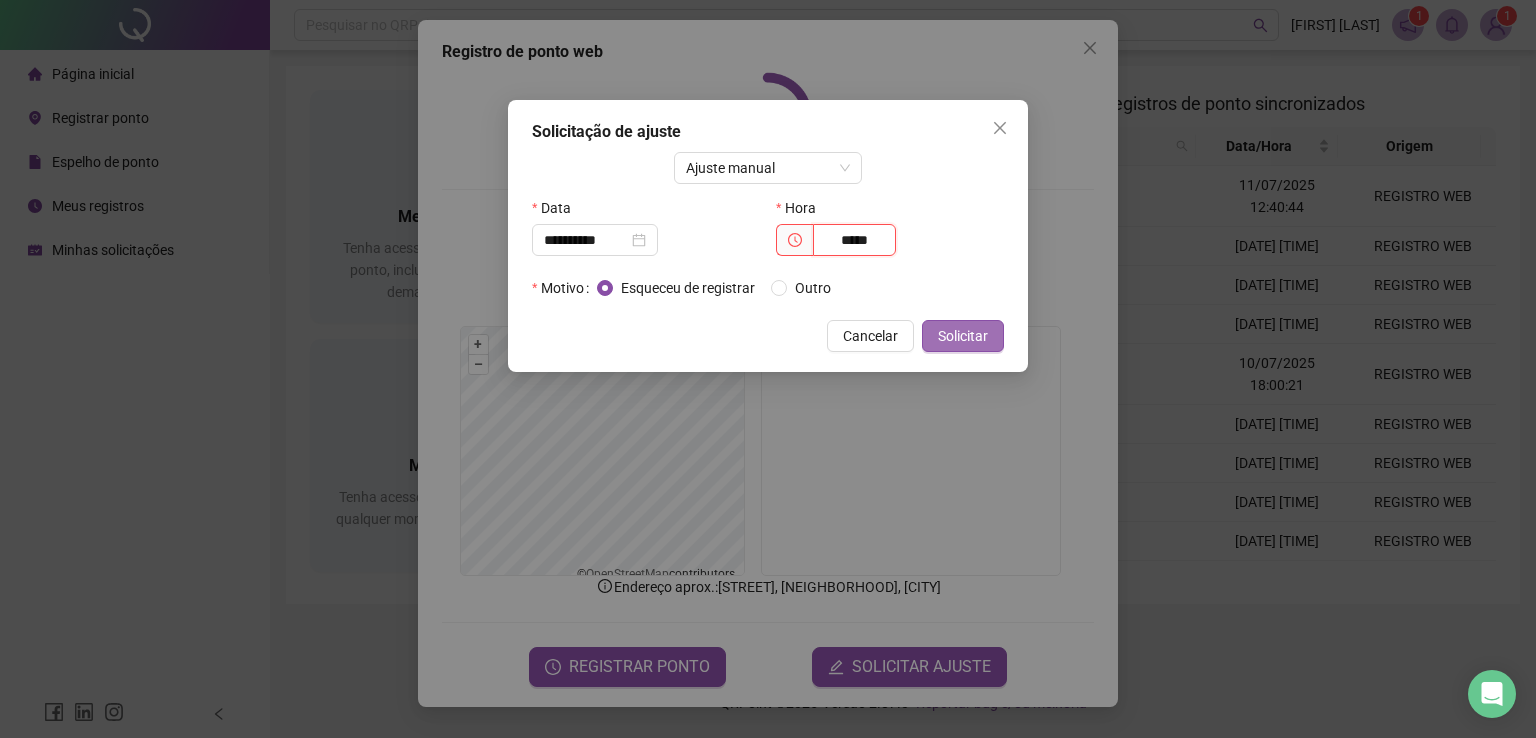 type on "*****" 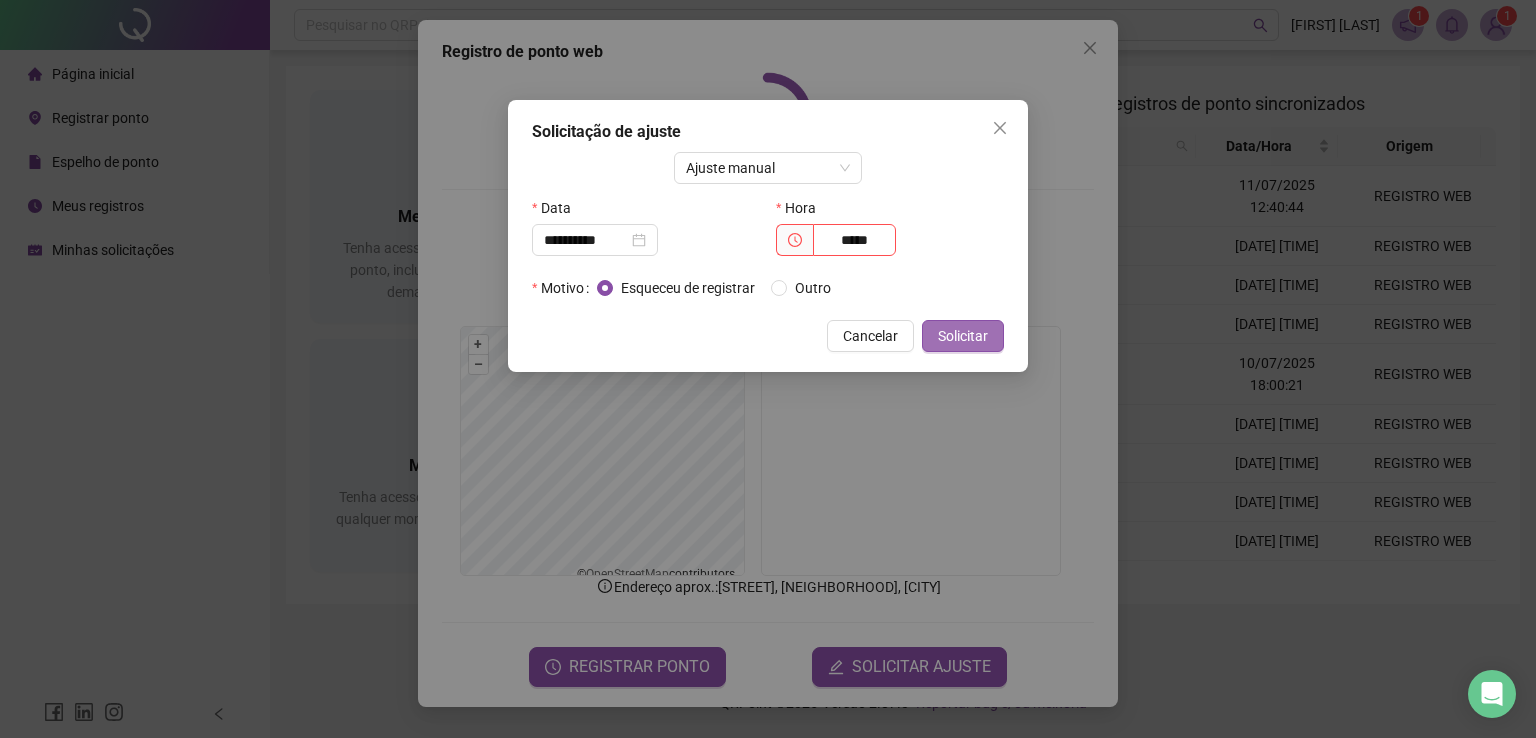 click on "Solicitar" at bounding box center (963, 336) 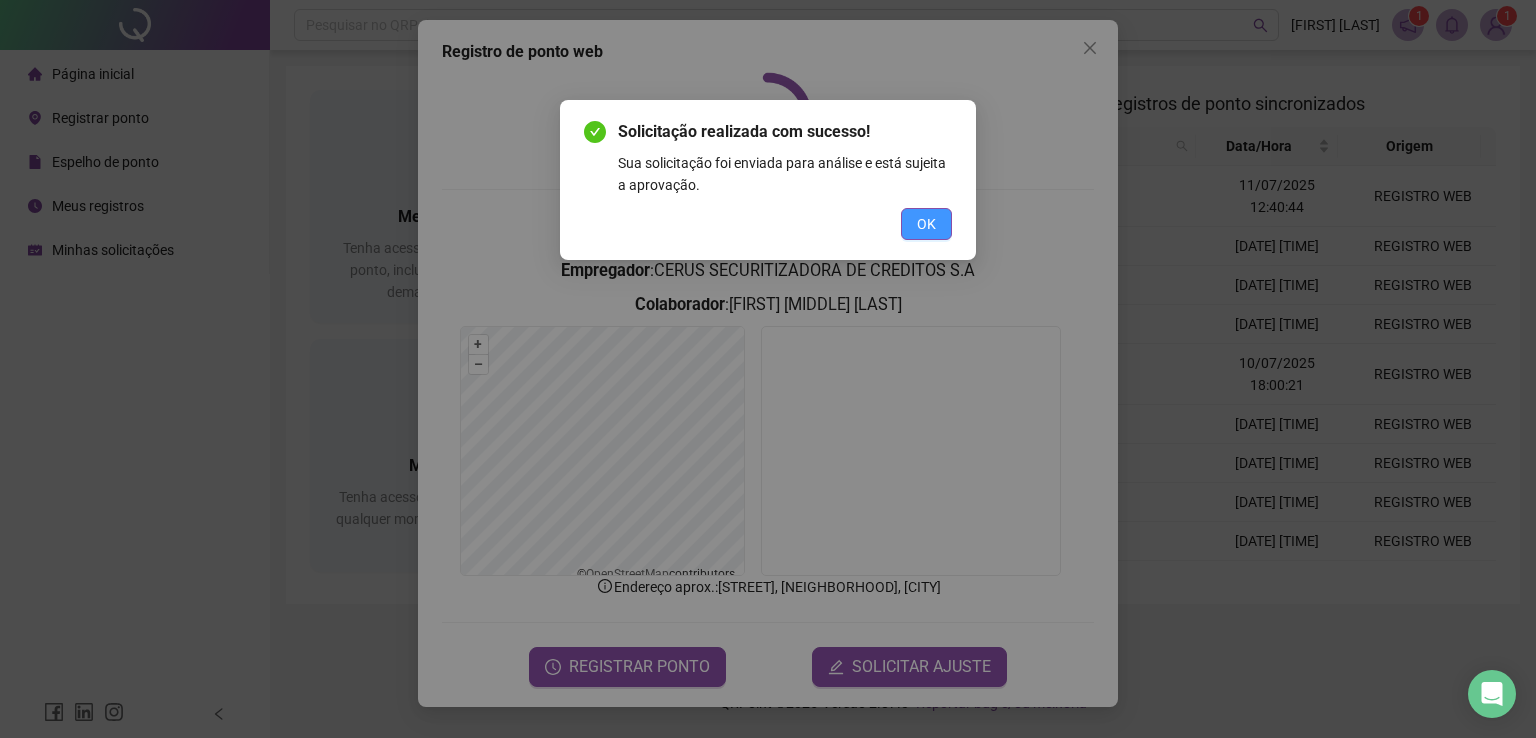 click on "OK" at bounding box center (926, 224) 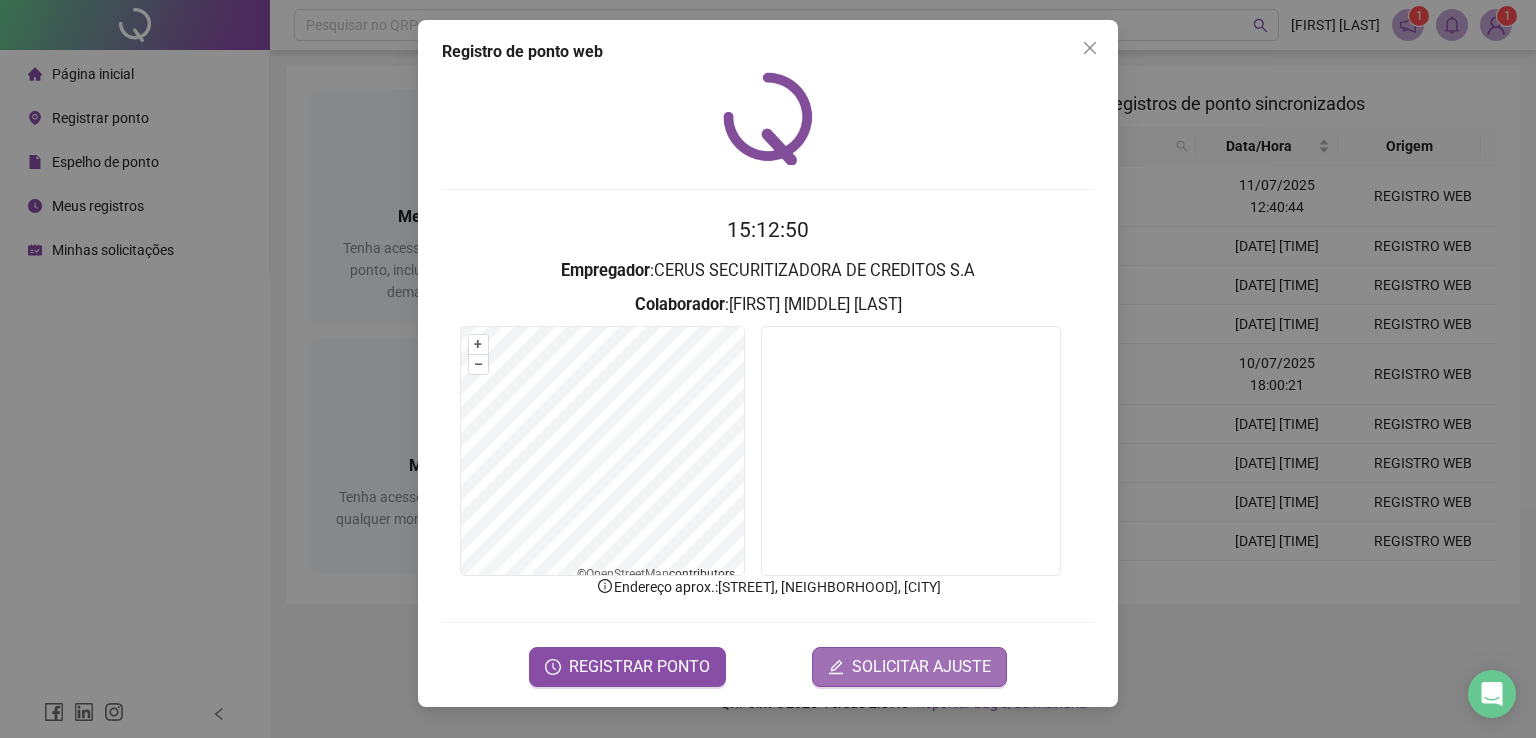click on "SOLICITAR AJUSTE" at bounding box center [921, 667] 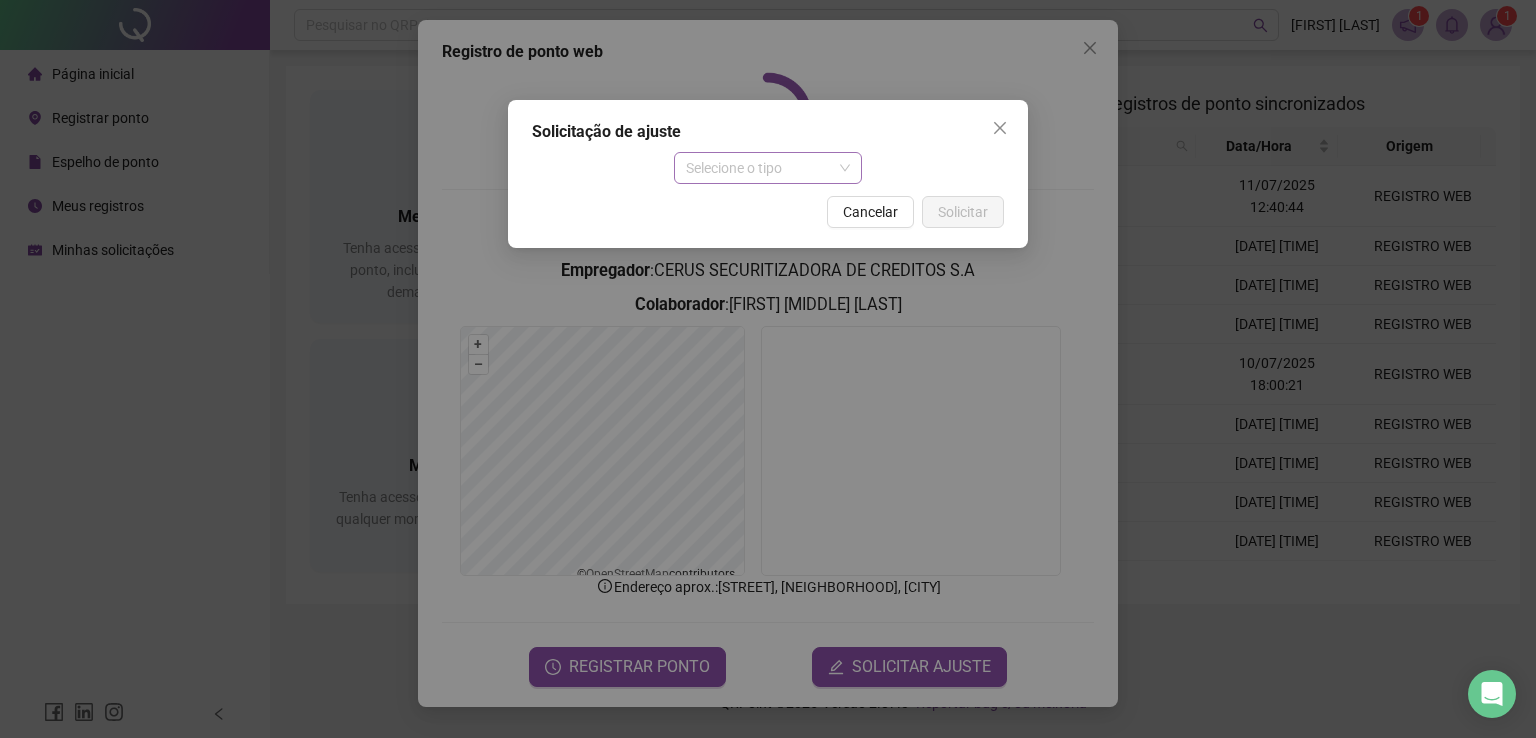 click on "Selecione o tipo" at bounding box center [768, 168] 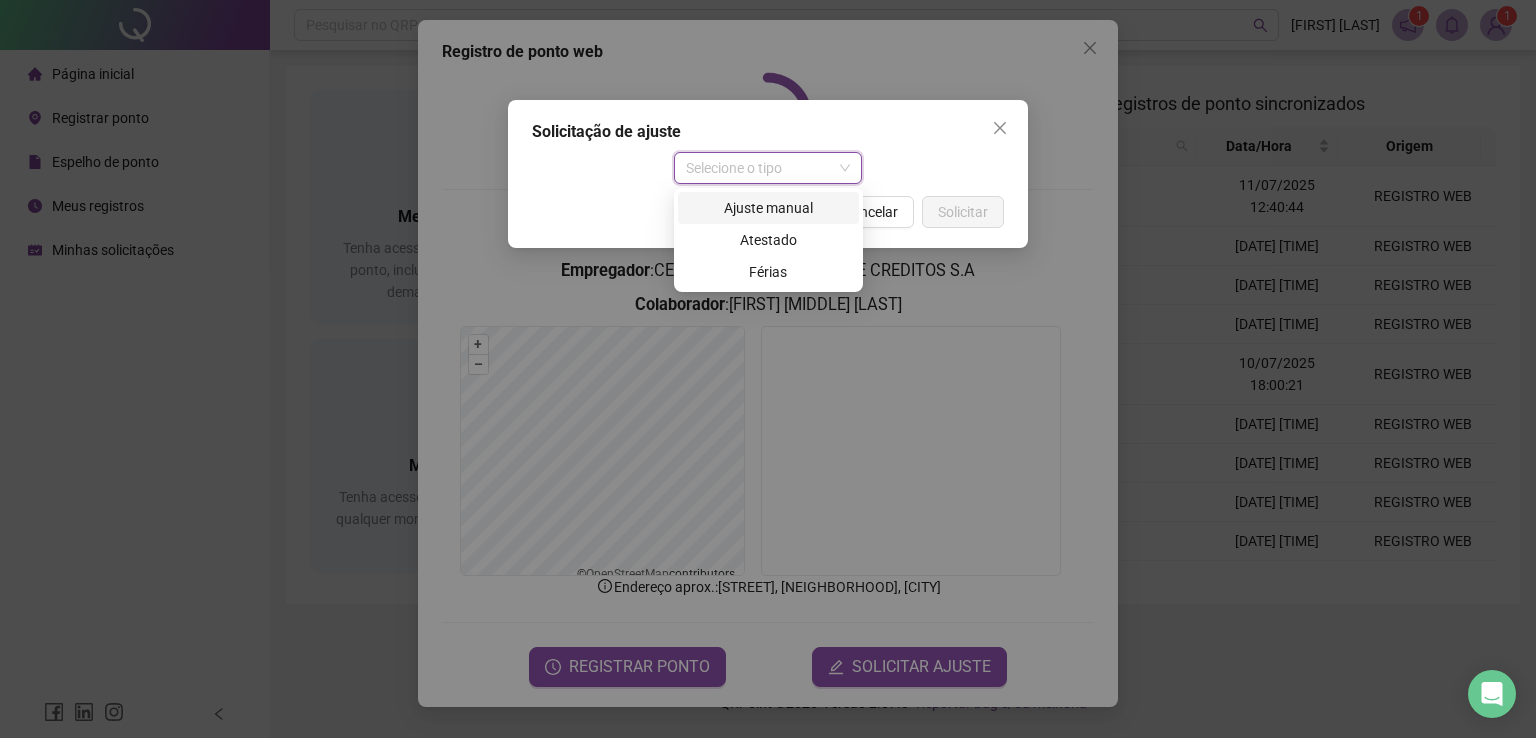 click on "Ajuste manual" at bounding box center (768, 208) 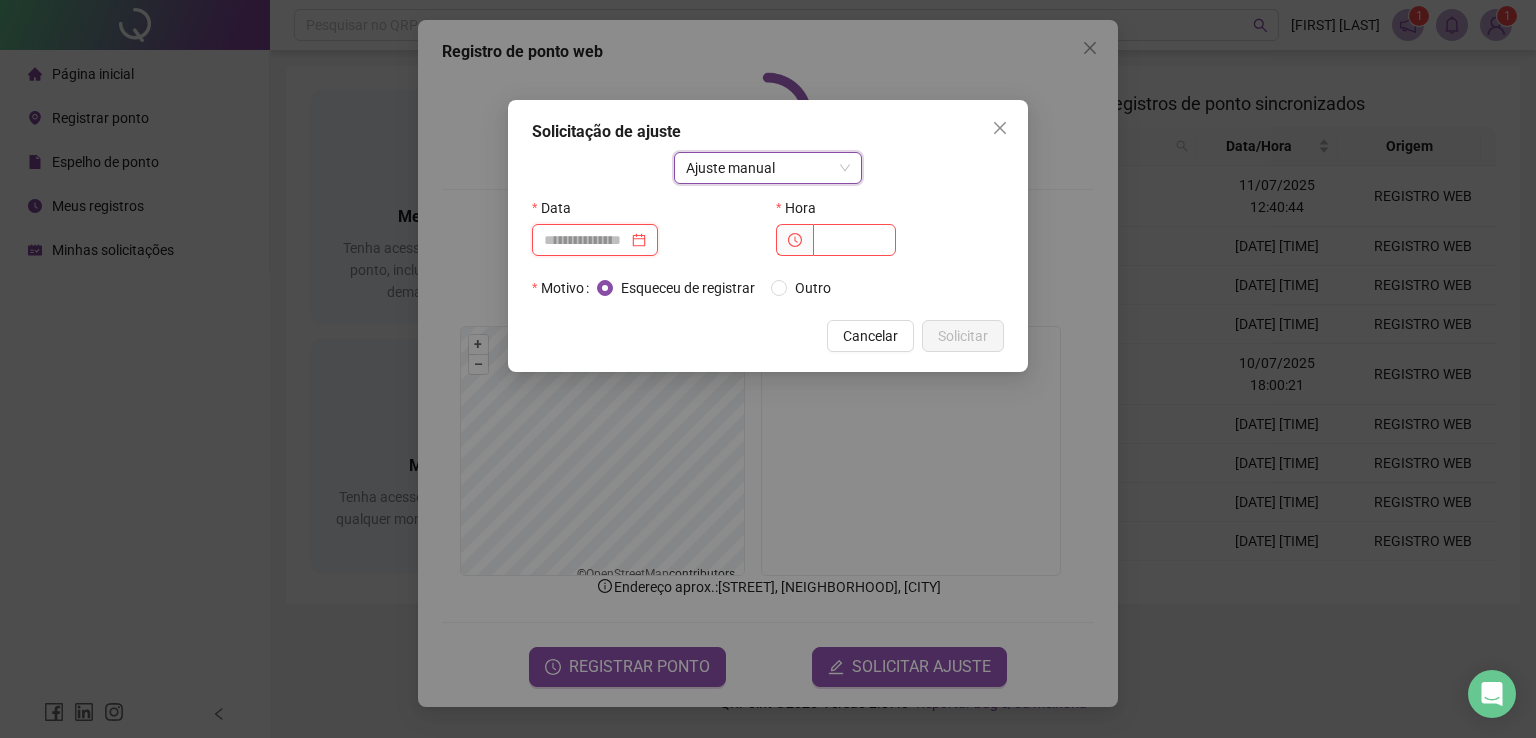 click at bounding box center (586, 240) 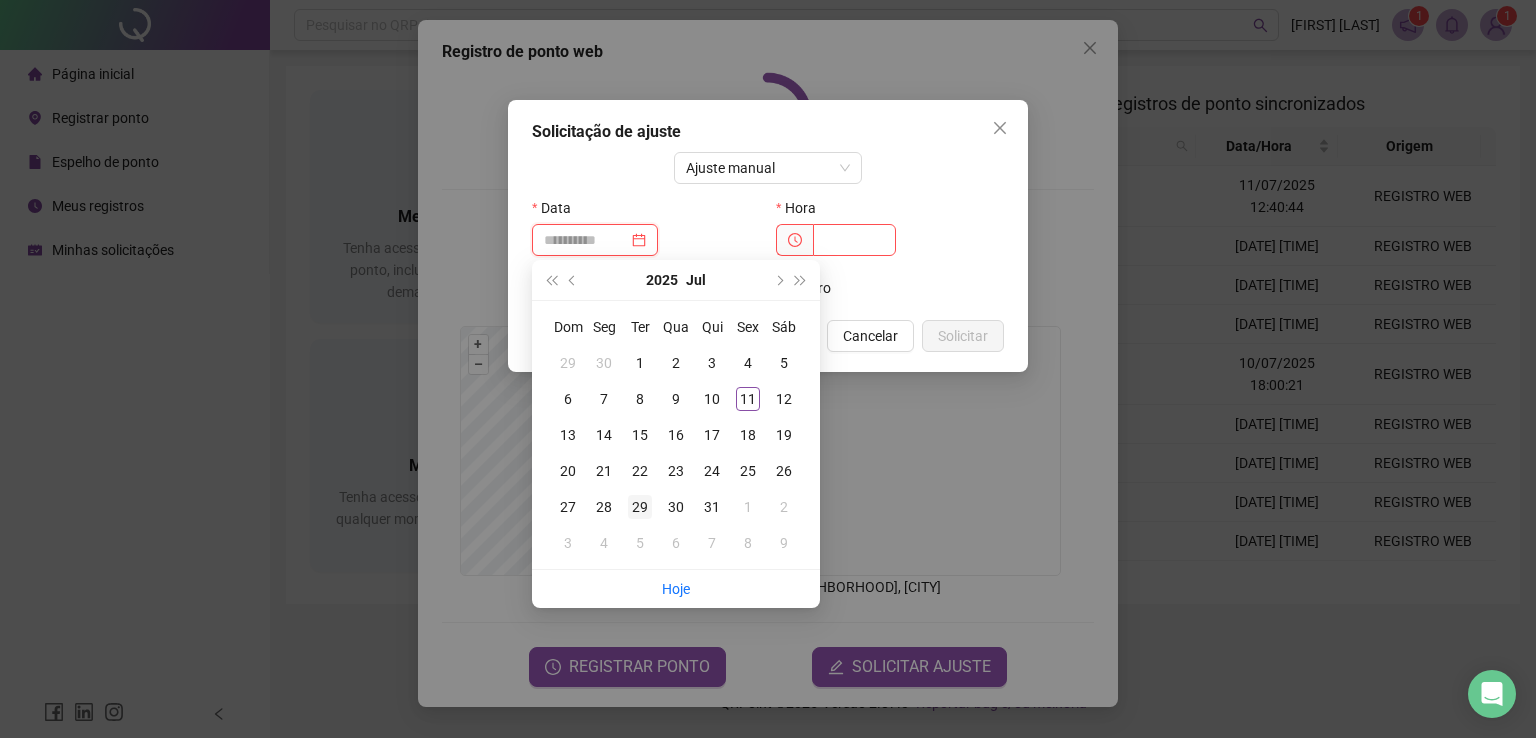 type on "**********" 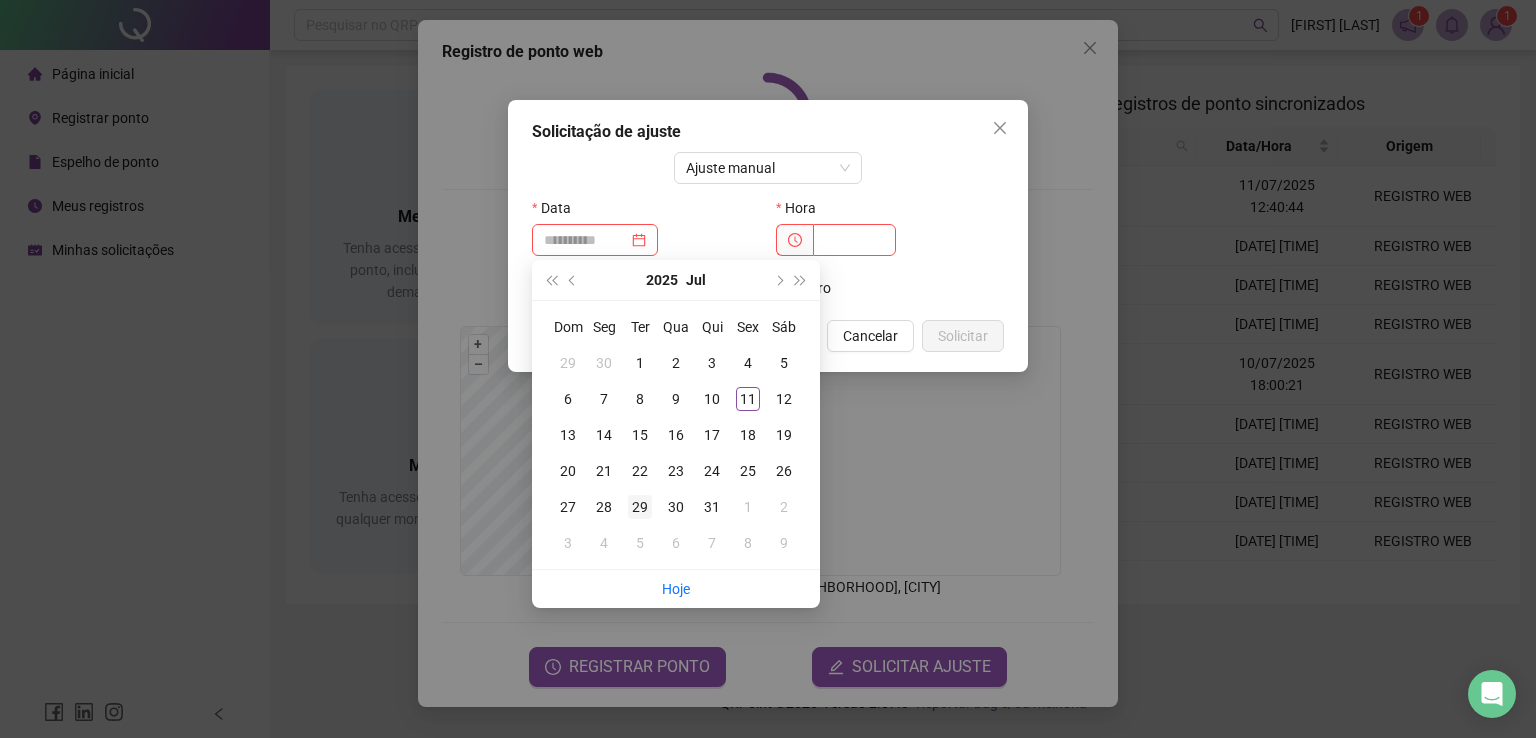 click on "29" at bounding box center (640, 507) 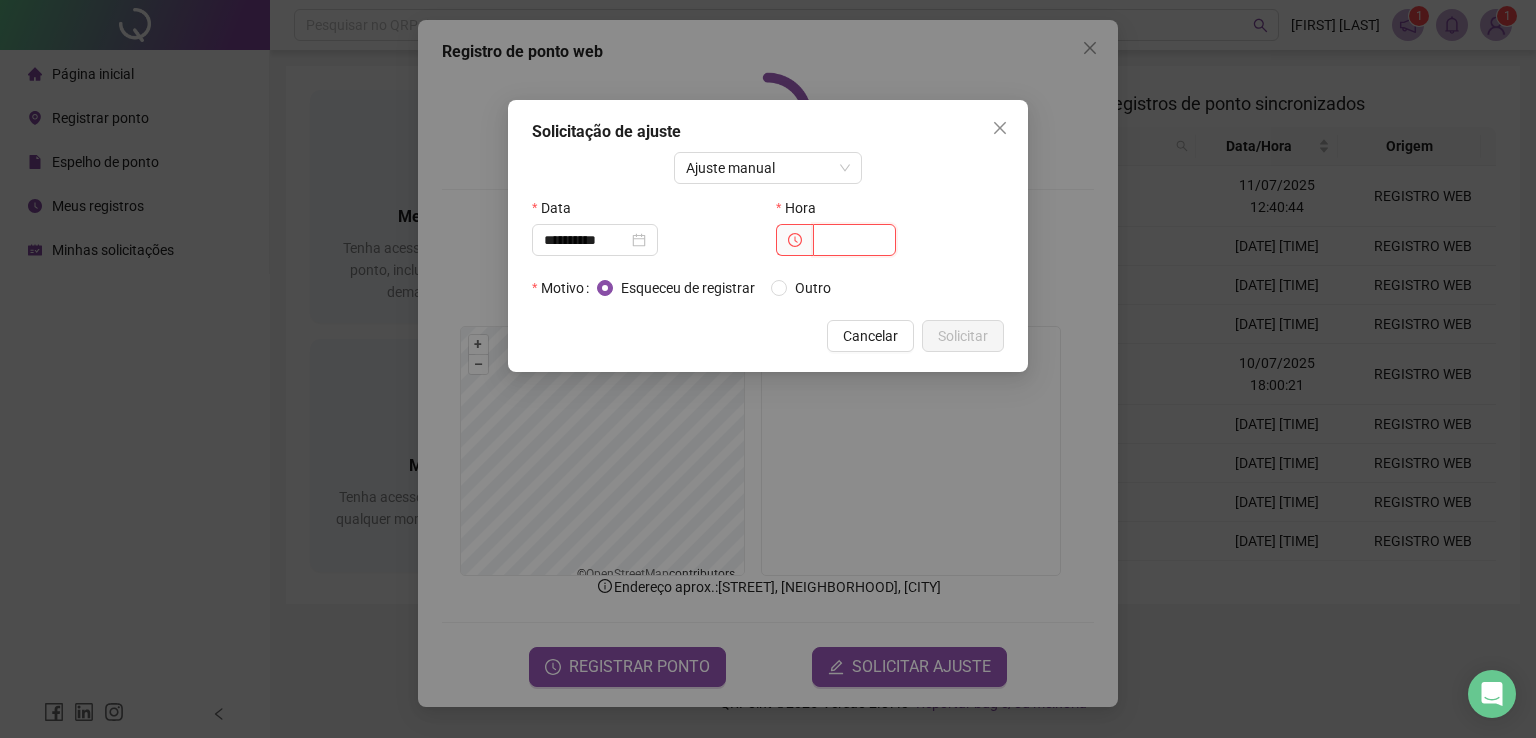 click at bounding box center (854, 240) 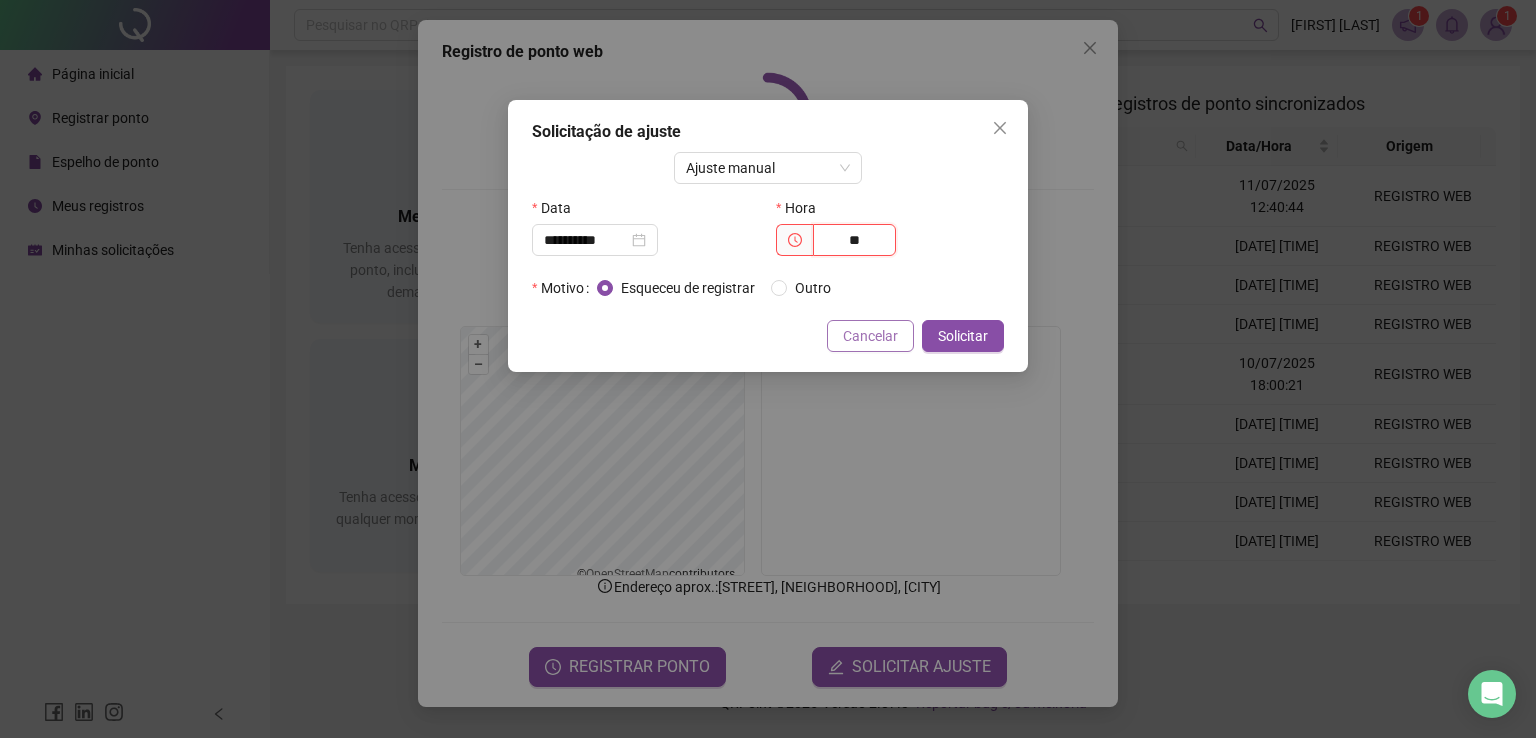 type on "**" 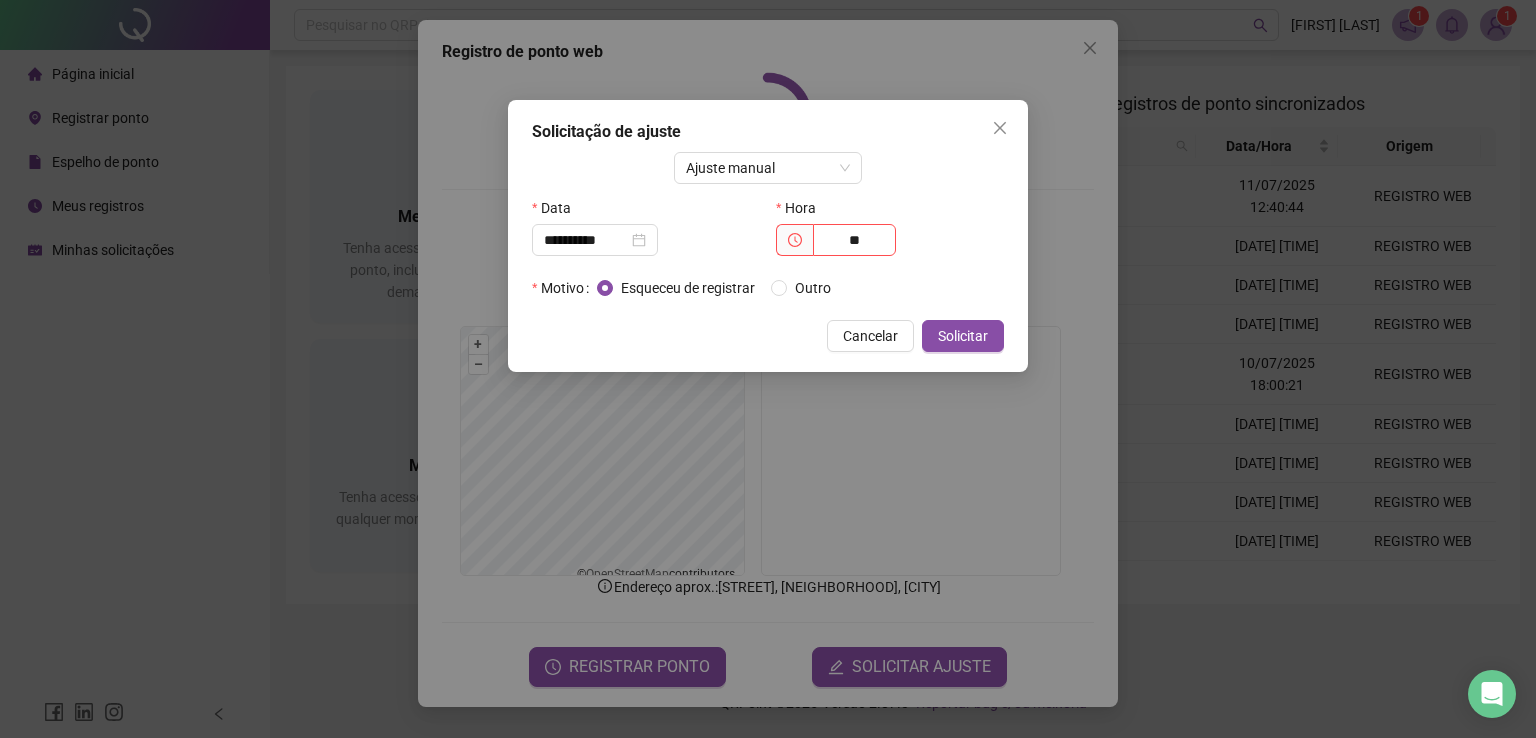 click on "Cancelar" at bounding box center (870, 336) 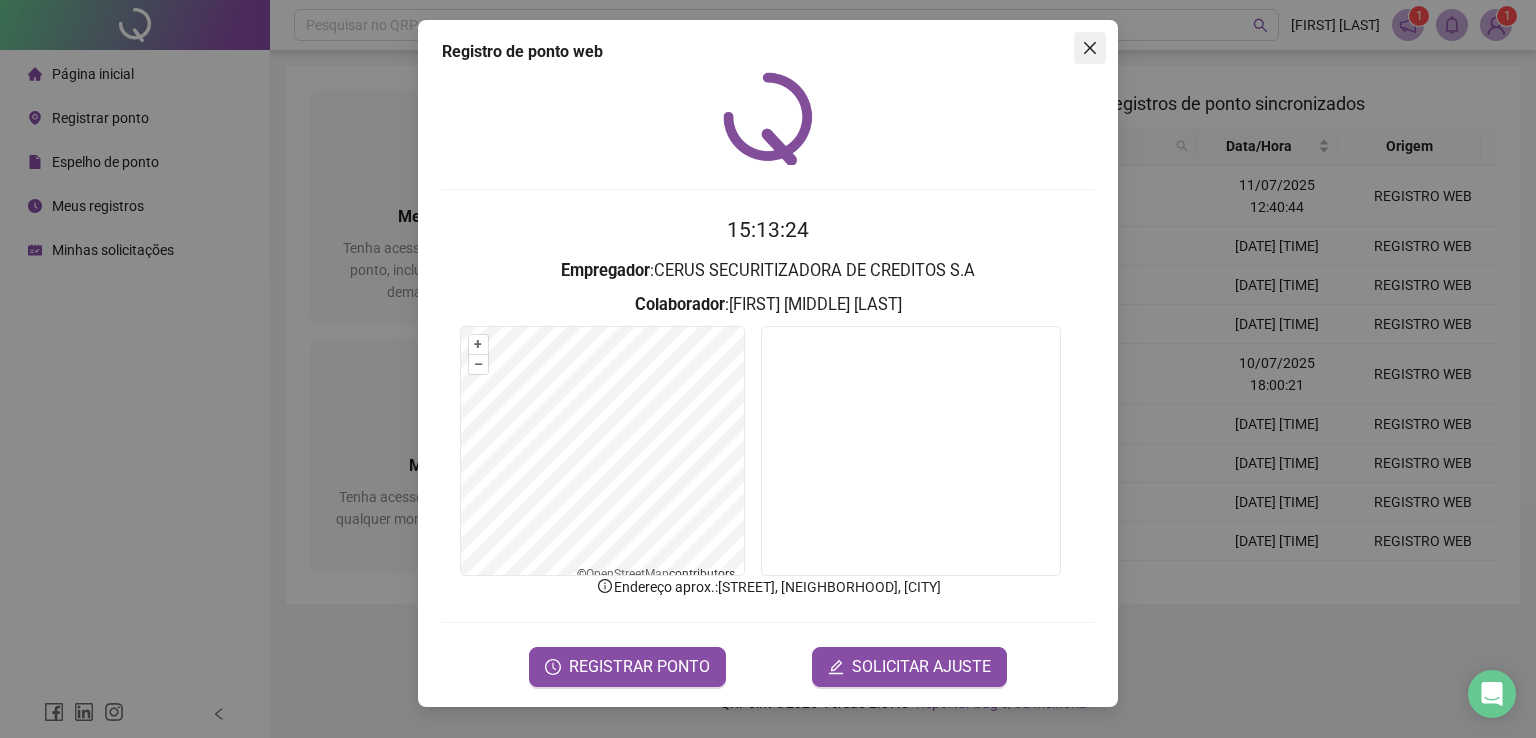 click at bounding box center (1090, 48) 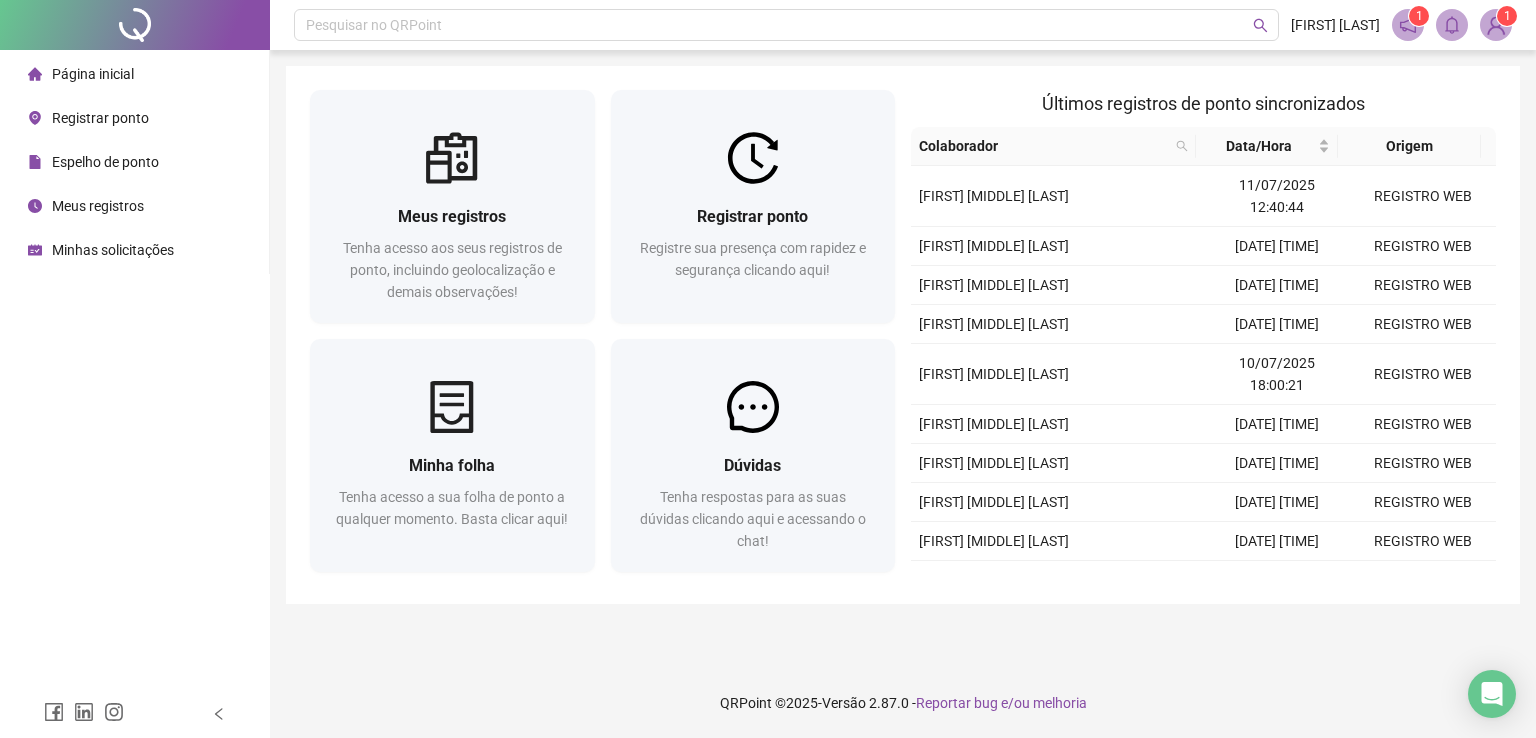 click on "Espelho de ponto" at bounding box center [105, 162] 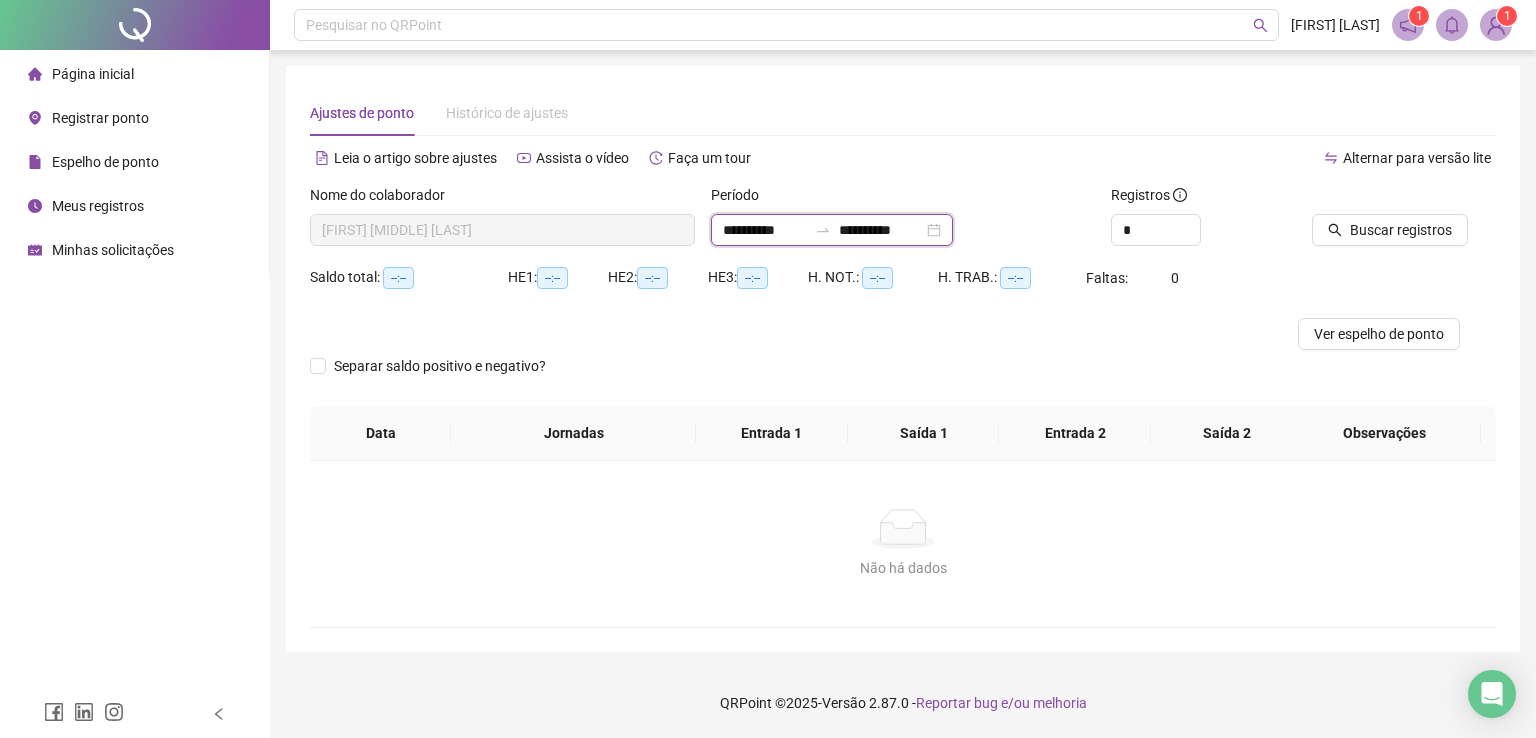 click on "**********" at bounding box center [765, 230] 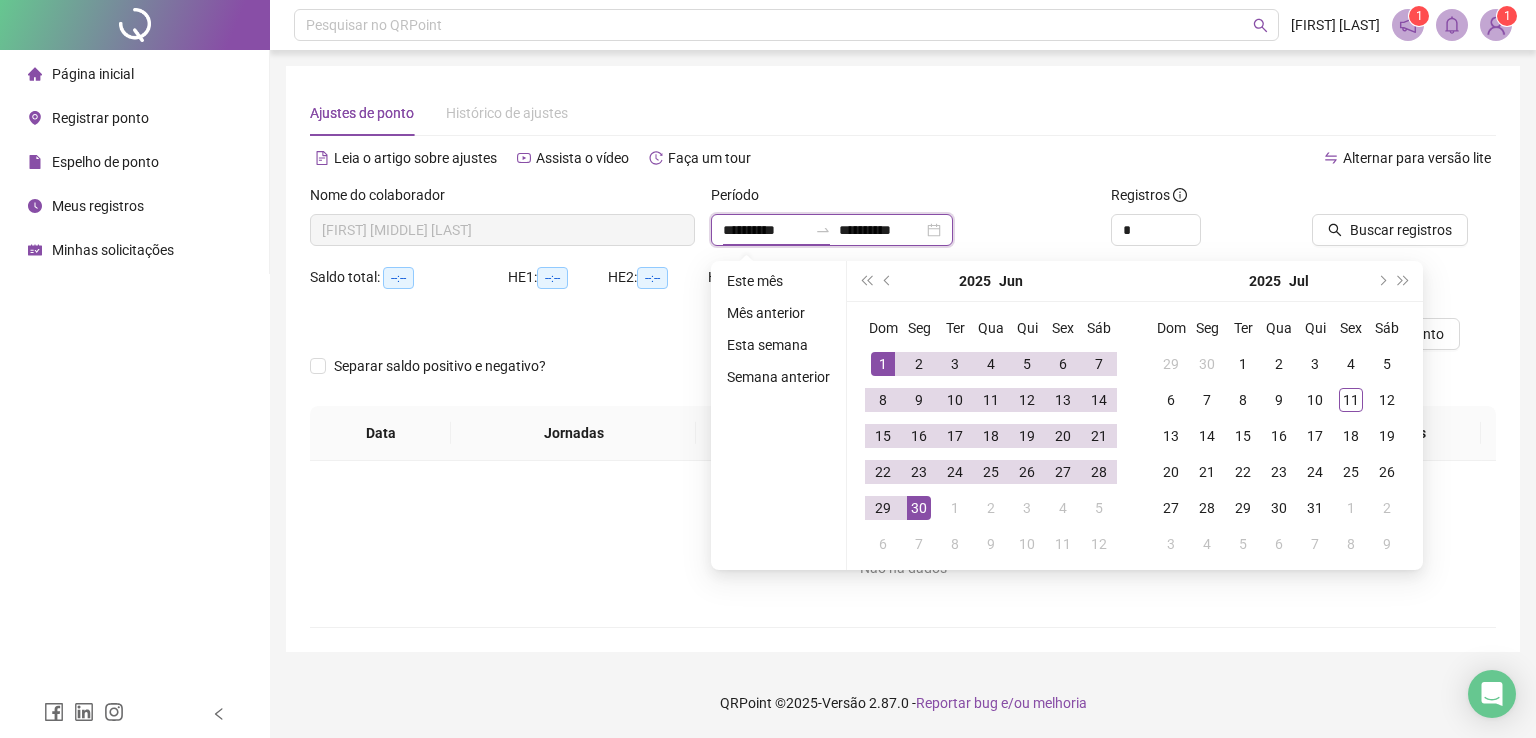 type on "**********" 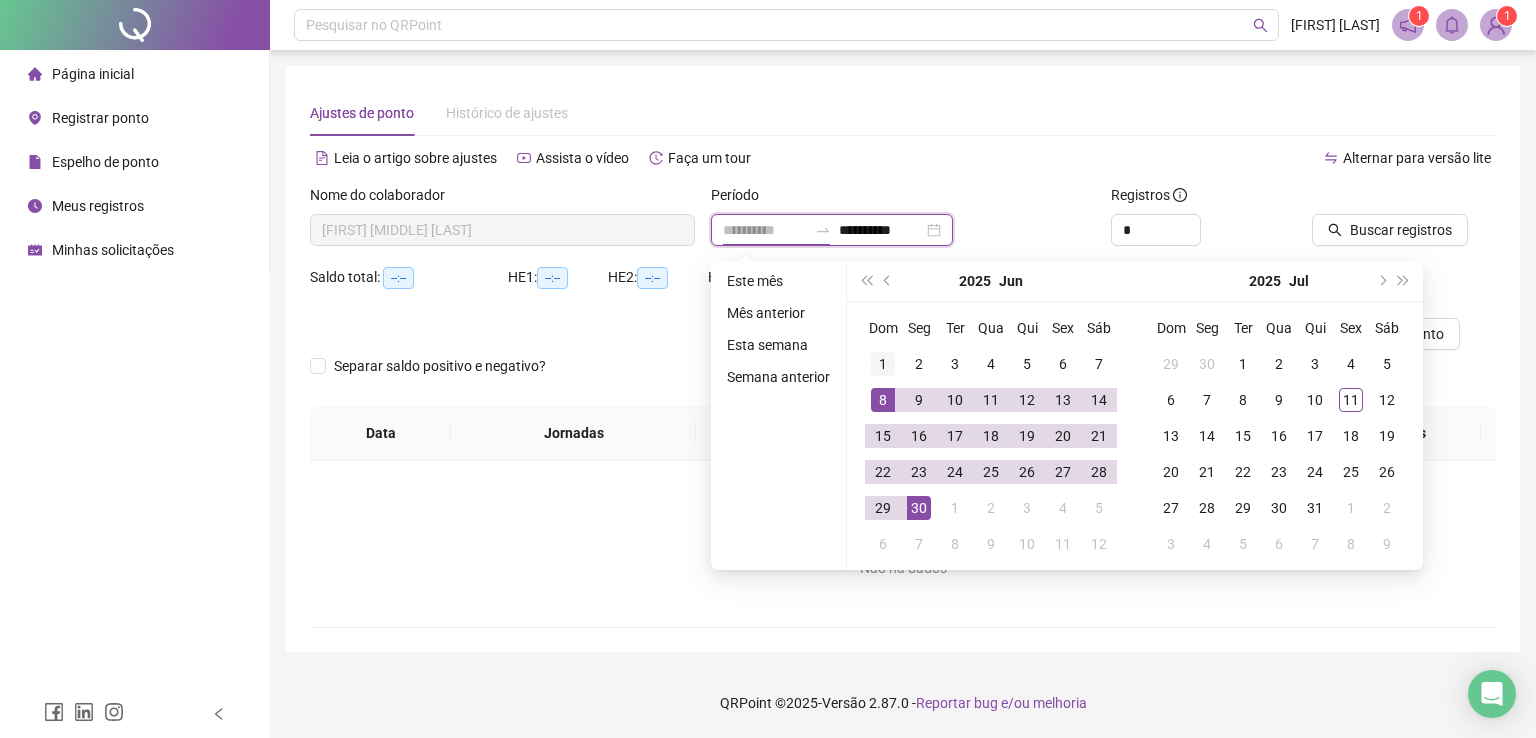 type on "**********" 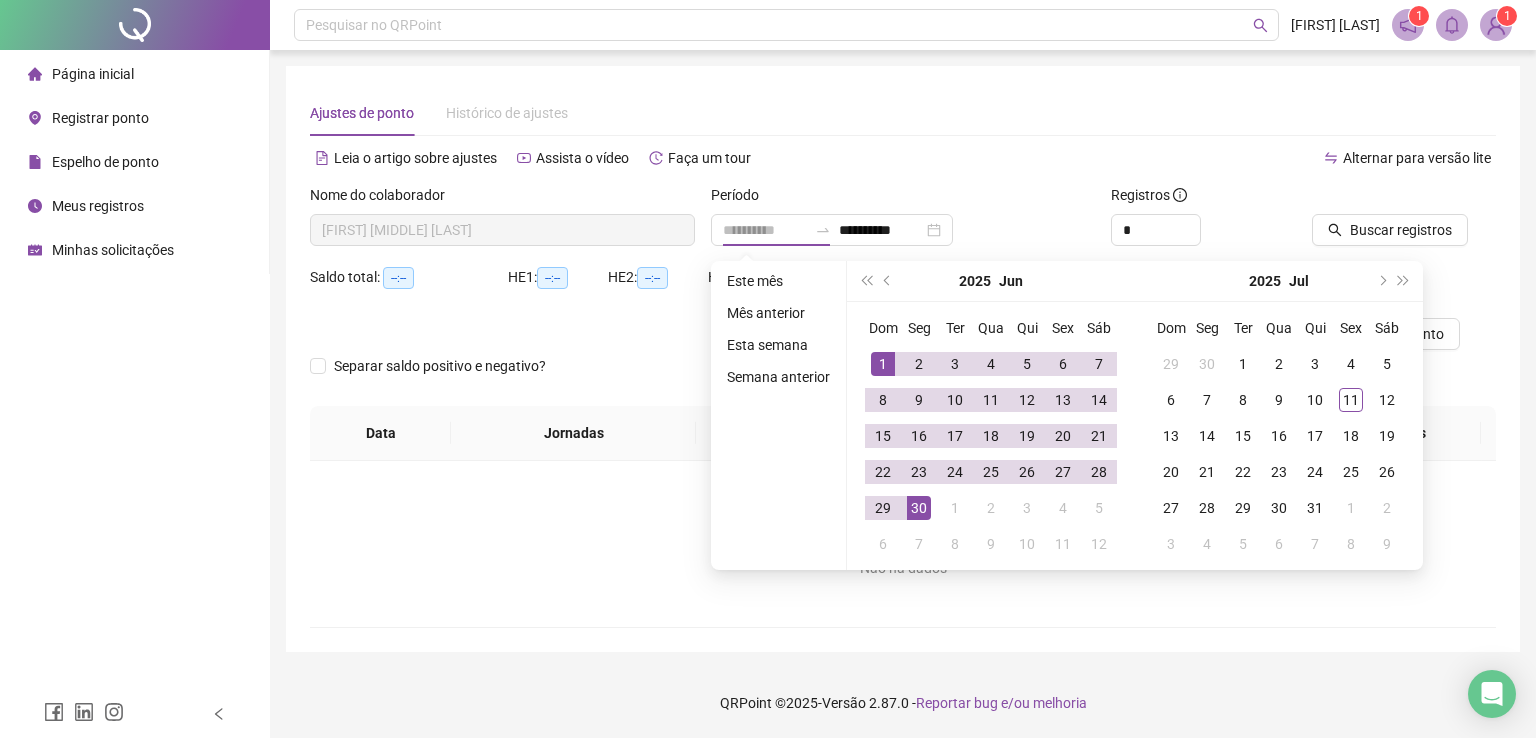 click on "1" at bounding box center (883, 364) 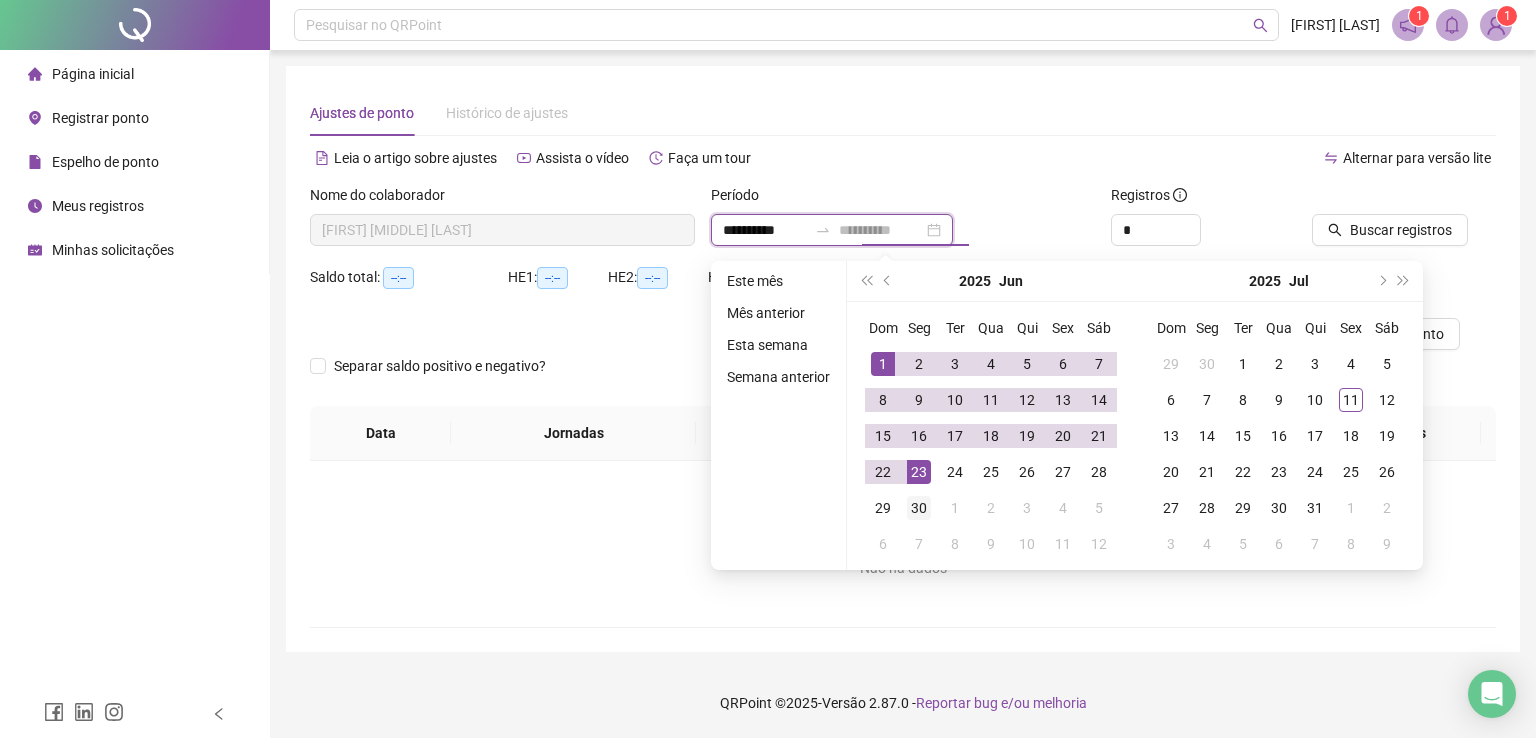 type on "**********" 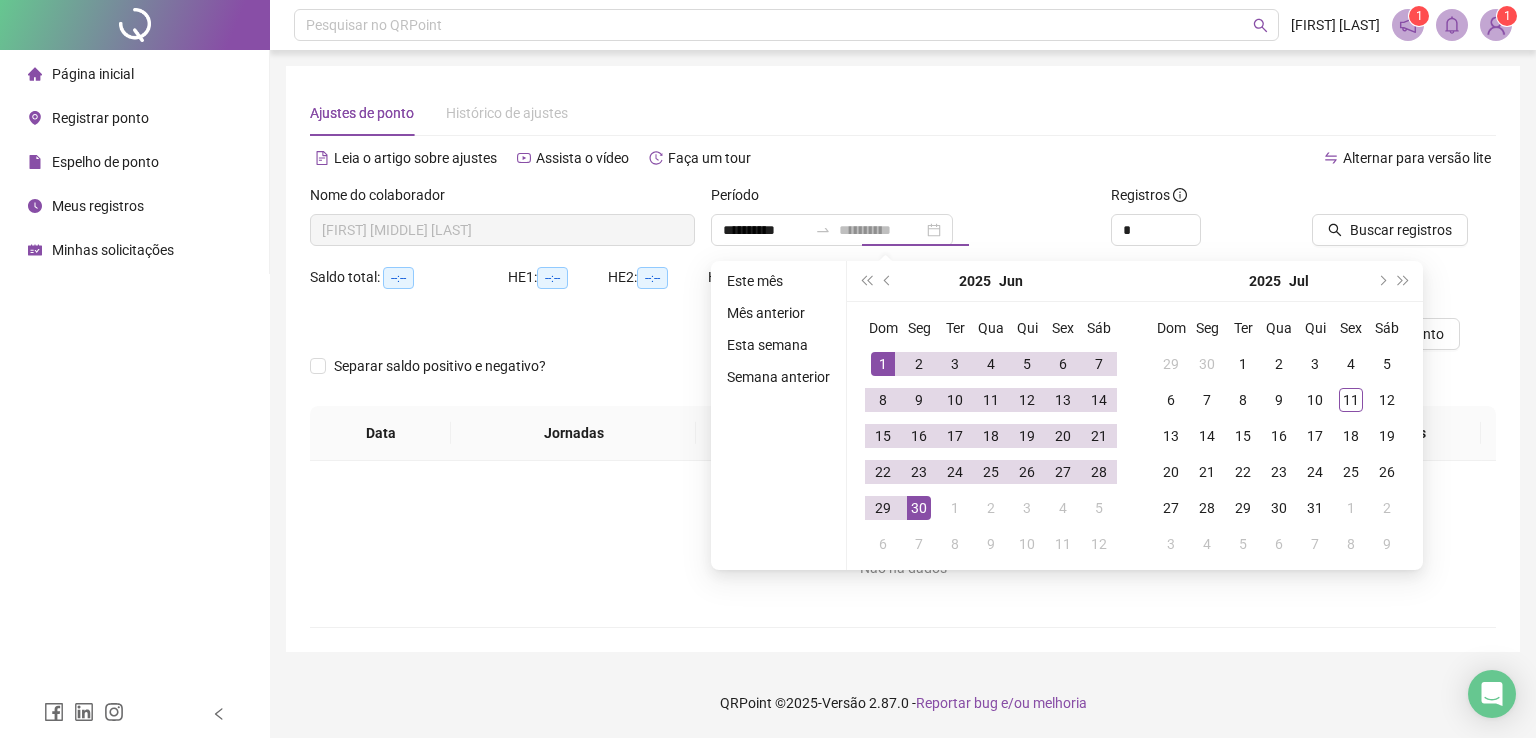 click on "30" at bounding box center [919, 508] 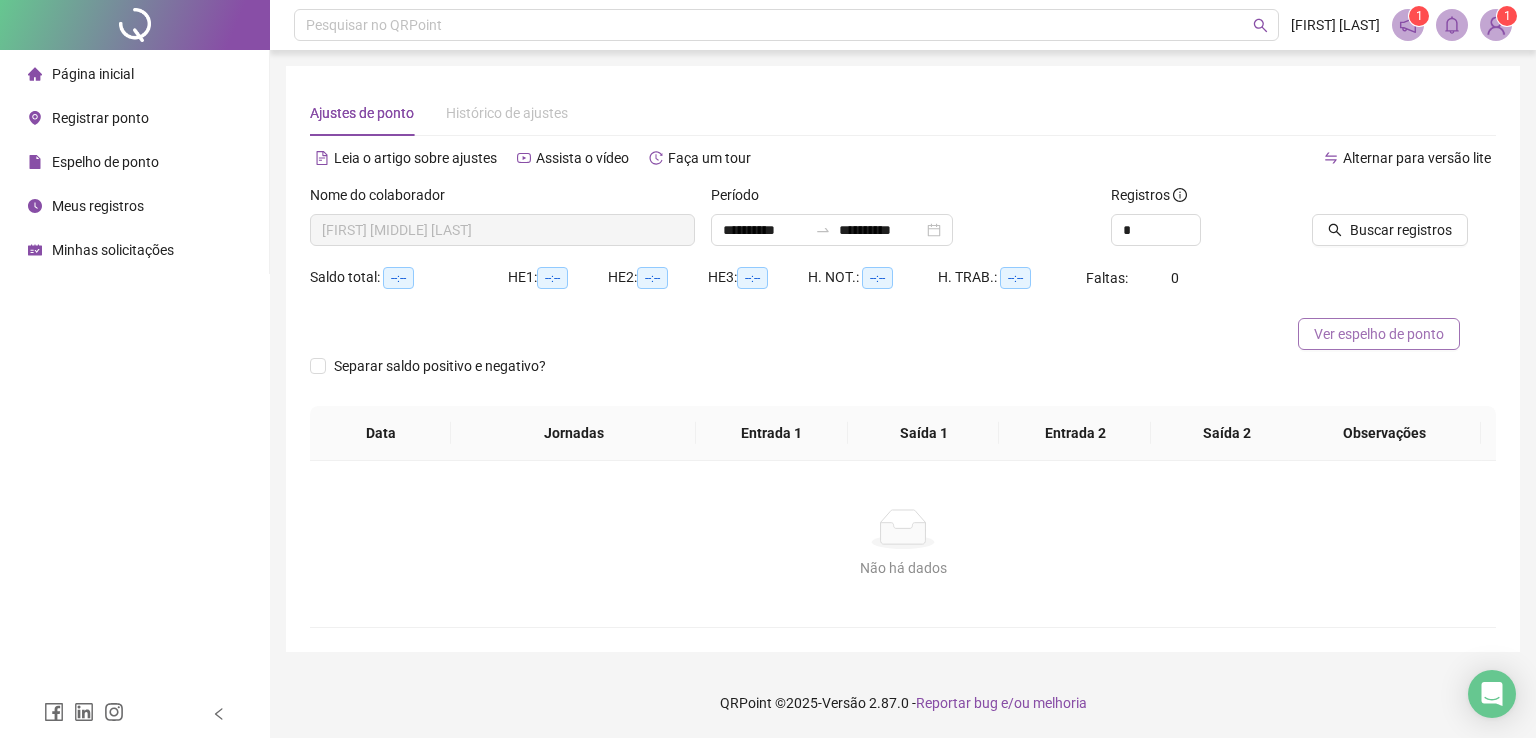 click on "Ver espelho de ponto" at bounding box center (1379, 334) 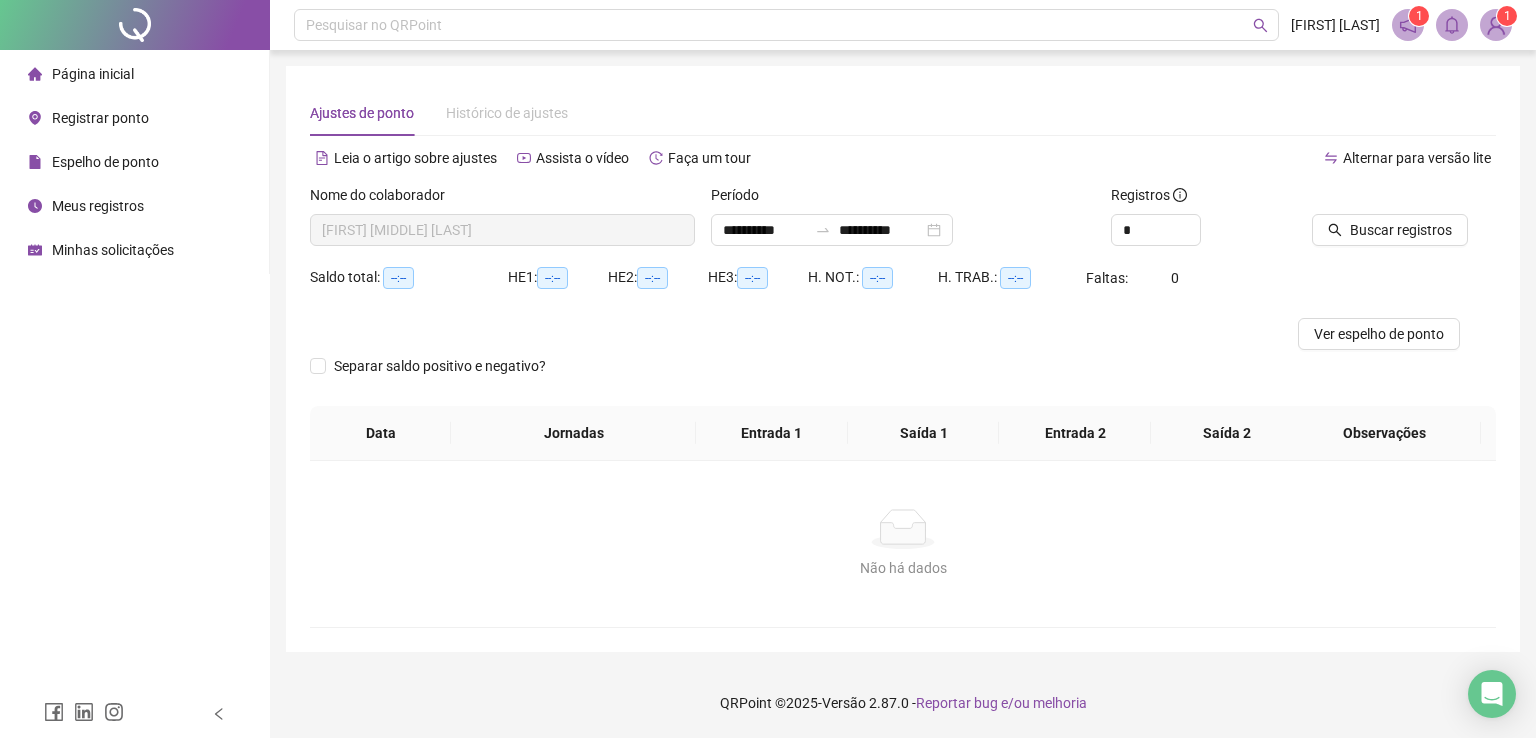 click on "Página inicial" at bounding box center [93, 74] 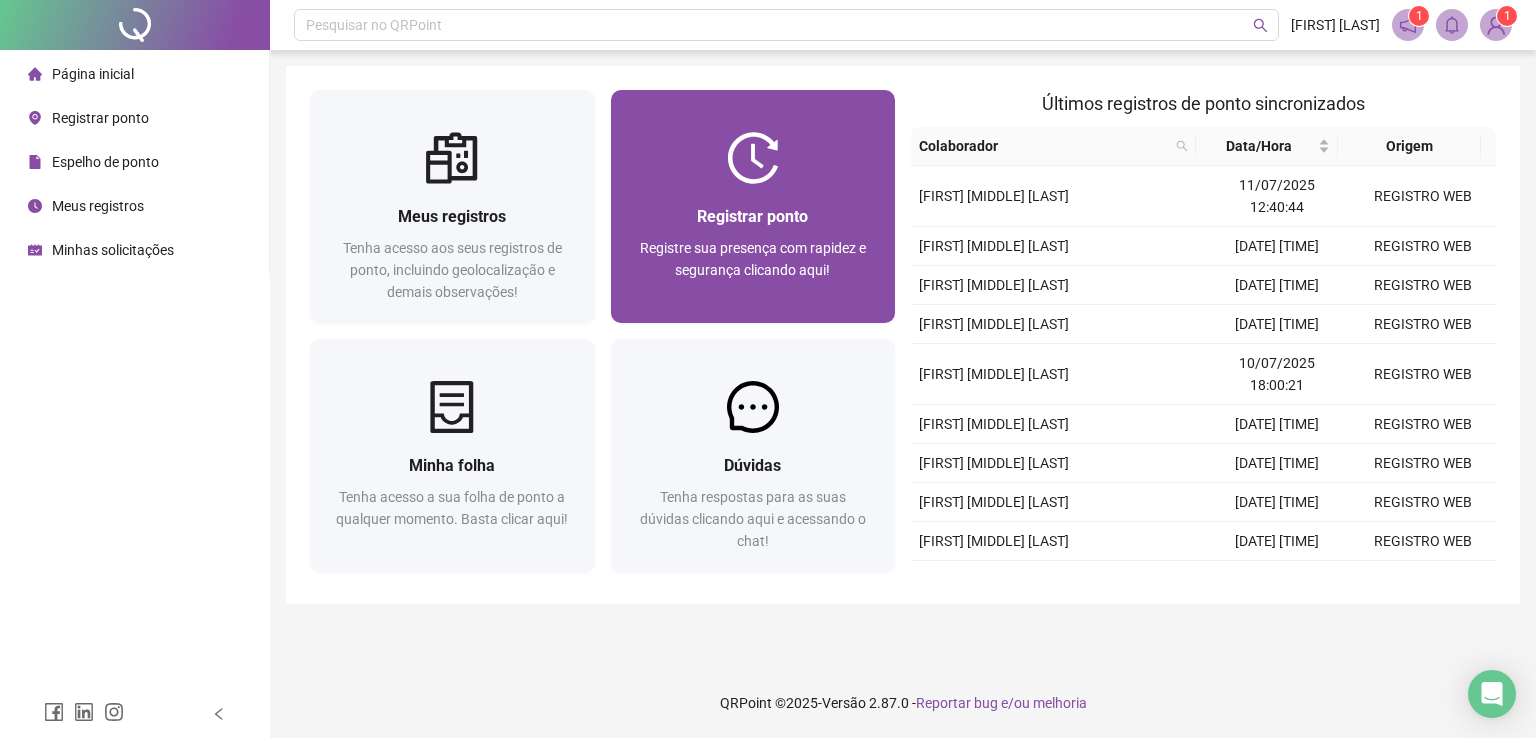 click on "Registrar ponto Registre sua presença com rapidez e segurança clicando aqui!" at bounding box center [753, 253] 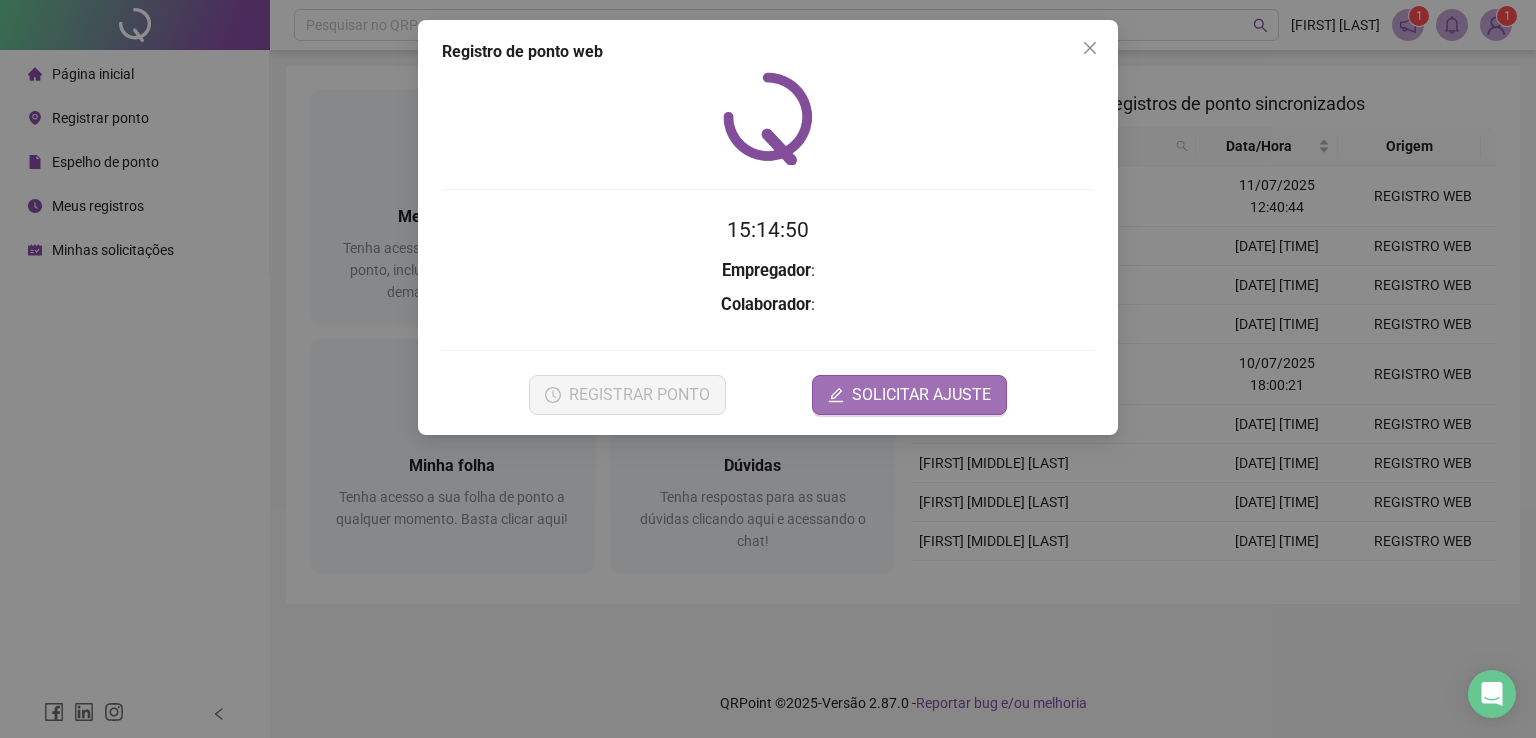 click on "SOLICITAR AJUSTE" at bounding box center (921, 395) 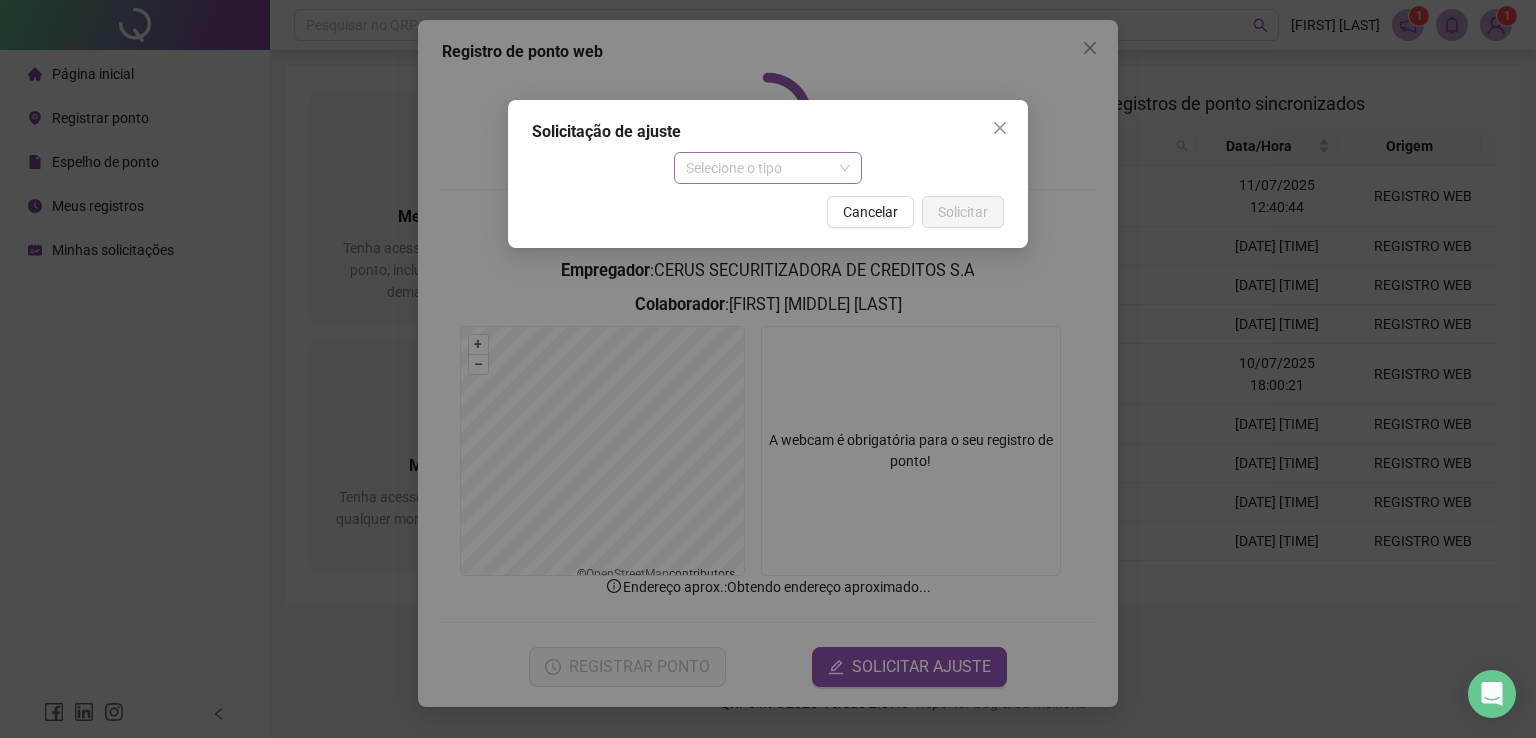 click on "Selecione o tipo" at bounding box center [768, 168] 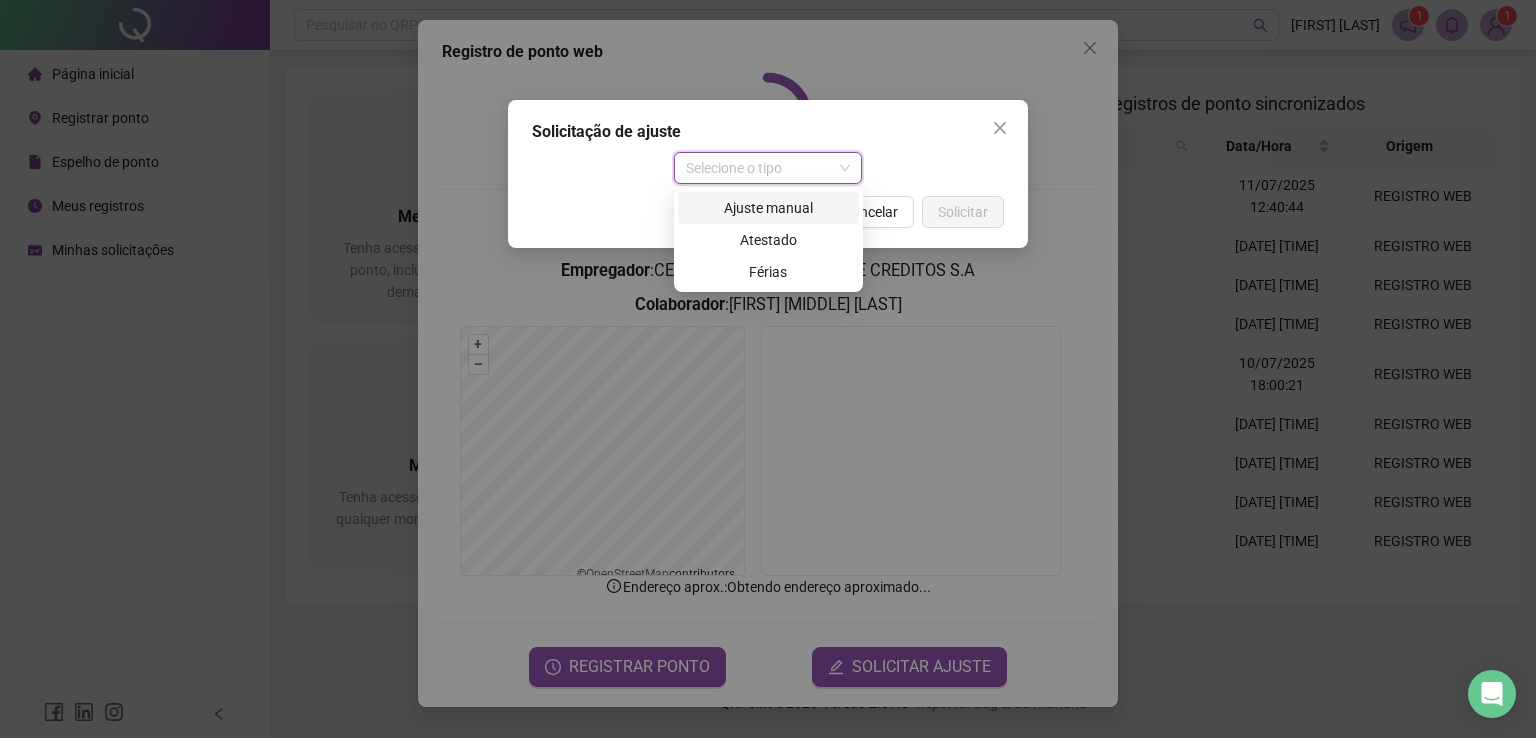 click on "Ajuste manual" at bounding box center (768, 208) 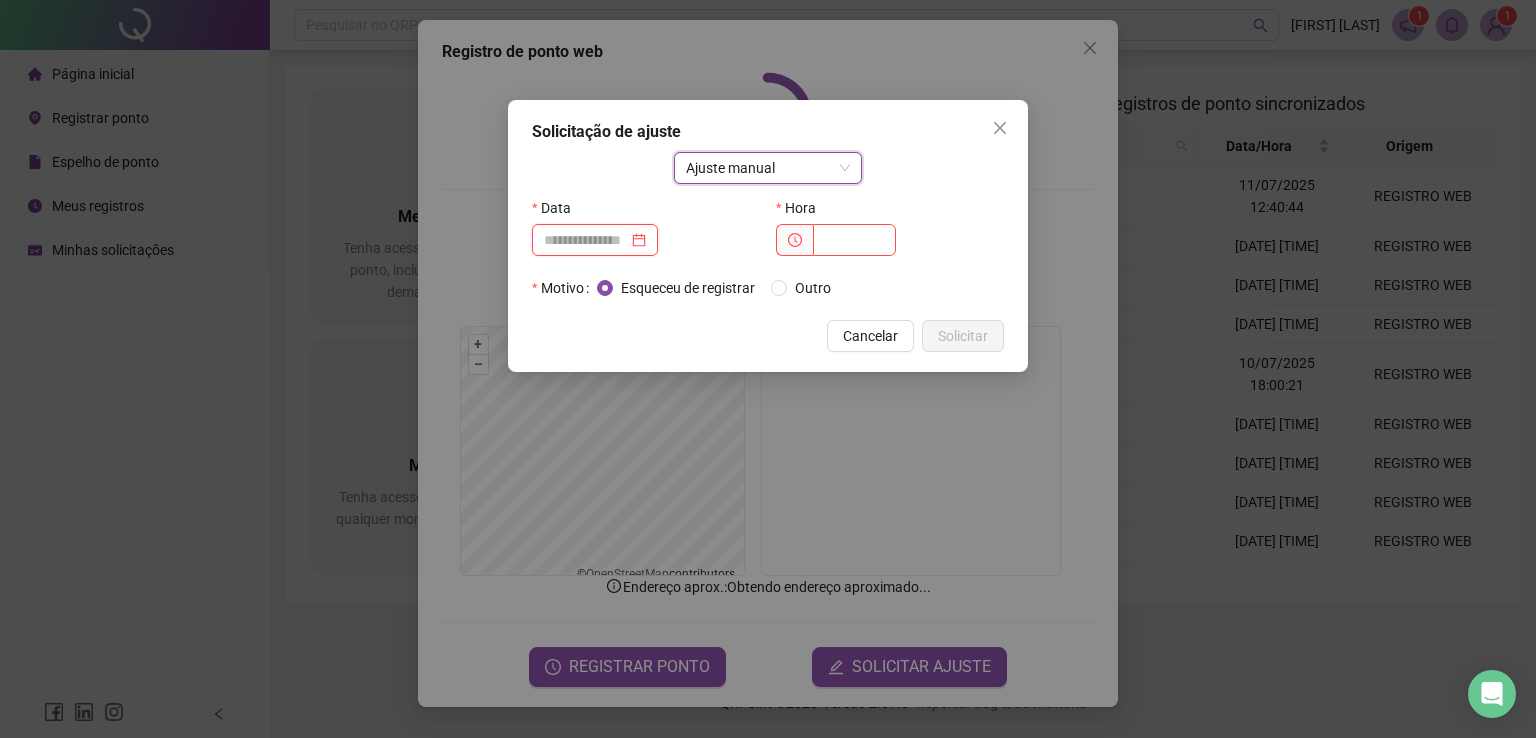 click at bounding box center (586, 240) 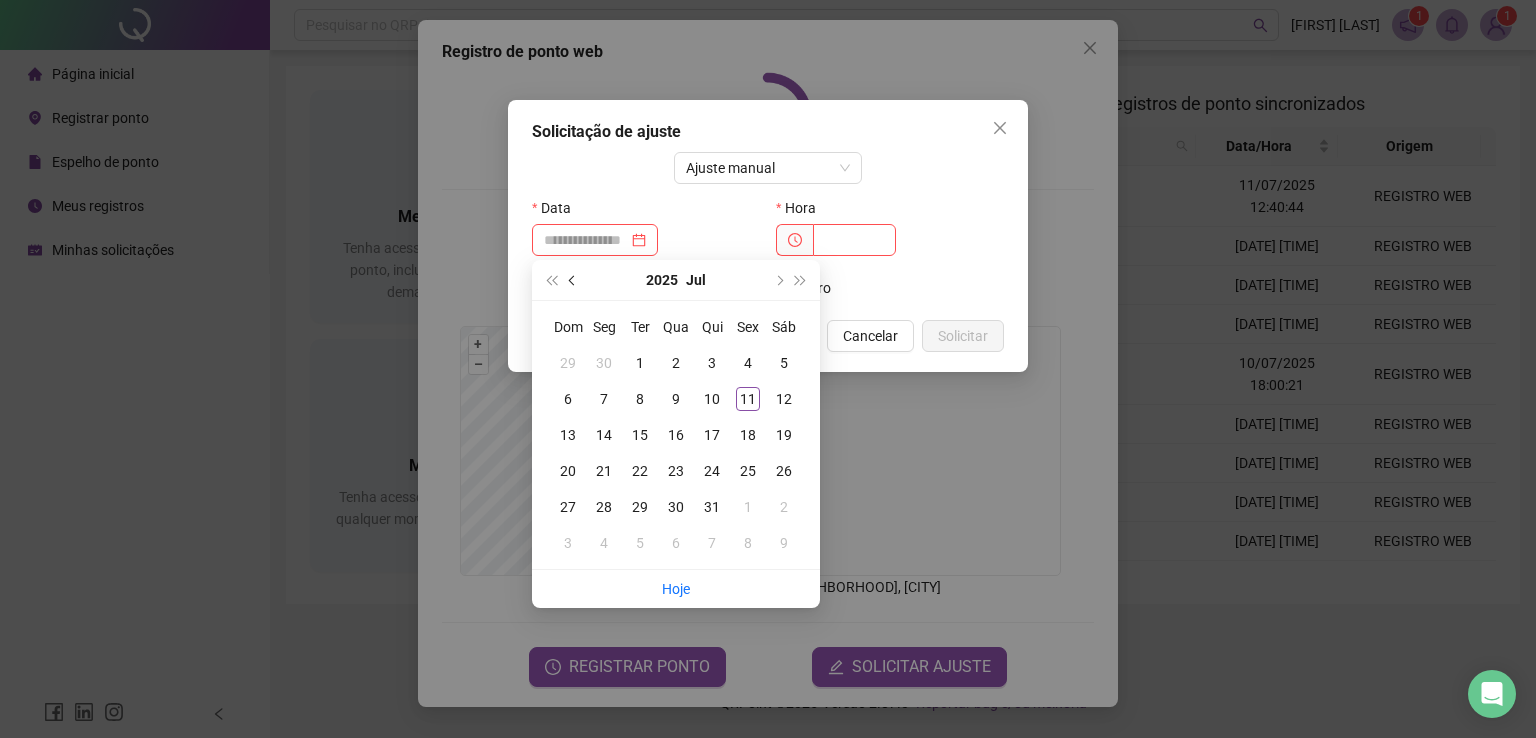 click at bounding box center (573, 280) 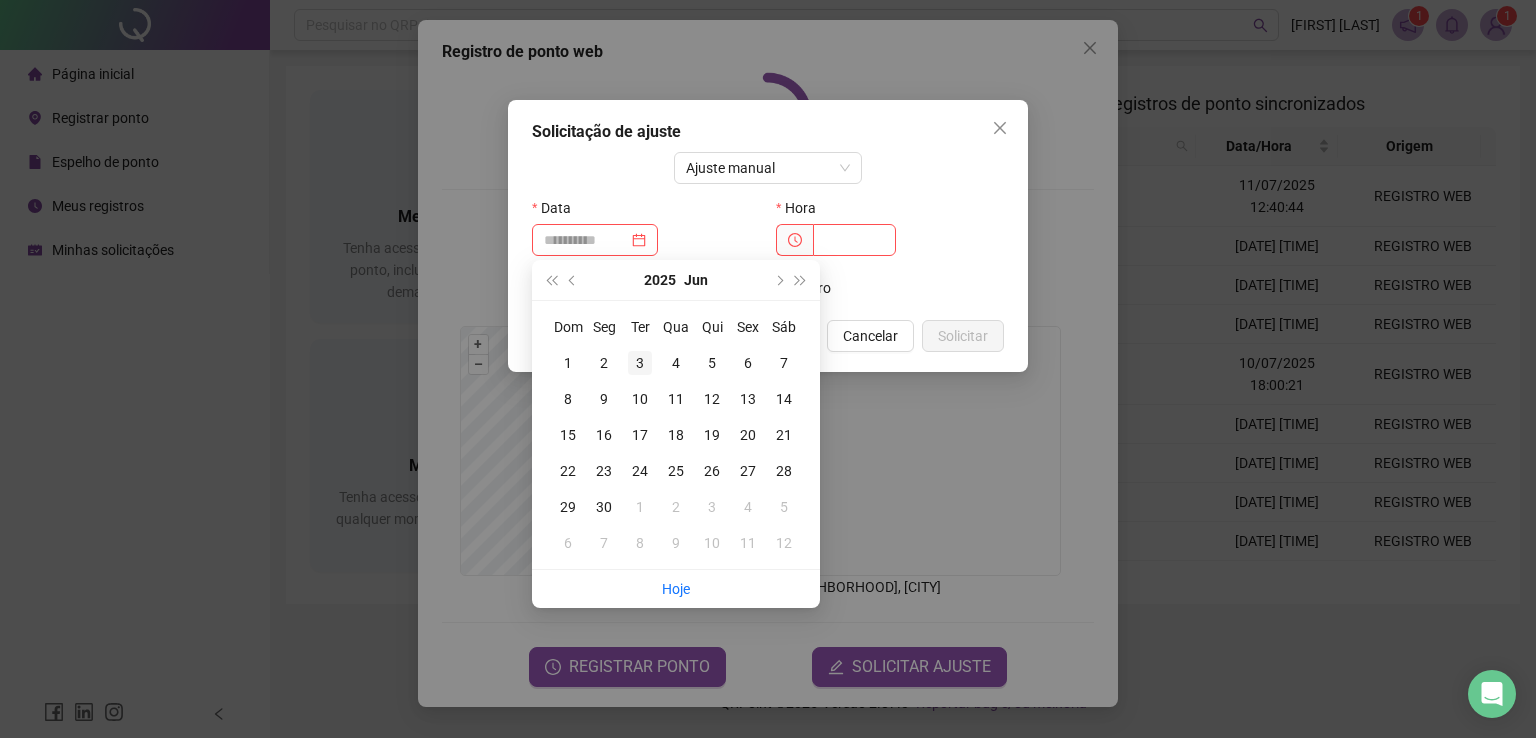 type on "**********" 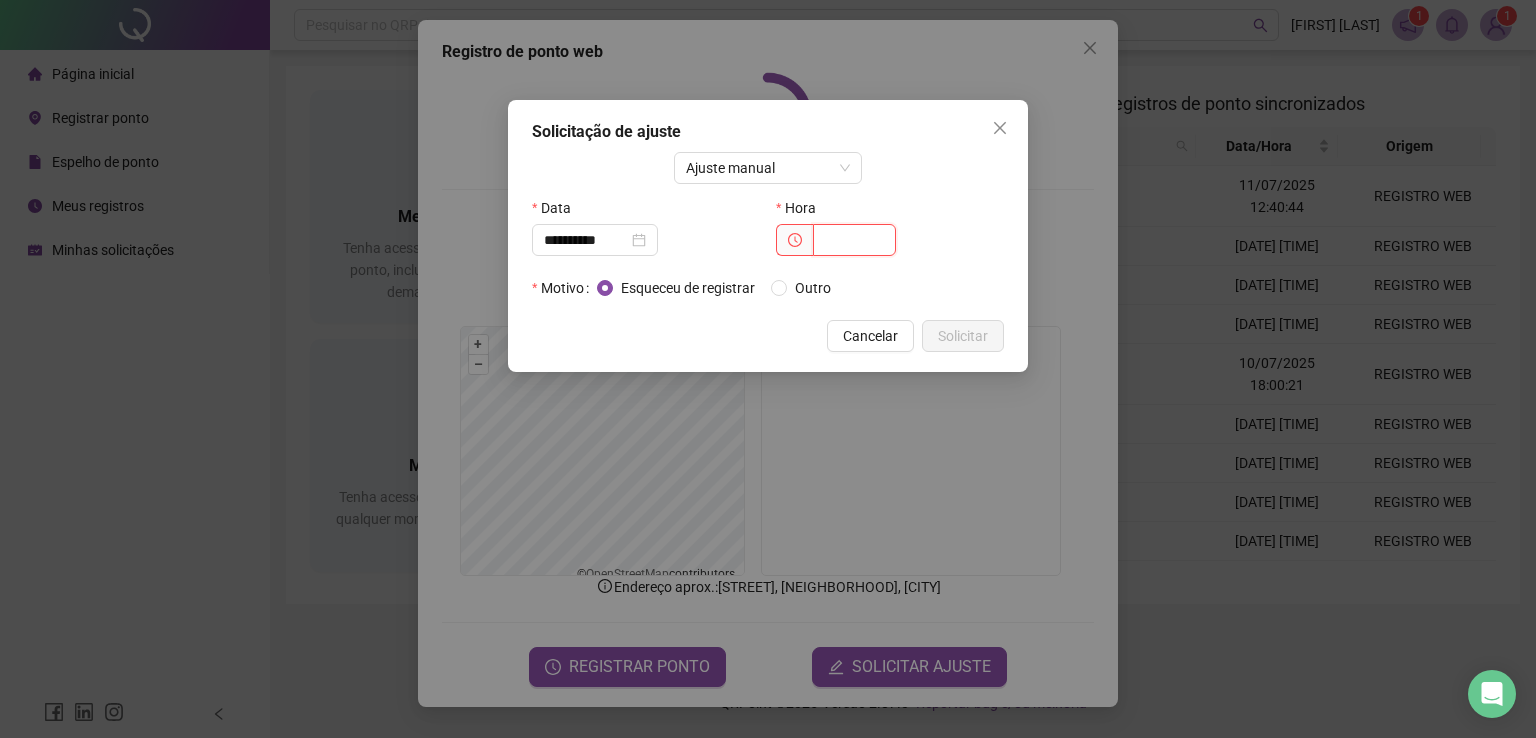 click at bounding box center [854, 240] 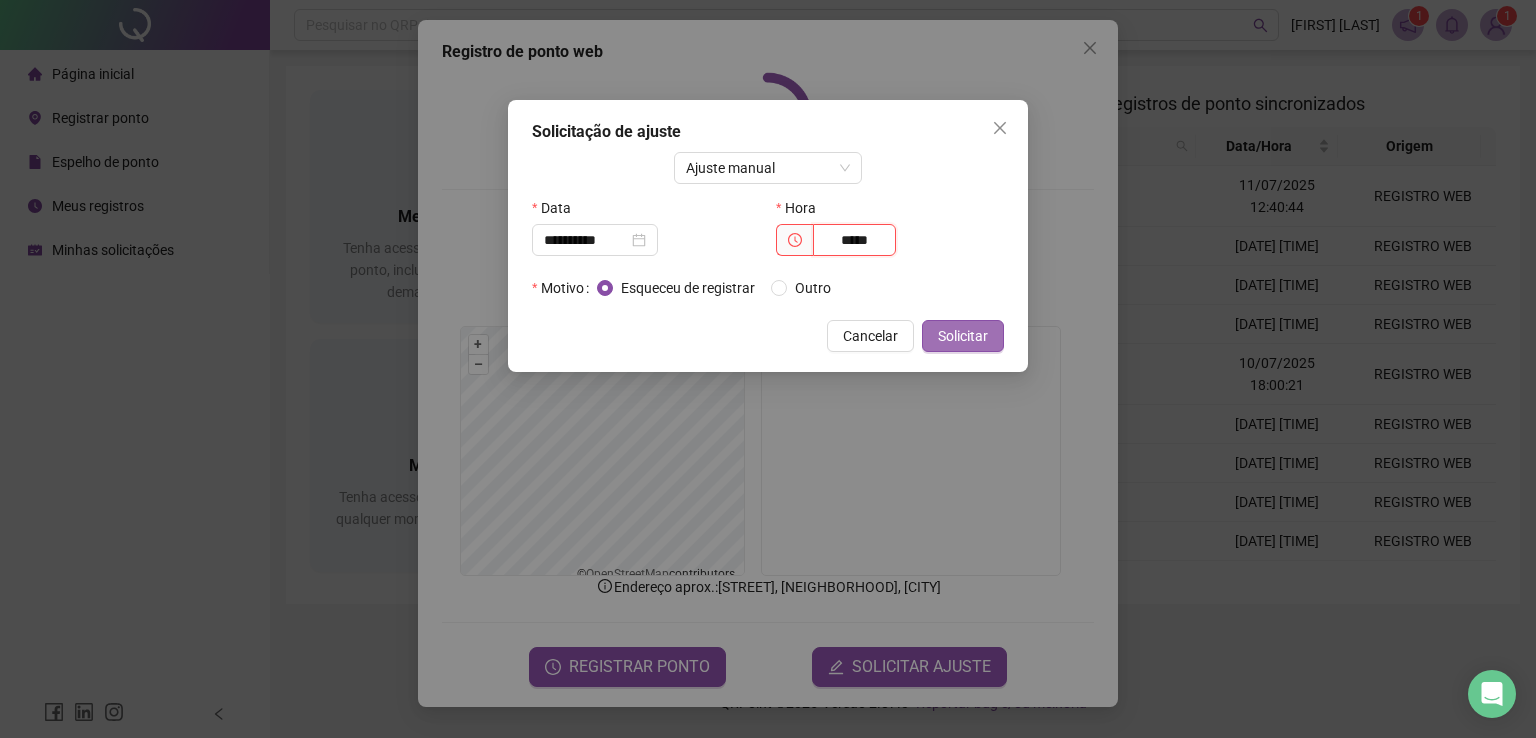 type on "*****" 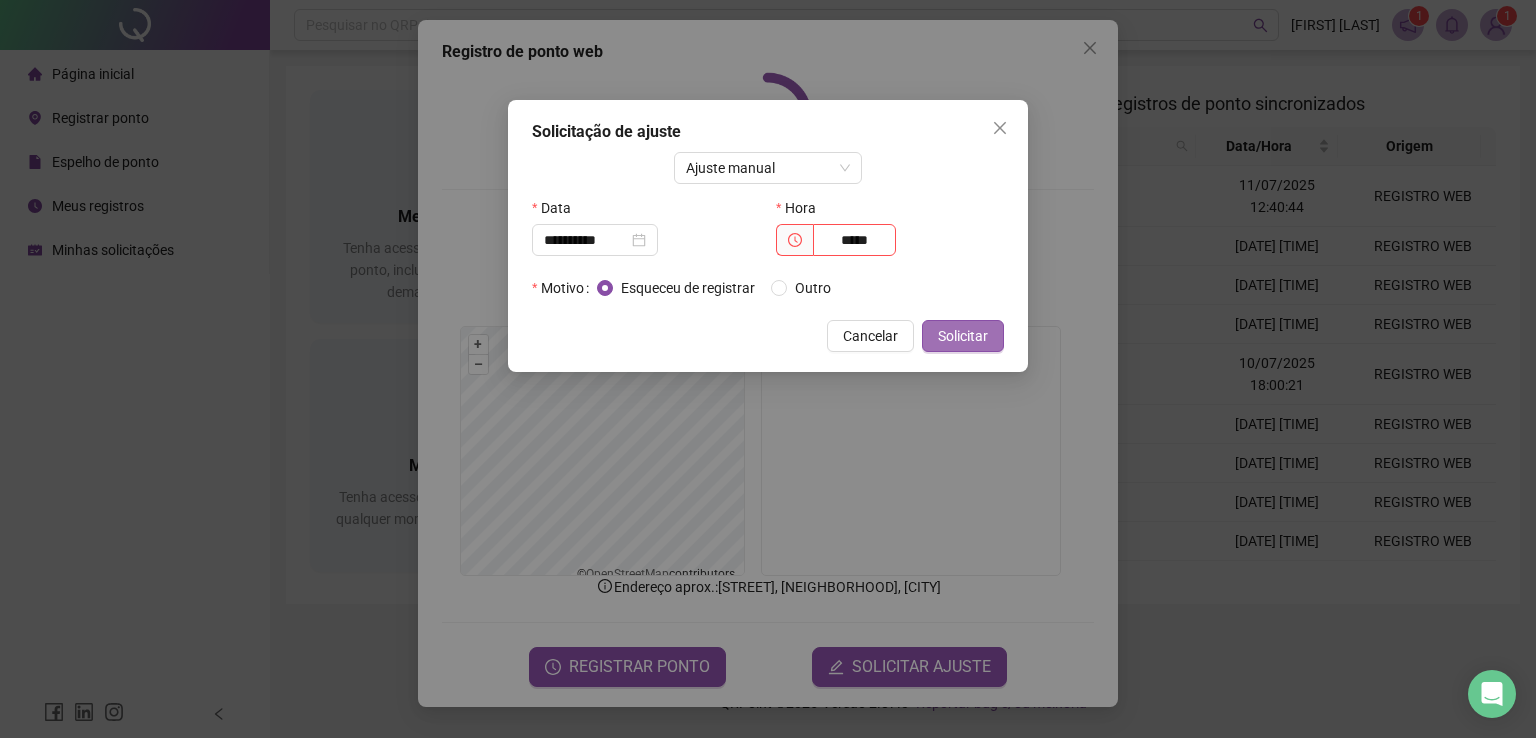 click on "Solicitar" at bounding box center (963, 336) 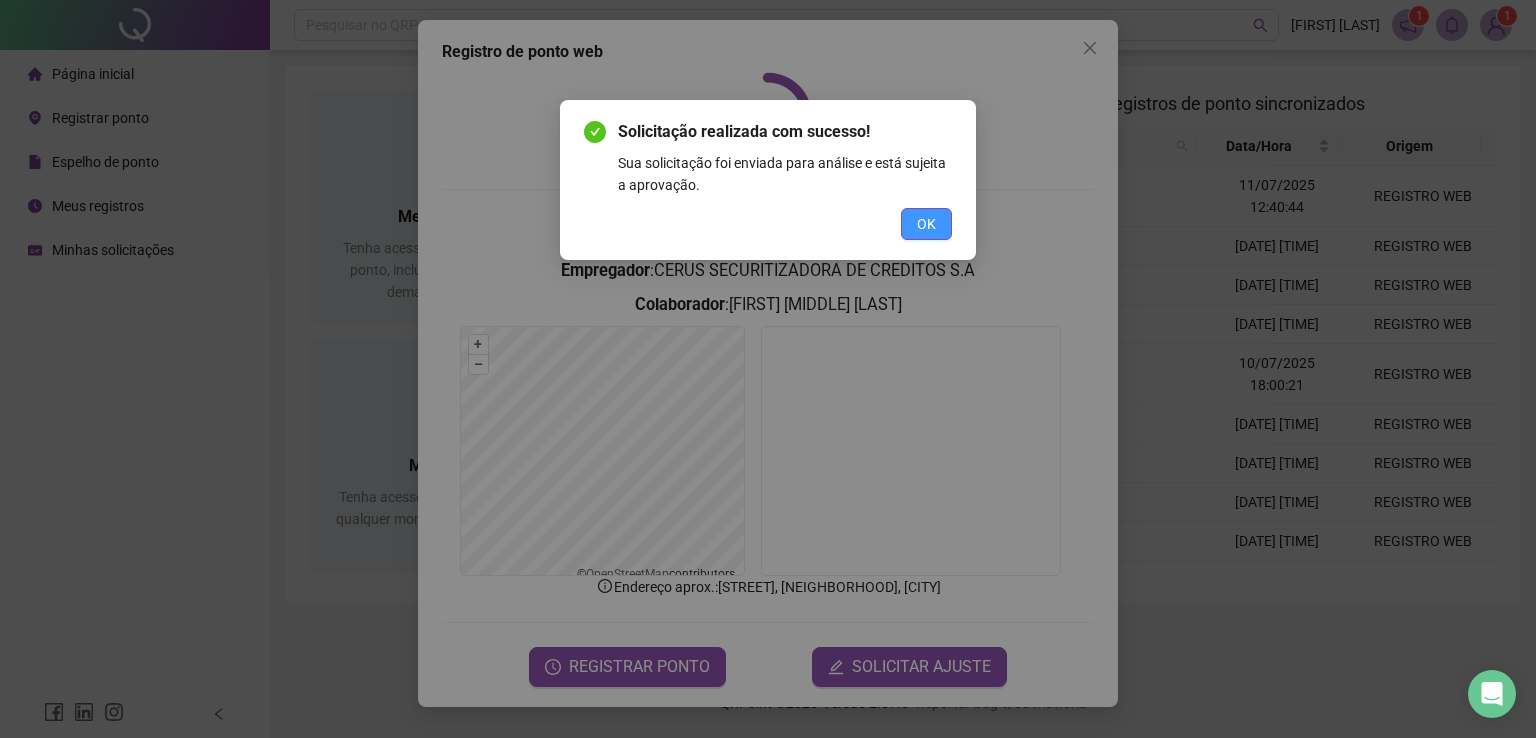 click on "OK" at bounding box center (926, 224) 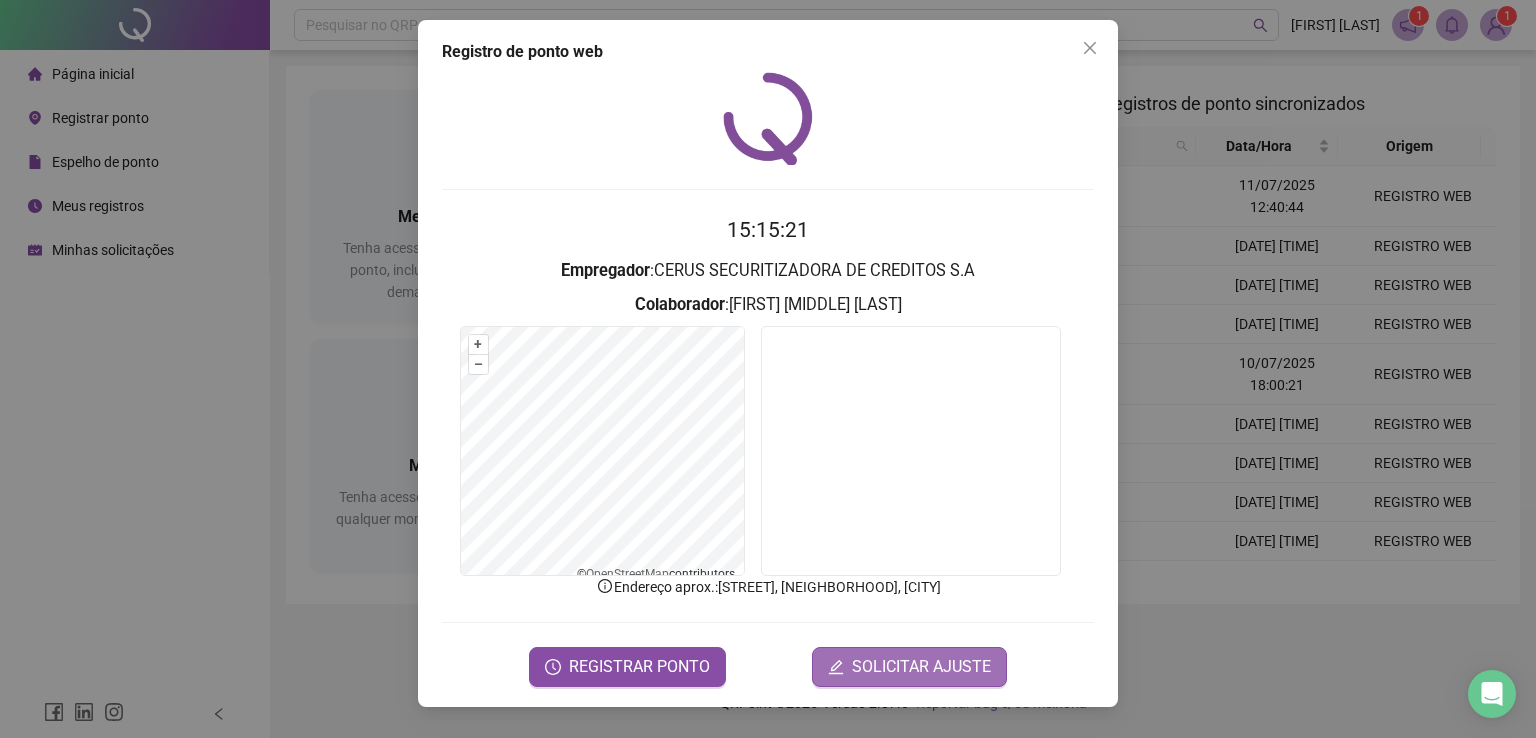 click on "SOLICITAR AJUSTE" at bounding box center (921, 667) 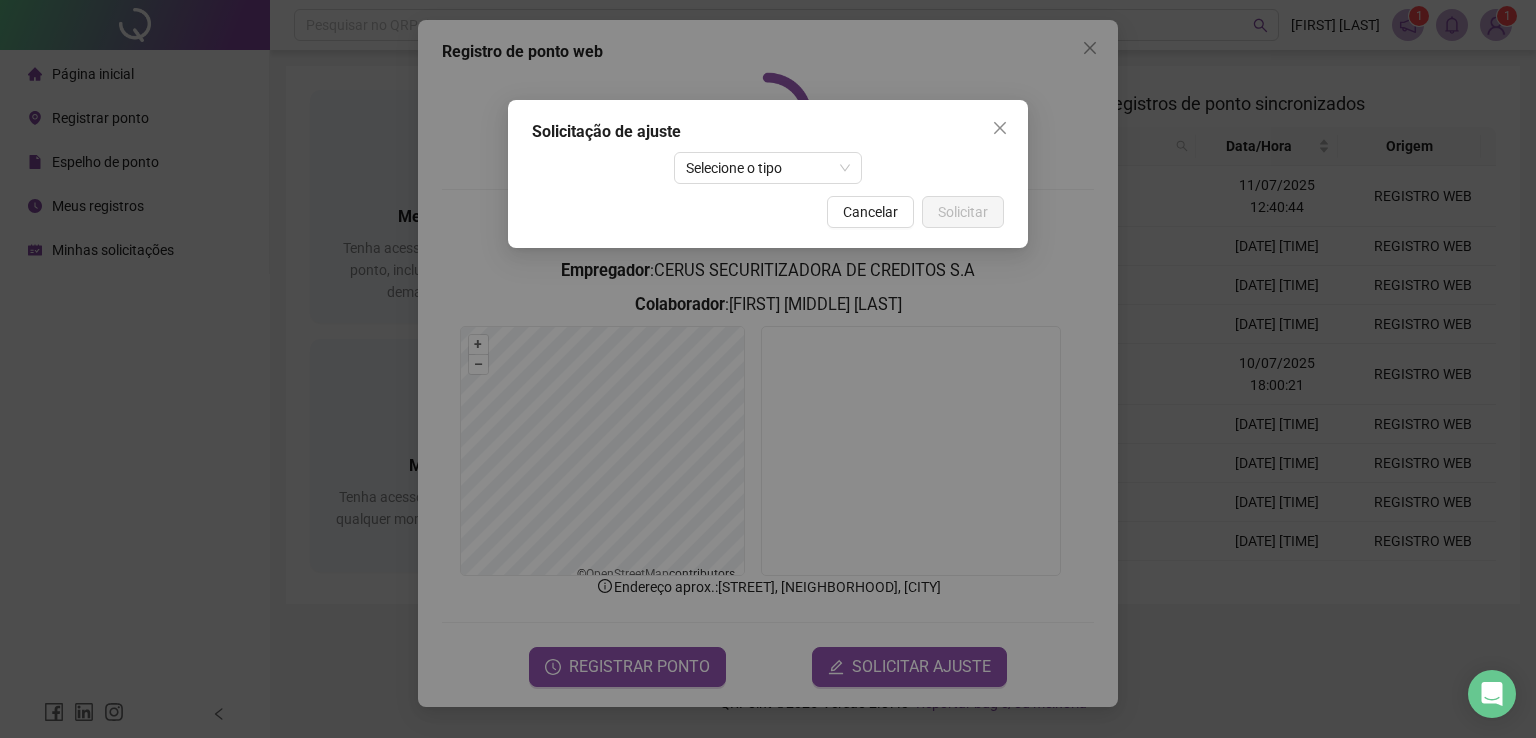 click on "Solicitação de ajuste Selecione o tipo Cancelar Solicitar" at bounding box center [768, 174] 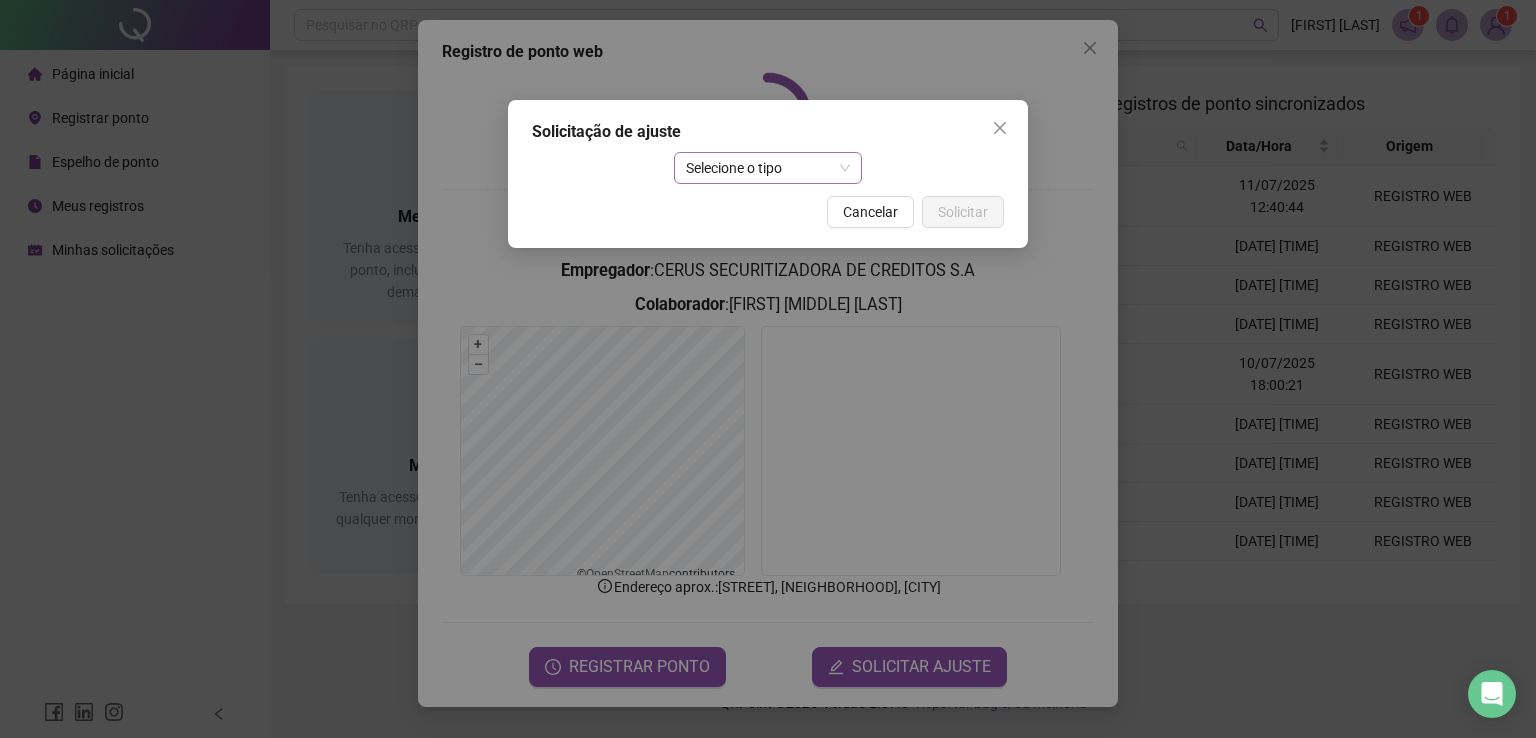 click on "Selecione o tipo" at bounding box center [768, 168] 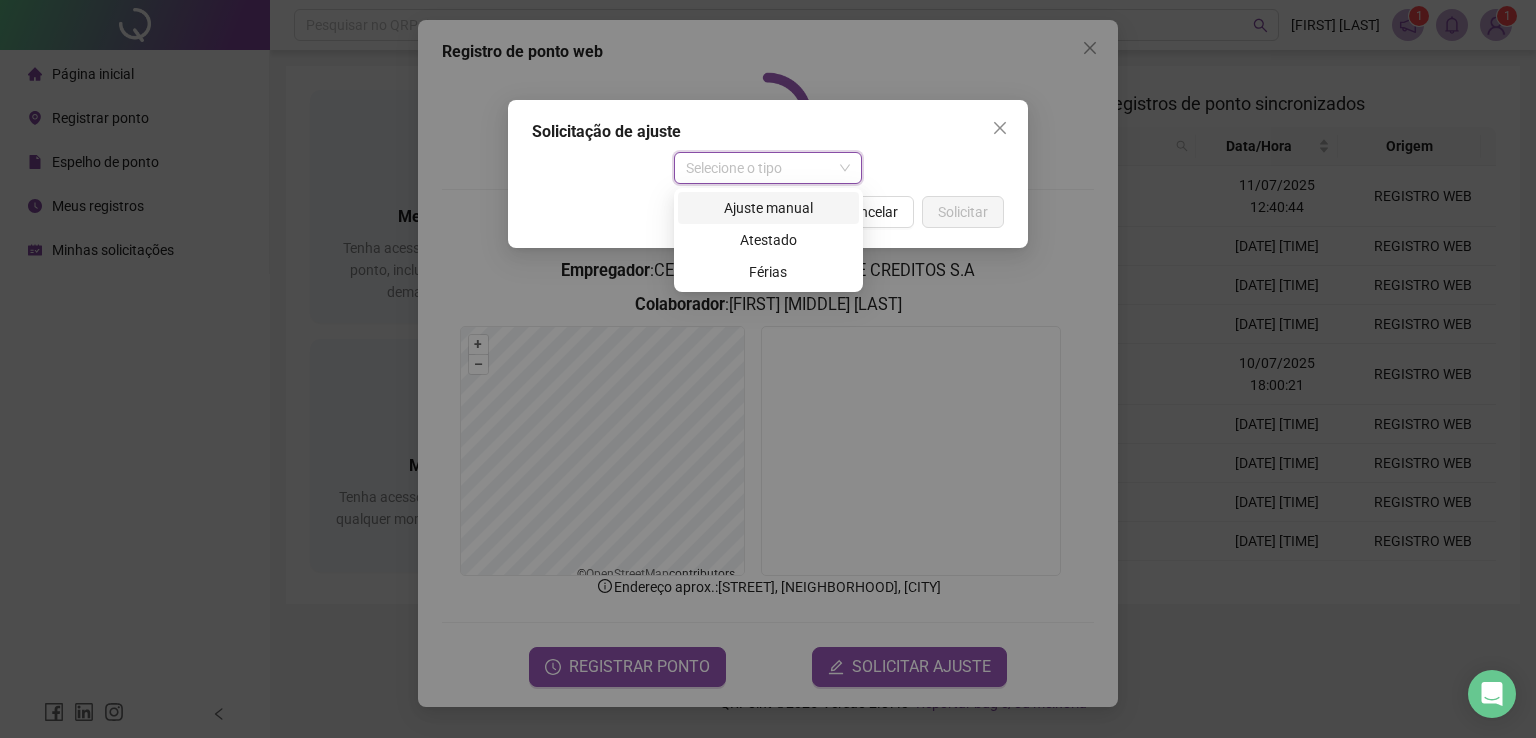 click on "Ajuste manual" at bounding box center (768, 208) 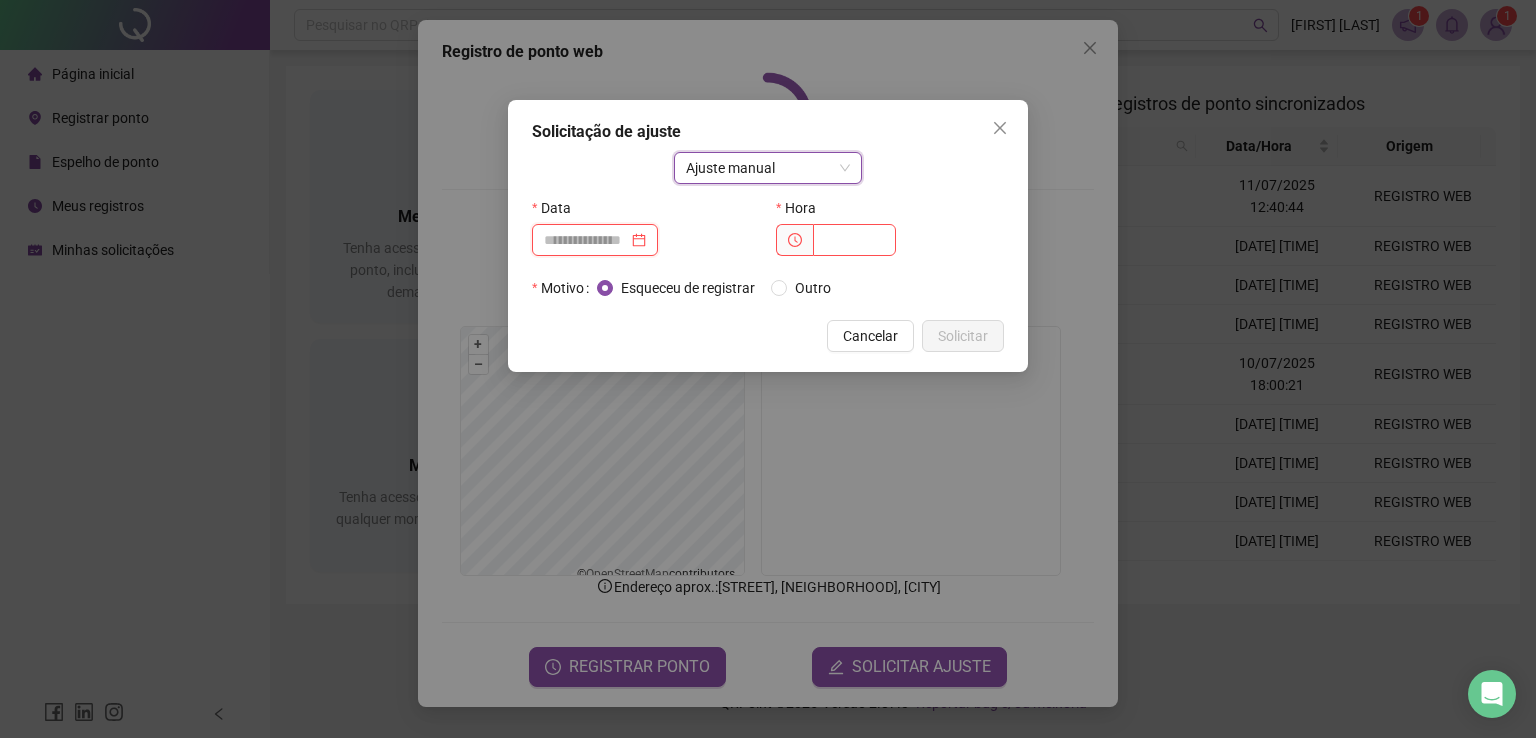 click at bounding box center [586, 240] 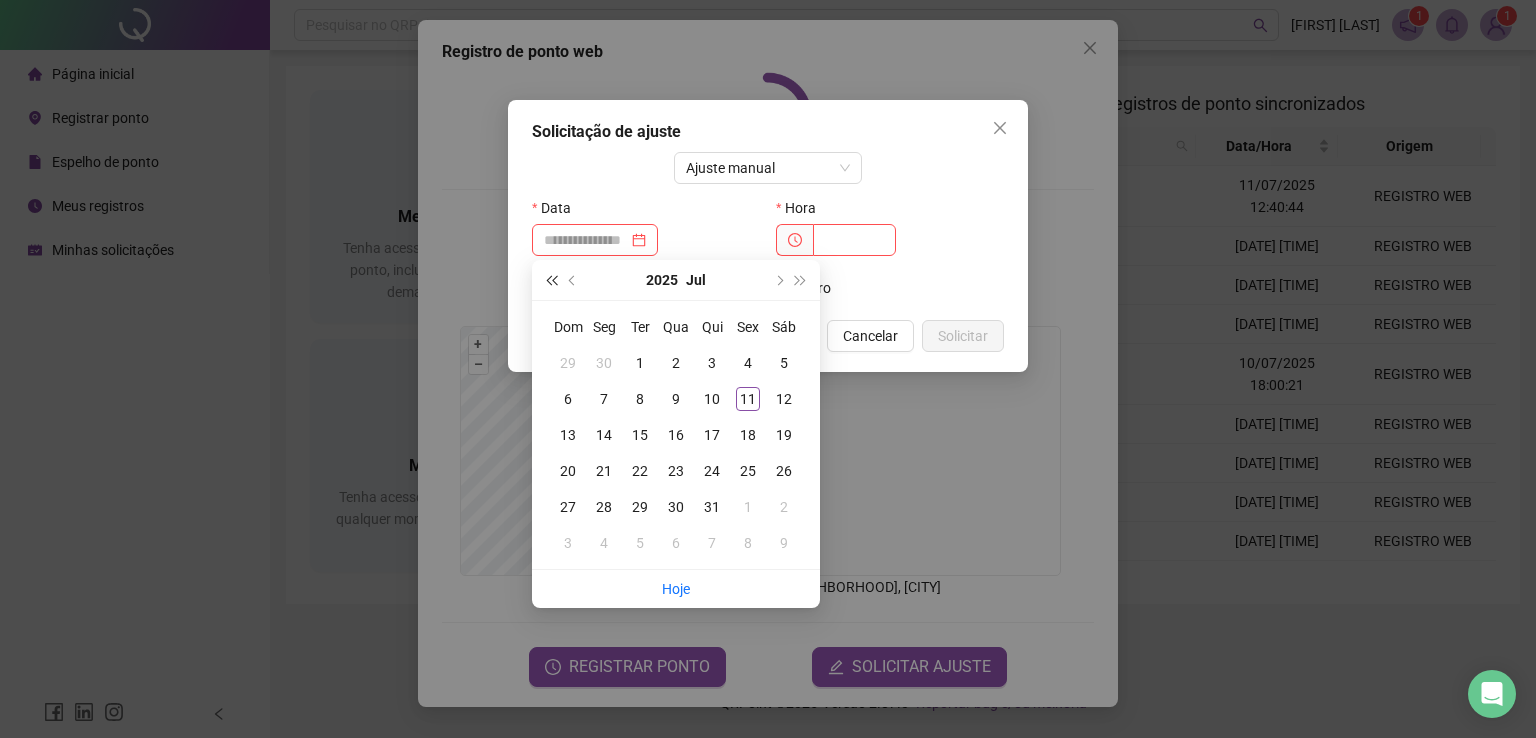 click at bounding box center (551, 280) 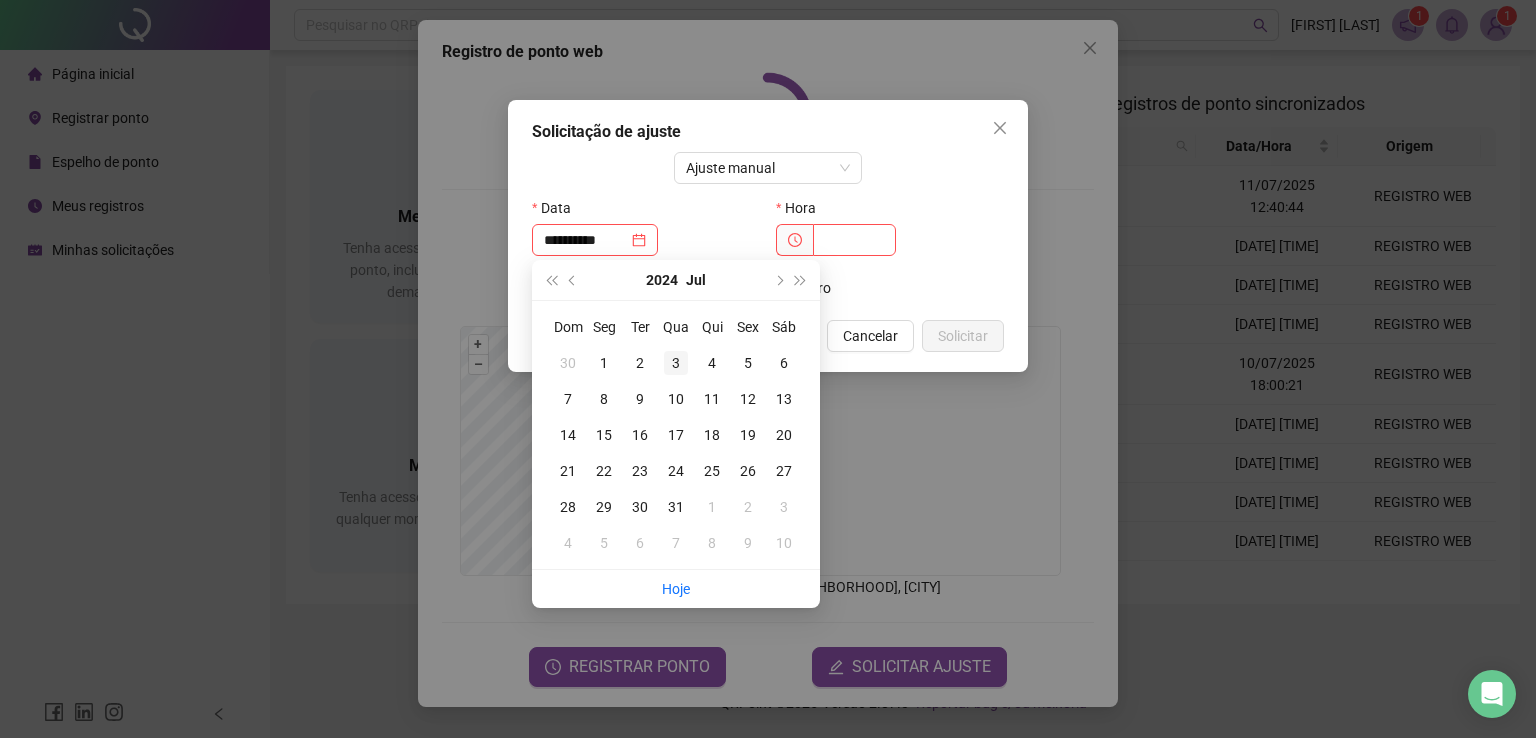 type on "**********" 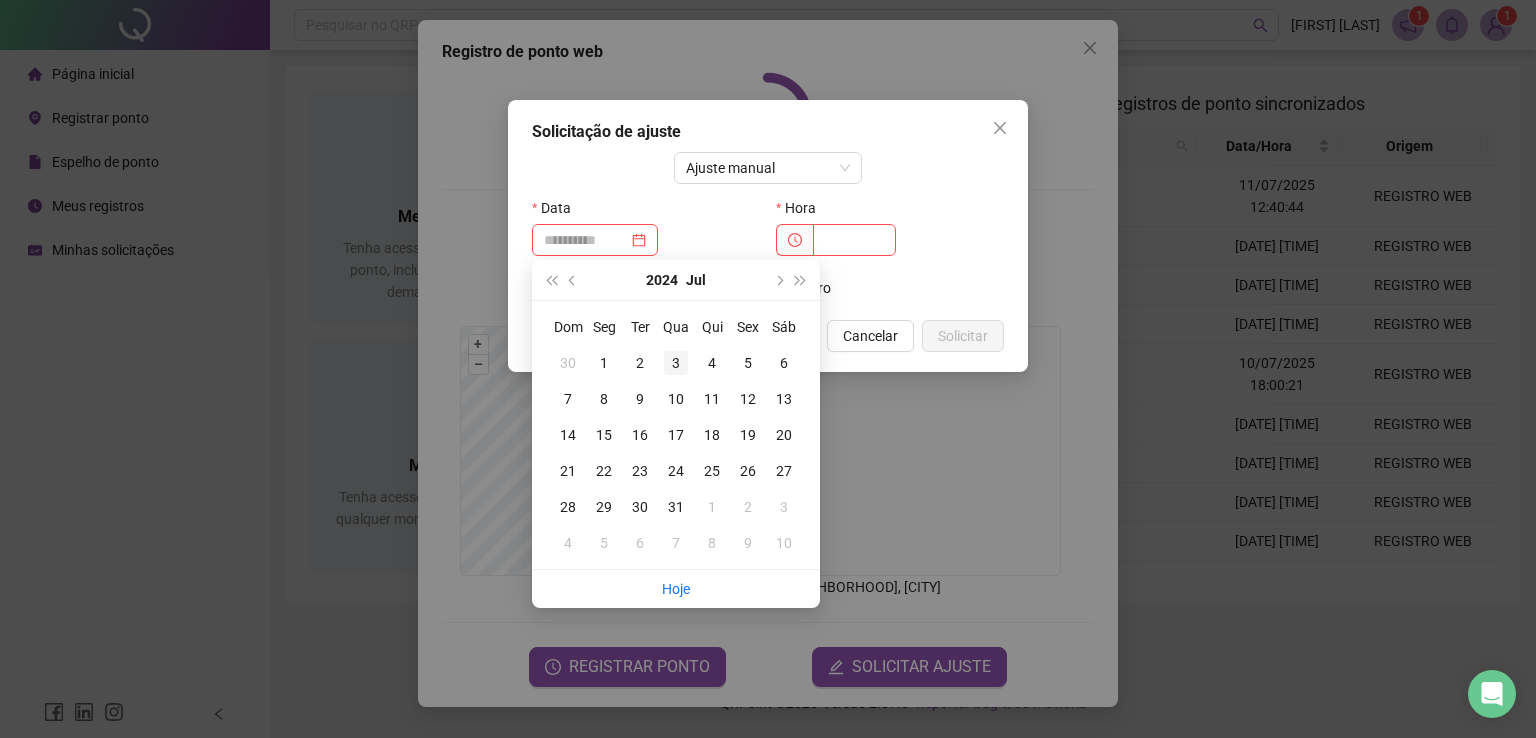 click on "3" at bounding box center [676, 363] 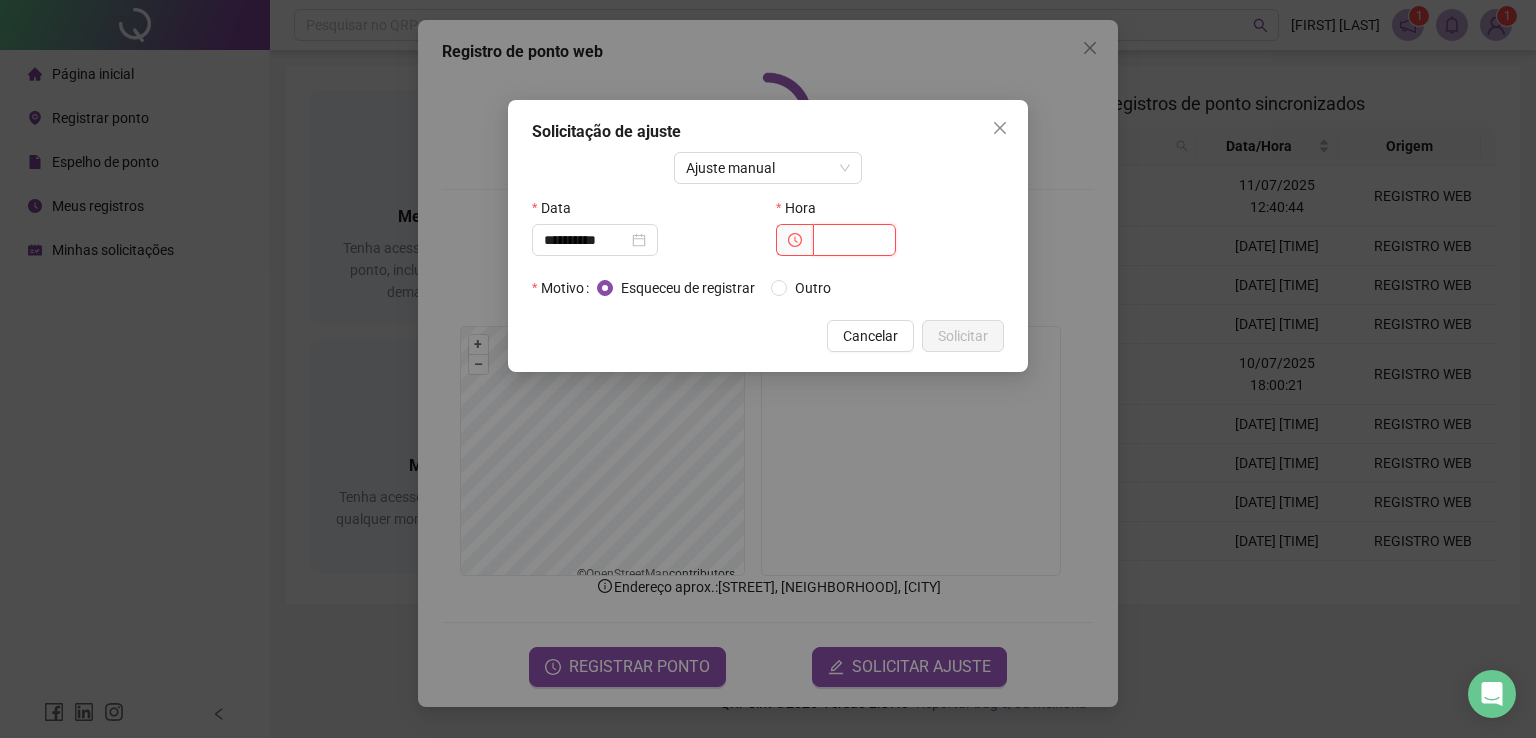 click at bounding box center (854, 240) 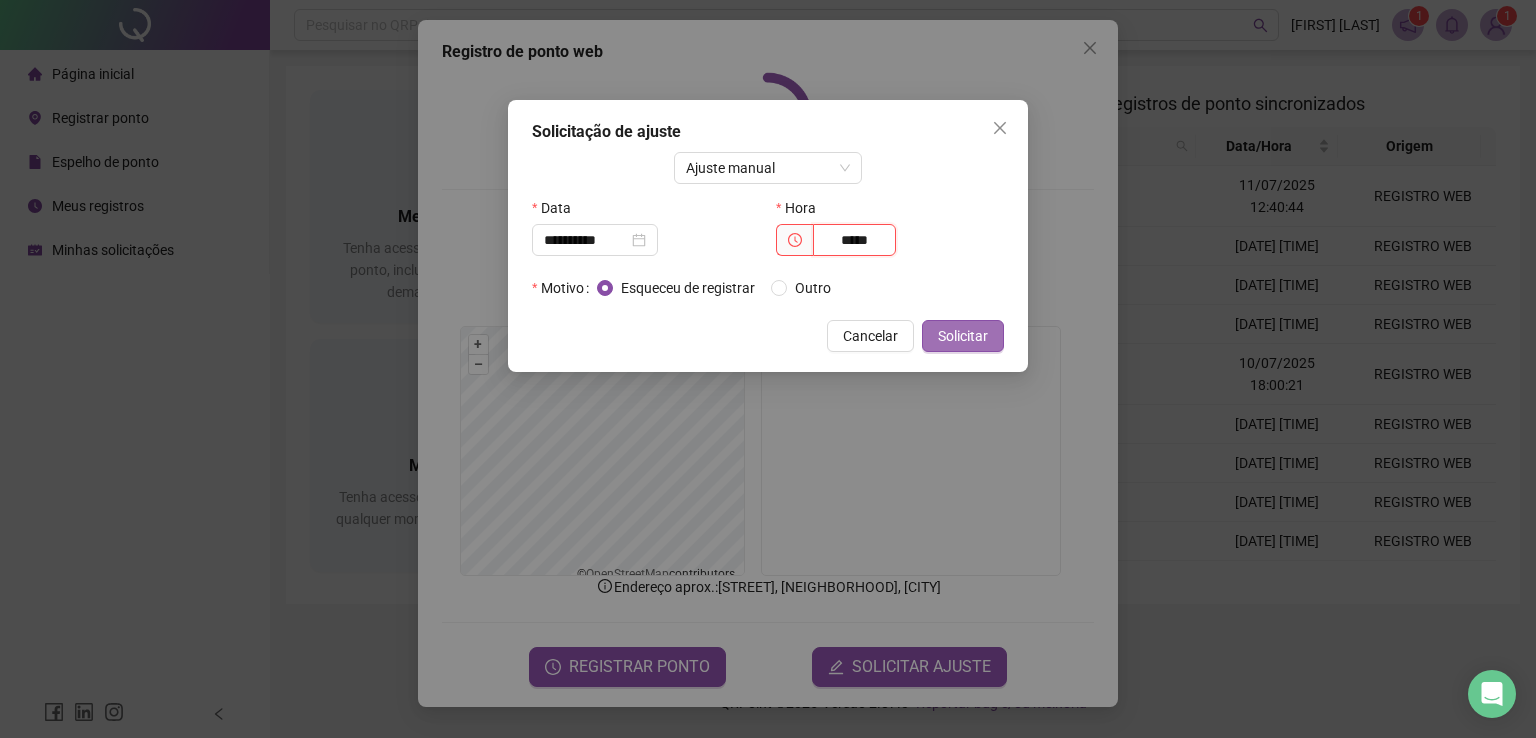 type on "*****" 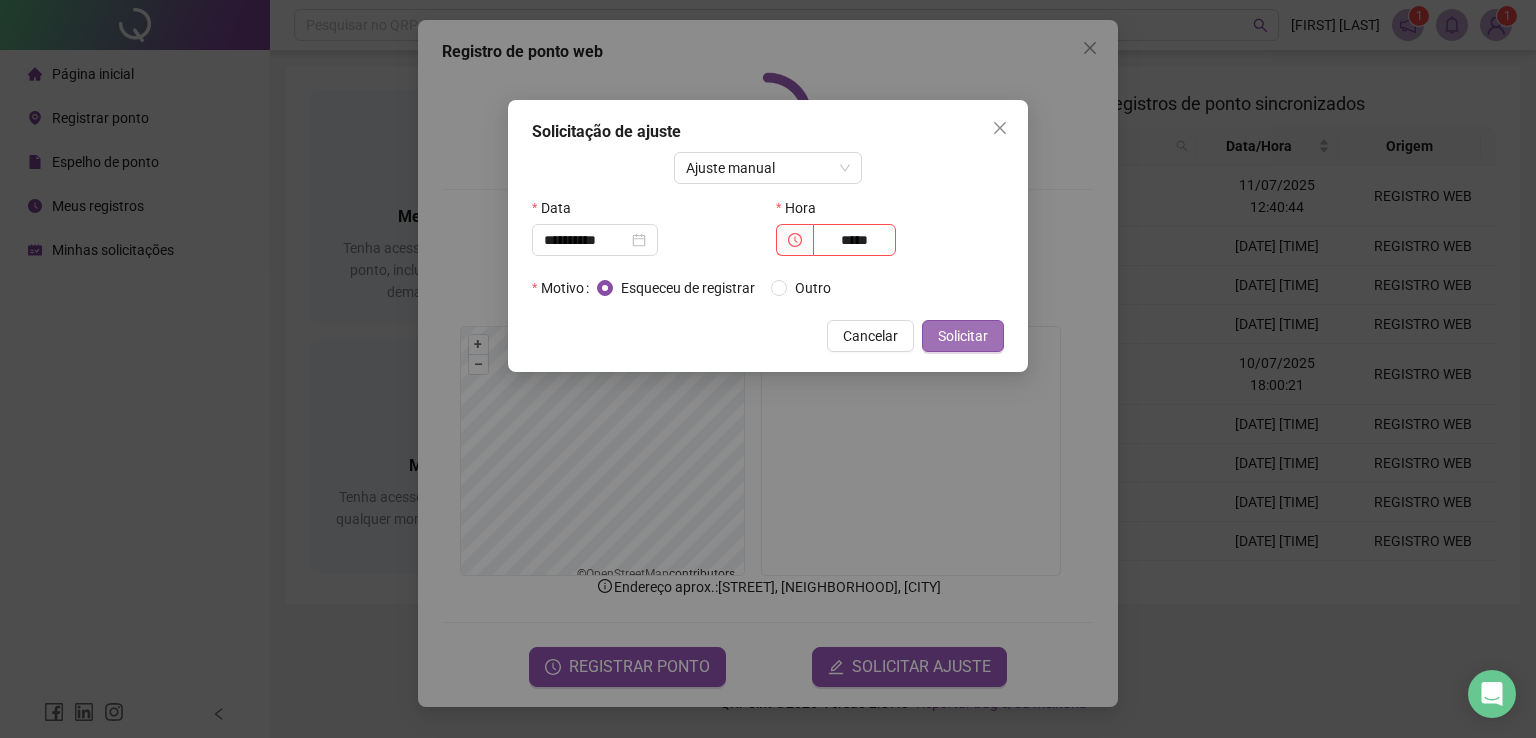 click on "Solicitar" at bounding box center (963, 336) 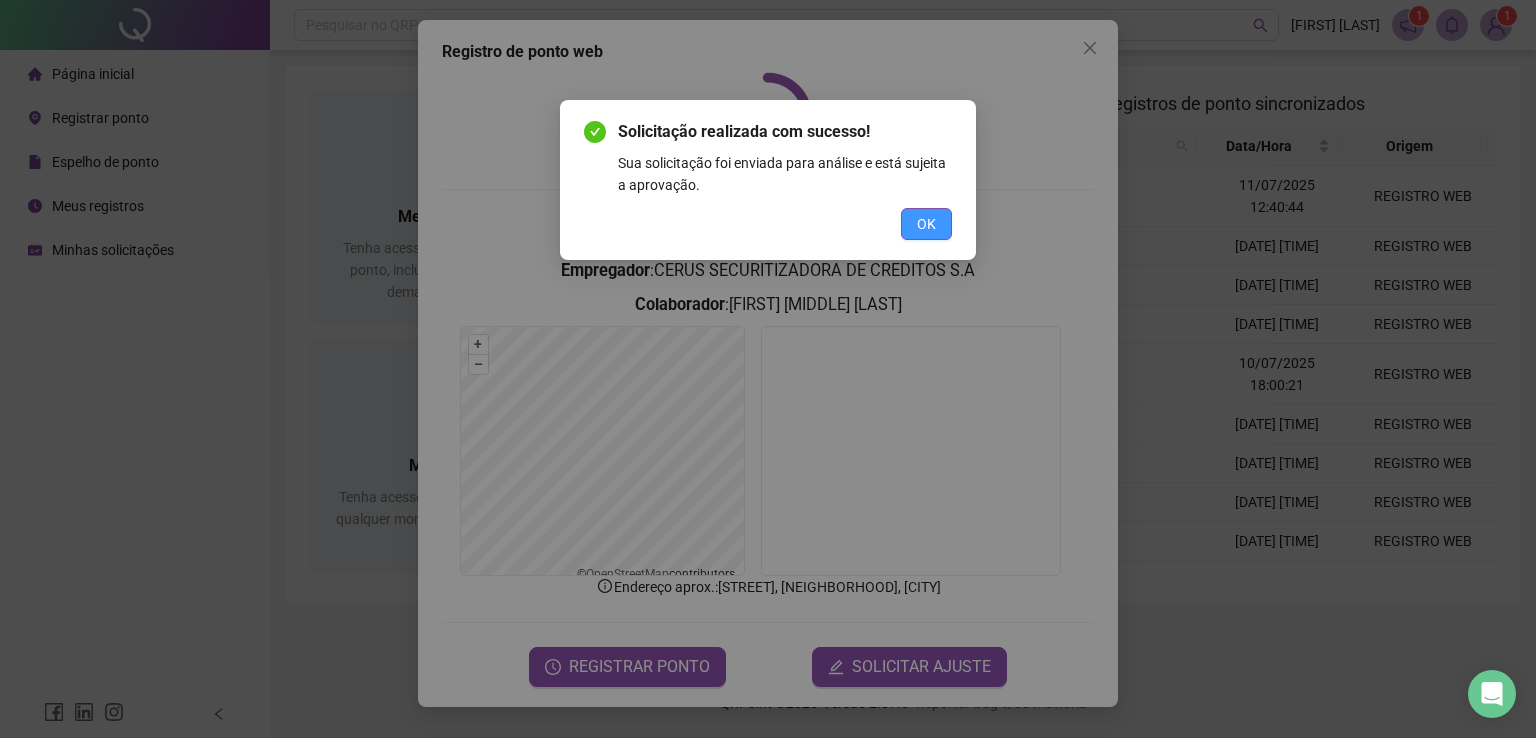 click on "OK" at bounding box center [926, 224] 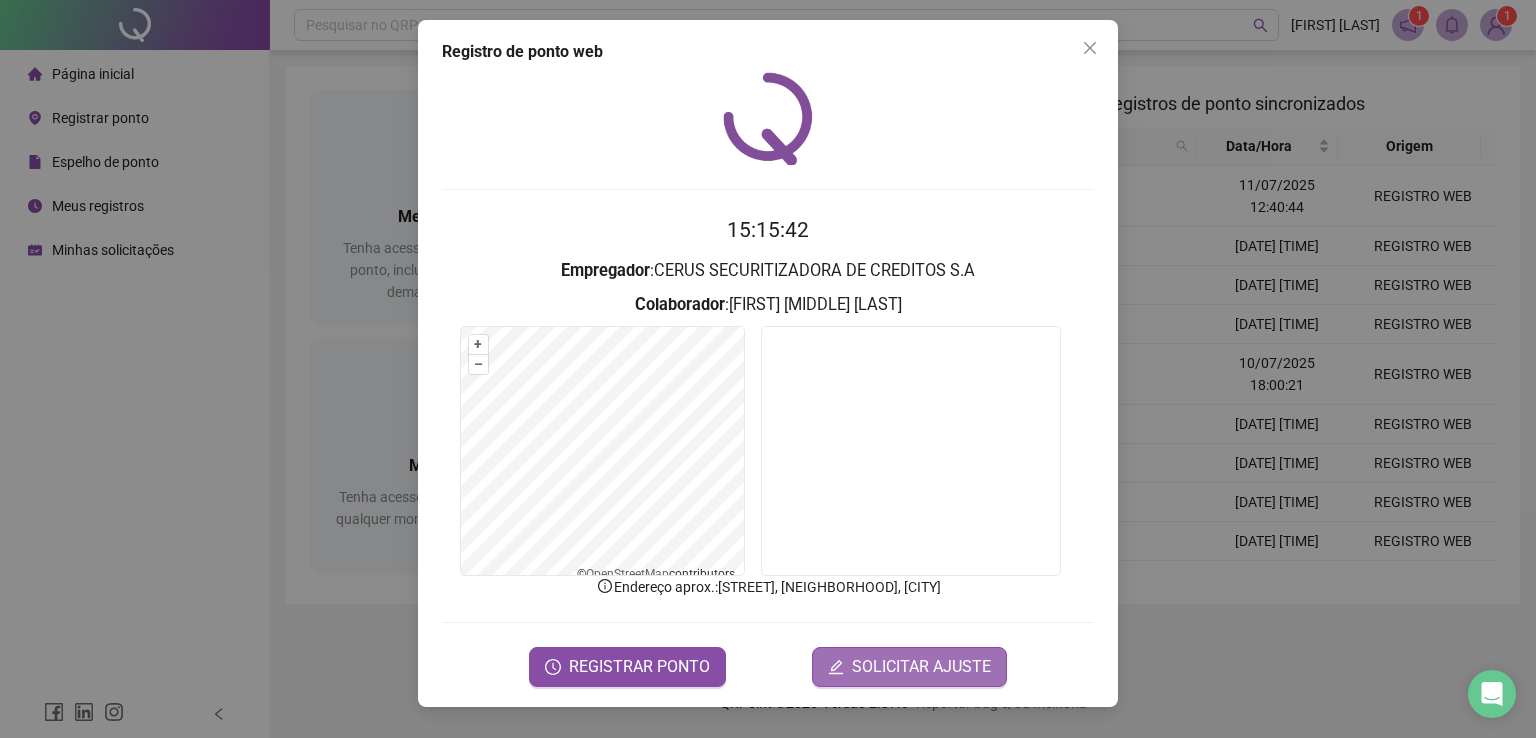click on "SOLICITAR AJUSTE" at bounding box center [921, 667] 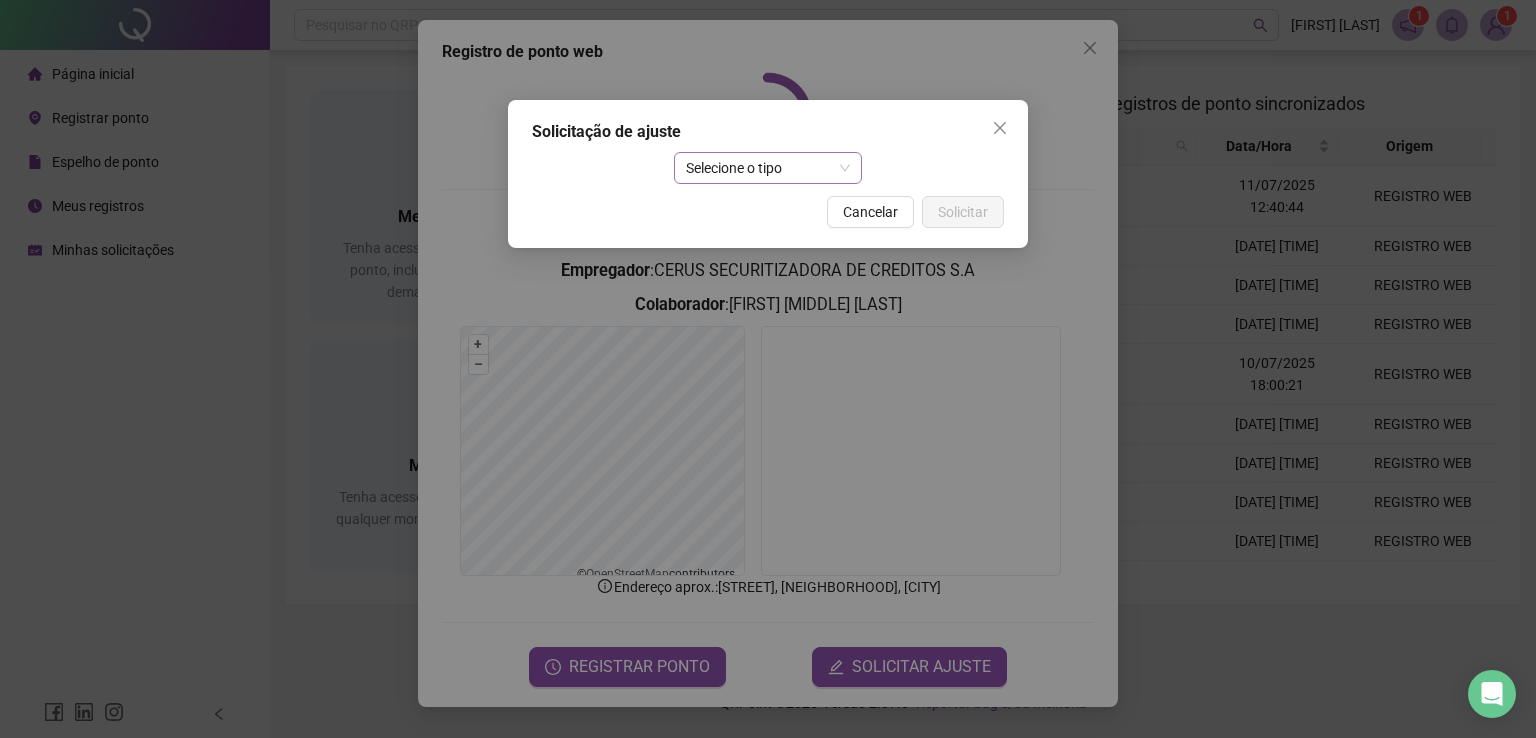 click on "Selecione o tipo" at bounding box center (768, 168) 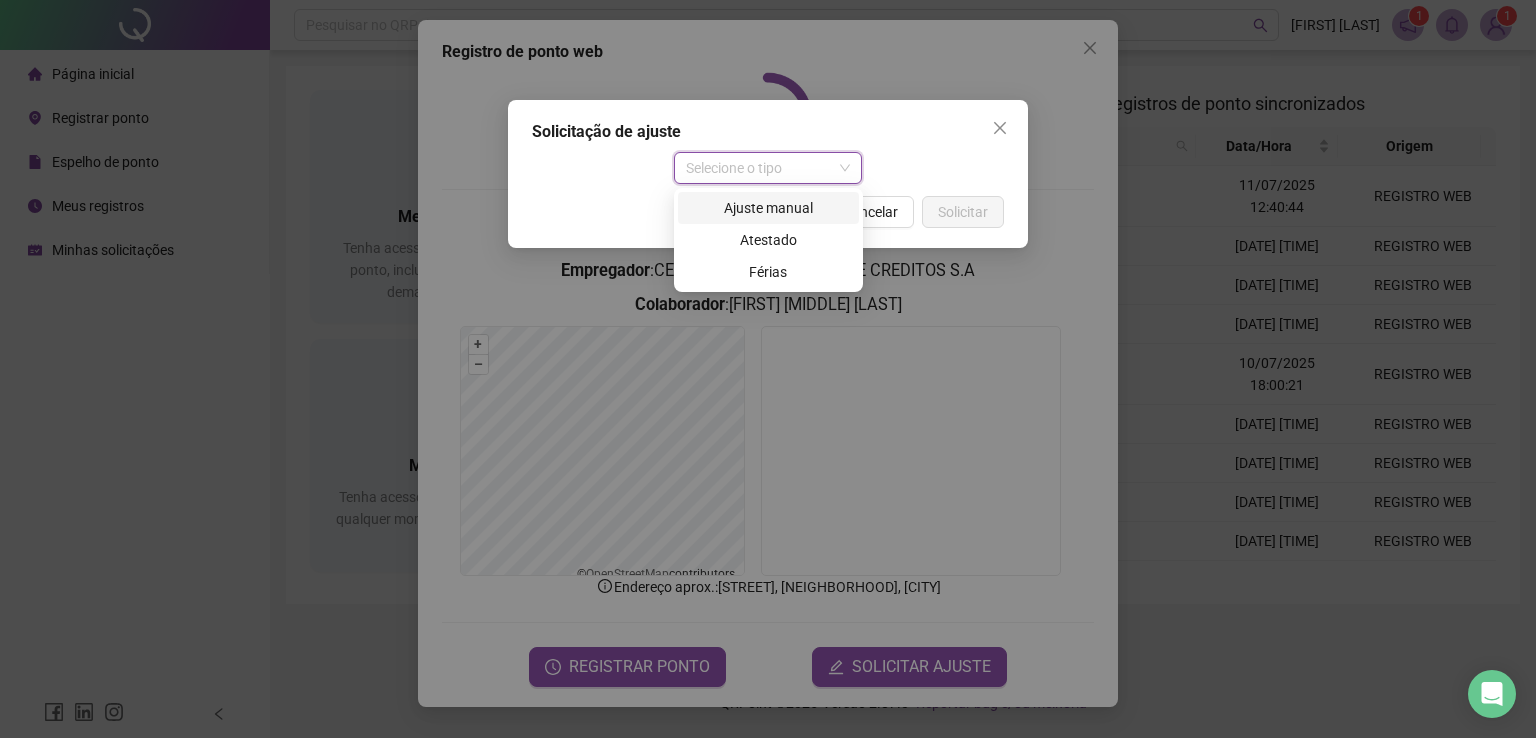 click on "Ajuste manual" at bounding box center [768, 208] 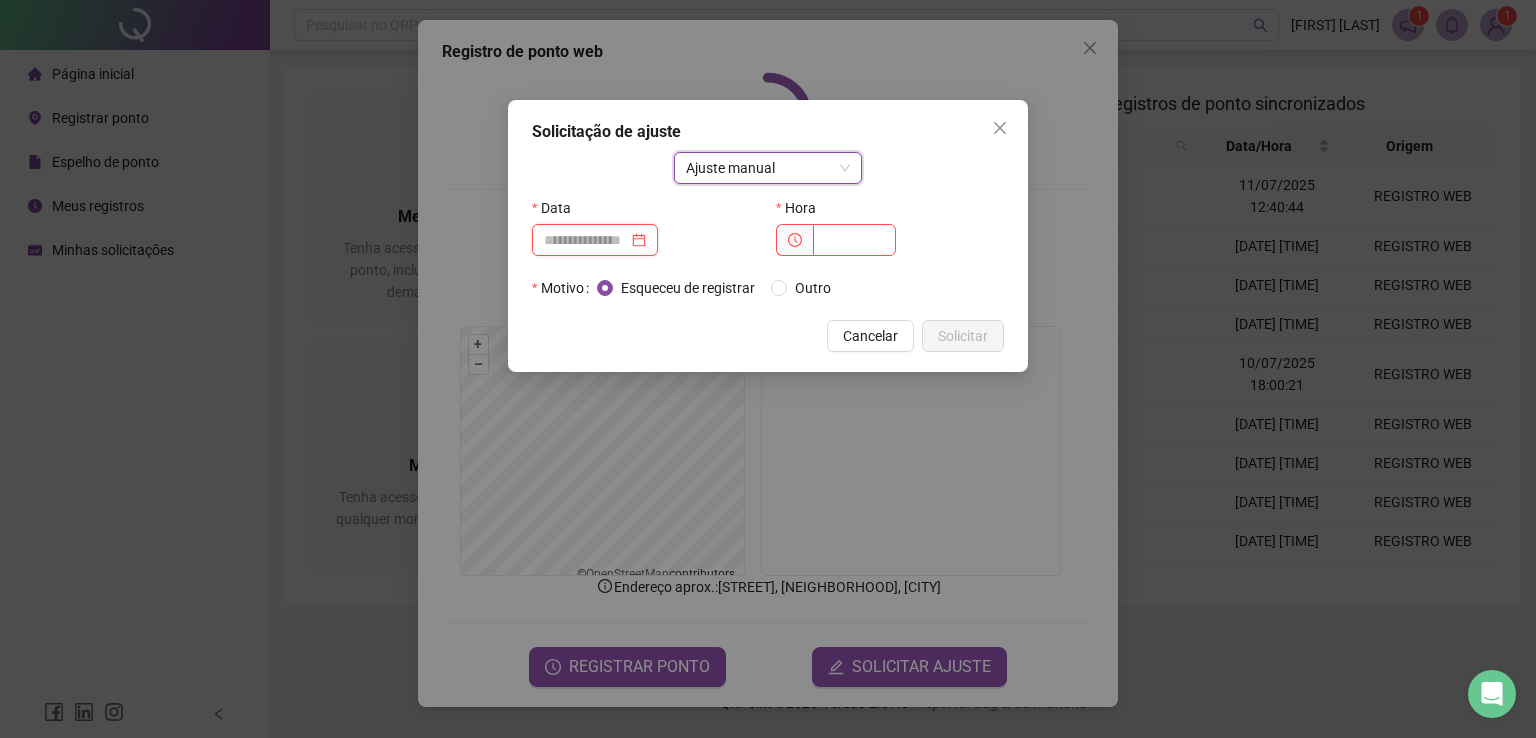 click at bounding box center [586, 240] 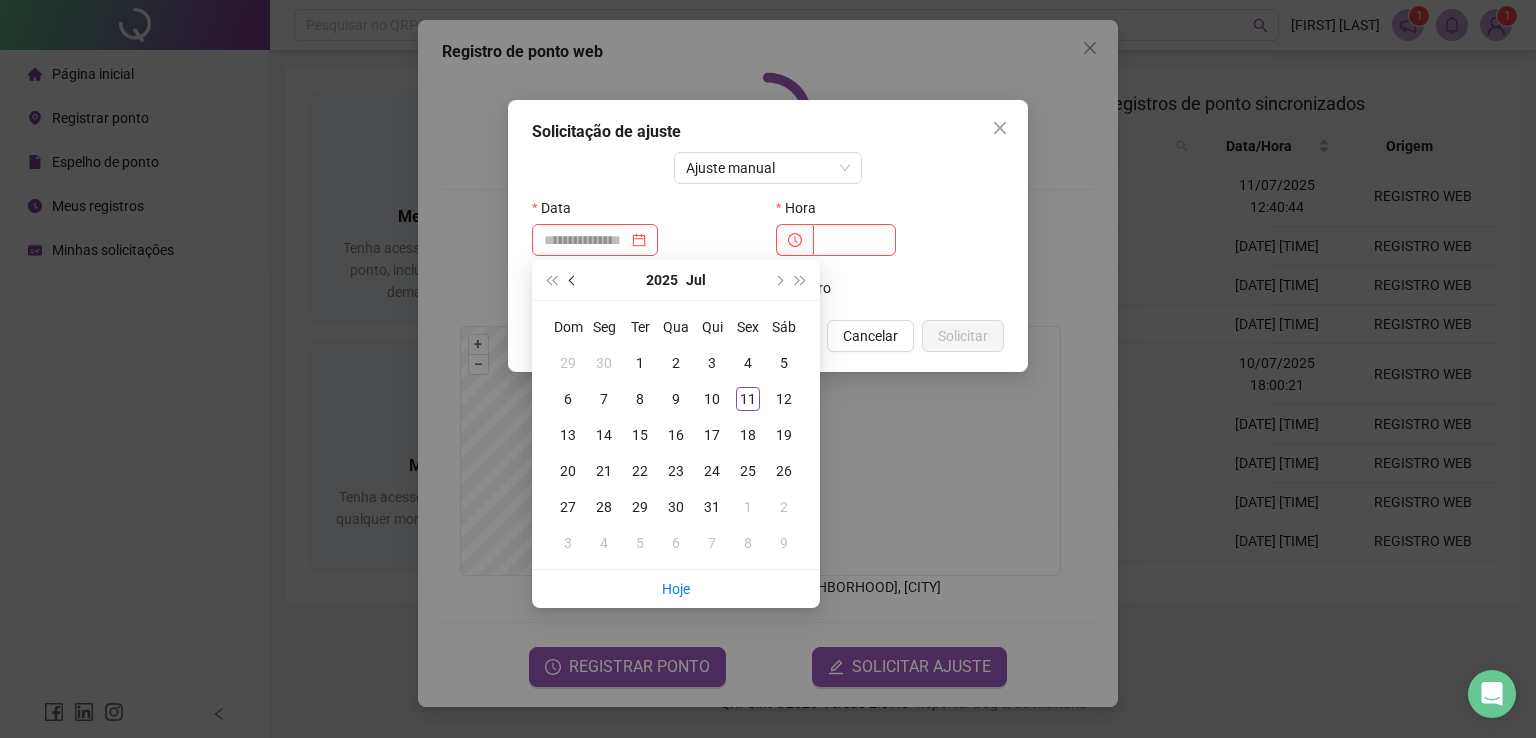 click at bounding box center [573, 280] 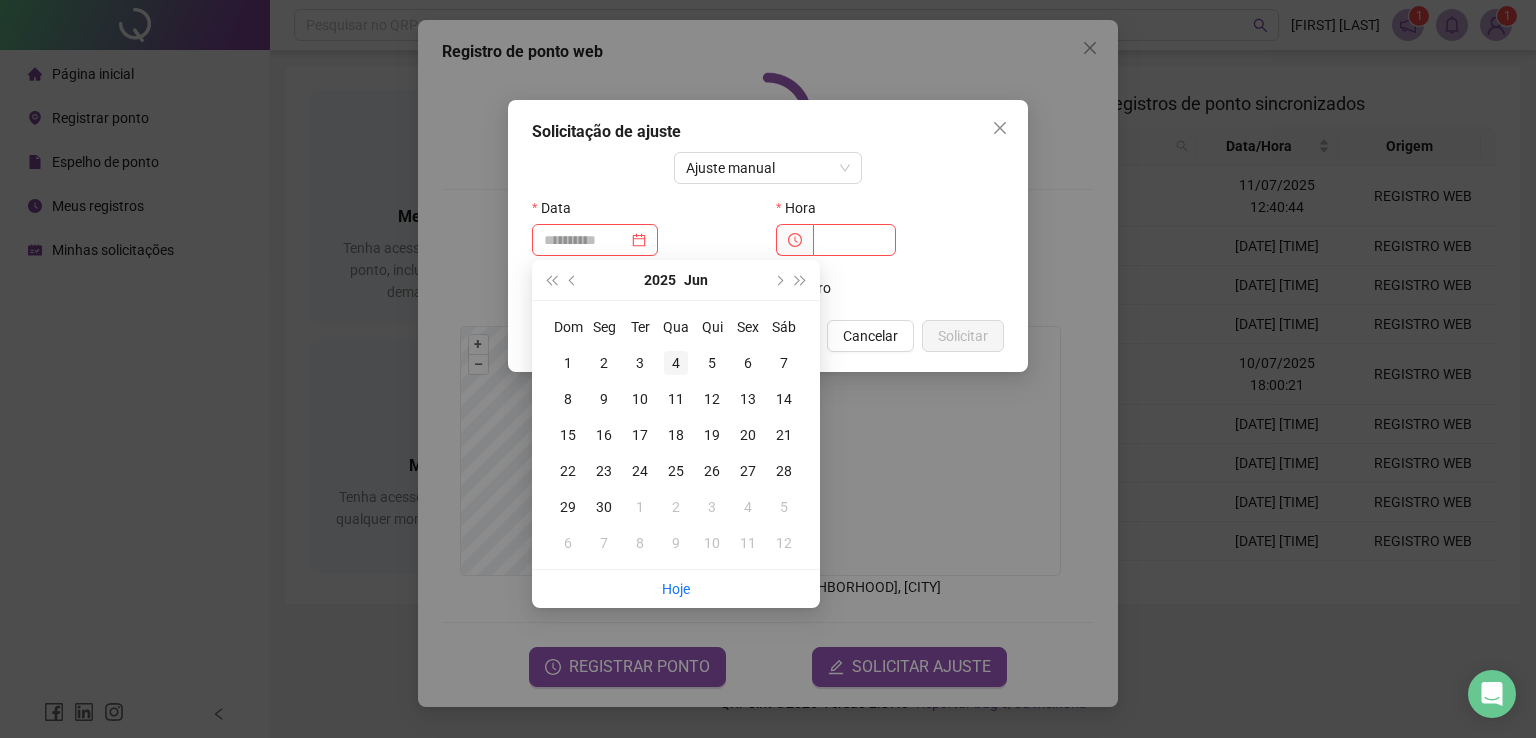 type on "**********" 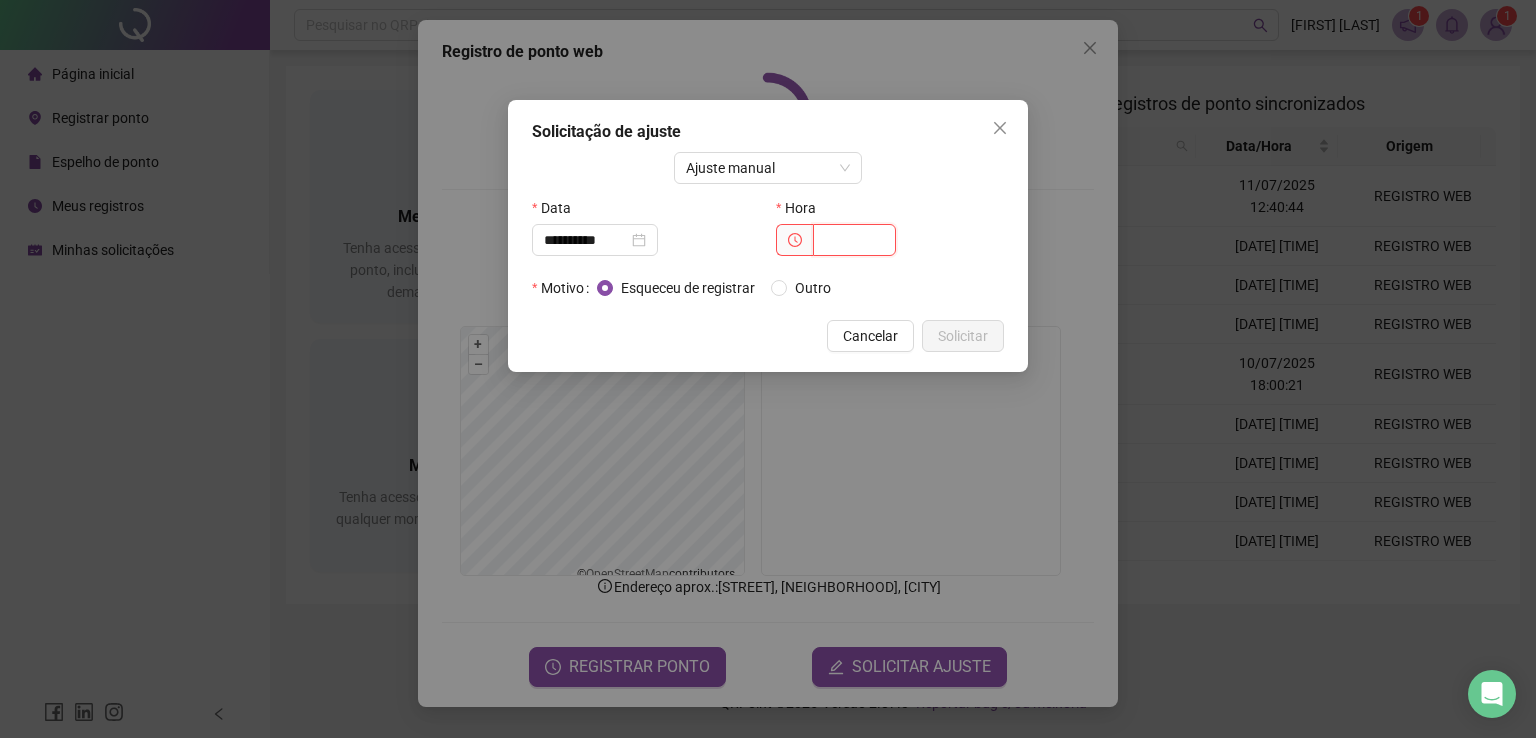 click at bounding box center (854, 240) 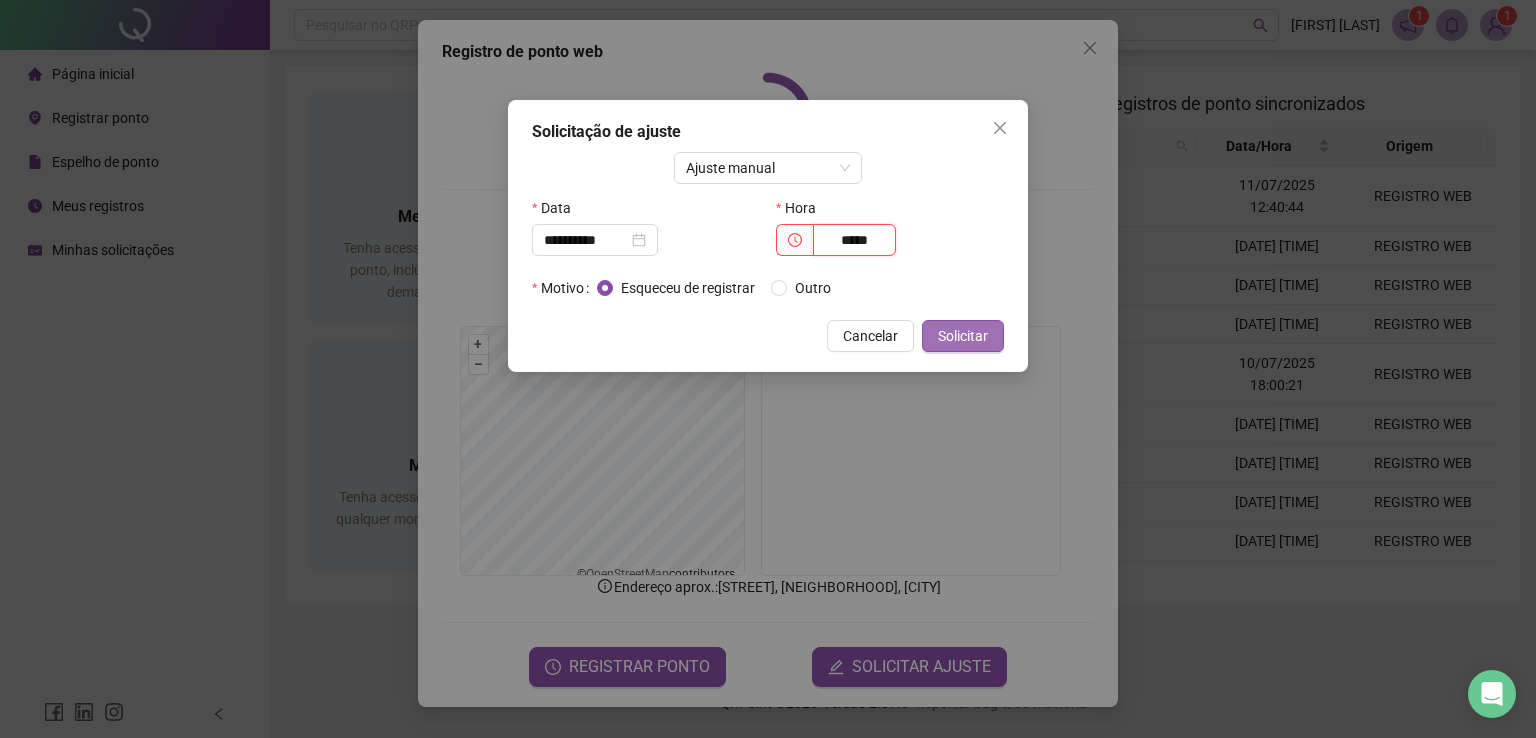 type on "*****" 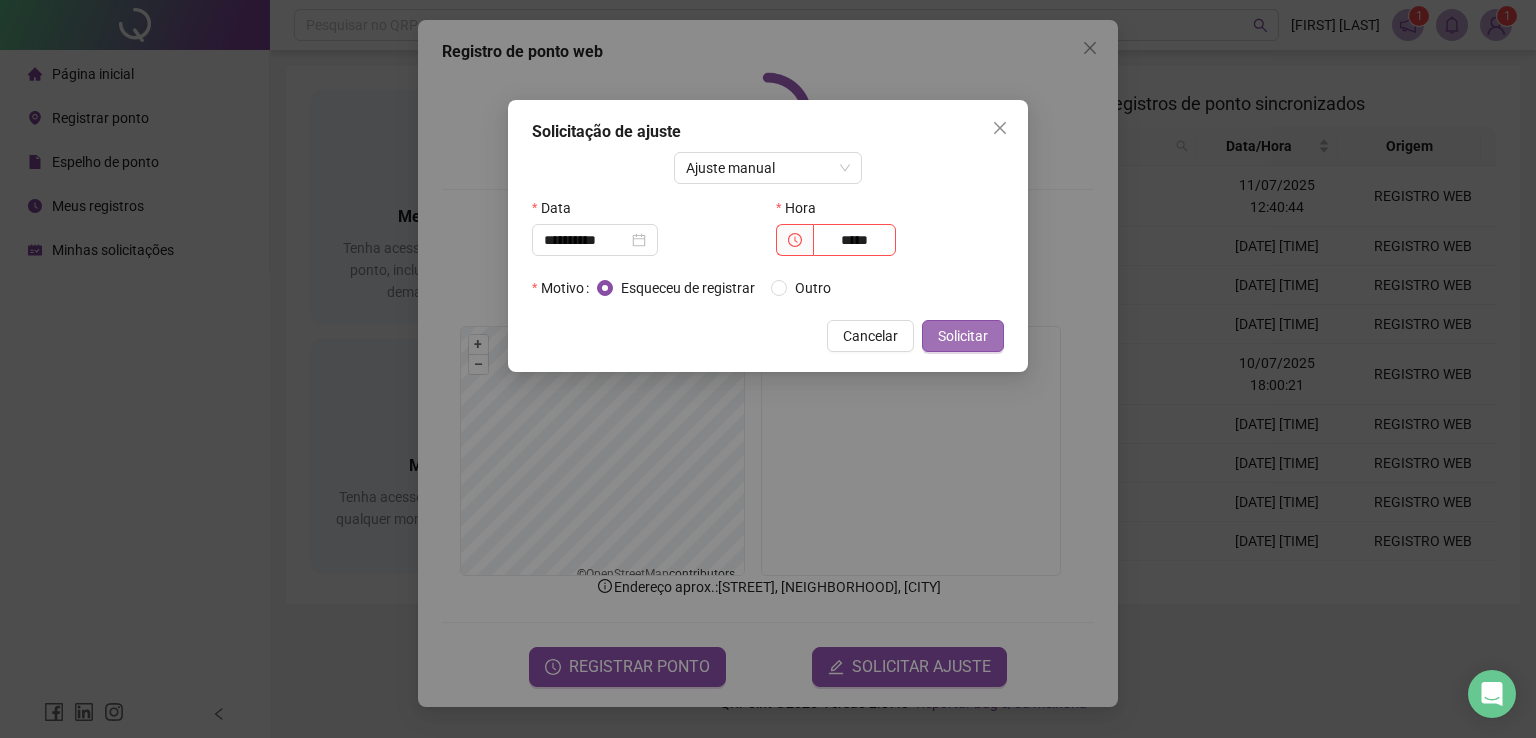 click on "Solicitar" at bounding box center (963, 336) 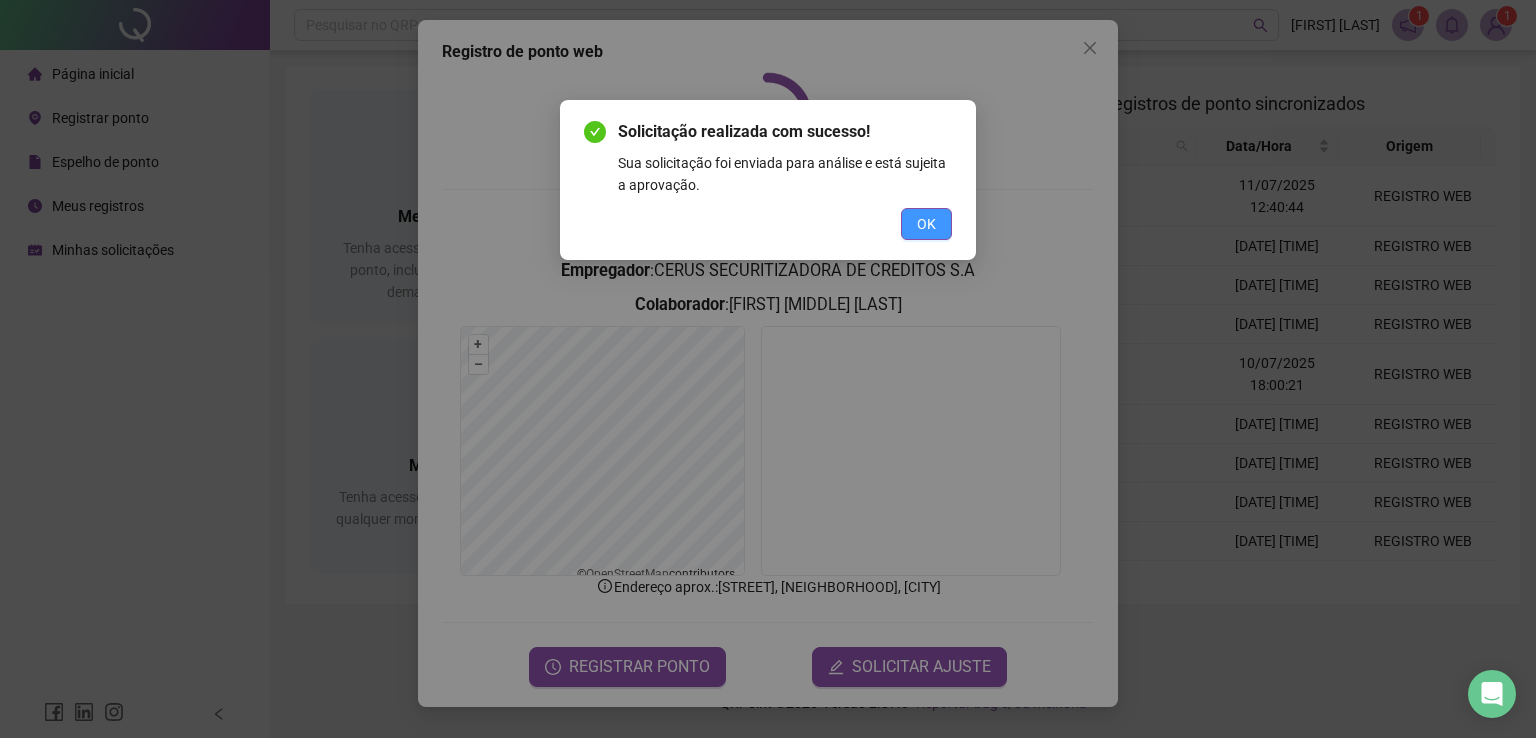 click on "OK" at bounding box center [926, 224] 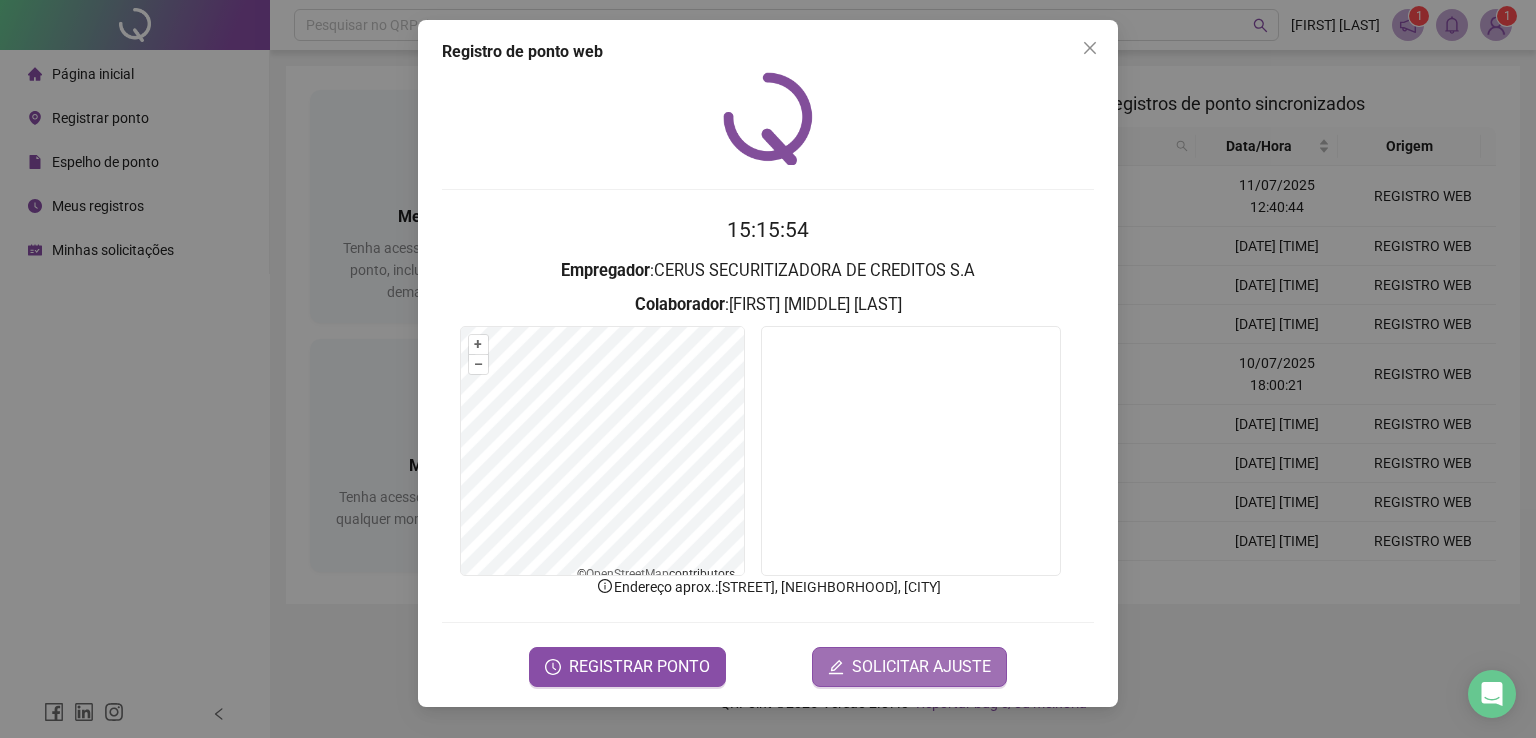 click on "SOLICITAR AJUSTE" at bounding box center (921, 667) 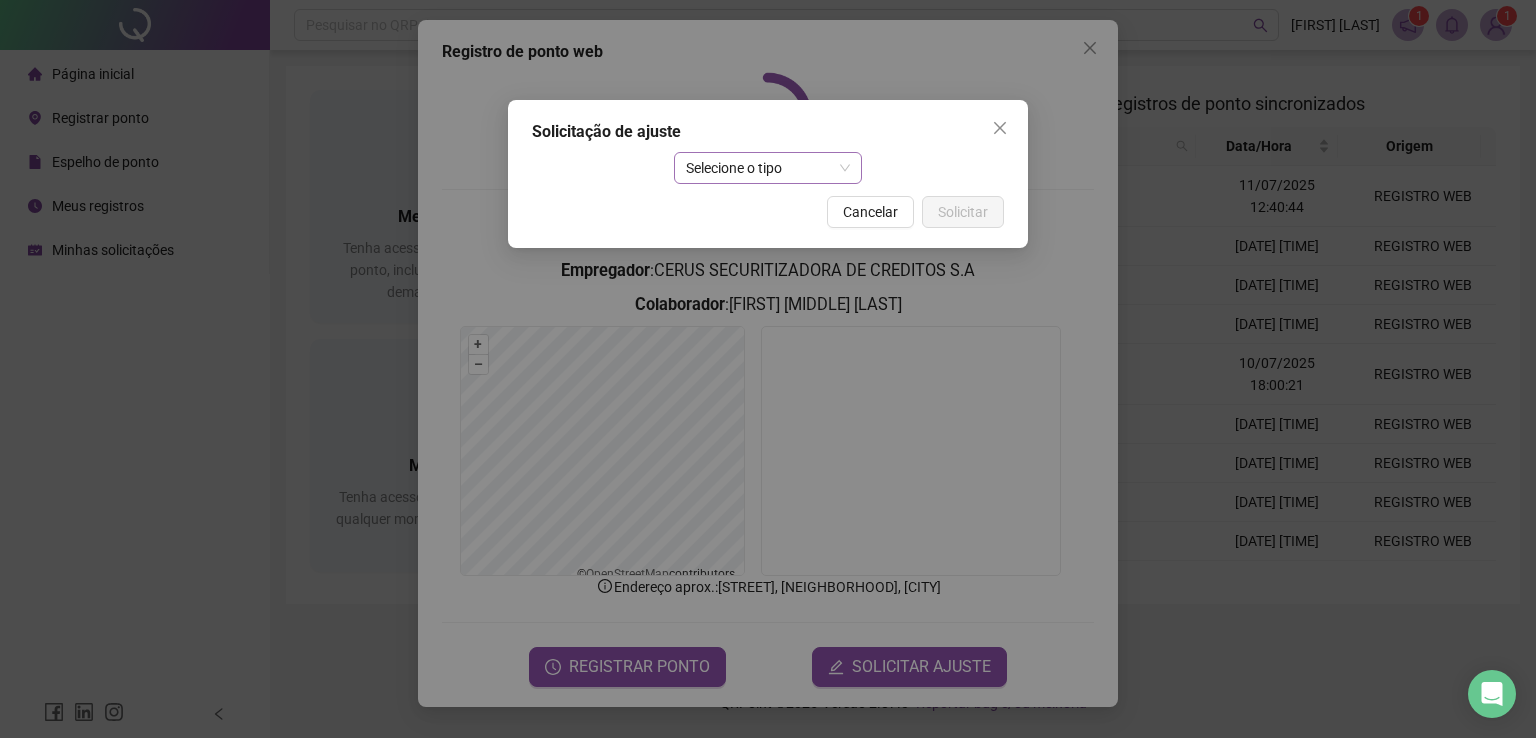 click on "Selecione o tipo" at bounding box center [768, 168] 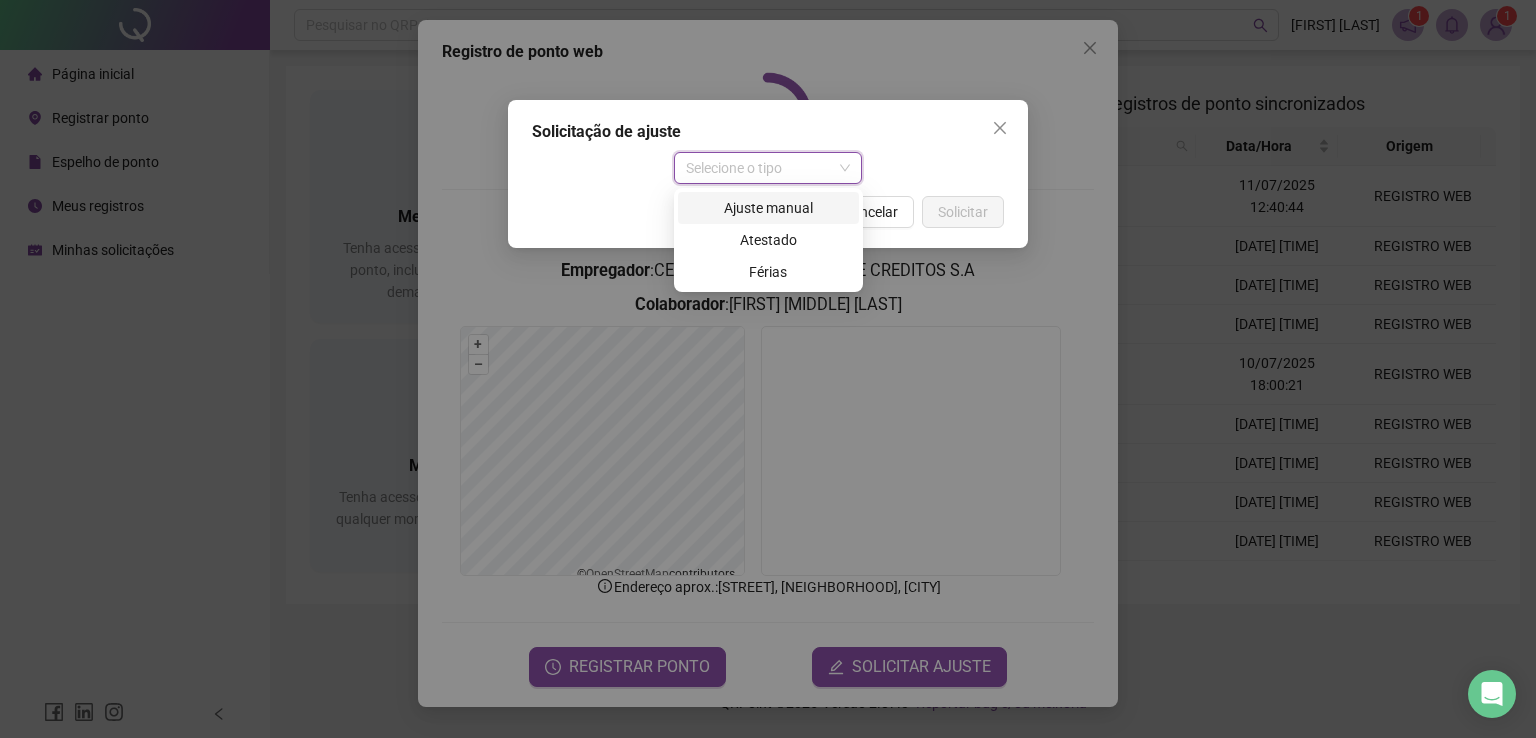click on "Ajuste manual" at bounding box center (768, 208) 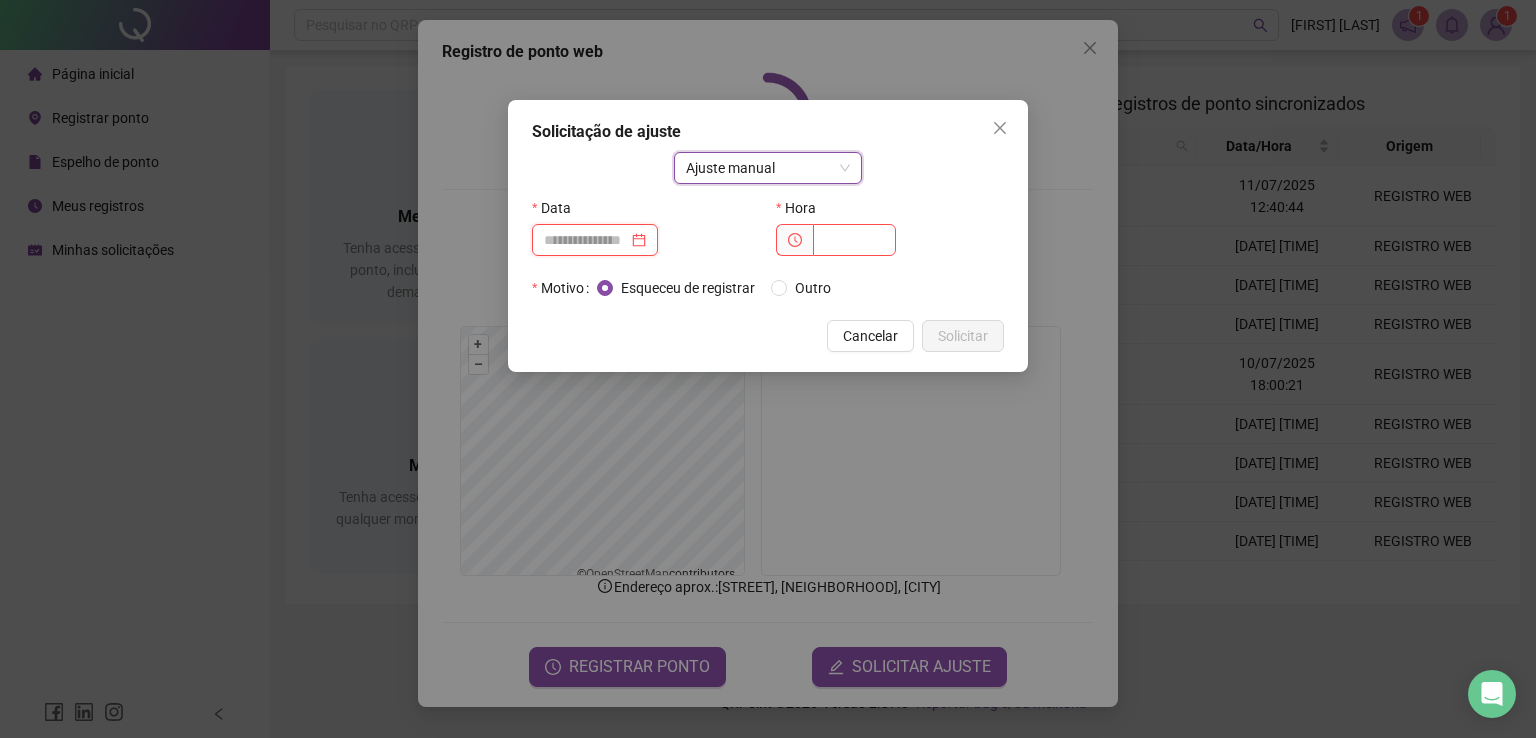 click at bounding box center (586, 240) 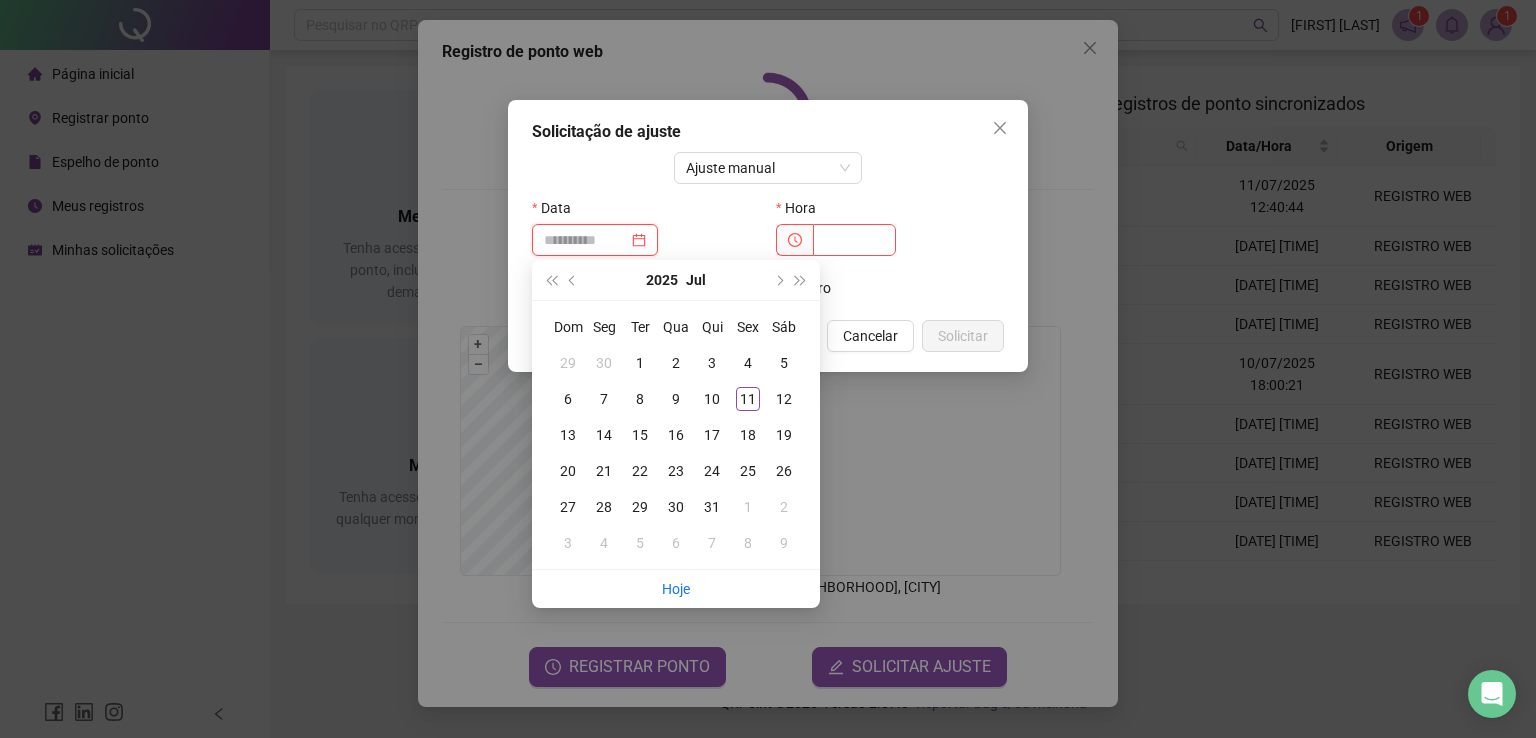 type on "**********" 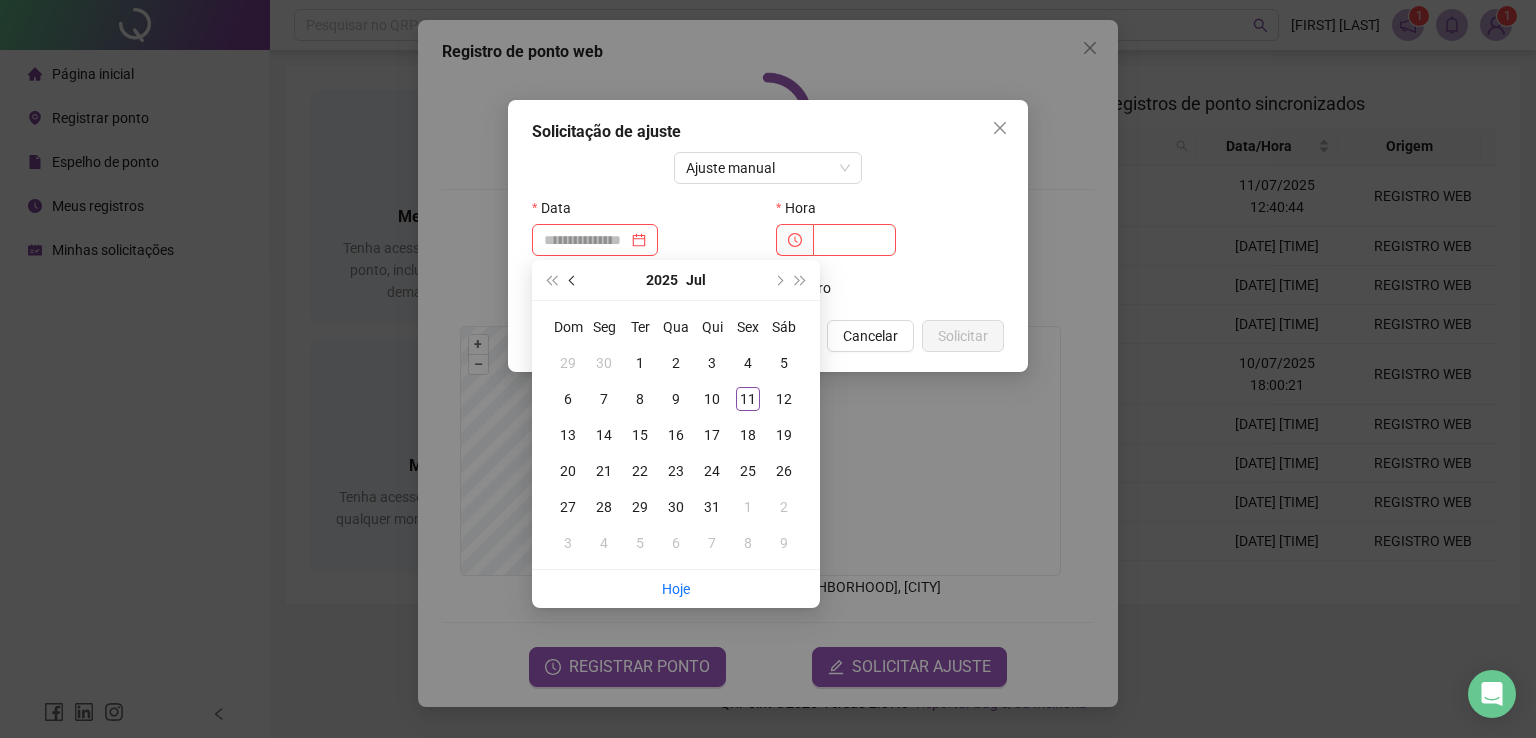 click at bounding box center [574, 280] 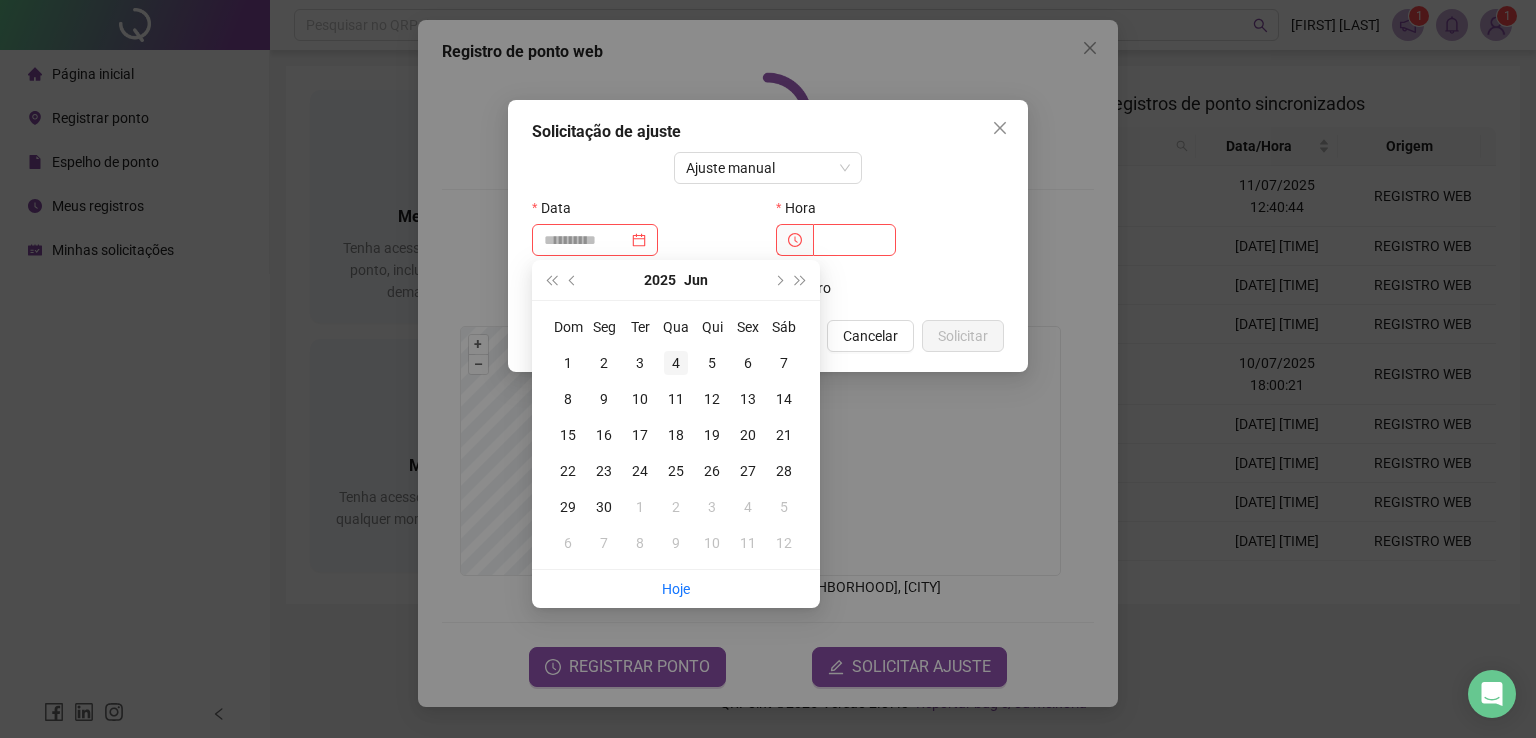 type on "**********" 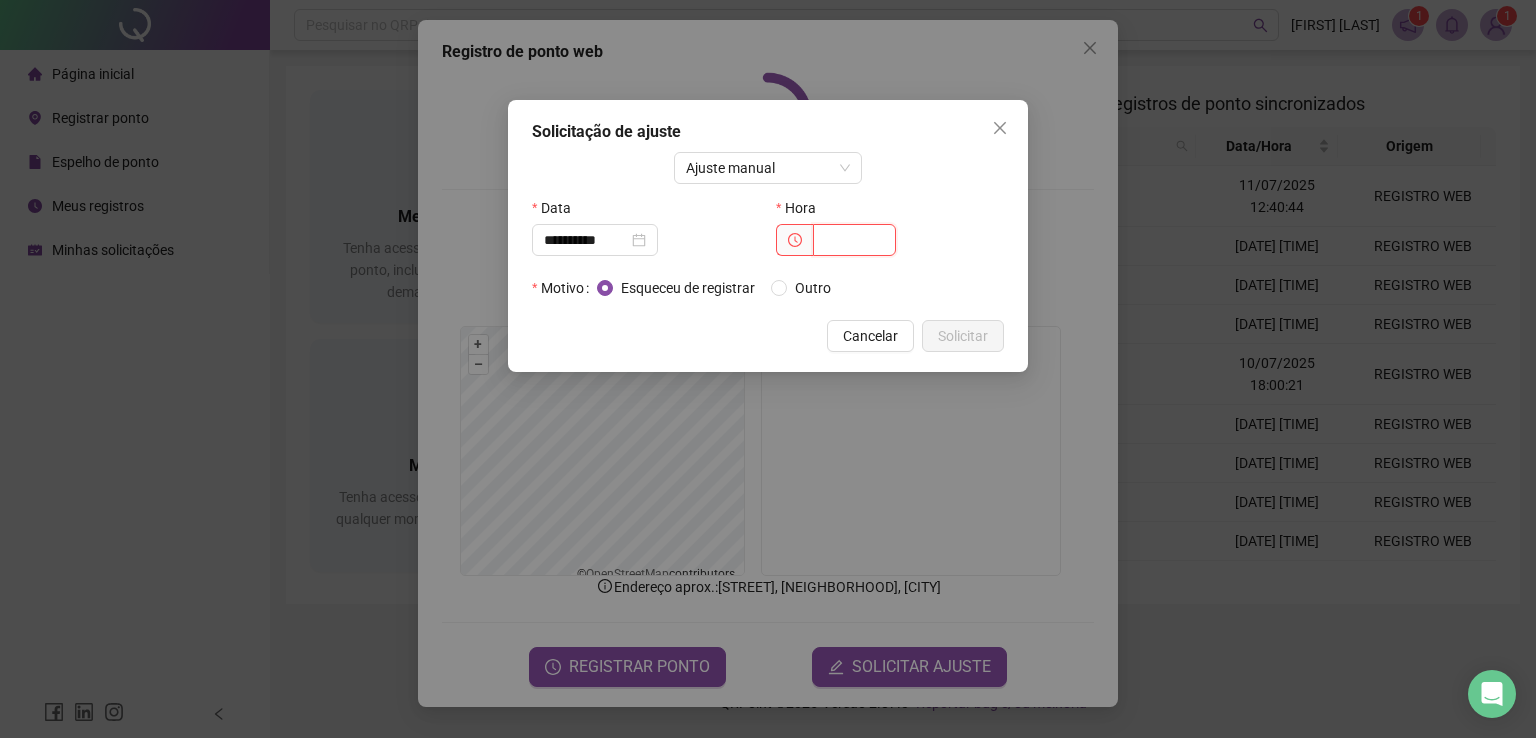 click at bounding box center [854, 240] 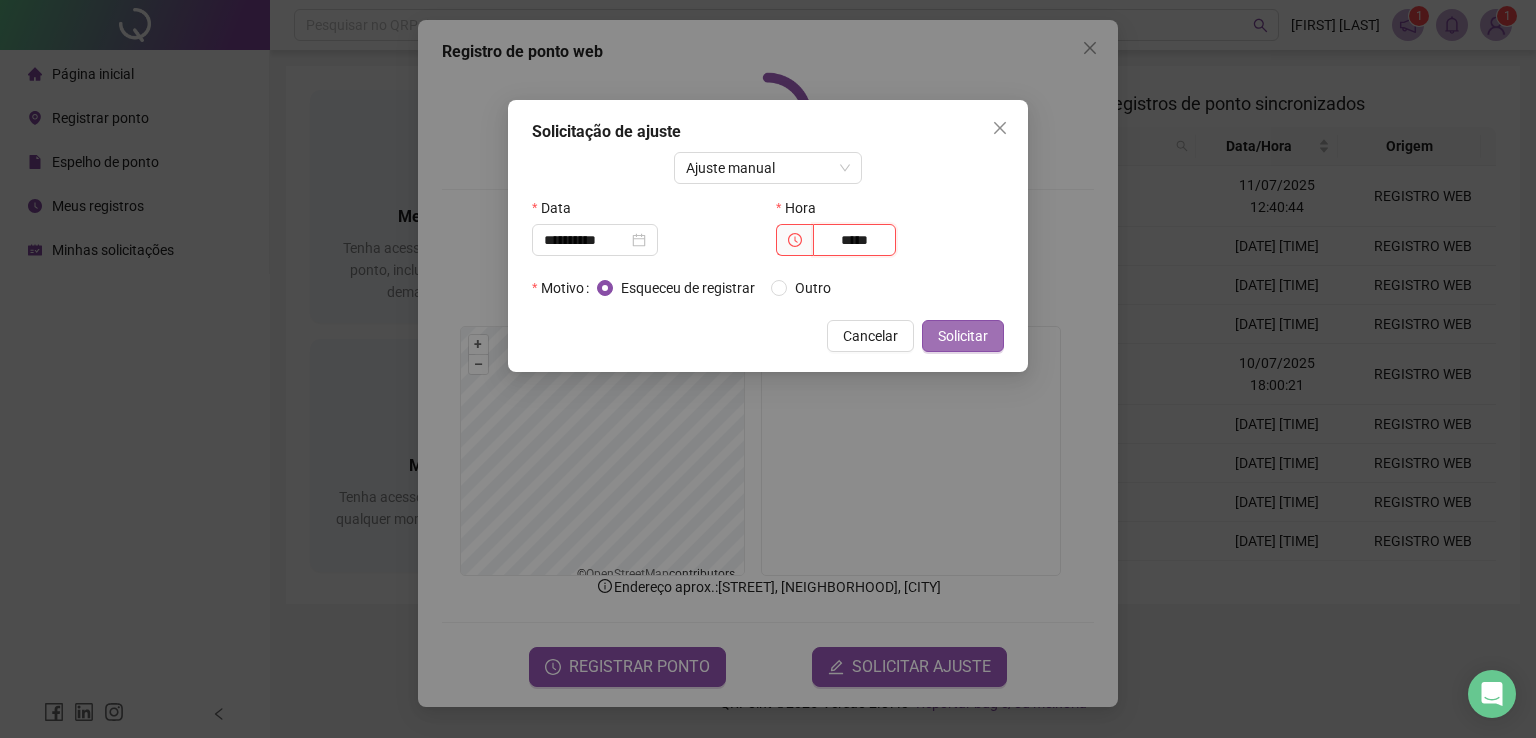 type on "*****" 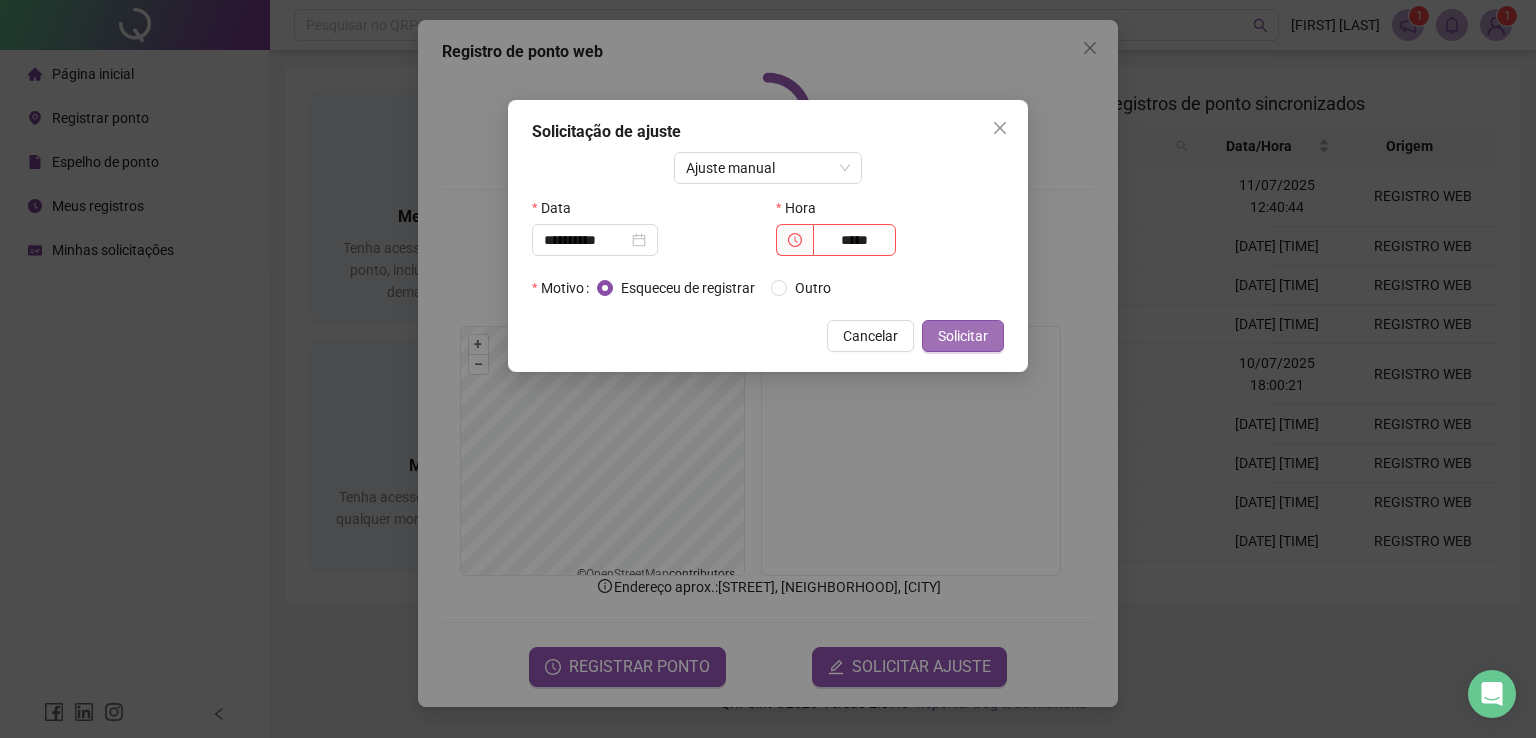 click on "Solicitar" at bounding box center [963, 336] 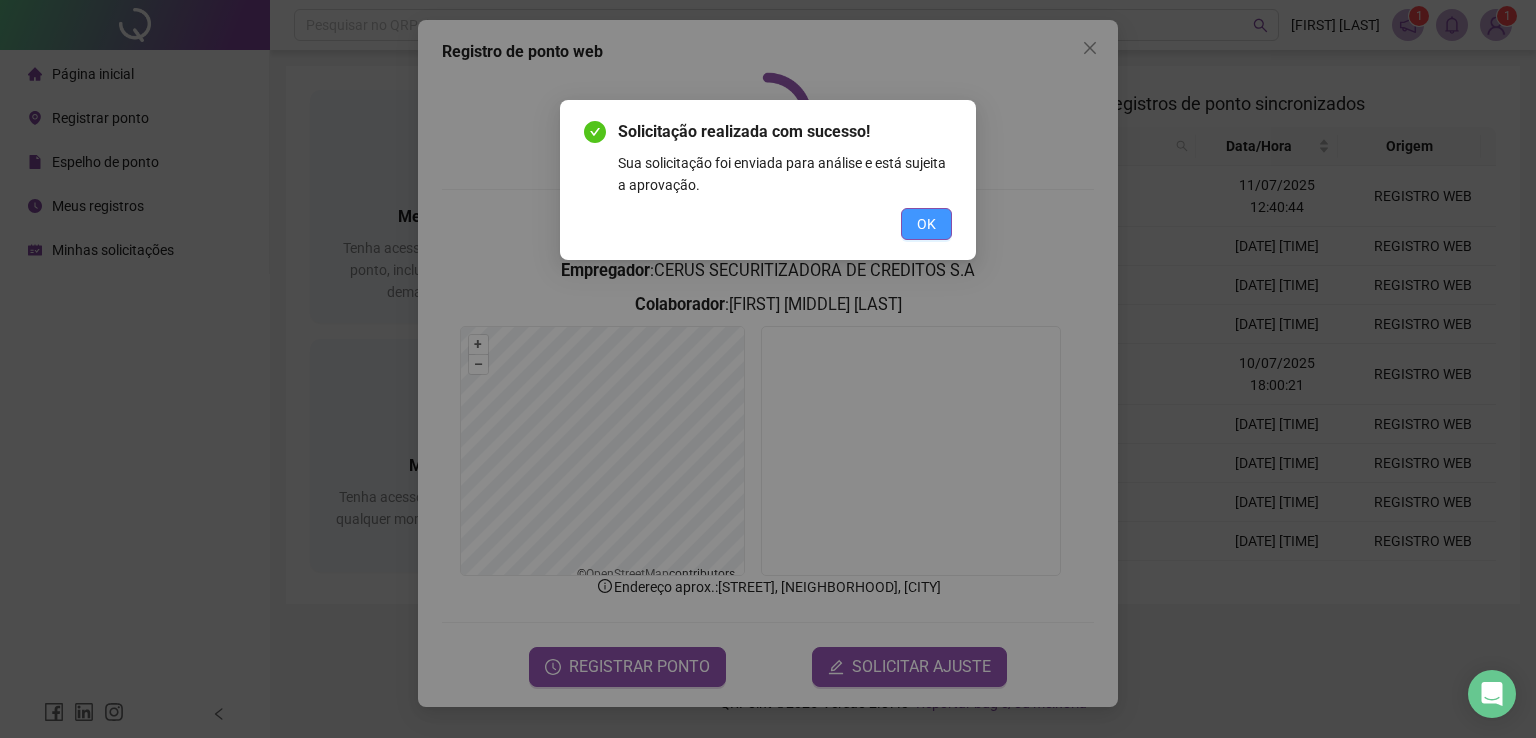 click on "OK" at bounding box center (926, 224) 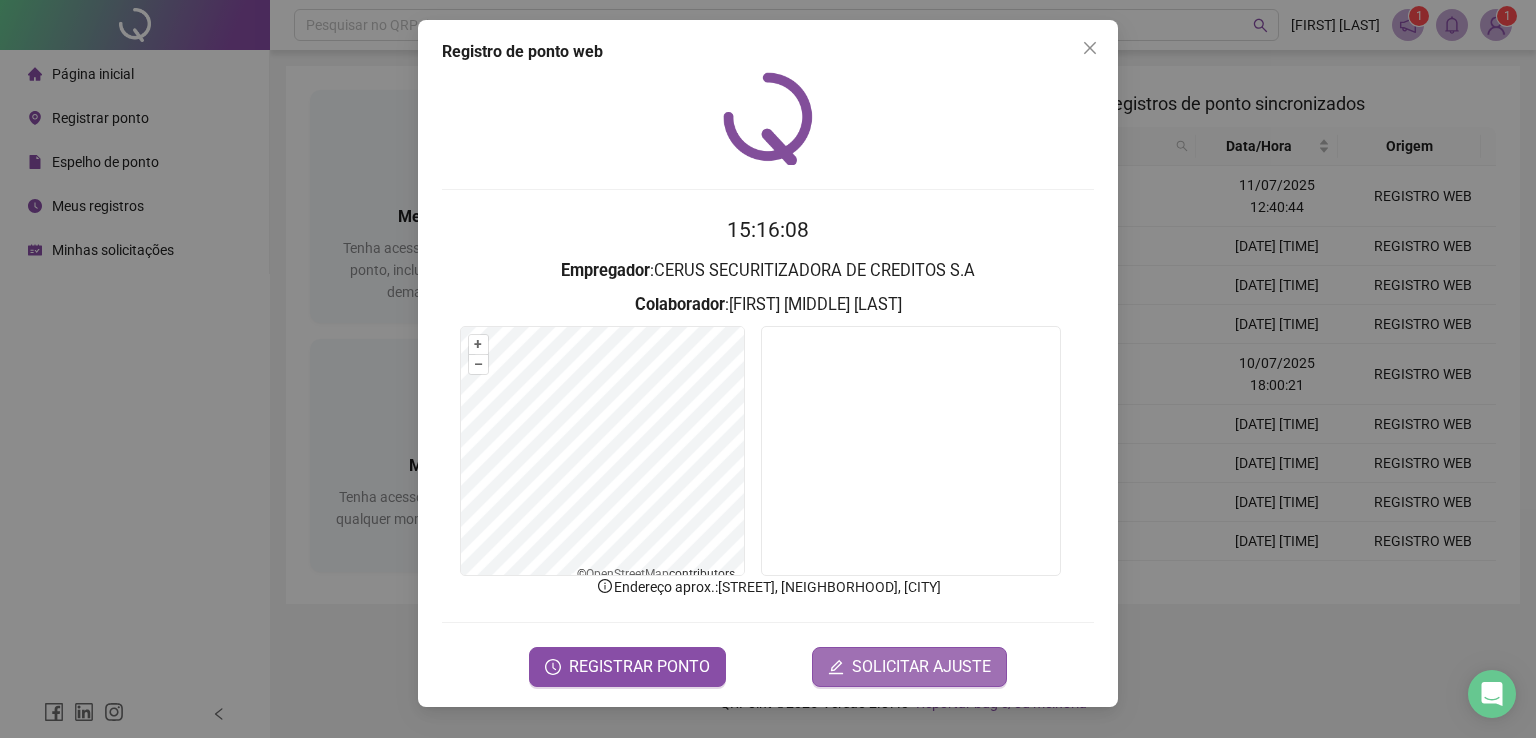 click on "SOLICITAR AJUSTE" at bounding box center (921, 667) 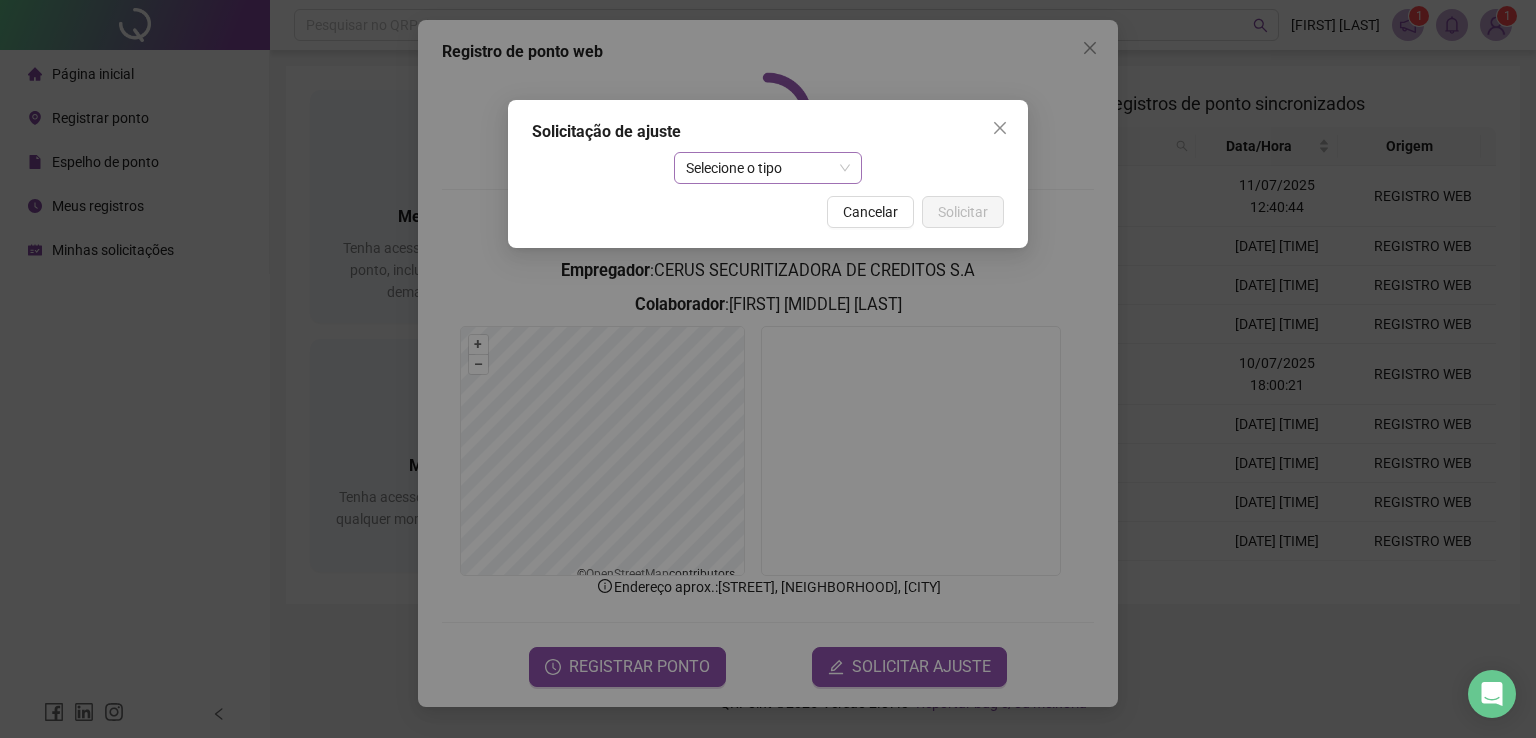 click on "Selecione o tipo" at bounding box center (768, 168) 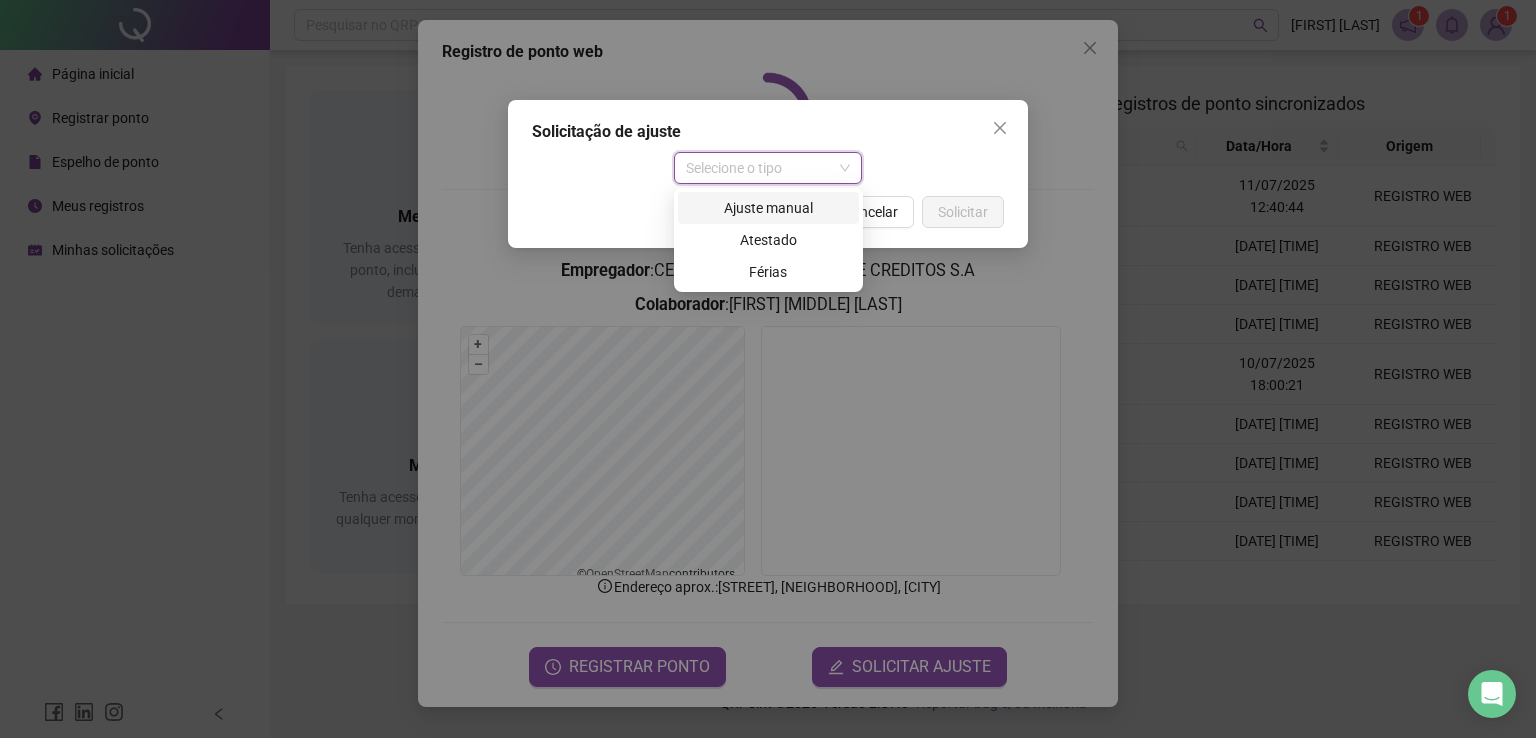 click on "Ajuste manual" at bounding box center (768, 208) 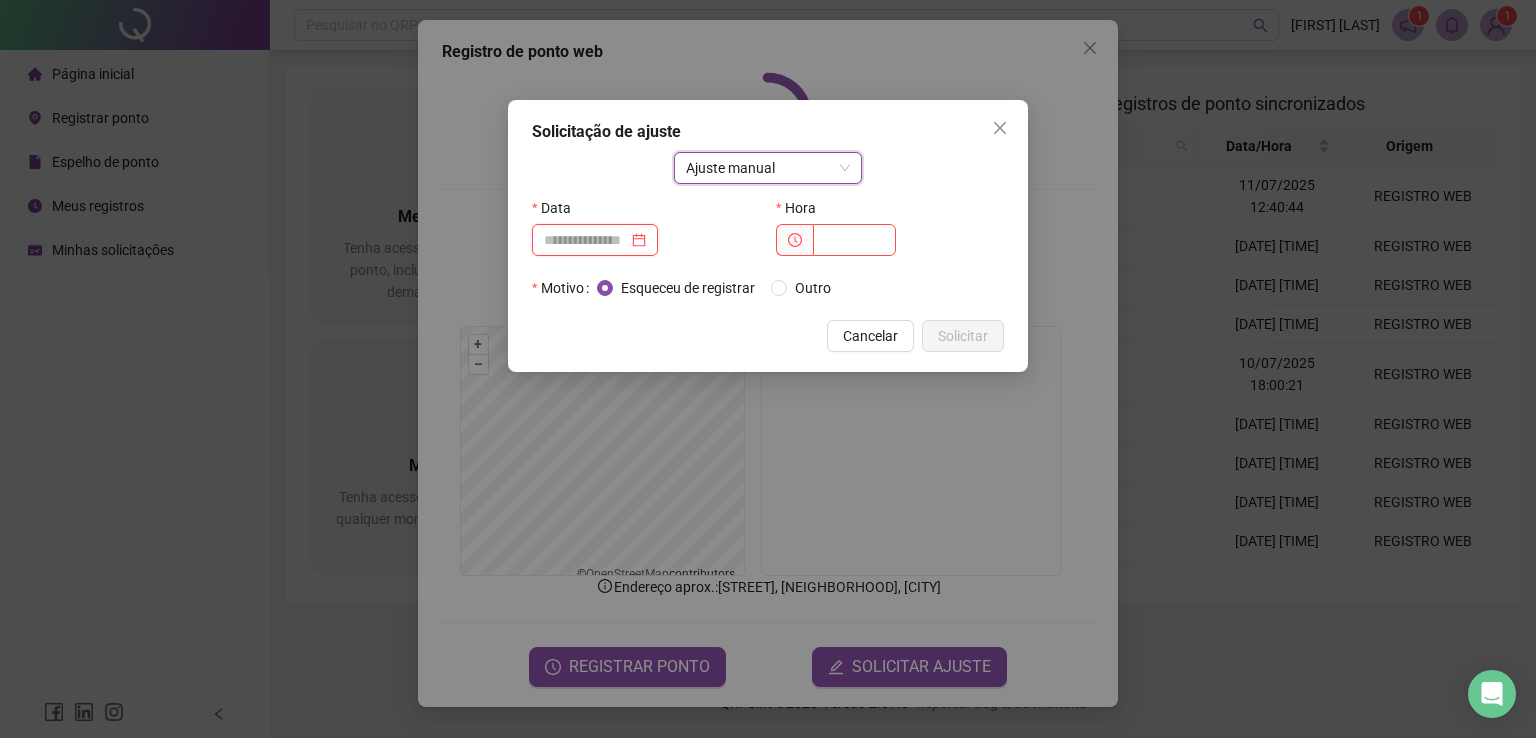 click at bounding box center (586, 240) 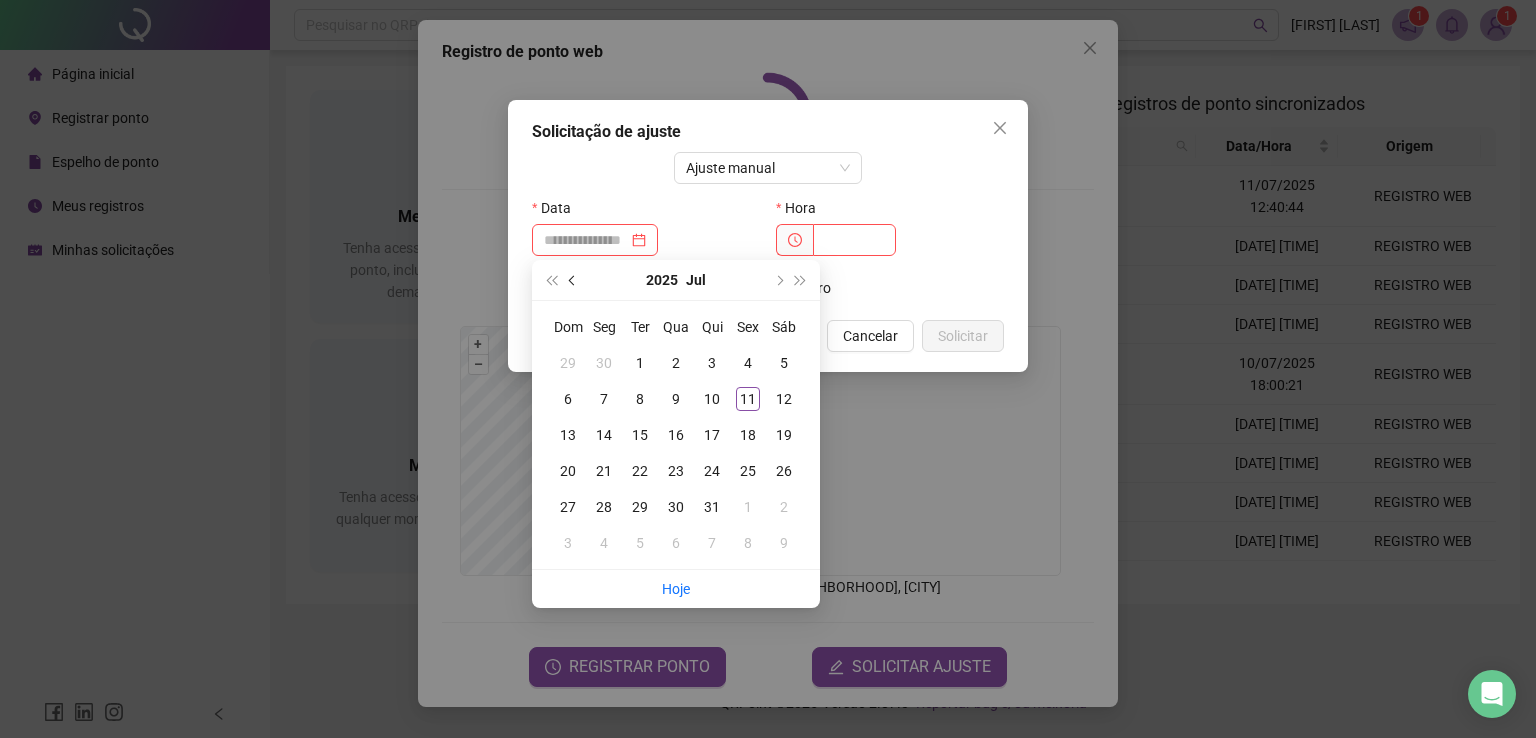click at bounding box center [574, 280] 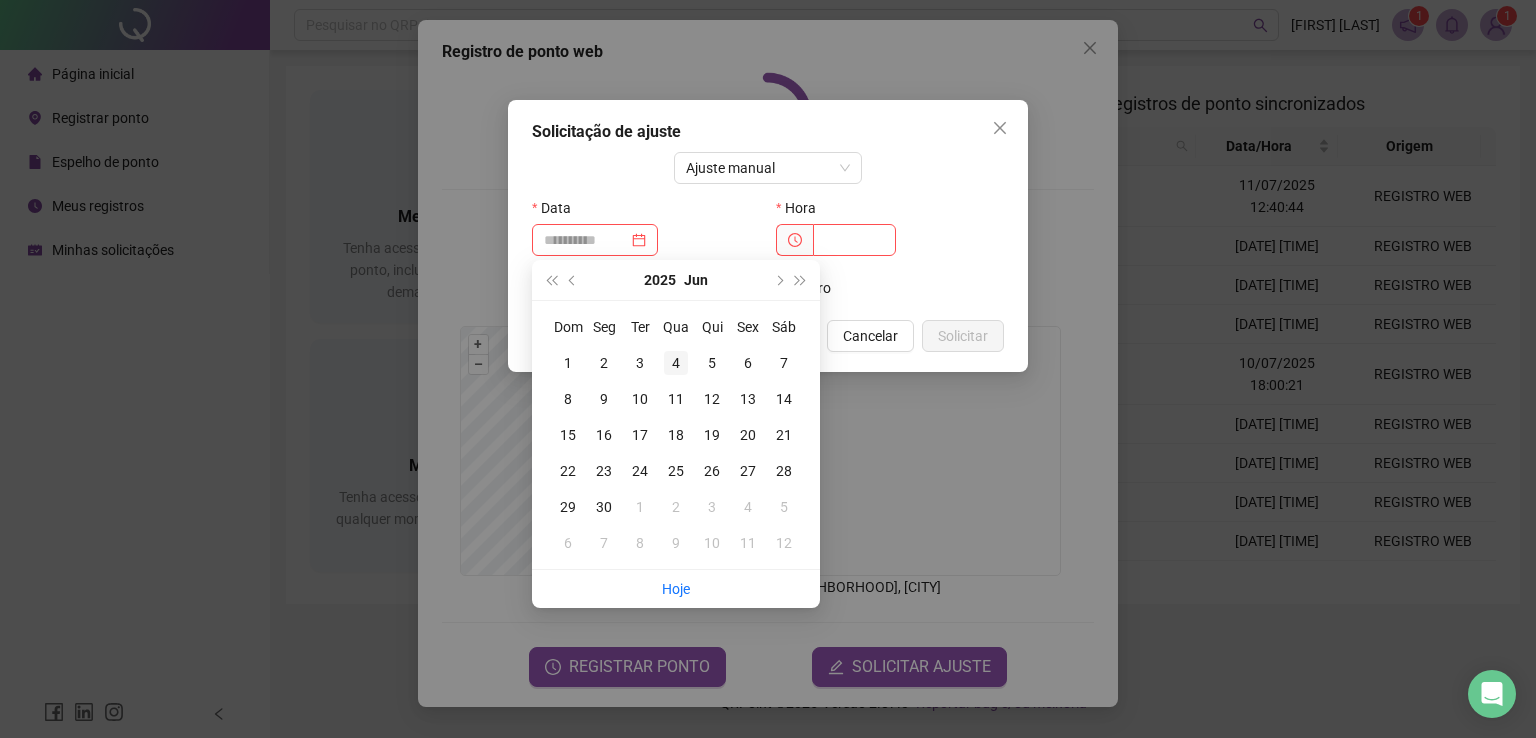 type on "**********" 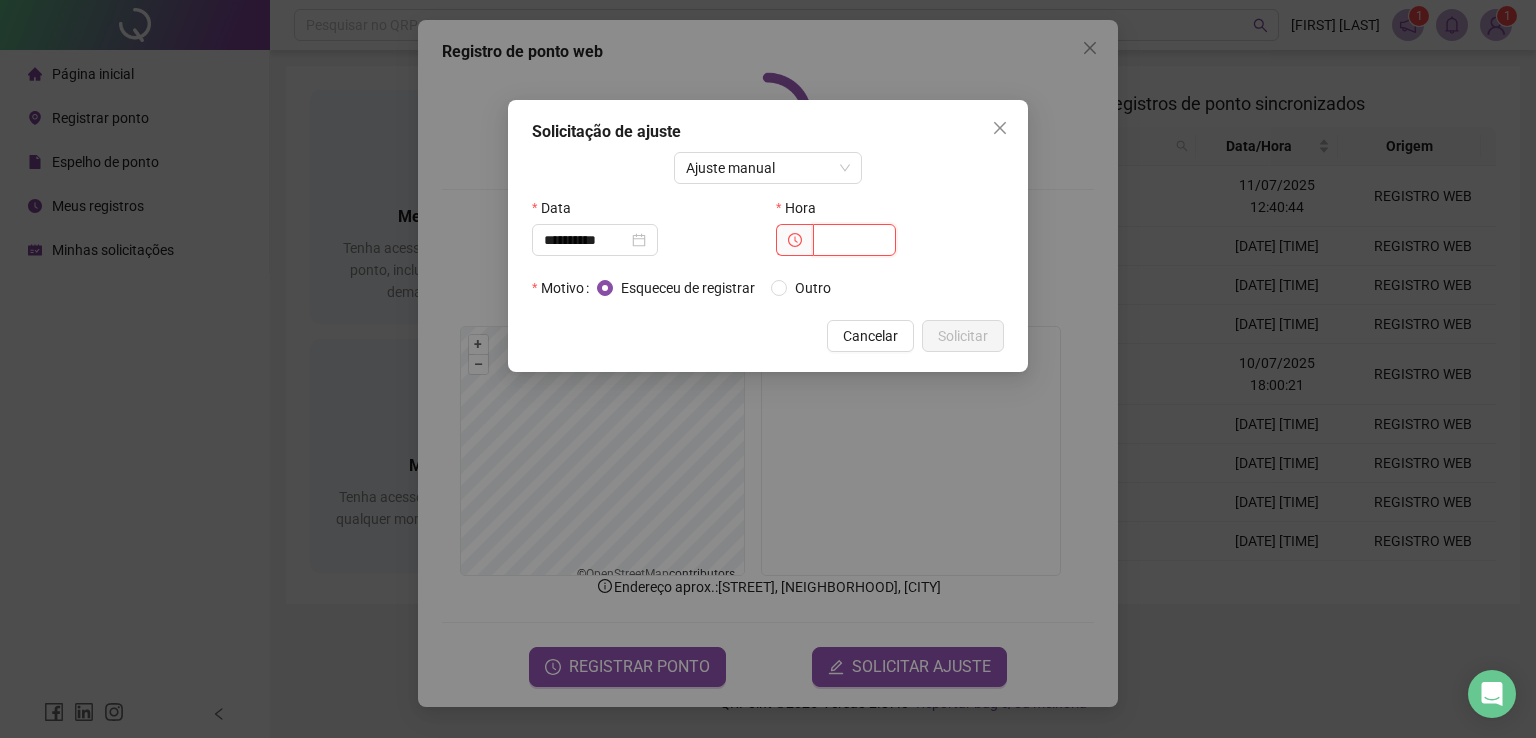 click at bounding box center (854, 240) 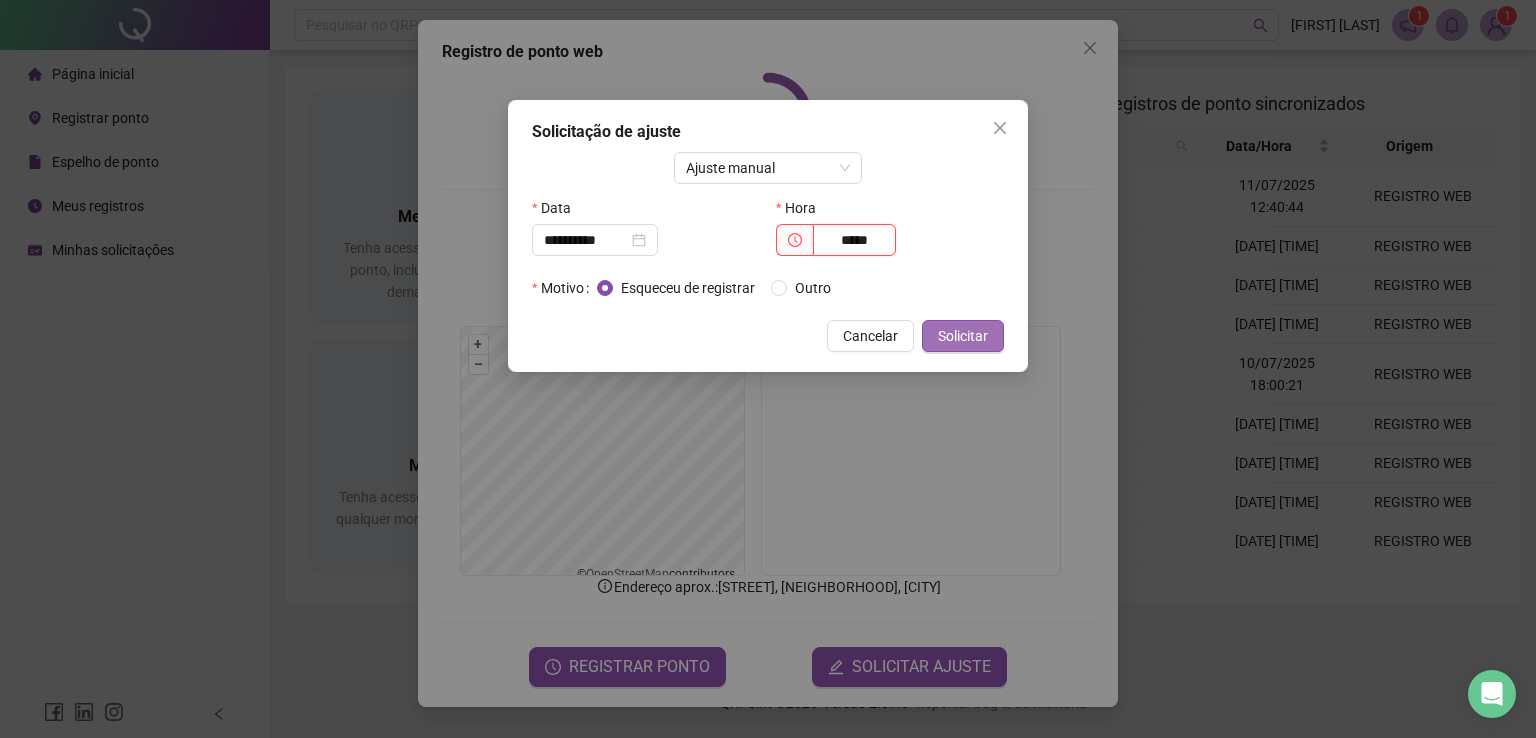 type on "*****" 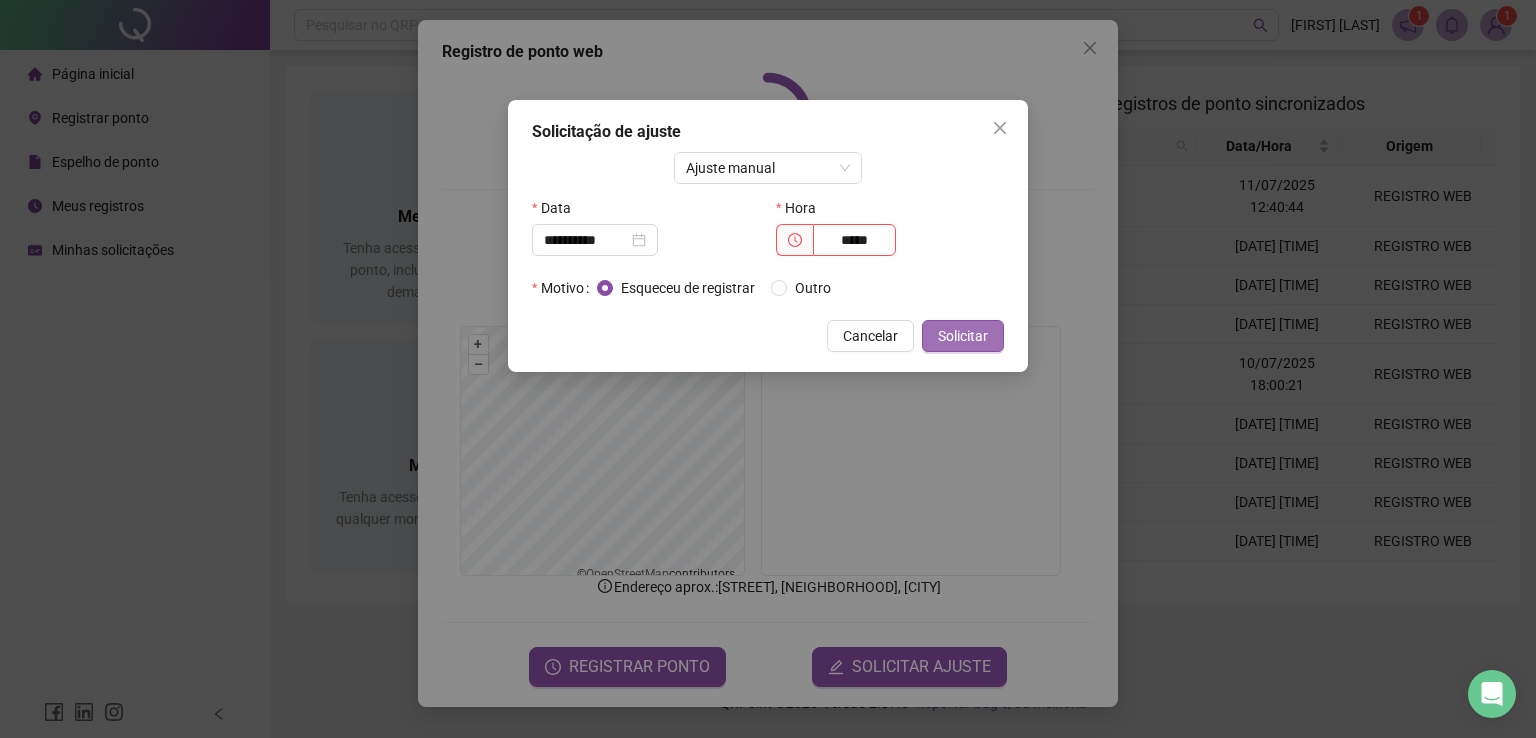 click on "Solicitar" at bounding box center [963, 336] 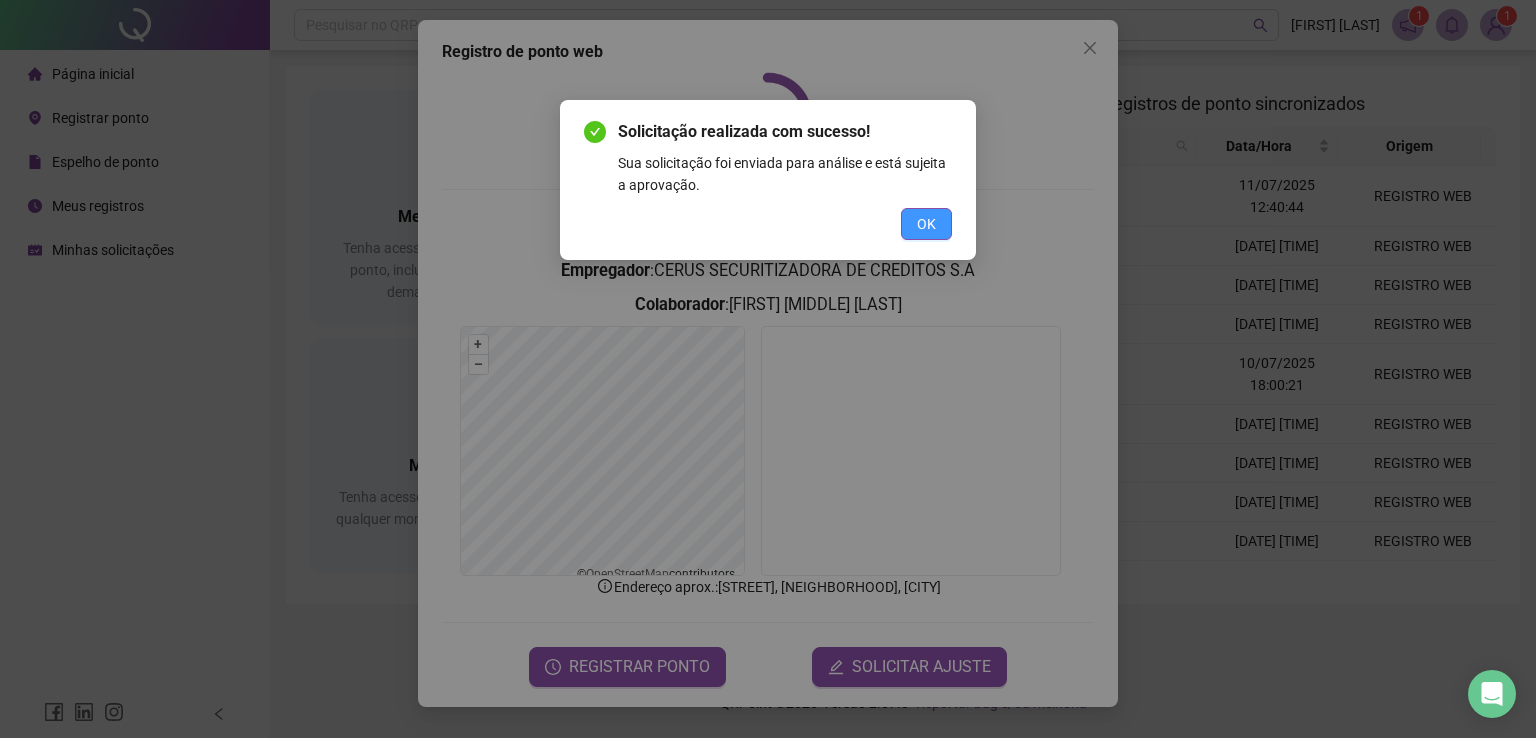 click on "OK" at bounding box center (926, 224) 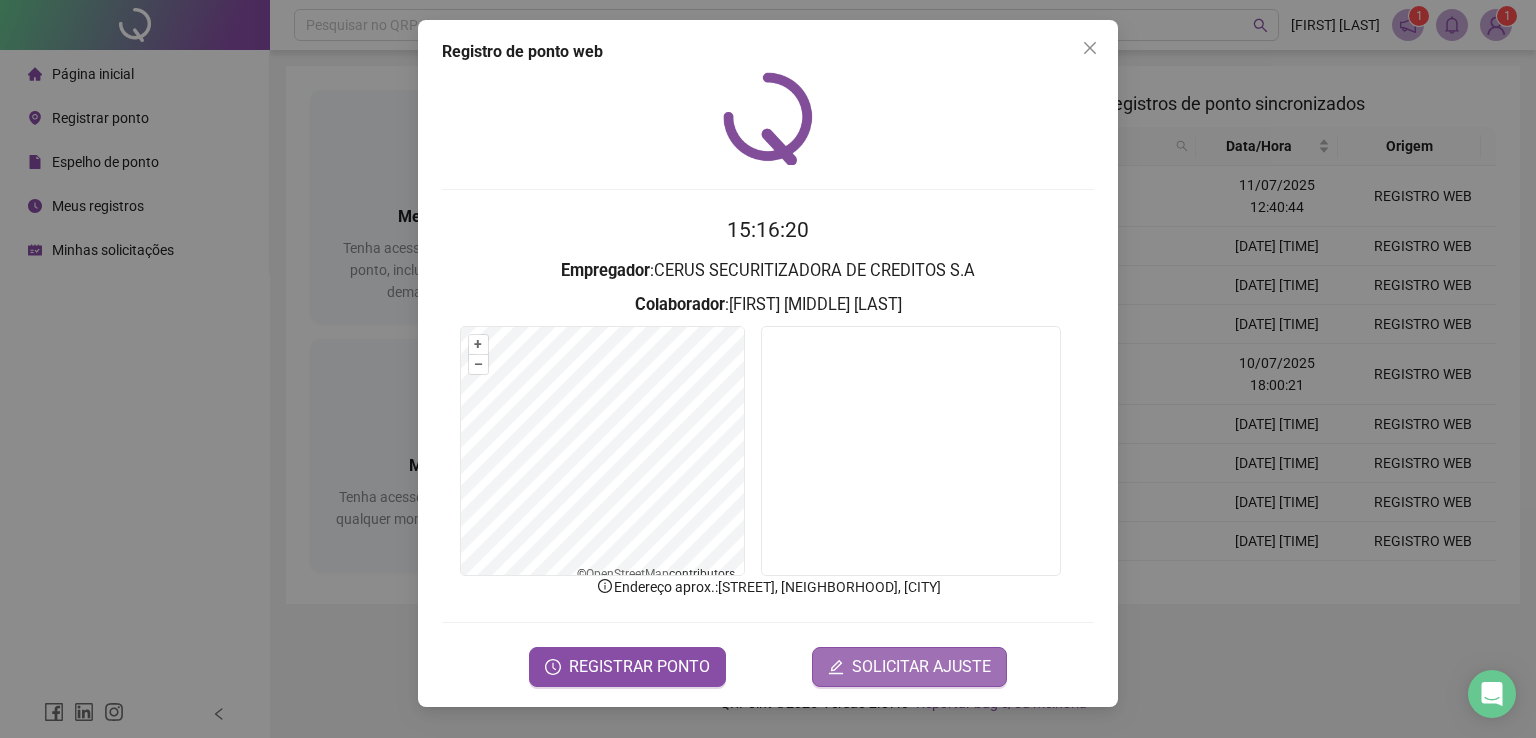 click on "SOLICITAR AJUSTE" at bounding box center [921, 667] 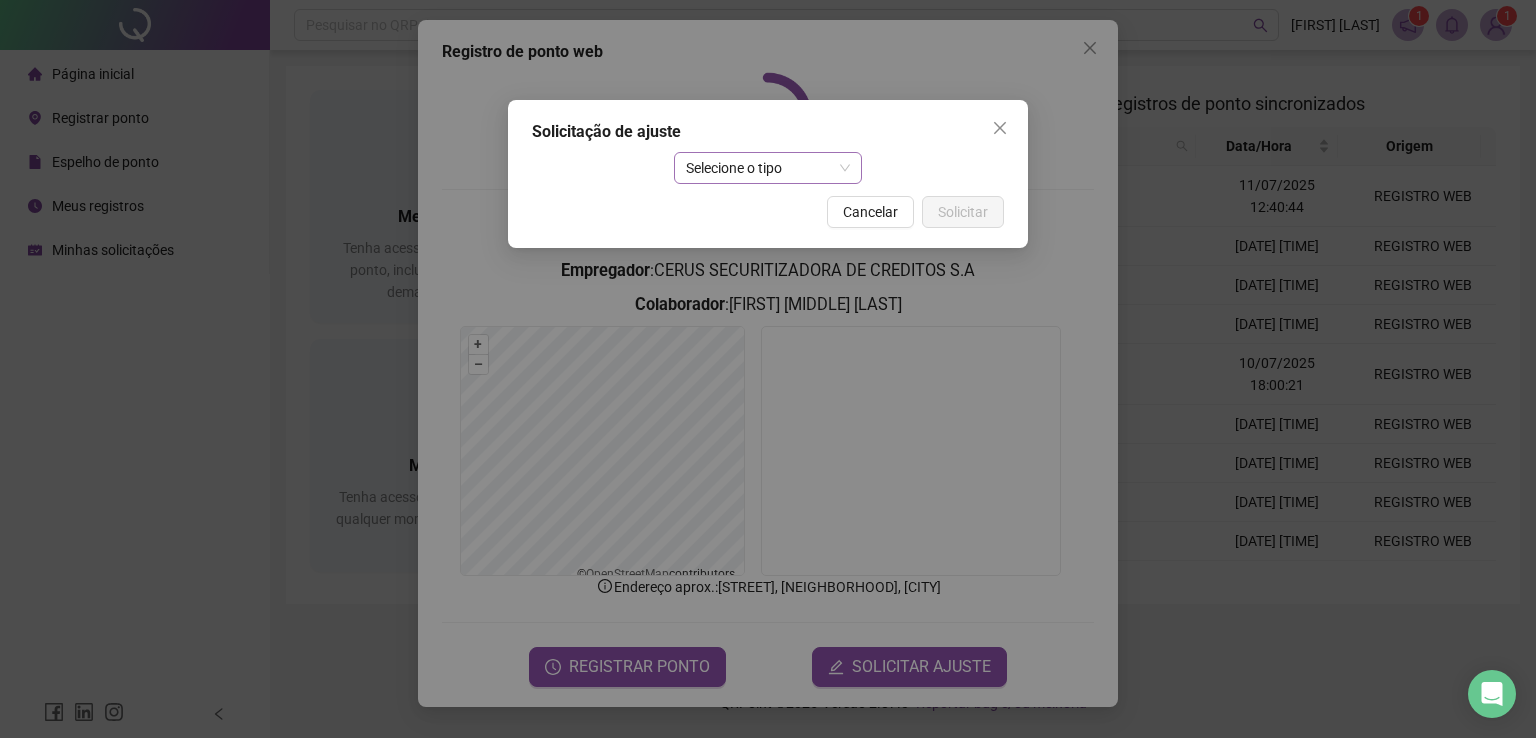 click on "Selecione o tipo" at bounding box center [768, 168] 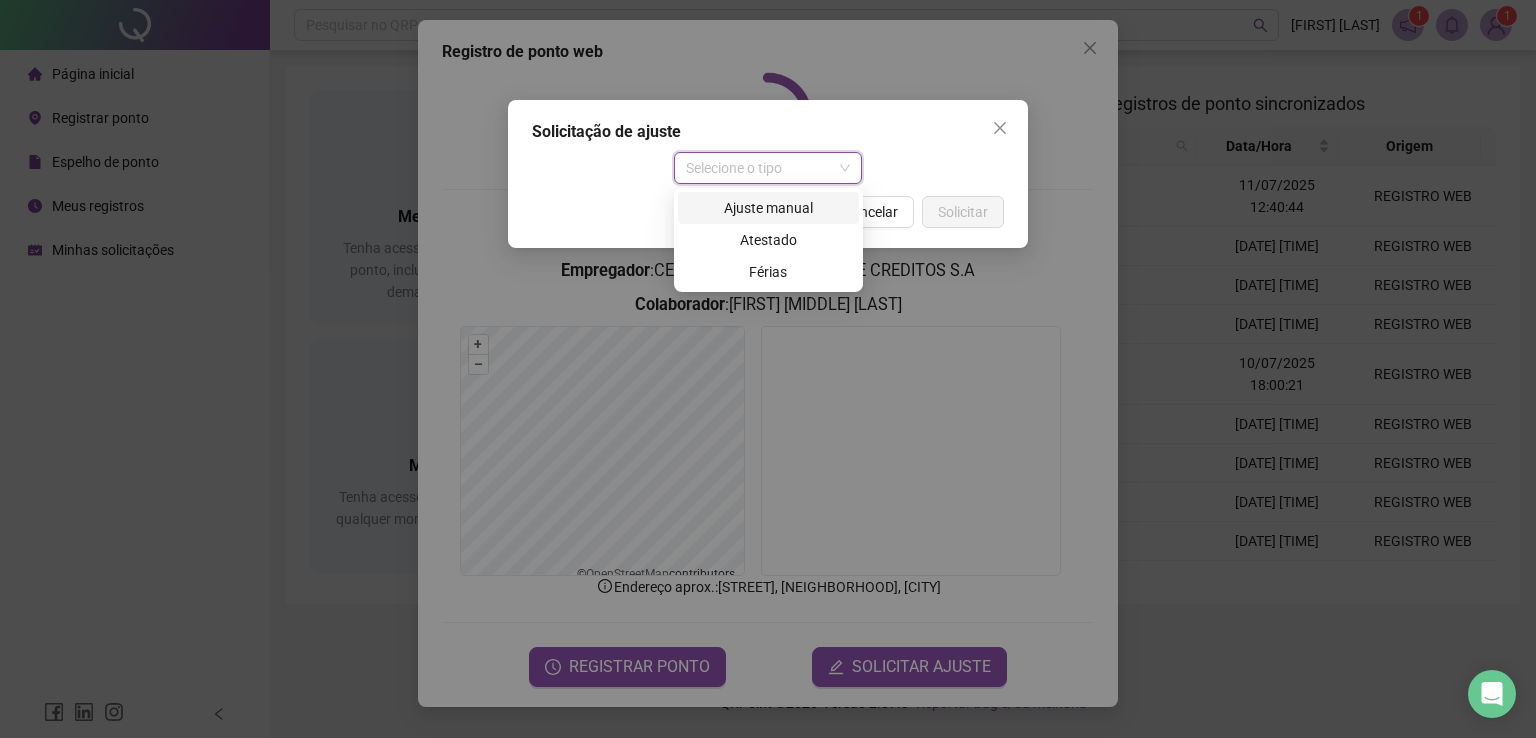 click on "Ajuste manual" at bounding box center (768, 208) 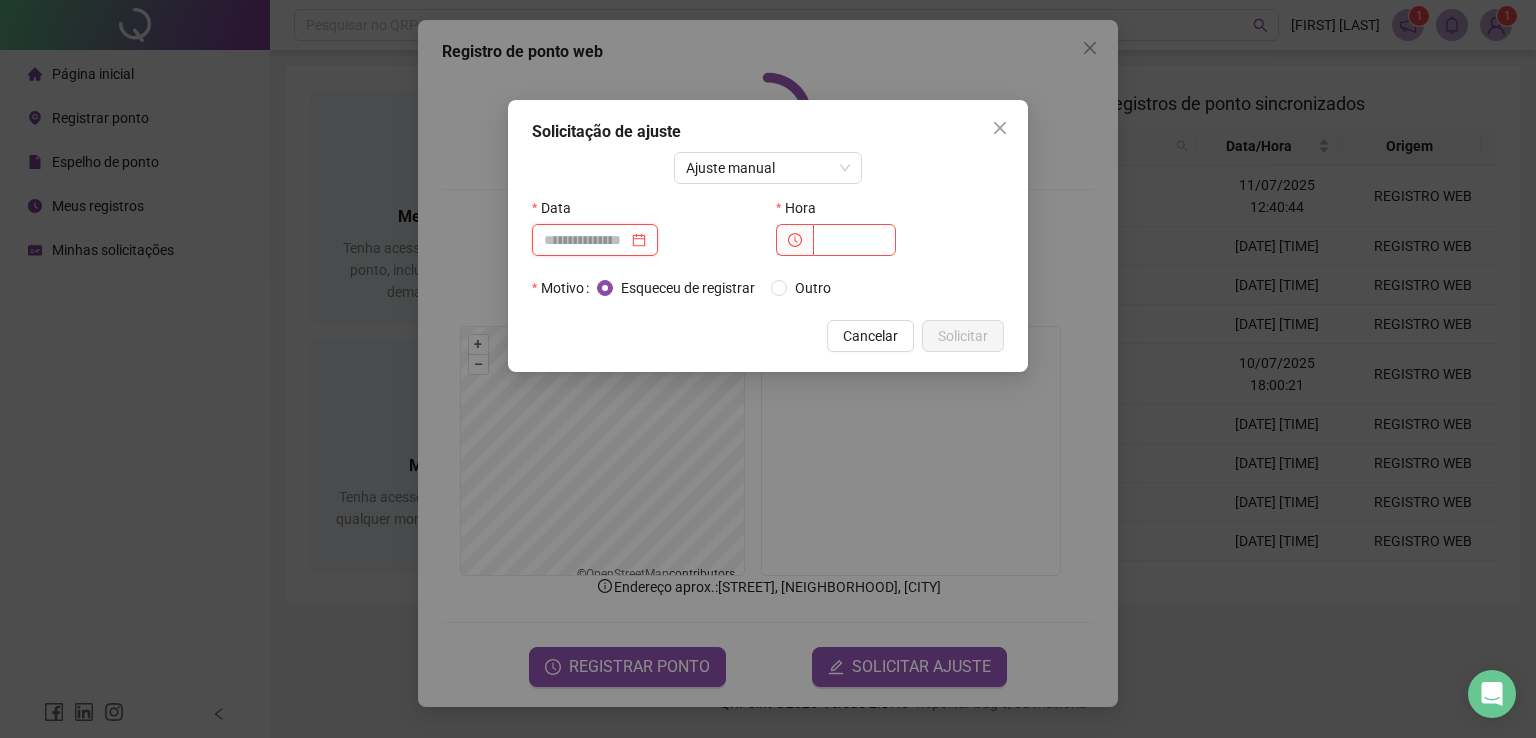 click at bounding box center (586, 240) 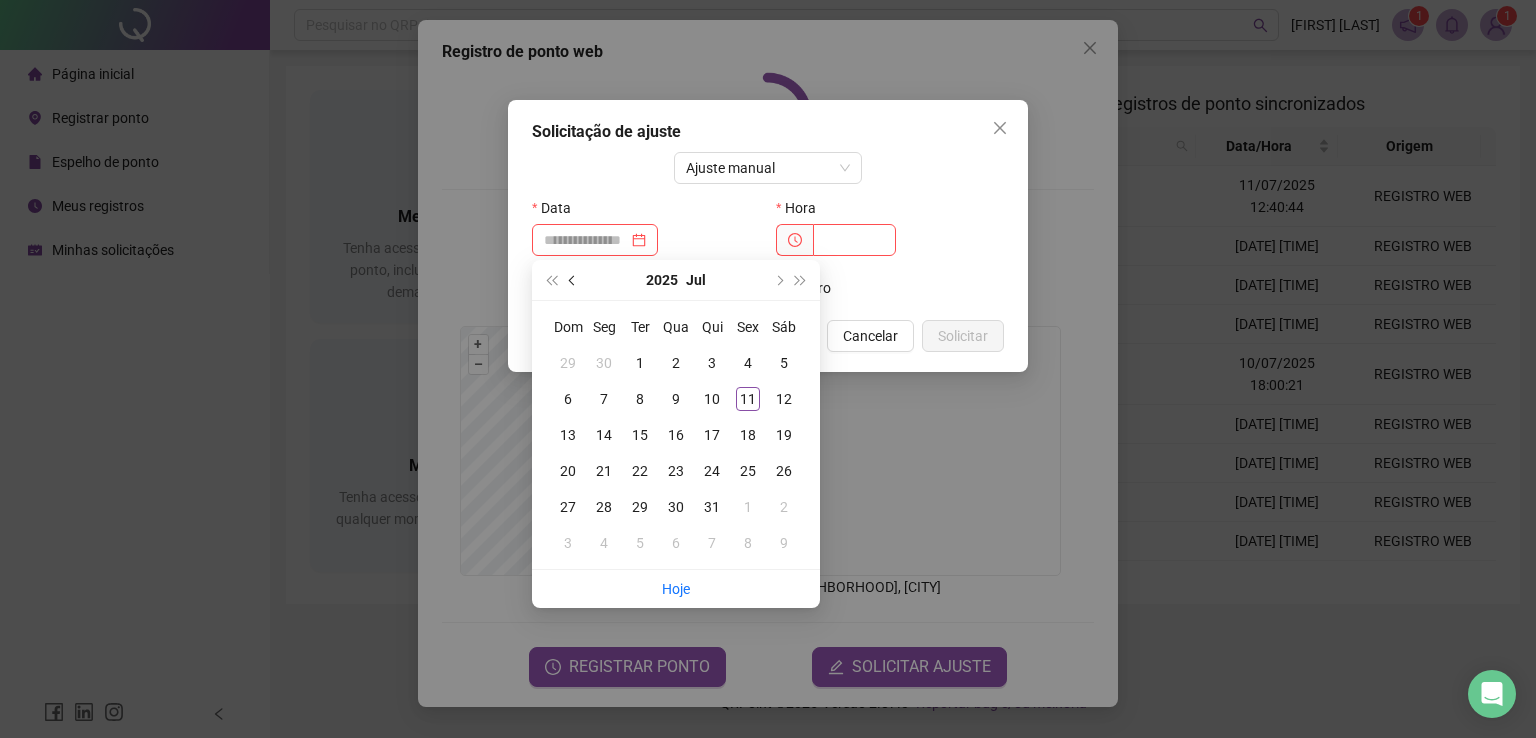 click at bounding box center [573, 280] 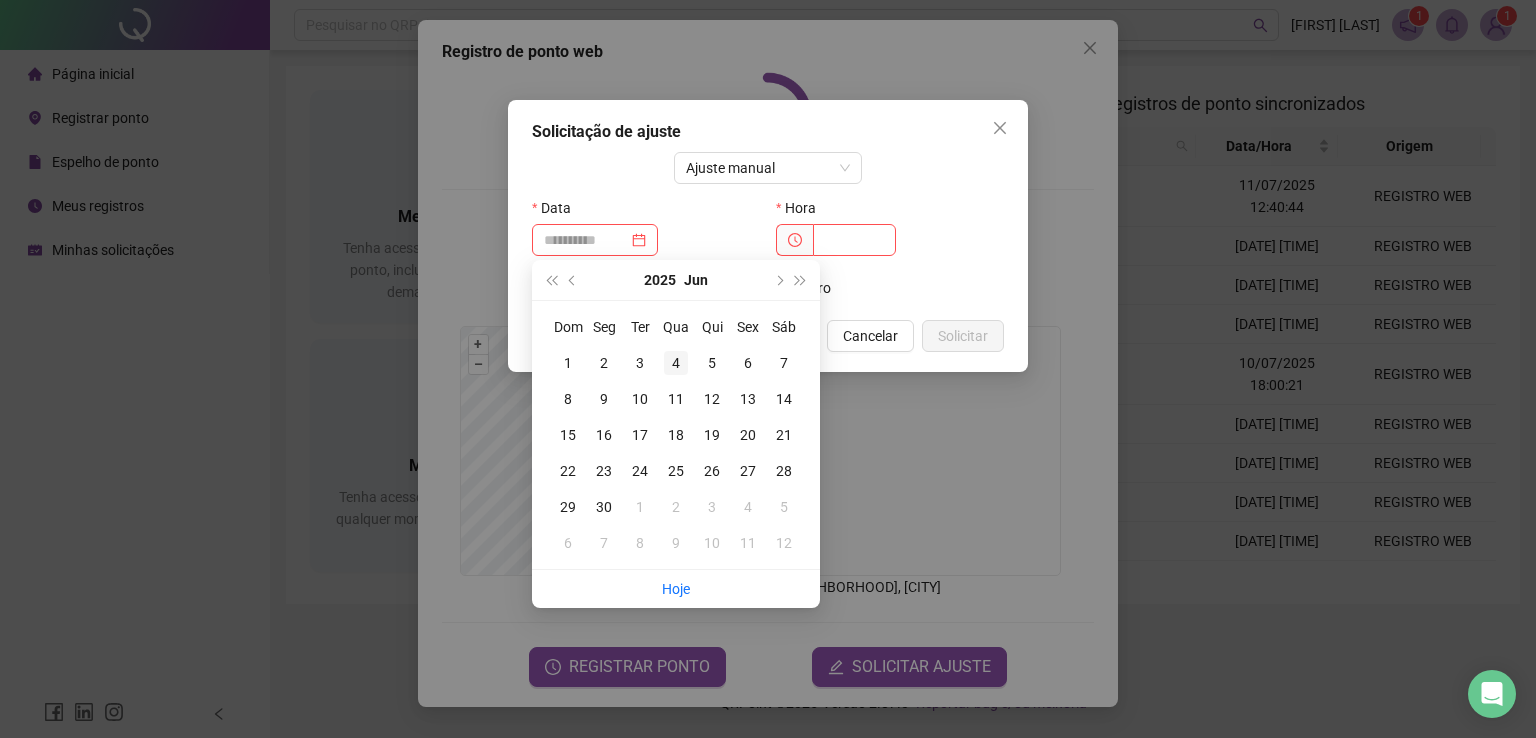 type on "**********" 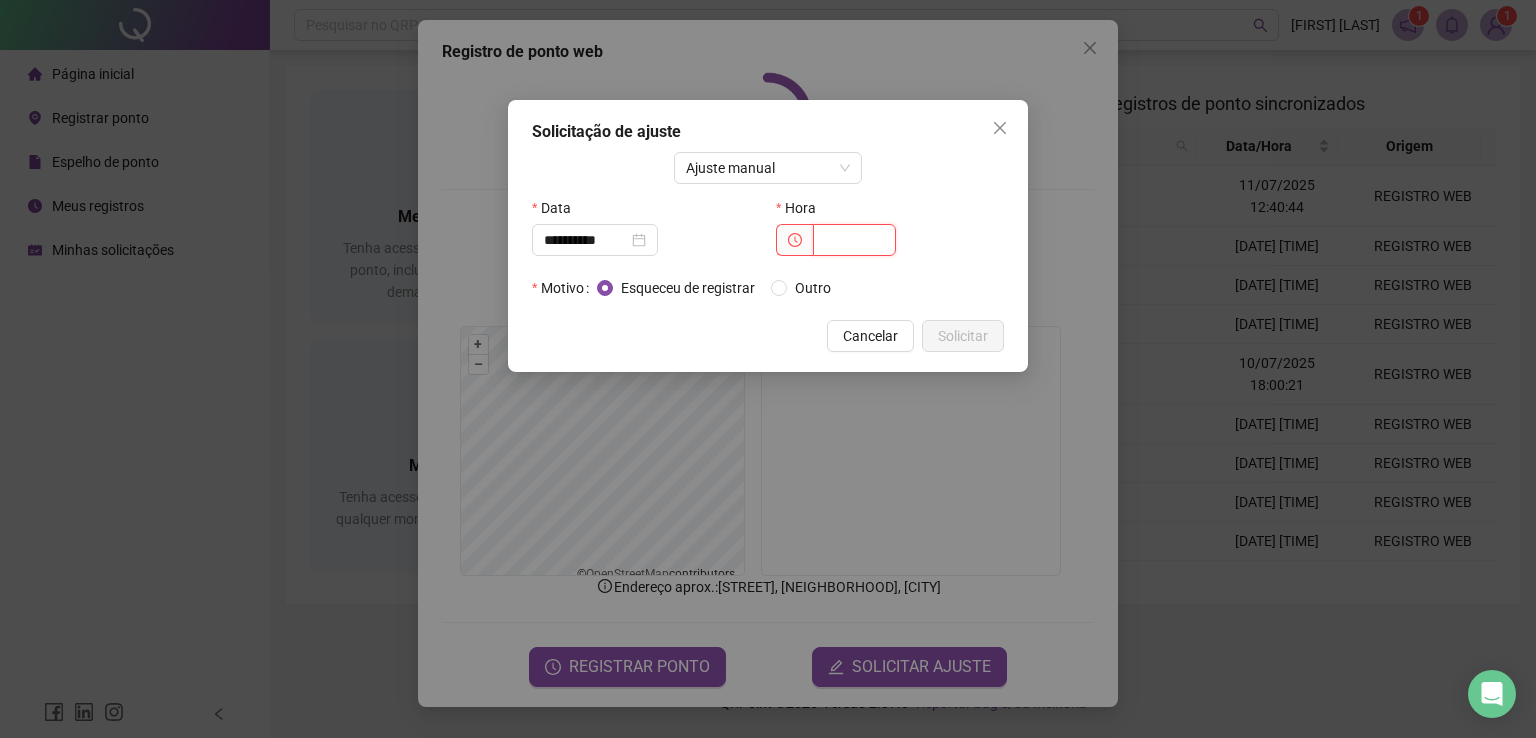 click at bounding box center (854, 240) 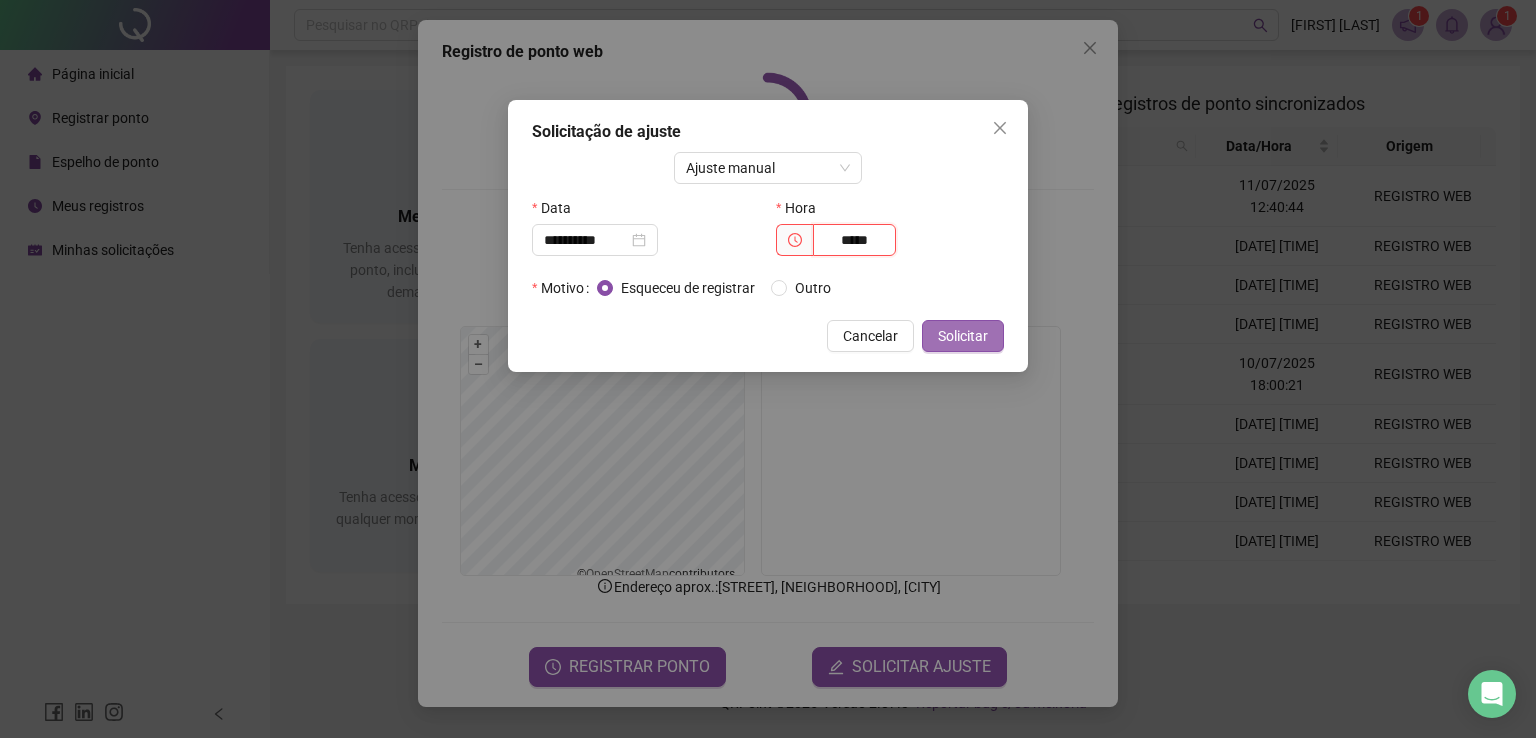 type on "*****" 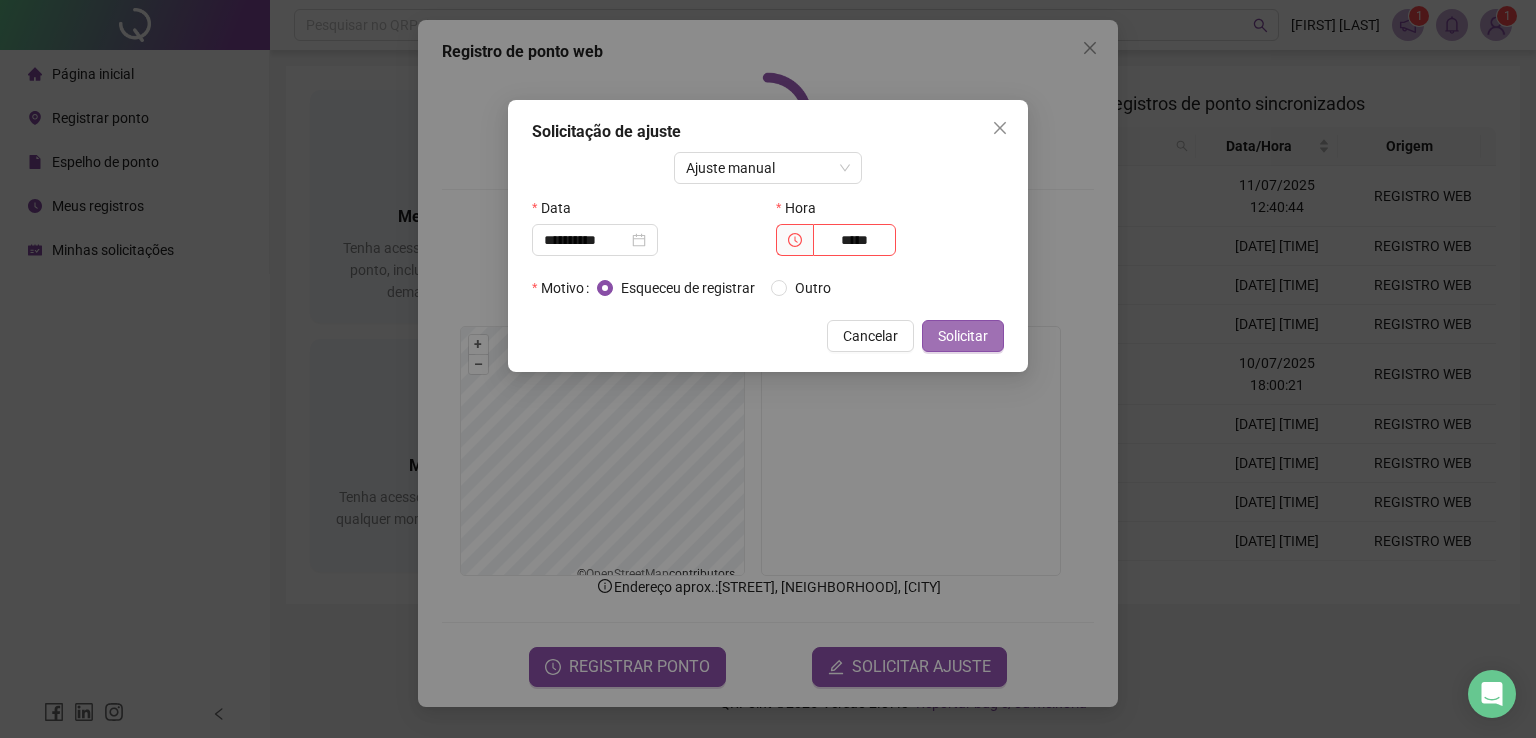 click on "Solicitar" at bounding box center (963, 336) 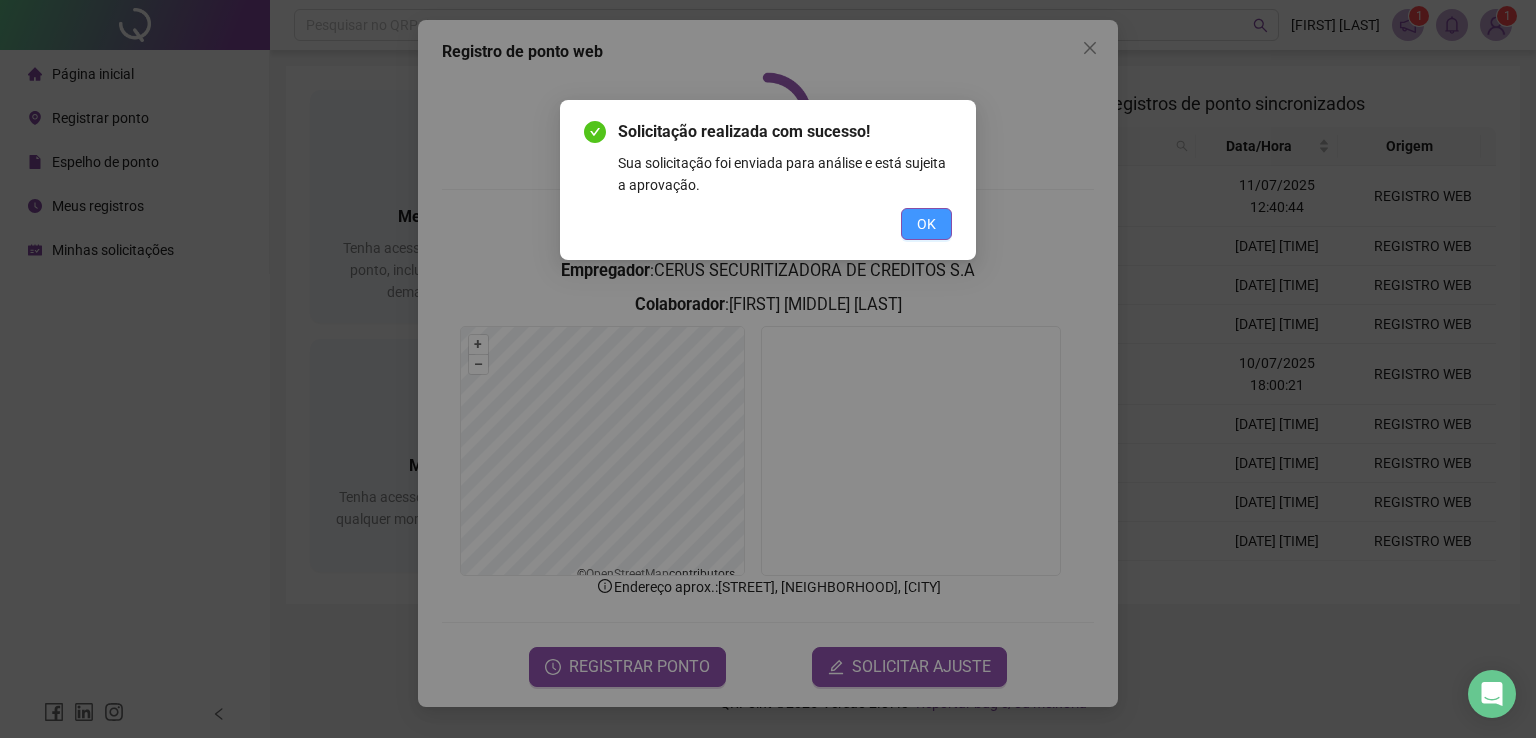 click on "OK" at bounding box center [926, 224] 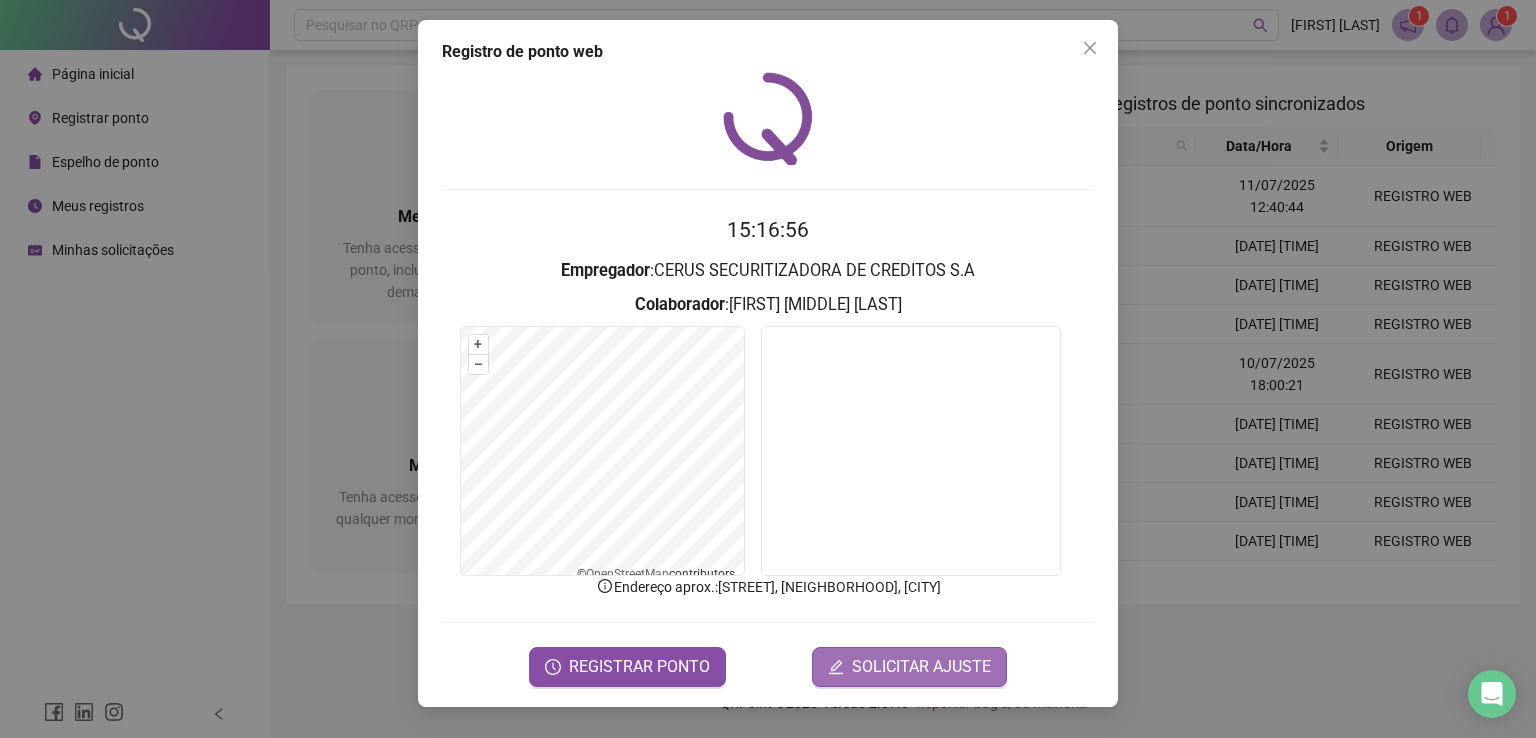click on "SOLICITAR AJUSTE" at bounding box center [921, 667] 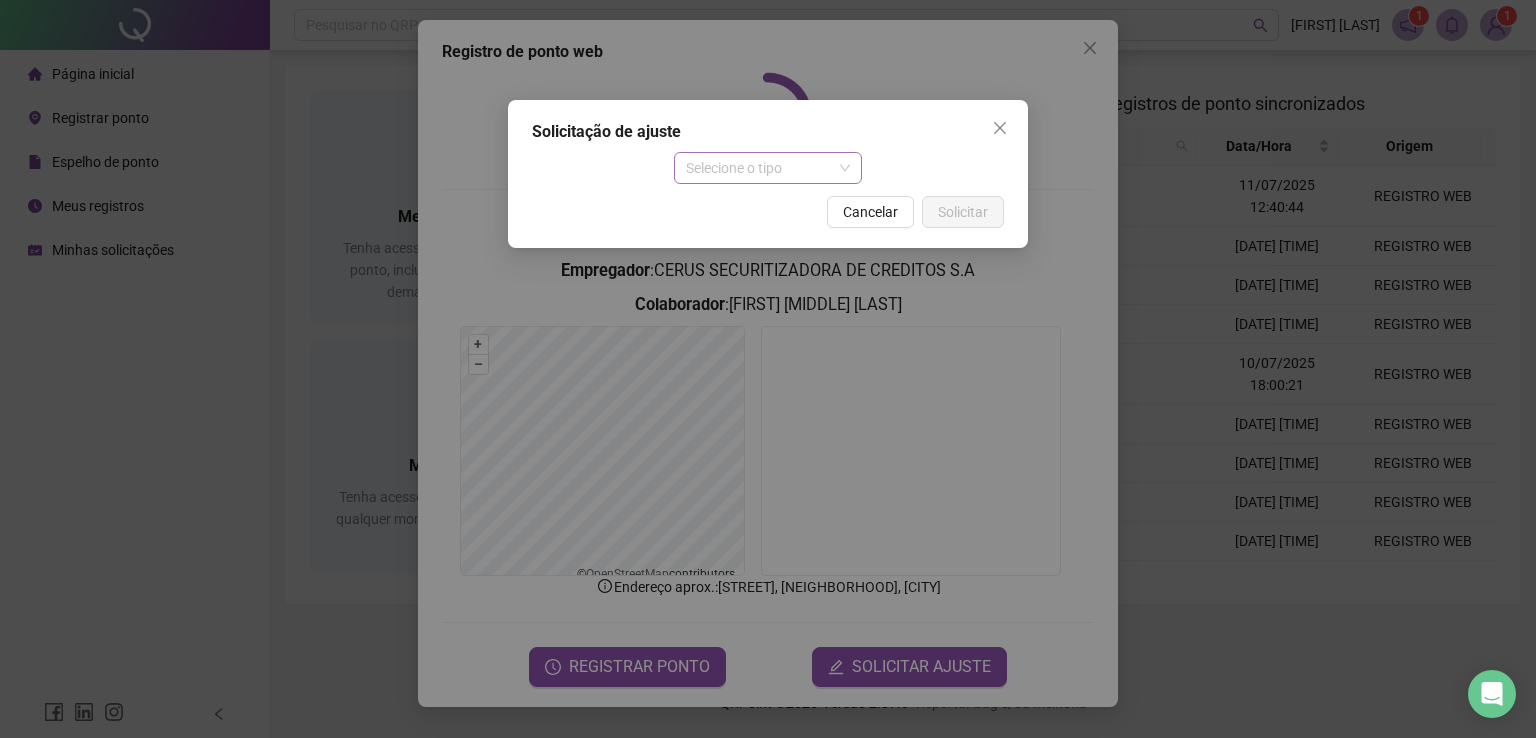 click on "Selecione o tipo" at bounding box center (768, 168) 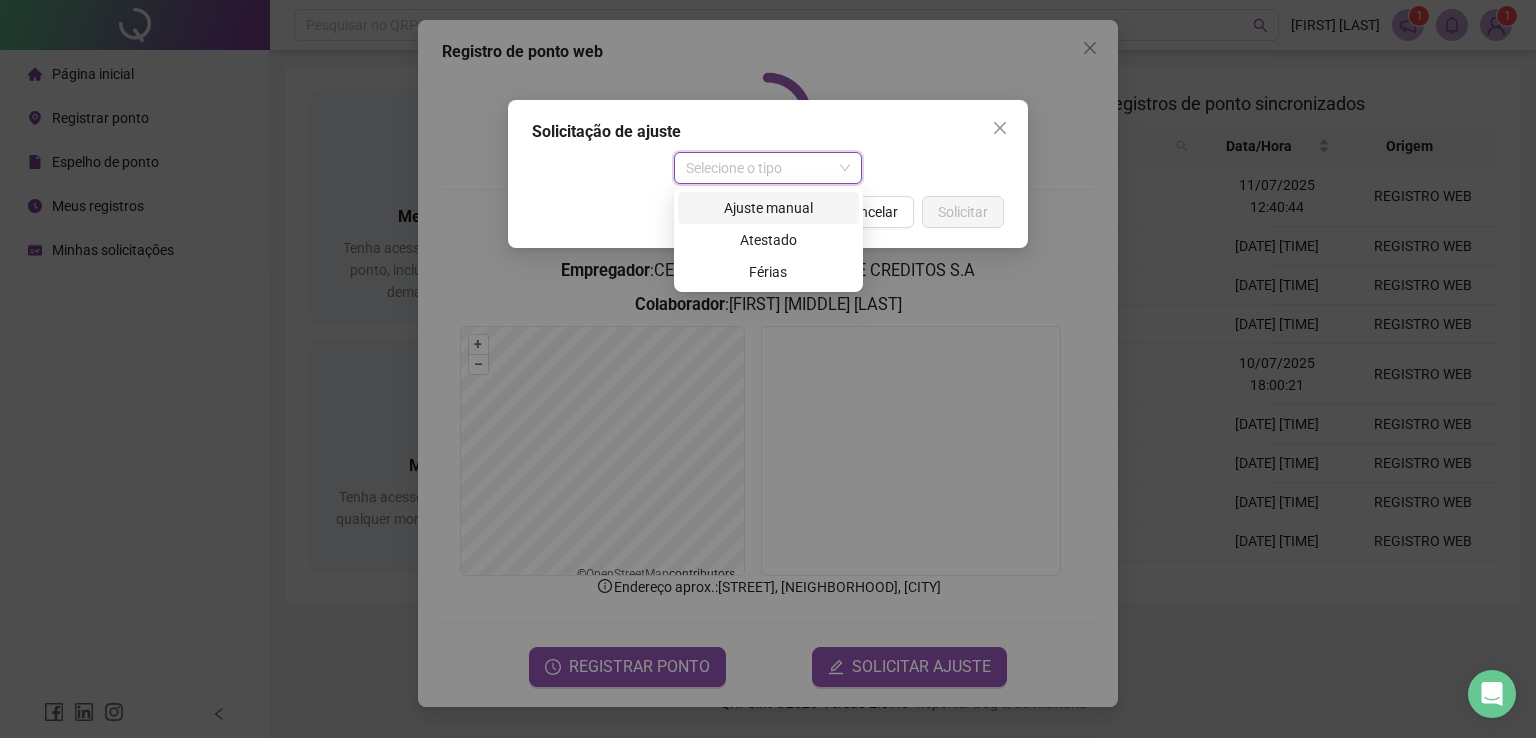 click on "Ajuste manual" at bounding box center [768, 208] 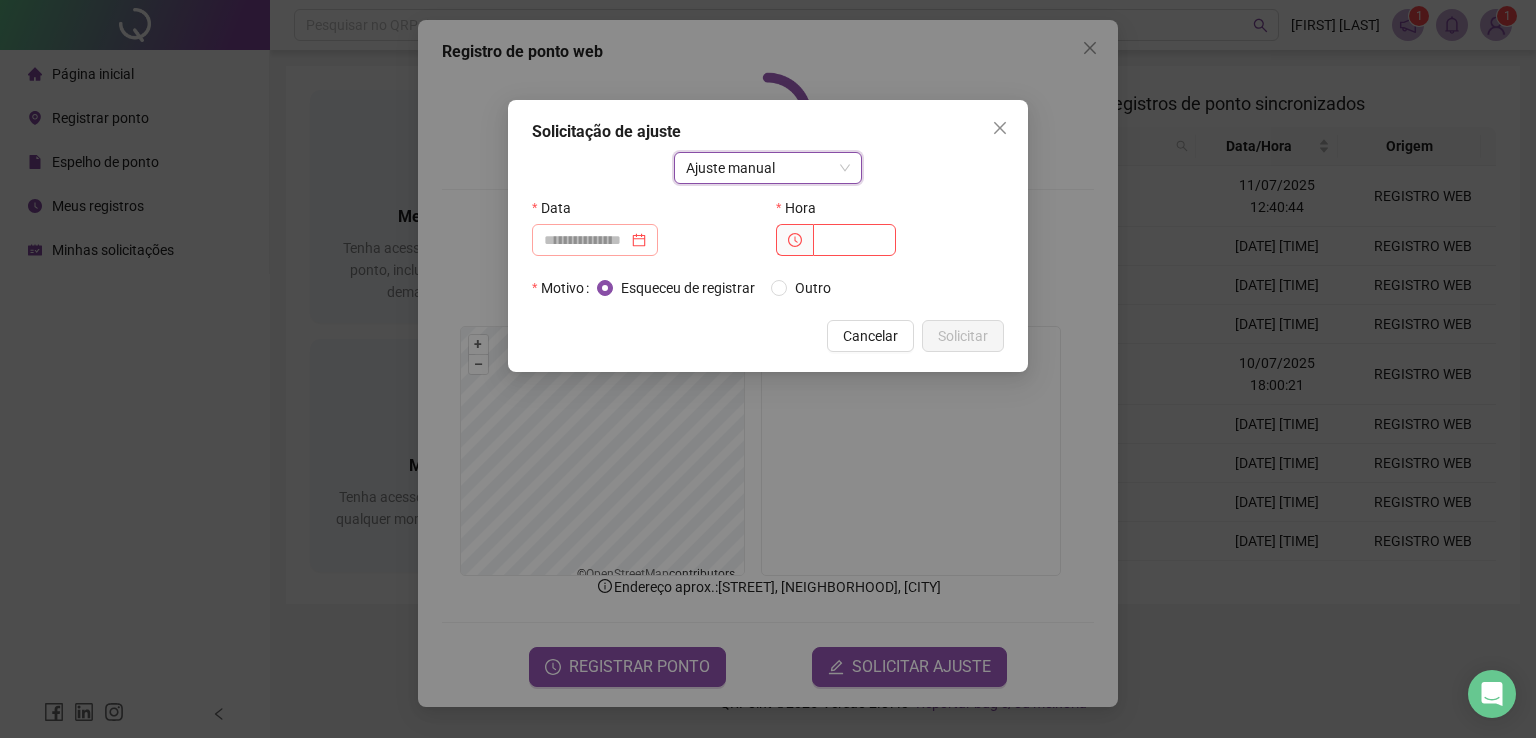 click at bounding box center (595, 240) 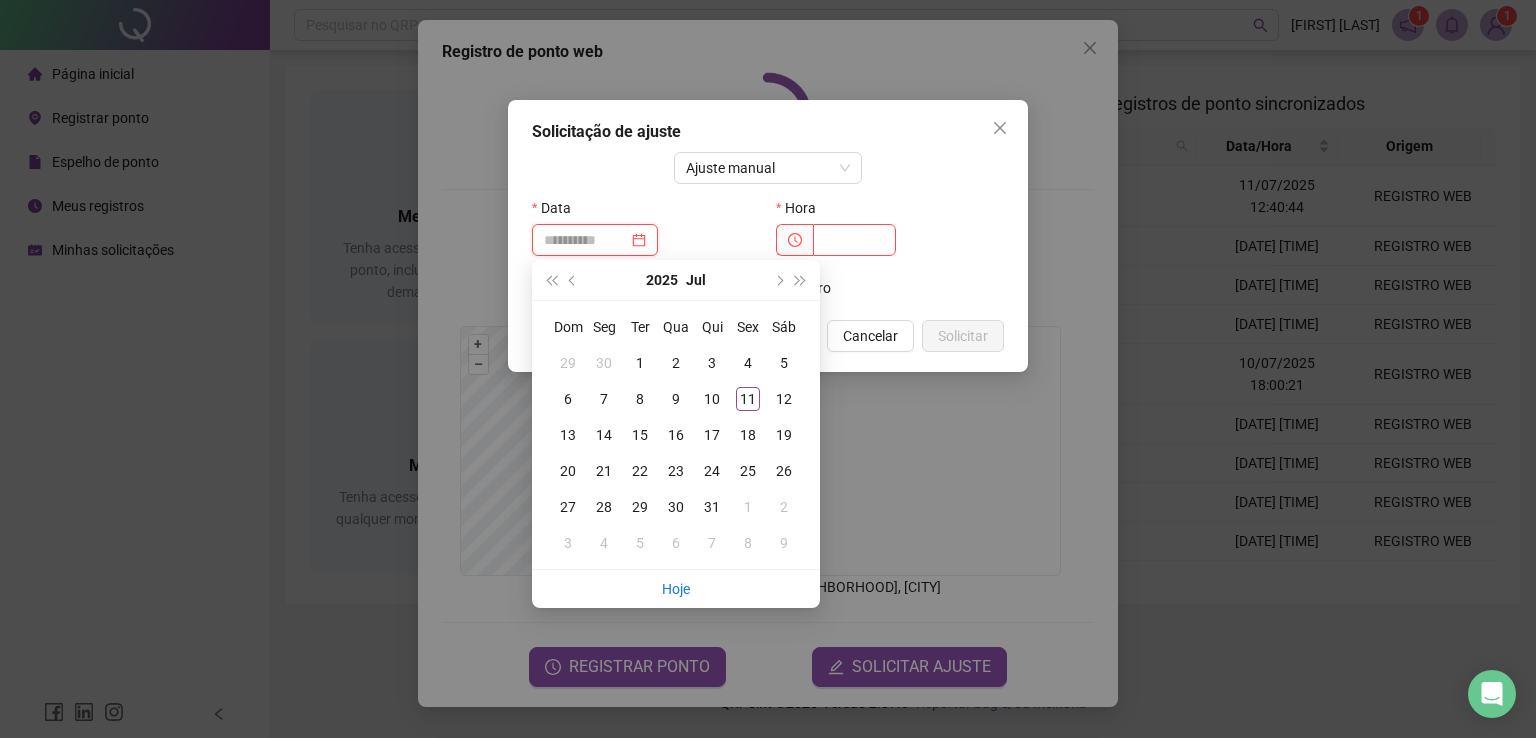 type on "**********" 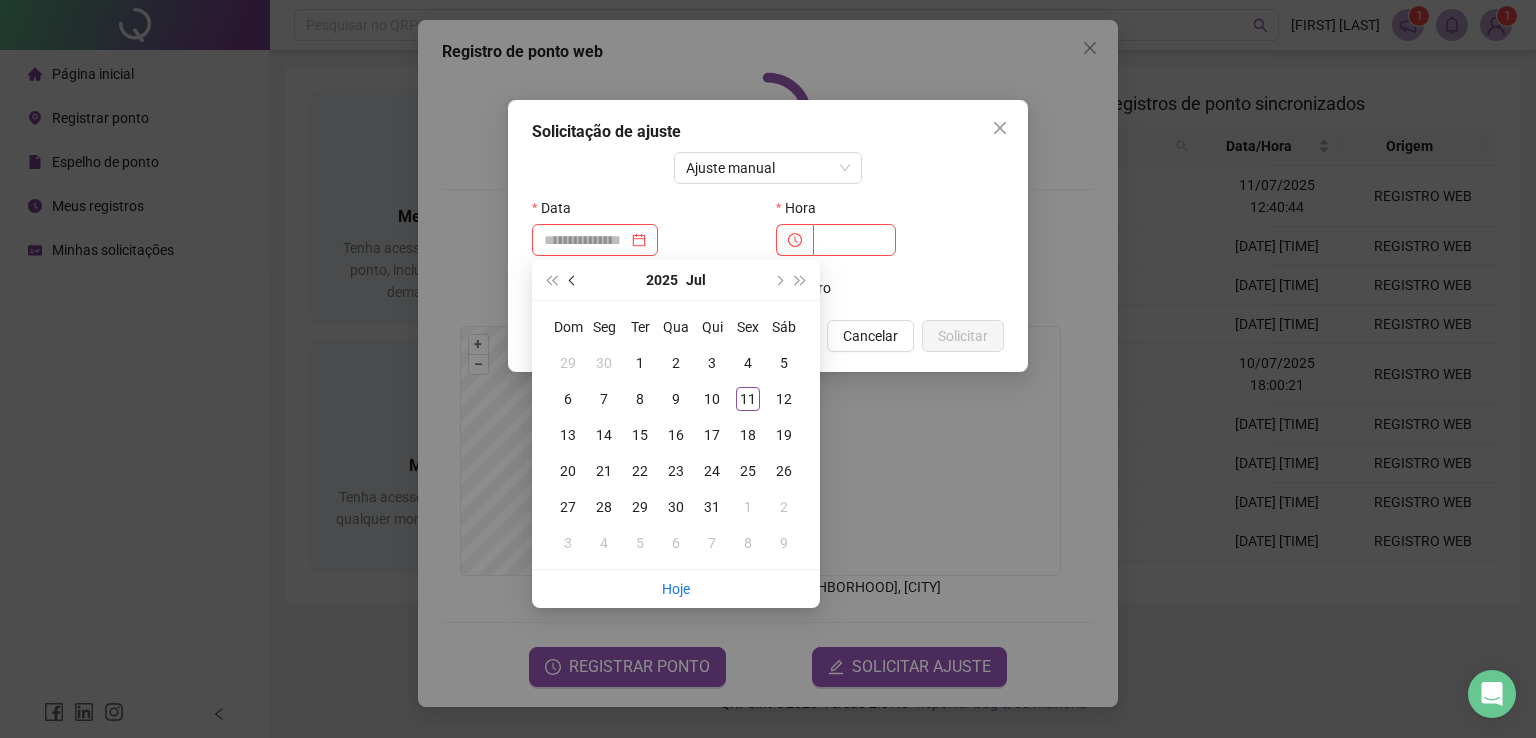 click at bounding box center (574, 280) 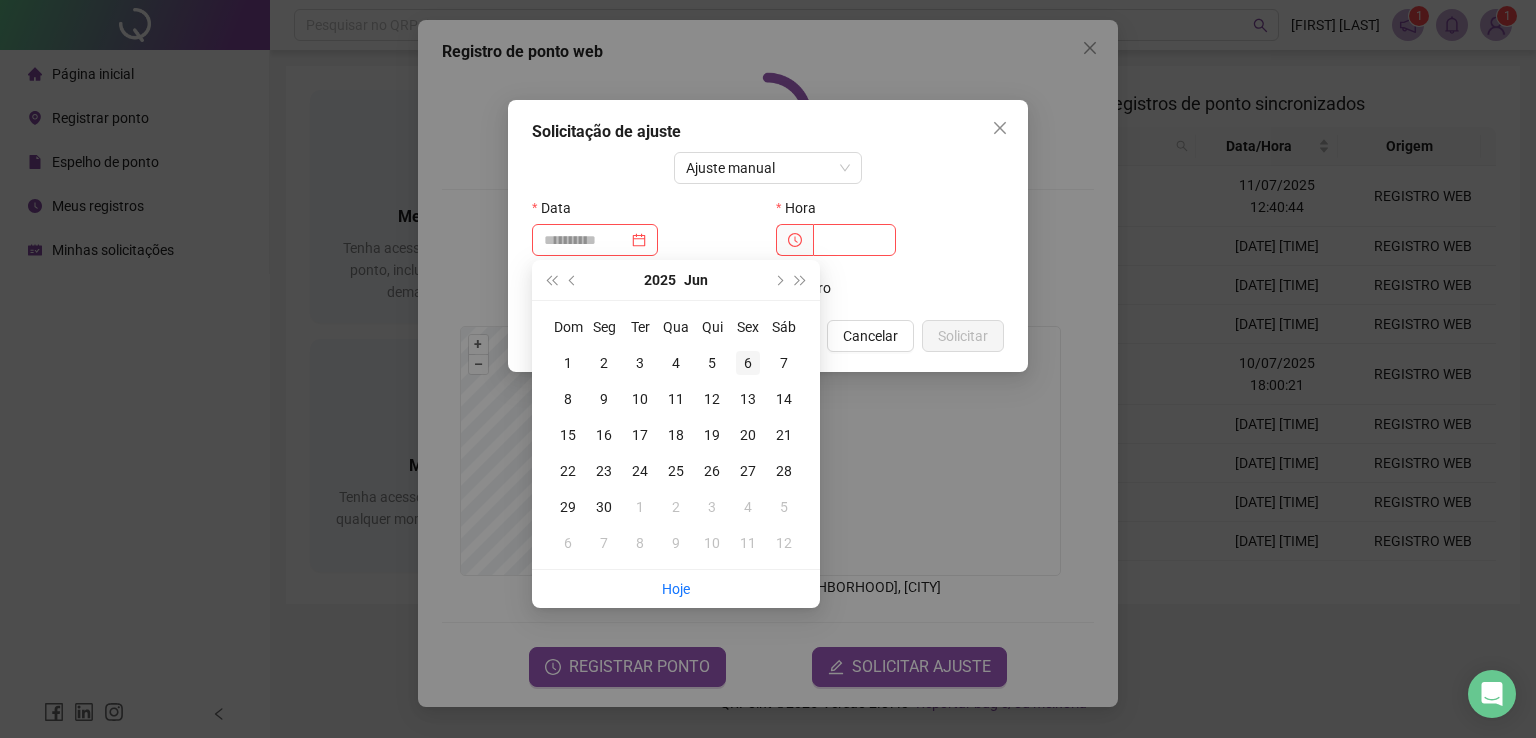 type on "**********" 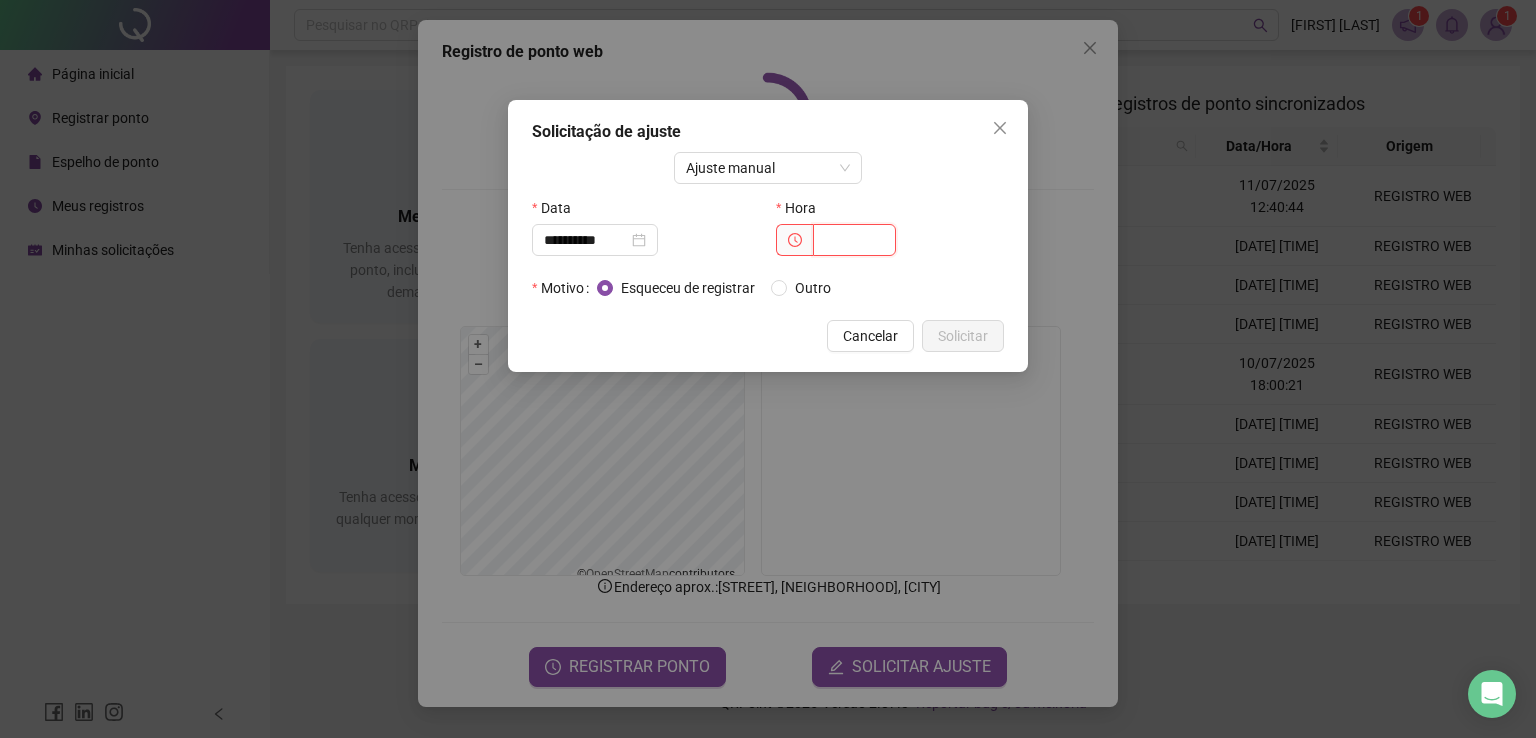 click at bounding box center [854, 240] 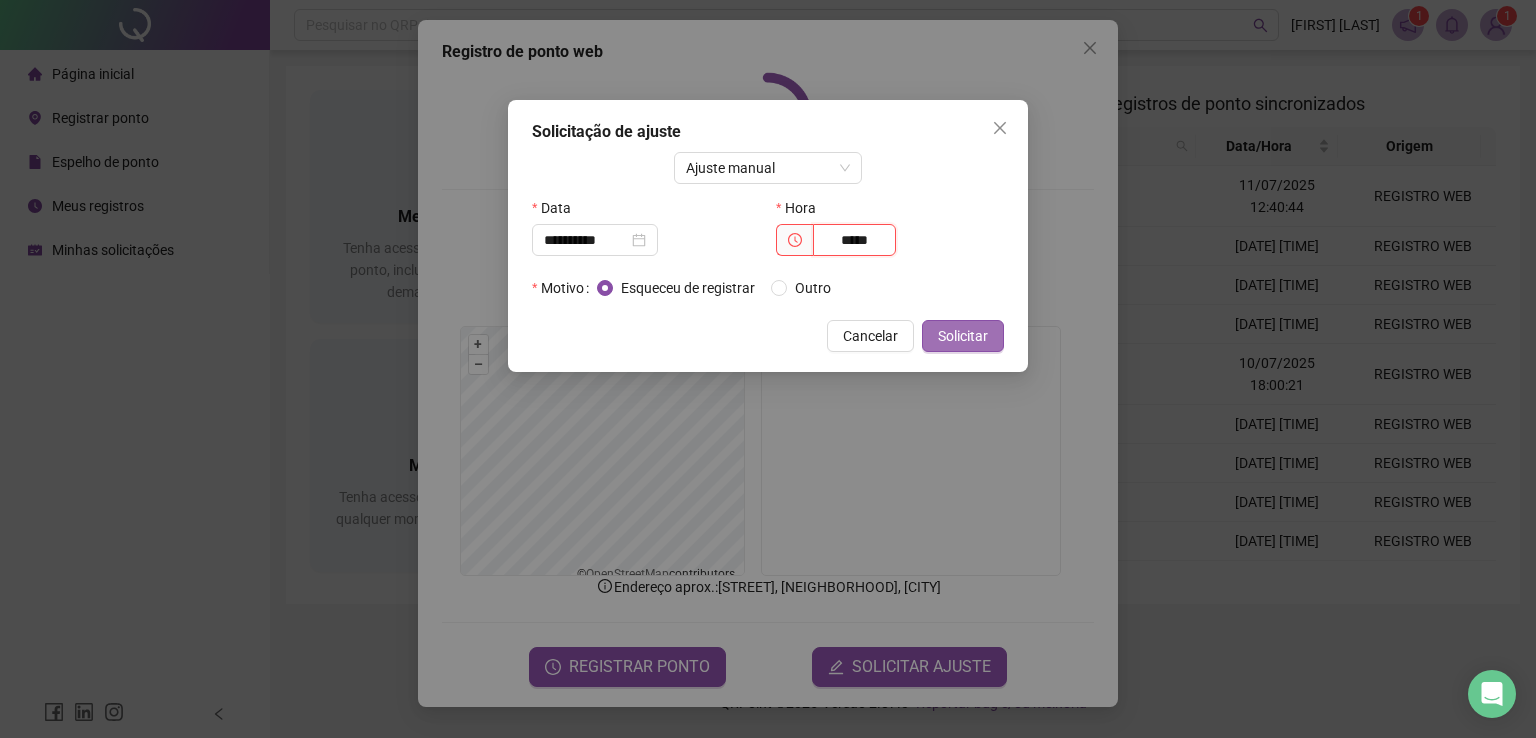 type on "*****" 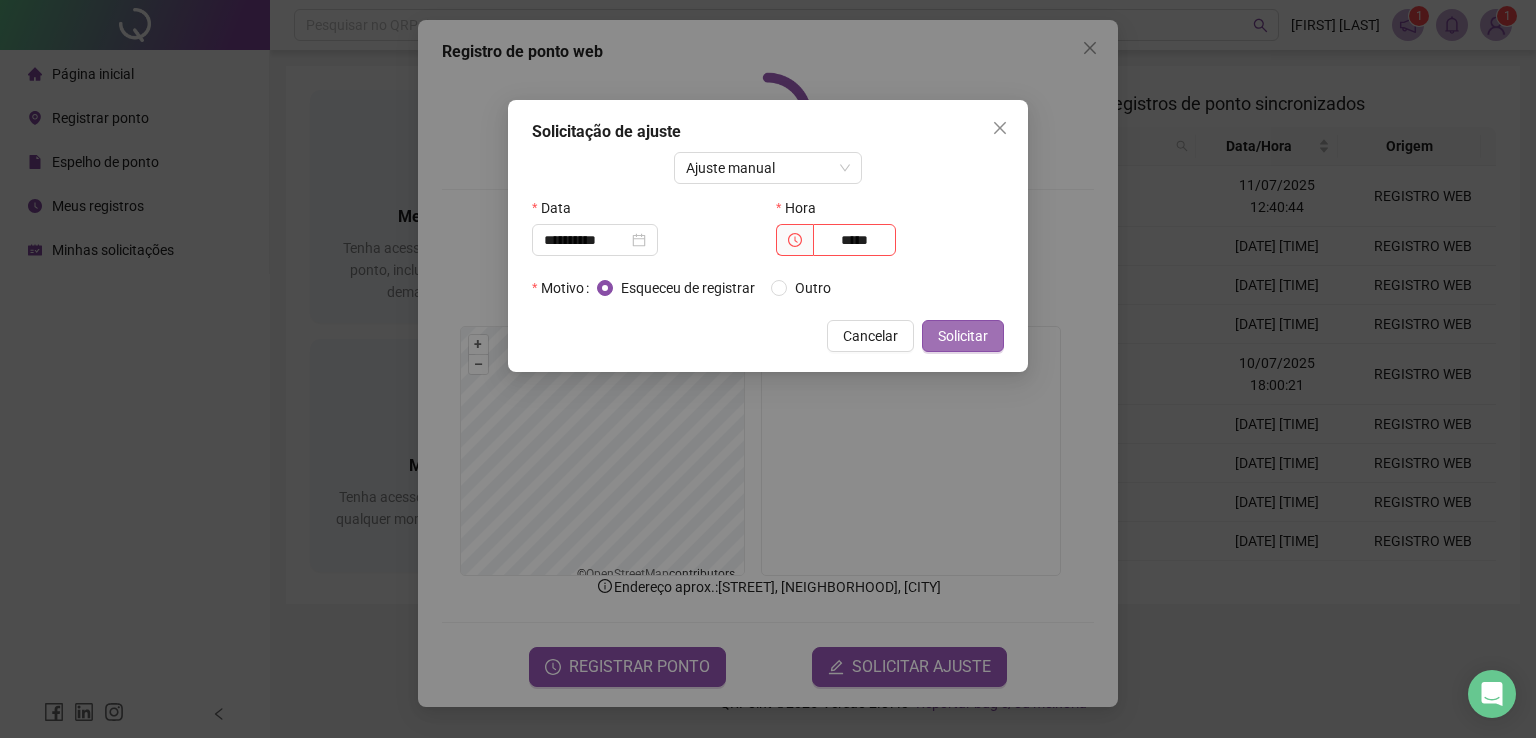 click on "Solicitar" at bounding box center (963, 336) 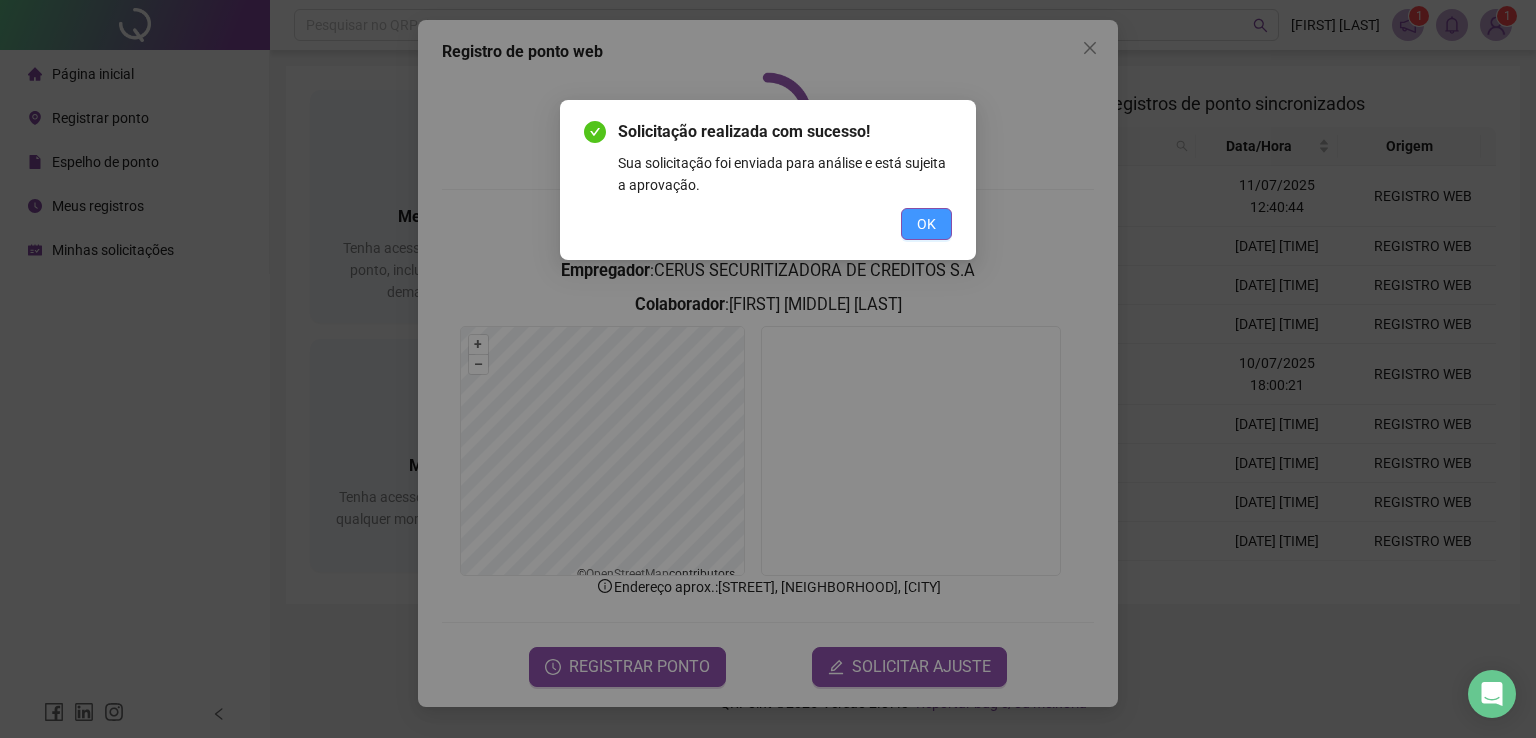 click on "OK" at bounding box center [926, 224] 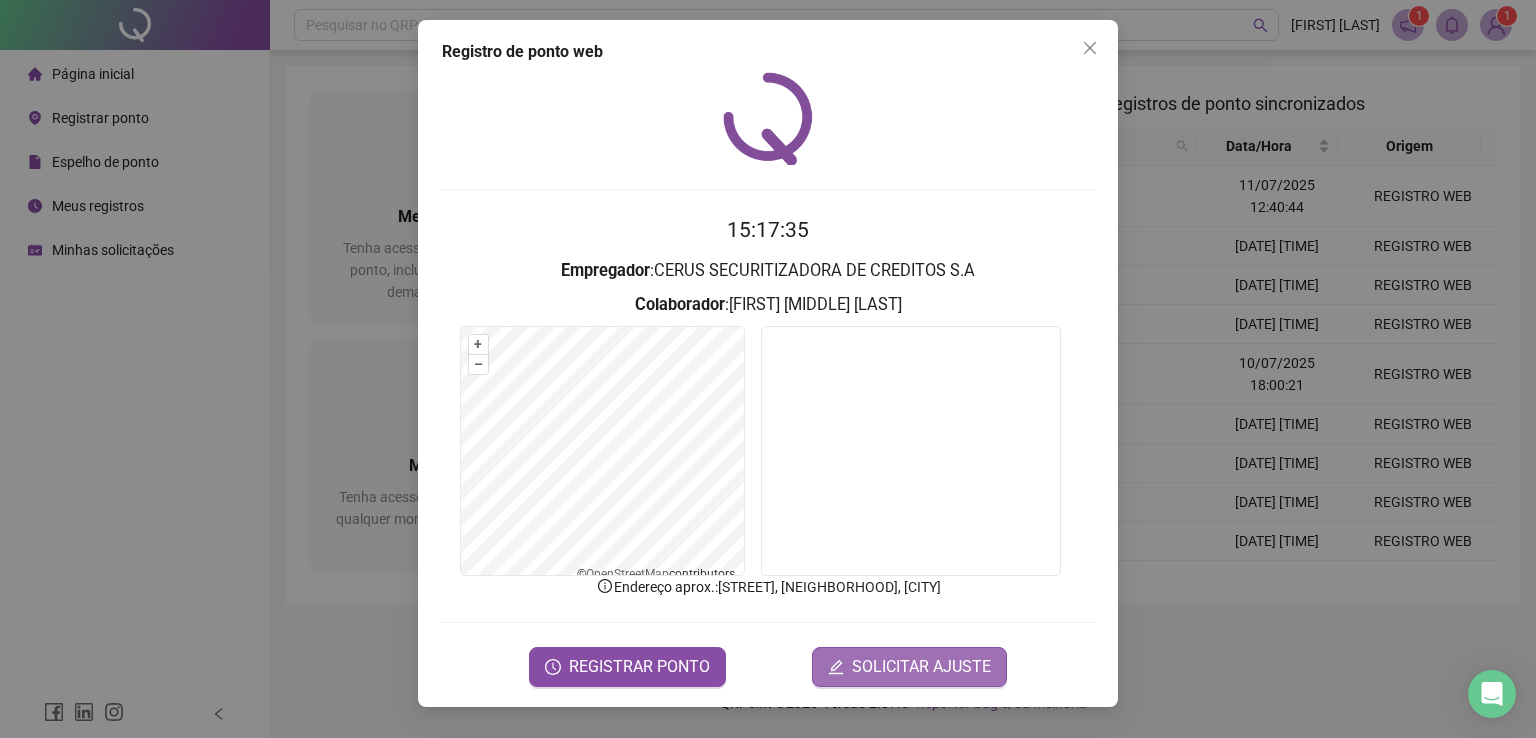 click on "SOLICITAR AJUSTE" at bounding box center [921, 667] 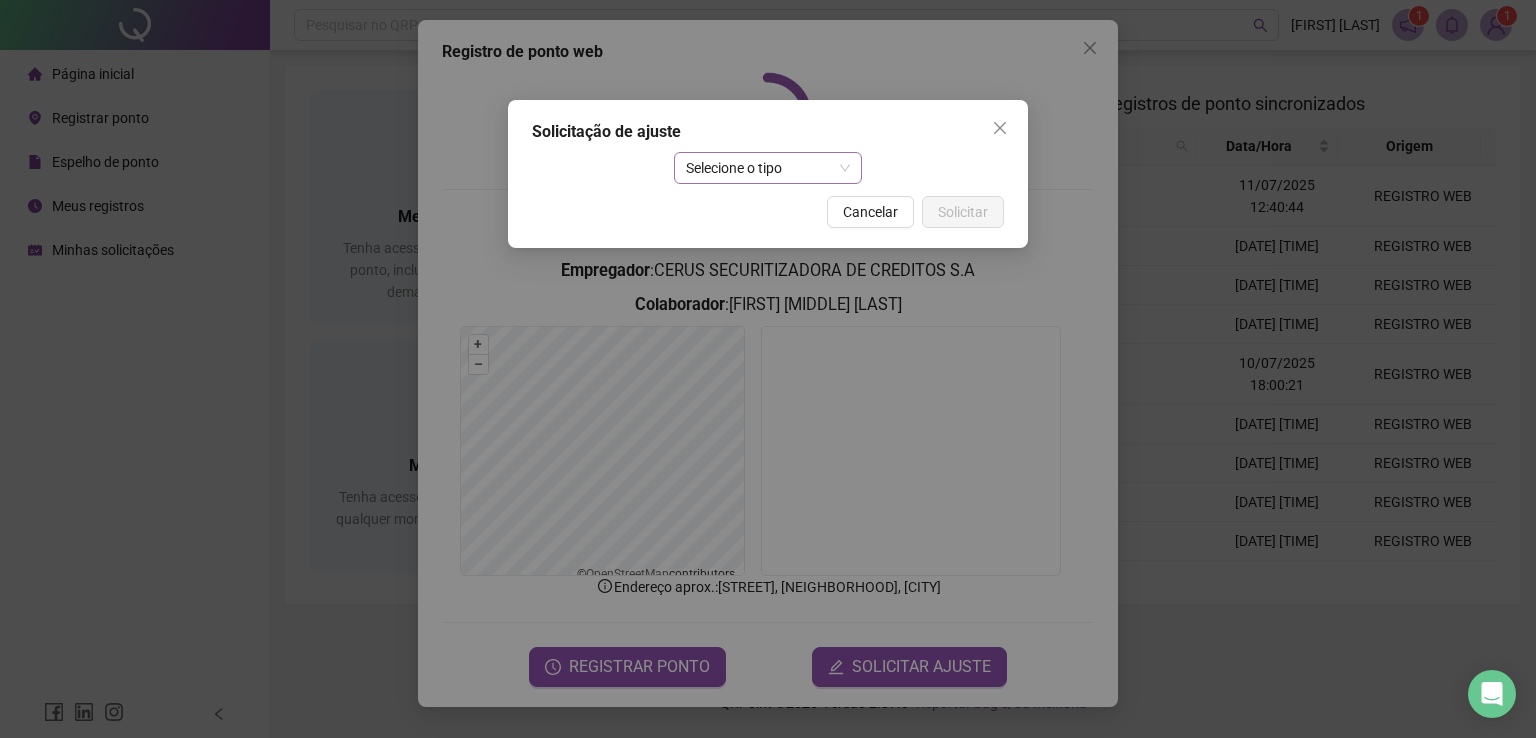 click on "Selecione o tipo" at bounding box center [768, 168] 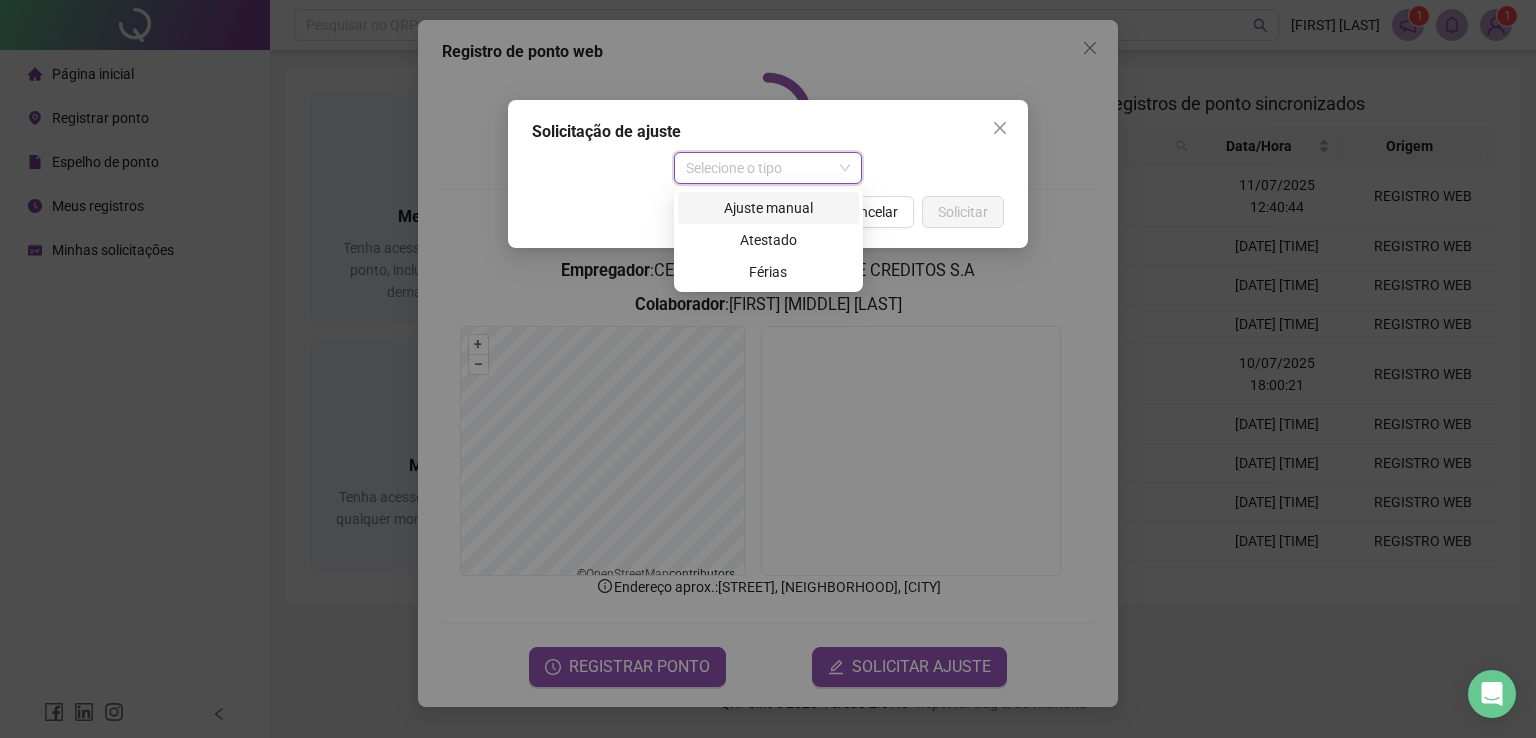 click on "Ajuste manual" at bounding box center (768, 208) 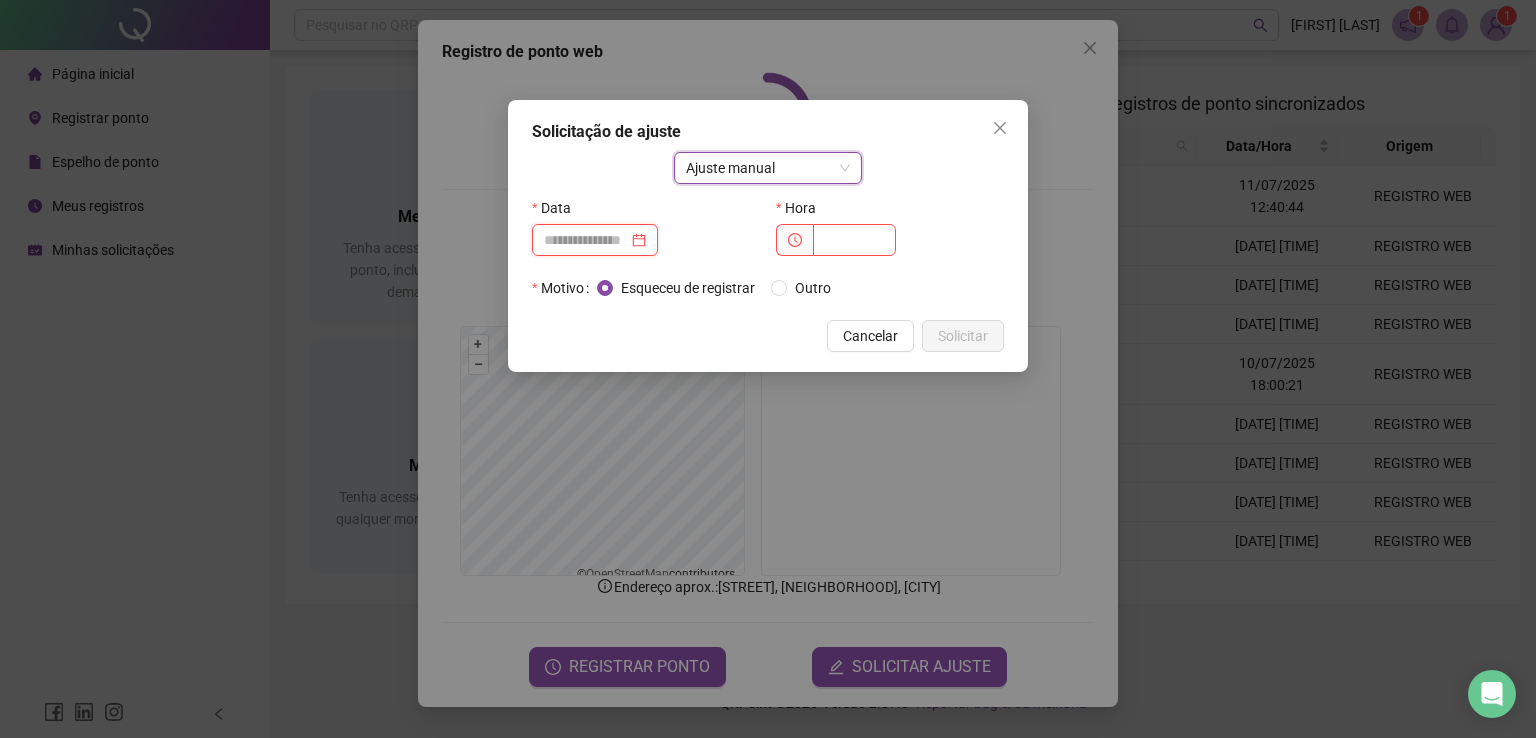click at bounding box center [586, 240] 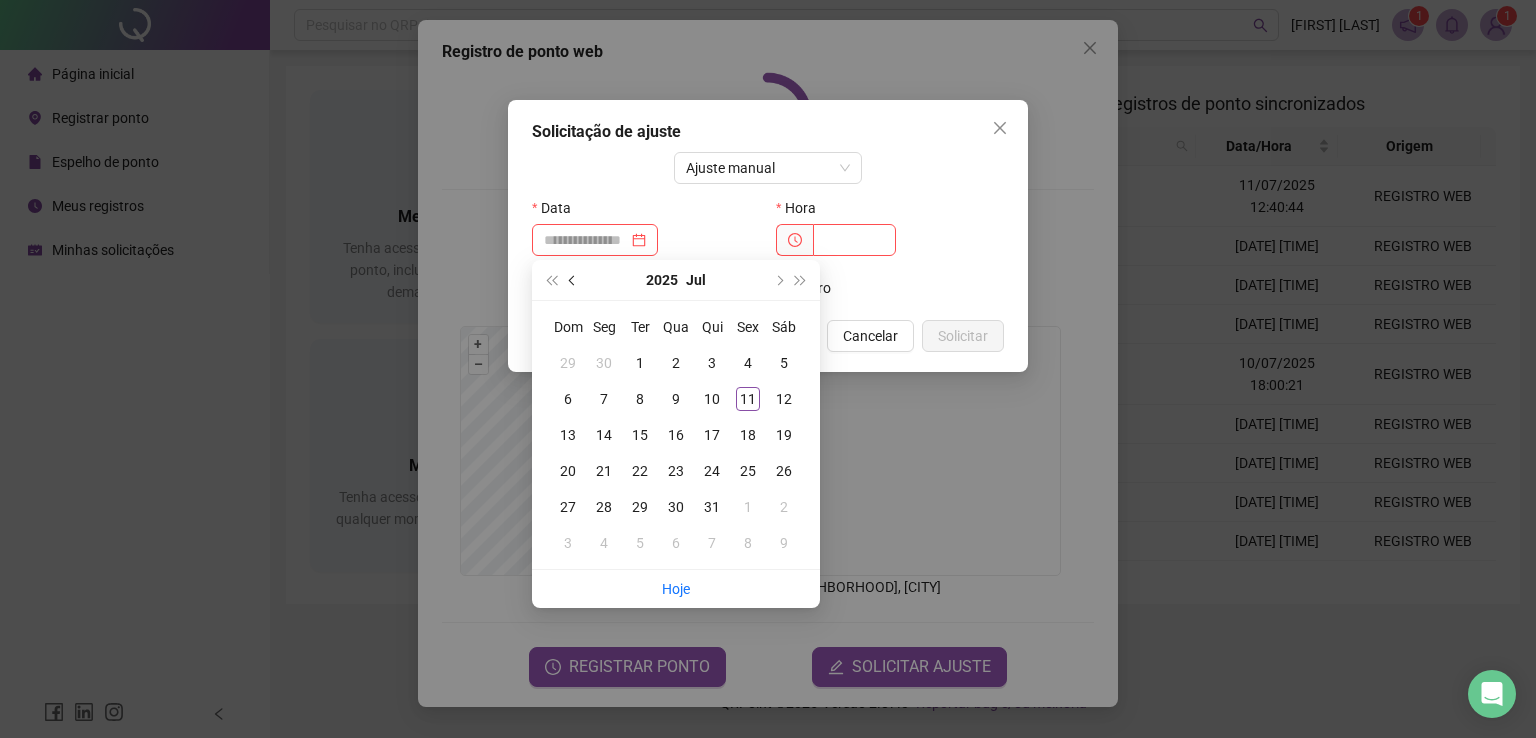 click at bounding box center (573, 280) 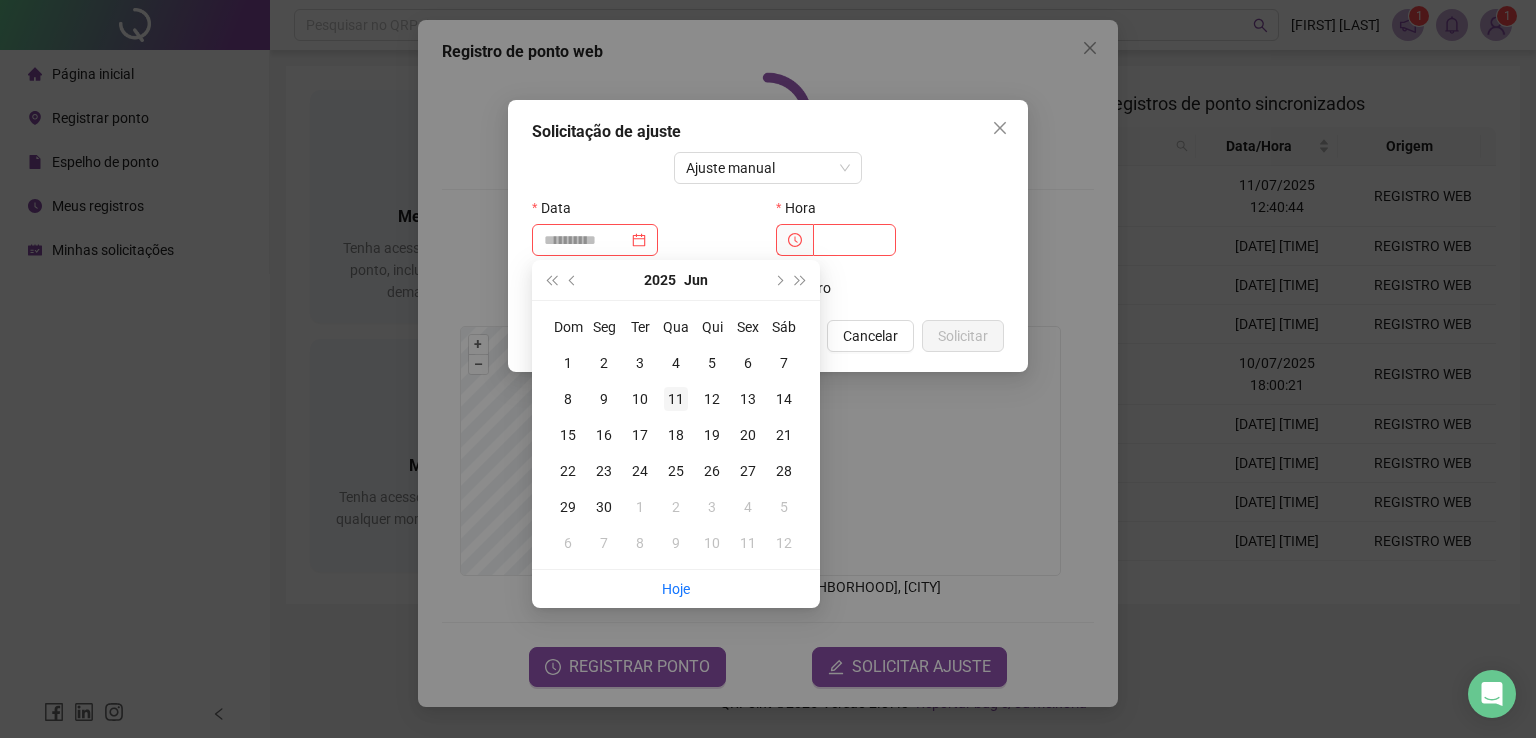 type on "**********" 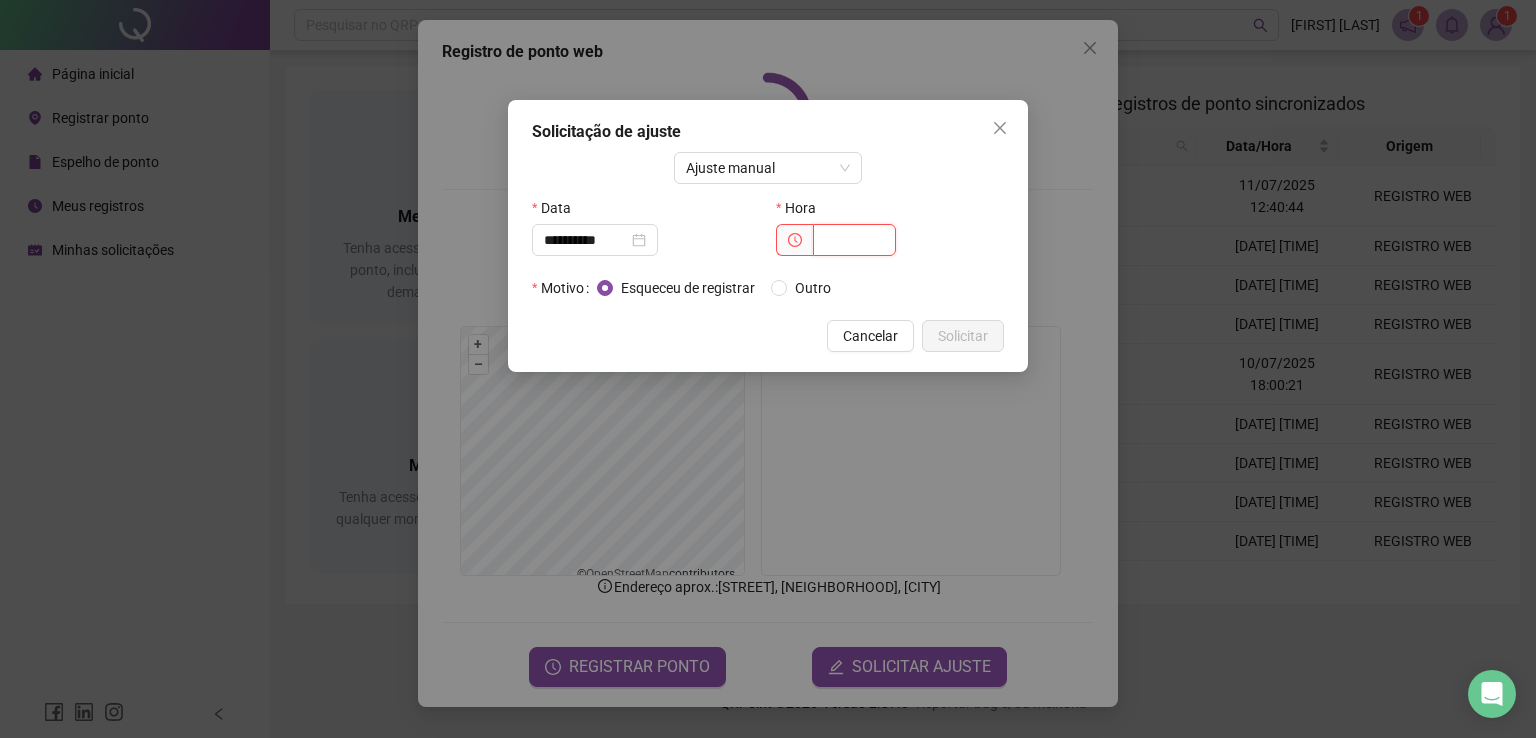click at bounding box center [854, 240] 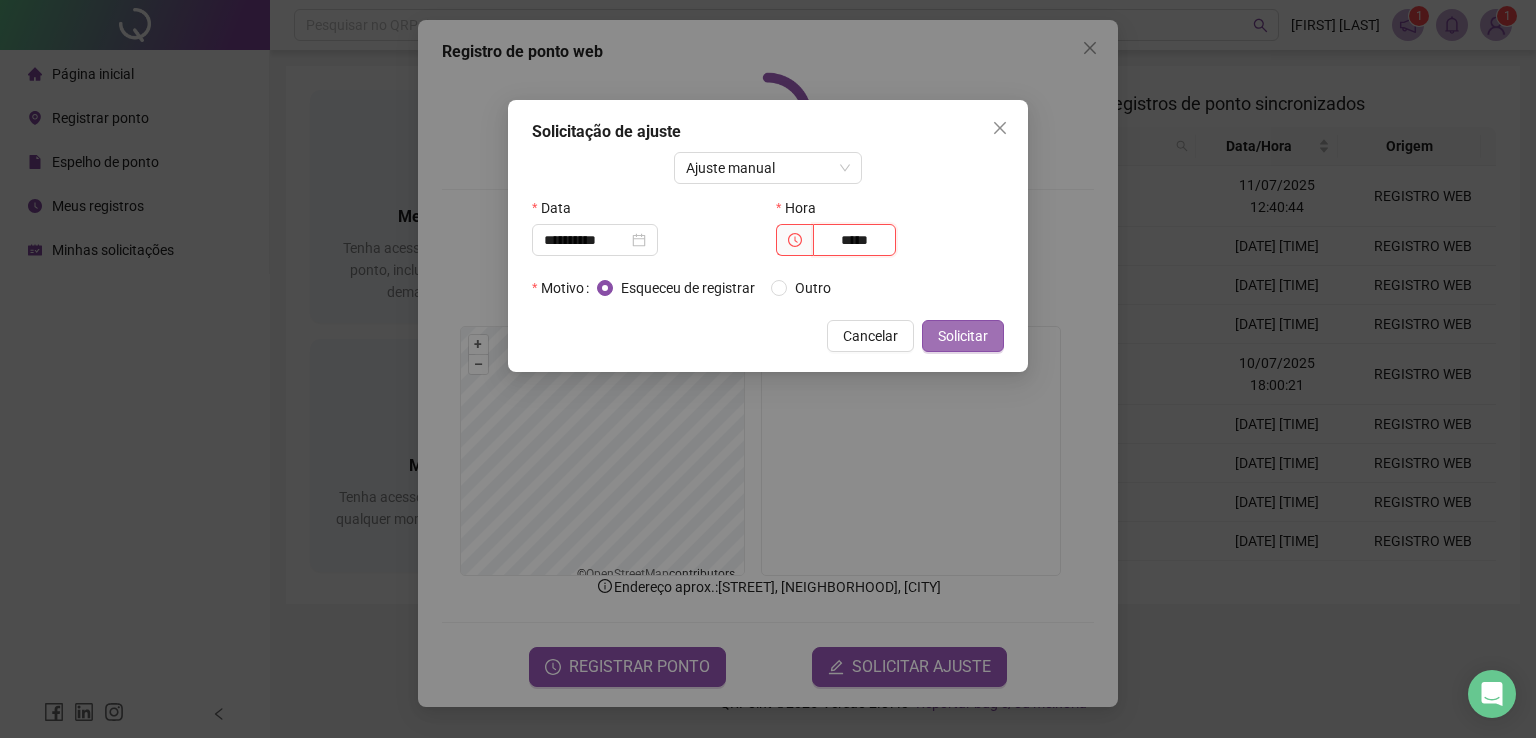 type on "*****" 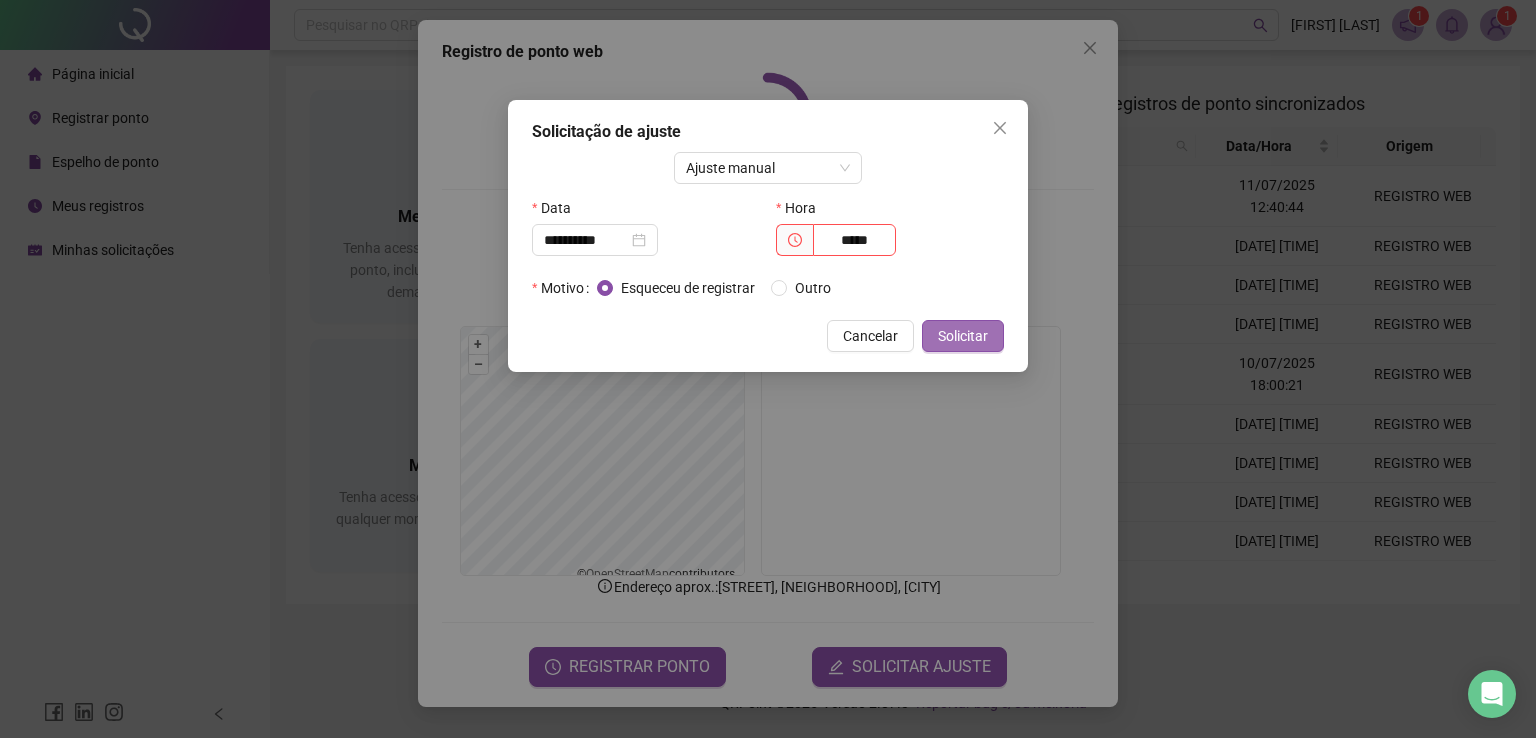 click on "Solicitar" at bounding box center (963, 336) 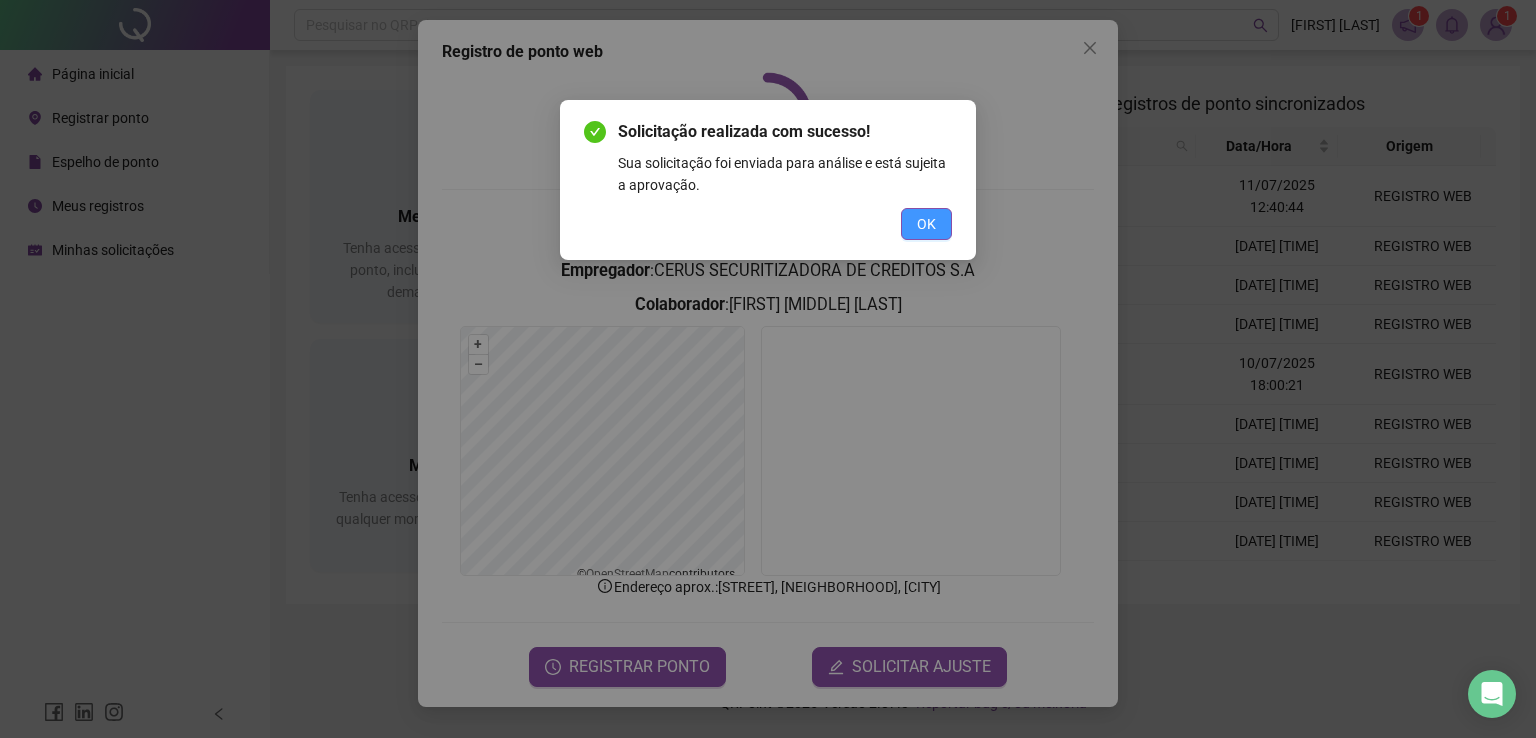 click on "OK" at bounding box center (926, 224) 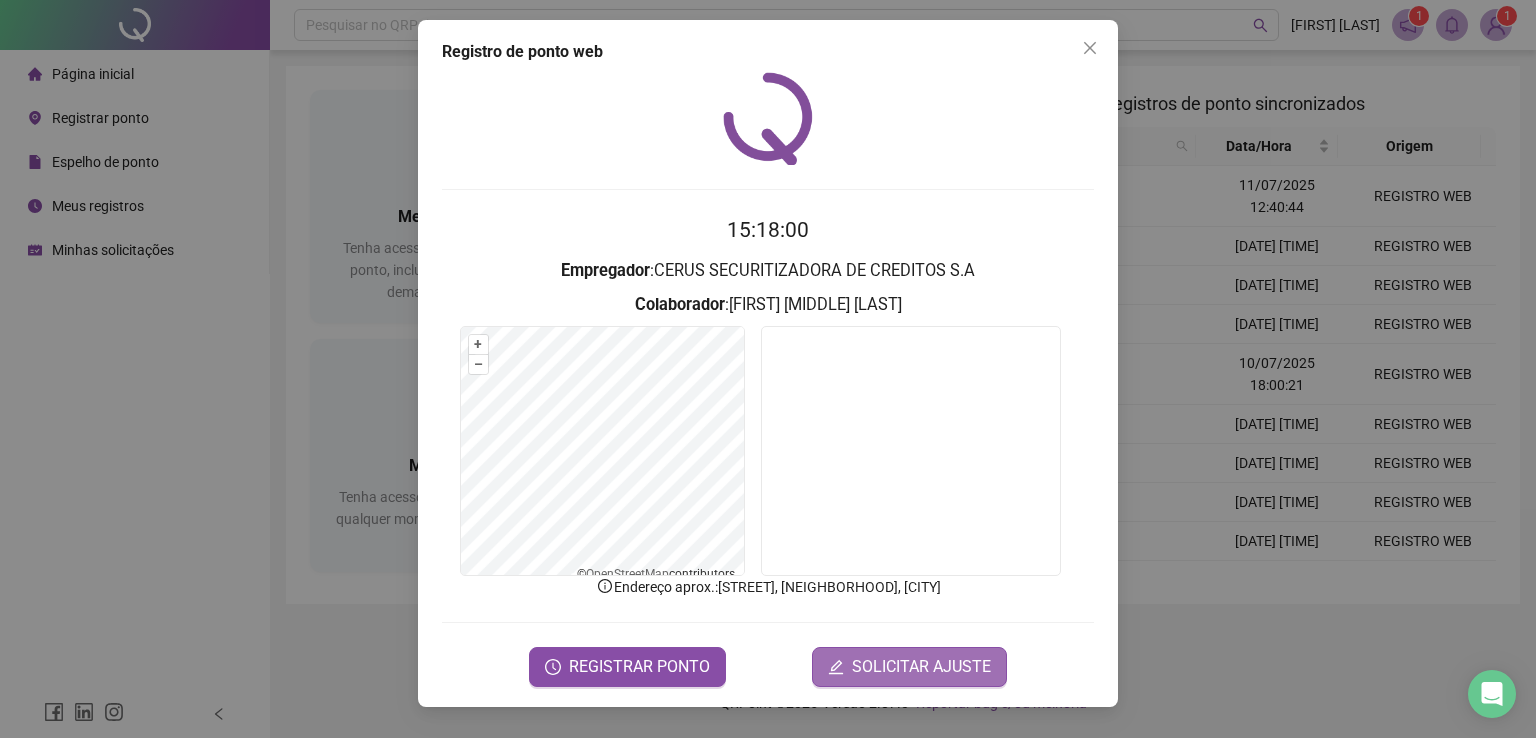 click on "SOLICITAR AJUSTE" at bounding box center [921, 667] 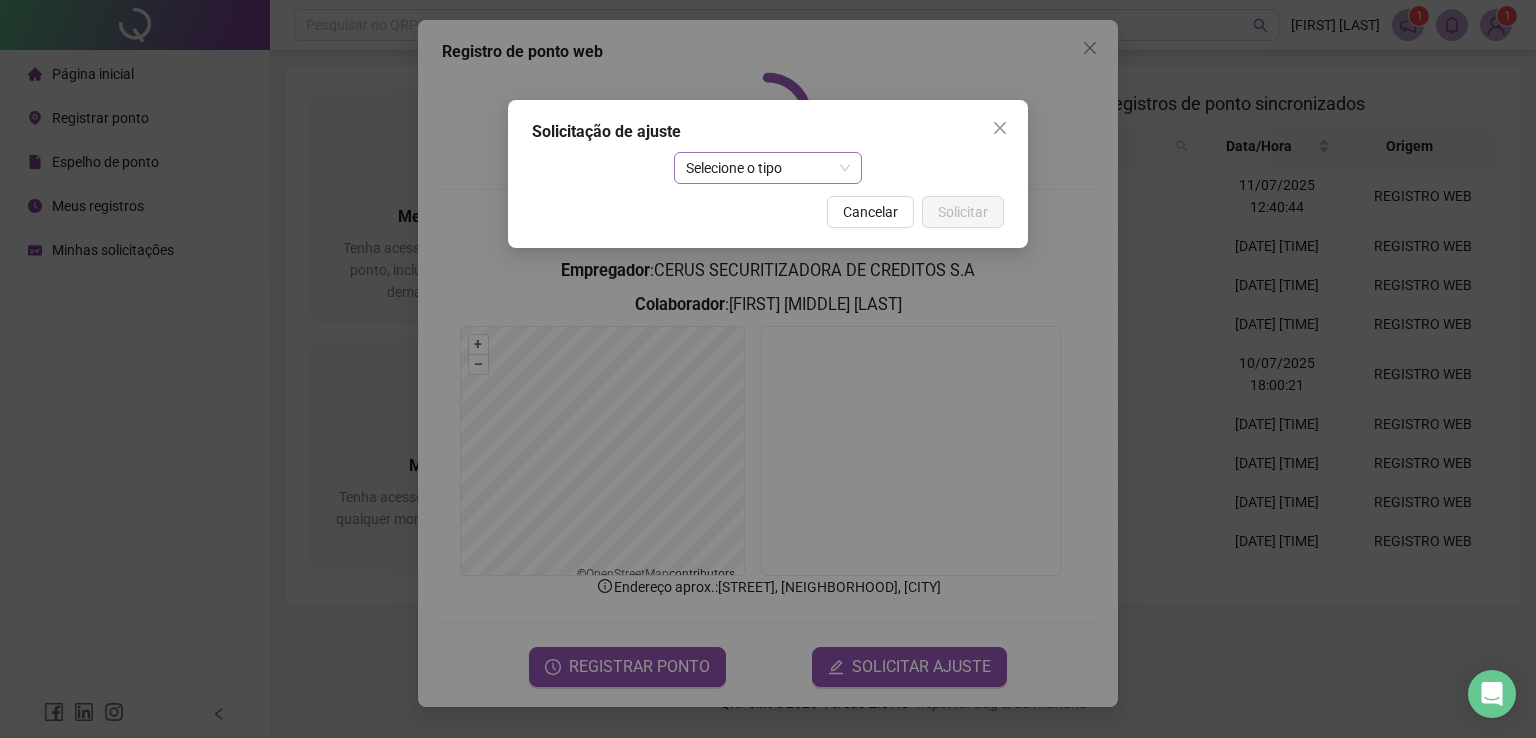 click on "Selecione o tipo" at bounding box center [768, 168] 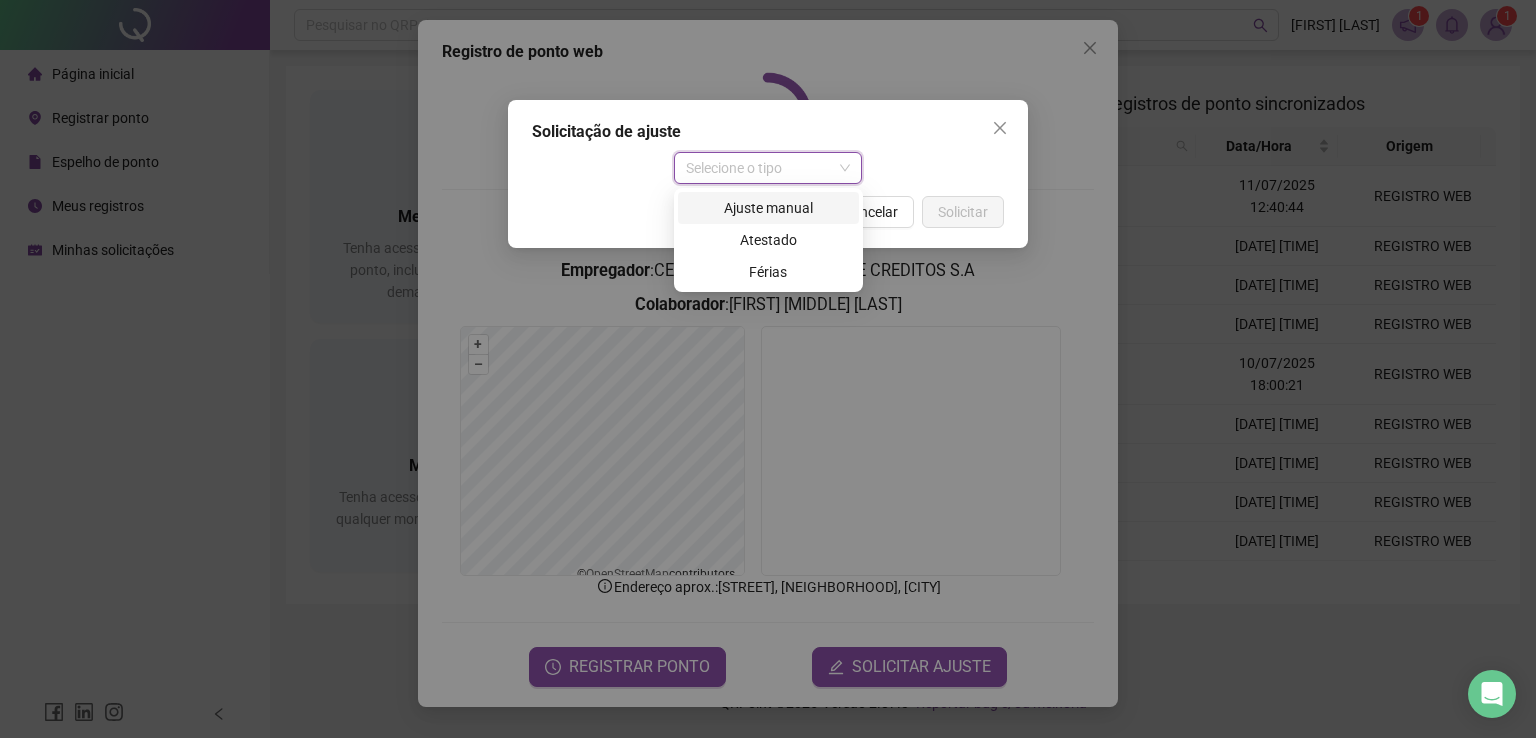 click on "Ajuste manual" at bounding box center (768, 208) 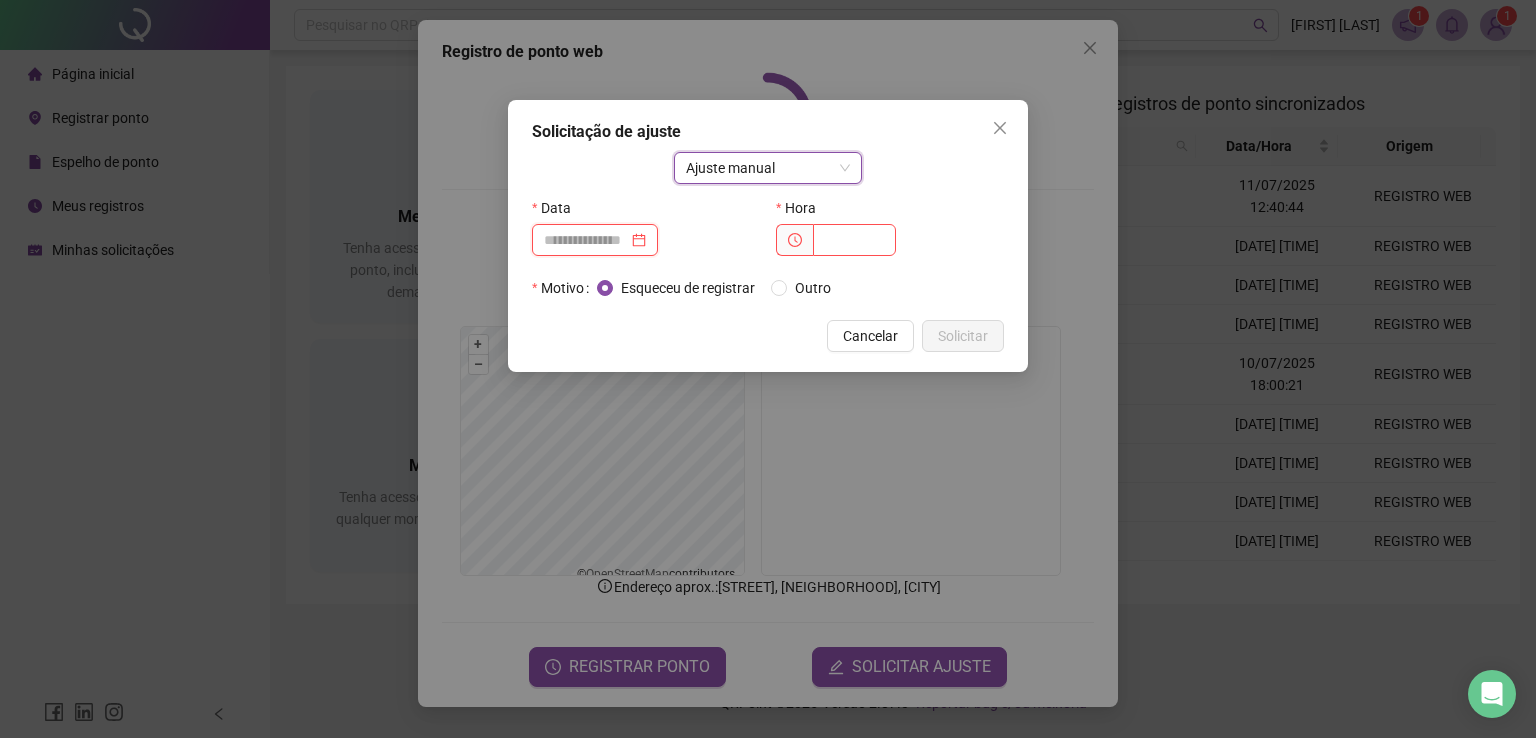 click at bounding box center (586, 240) 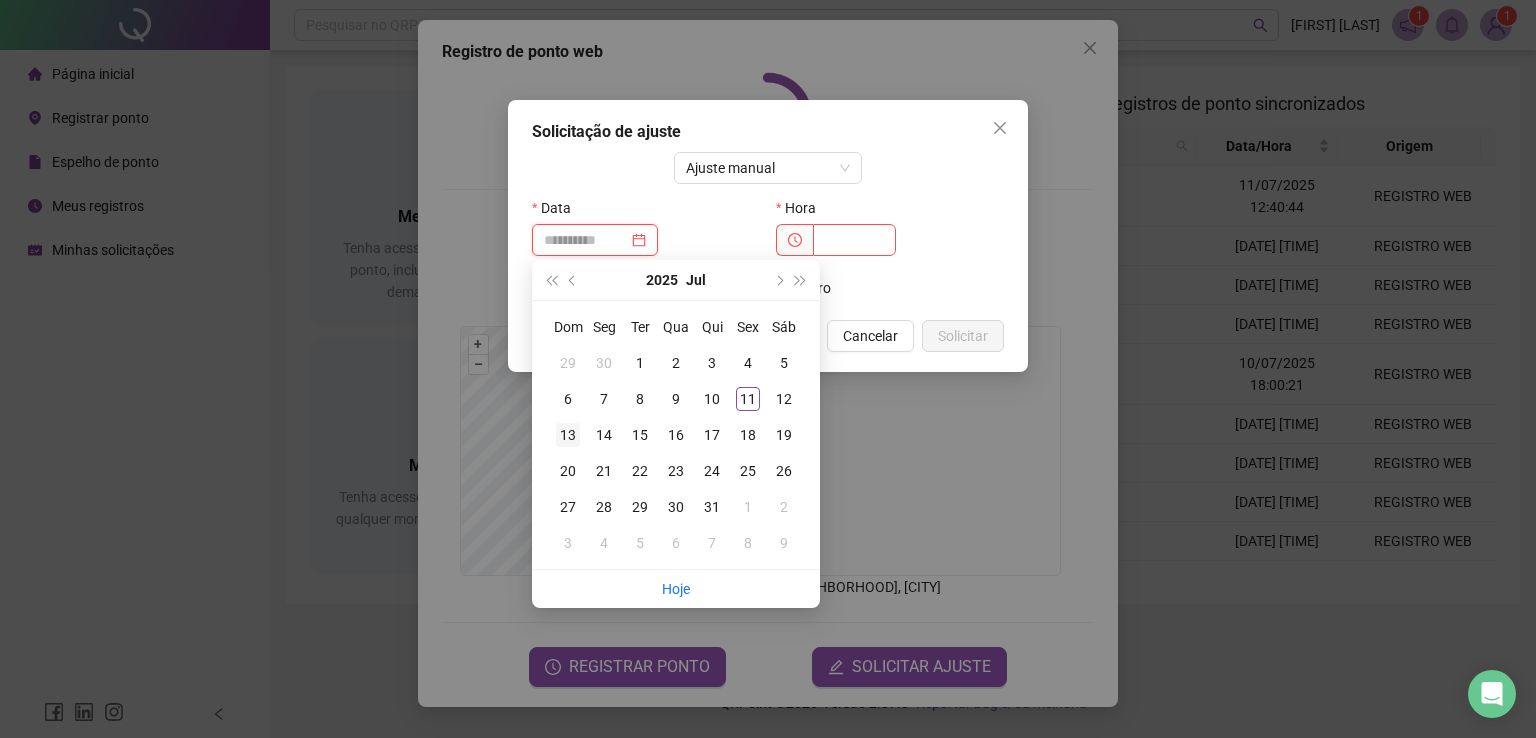 type on "**********" 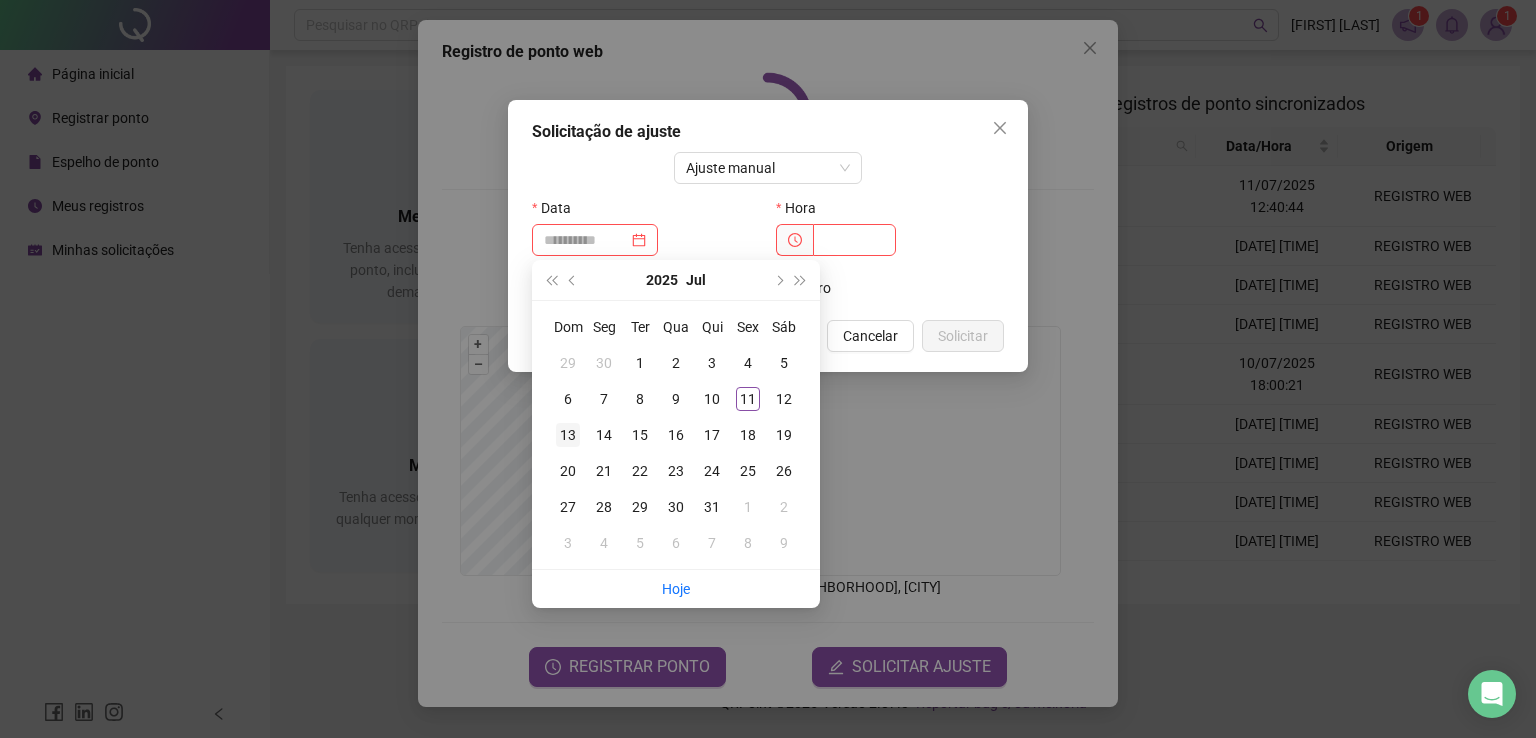 click on "13" at bounding box center [568, 435] 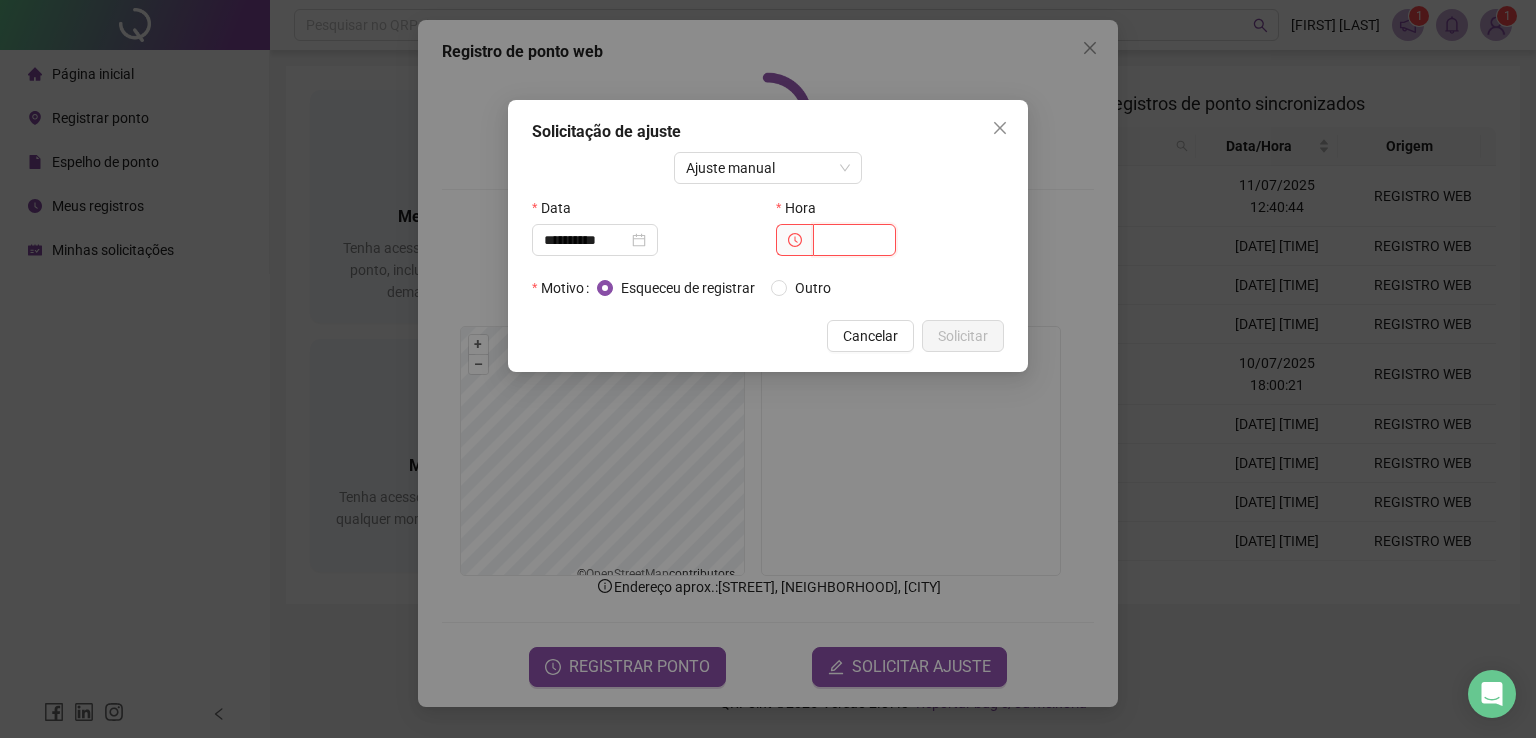 click at bounding box center [854, 240] 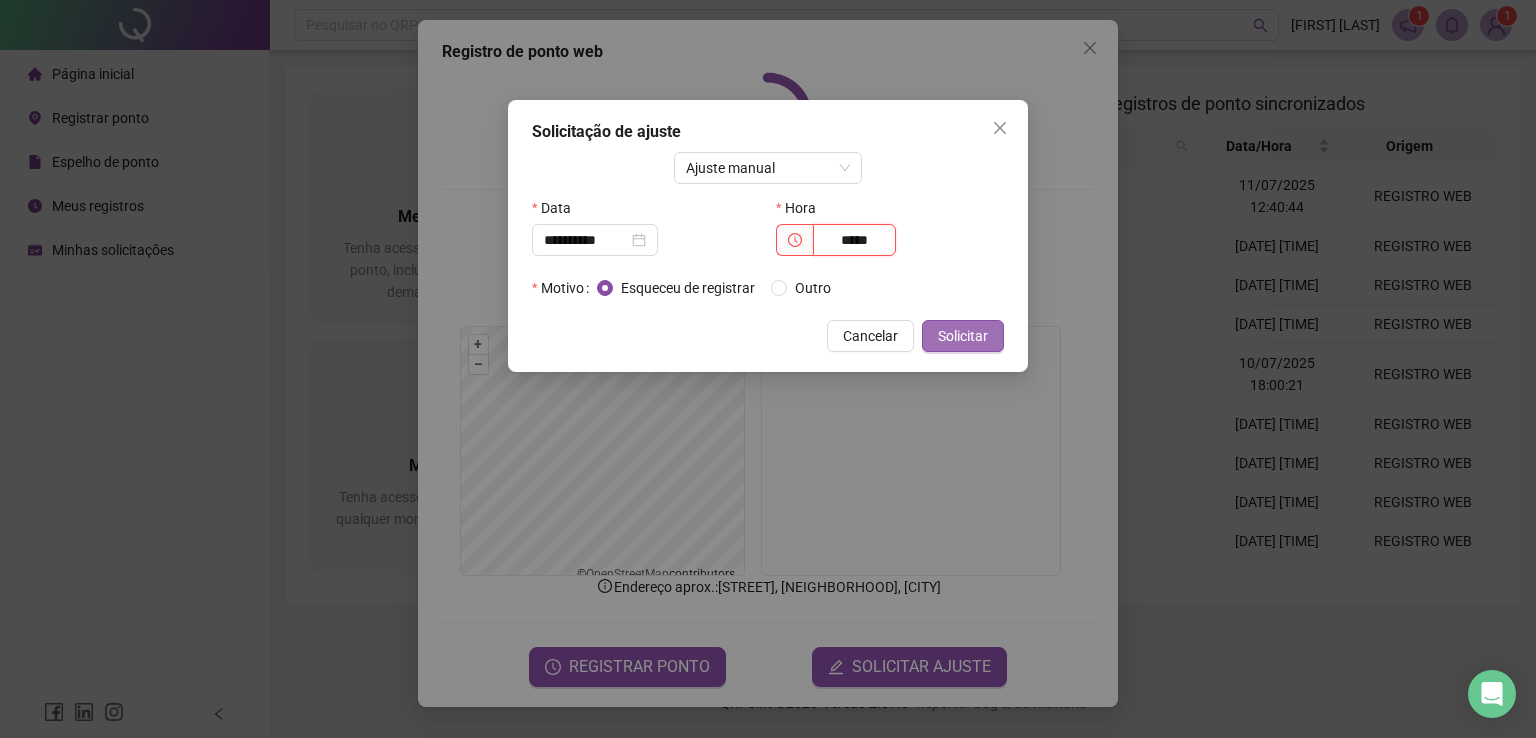 type on "*****" 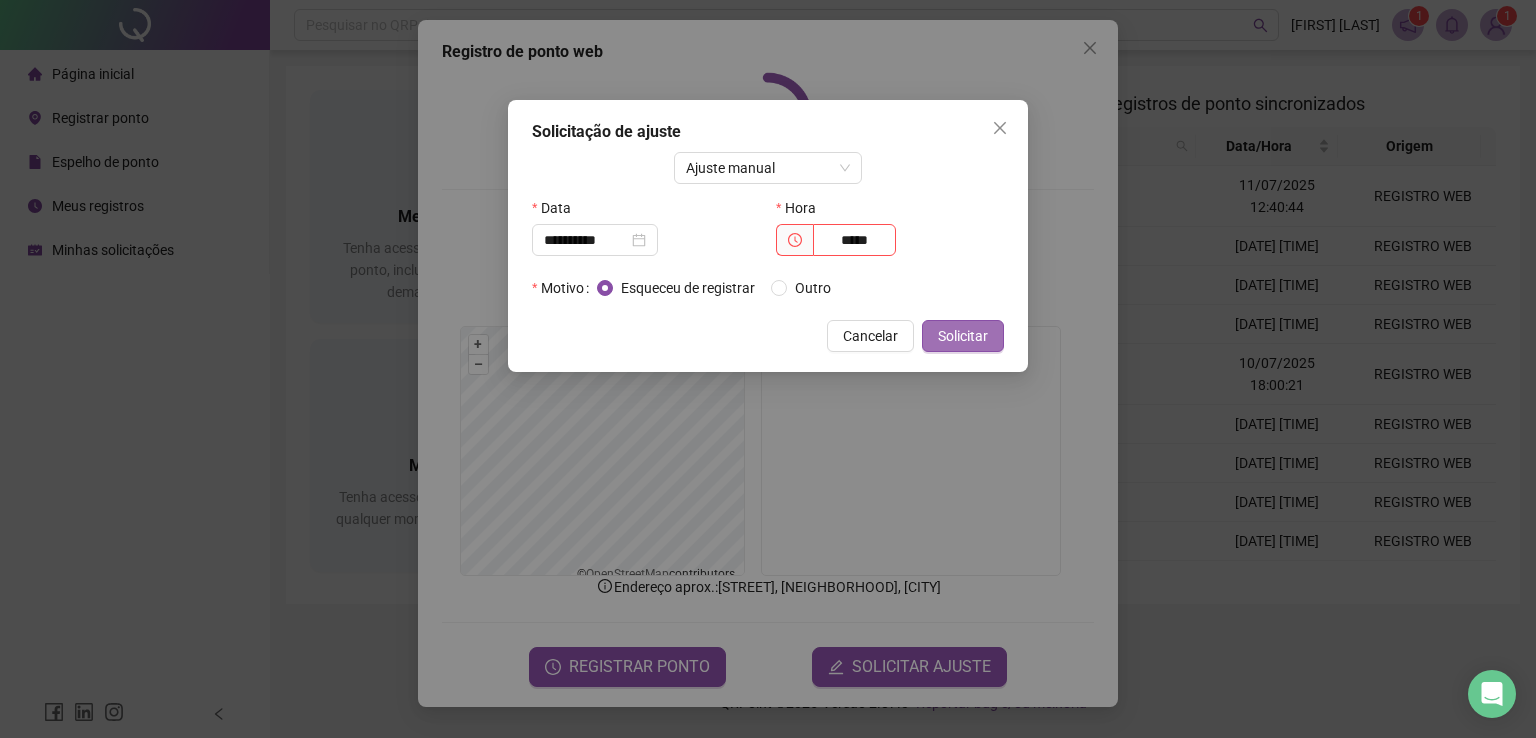 click on "Solicitar" at bounding box center [963, 336] 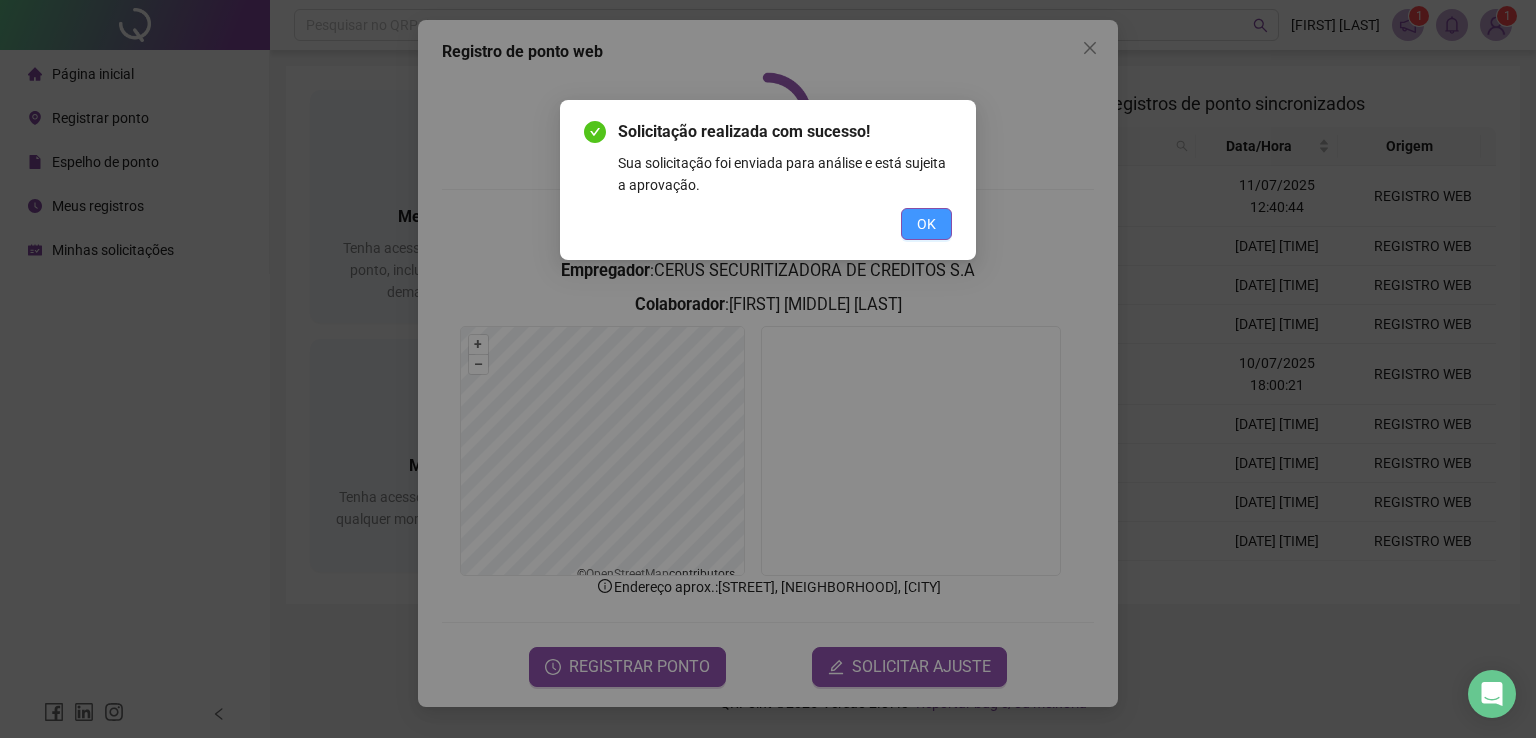 click on "OK" at bounding box center [926, 224] 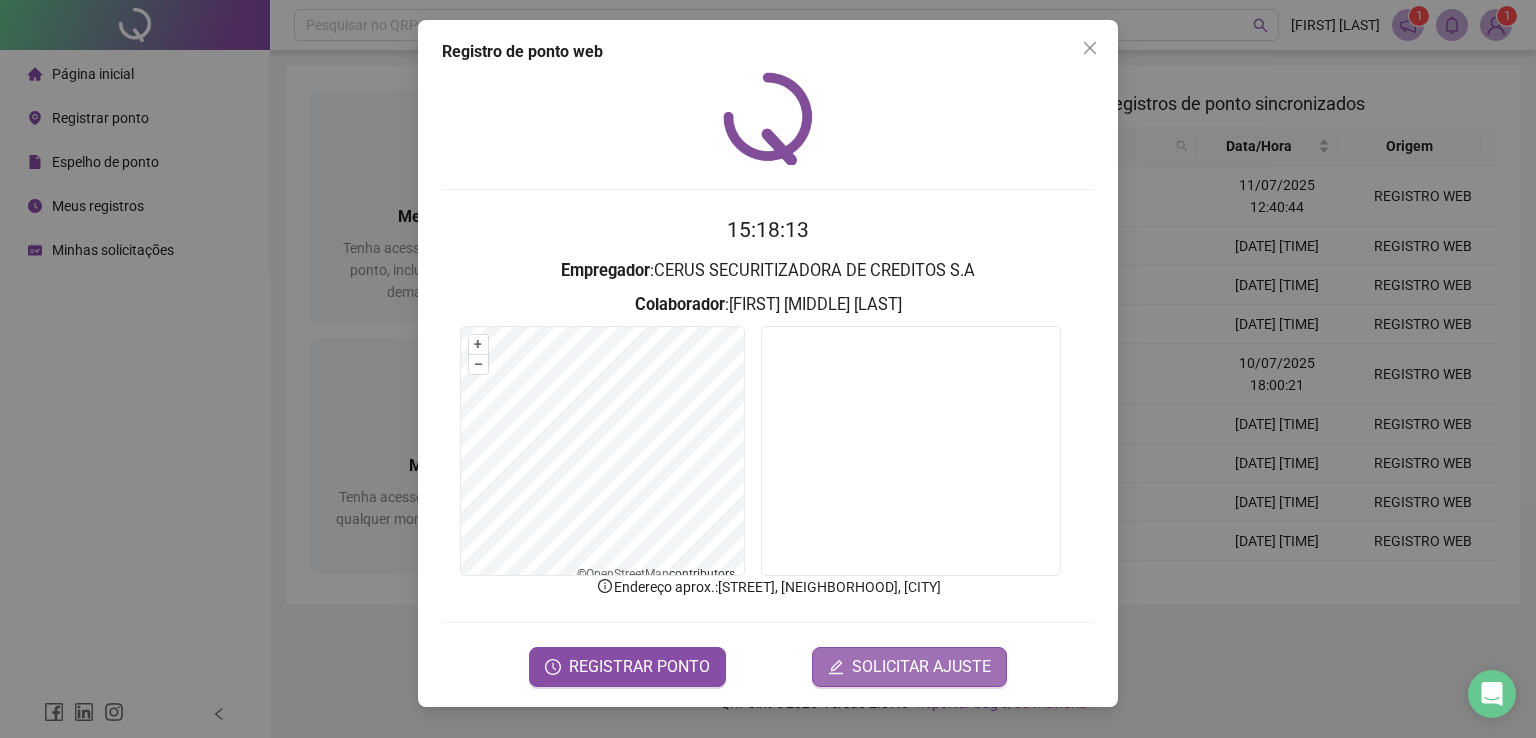 click on "SOLICITAR AJUSTE" at bounding box center (921, 667) 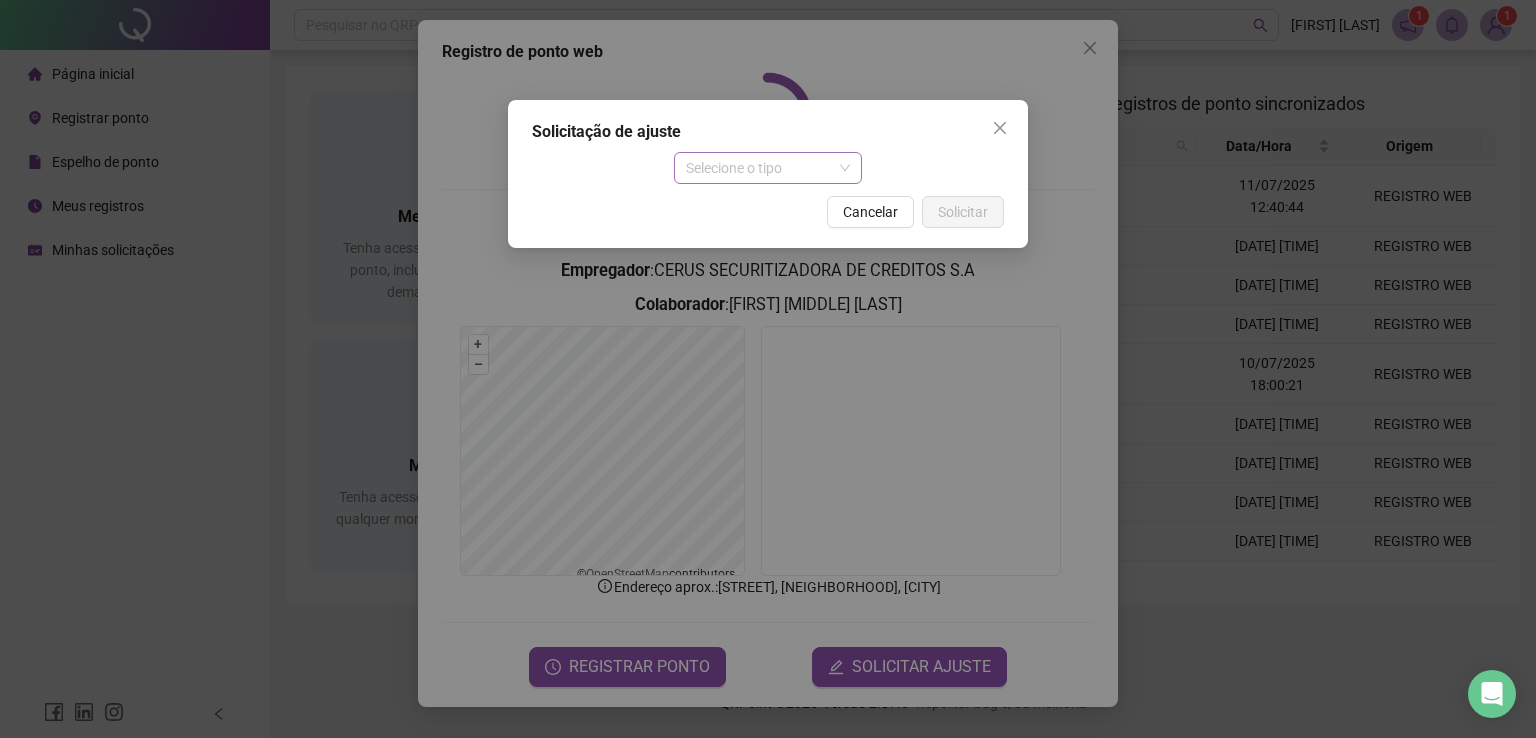 click on "Selecione o tipo" at bounding box center (768, 168) 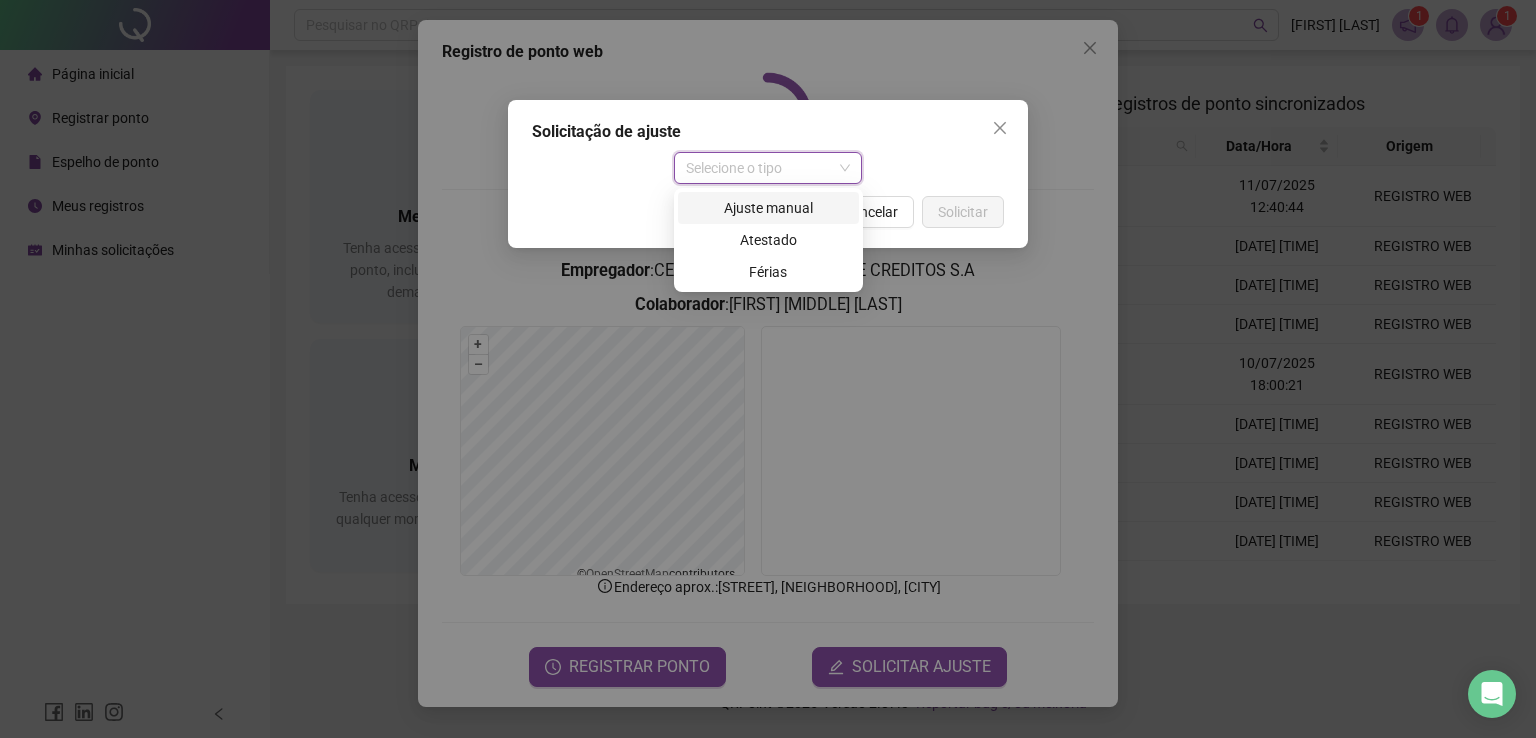 click on "Ajuste manual" at bounding box center [768, 208] 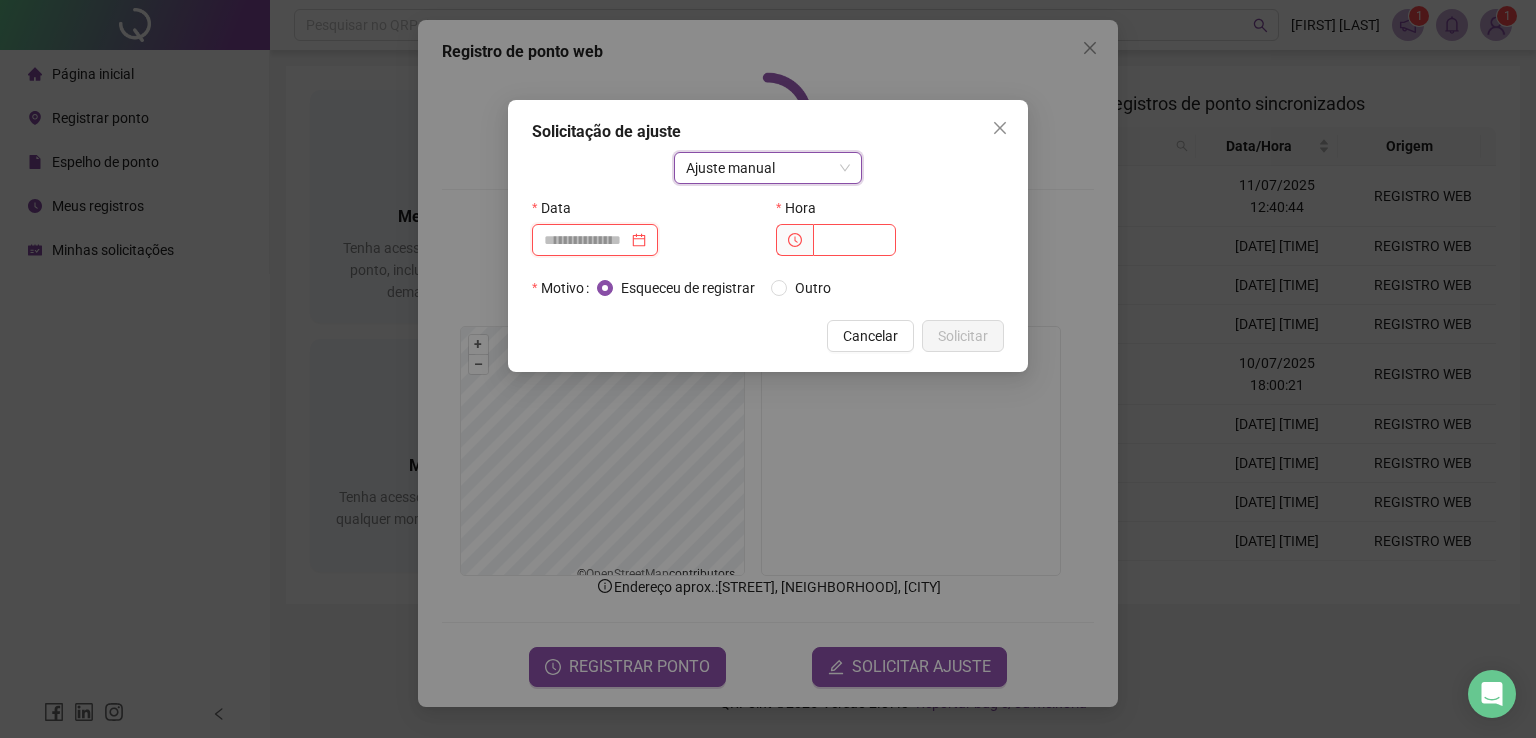 click at bounding box center (586, 240) 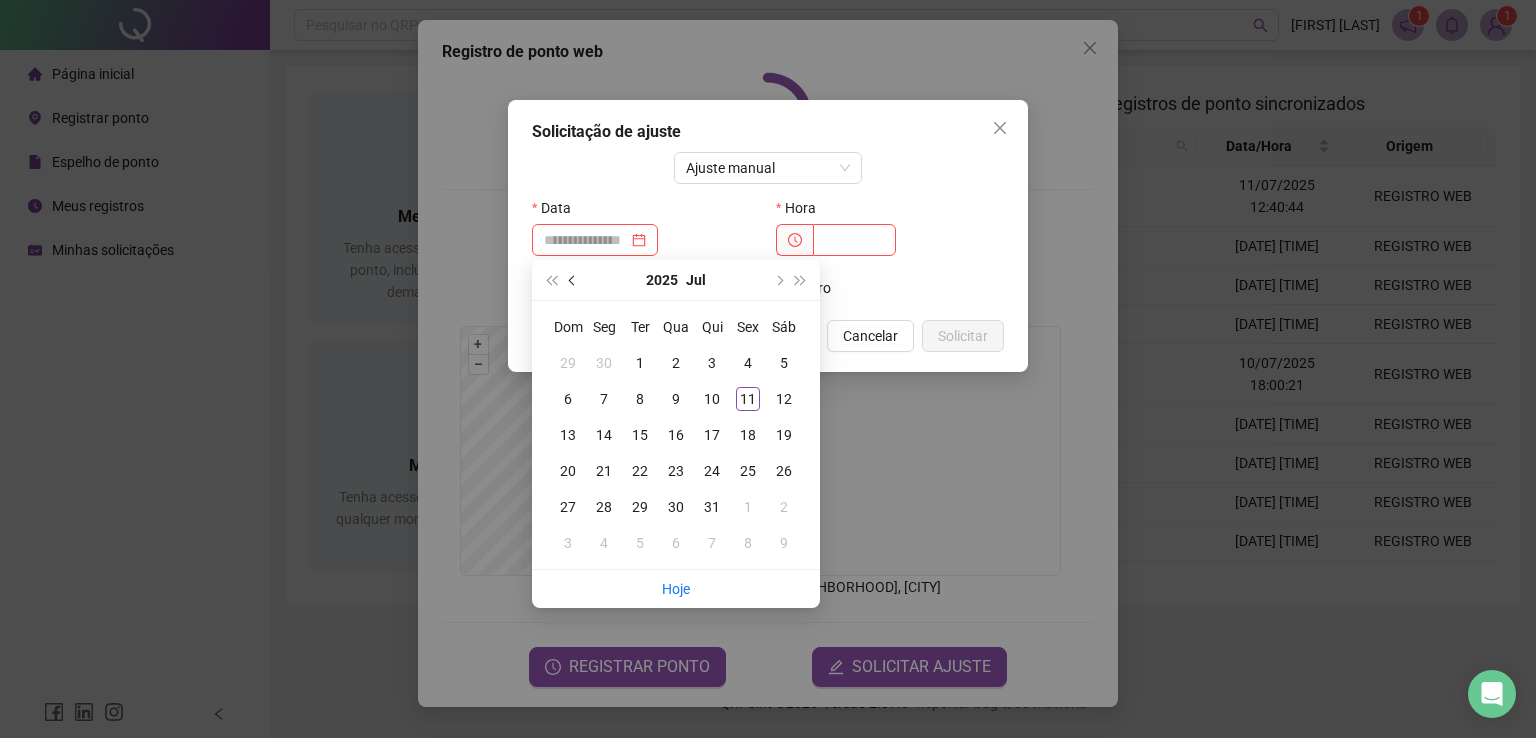click at bounding box center (574, 280) 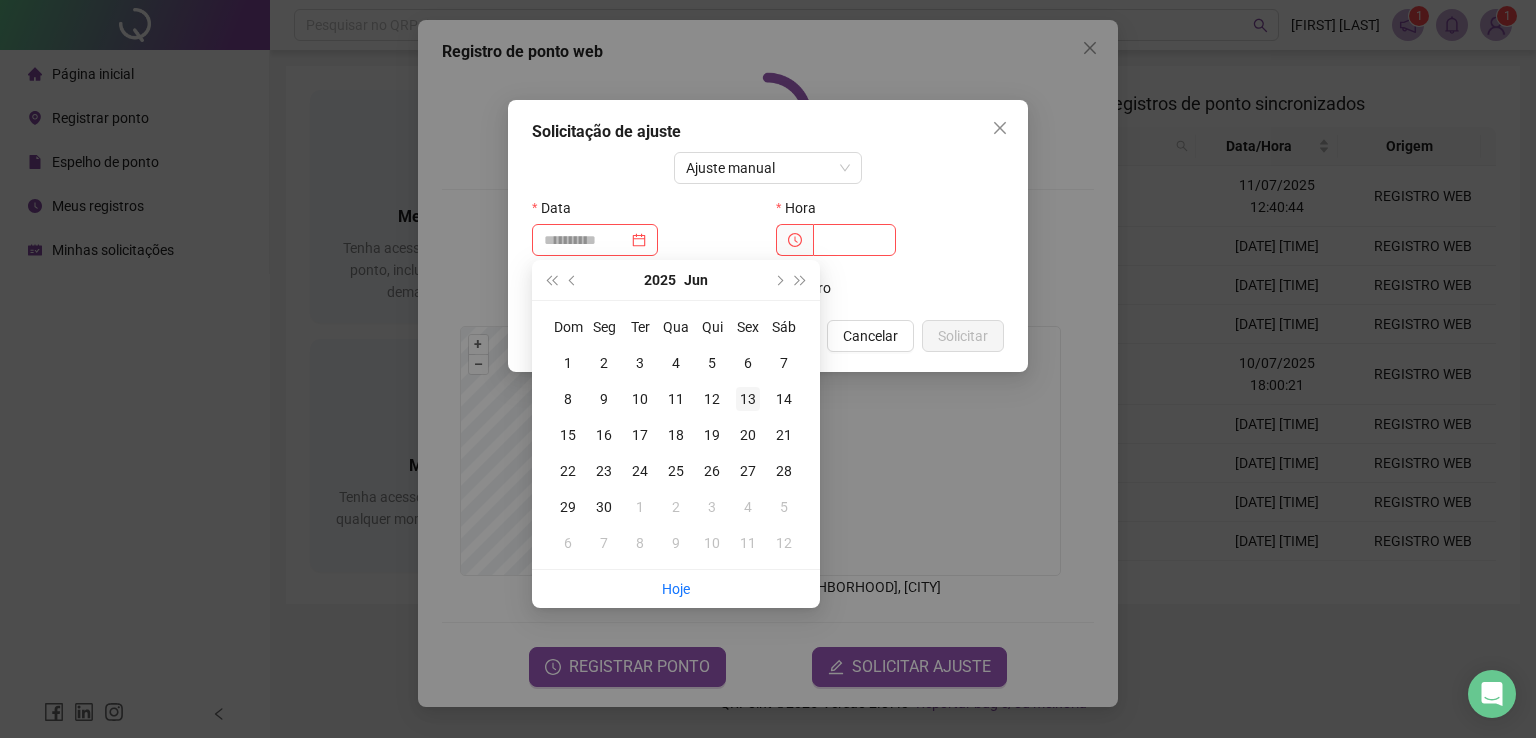 type on "**********" 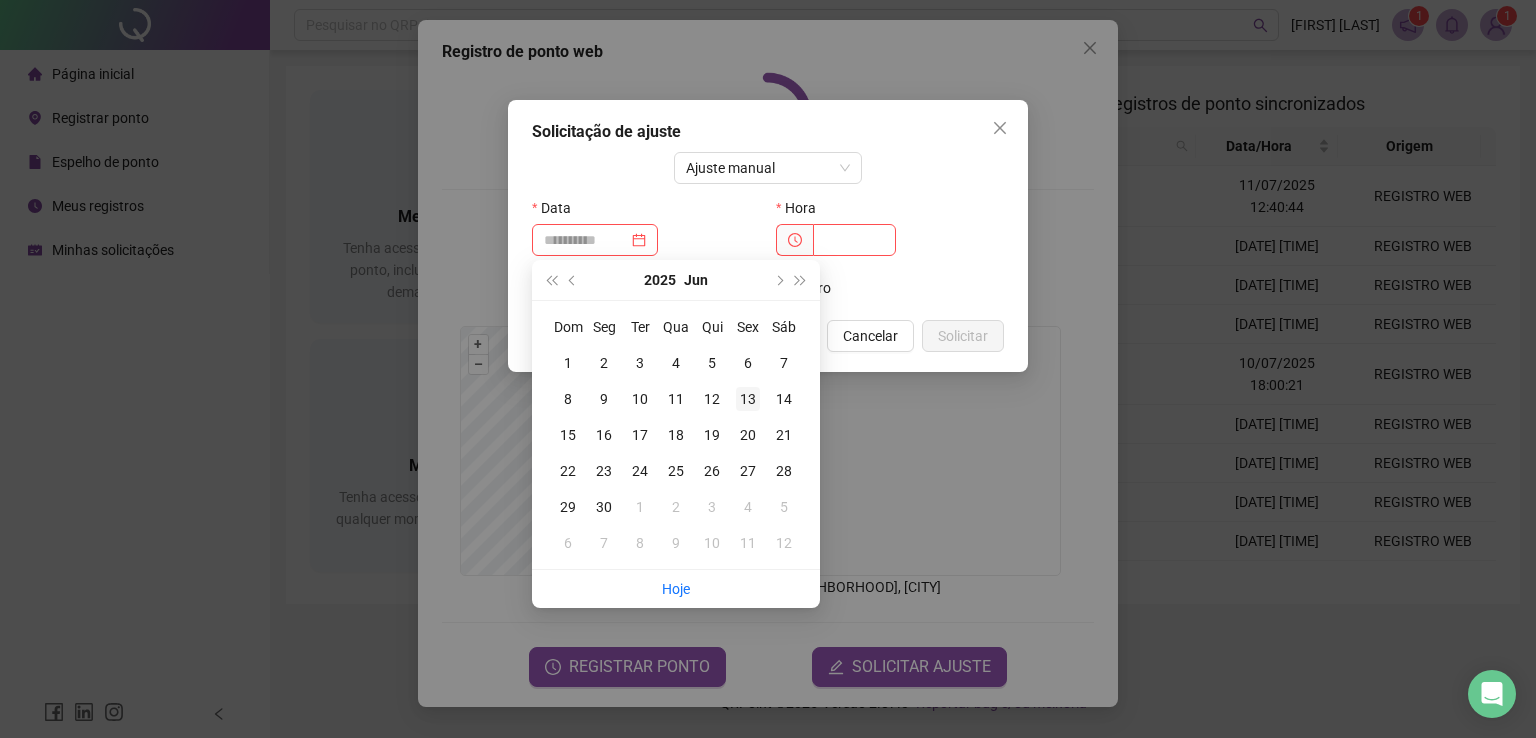 click on "13" at bounding box center [748, 399] 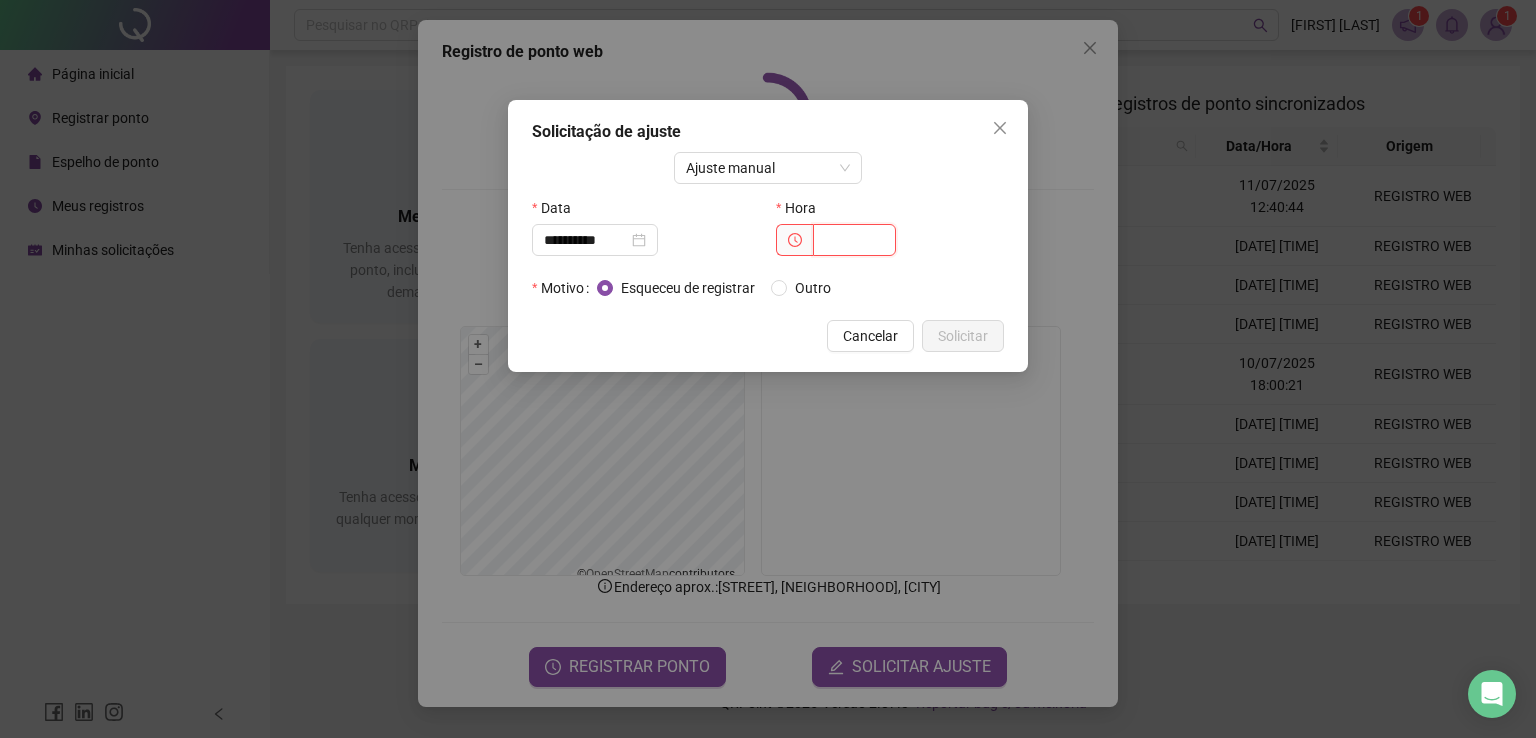 click at bounding box center (854, 240) 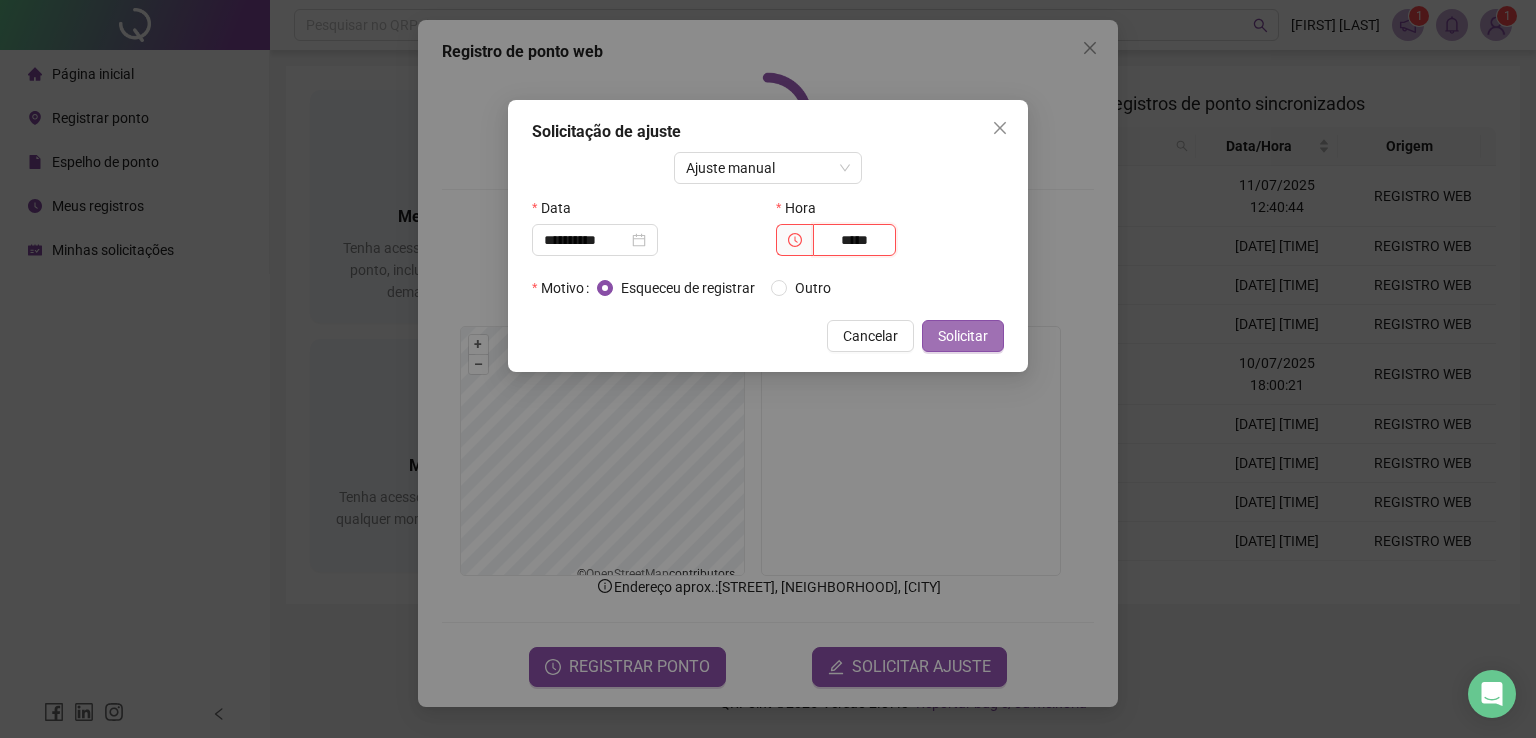 type on "*****" 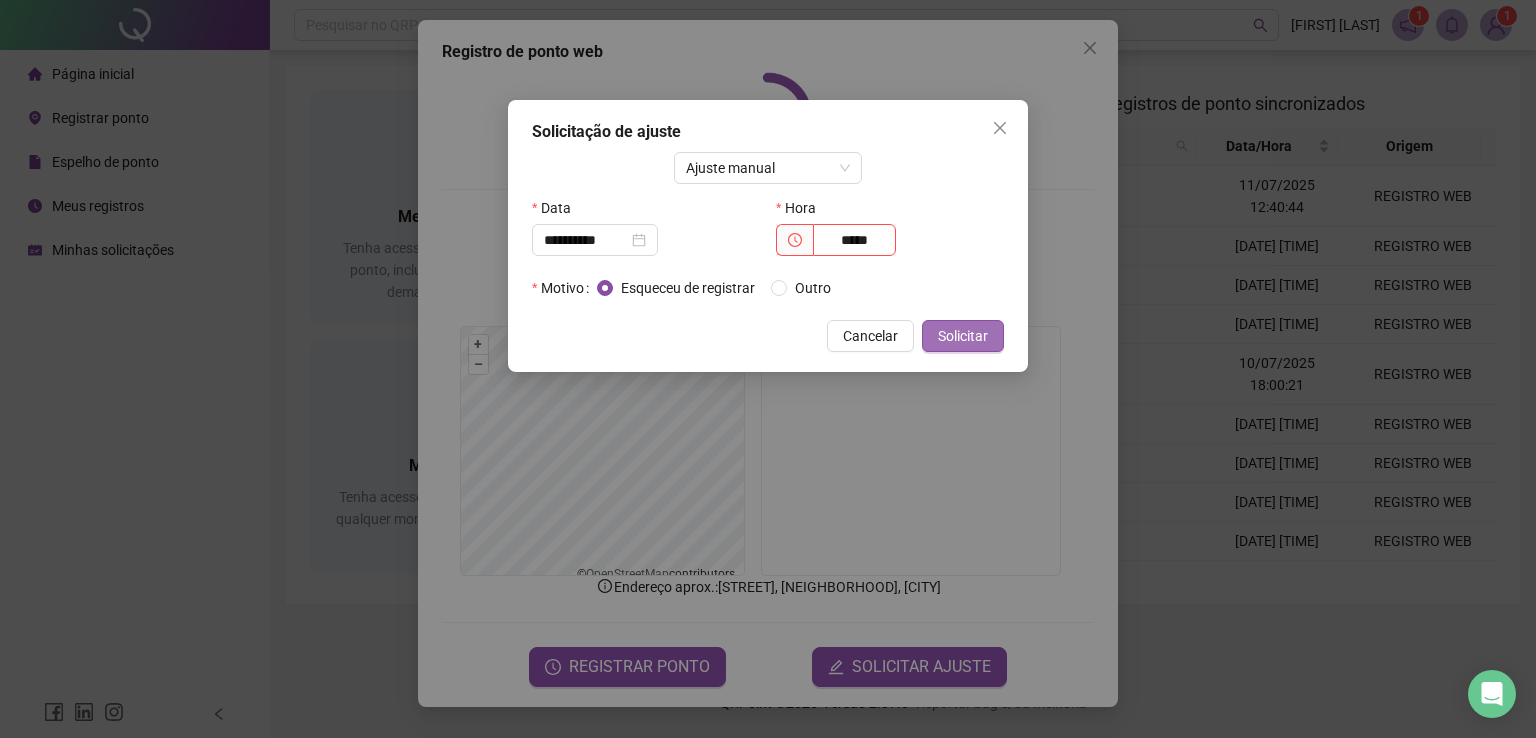 click on "Solicitar" at bounding box center (963, 336) 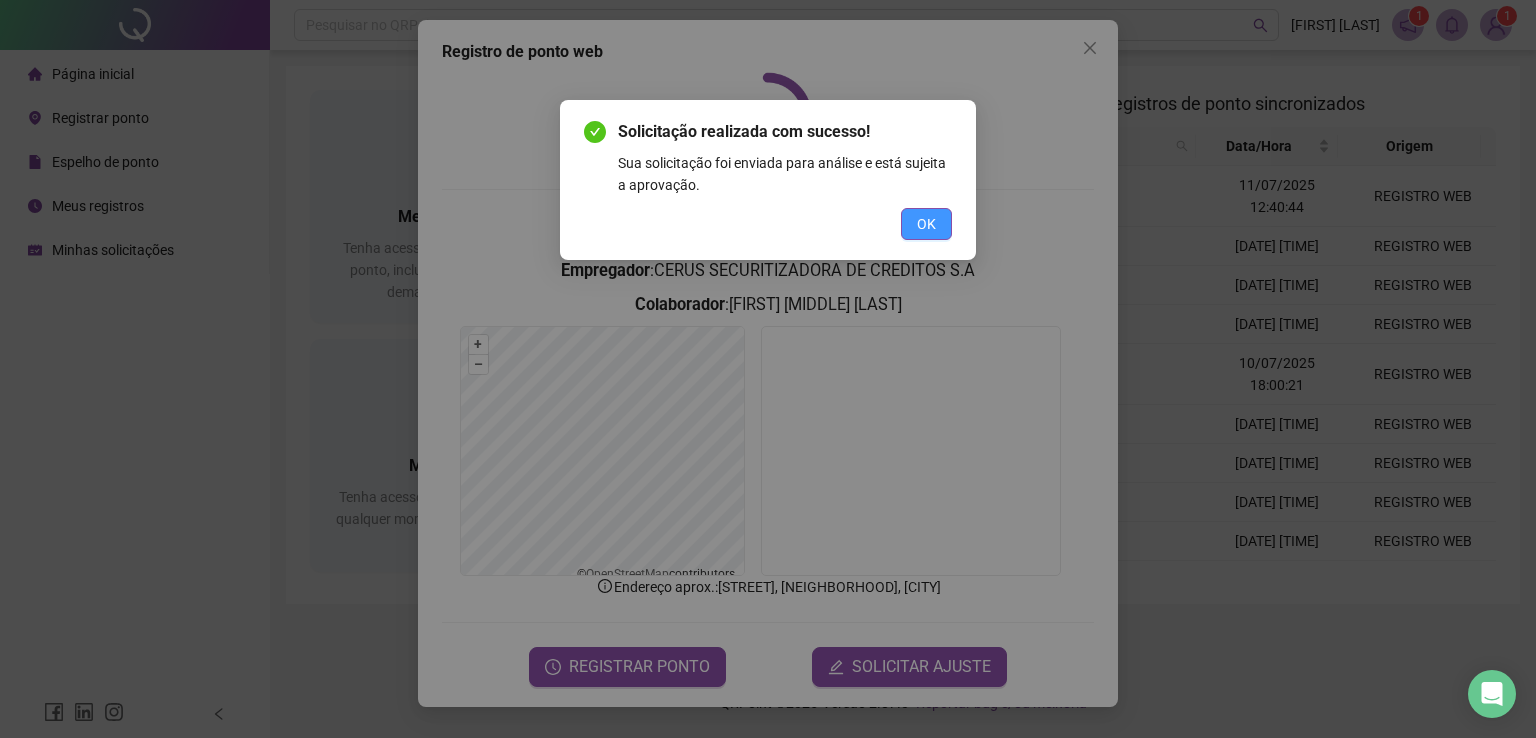 click on "OK" at bounding box center [926, 224] 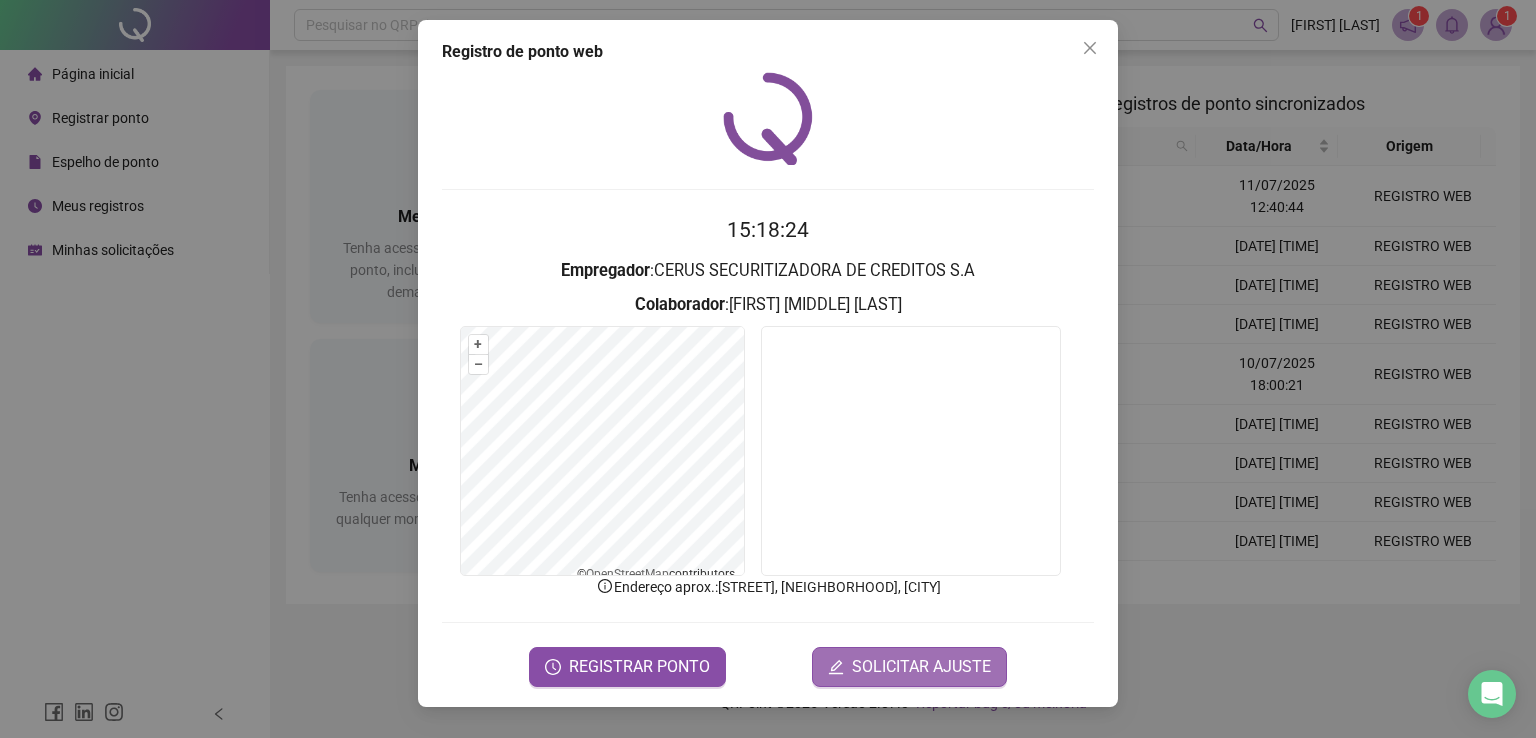 click on "SOLICITAR AJUSTE" at bounding box center [921, 667] 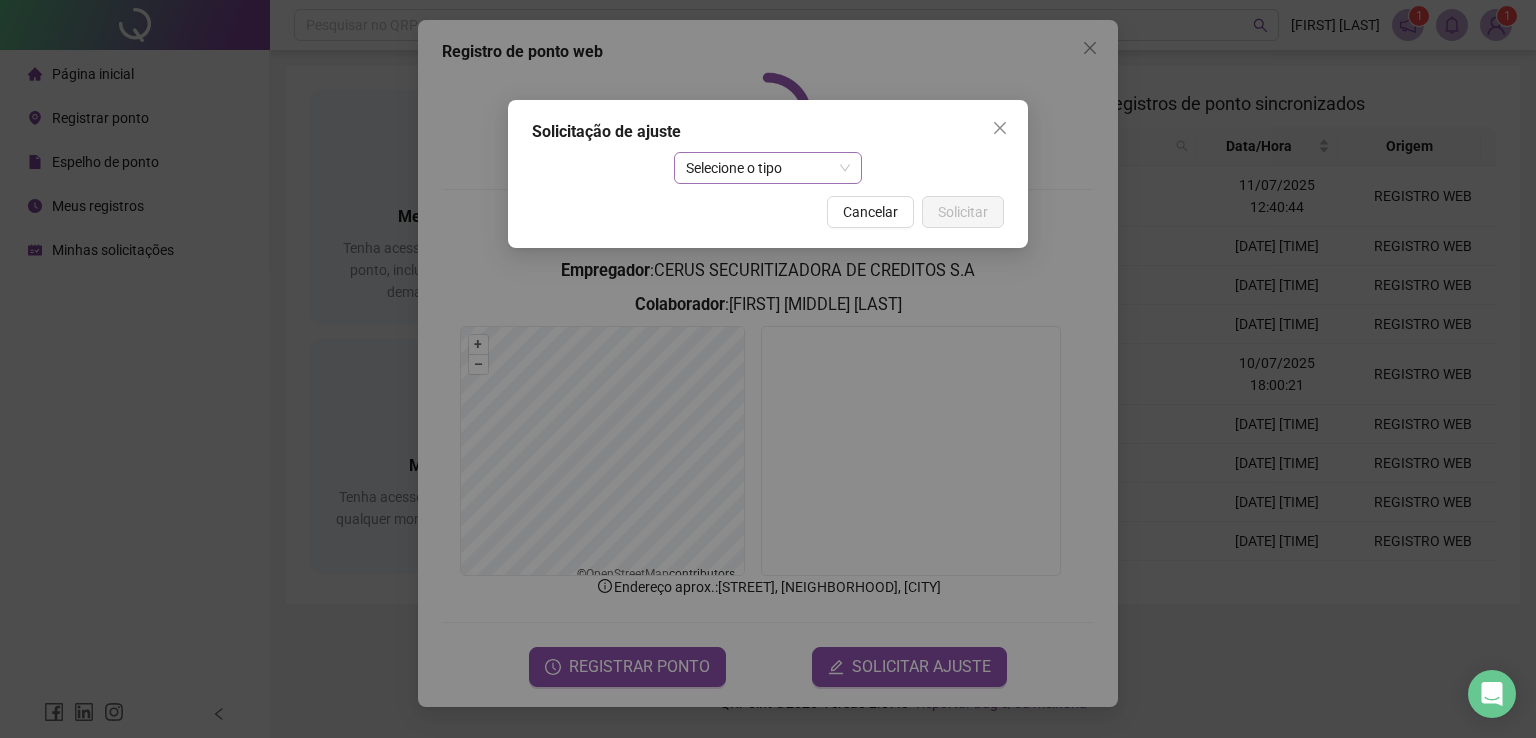 click on "Selecione o tipo" at bounding box center [768, 168] 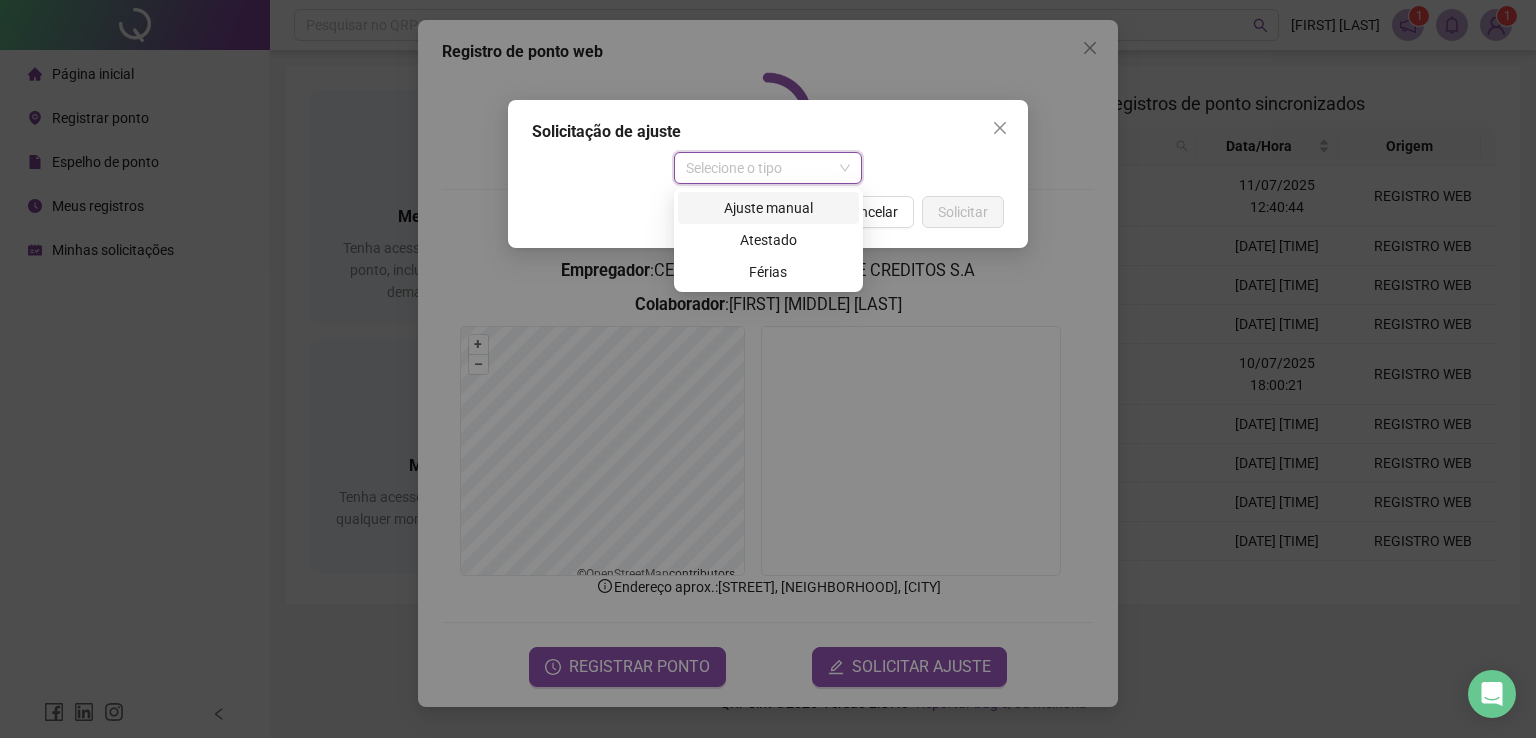 click on "Ajuste manual" at bounding box center [768, 208] 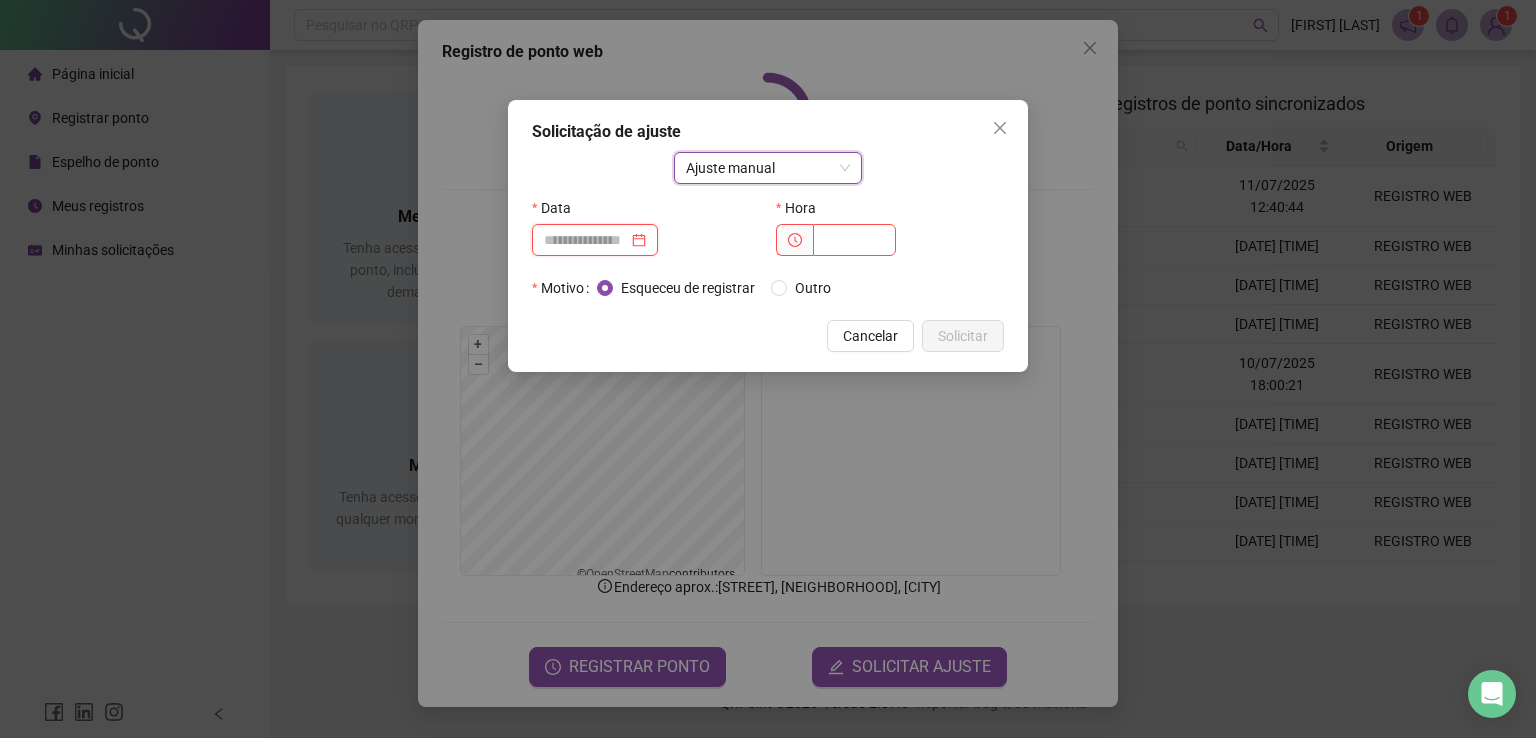 click at bounding box center (586, 240) 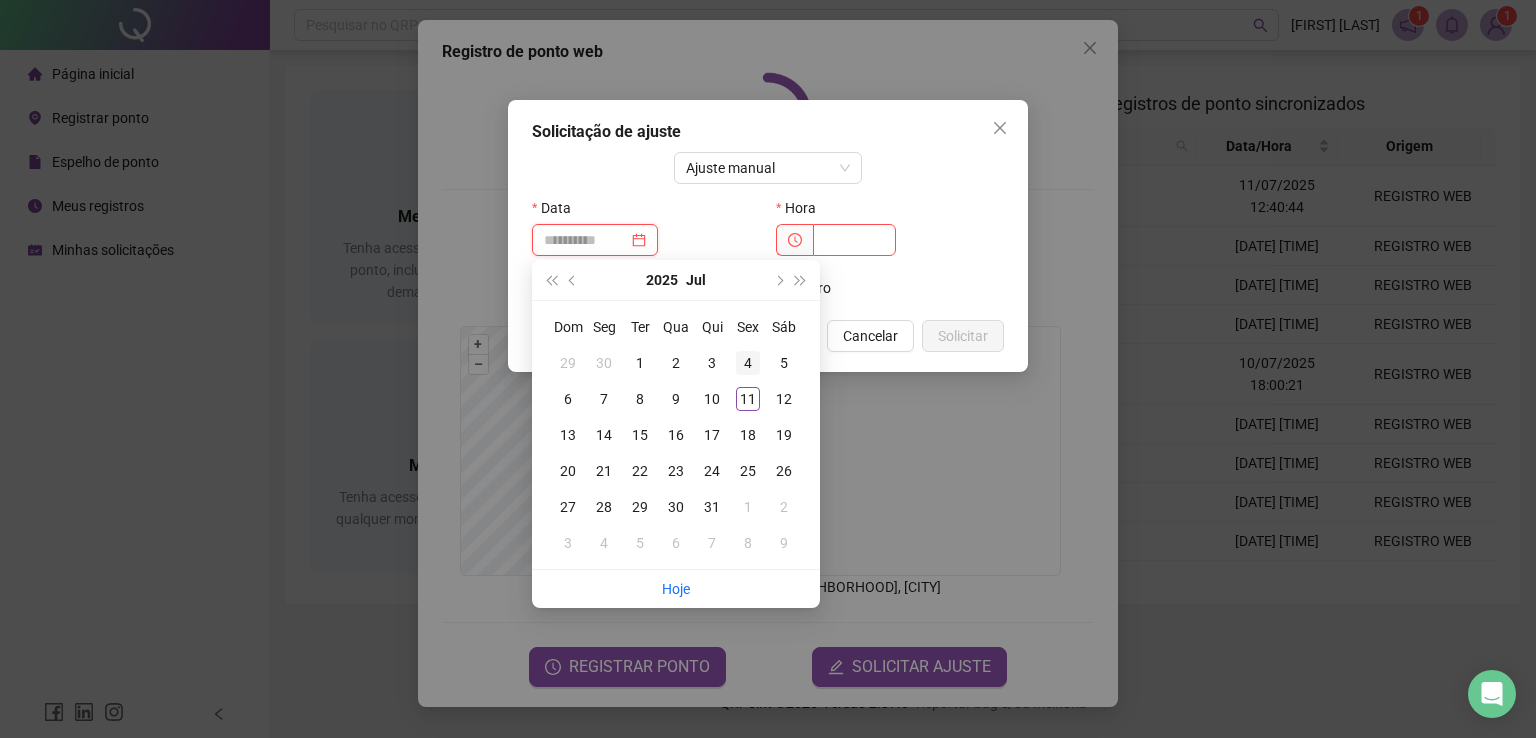 type on "**********" 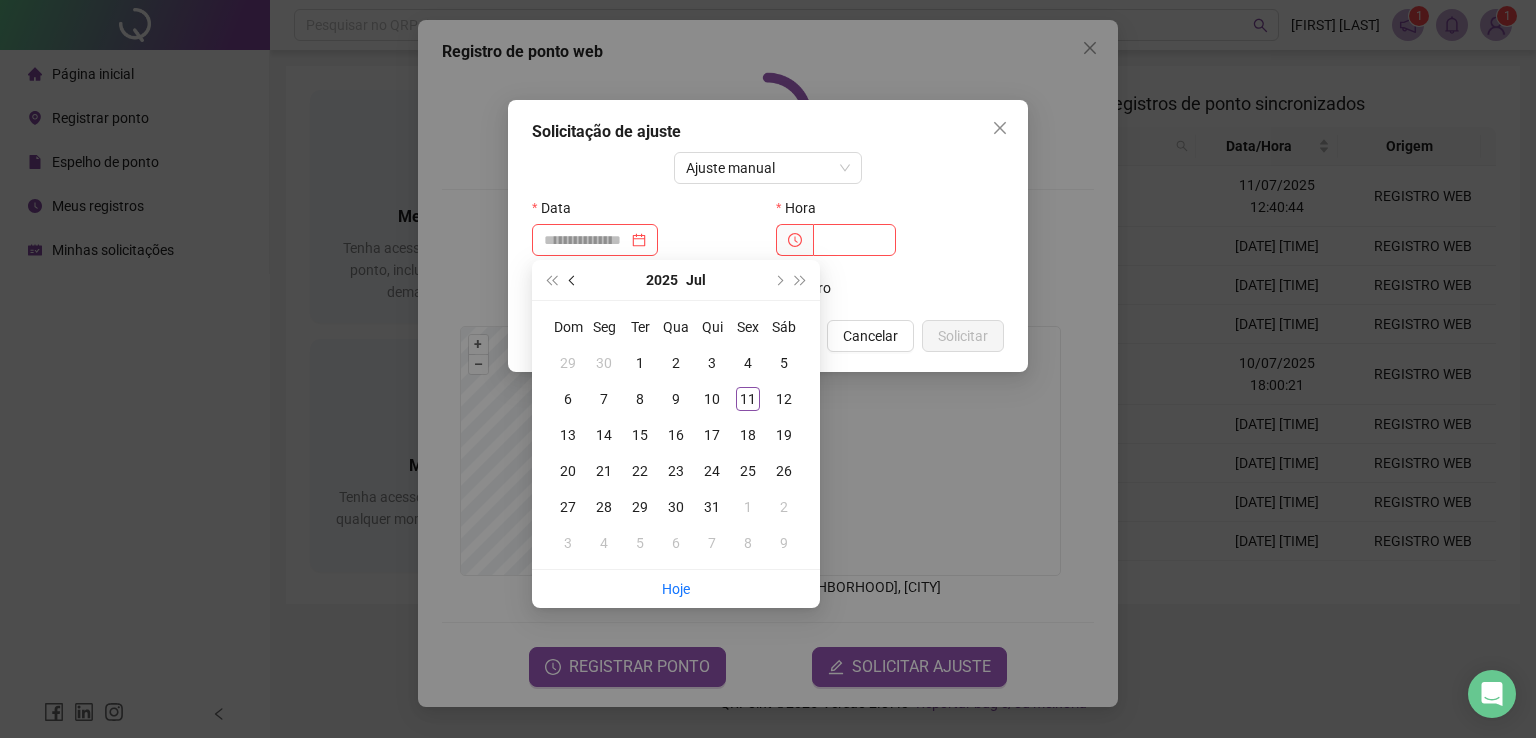 click at bounding box center [573, 280] 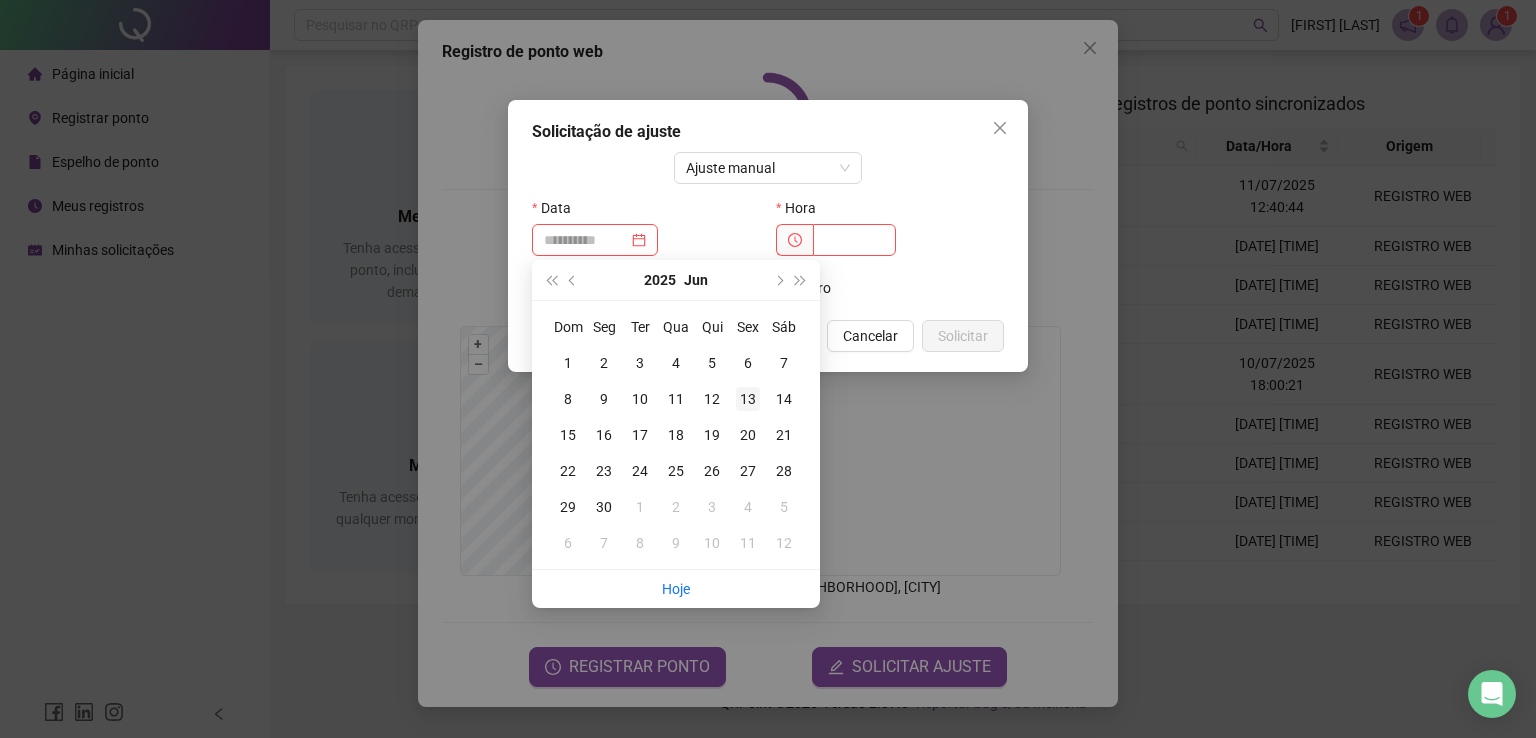 type on "**********" 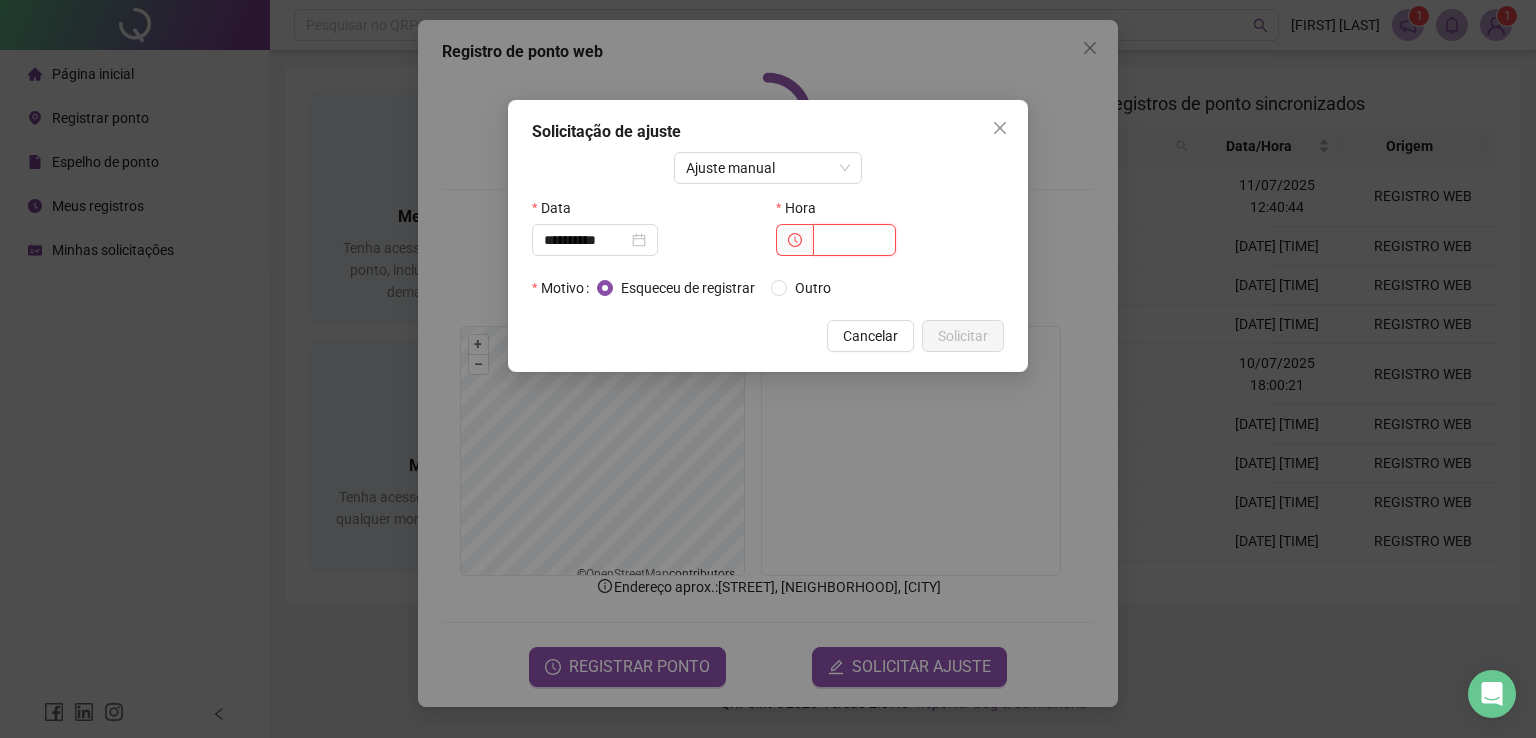 click at bounding box center [854, 240] 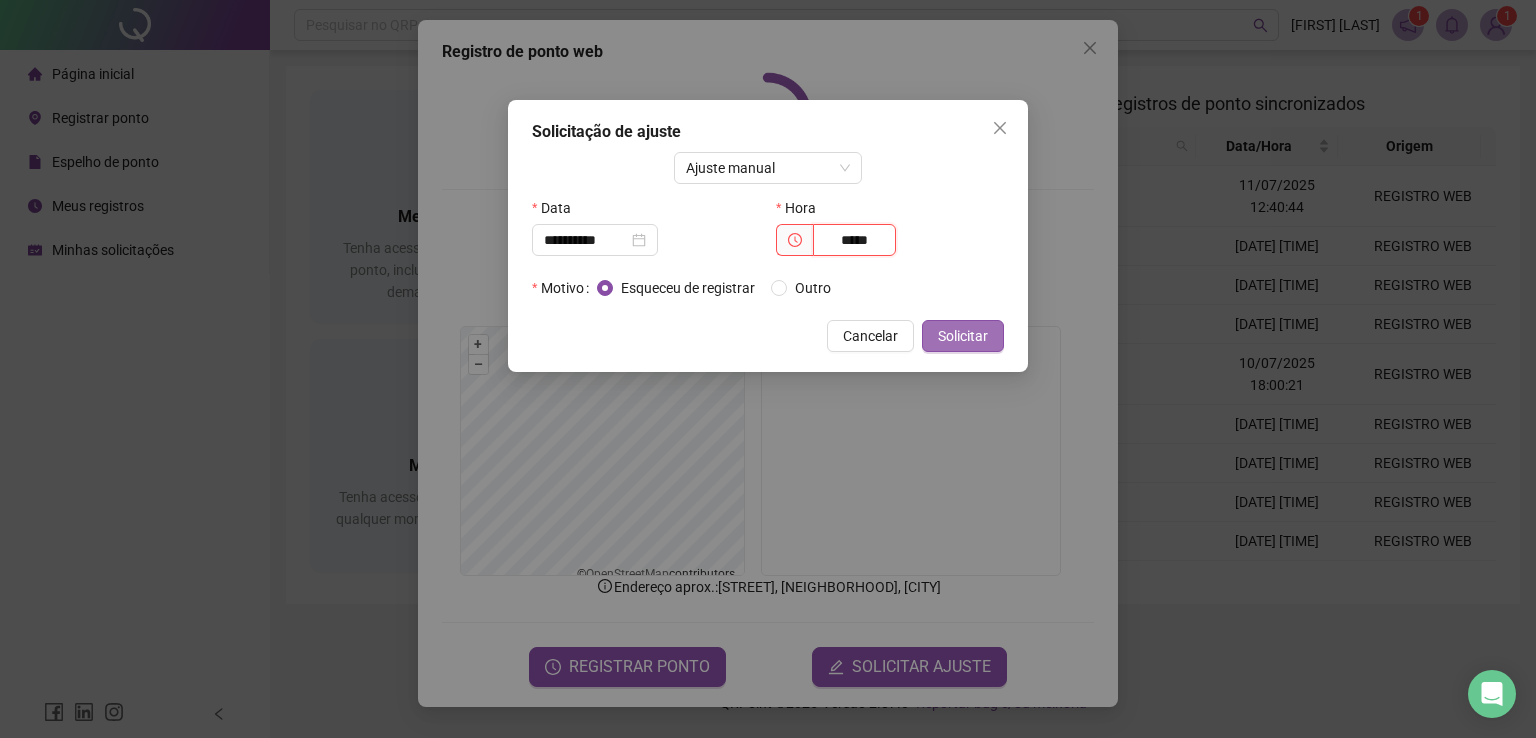 type on "*****" 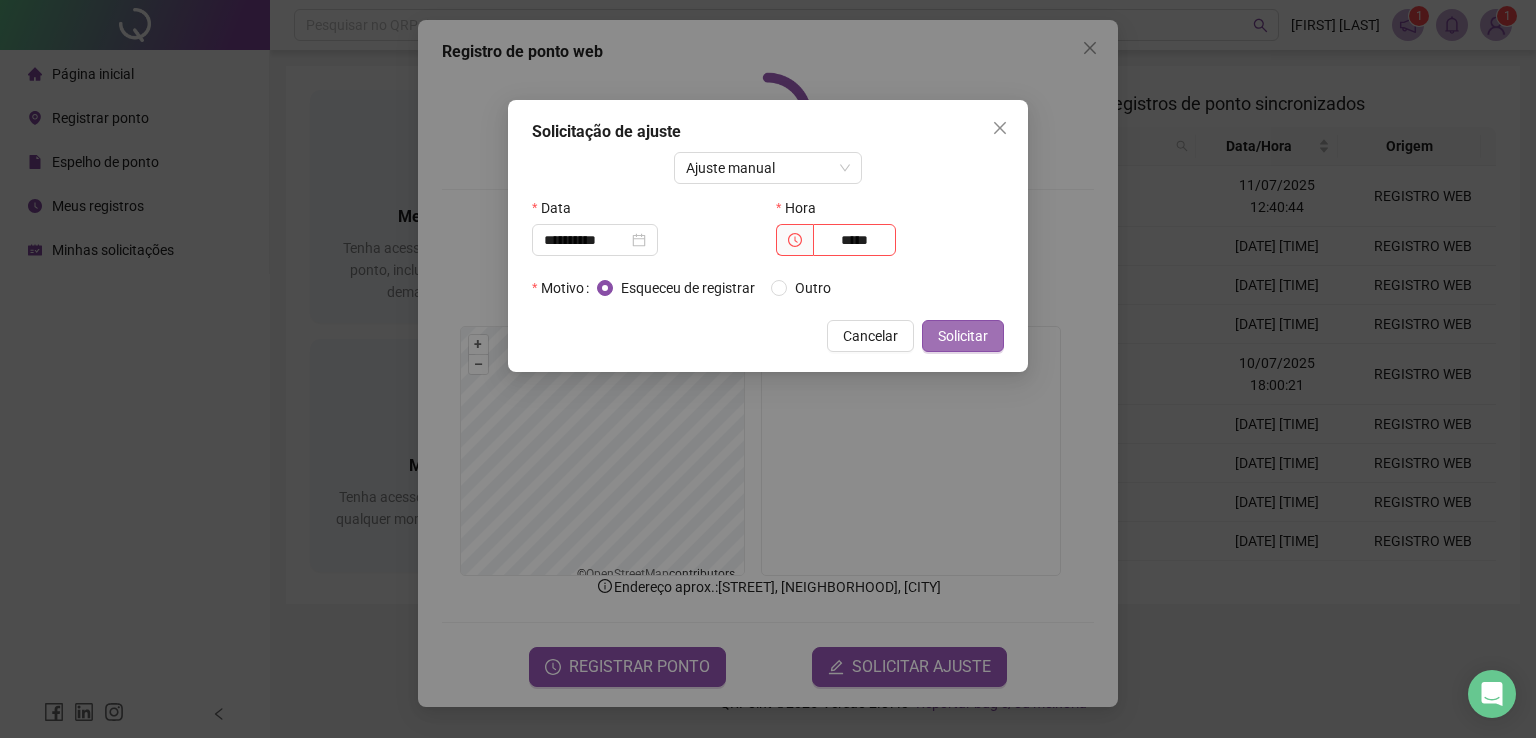 click on "Solicitar" at bounding box center (963, 336) 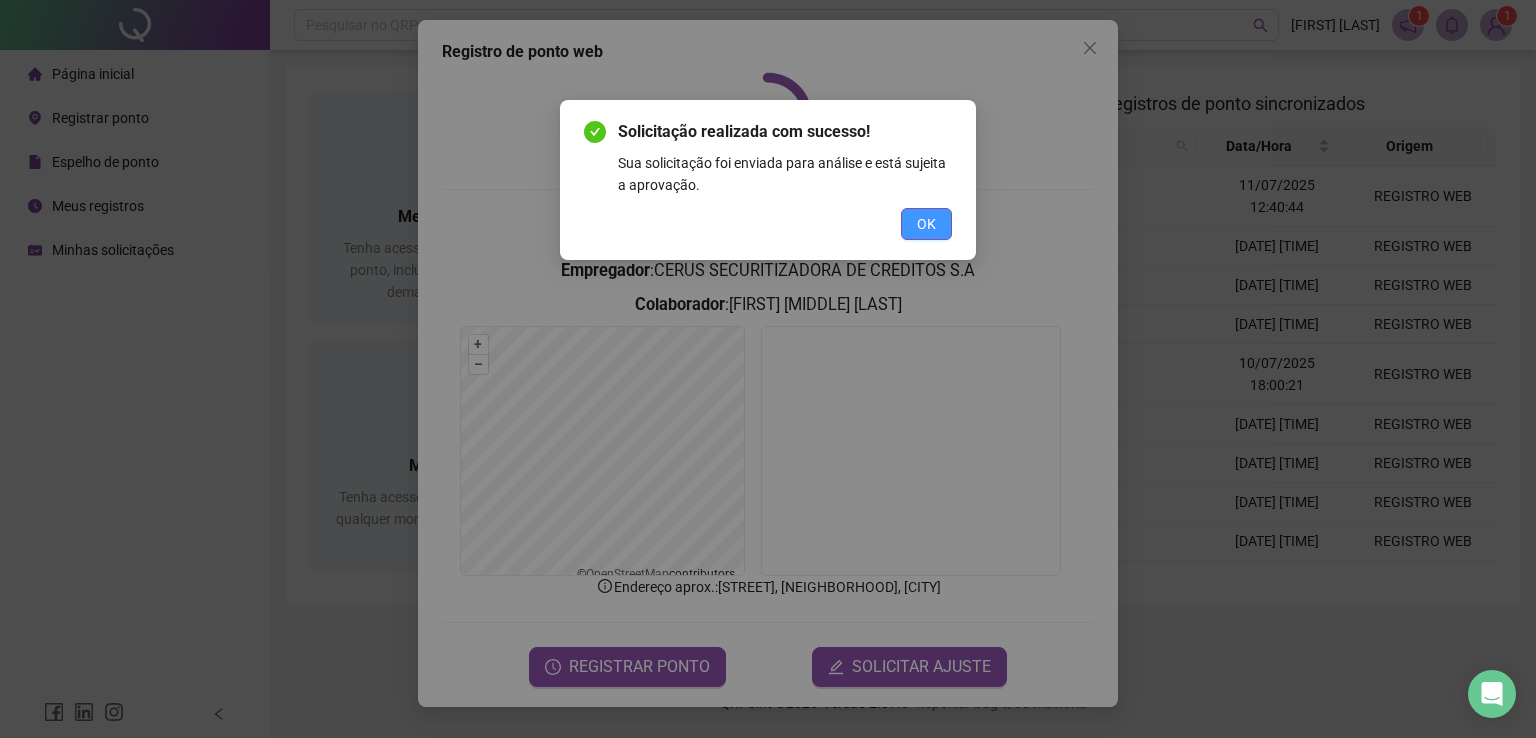 click on "OK" at bounding box center (926, 224) 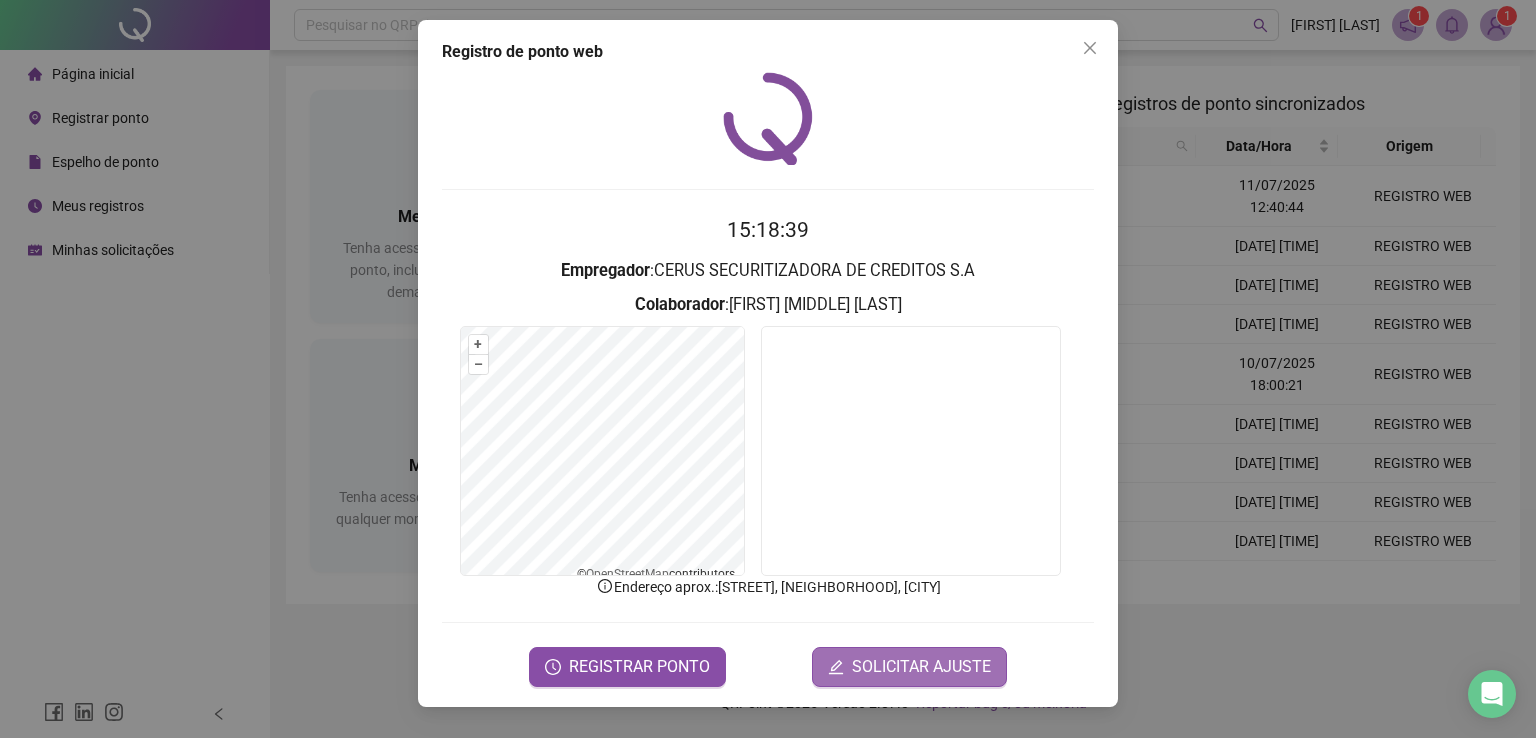 click on "SOLICITAR AJUSTE" at bounding box center [921, 667] 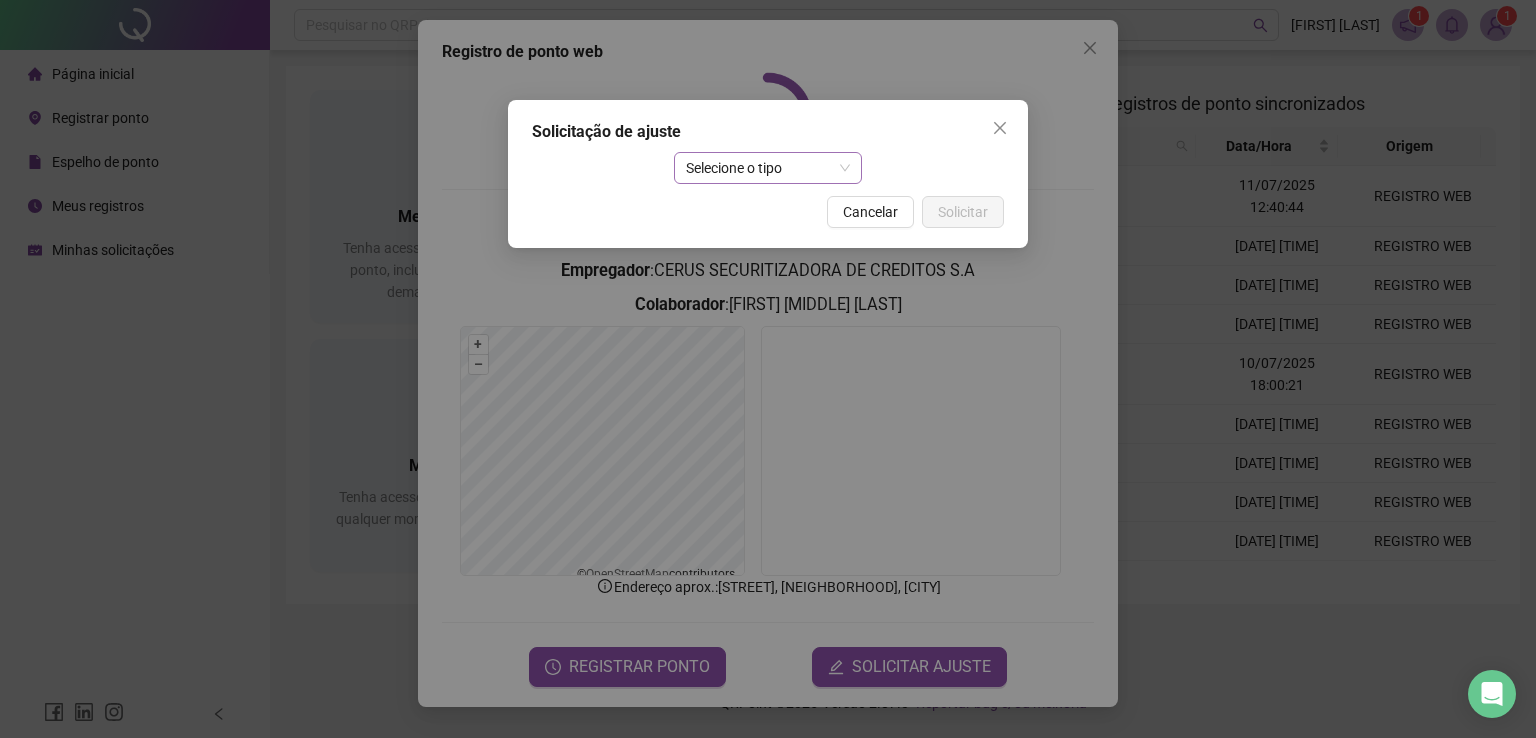 click on "Selecione o tipo" at bounding box center [768, 168] 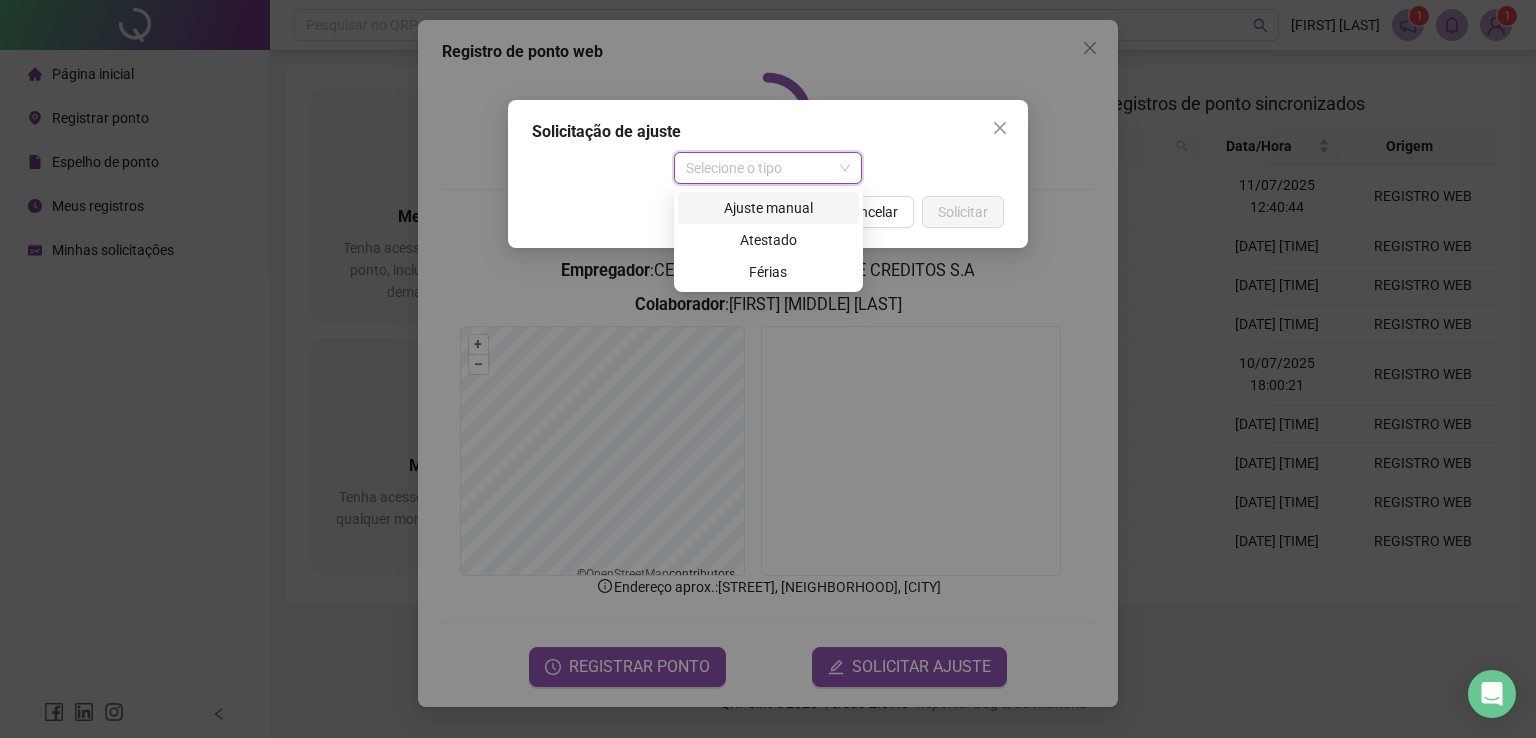 click on "Ajuste manual" at bounding box center [768, 208] 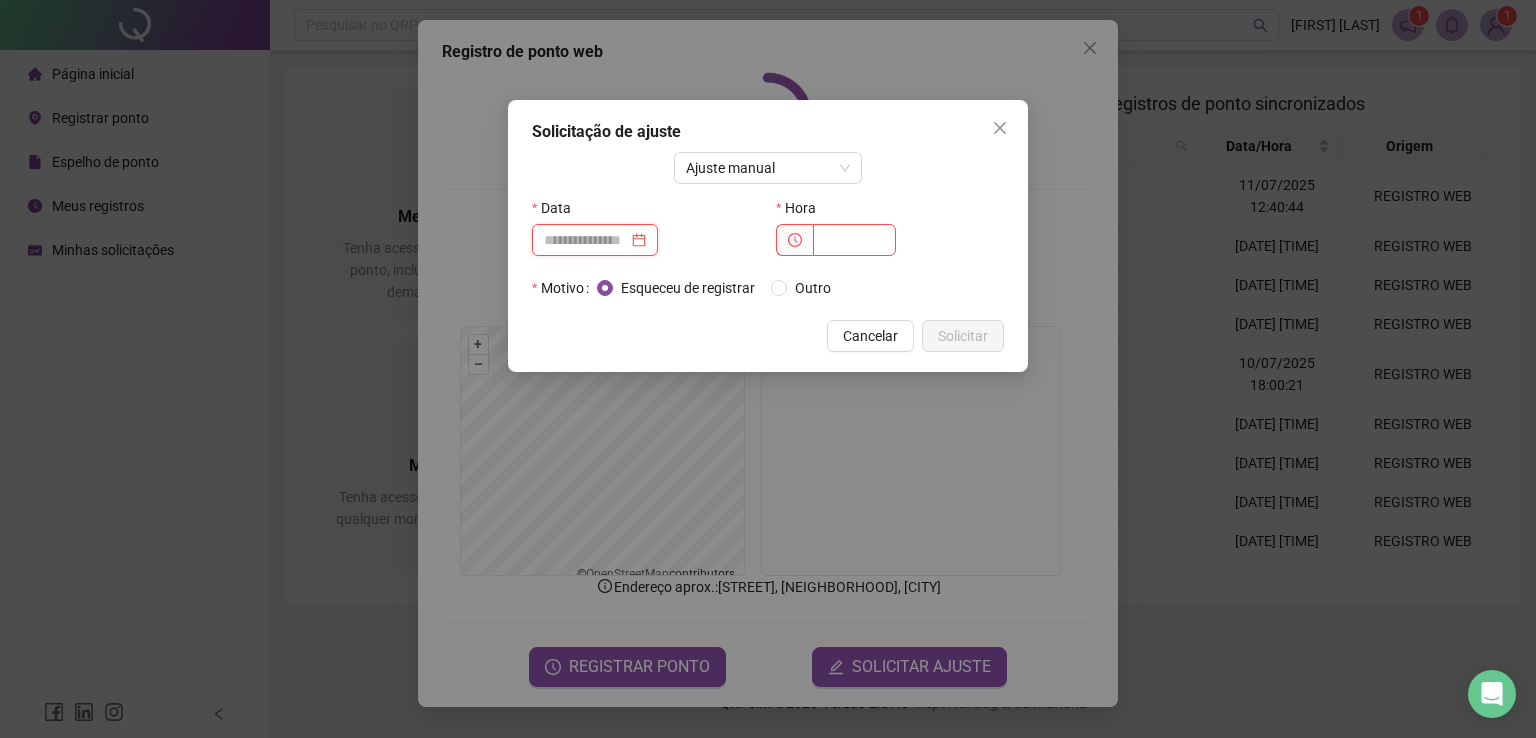 click at bounding box center (586, 240) 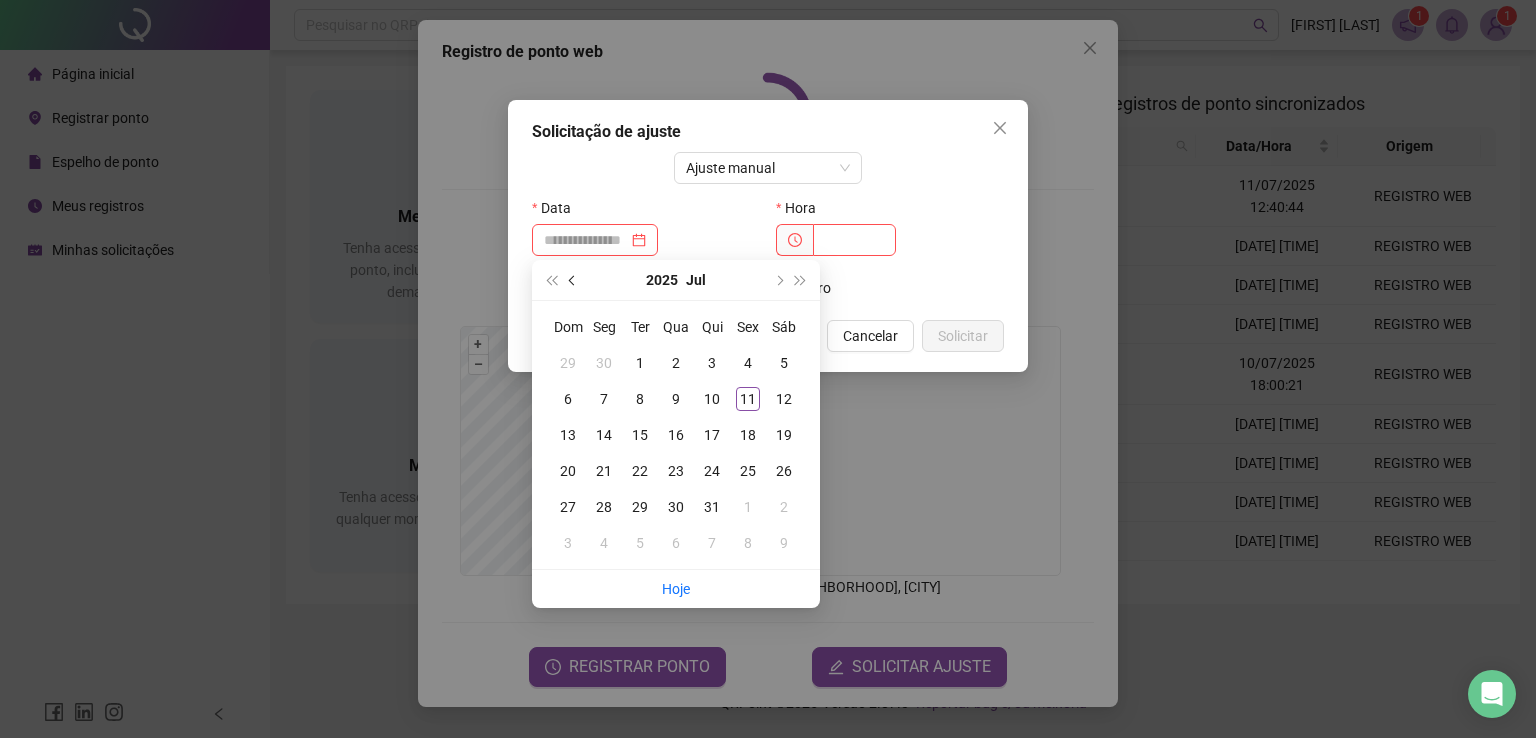 click at bounding box center (573, 280) 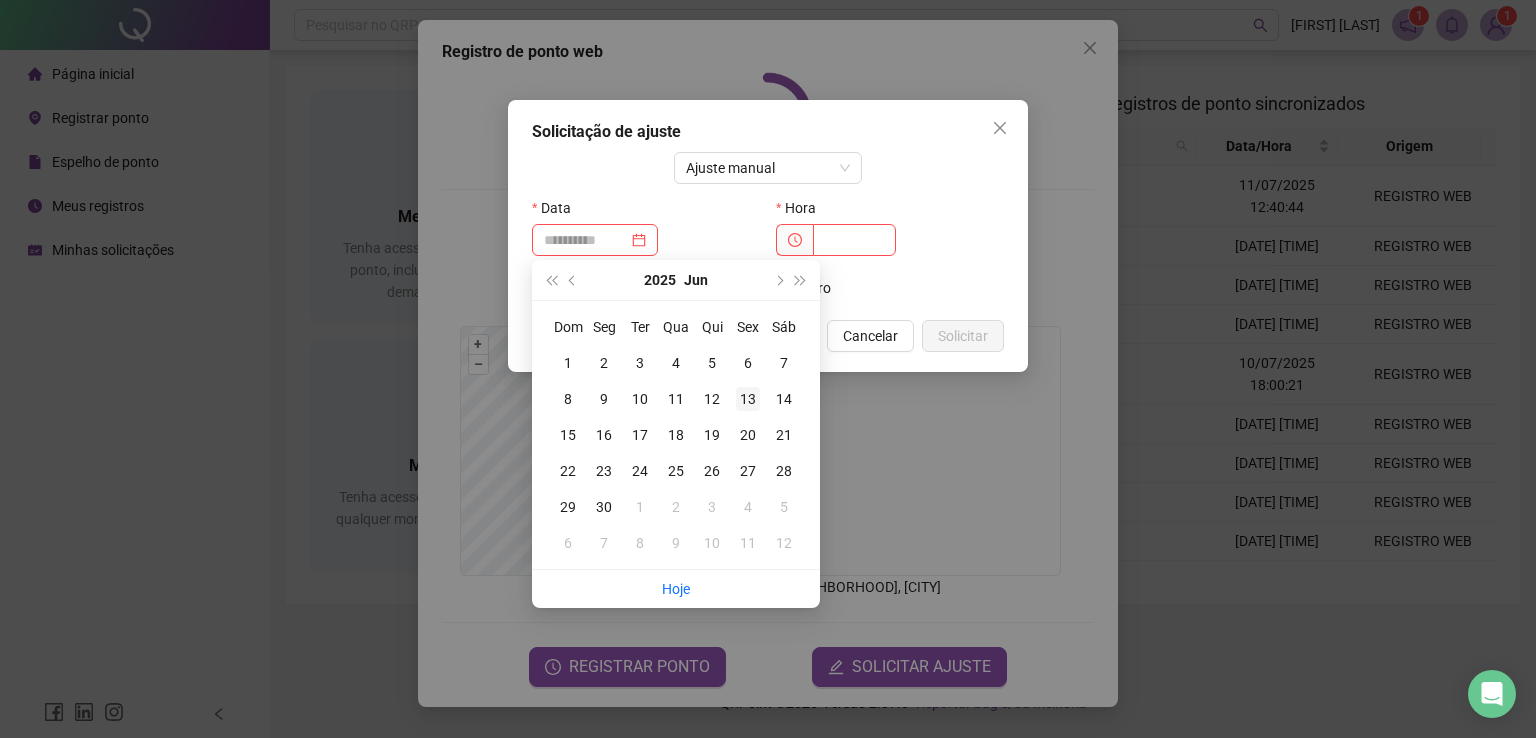type on "**********" 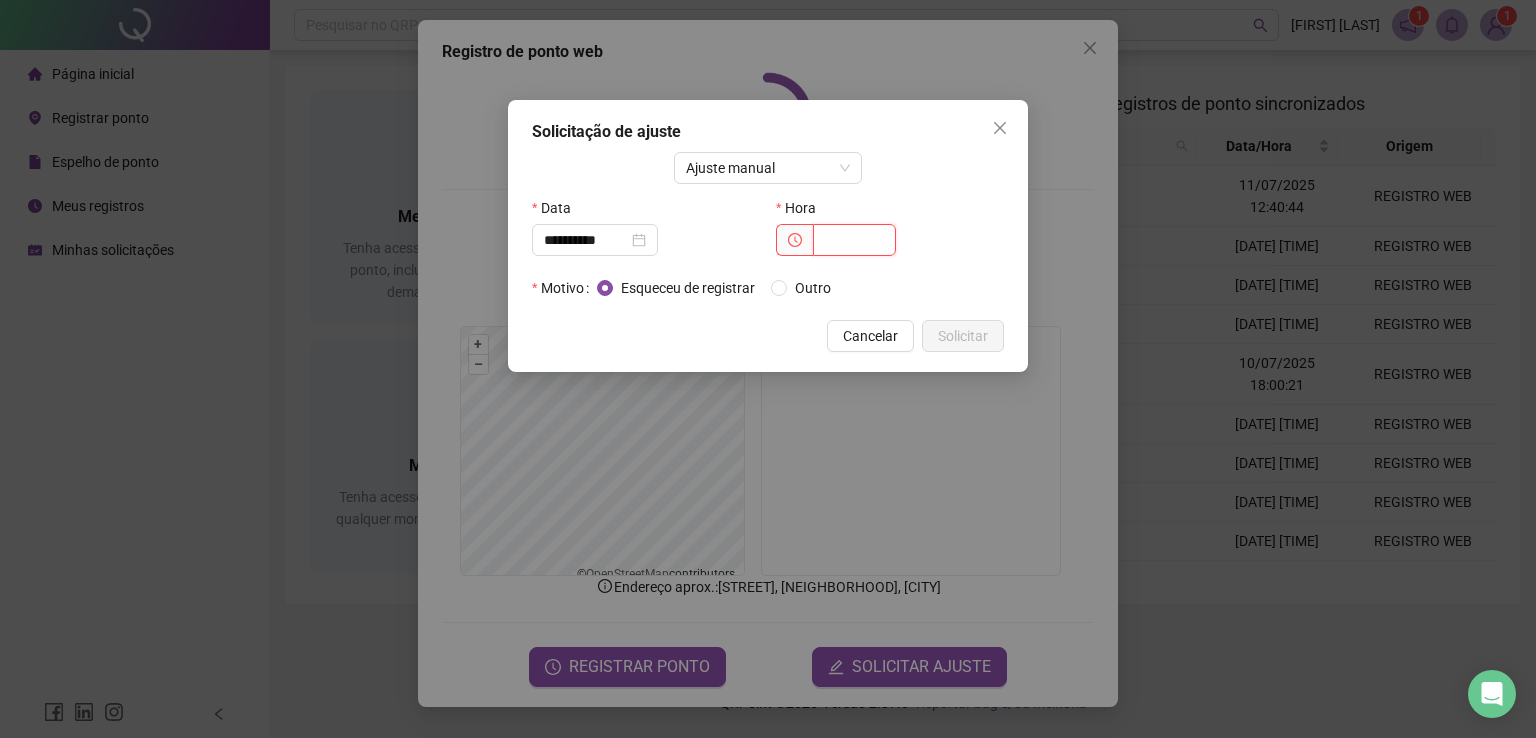 click at bounding box center (854, 240) 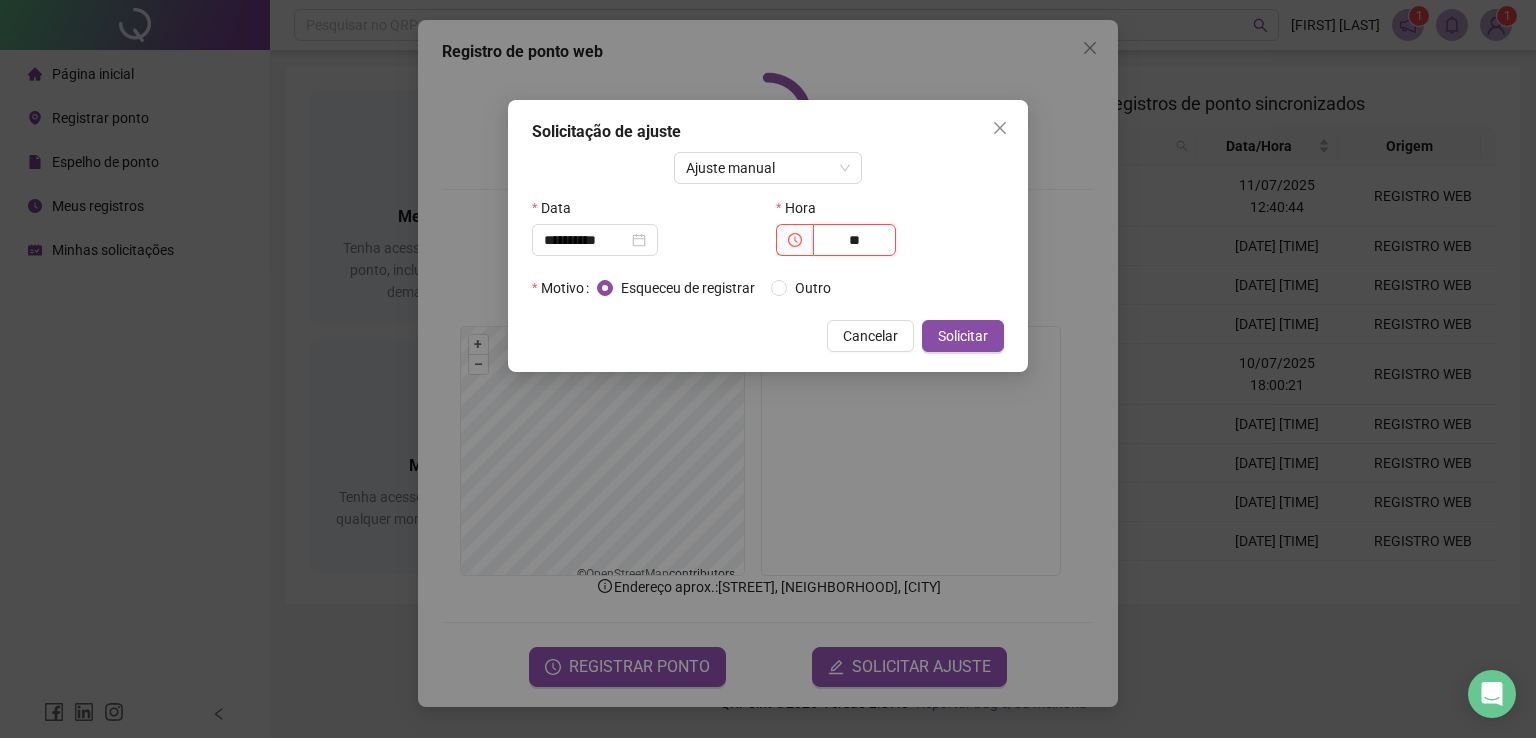 type on "*" 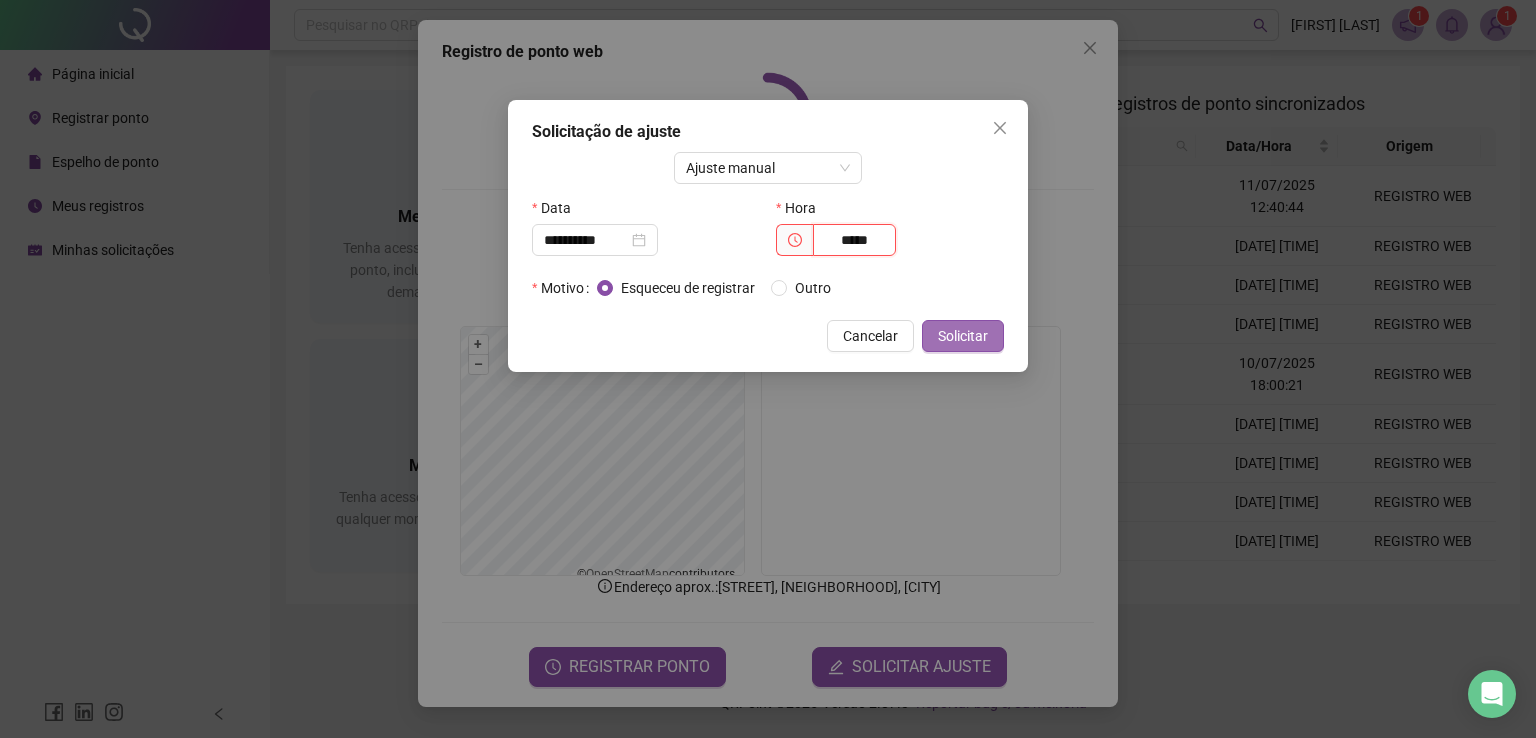 type on "*****" 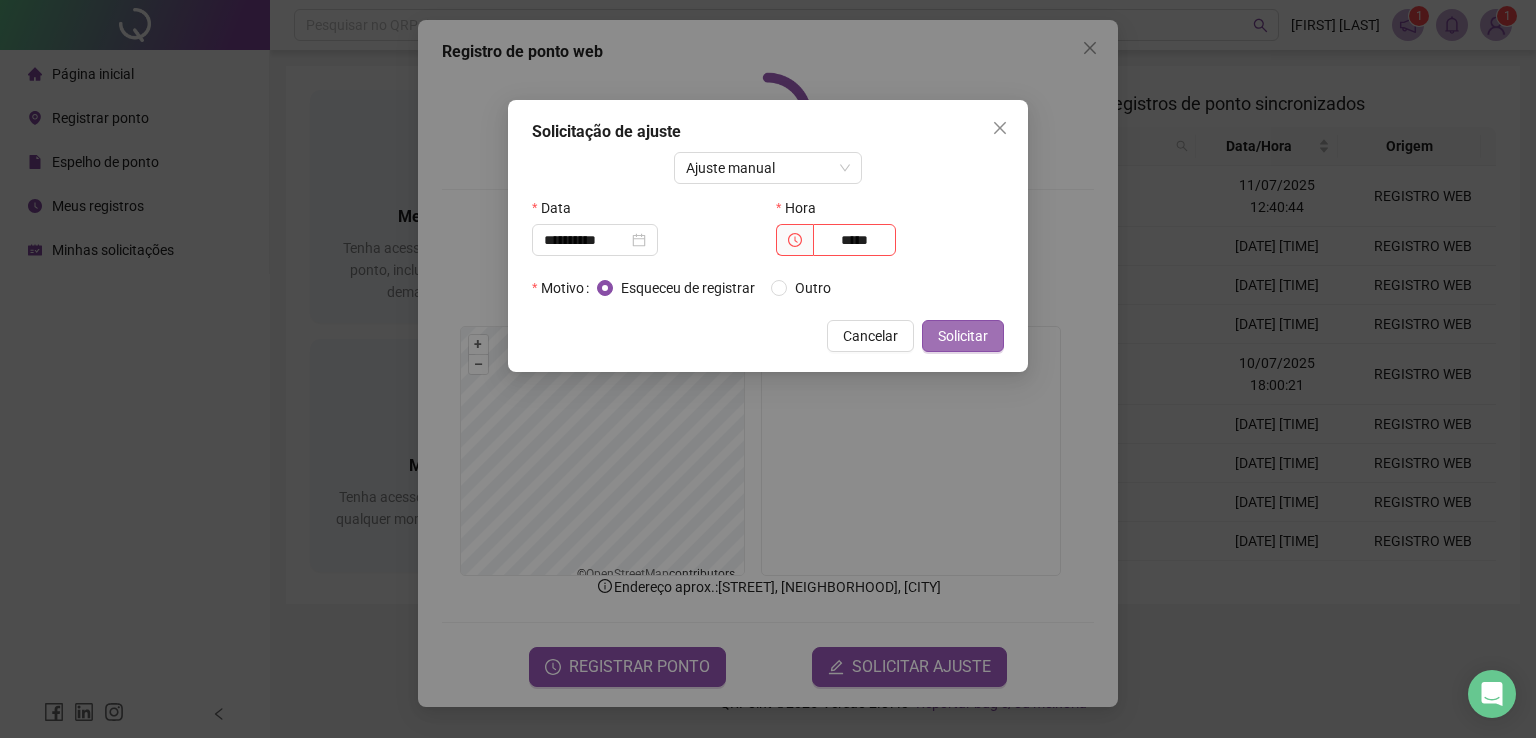 click on "Solicitar" at bounding box center [963, 336] 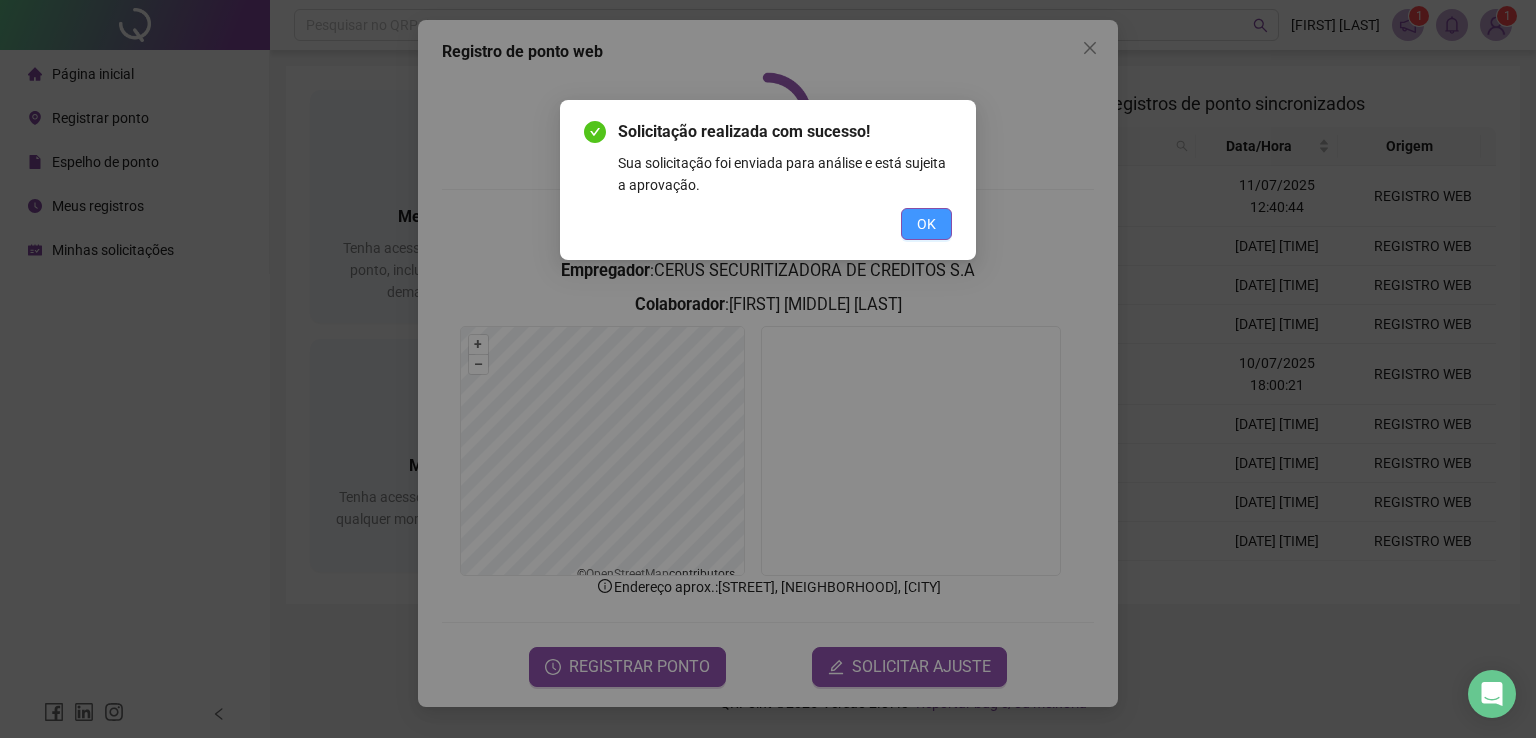 click on "OK" at bounding box center (926, 224) 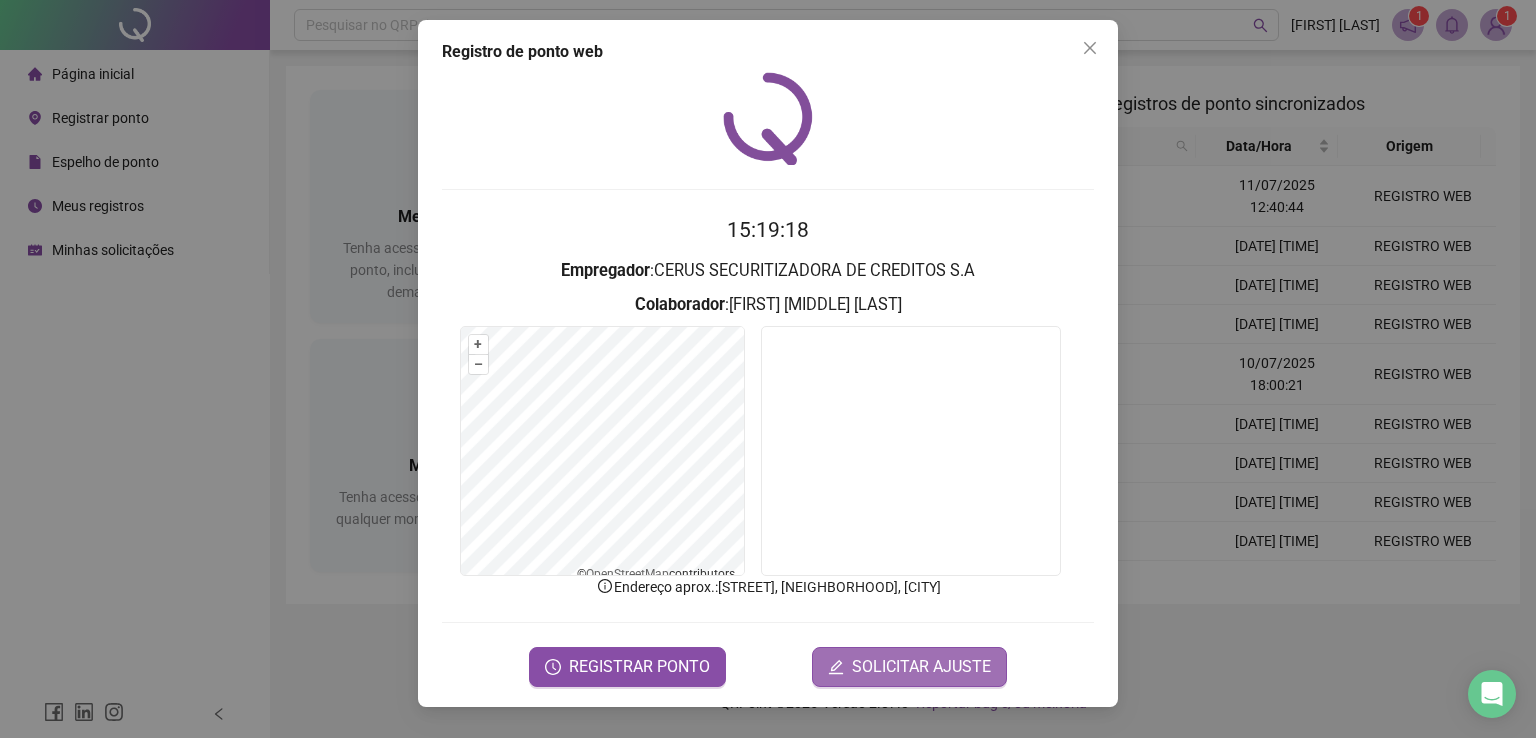 click on "SOLICITAR AJUSTE" at bounding box center [909, 667] 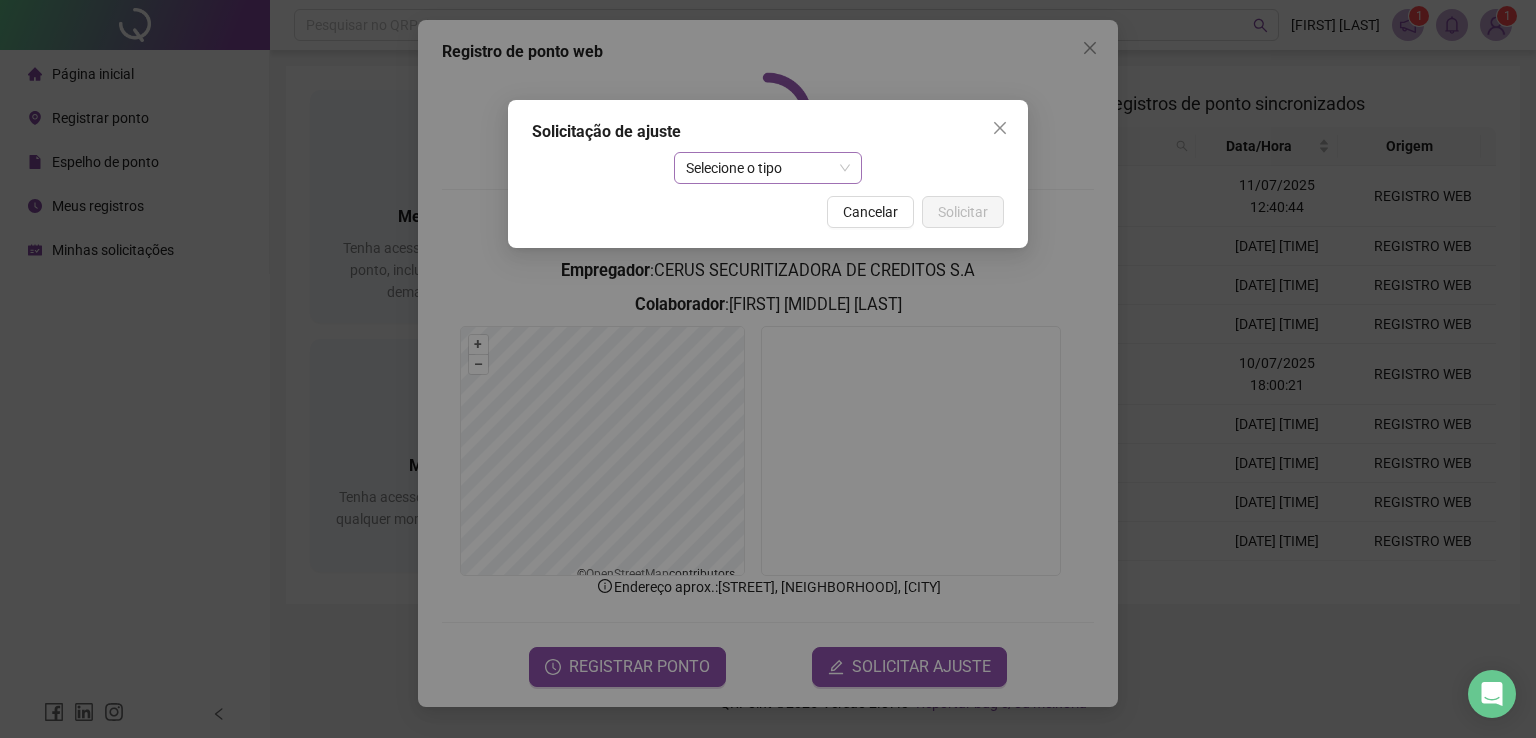 click on "Selecione o tipo" at bounding box center [768, 168] 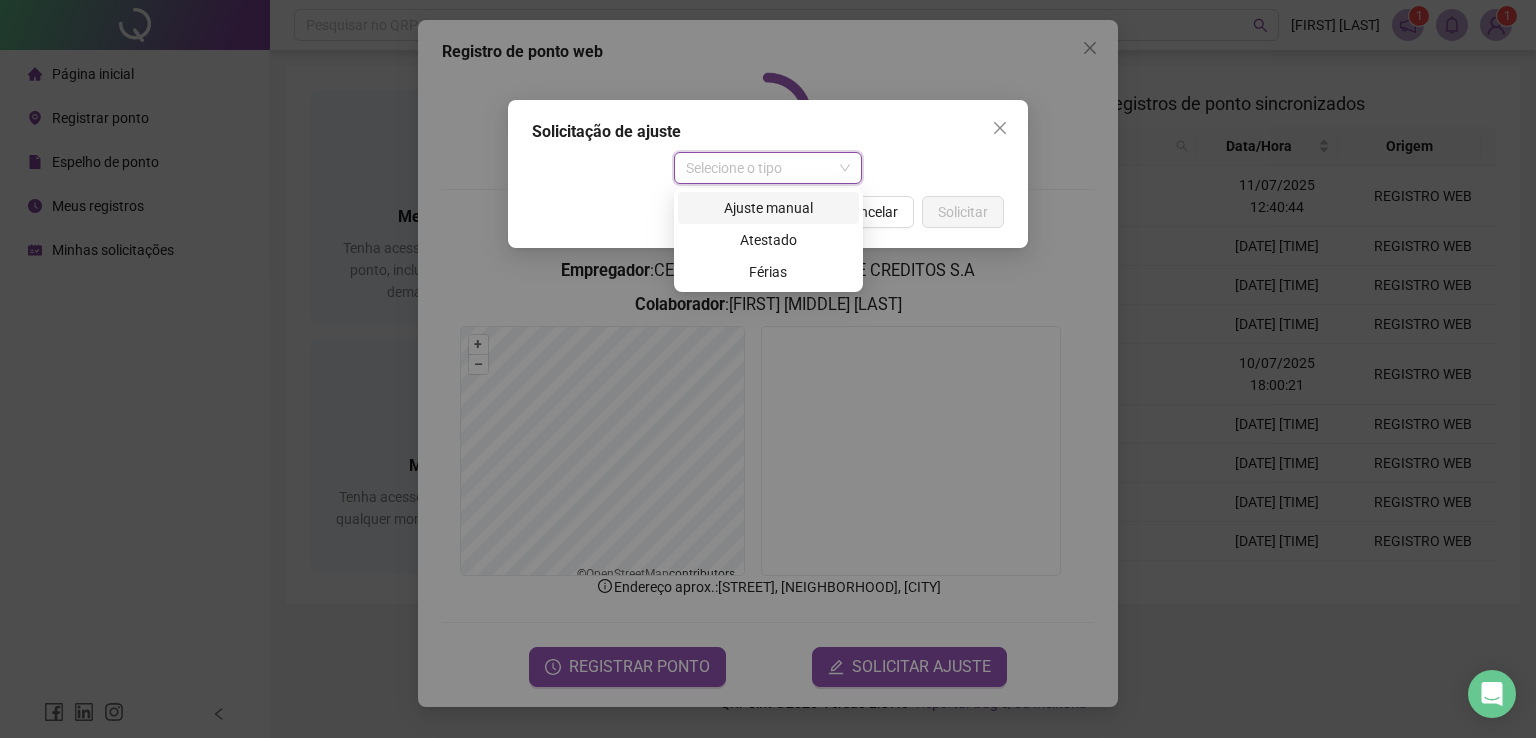 click on "Ajuste manual" at bounding box center (768, 208) 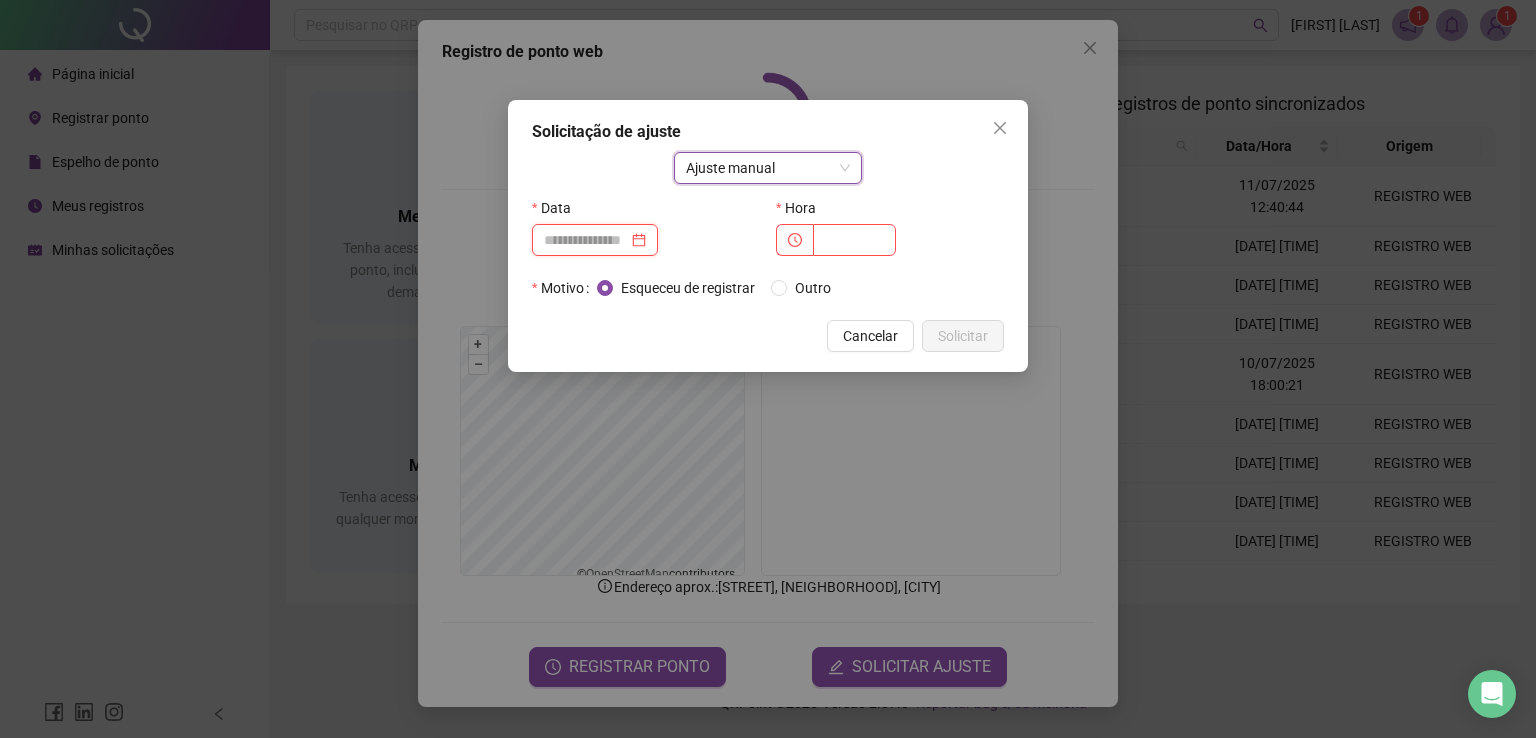 click at bounding box center (586, 240) 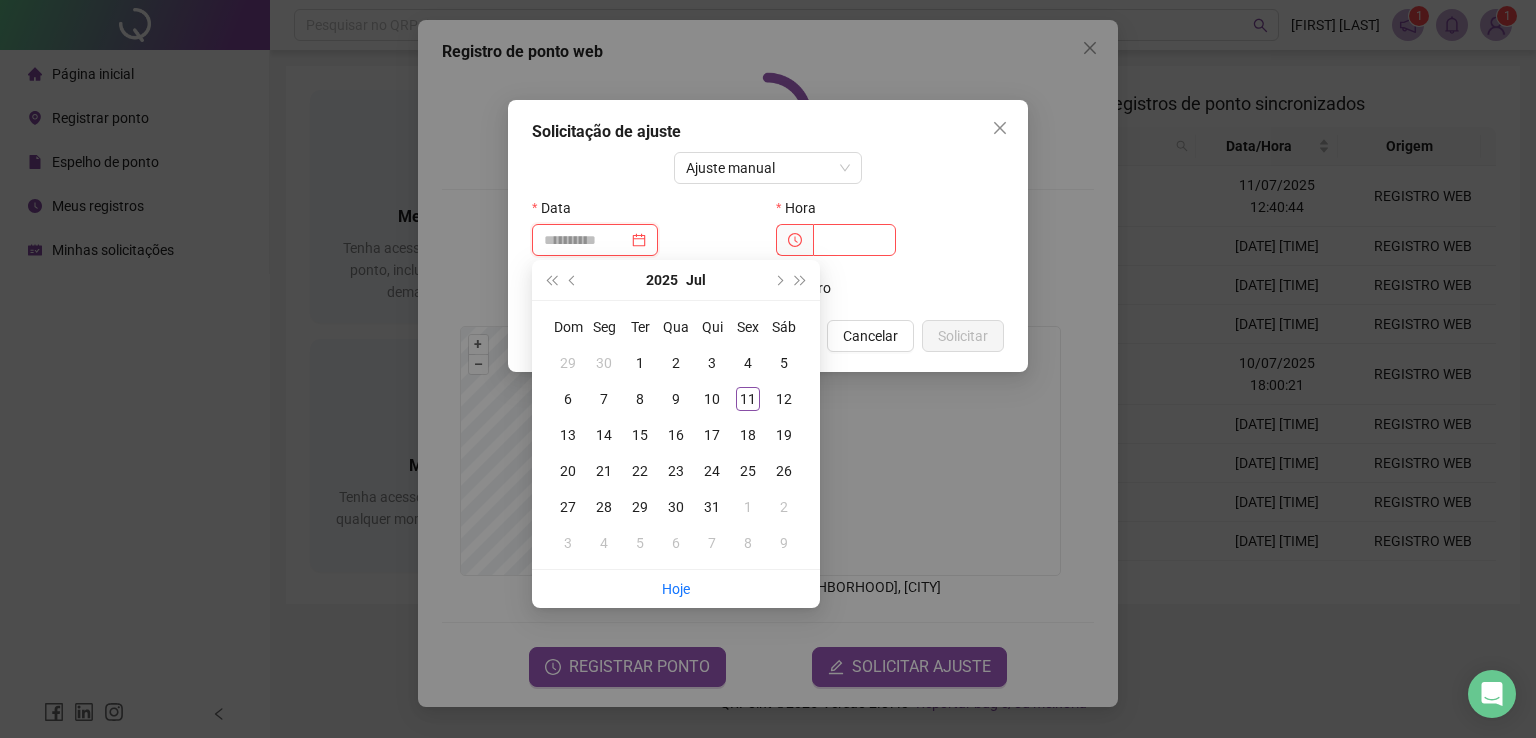 type on "**********" 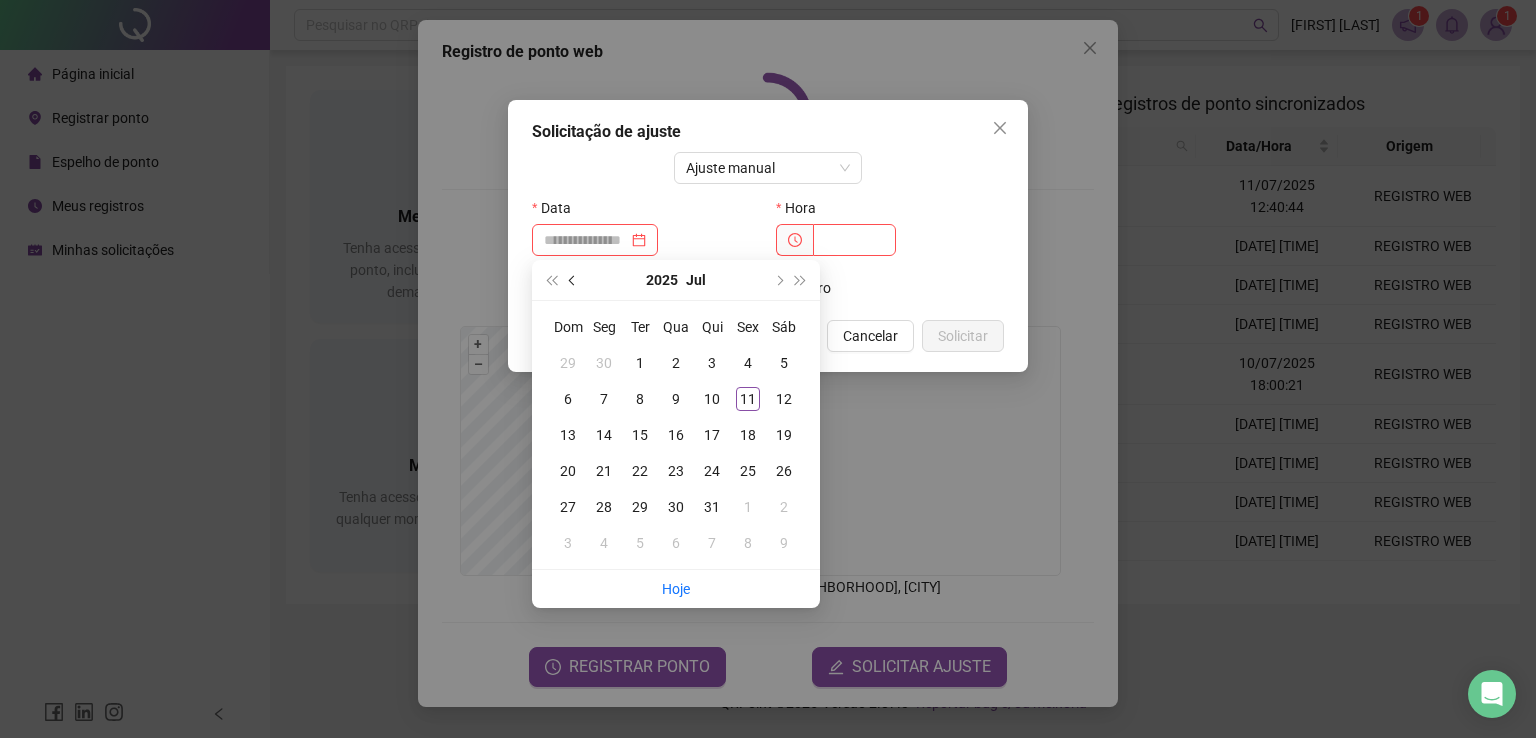 click at bounding box center (573, 280) 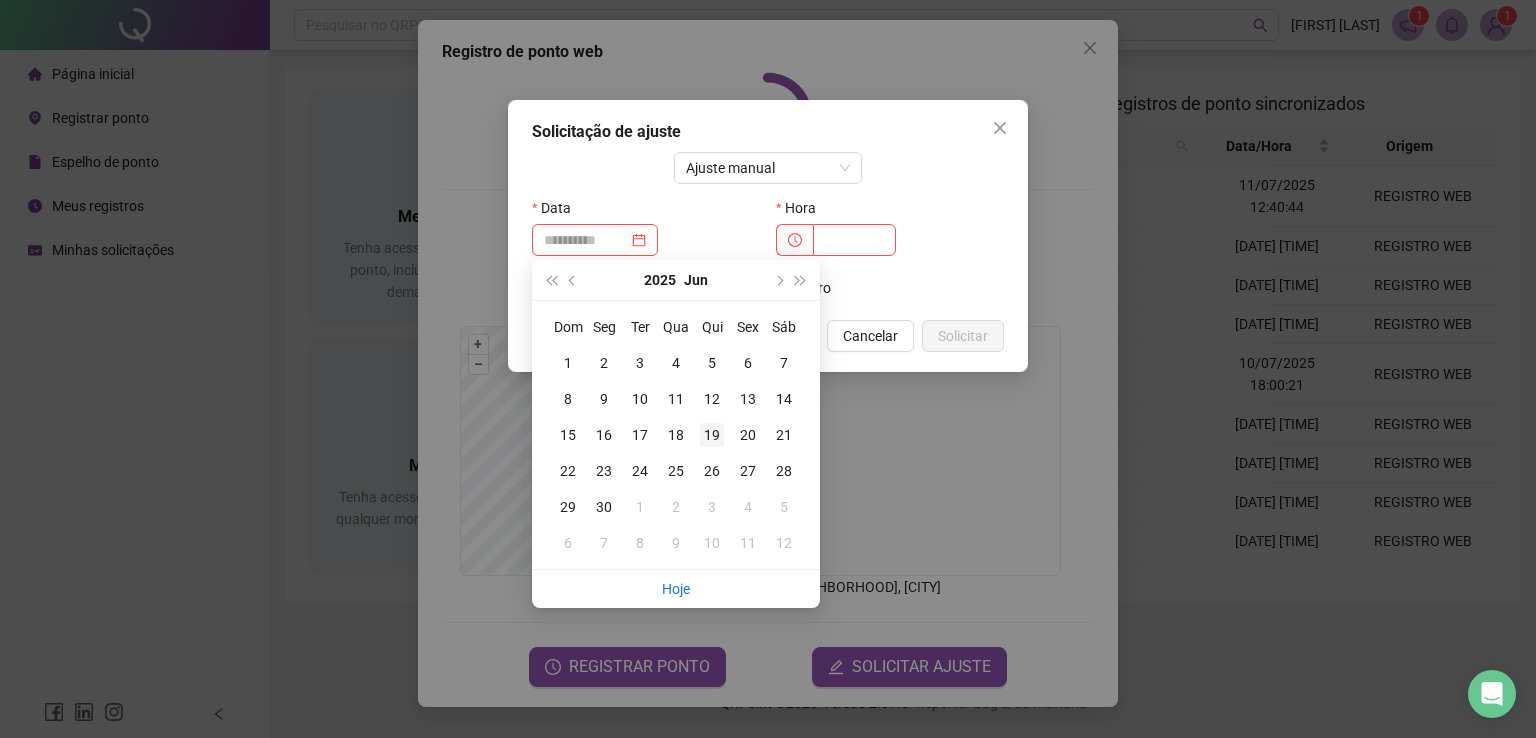 type on "**********" 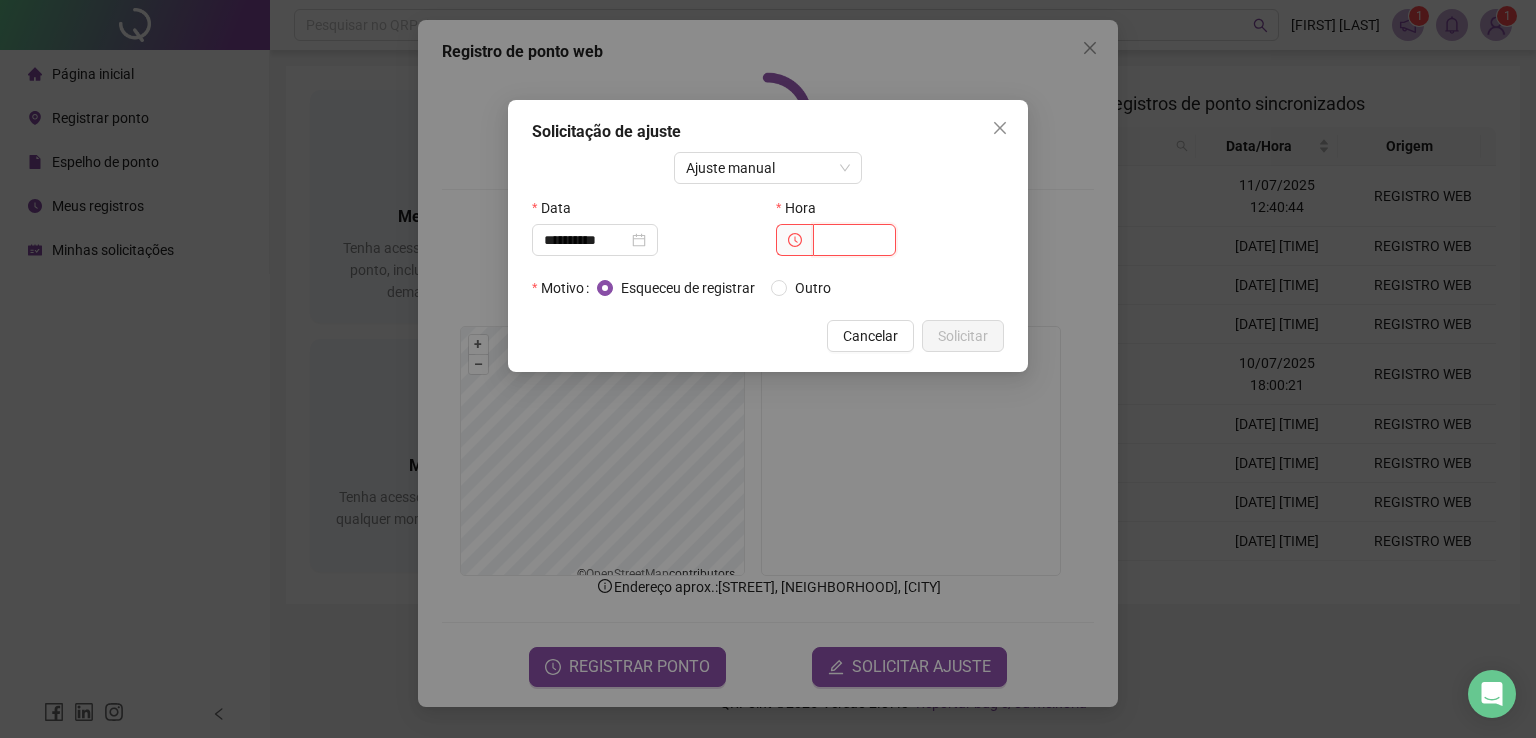 click at bounding box center [854, 240] 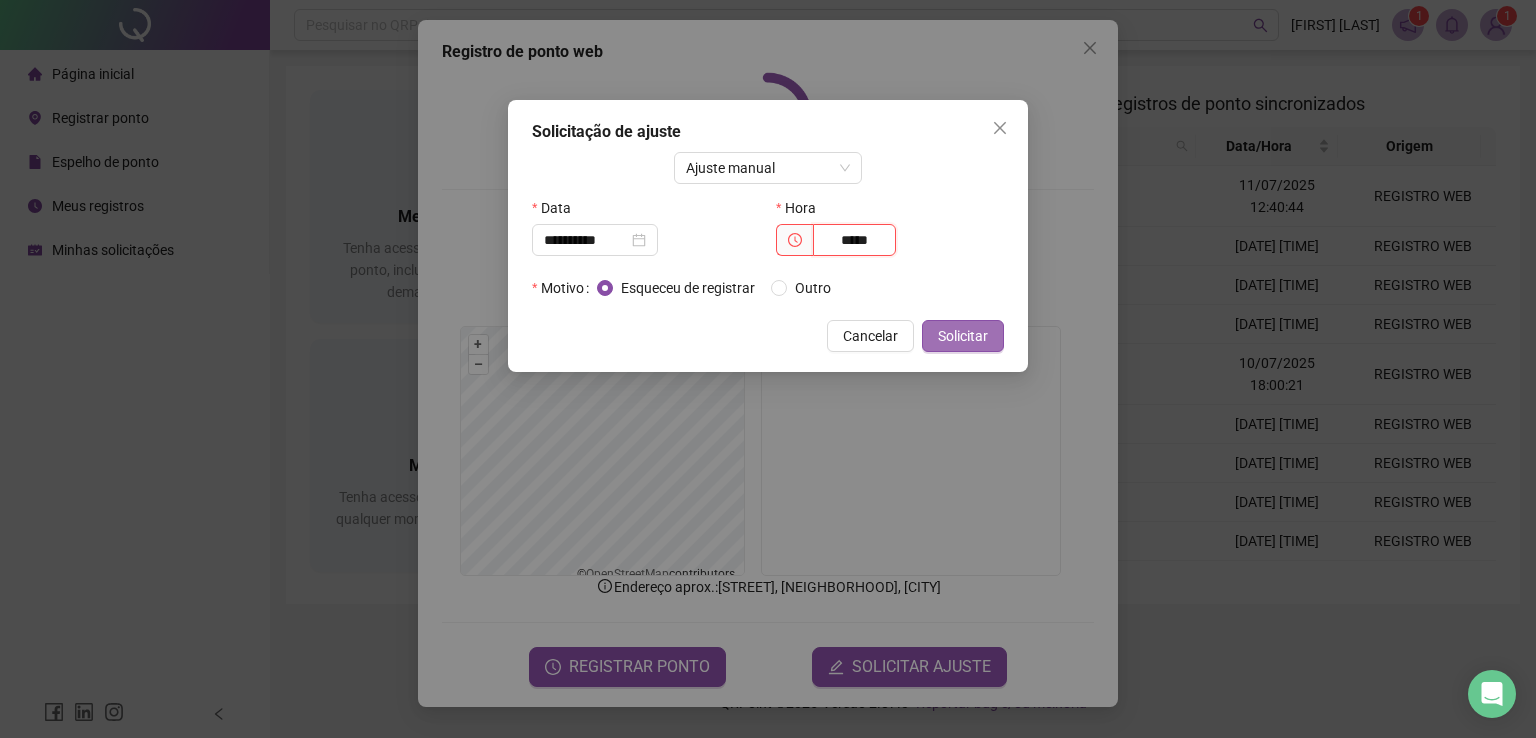 type on "*****" 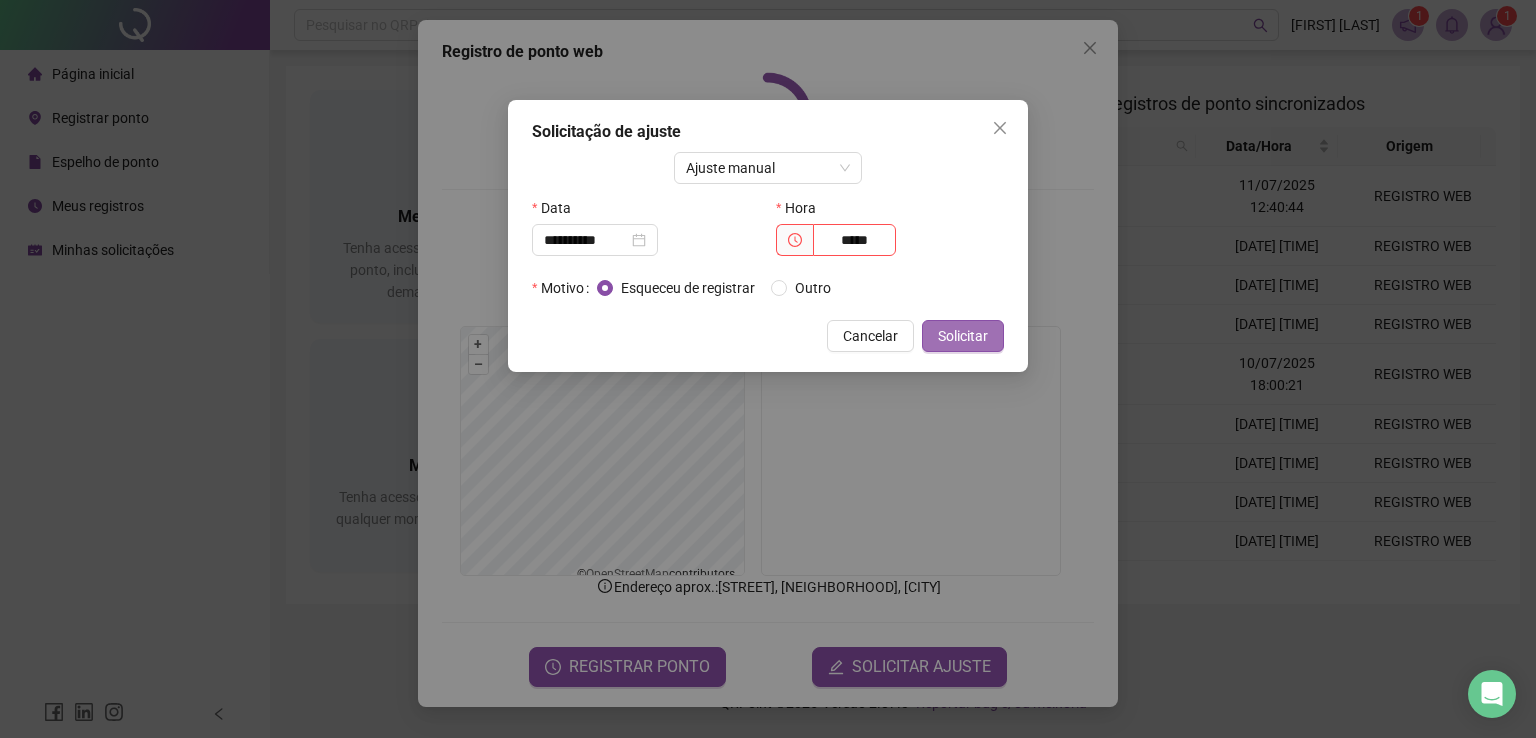 click on "Solicitar" at bounding box center (963, 336) 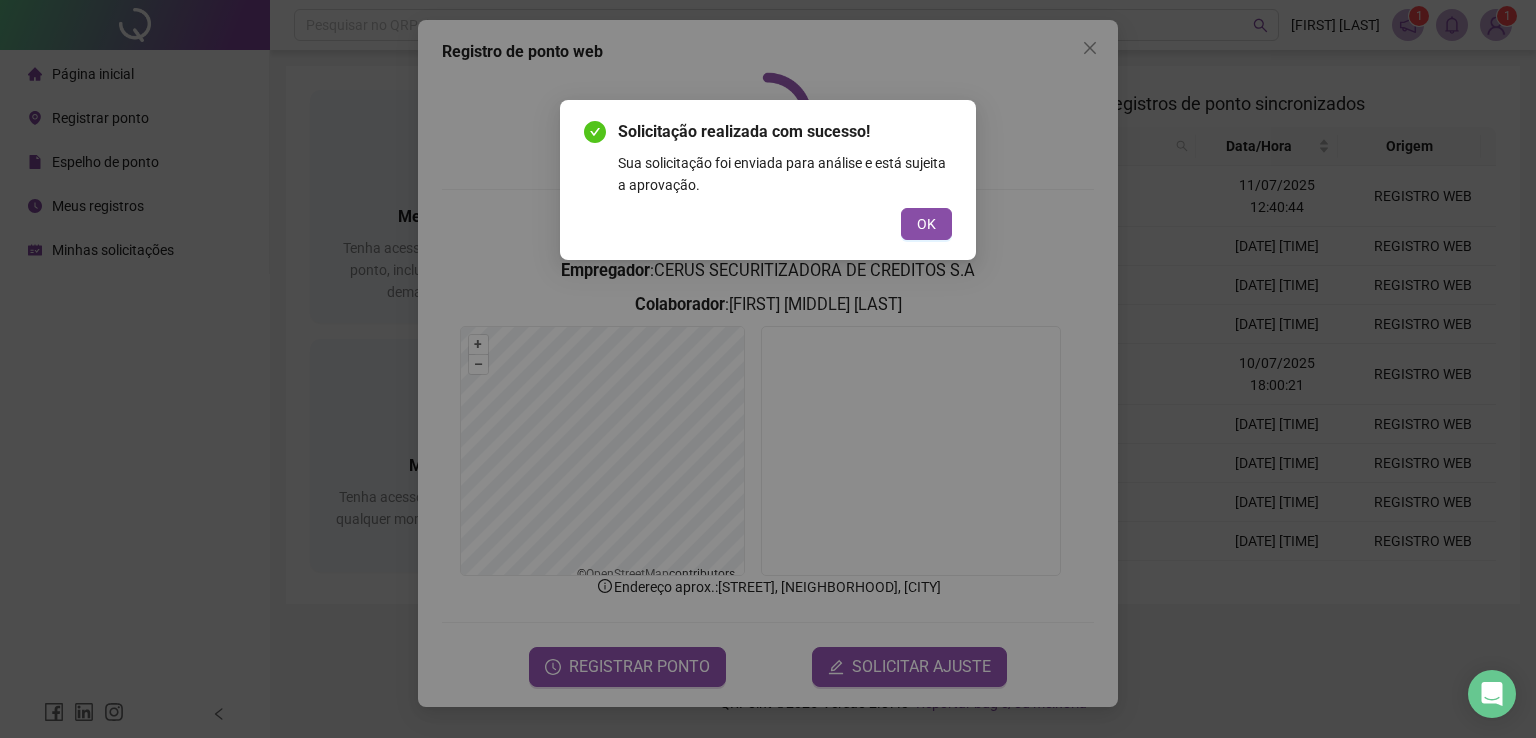 click on "Solicitação realizada com sucesso! Sua solicitação foi enviada para análise e está sujeita a aprovação. OK" at bounding box center [768, 180] 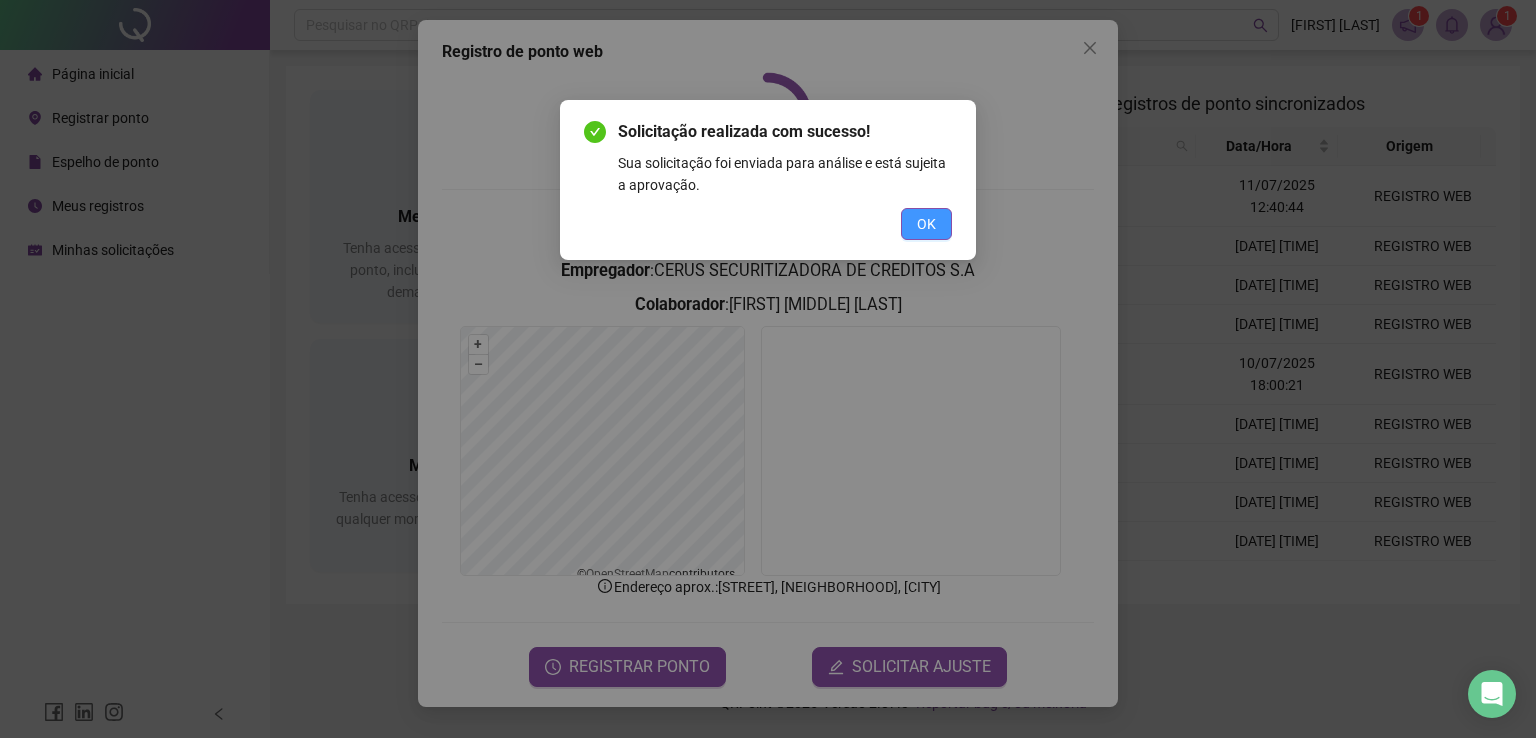 click on "OK" at bounding box center (926, 224) 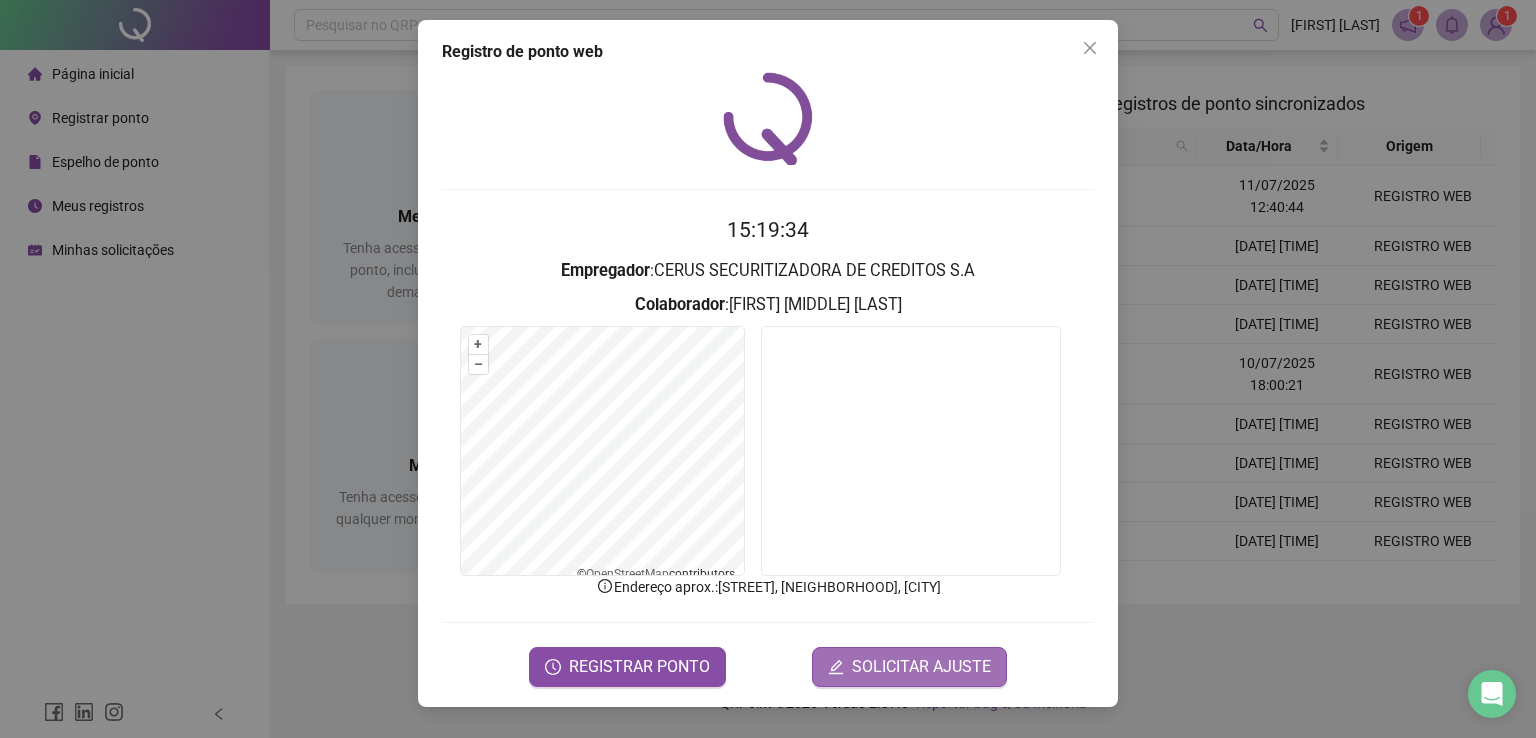 click on "SOLICITAR AJUSTE" at bounding box center (921, 667) 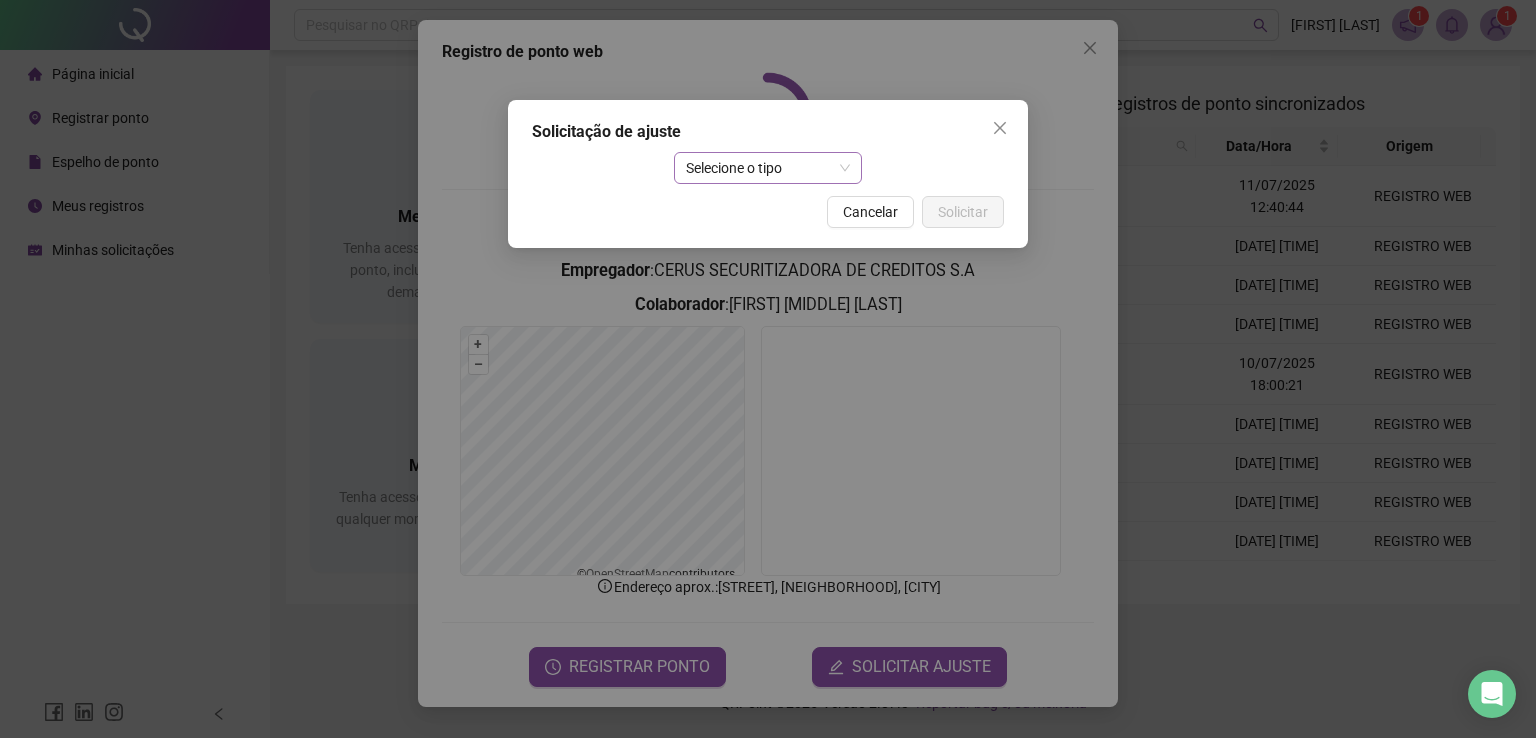 drag, startPoint x: 750, startPoint y: 160, endPoint x: 757, endPoint y: 176, distance: 17.464249 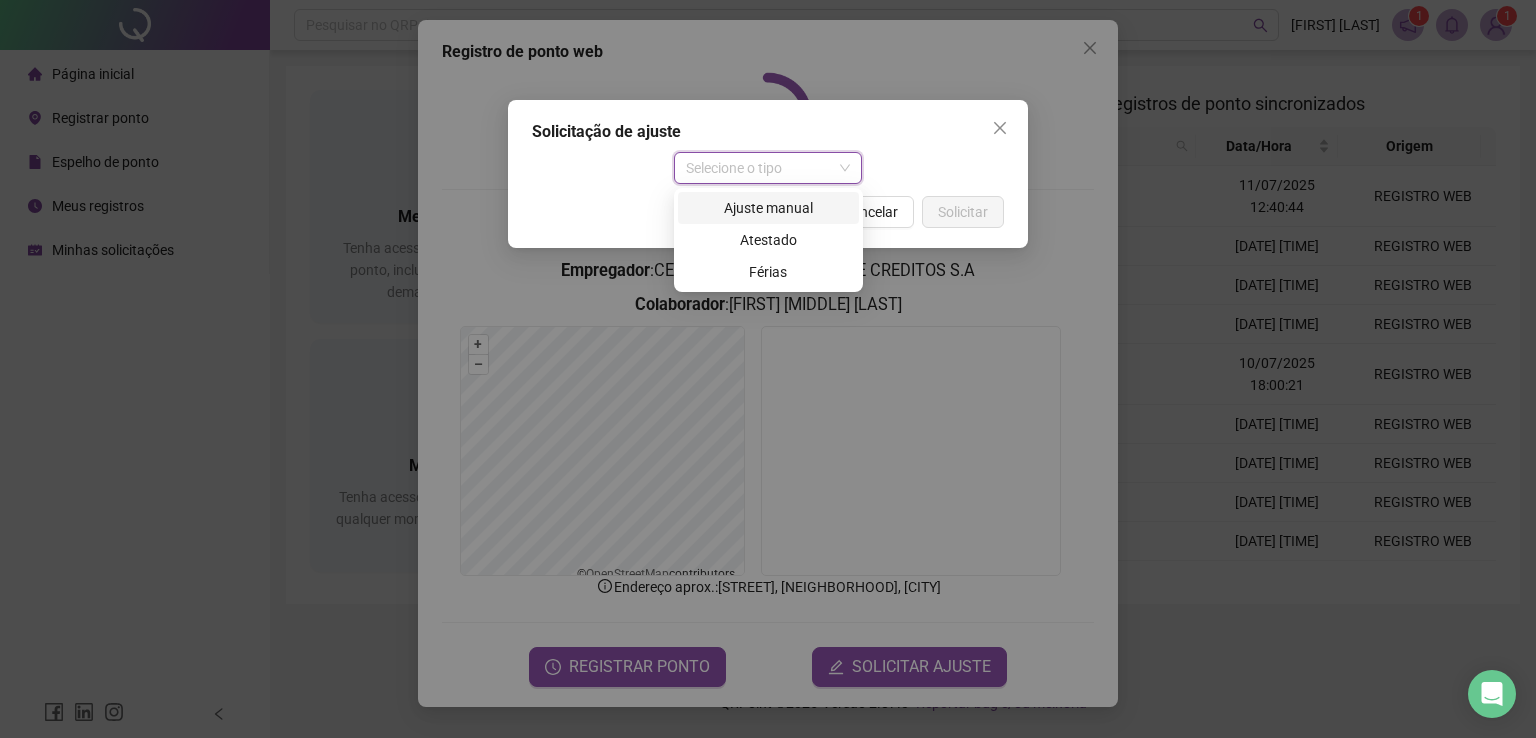 click on "Ajuste manual" at bounding box center [768, 208] 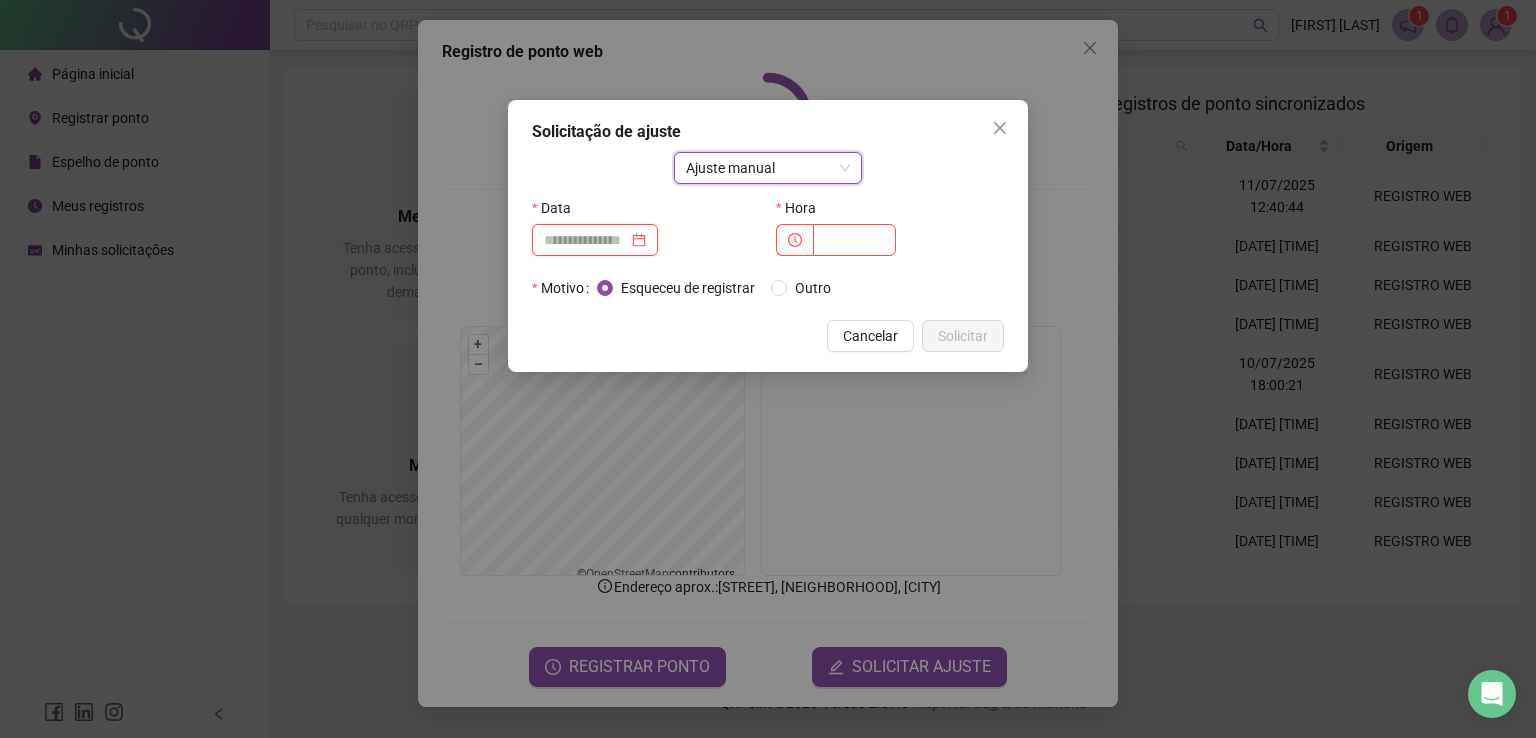 click at bounding box center (586, 240) 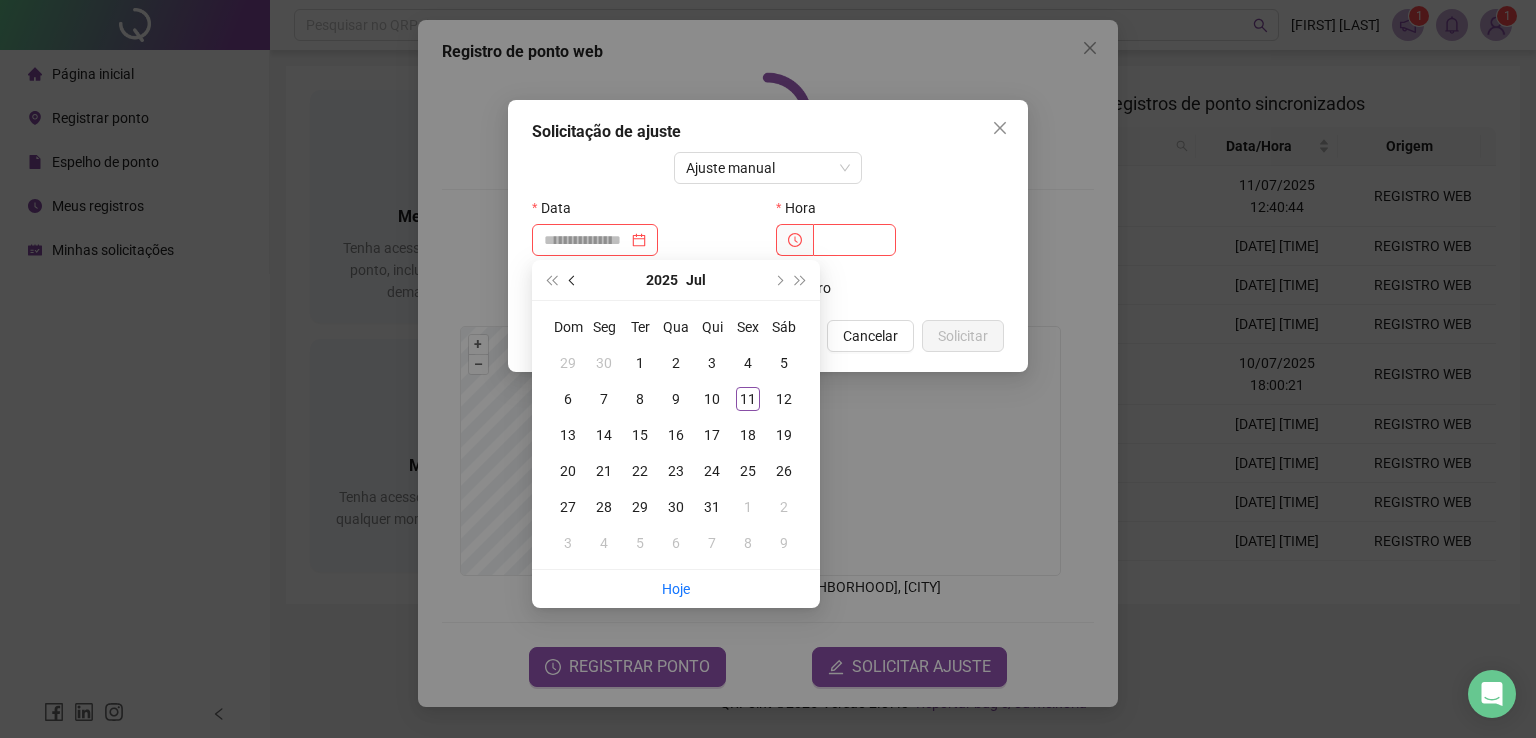 click at bounding box center [574, 280] 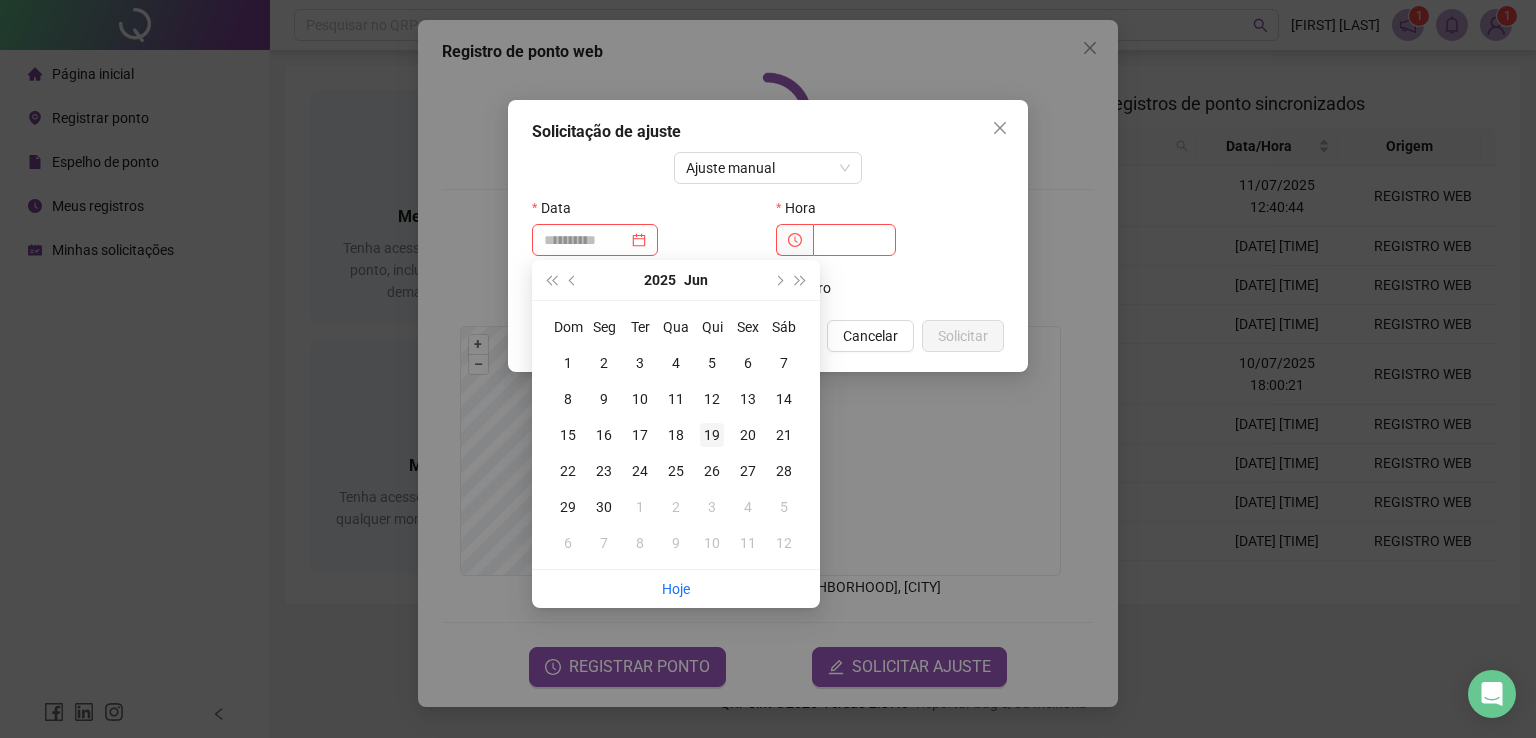 type on "**********" 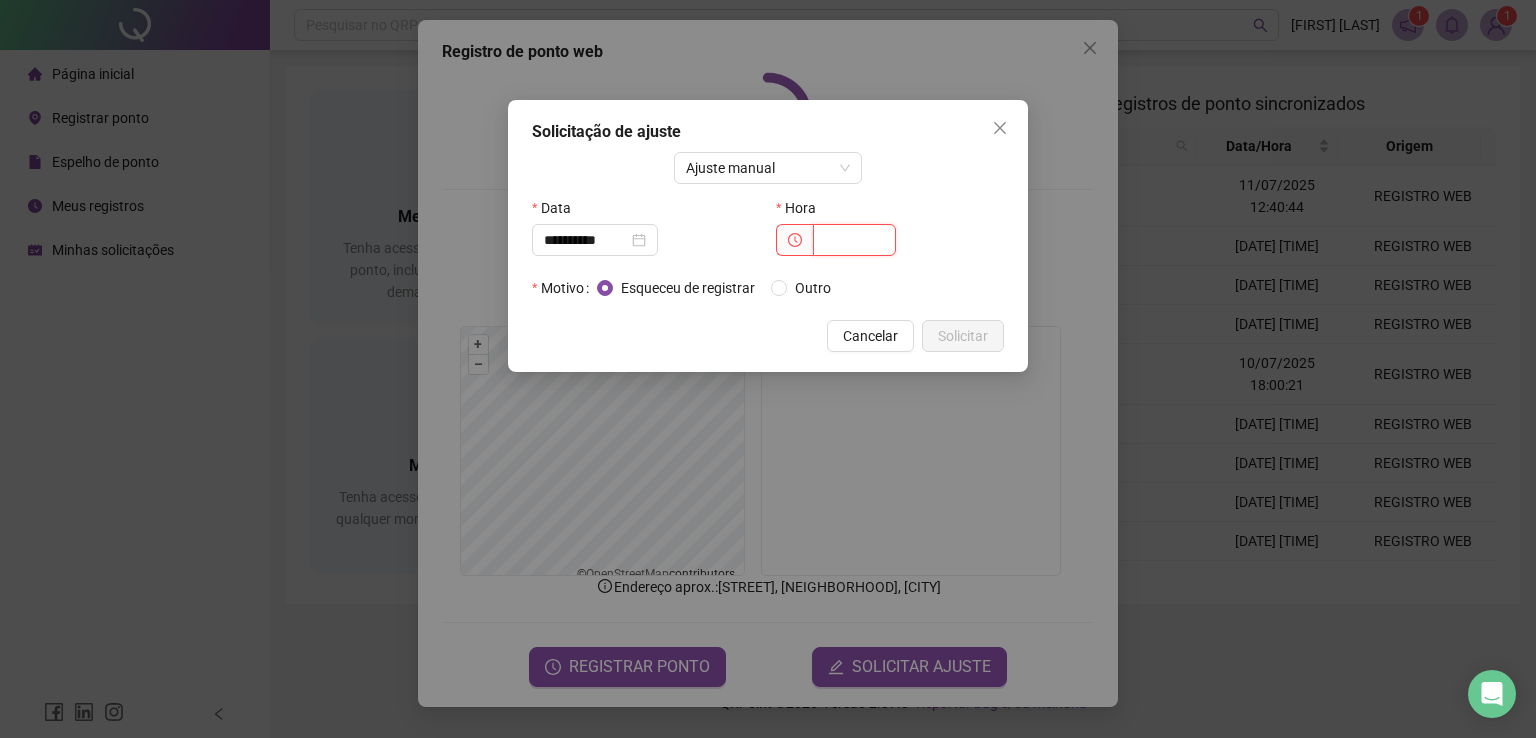 click at bounding box center [854, 240] 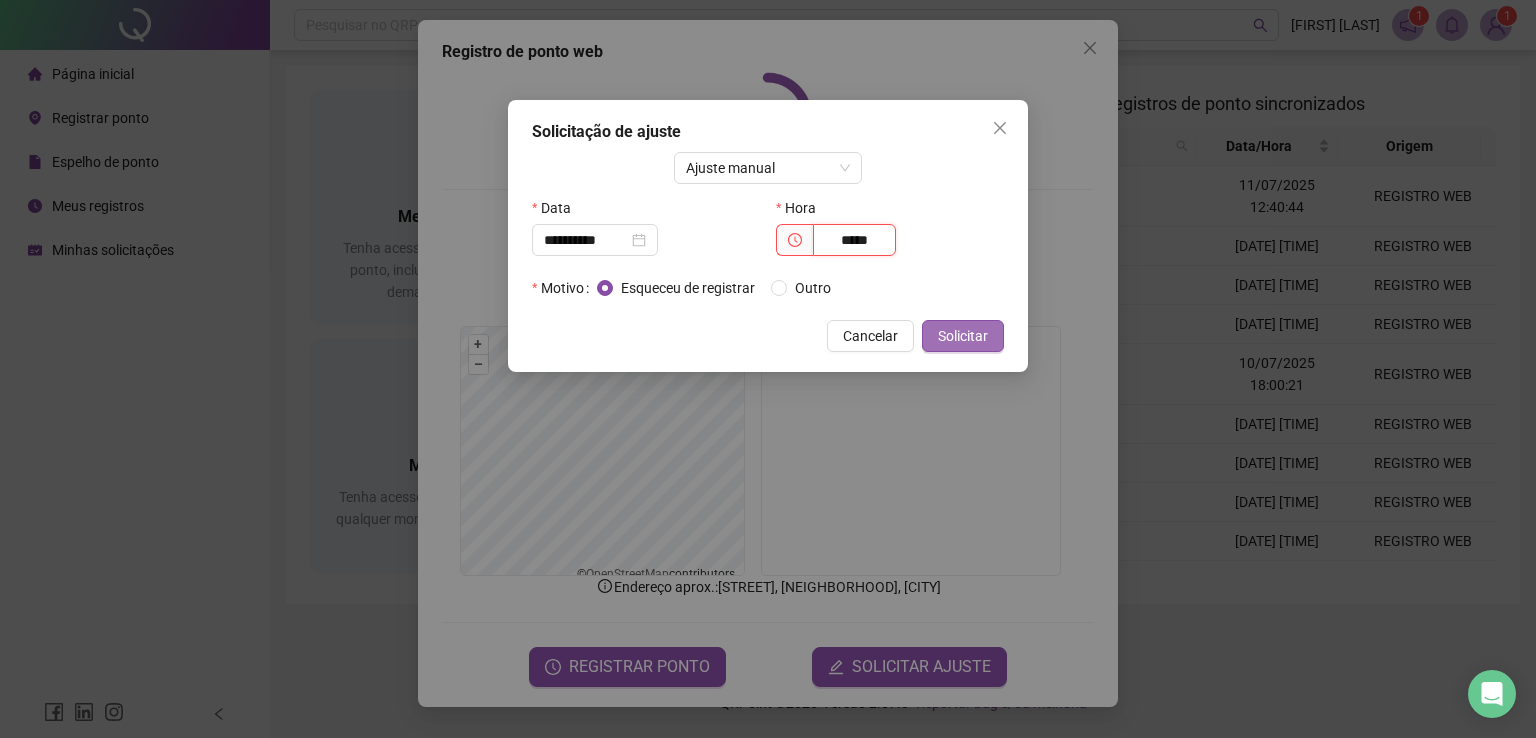 type on "*****" 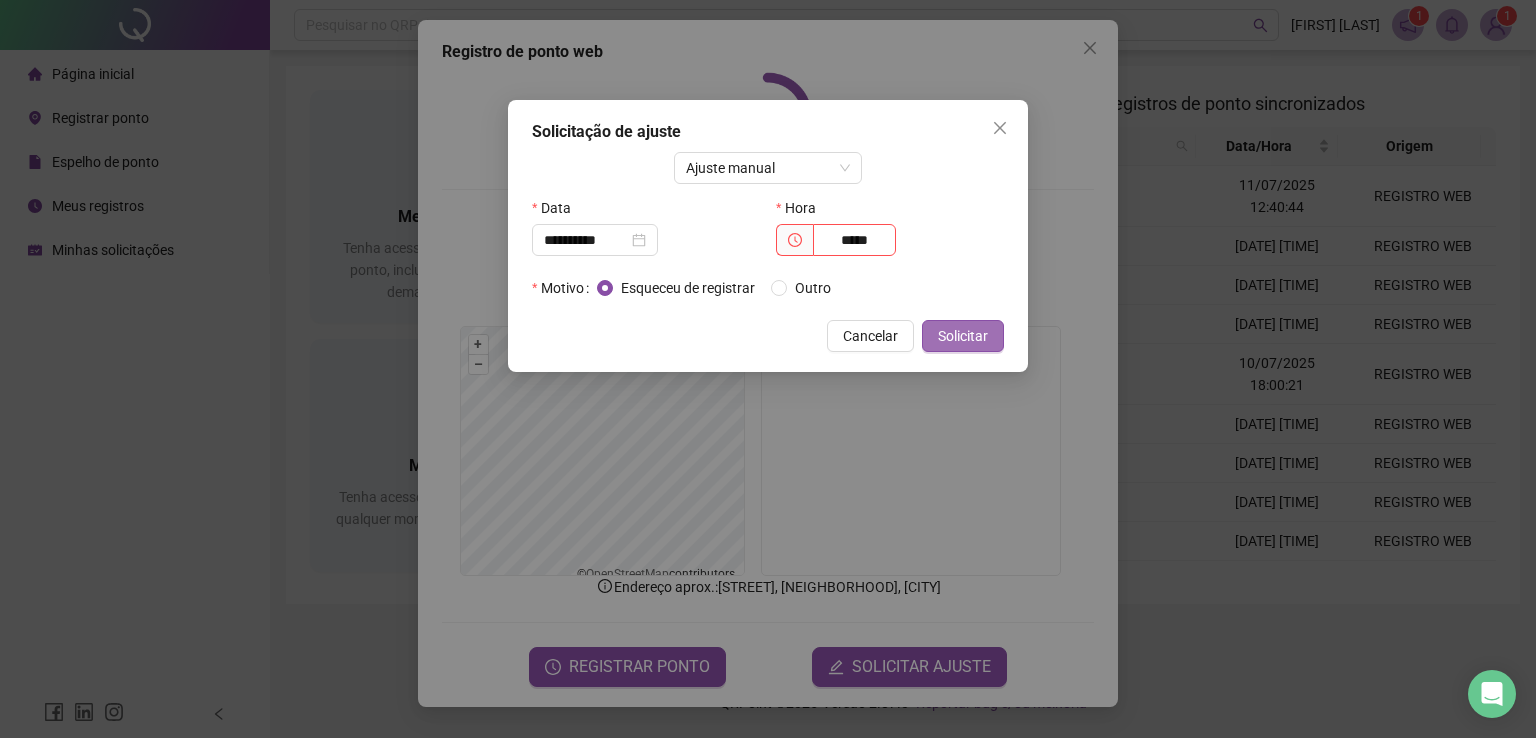click on "Solicitar" at bounding box center [963, 336] 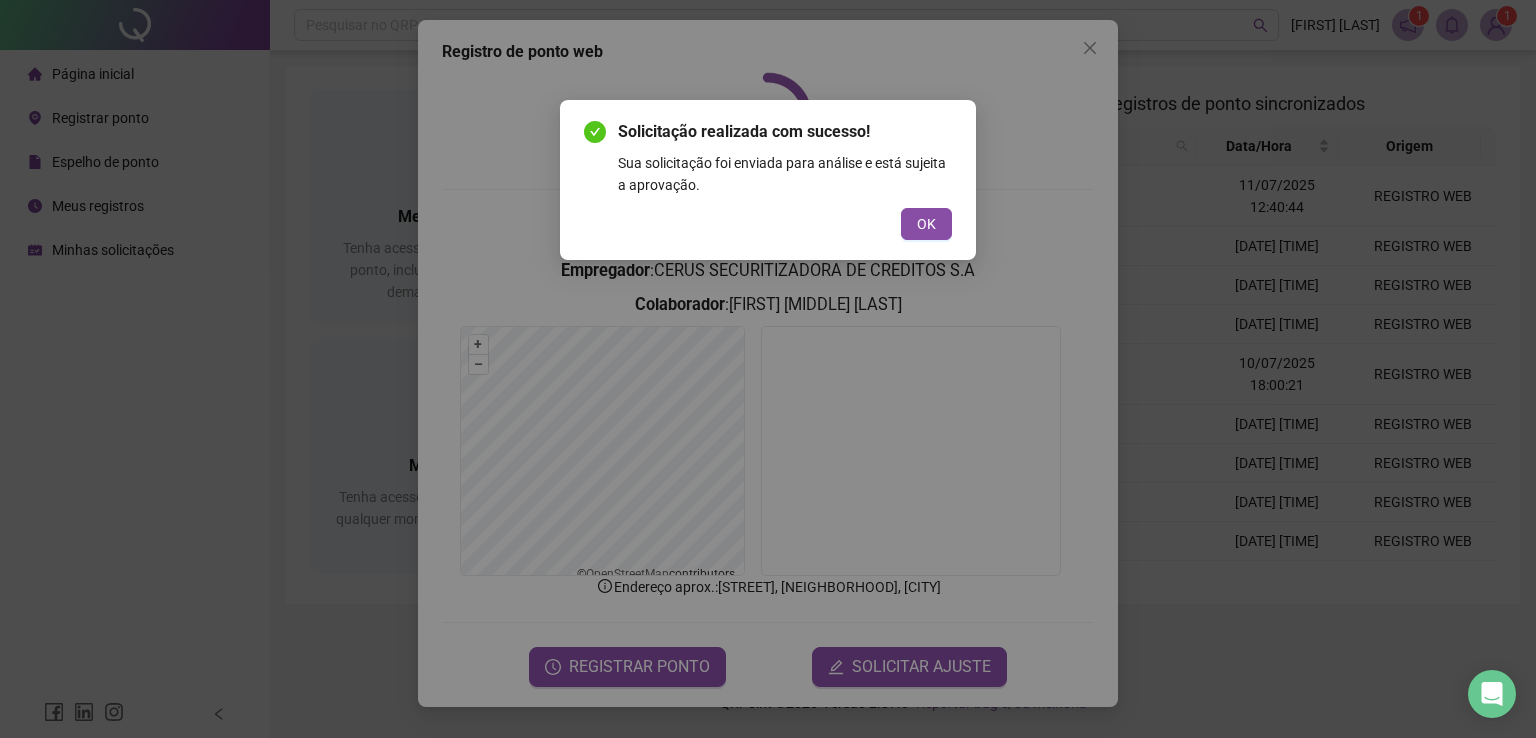 drag, startPoint x: 916, startPoint y: 213, endPoint x: 904, endPoint y: 466, distance: 253.28442 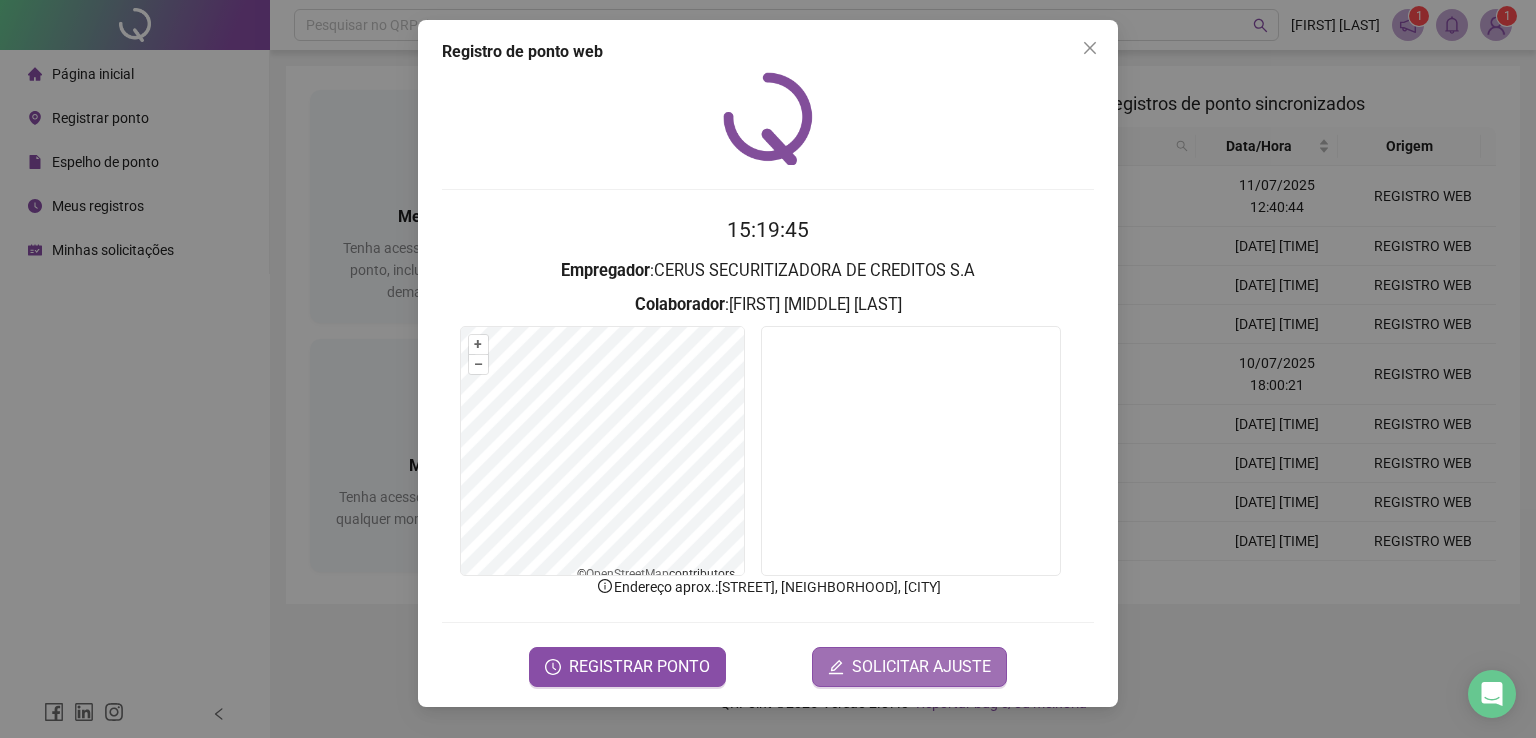 click on "SOLICITAR AJUSTE" at bounding box center [921, 667] 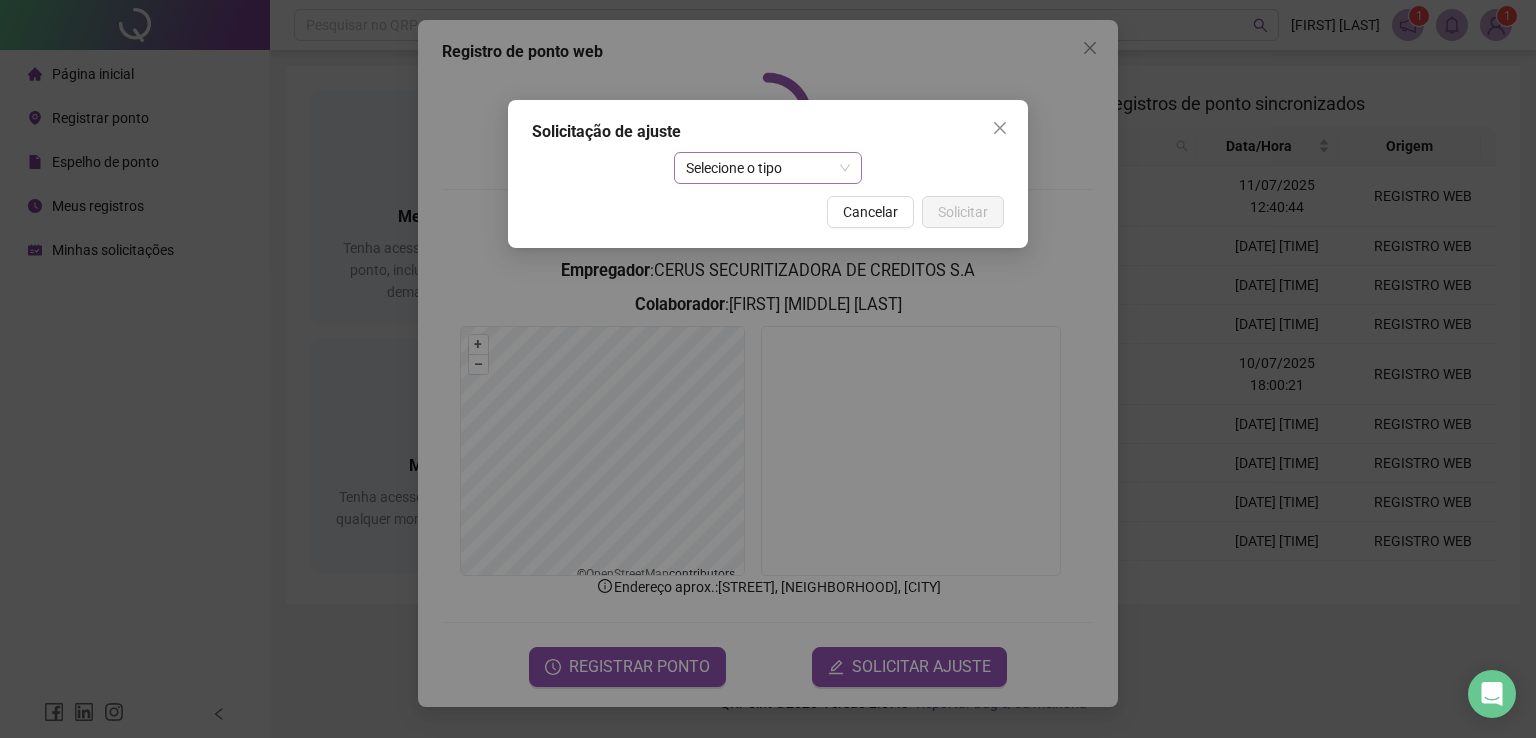 click on "Selecione o tipo" at bounding box center (768, 168) 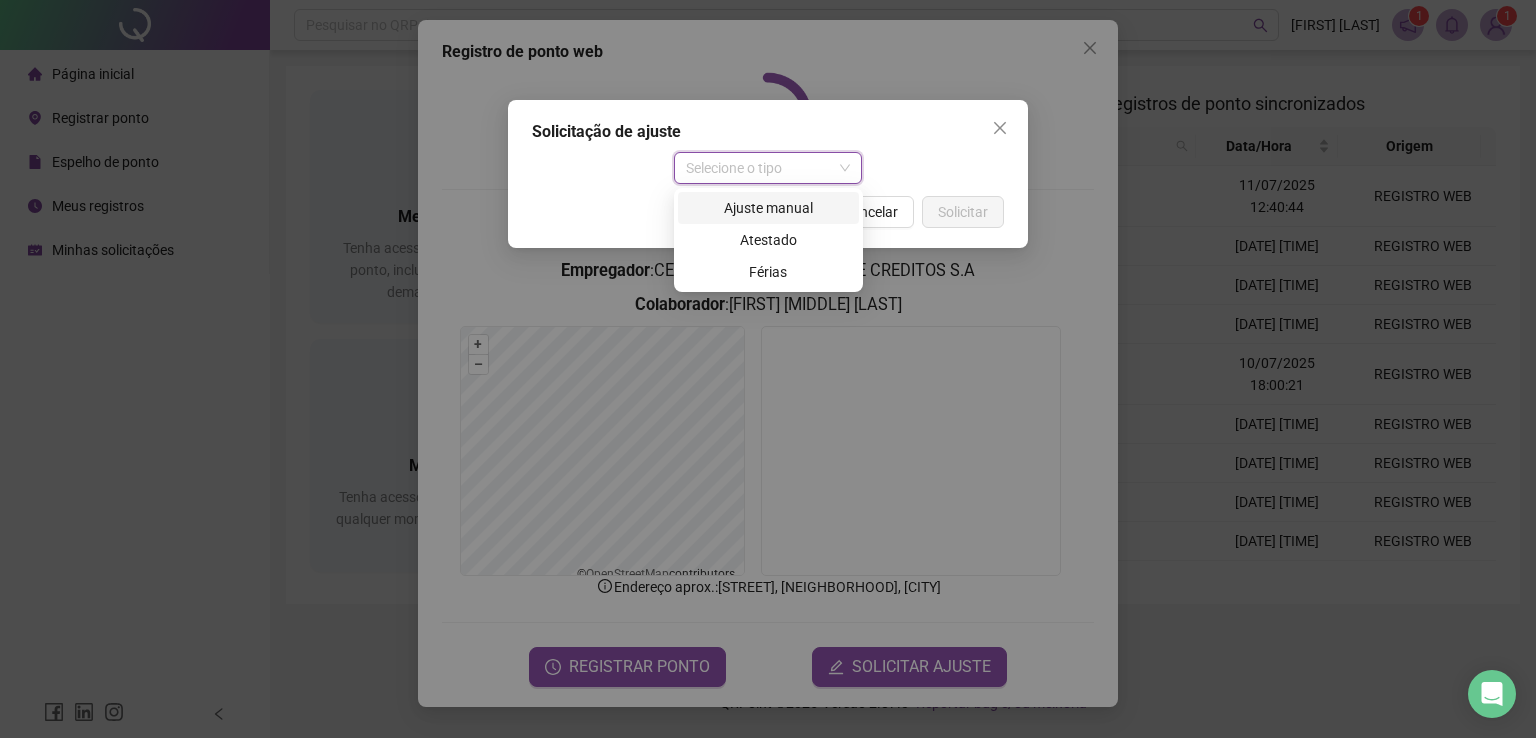 click on "Ajuste manual" at bounding box center [768, 208] 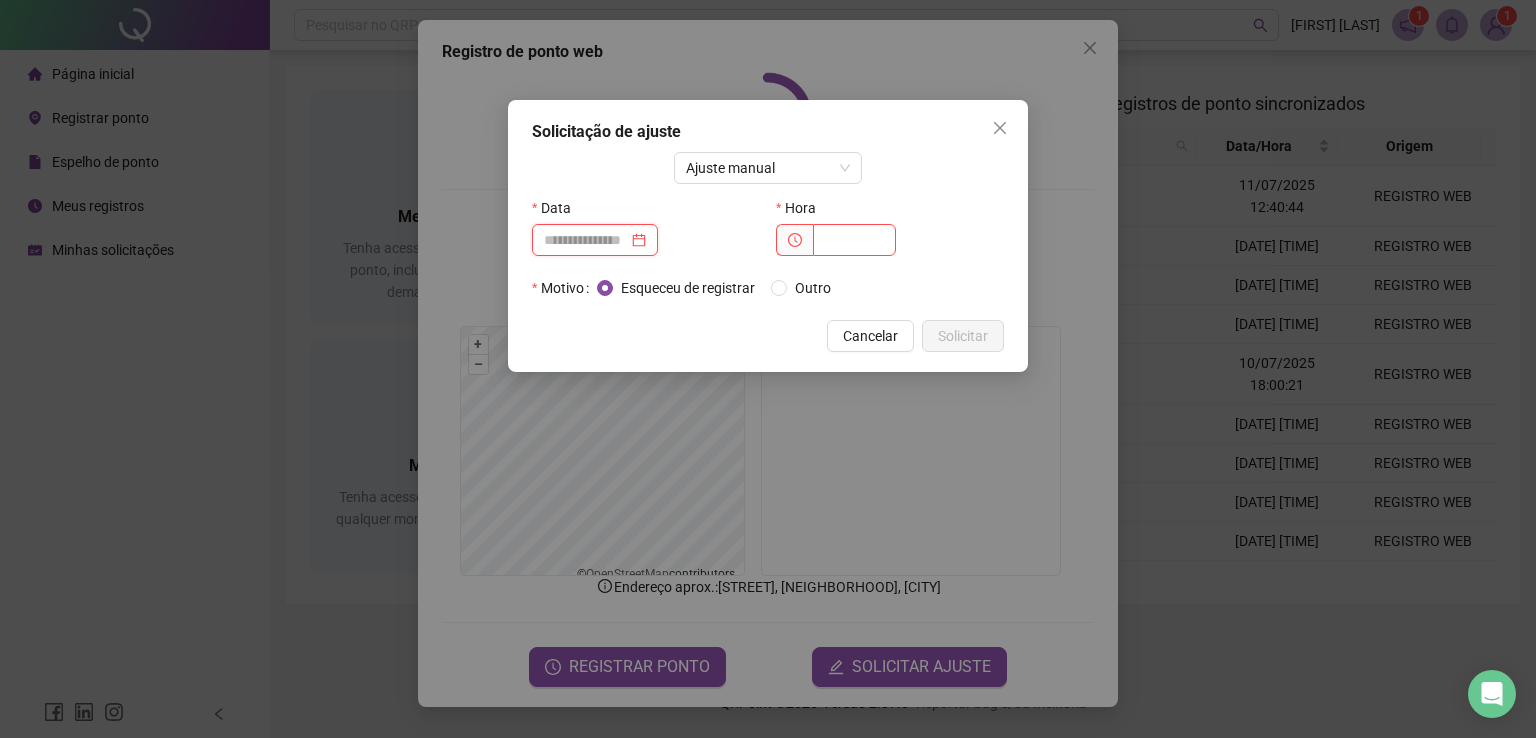 drag, startPoint x: 611, startPoint y: 233, endPoint x: 607, endPoint y: 250, distance: 17.464249 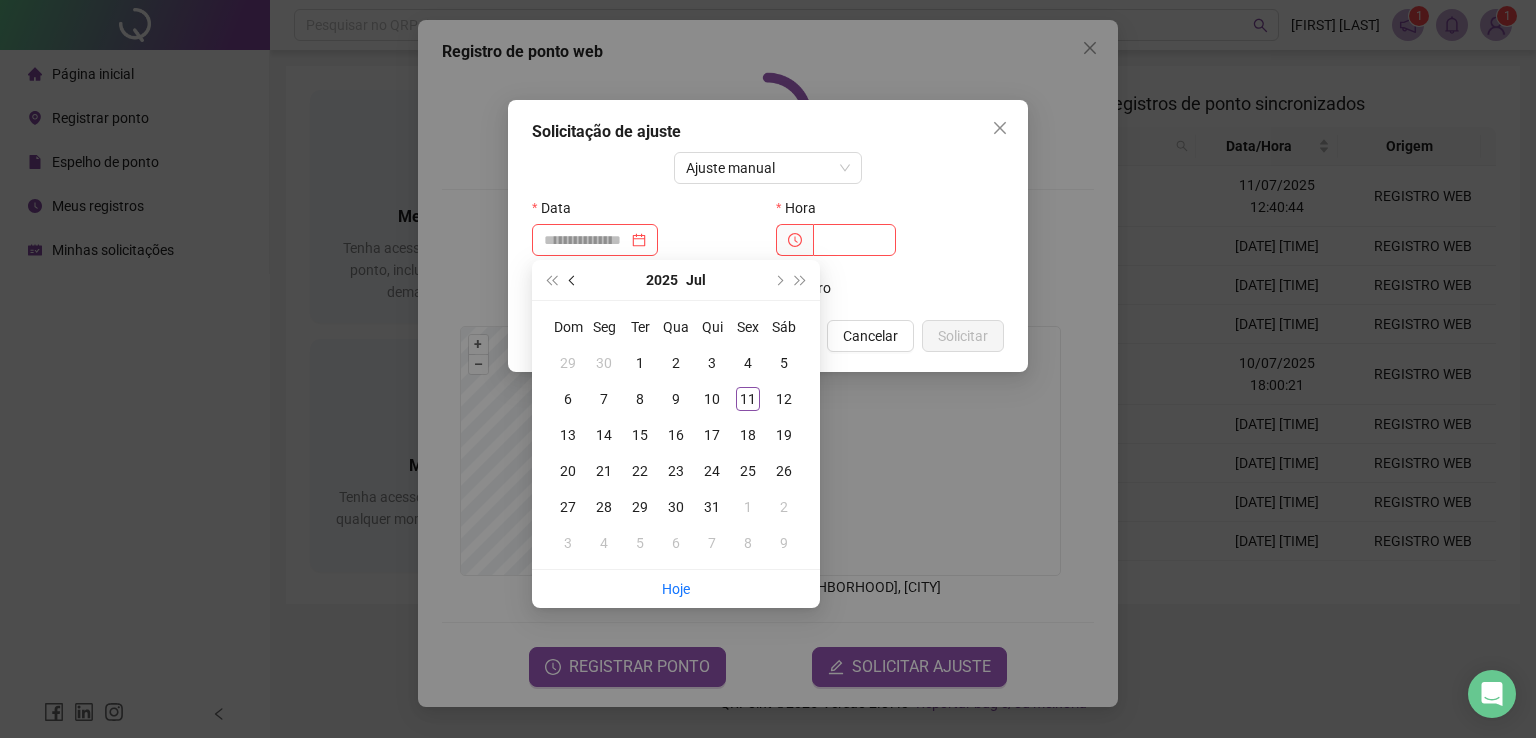 click at bounding box center [573, 280] 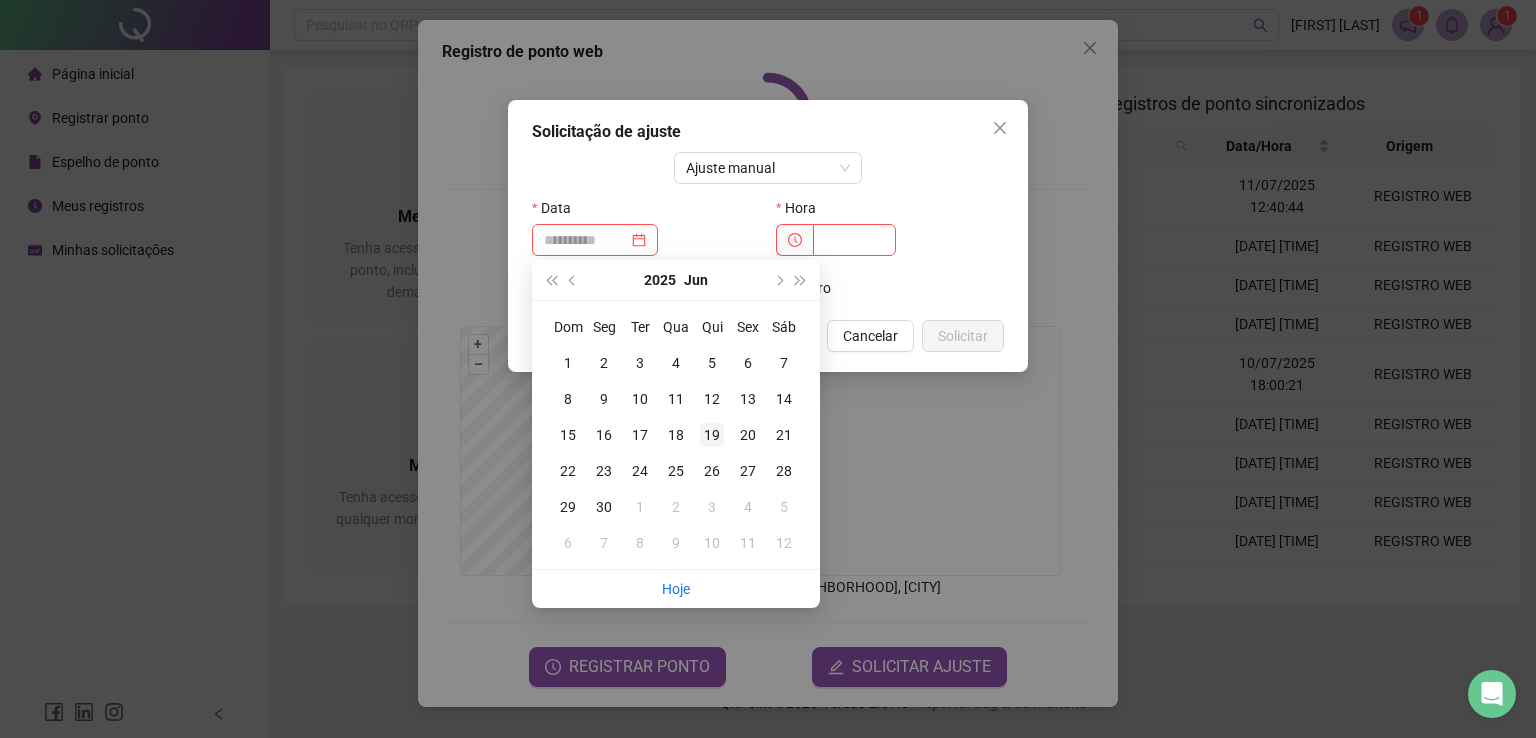 type on "**********" 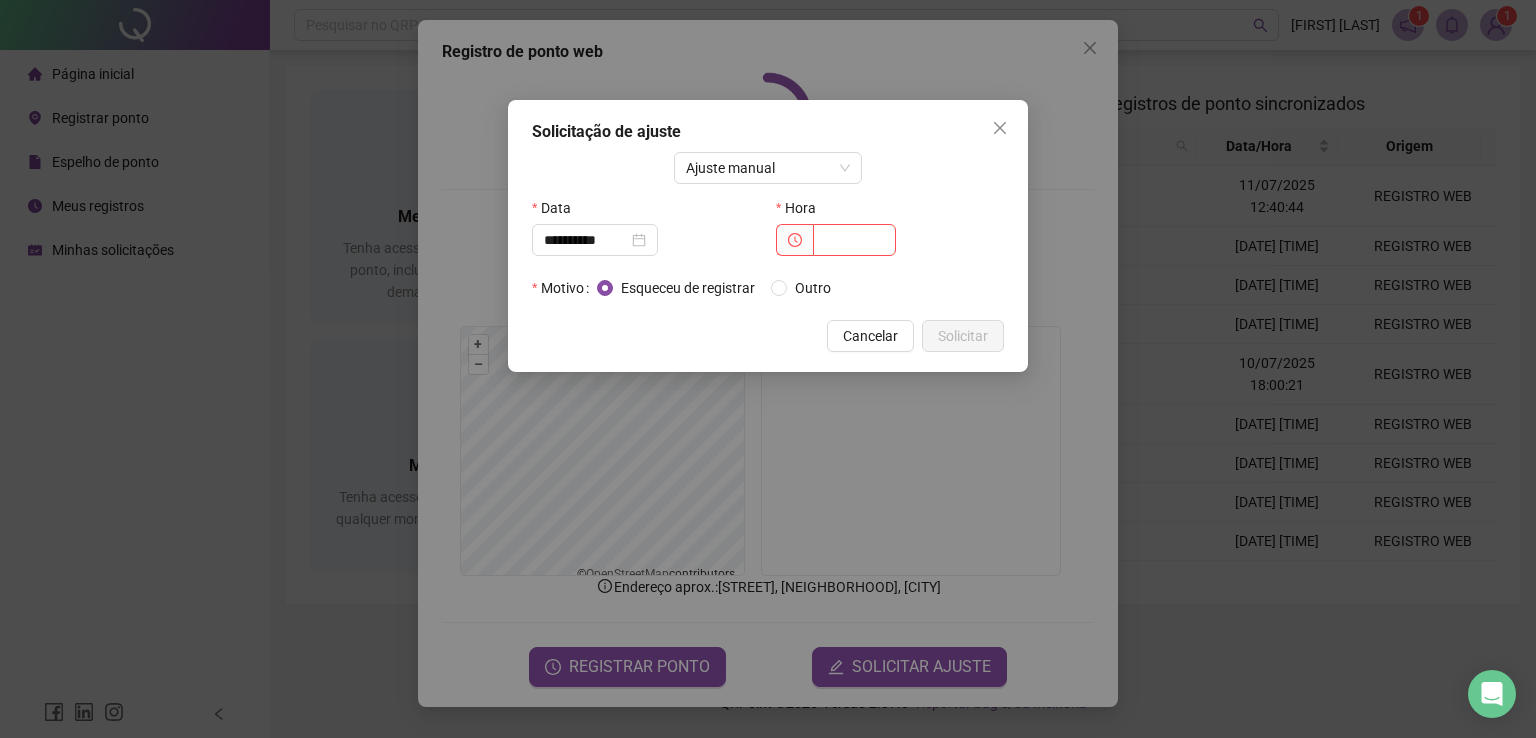click on "Hora" at bounding box center (890, 232) 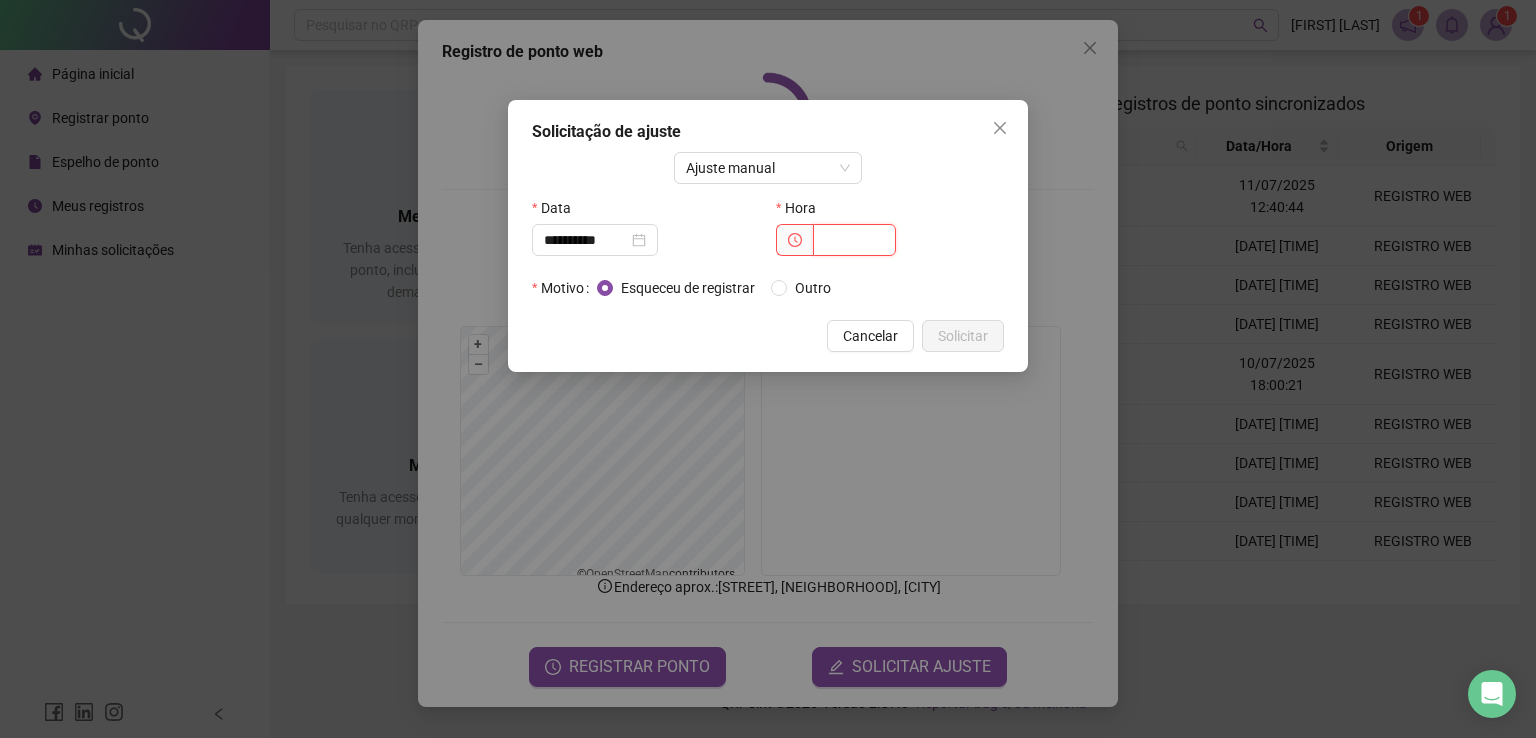 click at bounding box center (854, 240) 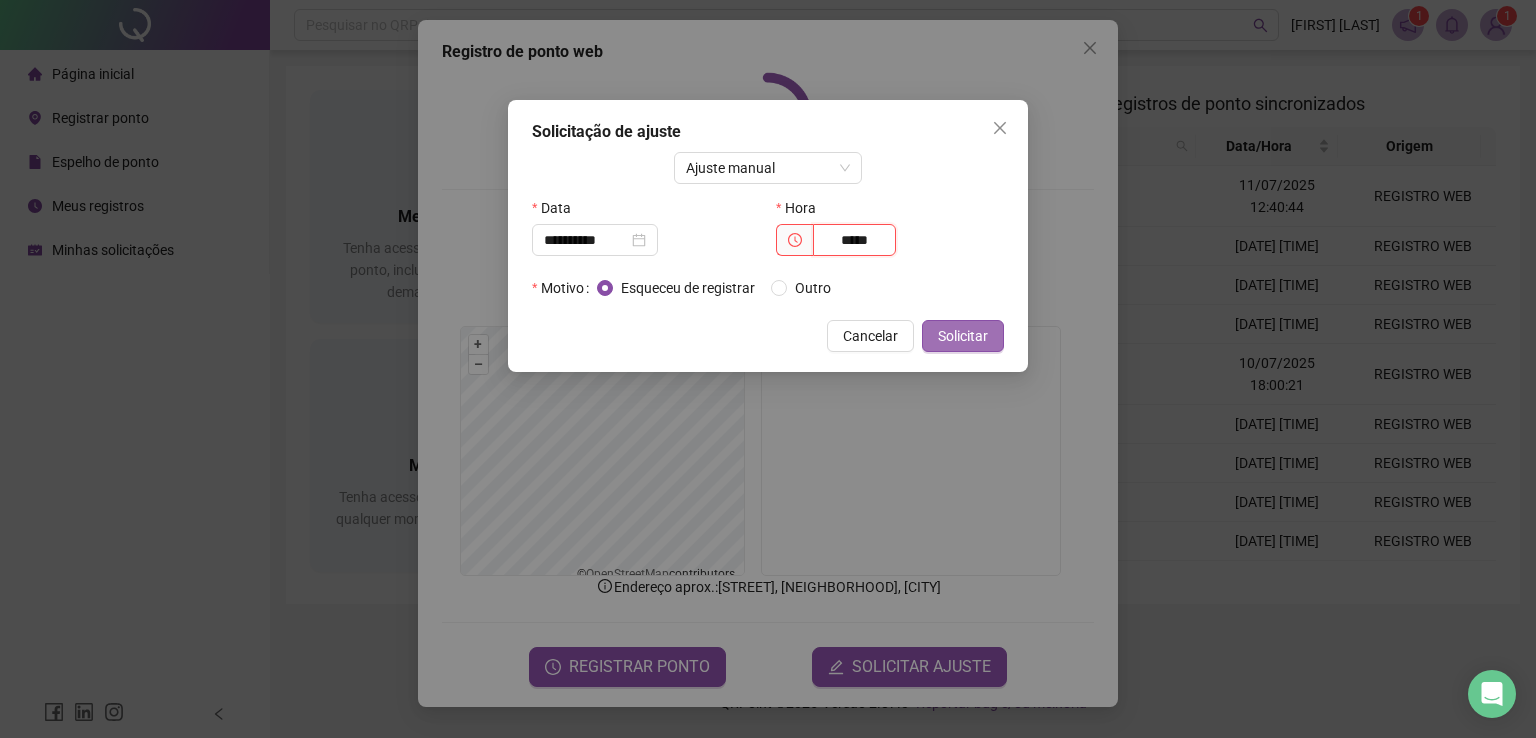 type on "*****" 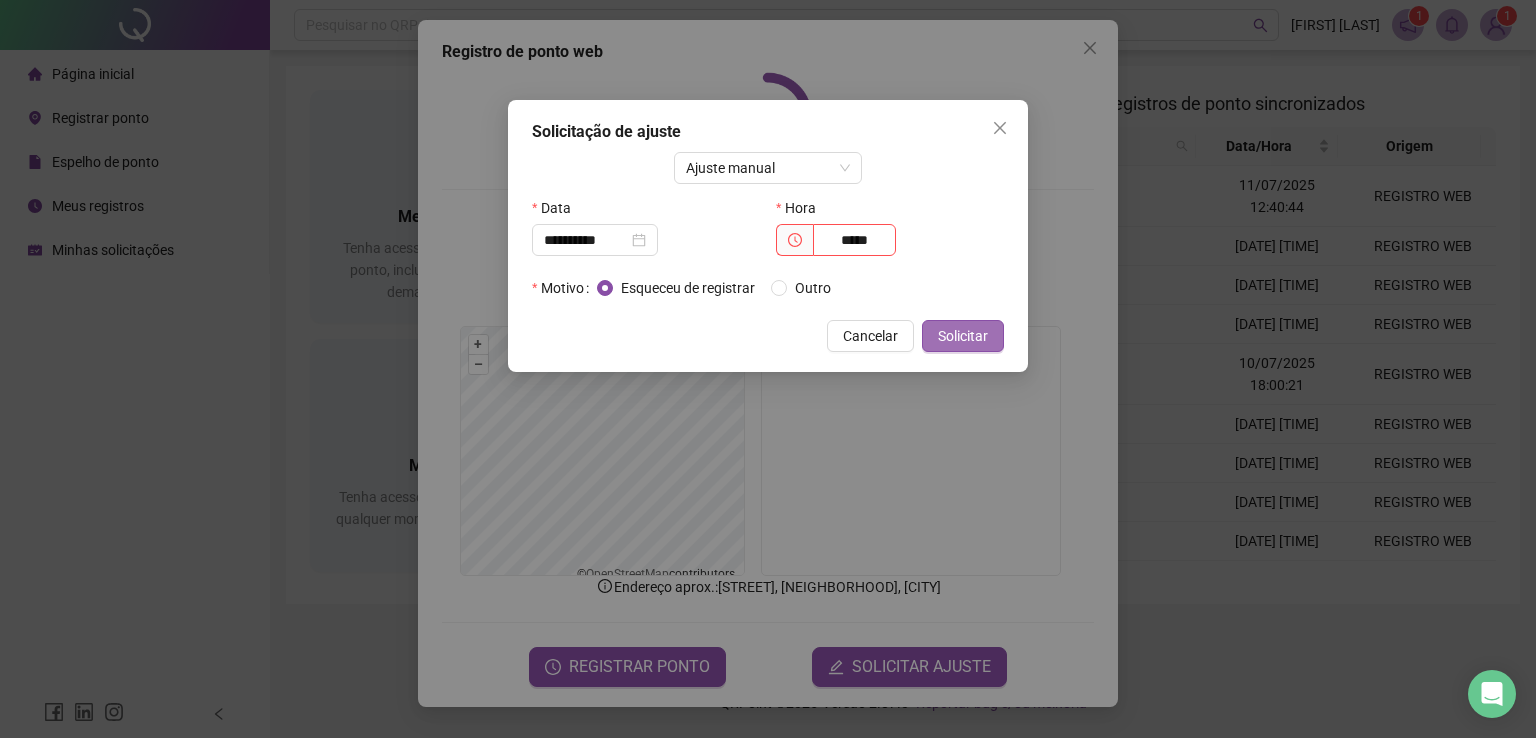click on "Solicitar" at bounding box center (963, 336) 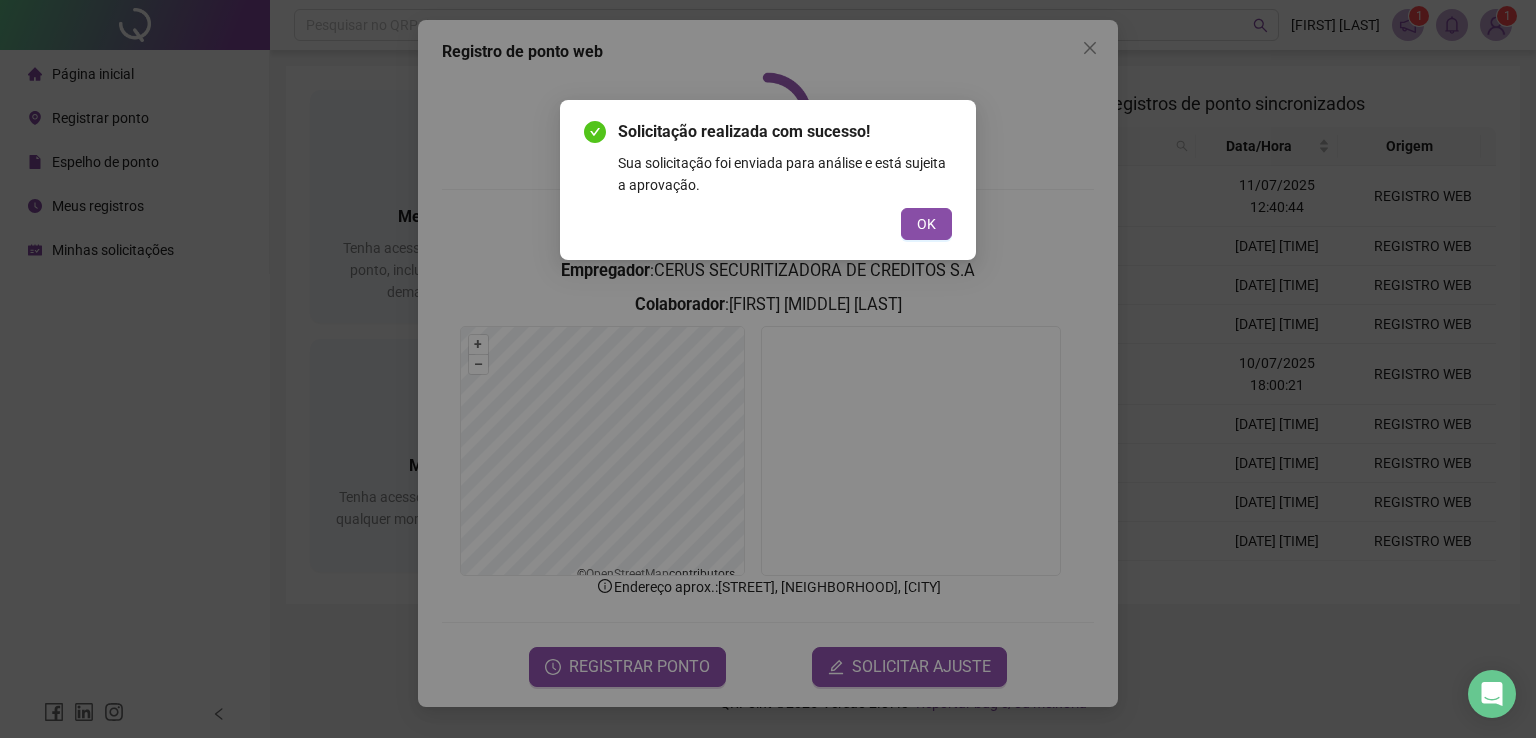 click on "OK" at bounding box center (926, 224) 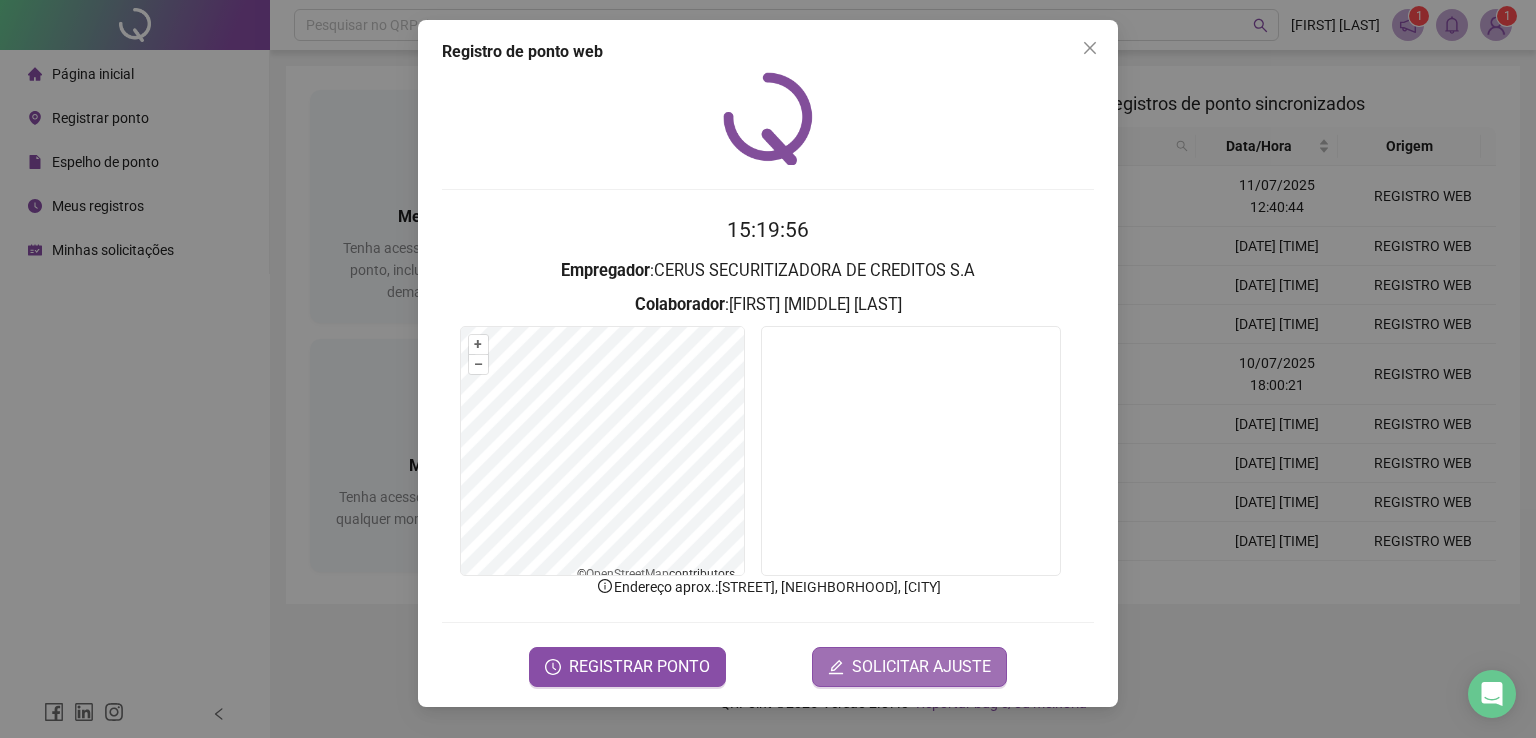 click on "SOLICITAR AJUSTE" at bounding box center [921, 667] 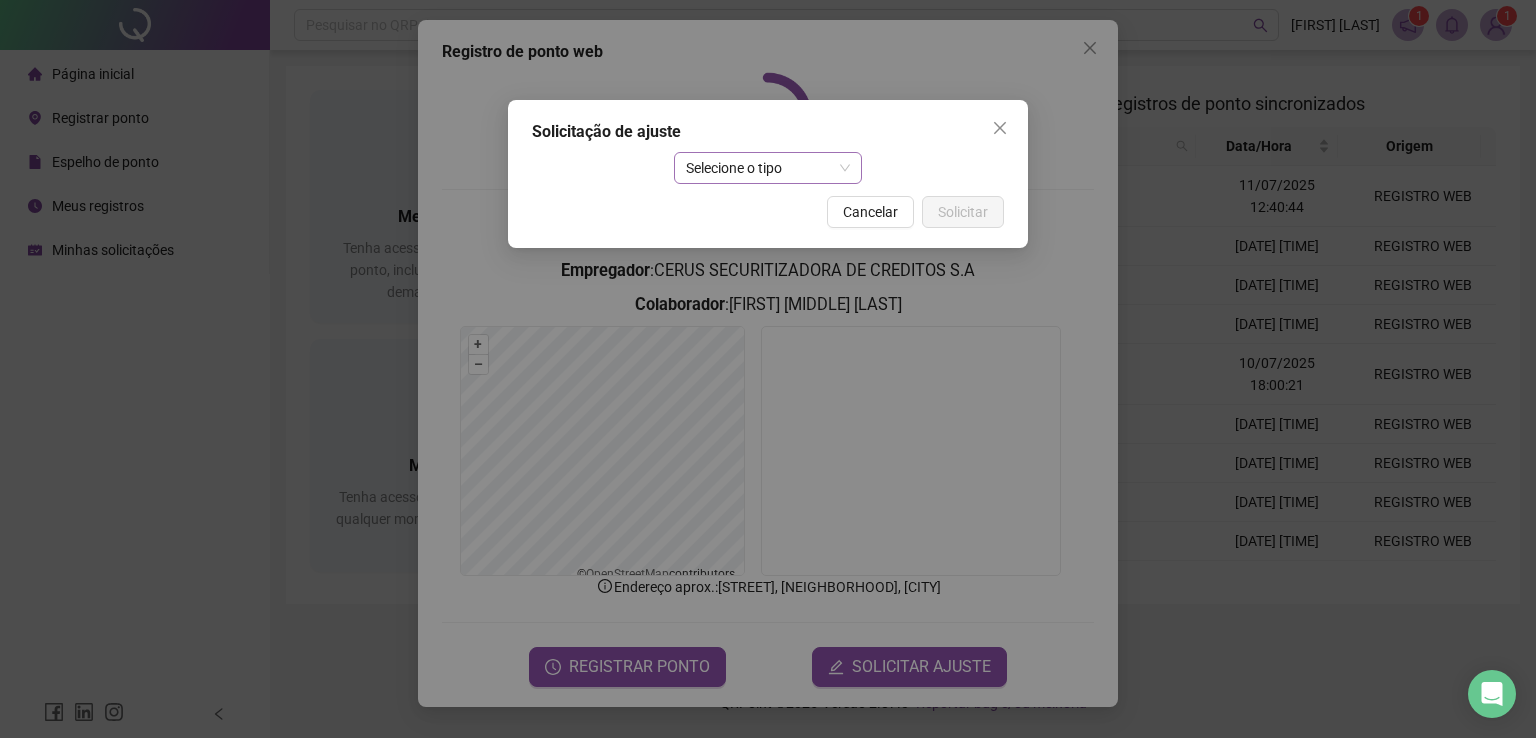 click on "Selecione o tipo" at bounding box center [768, 168] 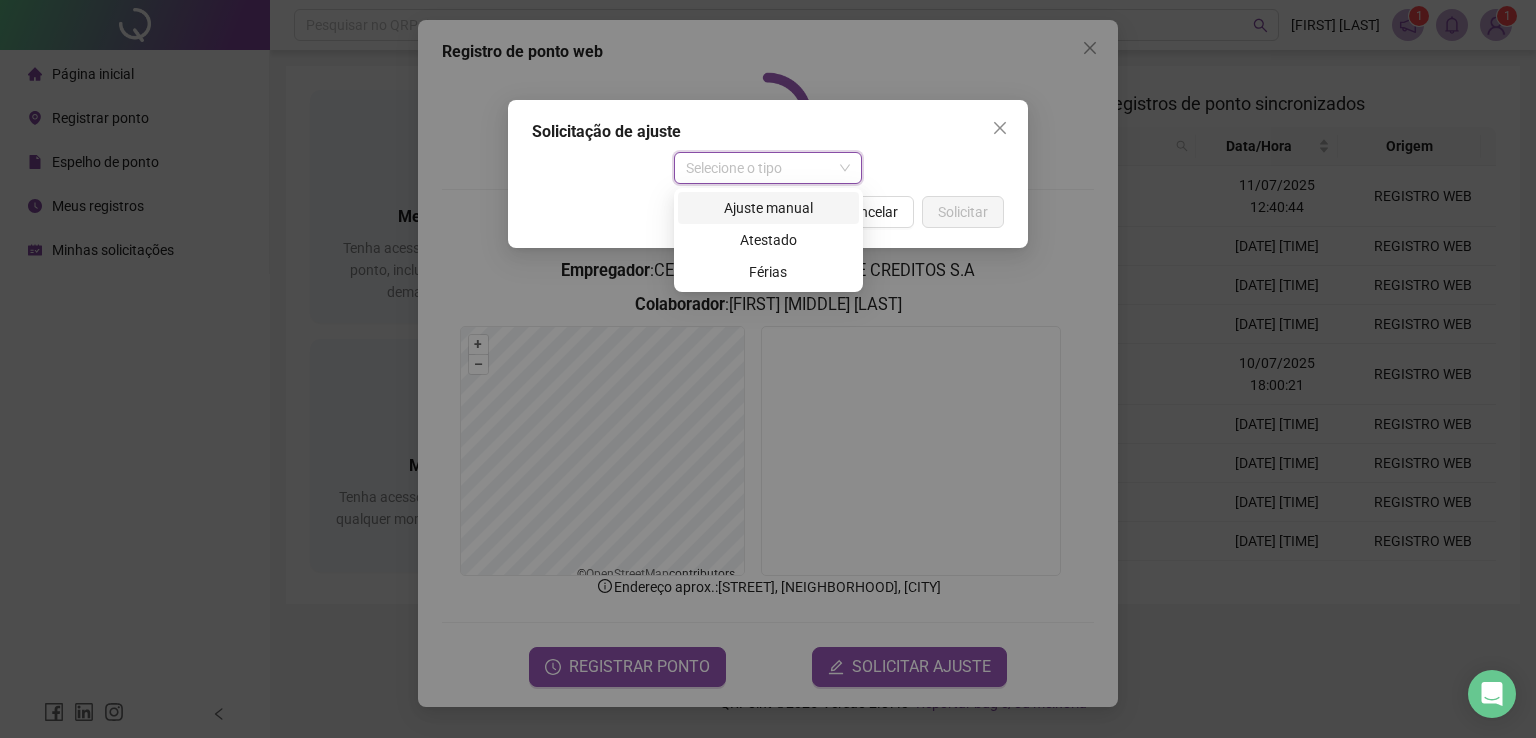 click on "Ajuste manual" at bounding box center (768, 208) 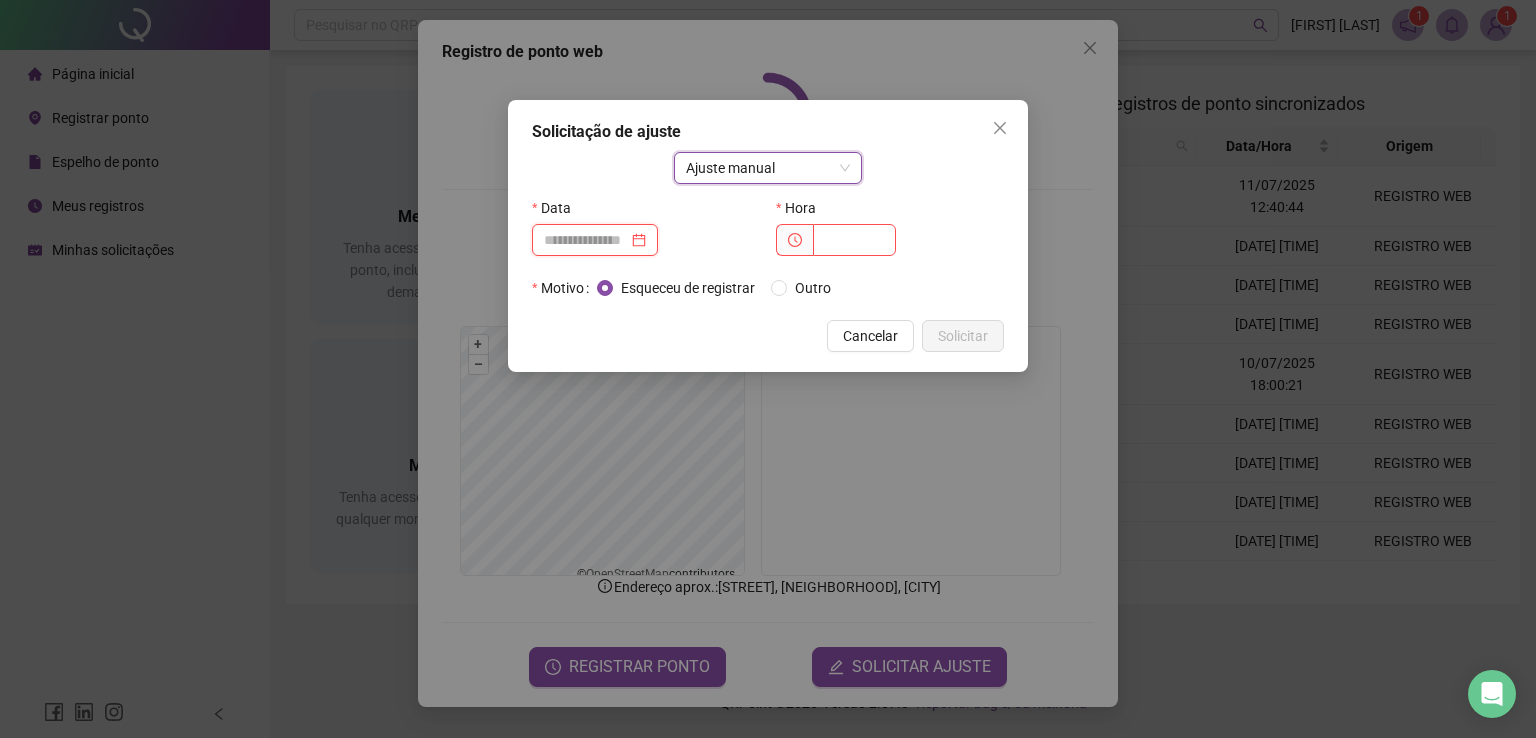 click at bounding box center [586, 240] 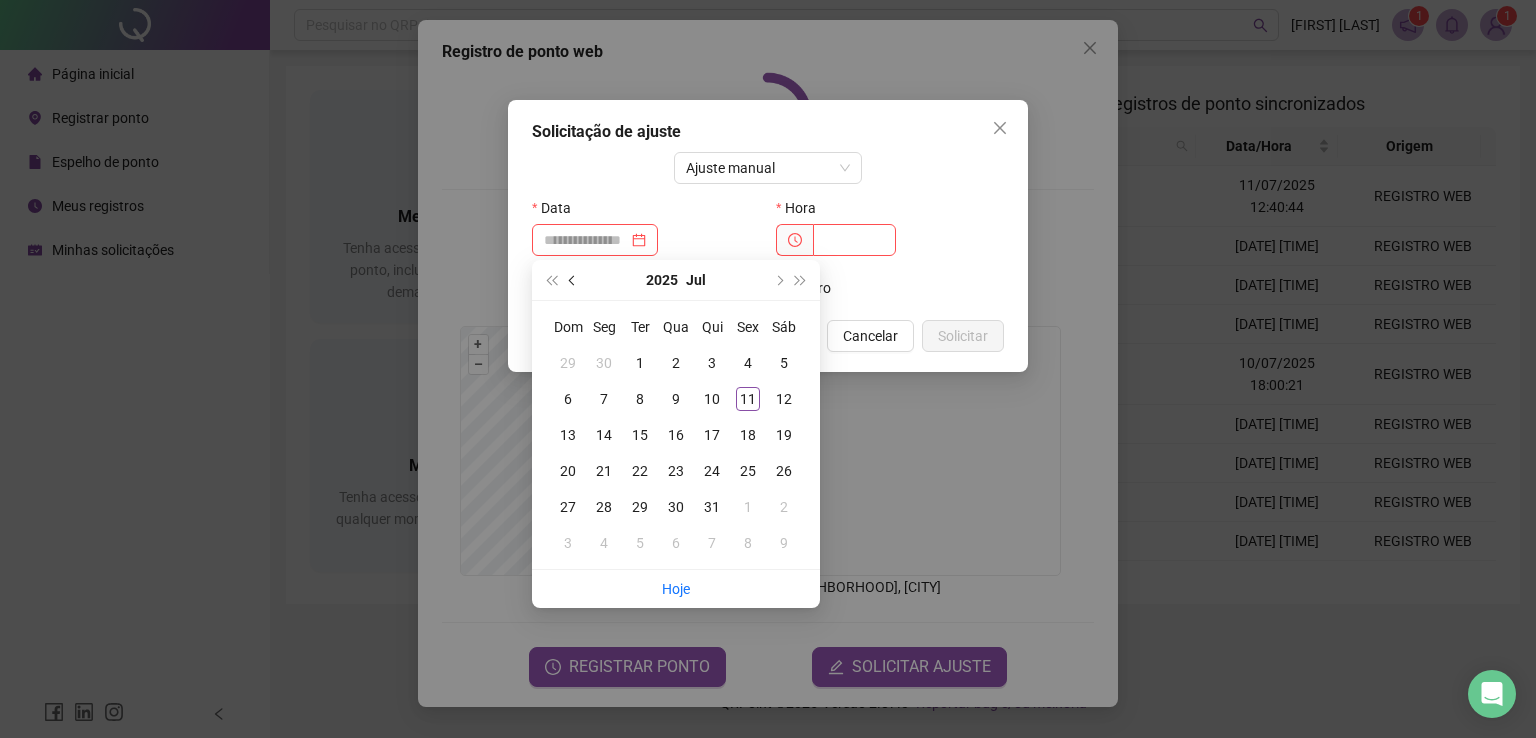 click at bounding box center (573, 280) 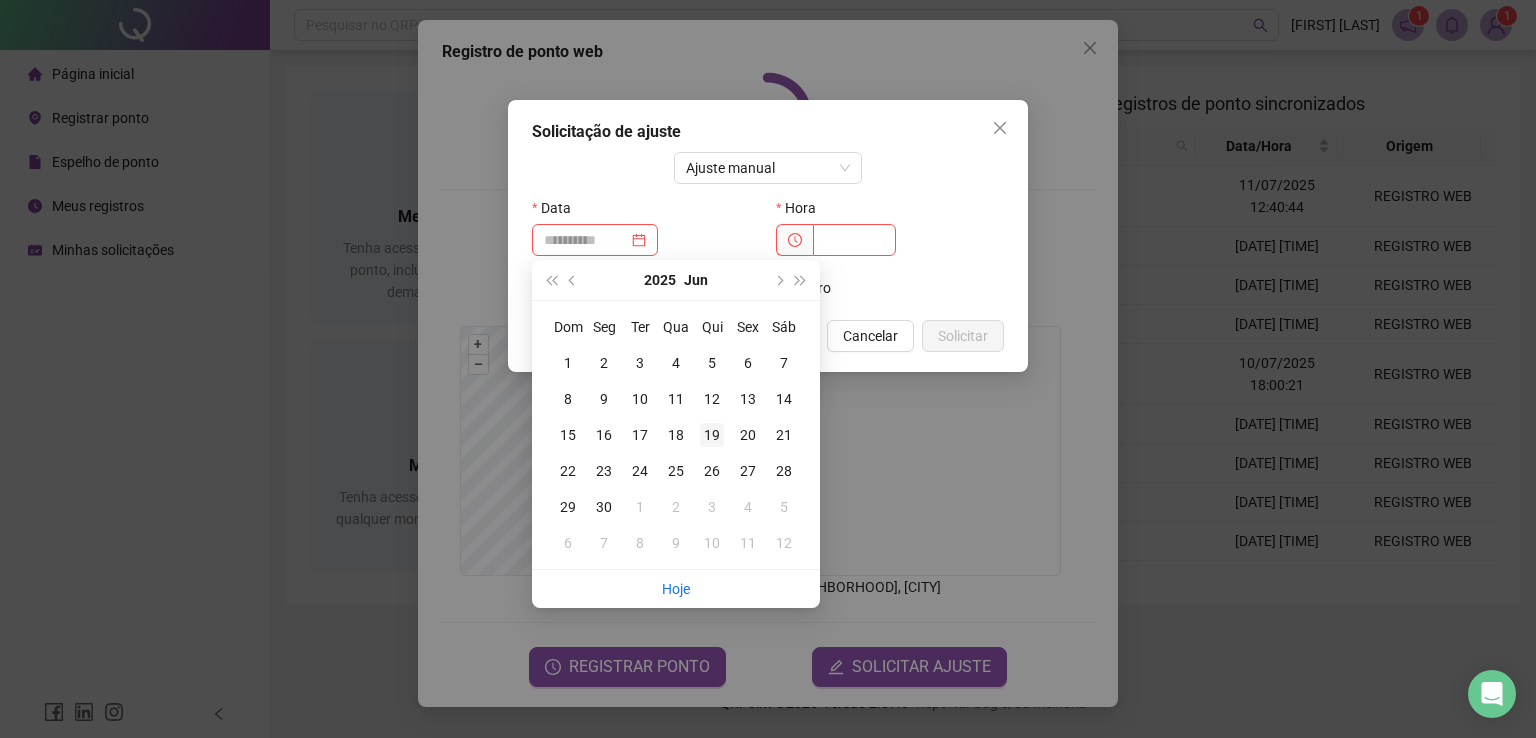 type on "**********" 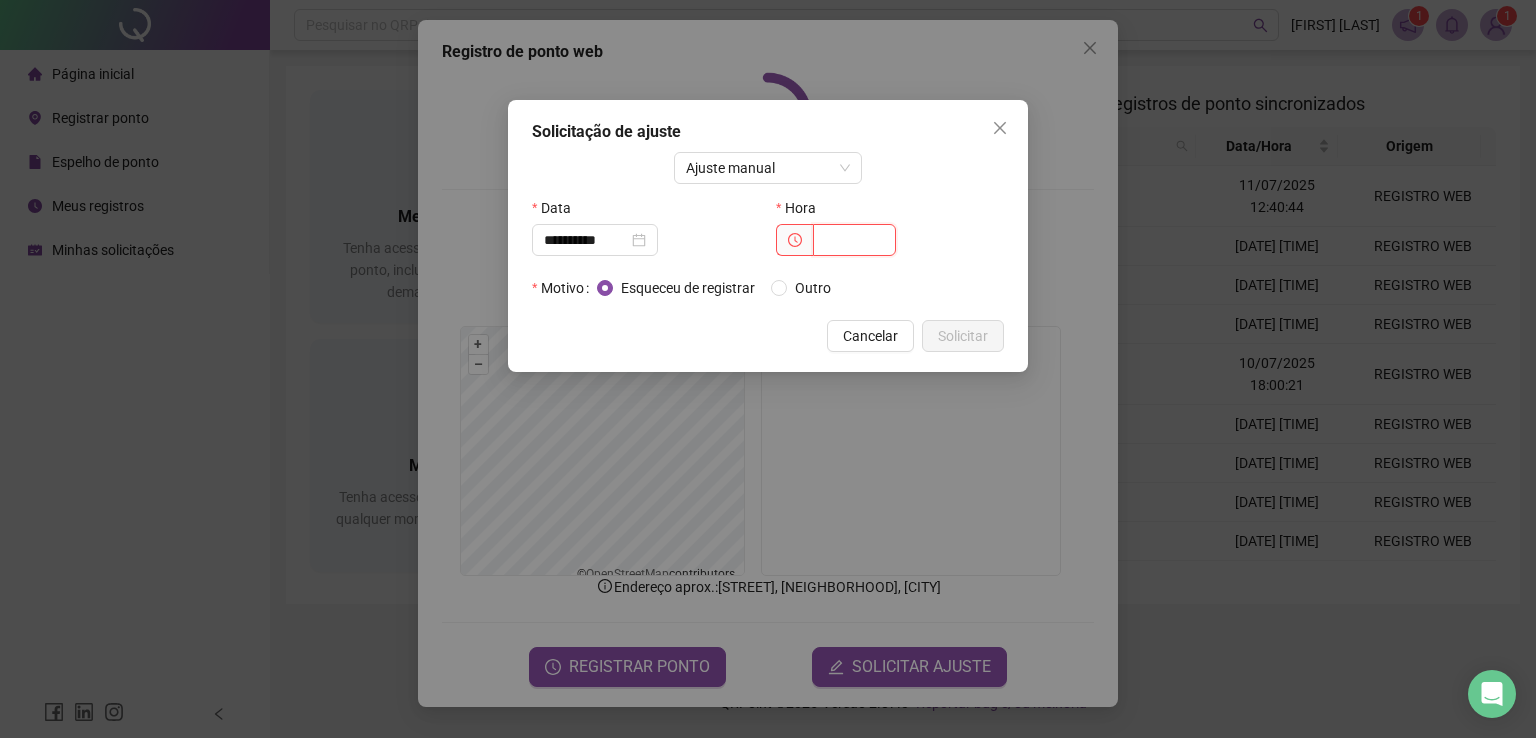 click at bounding box center [854, 240] 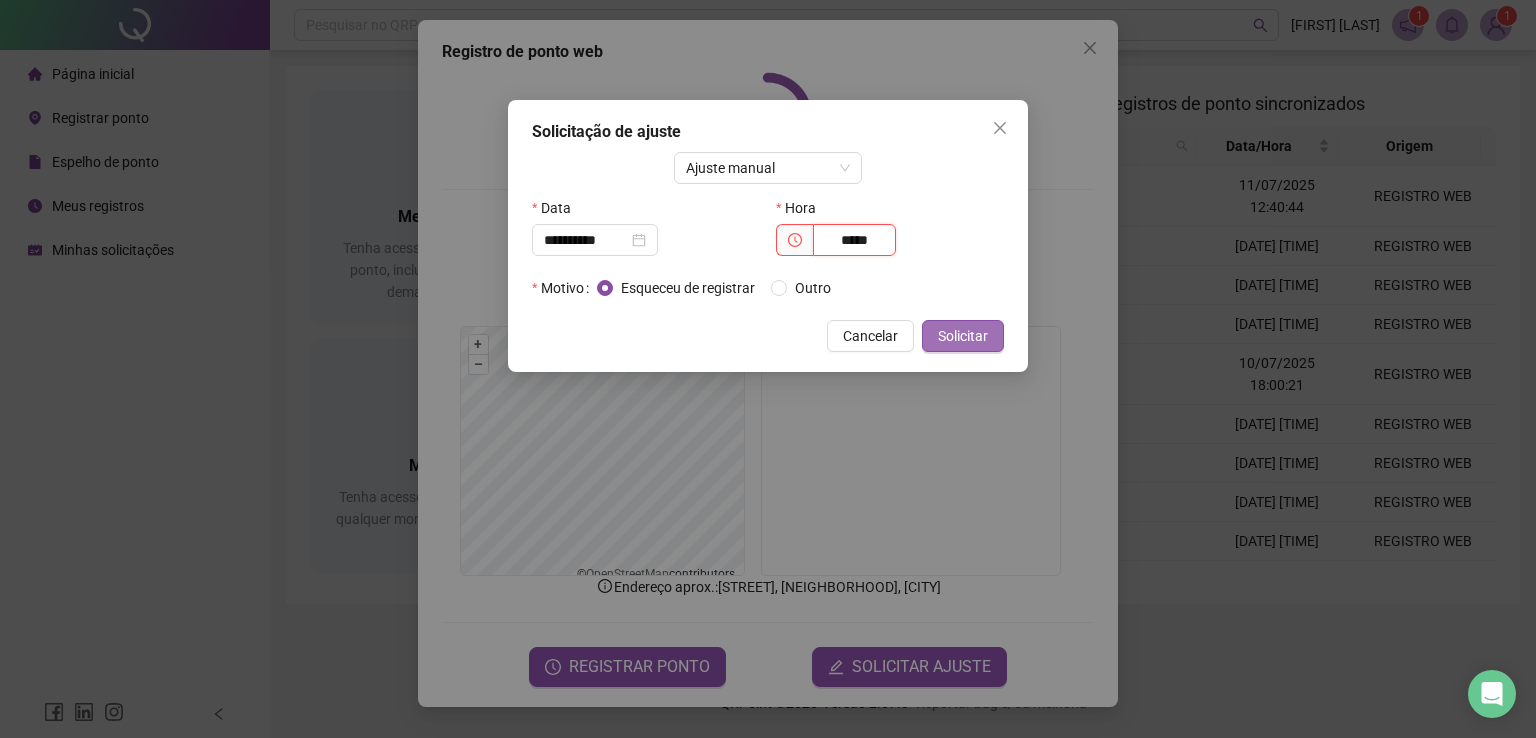 type on "*****" 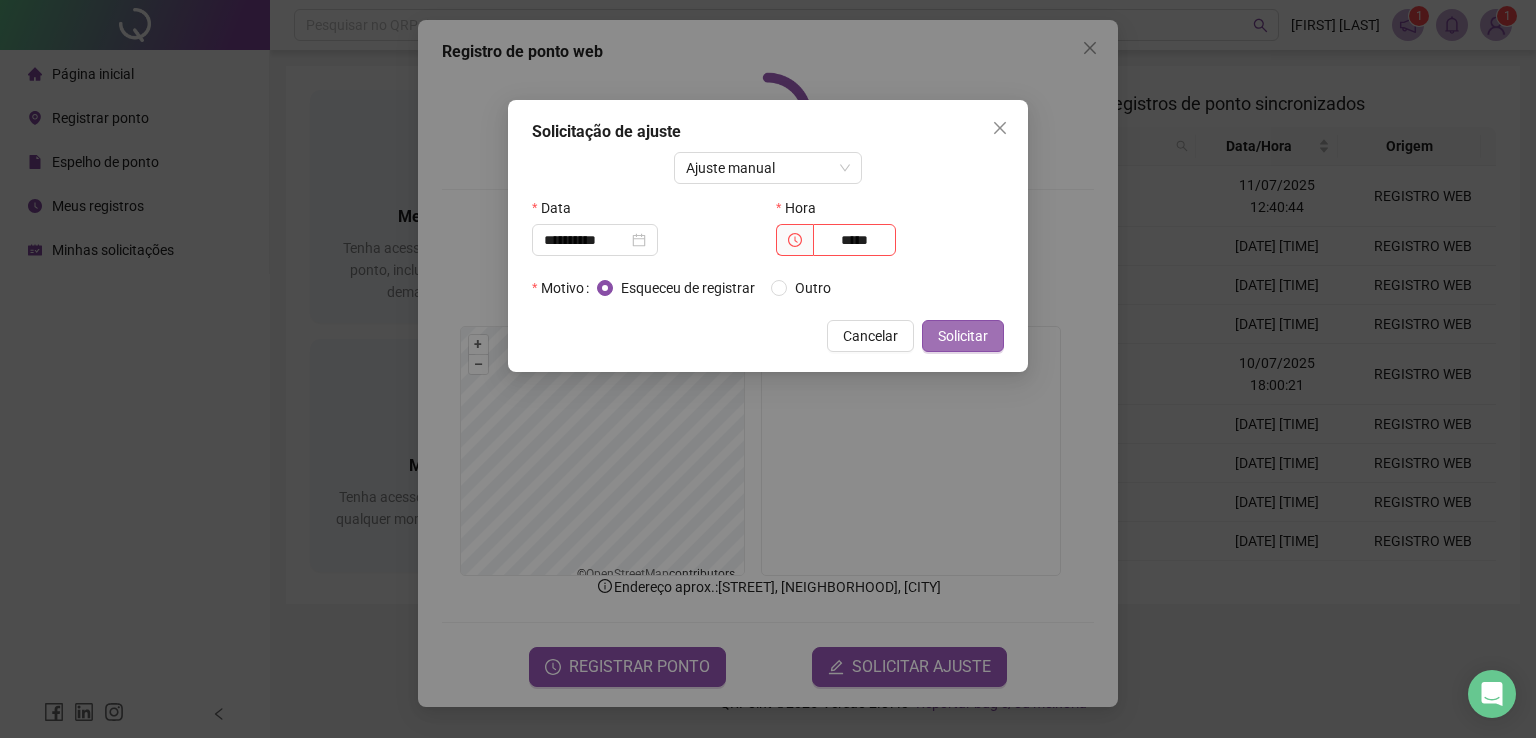 click on "Solicitar" at bounding box center [963, 336] 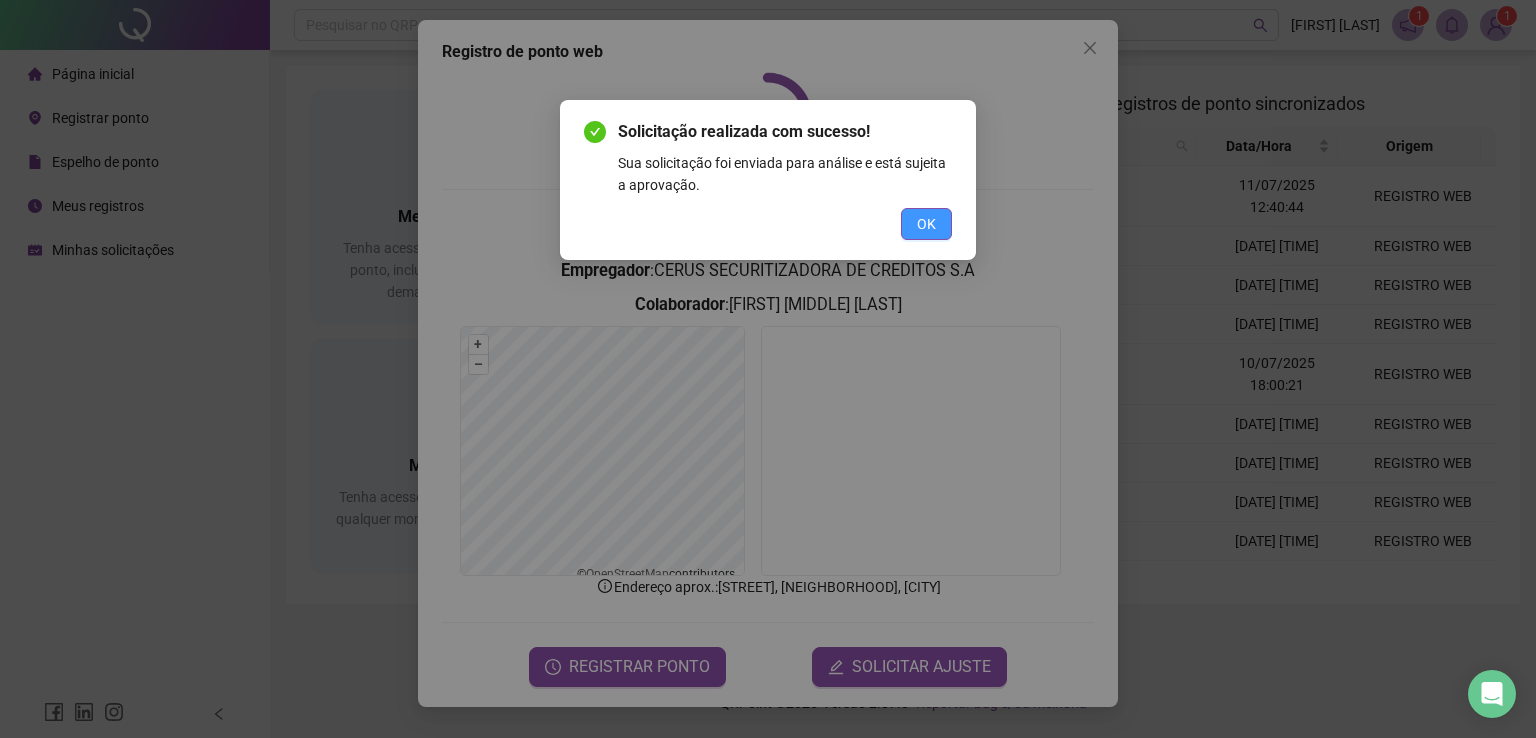 click on "OK" at bounding box center [926, 224] 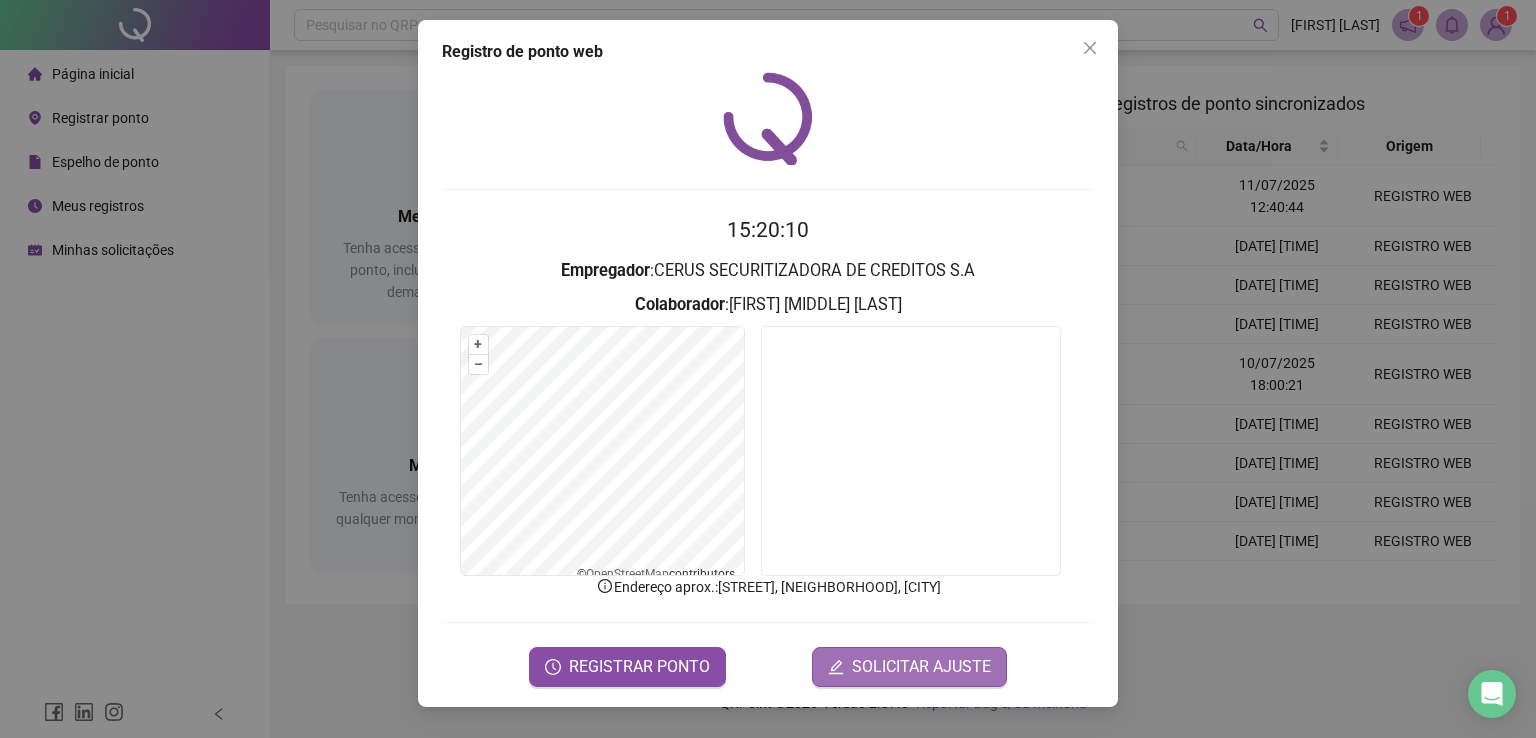 click on "SOLICITAR AJUSTE" at bounding box center [921, 667] 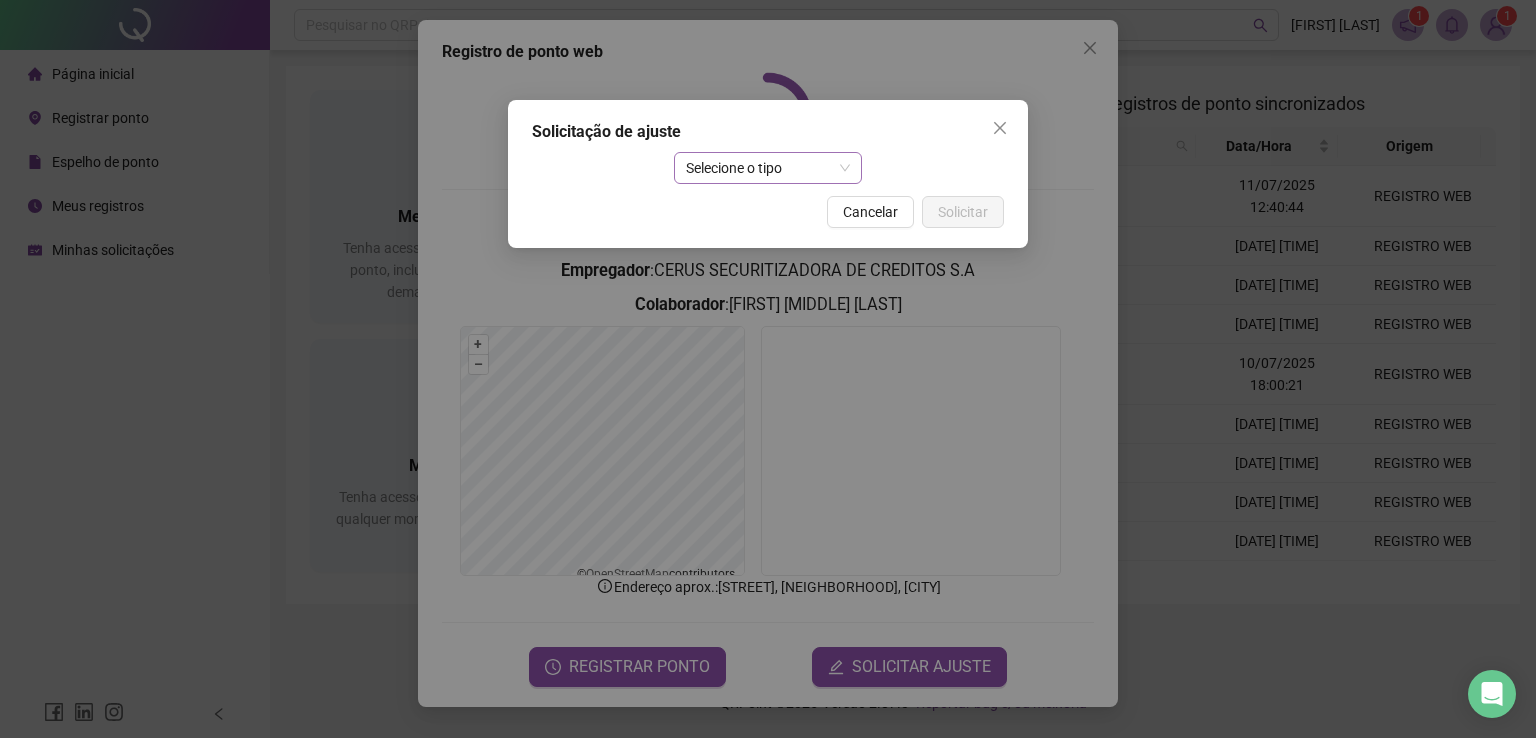 click on "Selecione o tipo" at bounding box center [768, 168] 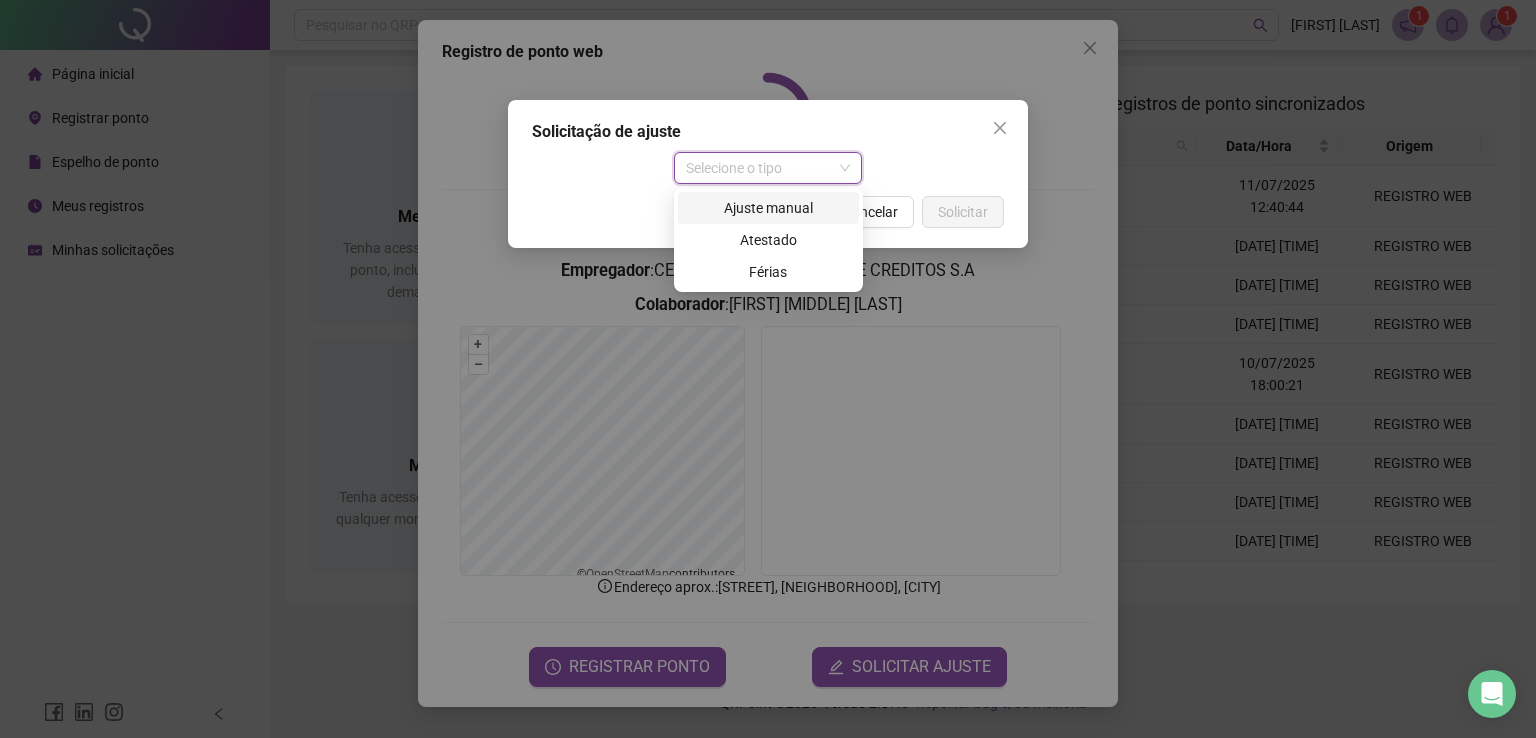 click on "Ajuste manual" at bounding box center [768, 208] 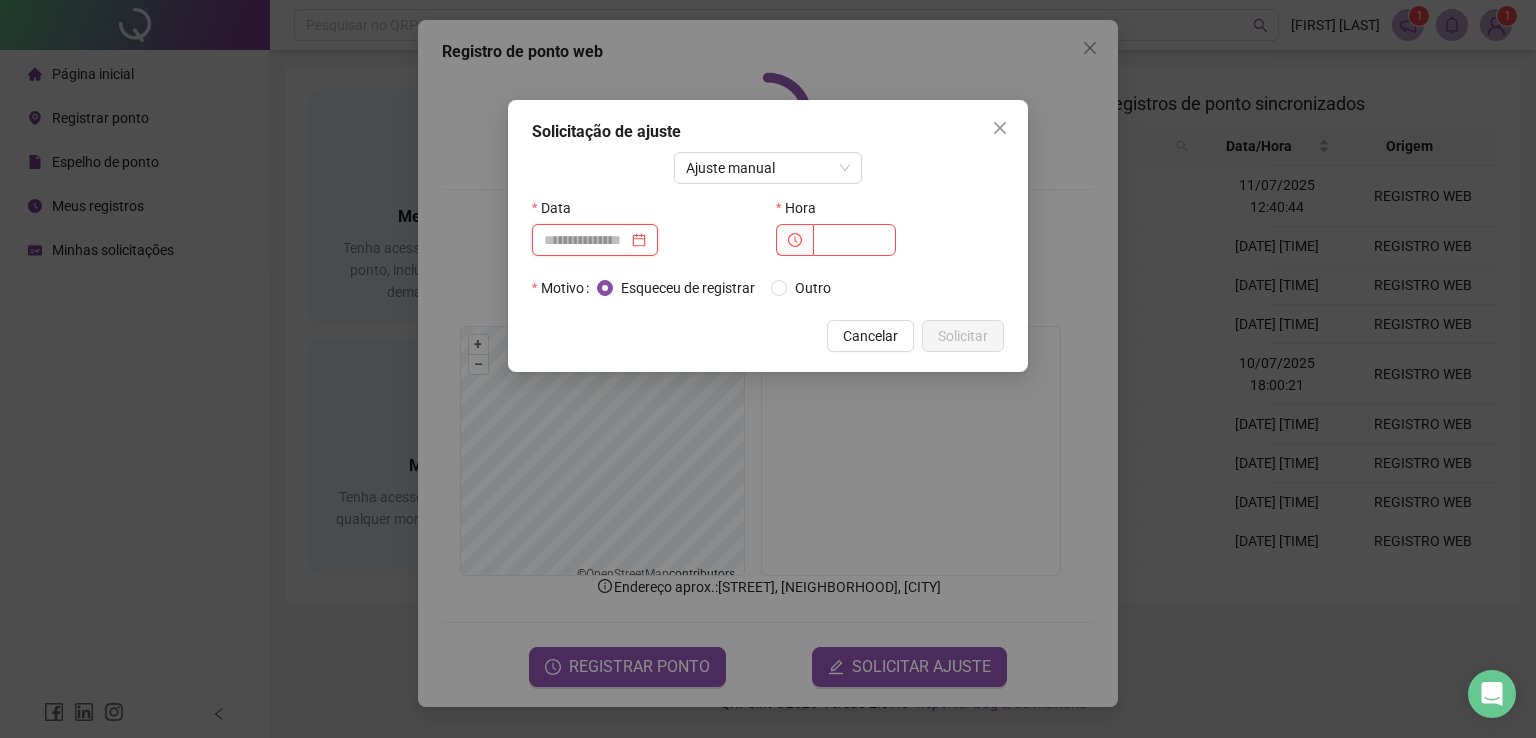 click at bounding box center [586, 240] 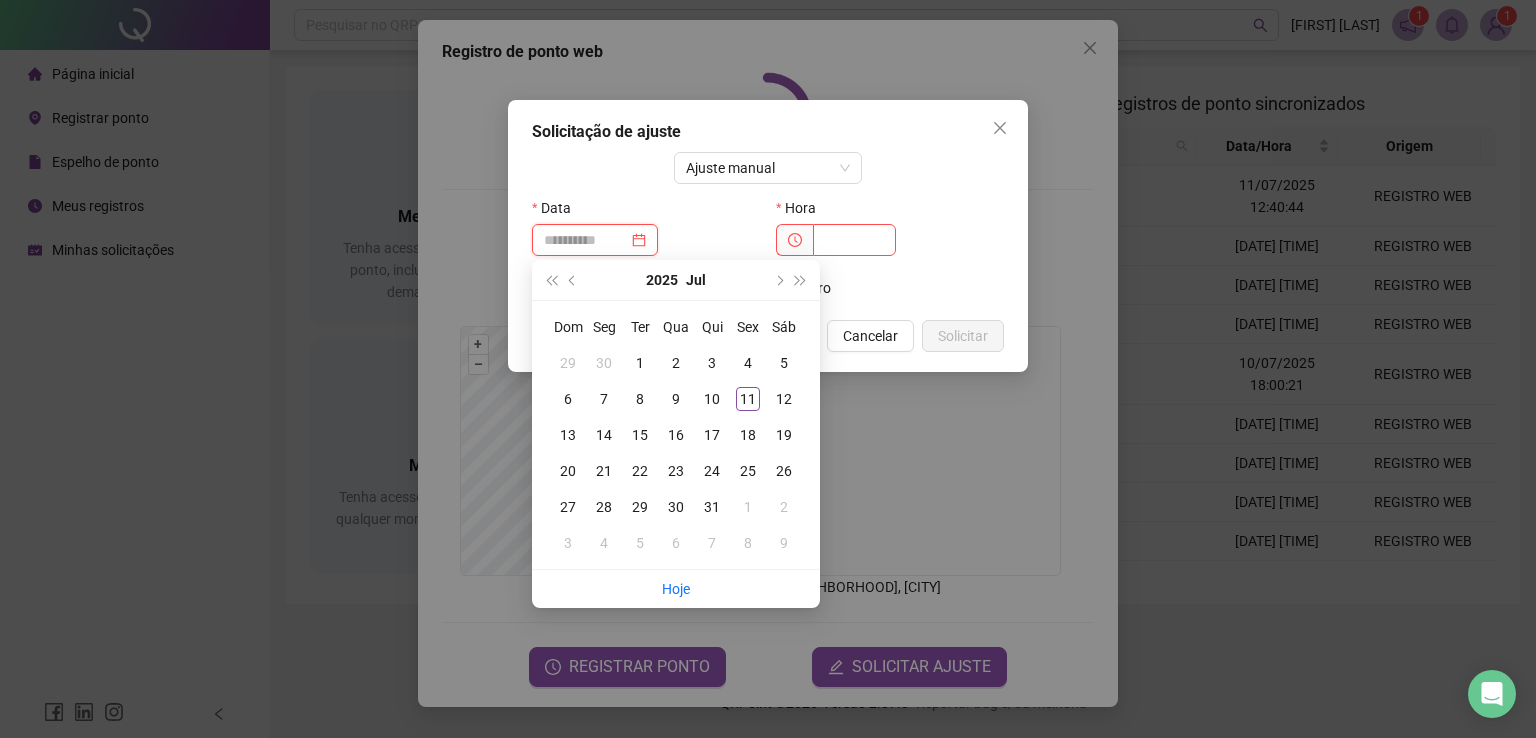 type on "**********" 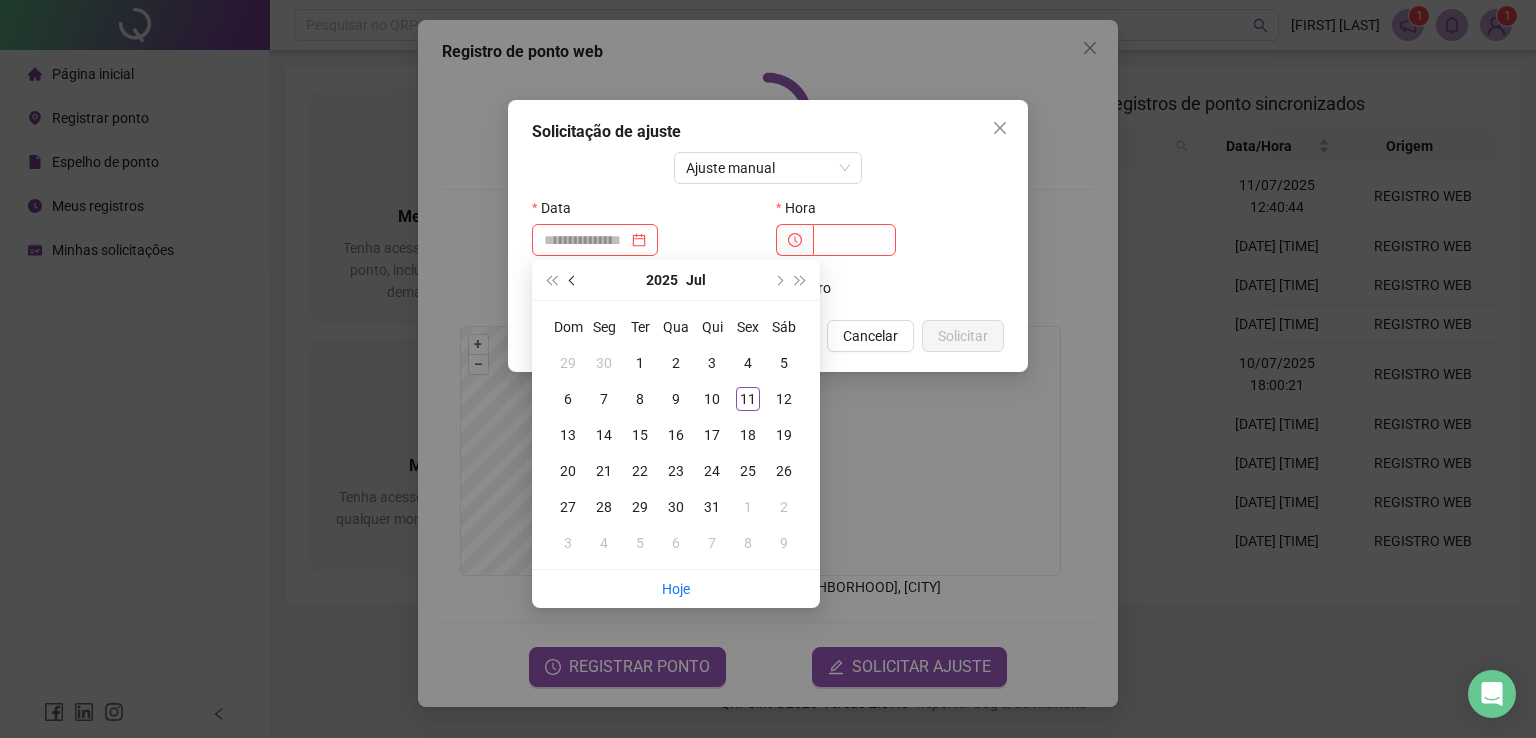 click at bounding box center [574, 280] 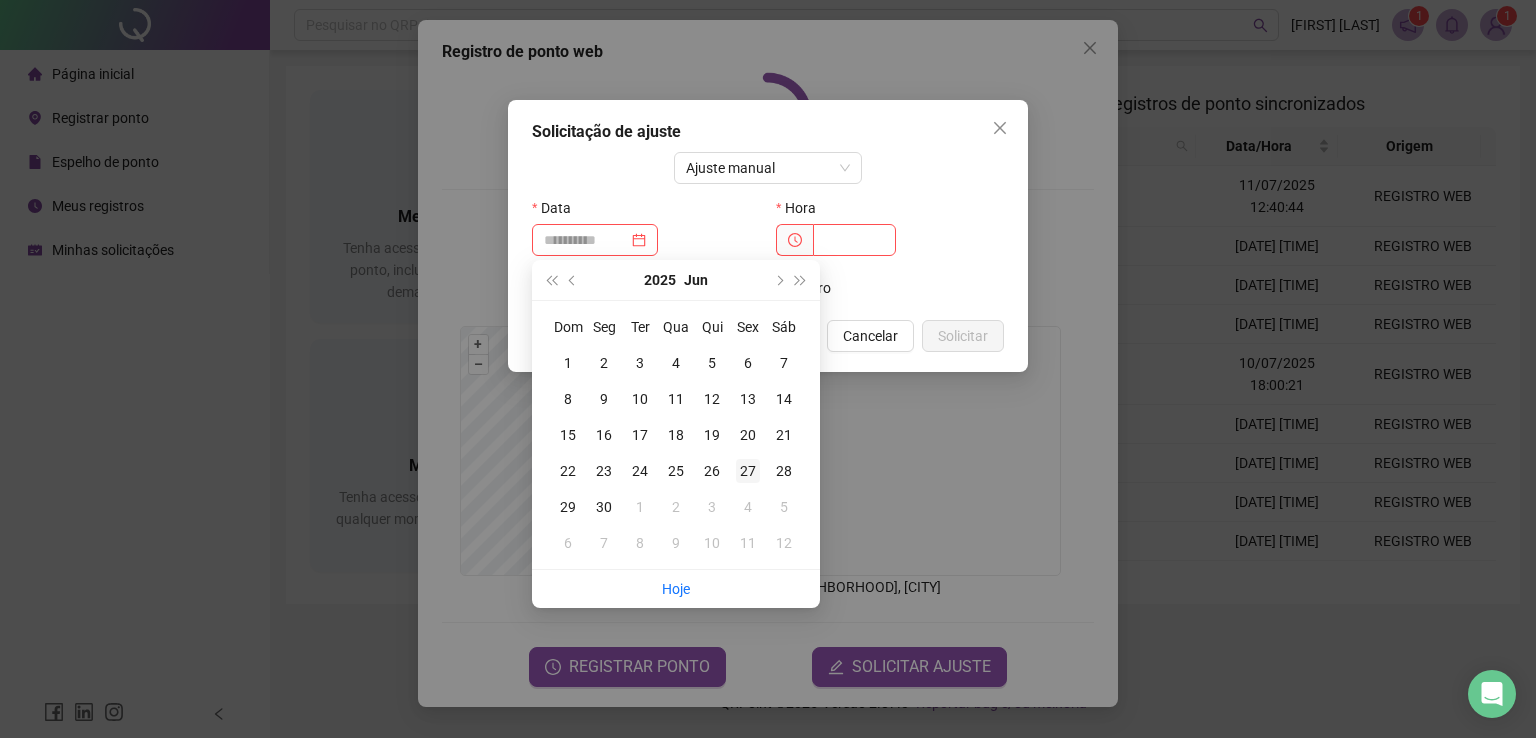 type on "**********" 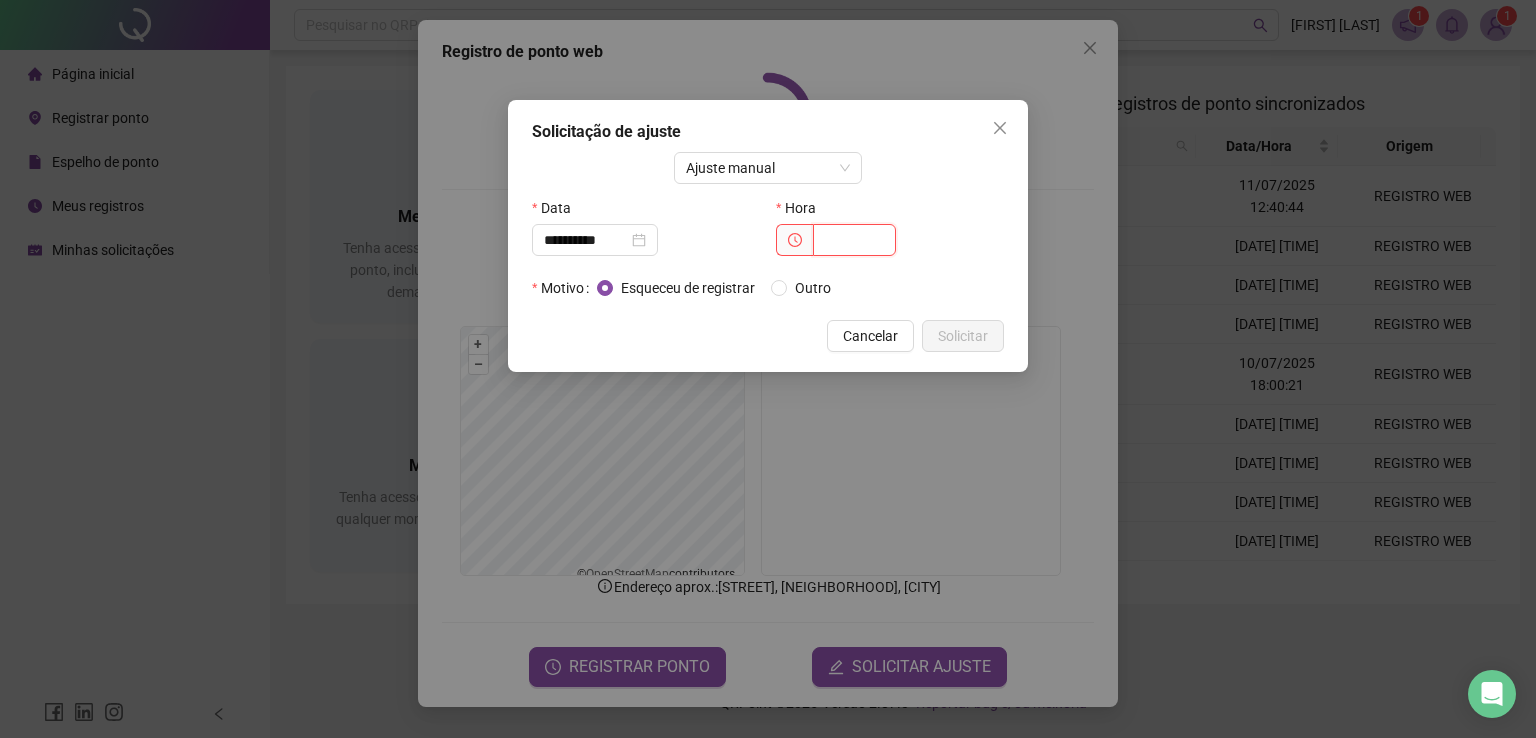 click at bounding box center (854, 240) 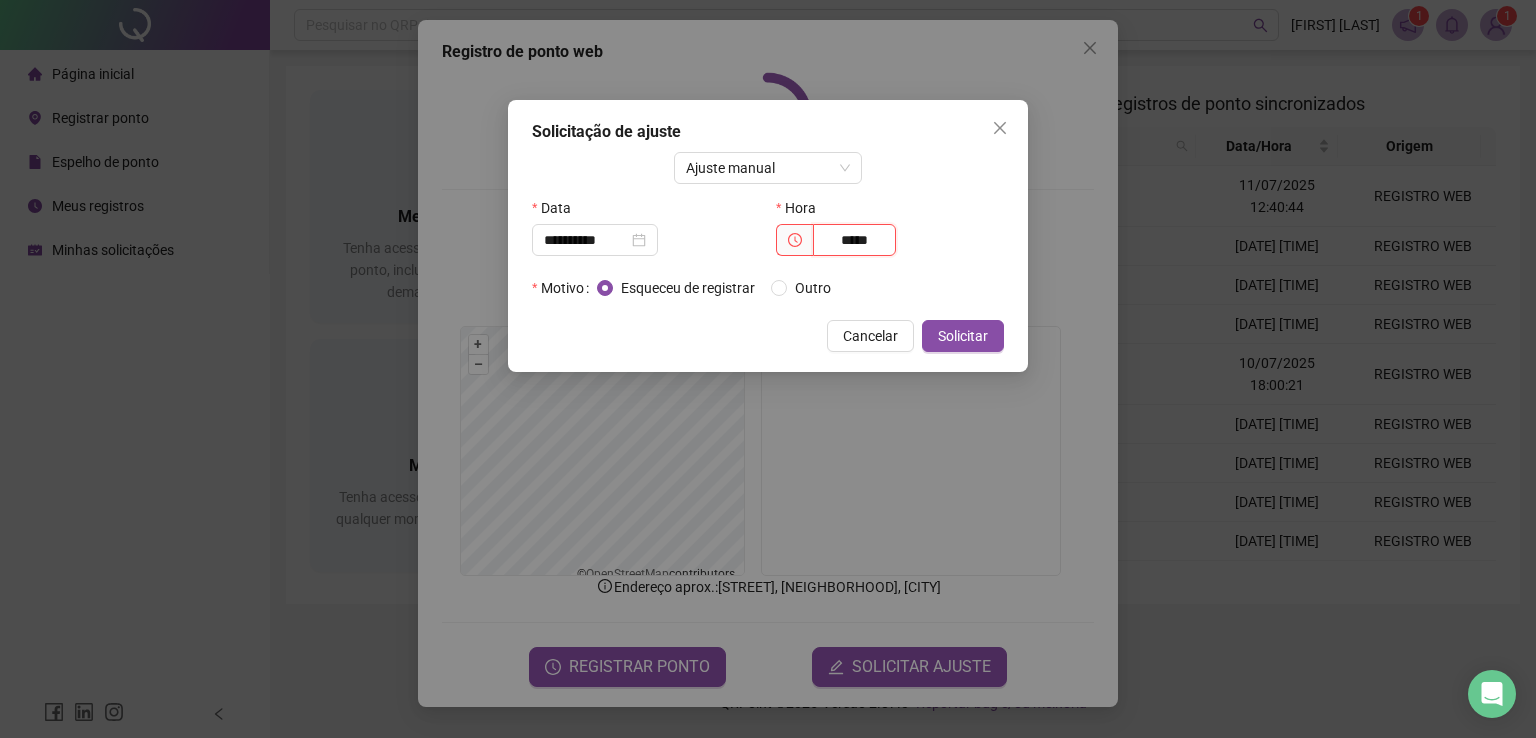 type on "*****" 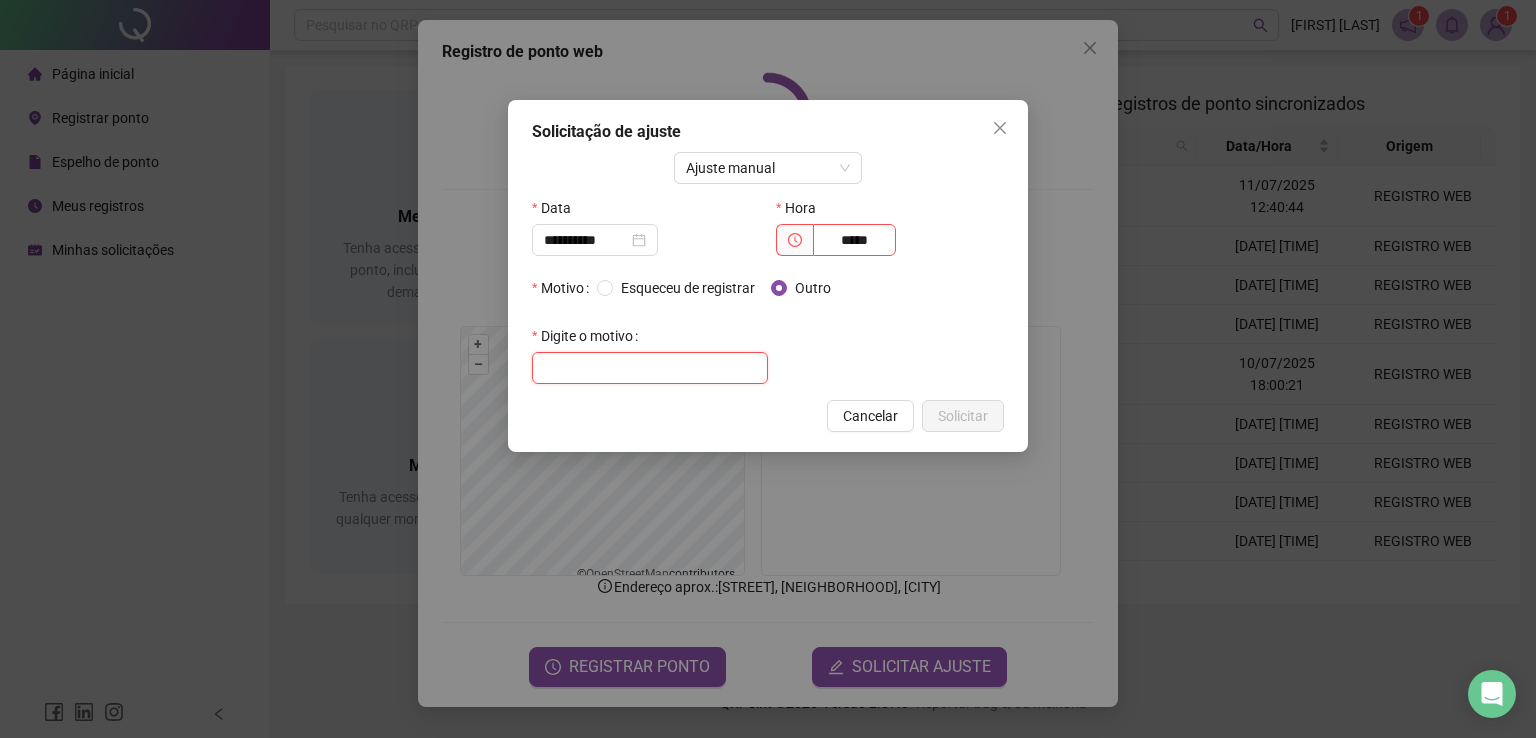 click at bounding box center [650, 368] 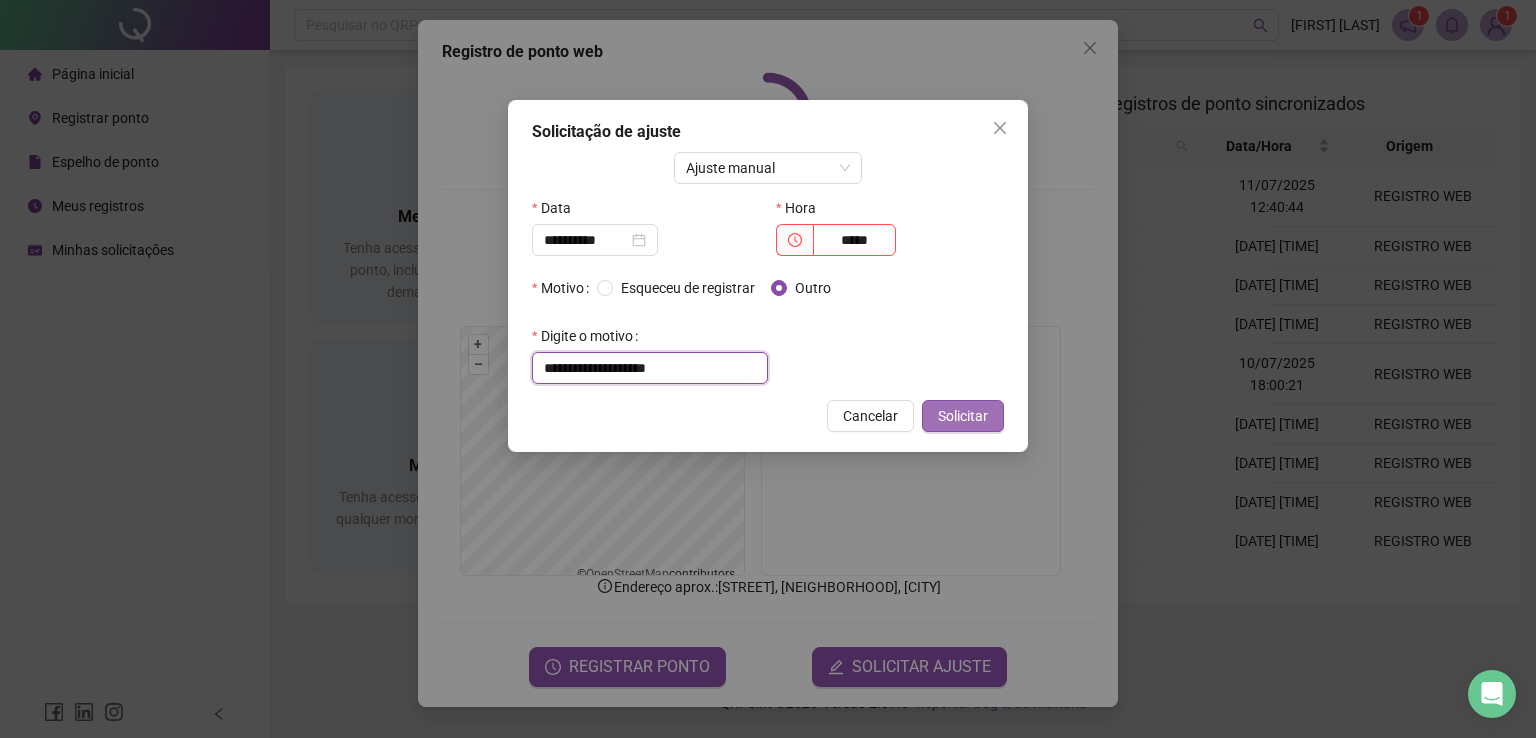 type on "**********" 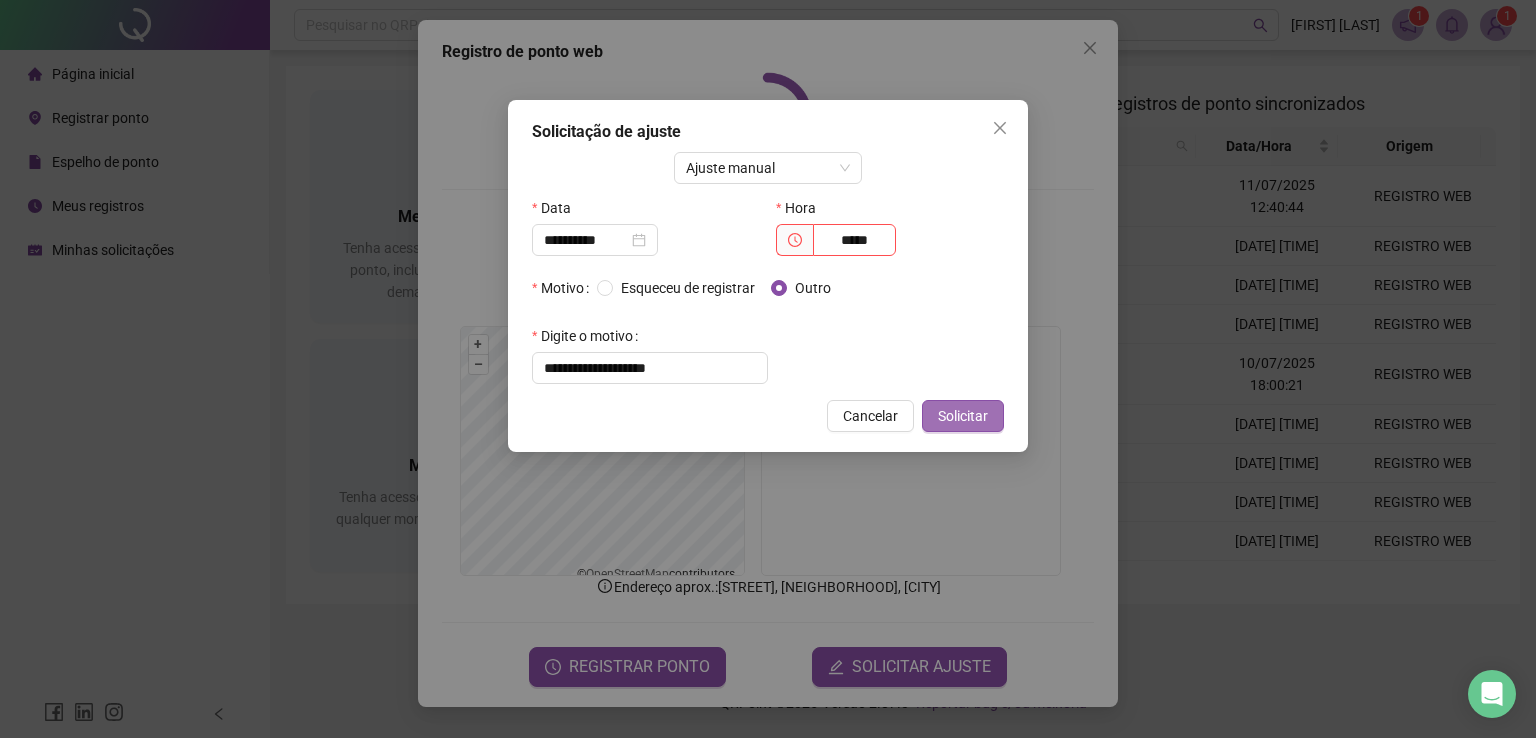 click on "Solicitar" at bounding box center [963, 416] 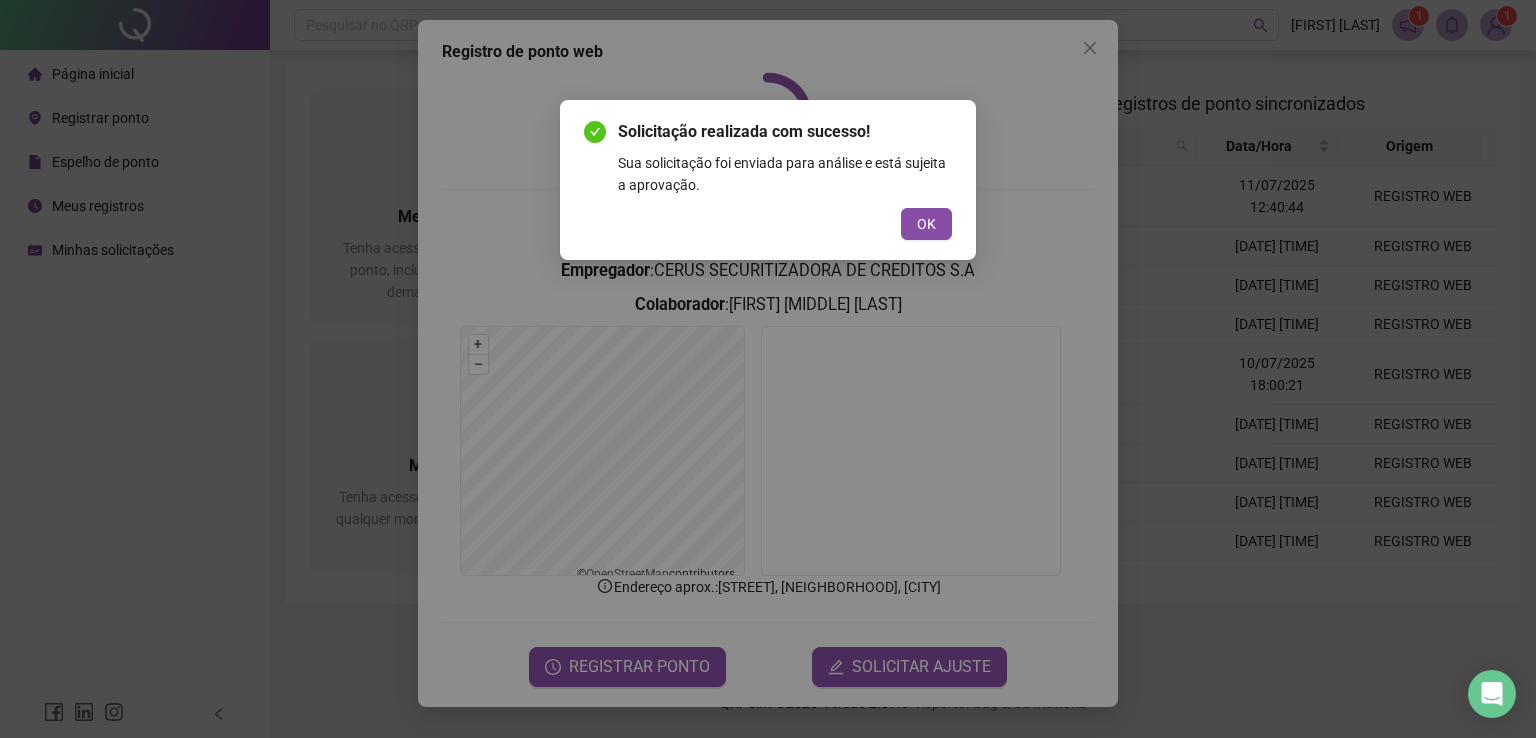 click on "OK" at bounding box center (926, 224) 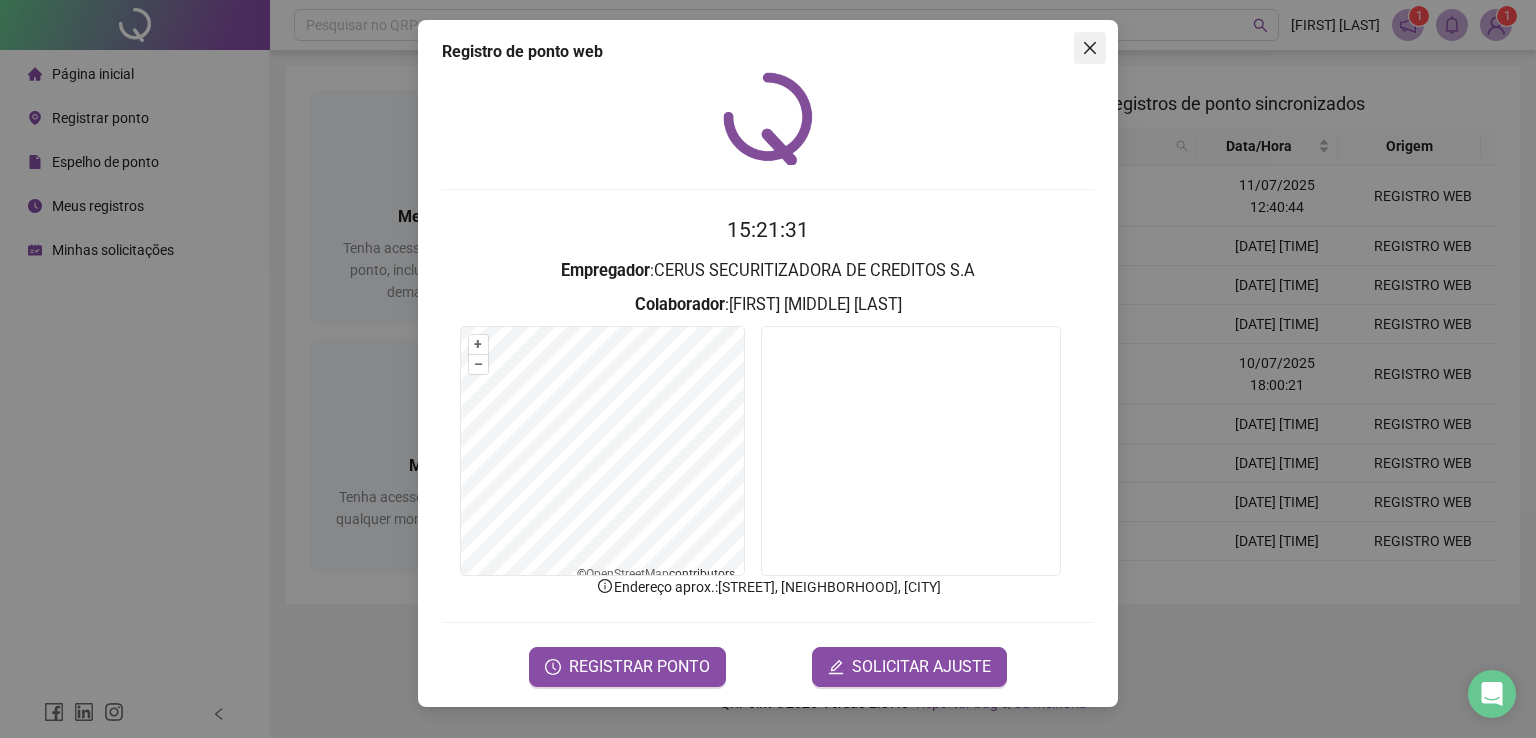 click 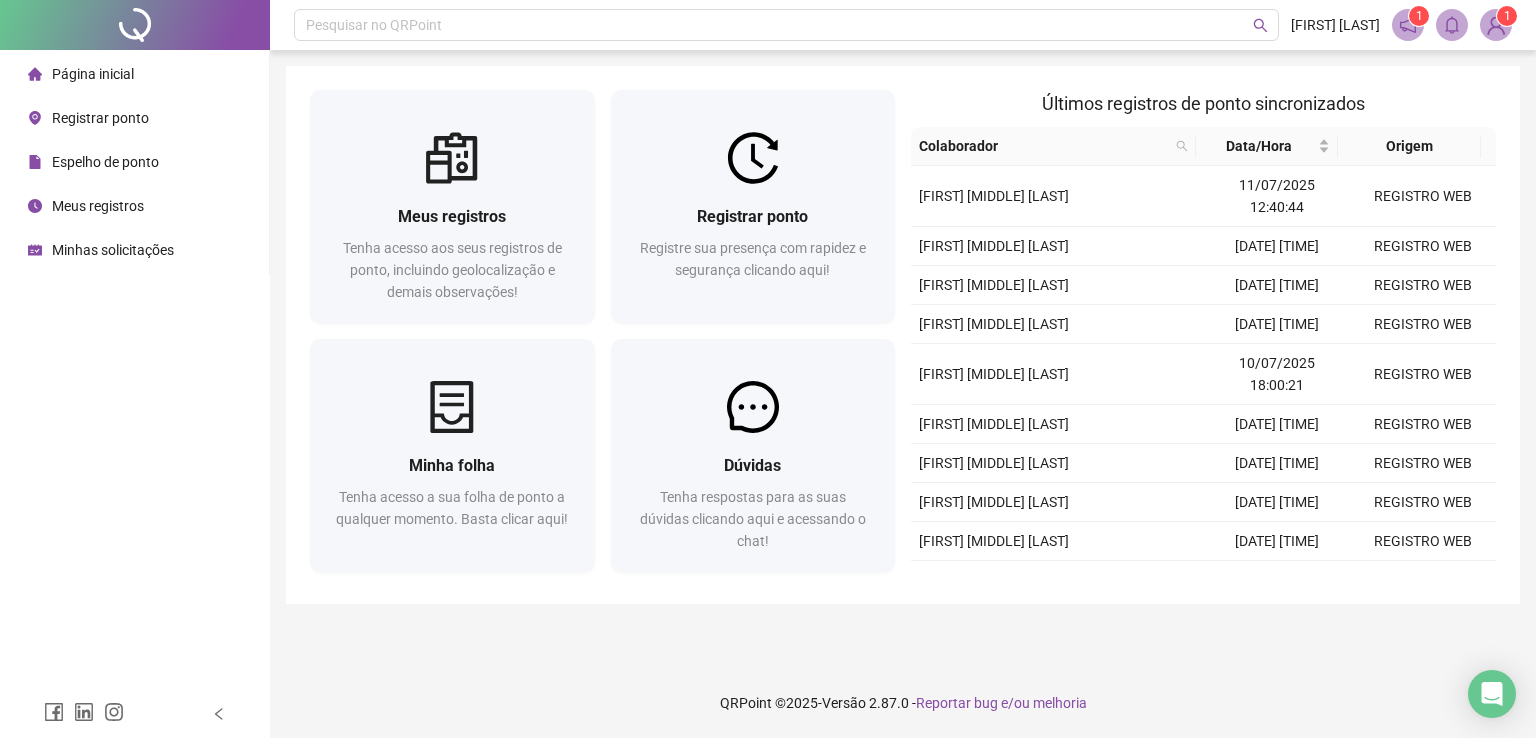 click on "Espelho de ponto" at bounding box center [105, 162] 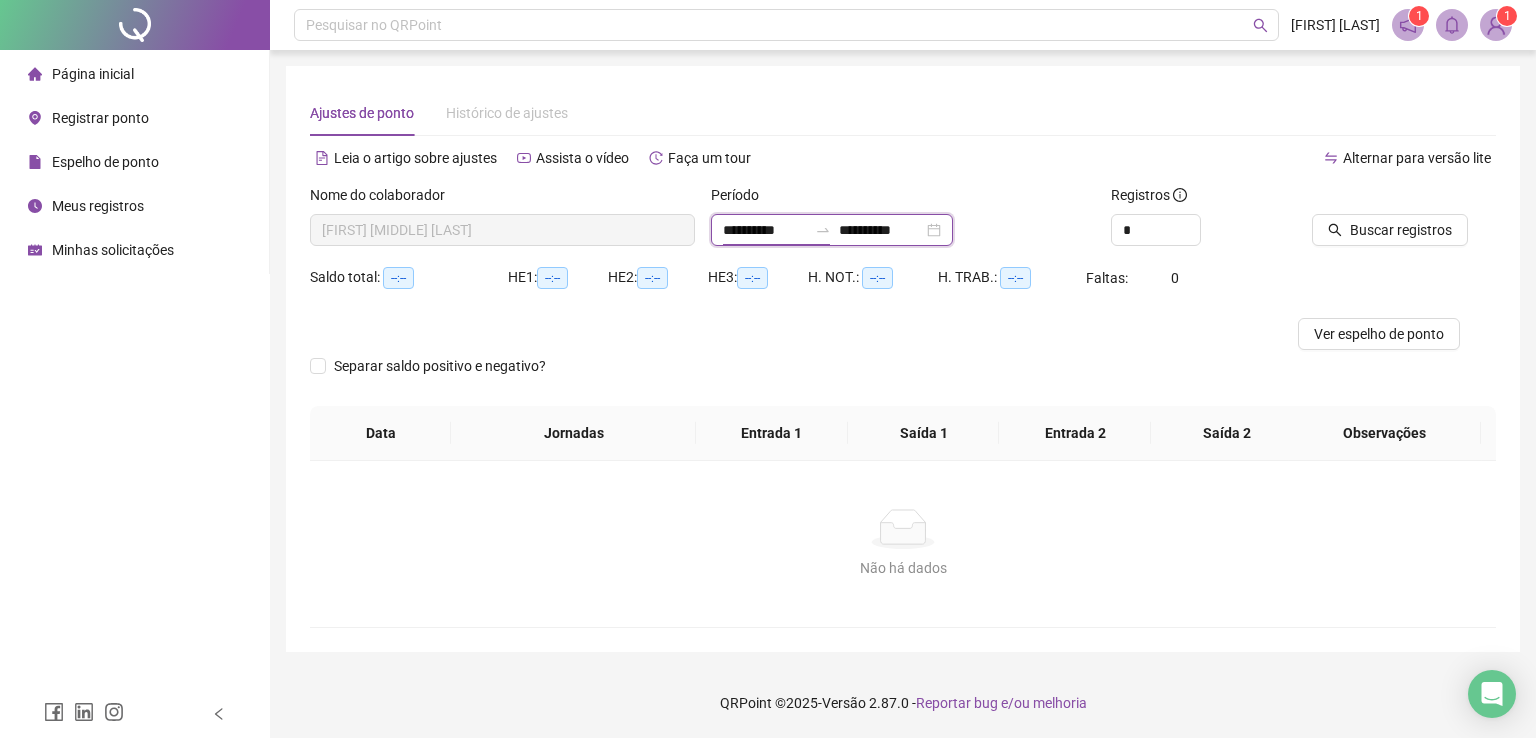 click on "**********" at bounding box center [765, 230] 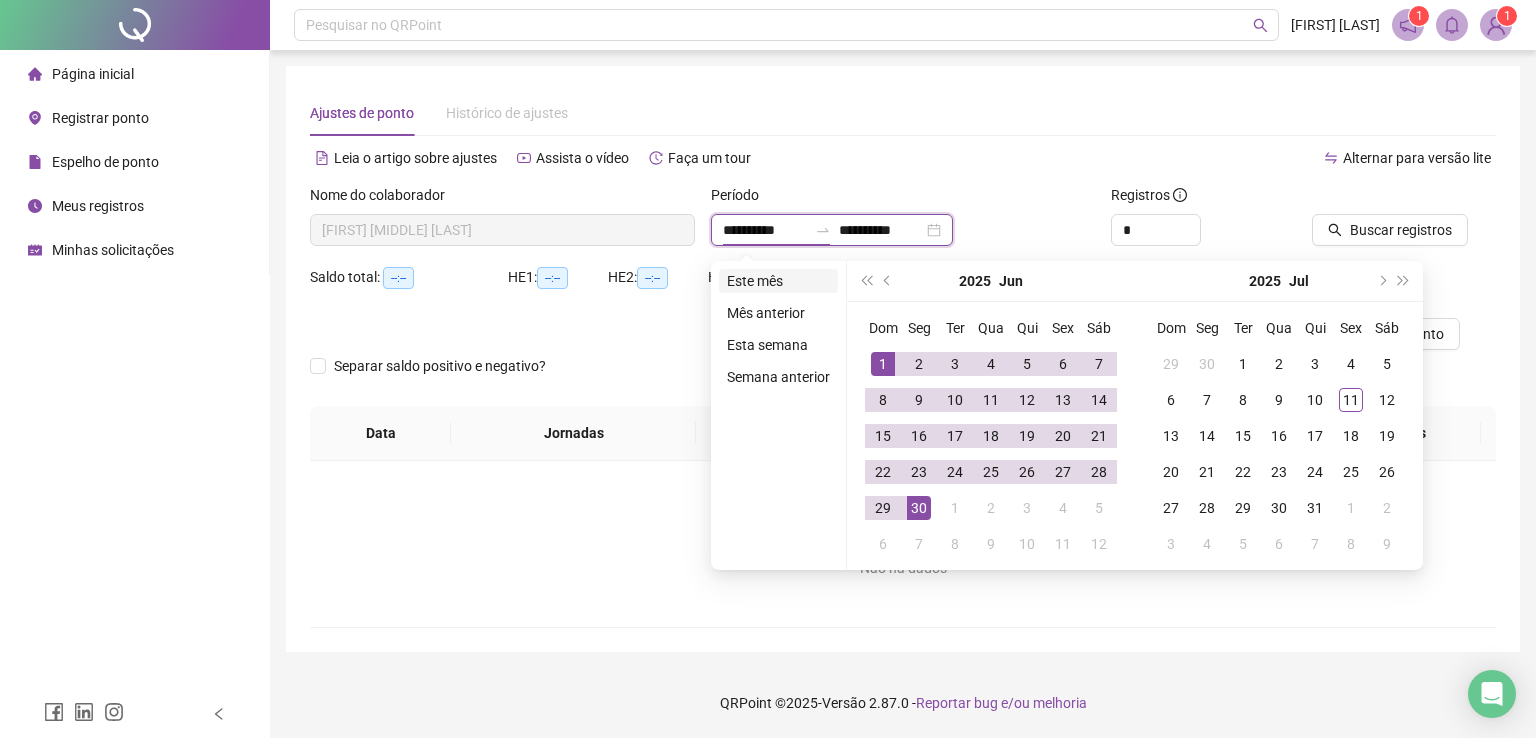 type on "**********" 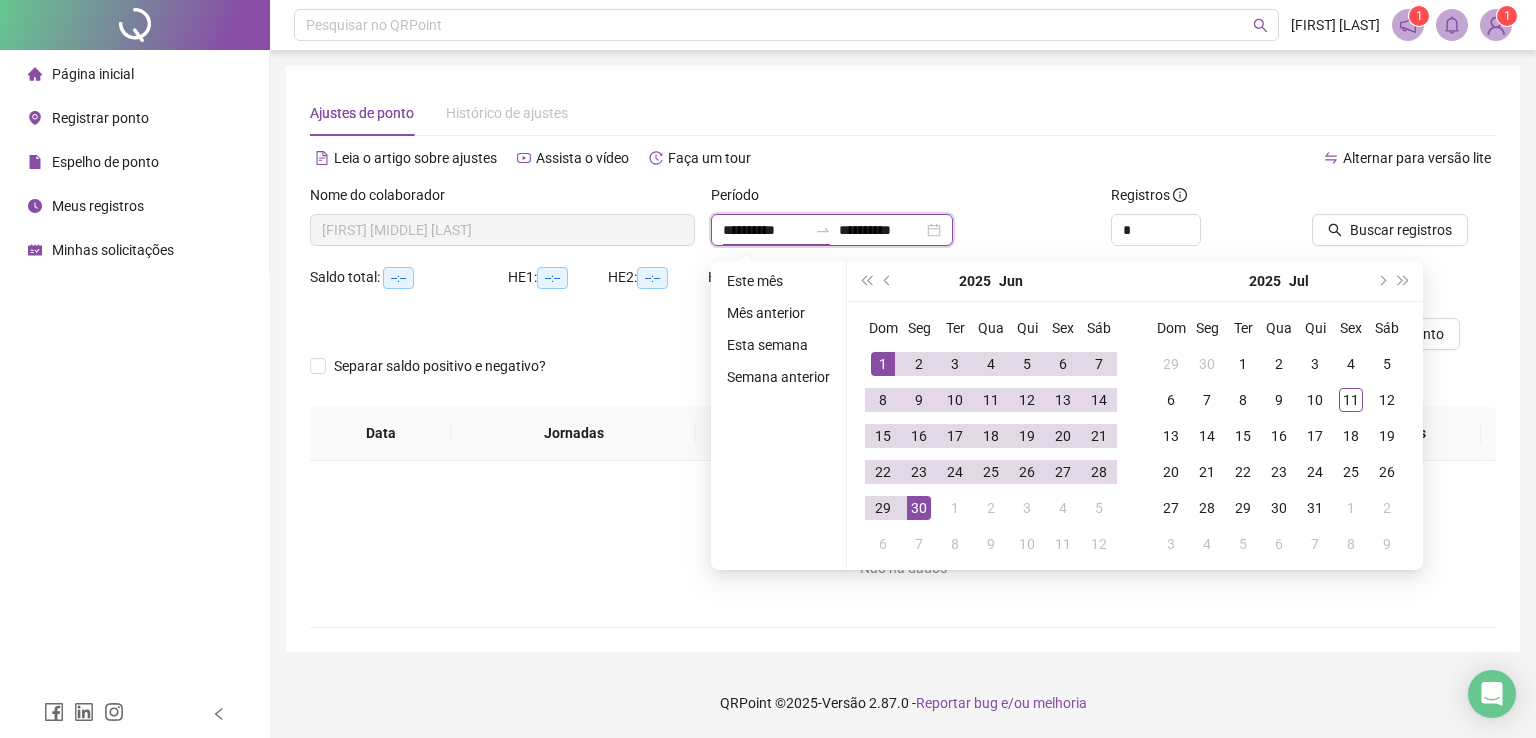 type on "**********" 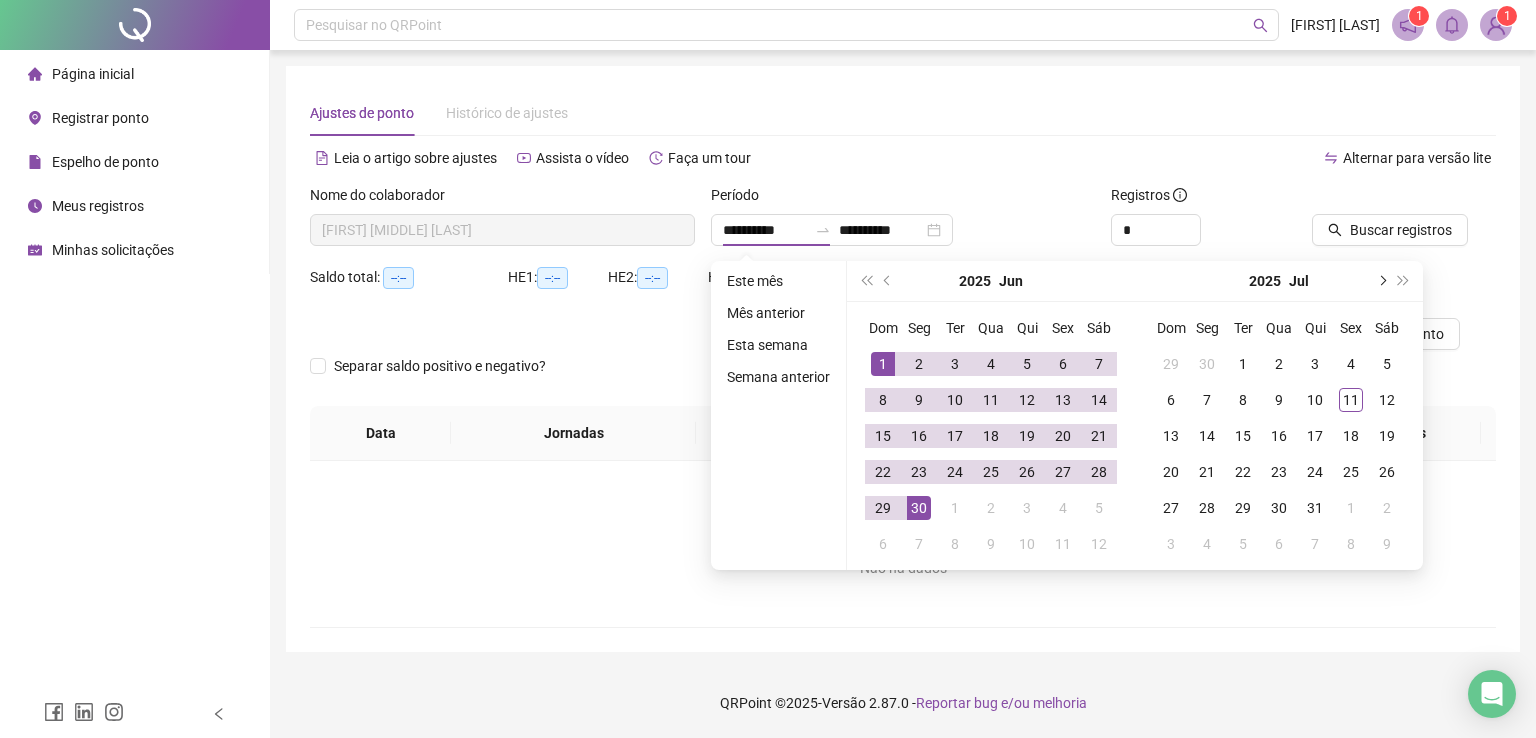 click at bounding box center [1381, 281] 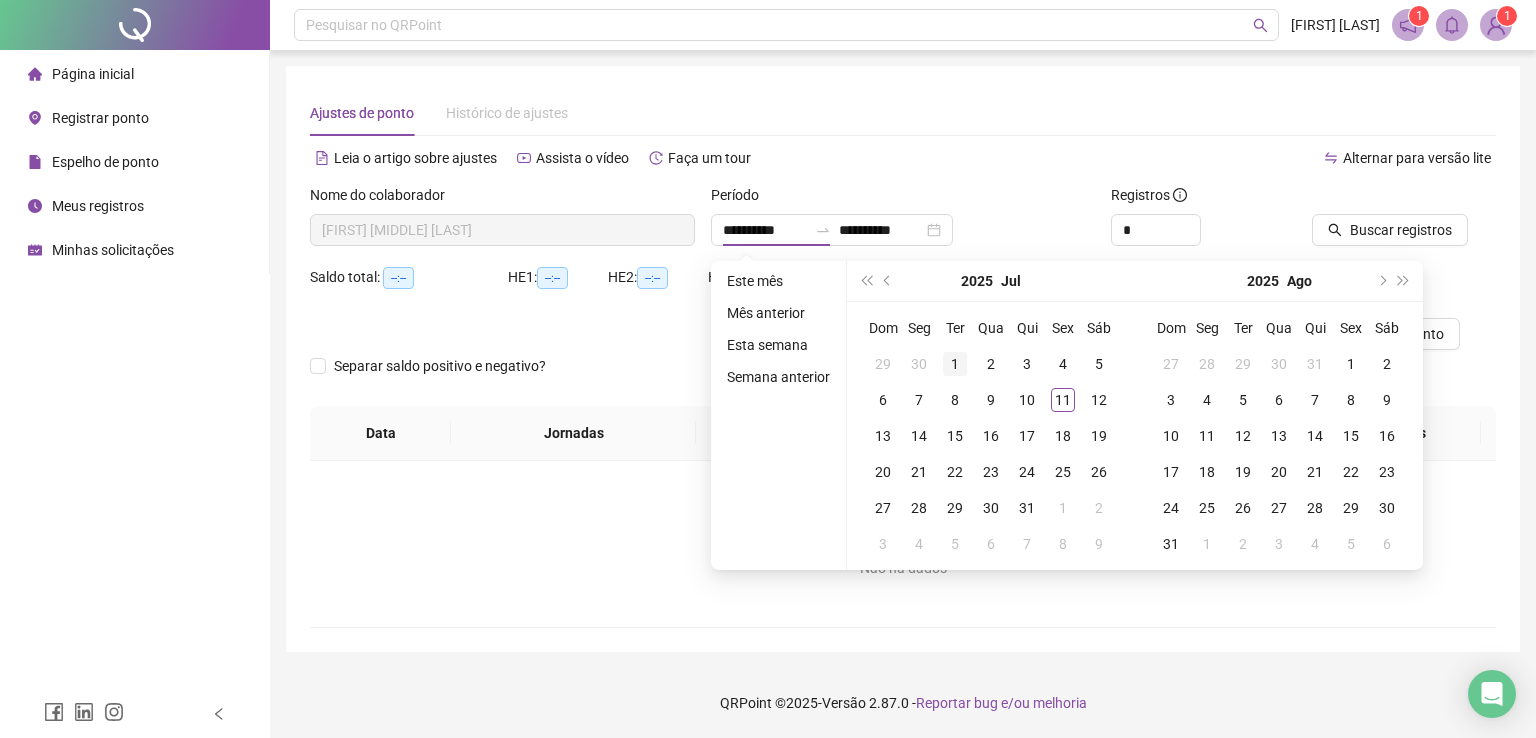 type on "**********" 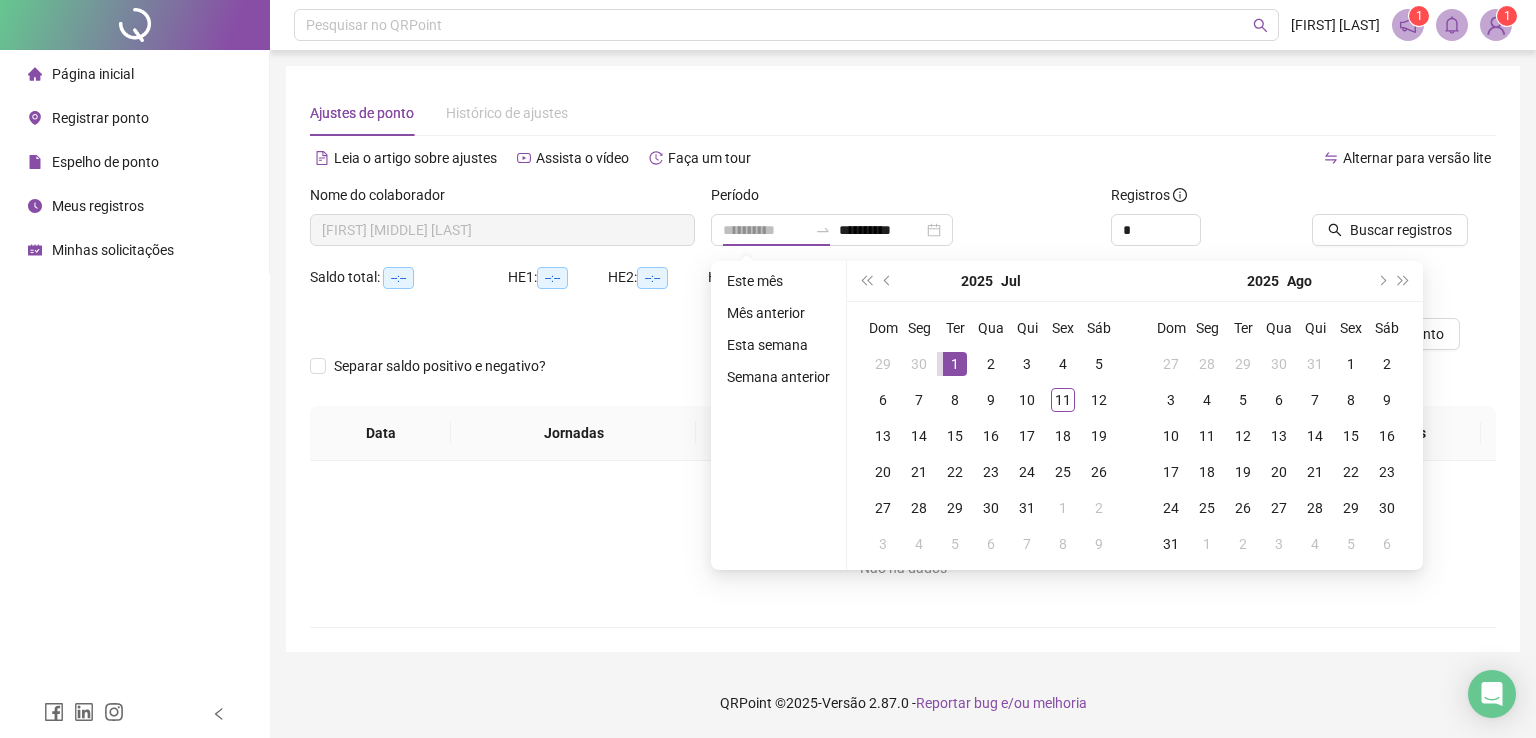 click on "1" at bounding box center (955, 364) 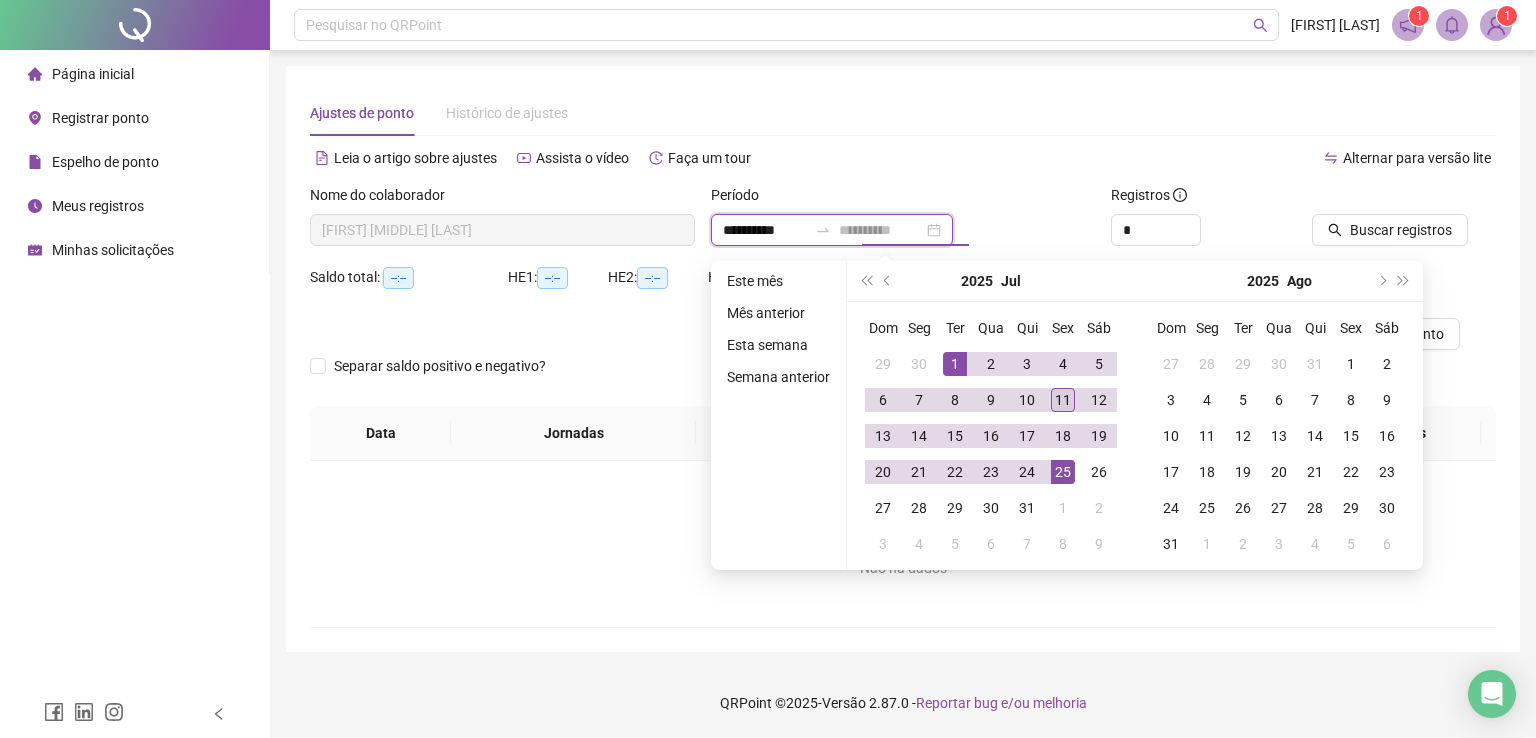 type on "**********" 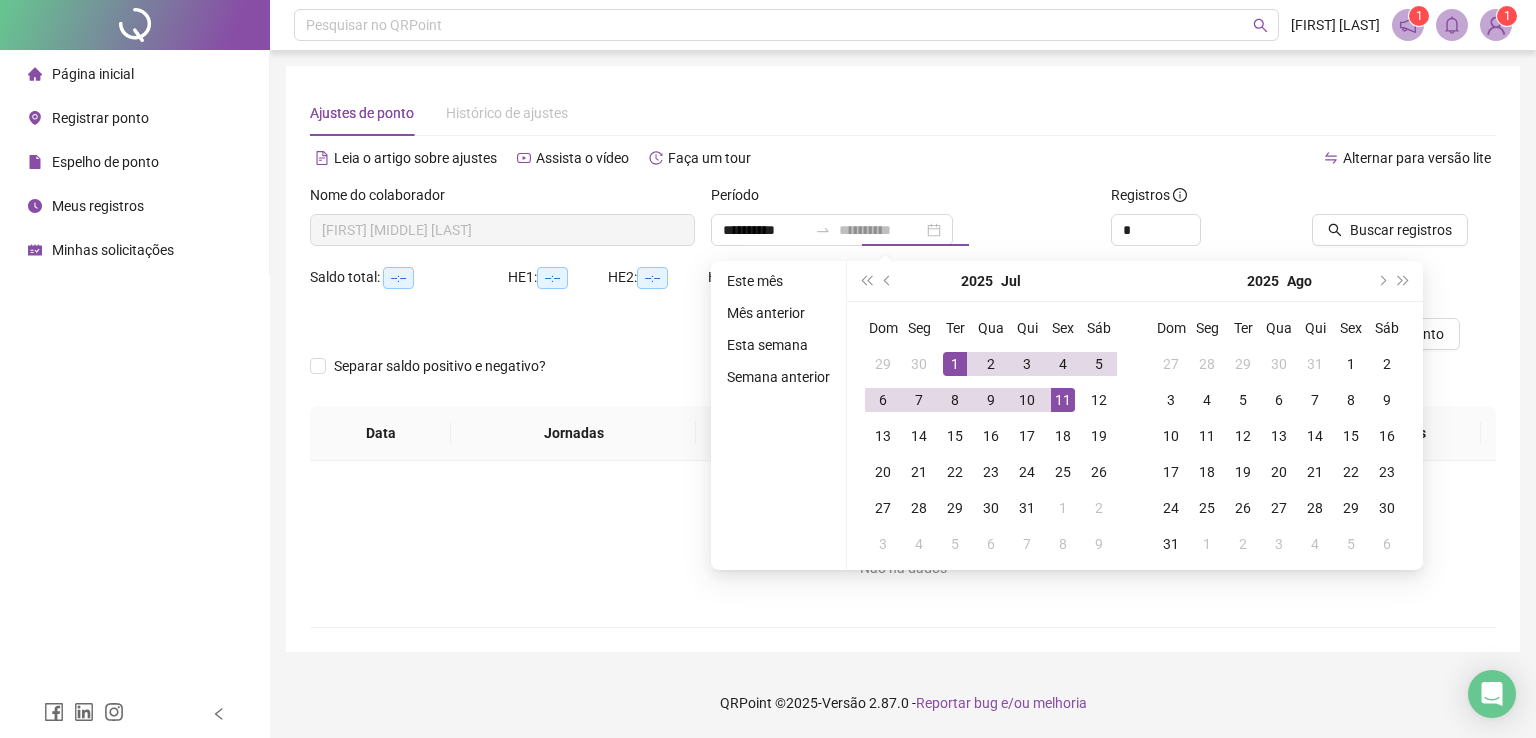 click on "11" at bounding box center [1063, 400] 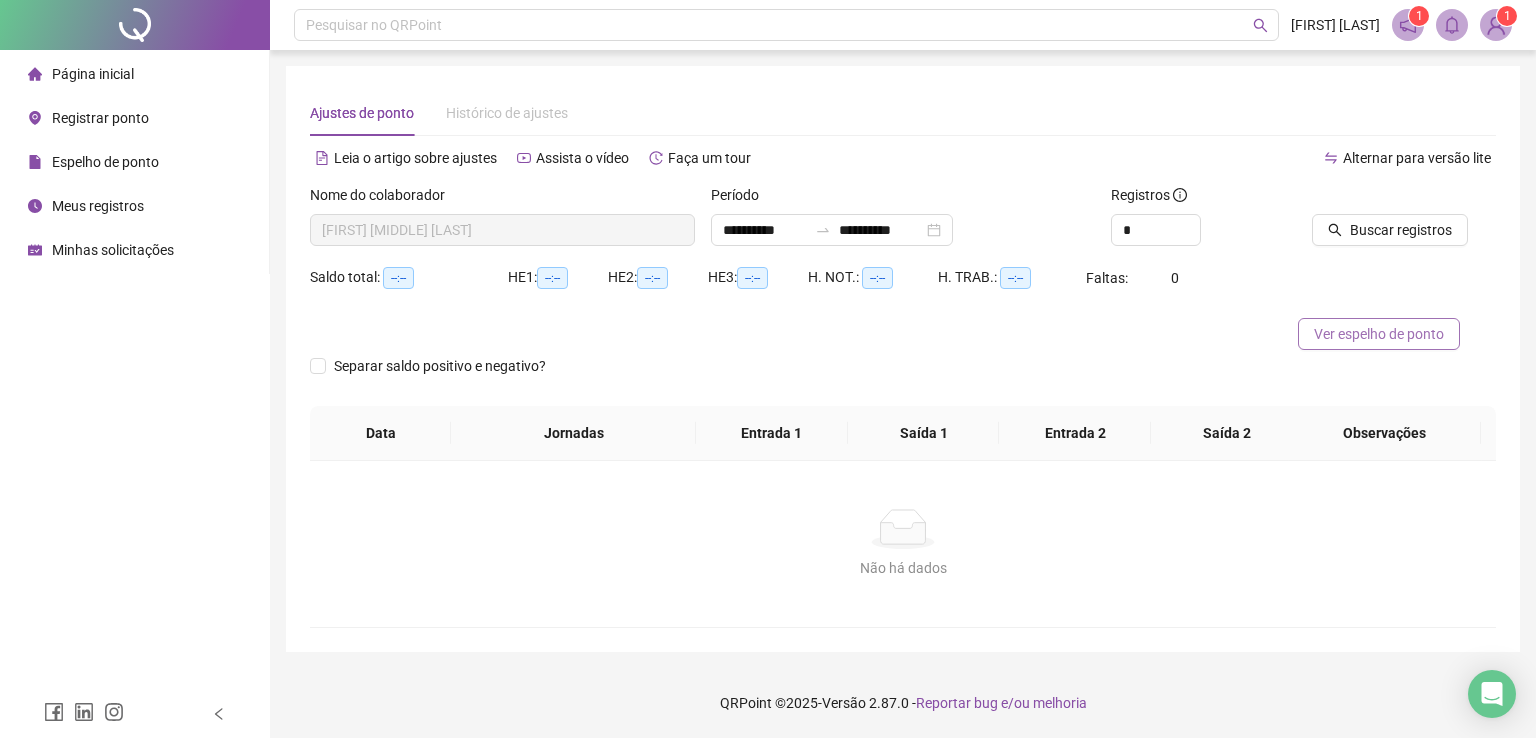 click on "Ver espelho de ponto" at bounding box center [1379, 334] 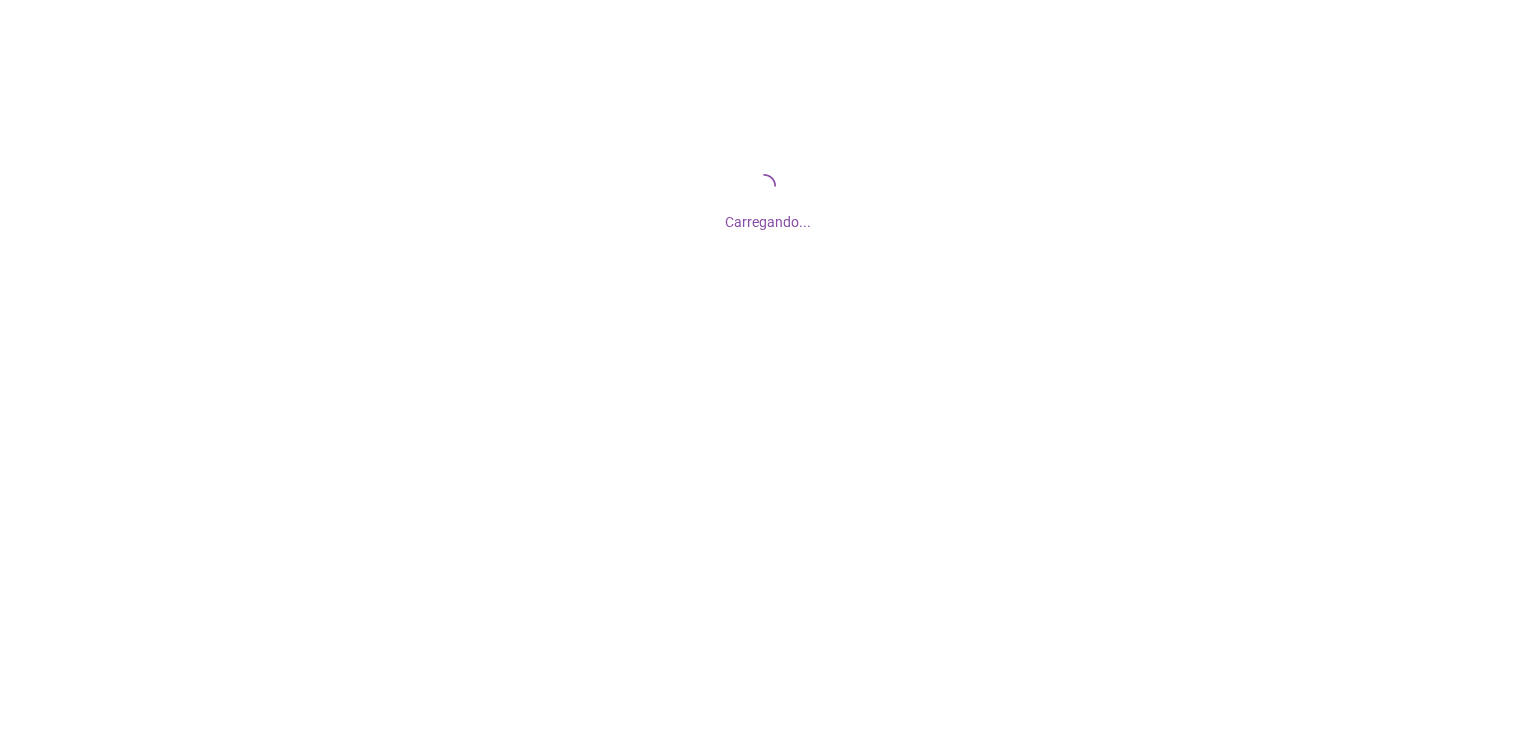 scroll, scrollTop: 0, scrollLeft: 0, axis: both 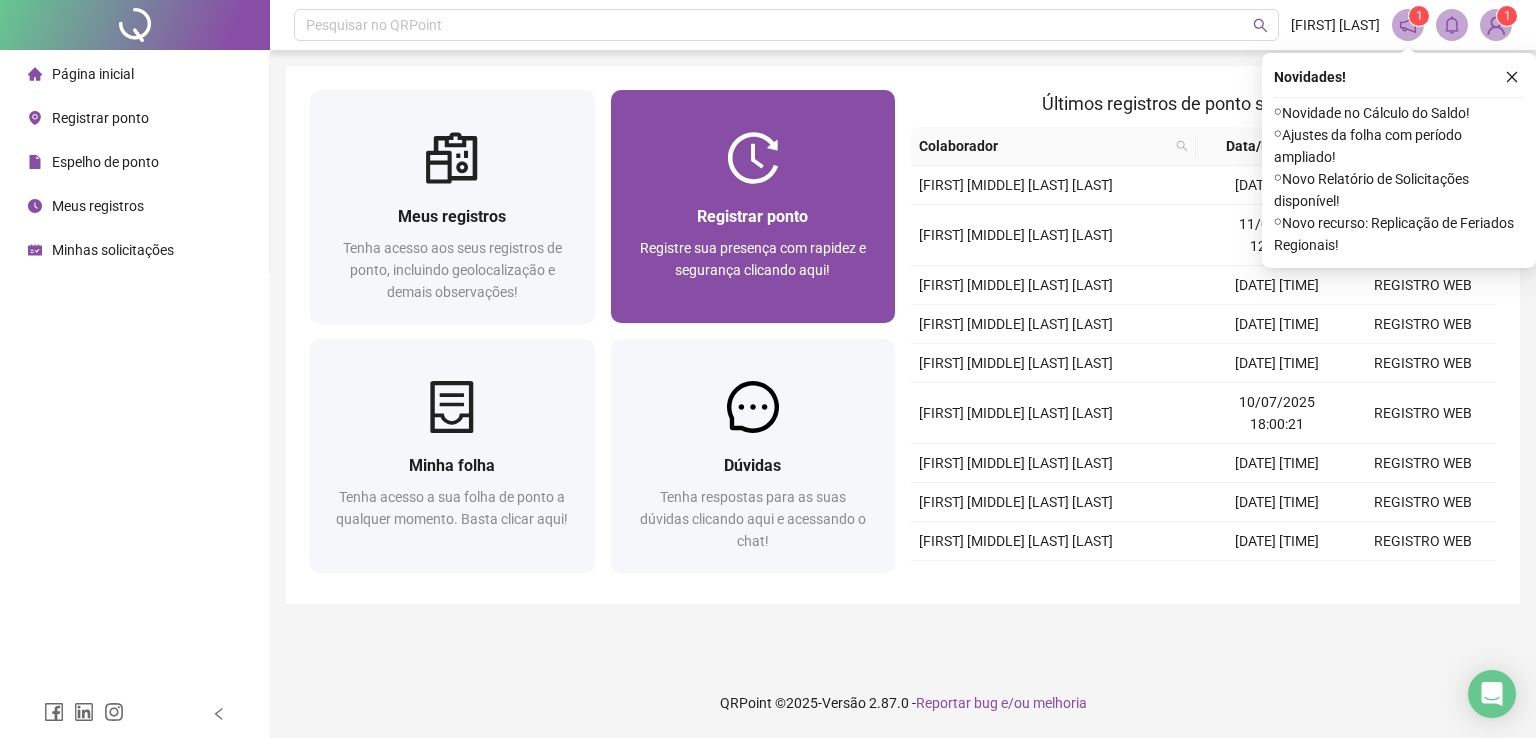 click on "Registrar ponto" at bounding box center (752, 216) 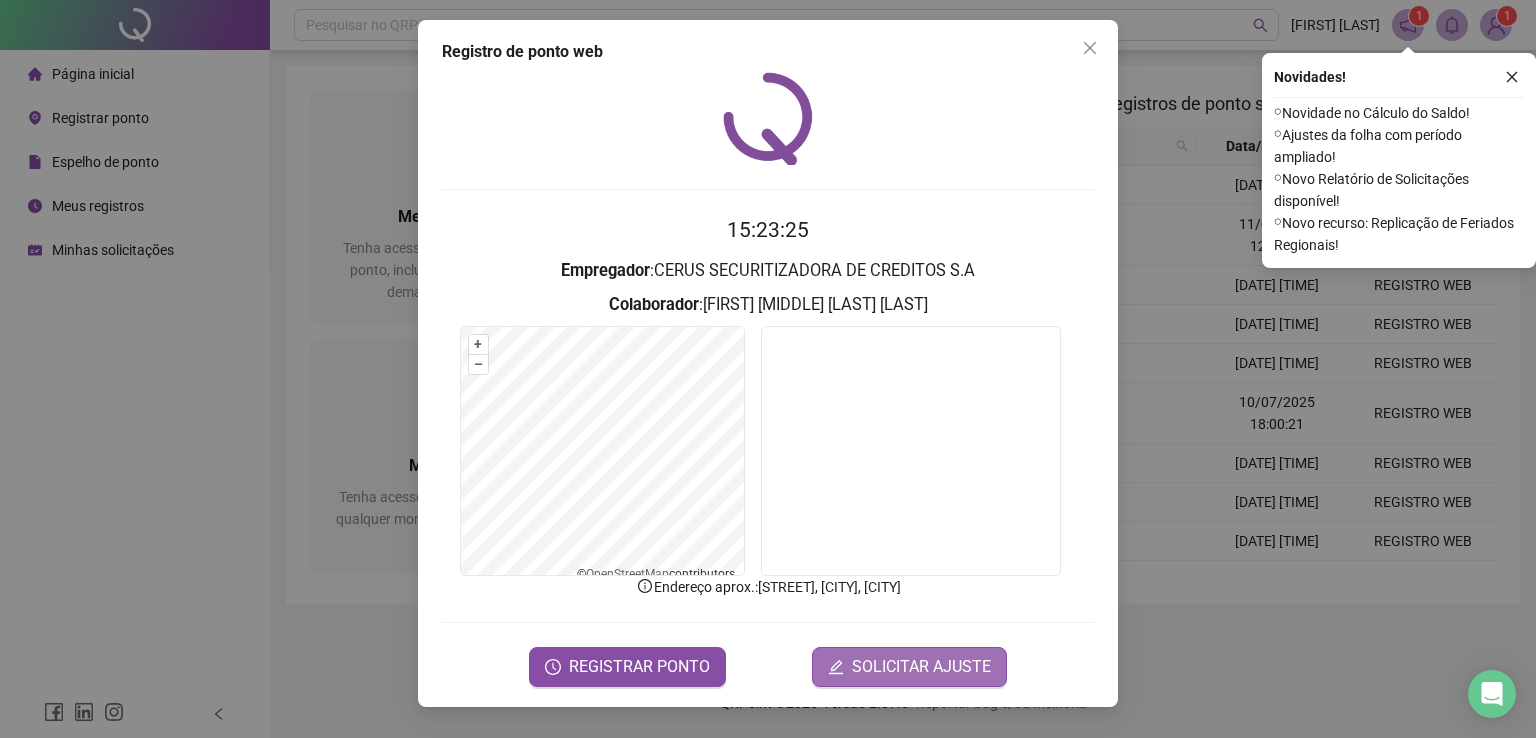 click on "SOLICITAR AJUSTE" at bounding box center [921, 667] 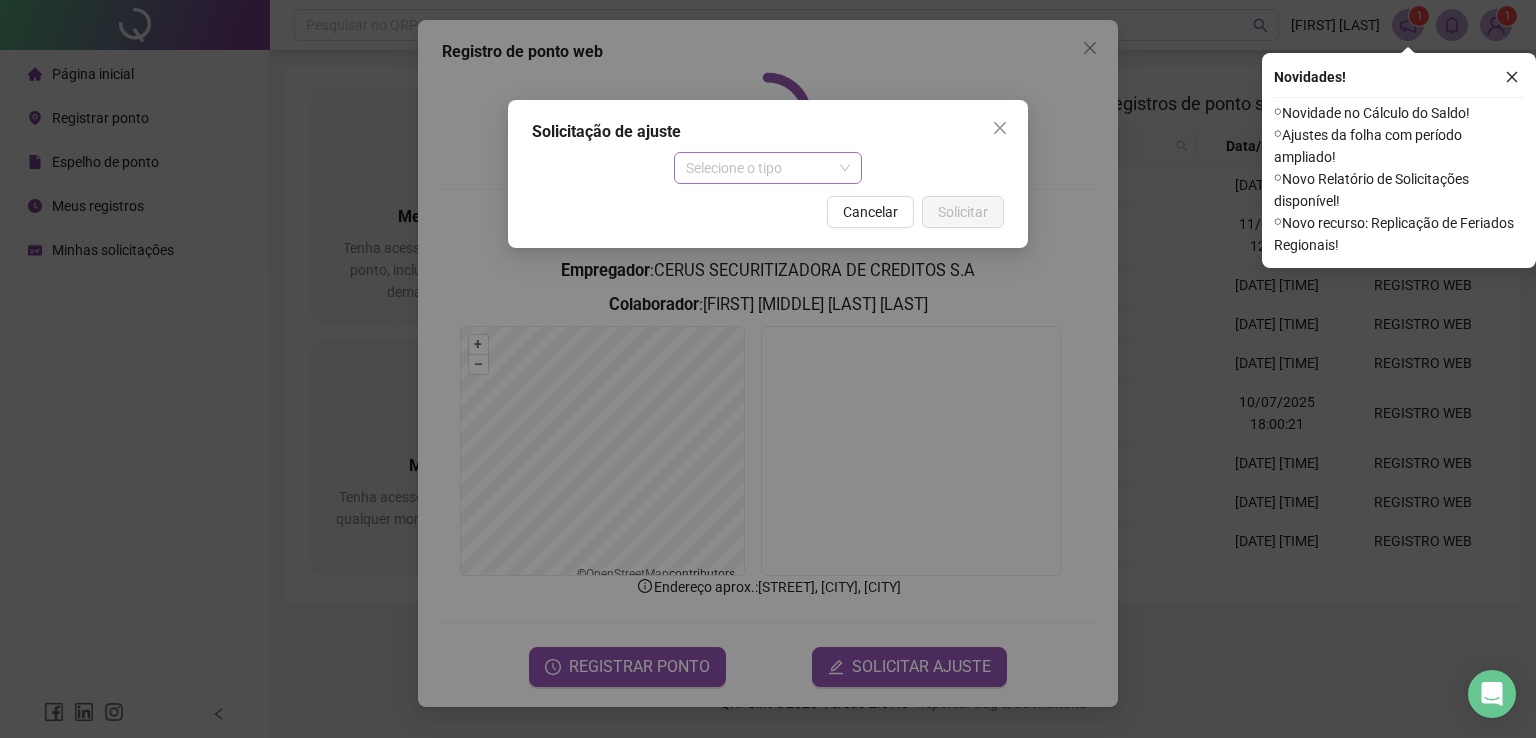 click on "Selecione o tipo" at bounding box center (768, 168) 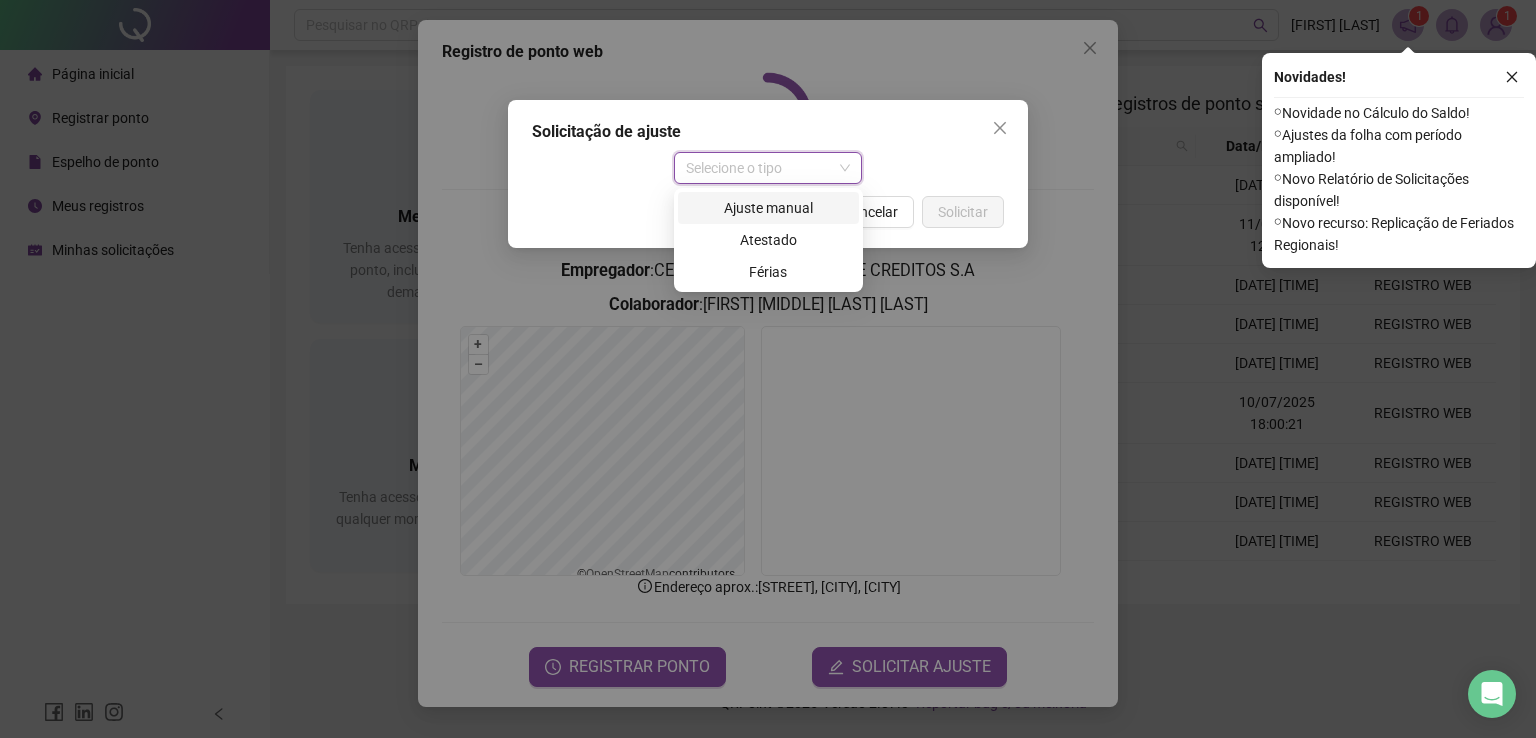 click on "Ajuste manual" at bounding box center (768, 208) 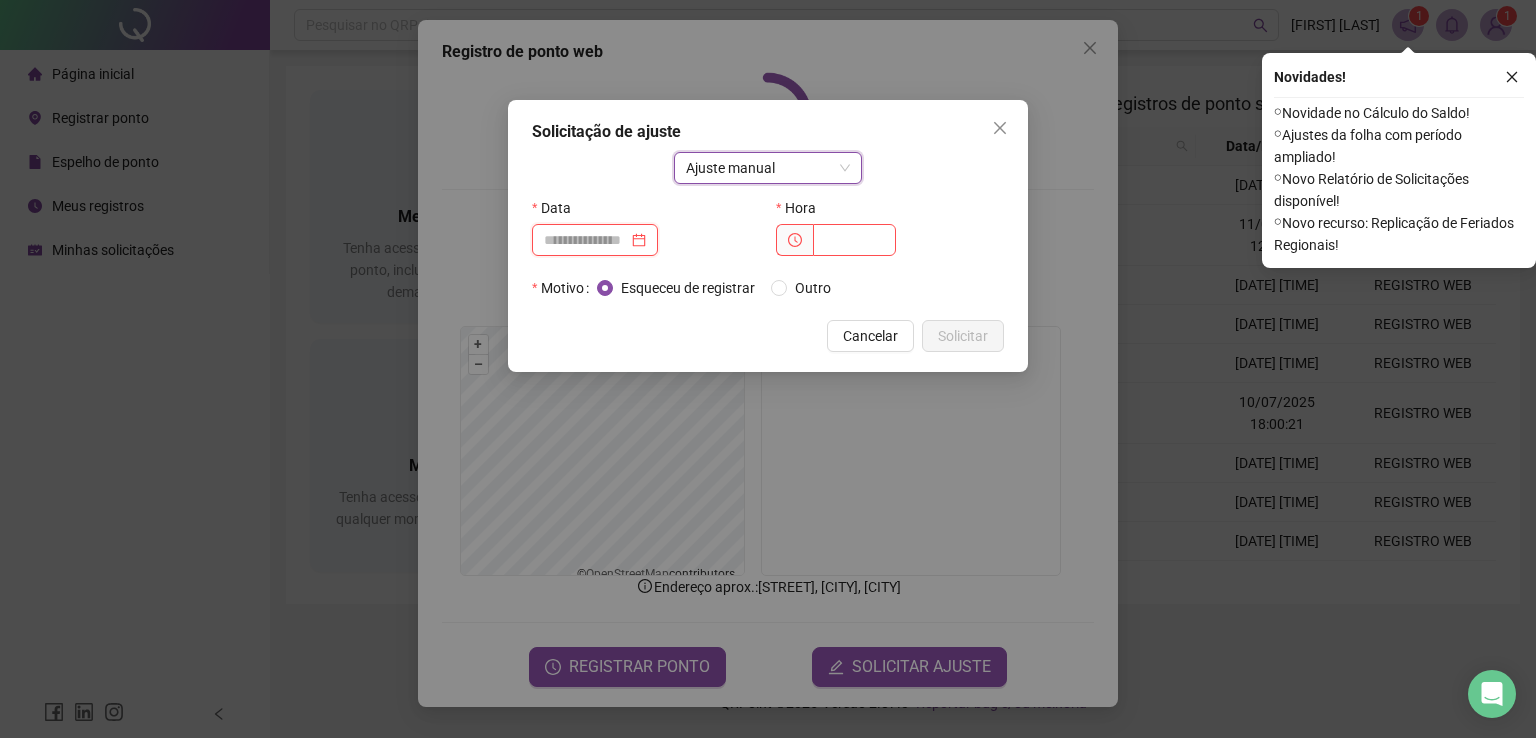 click at bounding box center (586, 240) 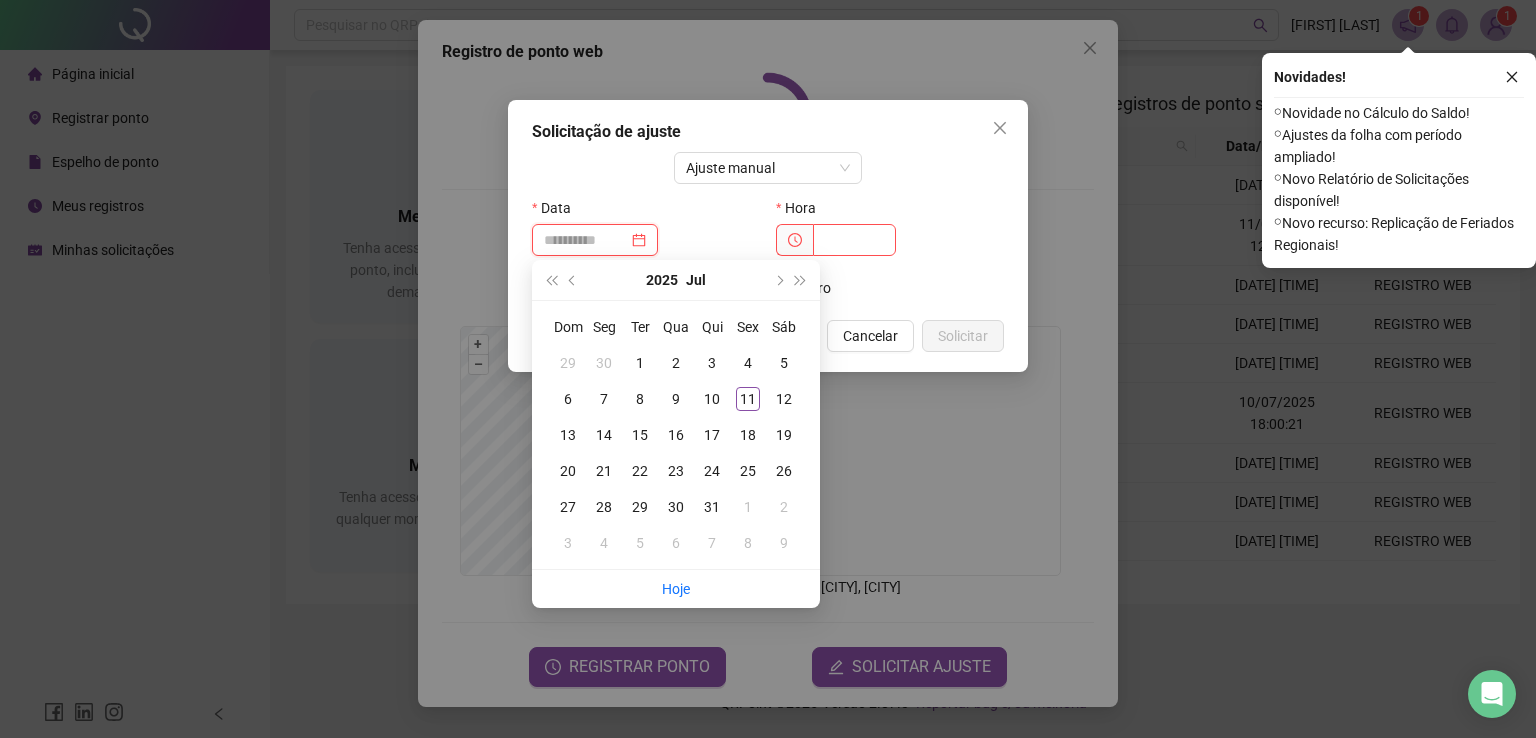 type on "**********" 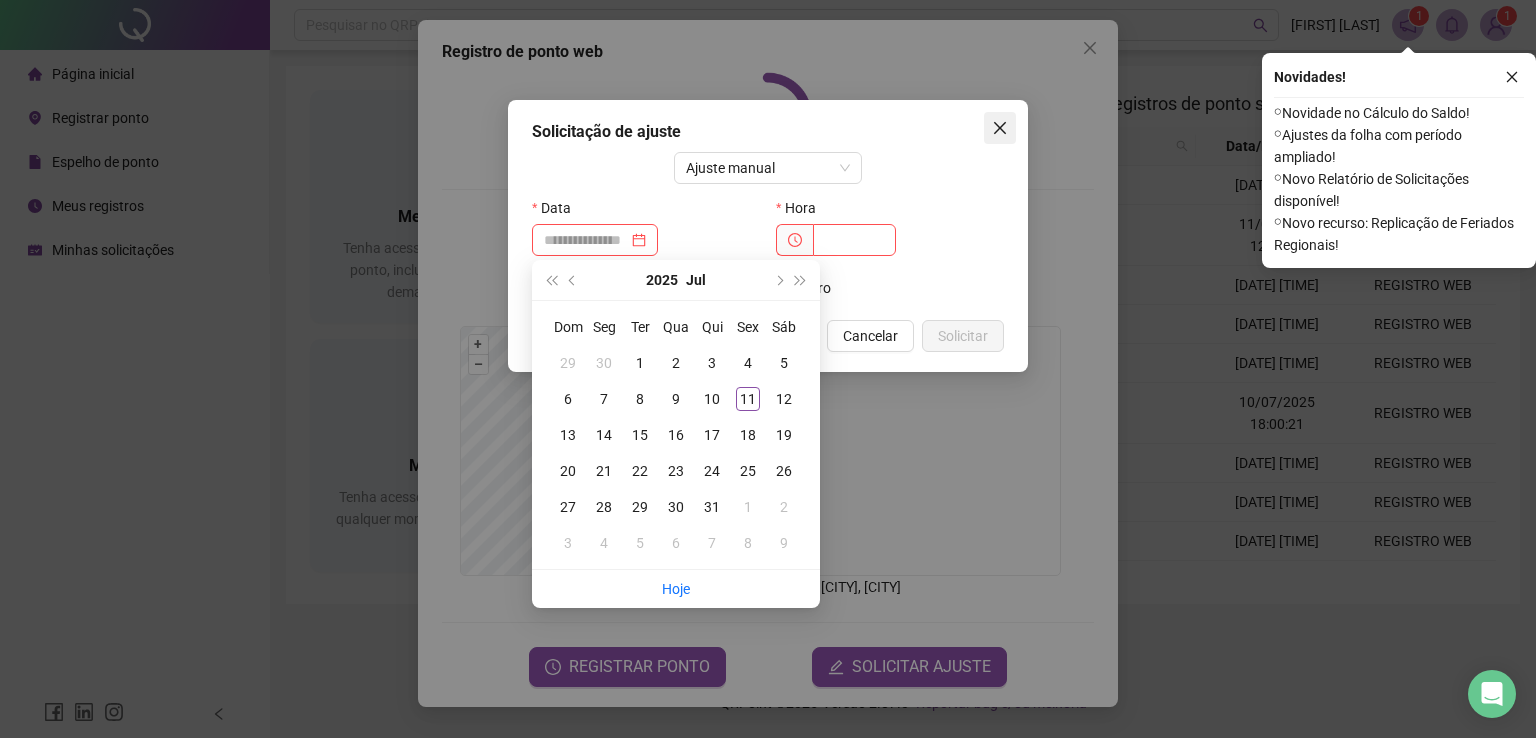 click 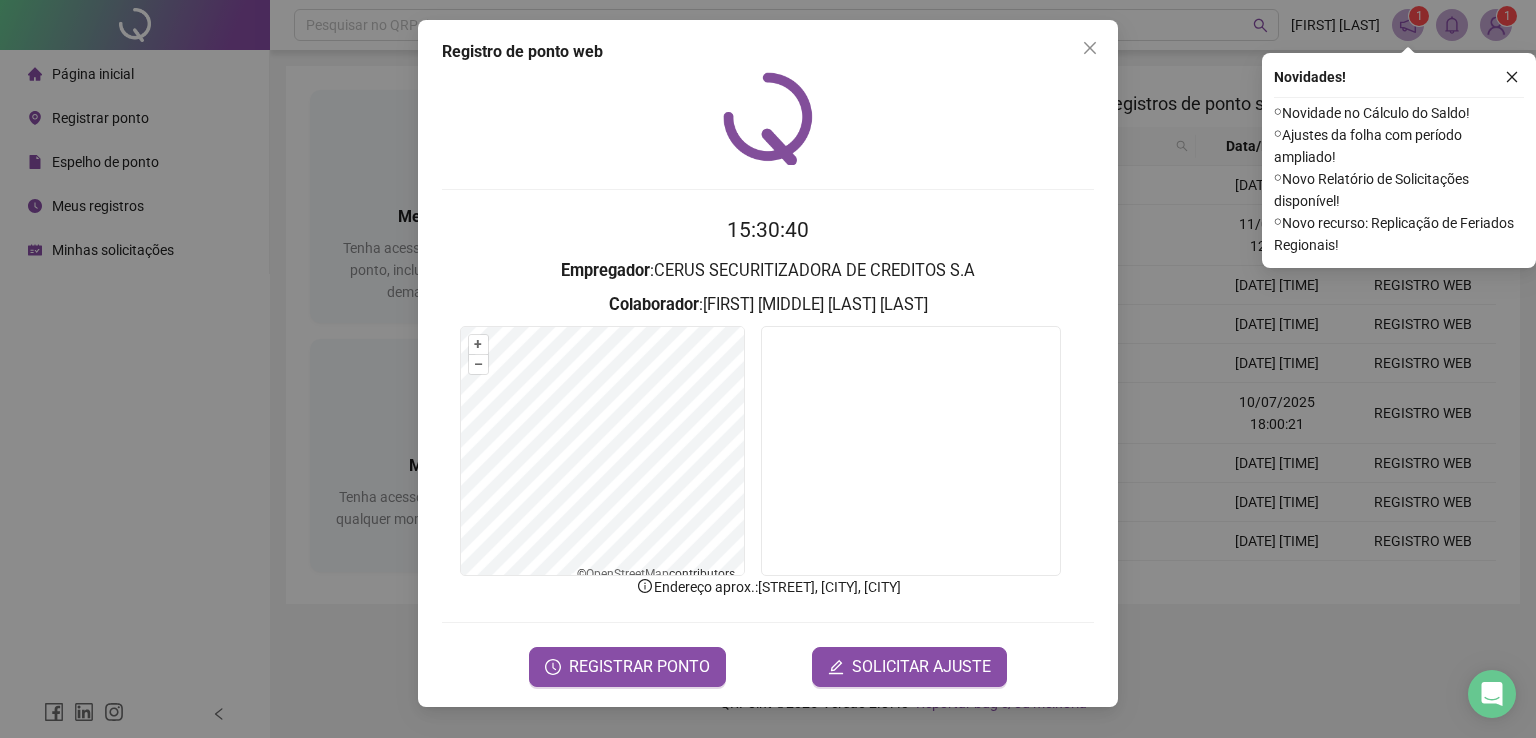 click 